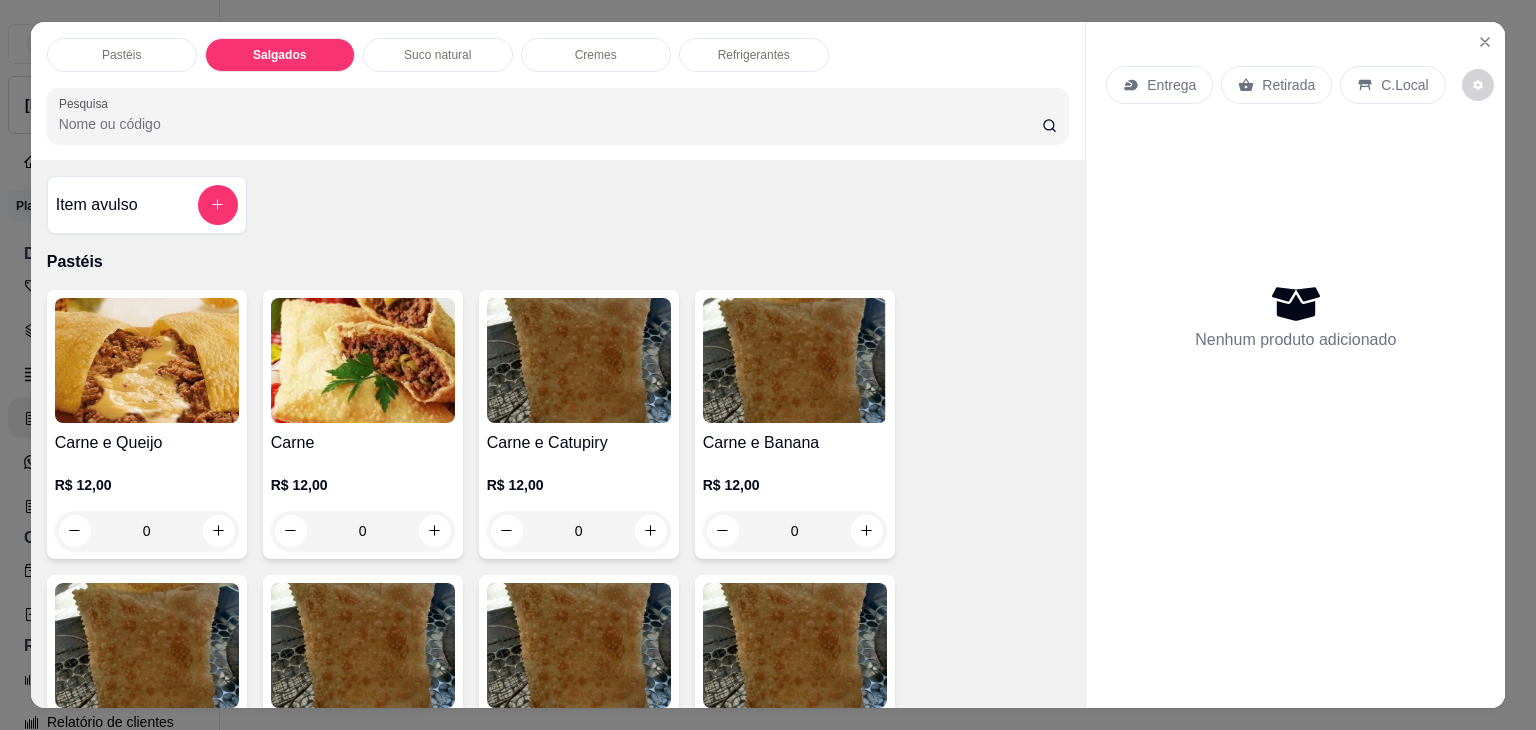 scroll, scrollTop: 0, scrollLeft: 0, axis: both 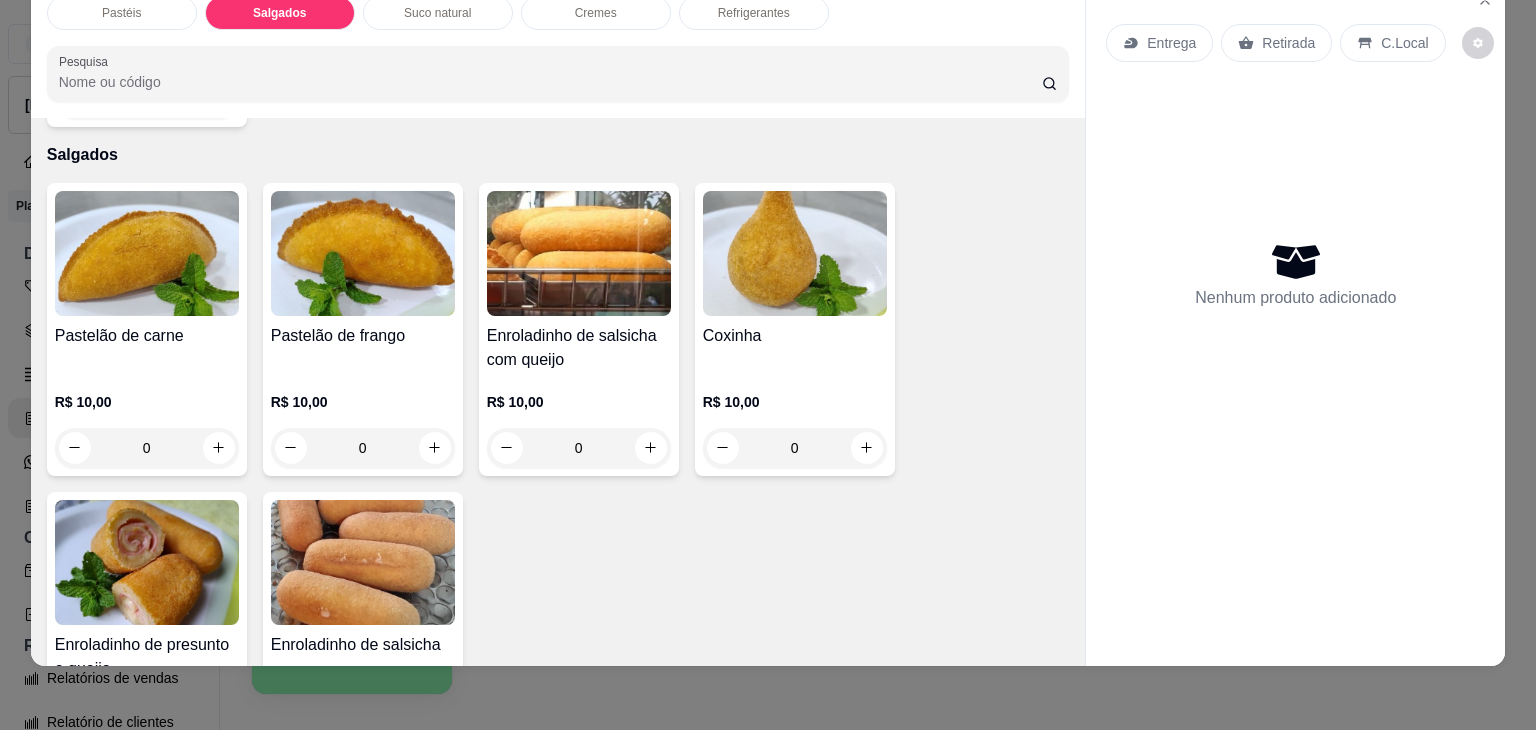 click at bounding box center [147, 562] 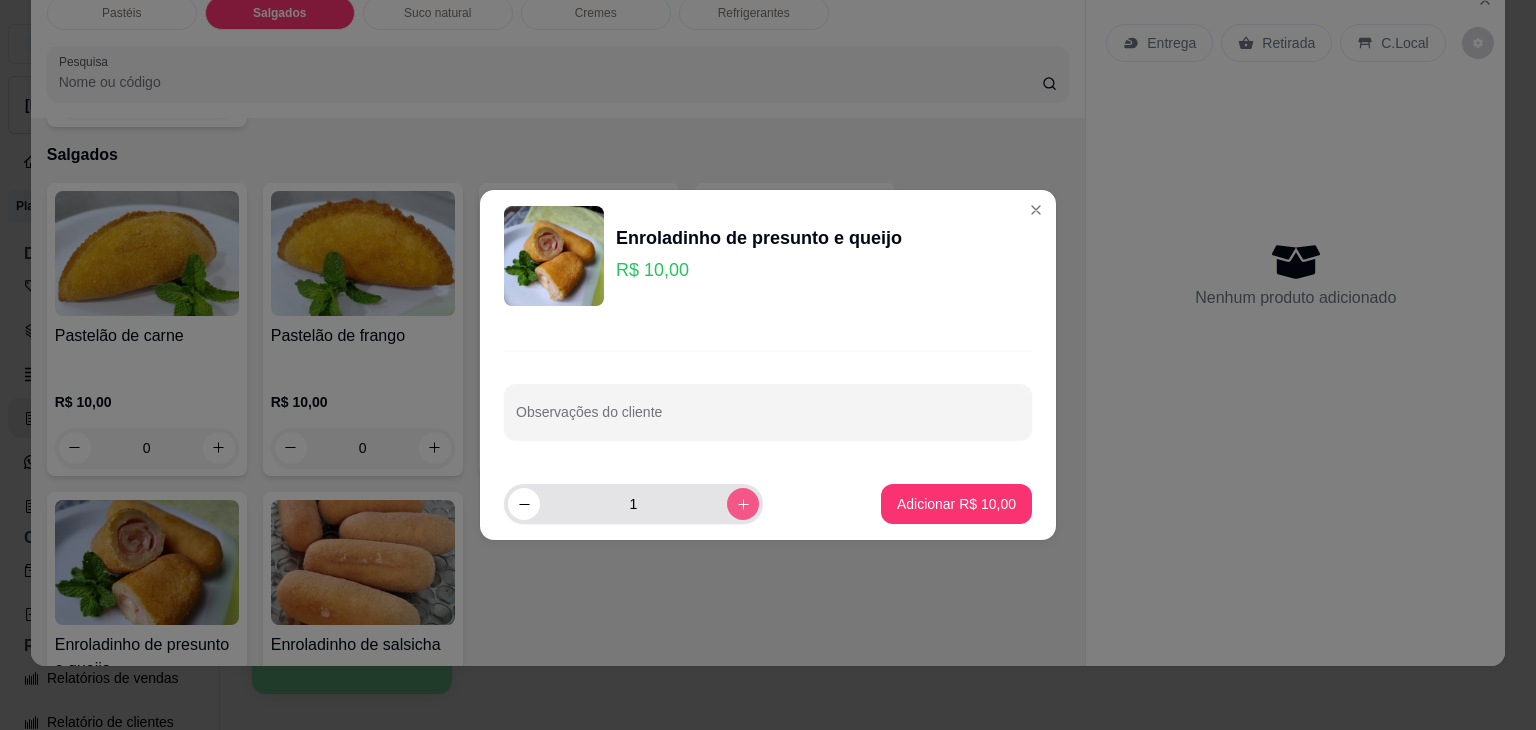 click 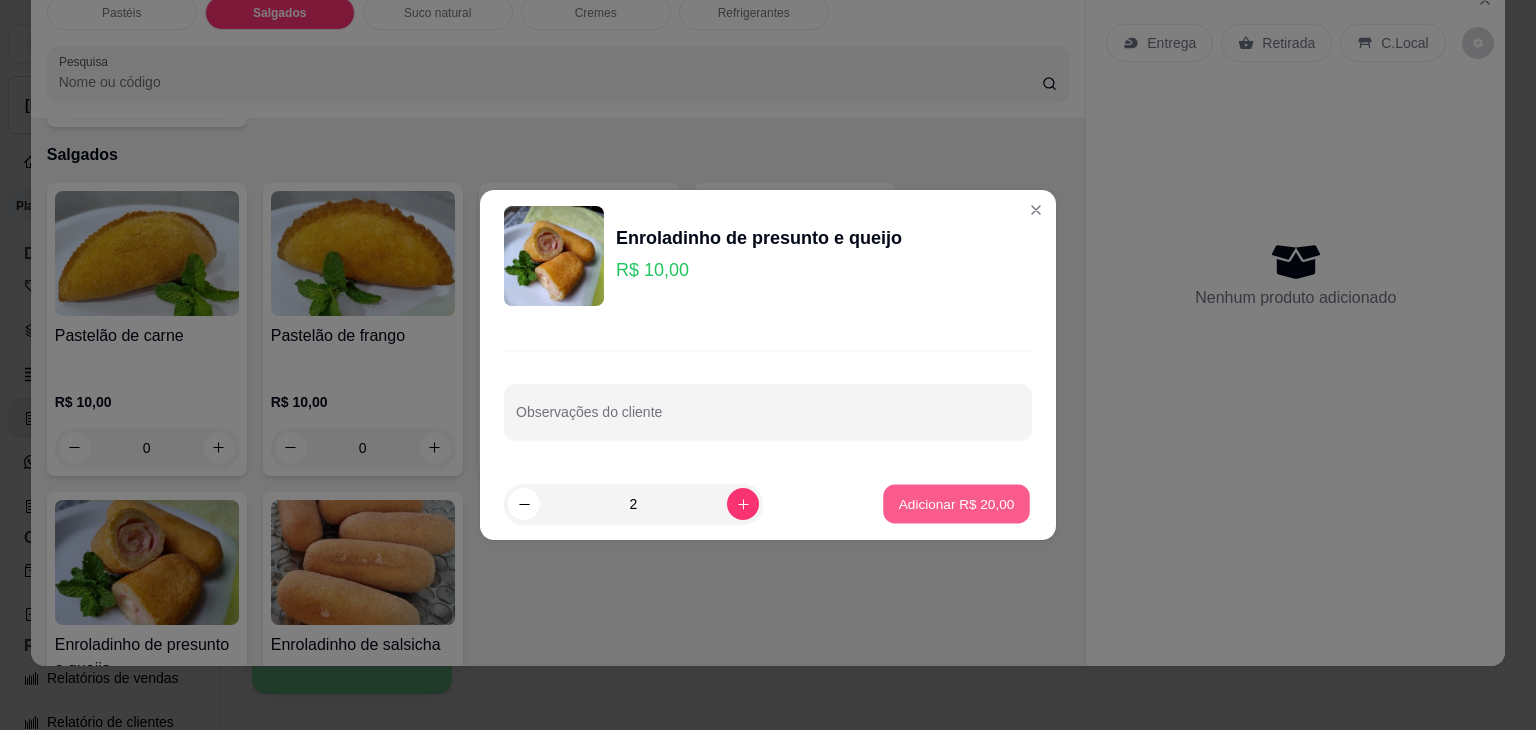 click on "Adicionar   R$ 20,00" at bounding box center (957, 503) 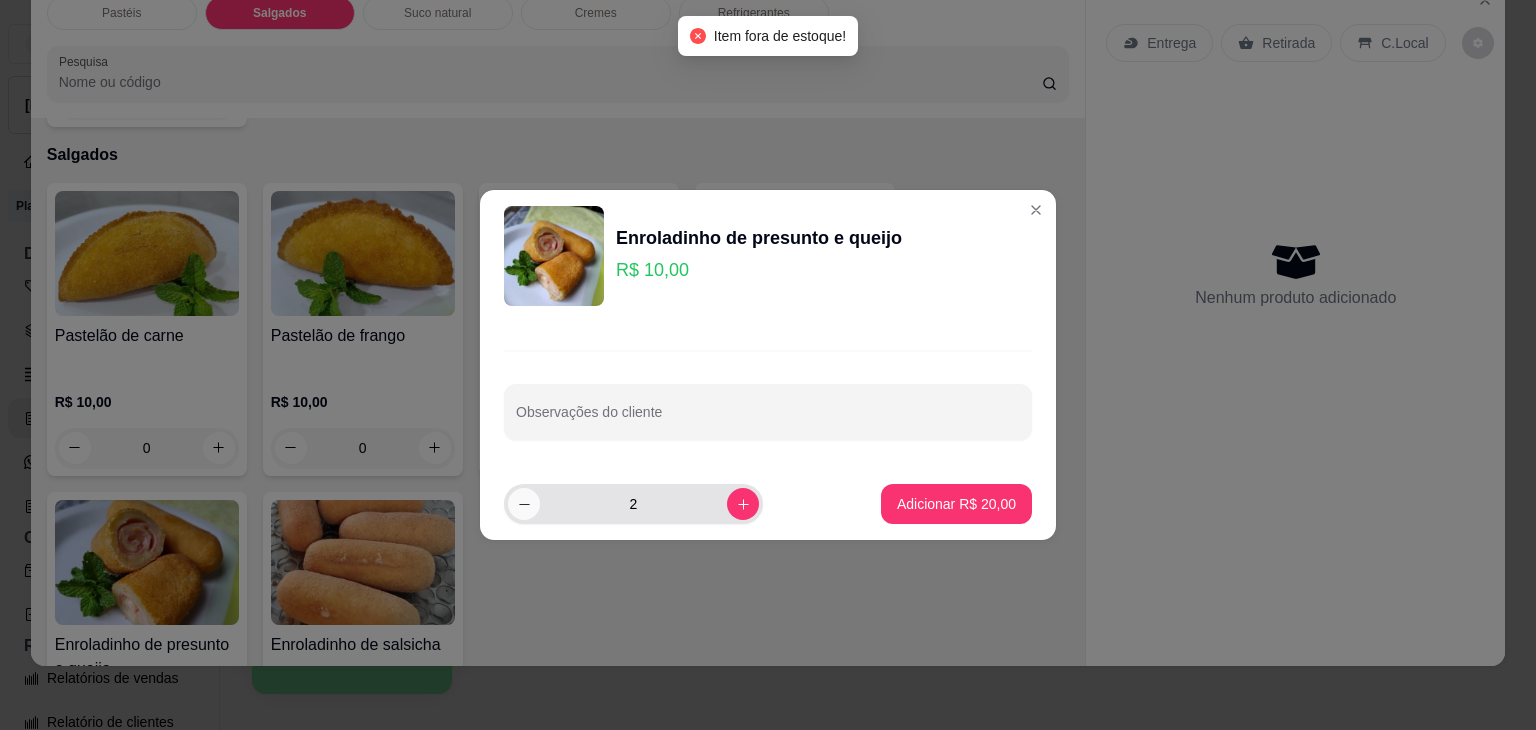 click 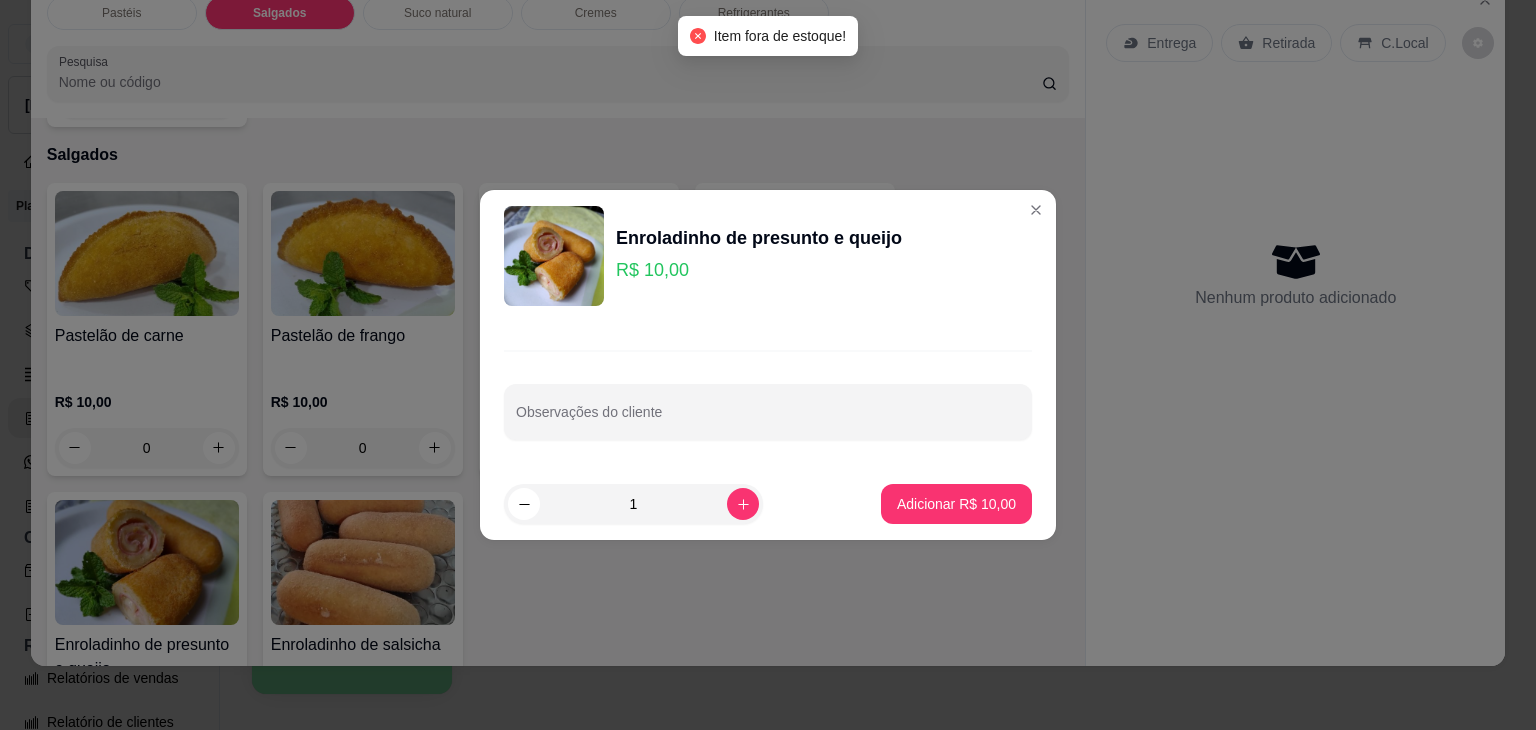 click on "1 Adicionar   R$ 10,00" at bounding box center (768, 504) 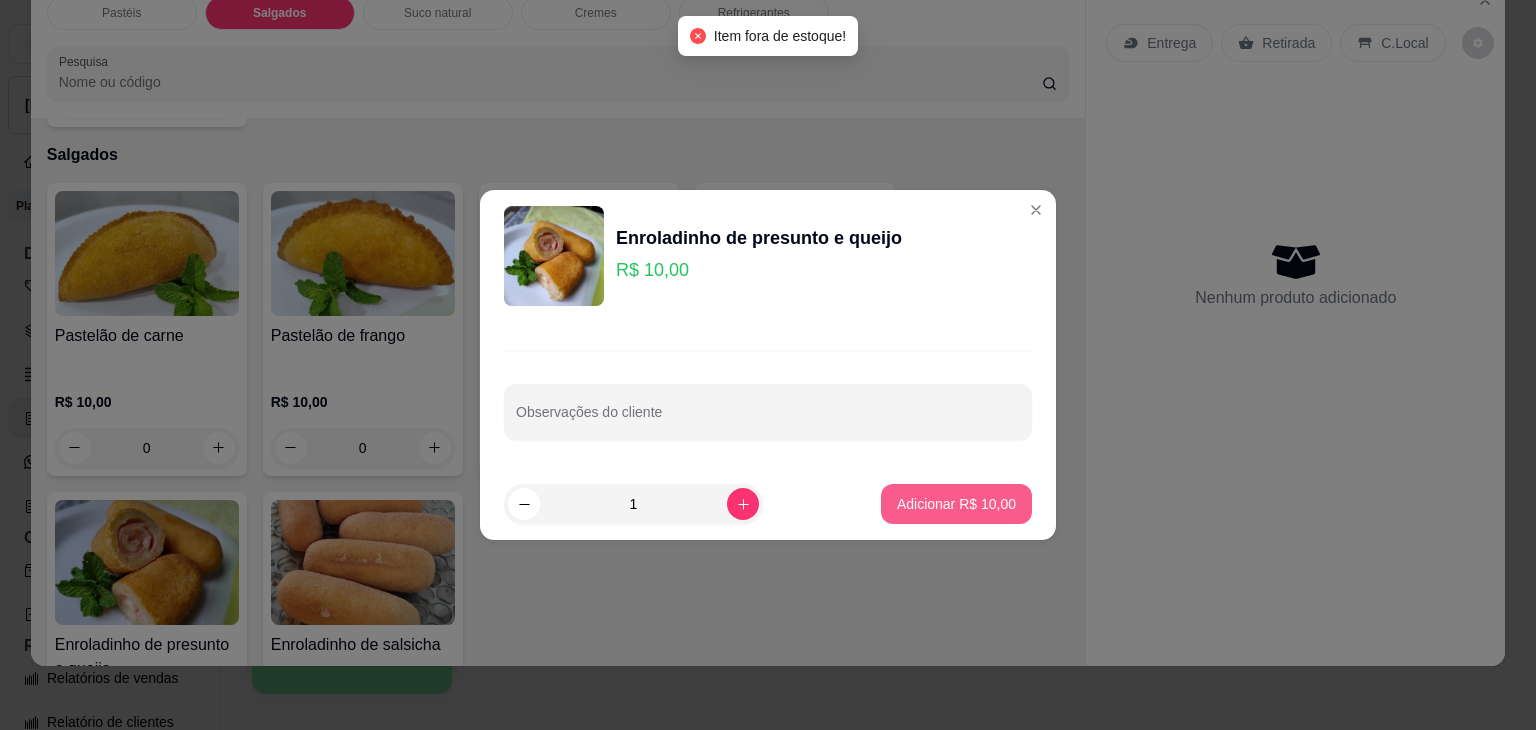 click on "Adicionar   R$ 10,00" at bounding box center [956, 504] 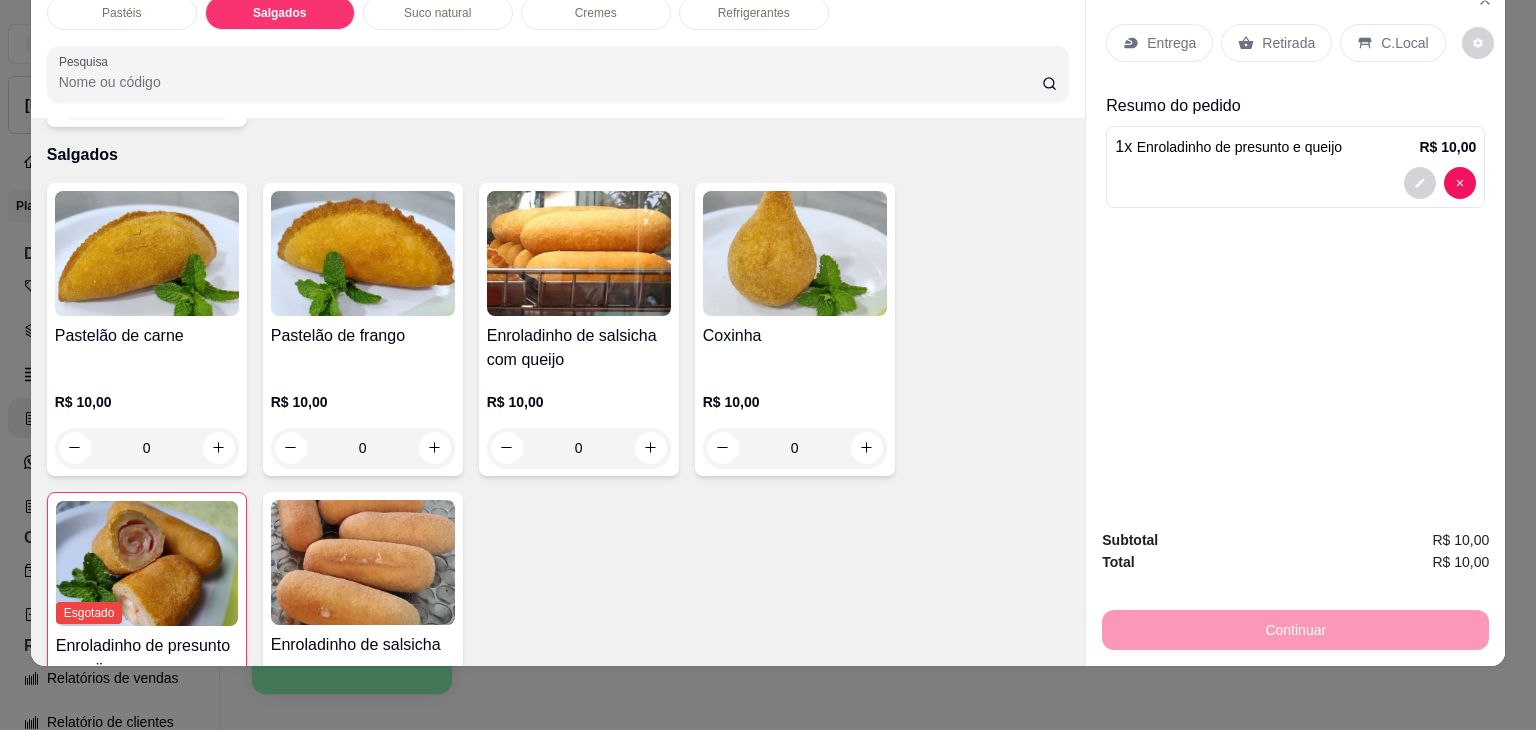 click at bounding box center [795, 253] 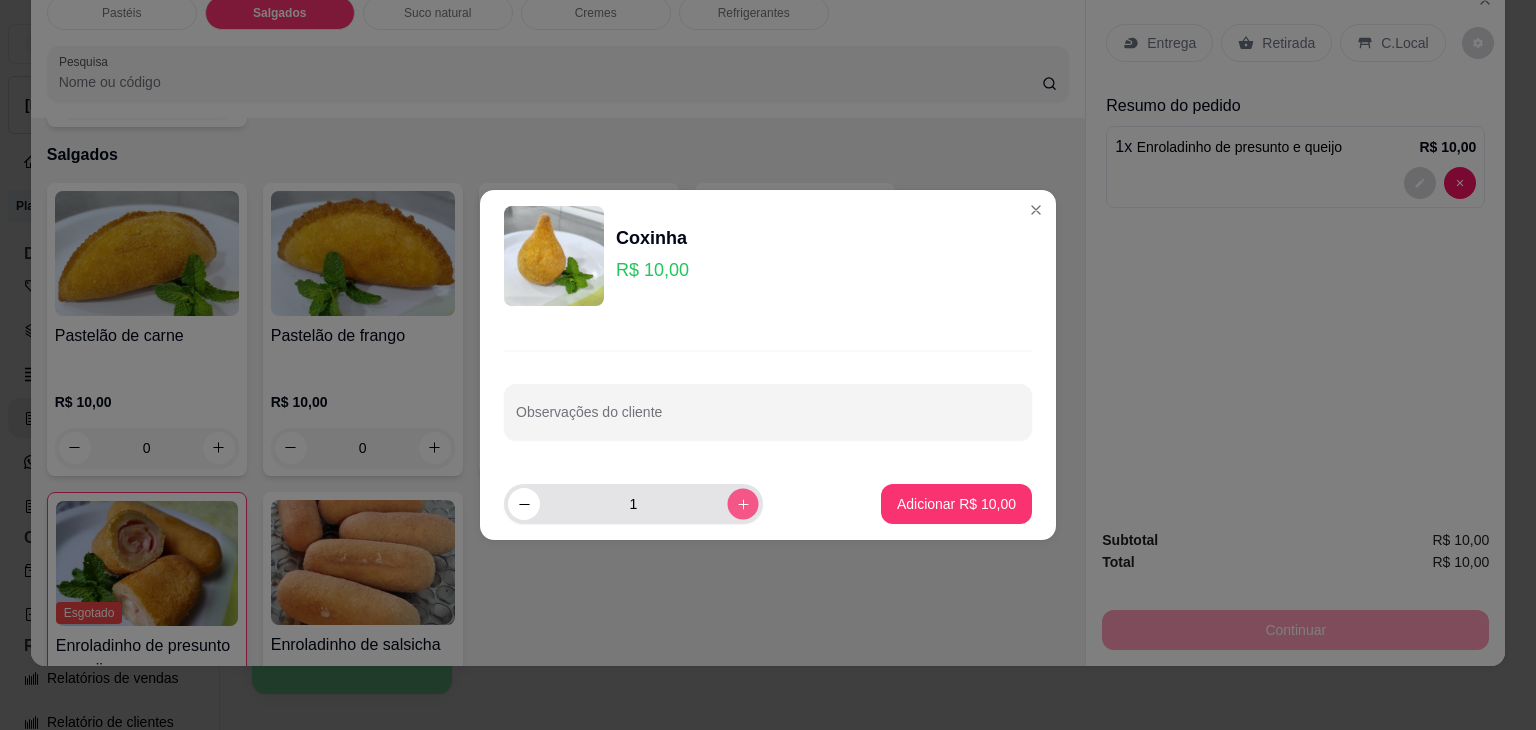 click at bounding box center [742, 503] 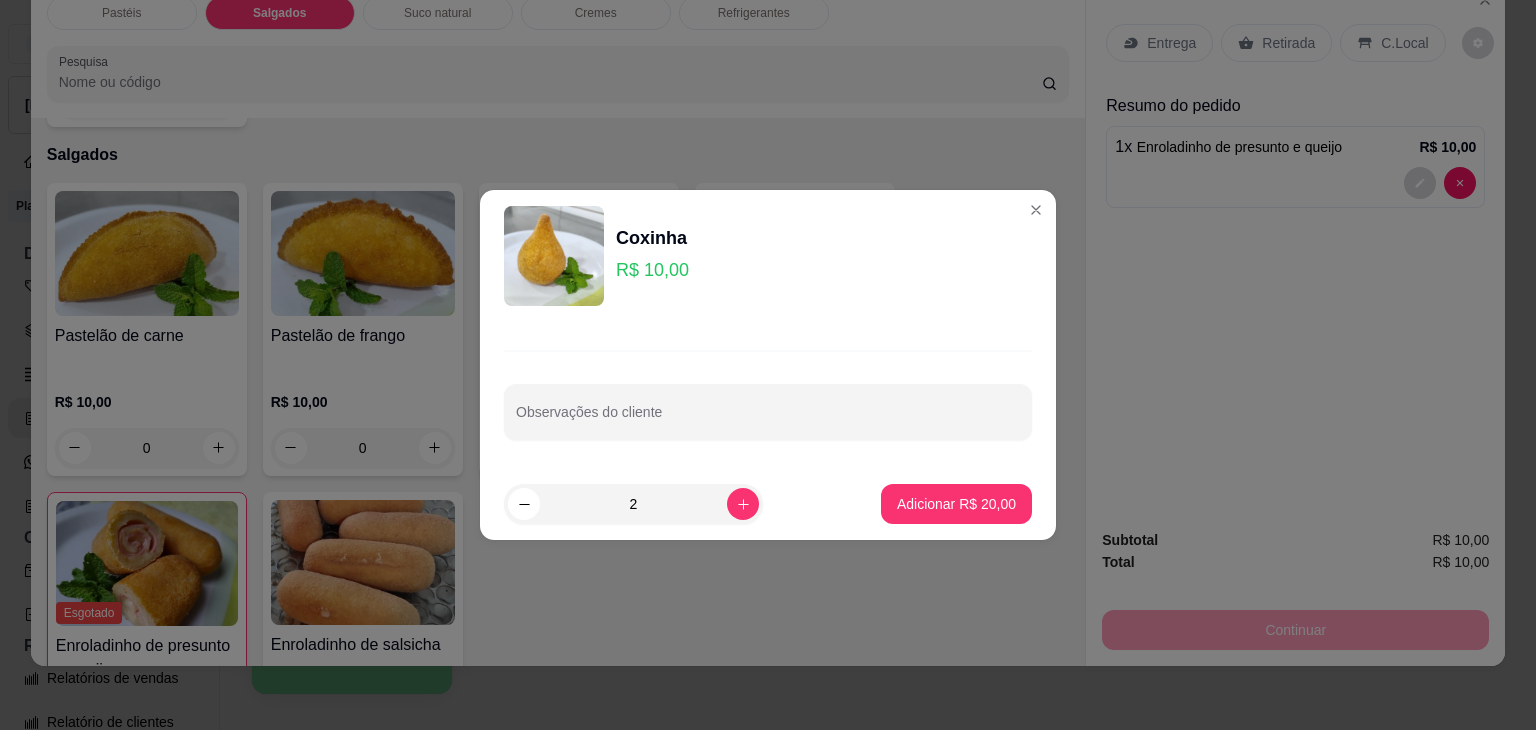 click on "2 Adicionar   R$ 20,00" at bounding box center (768, 504) 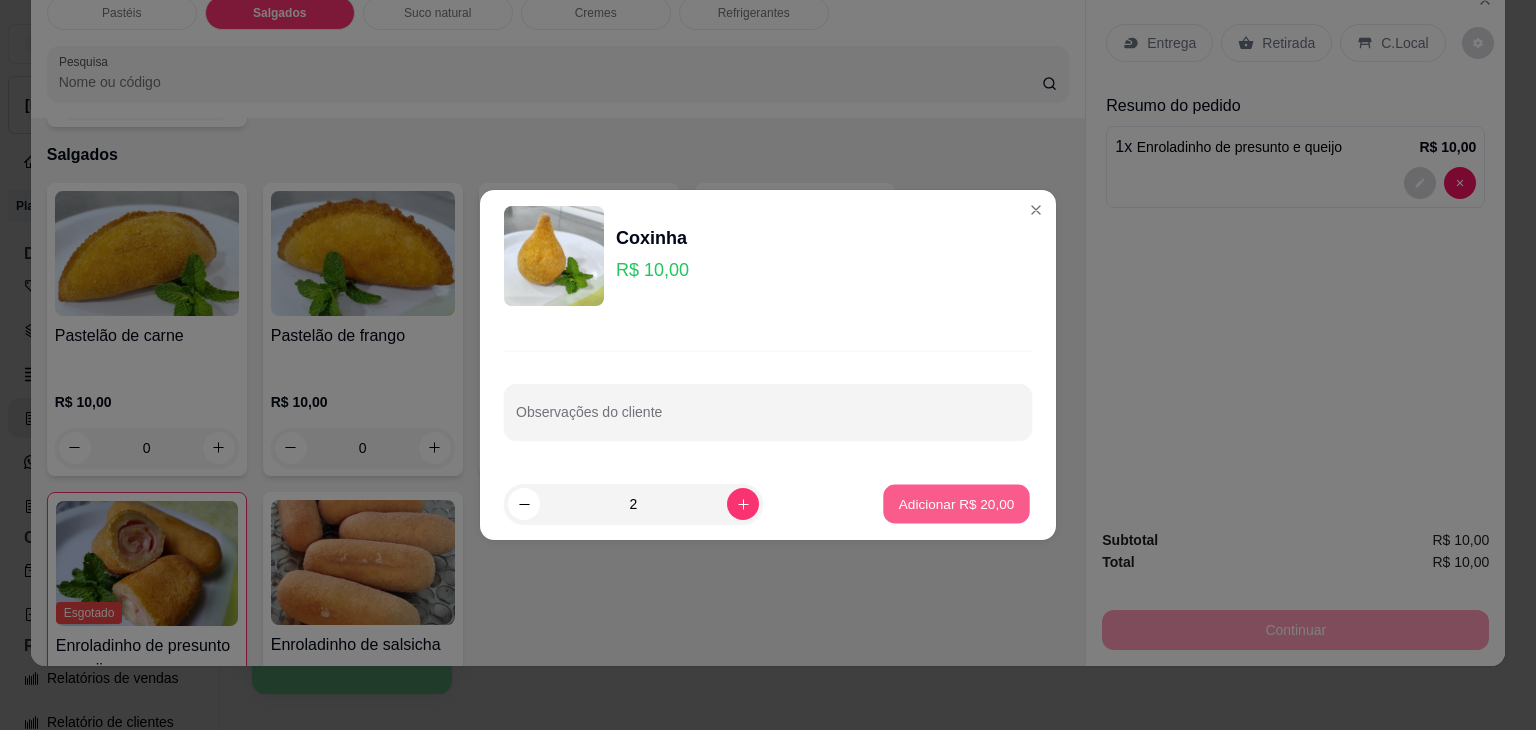 click on "Adicionar   R$ 20,00" at bounding box center (957, 503) 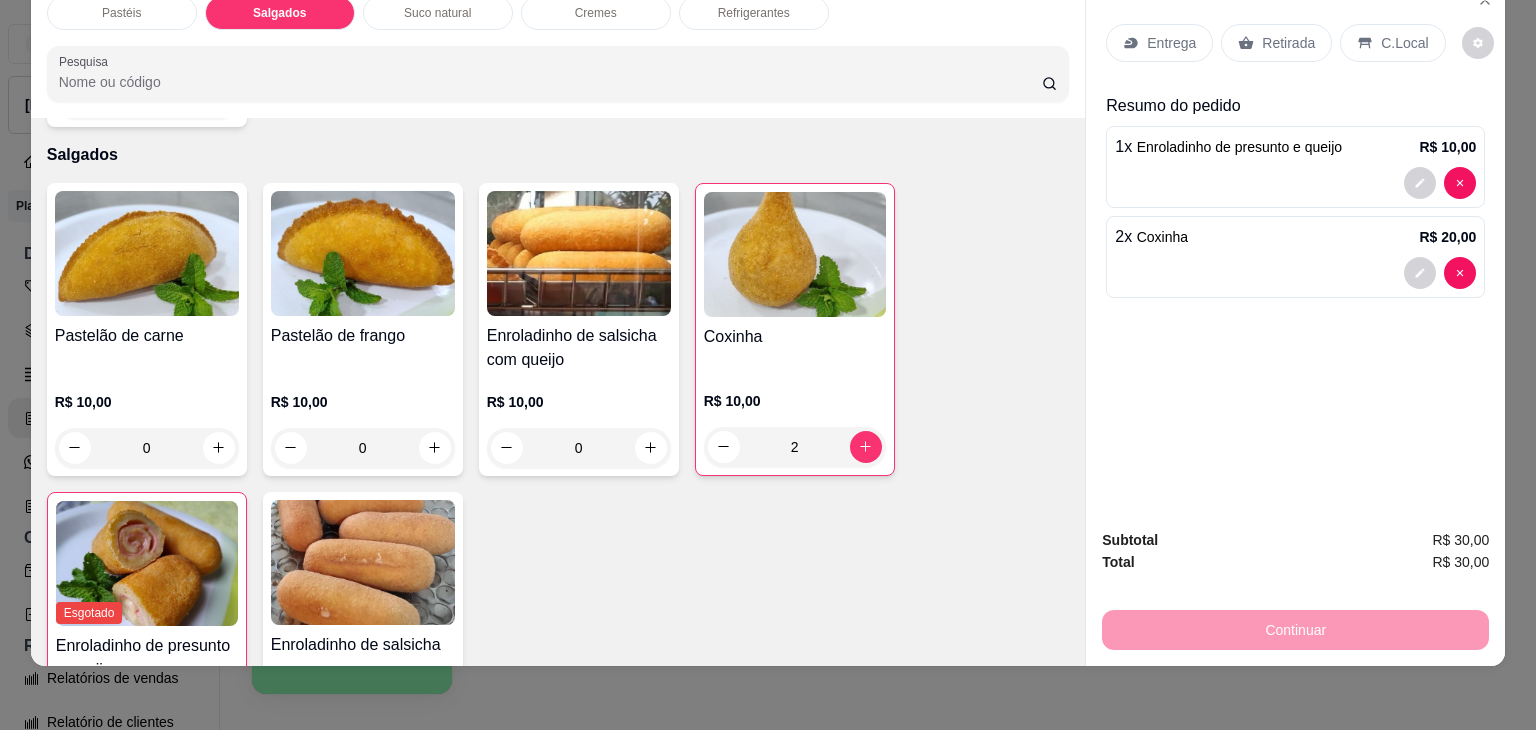 click 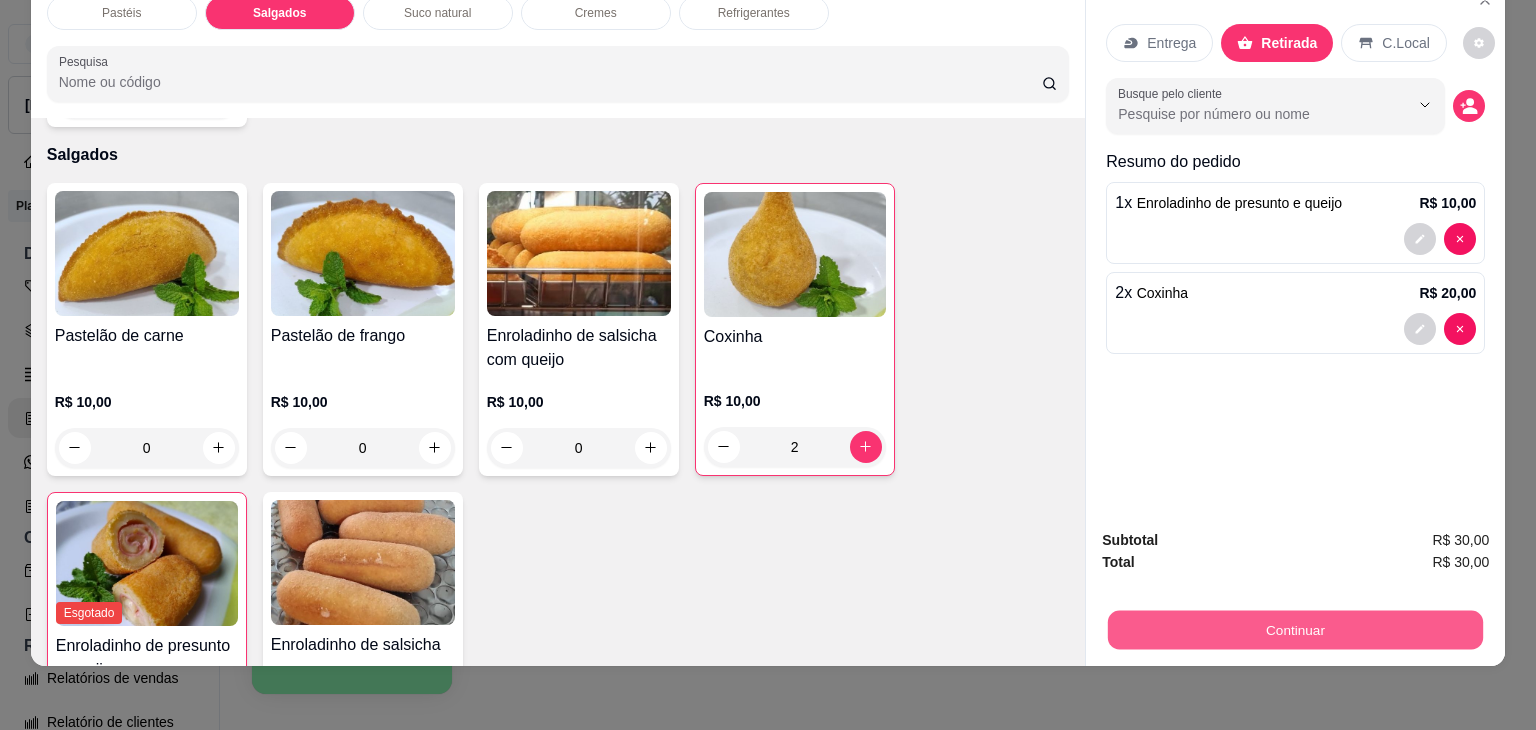 click on "Continuar" at bounding box center (1295, 630) 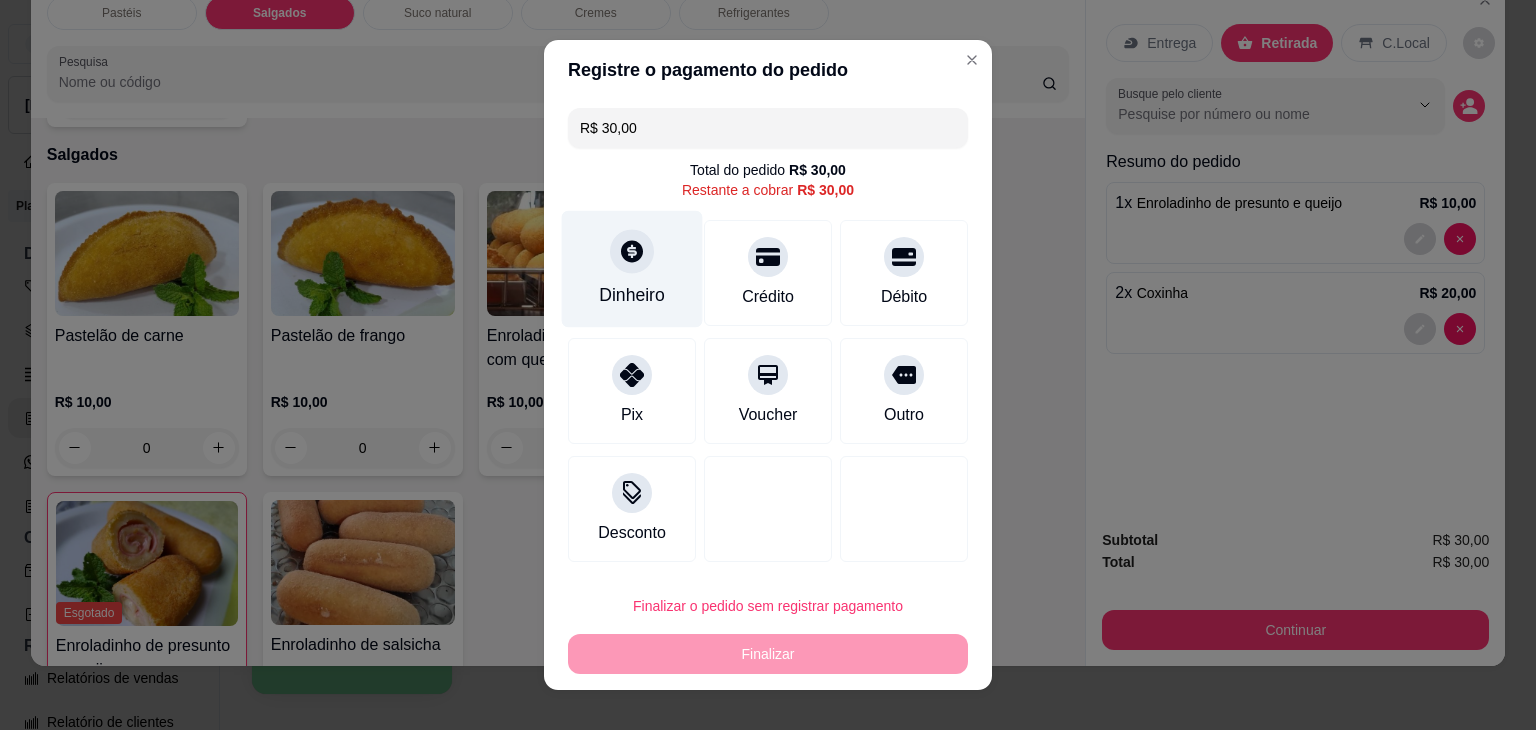 click on "Dinheiro" at bounding box center [632, 295] 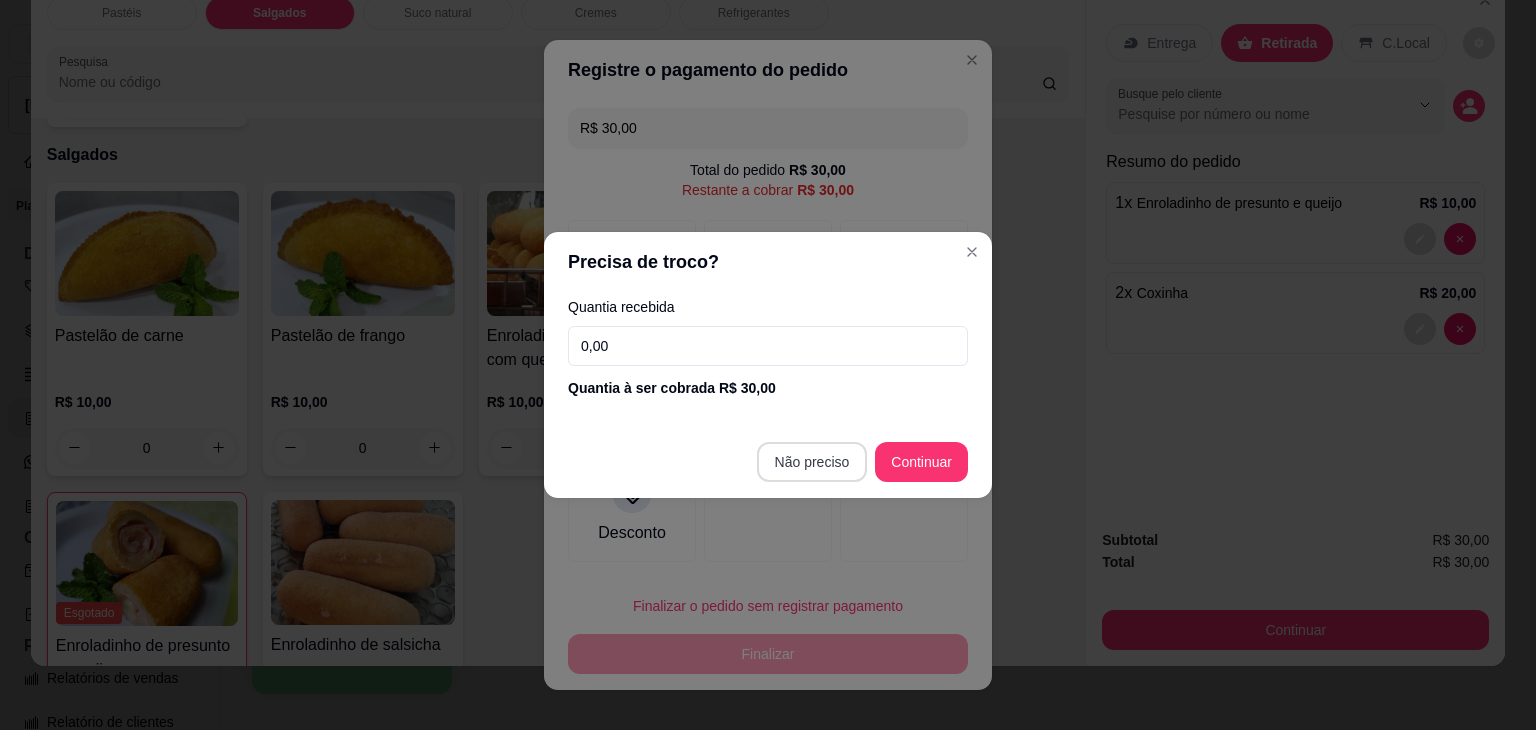 type on "R$ 0,00" 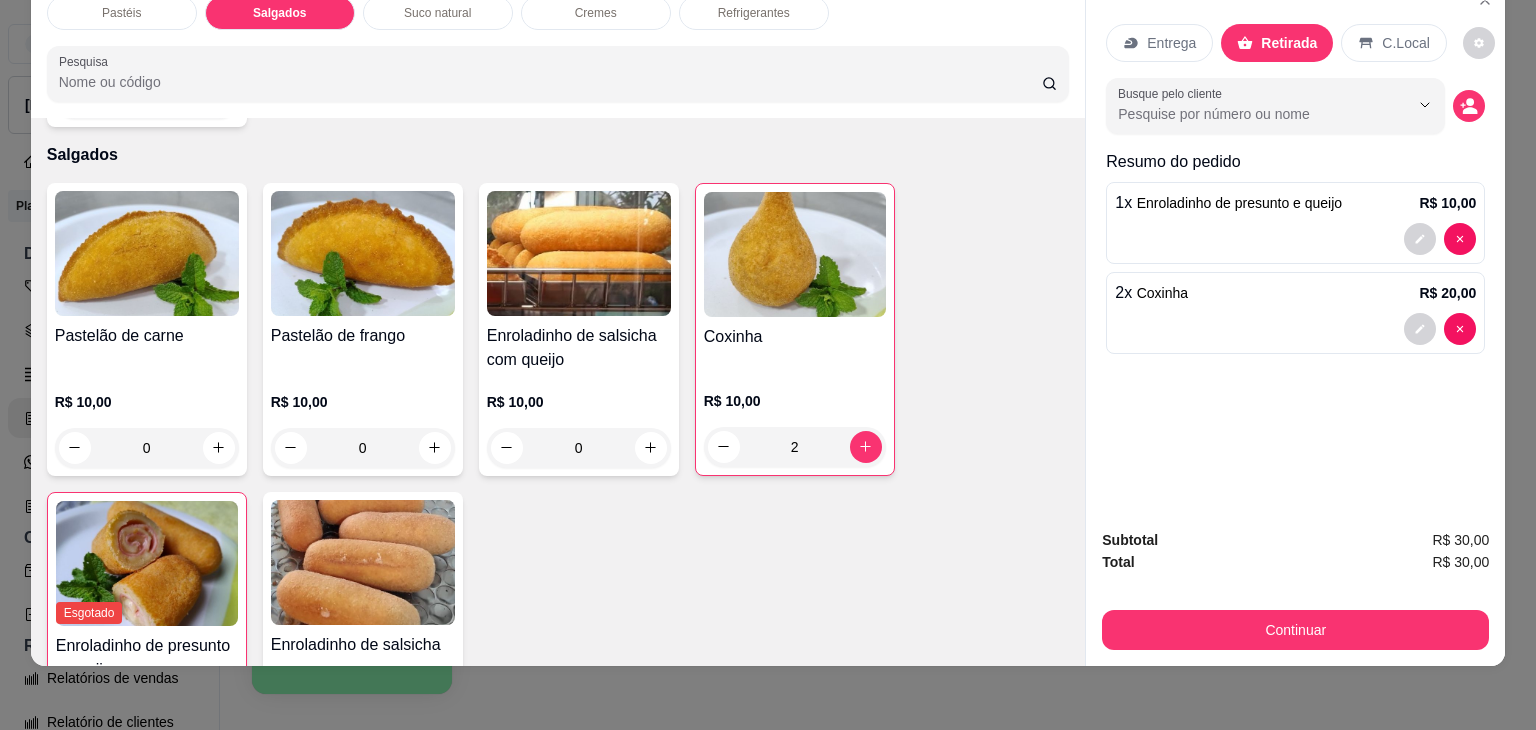 click at bounding box center (579, 253) 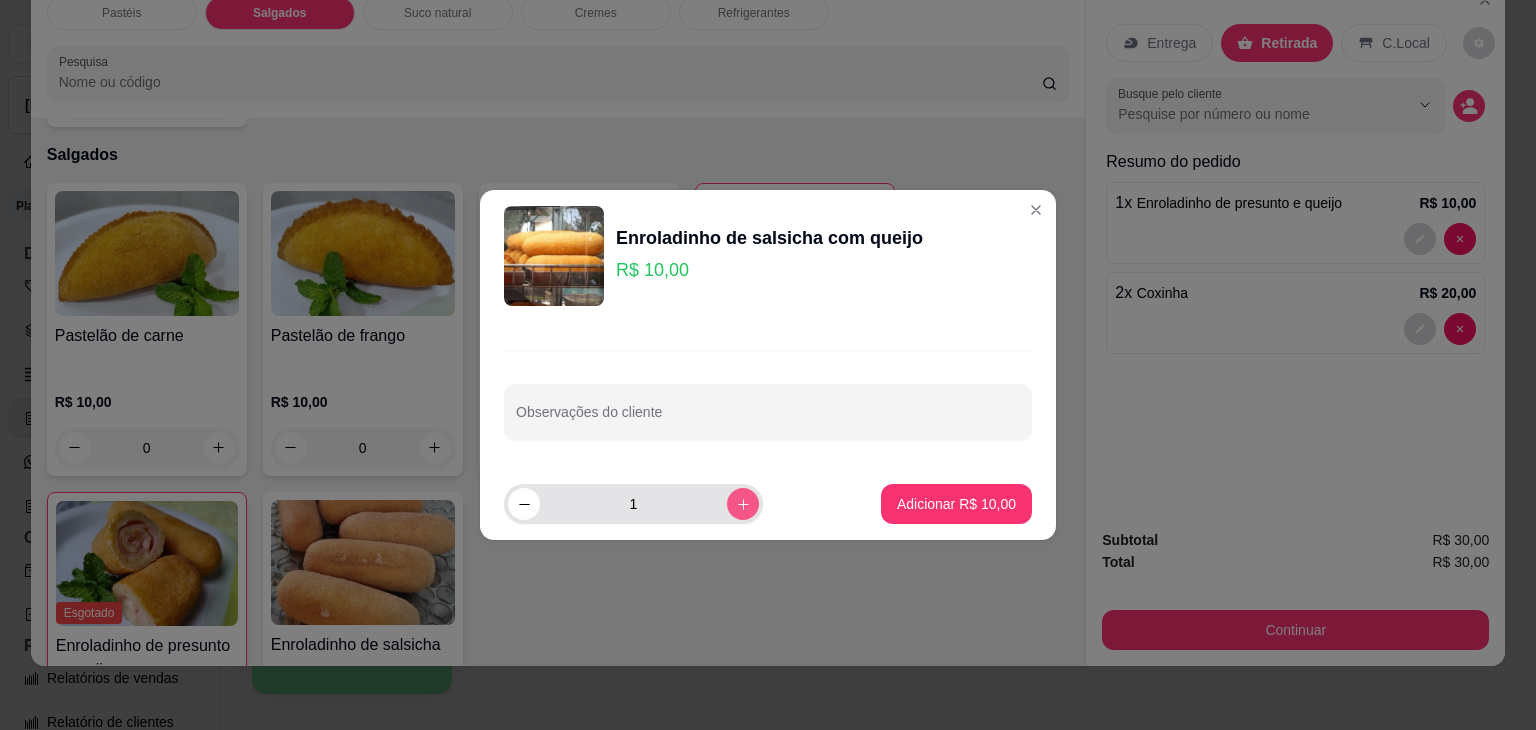 click 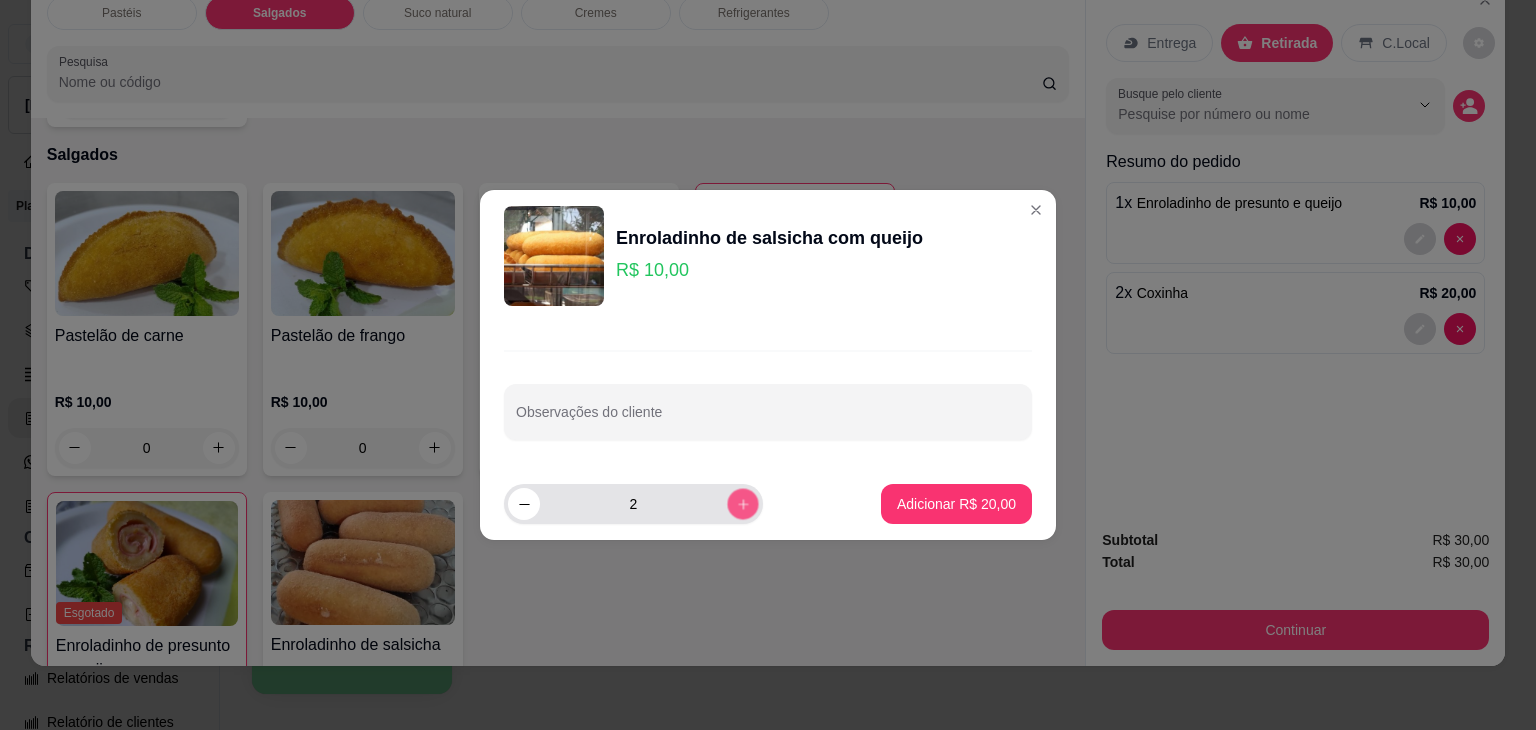 click 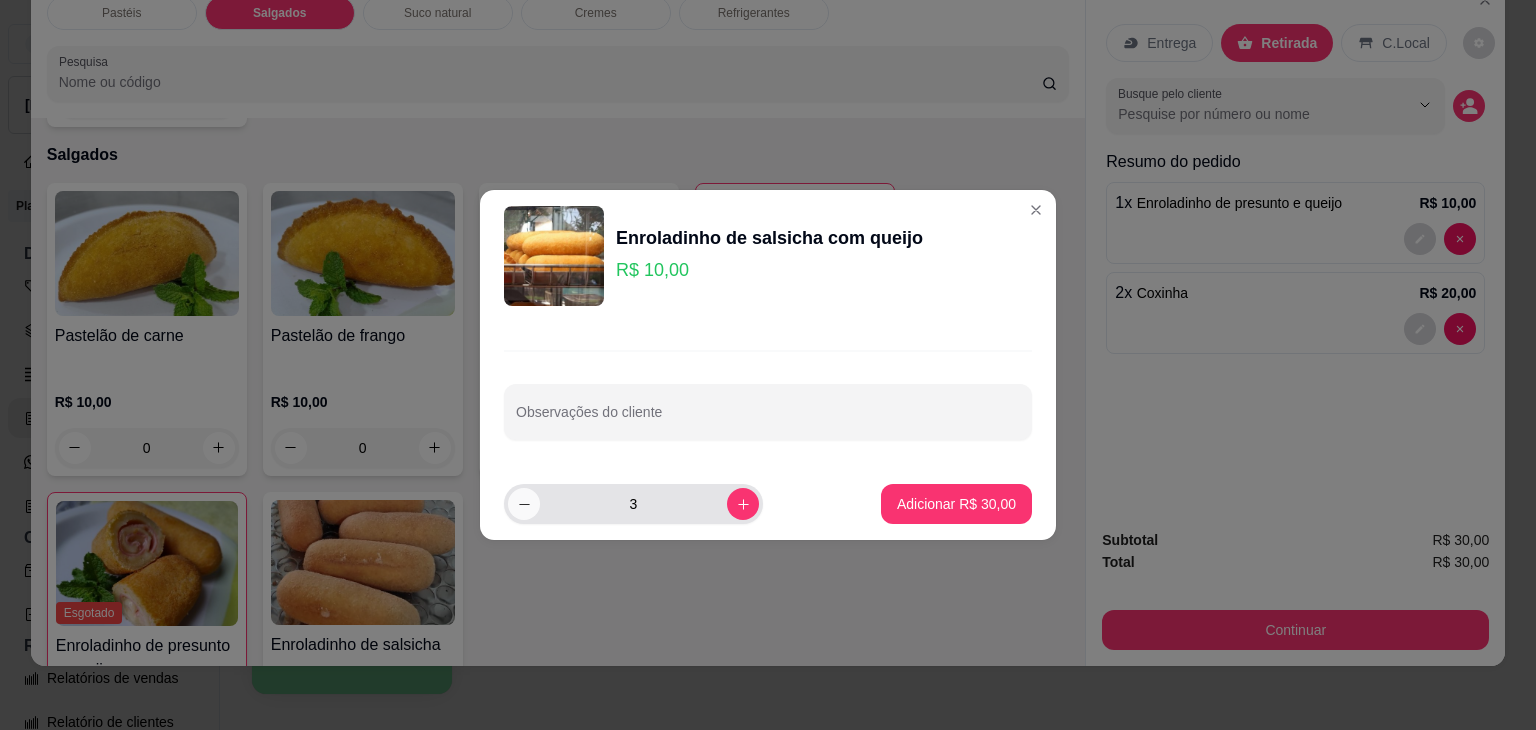 click 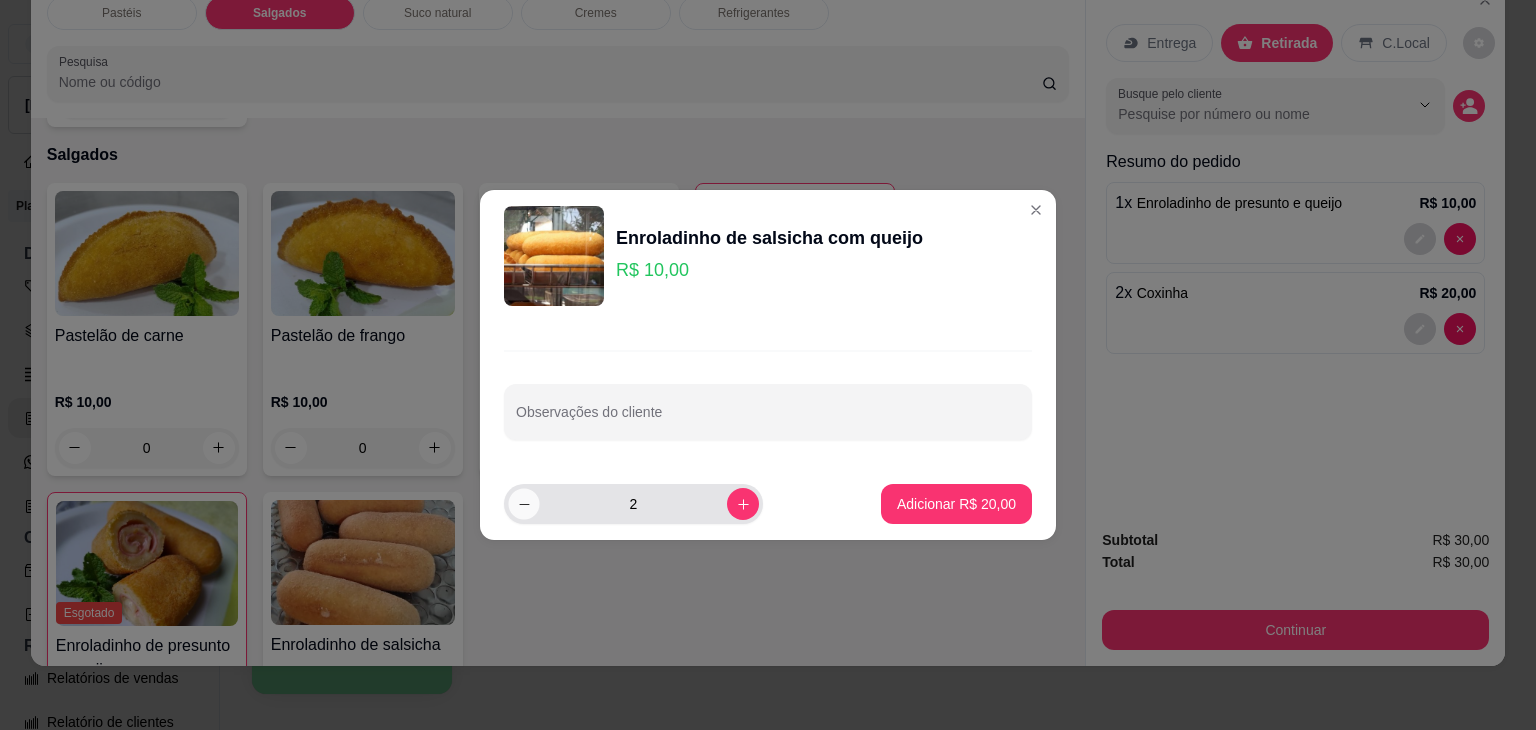 click 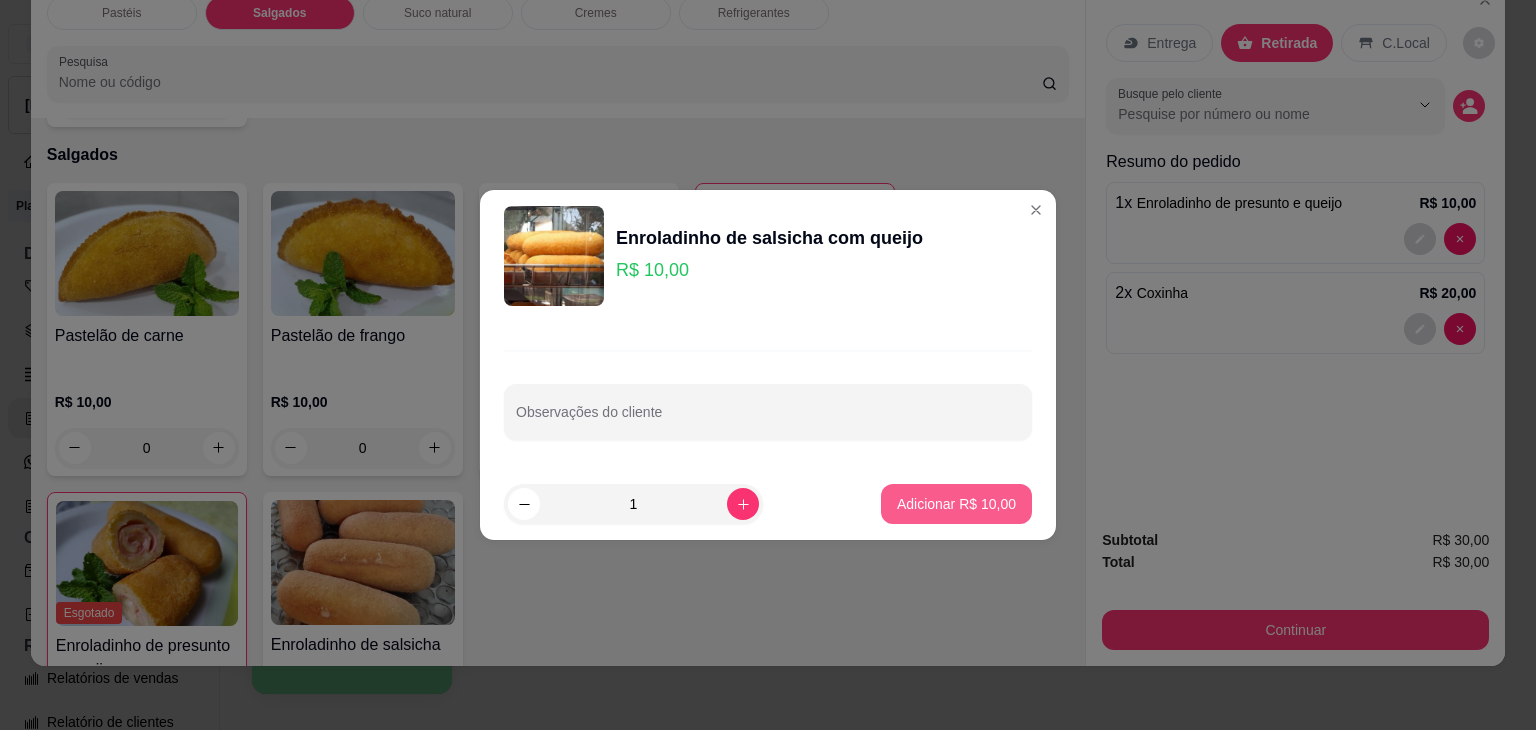 click on "Adicionar   R$ 10,00" at bounding box center (956, 504) 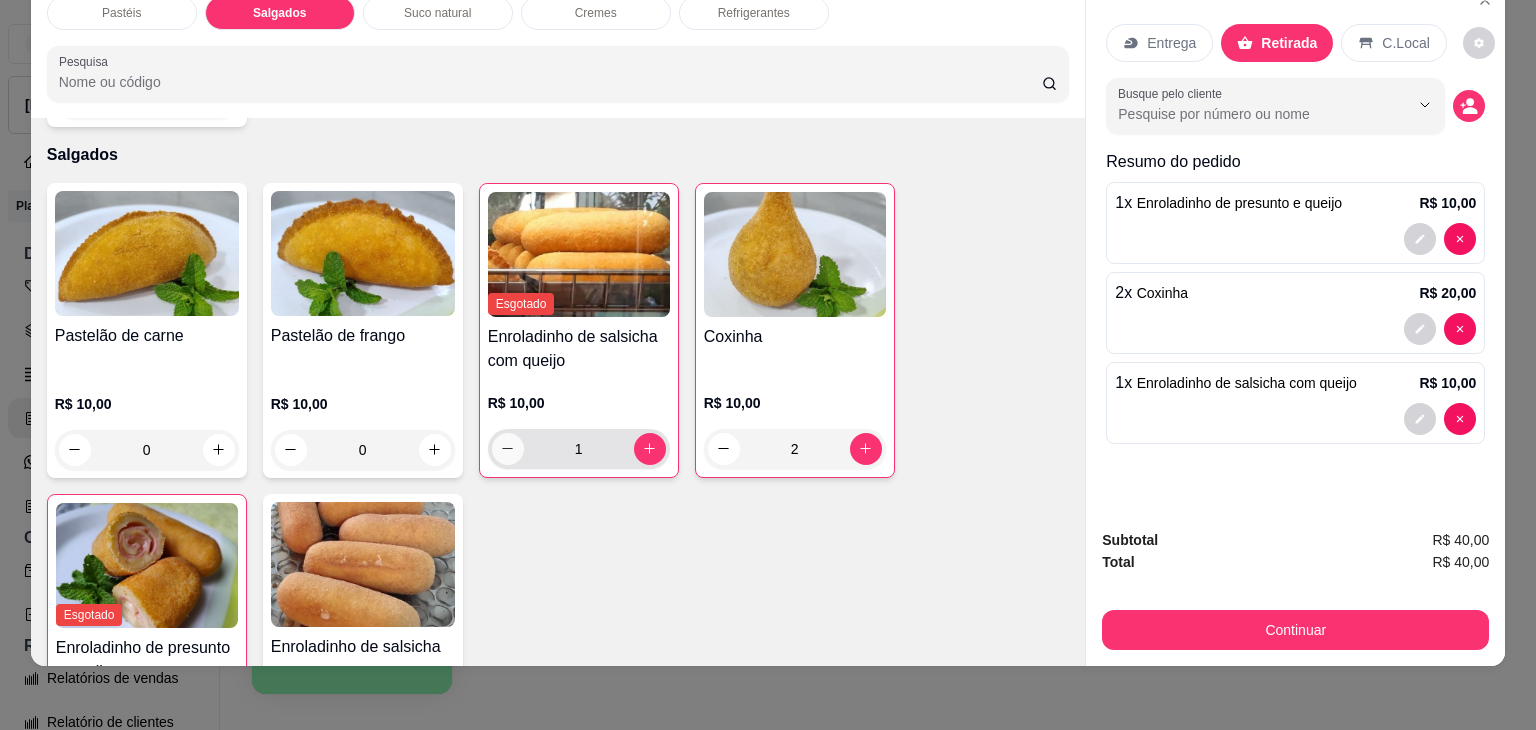 click at bounding box center (508, 449) 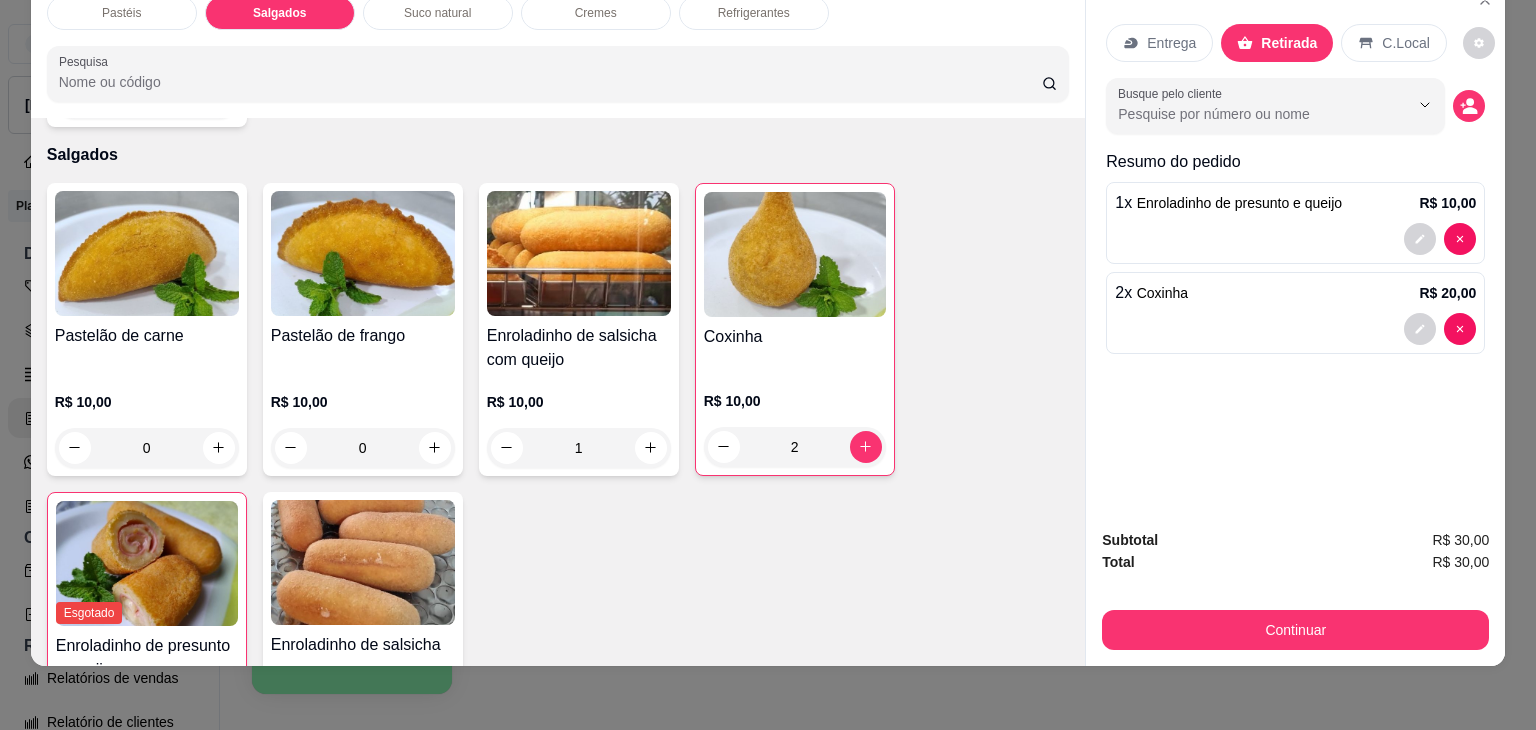 type on "0" 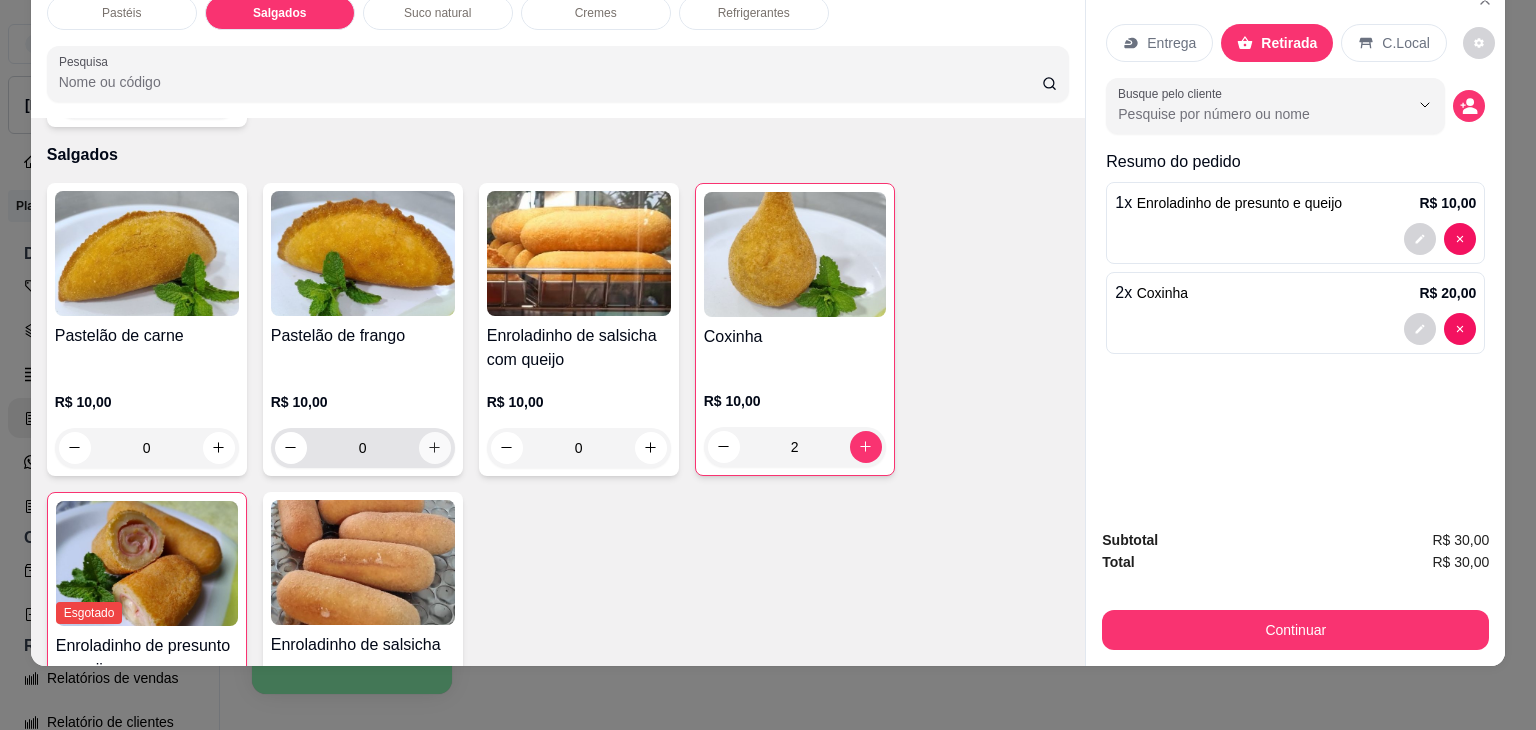click 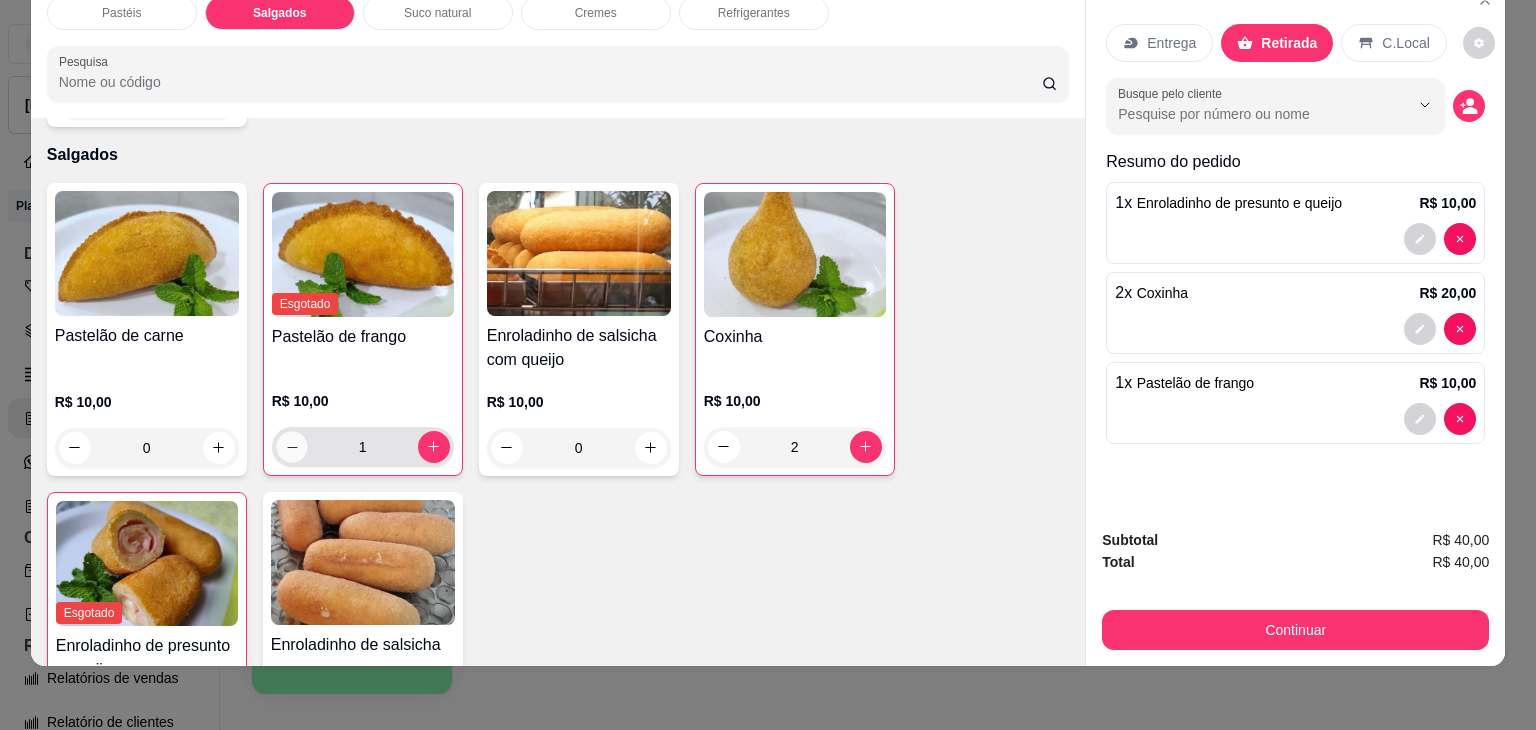 click 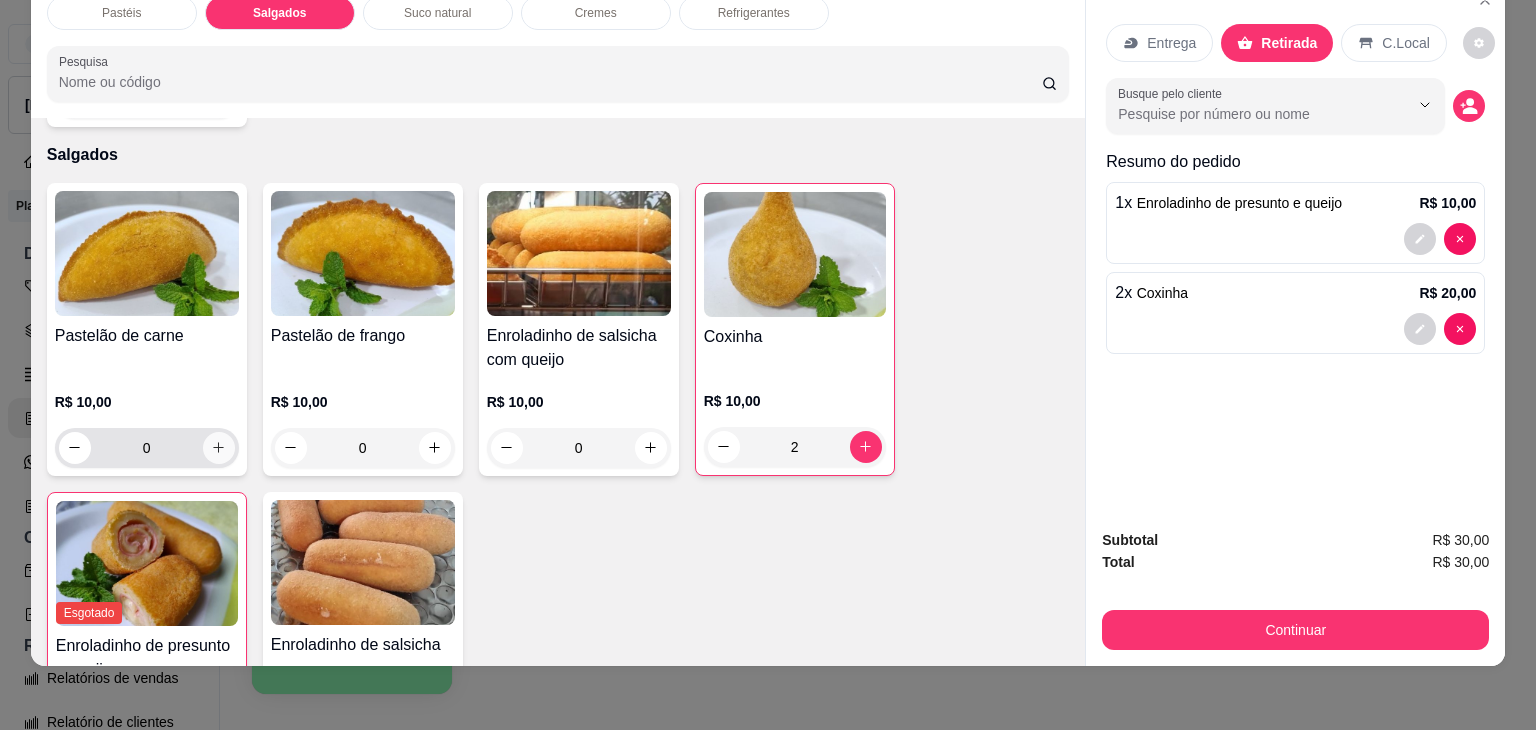 click 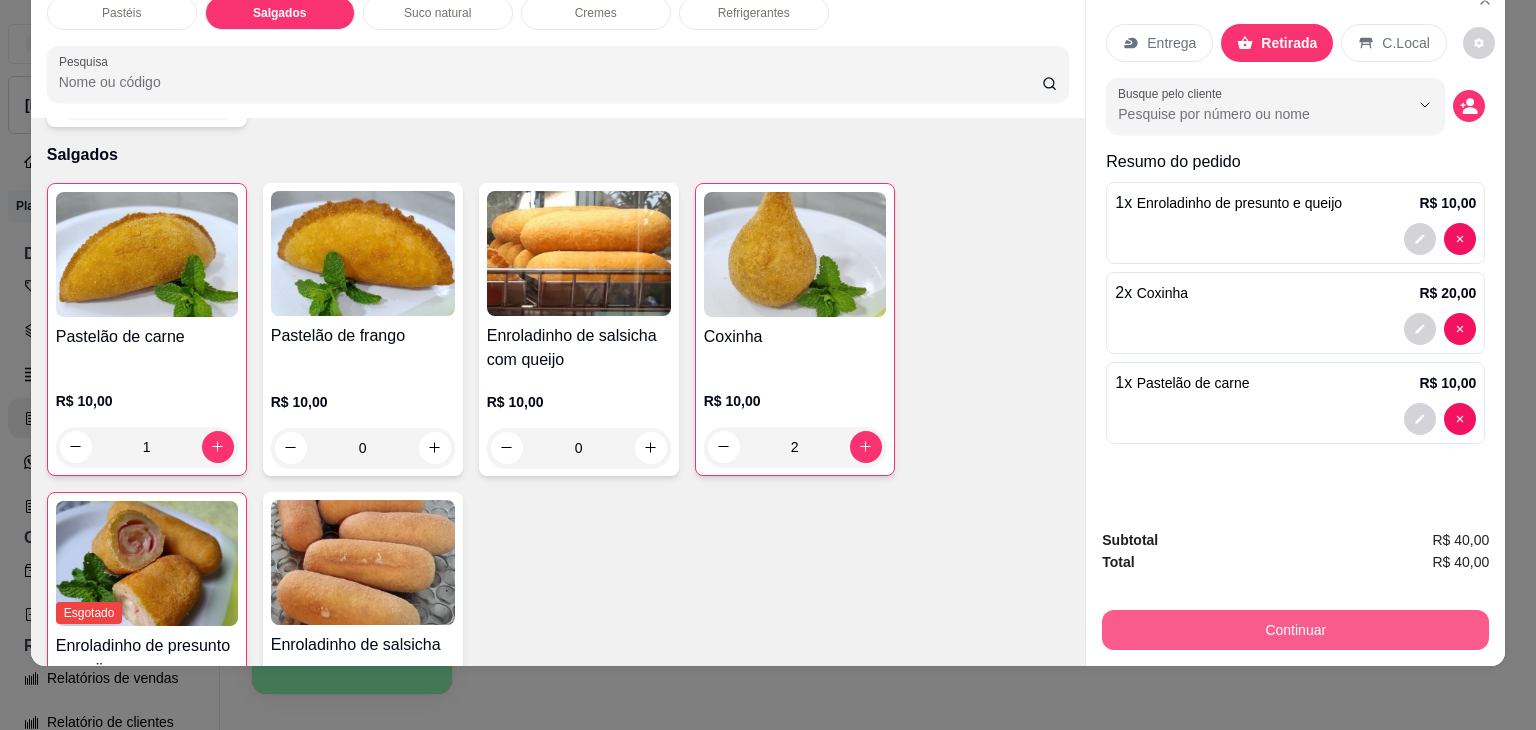 click on "Continuar" at bounding box center (1295, 630) 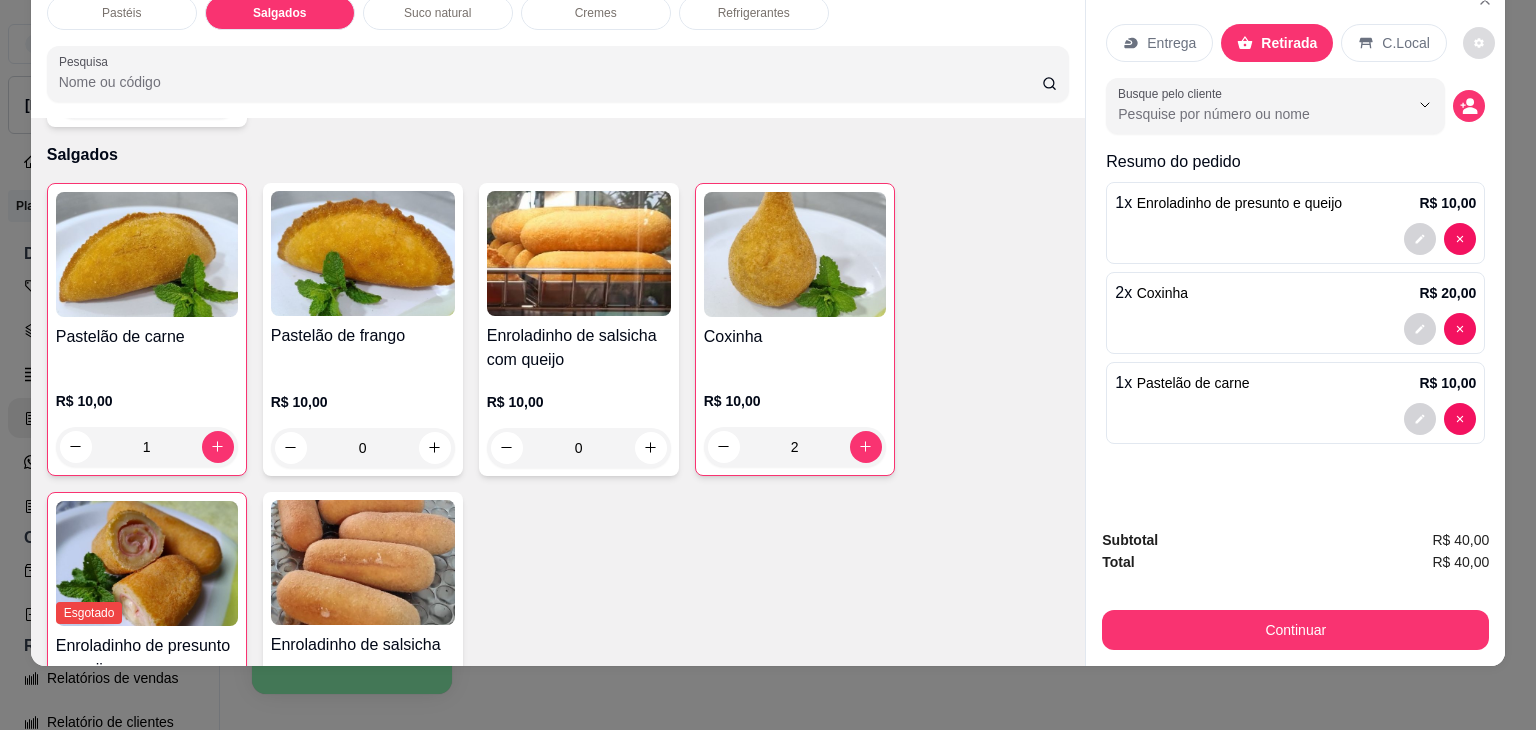 click 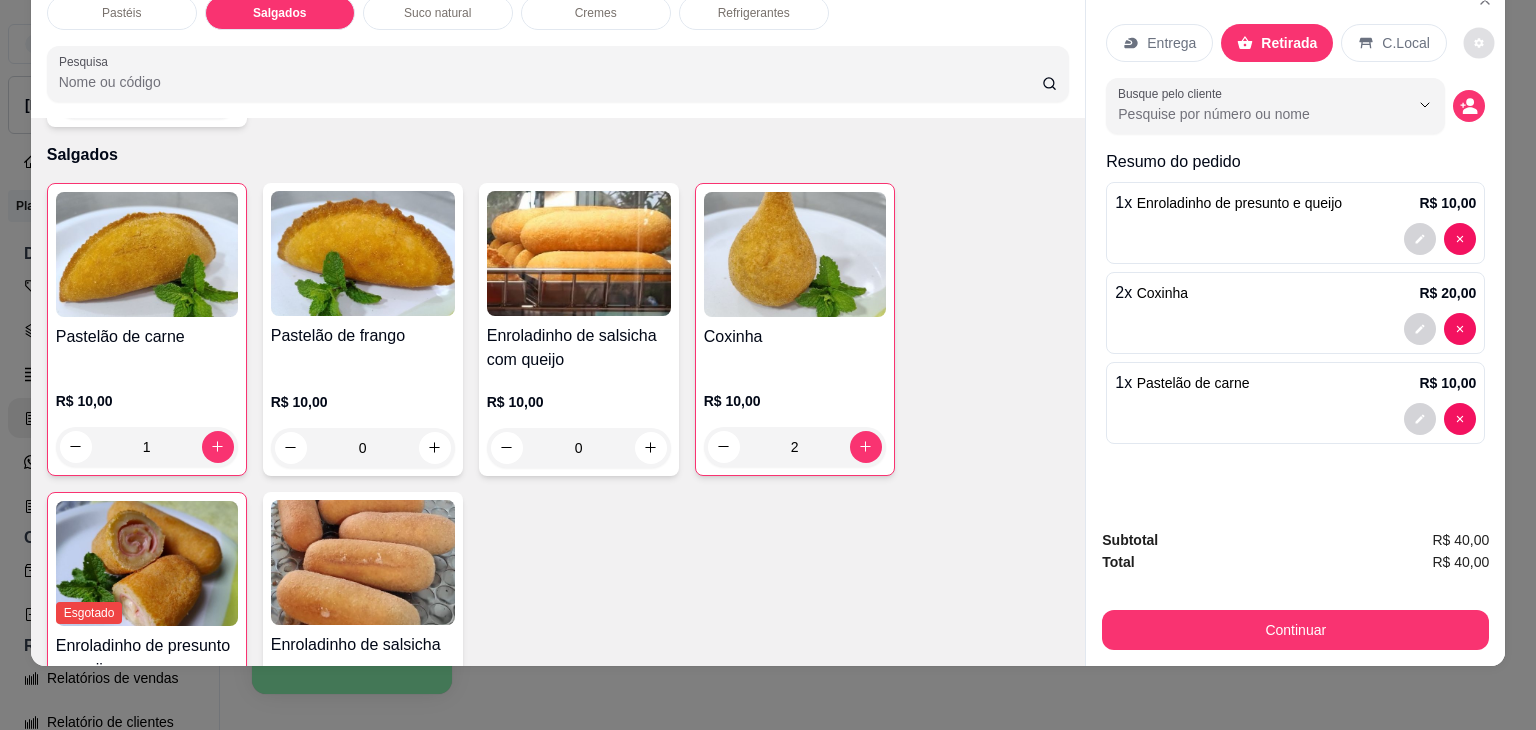 click on "Subtotal R$ 40,00 Total R$ 40,00 Continuar" at bounding box center (1295, 589) 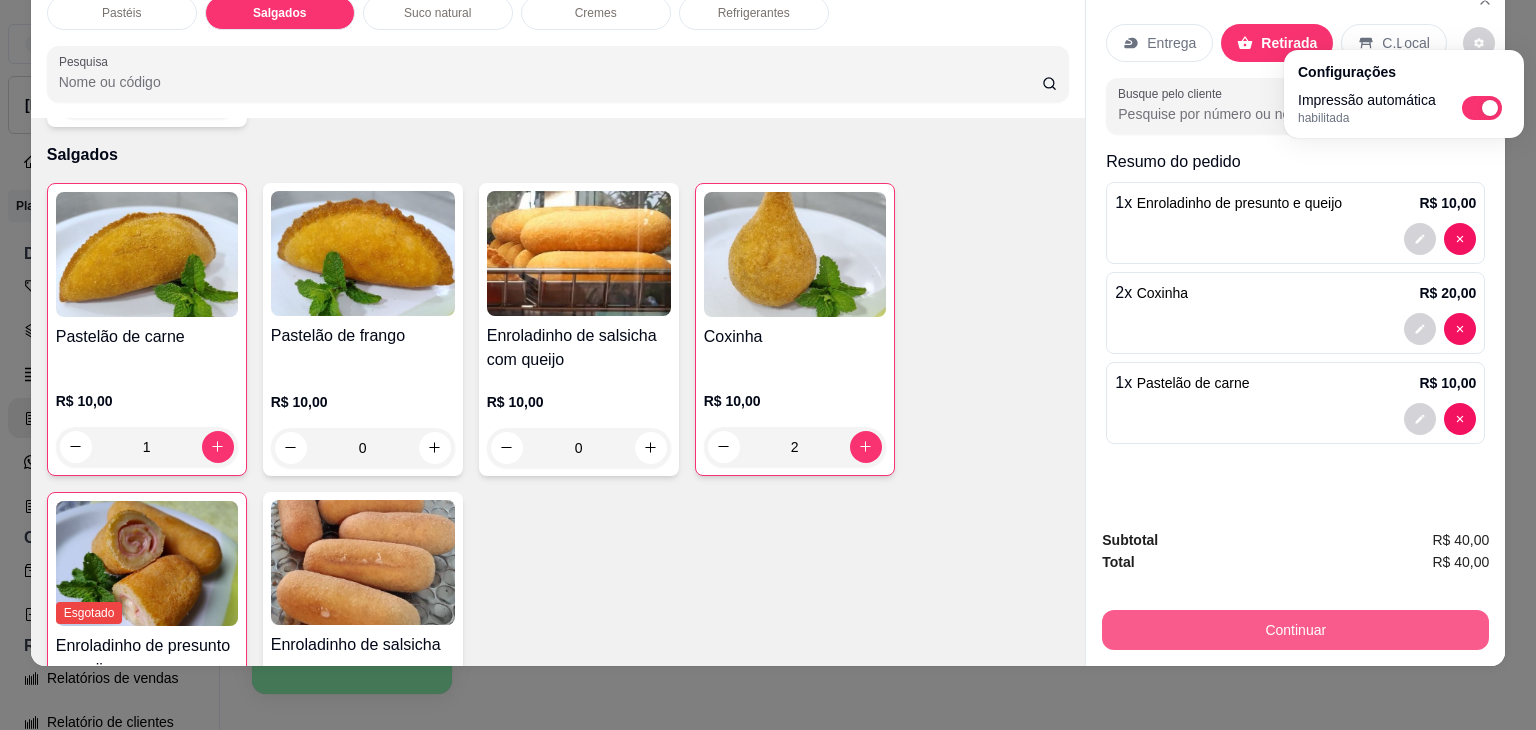 click on "Continuar" at bounding box center [1295, 630] 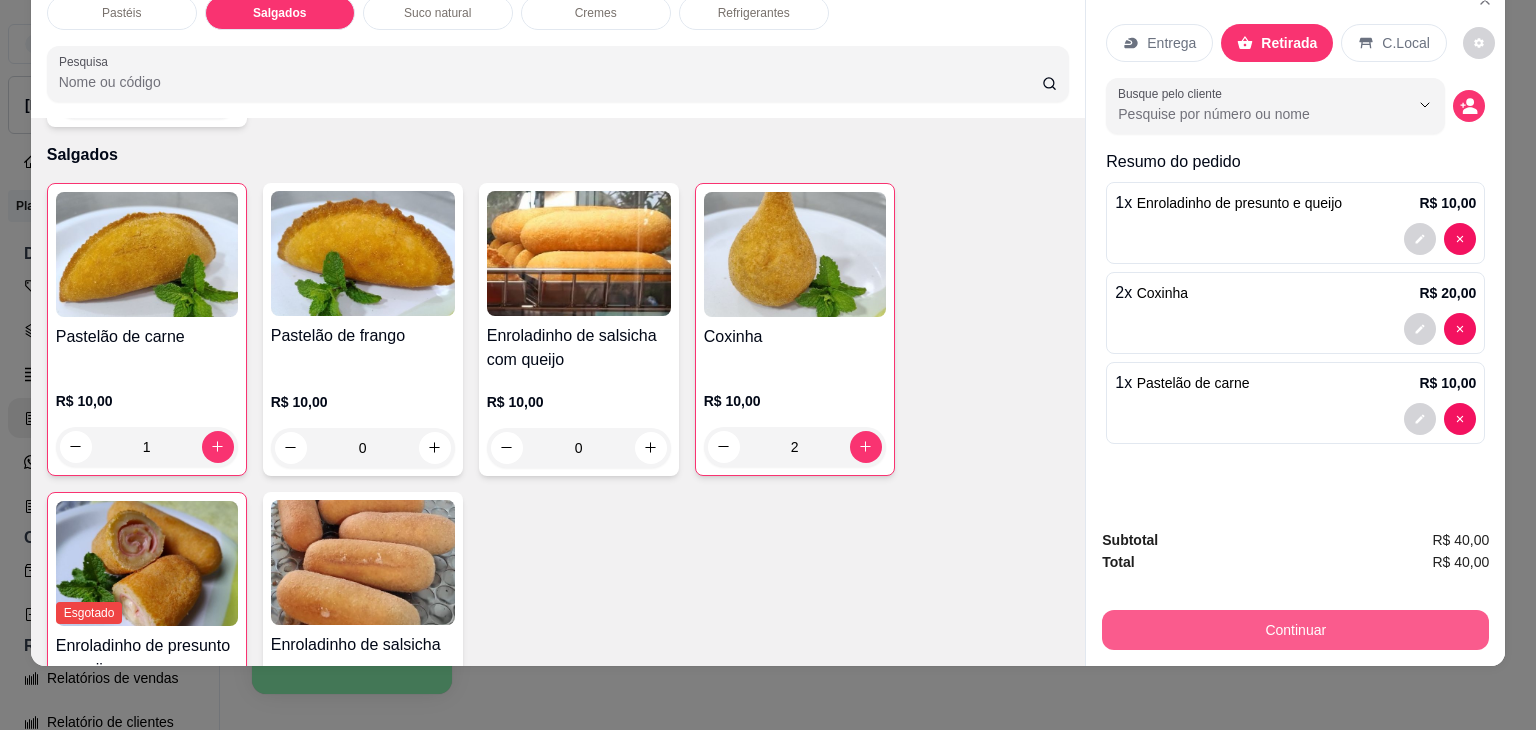 click on "Continuar" at bounding box center (1295, 630) 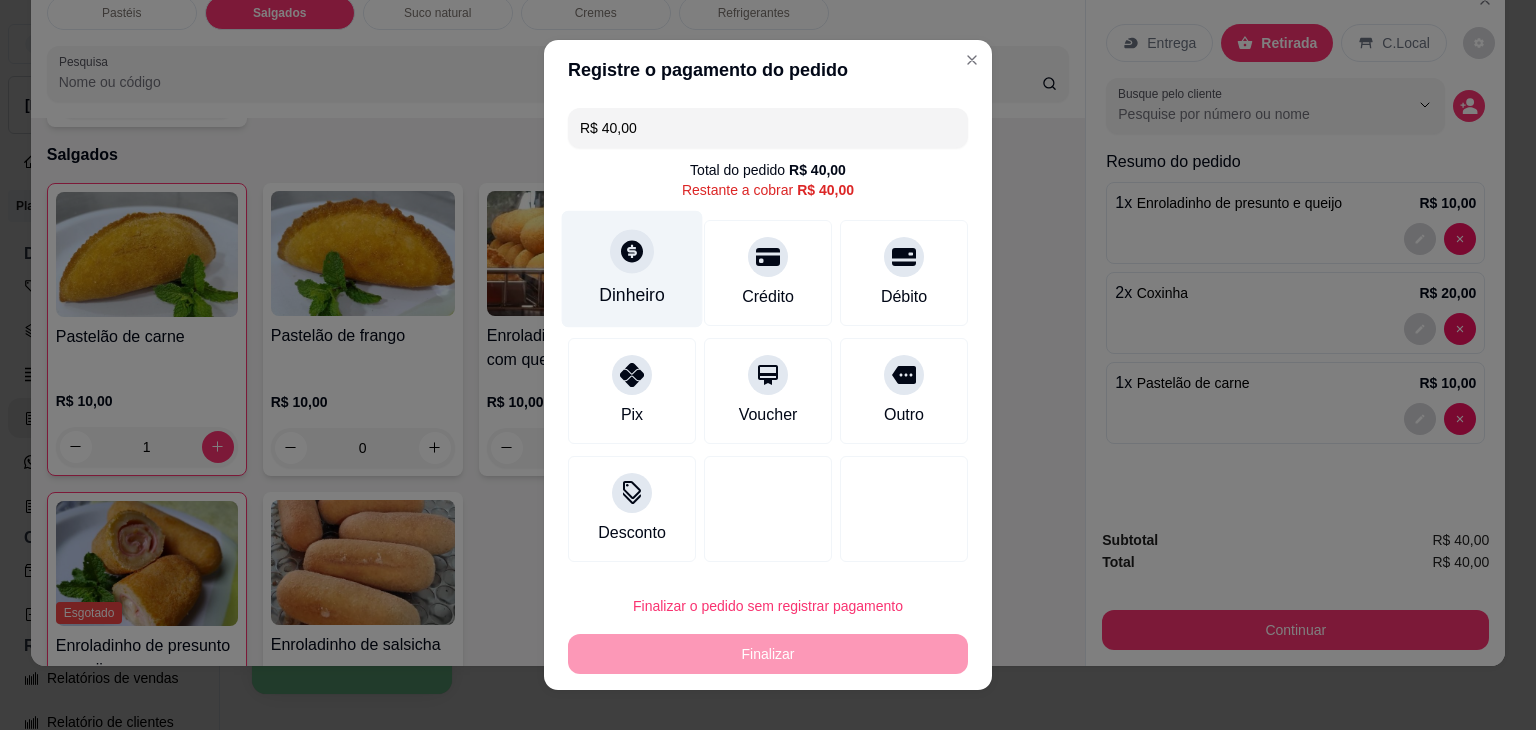 click on "Dinheiro" at bounding box center [632, 295] 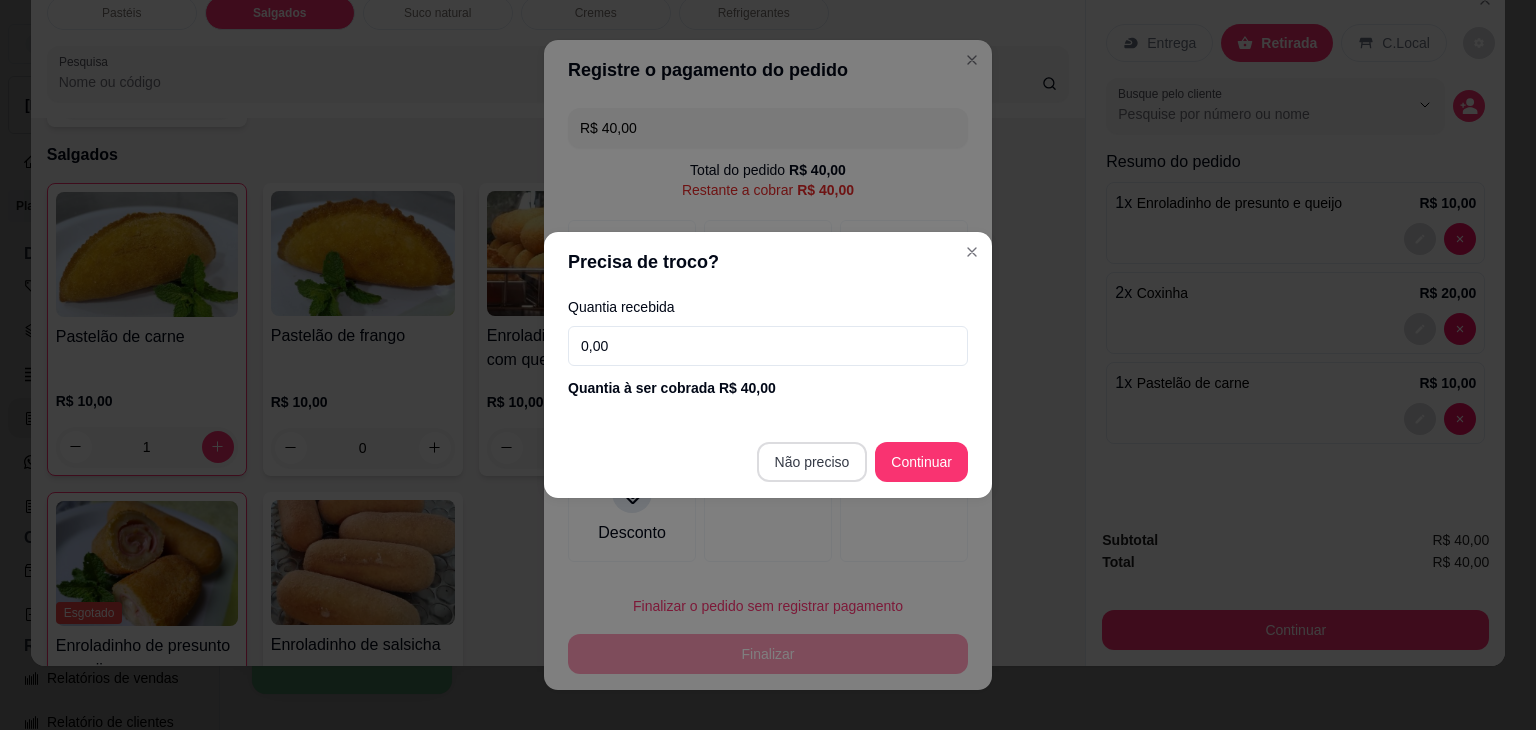 click at bounding box center [768, 509] 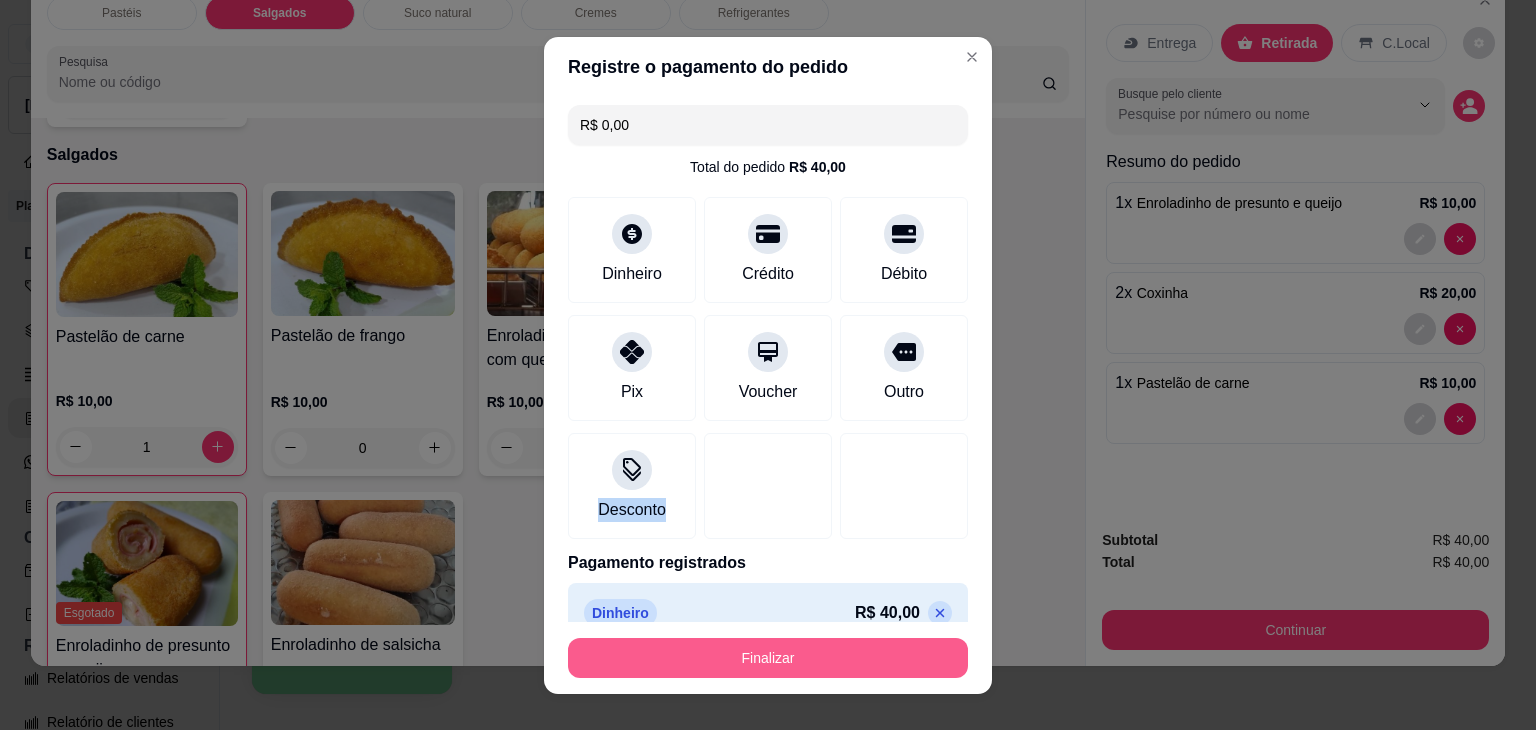 click on "Finalizar" at bounding box center [768, 658] 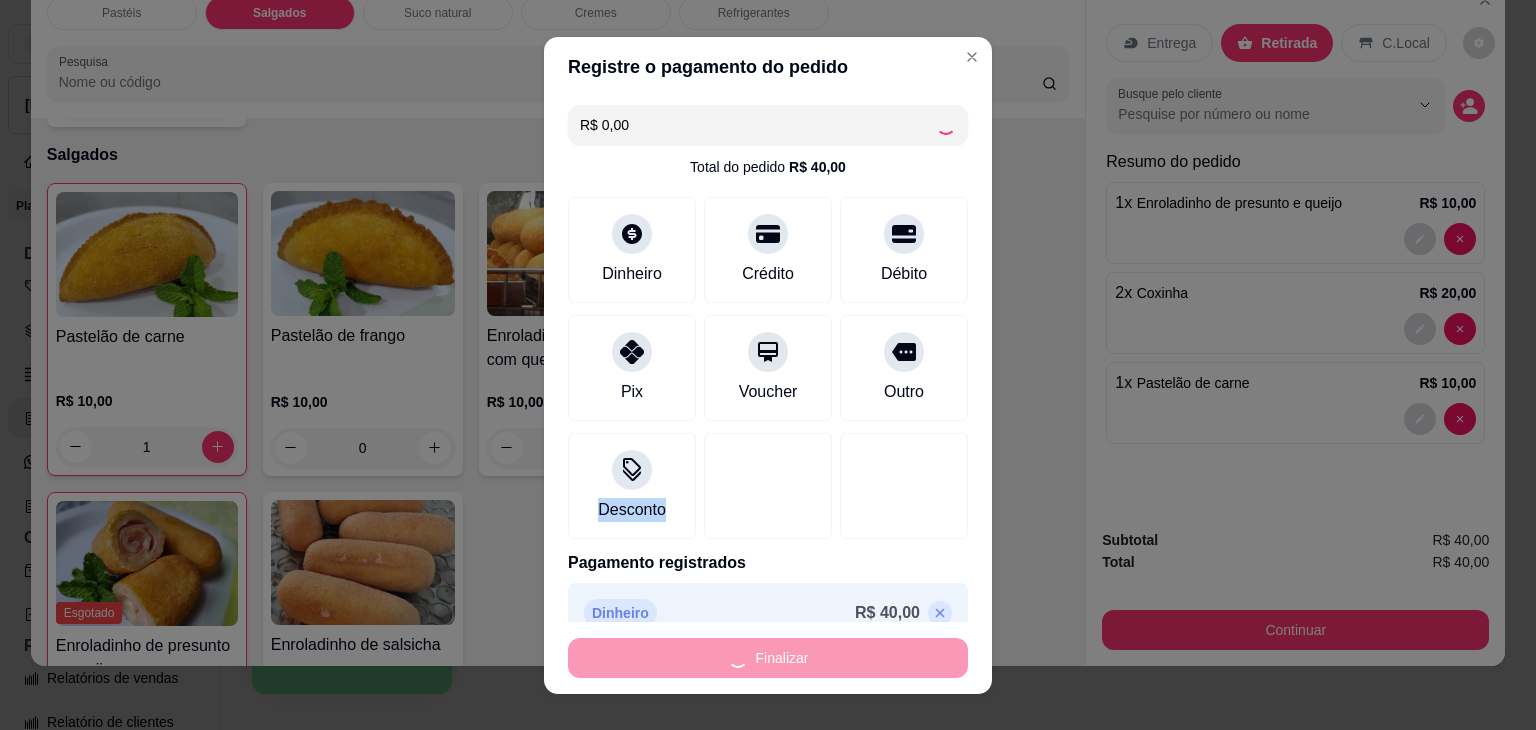 type on "0" 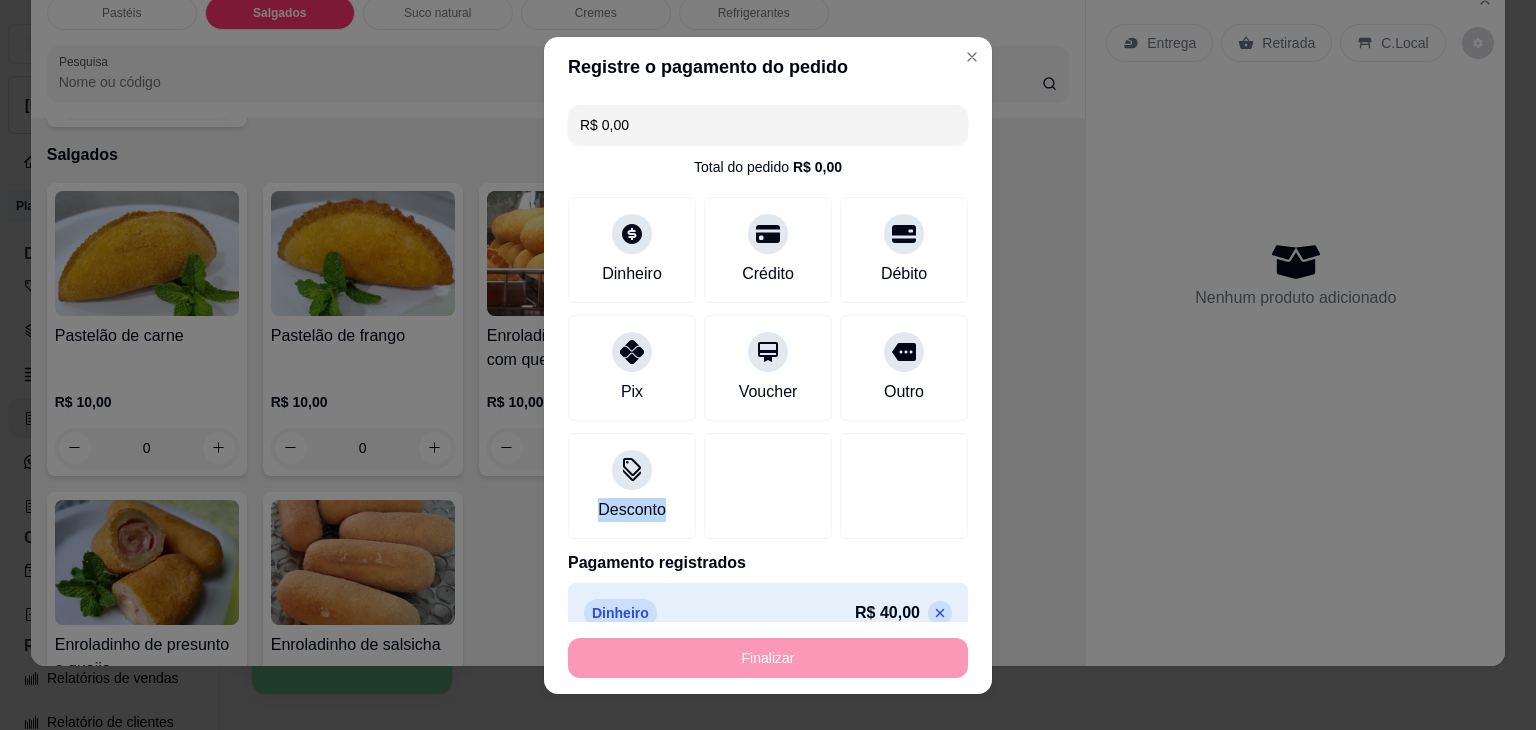 type on "-R$ 40,00" 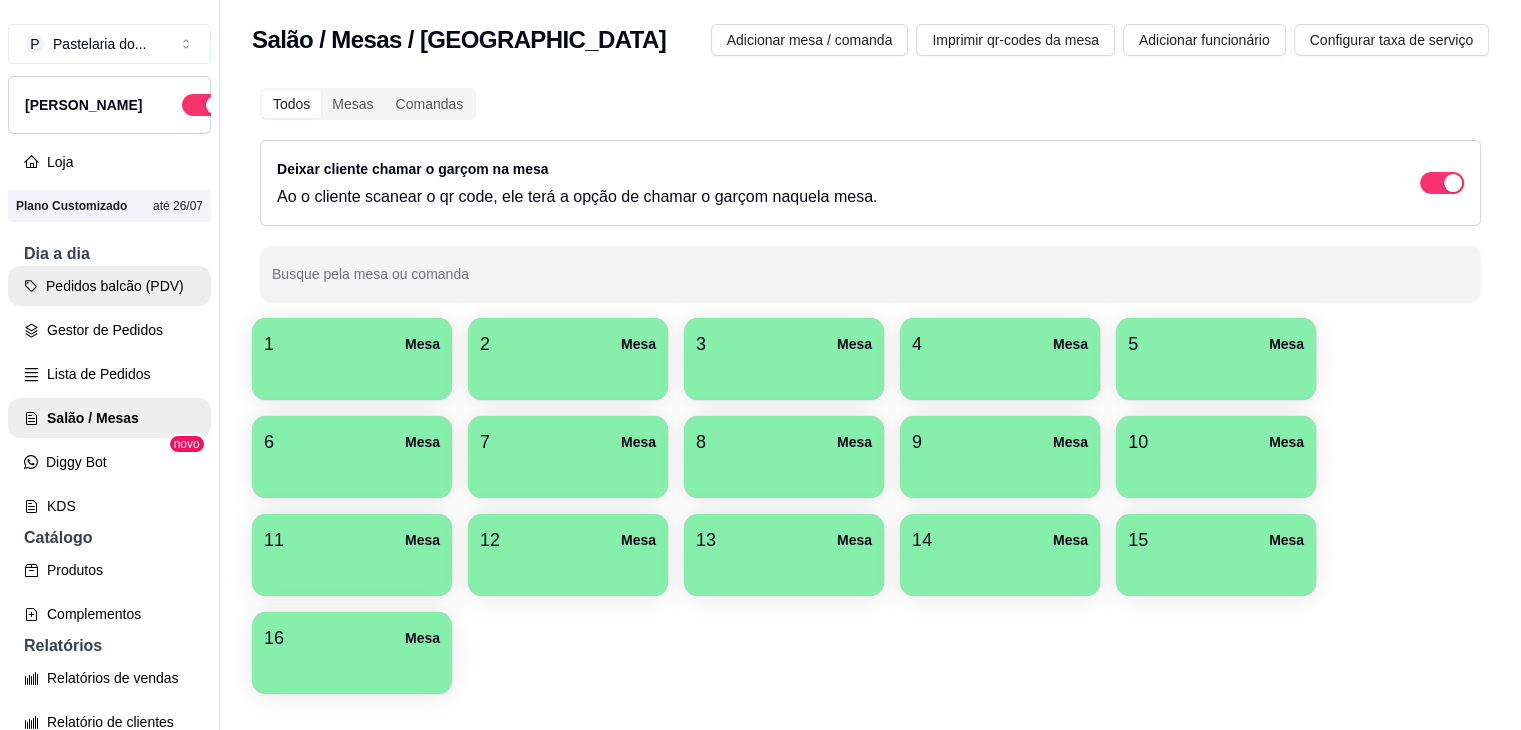 click on "Pedidos balcão (PDV)" at bounding box center (109, 286) 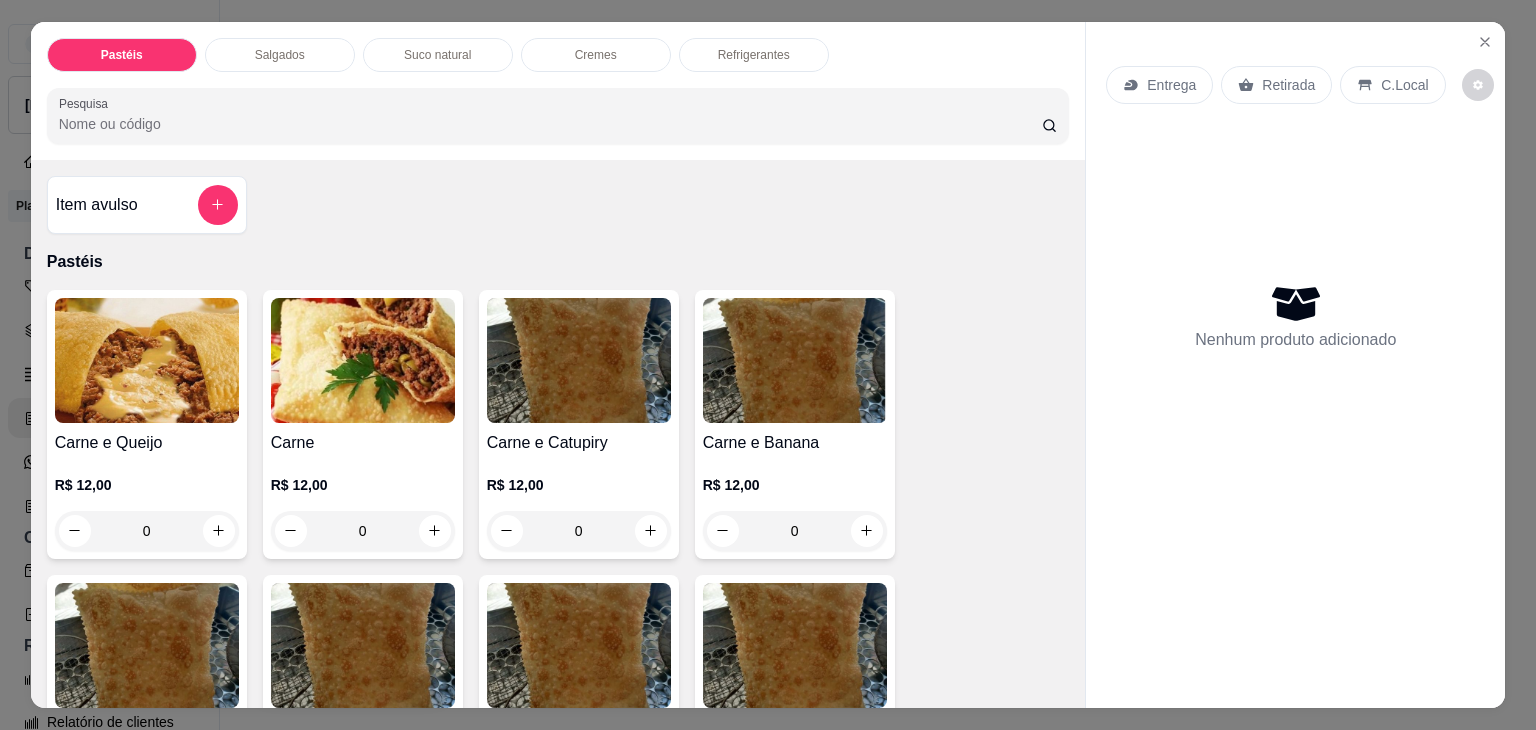 click on "Salgados" at bounding box center [280, 55] 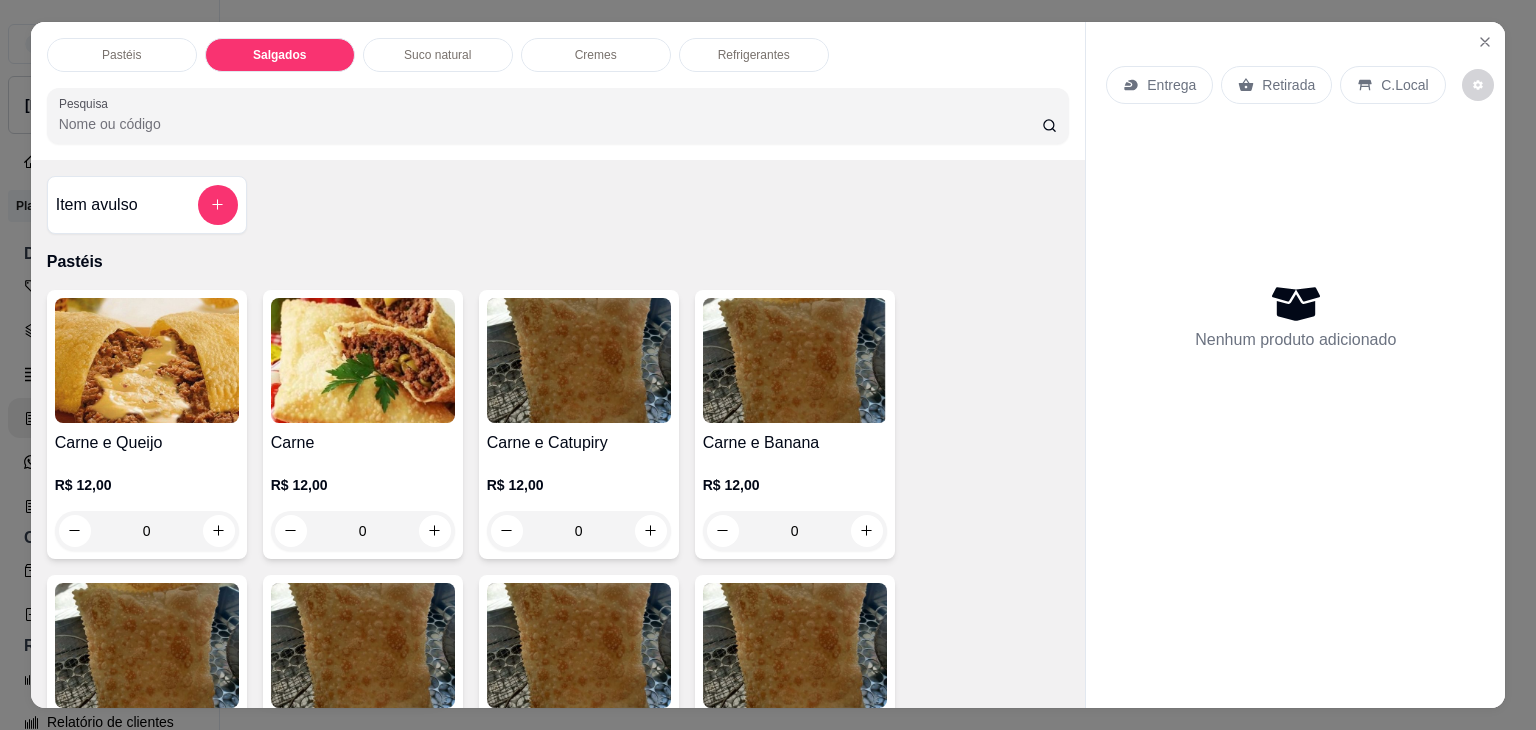scroll, scrollTop: 2124, scrollLeft: 0, axis: vertical 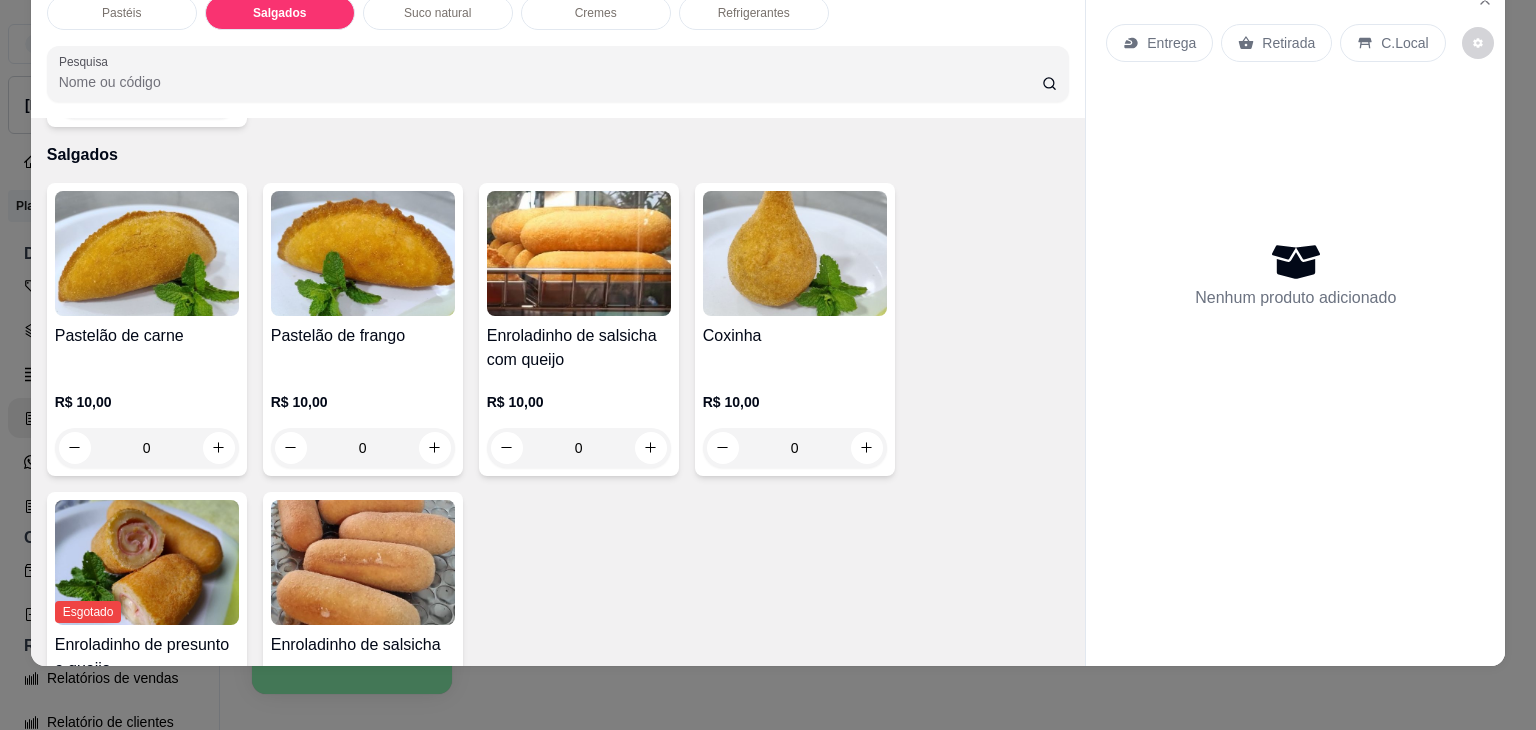click on "Coxinha" at bounding box center (795, 336) 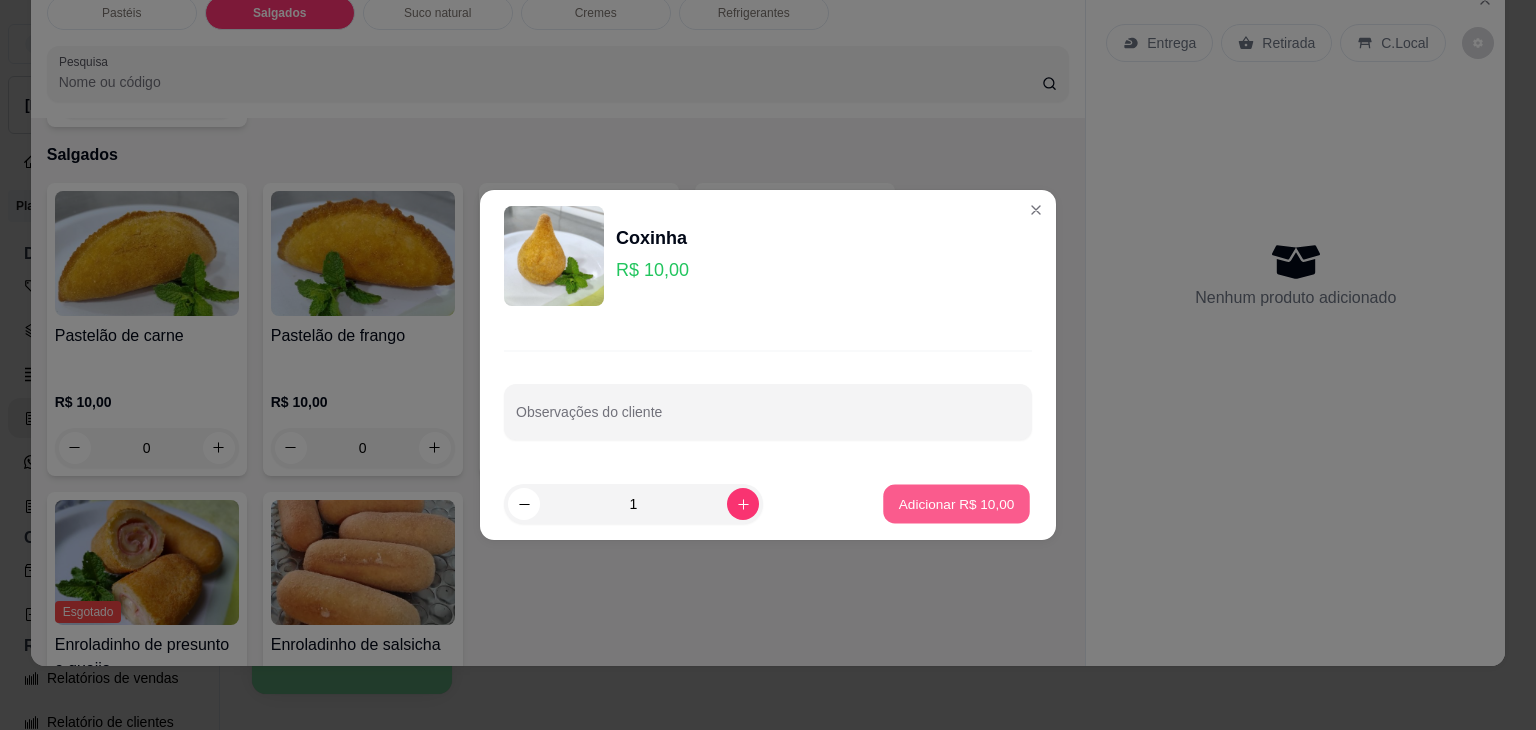 click on "Adicionar   R$ 10,00" at bounding box center (957, 503) 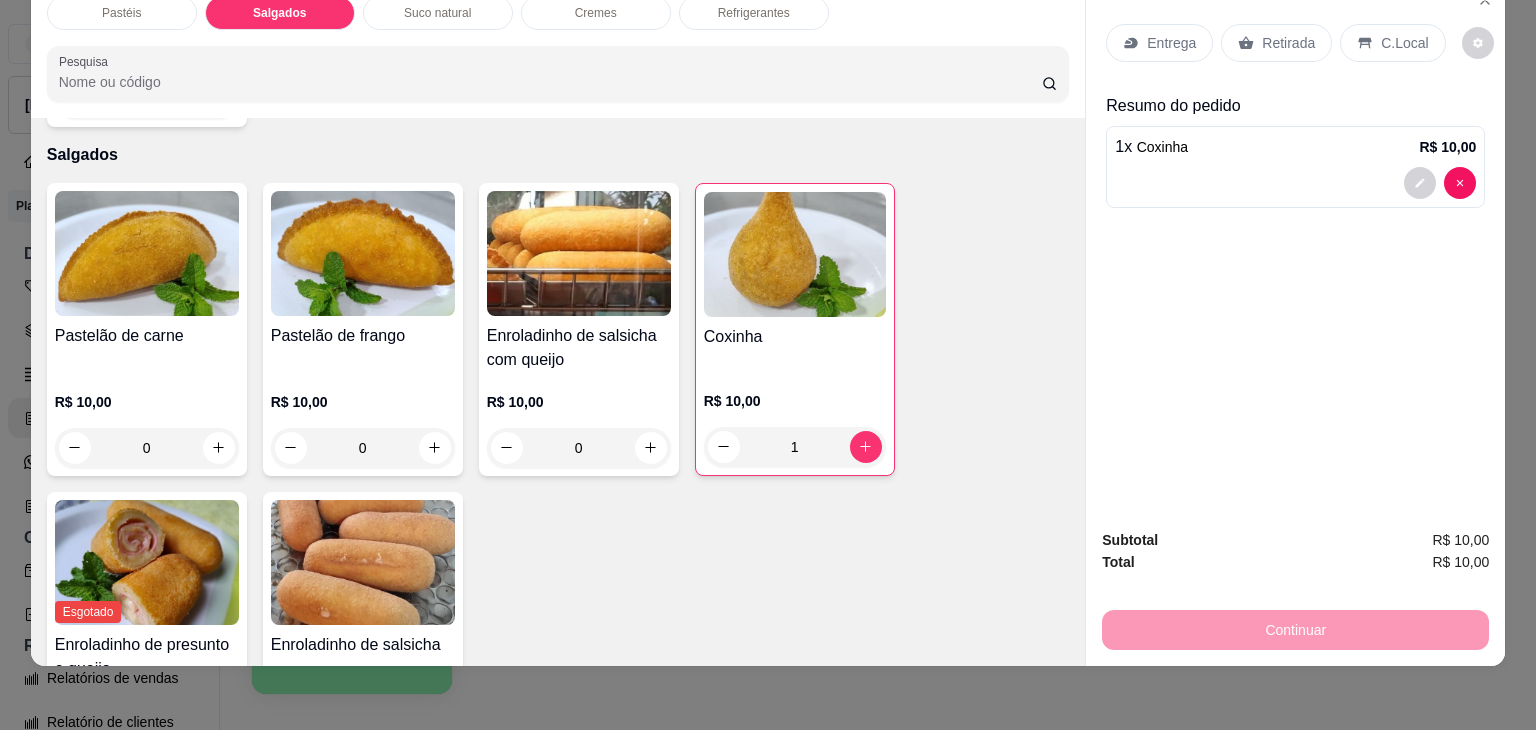 click on "Retirada" at bounding box center [1276, 43] 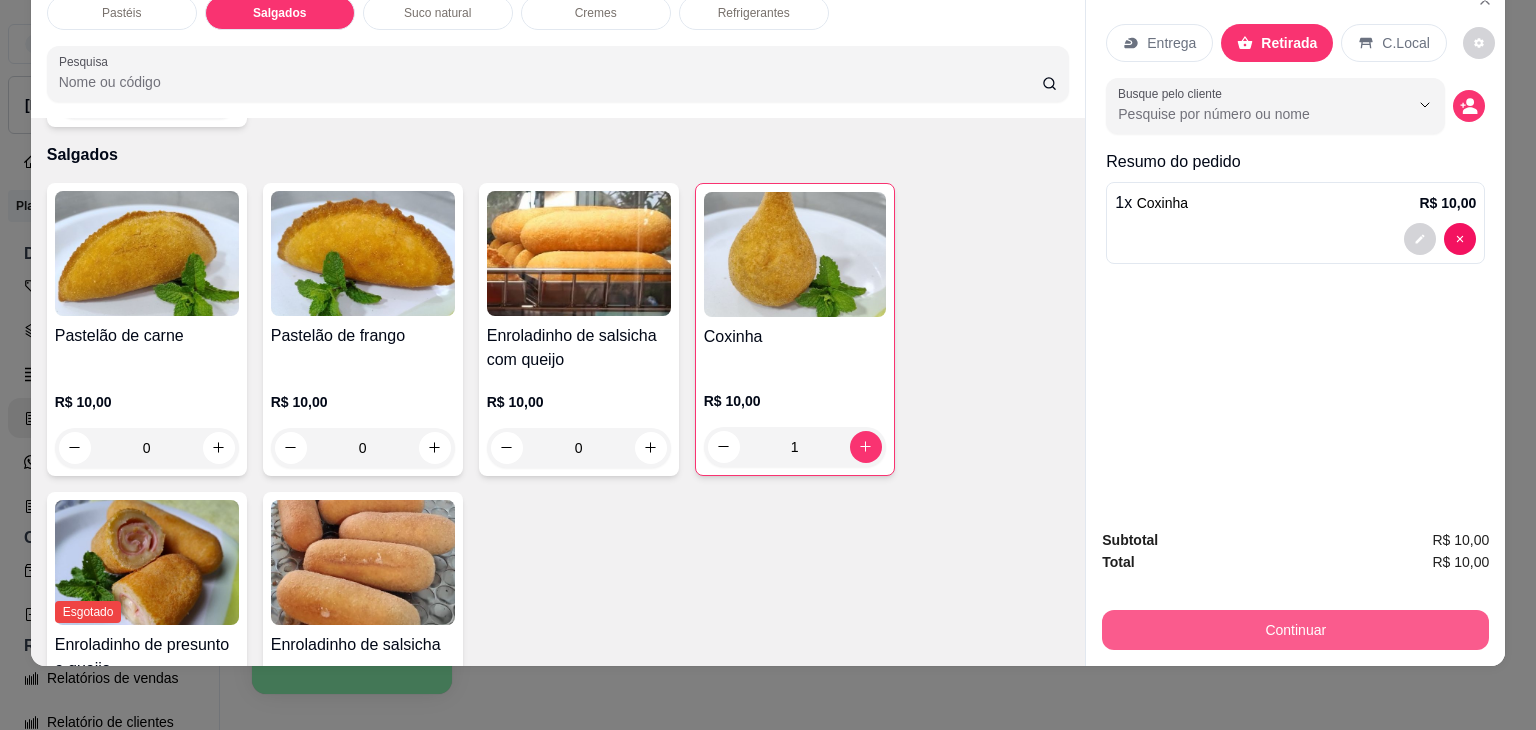 click on "Continuar" at bounding box center (1295, 630) 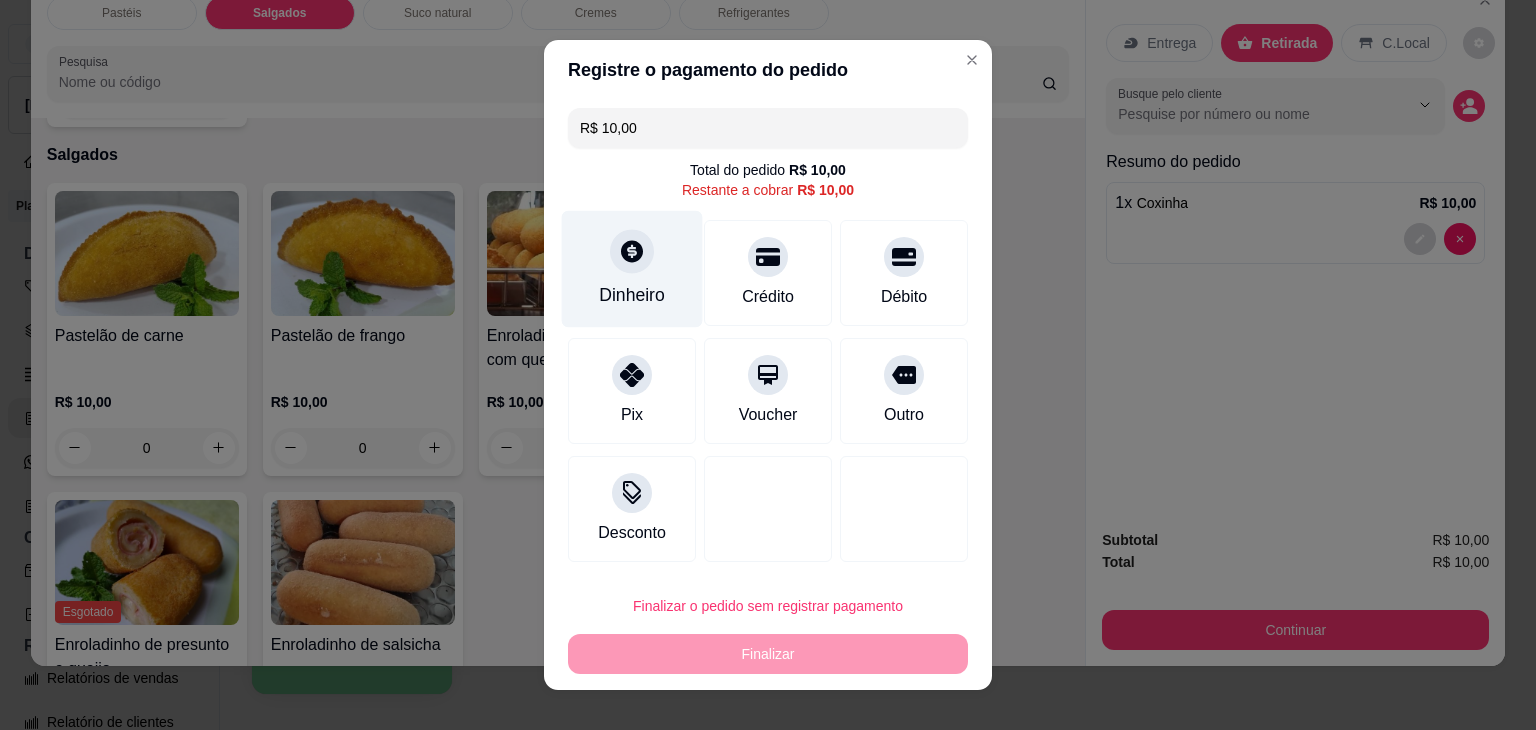 click on "Dinheiro" at bounding box center (632, 269) 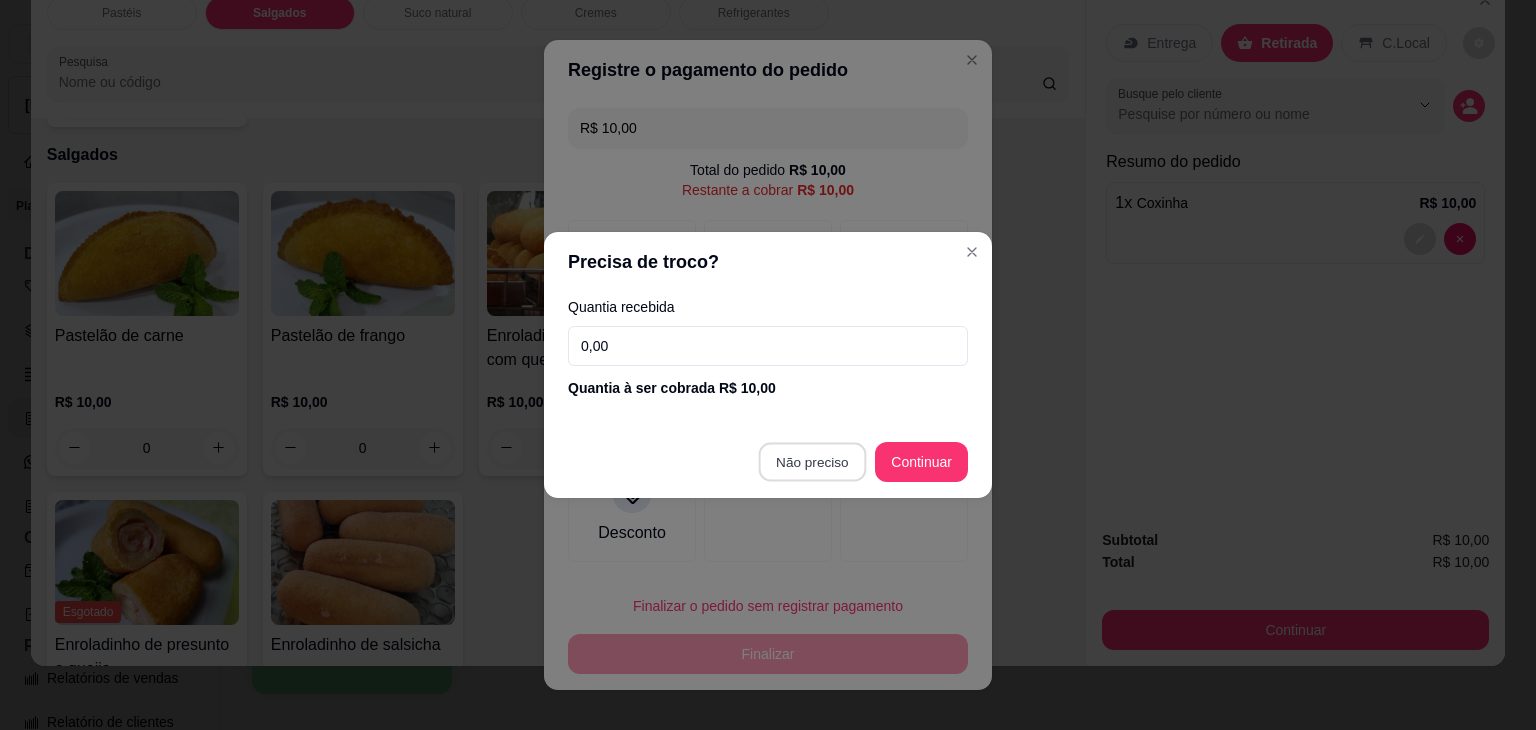 type on "R$ 0,00" 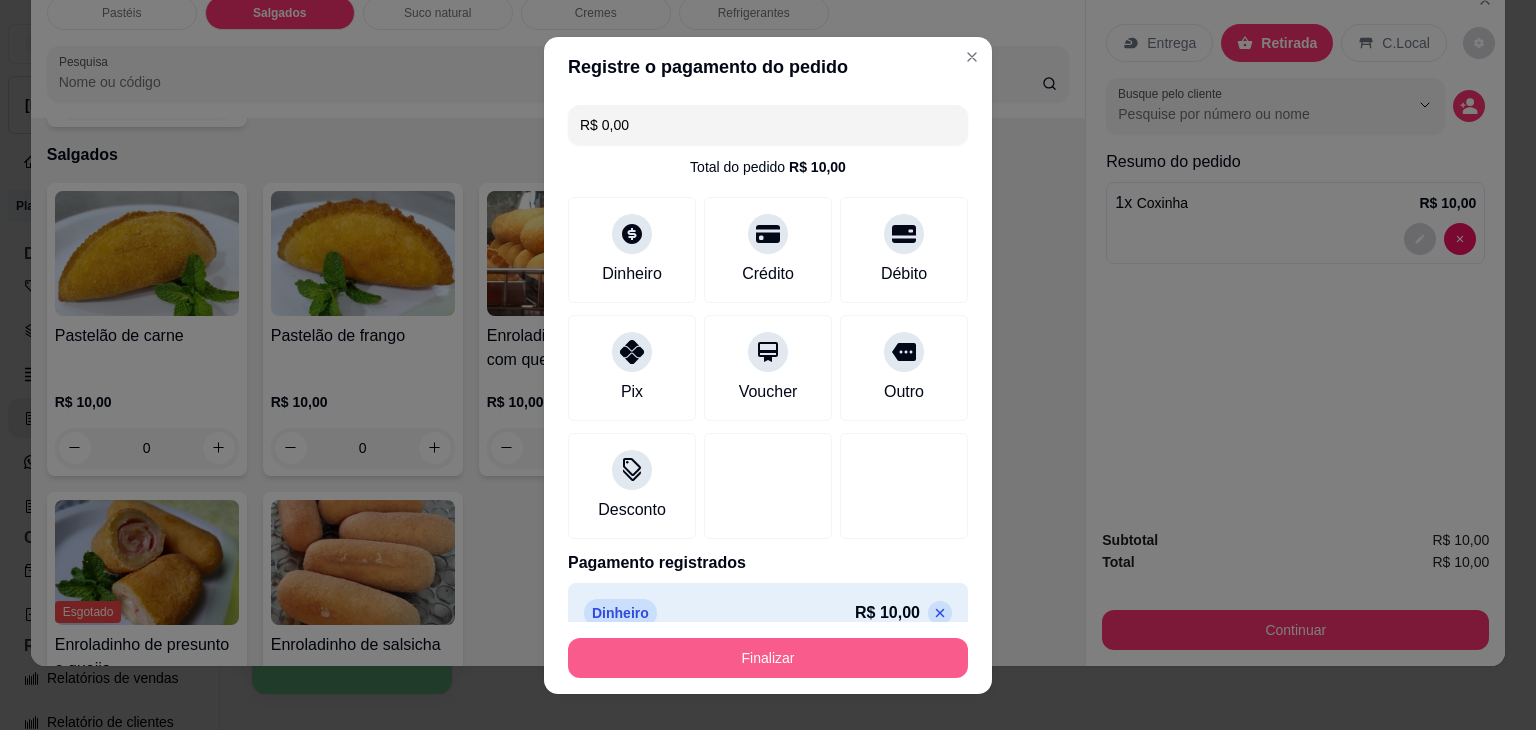 click on "Finalizar" at bounding box center [768, 658] 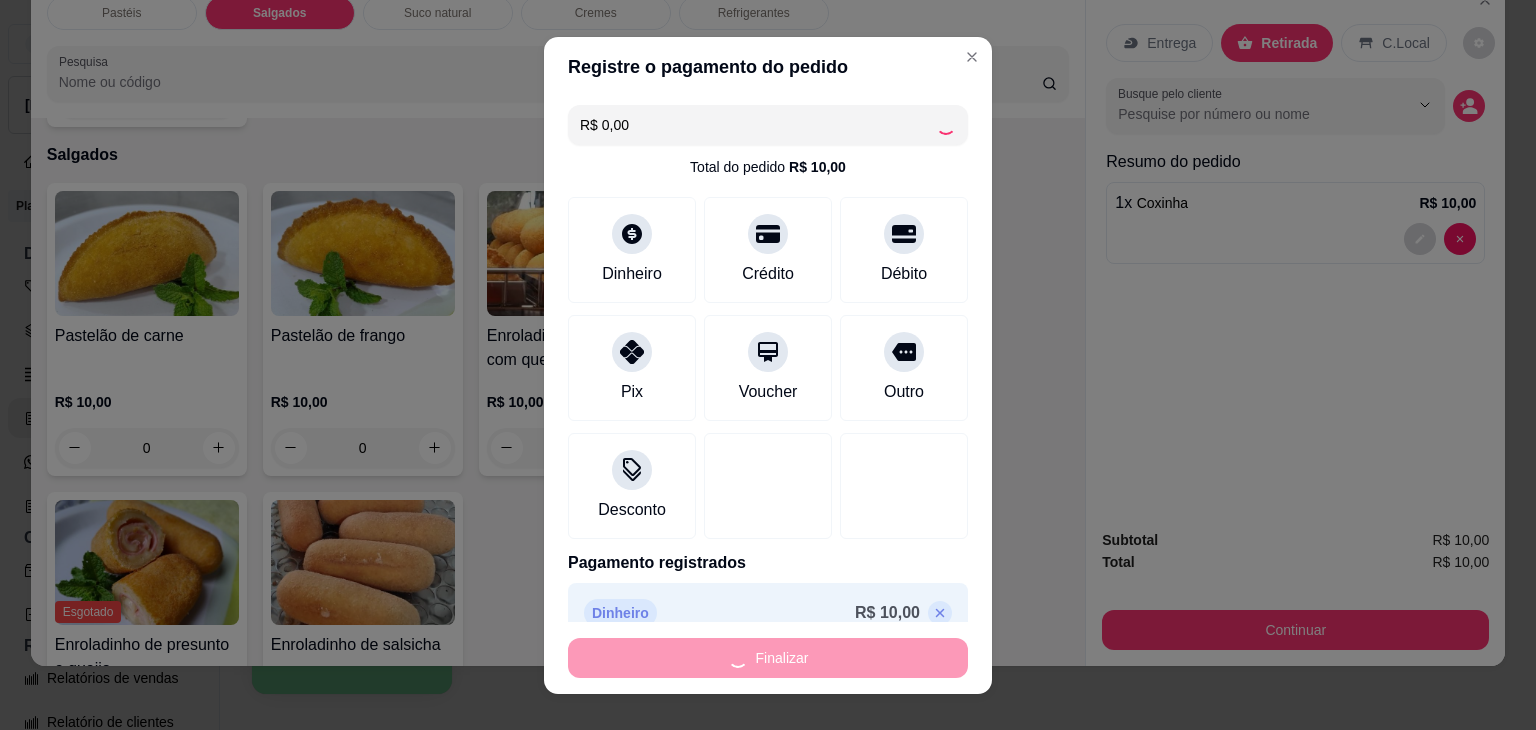 type on "0" 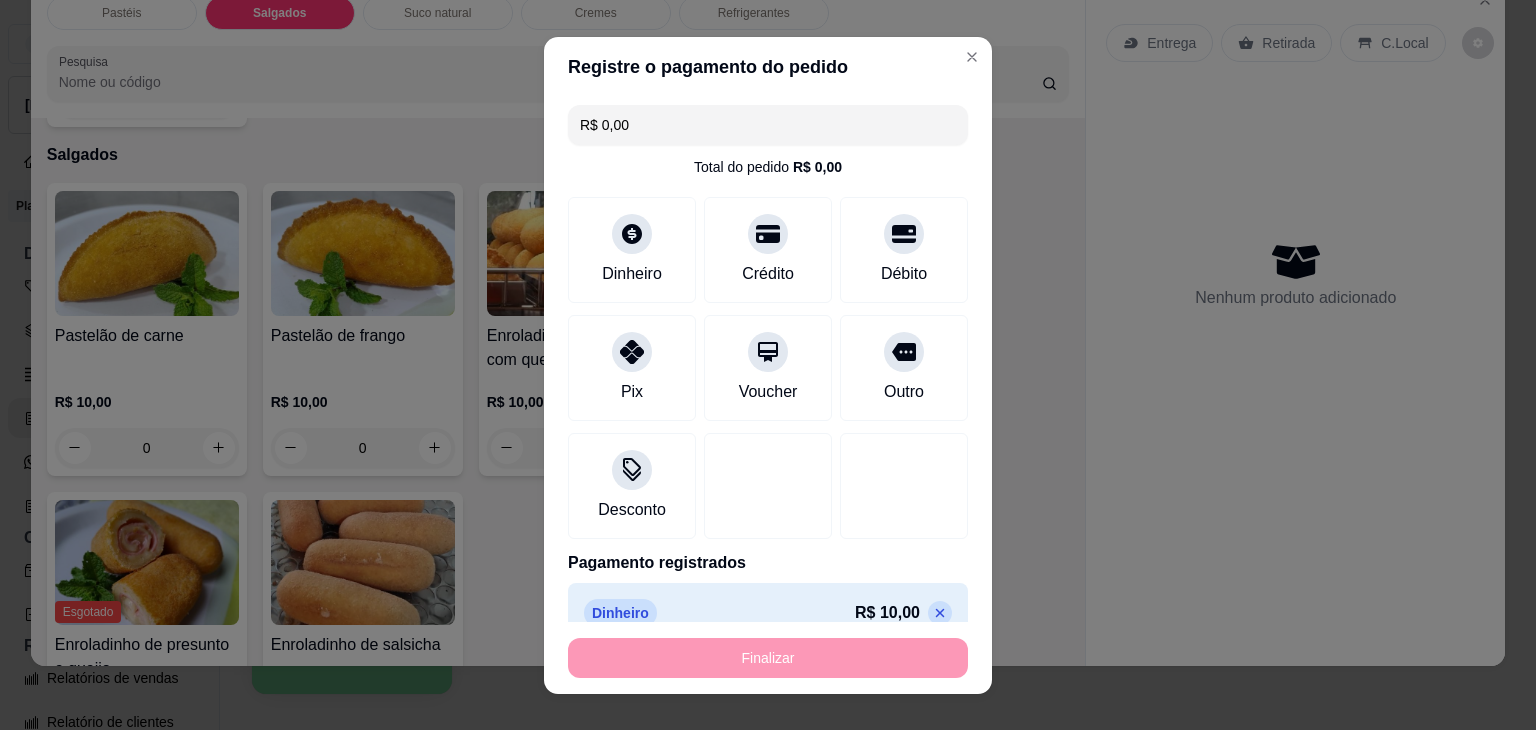 type on "-R$ 10,00" 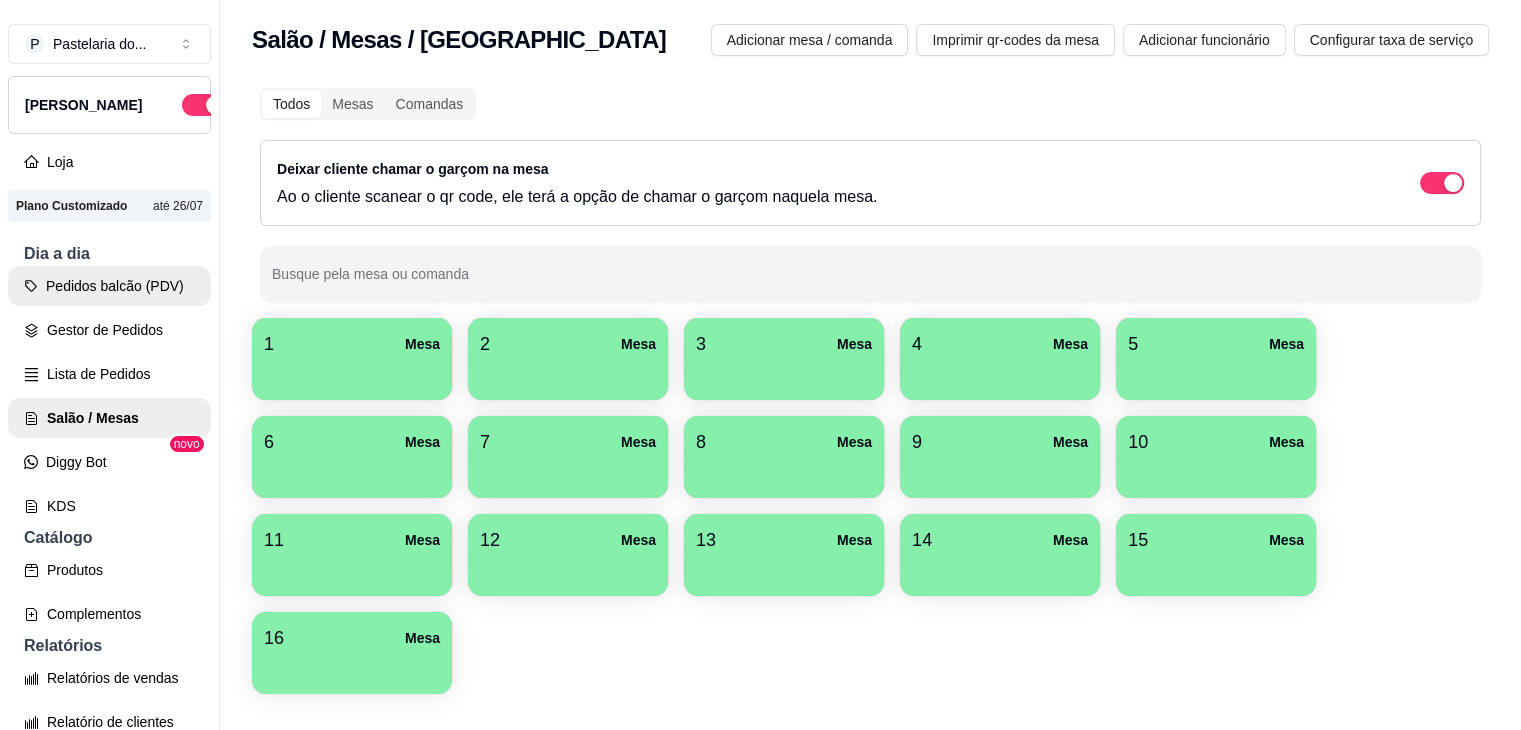 click on "Pedidos balcão (PDV)" at bounding box center (109, 286) 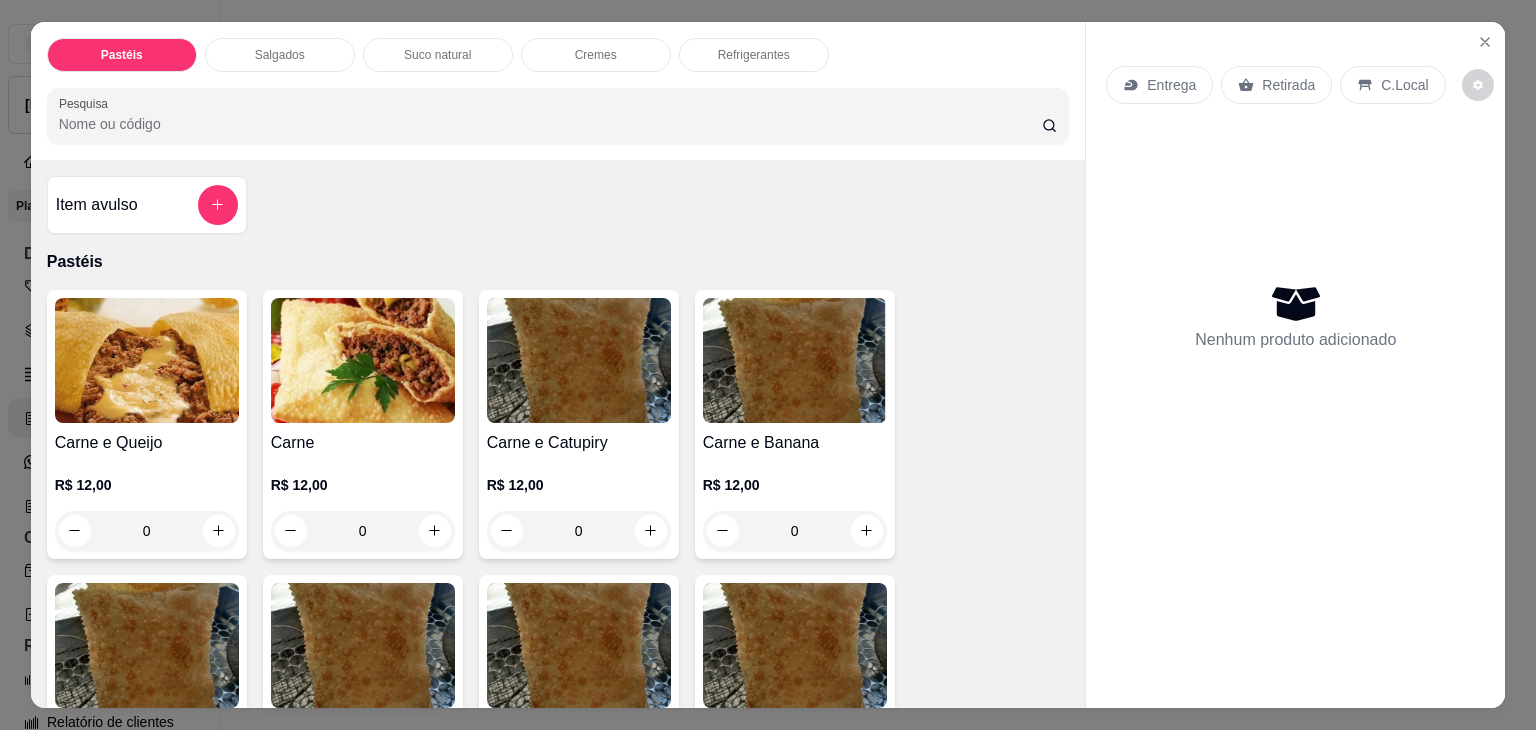 click on "Salgados" at bounding box center [280, 55] 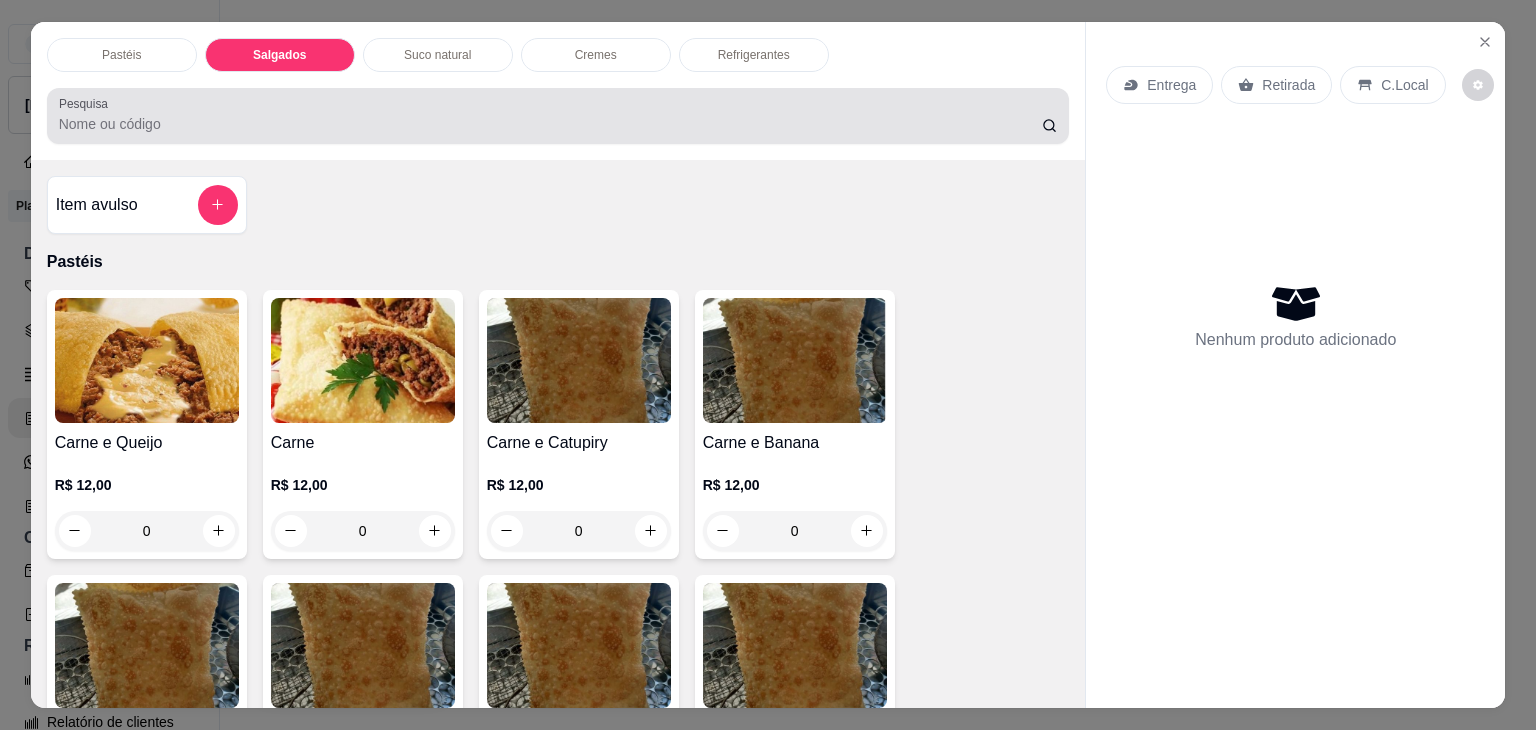 scroll, scrollTop: 2124, scrollLeft: 0, axis: vertical 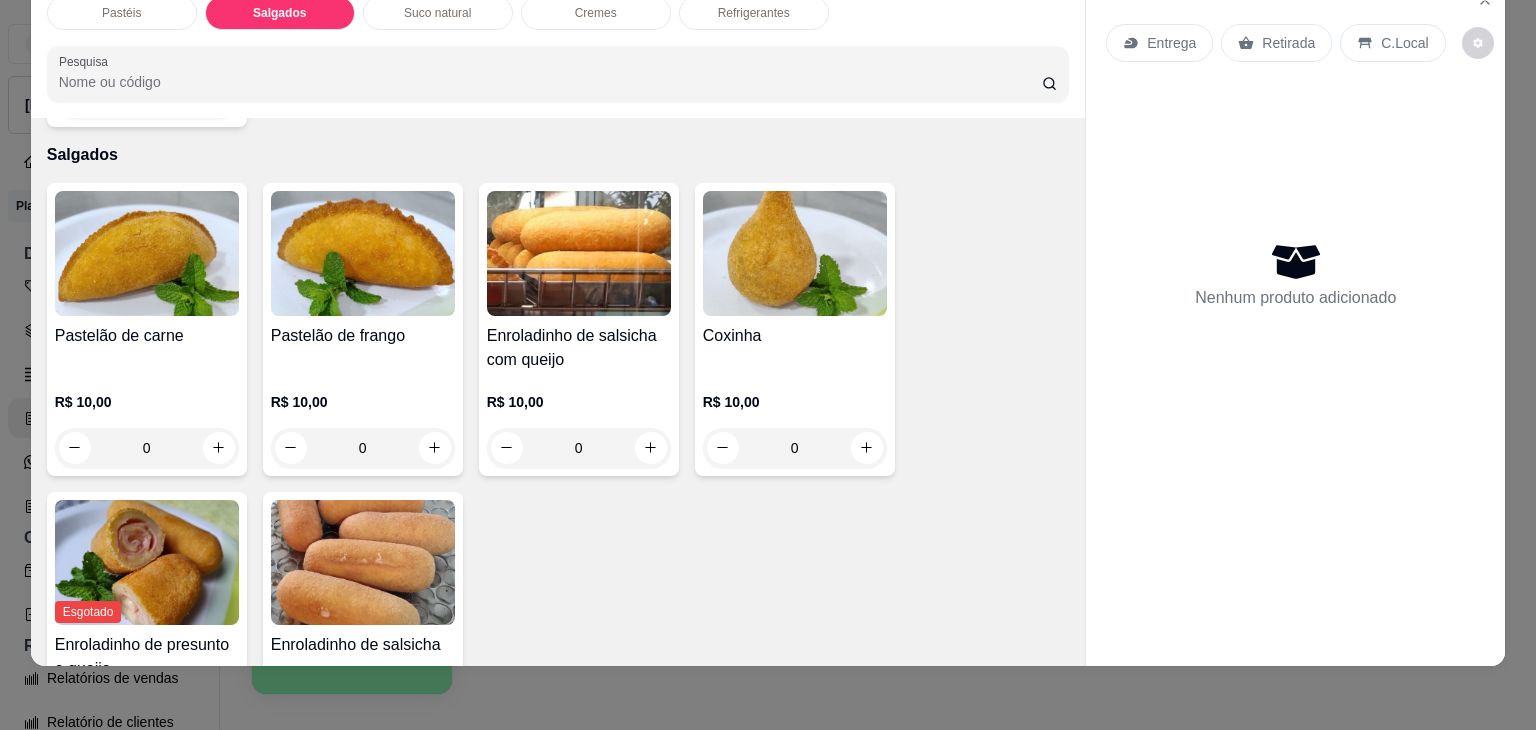 click at bounding box center (363, 253) 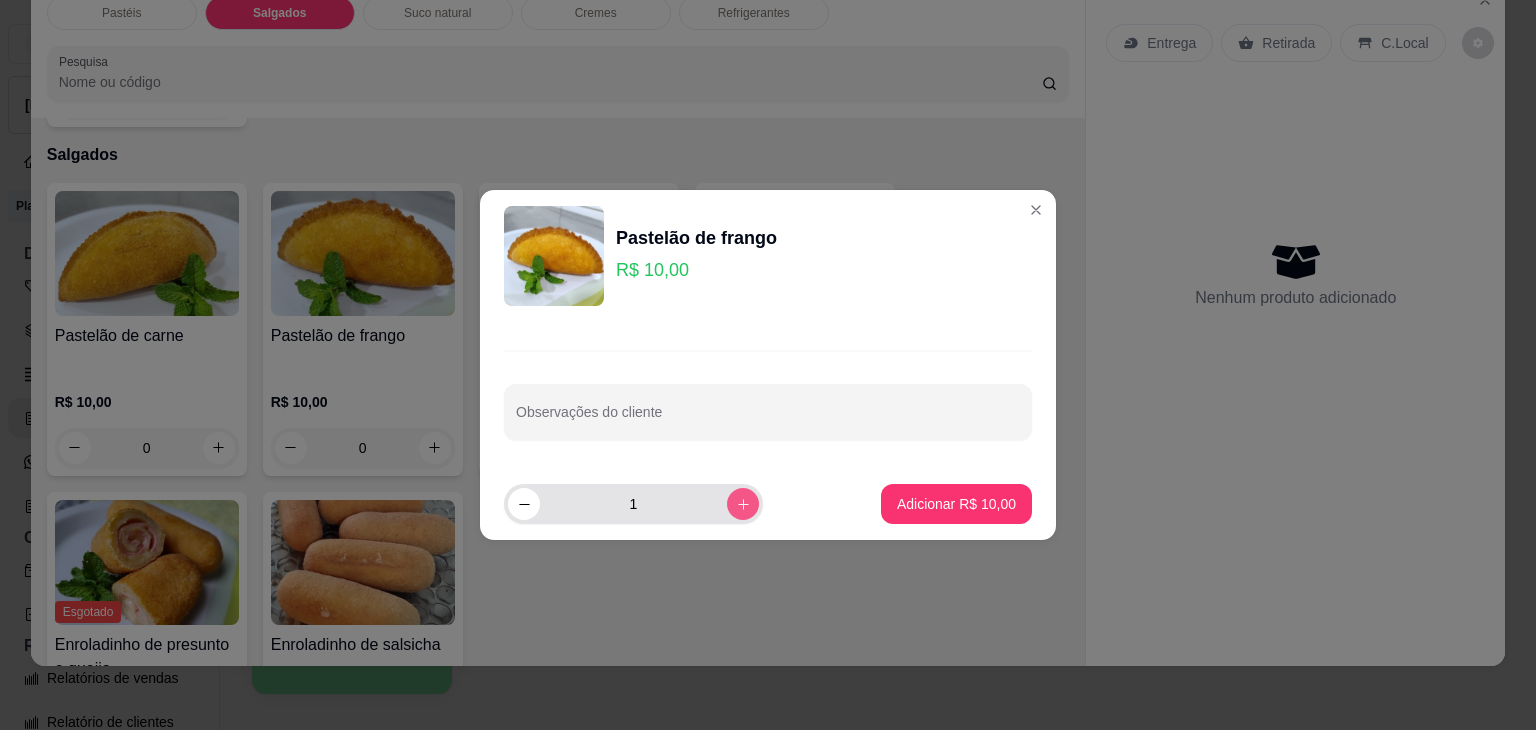 click at bounding box center (743, 504) 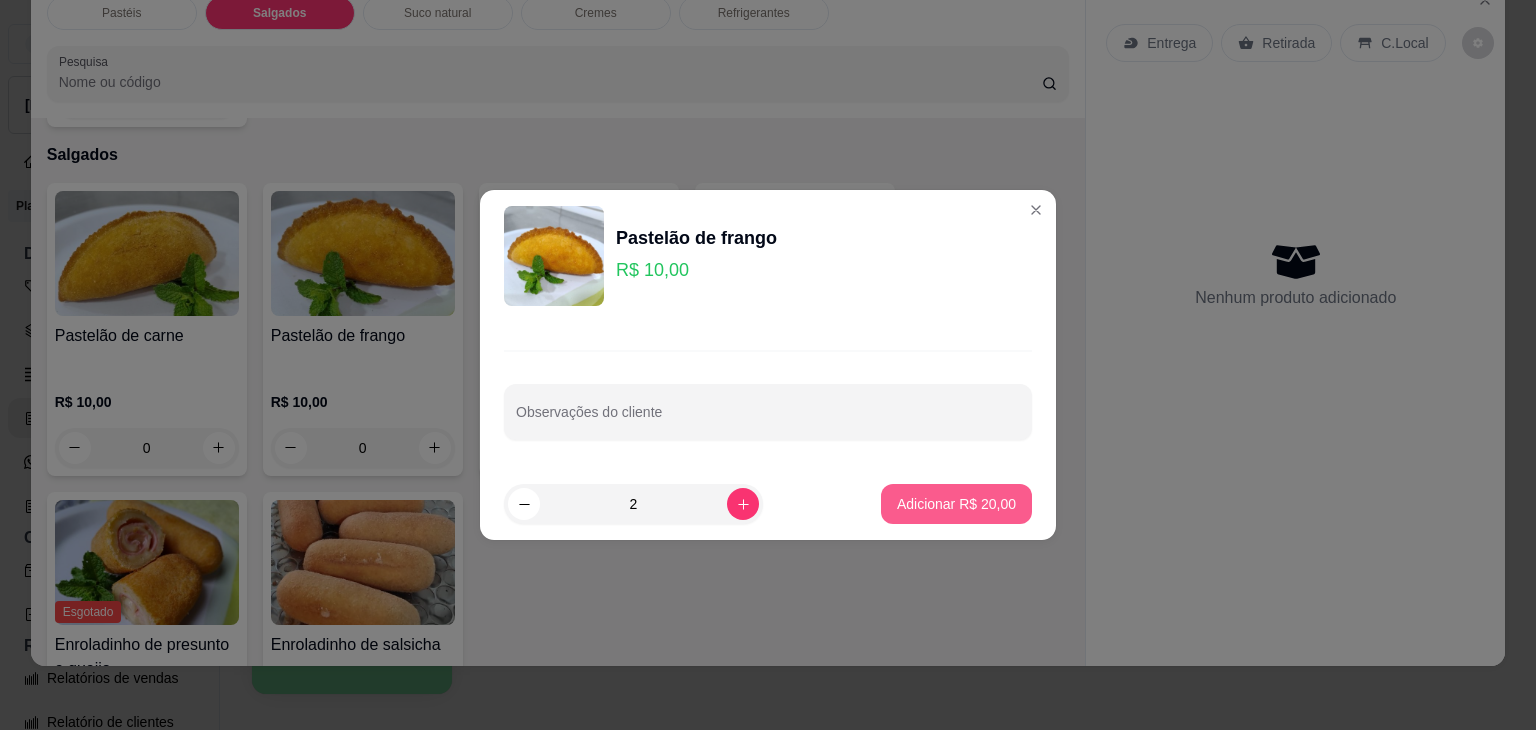 click on "Adicionar   R$ 20,00" at bounding box center (956, 504) 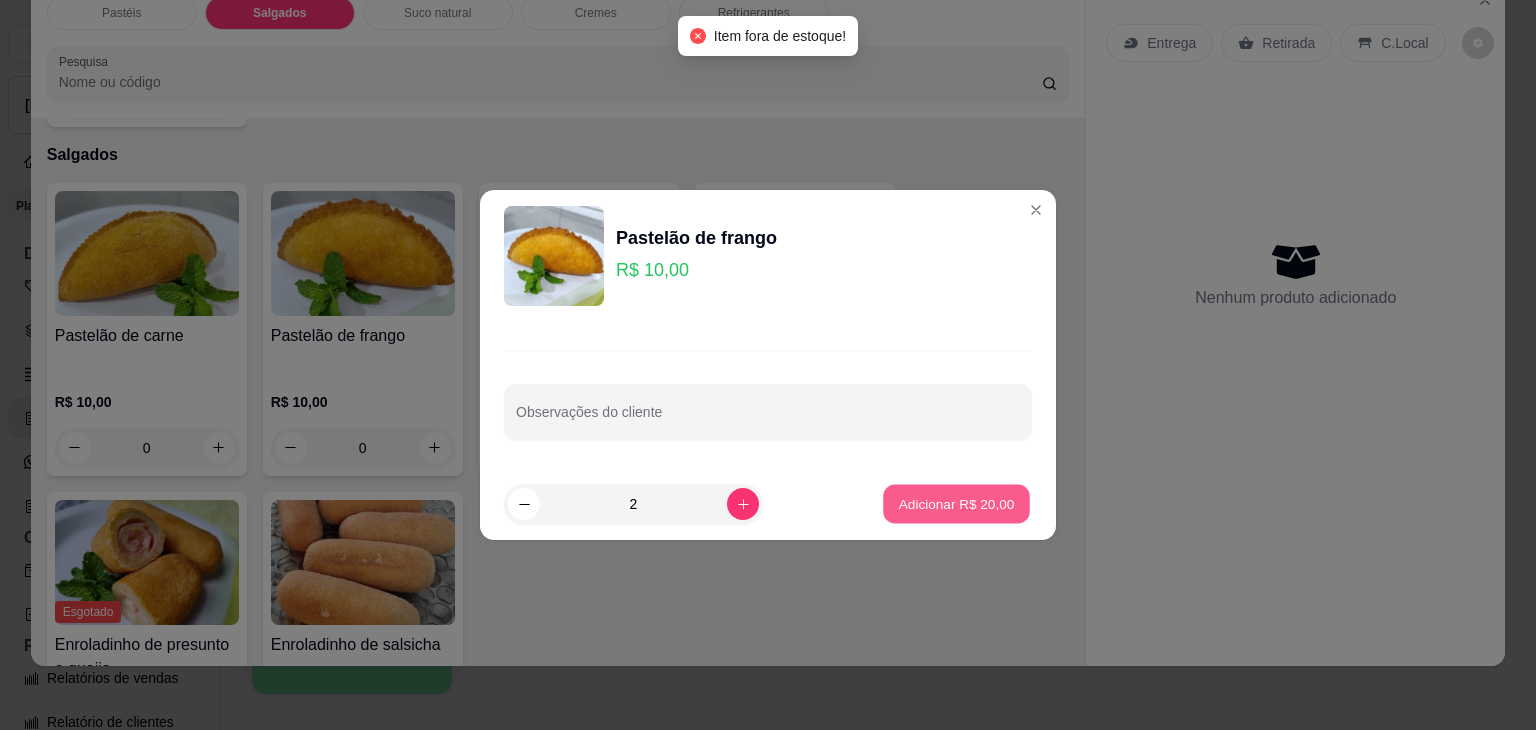 click on "Adicionar   R$ 20,00" at bounding box center (957, 503) 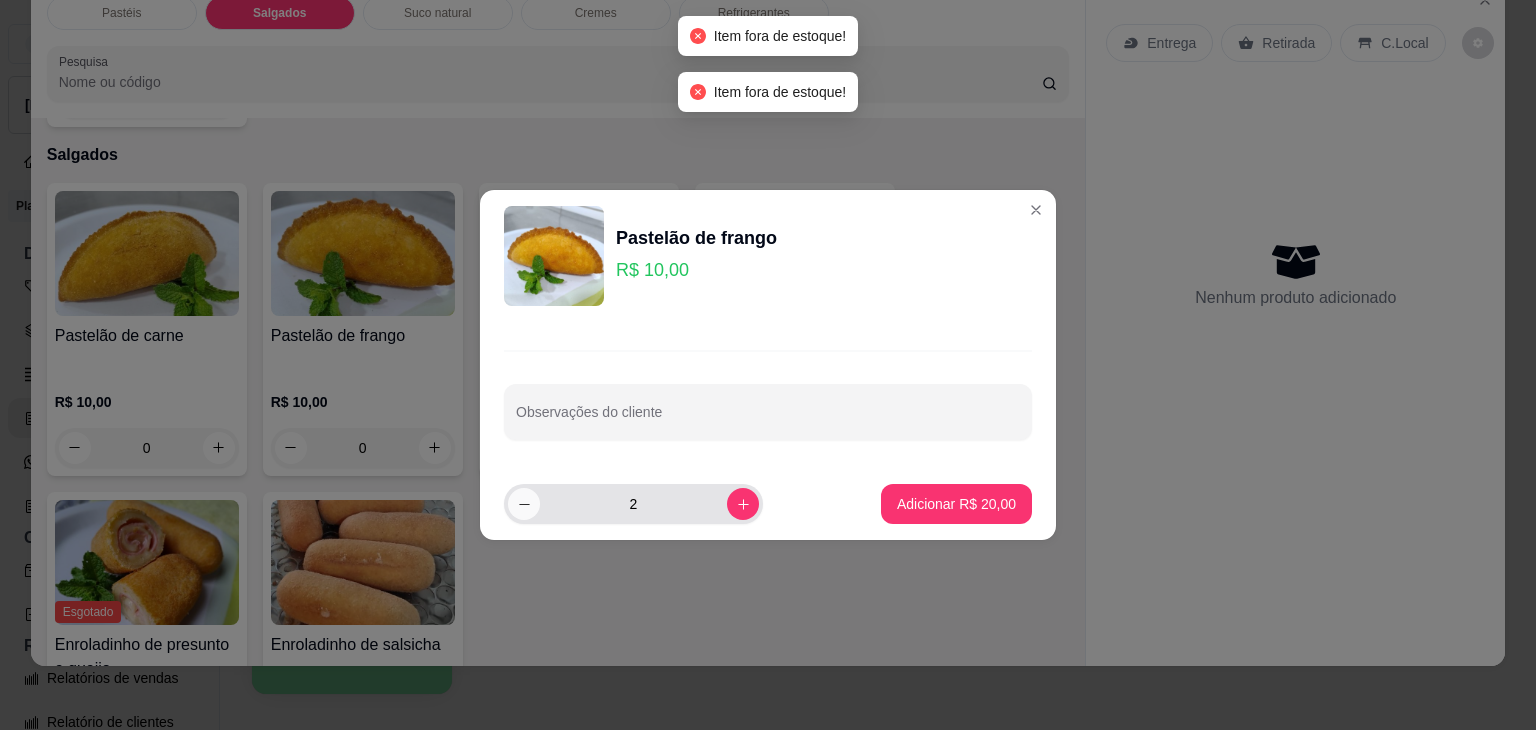 click 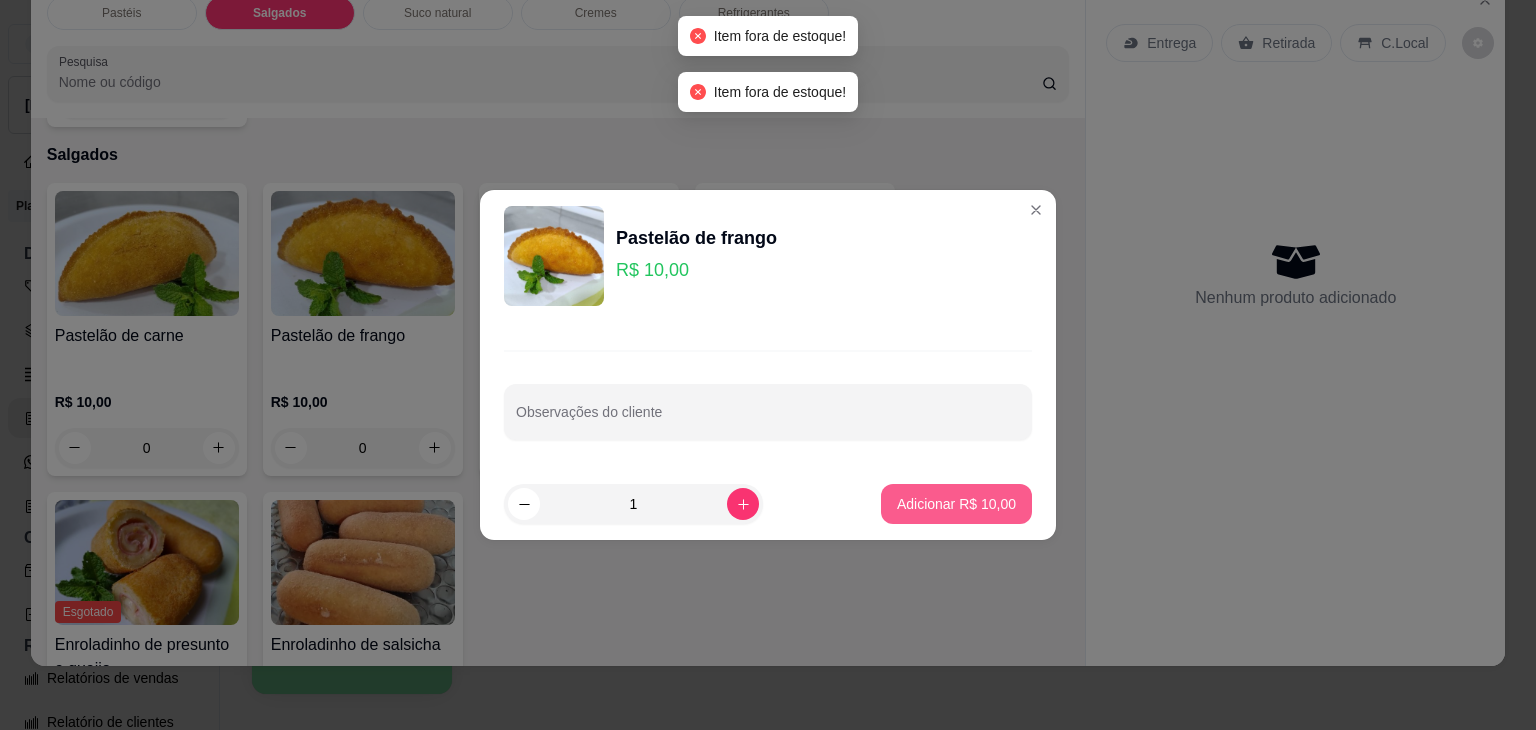 click on "Adicionar   R$ 10,00" at bounding box center (956, 504) 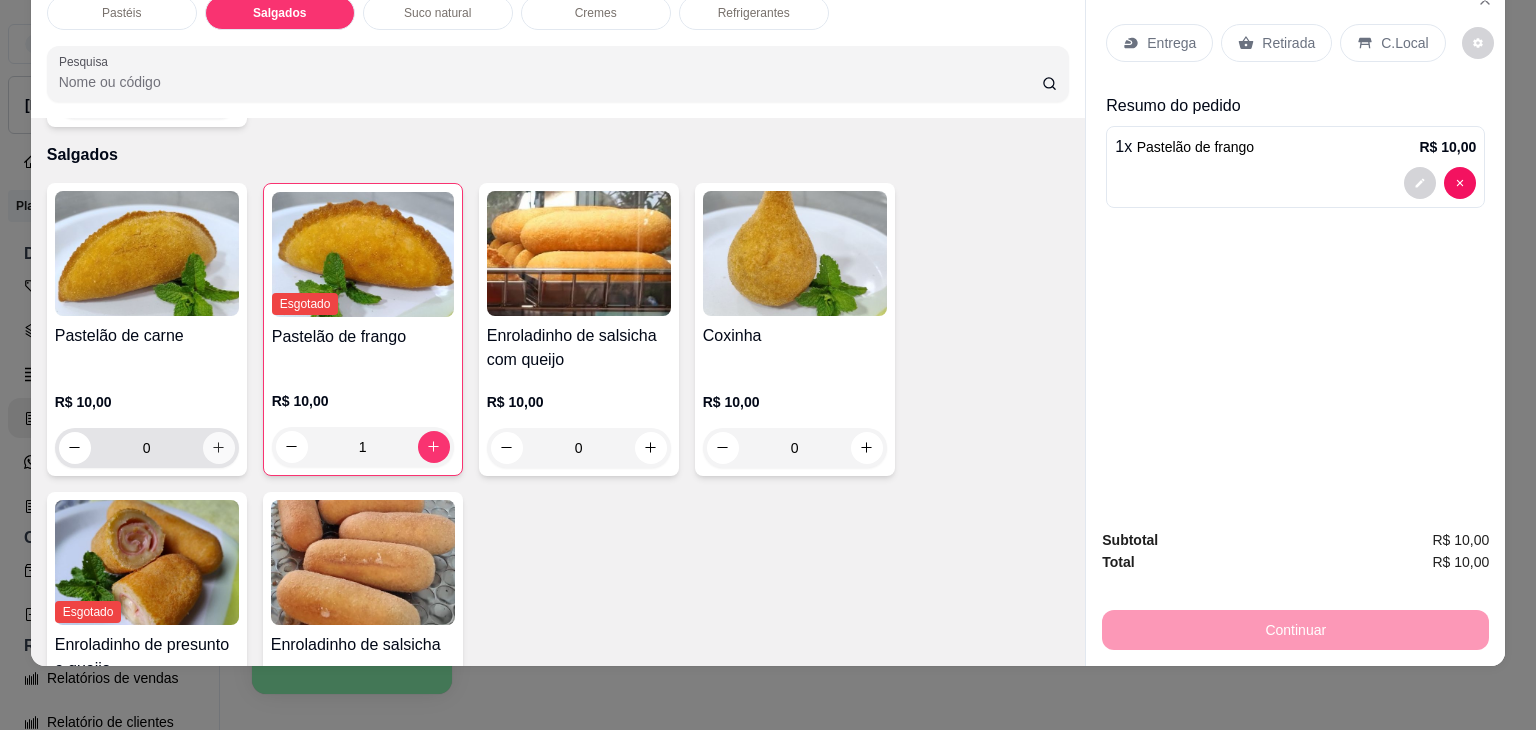 click 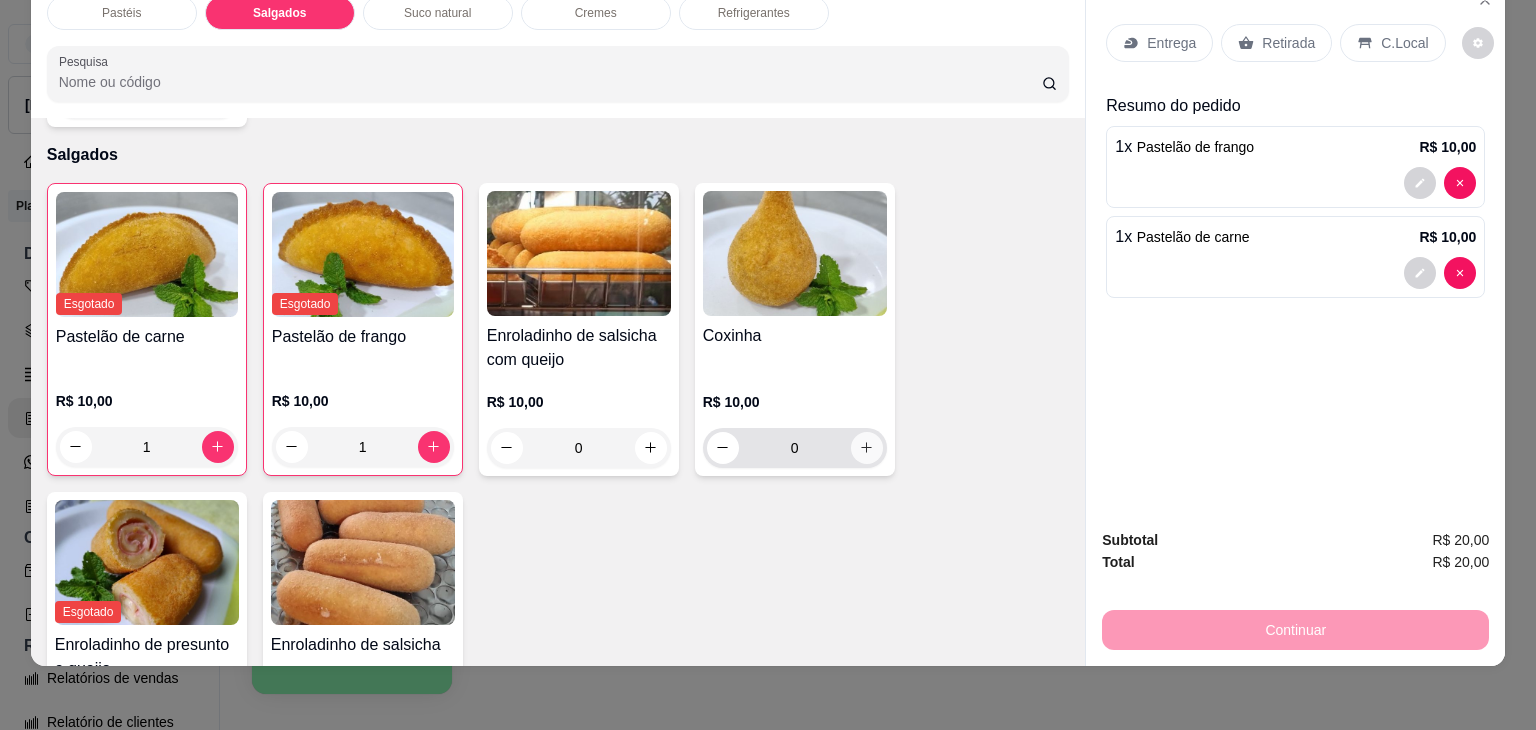 click 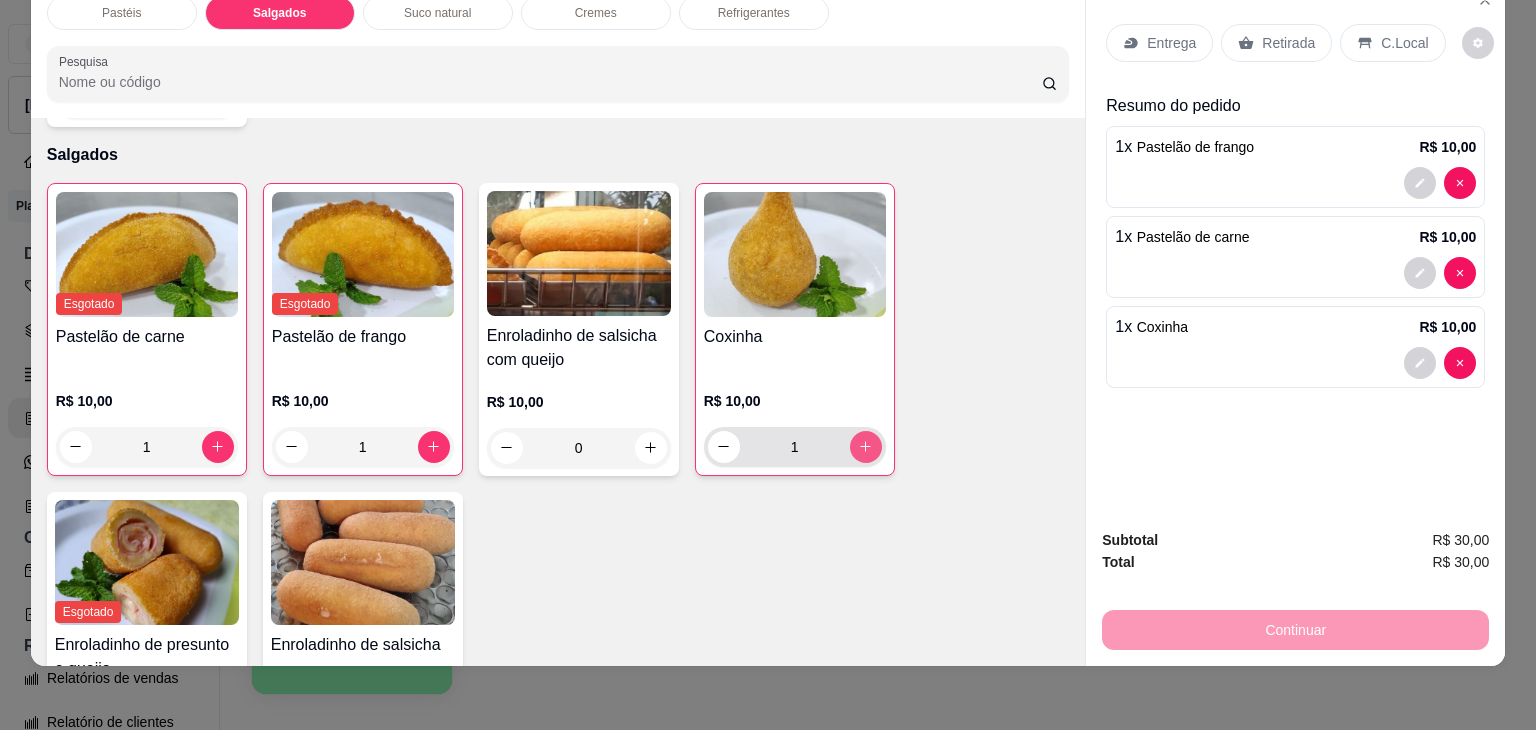 click 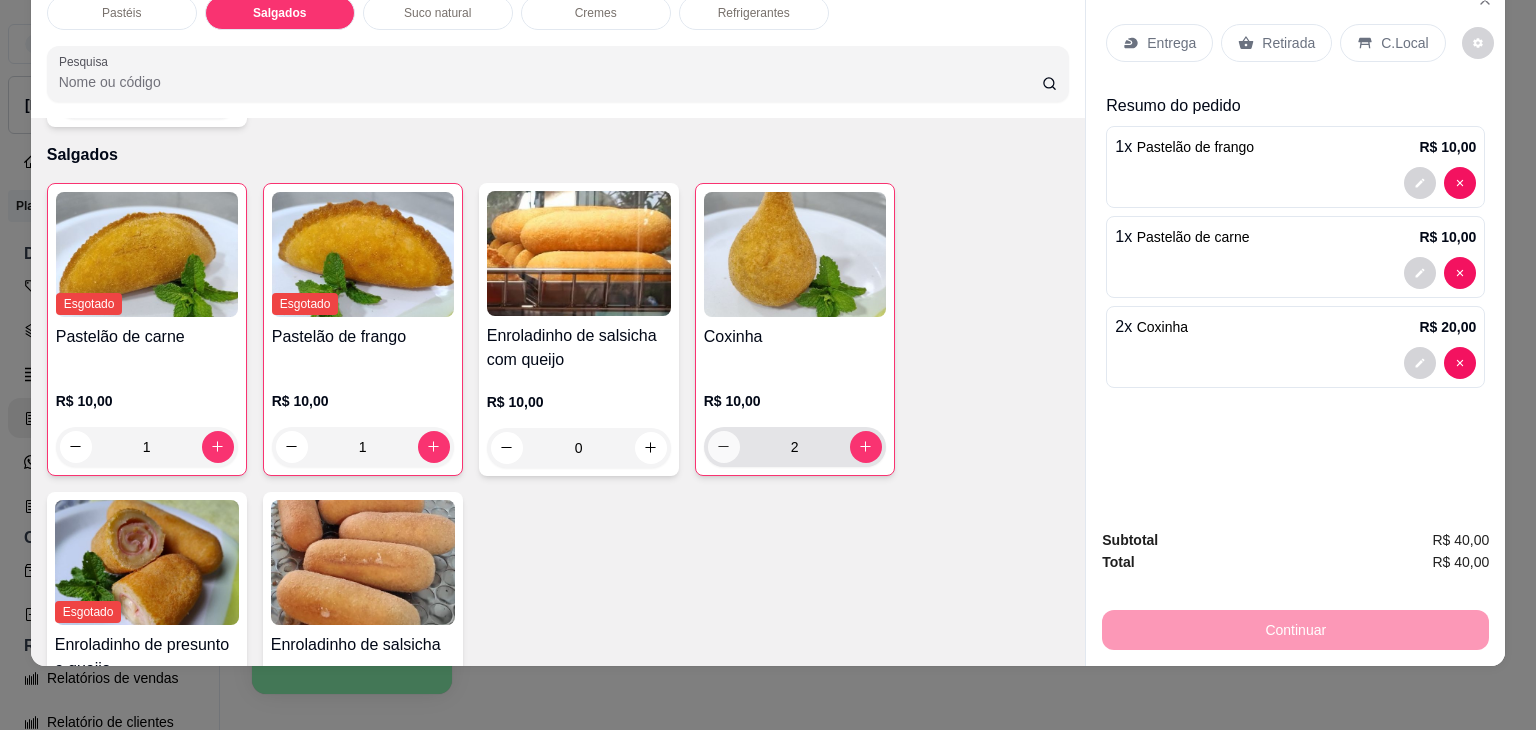 click at bounding box center [724, 447] 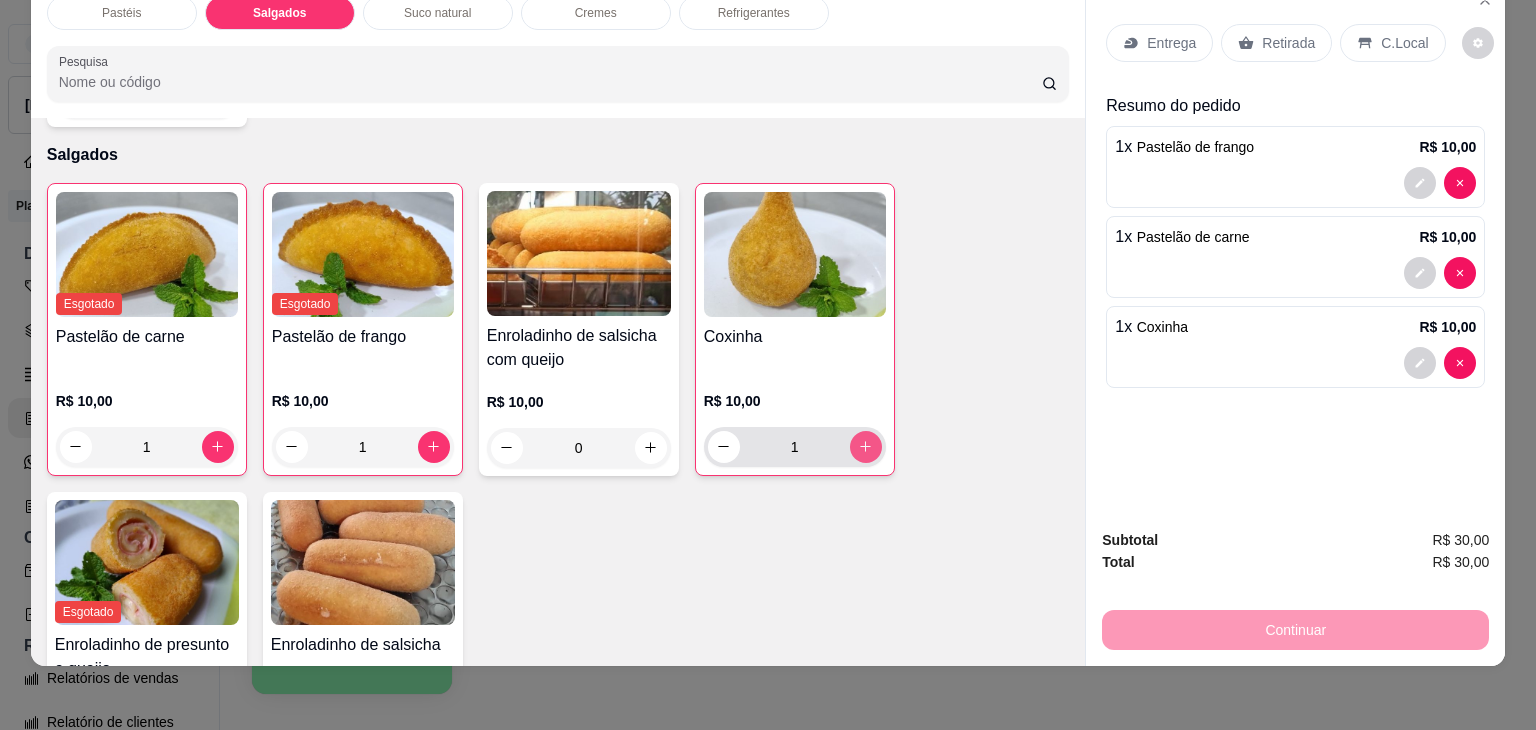click at bounding box center [866, 447] 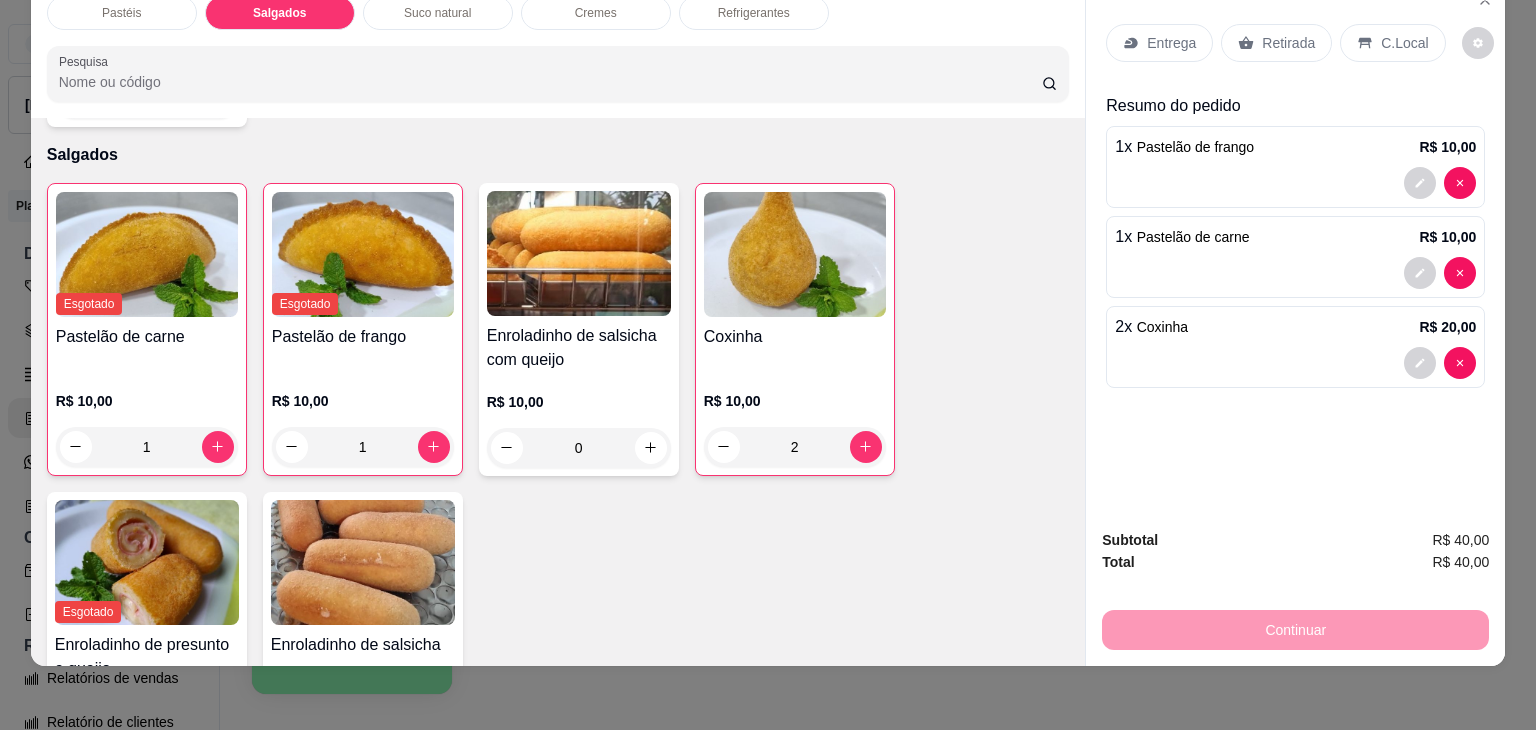 click on "Entrega Retirada C.Local" at bounding box center (1295, 43) 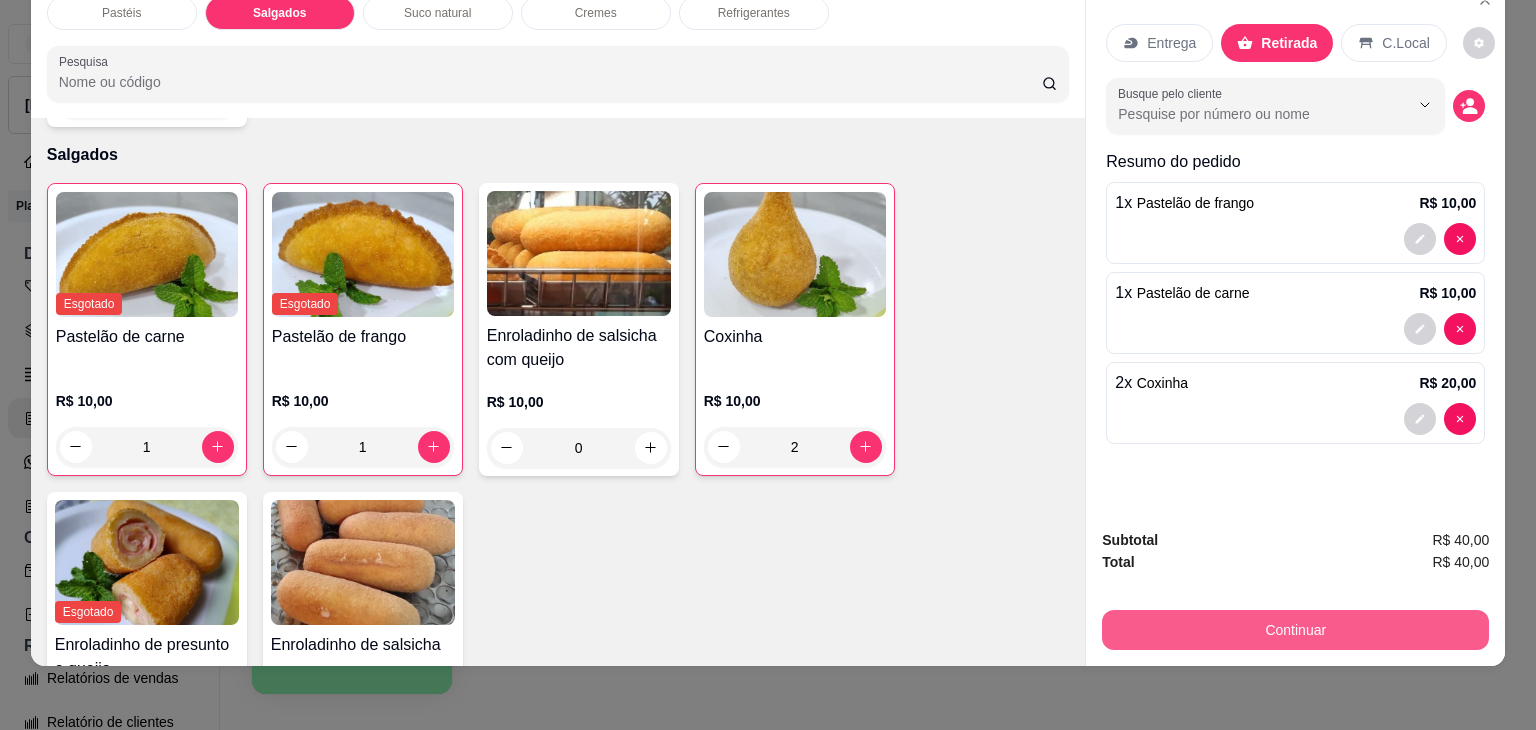 click on "Continuar" at bounding box center [1295, 630] 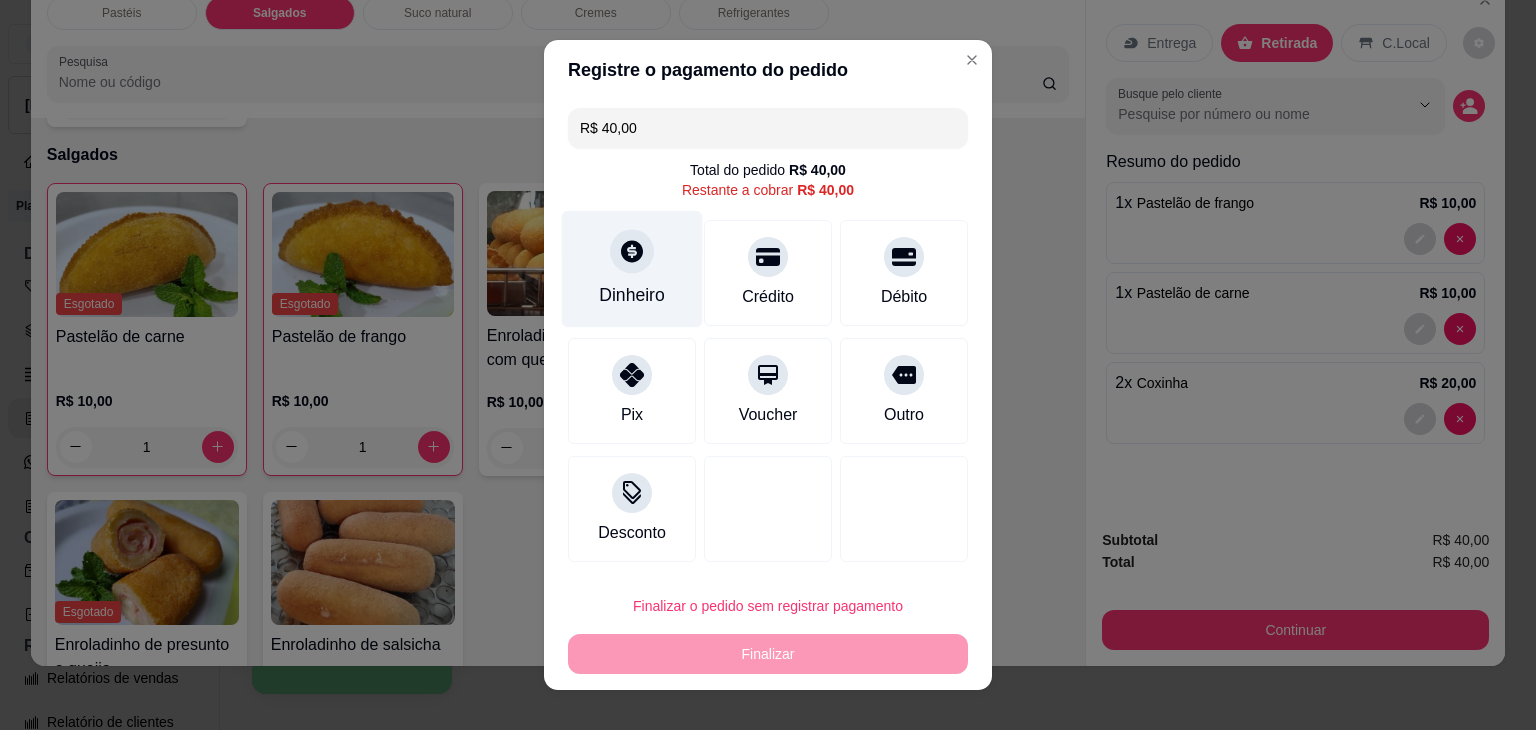 click on "Dinheiro" at bounding box center [632, 269] 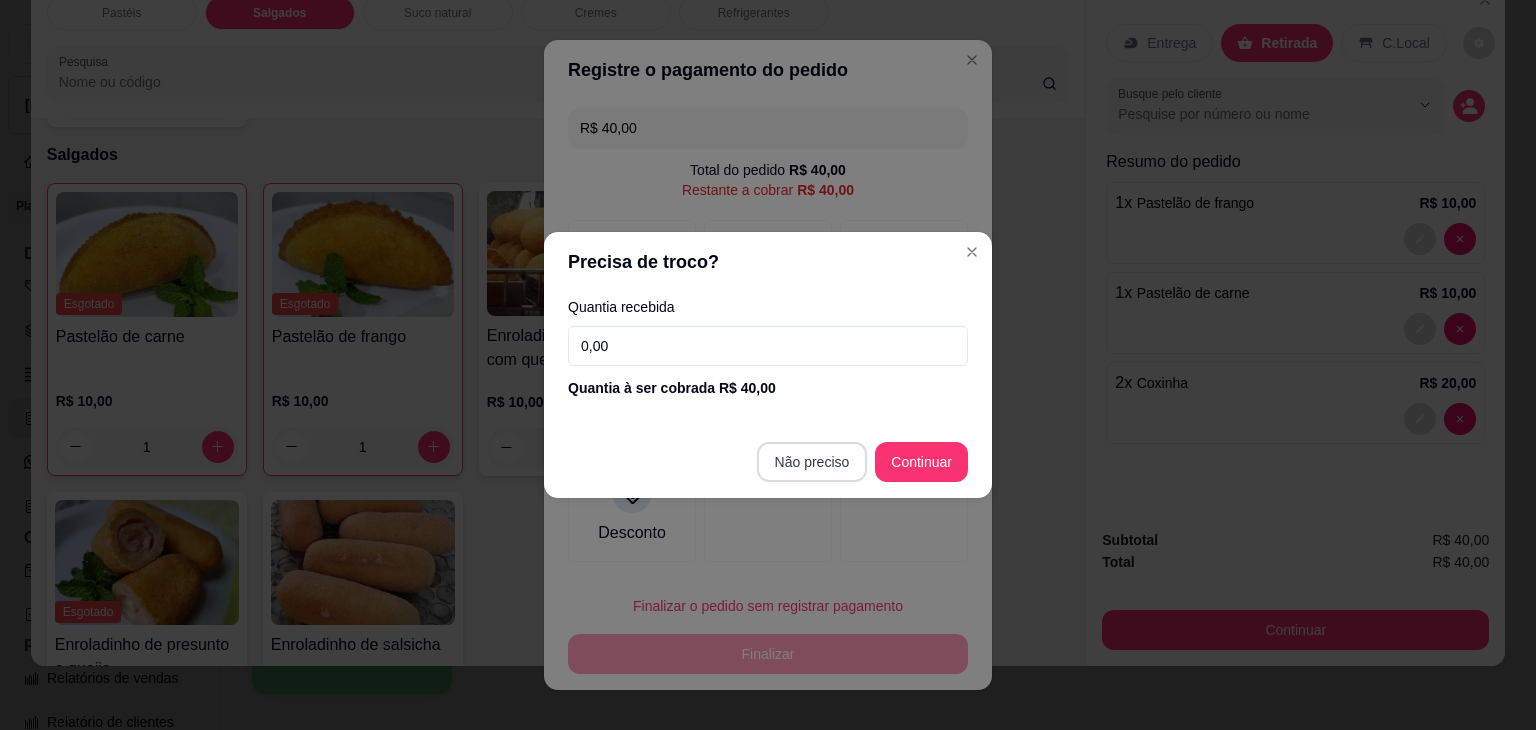 type on "R$ 0,00" 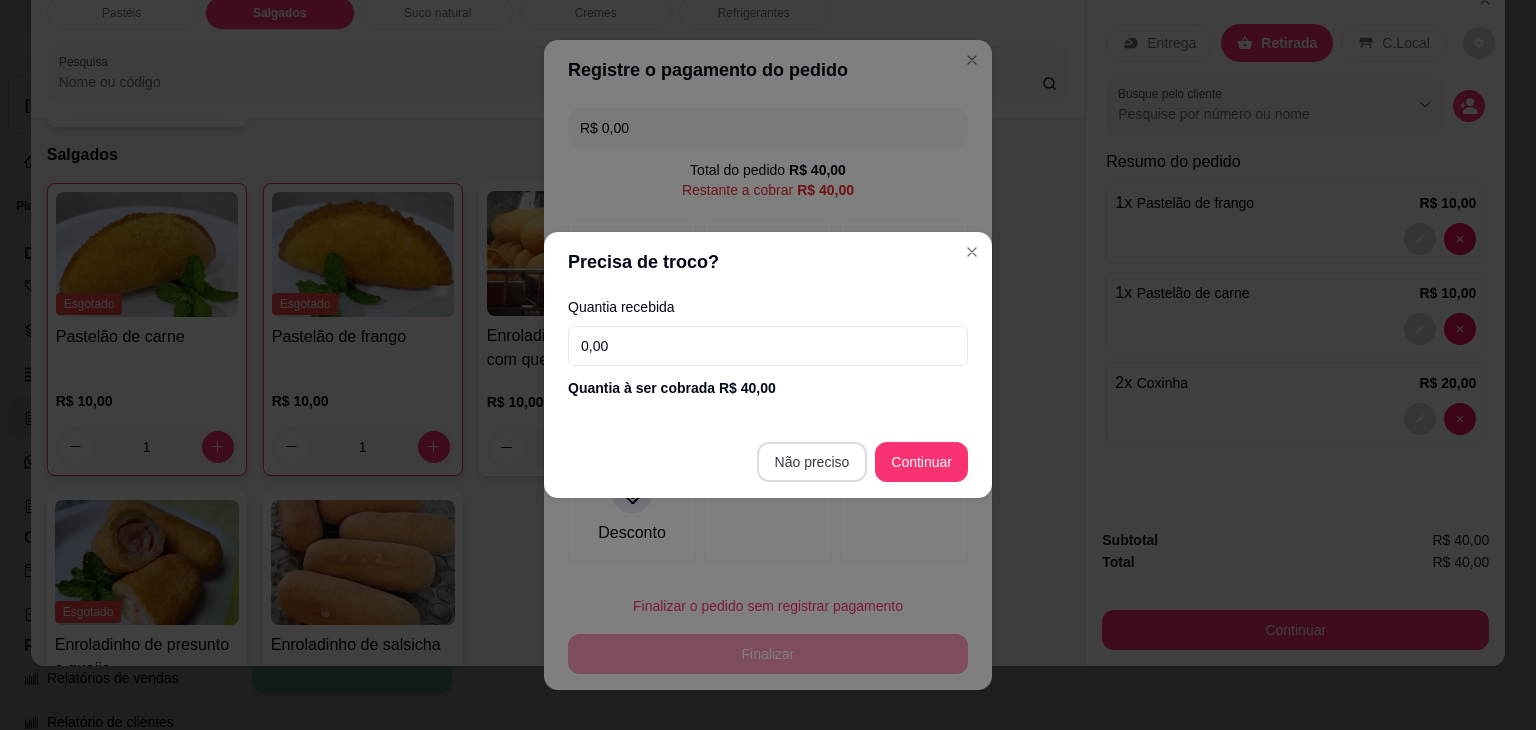 click at bounding box center [904, 509] 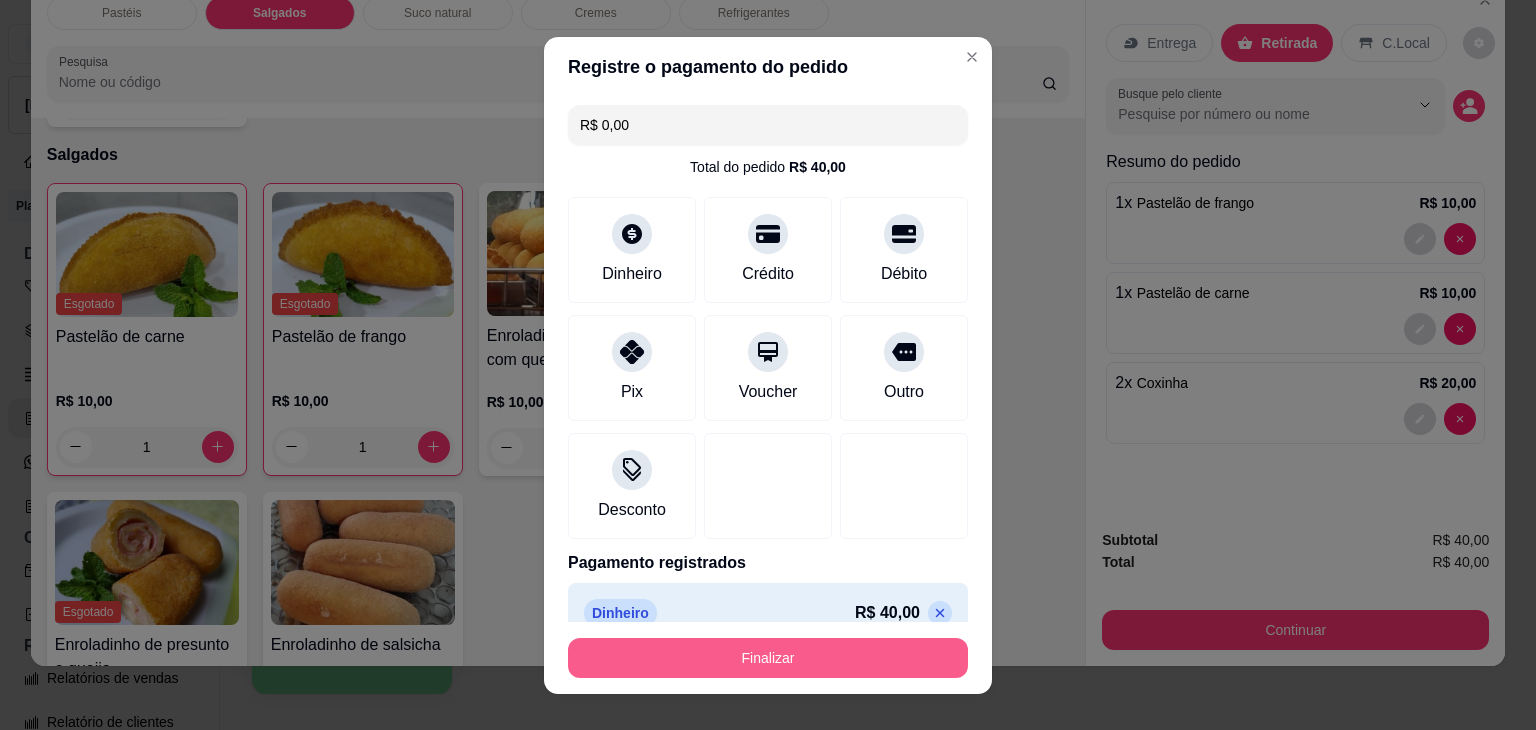 click on "Finalizar" at bounding box center (768, 658) 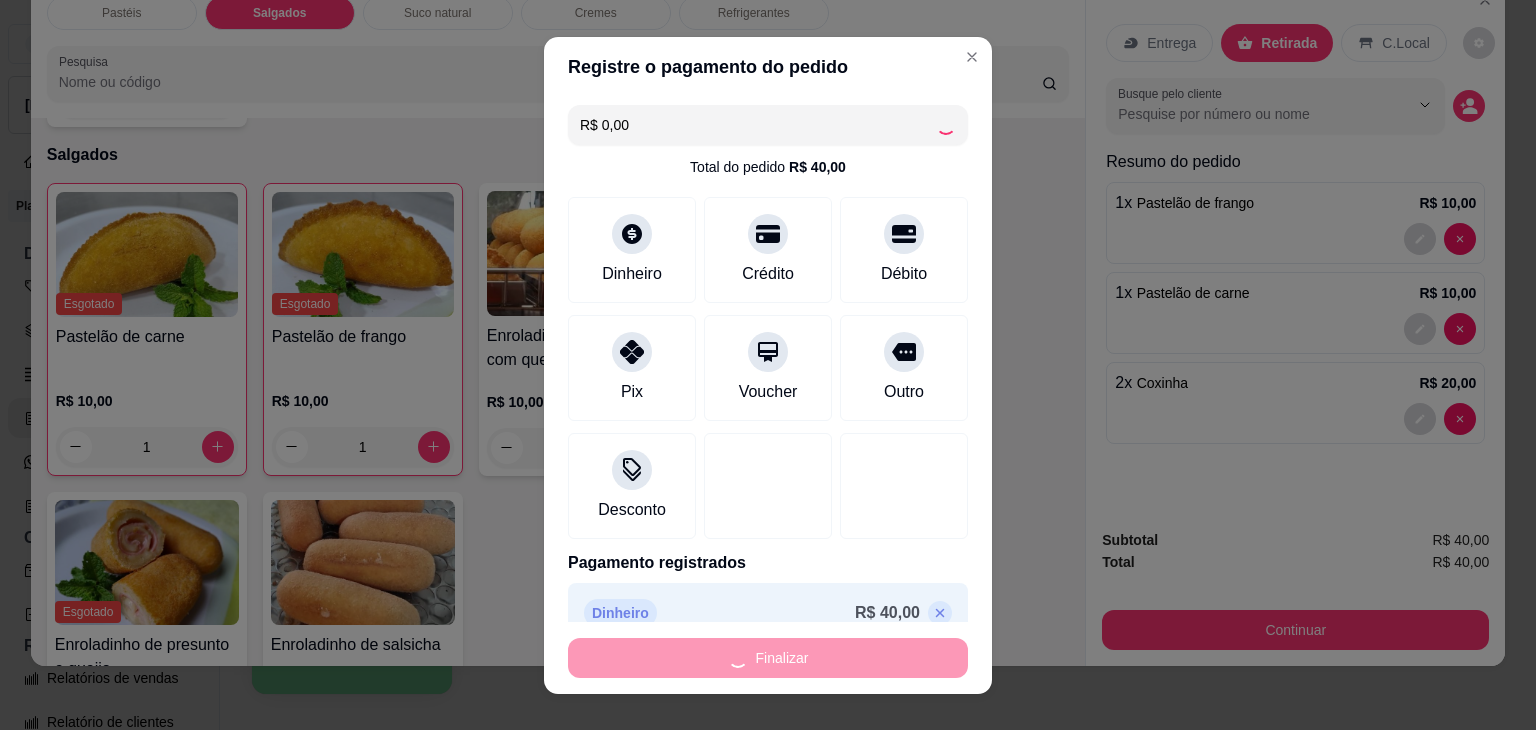 type on "0" 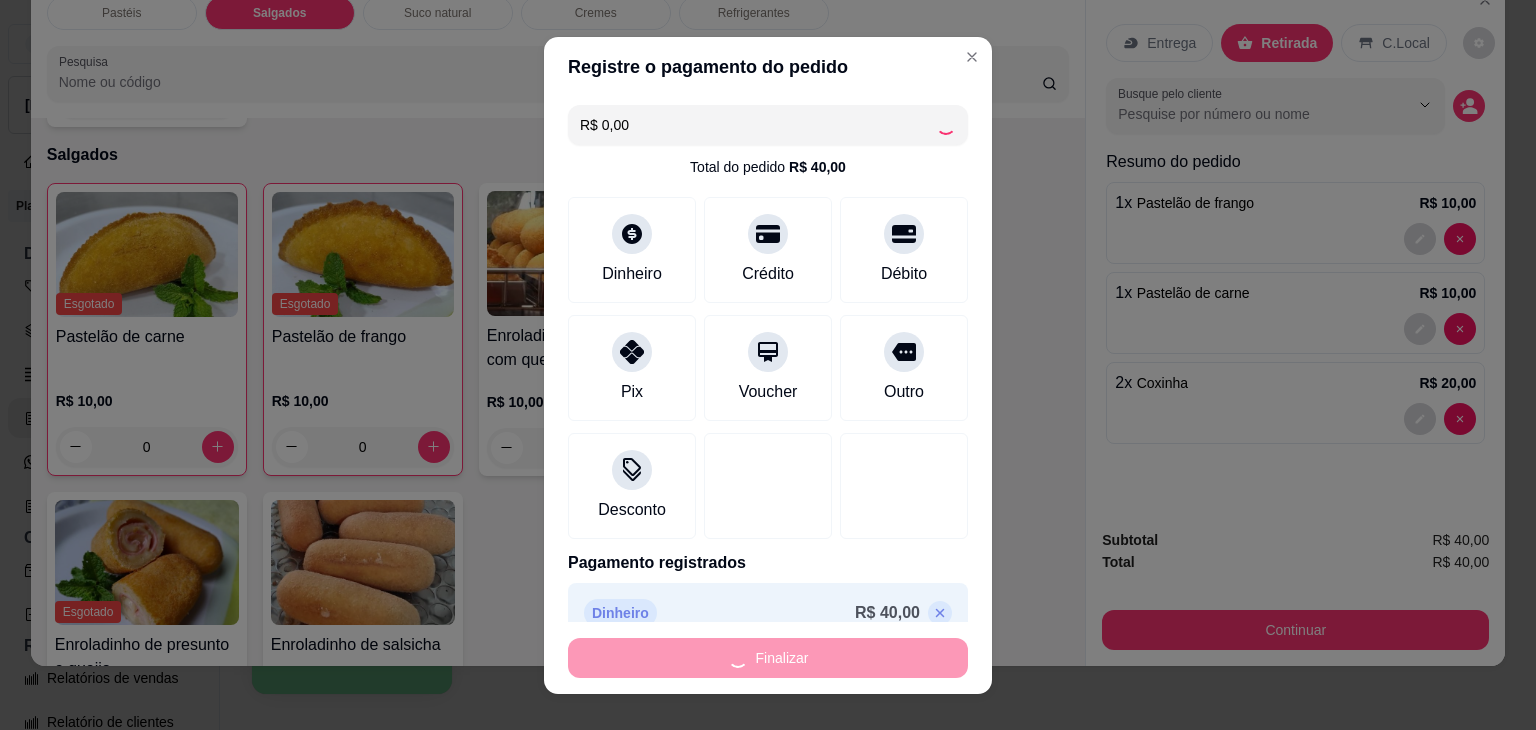 type on "-R$ 40,00" 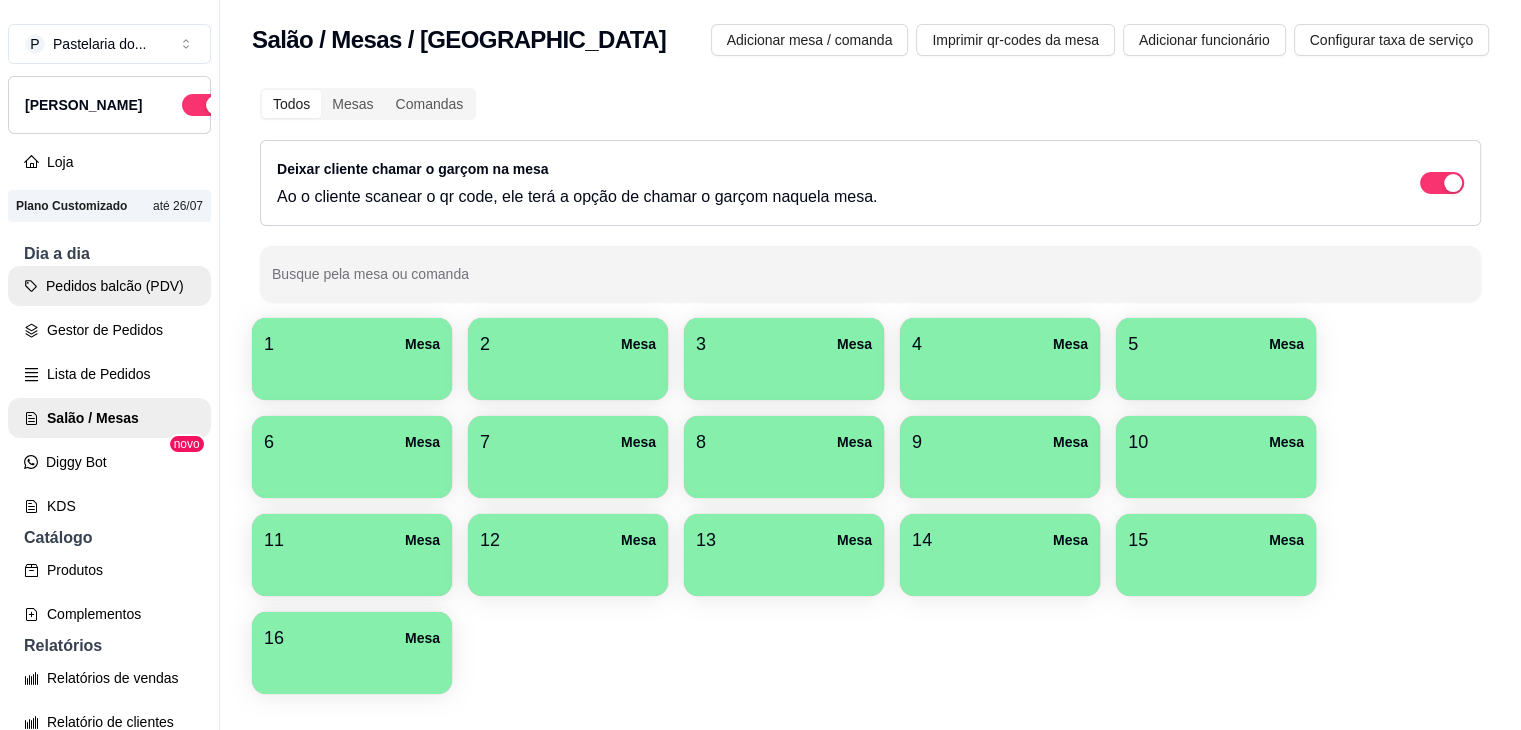 click on "Pedidos balcão (PDV)" at bounding box center [109, 286] 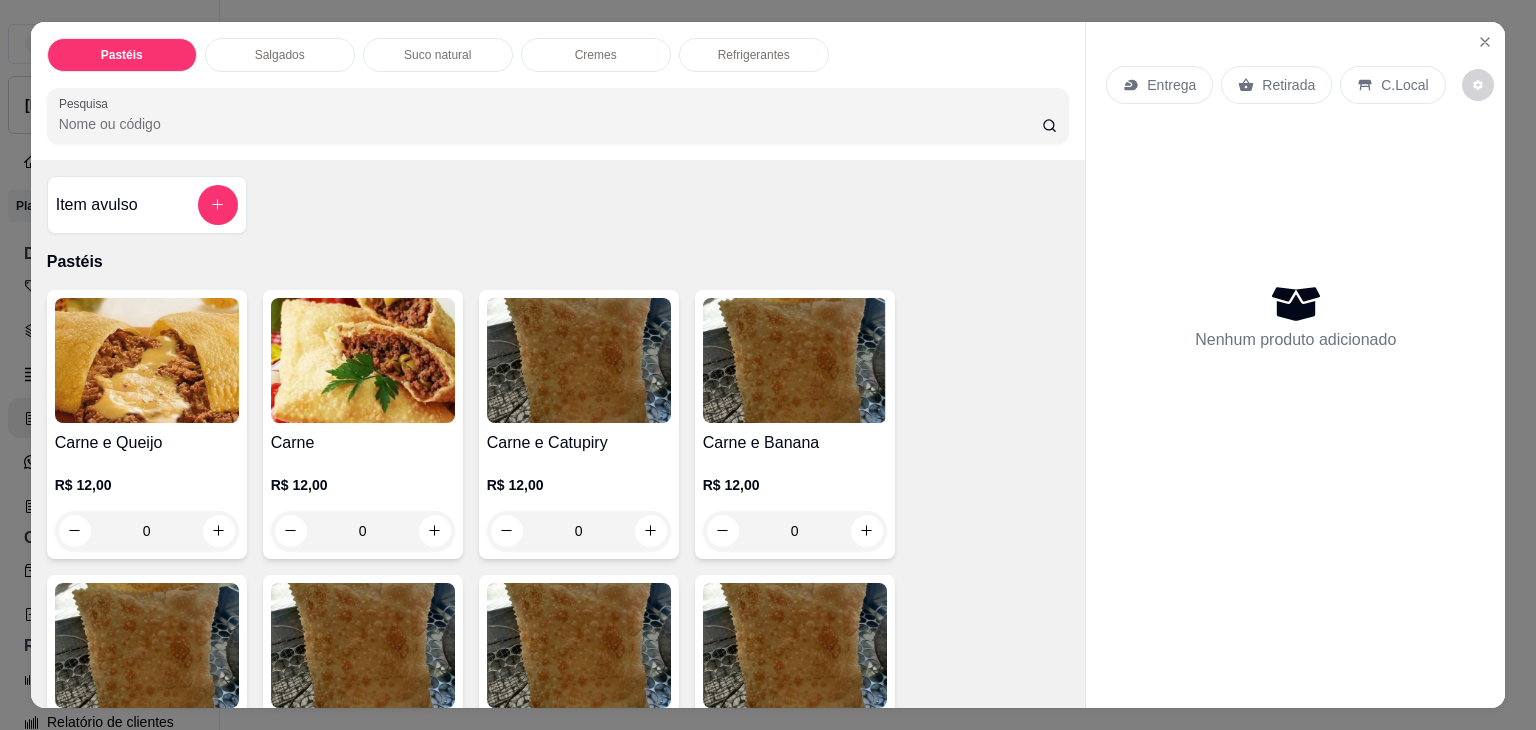 click on "Salgados" at bounding box center [280, 55] 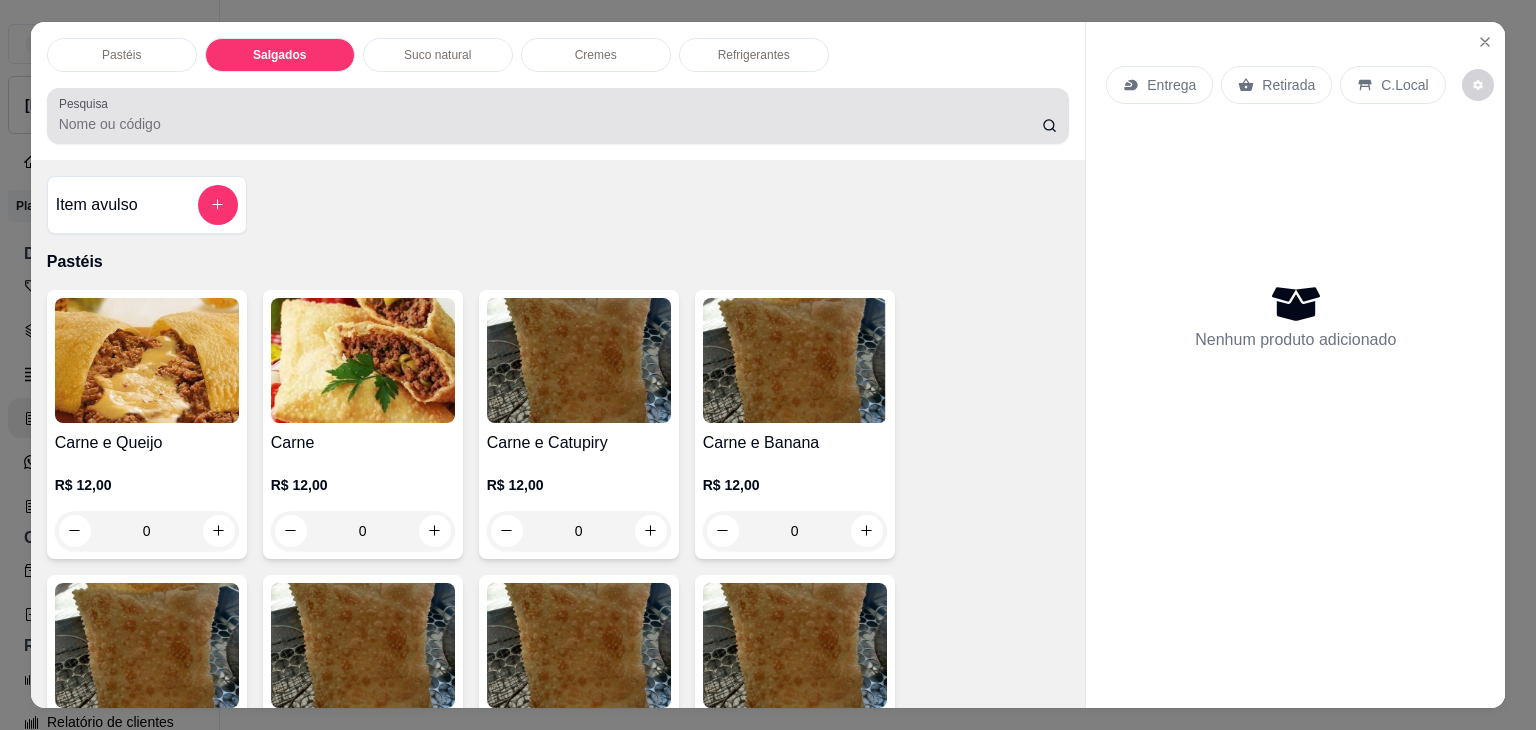 scroll, scrollTop: 2124, scrollLeft: 0, axis: vertical 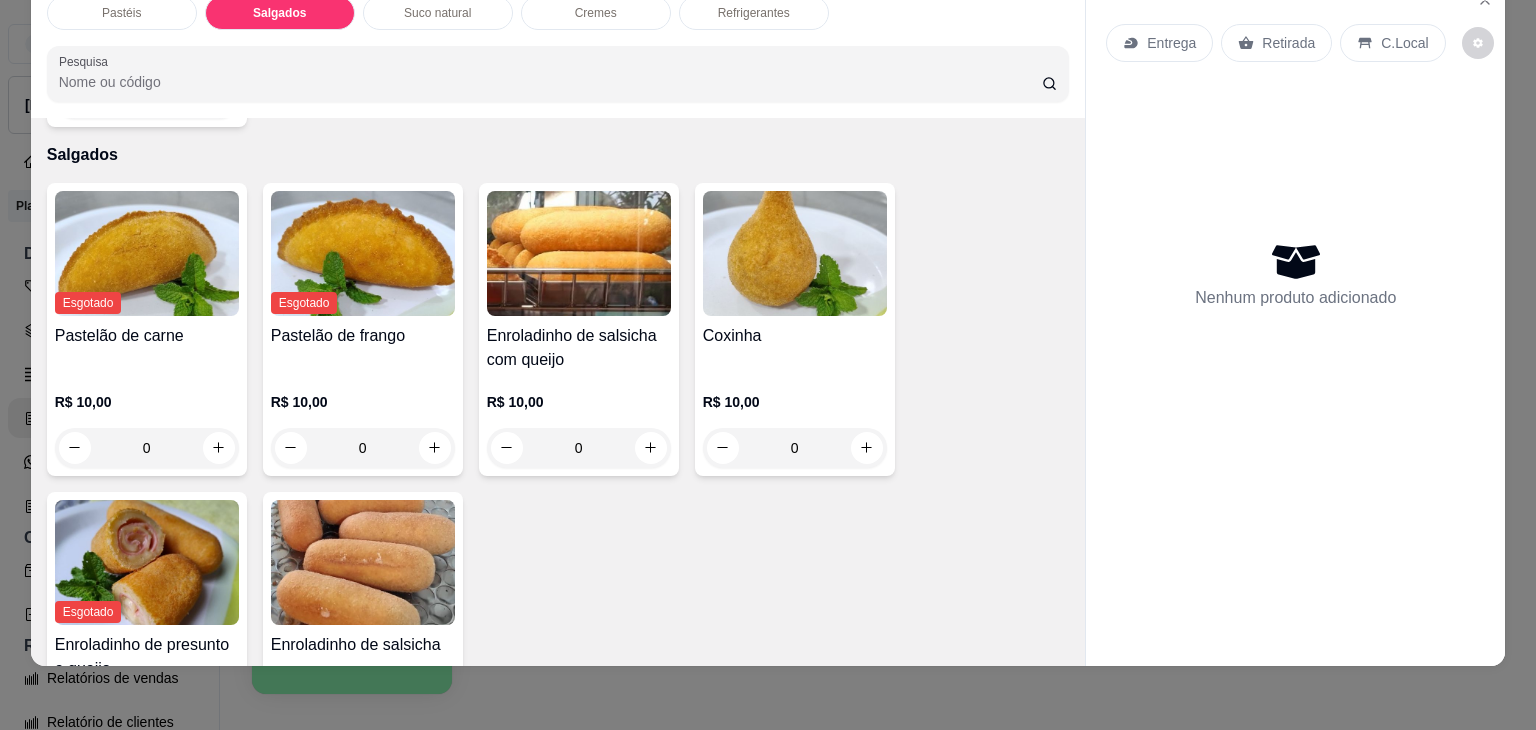 click at bounding box center [579, 253] 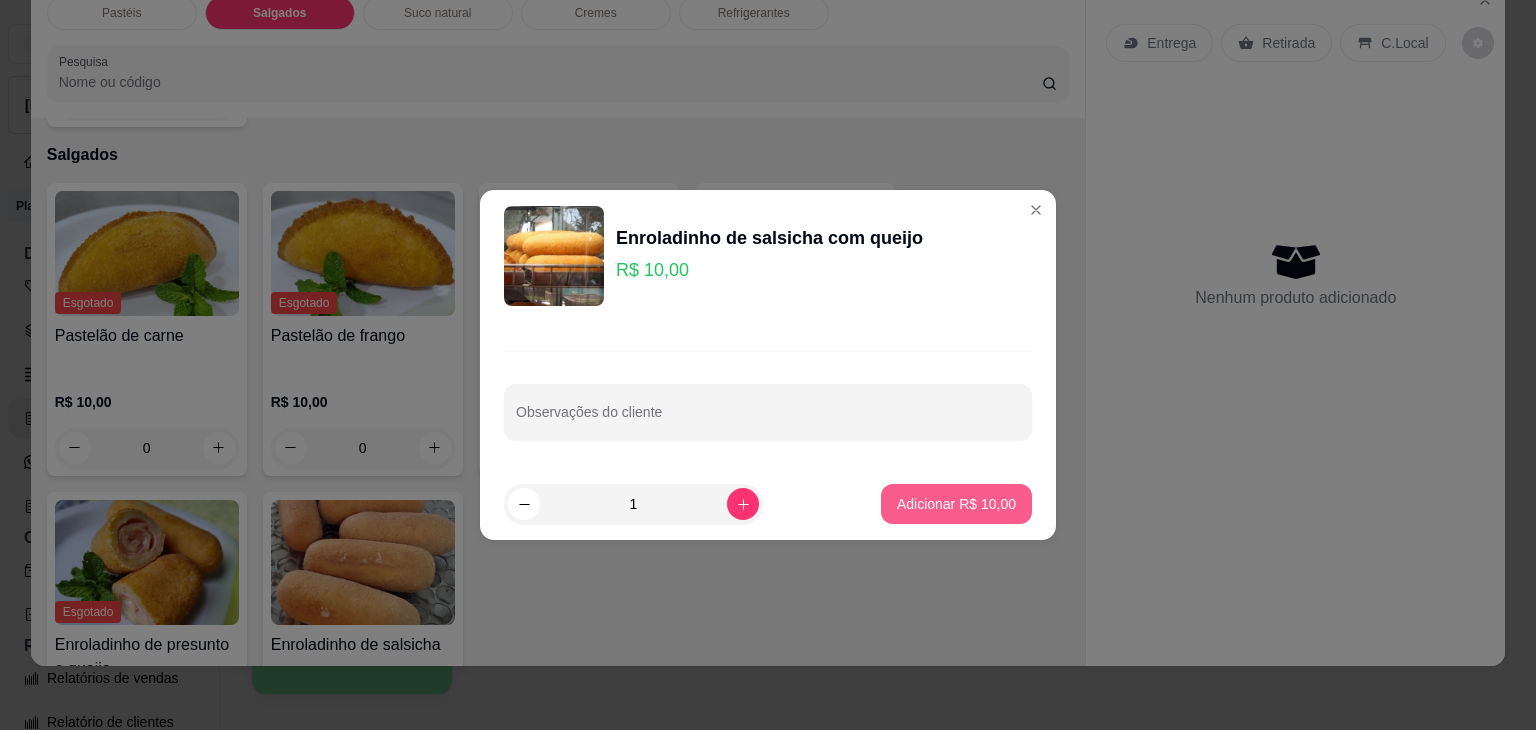 click on "Adicionar   R$ 10,00" at bounding box center [956, 504] 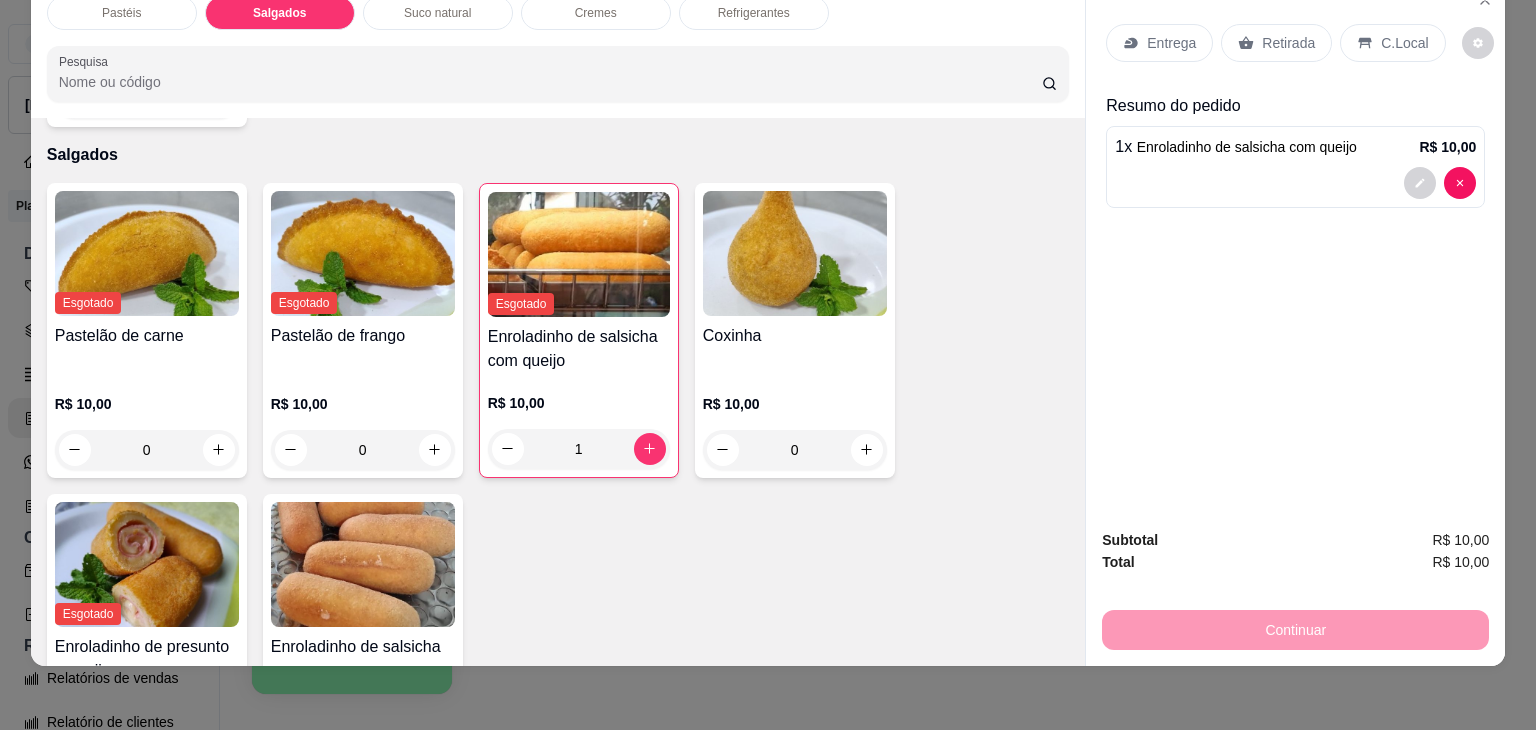 click at bounding box center (795, 253) 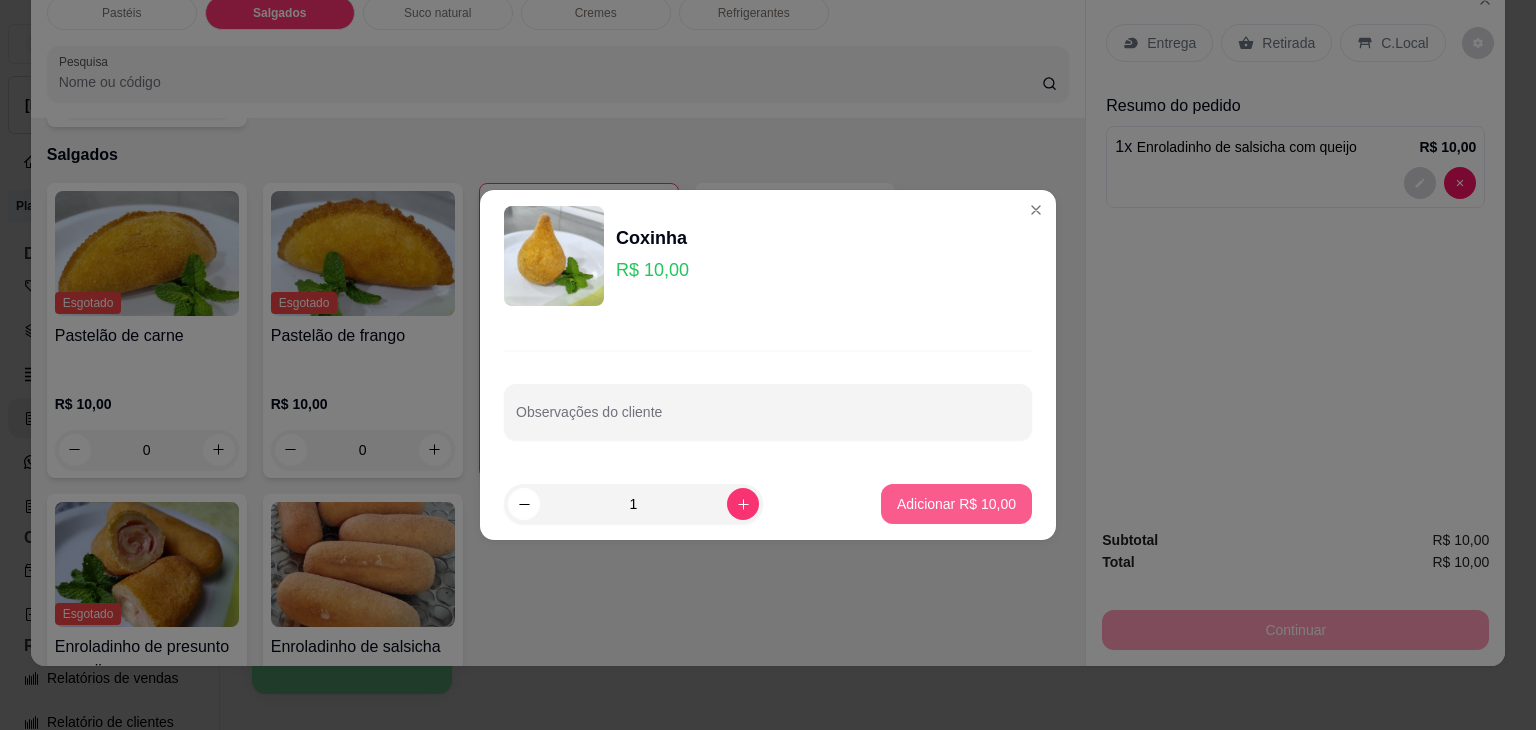click on "Adicionar   R$ 10,00" at bounding box center [956, 504] 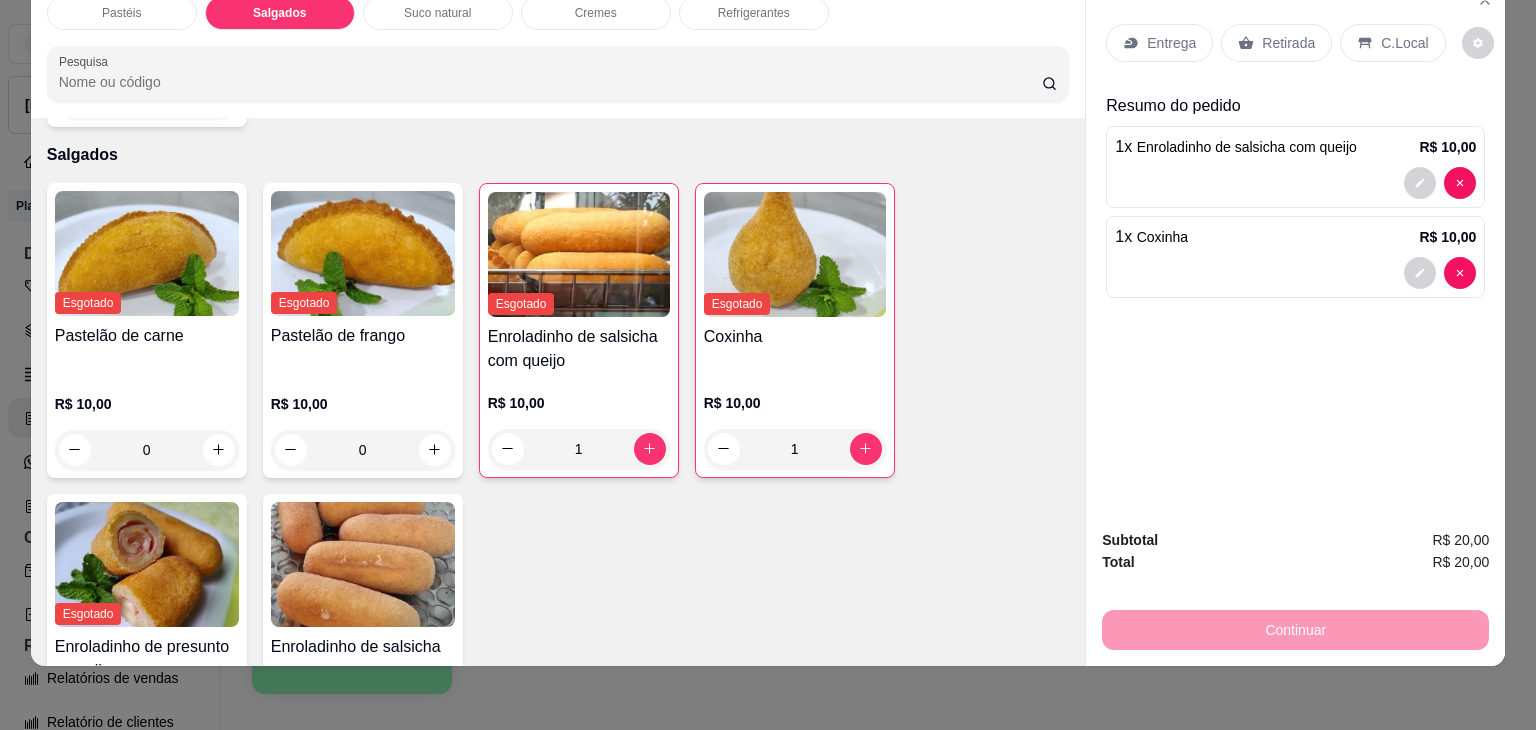 click on "Retirada" at bounding box center (1288, 43) 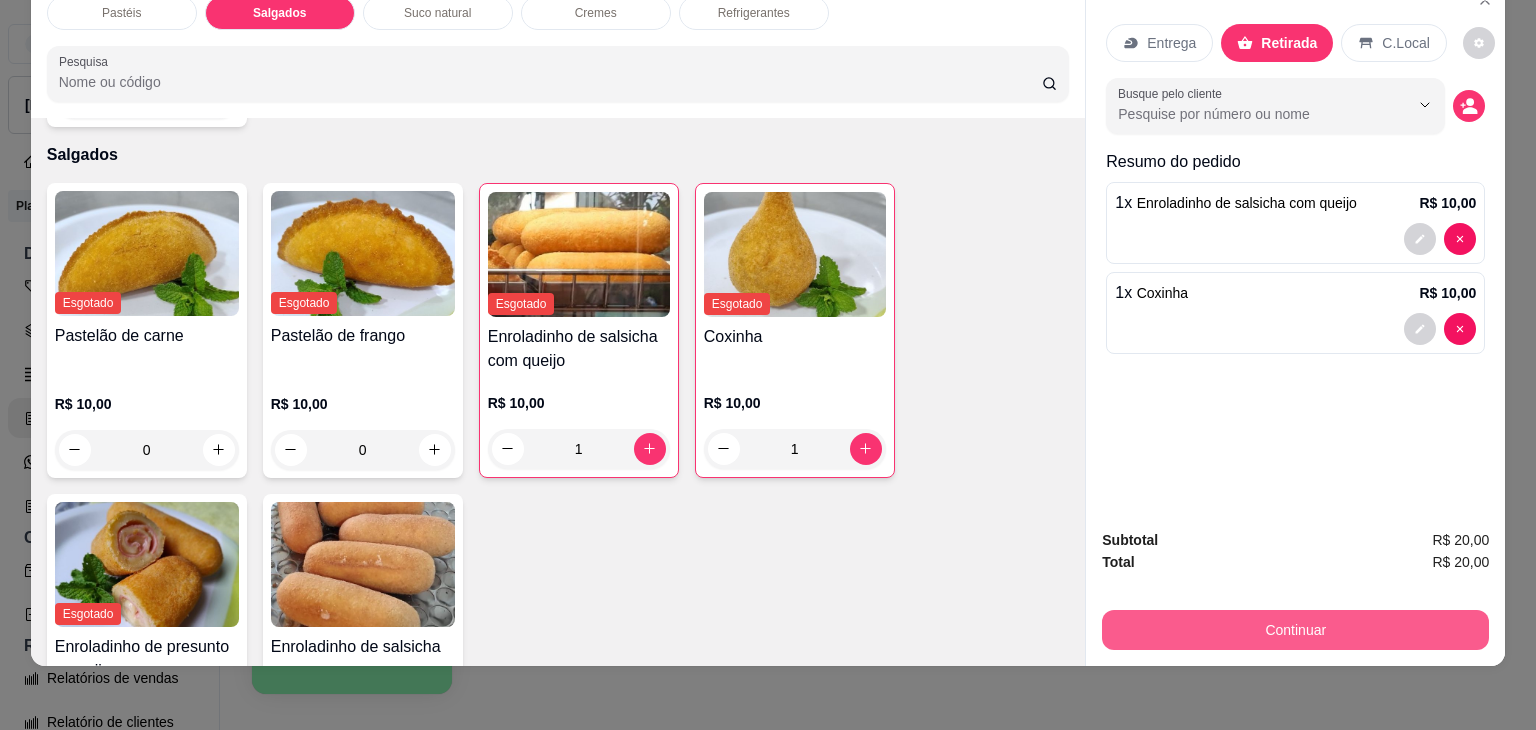 click on "Continuar" at bounding box center [1295, 630] 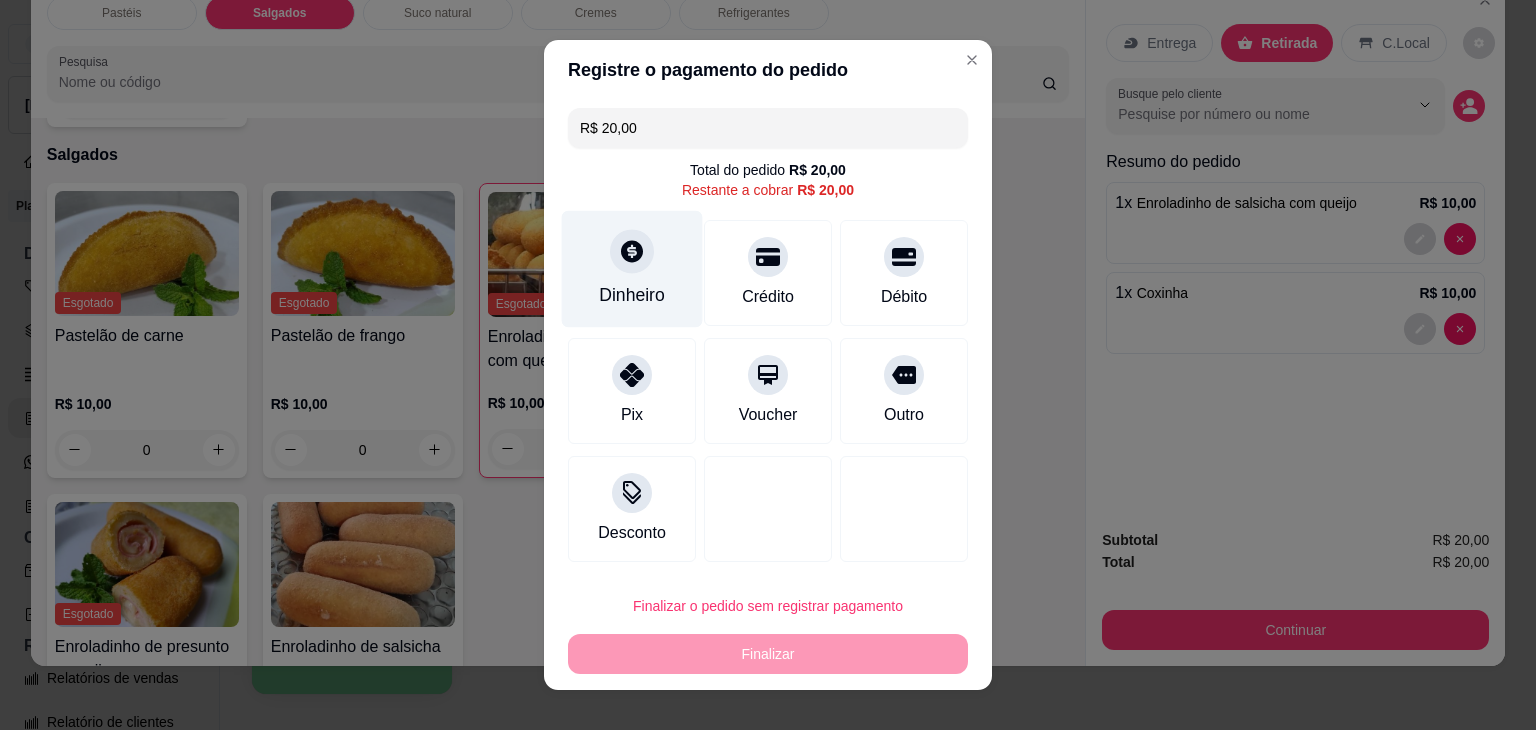 click on "Dinheiro" at bounding box center (632, 269) 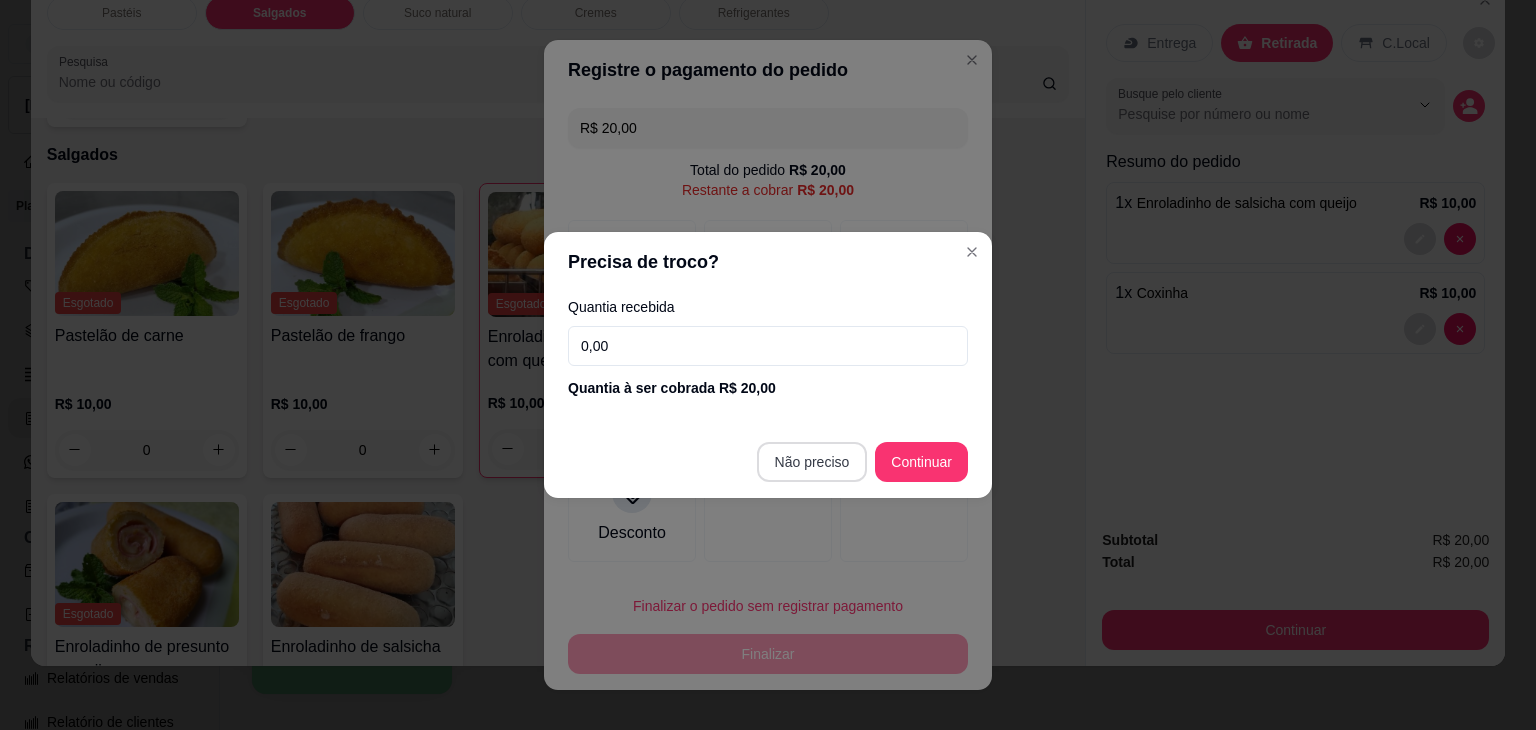 type on "R$ 0,00" 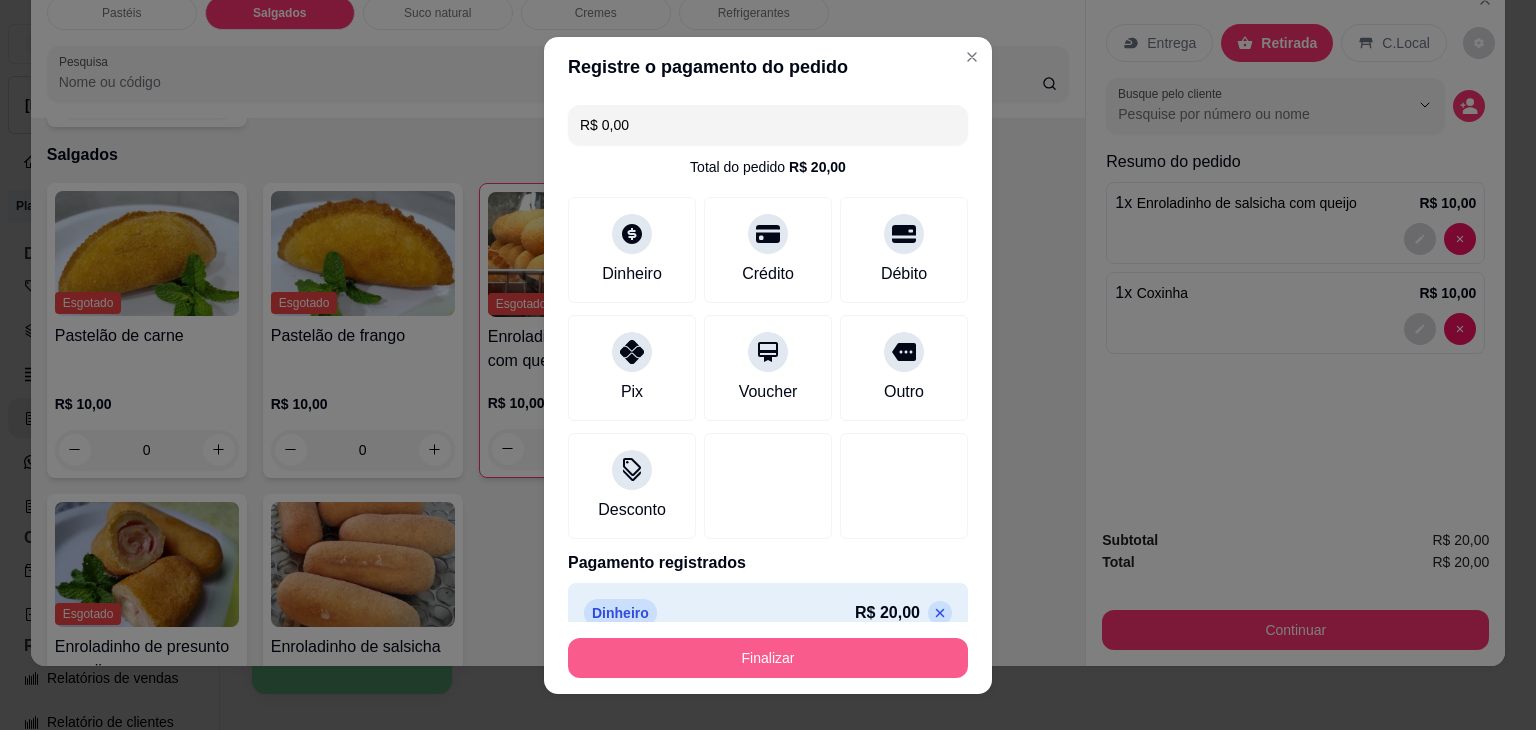click on "Finalizar" at bounding box center (768, 658) 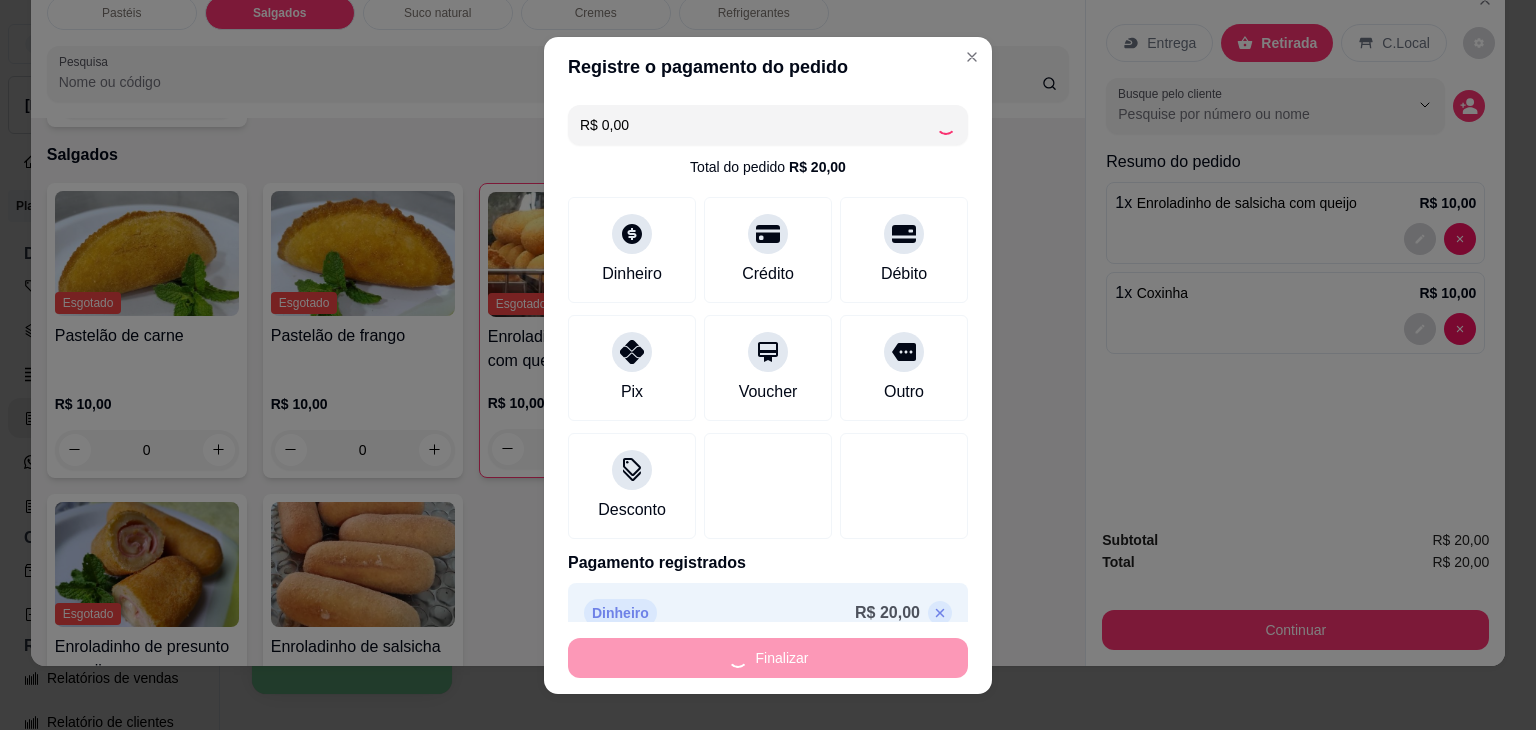 type on "0" 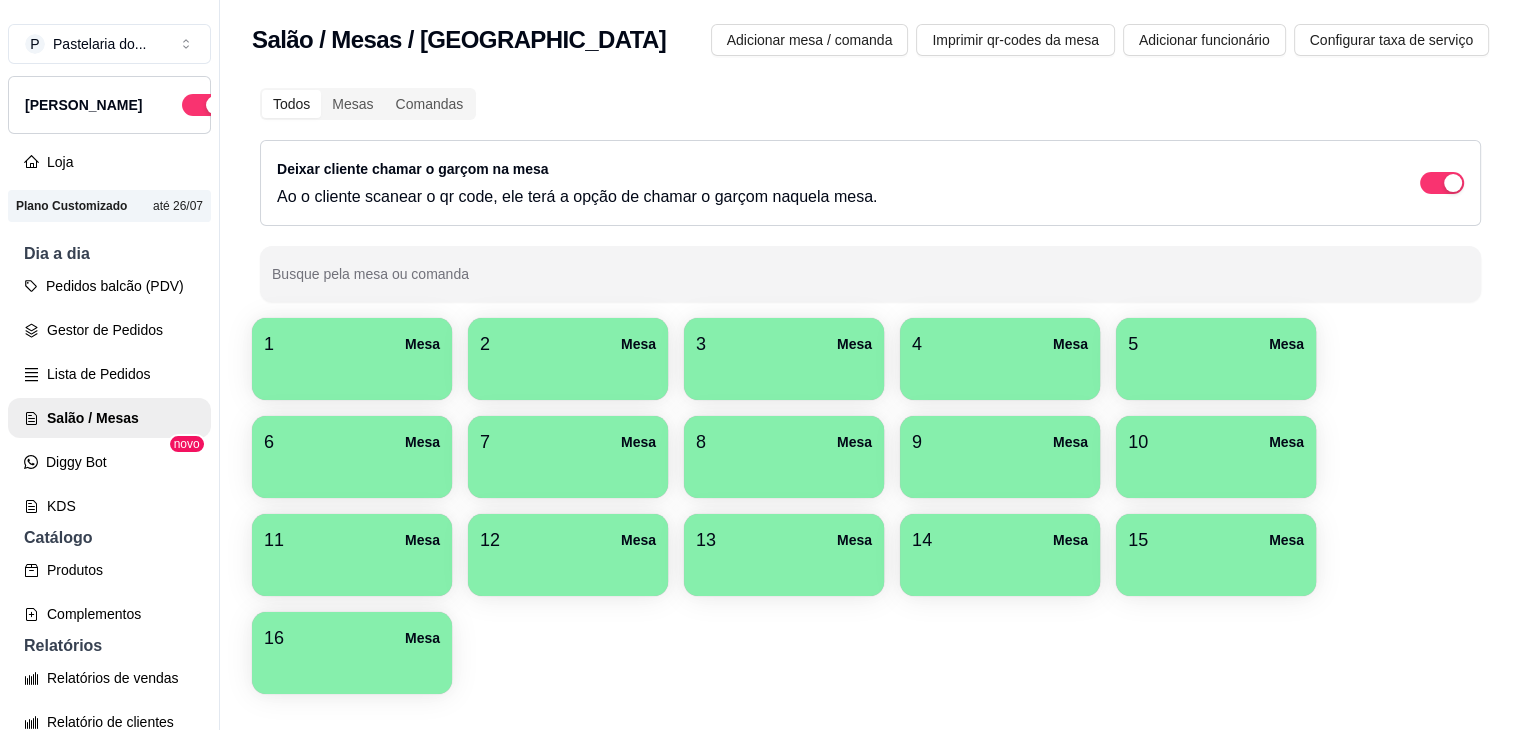 click on "1 Mesa" at bounding box center (352, 359) 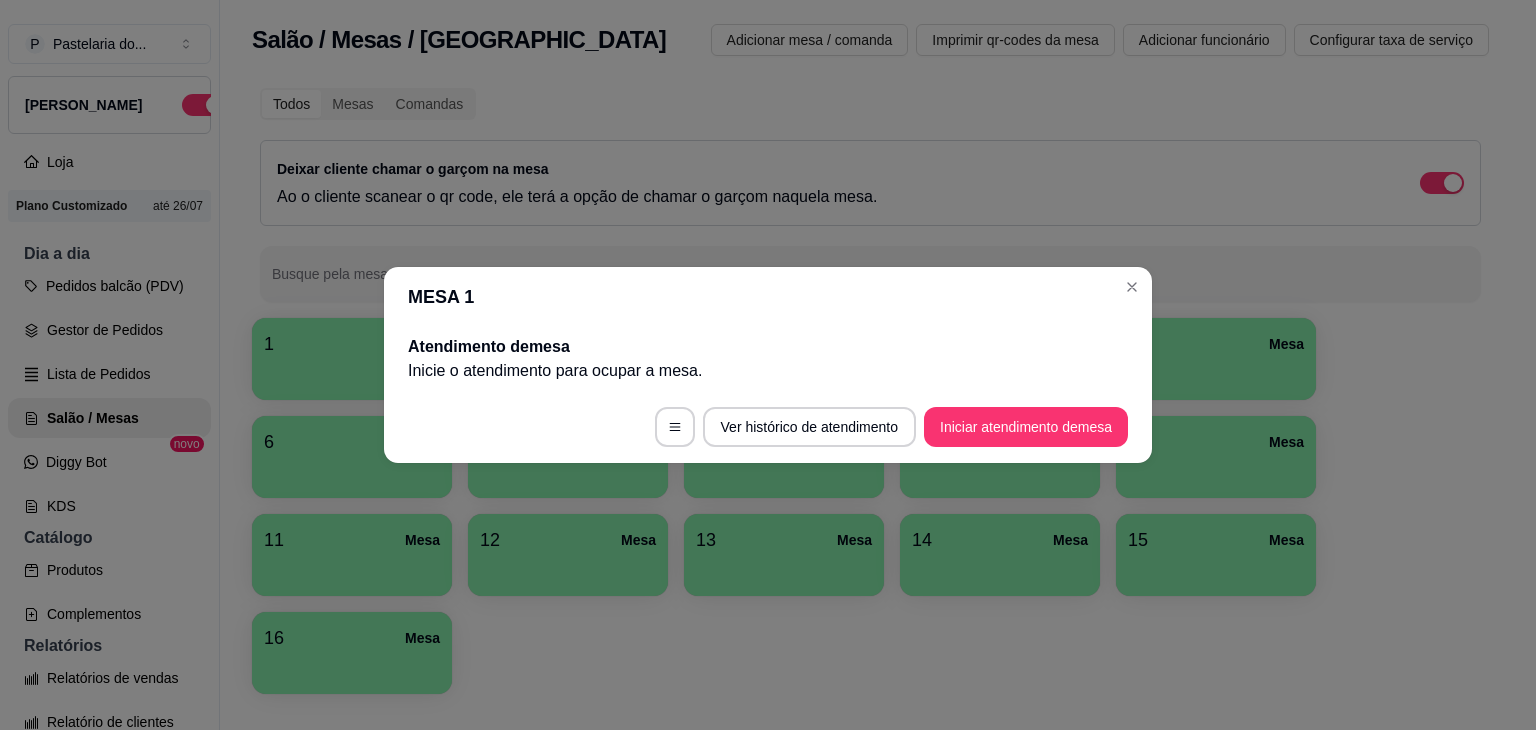 click on "Ver histórico de atendimento Iniciar atendimento de  mesa" at bounding box center [768, 427] 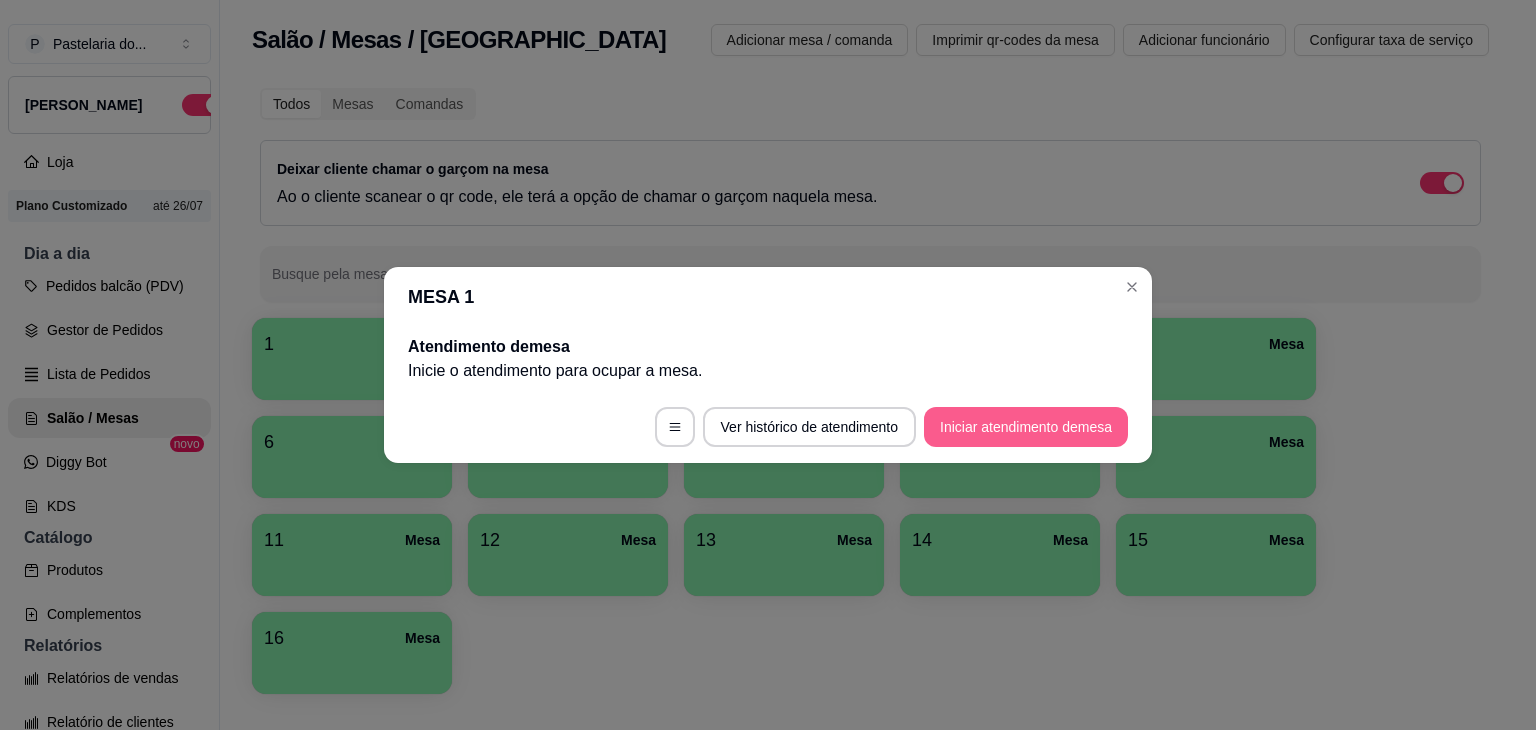 click on "Iniciar atendimento de  mesa" at bounding box center [1026, 427] 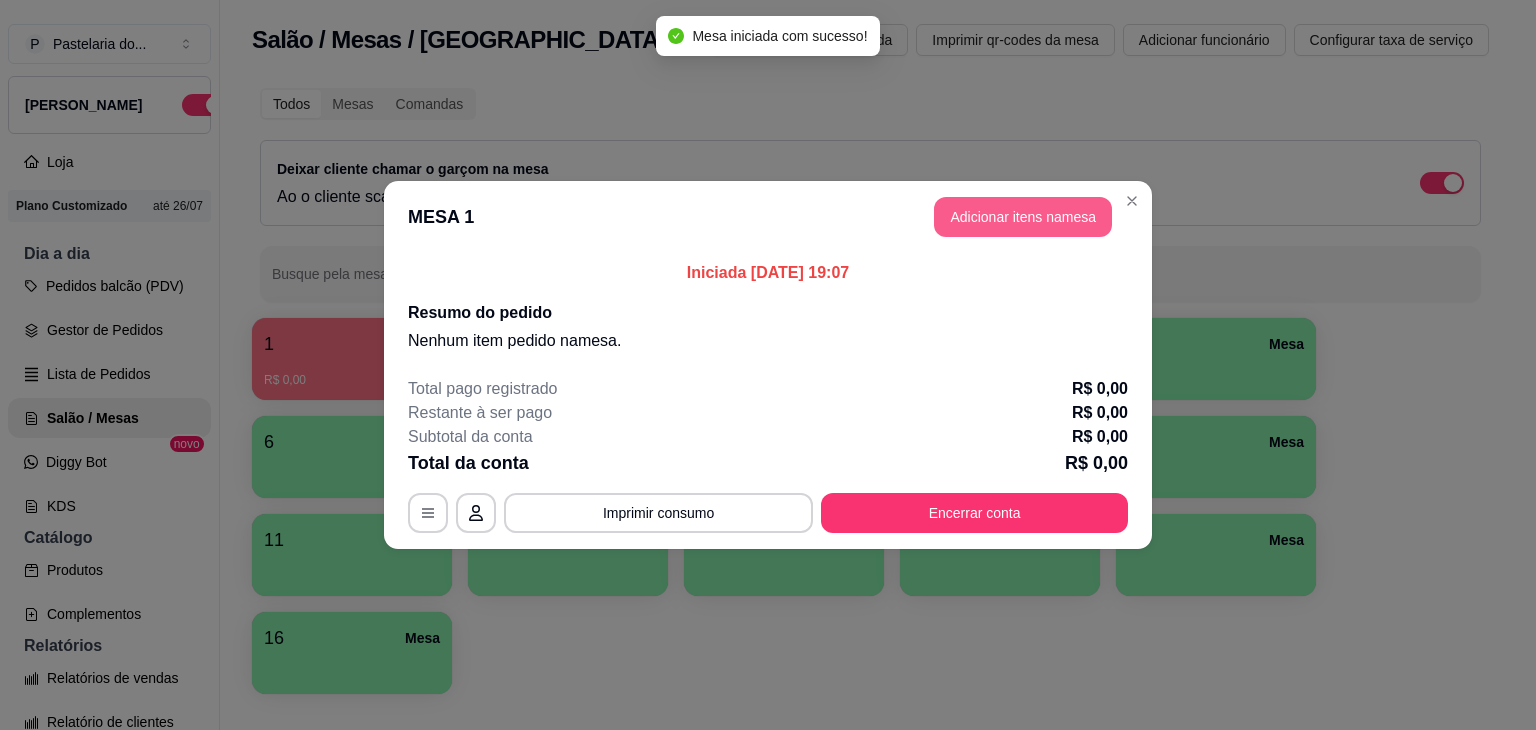 click on "Adicionar itens na  mesa" at bounding box center [1023, 217] 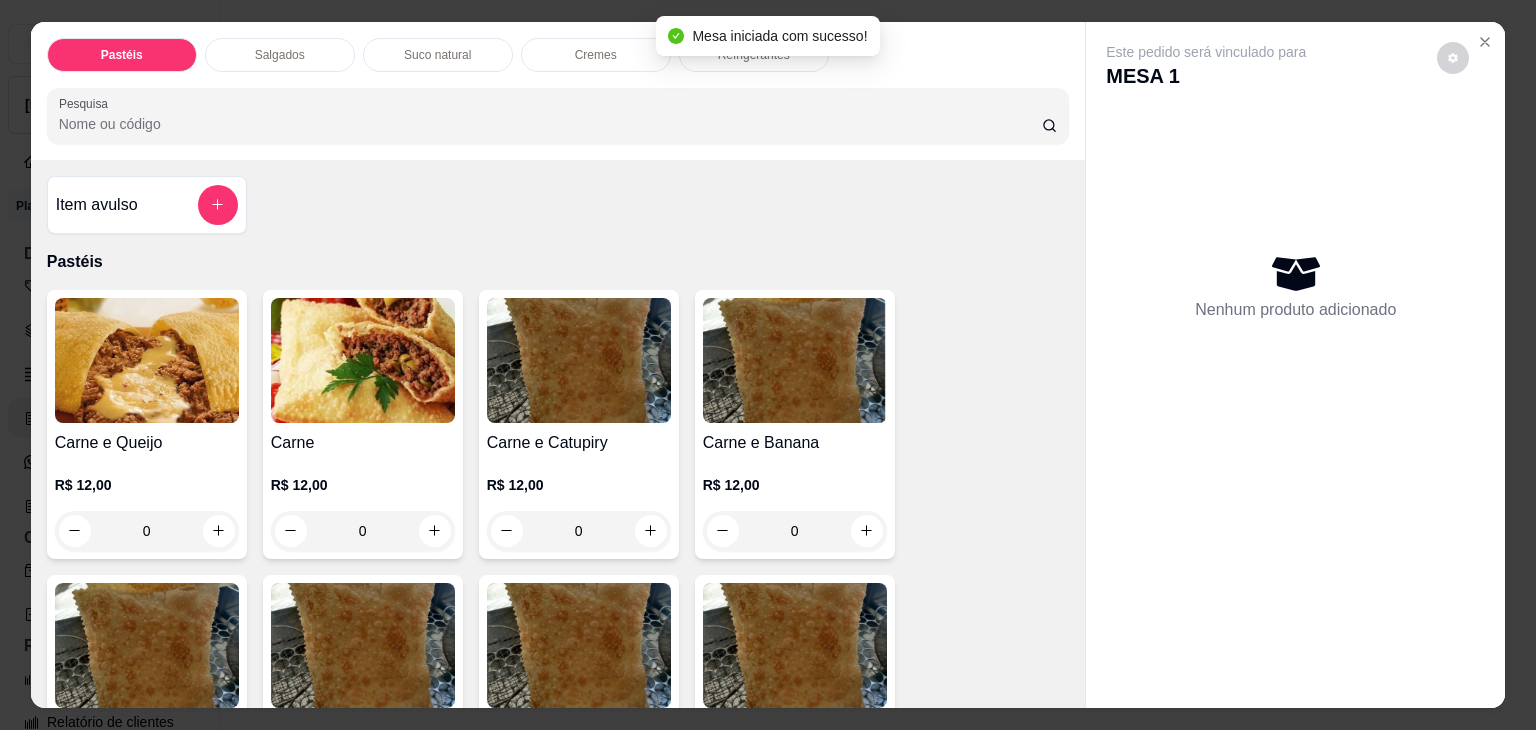 click on "Salgados" at bounding box center [280, 55] 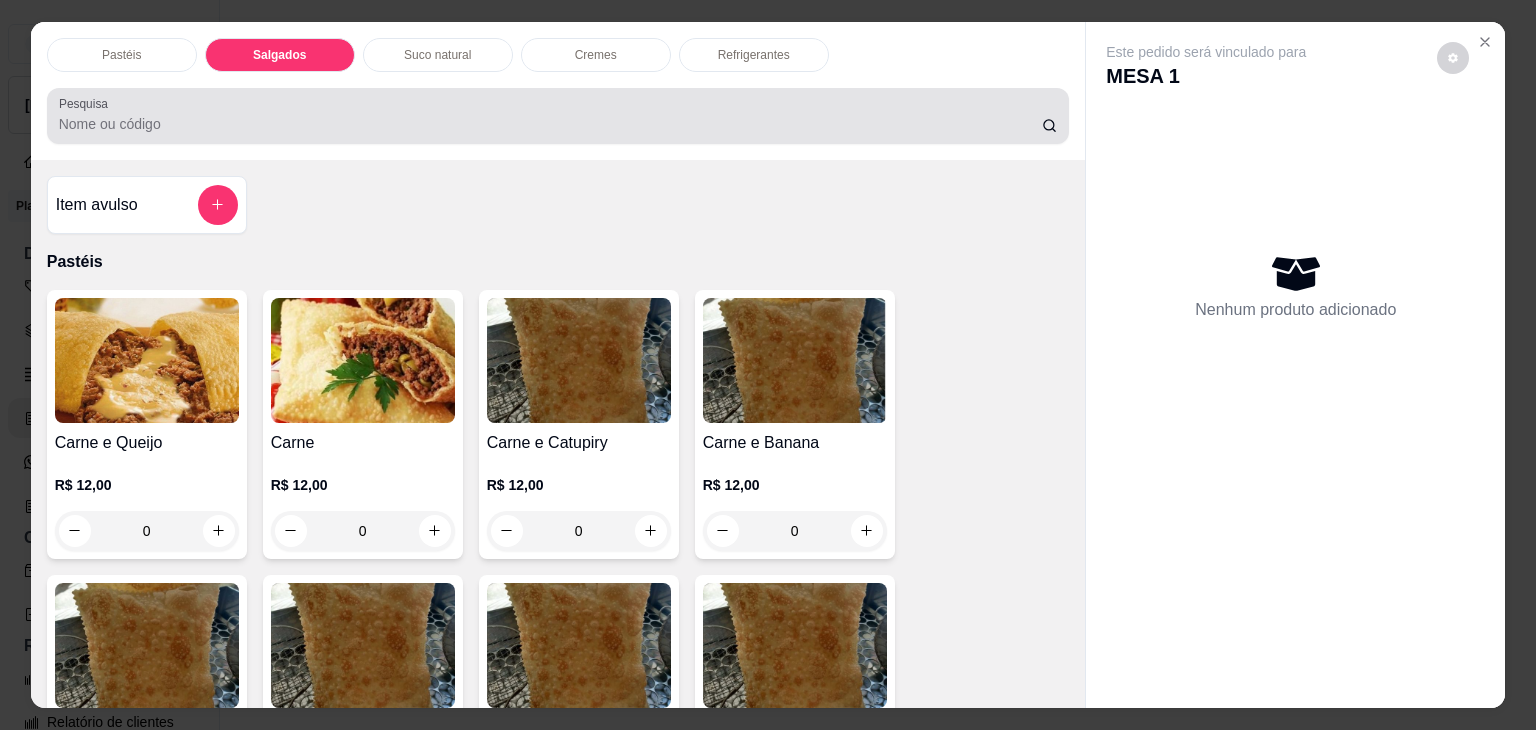 scroll, scrollTop: 2124, scrollLeft: 0, axis: vertical 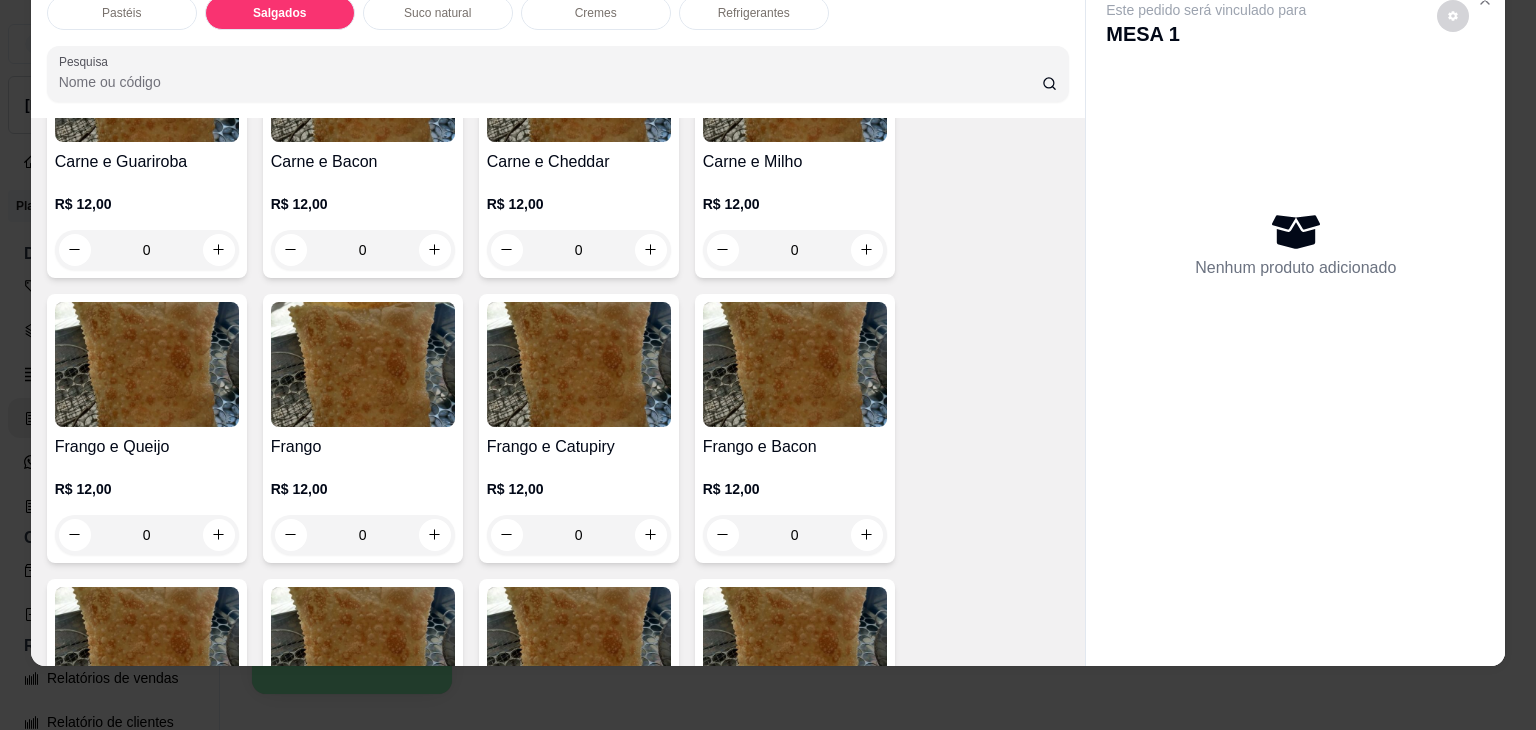 click at bounding box center (579, 364) 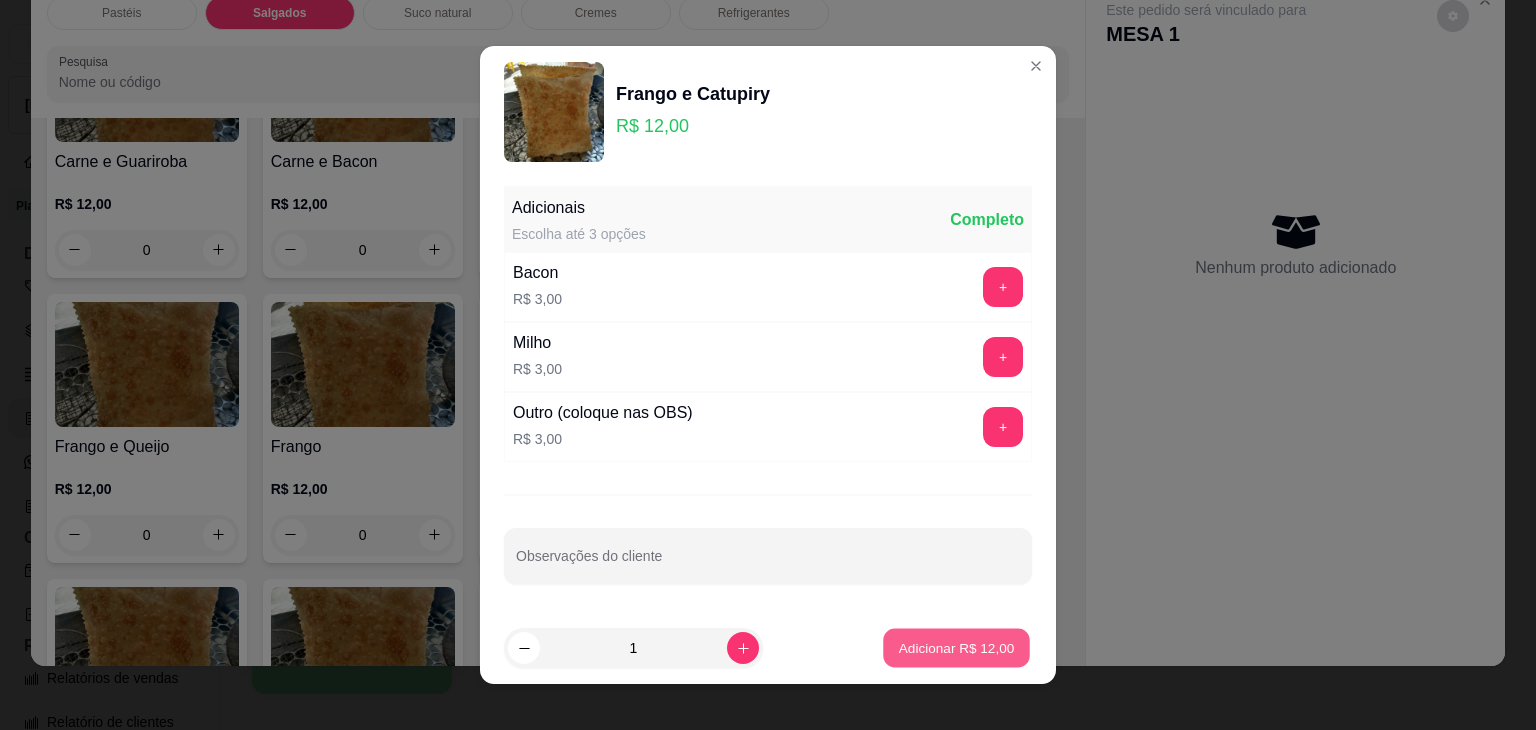 click on "Adicionar   R$ 12,00" at bounding box center (956, 648) 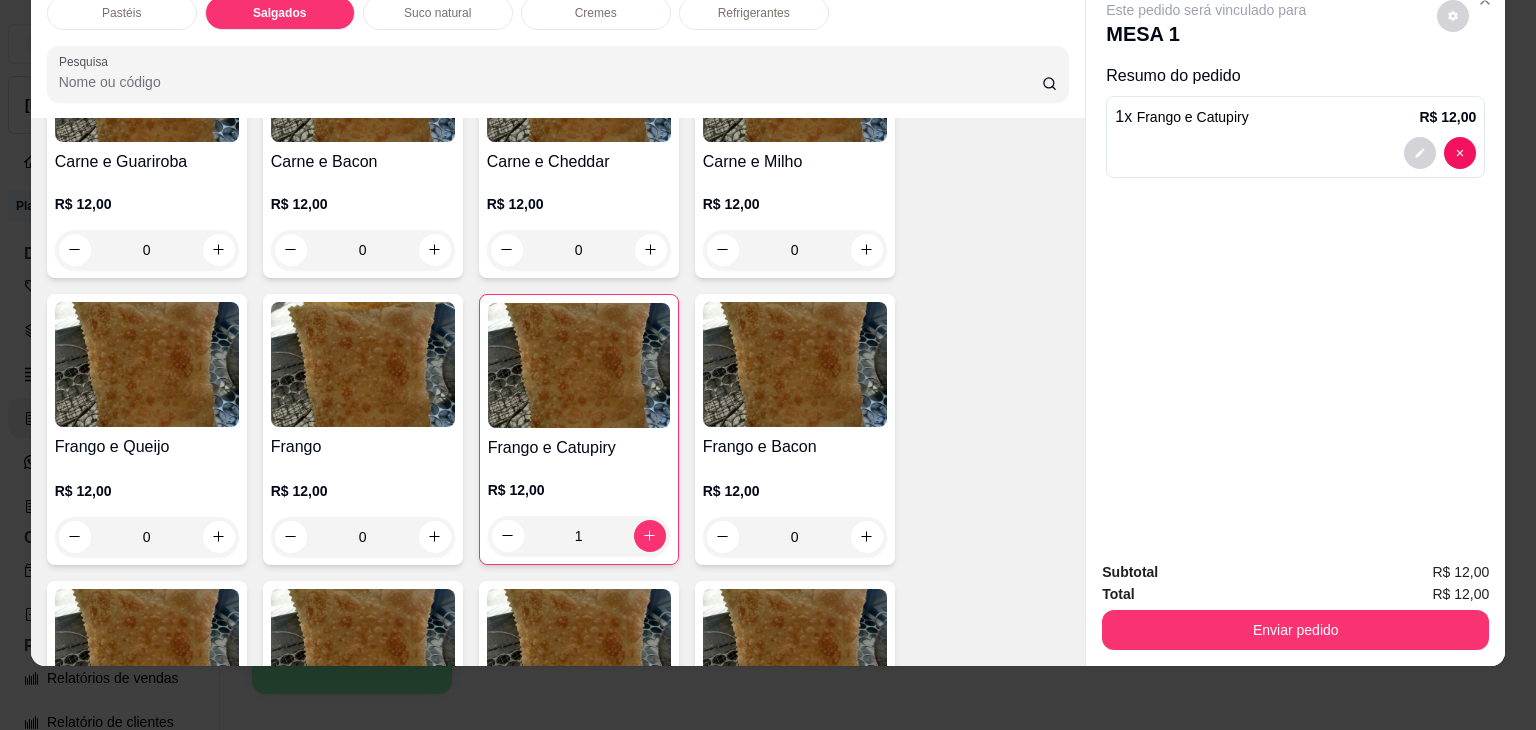click at bounding box center (795, 364) 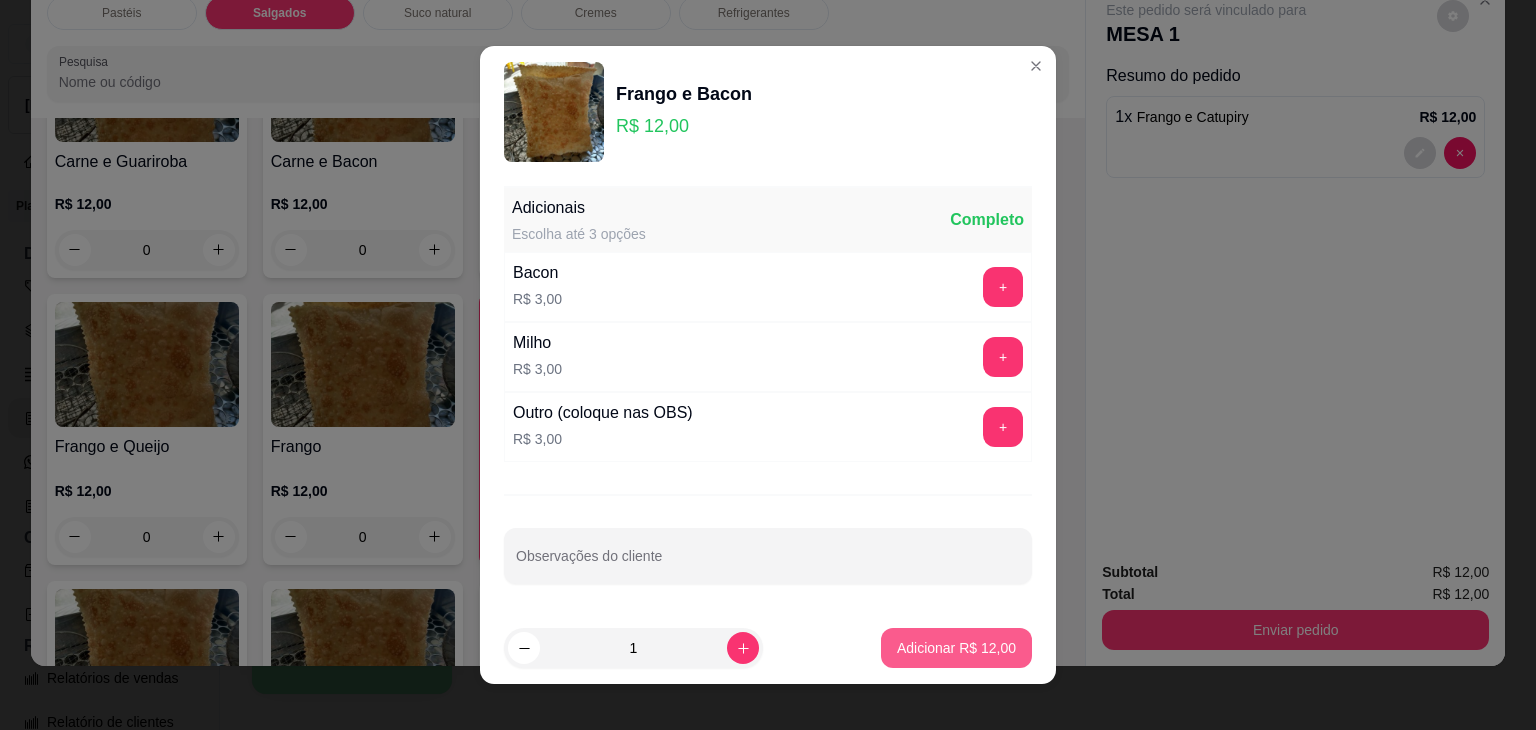 click on "Adicionar   R$ 12,00" at bounding box center [956, 648] 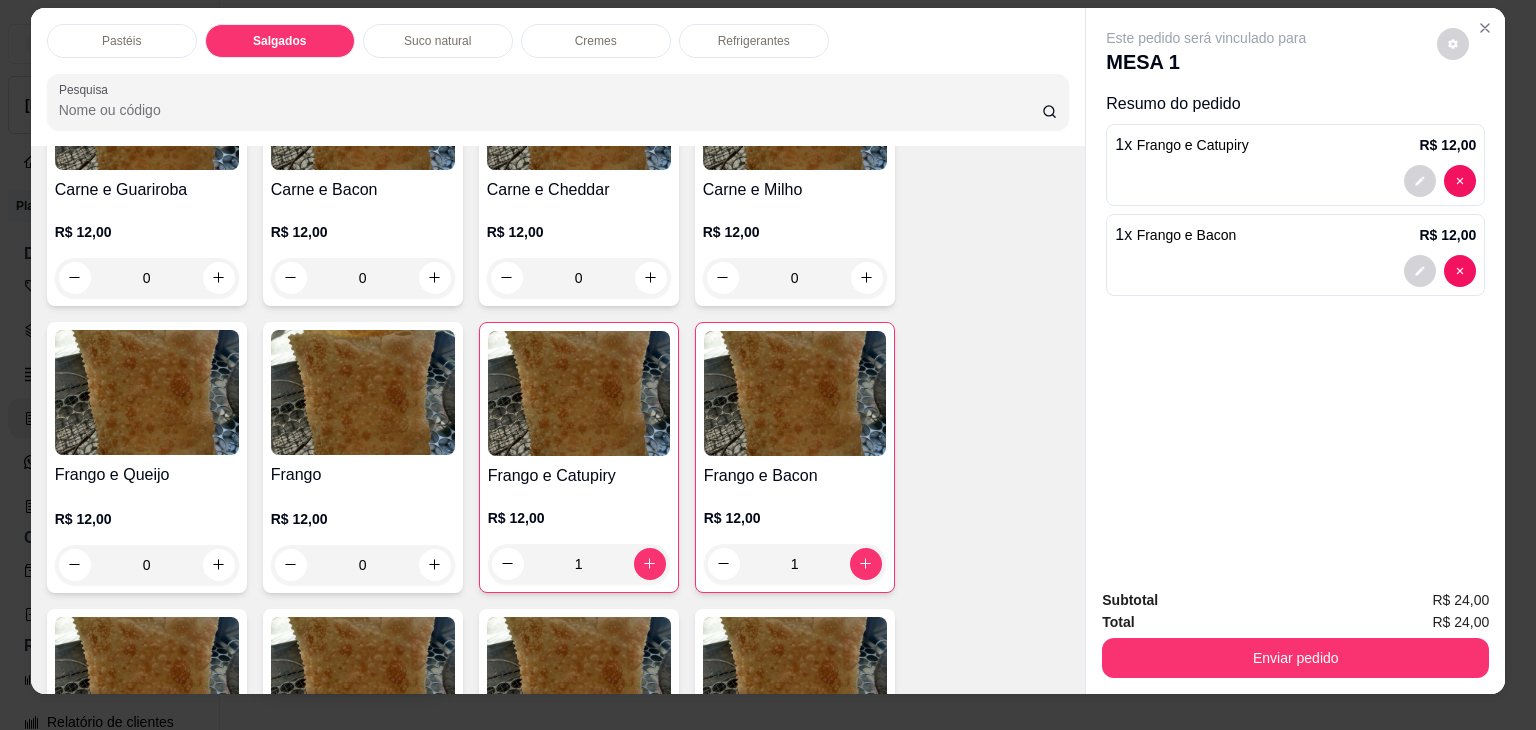 scroll, scrollTop: 0, scrollLeft: 0, axis: both 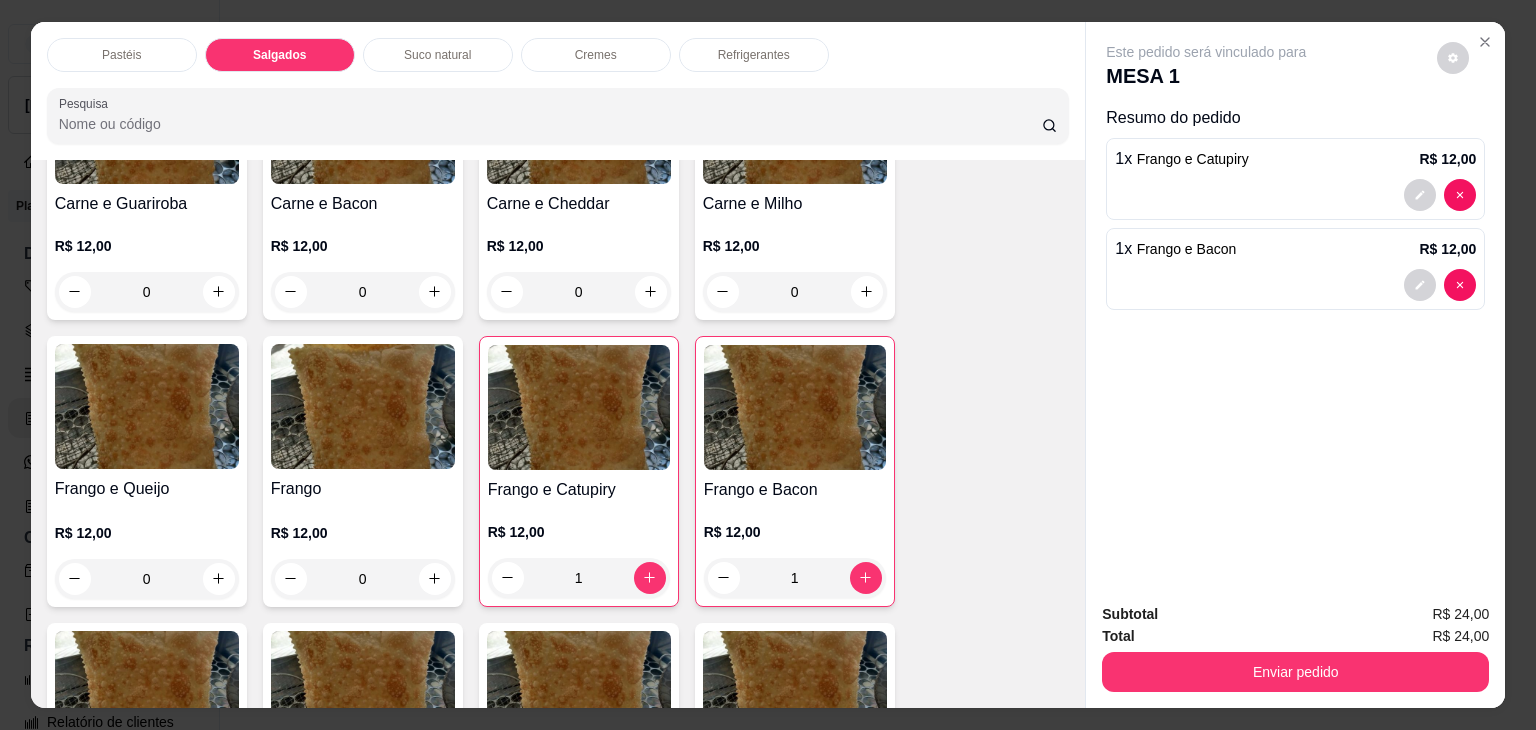 click on "Refrigerantes" at bounding box center [754, 55] 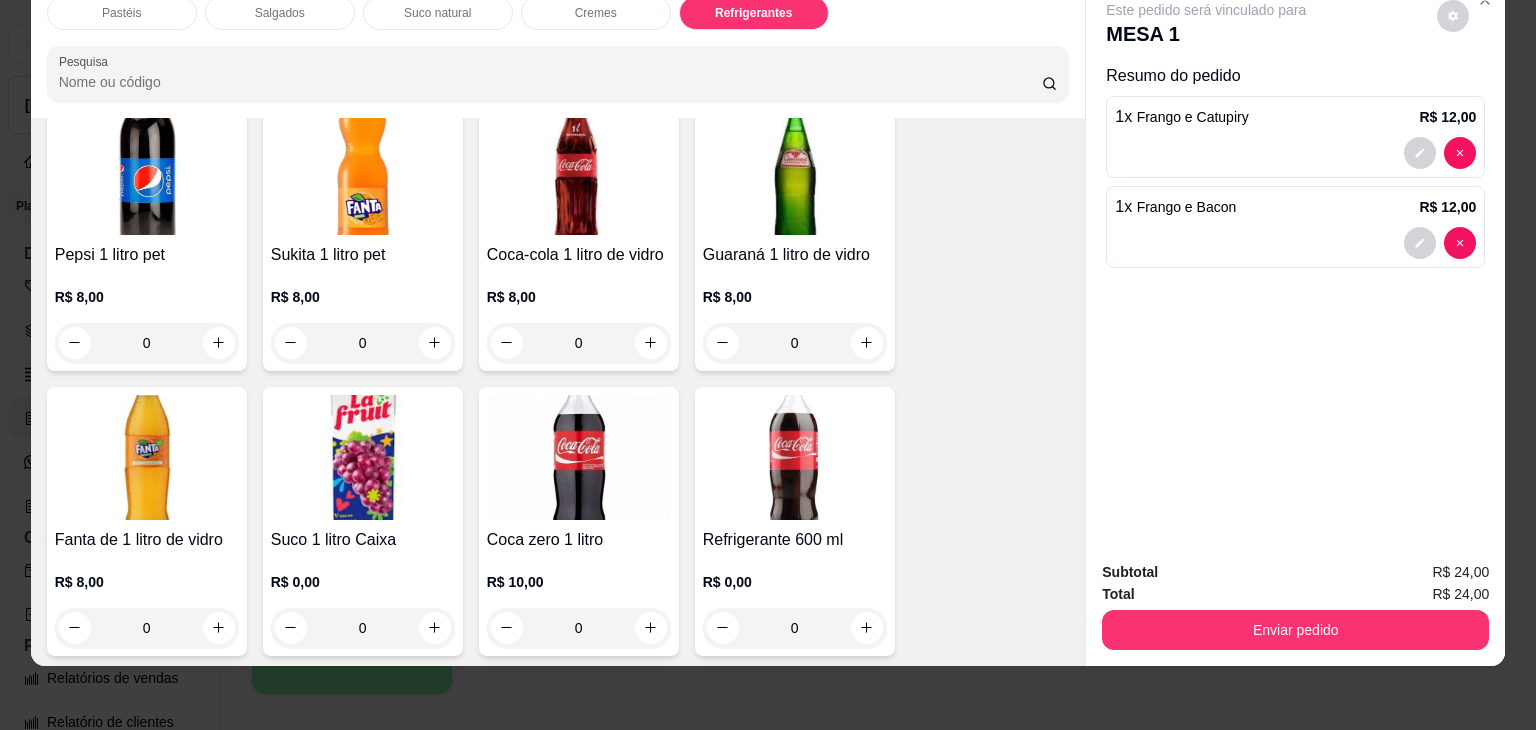 scroll, scrollTop: 5022, scrollLeft: 0, axis: vertical 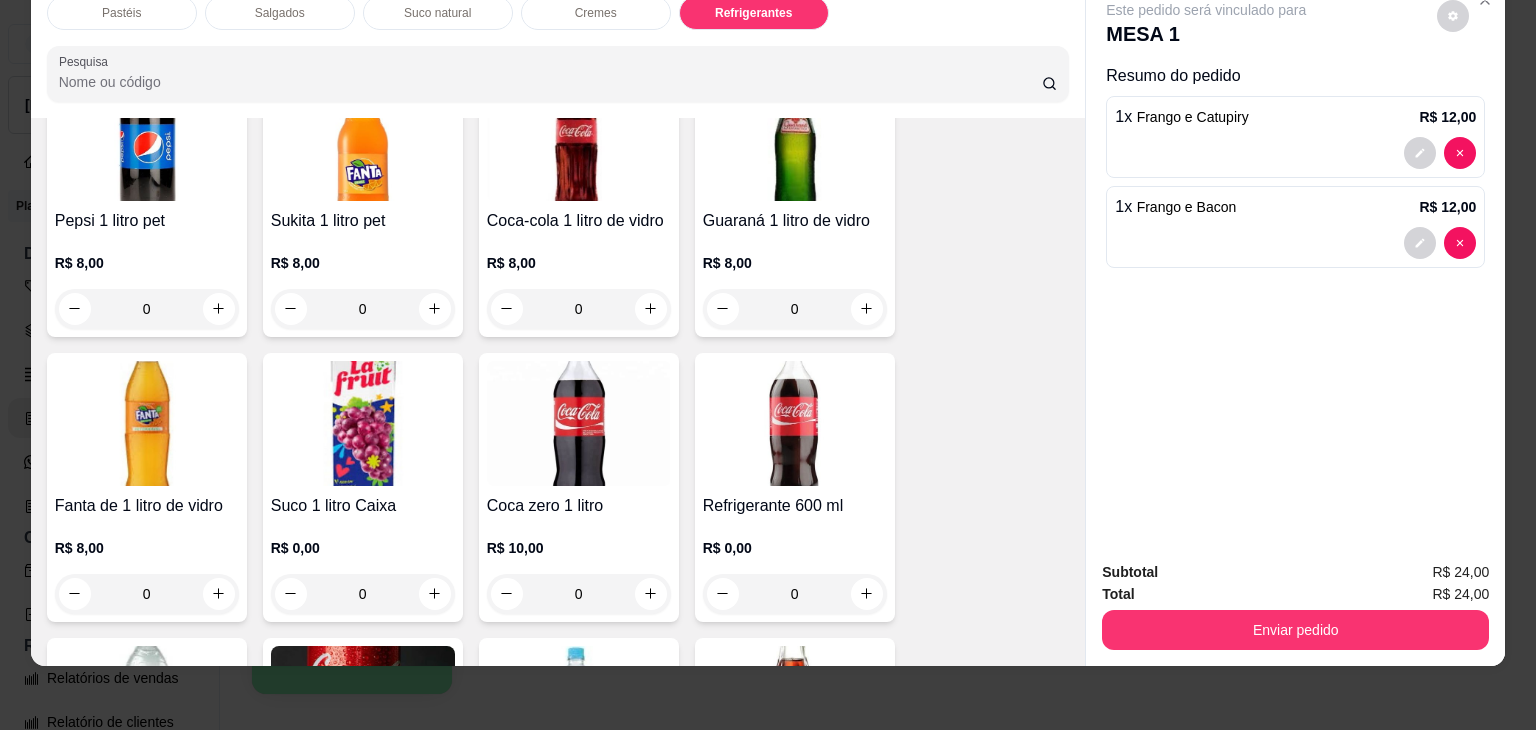 click at bounding box center (579, 423) 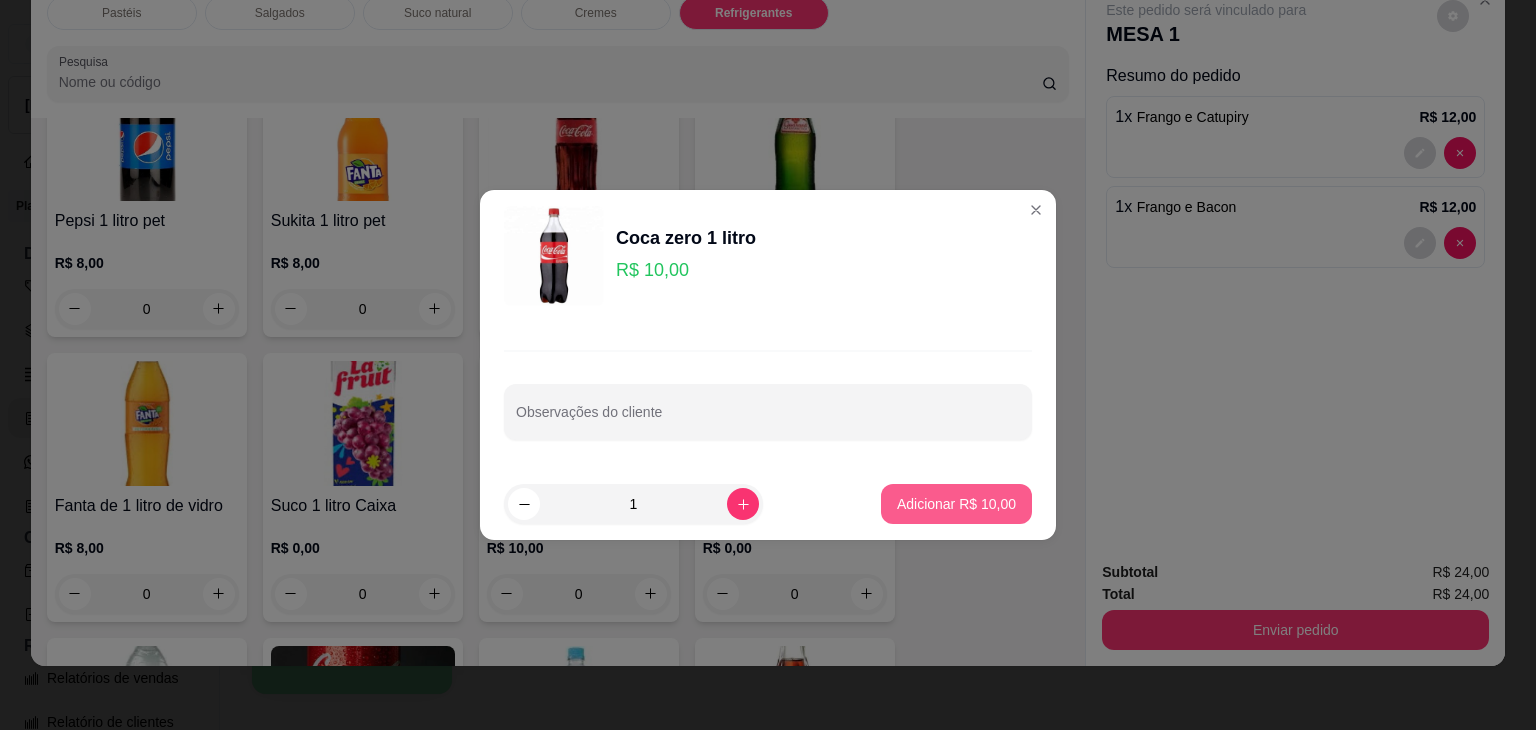 click on "Adicionar   R$ 10,00" at bounding box center (956, 504) 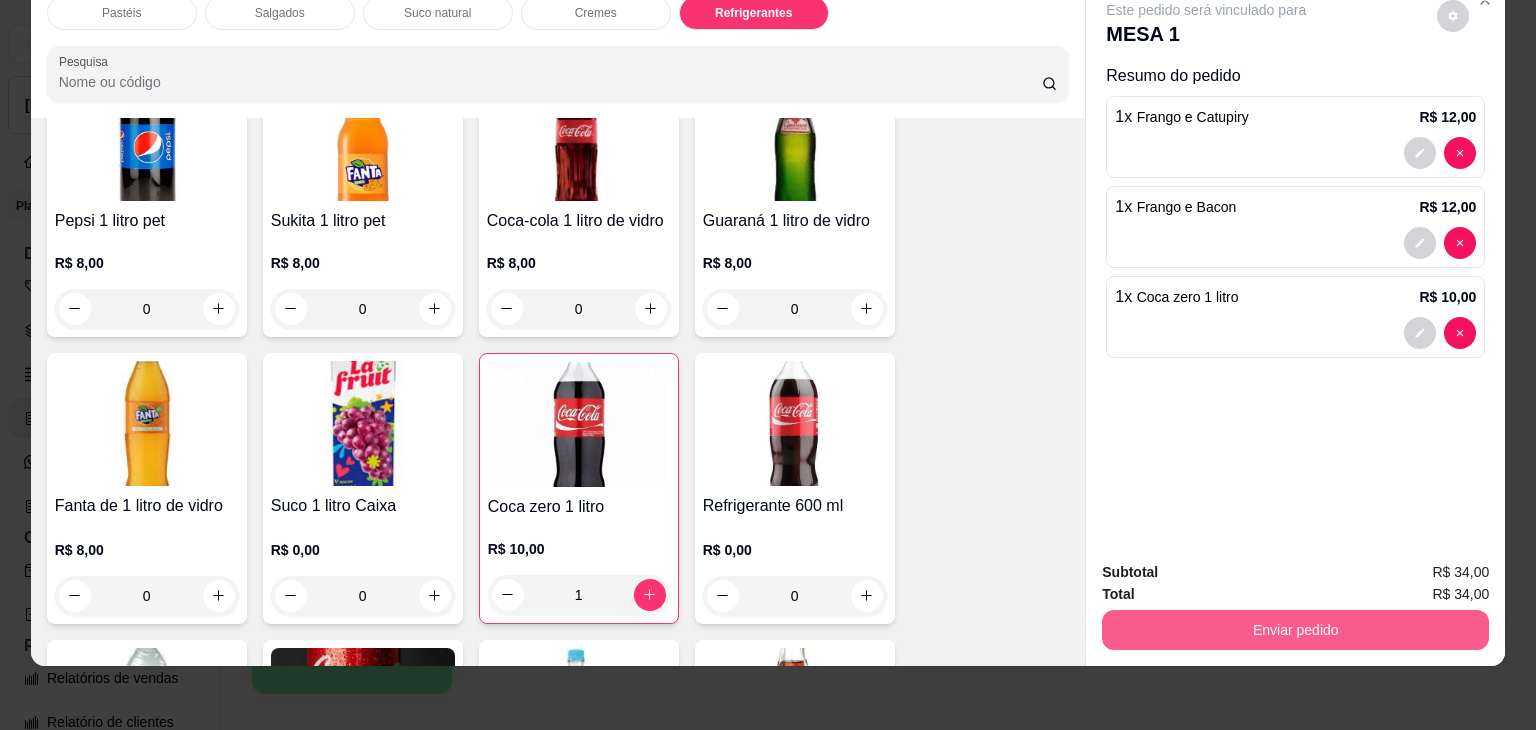 click on "Enviar pedido" at bounding box center [1295, 630] 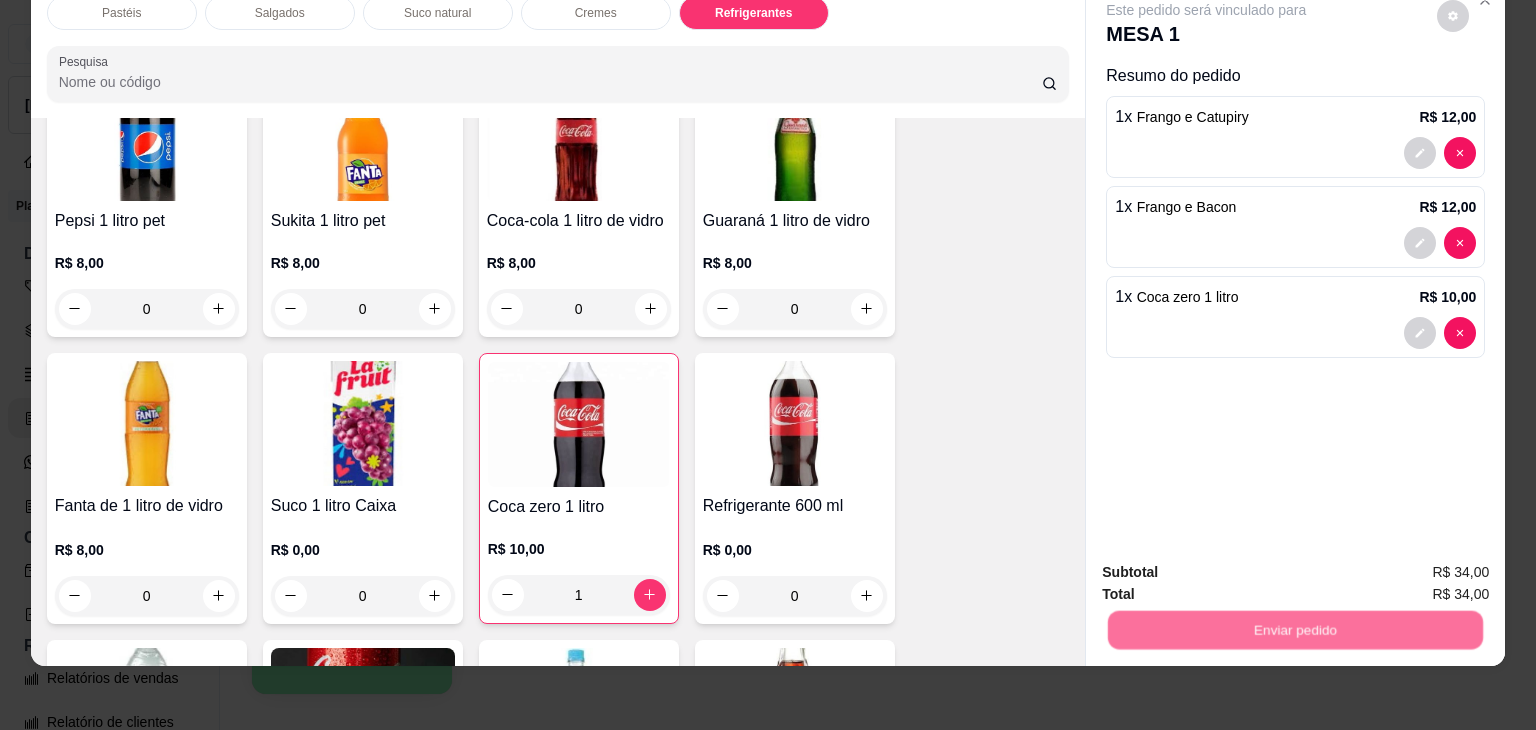 click on "Não registrar e enviar pedido" at bounding box center [1229, 565] 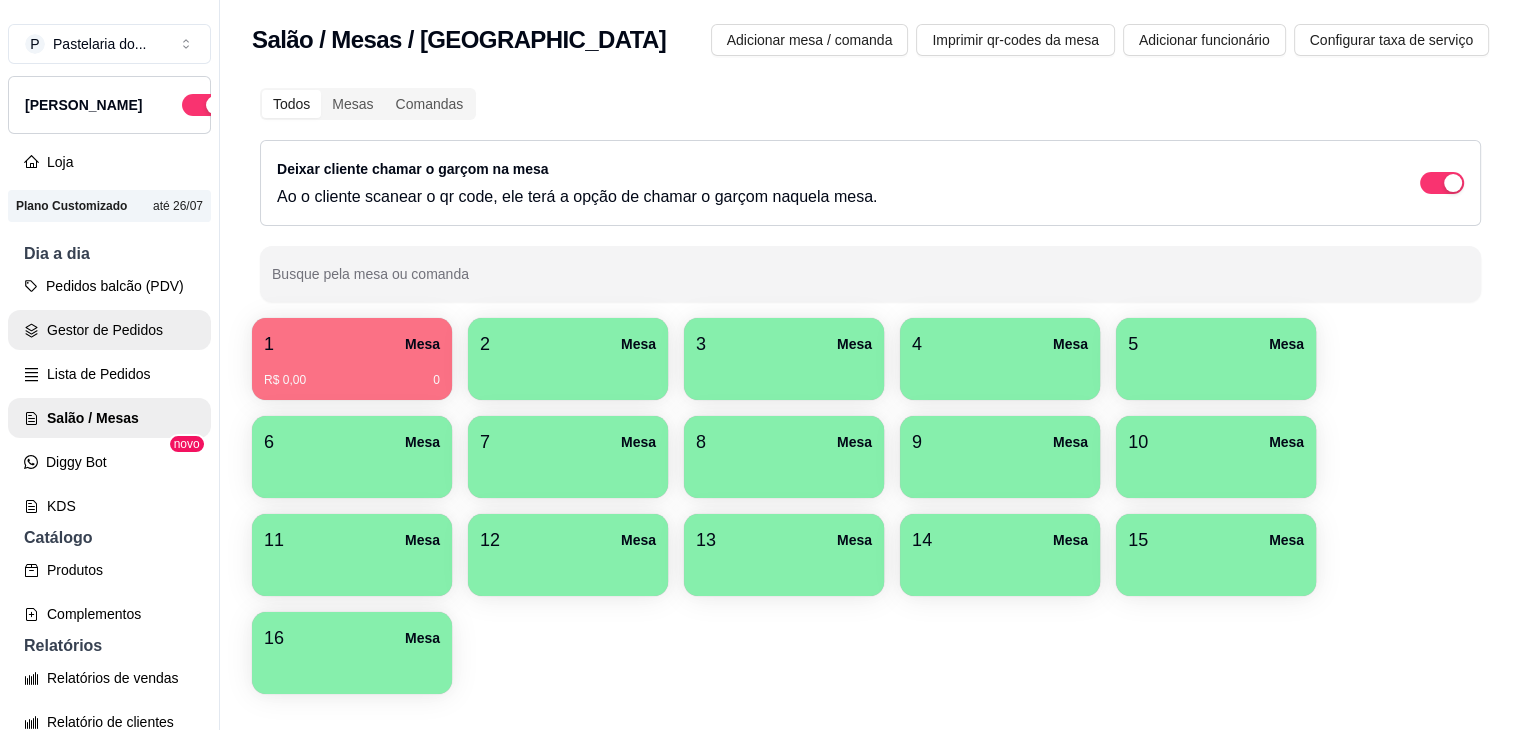 click on "Gestor de Pedidos" at bounding box center [109, 330] 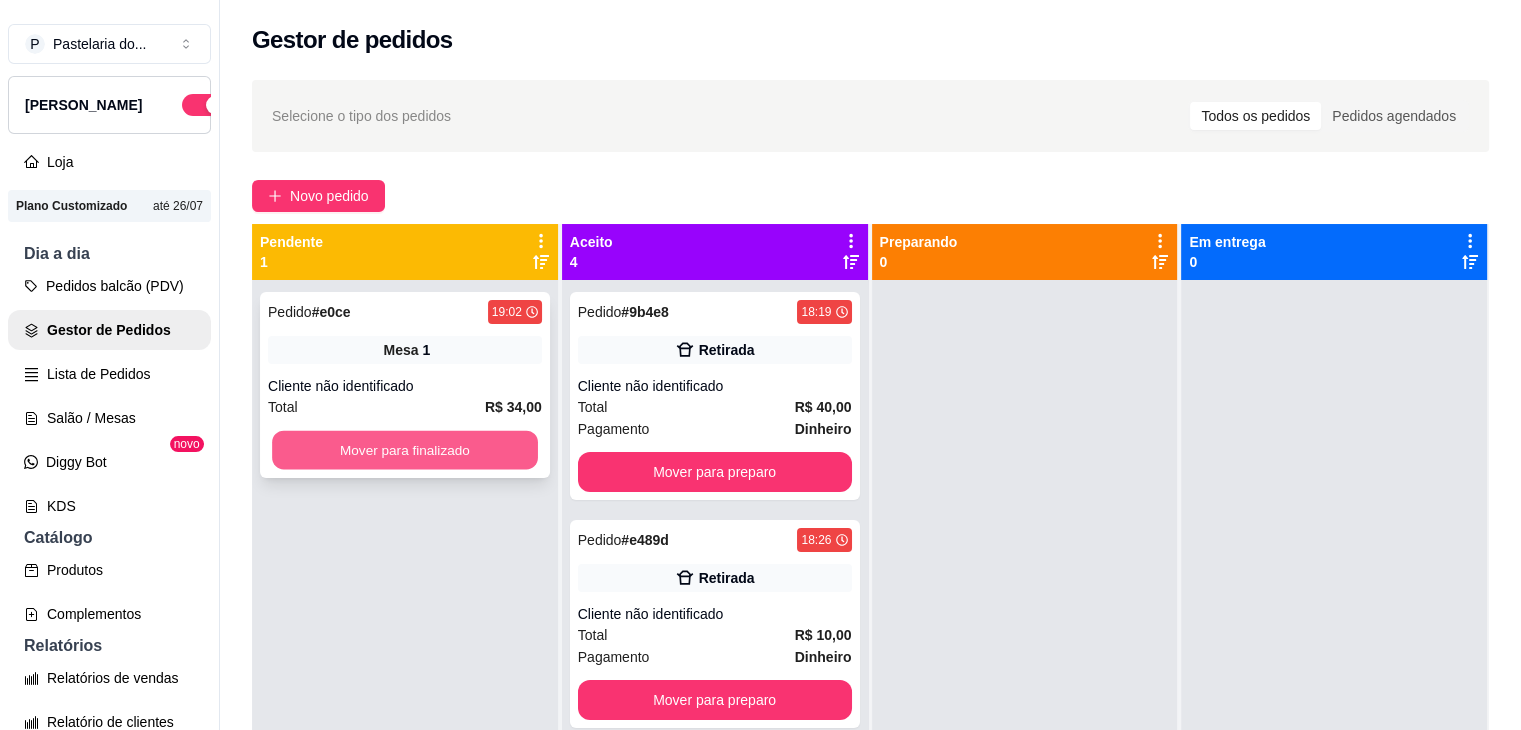 click on "Mover para finalizado" at bounding box center [405, 450] 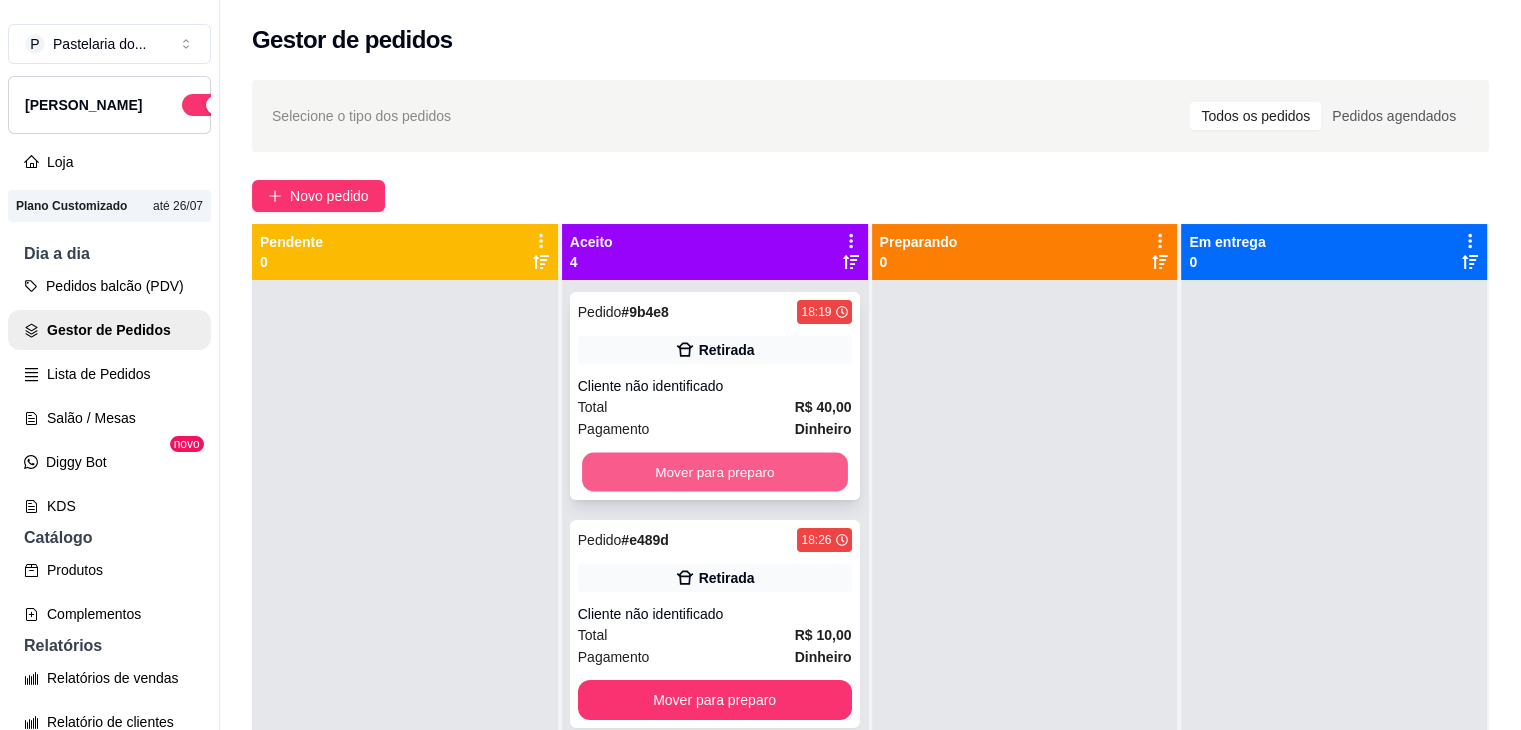 click on "Mover para preparo" at bounding box center (715, 472) 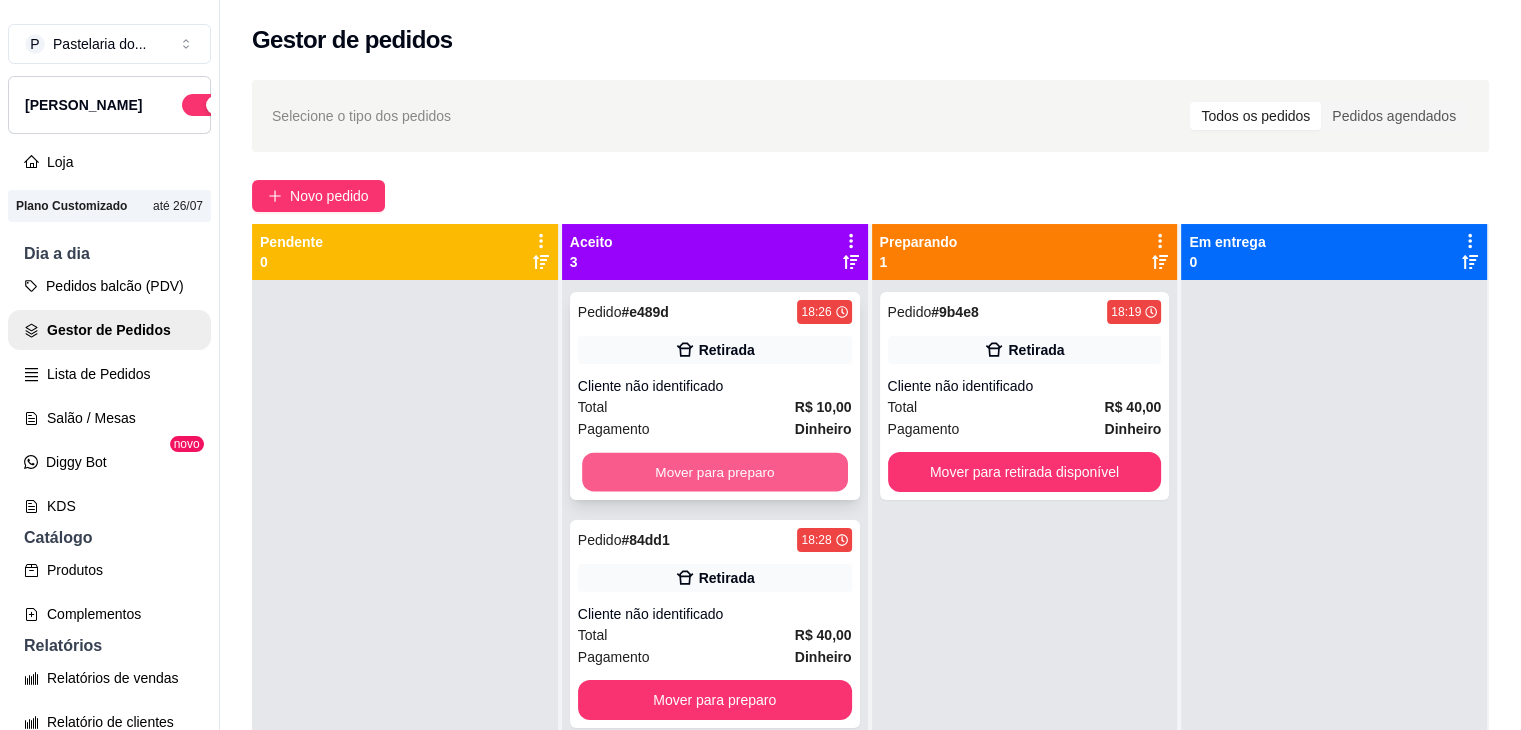 click on "Mover para preparo" at bounding box center (715, 472) 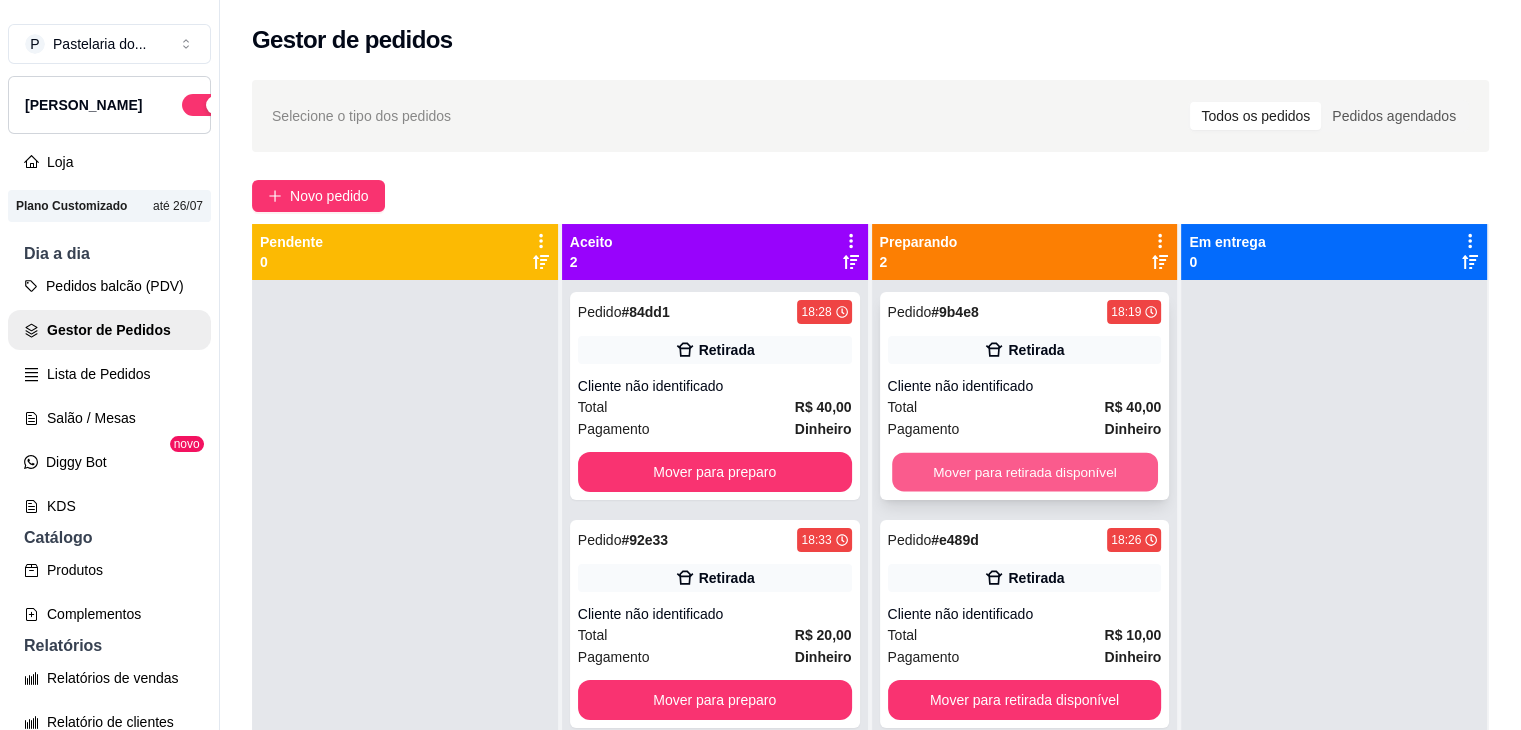 click on "Mover para retirada disponível" at bounding box center (1025, 472) 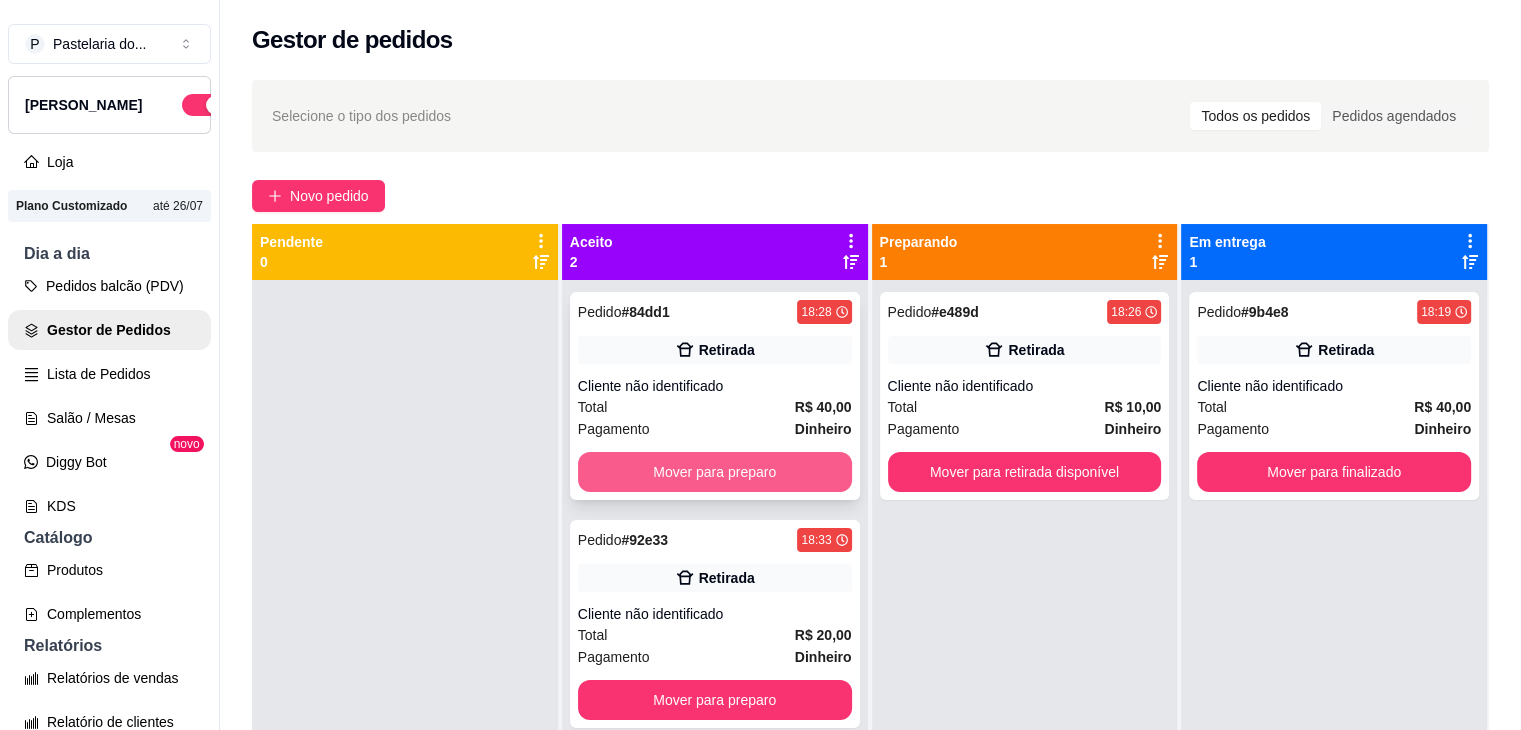 click on "Mover para preparo" at bounding box center [715, 472] 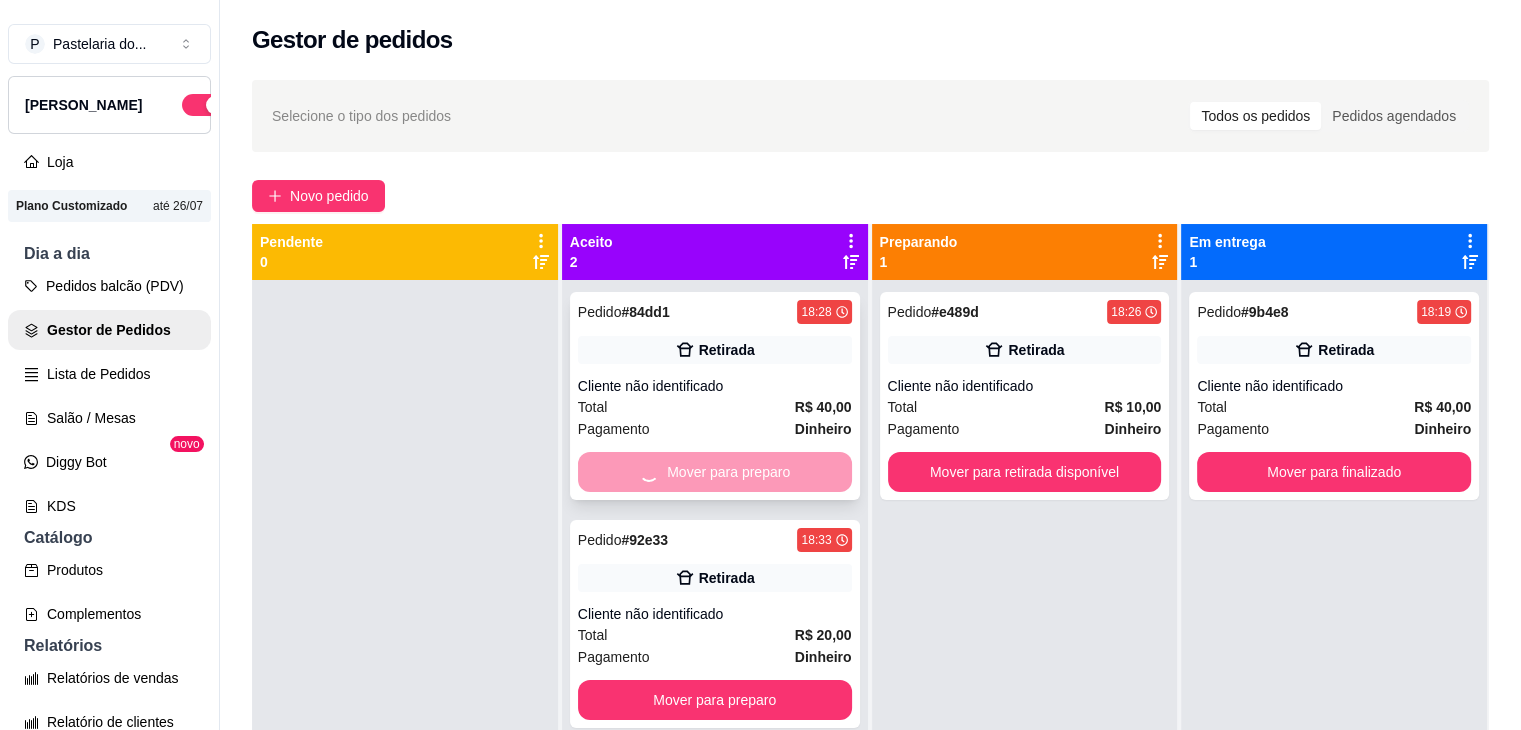 click on "Mover para preparo" at bounding box center [715, 472] 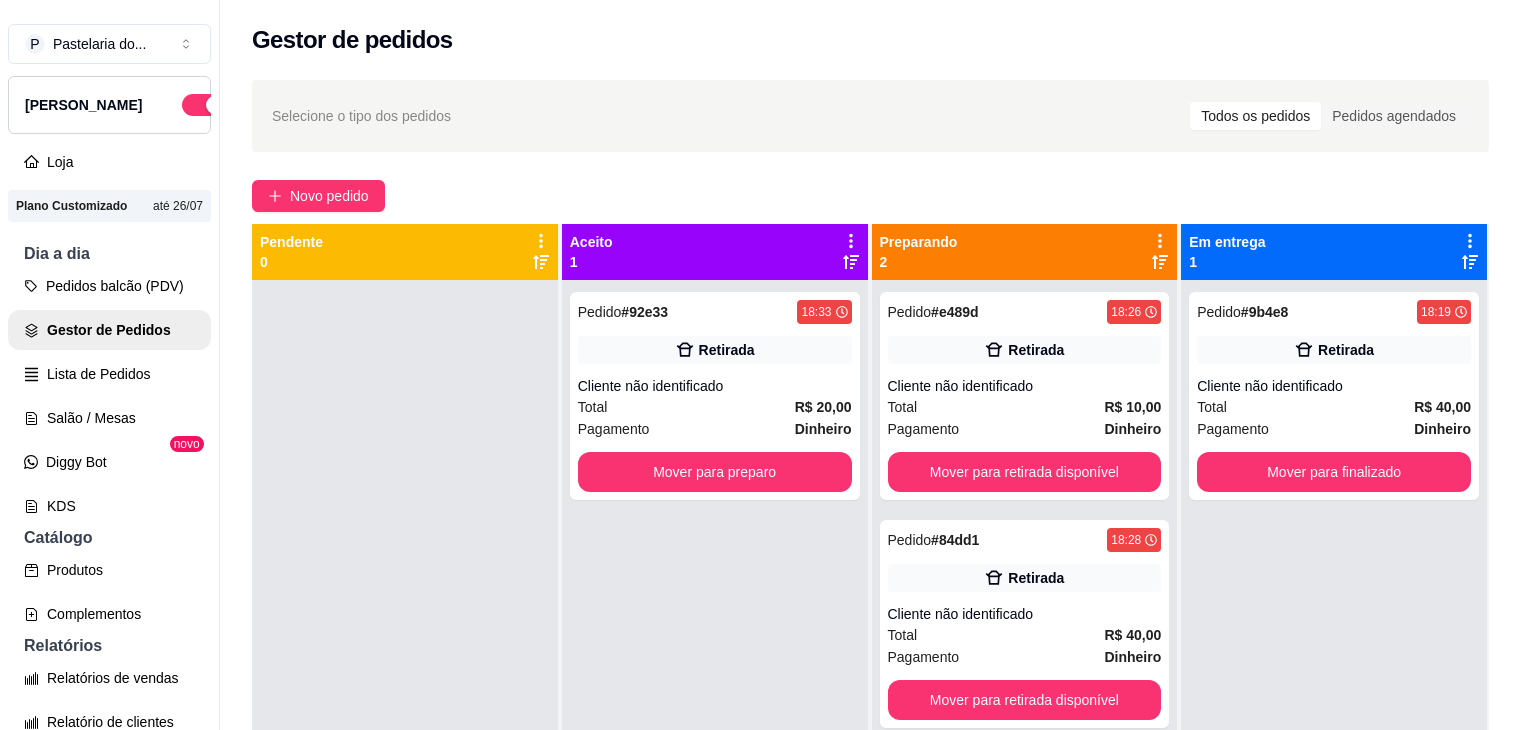 click on "Pagamento Dinheiro   R$ 40,00" at bounding box center [768, 435] 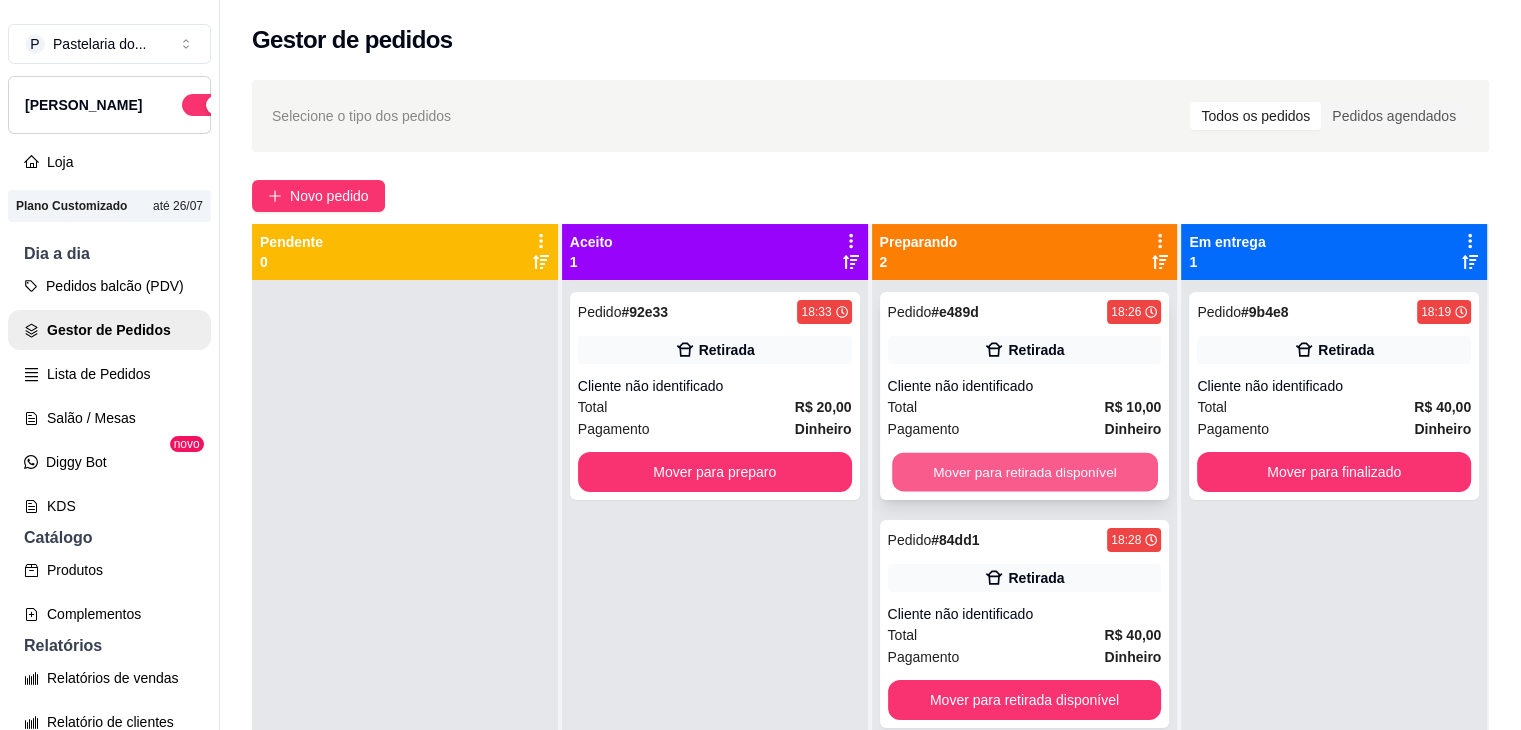 click on "Mover para retirada disponível" at bounding box center [1025, 472] 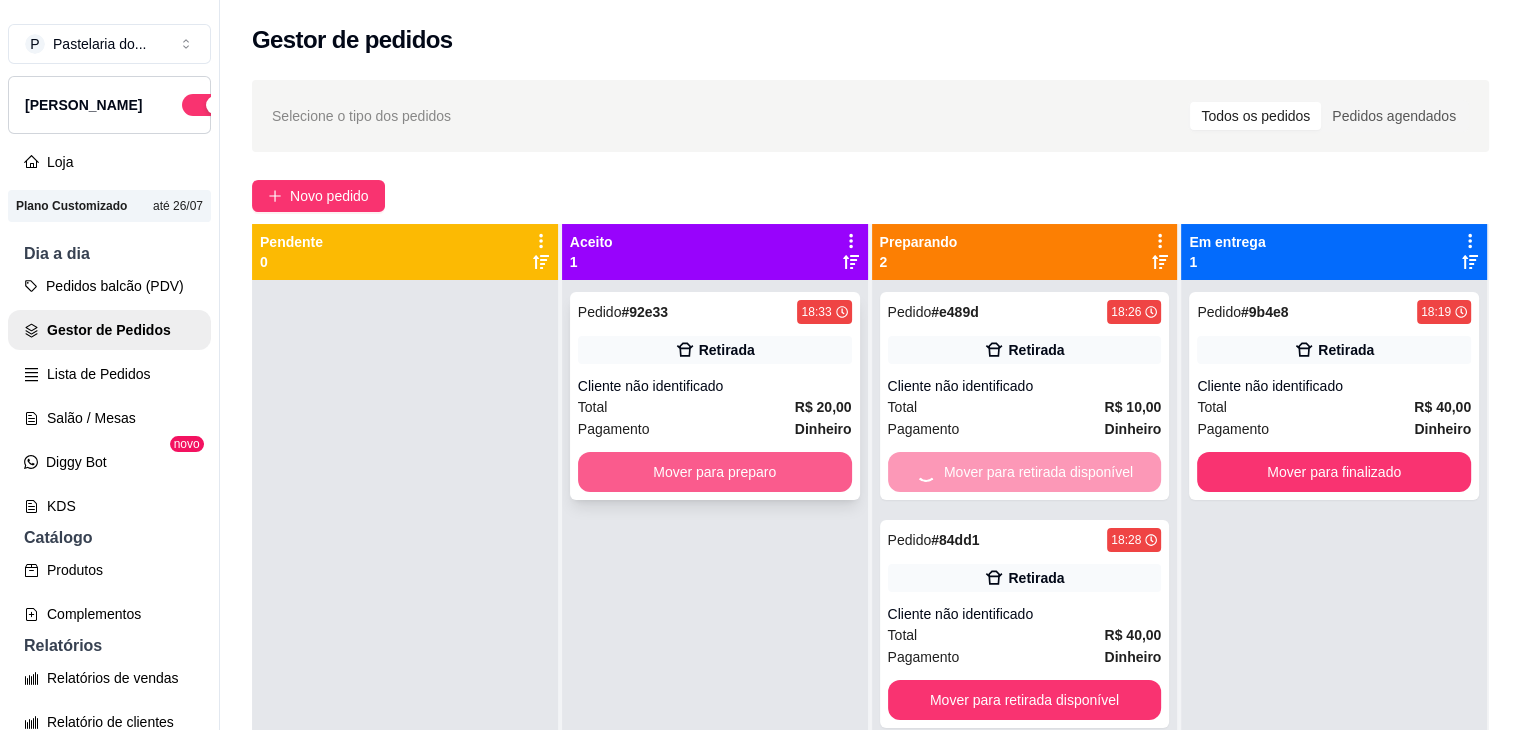 click on "Mover para preparo" at bounding box center (715, 472) 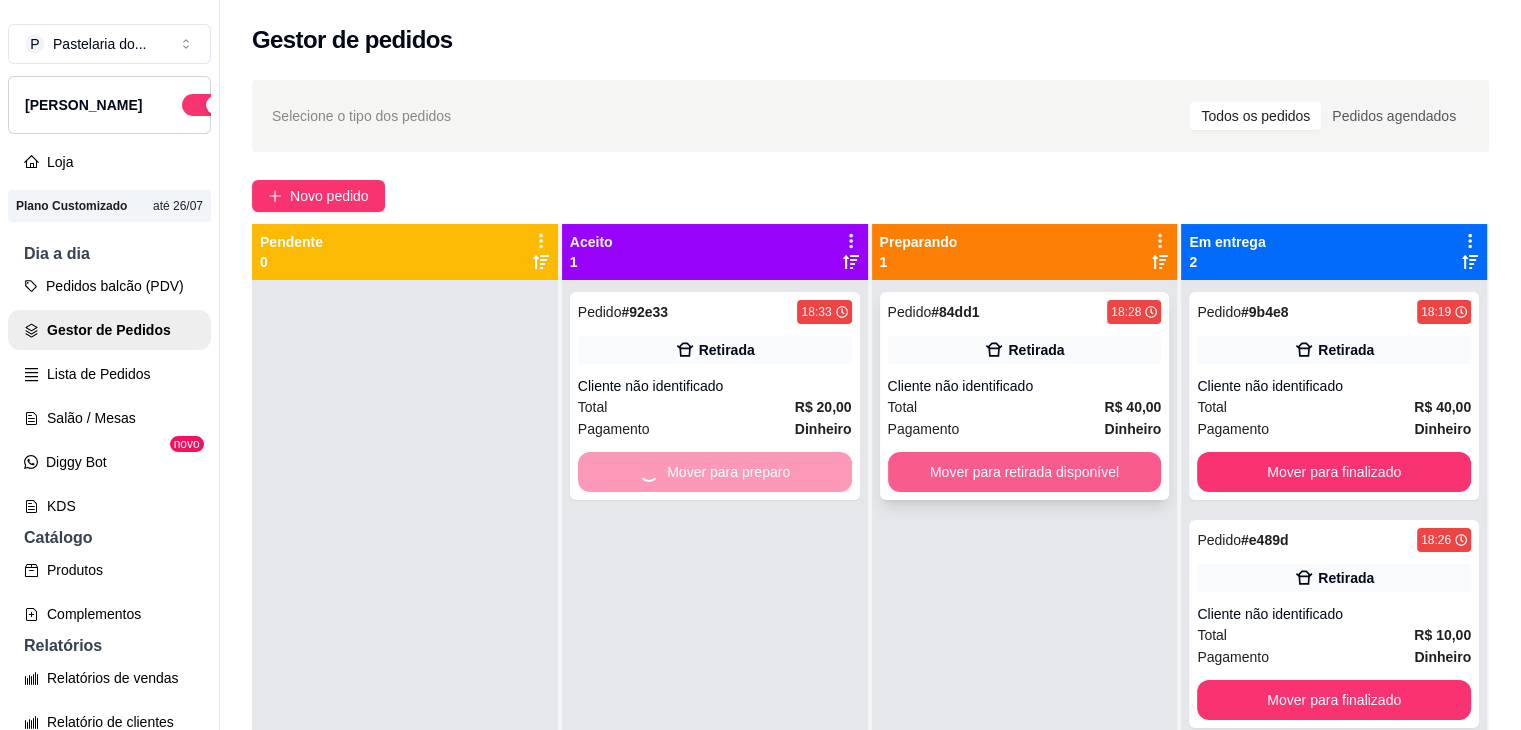 click on "Mover para retirada disponível" at bounding box center [1025, 472] 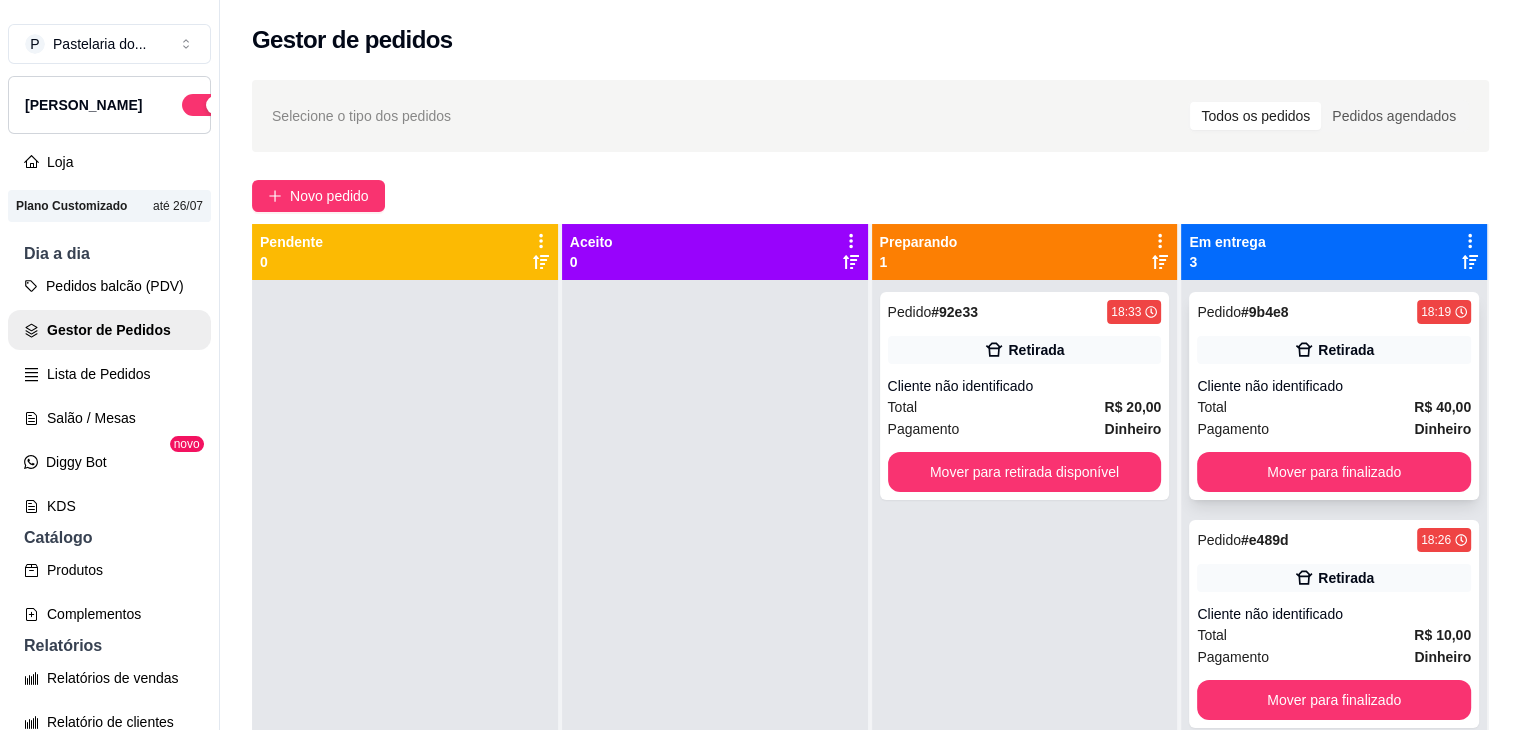 click on "Pedido  # 9b4e8 18:19 Retirada Cliente não identificado Total R$ 40,00 Pagamento Dinheiro Mover para finalizado" at bounding box center [1334, 396] 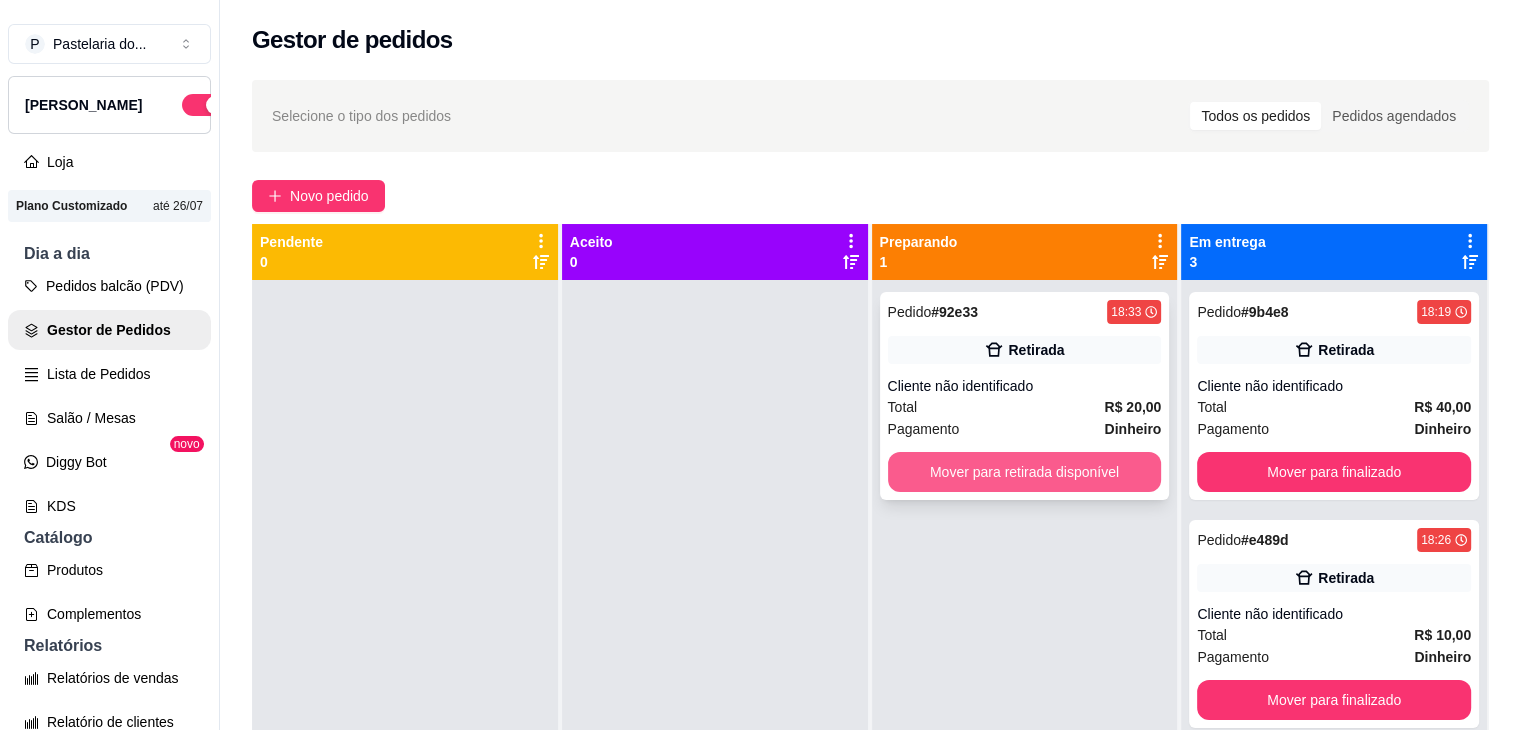 click on "Mover para retirada disponível" at bounding box center (1025, 472) 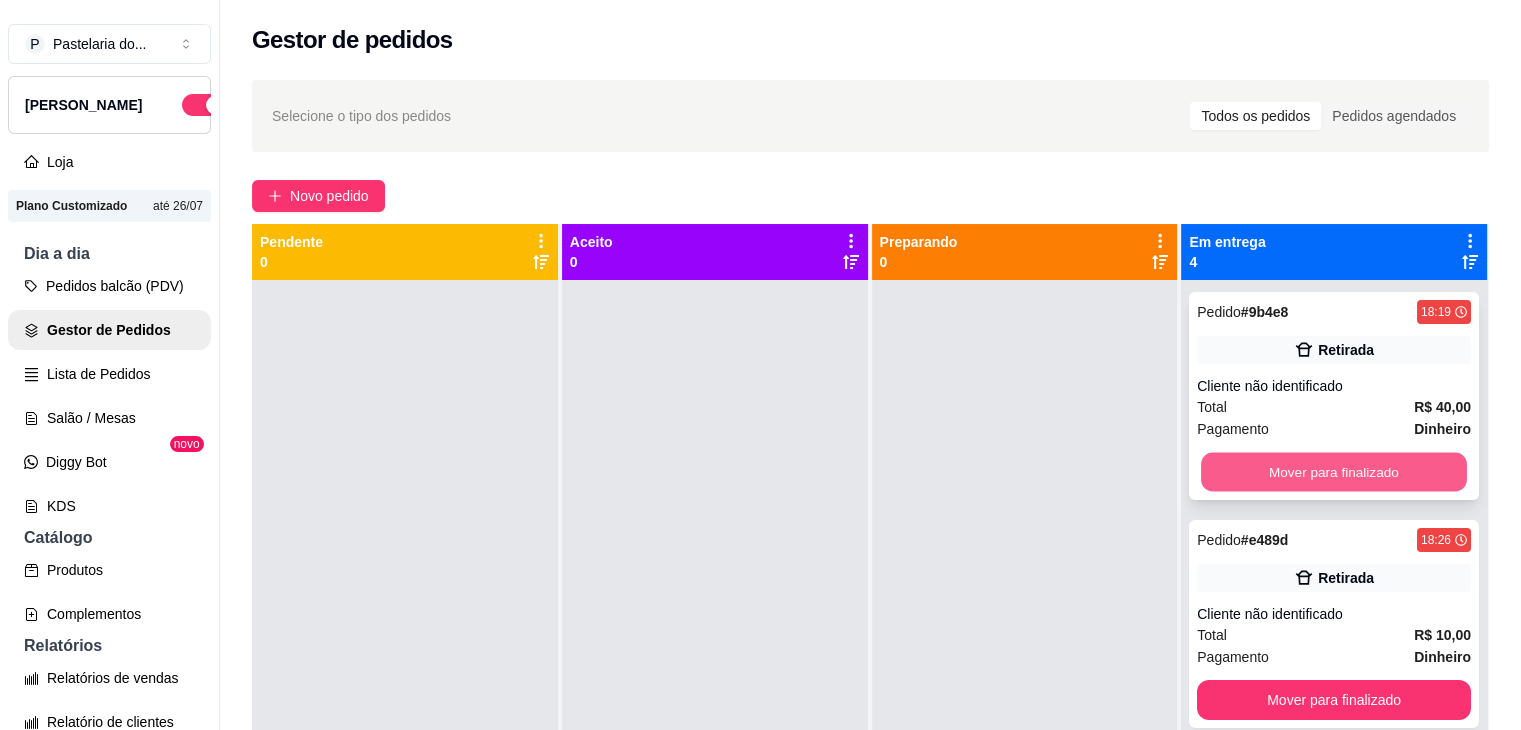 click on "Mover para finalizado" at bounding box center (1334, 472) 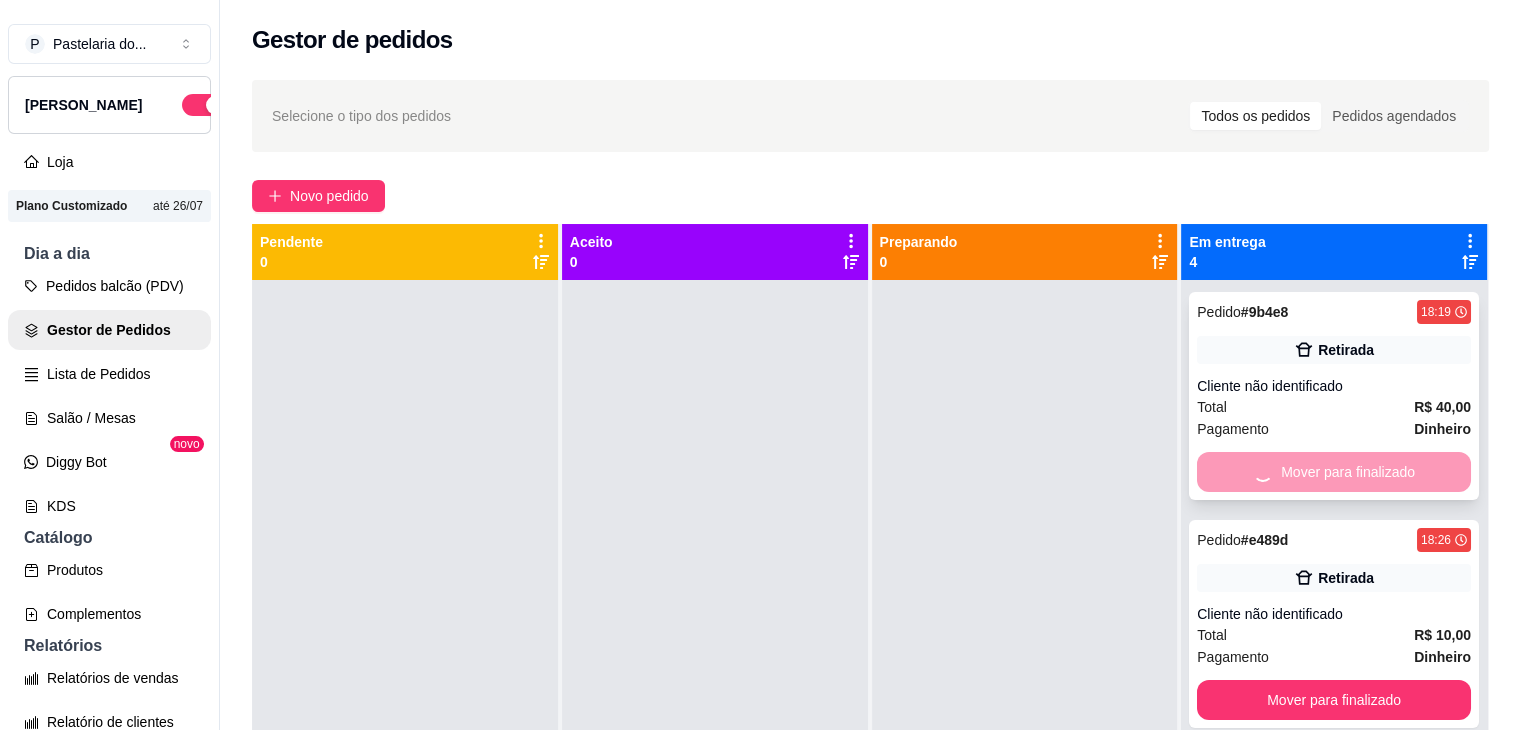 click on "Mover para finalizado" at bounding box center [1334, 472] 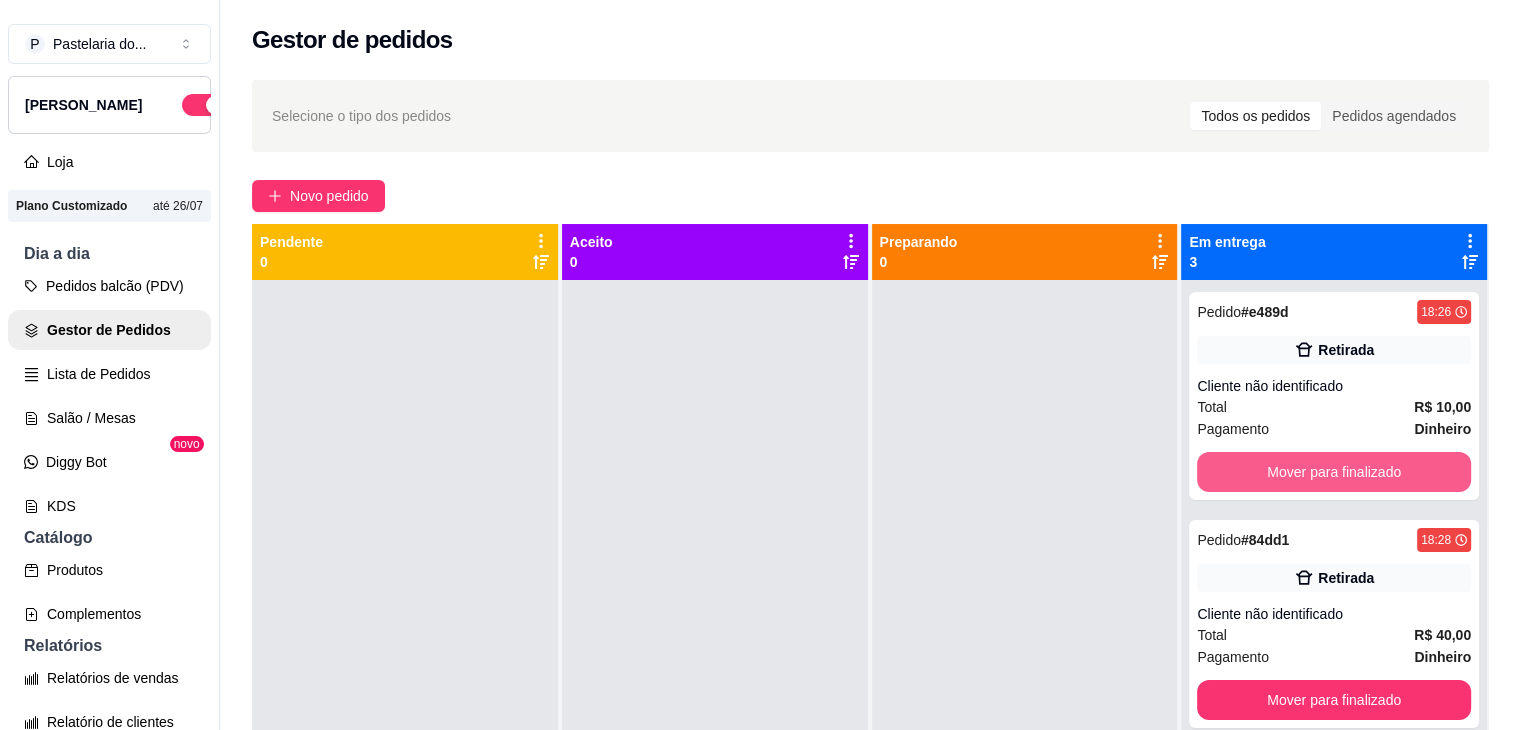 click on "Mover para finalizado" at bounding box center (1334, 472) 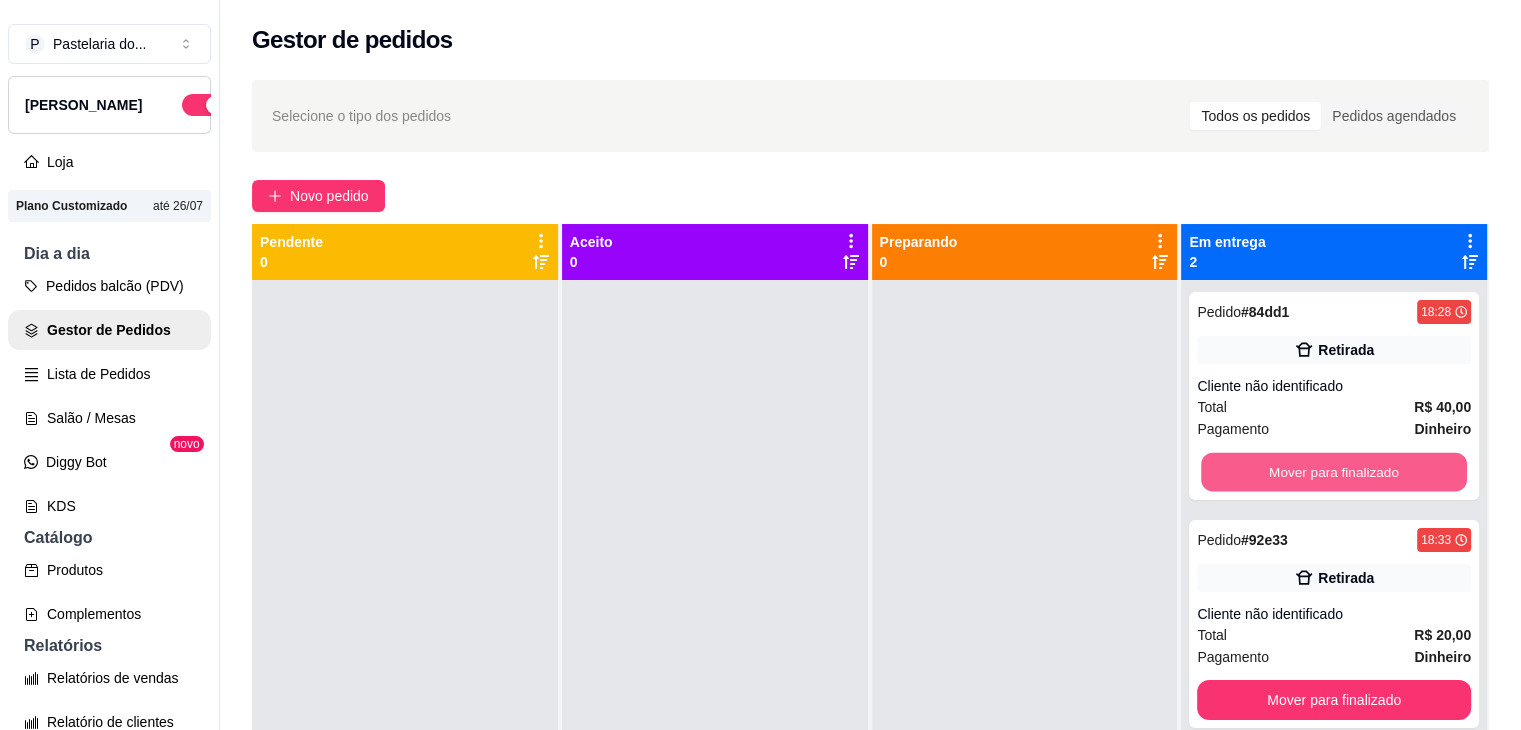 click on "Mover para finalizado" at bounding box center [1334, 472] 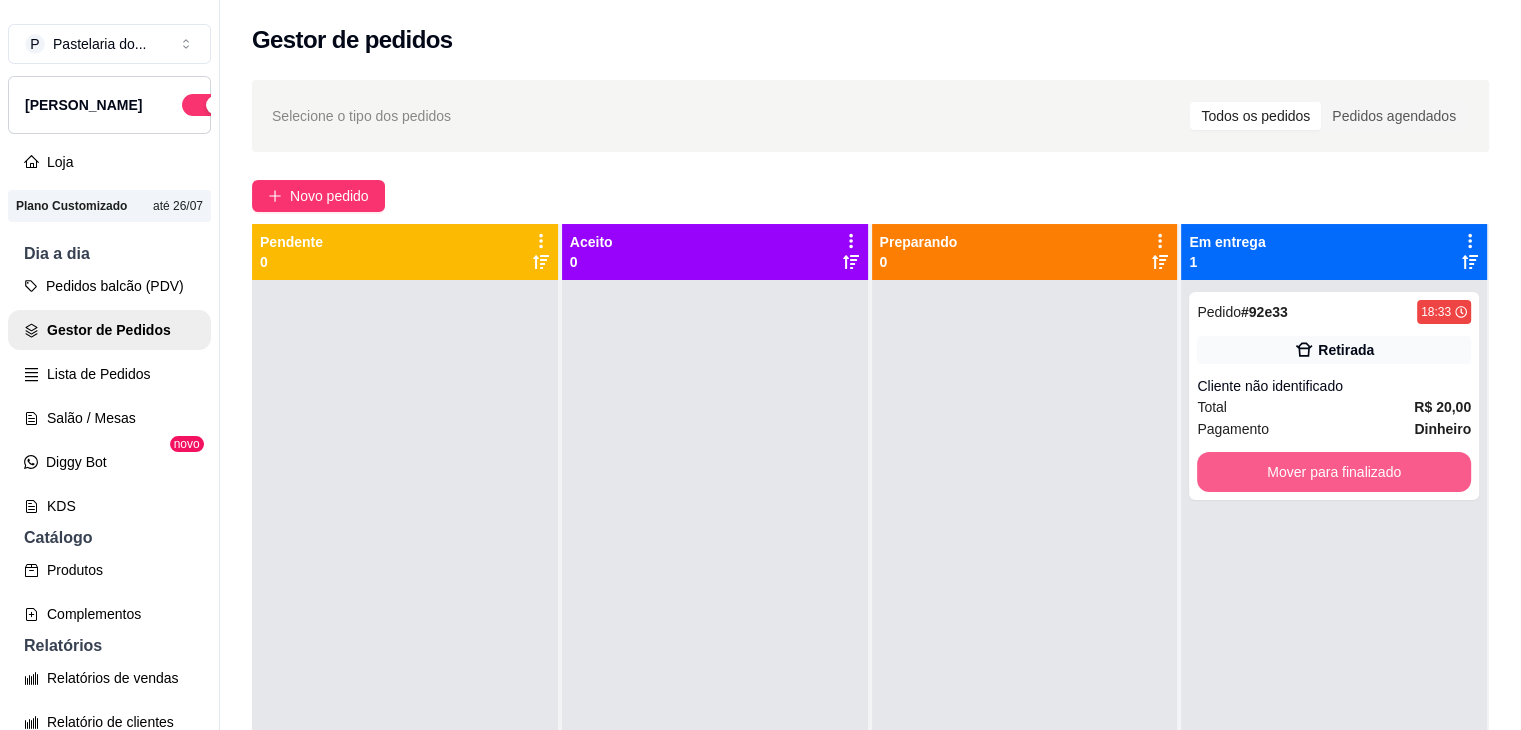 click on "Mover para finalizado" at bounding box center (1334, 472) 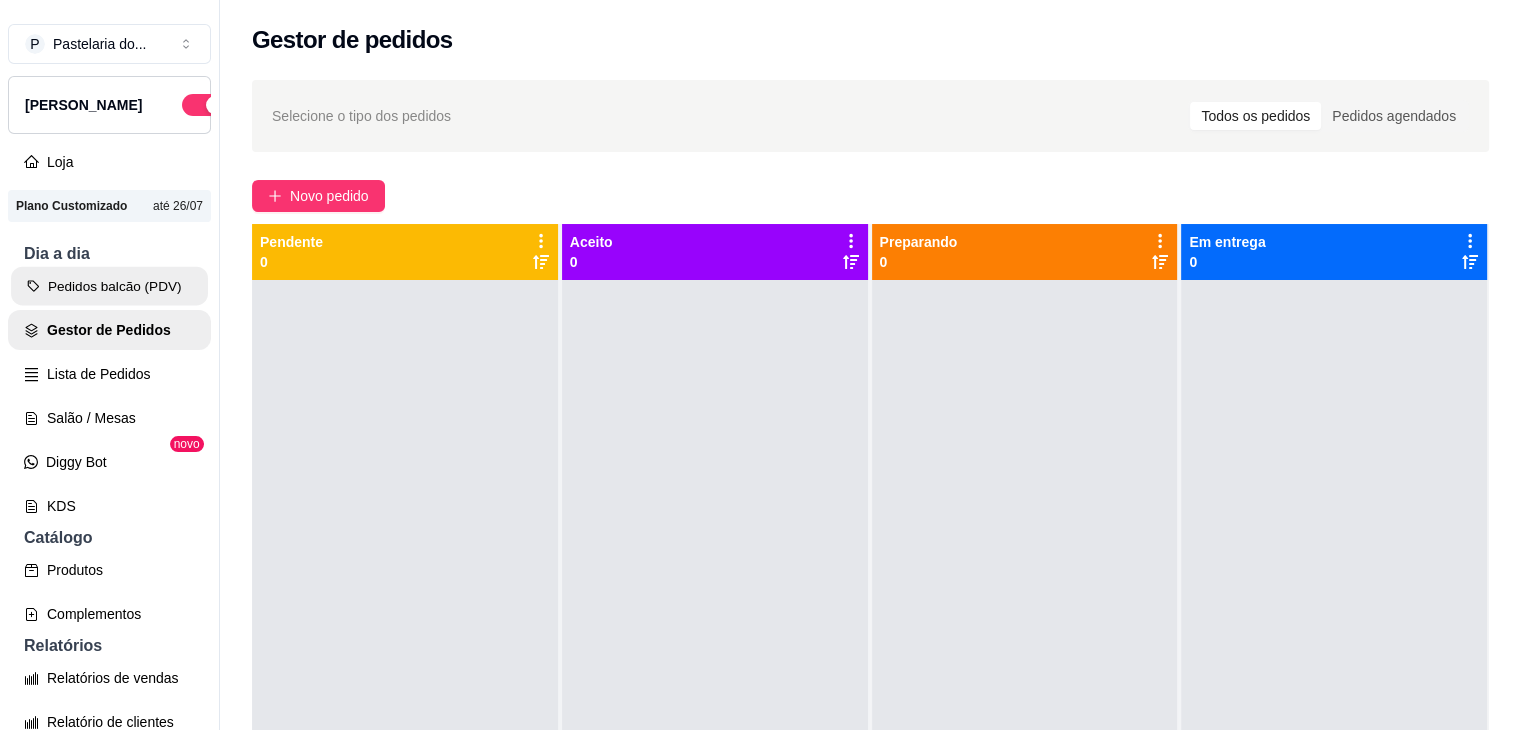 click on "Pedidos balcão (PDV)" at bounding box center (109, 286) 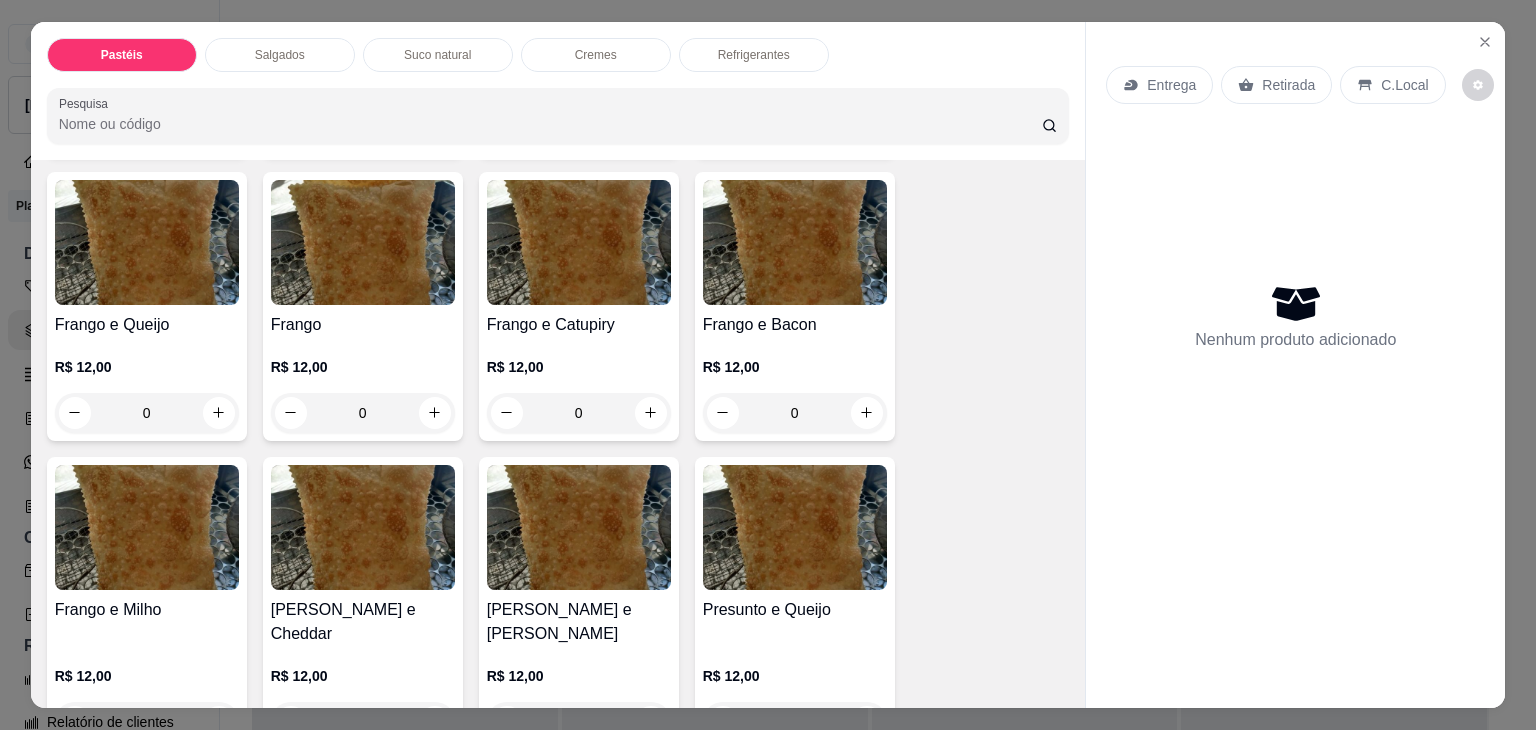 scroll, scrollTop: 700, scrollLeft: 0, axis: vertical 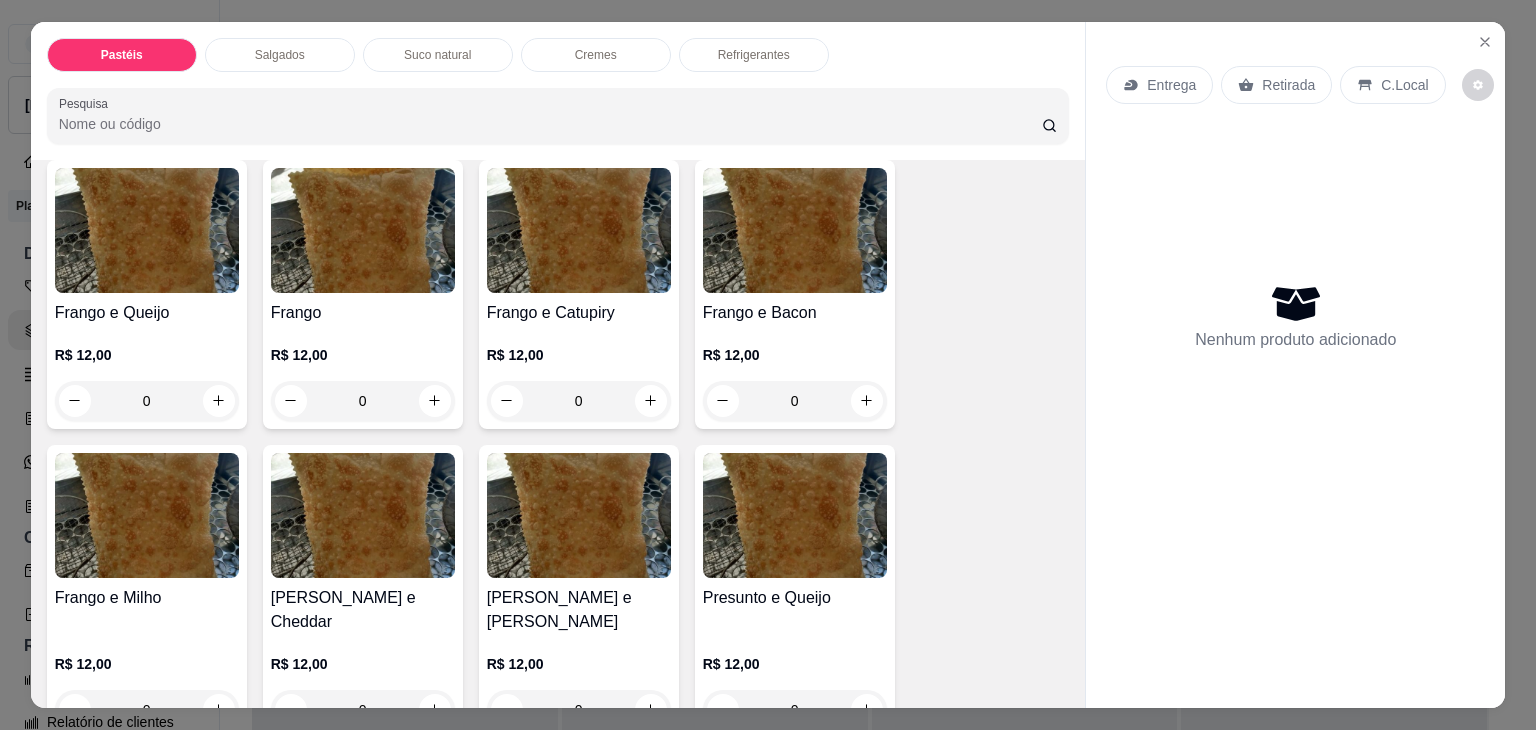 click at bounding box center [795, 230] 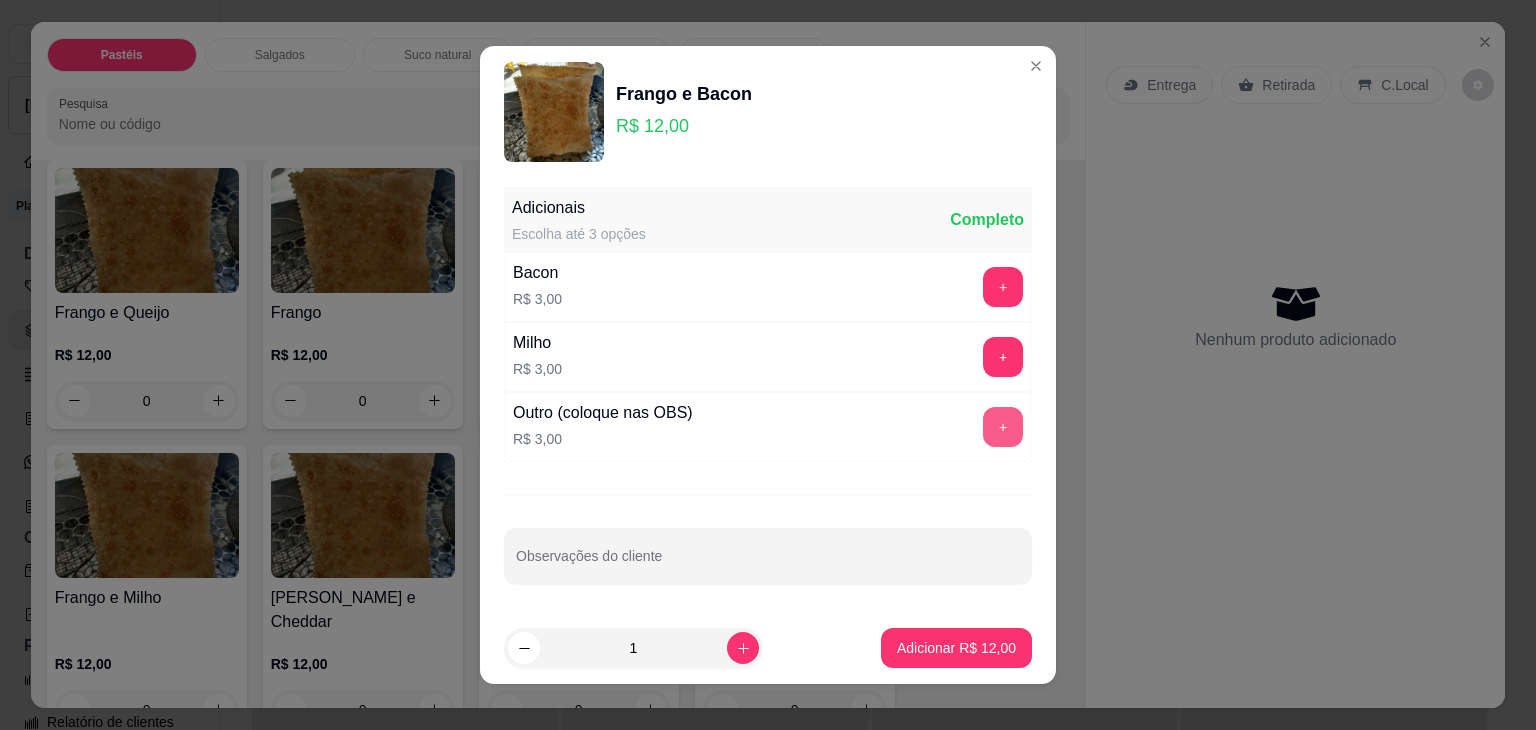 click on "+" at bounding box center [1003, 427] 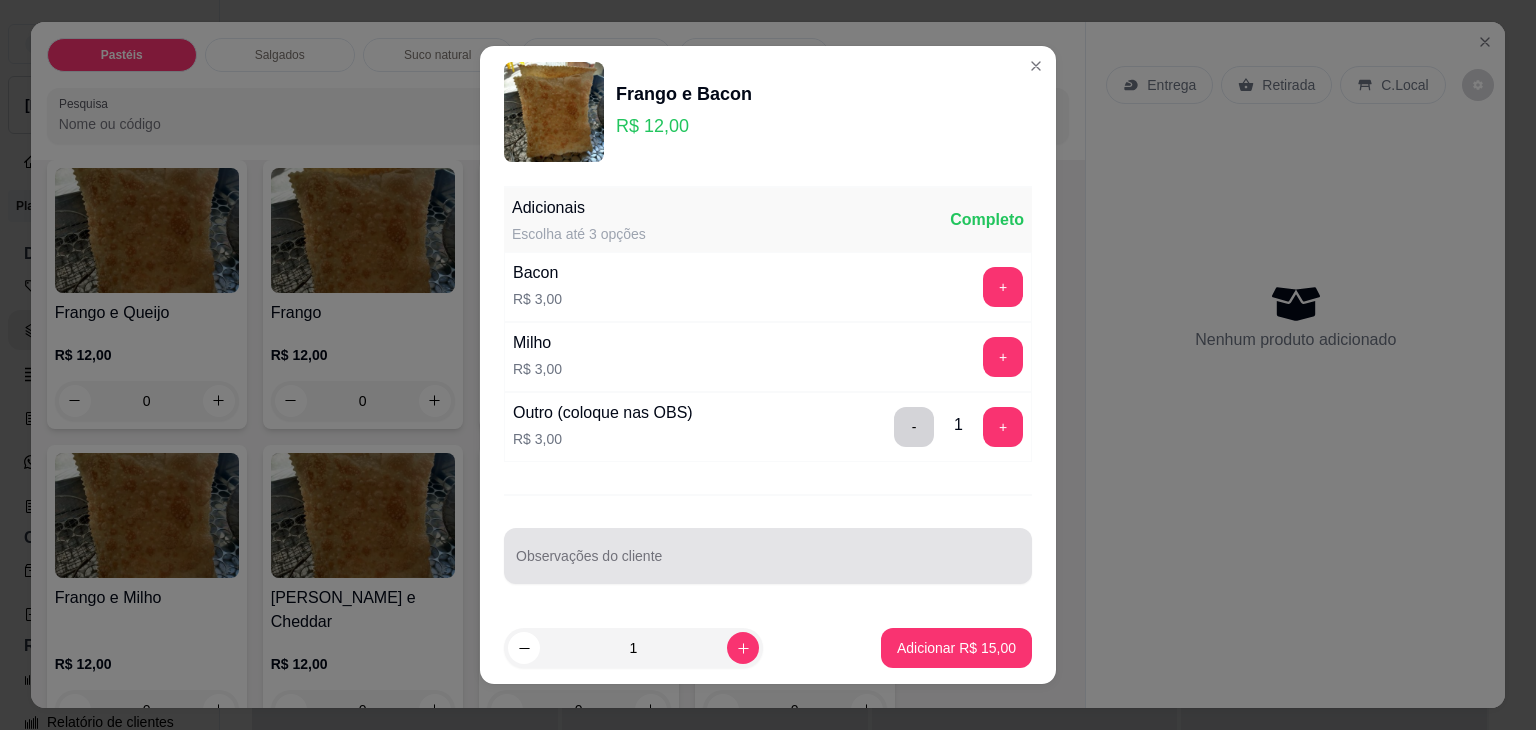 click at bounding box center (768, 556) 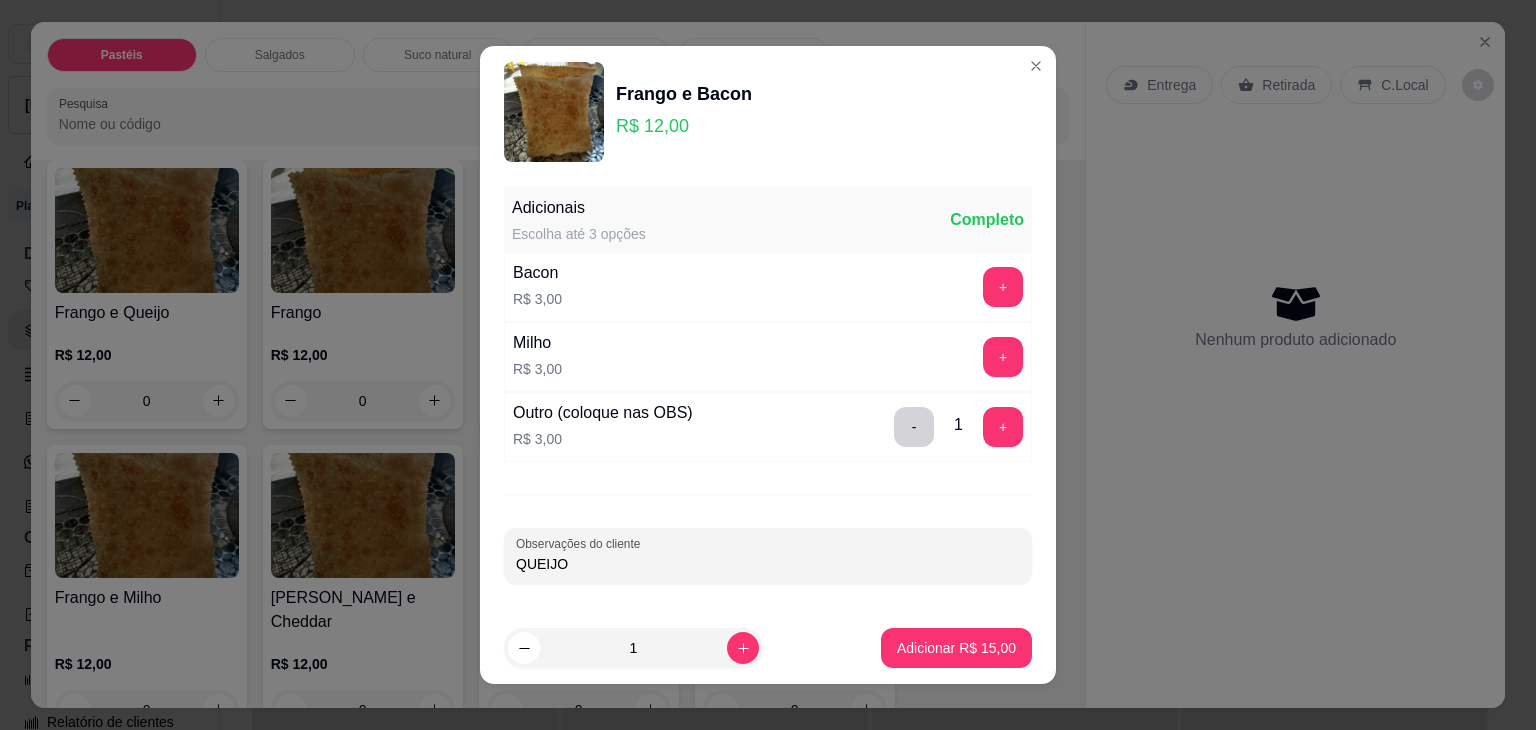 type on "QUEIJO" 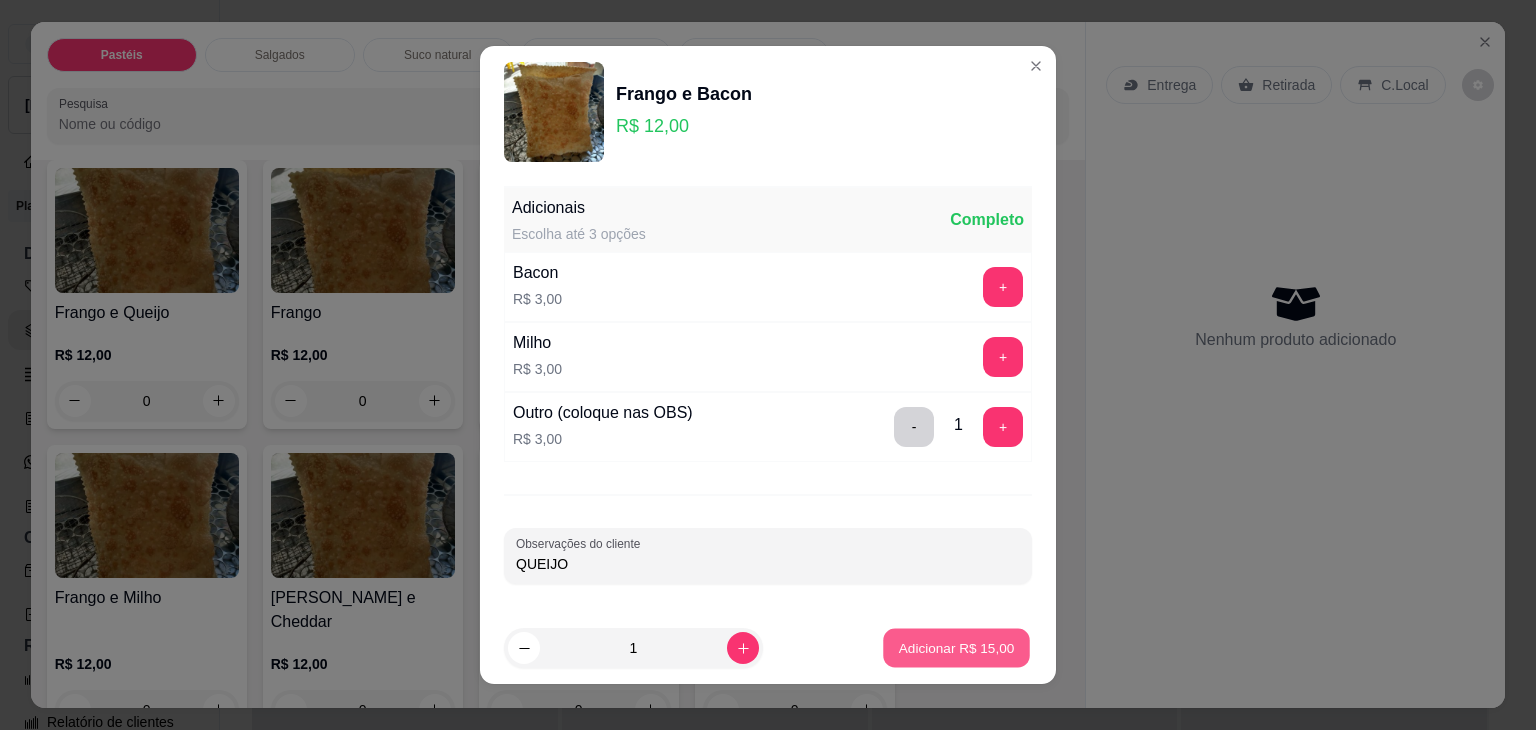 click on "Adicionar   R$ 15,00" at bounding box center (956, 648) 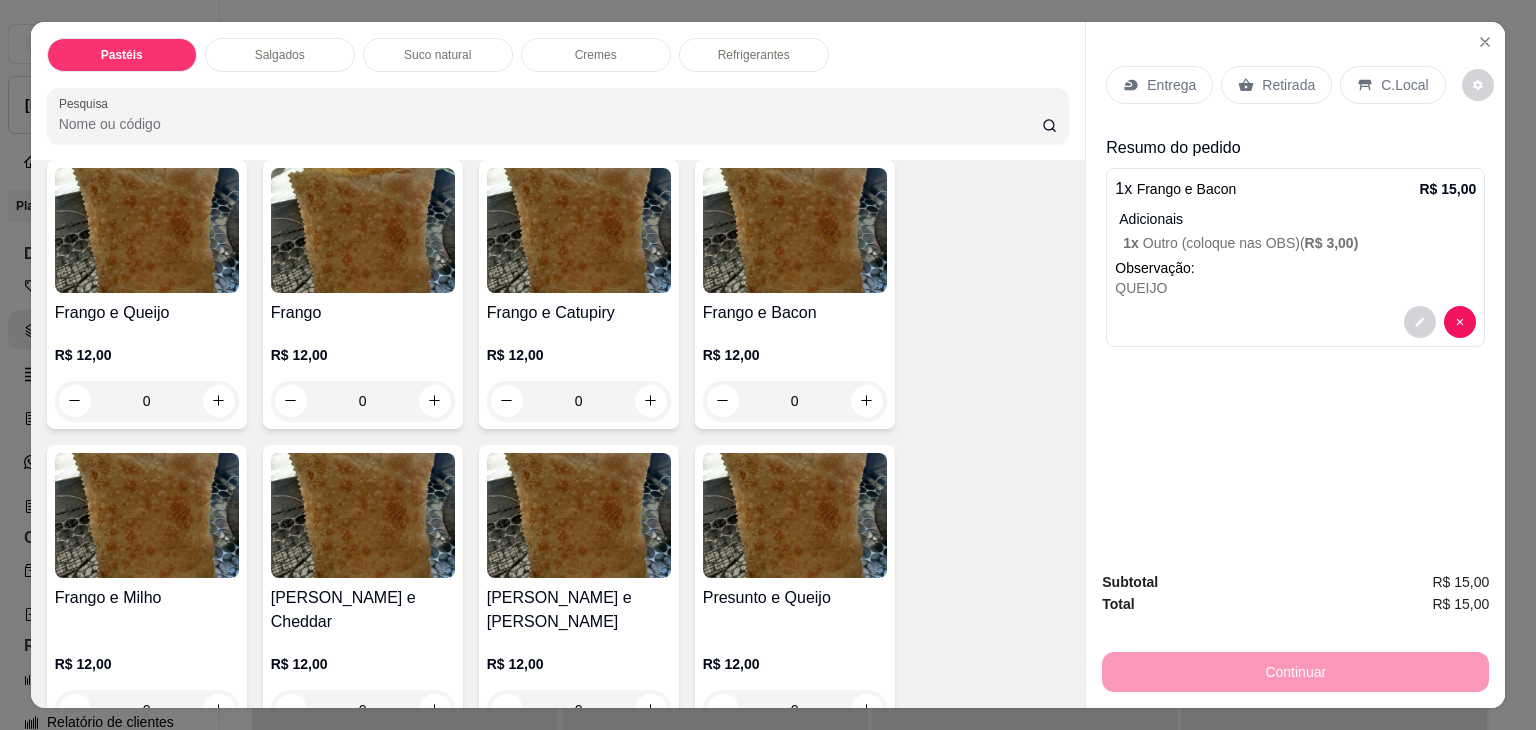 click on "Retirada" at bounding box center (1288, 85) 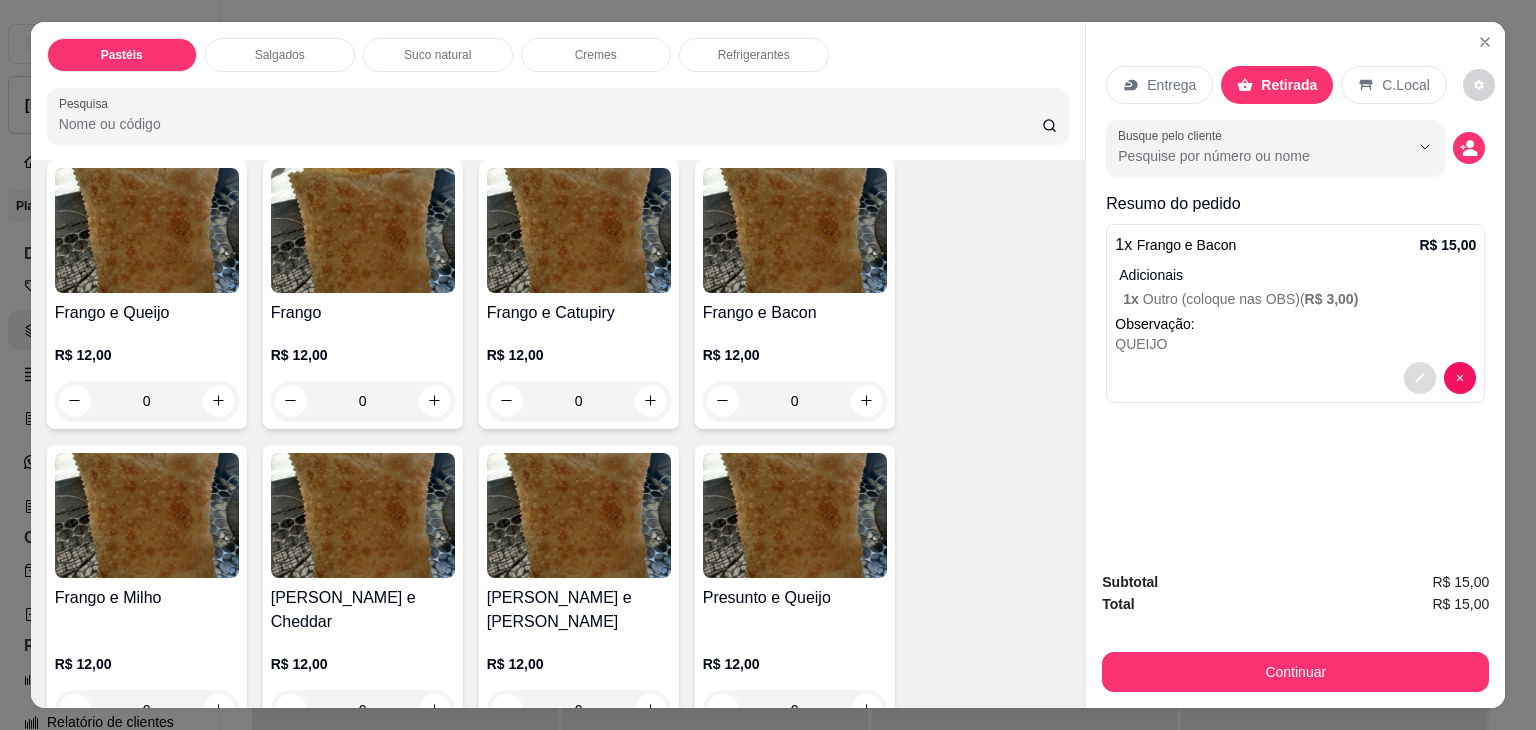 click at bounding box center (1420, 378) 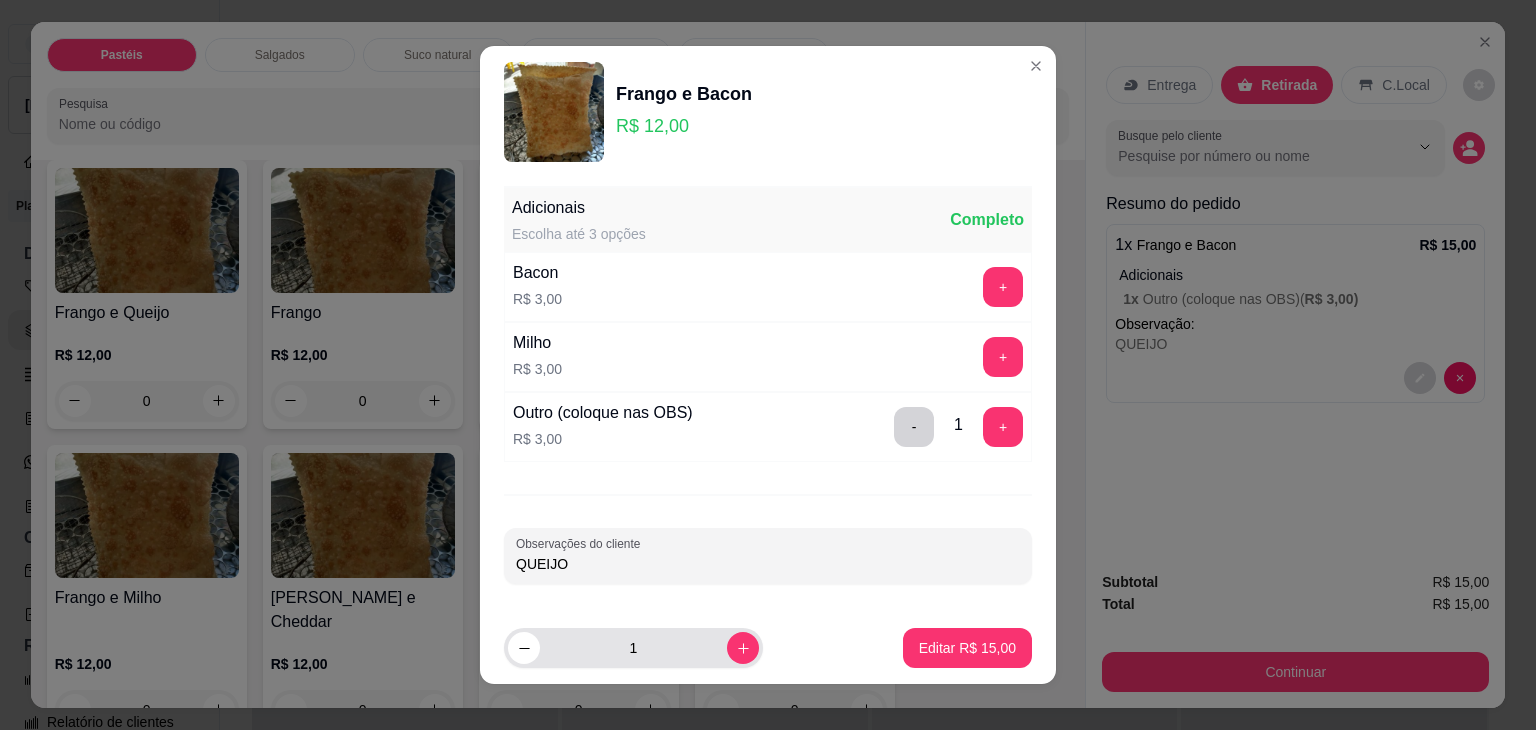 click on "1" at bounding box center (633, 648) 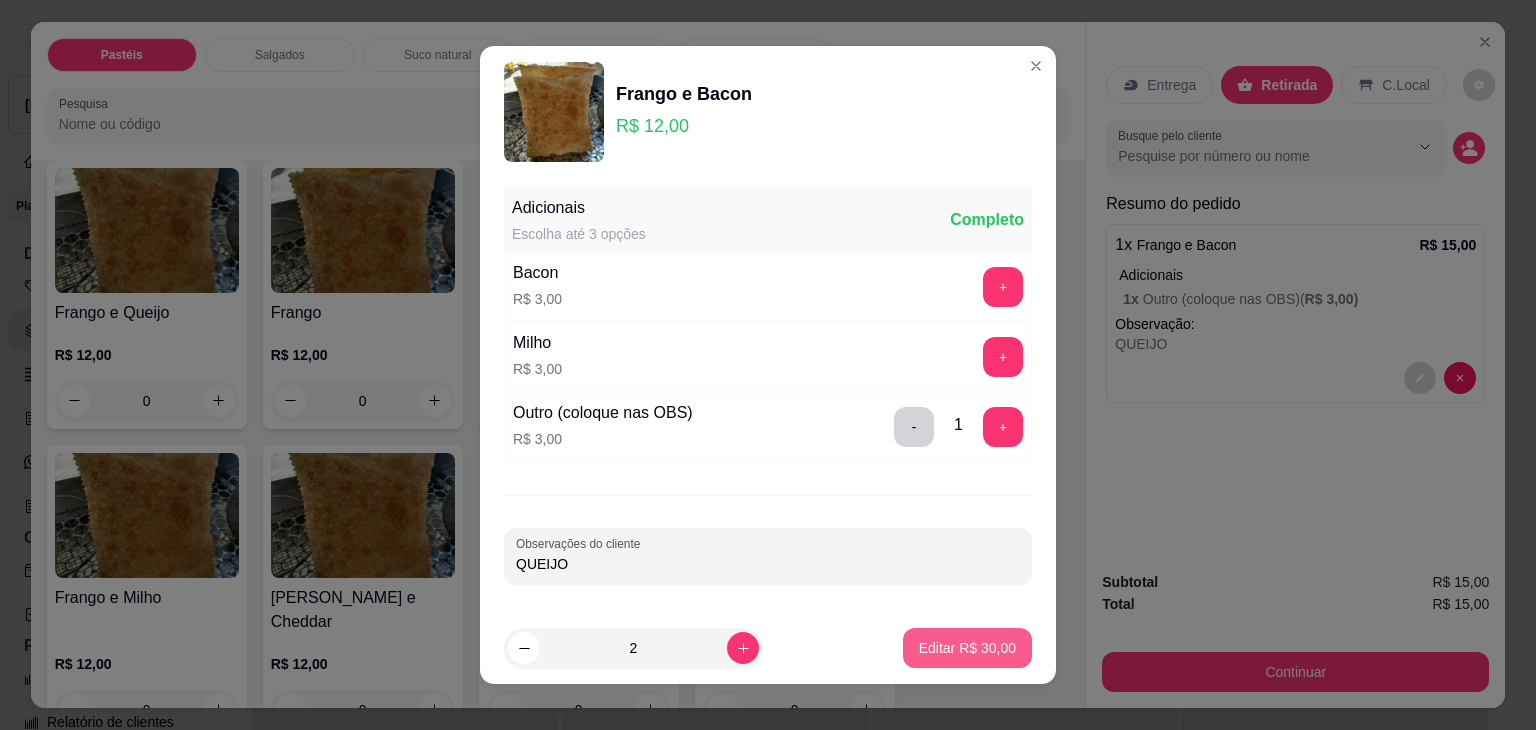 type on "2" 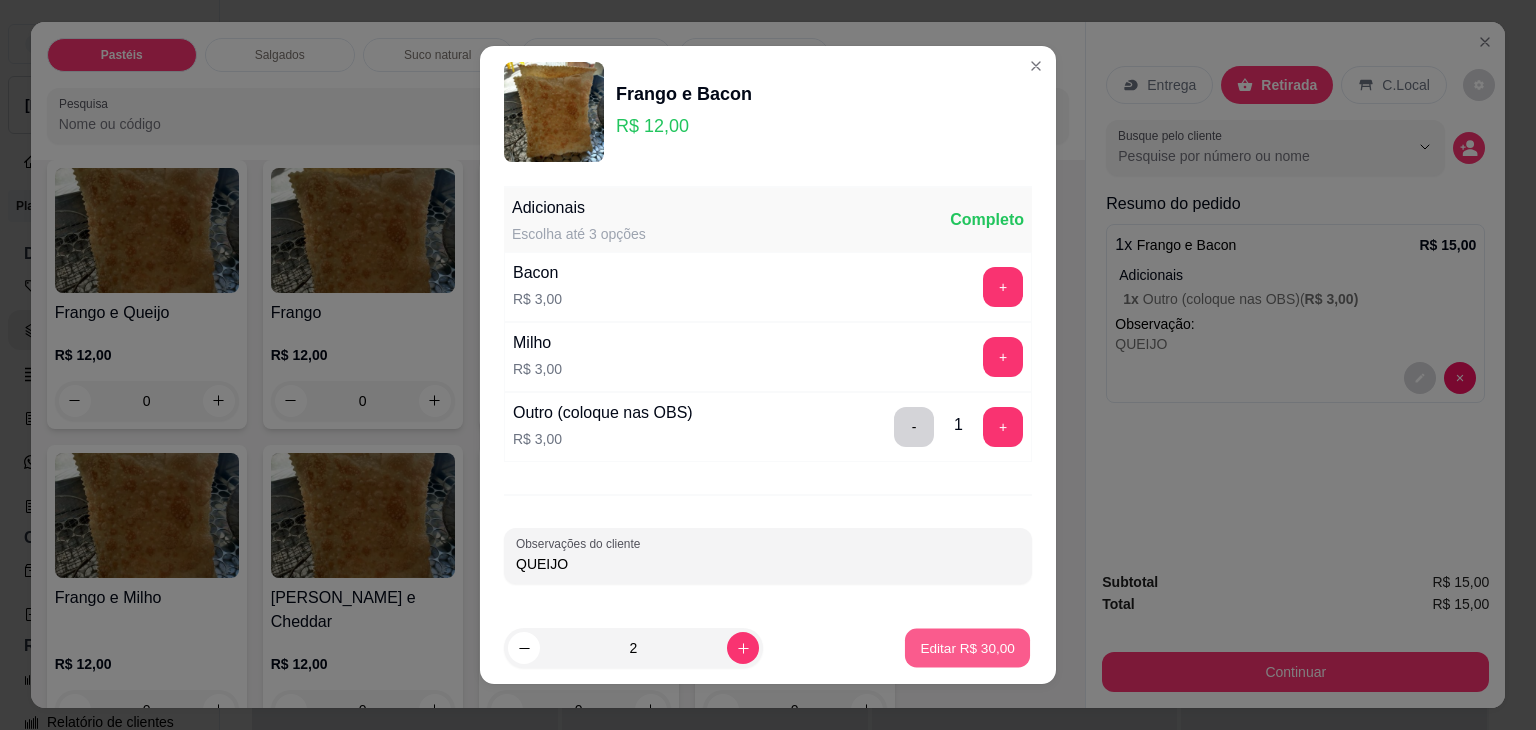 click on "Editar   R$ 30,00" at bounding box center (967, 647) 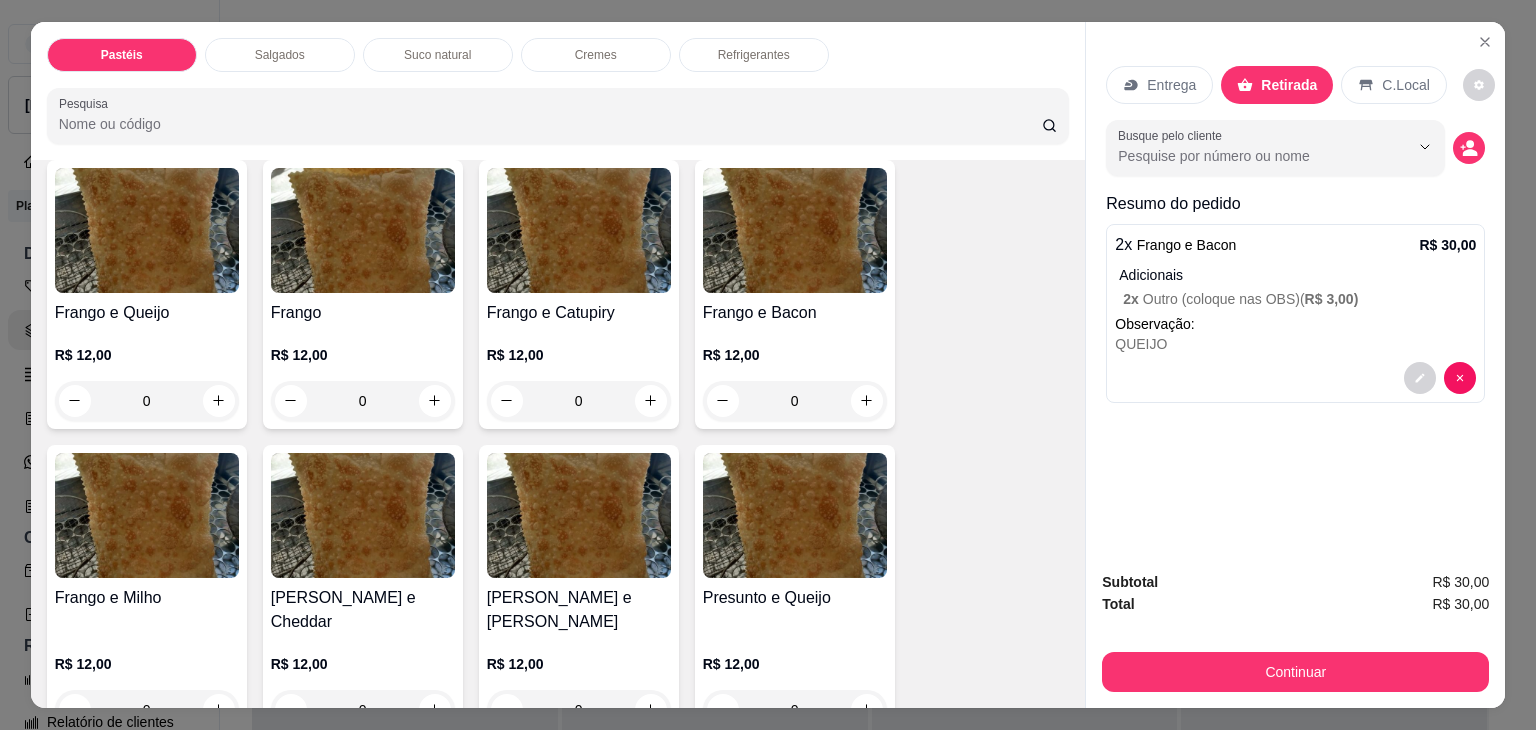 drag, startPoint x: 1189, startPoint y: 642, endPoint x: 1193, endPoint y: 660, distance: 18.439089 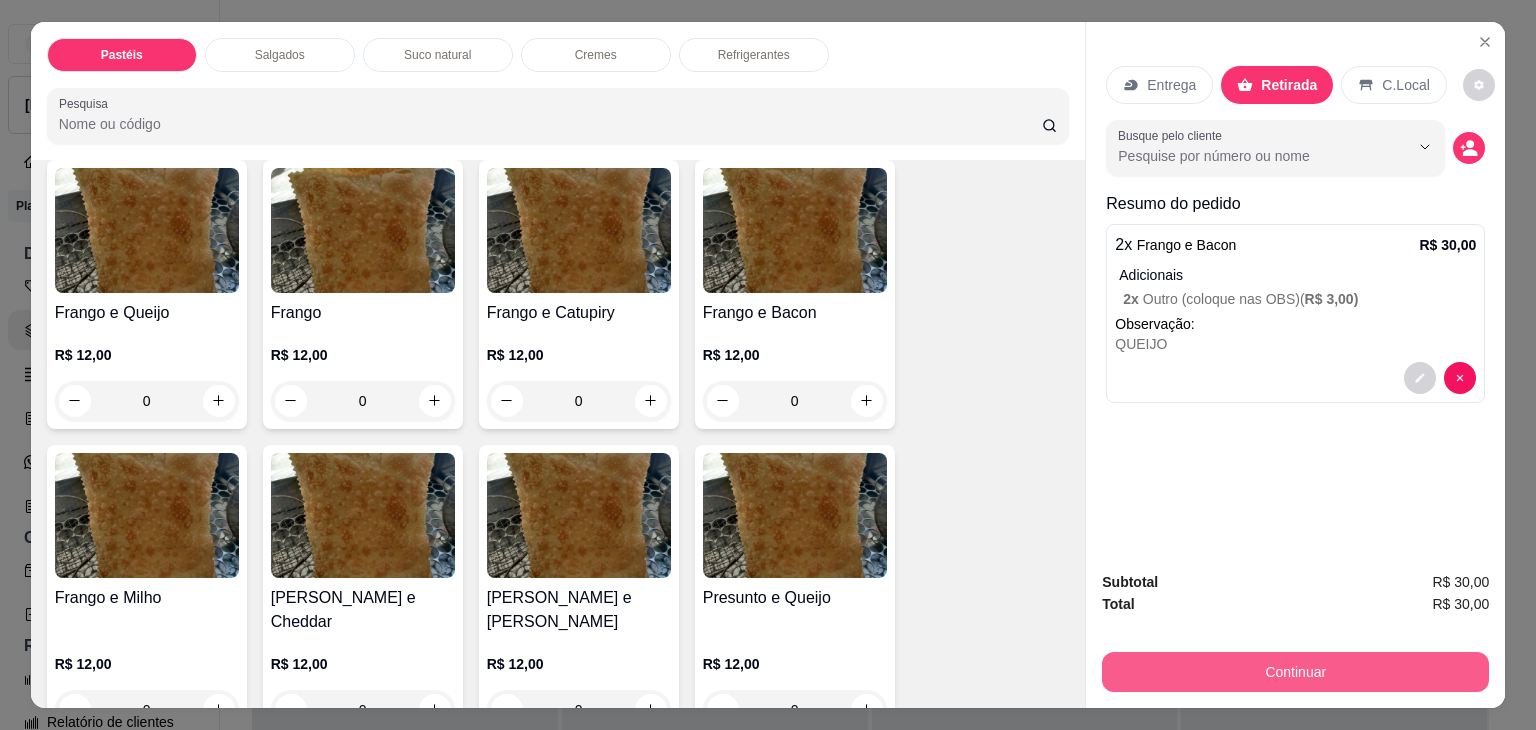 click on "Continuar" at bounding box center [1295, 672] 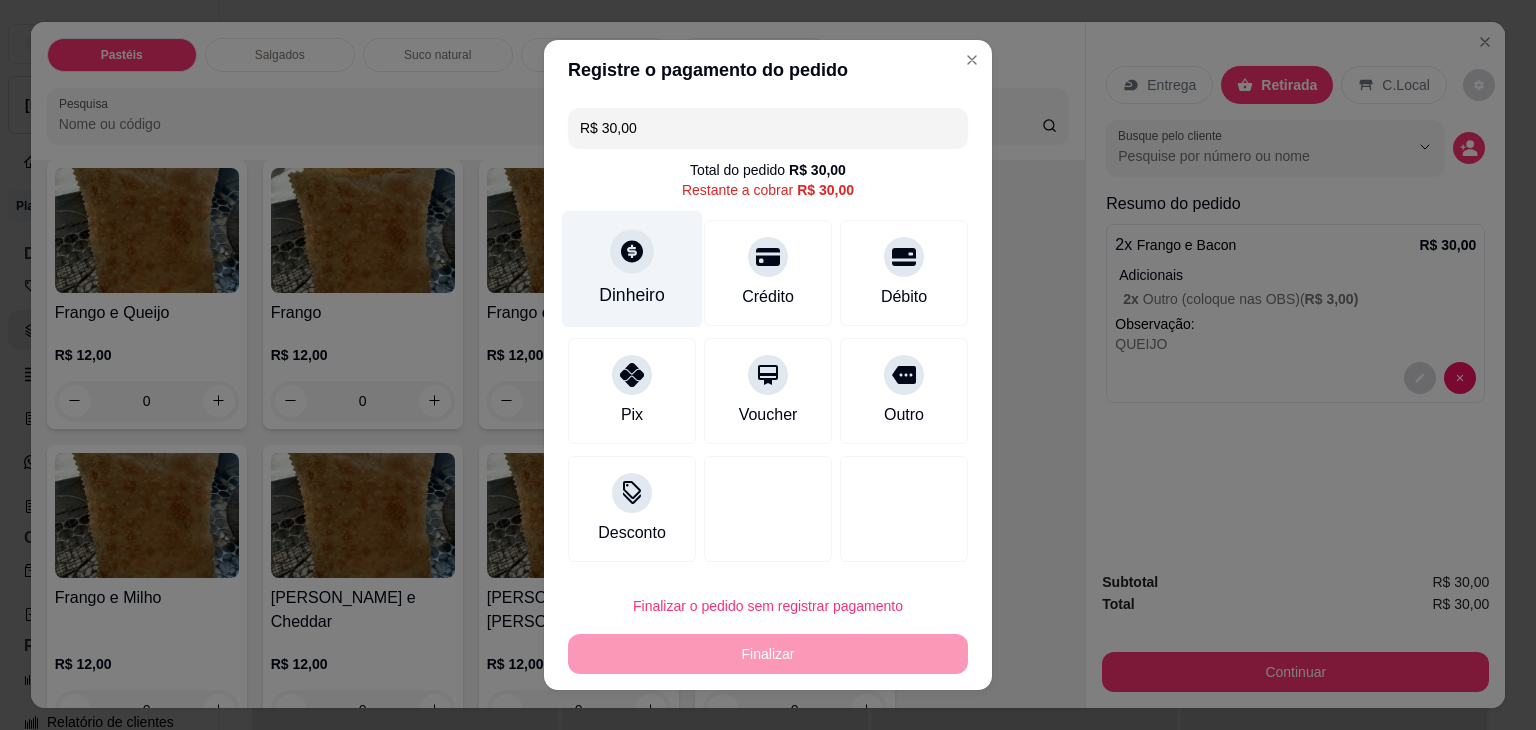 click on "Dinheiro" at bounding box center (632, 269) 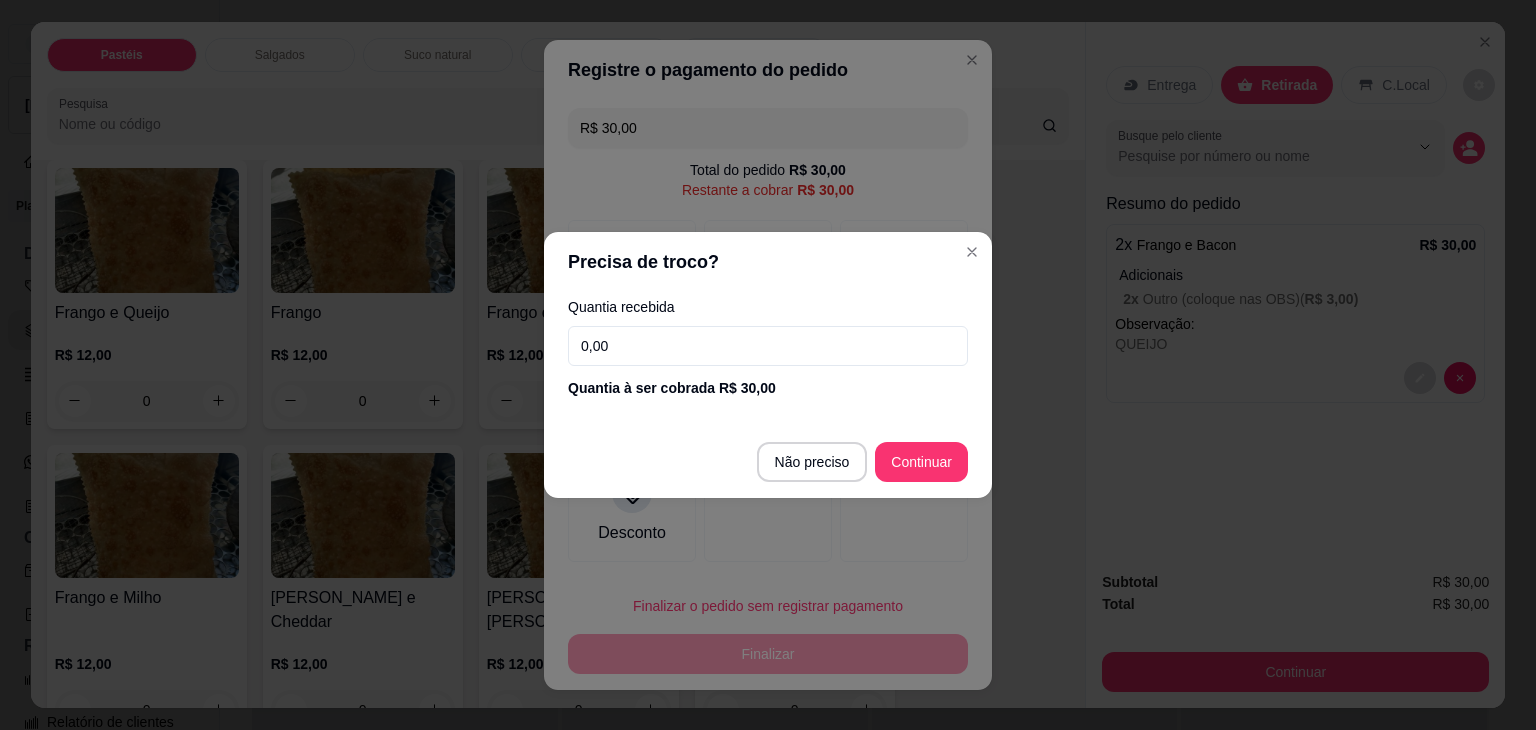 click on "Não preciso Continuar" at bounding box center [768, 462] 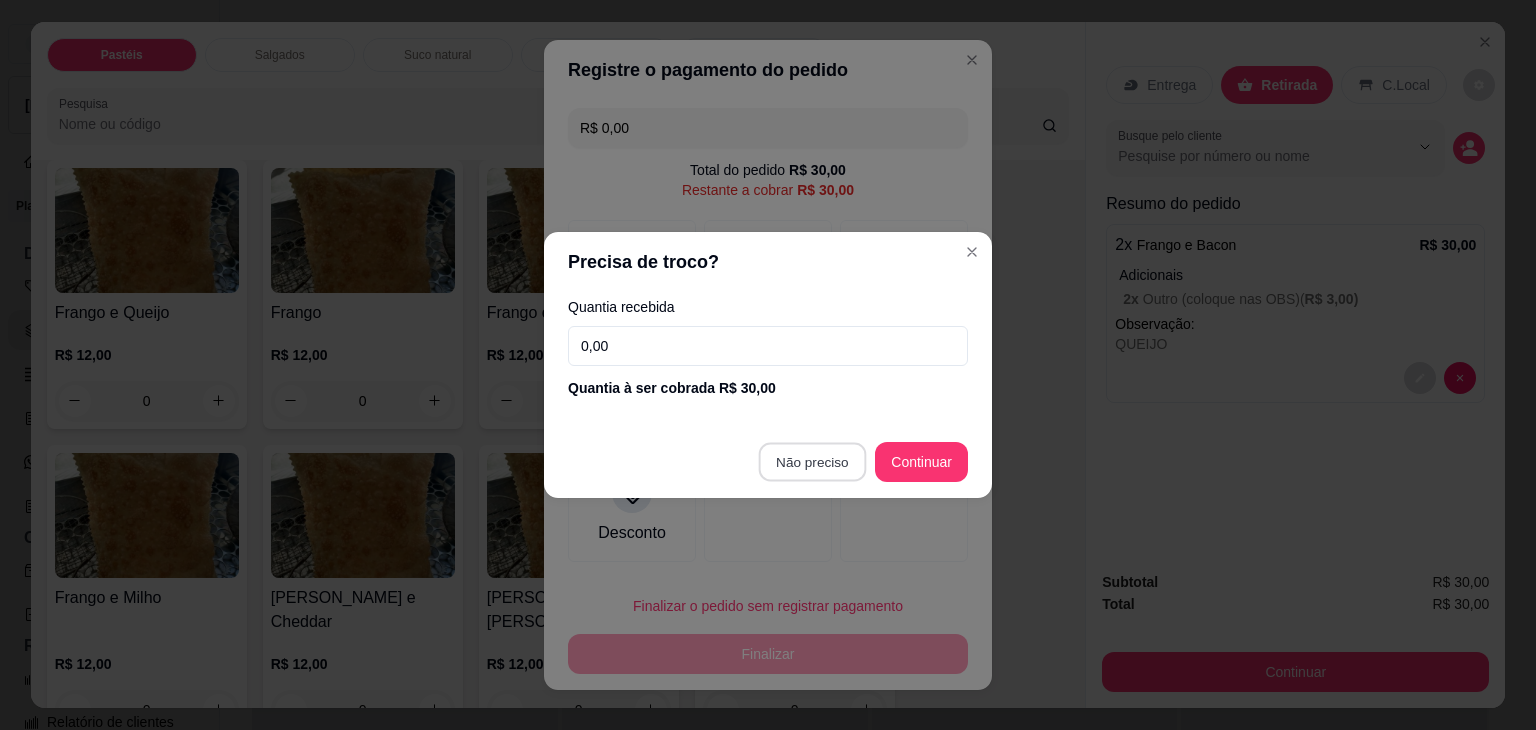 click at bounding box center (904, 509) 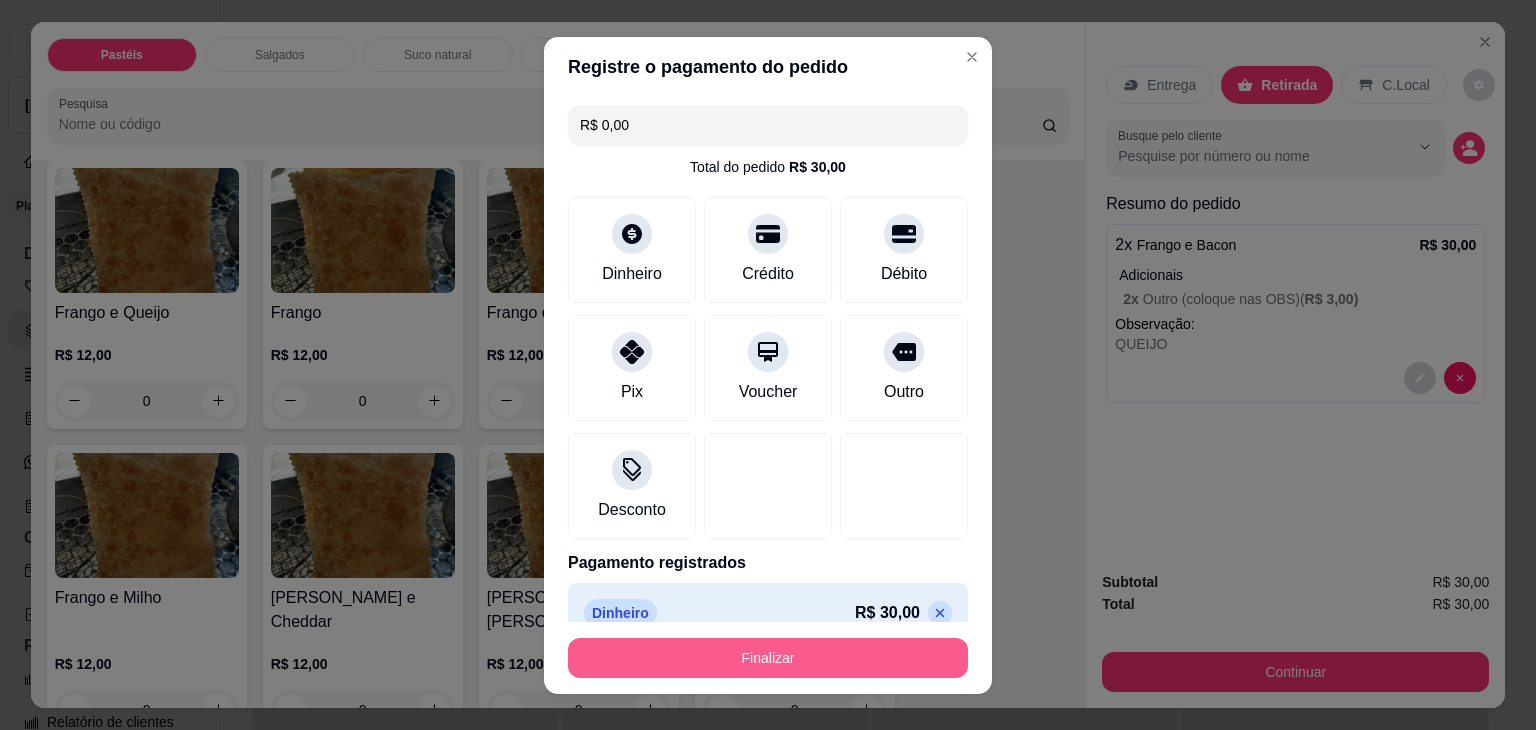 click on "Finalizar" at bounding box center [768, 658] 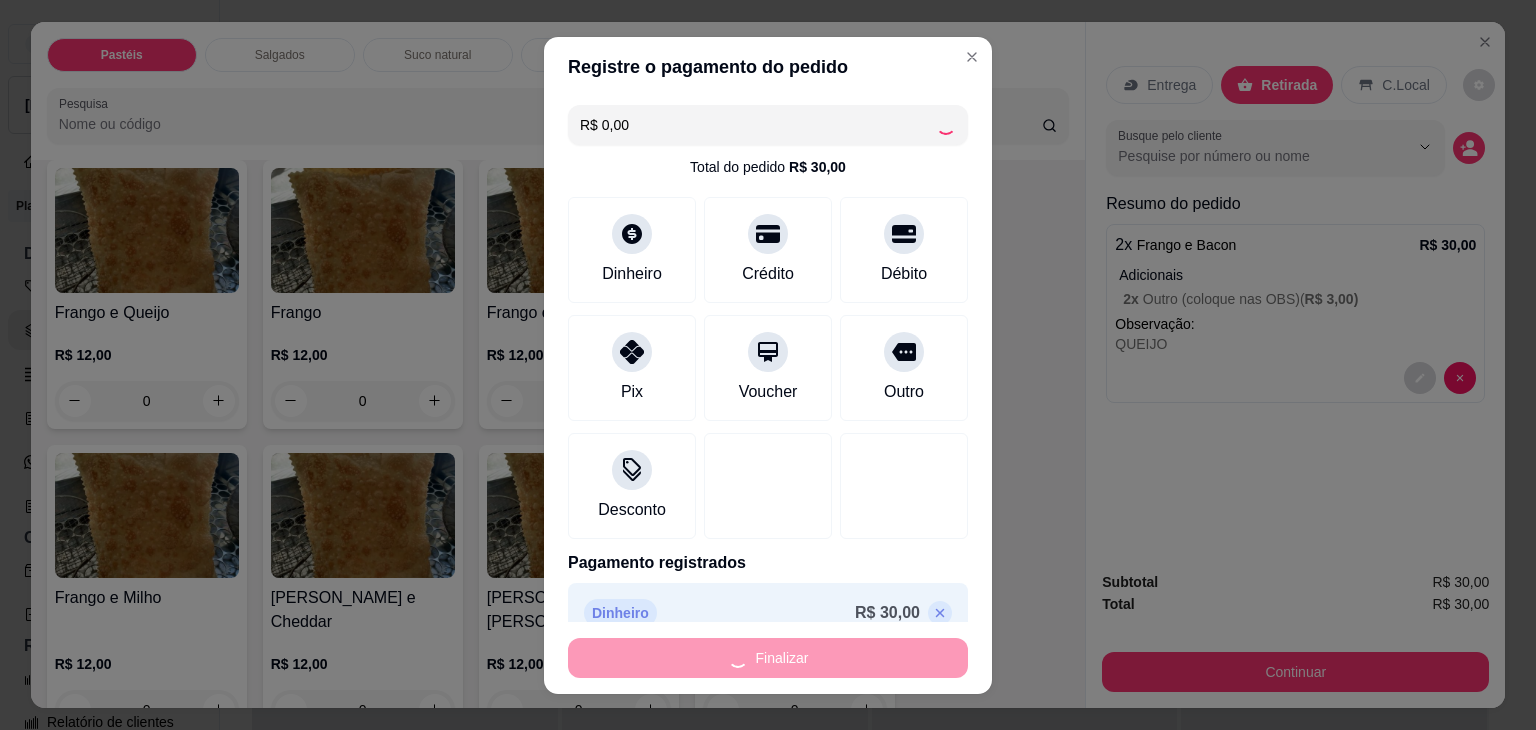 type on "-R$ 30,00" 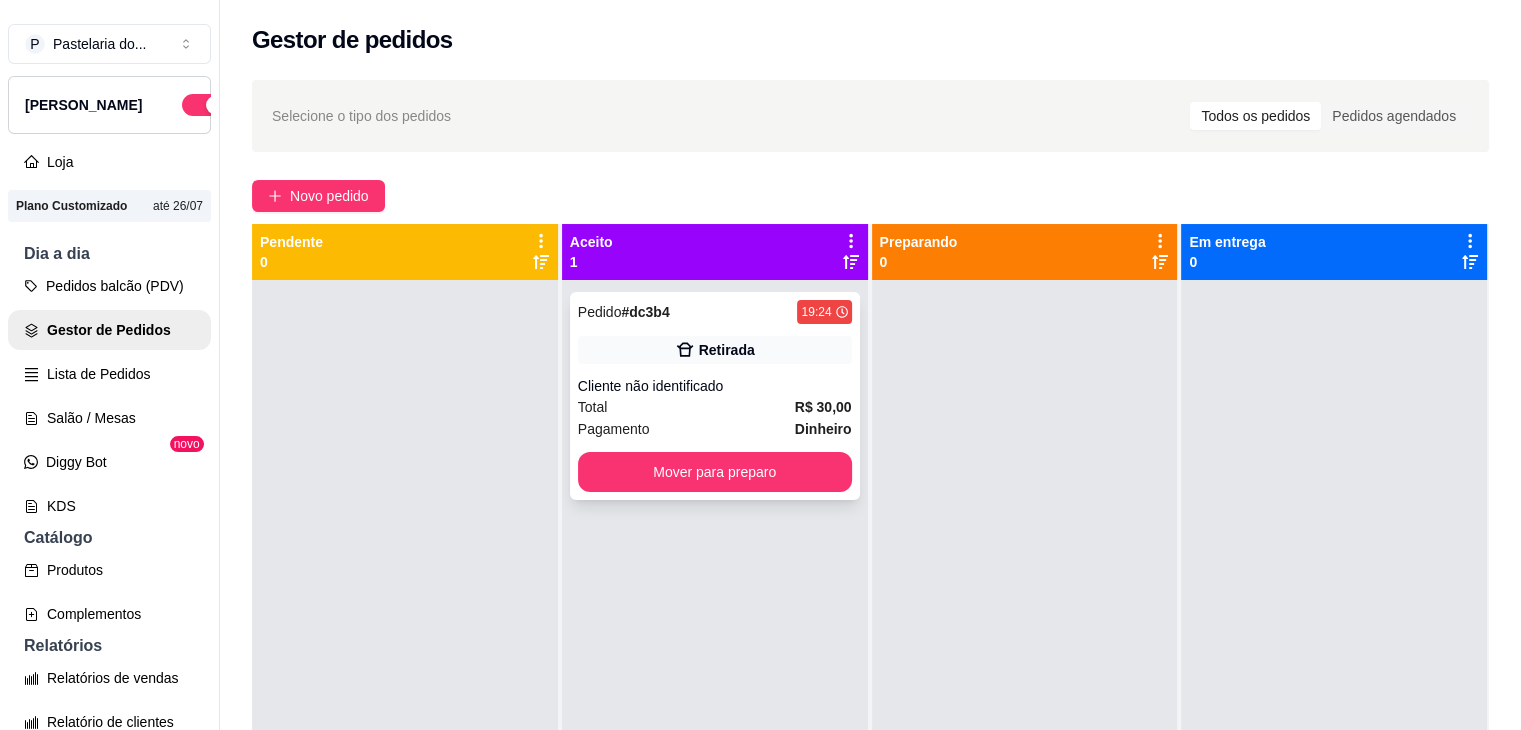 click on "Total R$ 30,00" at bounding box center [715, 407] 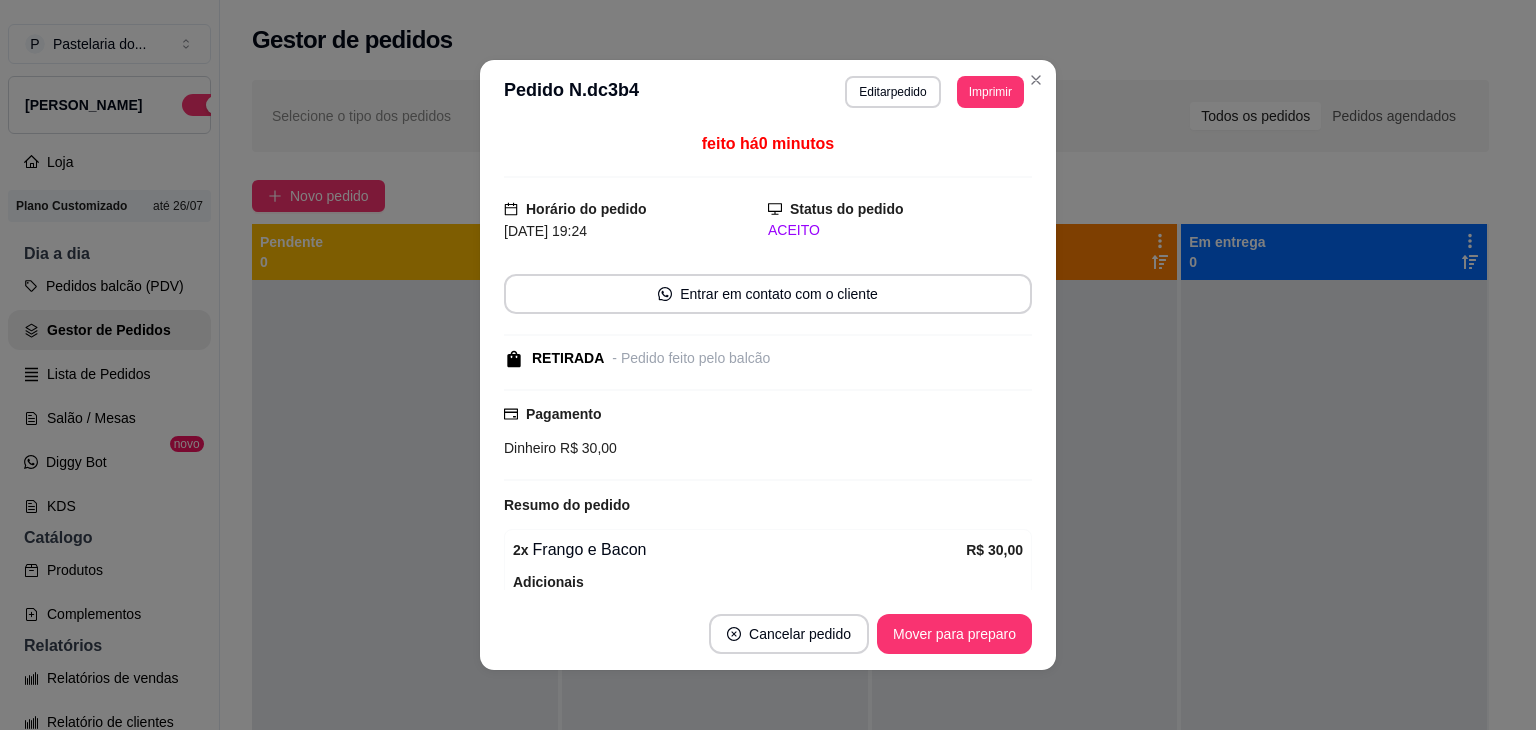 scroll, scrollTop: 0, scrollLeft: 0, axis: both 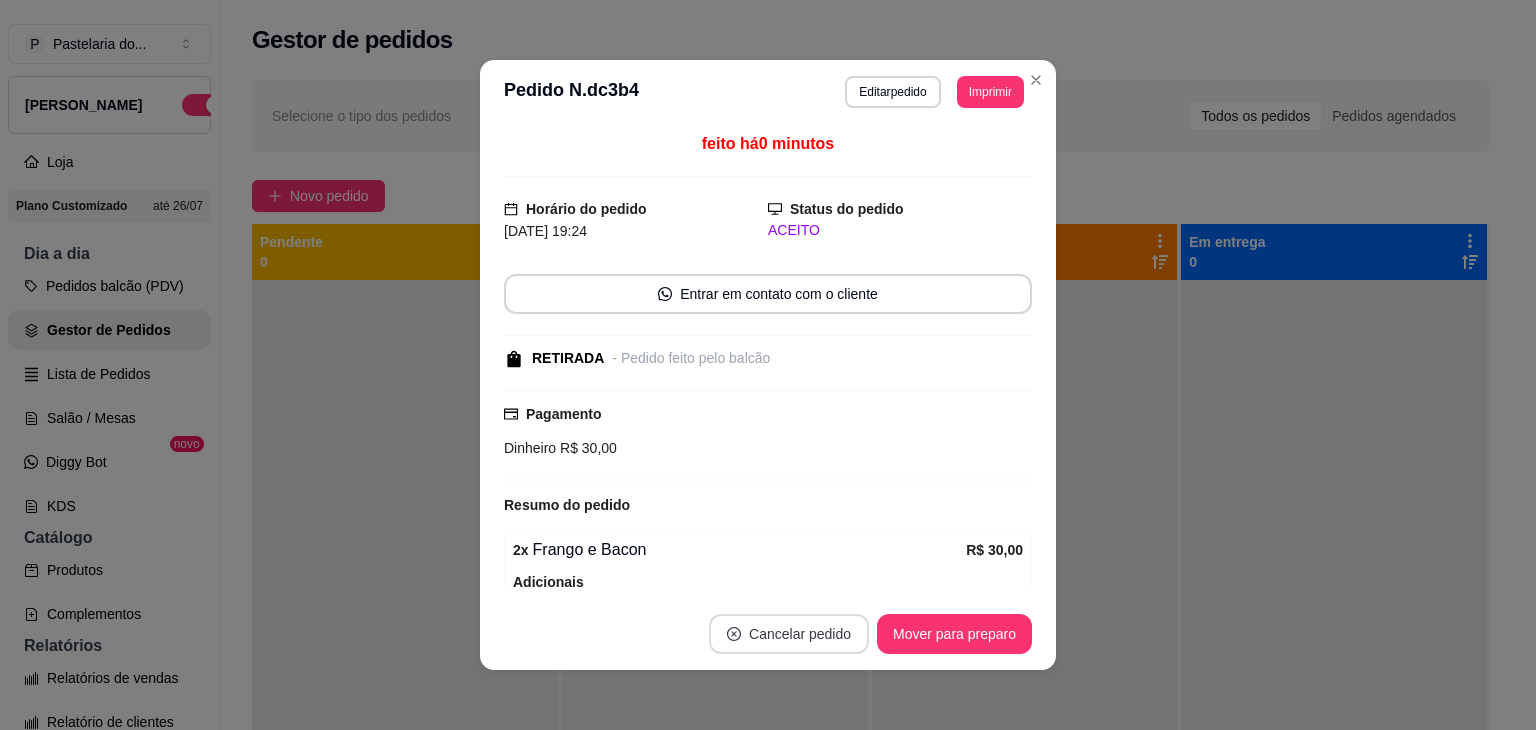 click on "Cancelar pedido" at bounding box center [789, 634] 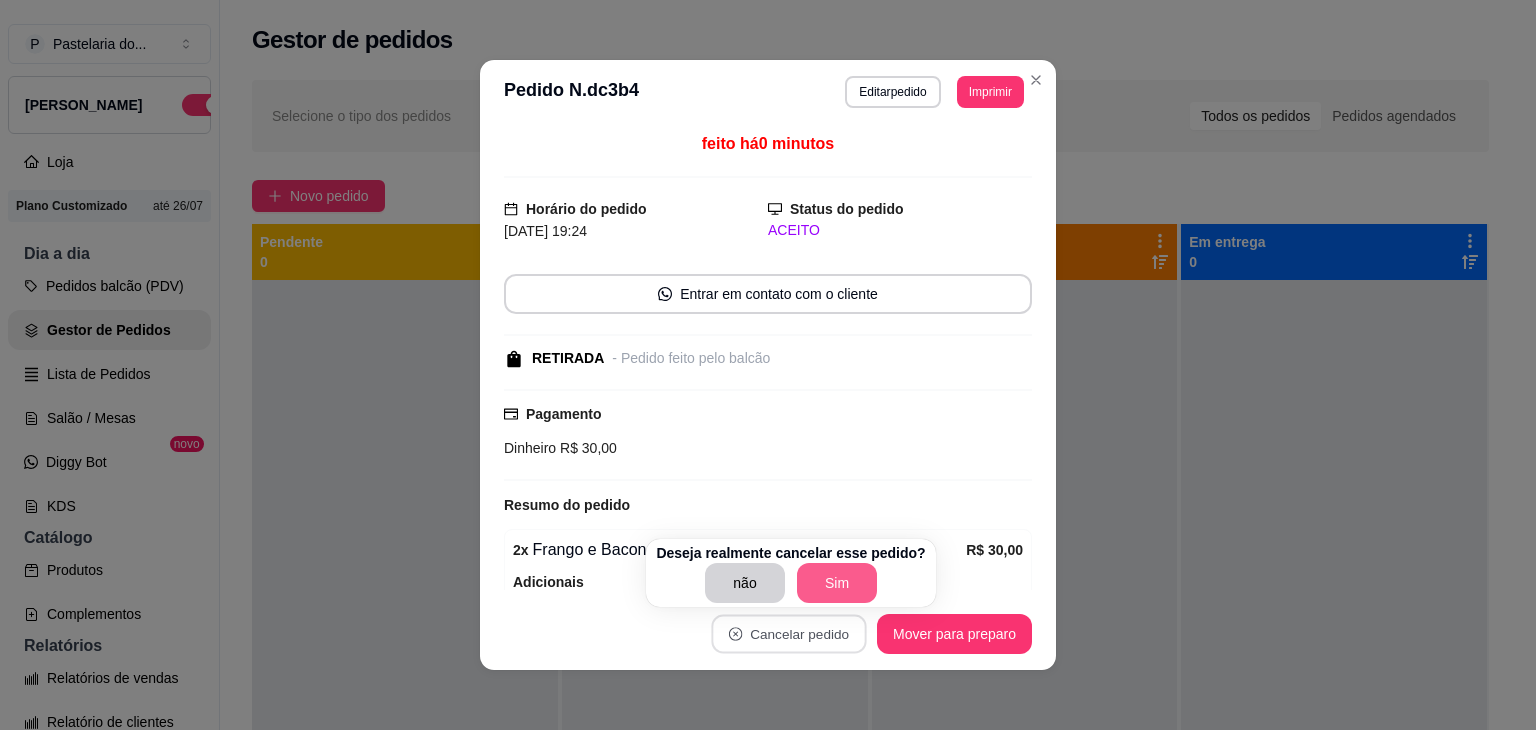 click on "Sim" at bounding box center [837, 583] 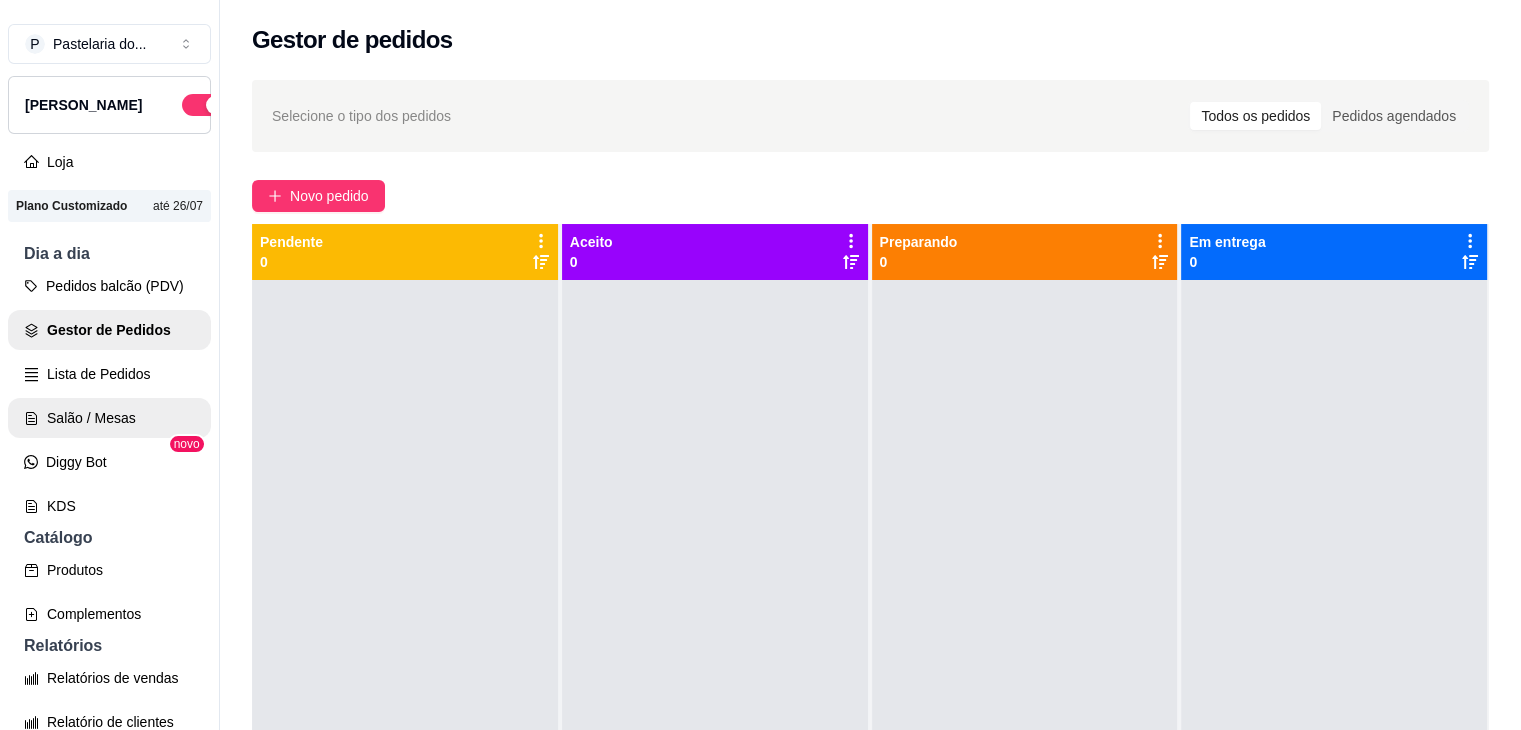 click on "Salão / Mesas" at bounding box center [109, 418] 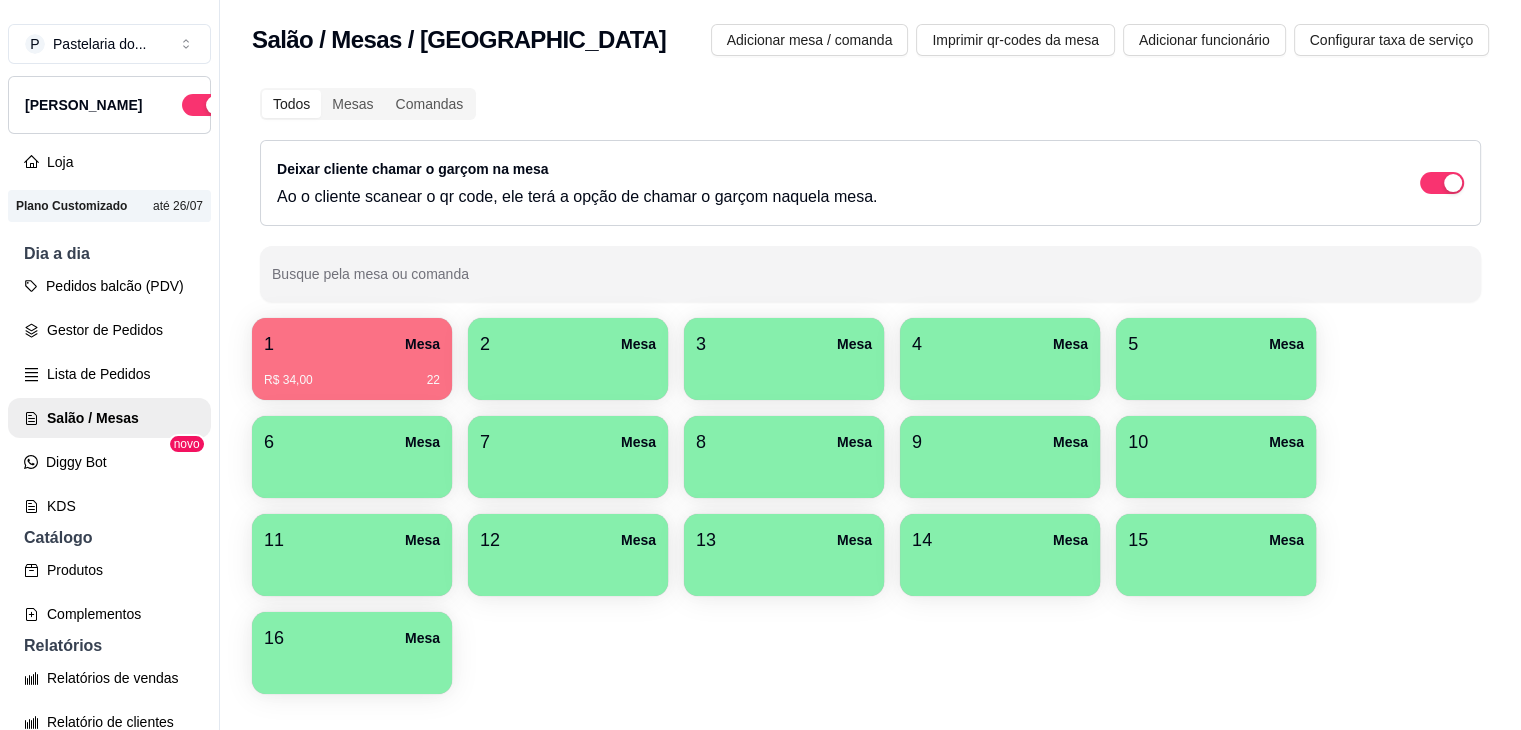 click on "R$ 34,00 22" at bounding box center [352, 373] 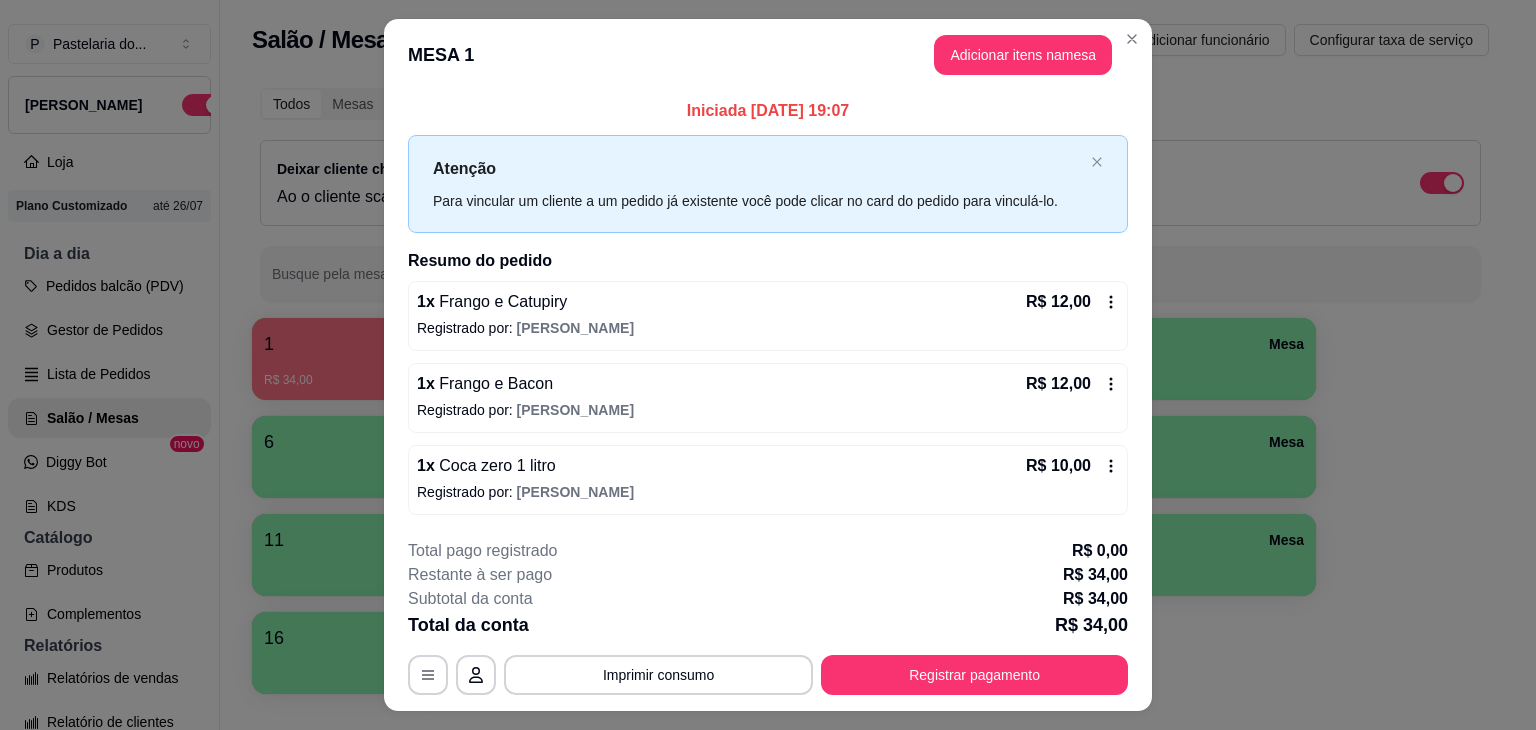 click on "MESA 1 Adicionar itens na  mesa" at bounding box center (768, 55) 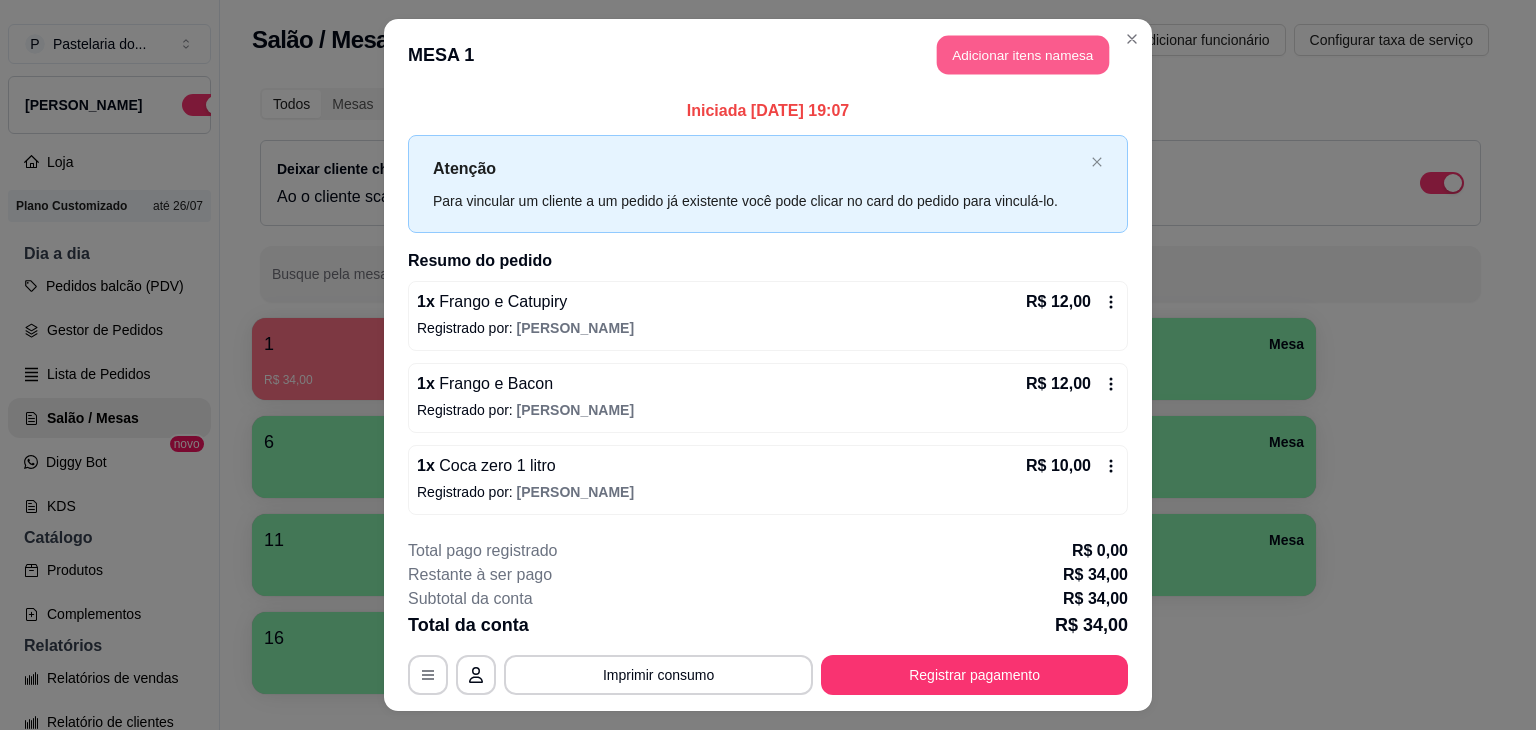 click on "Adicionar itens na  mesa" at bounding box center [1023, 55] 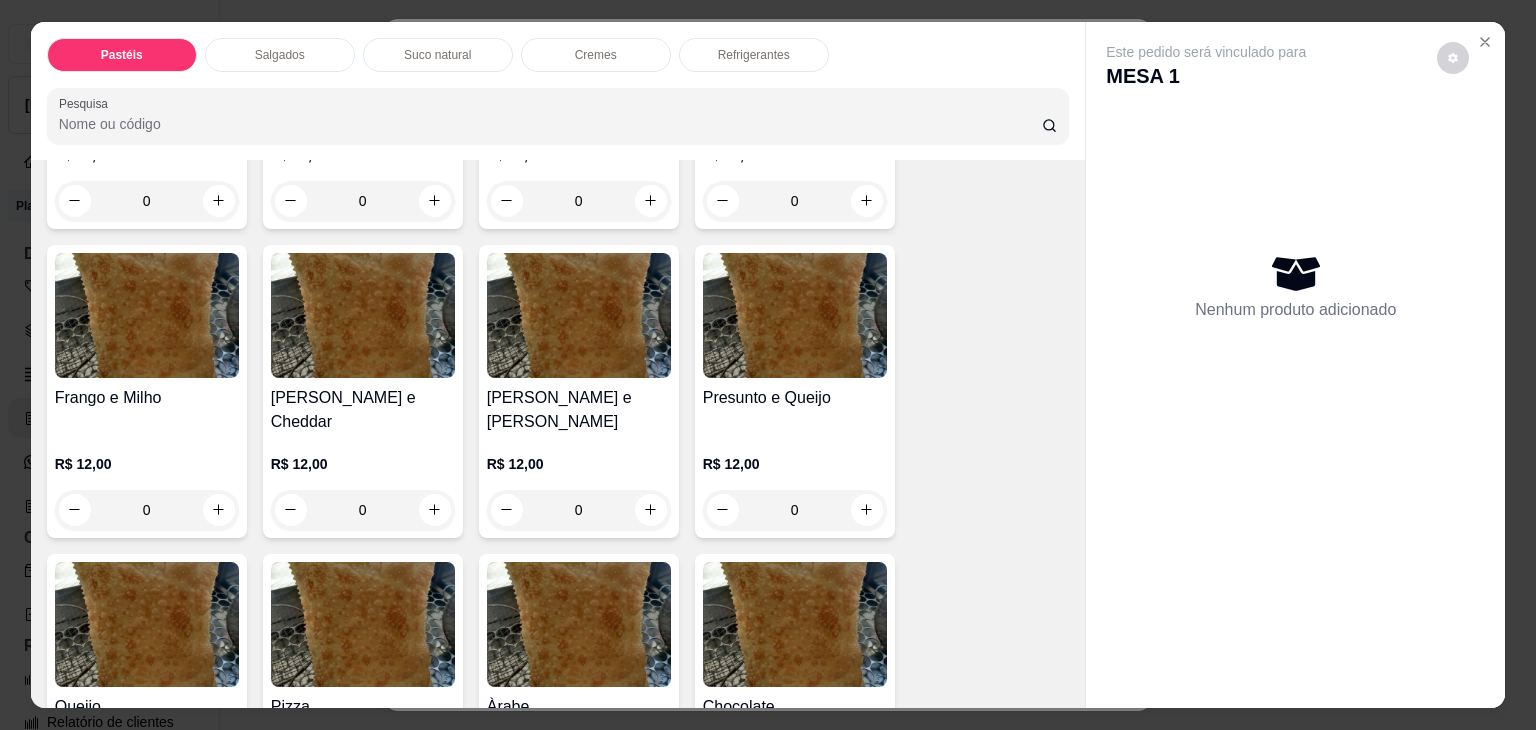 scroll, scrollTop: 800, scrollLeft: 0, axis: vertical 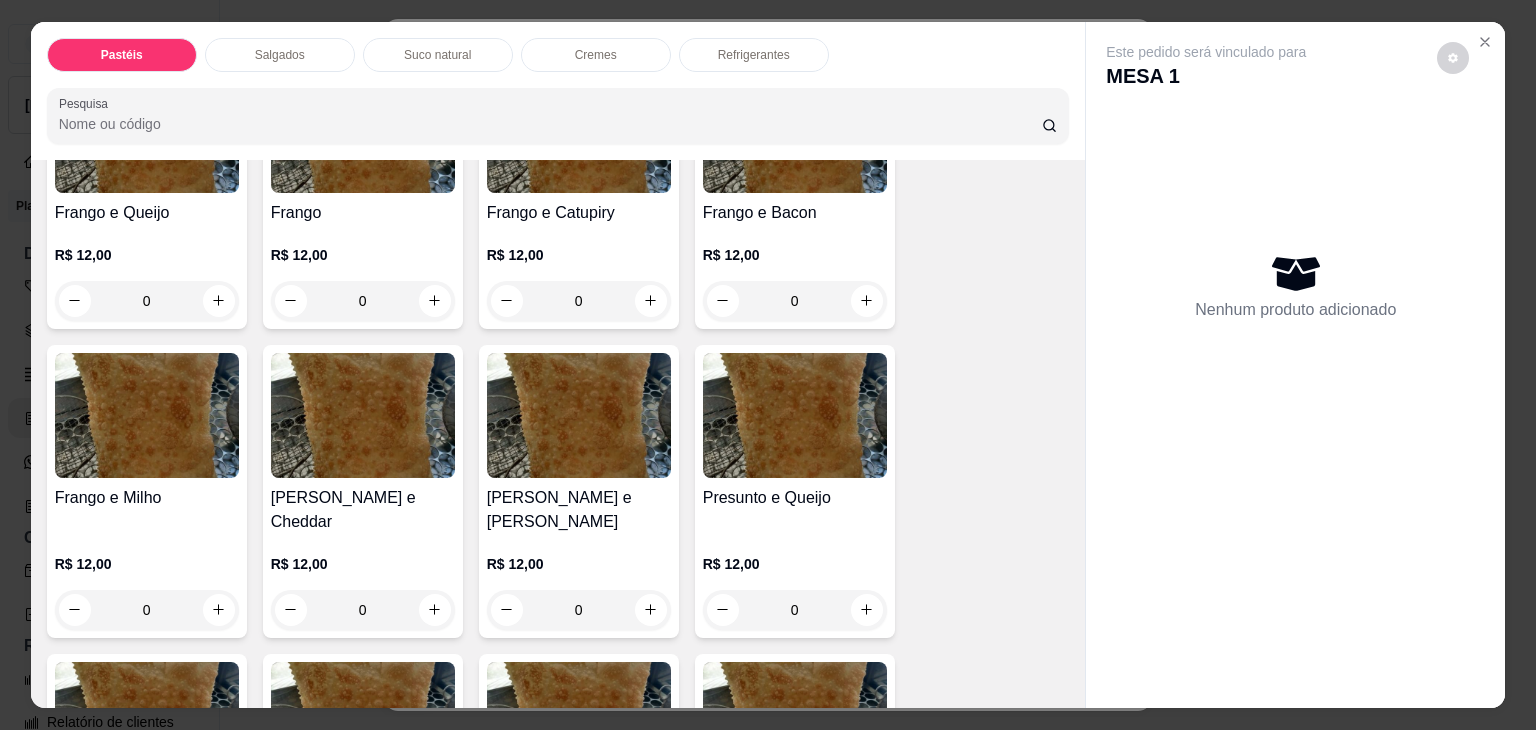 click on "R$ 12,00" at bounding box center [795, 255] 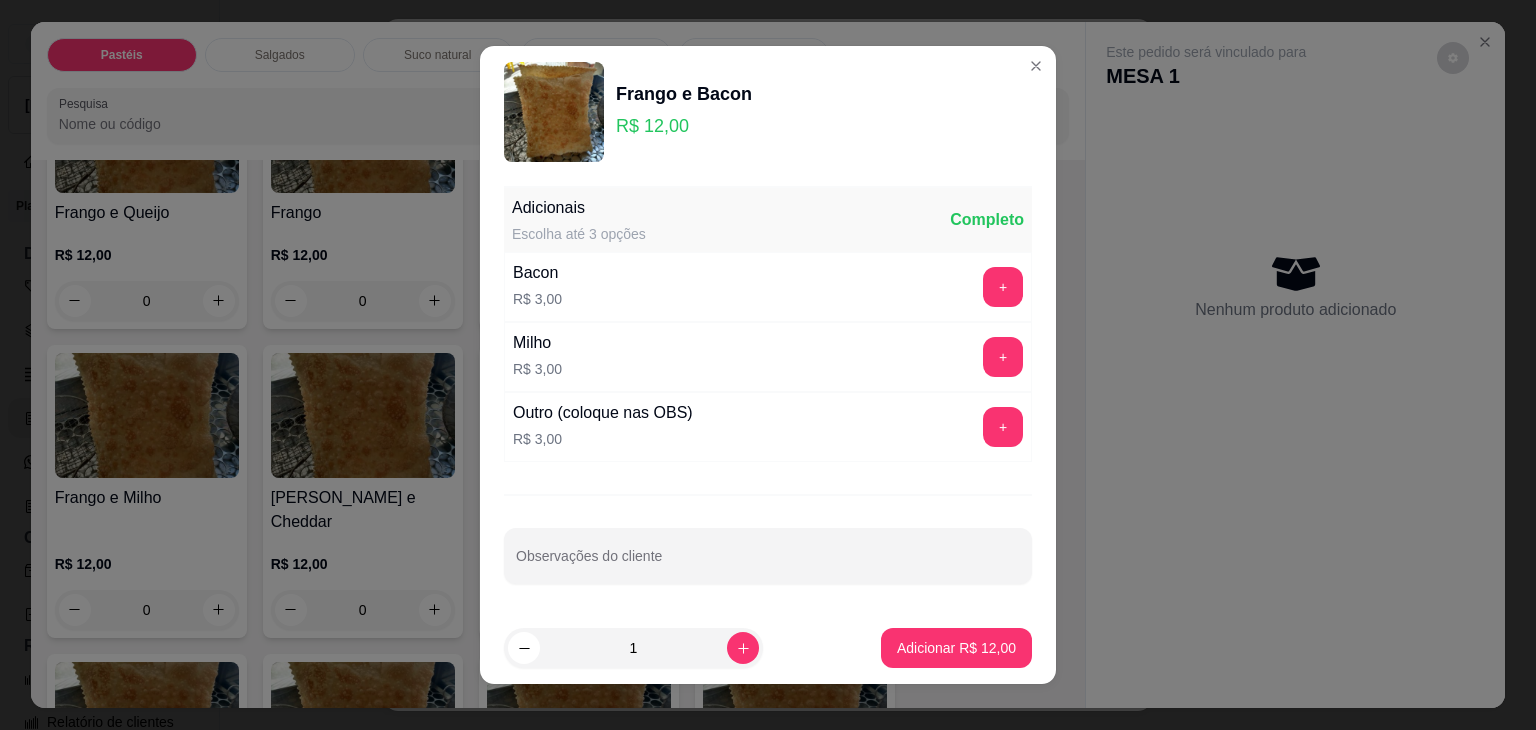 click on "+" at bounding box center [1003, 427] 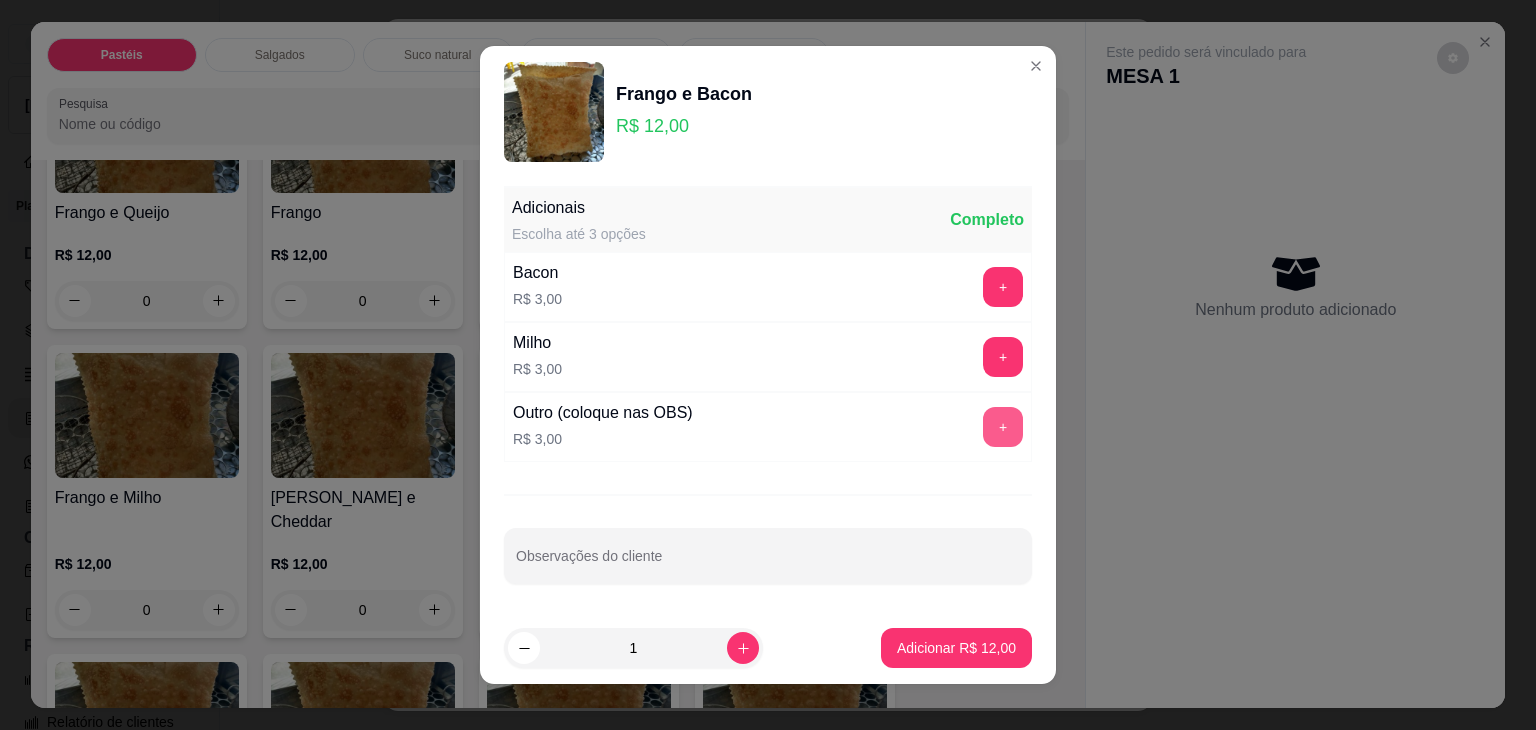 click on "+" at bounding box center [1003, 427] 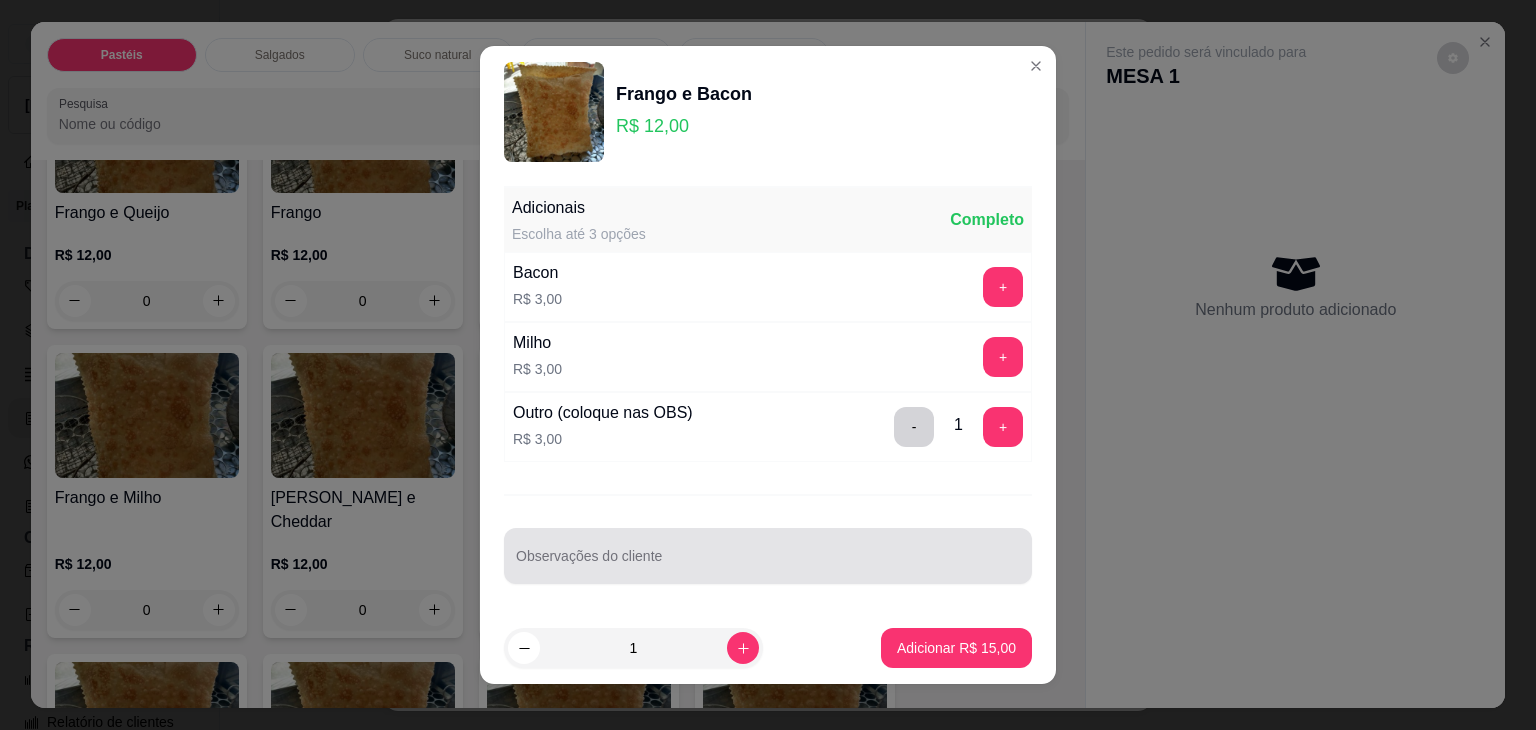 click on "Observações do cliente" at bounding box center [768, 564] 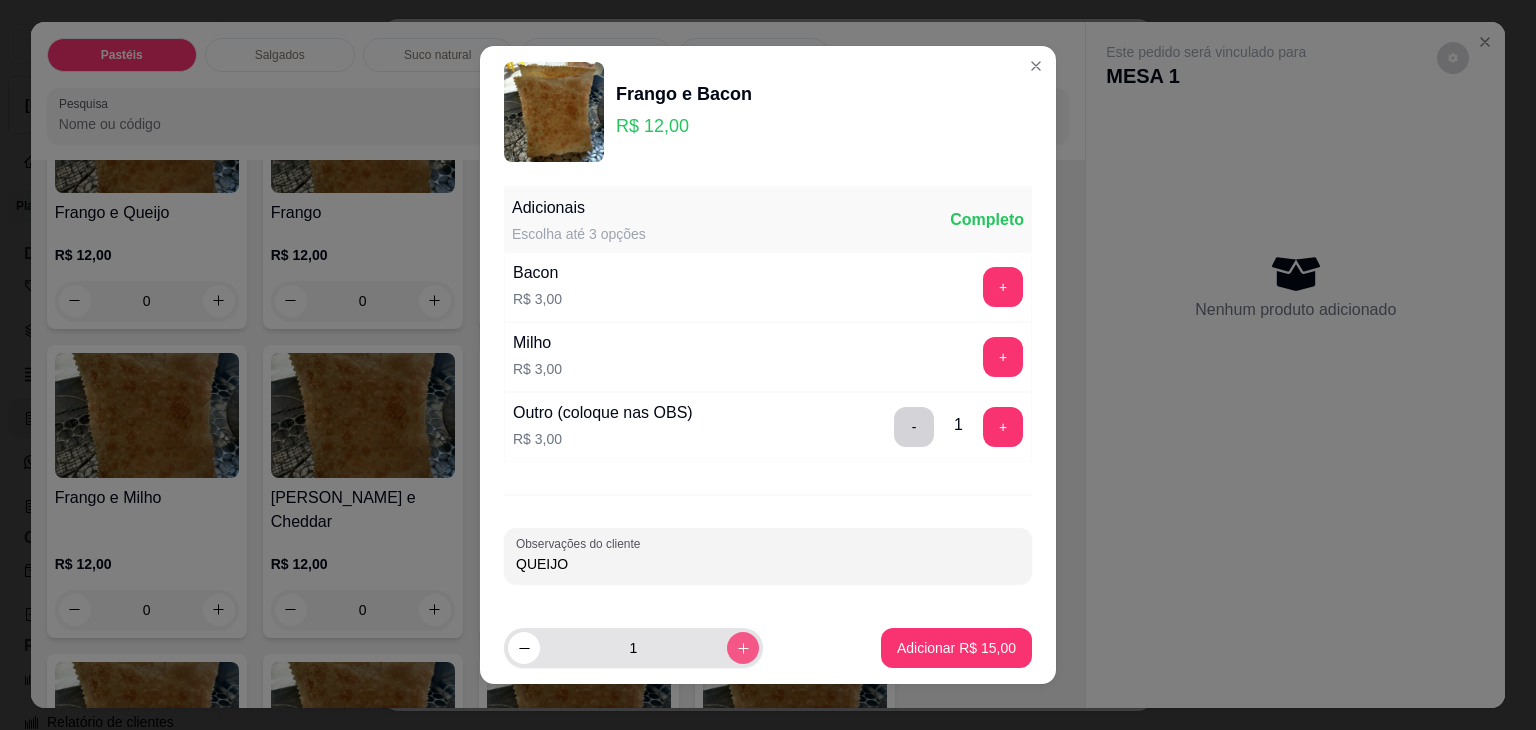 type on "QUEIJO" 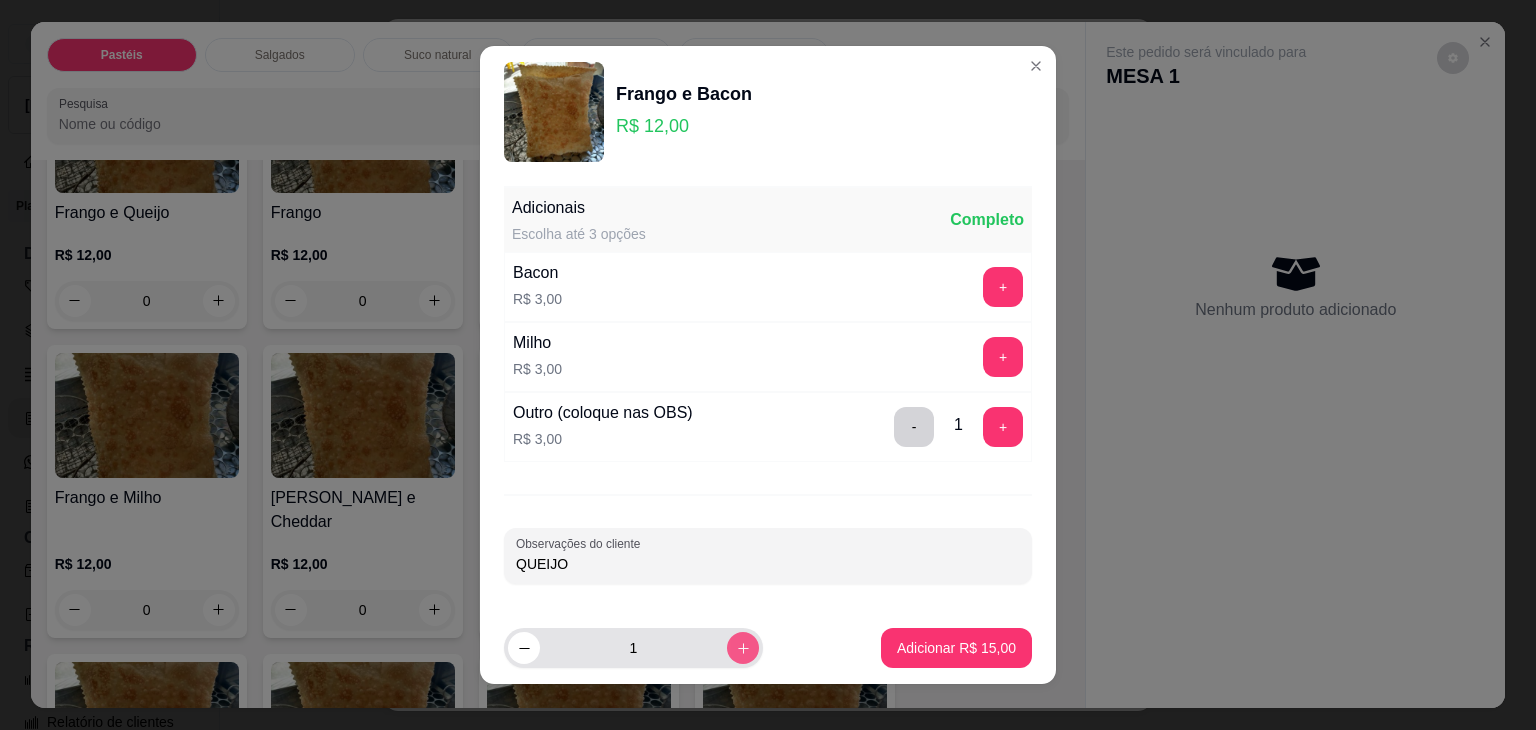 click at bounding box center [743, 648] 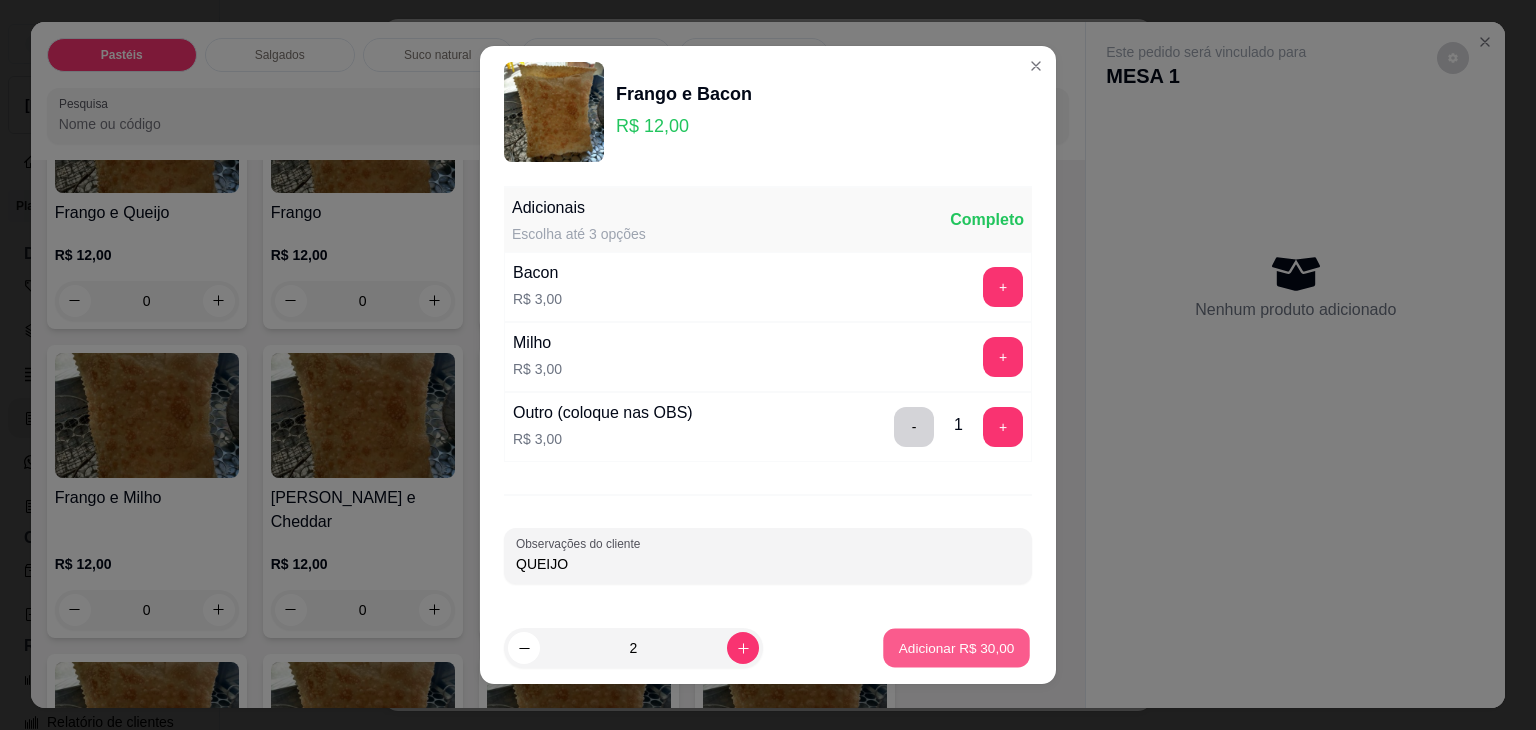 click on "Adicionar   R$ 30,00" at bounding box center [957, 647] 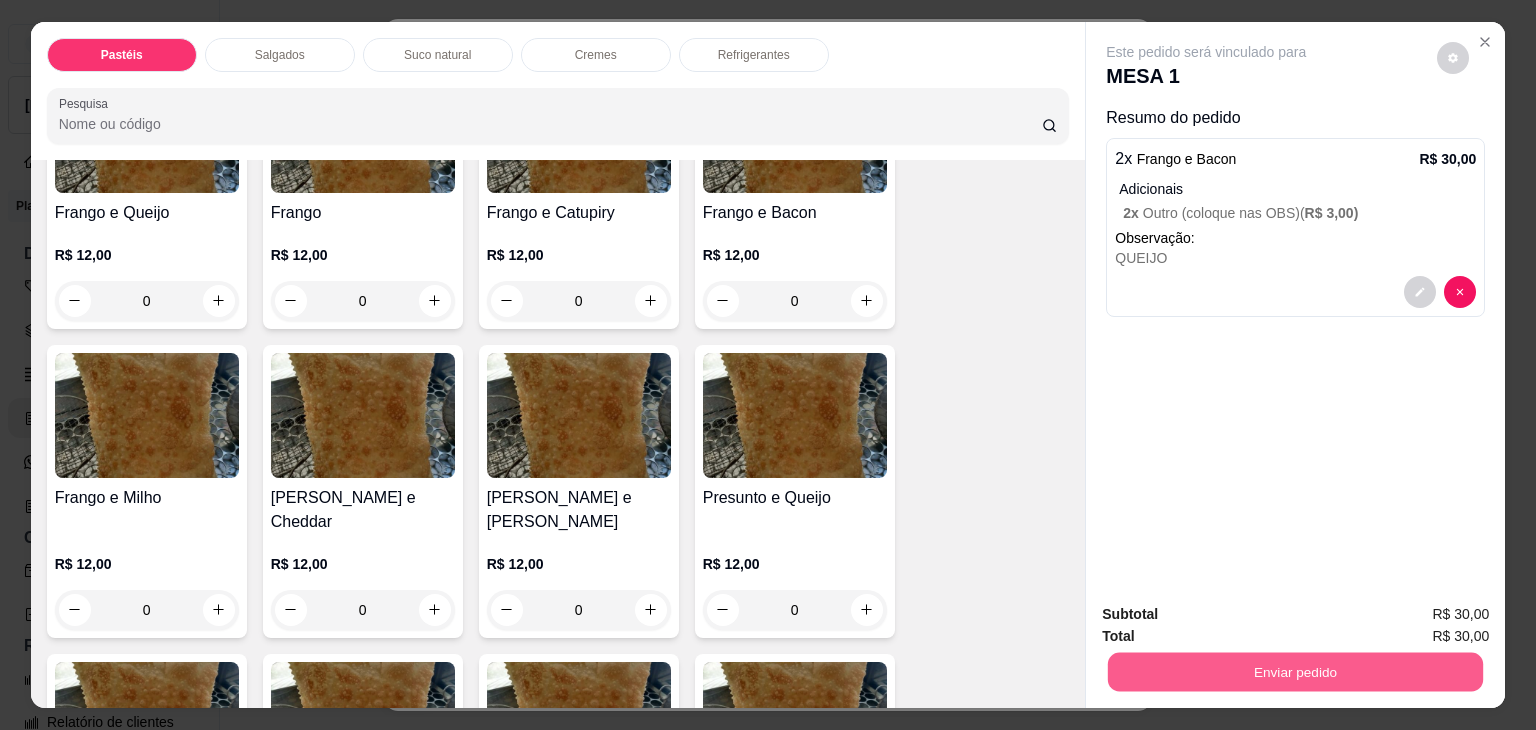 click on "Enviar pedido" at bounding box center (1295, 672) 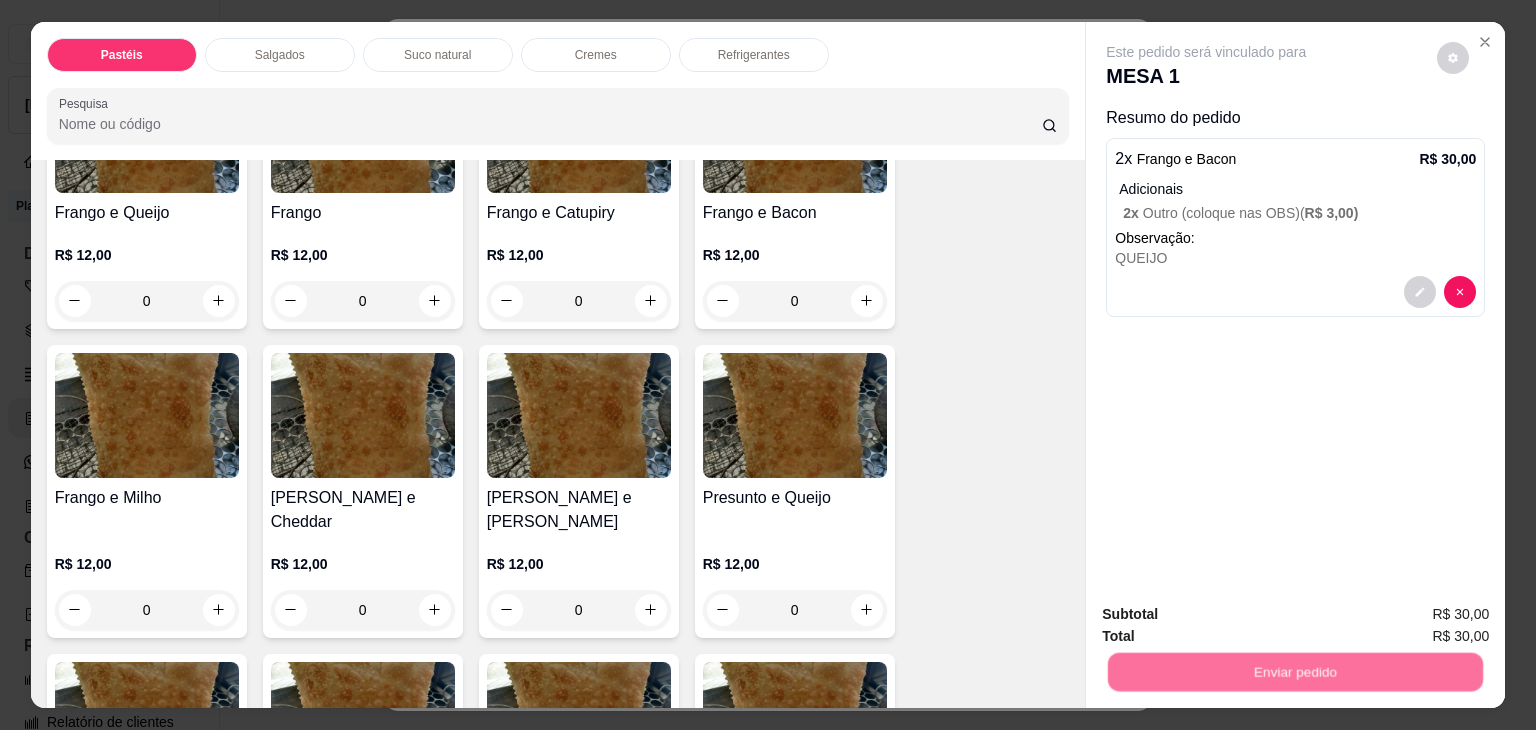 click on "Não registrar e enviar pedido" at bounding box center [1229, 614] 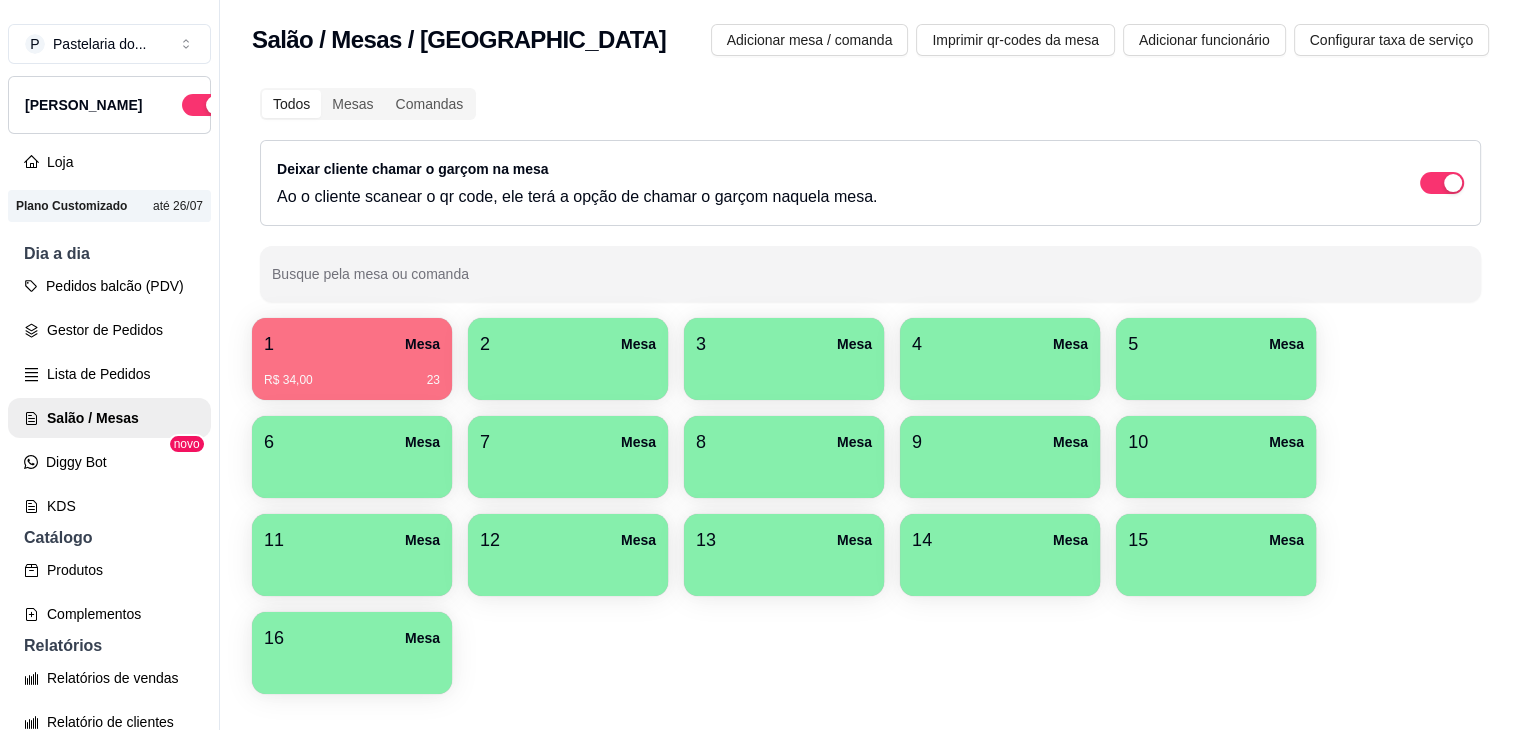 click on "1 Mesa R$ 34,00 23" at bounding box center [352, 359] 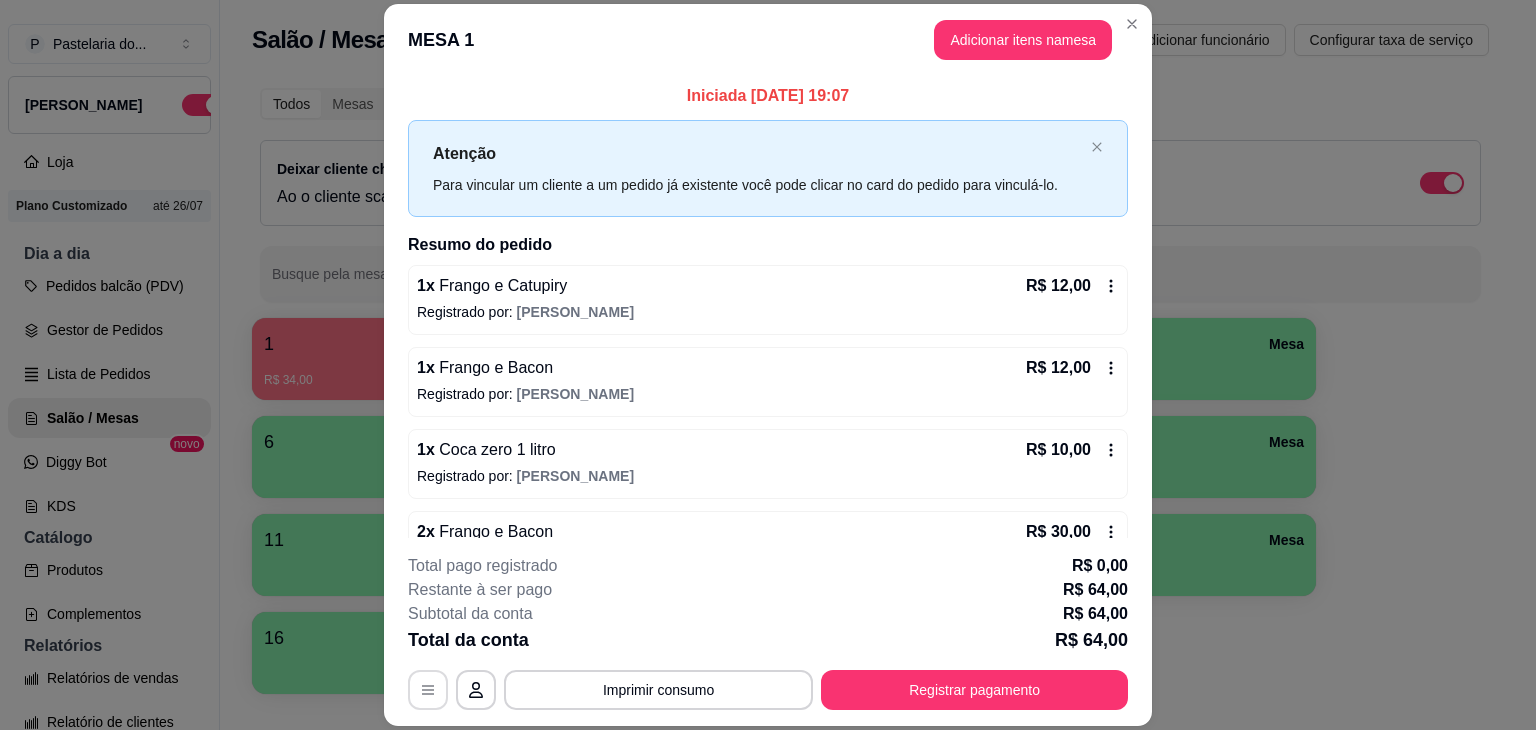 click at bounding box center (428, 690) 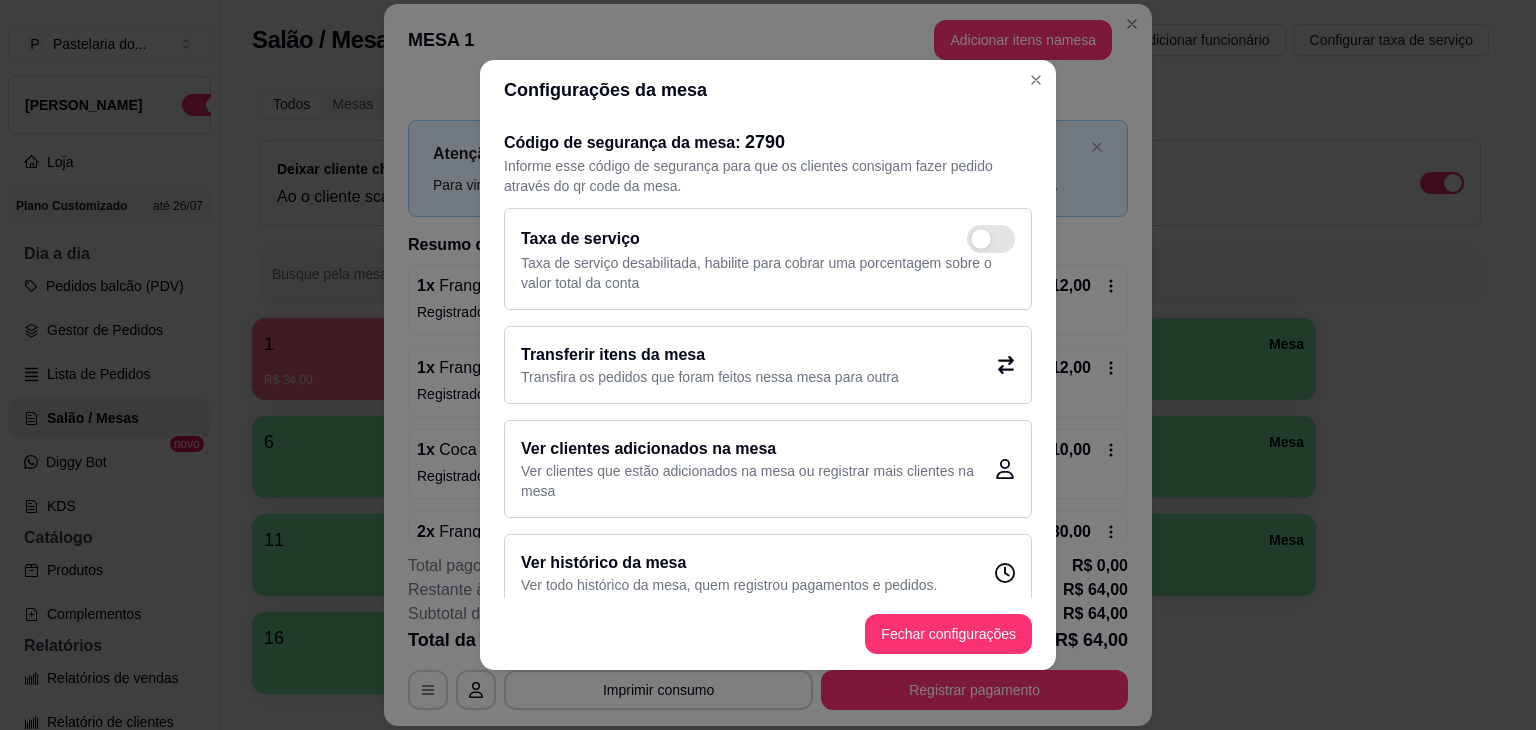 click on "Transferir itens da mesa" at bounding box center (710, 355) 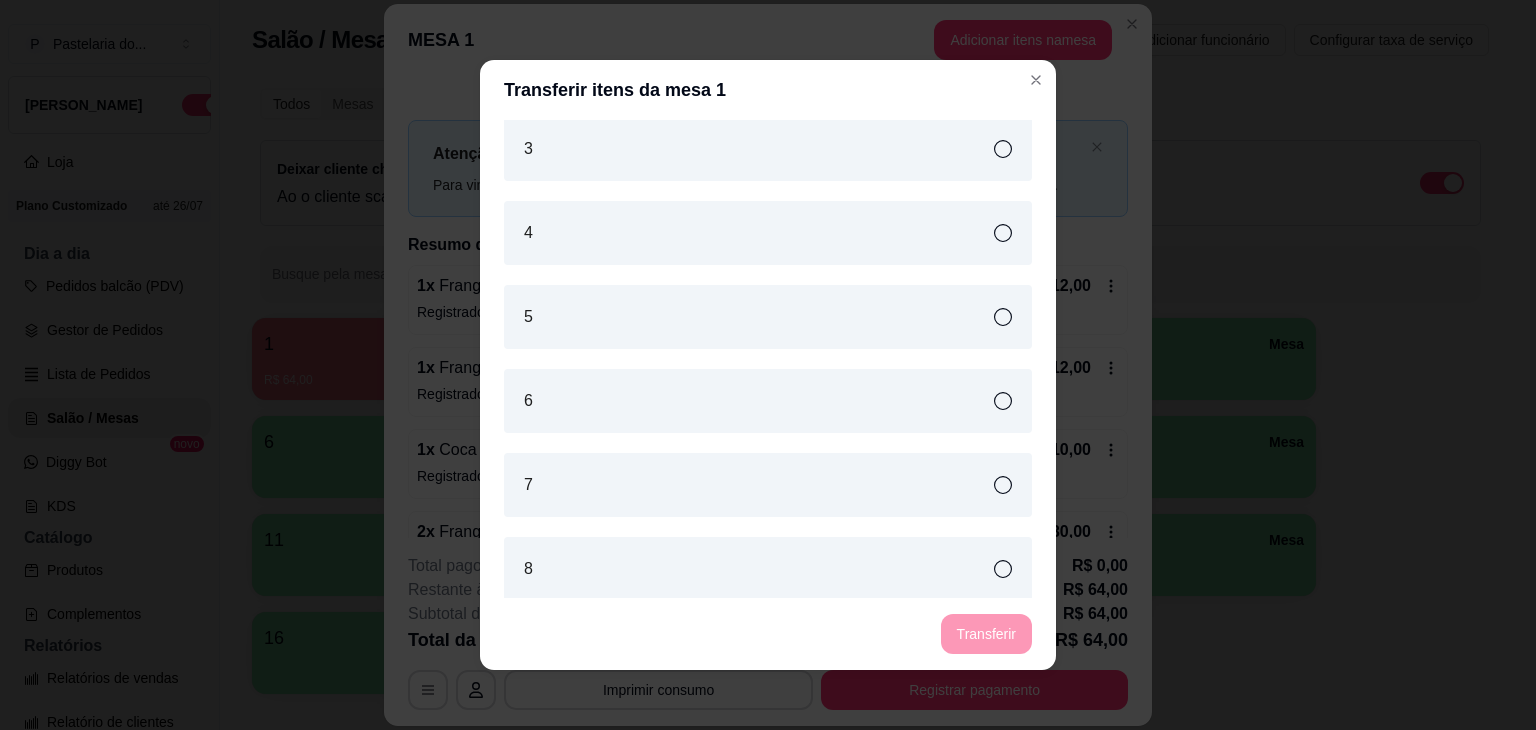 scroll, scrollTop: 700, scrollLeft: 0, axis: vertical 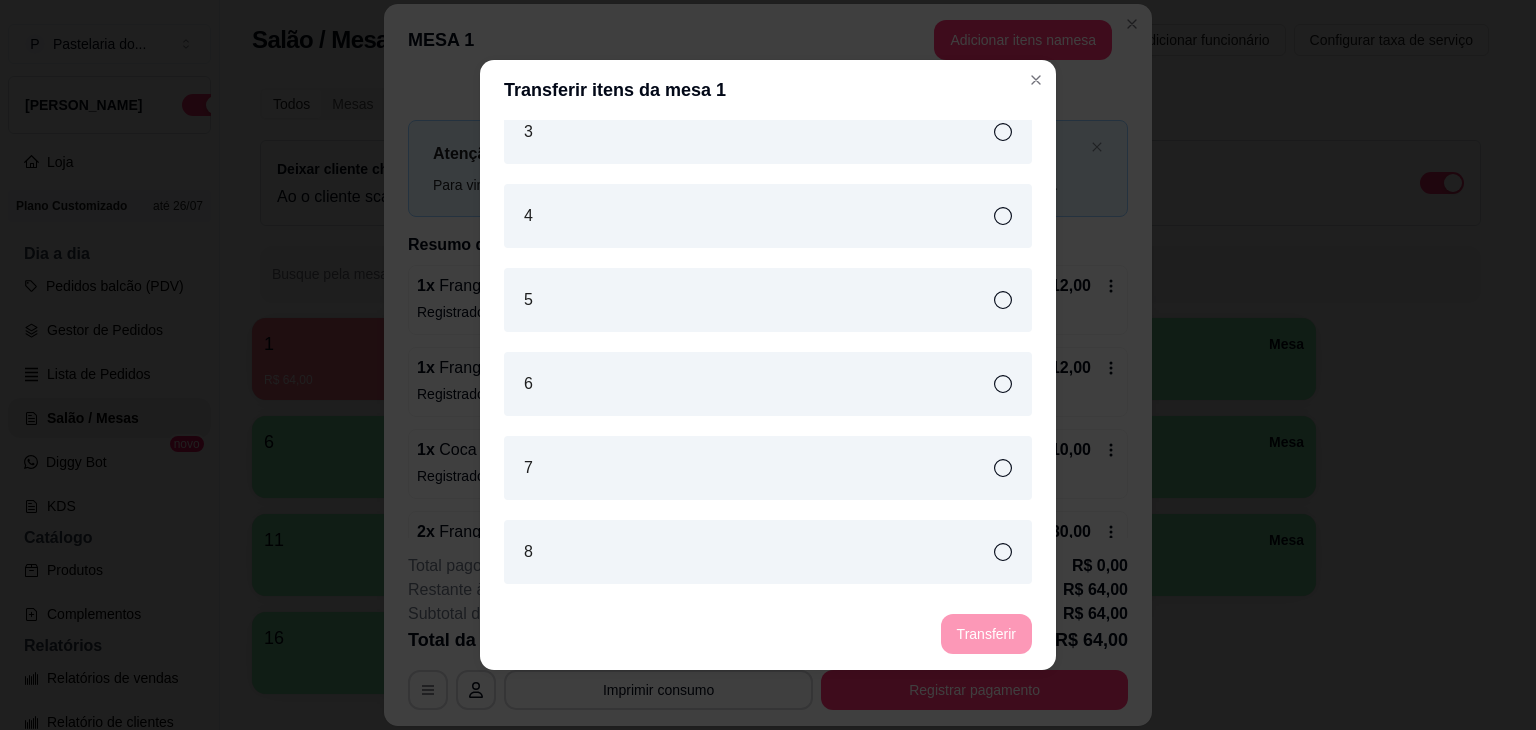 click on "4" at bounding box center (768, 216) 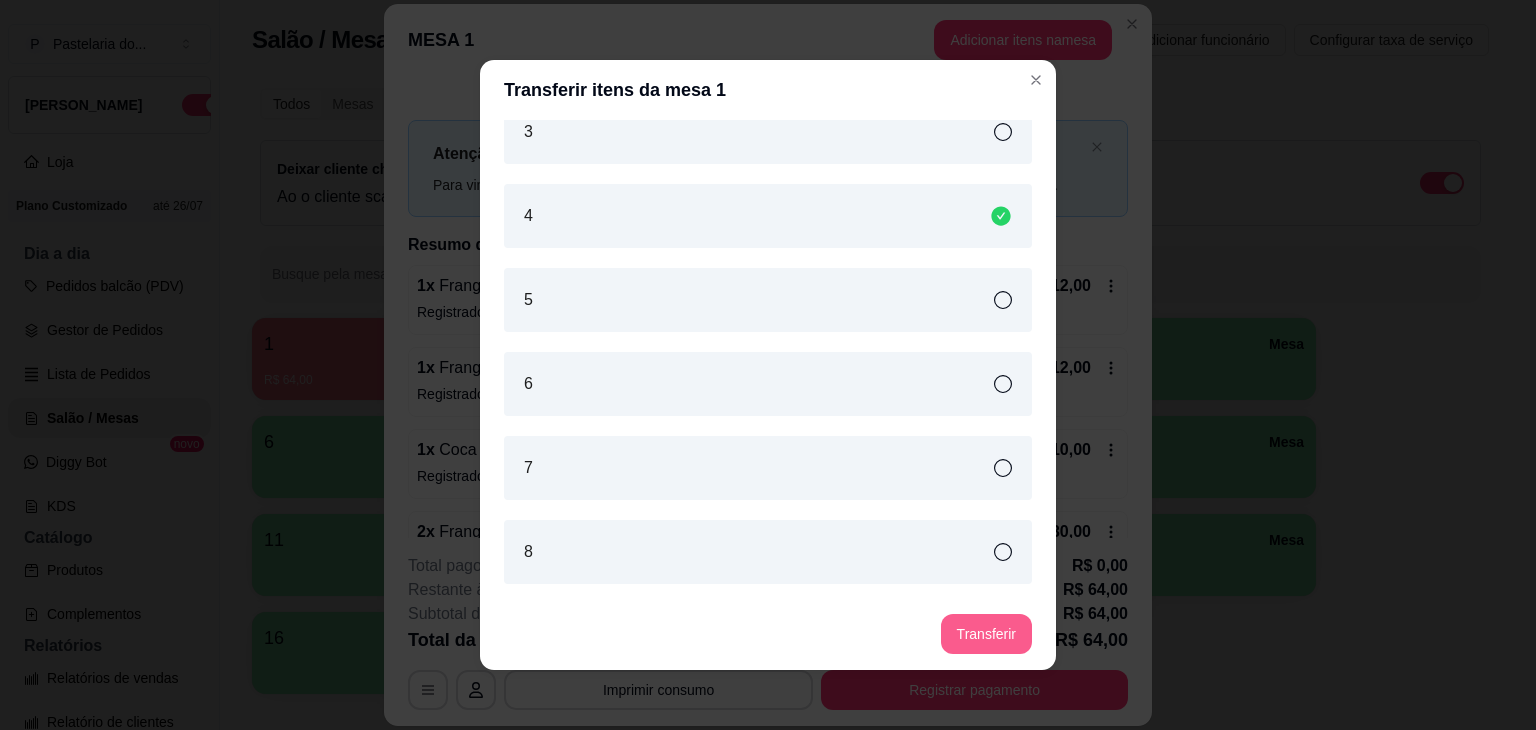 click on "Transferir" at bounding box center (986, 634) 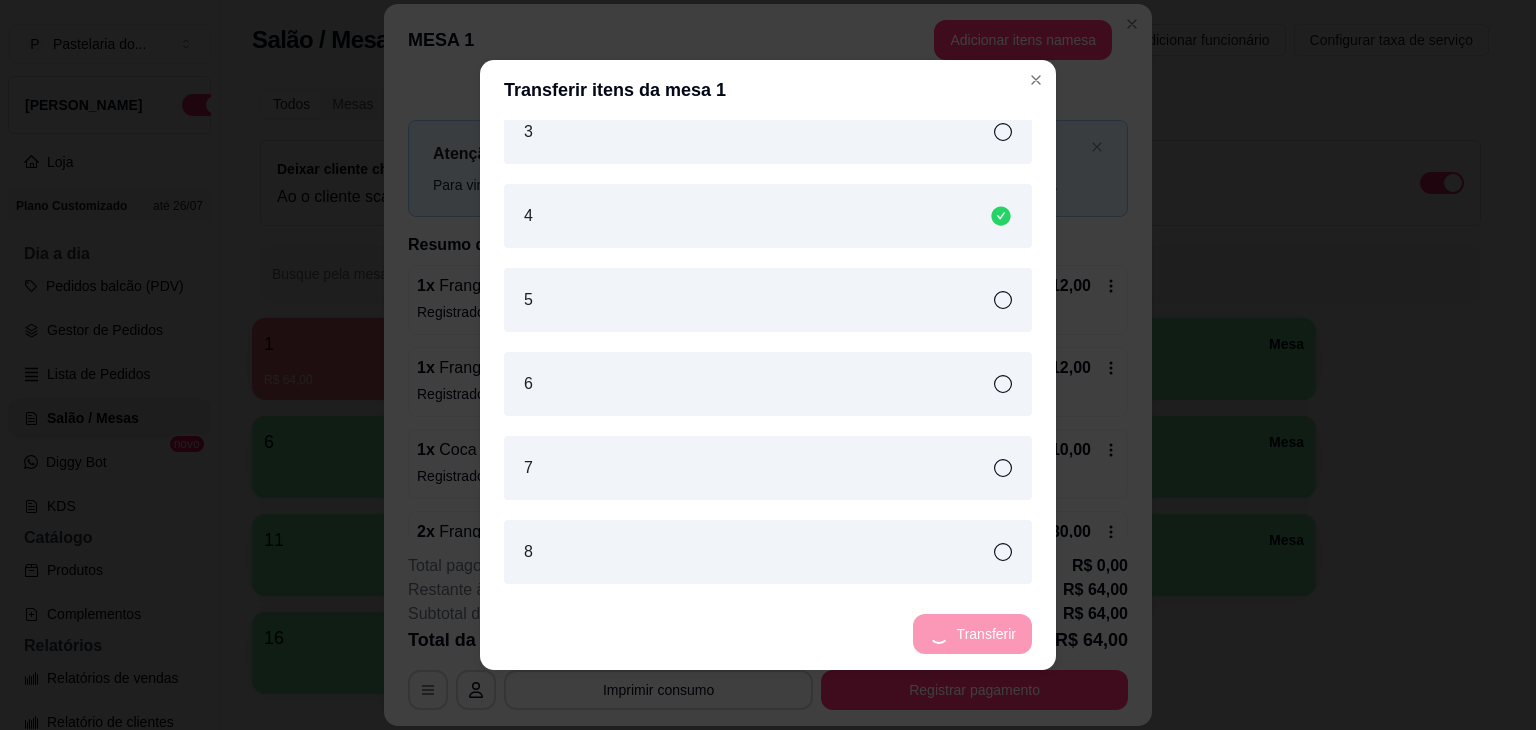 scroll, scrollTop: 778, scrollLeft: 0, axis: vertical 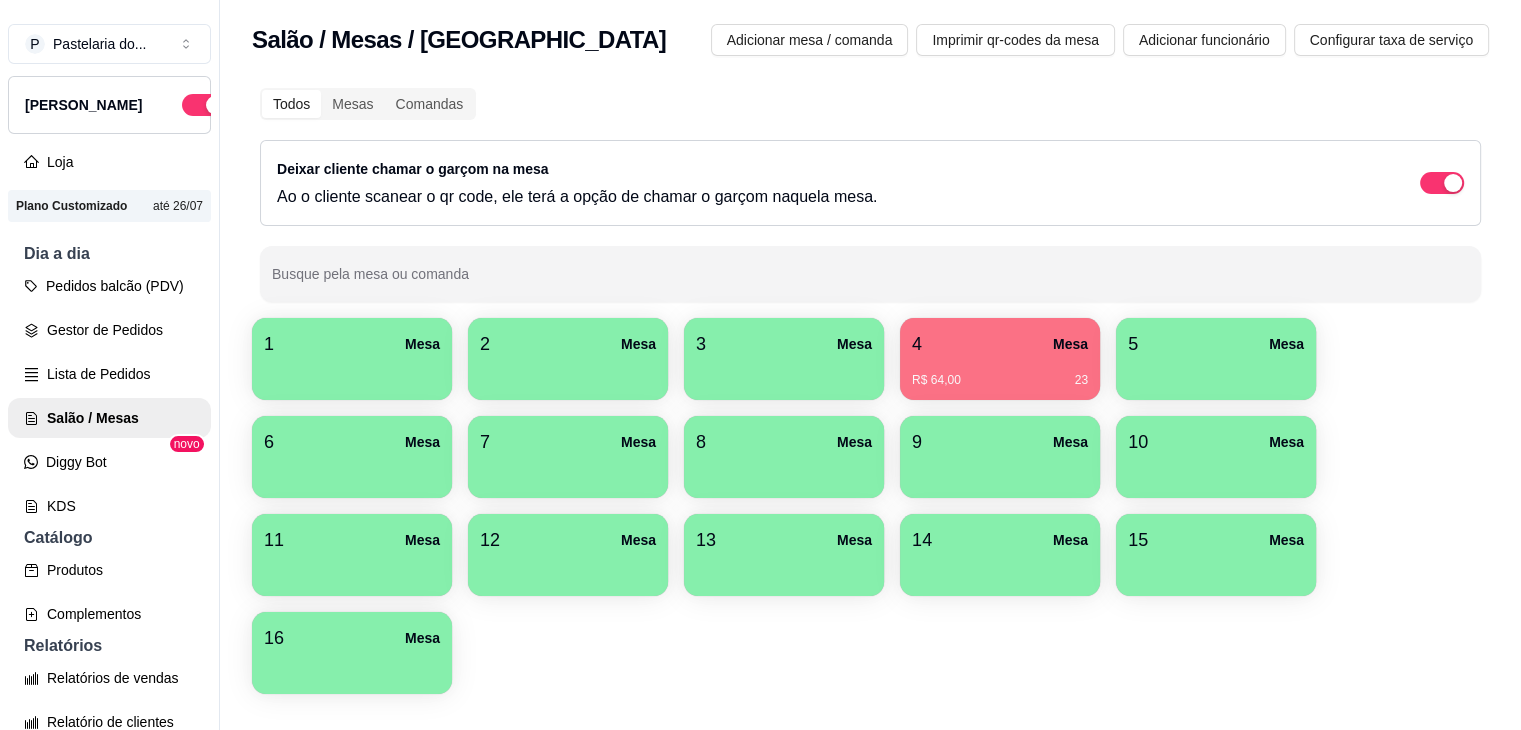 click at bounding box center [568, 569] 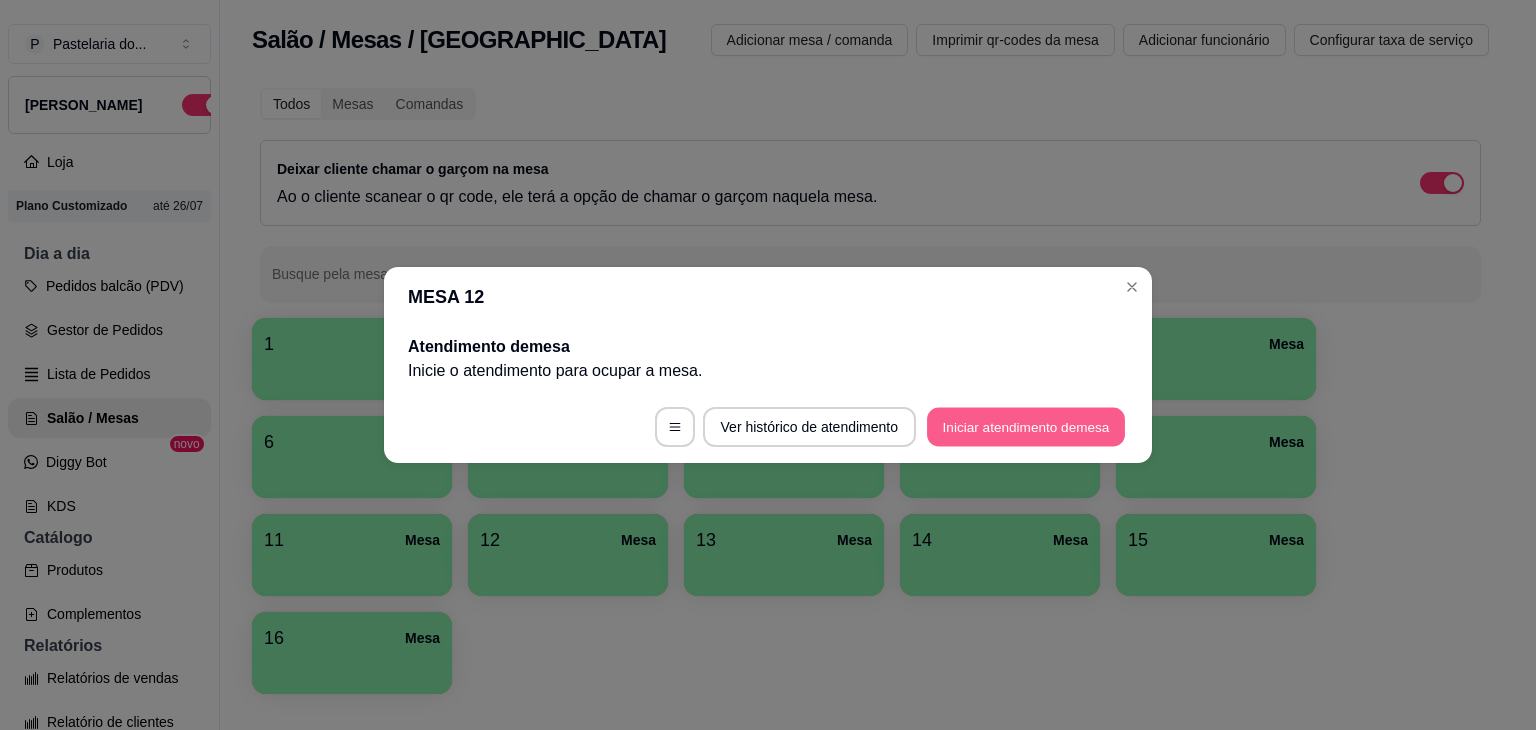 click on "Iniciar atendimento de  mesa" at bounding box center [1026, 427] 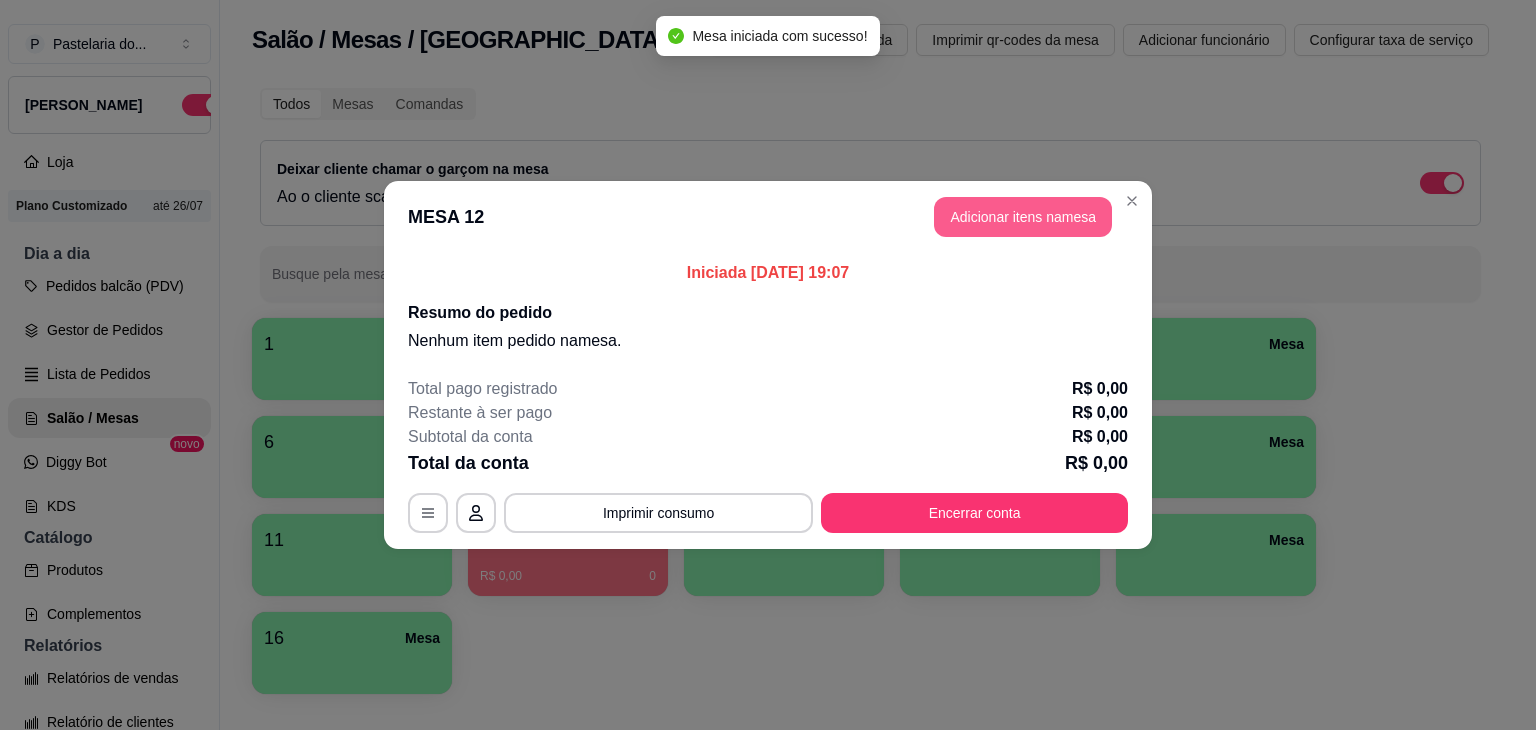 click on "Adicionar itens na  mesa" at bounding box center [1023, 217] 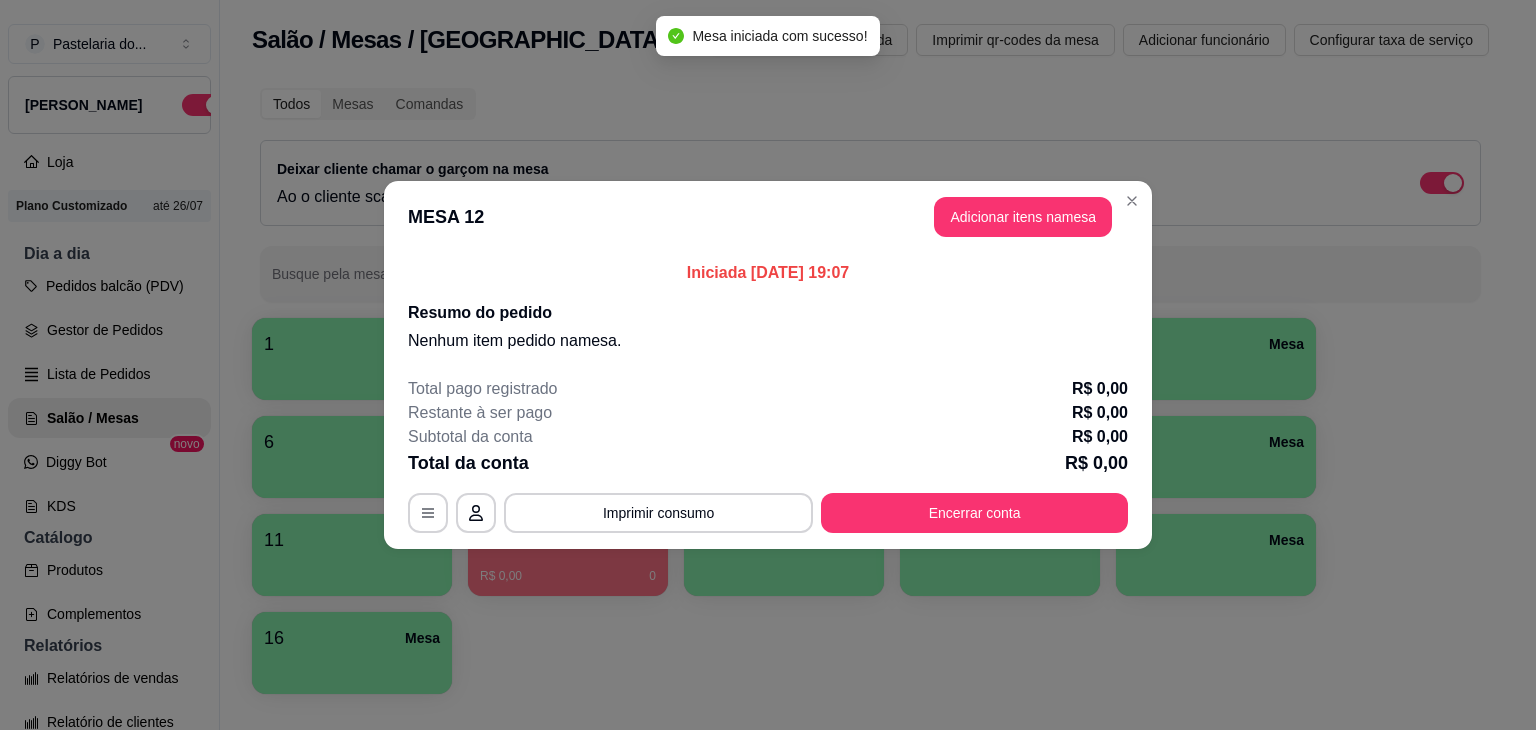 click at bounding box center (363, 360) 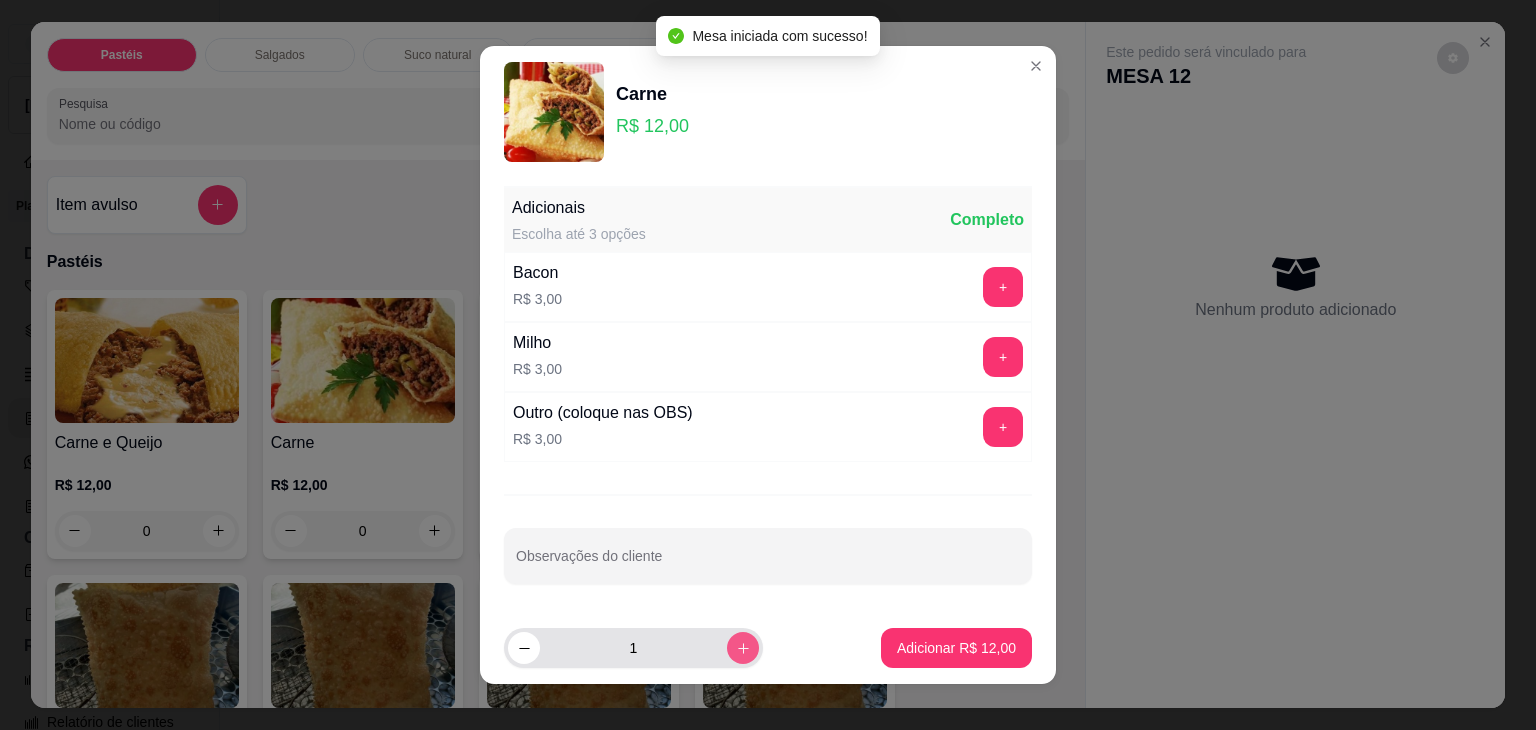 click at bounding box center [743, 648] 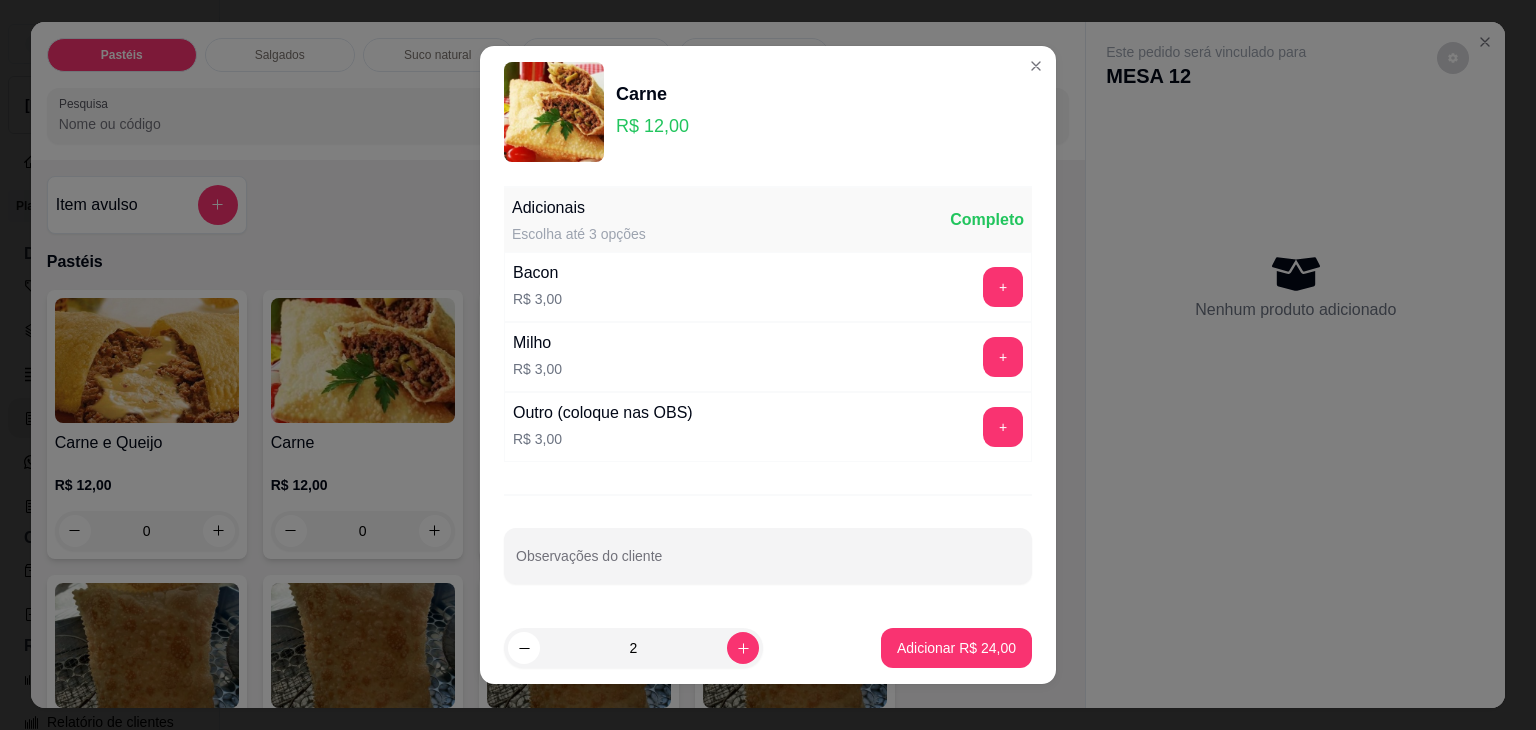 drag, startPoint x: 1011, startPoint y: 651, endPoint x: 823, endPoint y: 597, distance: 195.60164 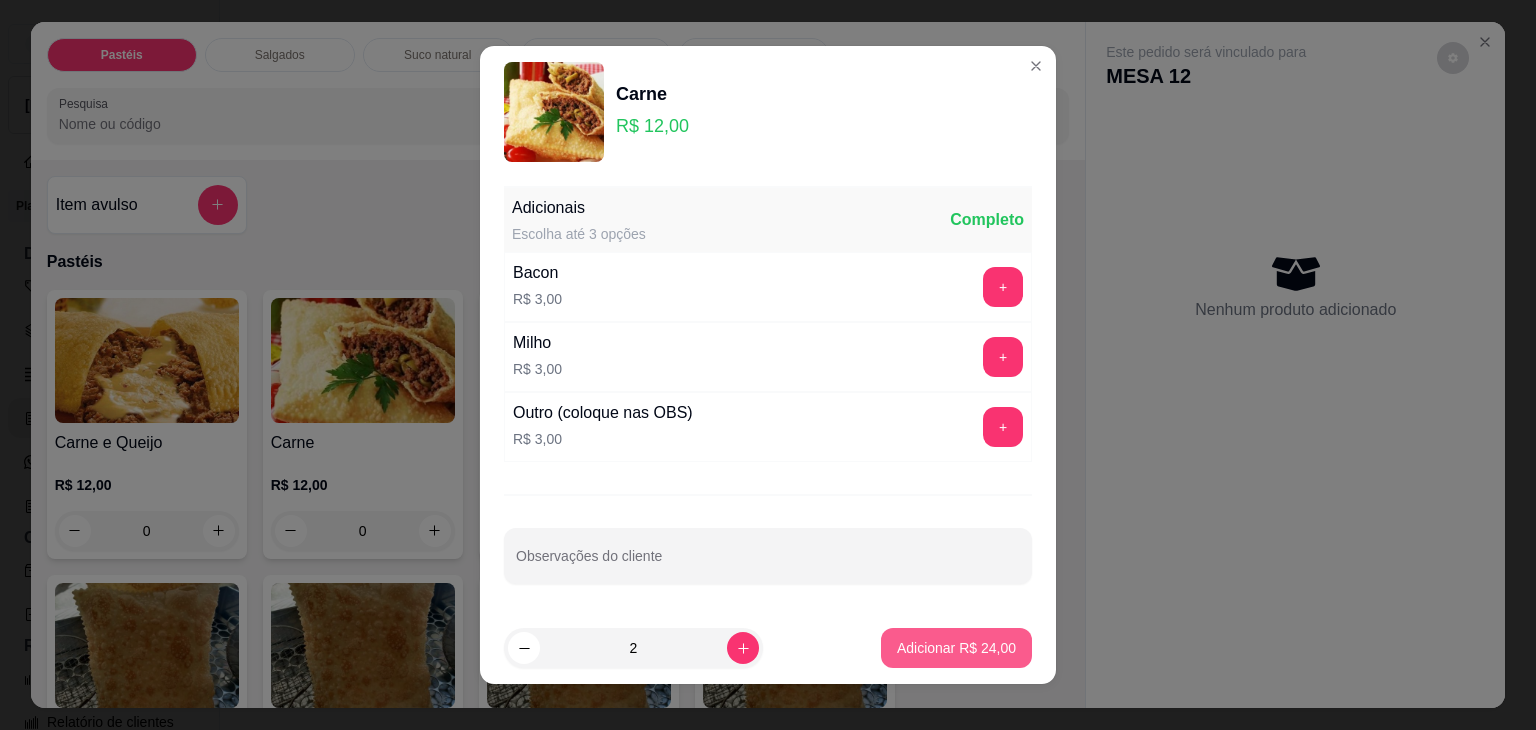 click on "Adicionar   R$ 24,00" at bounding box center (956, 648) 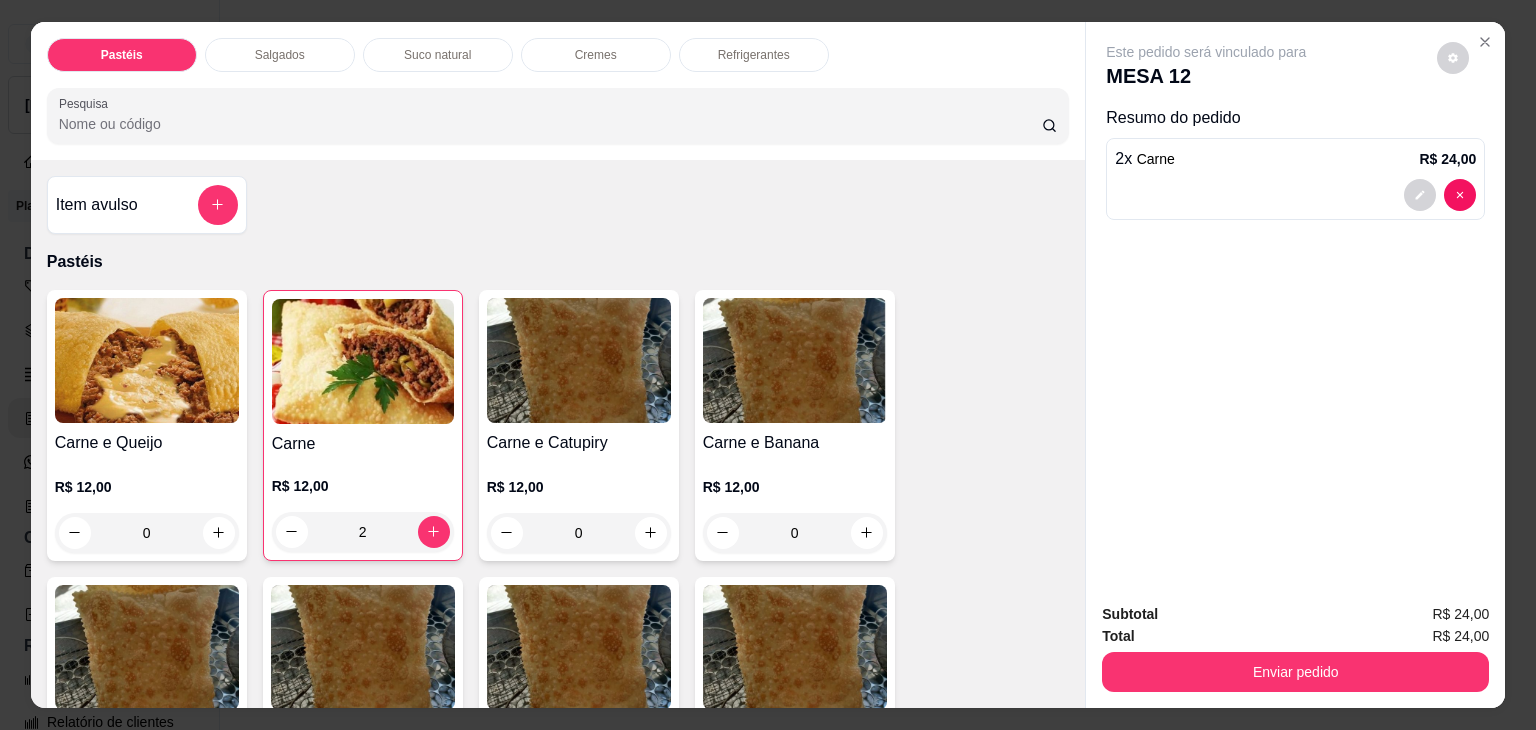 click at bounding box center (147, 360) 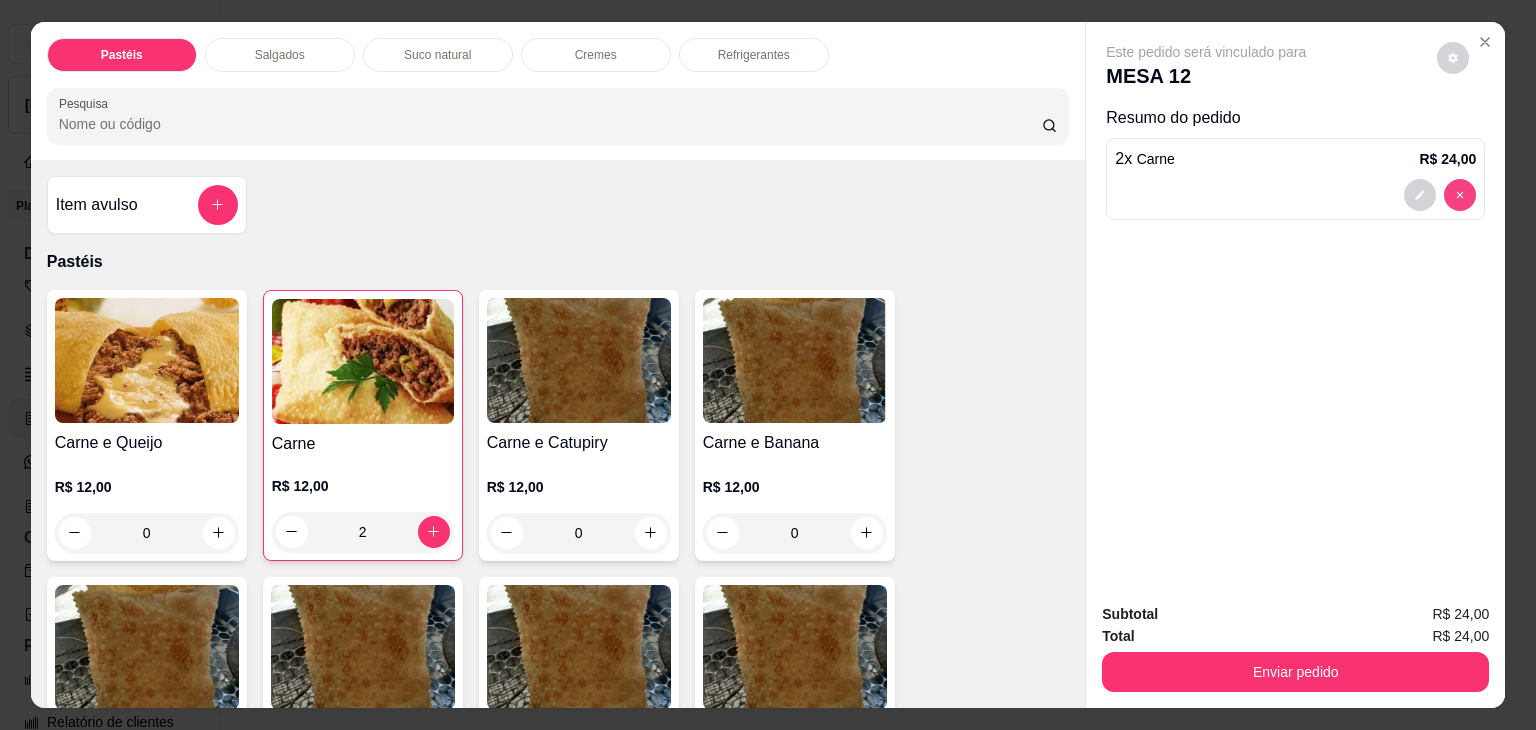 type on "0" 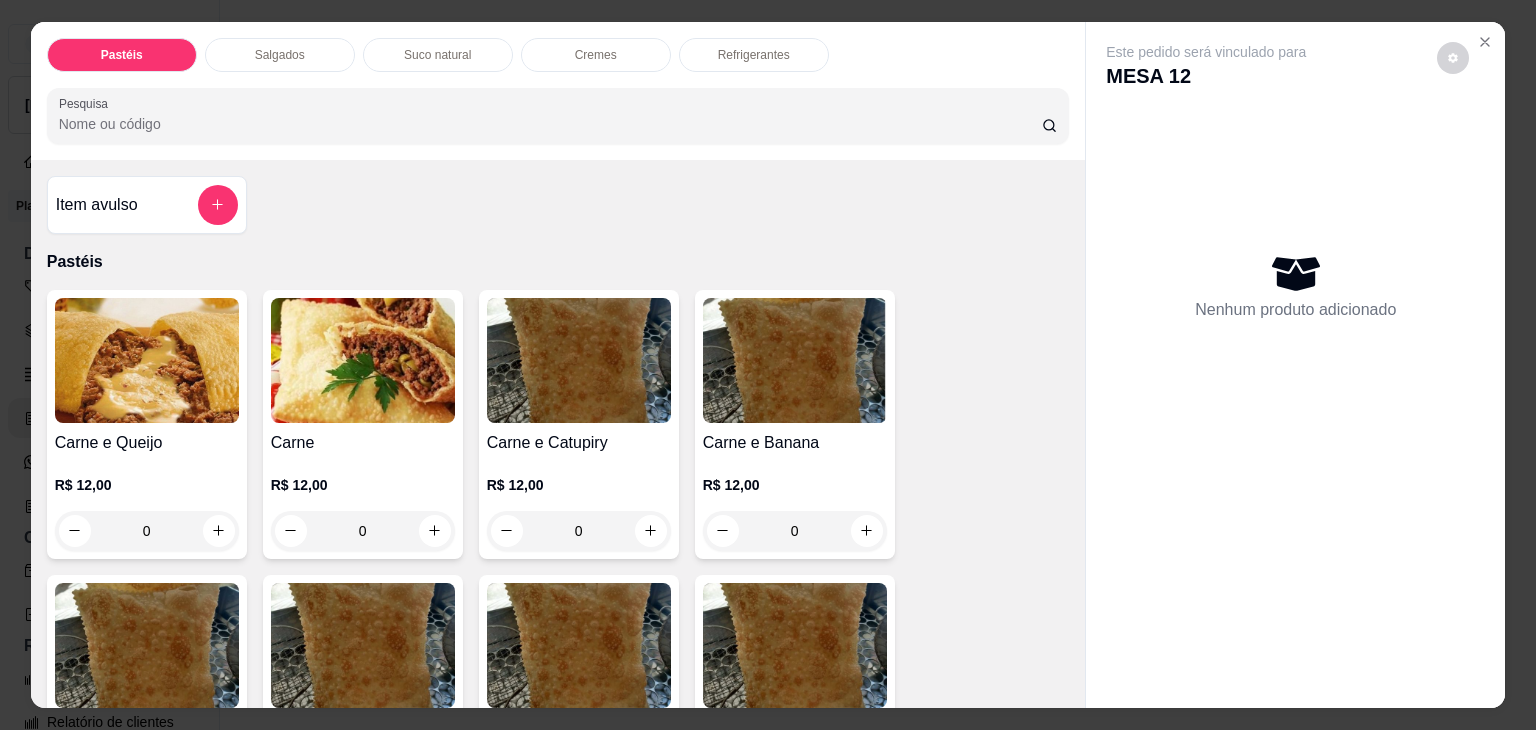 click at bounding box center [147, 360] 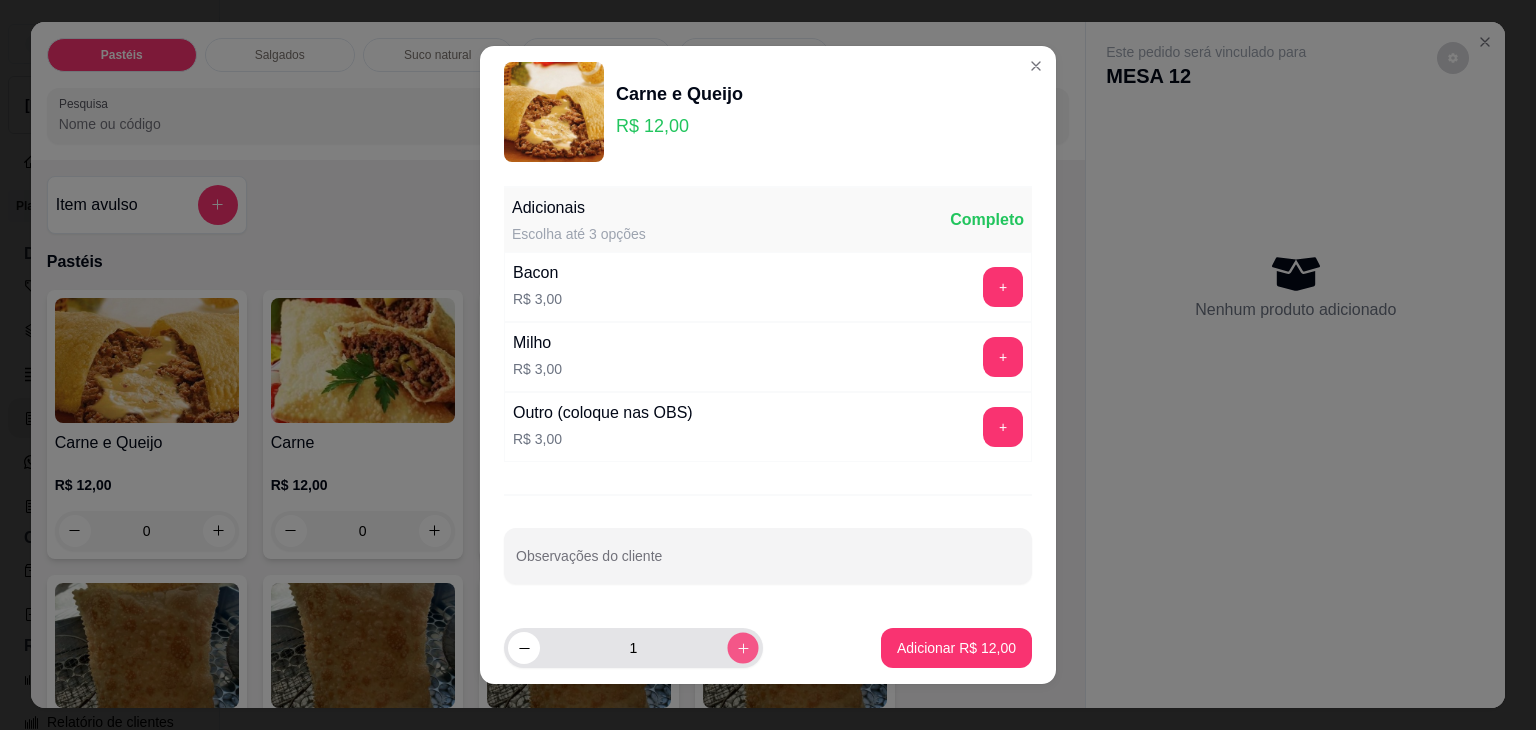 click at bounding box center (742, 647) 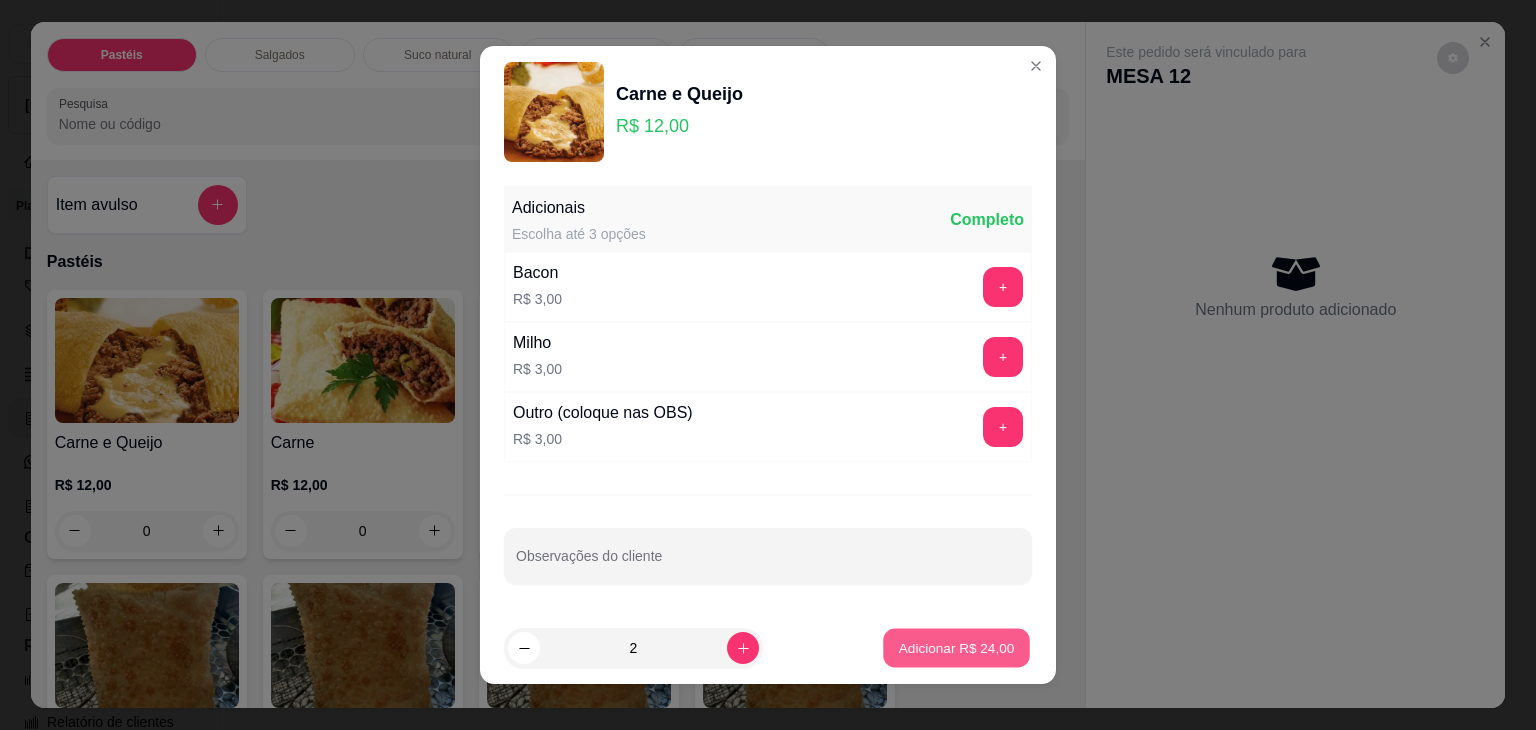 click on "Adicionar   R$ 24,00" at bounding box center (956, 648) 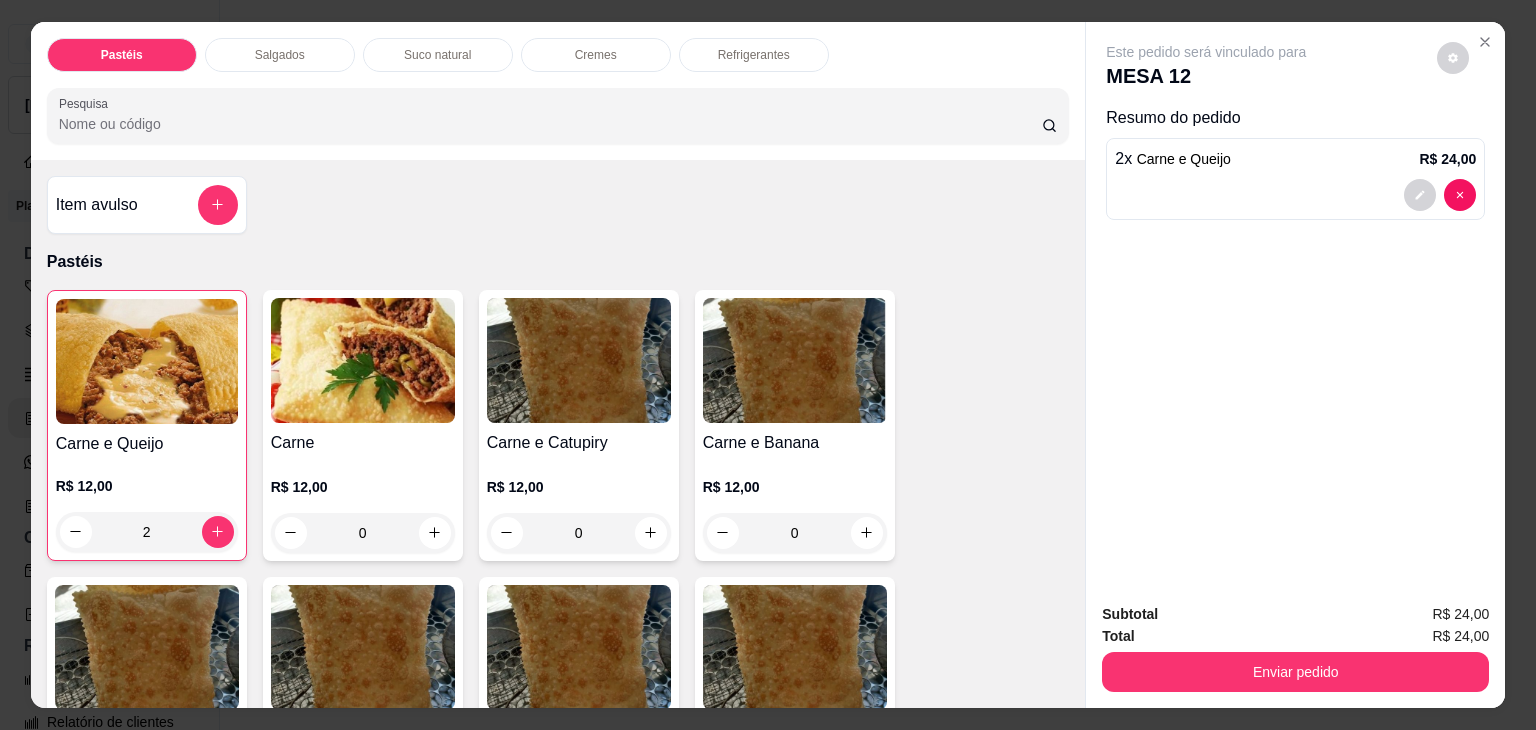 click at bounding box center (363, 360) 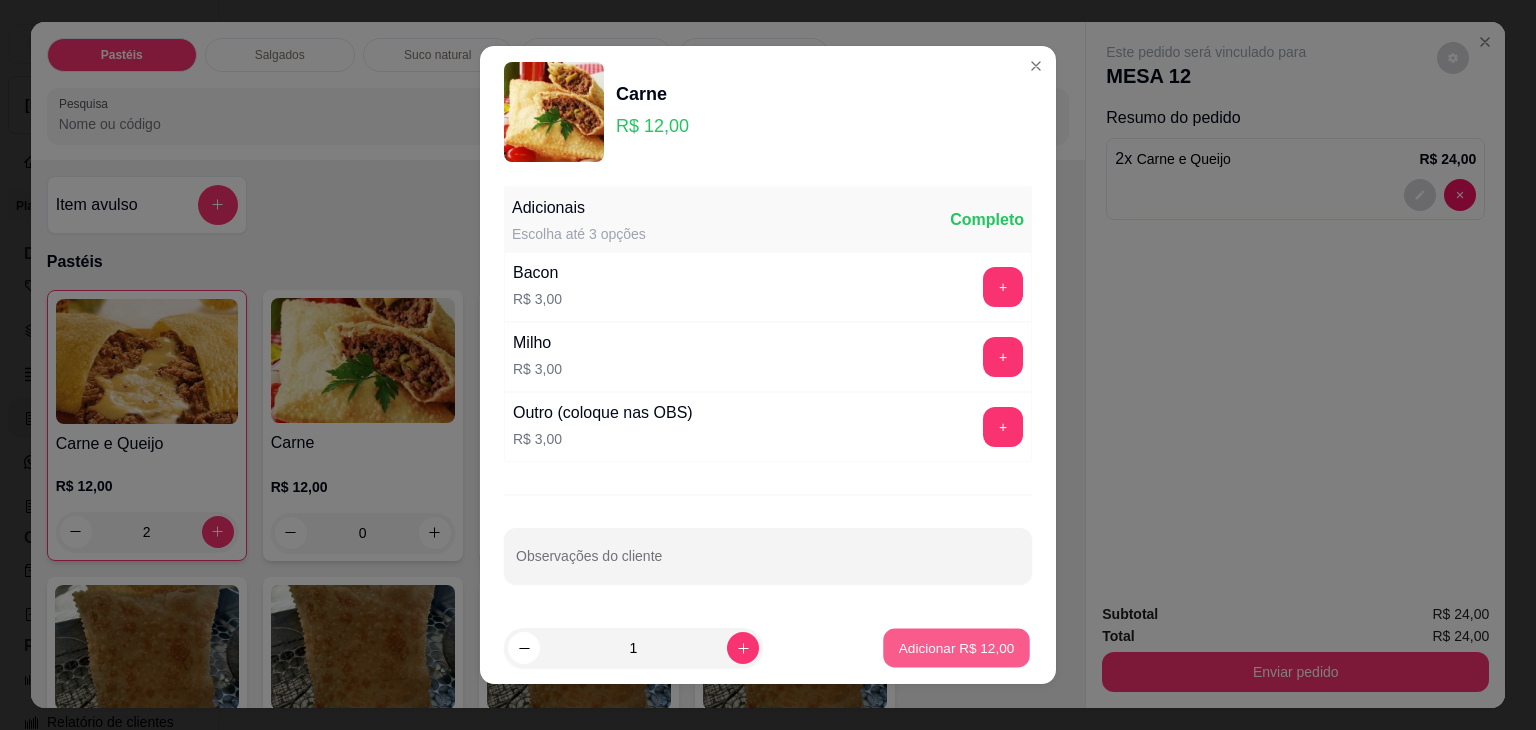click on "Adicionar   R$ 12,00" at bounding box center [956, 648] 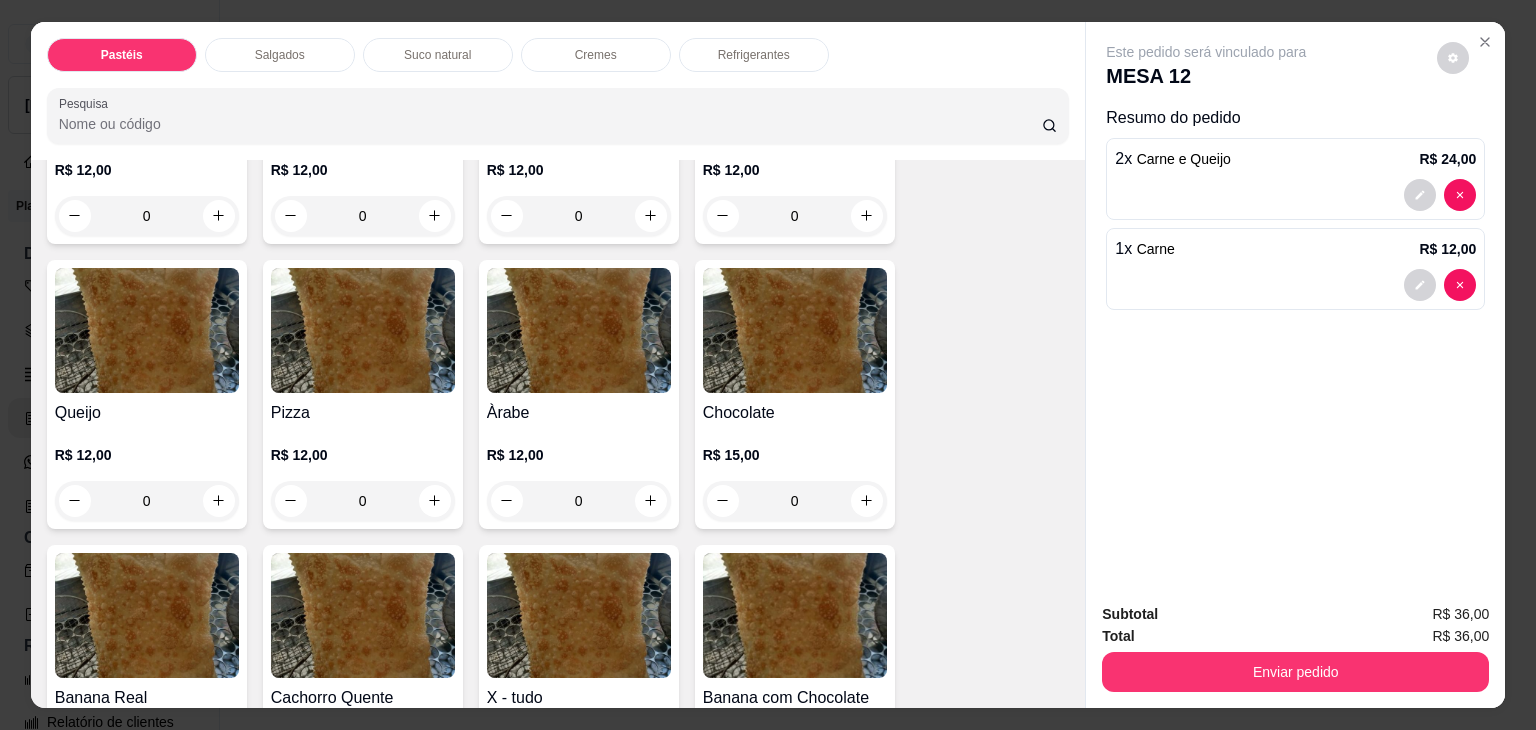 scroll, scrollTop: 1400, scrollLeft: 0, axis: vertical 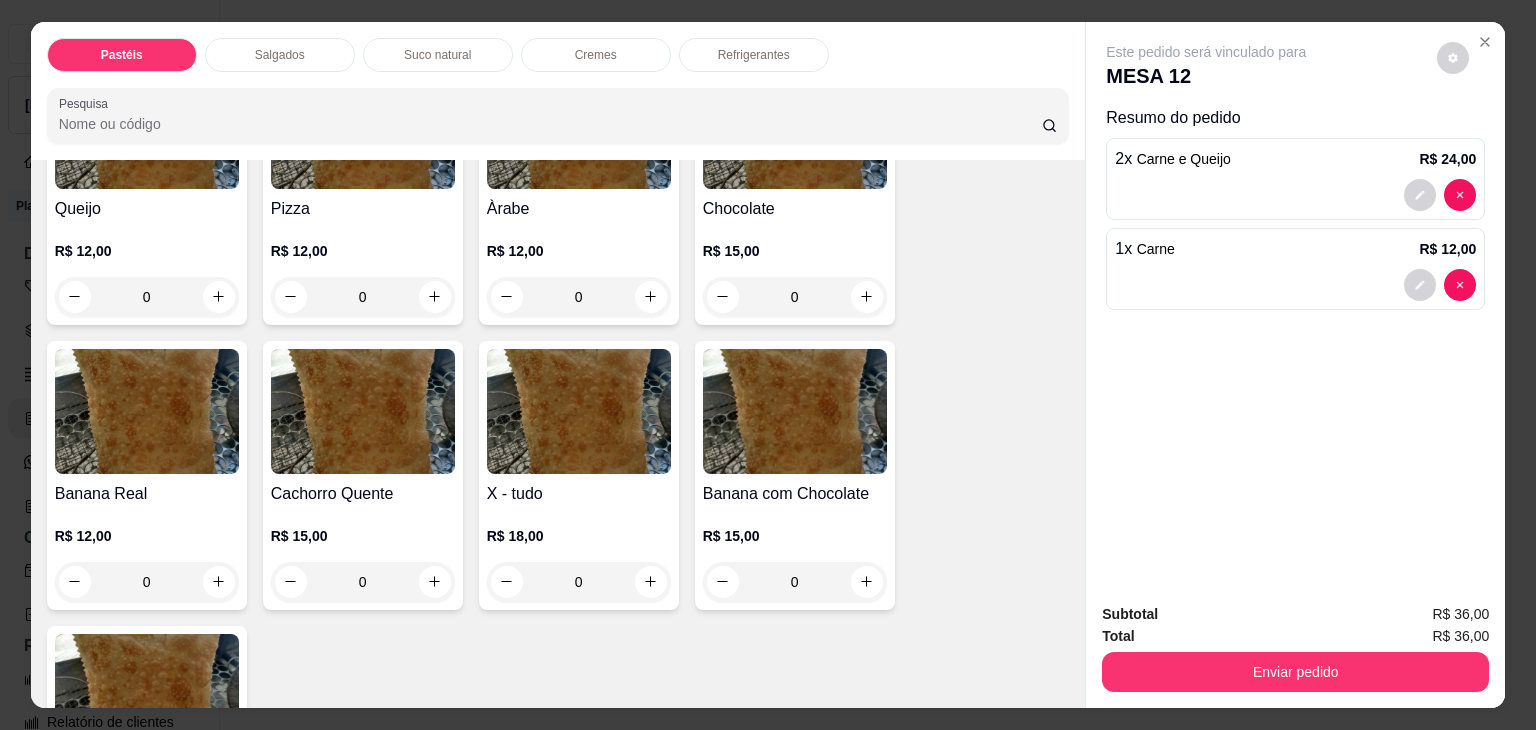 click on "R$ 12,00 0" at bounding box center [147, 269] 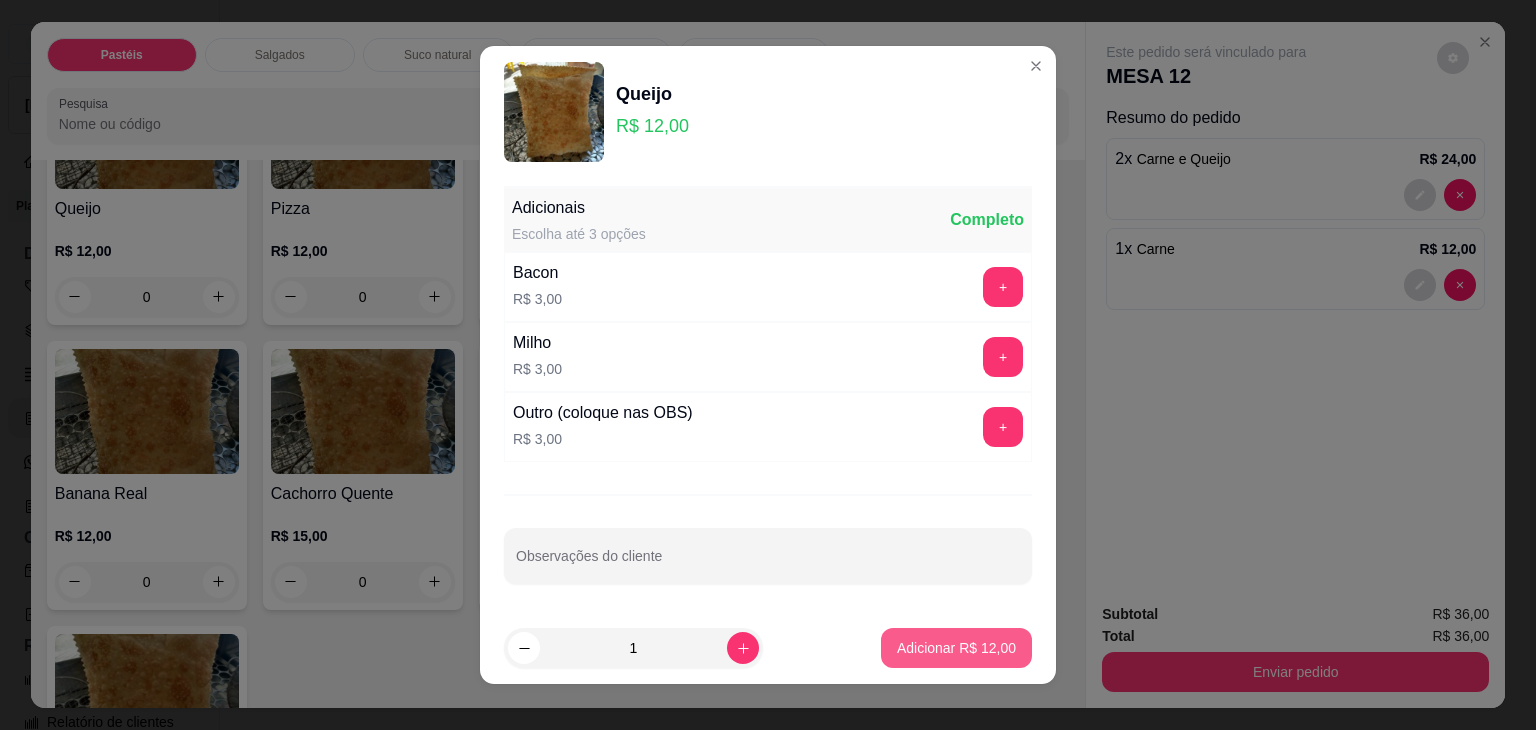 click on "Adicionar   R$ 12,00" at bounding box center [956, 648] 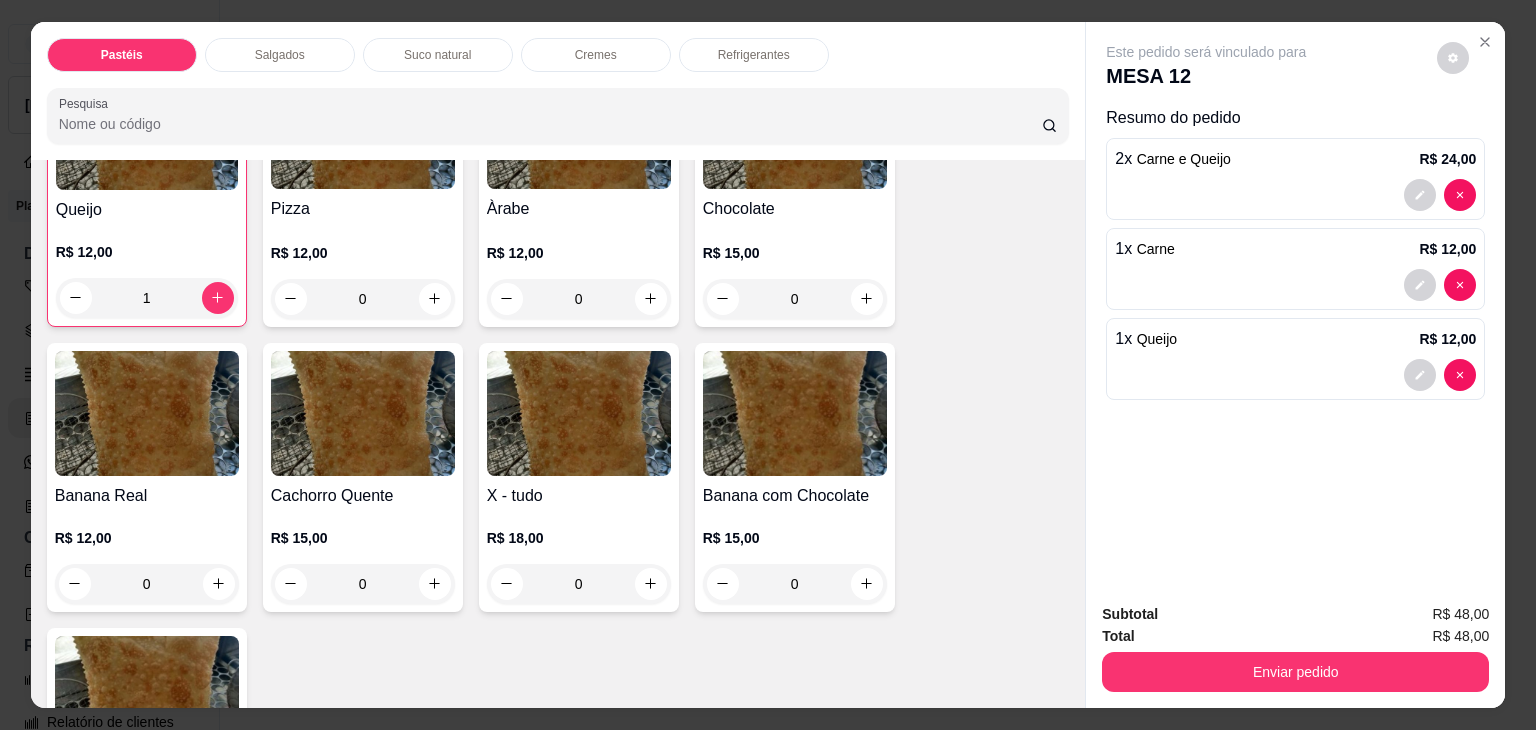 scroll, scrollTop: 1400, scrollLeft: 0, axis: vertical 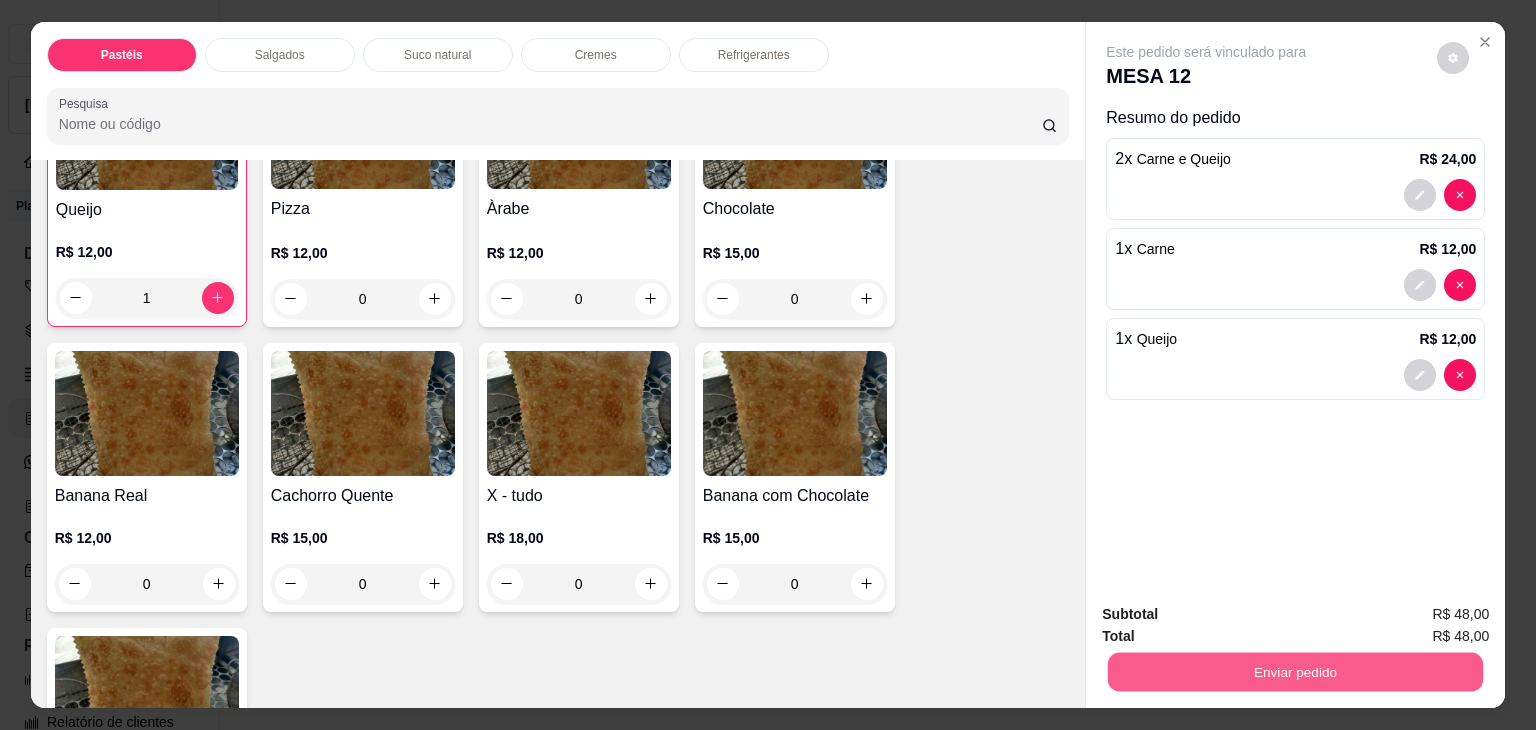 click on "Enviar pedido" at bounding box center (1295, 672) 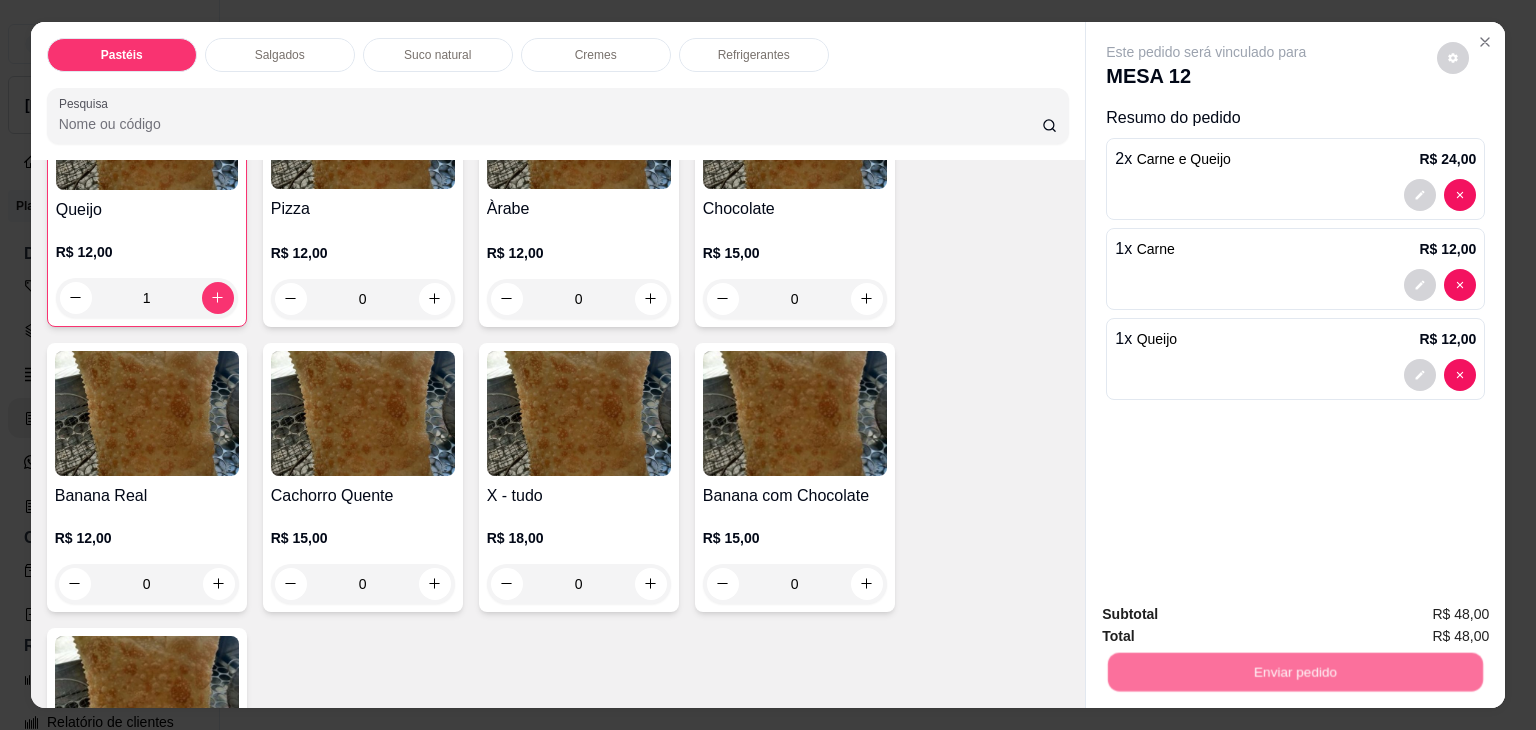 click on "Não registrar e enviar pedido" at bounding box center [1229, 614] 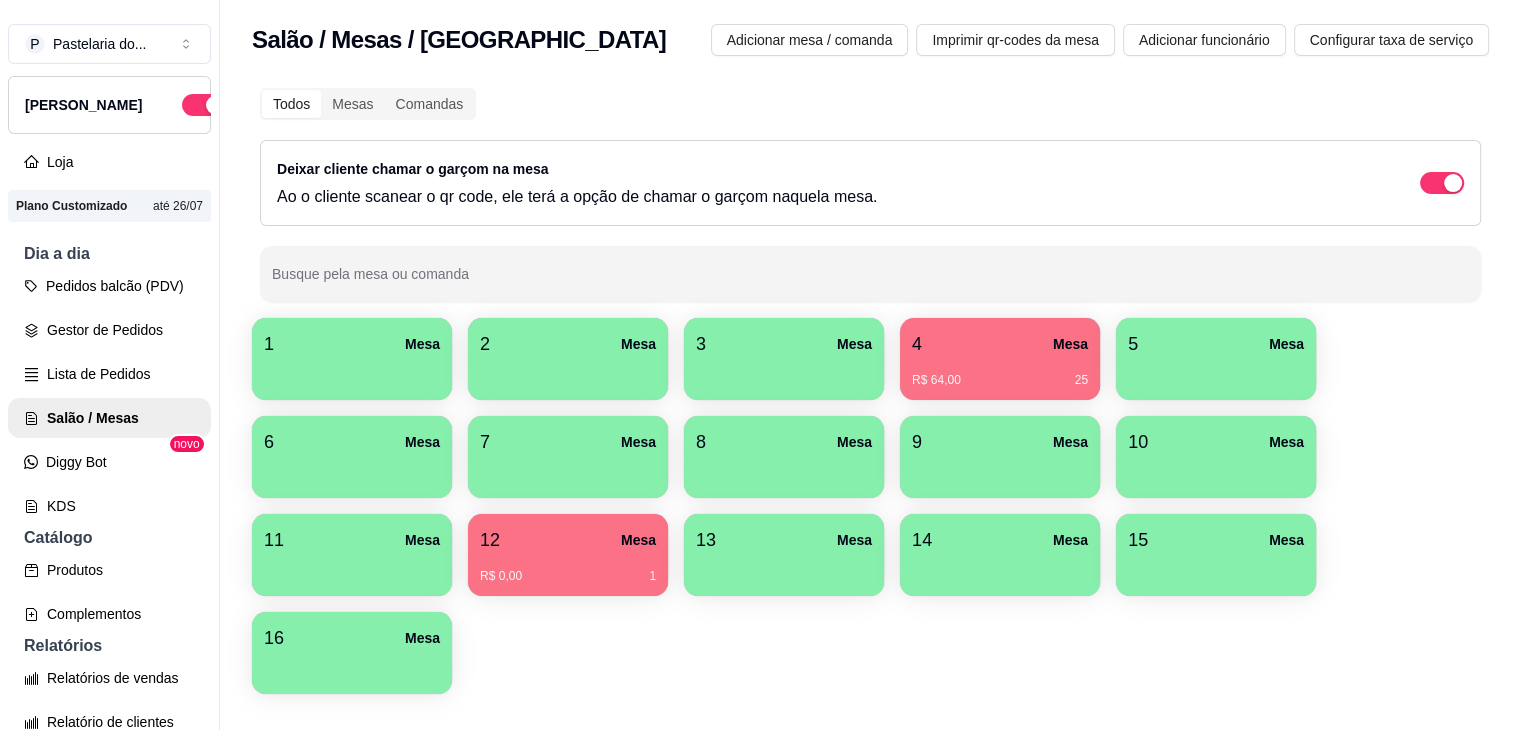 click on "Pedidos balcão (PDV) Gestor de Pedidos Lista de Pedidos Salão / Mesas Diggy Bot novo KDS" at bounding box center [109, 396] 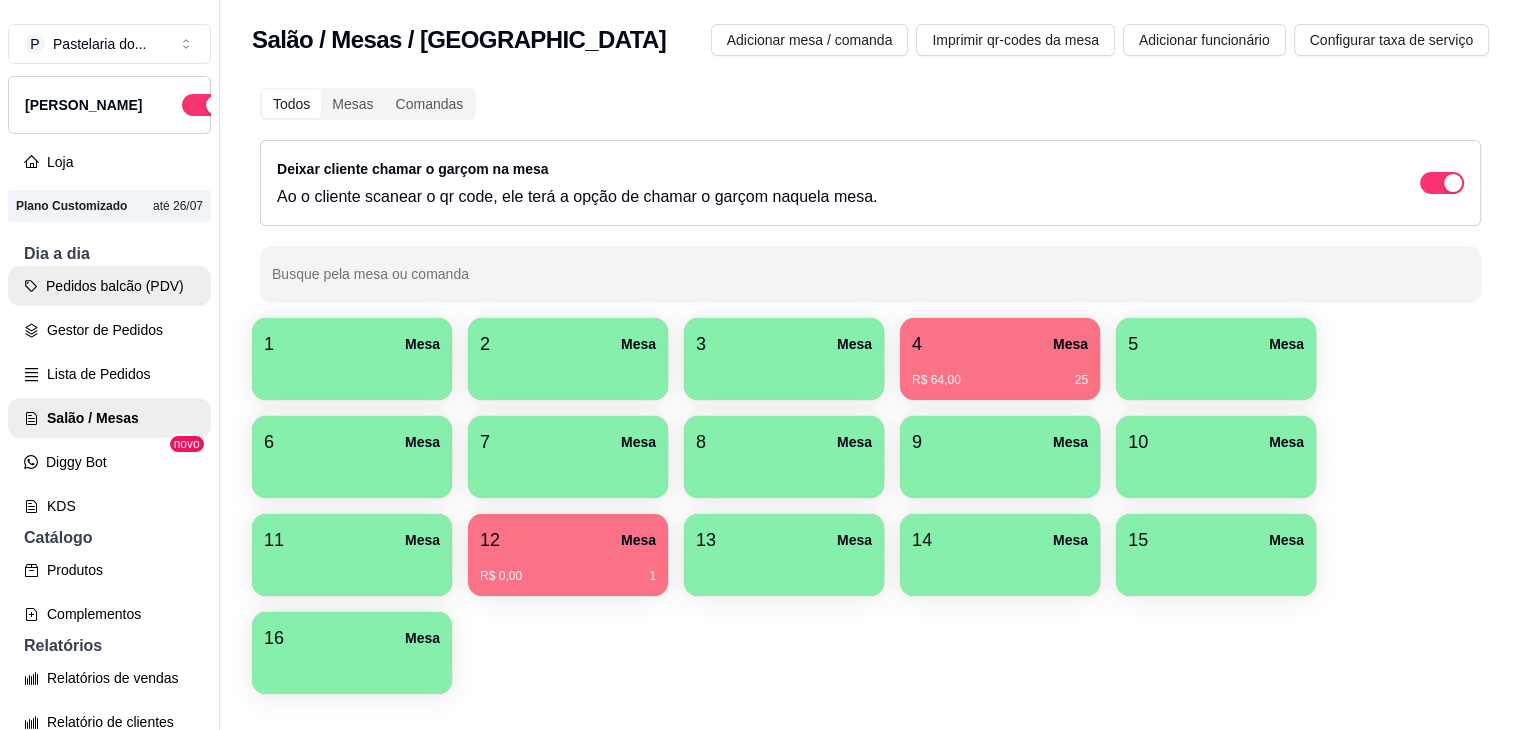 click on "Pedidos balcão (PDV)" at bounding box center (109, 286) 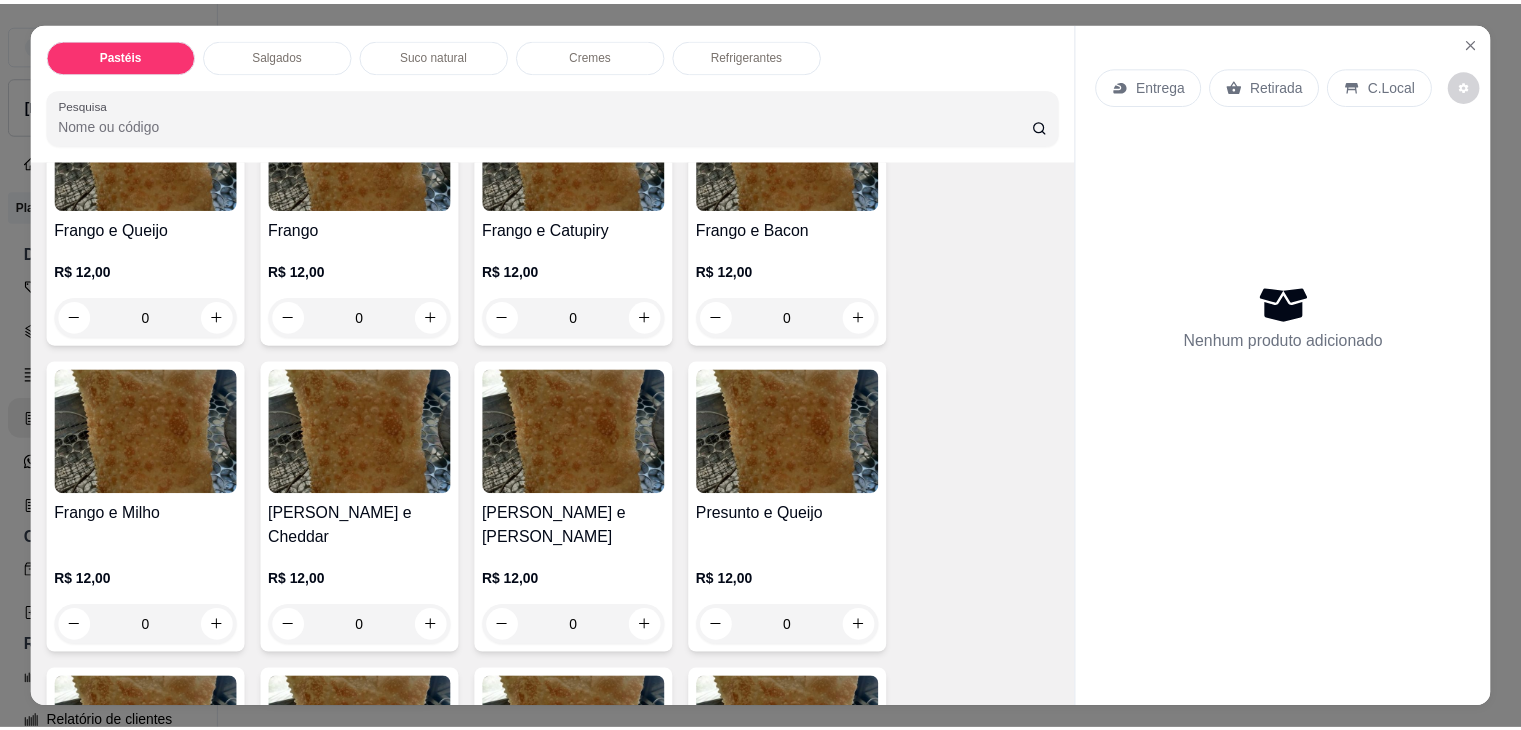 scroll, scrollTop: 800, scrollLeft: 0, axis: vertical 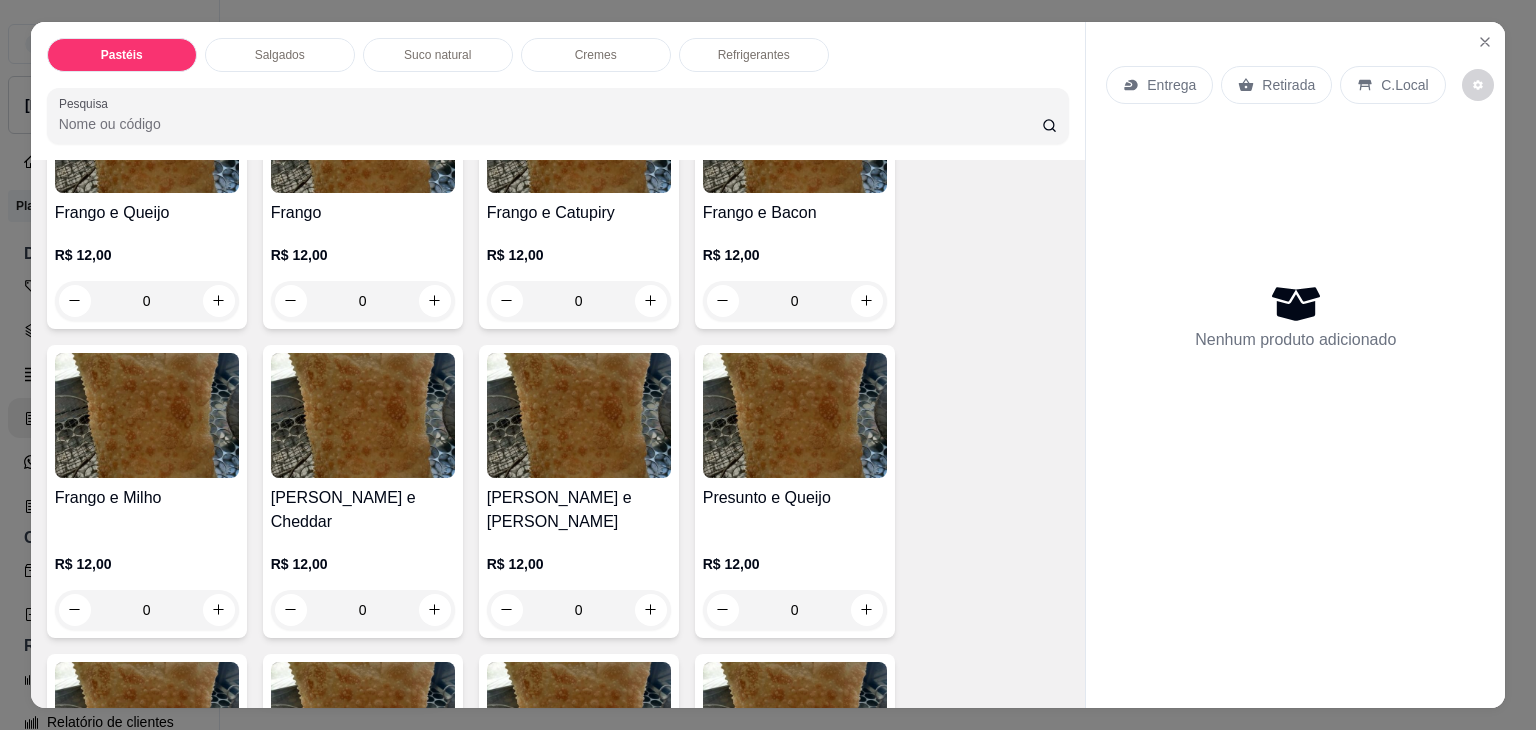 click at bounding box center (579, 415) 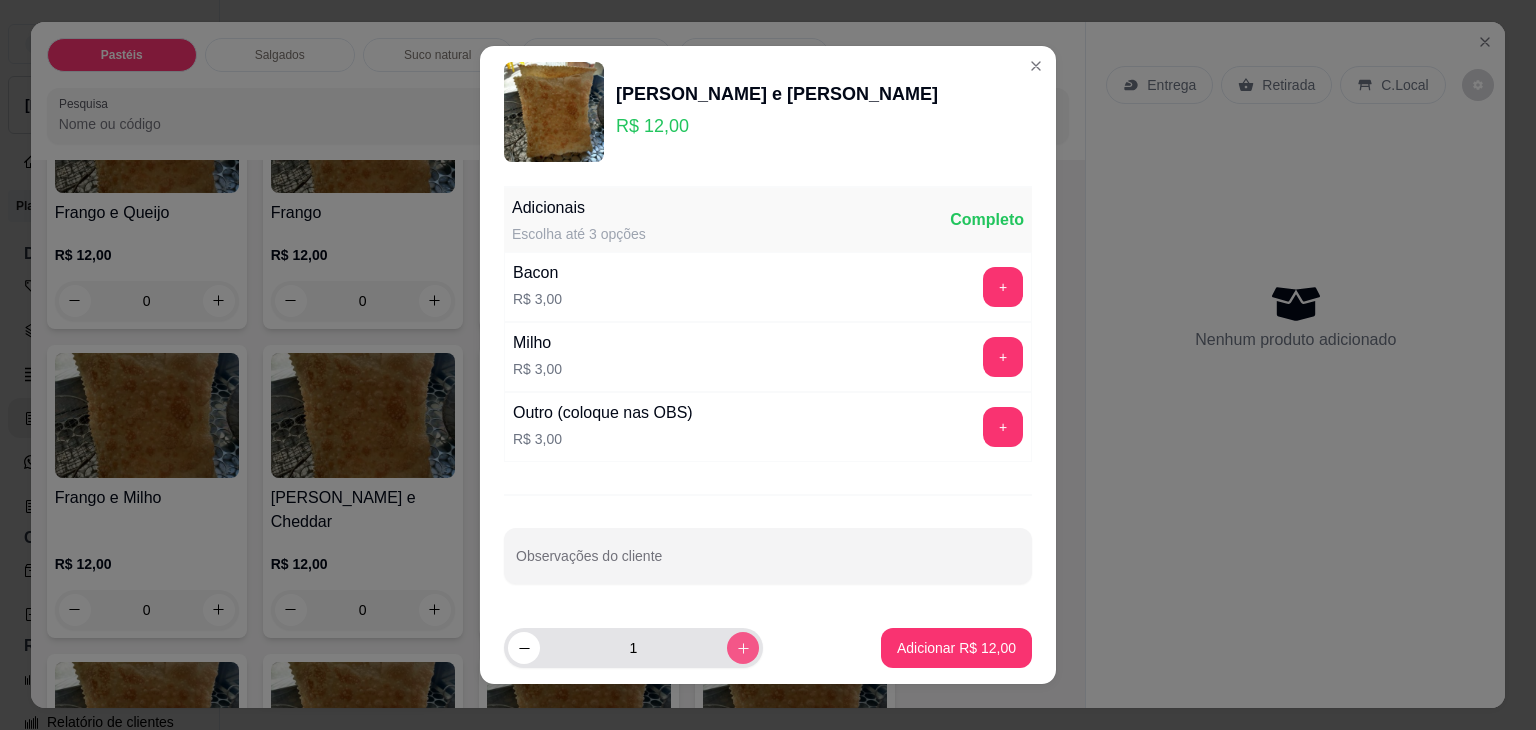 click 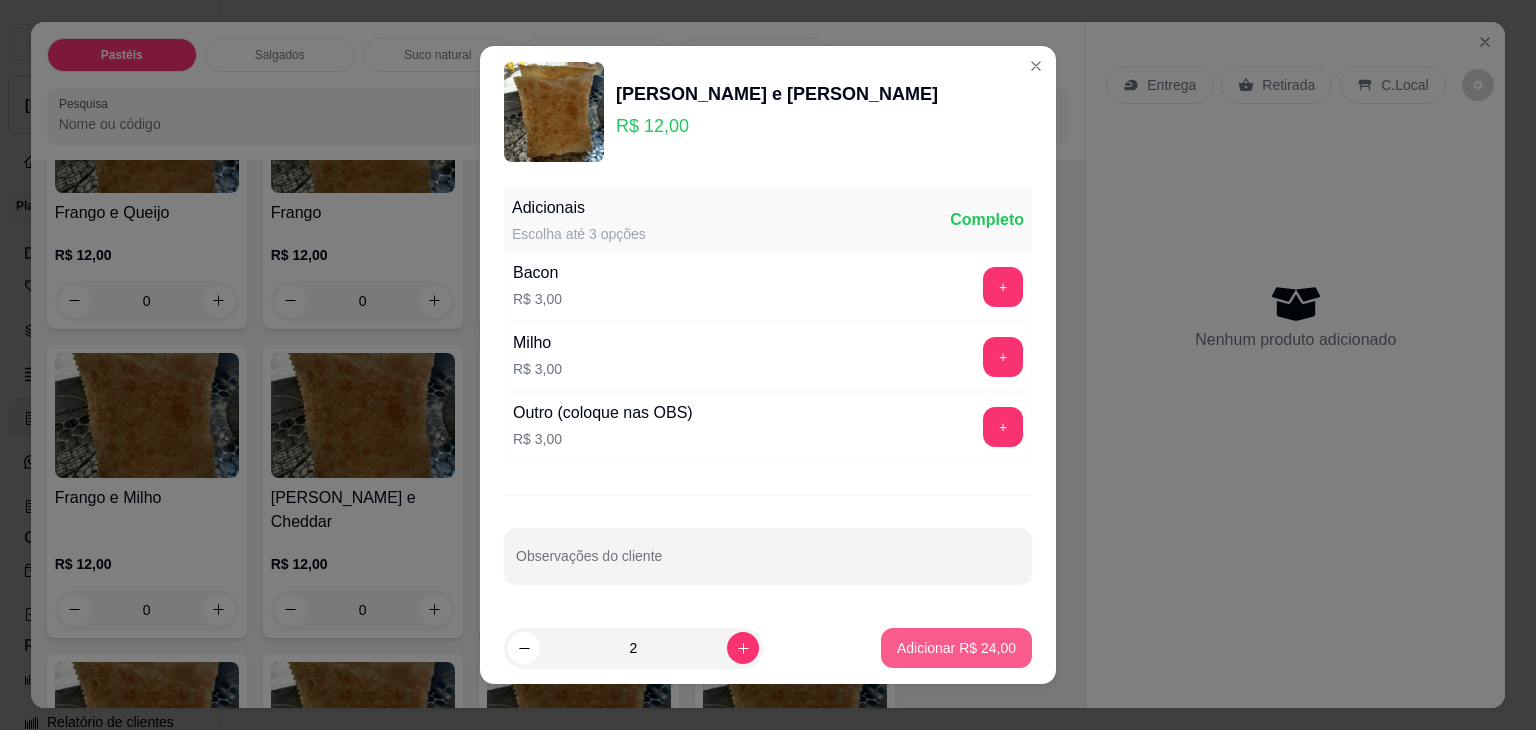 click on "Adicionar   R$ 24,00" at bounding box center (956, 648) 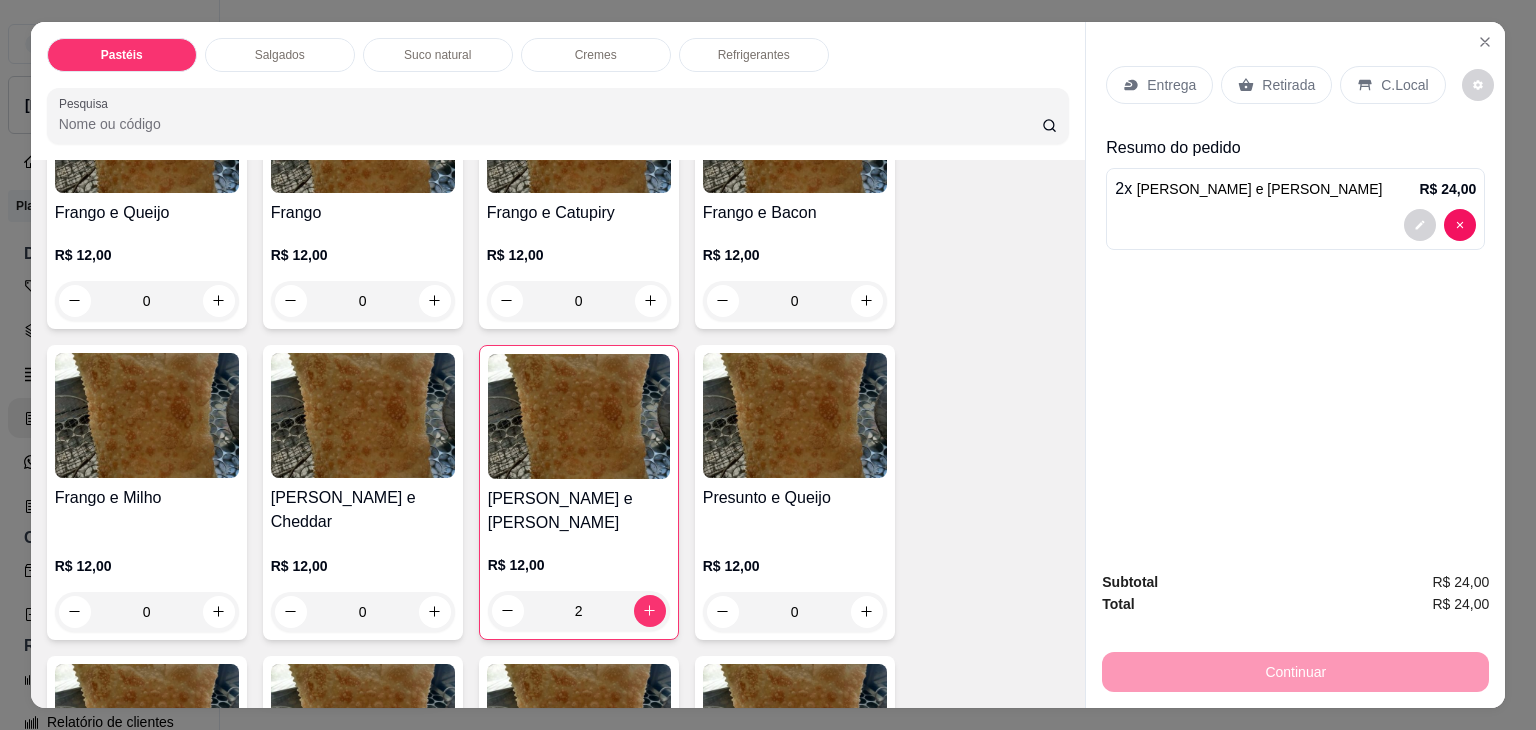 click on "Retirada" at bounding box center (1276, 85) 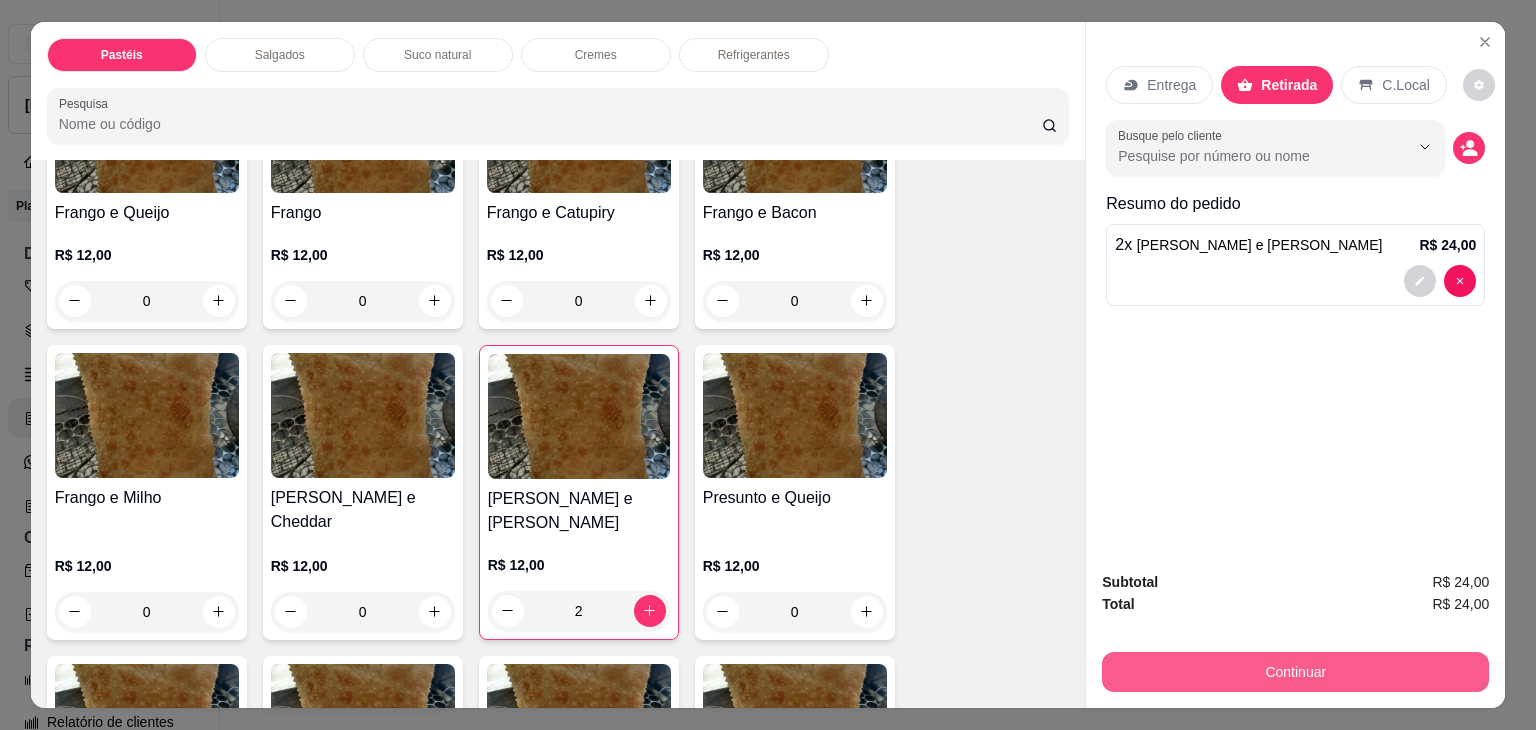 click on "Subtotal R$ 24,00 Total R$ 24,00 Continuar" at bounding box center [1295, 631] 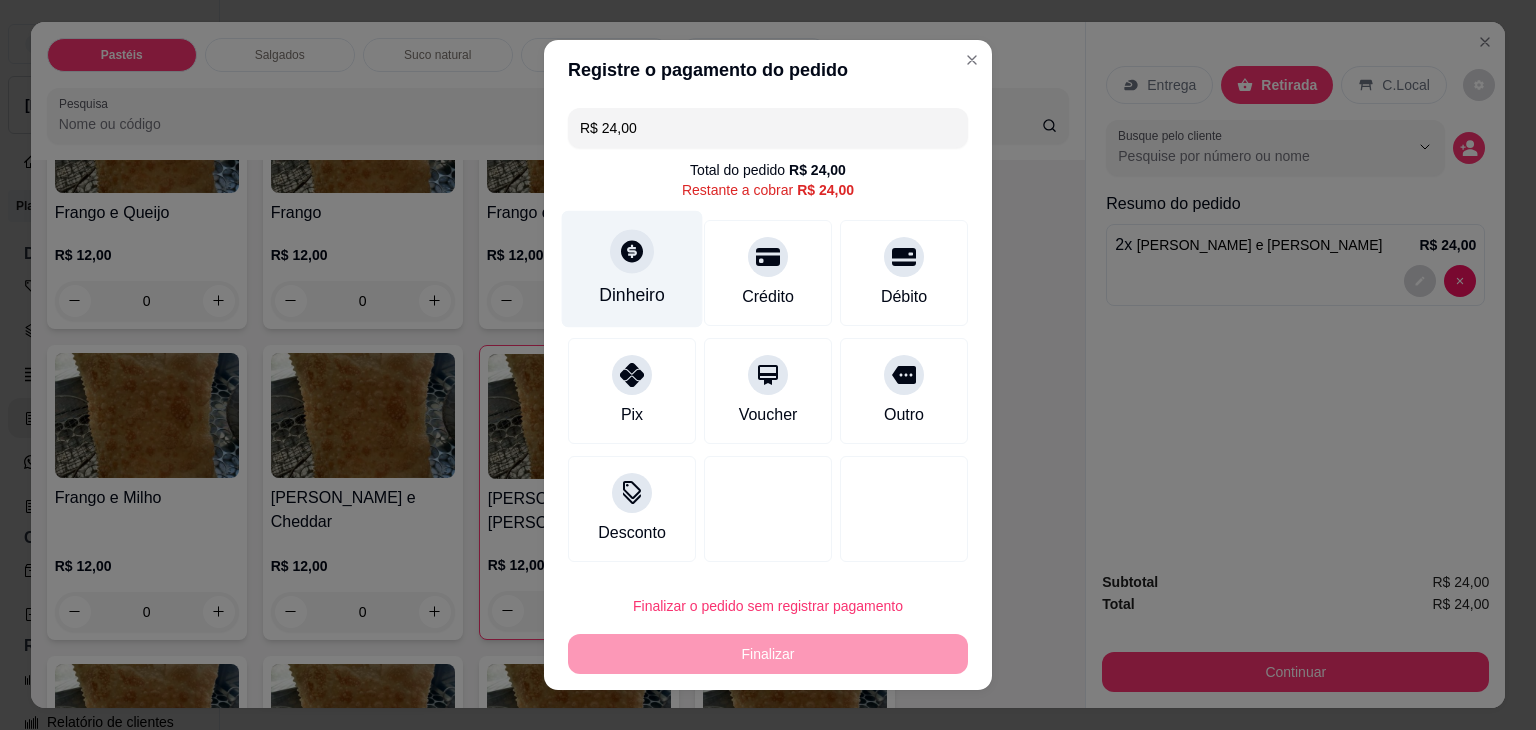 click on "Dinheiro" at bounding box center (632, 269) 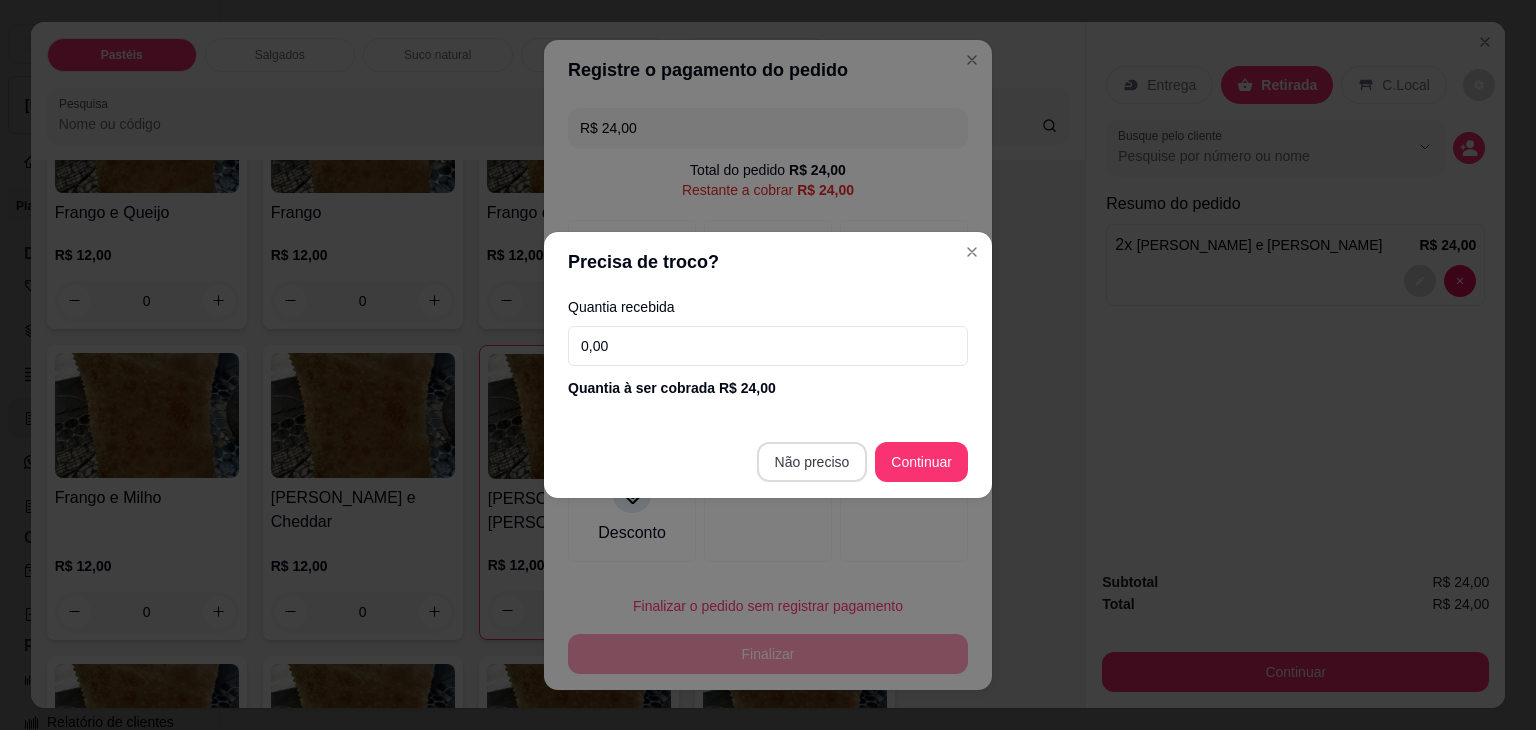type on "R$ 0,00" 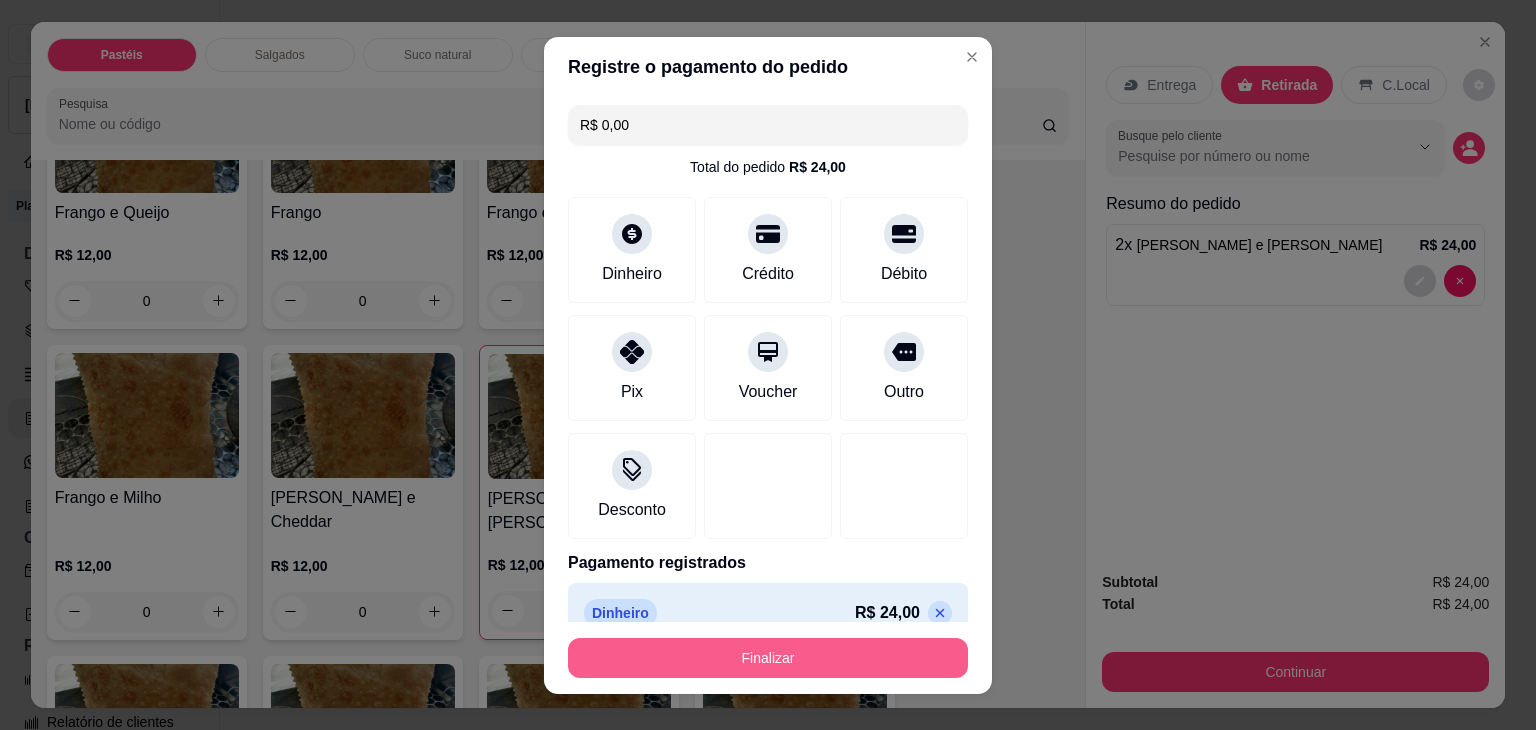 click on "Finalizar" at bounding box center (768, 658) 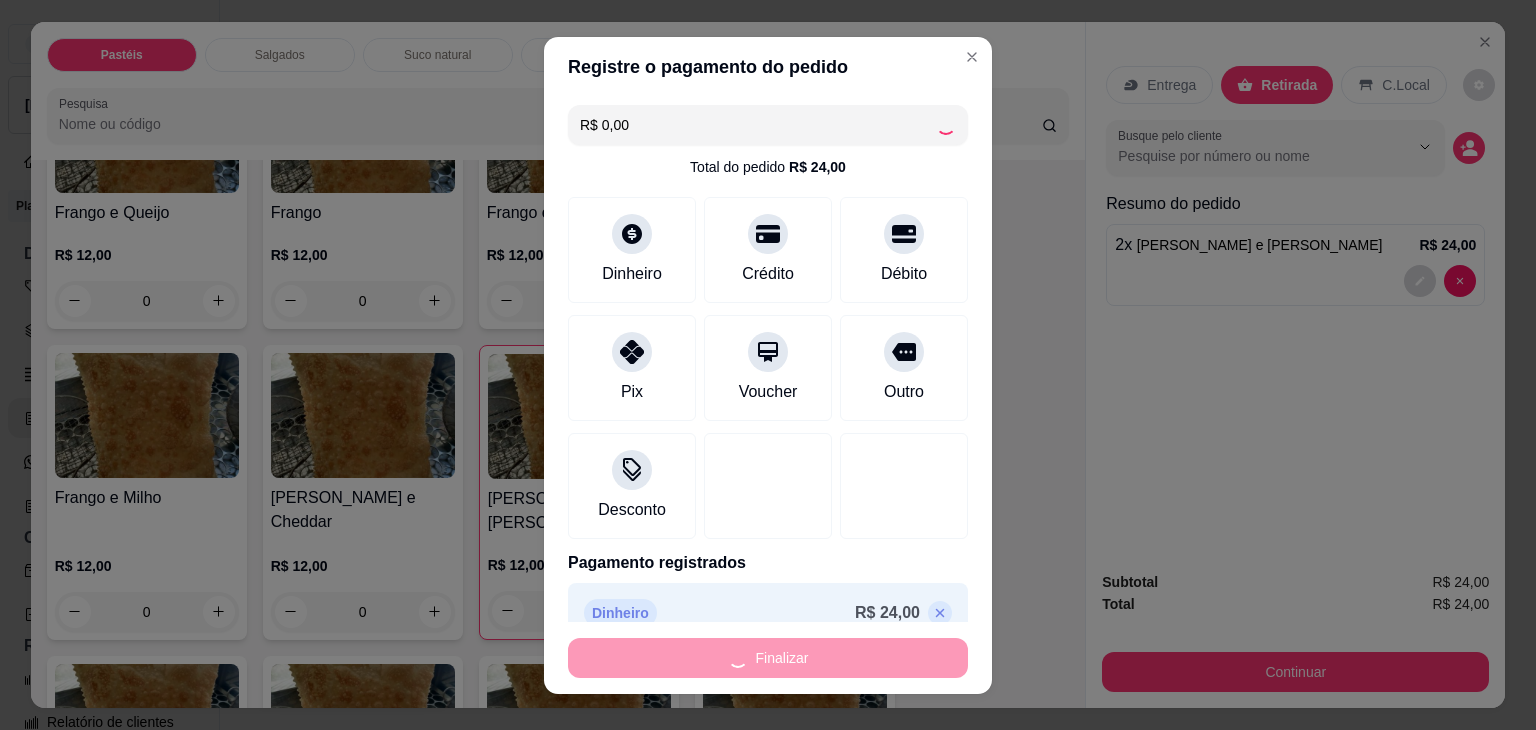 type on "0" 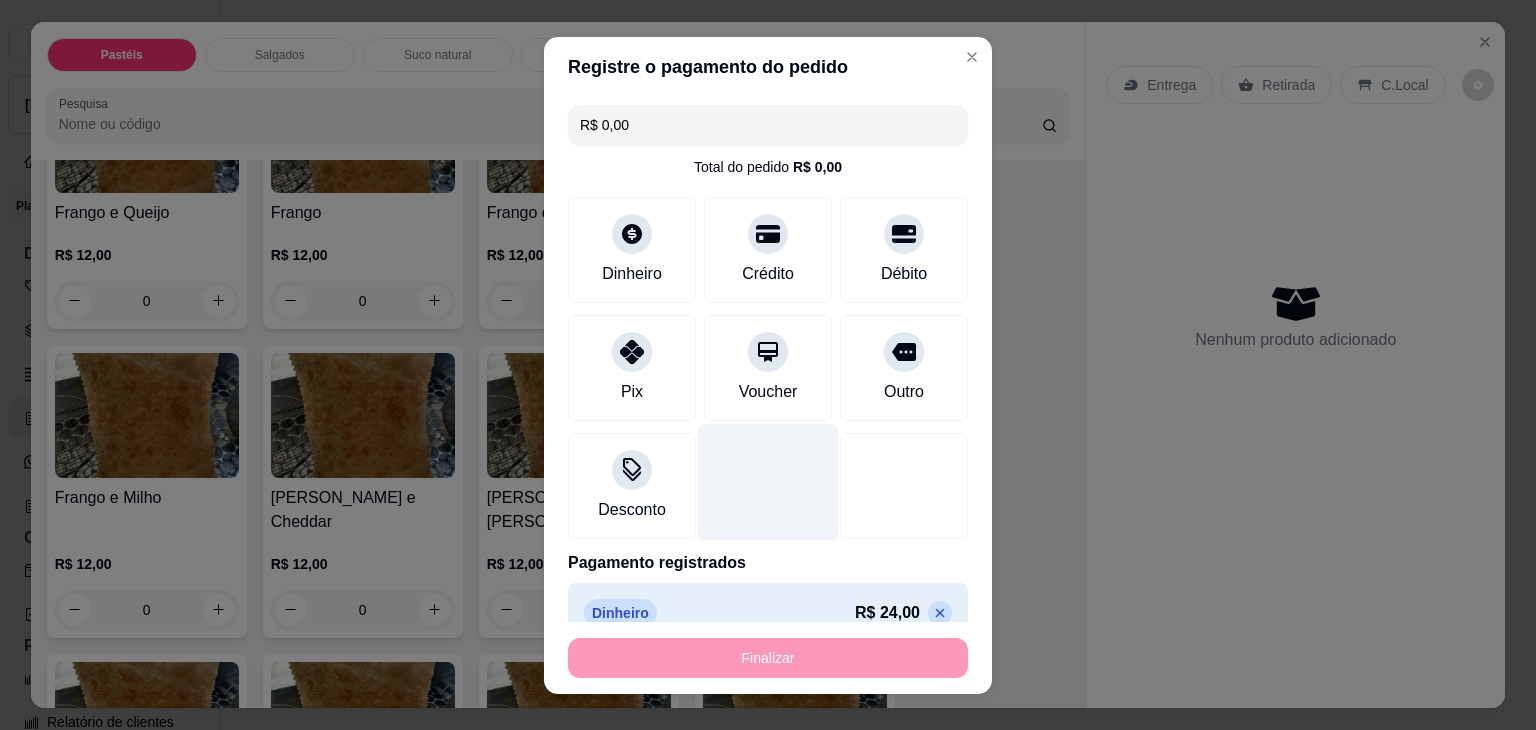 type on "-R$ 24,00" 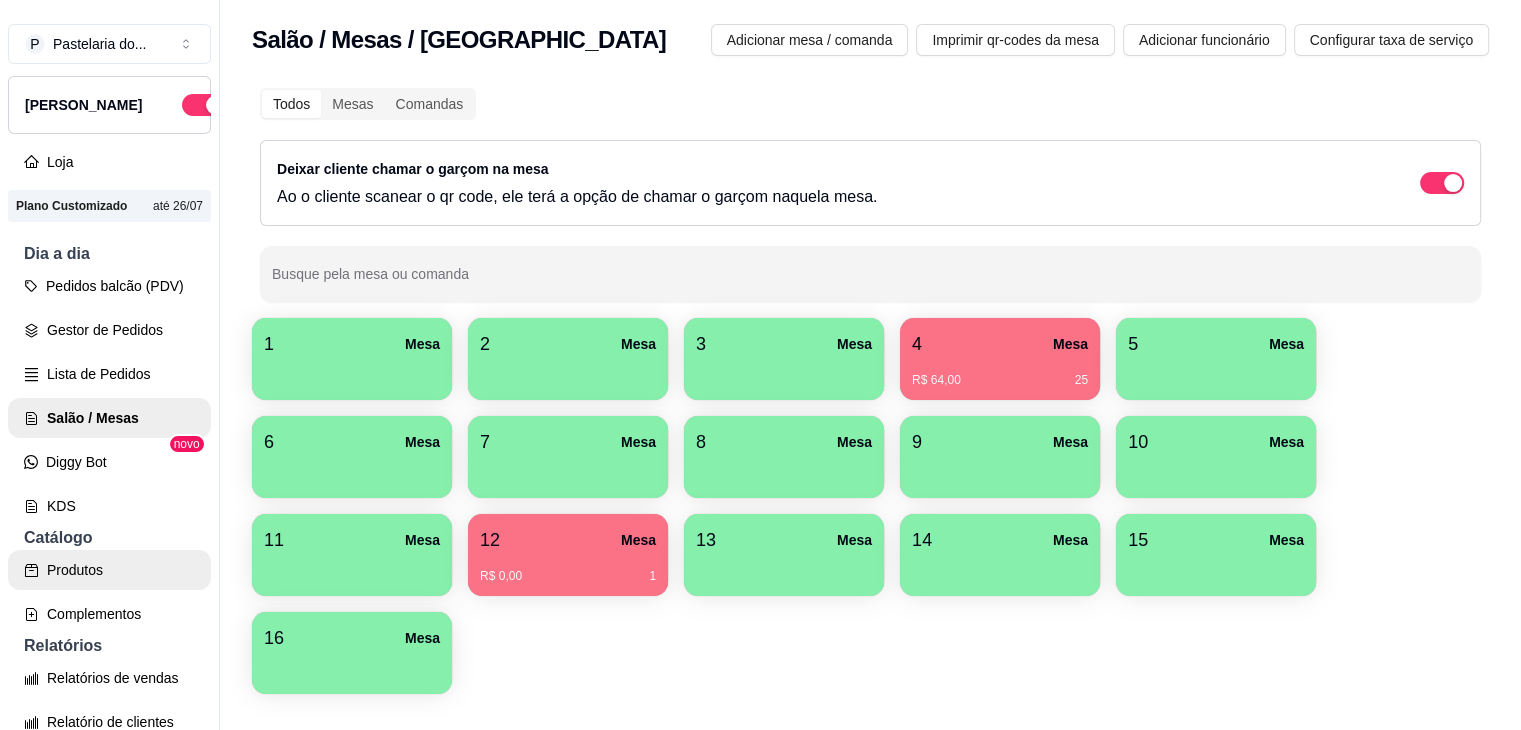 scroll, scrollTop: 640, scrollLeft: 0, axis: vertical 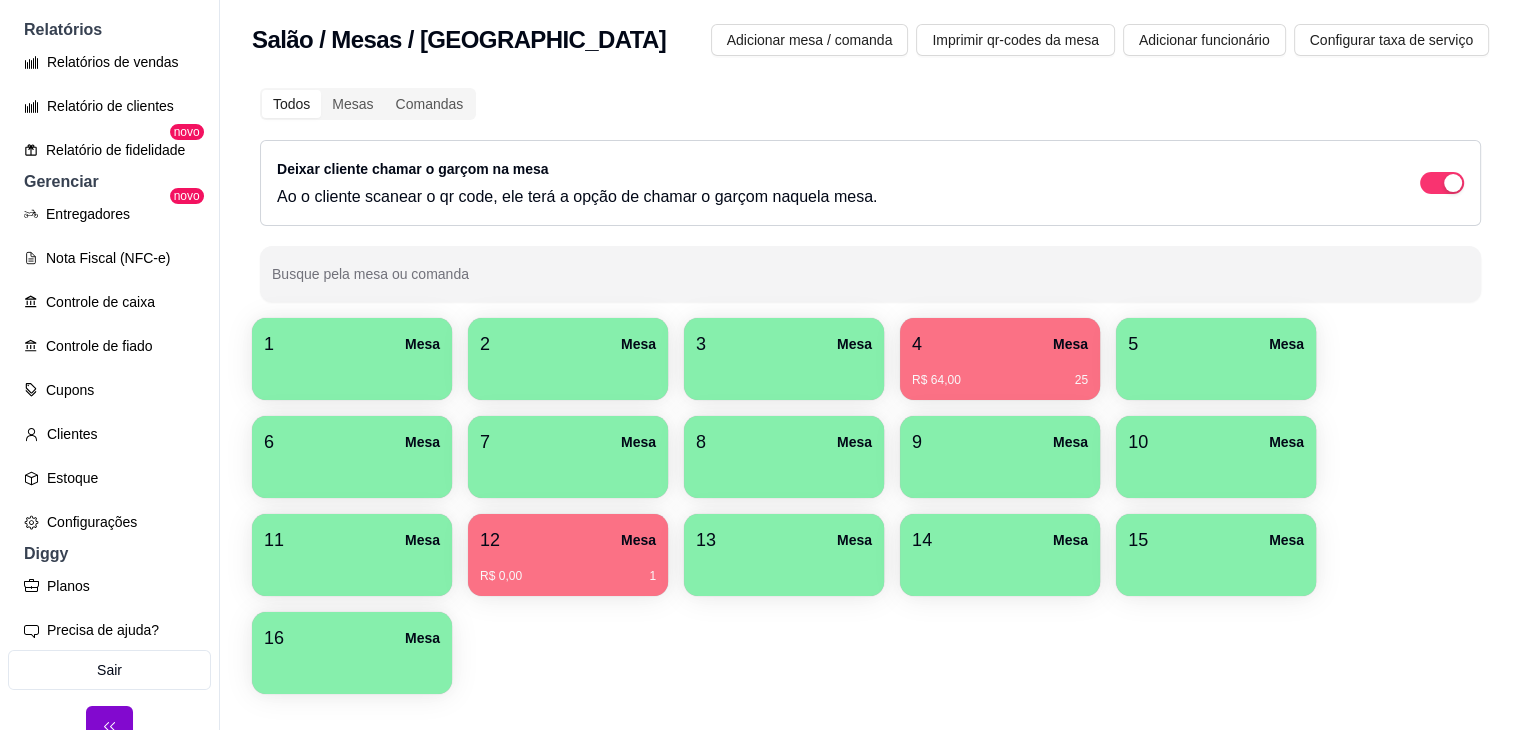 click on "Estoque" at bounding box center [109, 478] 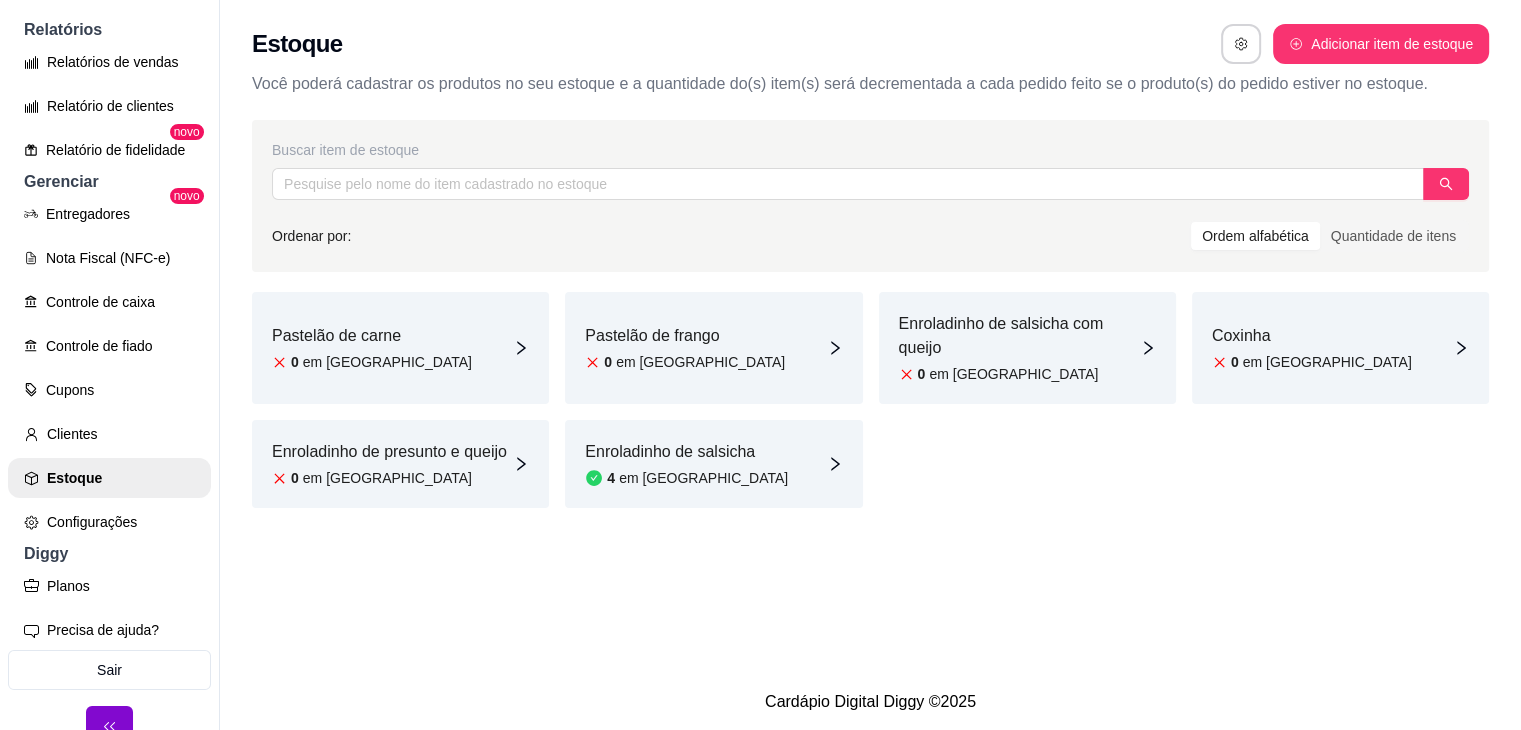 click on "em [GEOGRAPHIC_DATA]" at bounding box center (387, 362) 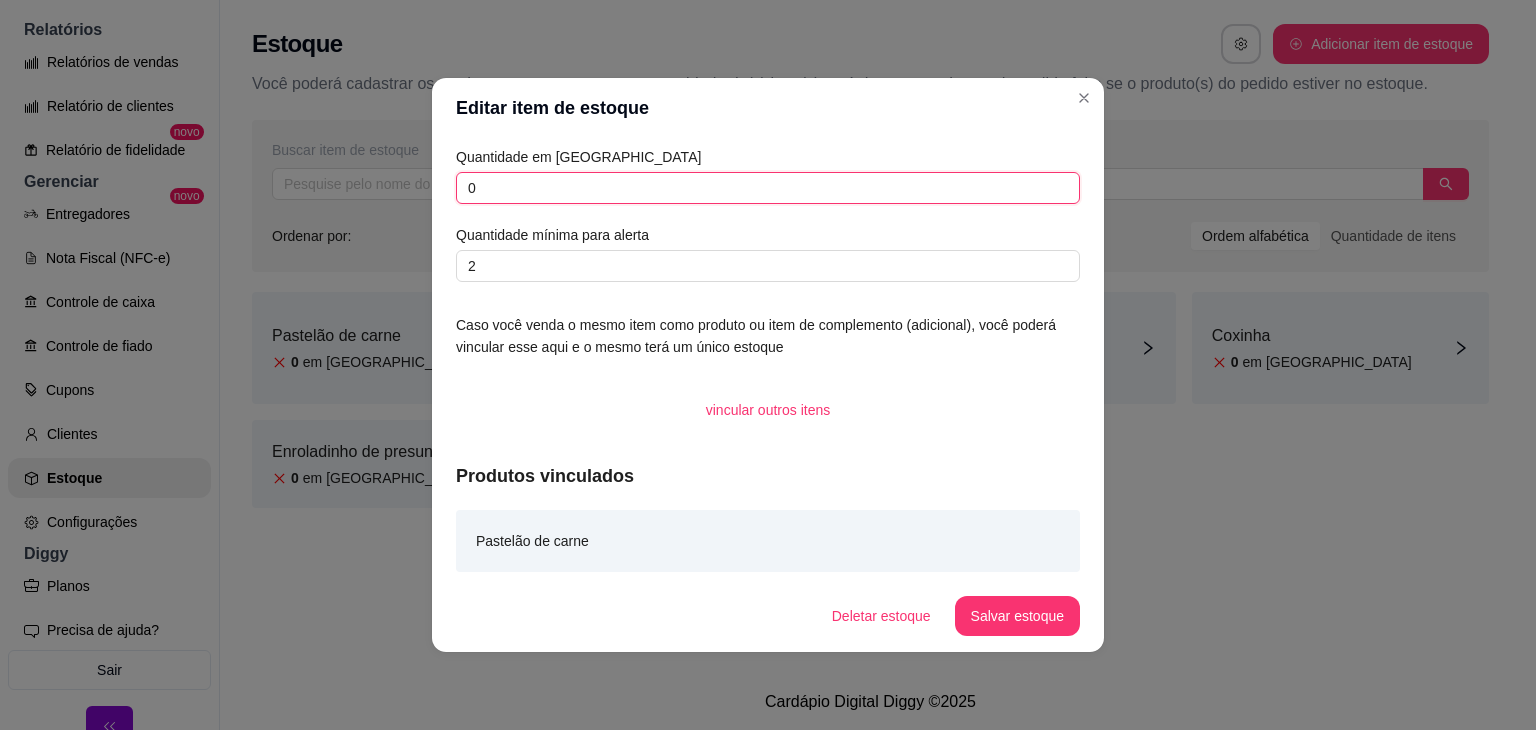 click on "0" at bounding box center [768, 188] 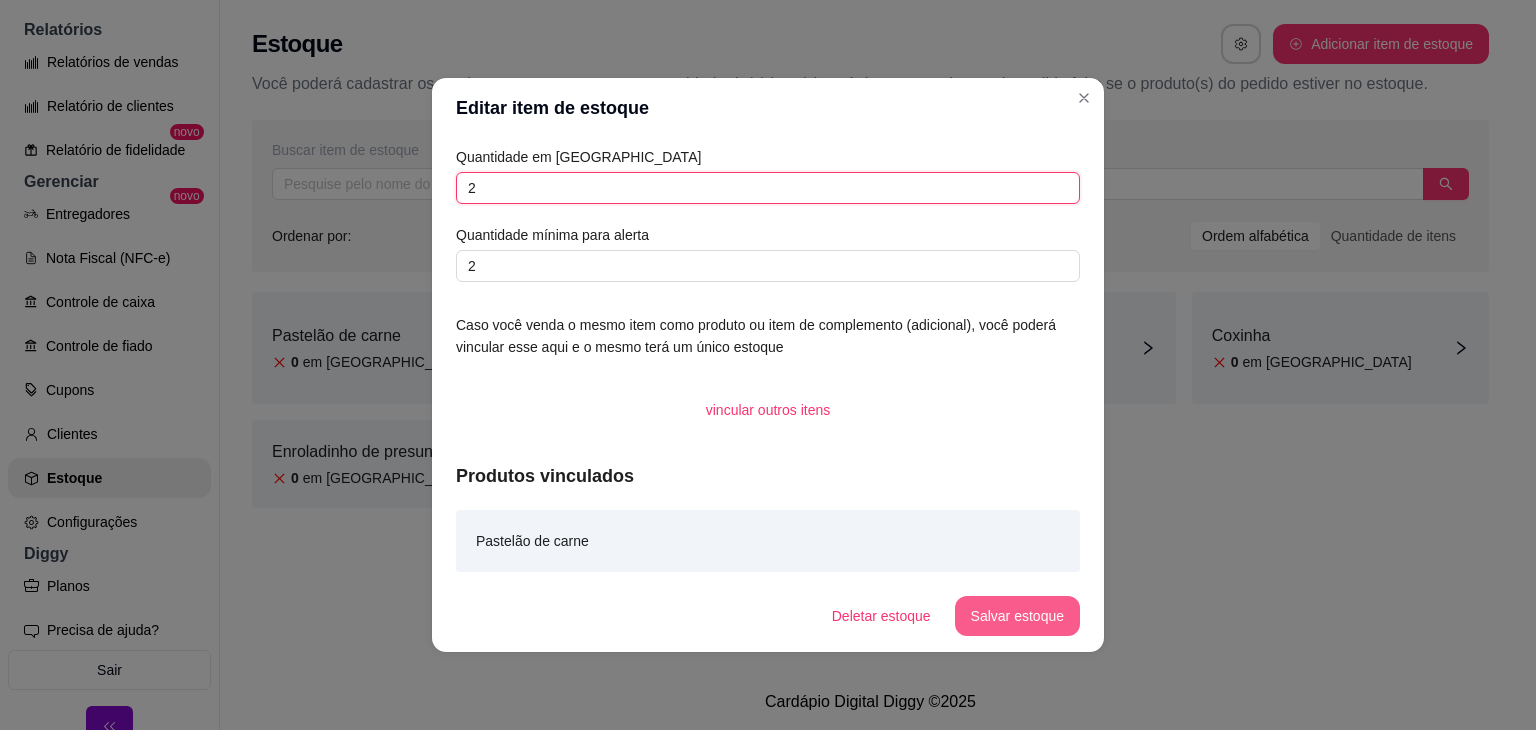 type on "2" 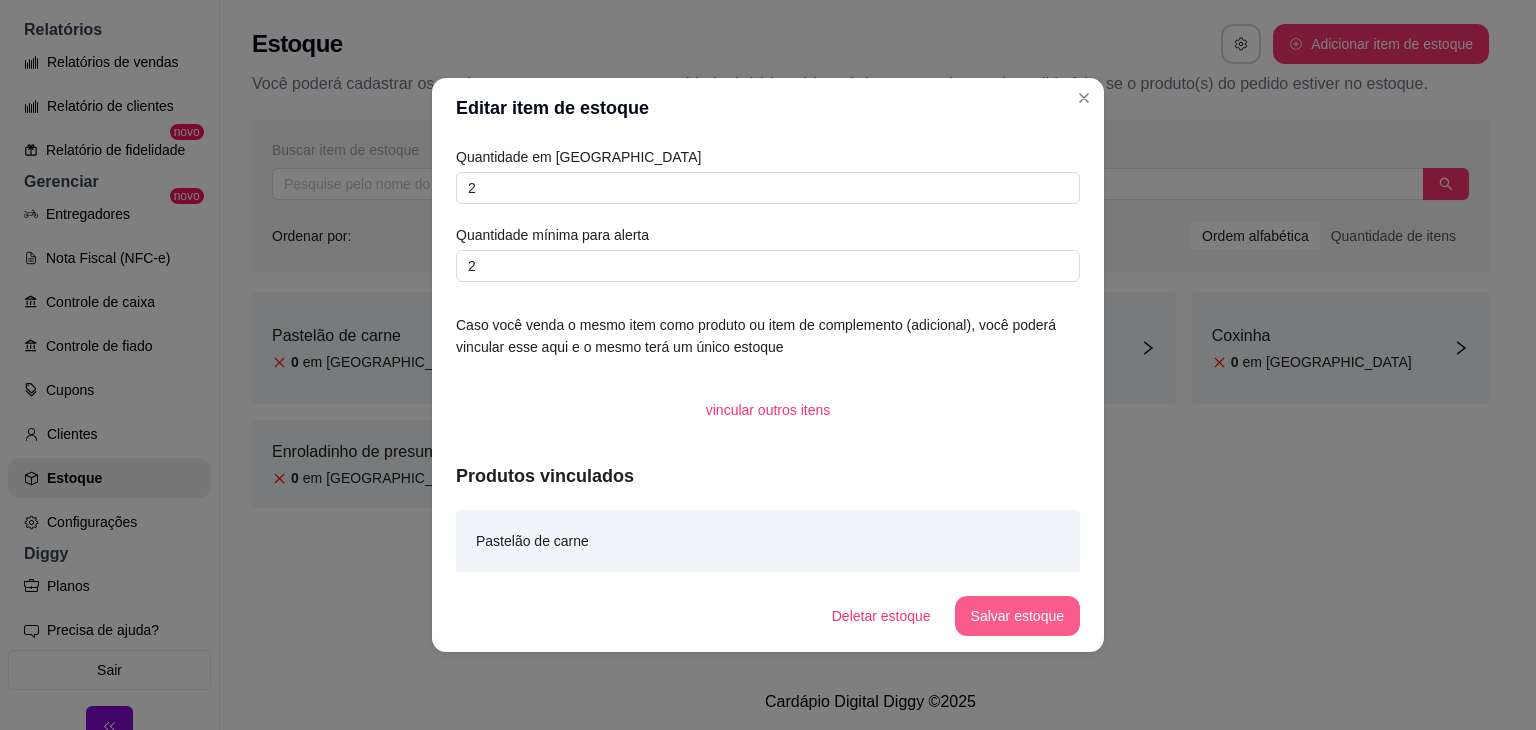 click on "Salvar estoque" at bounding box center [1017, 616] 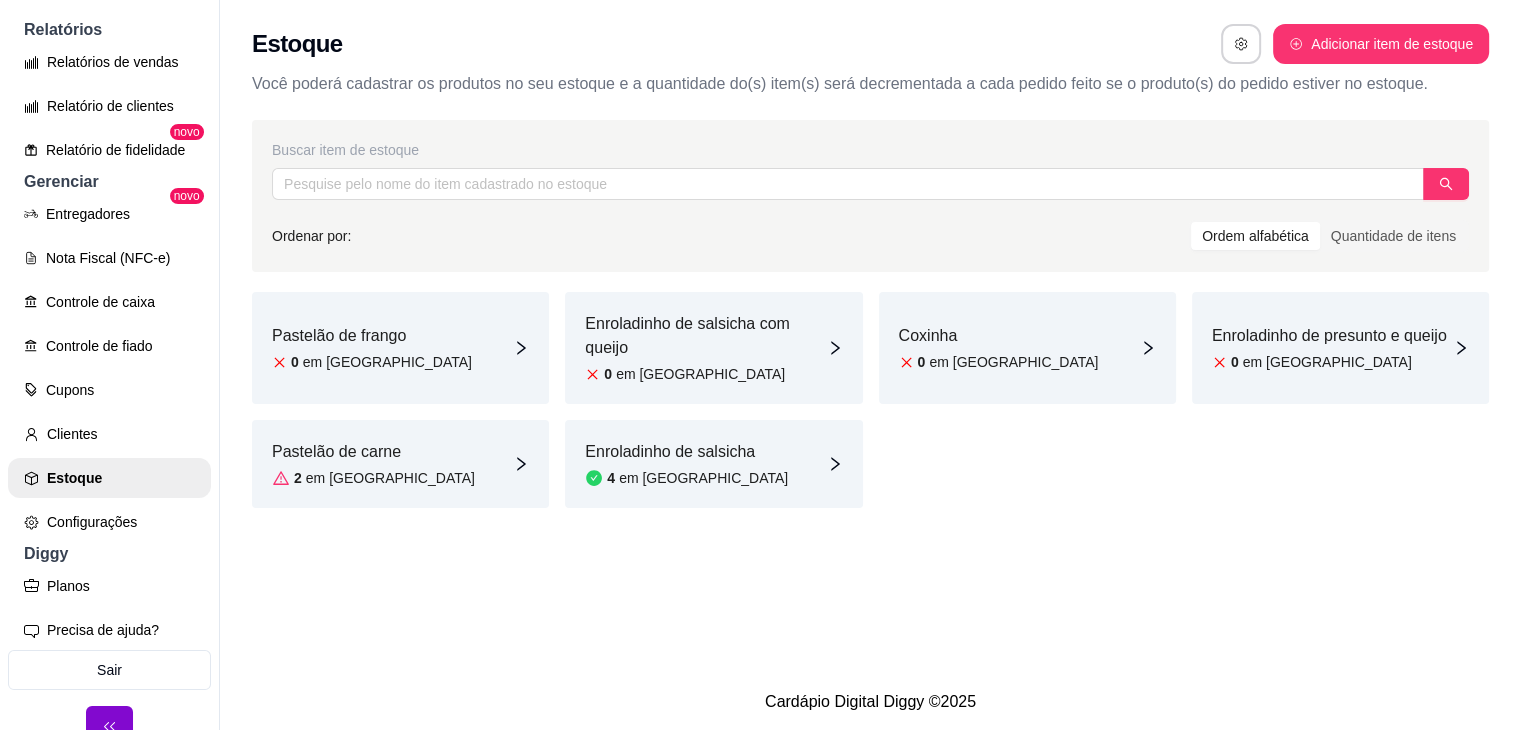 click on "0 em [GEOGRAPHIC_DATA]" at bounding box center [705, 374] 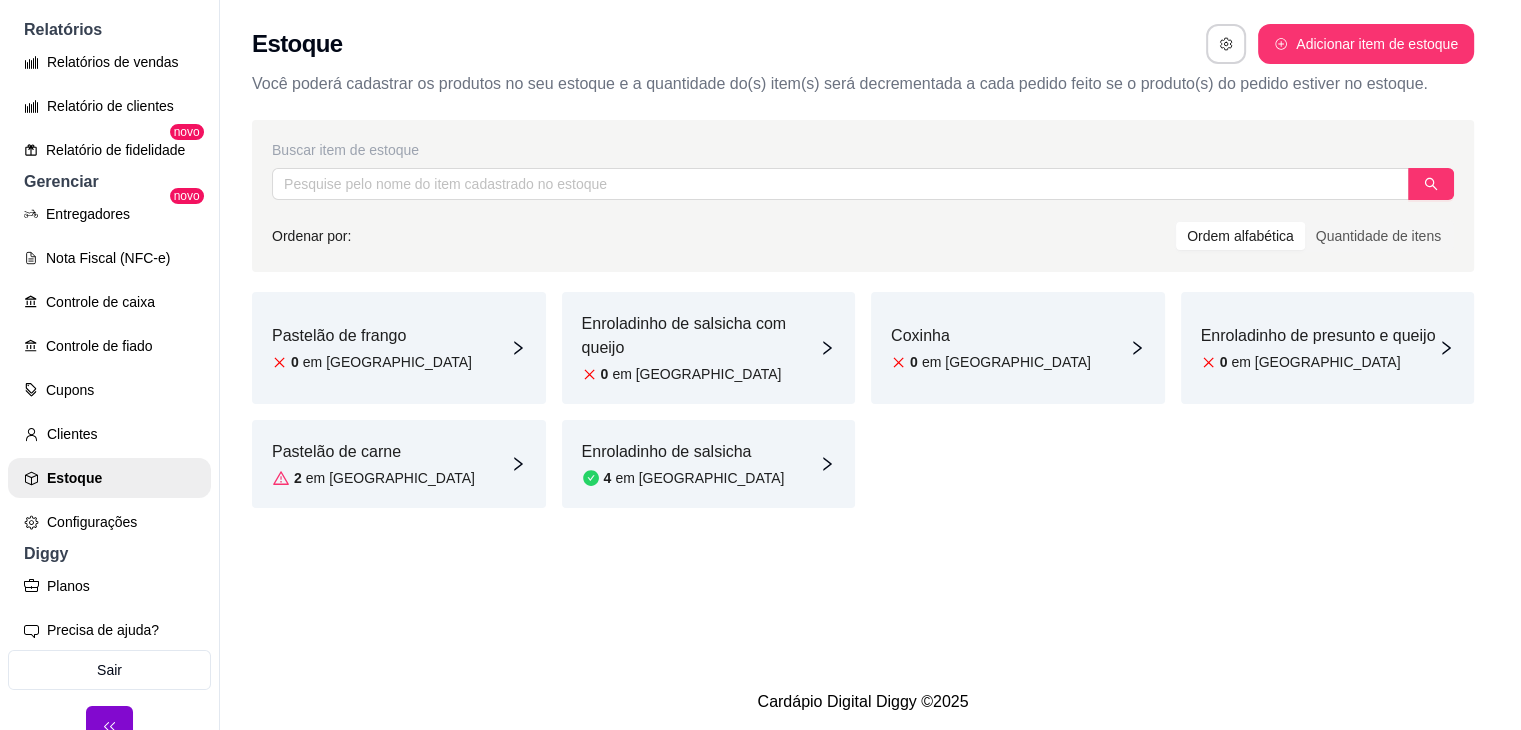 click on "Quantidade   em estoque 0 Quantidade   mínima para alerta 2 Caso você venda o mesmo item como produto ou item de complemento (adicional), você poderá vincular esse aqui e o mesmo terá um único estoque vincular outros itens Produtos vinculados Enroladinho de salsicha com queijo" at bounding box center [761, 358] 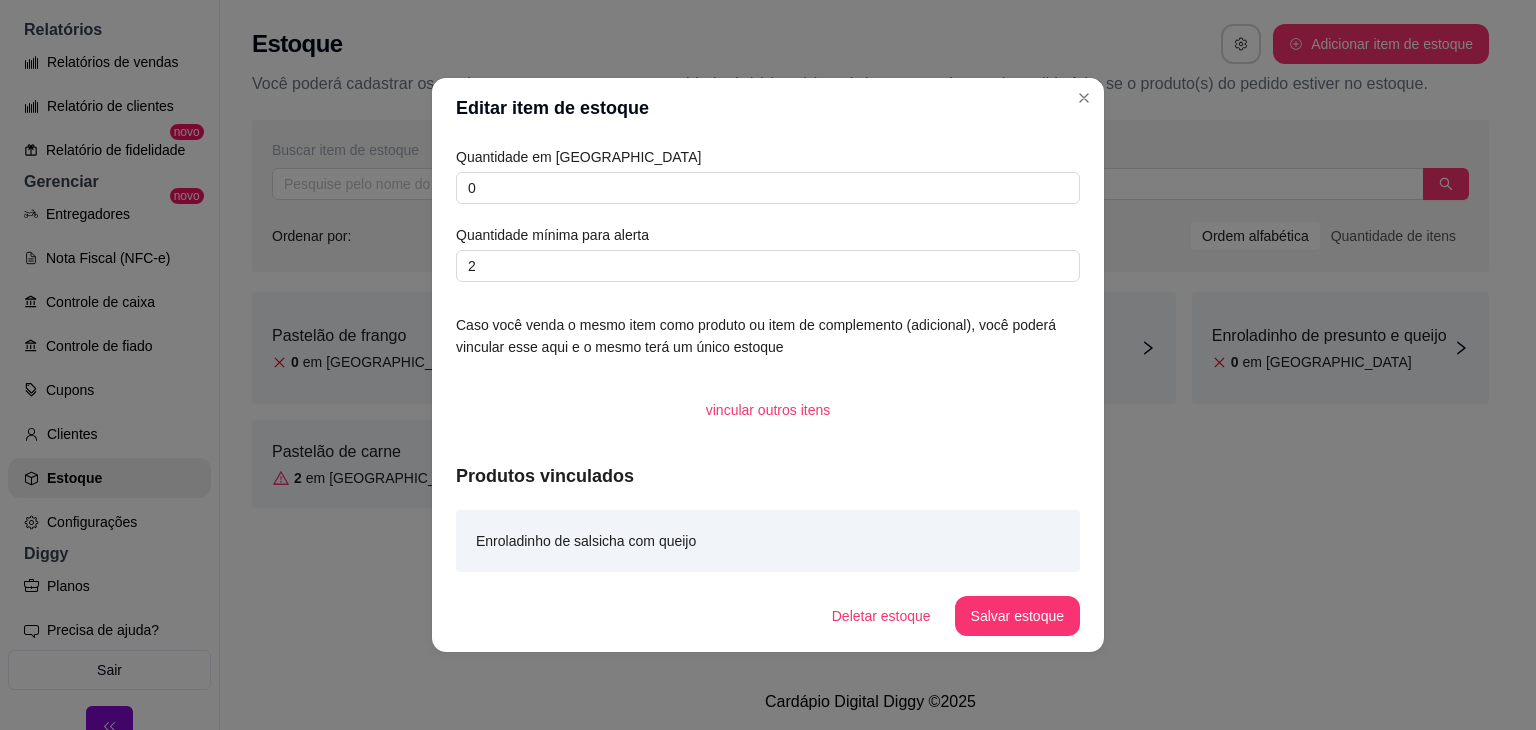 click on "Quantidade   em estoque 0 Quantidade   mínima para alerta 2" at bounding box center (768, 214) 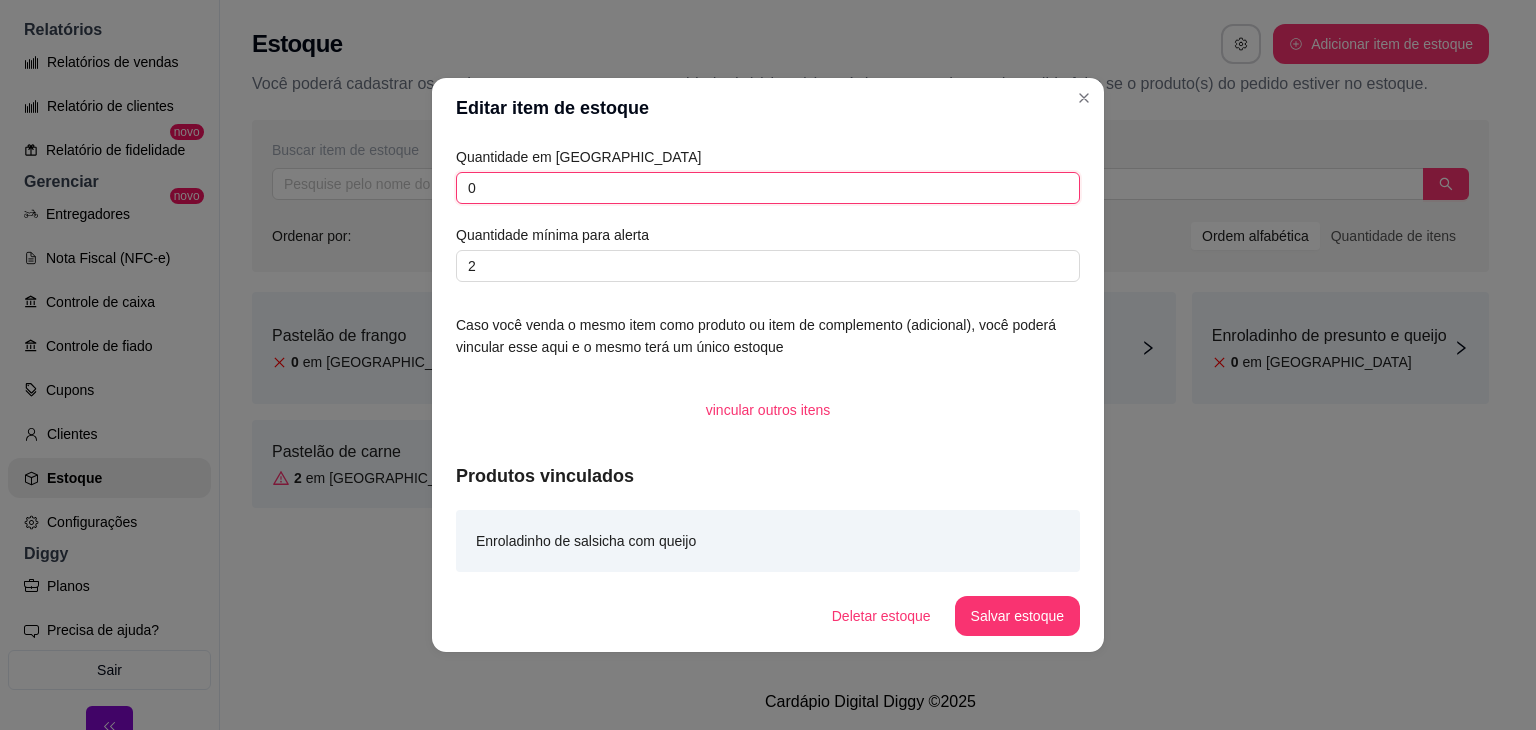 click on "0" at bounding box center (768, 188) 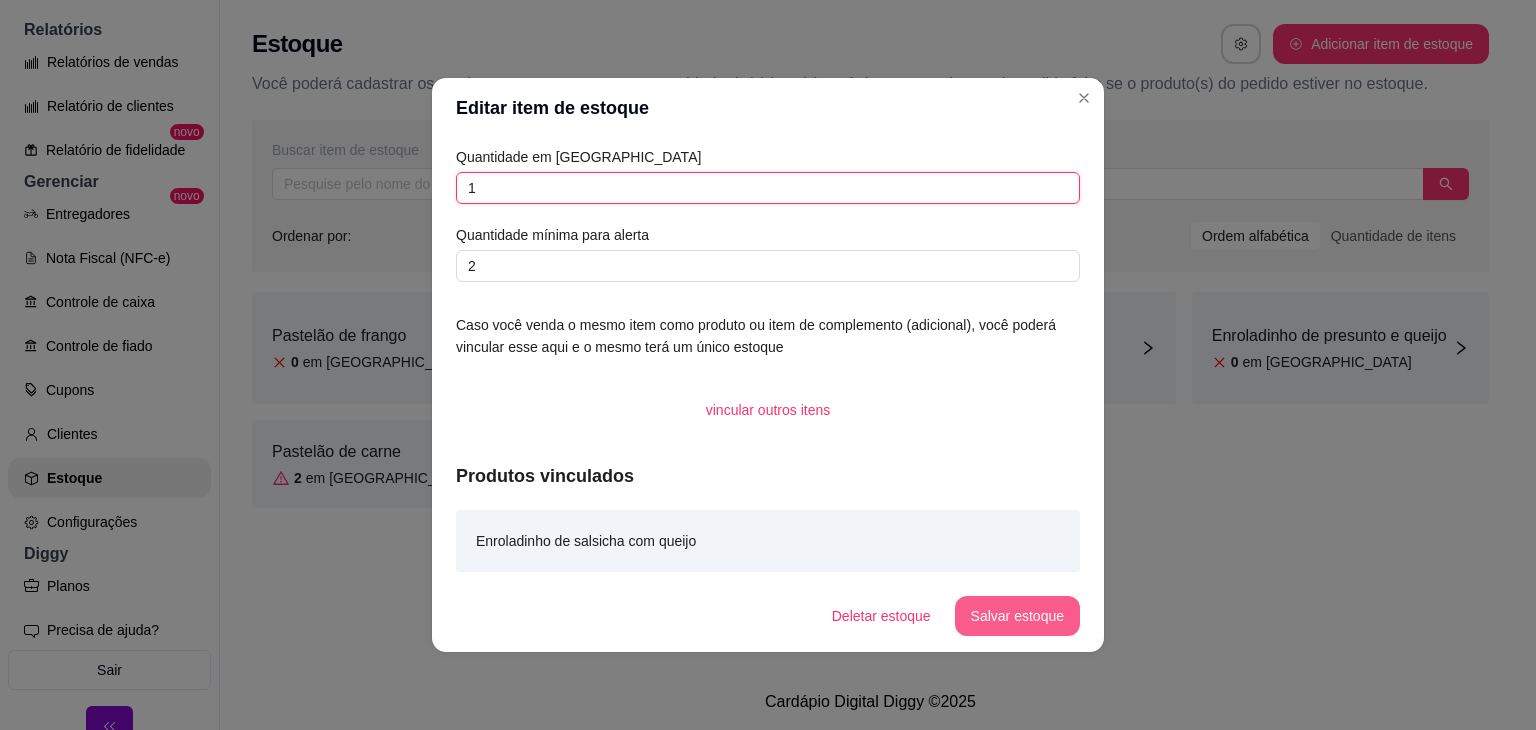 type on "1" 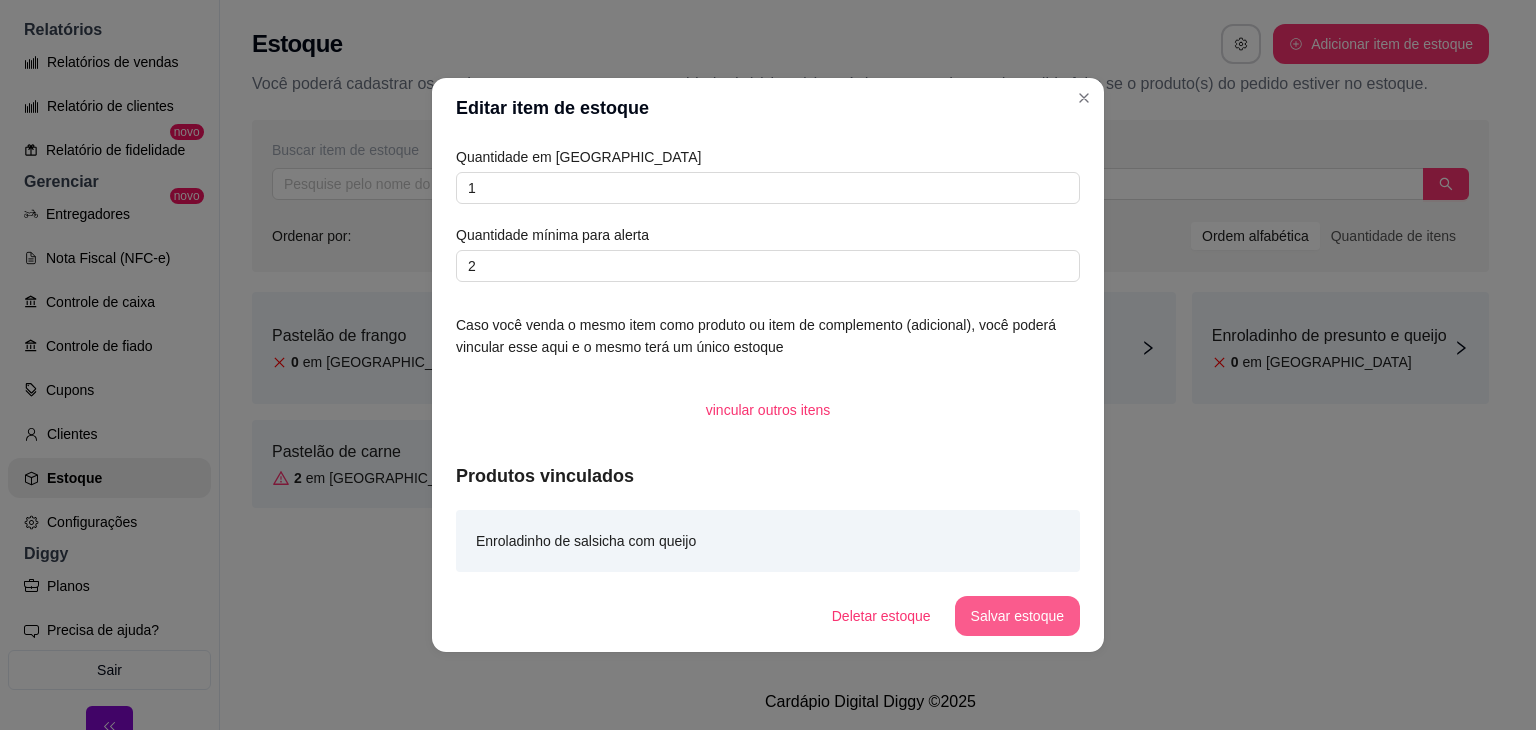 click on "Salvar estoque" at bounding box center [1017, 616] 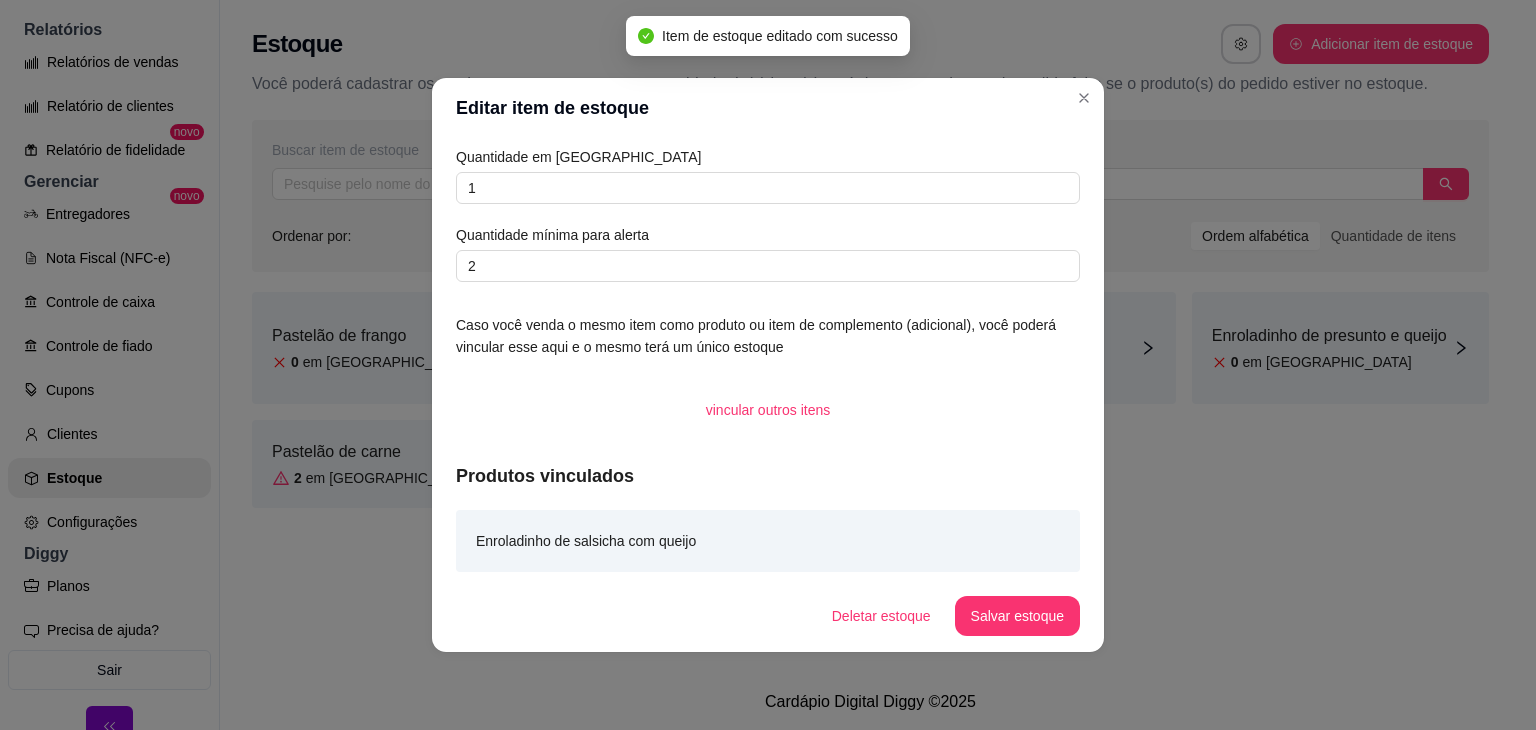 click on "Pastelão de frango  0 em estoque Enroladinho de salsicha com queijo  0 em estoque Coxinha 0 em estoque Enroladinho de presunto e queijo  0 em estoque Pastelão de carne  2 em estoque Enroladinho de salsicha  4 em [GEOGRAPHIC_DATA]" at bounding box center [870, 400] 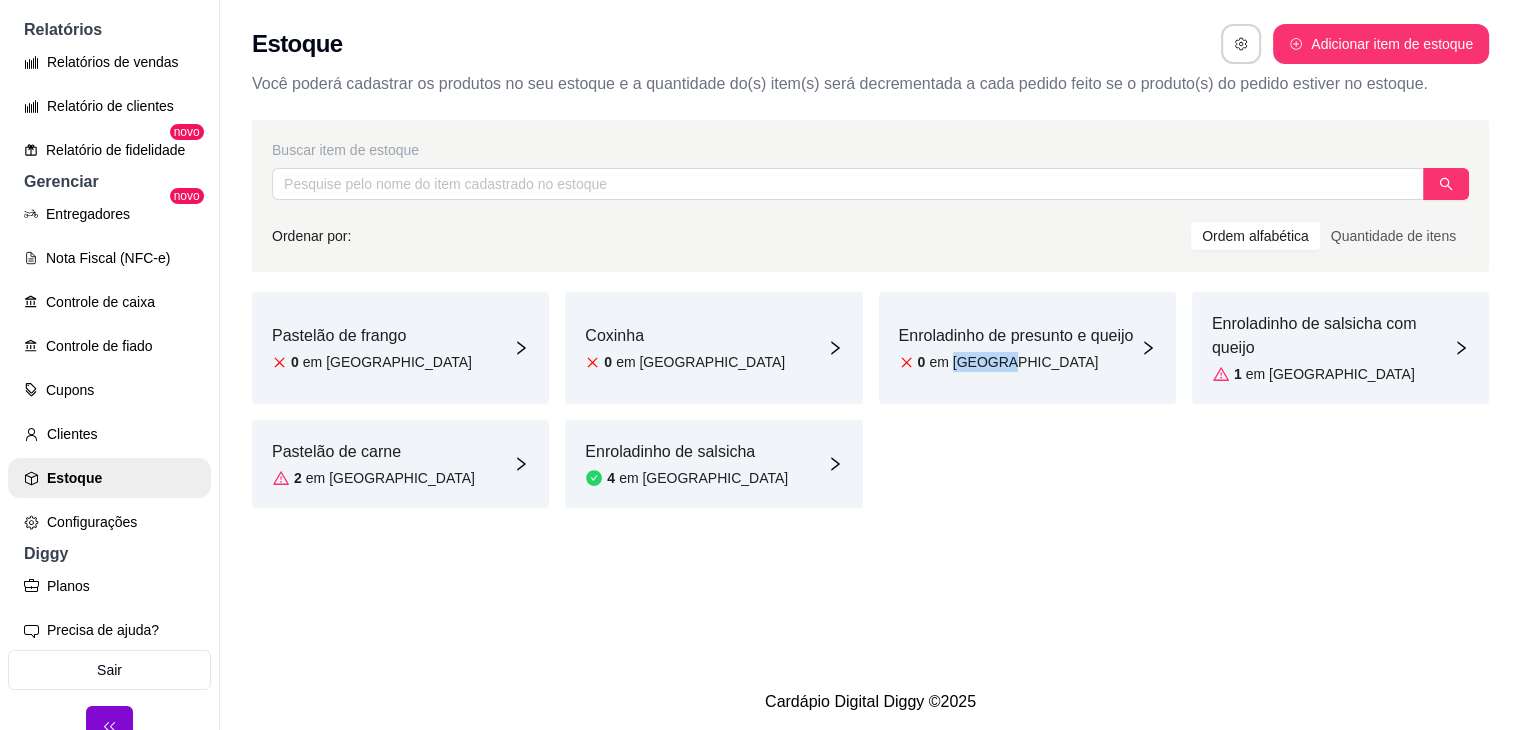 click on "em [GEOGRAPHIC_DATA]" at bounding box center (1330, 374) 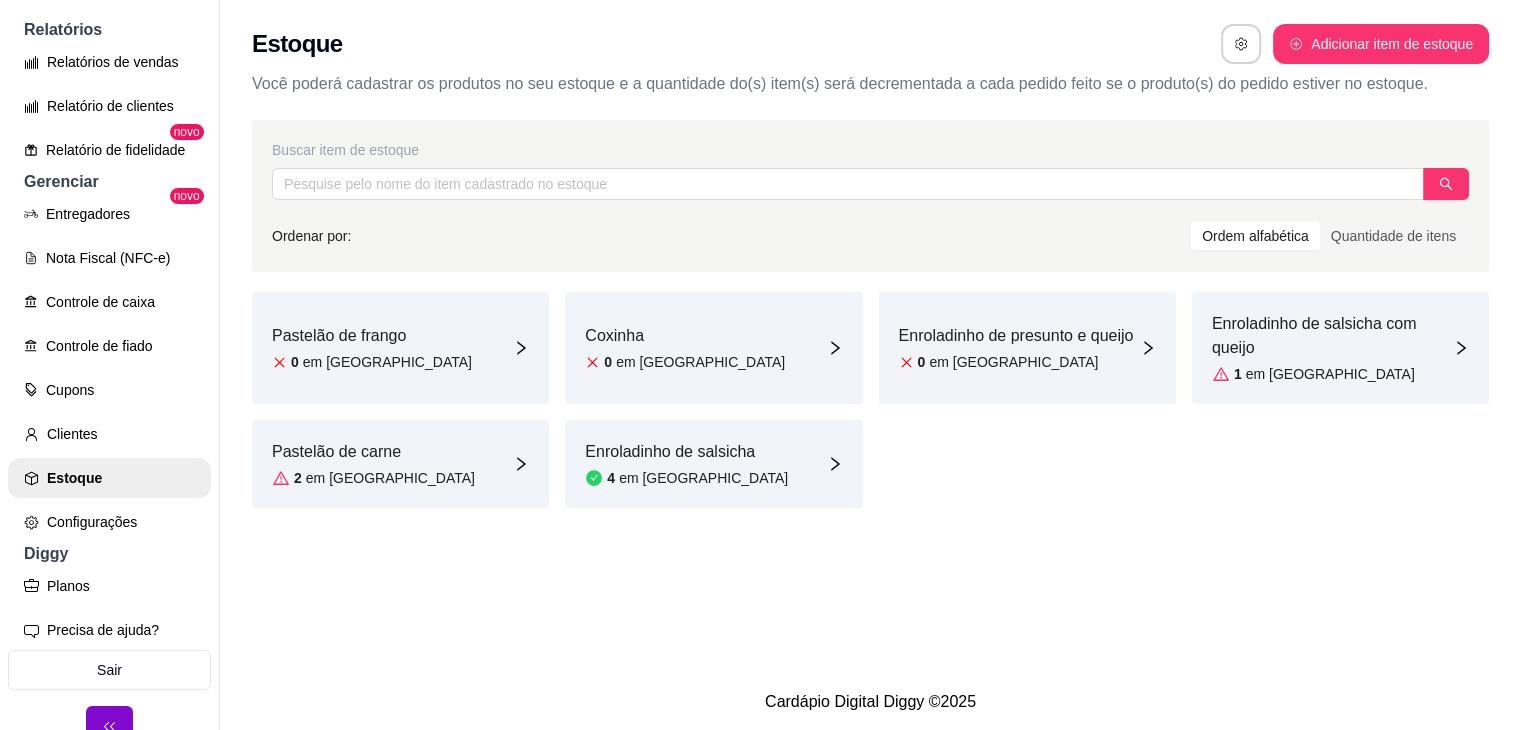 click on "em [GEOGRAPHIC_DATA]" at bounding box center [1330, 374] 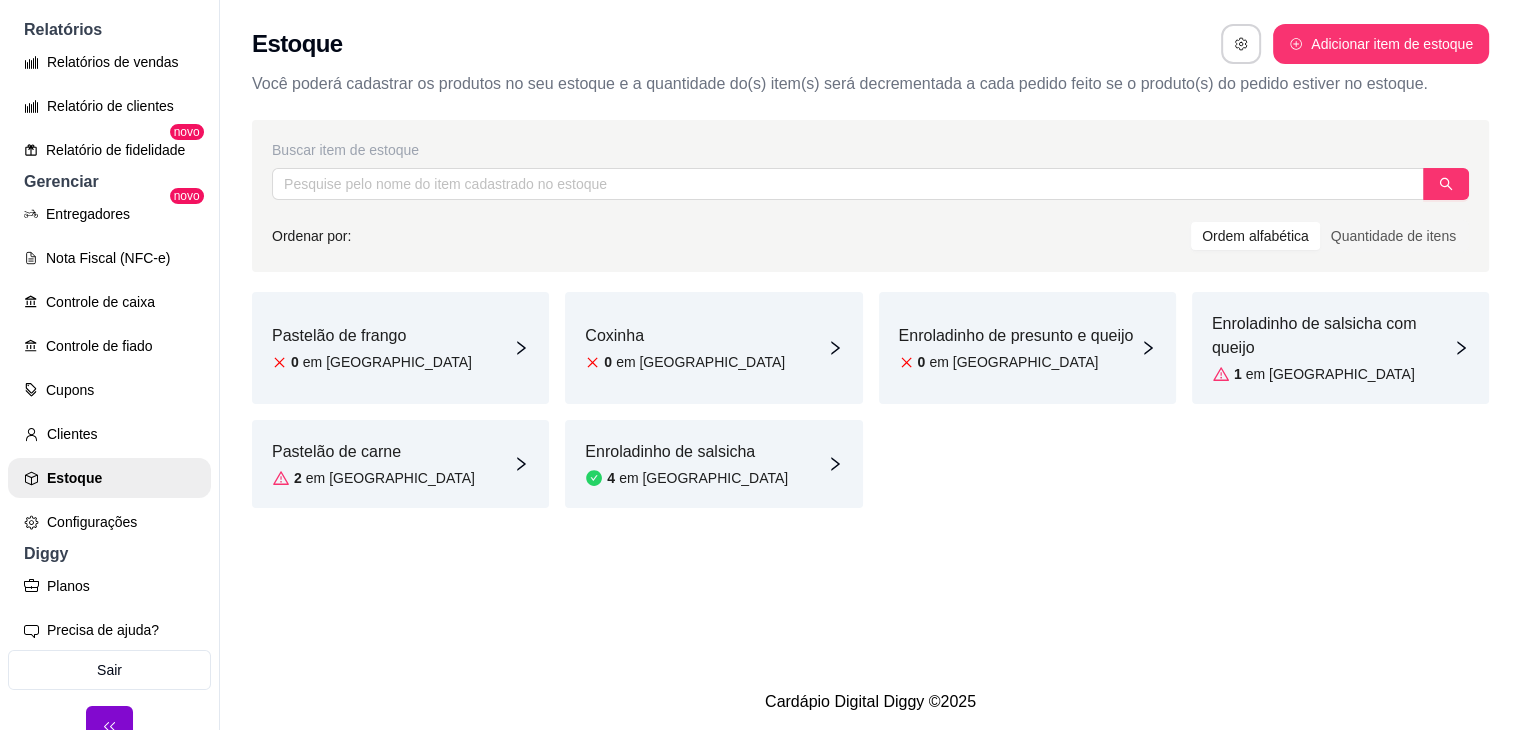 click on "Enroladinho de salsicha  4 em [GEOGRAPHIC_DATA]" at bounding box center (713, 464) 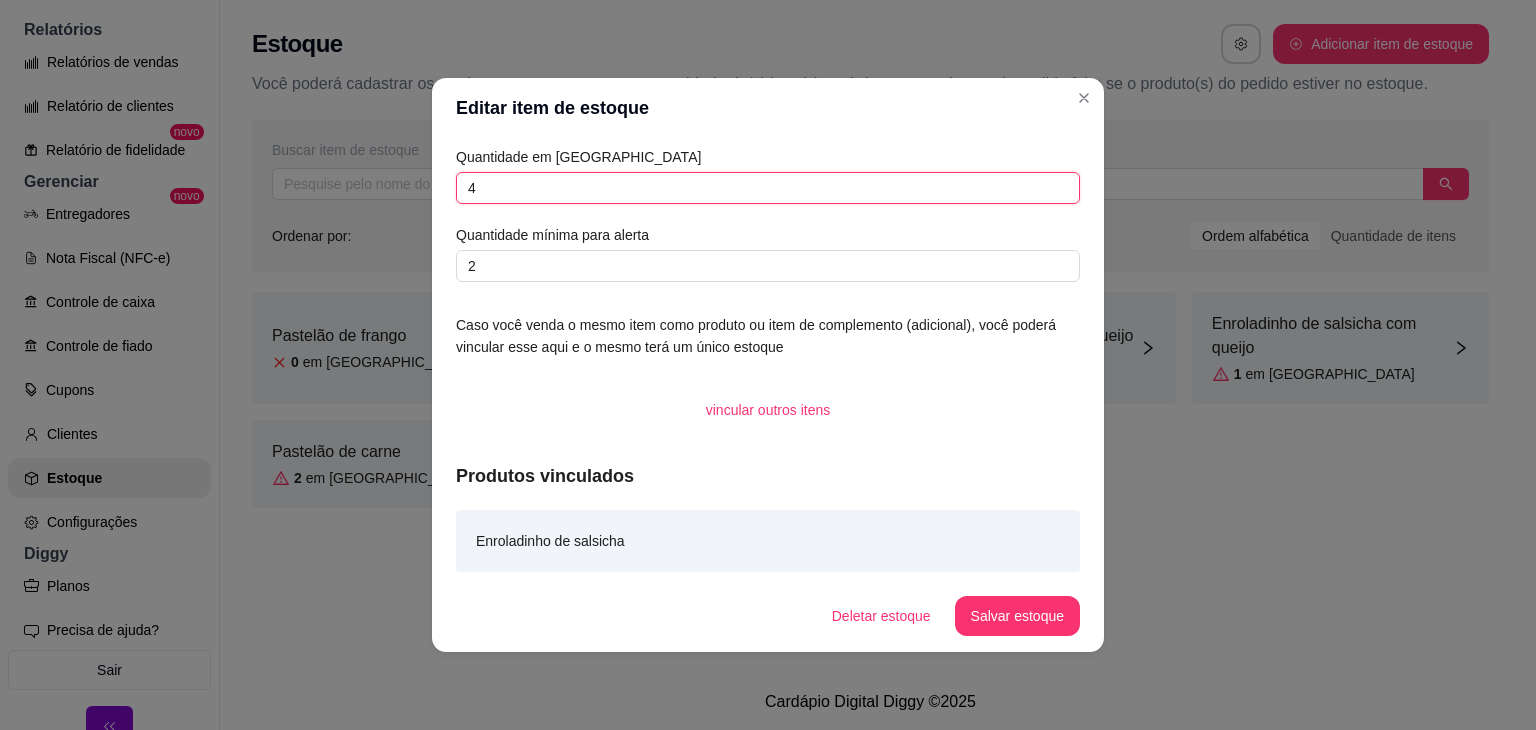 click on "4" at bounding box center (768, 188) 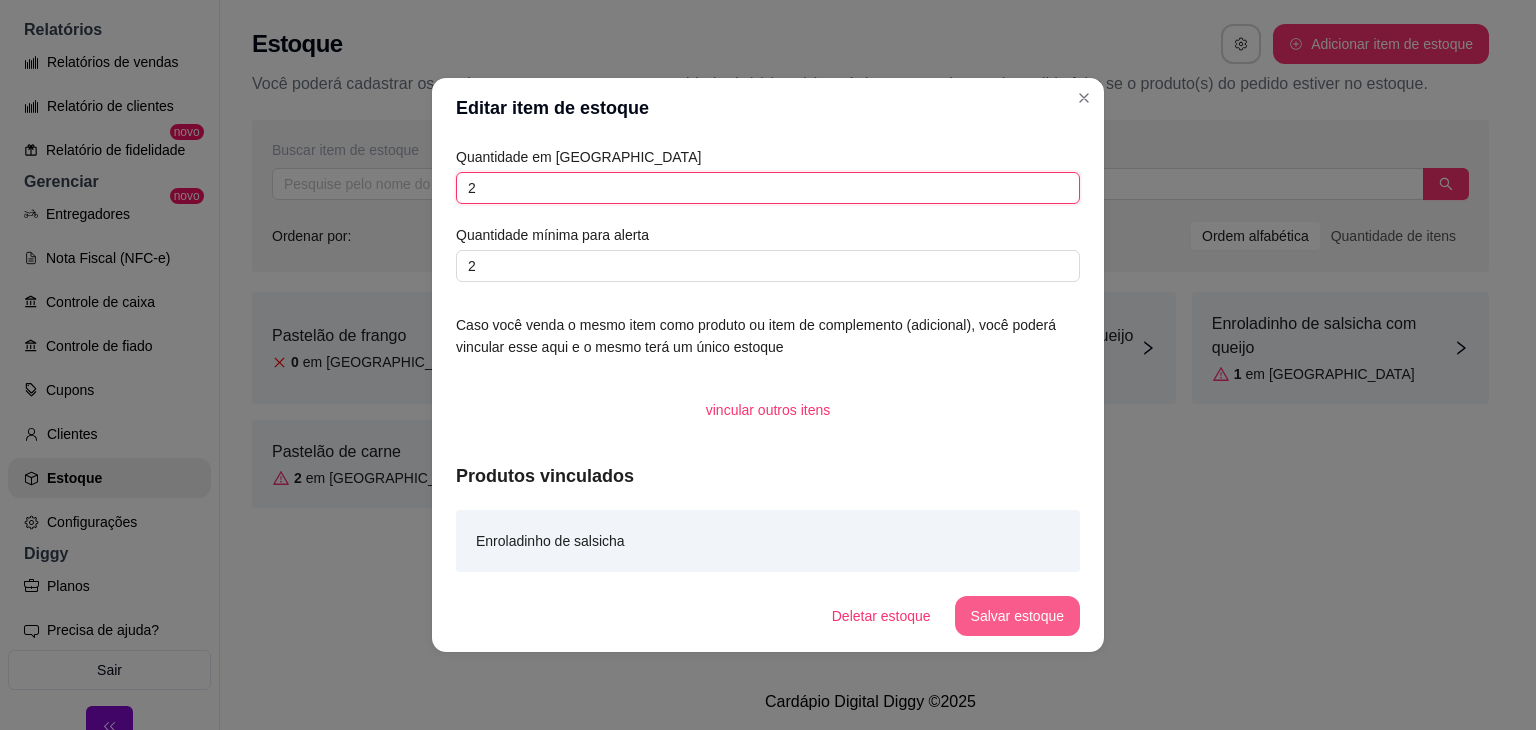 type on "2" 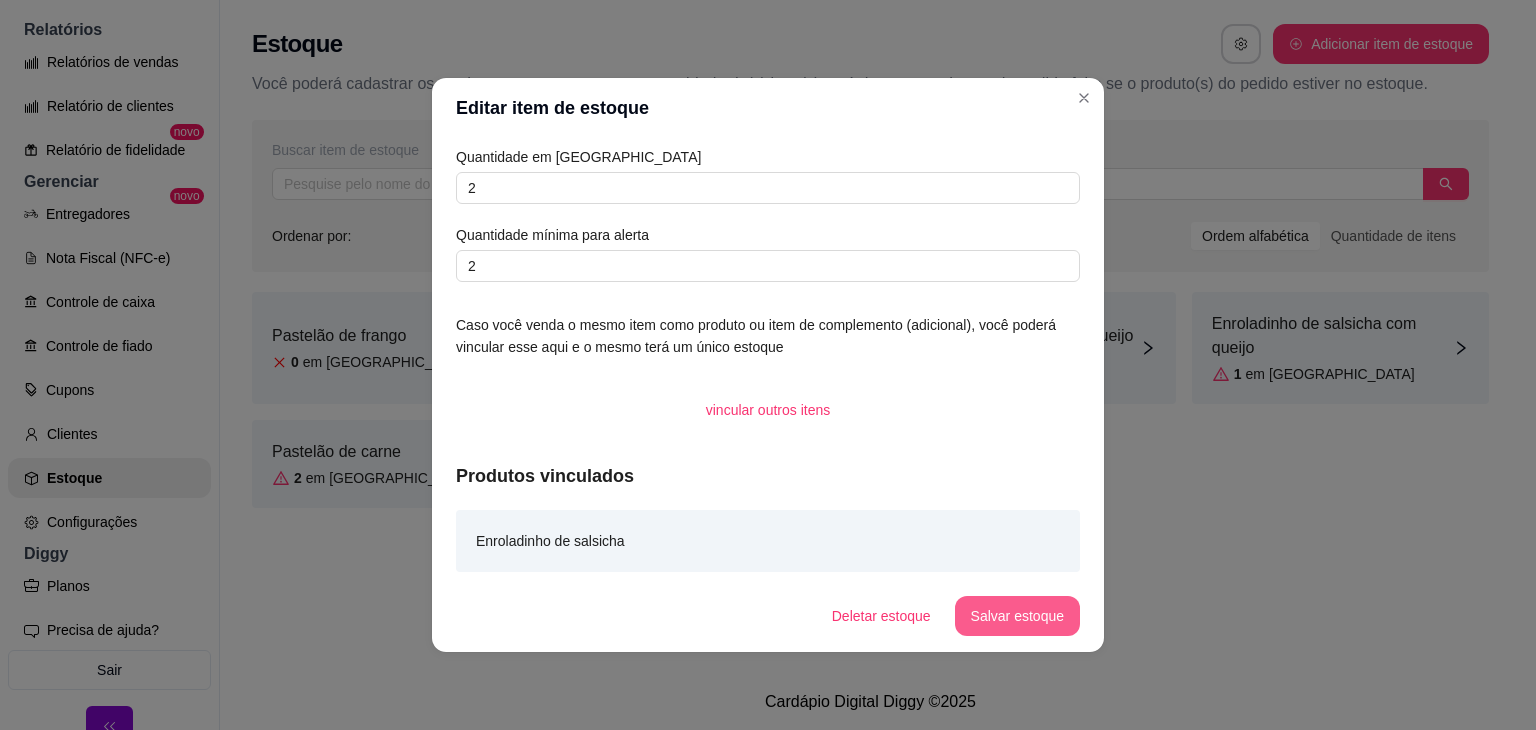click on "Salvar estoque" at bounding box center (1017, 616) 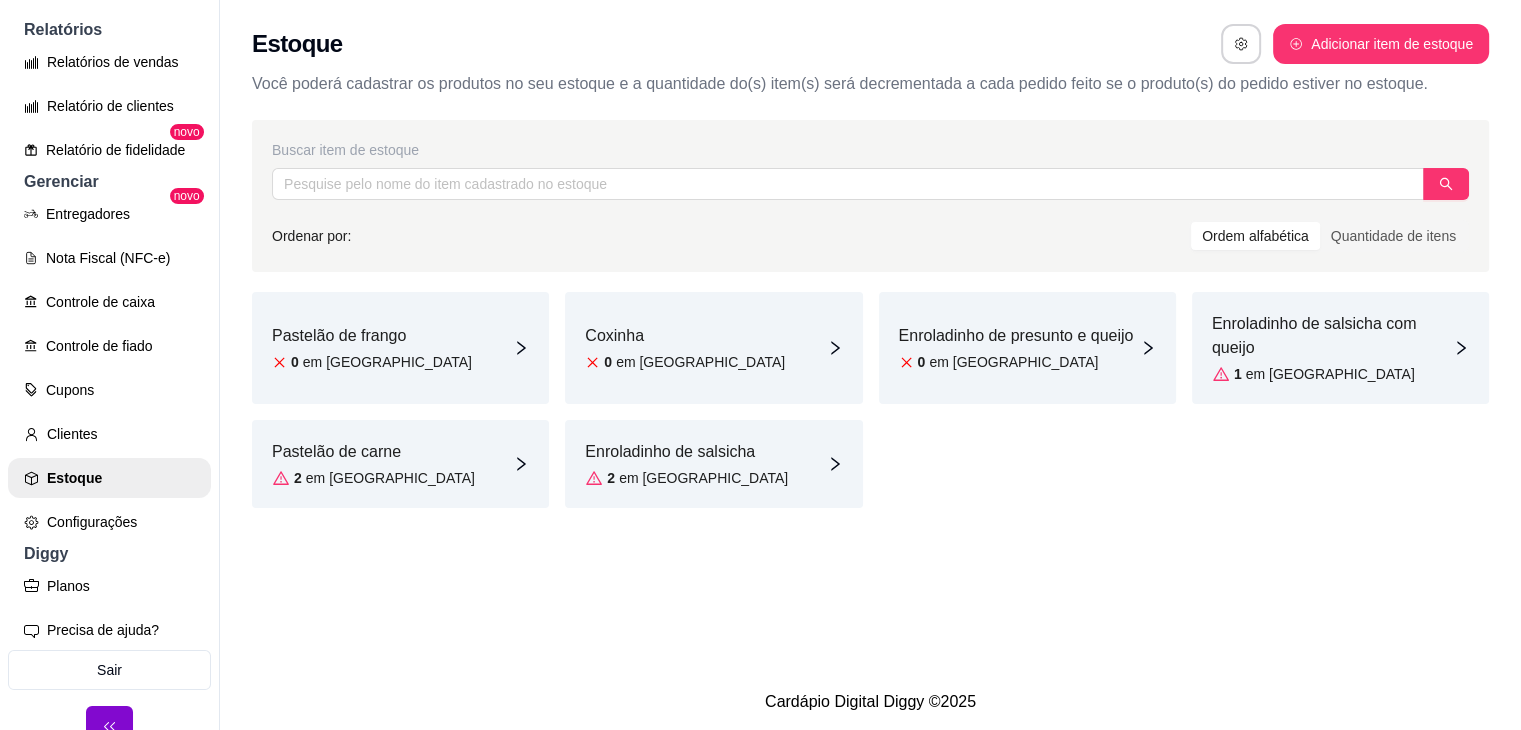 click on "Coxinha 0 em [GEOGRAPHIC_DATA]" at bounding box center (713, 348) 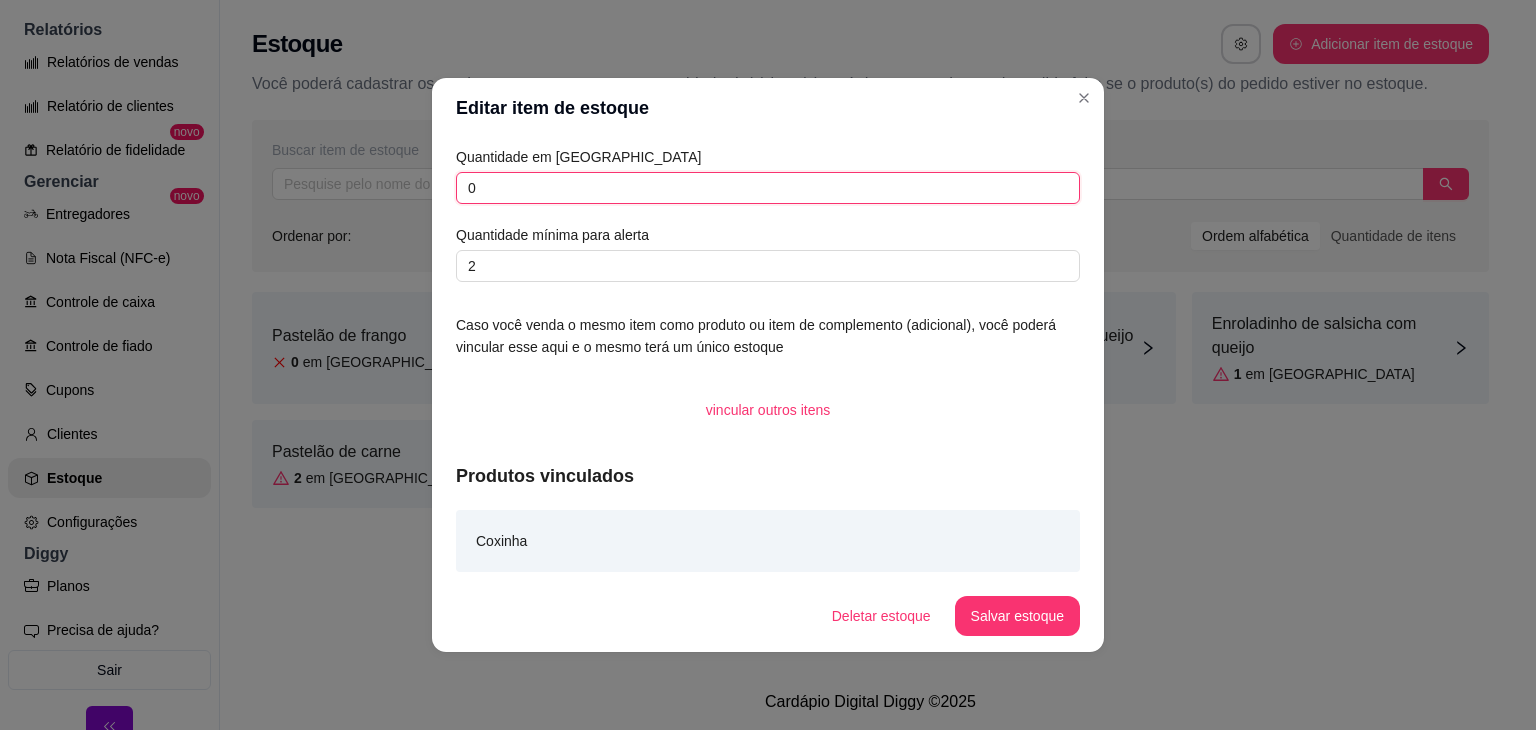 click on "0" at bounding box center [768, 188] 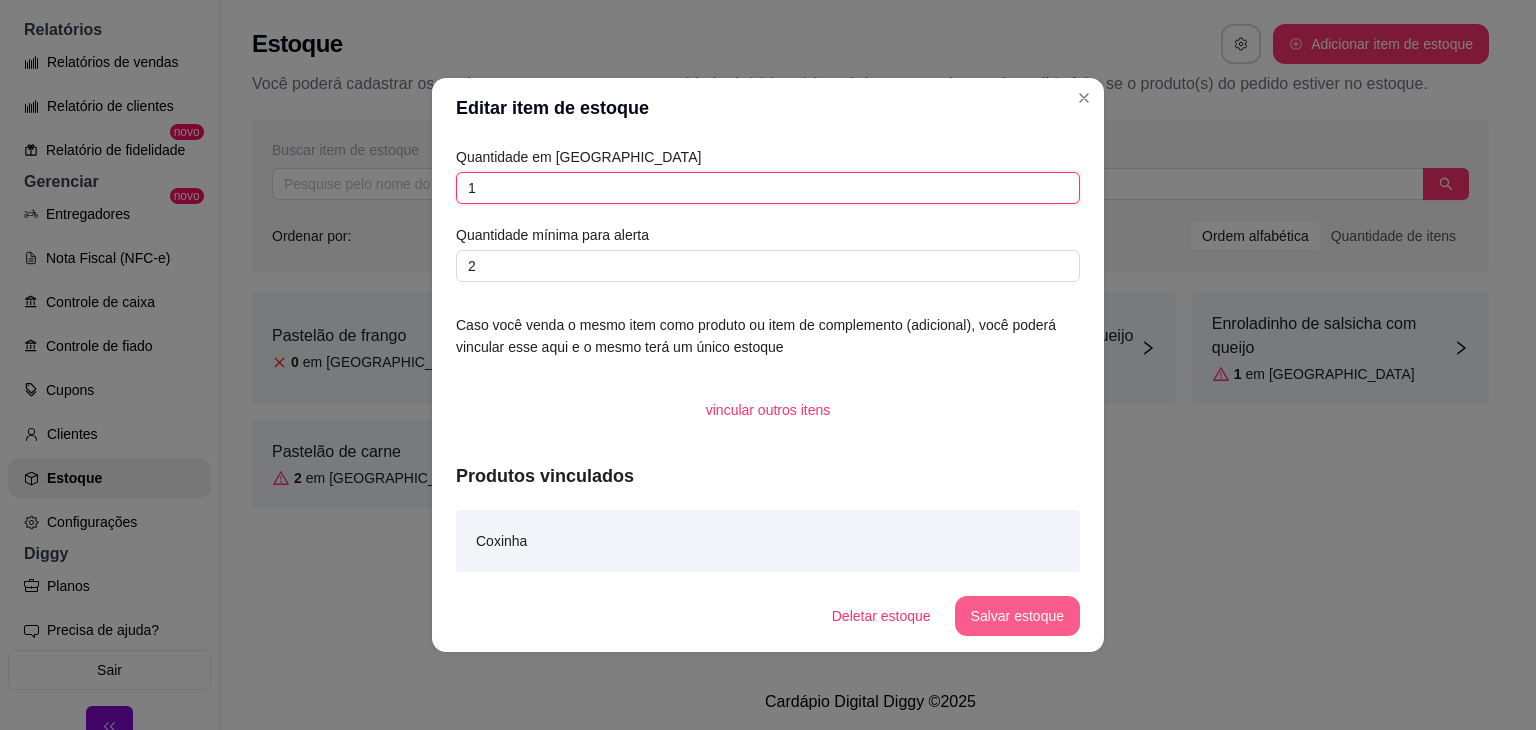 type on "1" 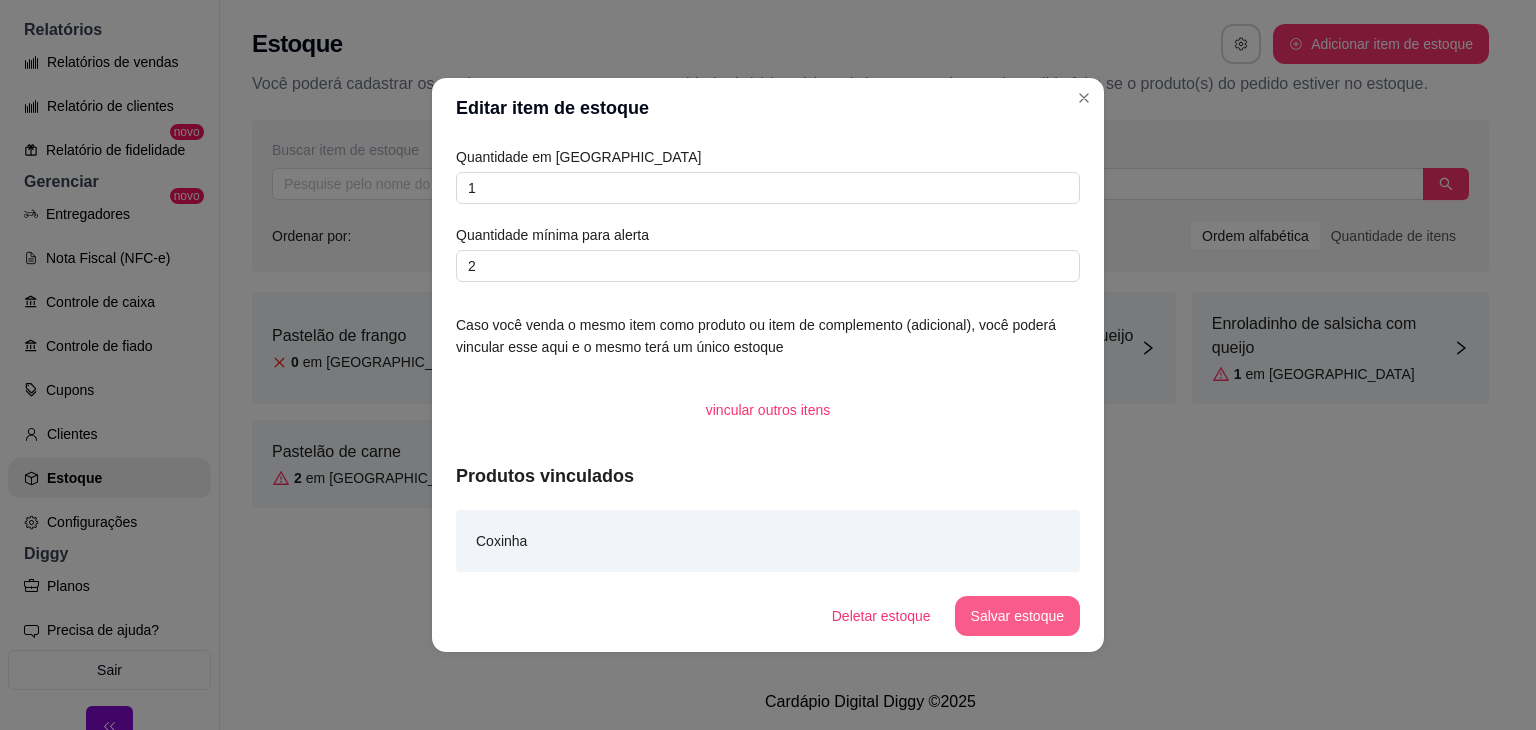 click on "Salvar estoque" at bounding box center [1017, 616] 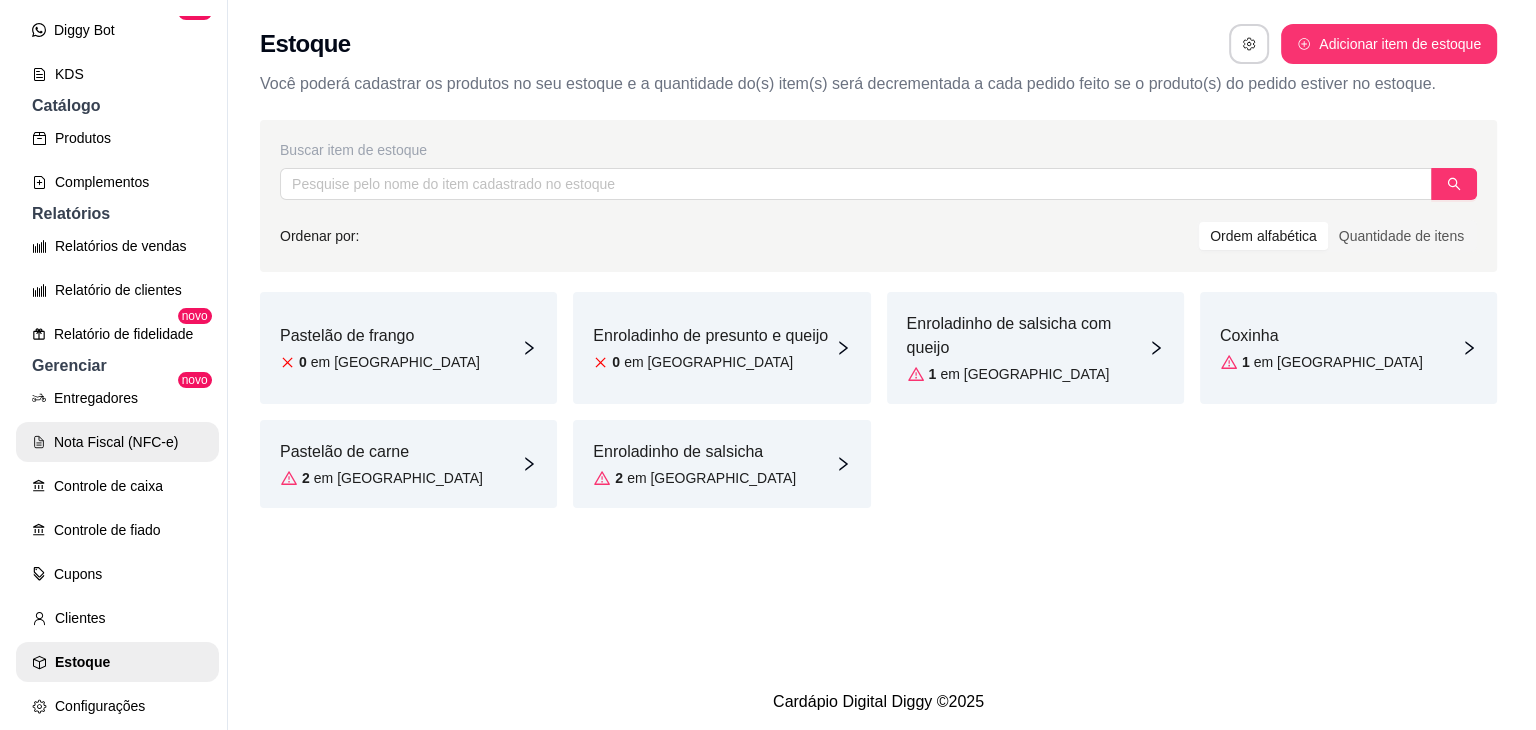 scroll, scrollTop: 0, scrollLeft: 0, axis: both 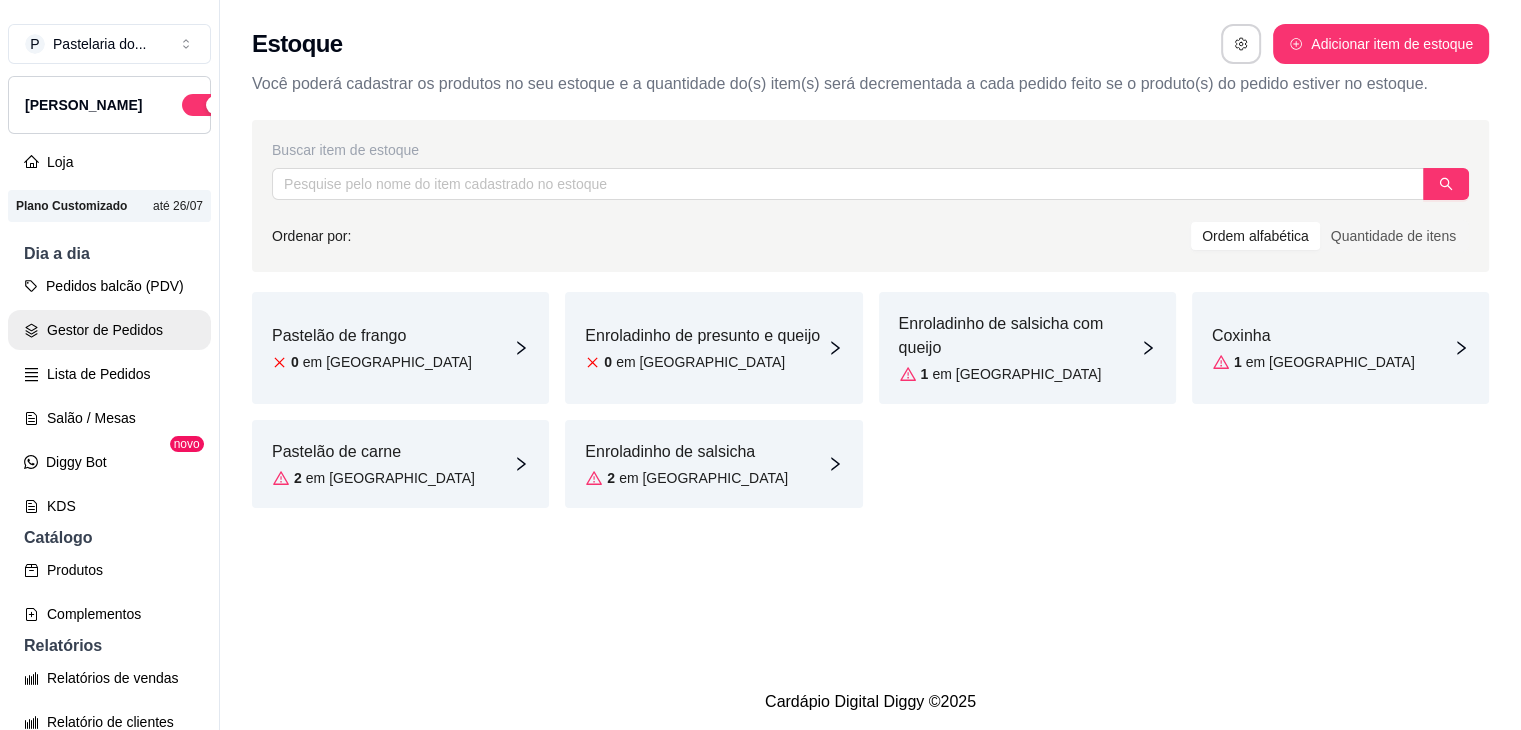 click on "Gestor de Pedidos" at bounding box center (109, 330) 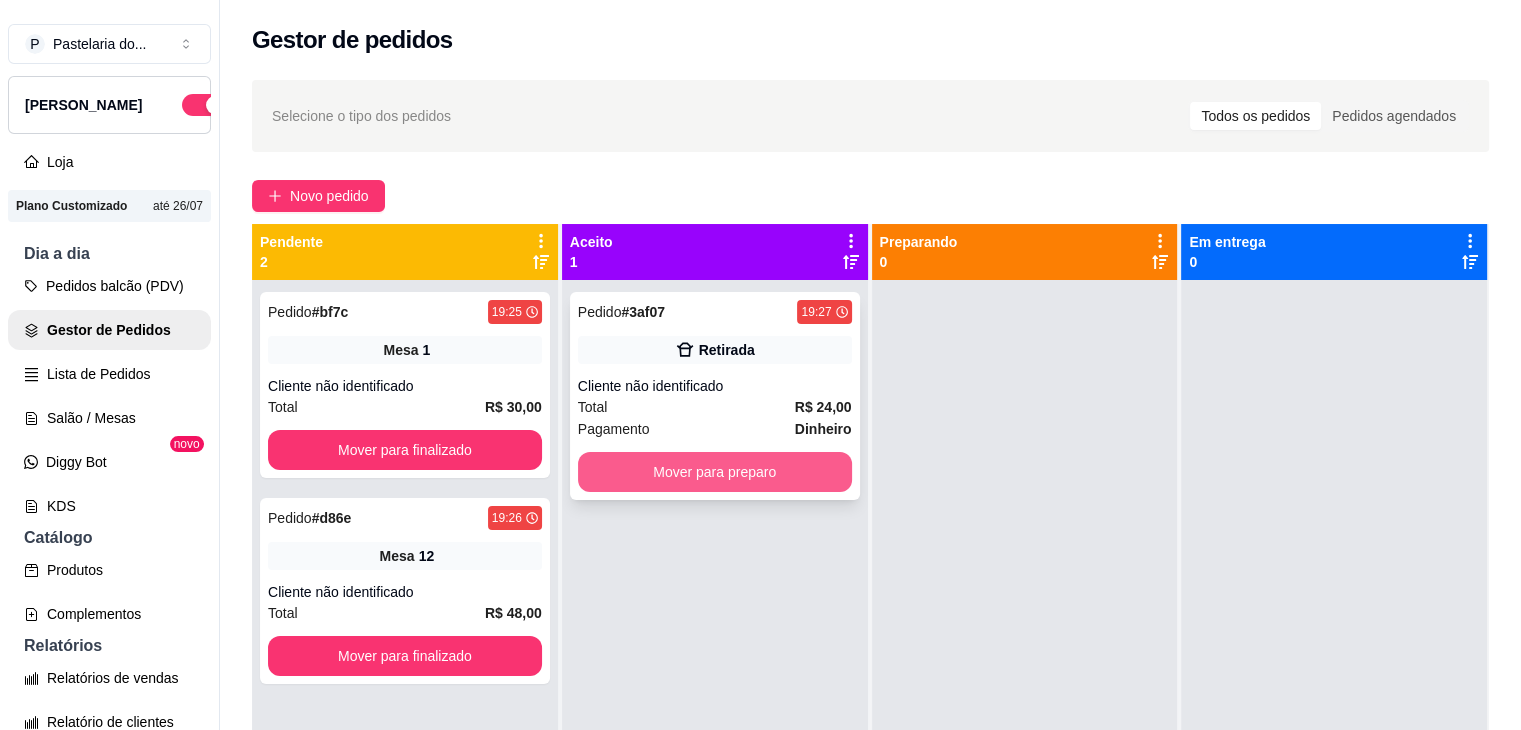 click on "Mover para preparo" at bounding box center [715, 472] 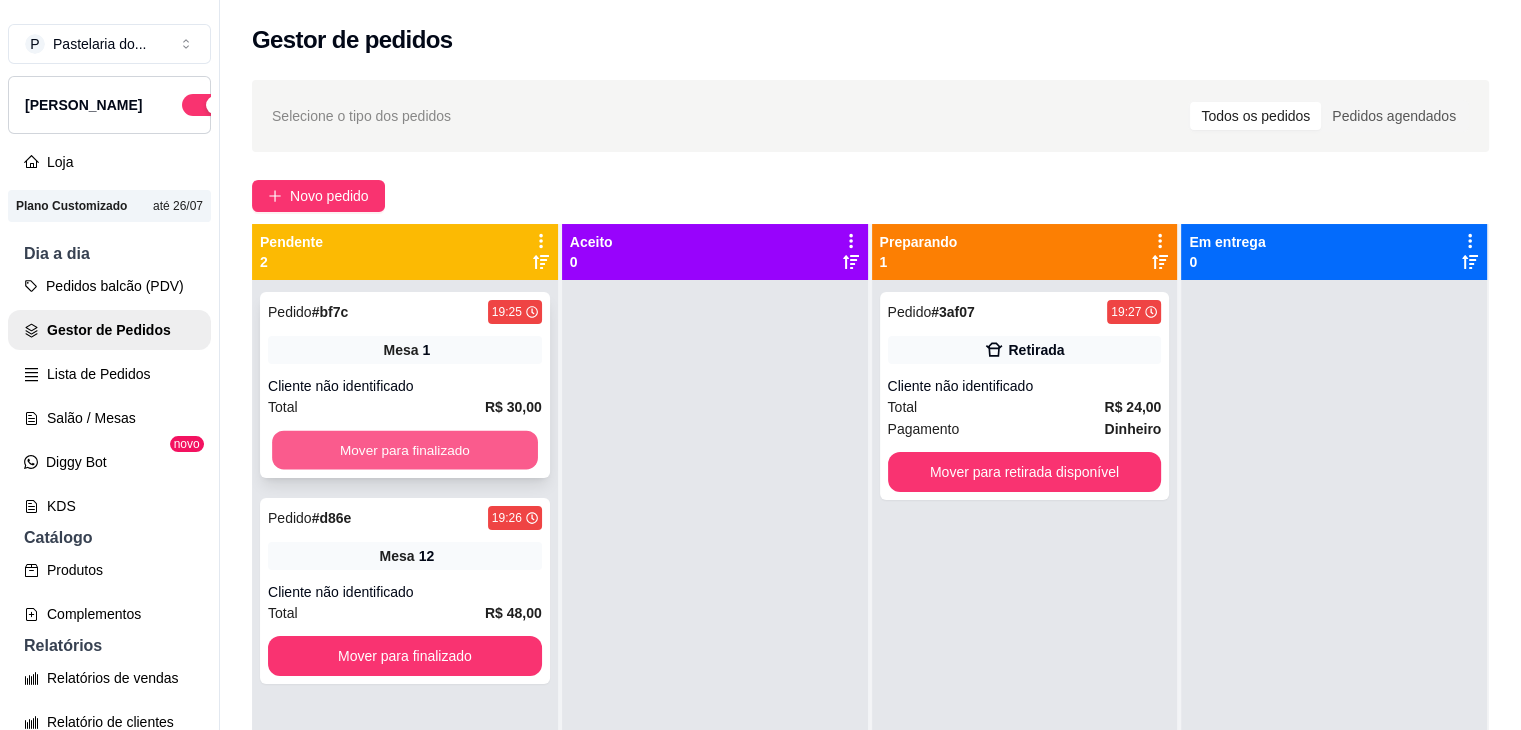 click on "Mover para finalizado" at bounding box center (405, 450) 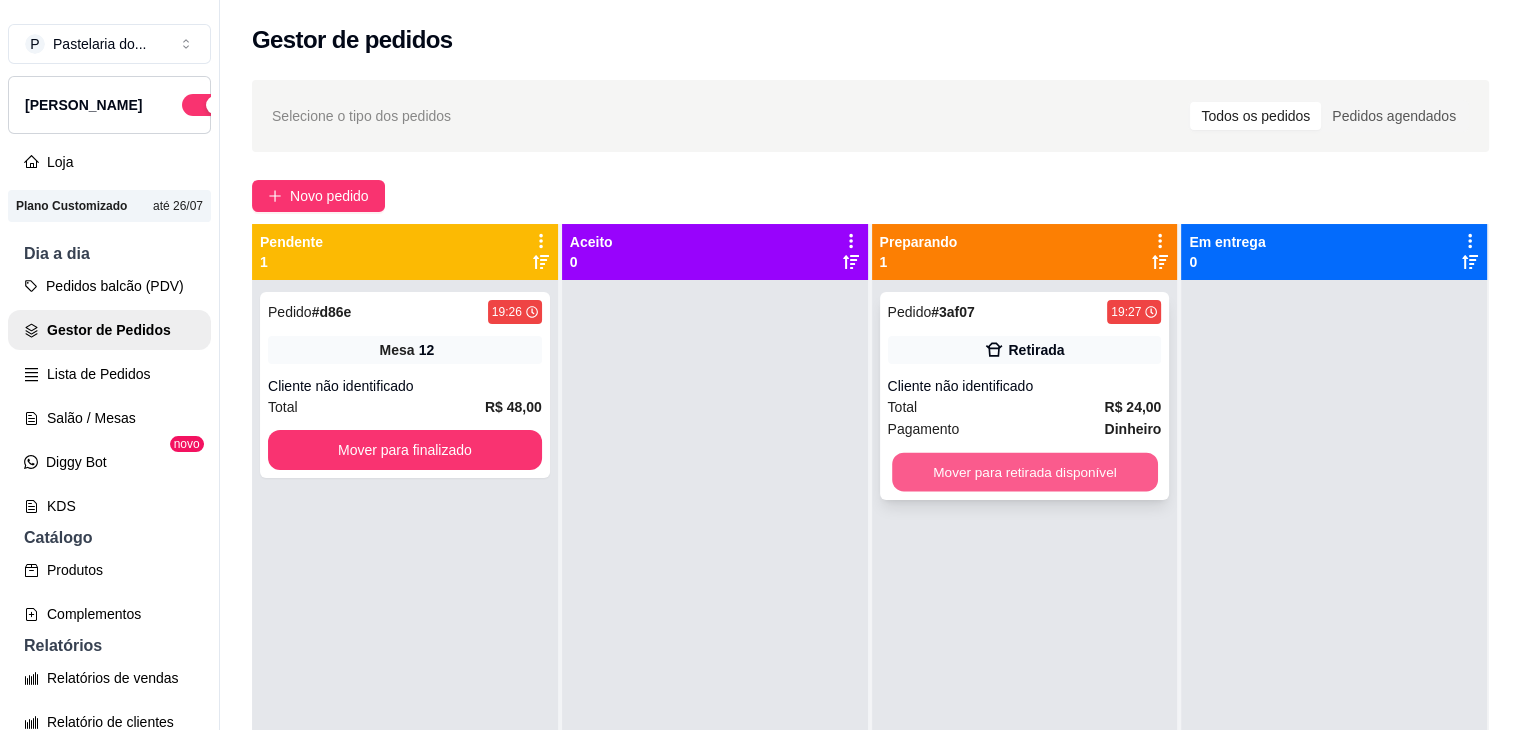 click on "Mover para retirada disponível" at bounding box center (1025, 472) 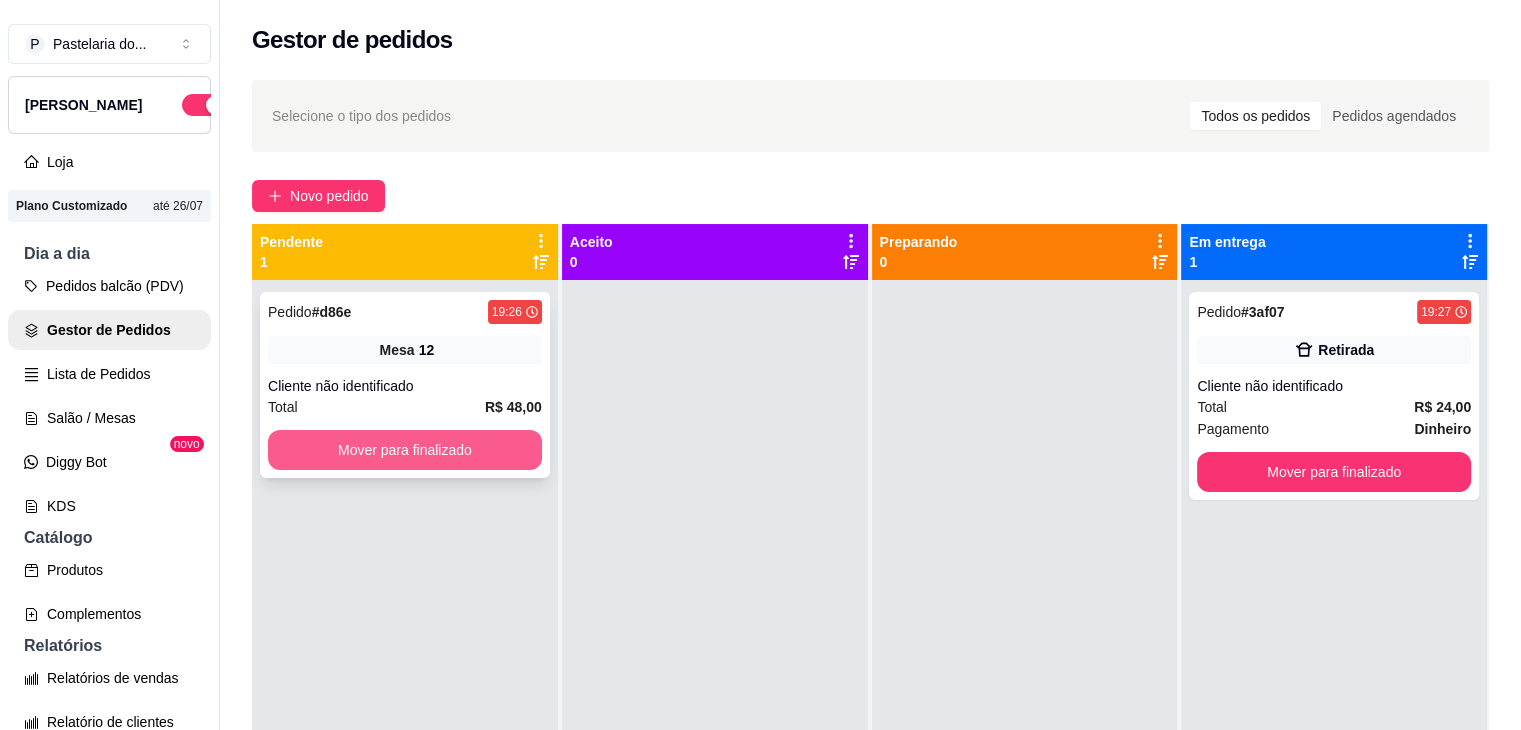 click on "Mover para finalizado" at bounding box center [405, 450] 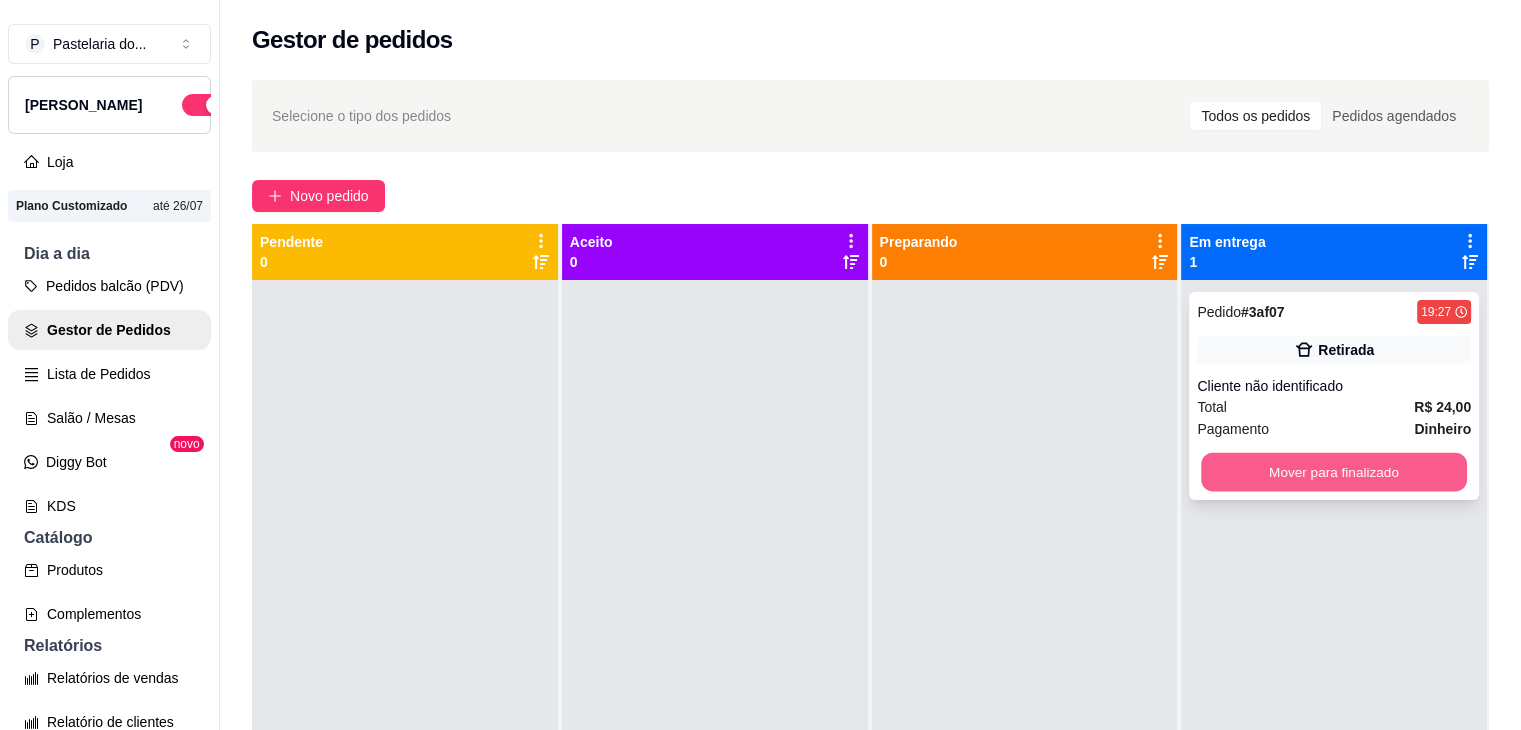 click on "Mover para finalizado" at bounding box center [1334, 472] 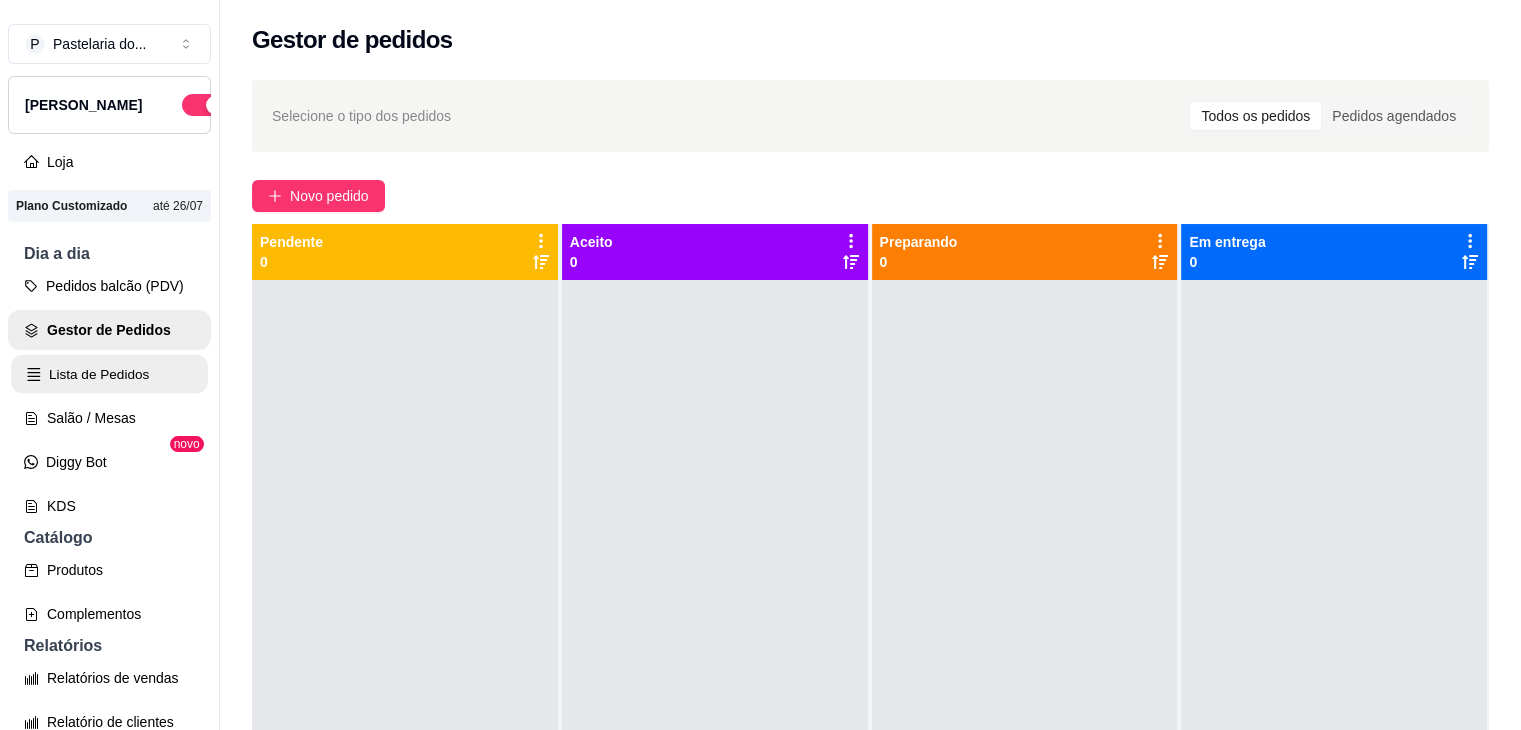 click on "Lista de Pedidos" at bounding box center [109, 374] 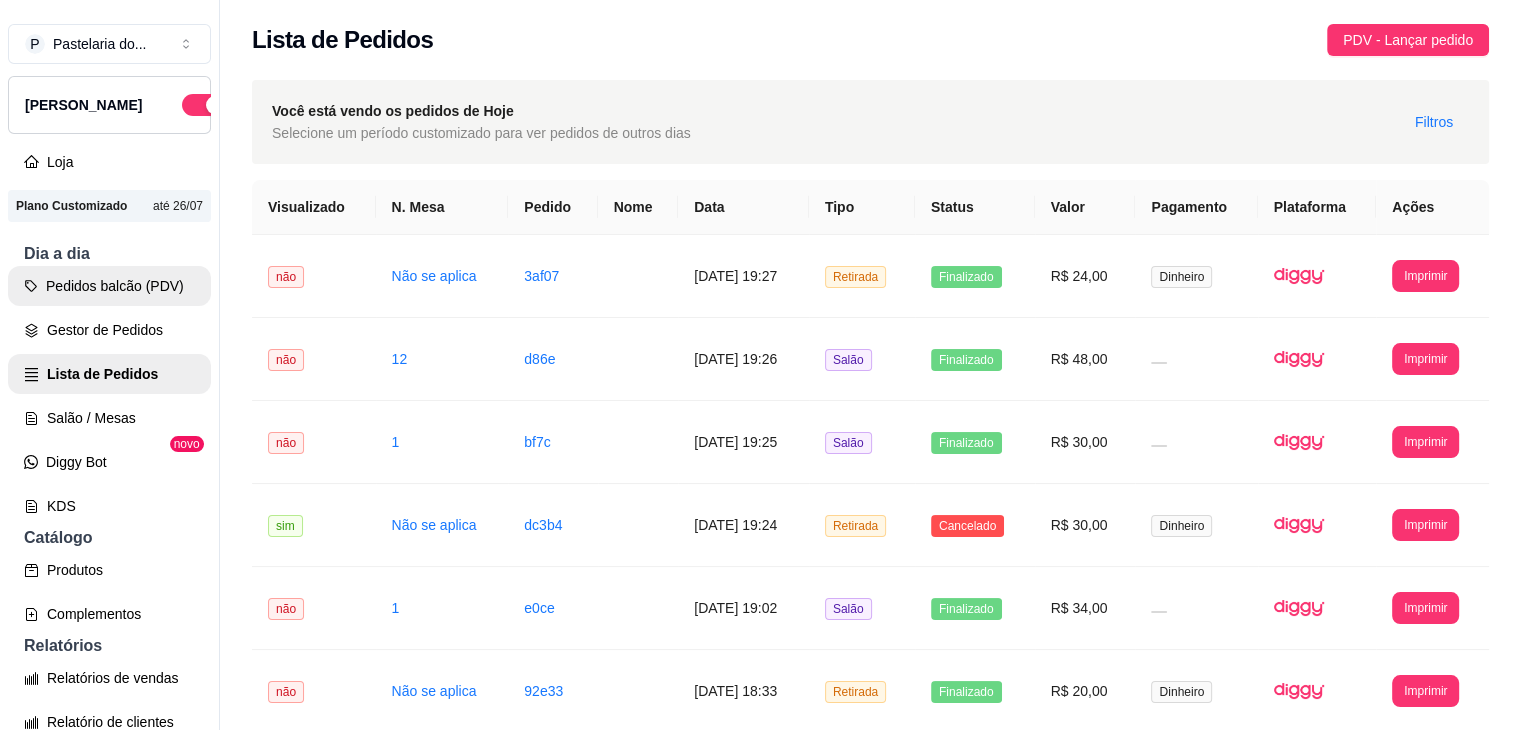 click on "Pedidos balcão (PDV)" at bounding box center [109, 286] 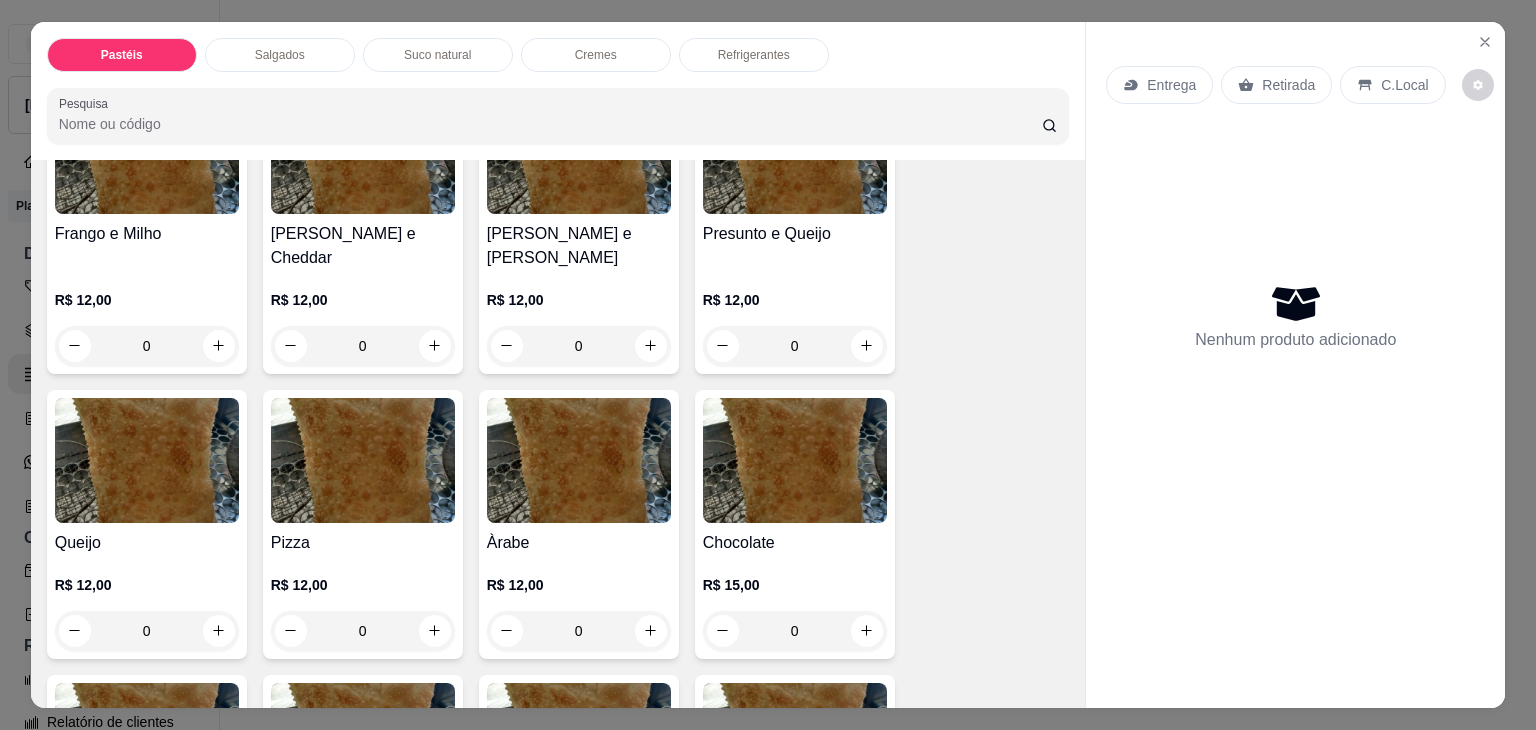 scroll, scrollTop: 1100, scrollLeft: 0, axis: vertical 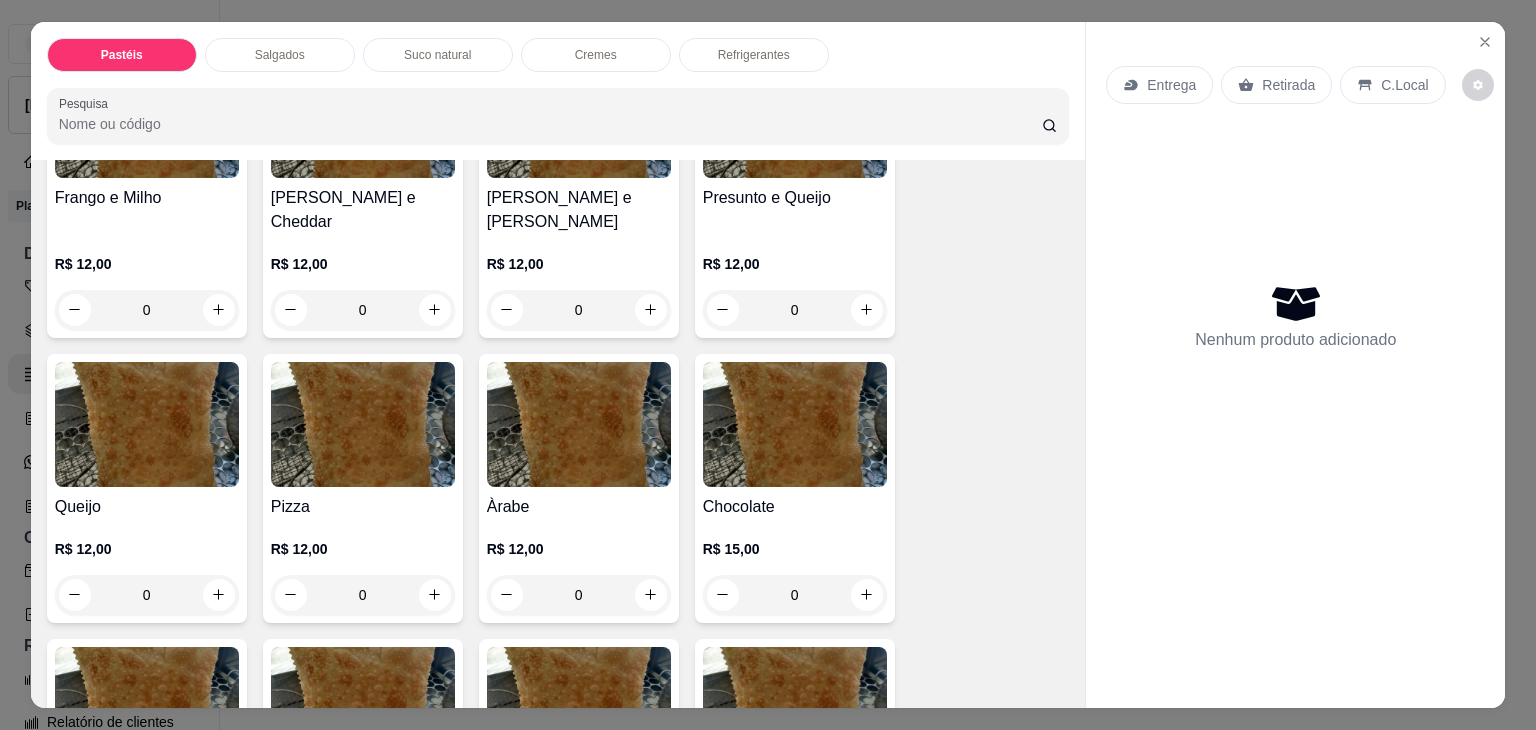 click at bounding box center (579, 424) 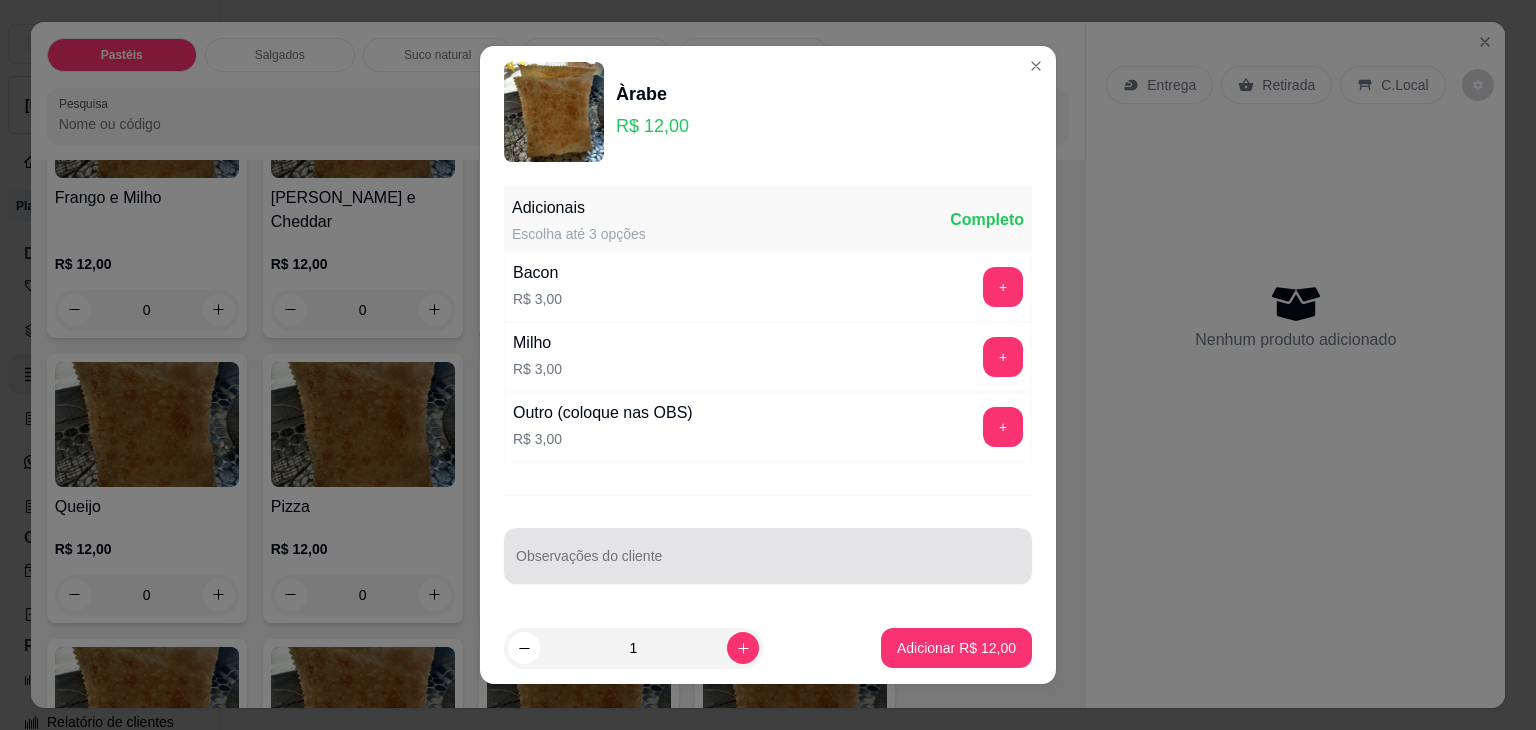 click at bounding box center [768, 556] 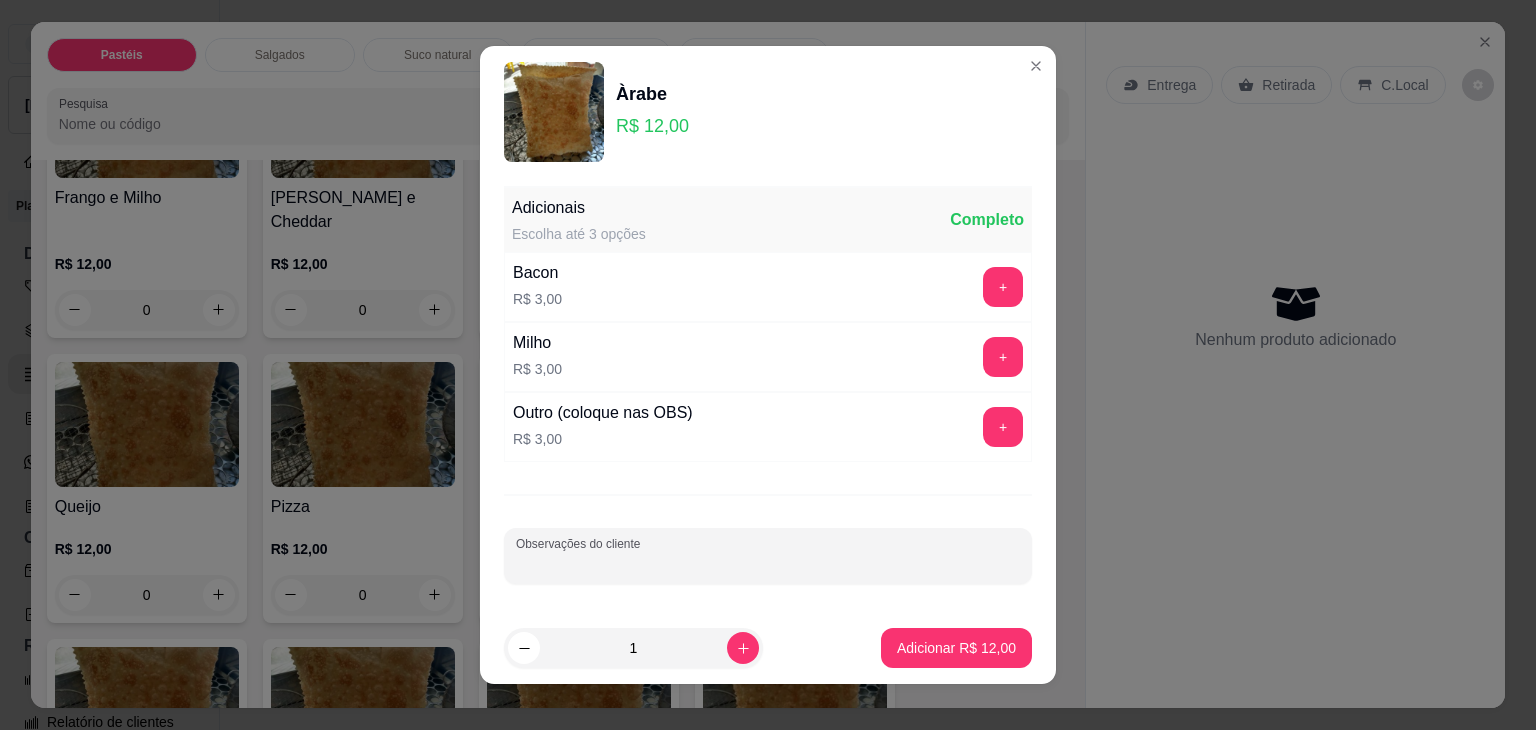 click at bounding box center (768, 556) 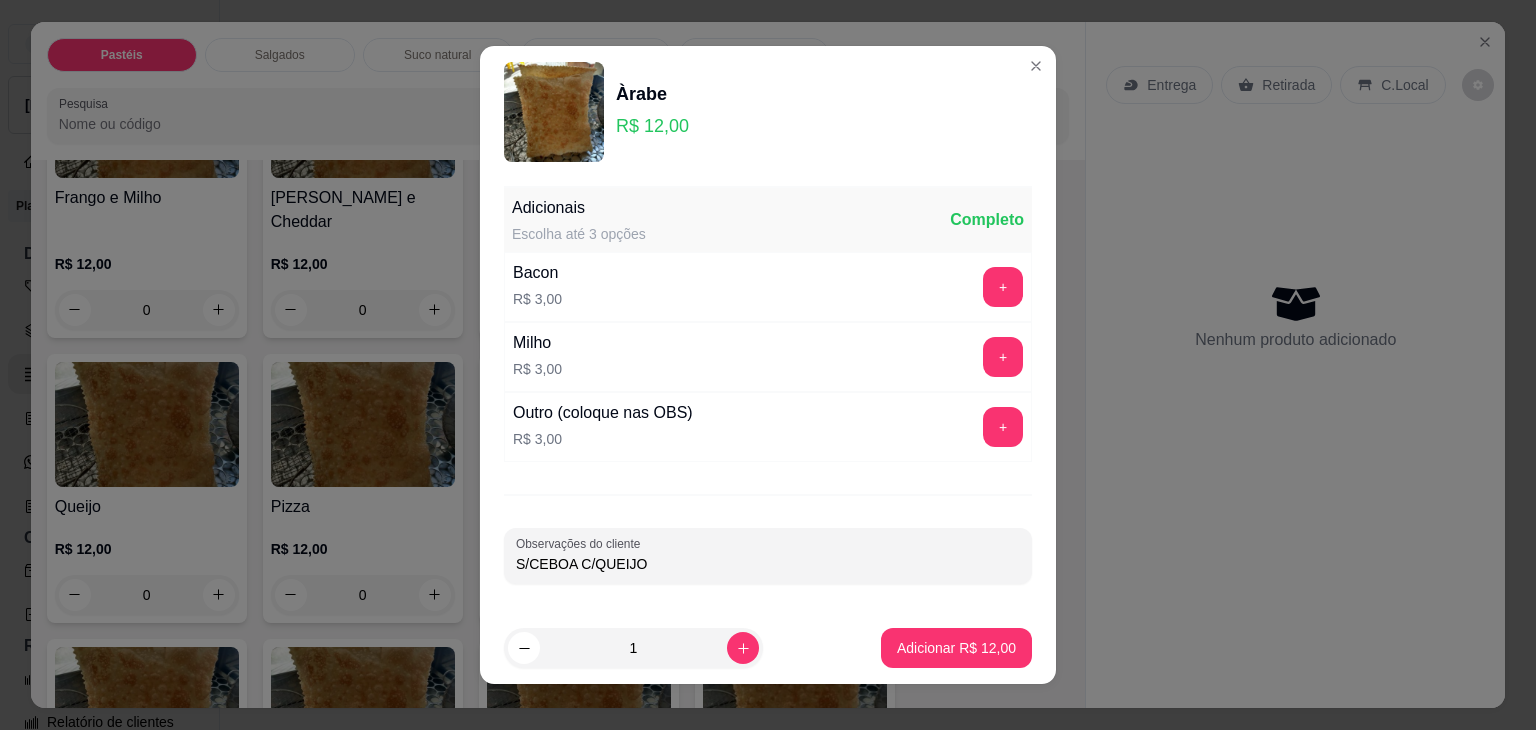 click on "1 Adicionar   R$ 12,00" at bounding box center (768, 648) 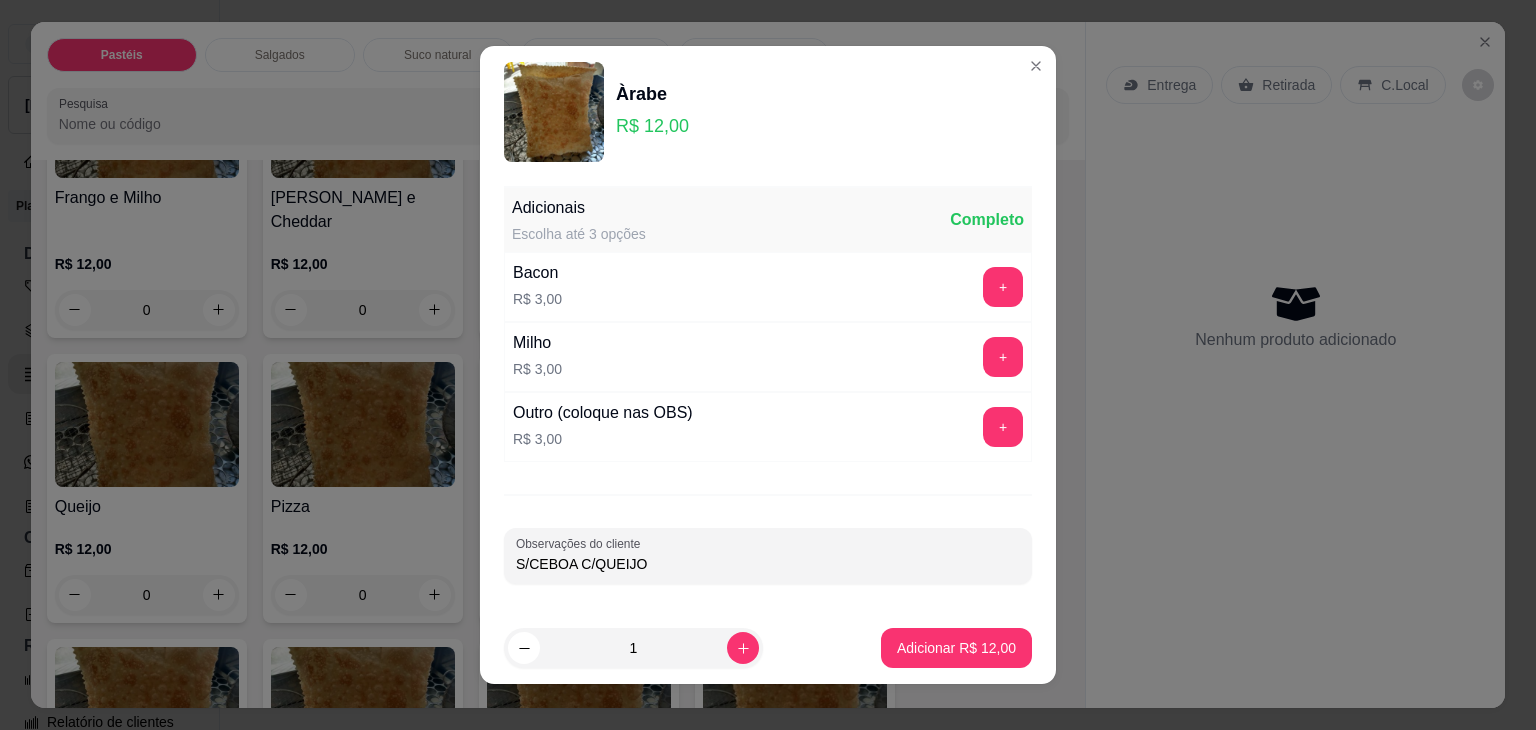 click on "S/CEBOA C/QUEIJO" at bounding box center (768, 564) 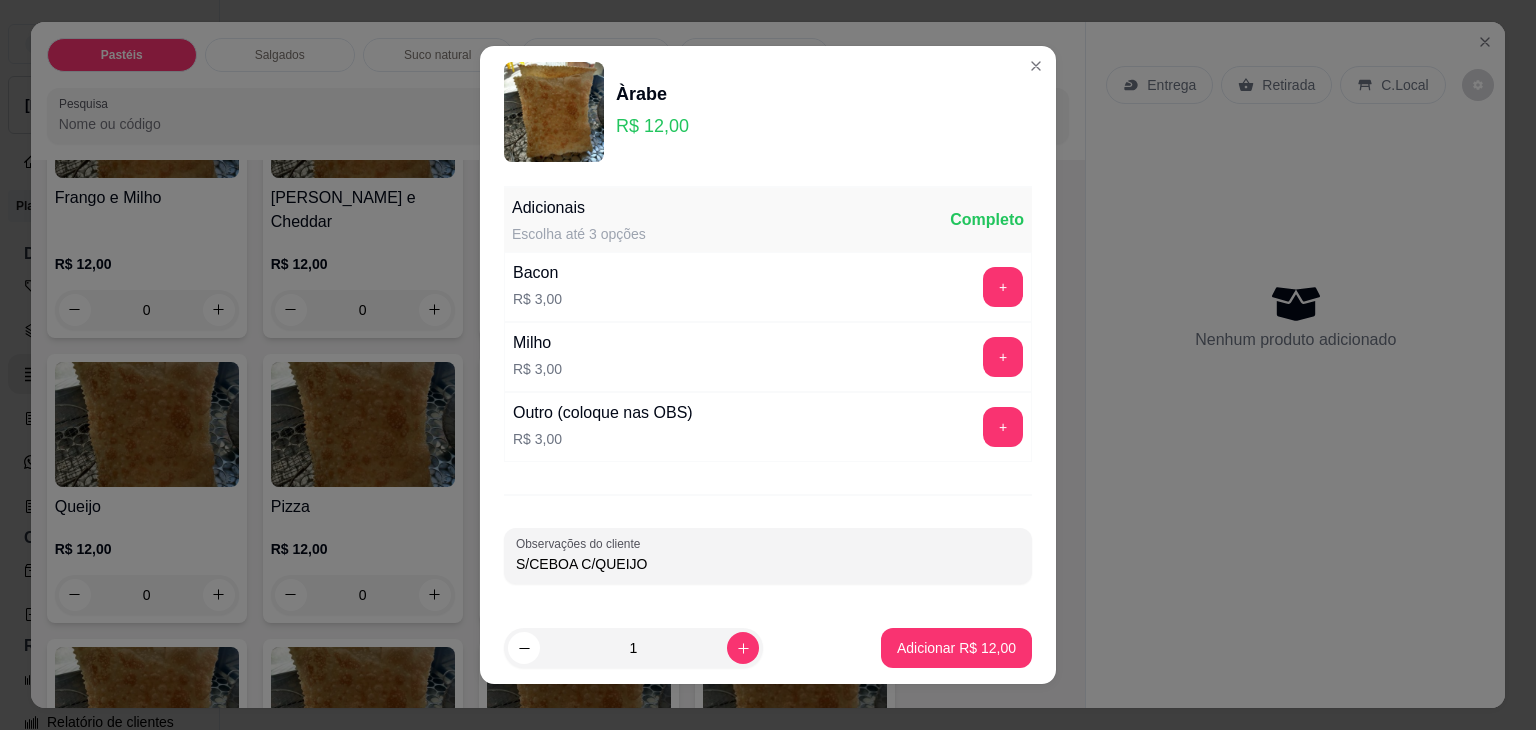 click on "S/CEBOA C/QUEIJO" at bounding box center (768, 564) 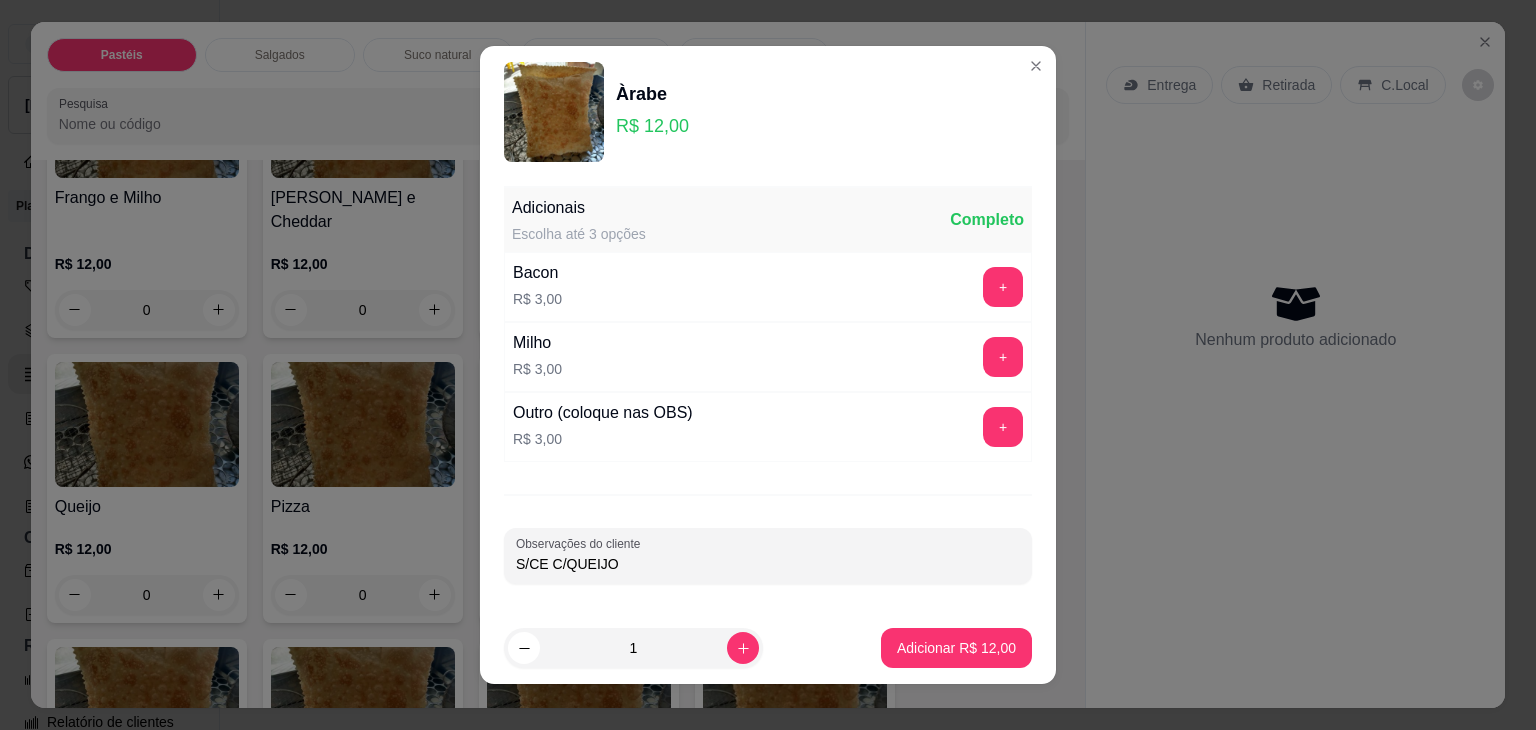 click on "S/CE C/QUEIJO" at bounding box center [768, 564] 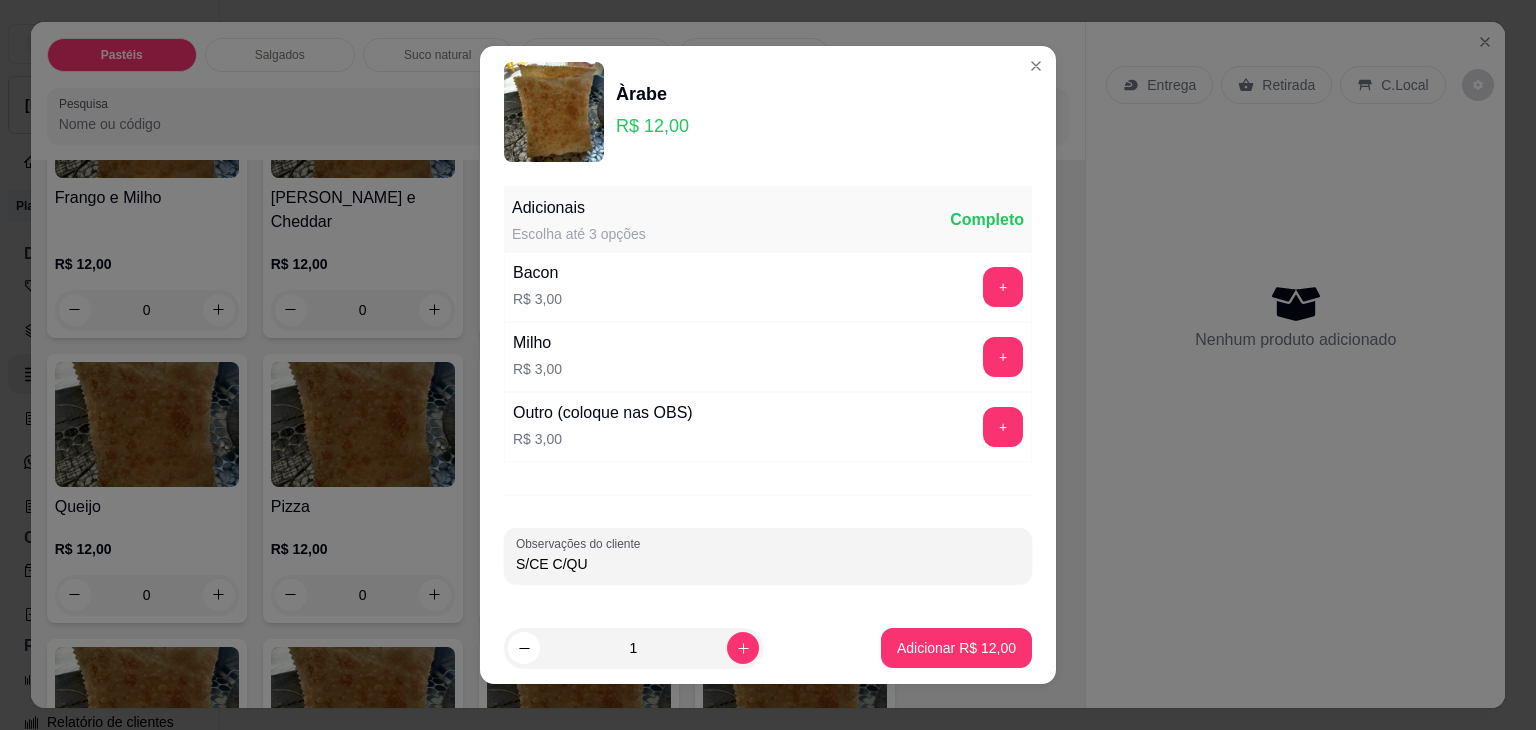 type on "S/CE C/Q" 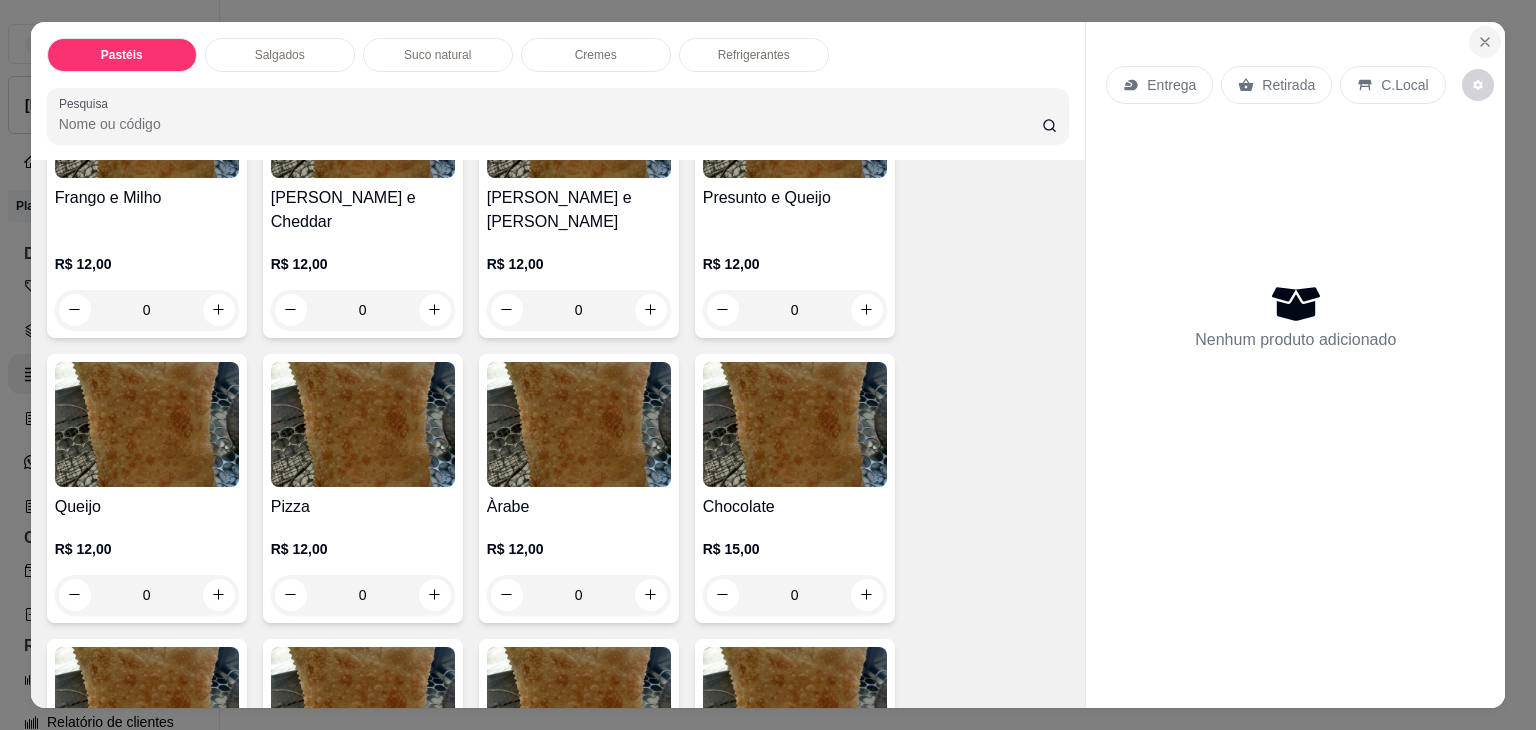 click 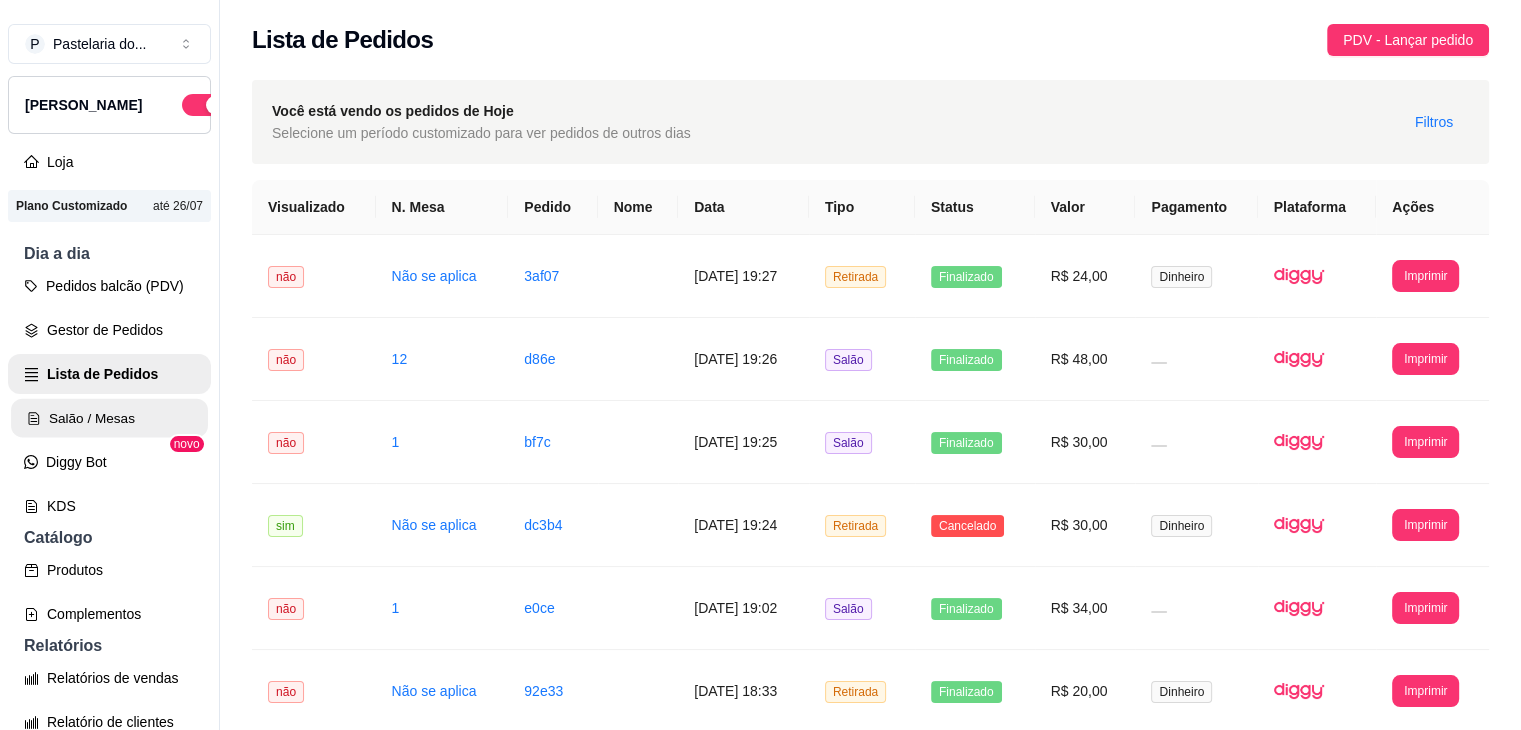 click on "Salão / Mesas" at bounding box center [109, 418] 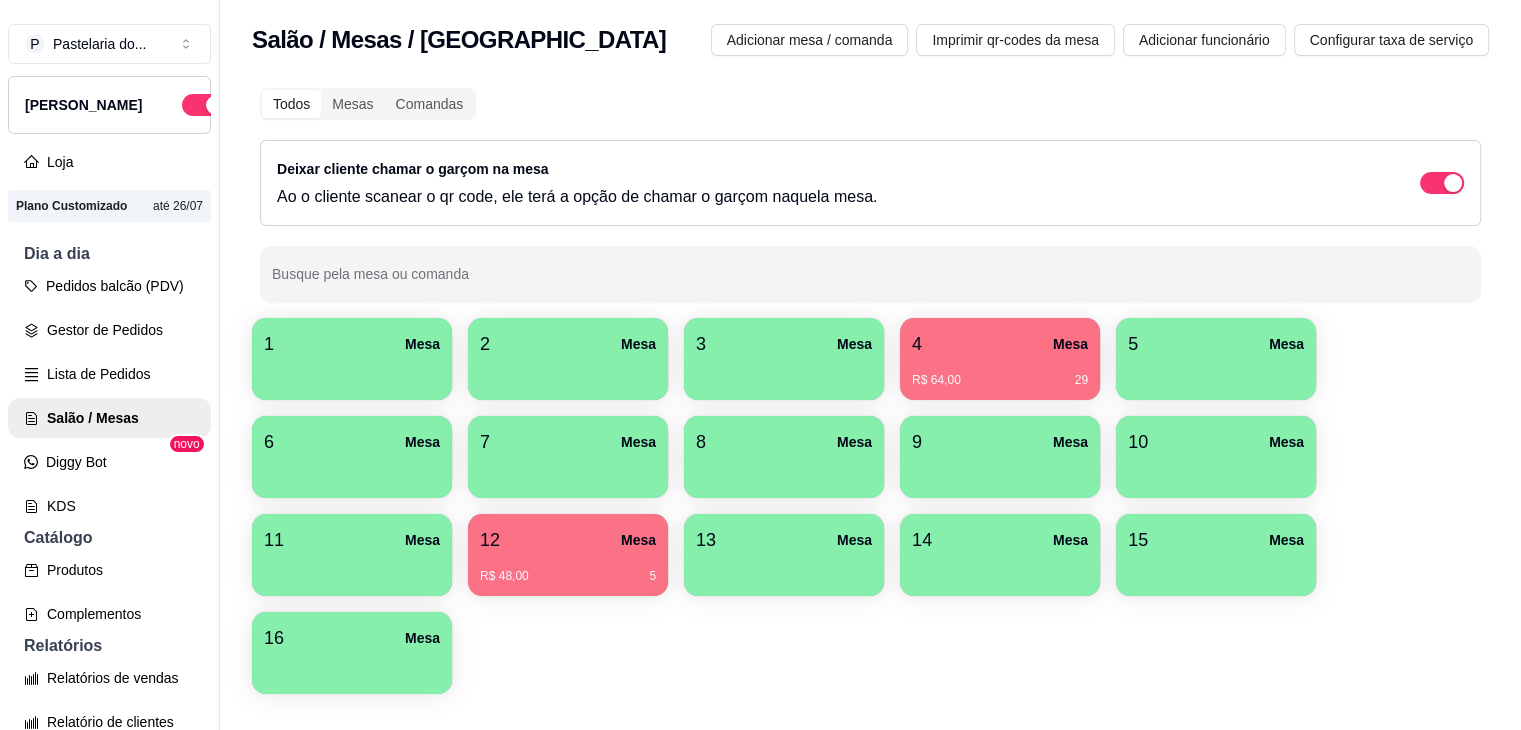 click at bounding box center [1216, 471] 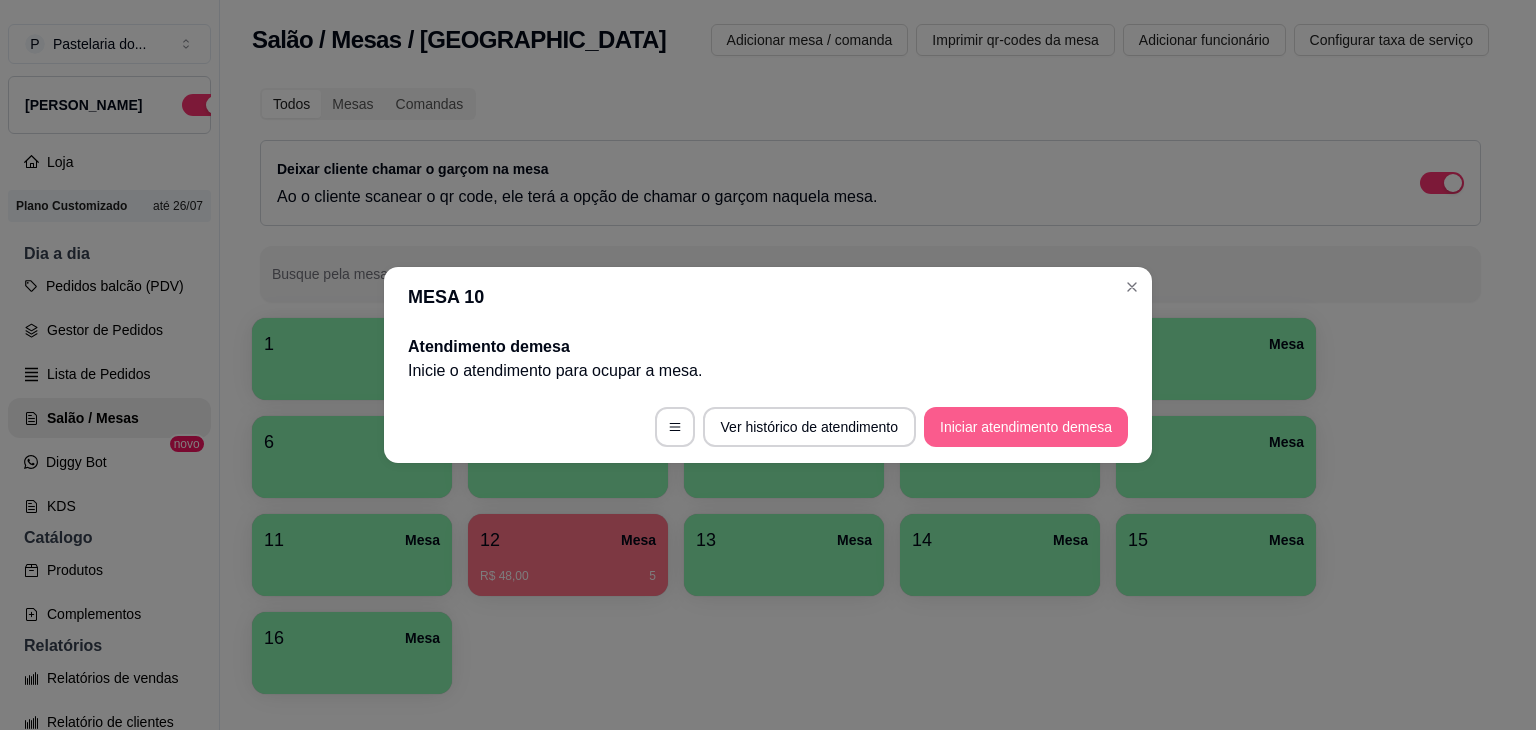 click on "Iniciar atendimento de  mesa" at bounding box center (1026, 427) 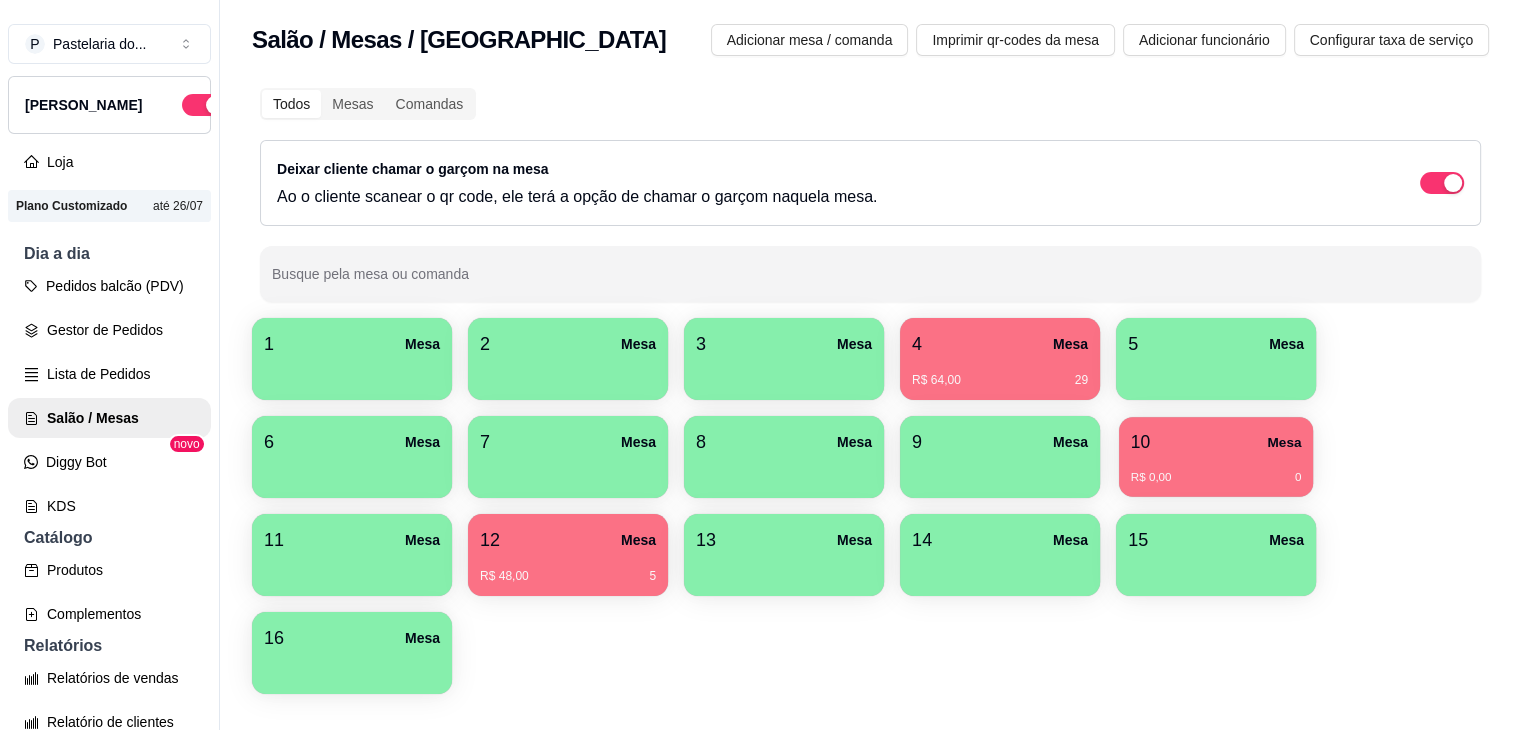 click on "10 Mesa" at bounding box center [1216, 442] 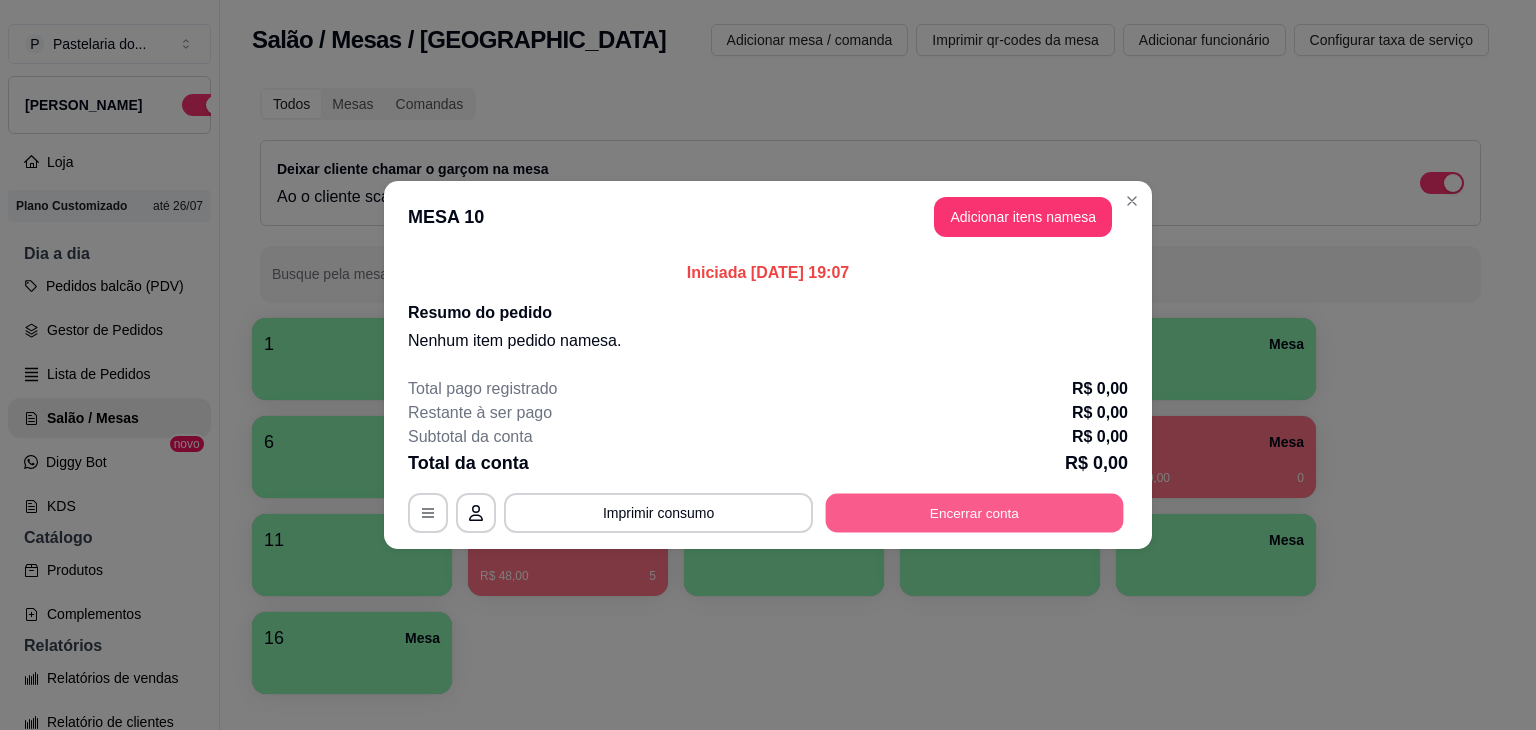 click on "Encerrar conta" at bounding box center (975, 513) 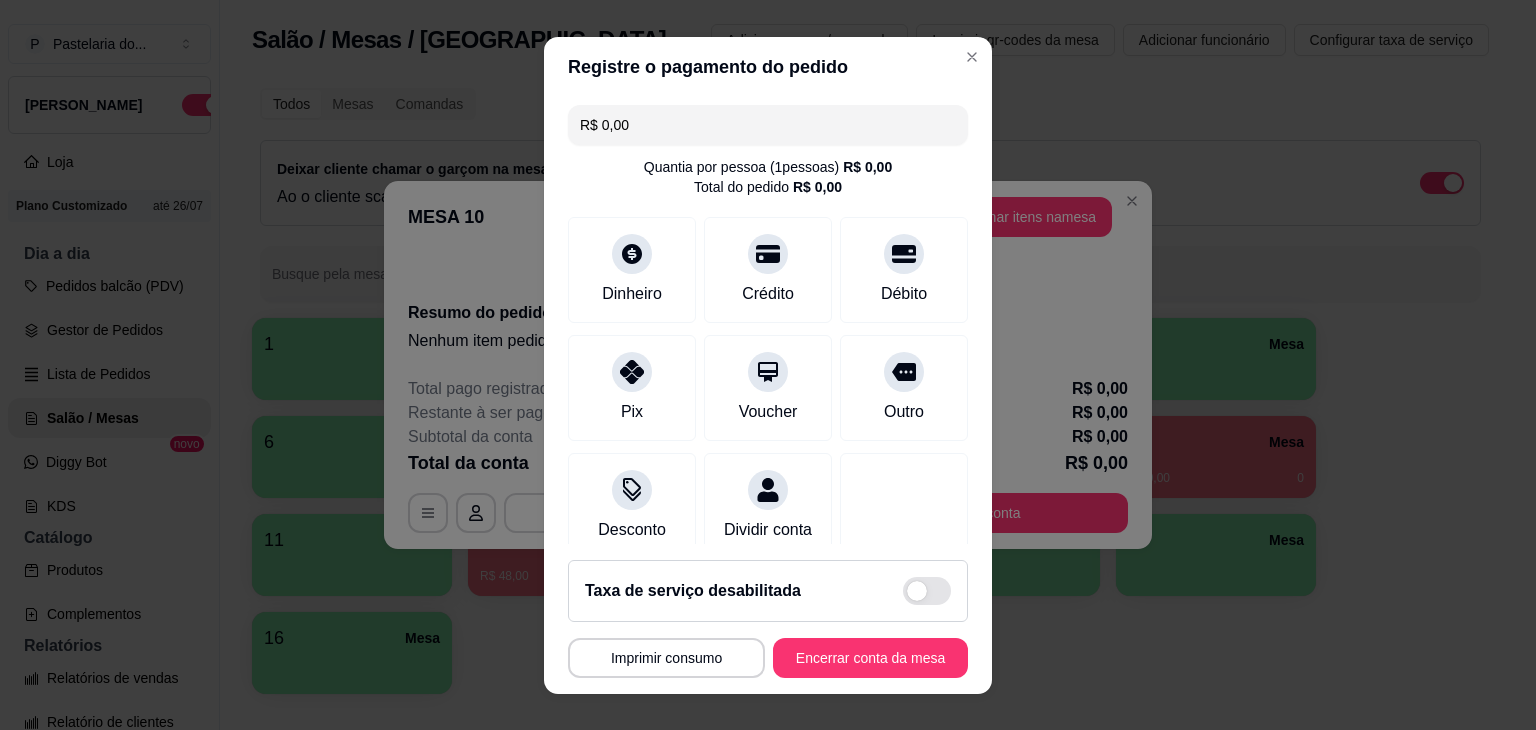 click on "Taxa de serviço   desabilitada MESA  10 Tempo de permanência:   0  minutos Cod. Segurança:   7219 Qtd. de Pedidos:   0 Clientes da mesa:   ** CONSUMO ** ** TOTAL ** Subtotal 0,00 Total 0,00 Imprimir consumo Encerrar conta da mesa" at bounding box center (768, 619) 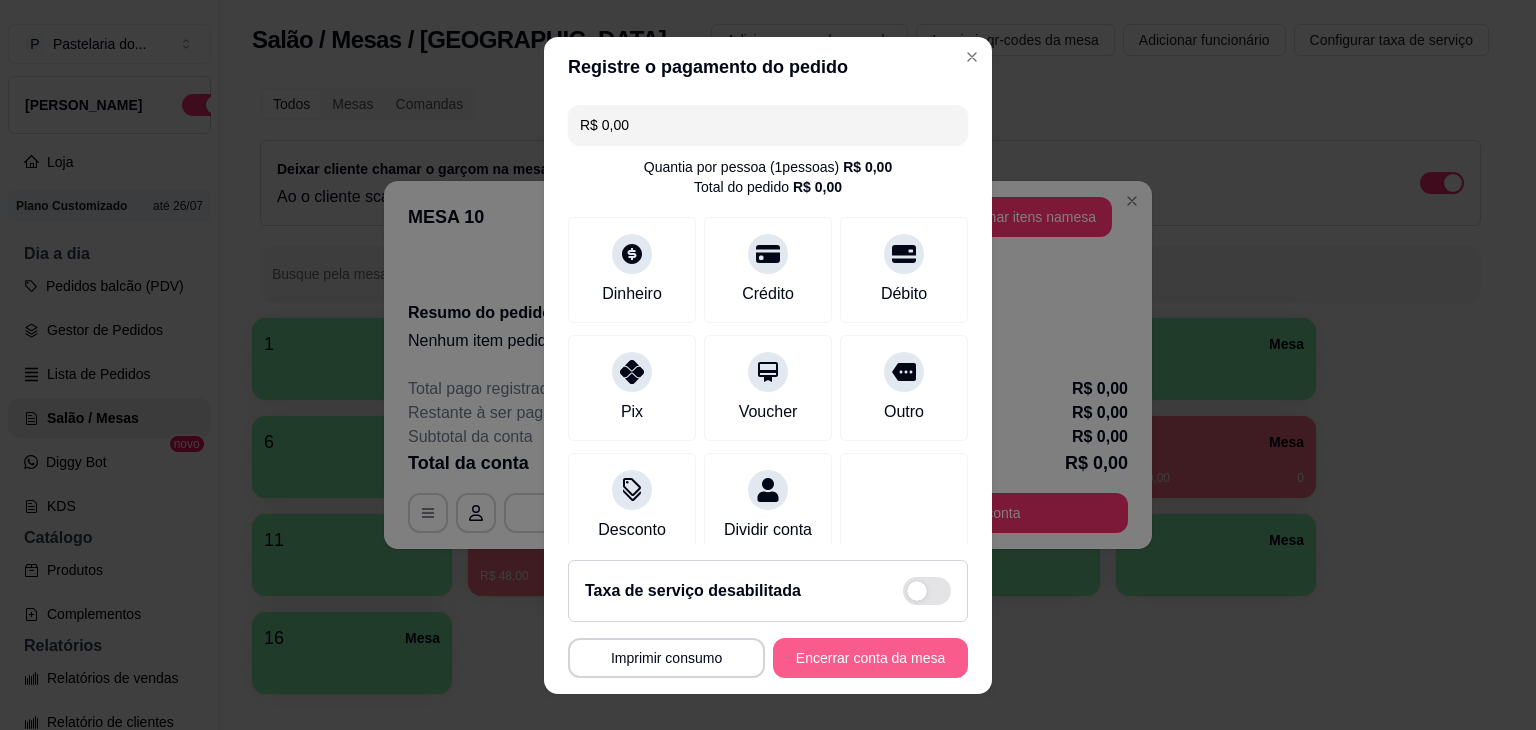 click on "Encerrar conta da mesa" at bounding box center [870, 658] 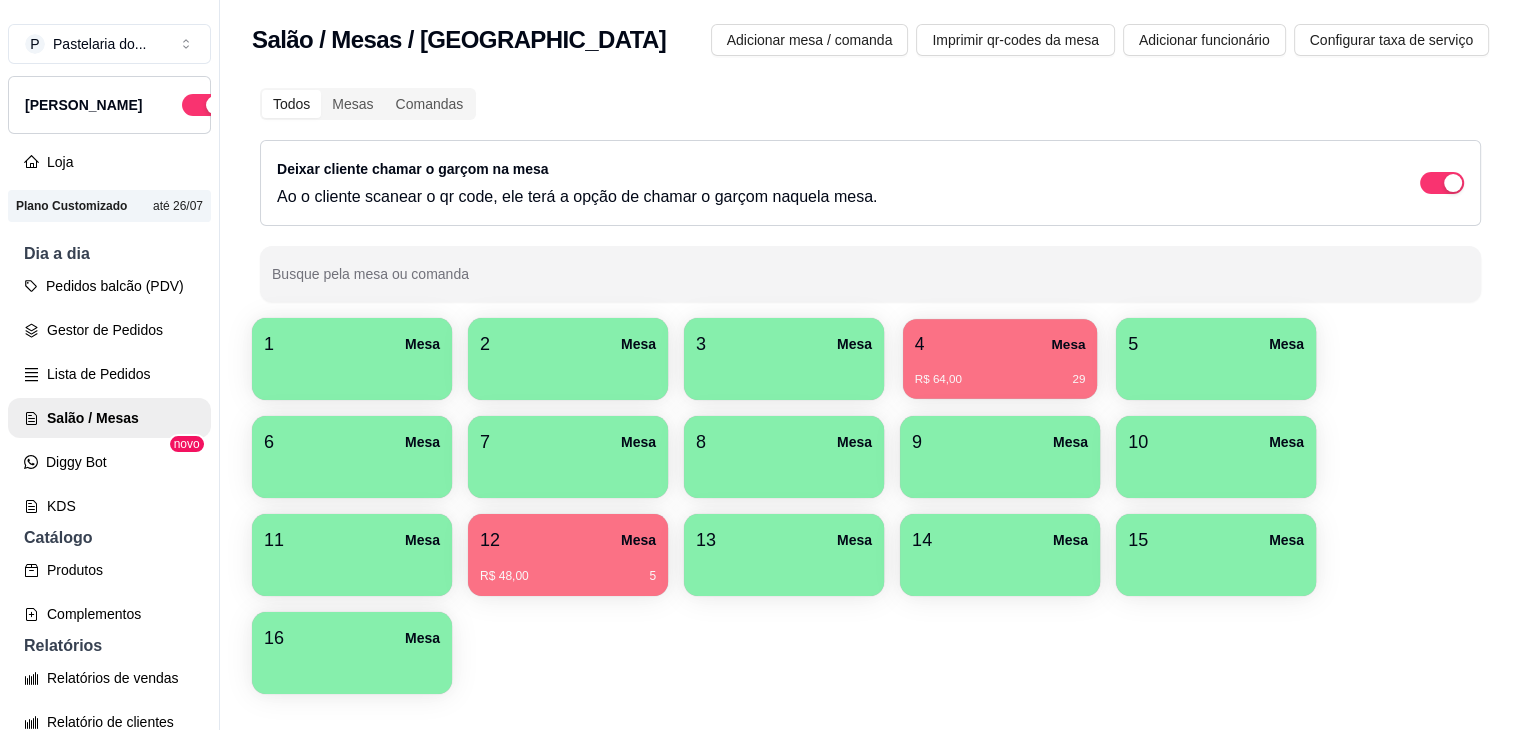 click on "4 Mesa R$ 64,00 29" at bounding box center (1000, 359) 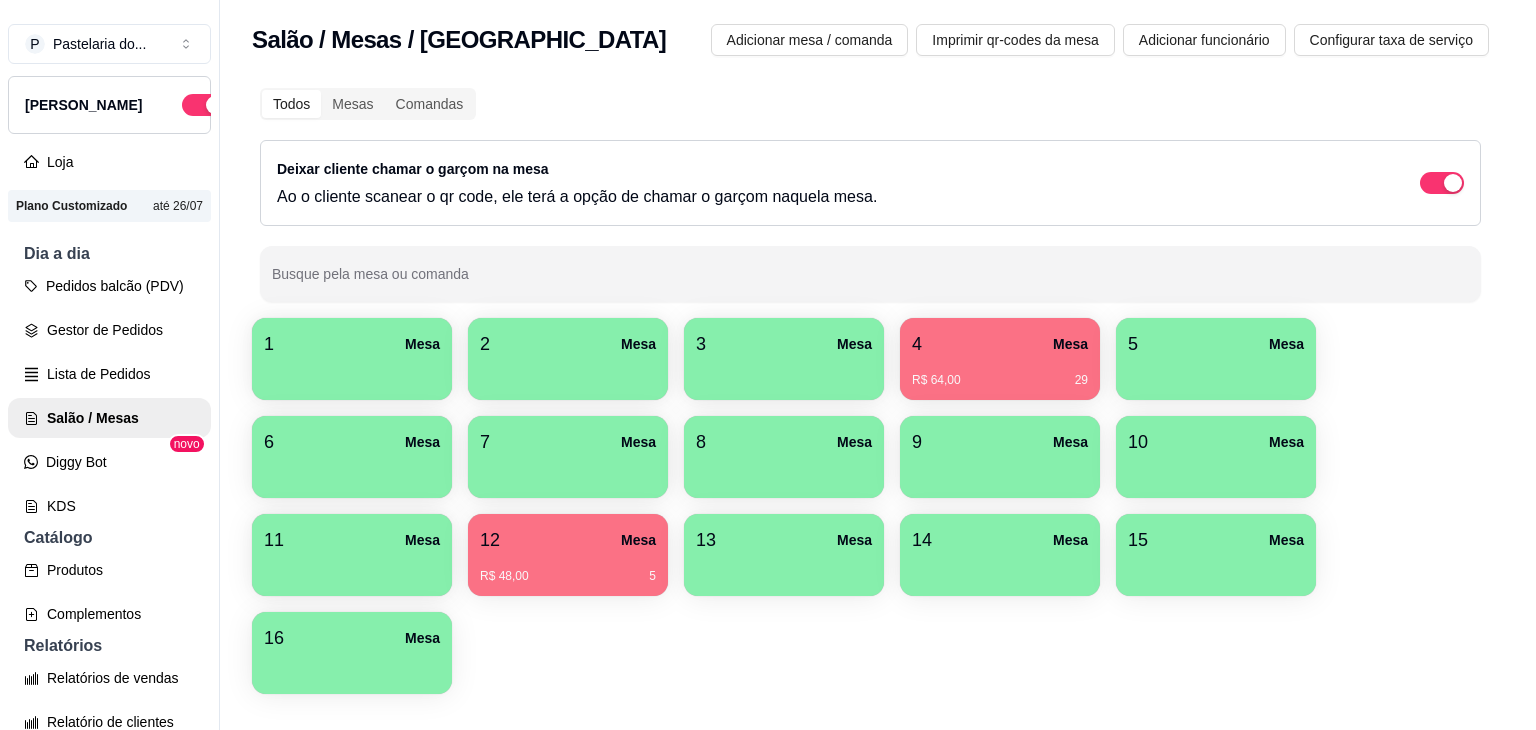 click on "**********" at bounding box center [768, 365] 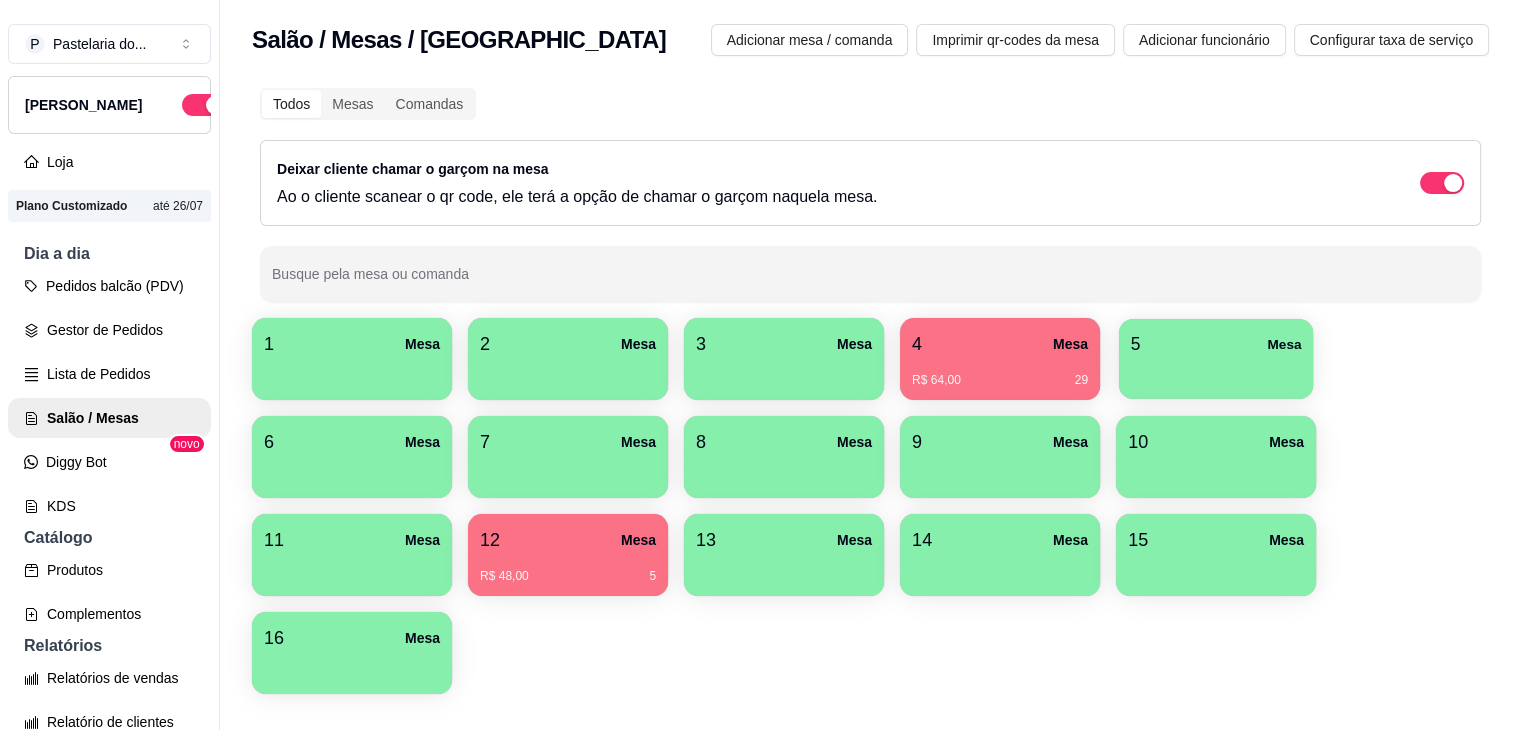 click on "5 Mesa" at bounding box center [1216, 344] 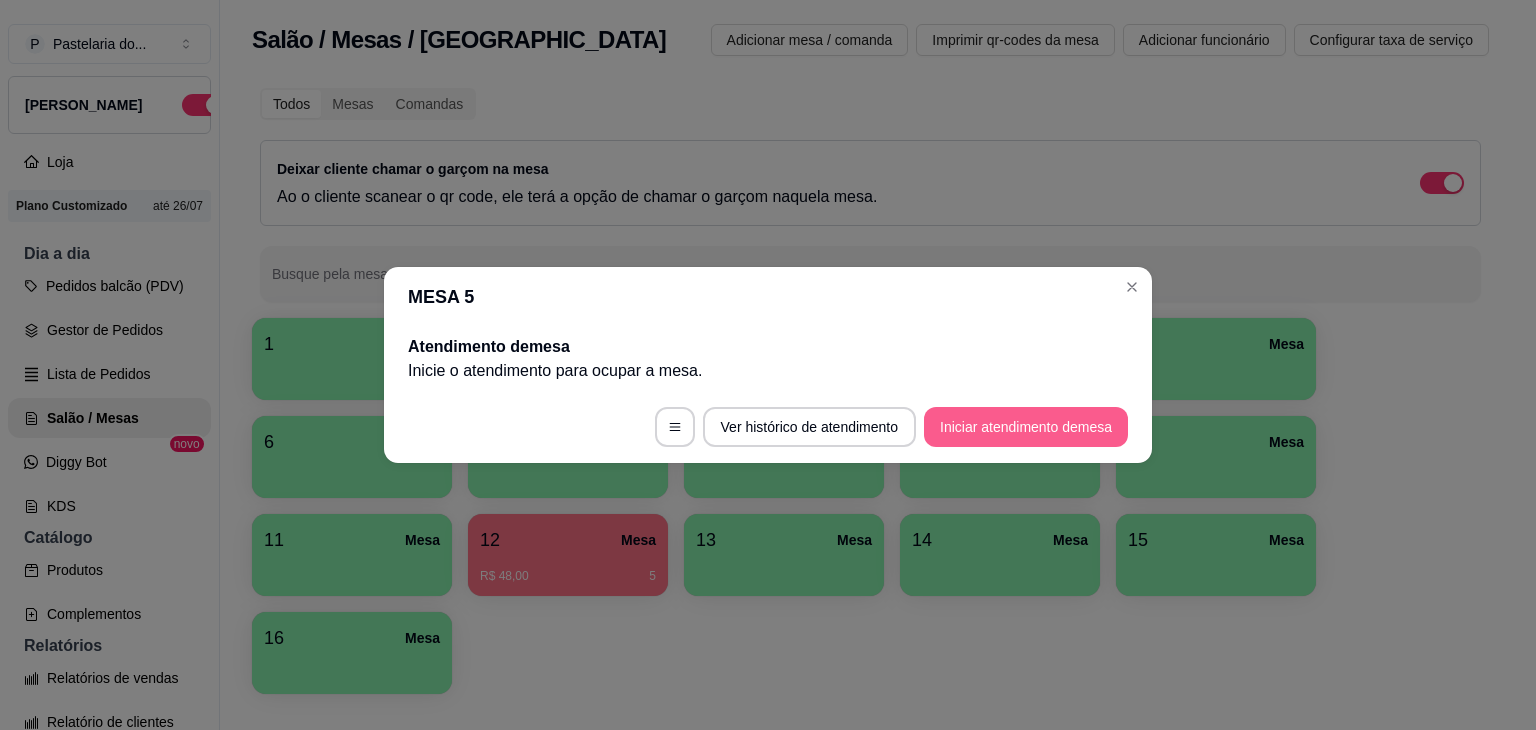 click on "Iniciar atendimento de  mesa" at bounding box center [1026, 427] 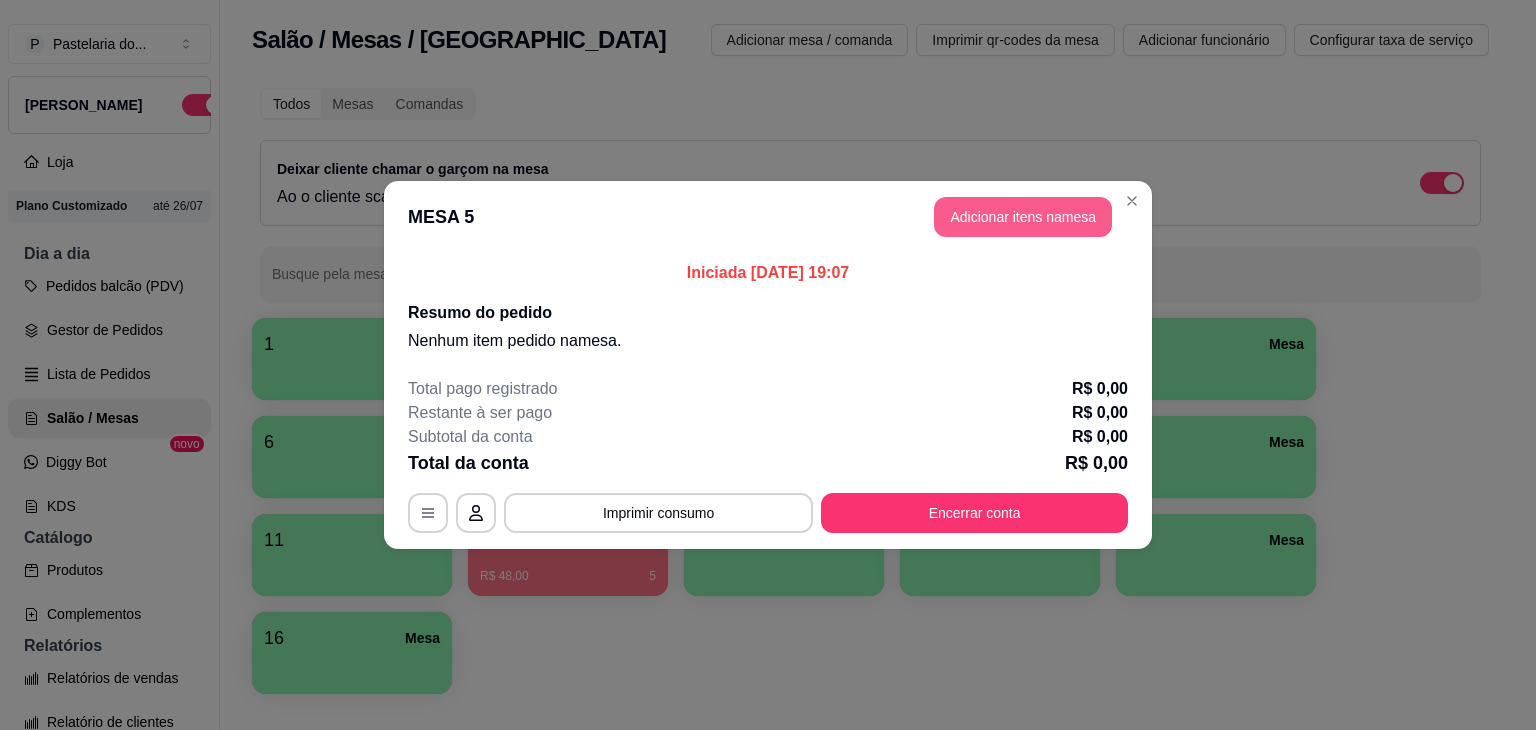 click on "Adicionar itens na  mesa" at bounding box center (1023, 217) 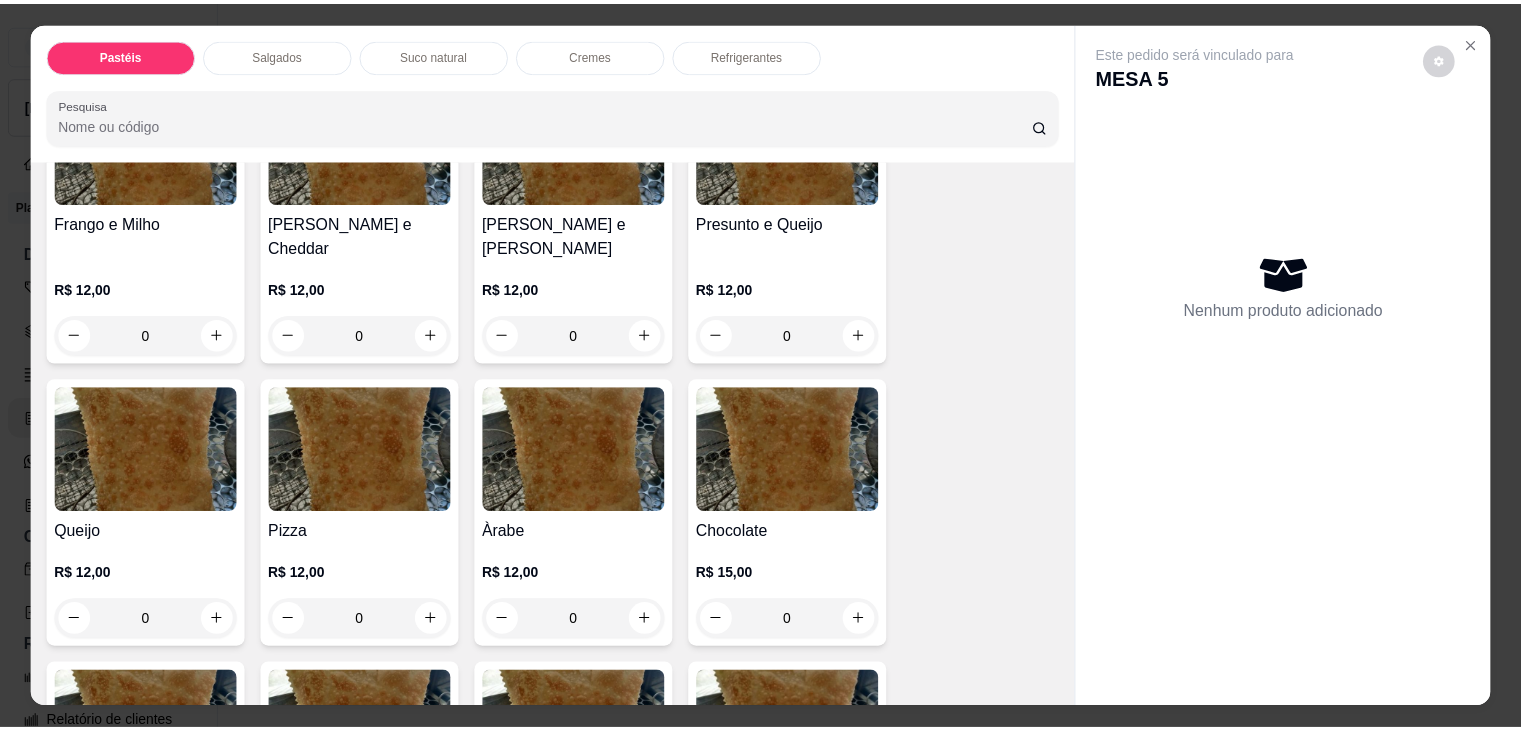 scroll, scrollTop: 1000, scrollLeft: 0, axis: vertical 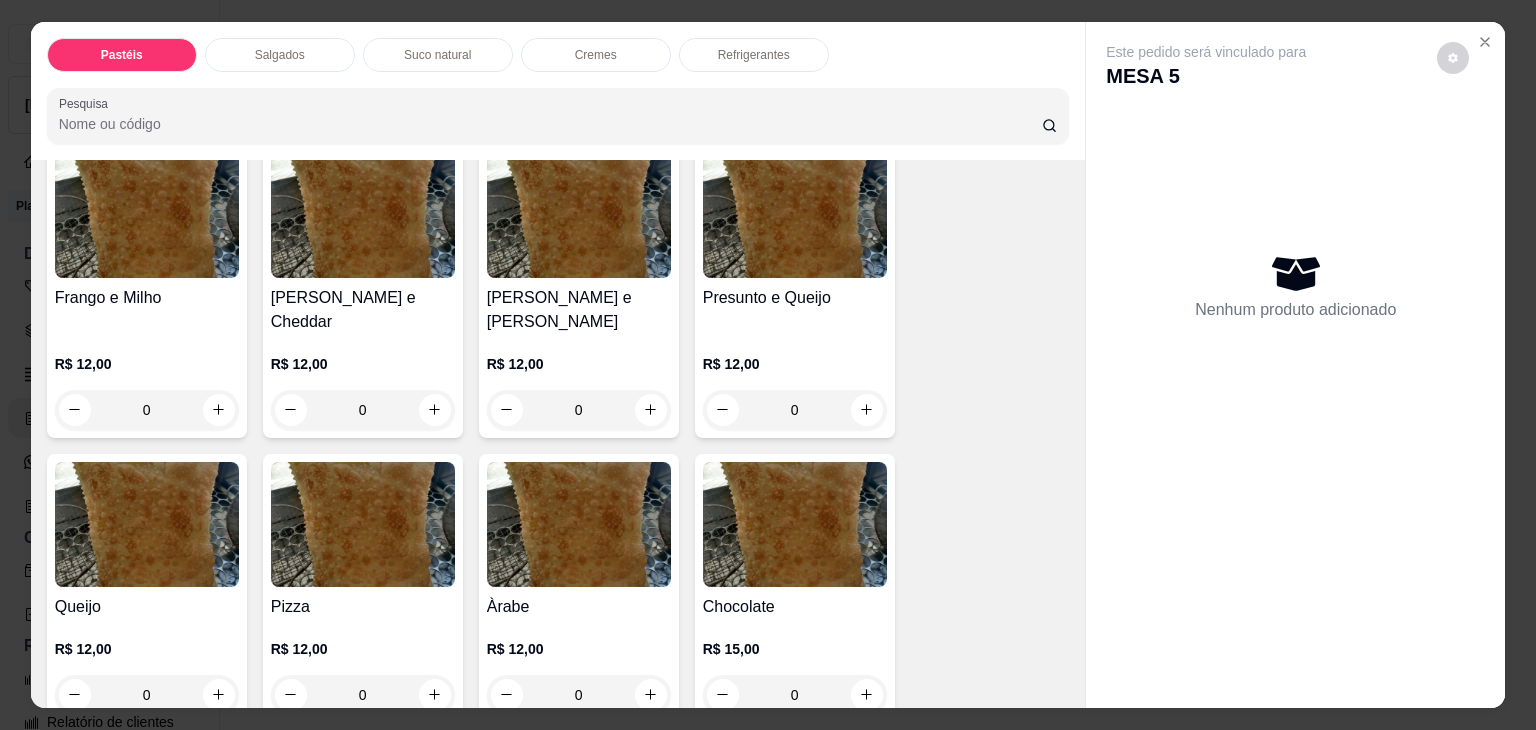 click at bounding box center [579, 524] 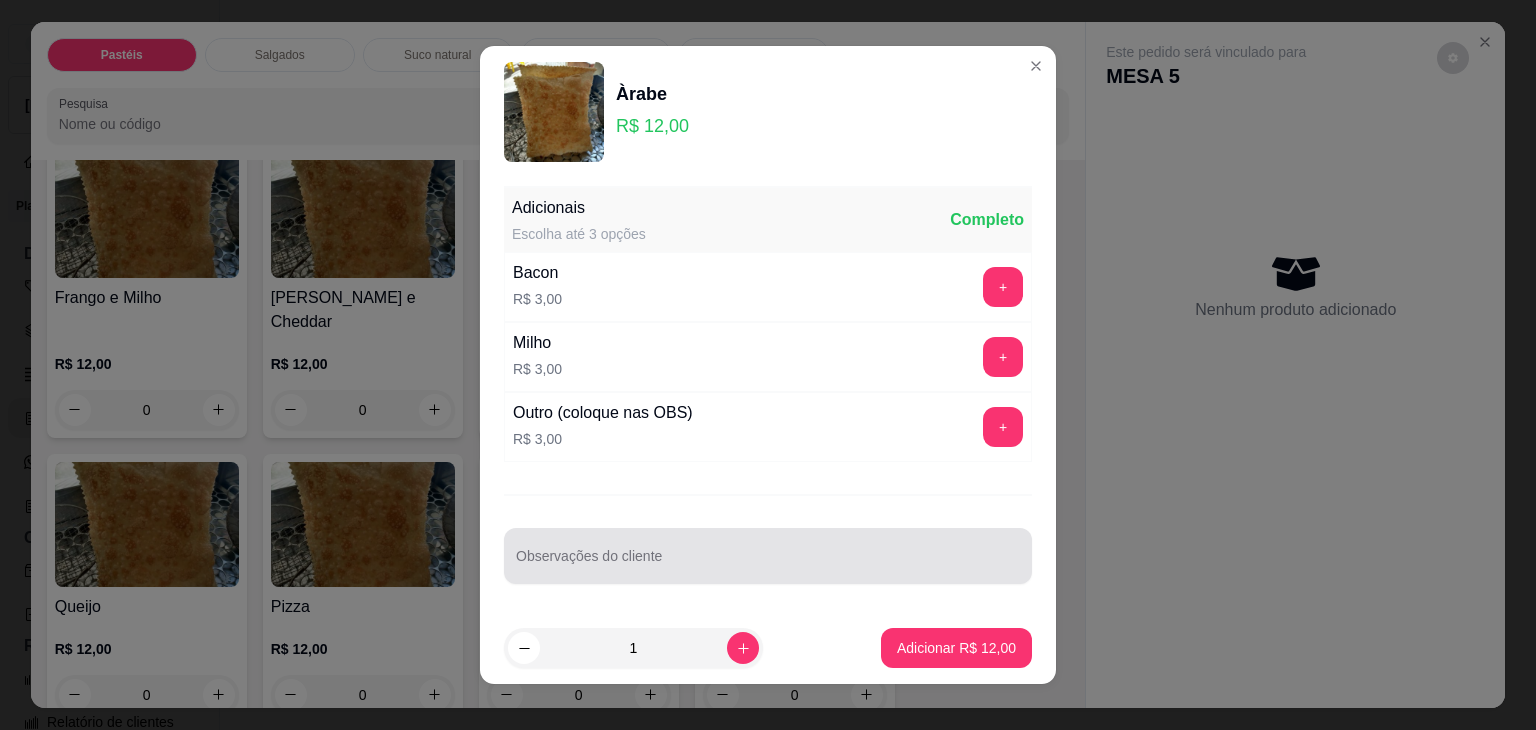 click on "Observações do cliente" at bounding box center (768, 564) 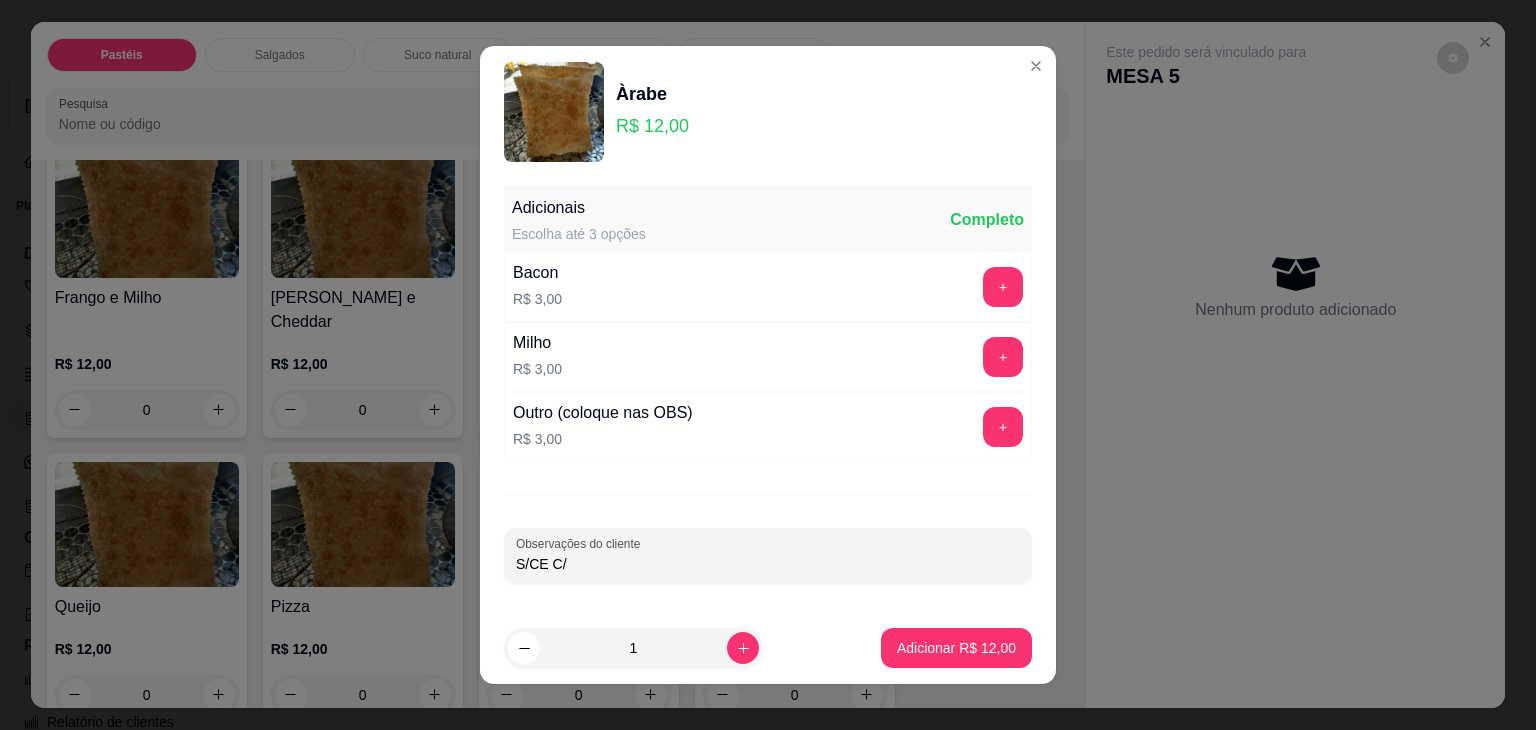 type on "S/CE C/Q" 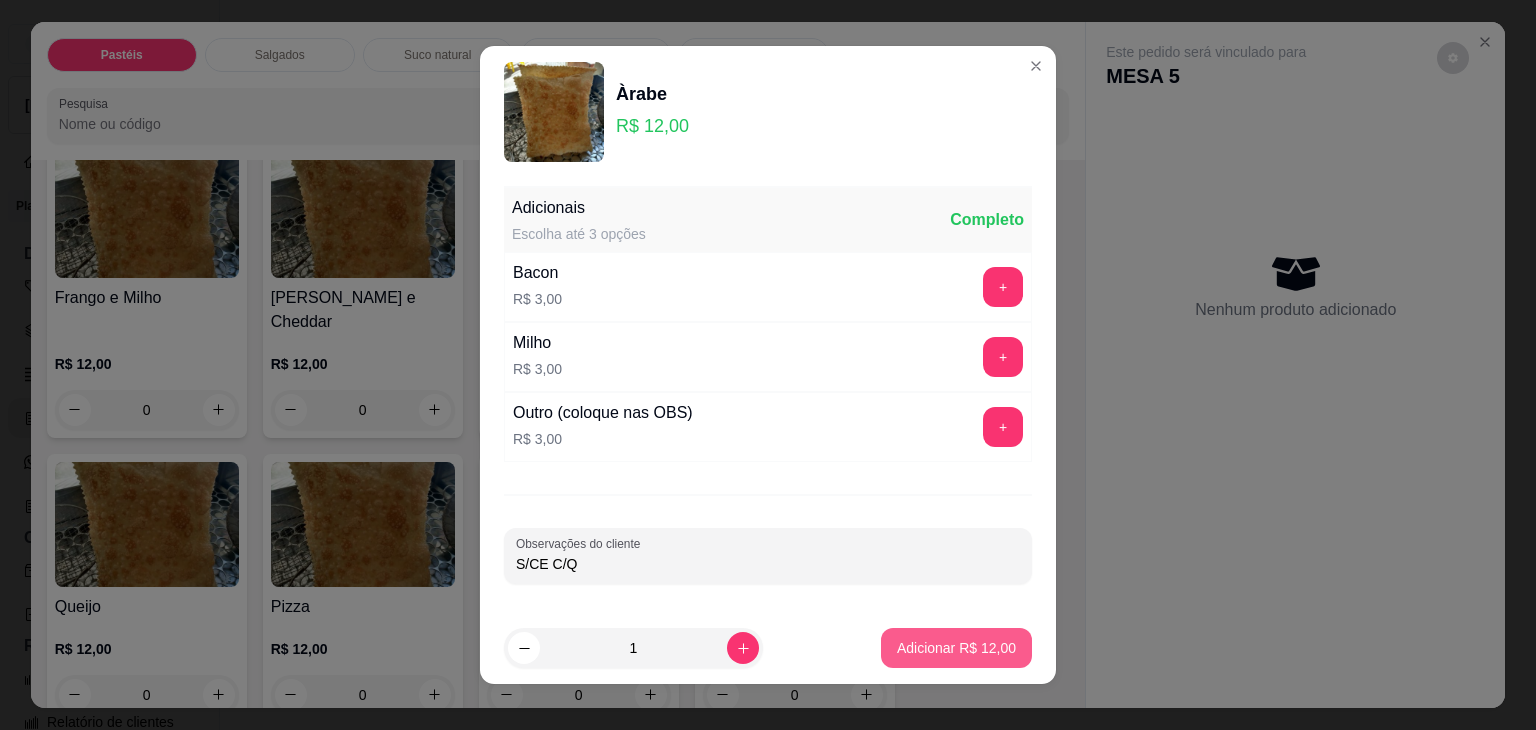 click on "Adicionar   R$ 12,00" at bounding box center [956, 648] 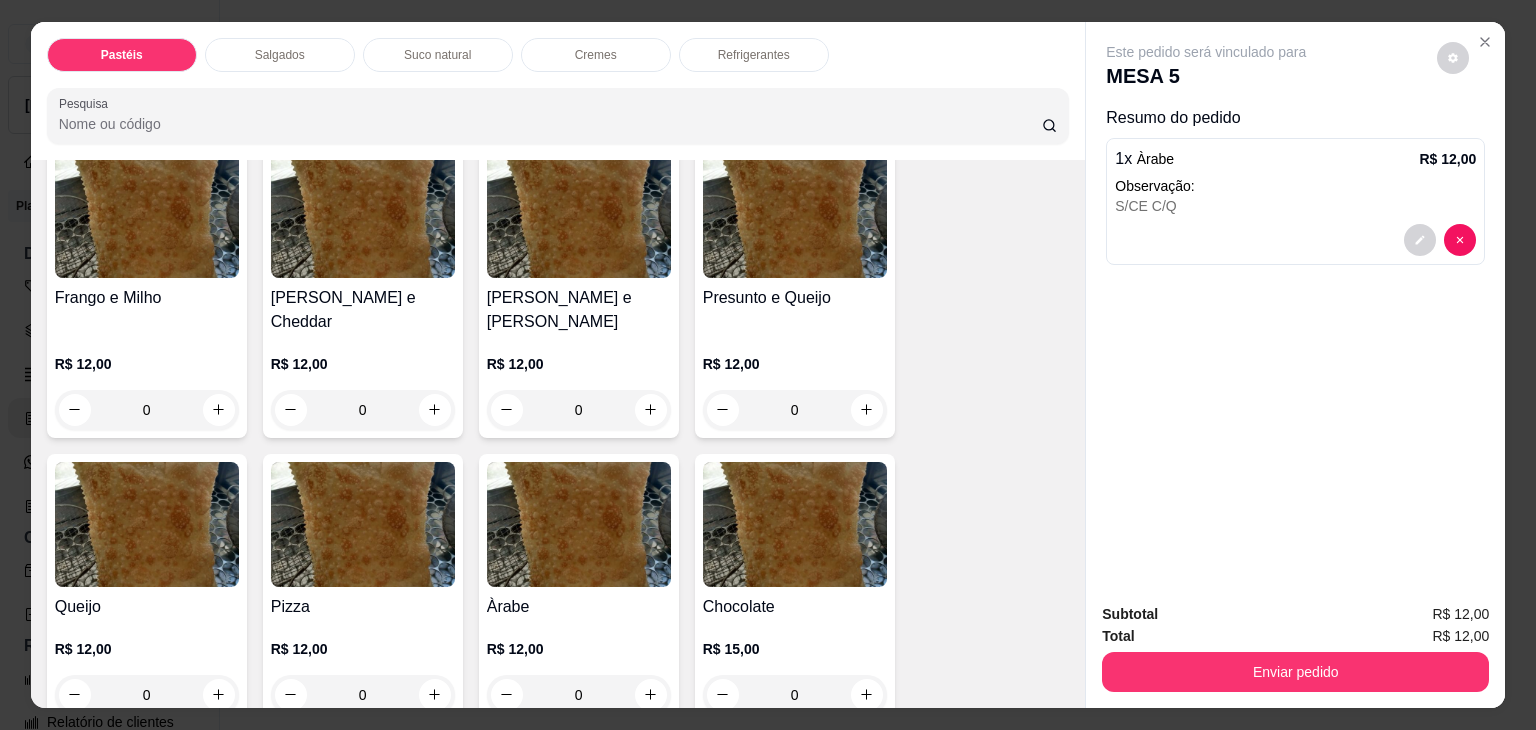 click on "Subtotal R$ 12,00 Total R$ 12,00 Enviar pedido" at bounding box center (1295, 647) 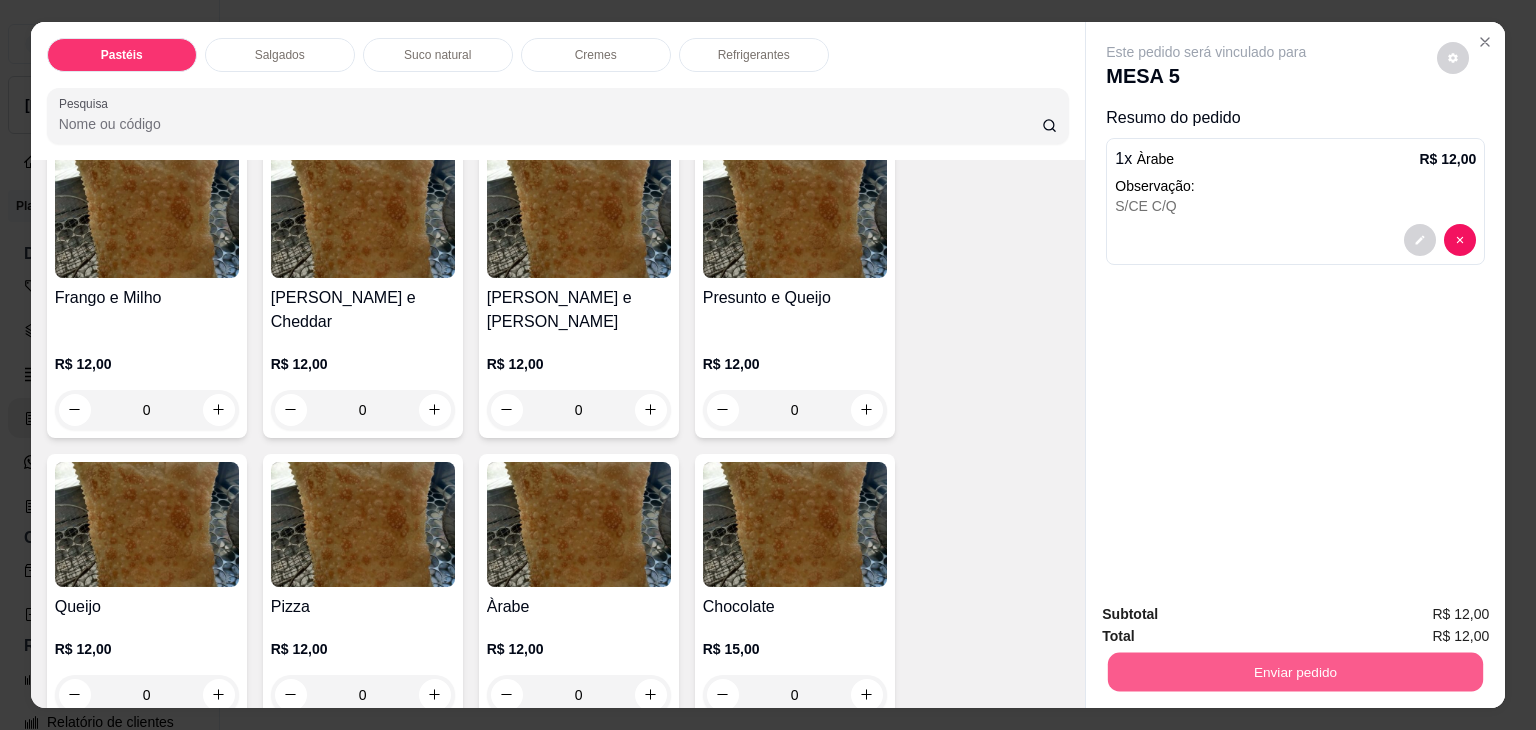 click on "Enviar pedido" at bounding box center [1295, 672] 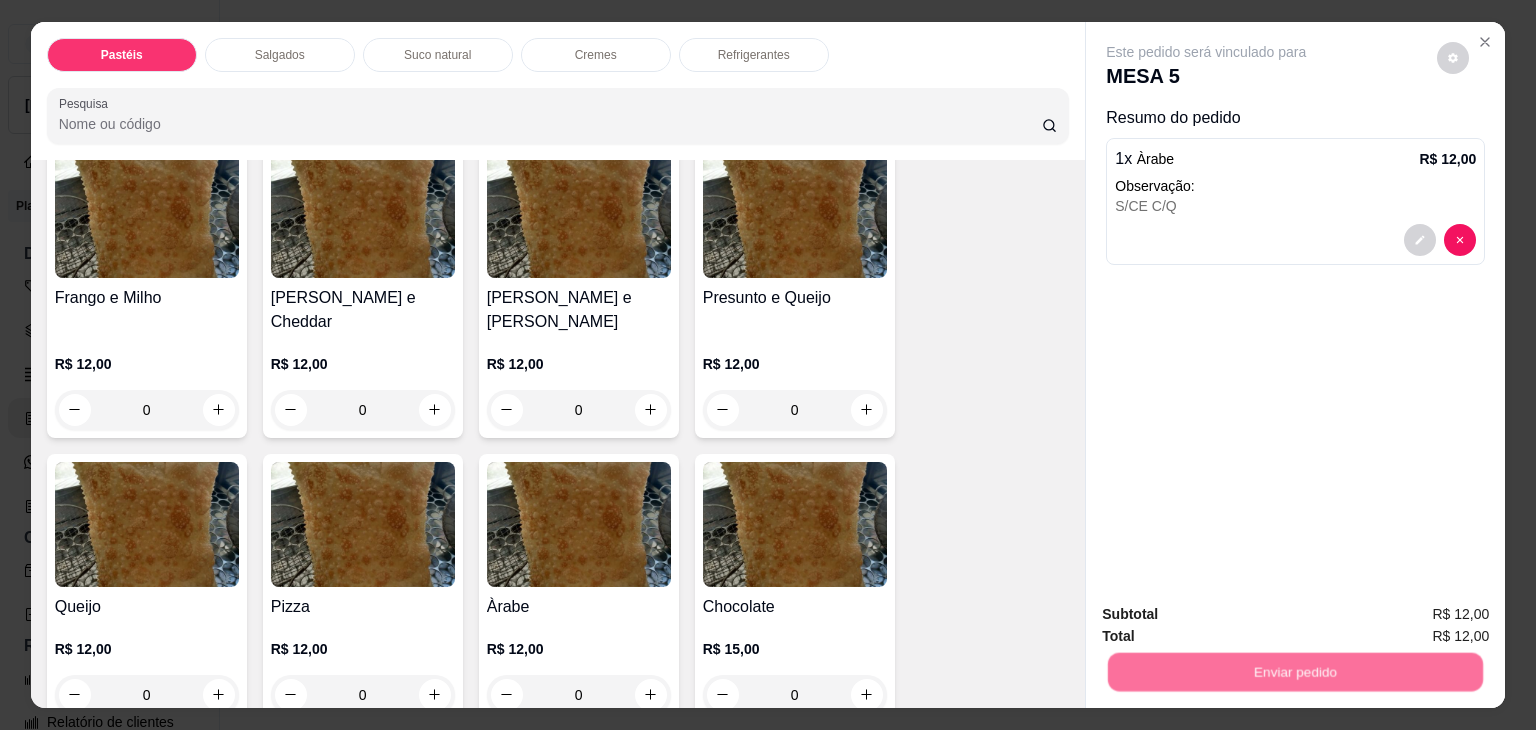 click on "Não registrar e enviar pedido" at bounding box center [1229, 615] 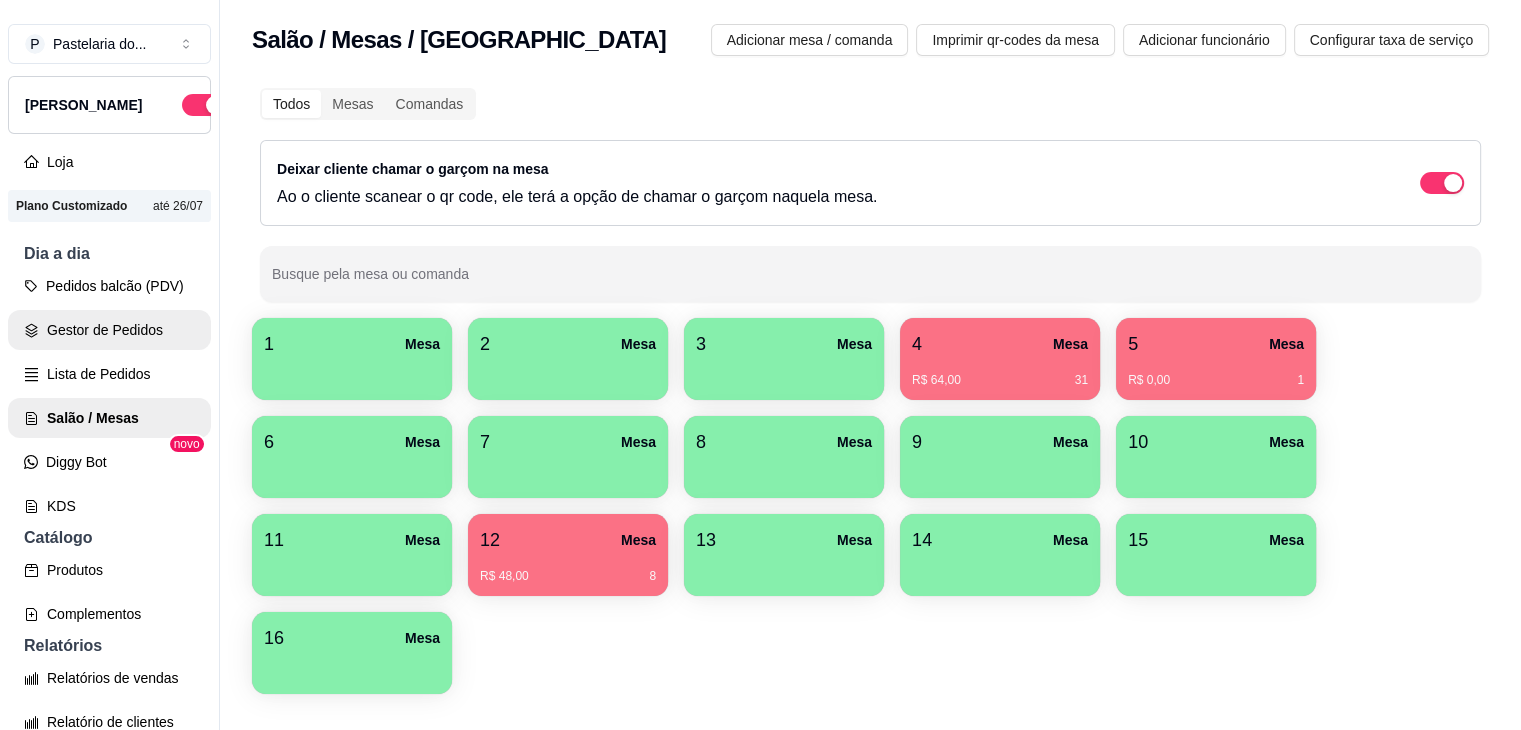 click on "Gestor de Pedidos" at bounding box center (109, 330) 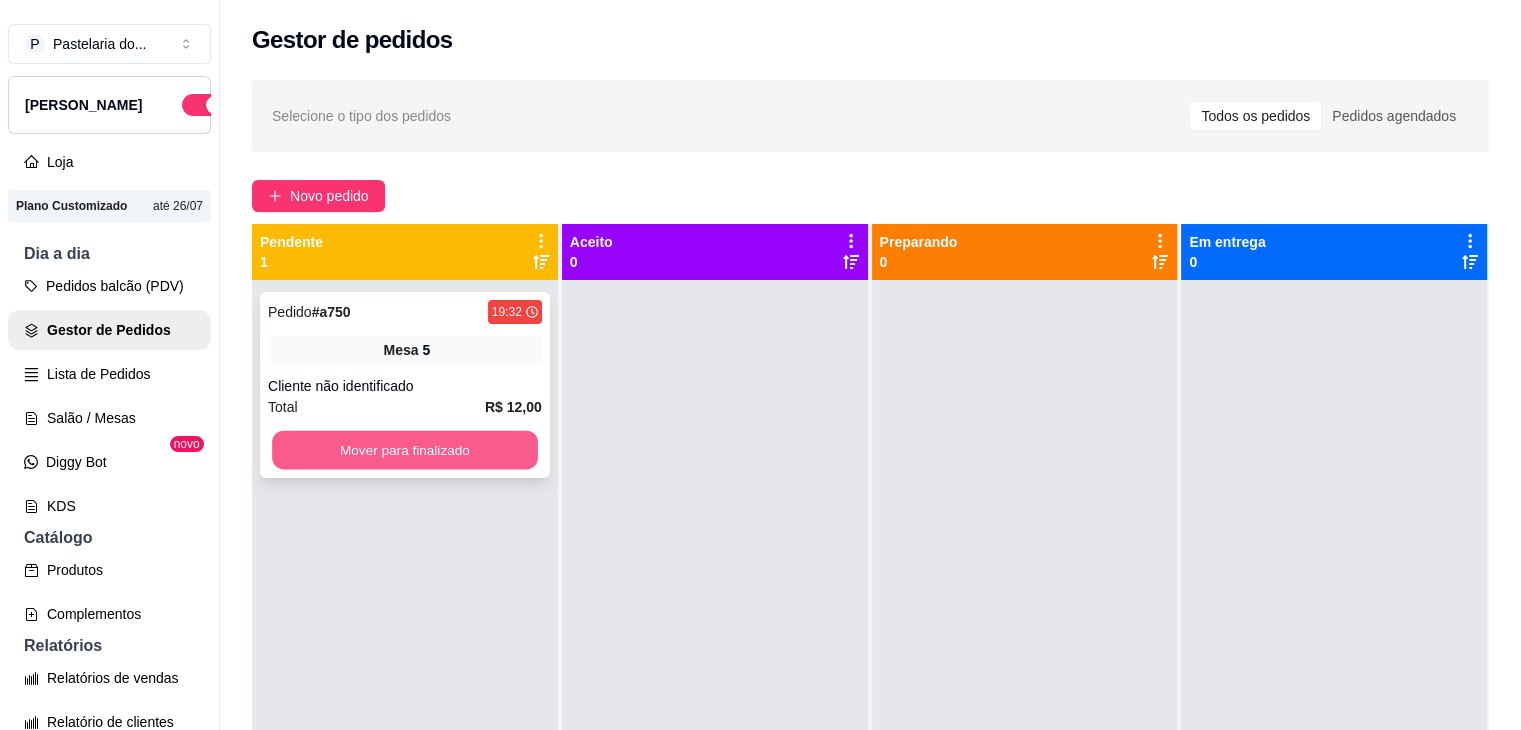 click on "Mover para finalizado" at bounding box center (405, 450) 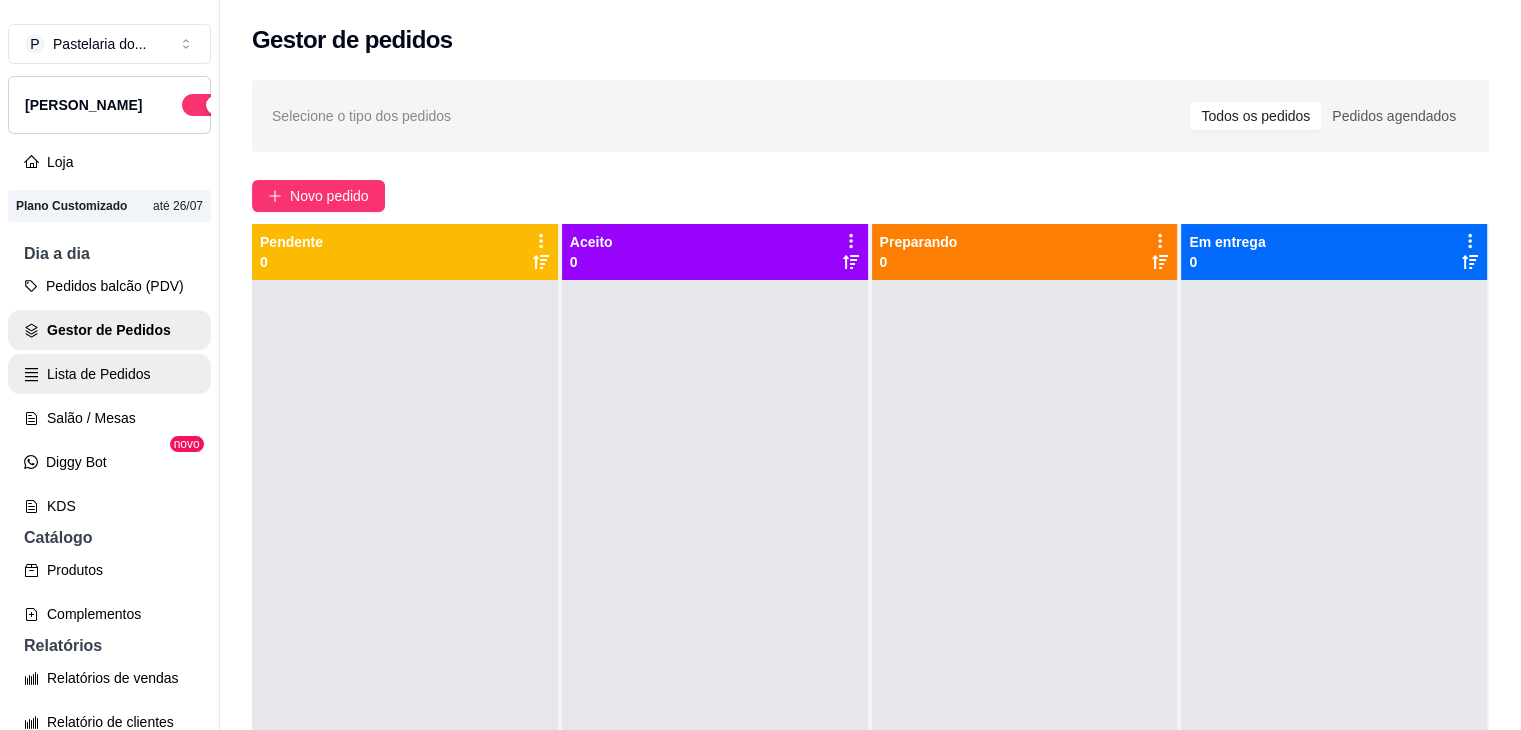 click on "Lista de Pedidos" at bounding box center [109, 374] 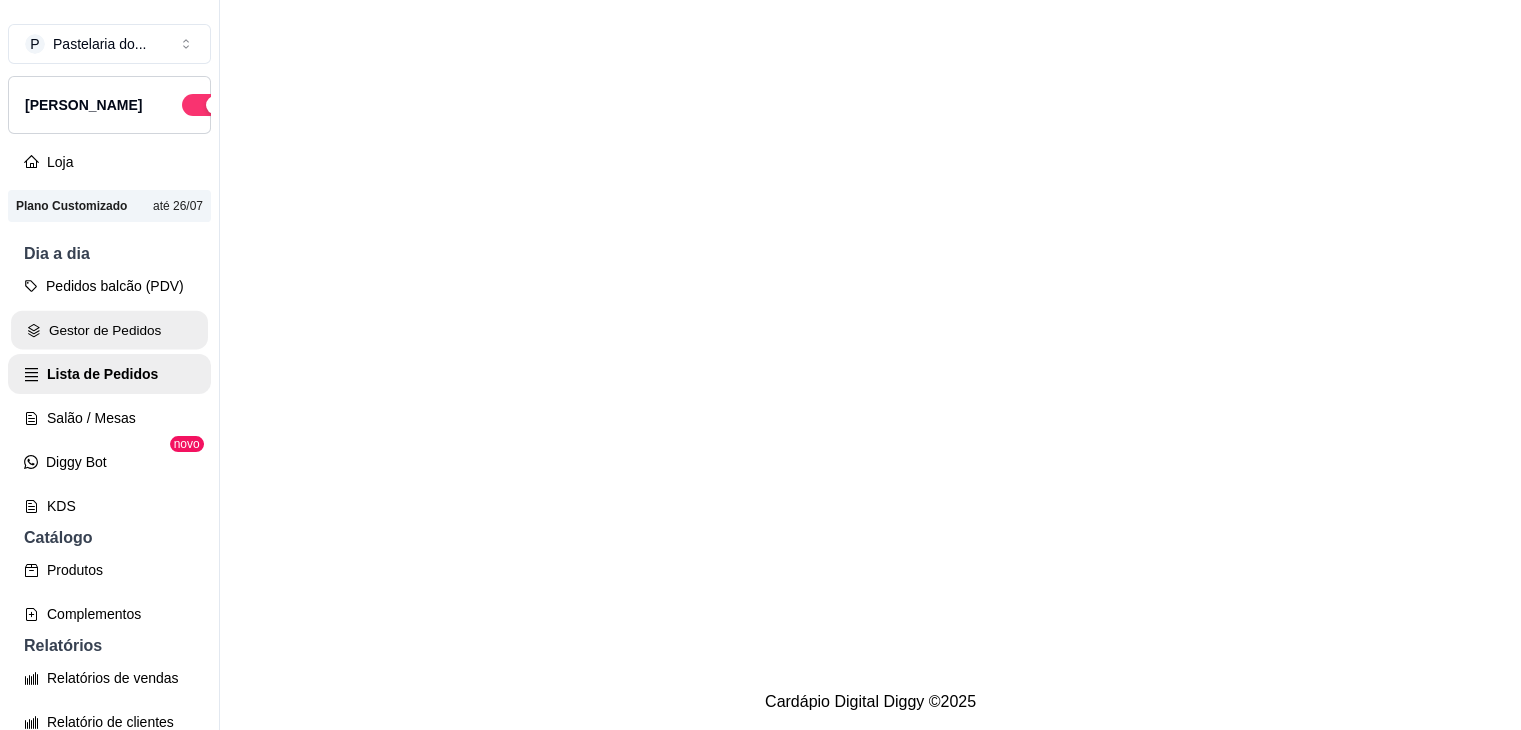 click on "Gestor de Pedidos" at bounding box center (109, 330) 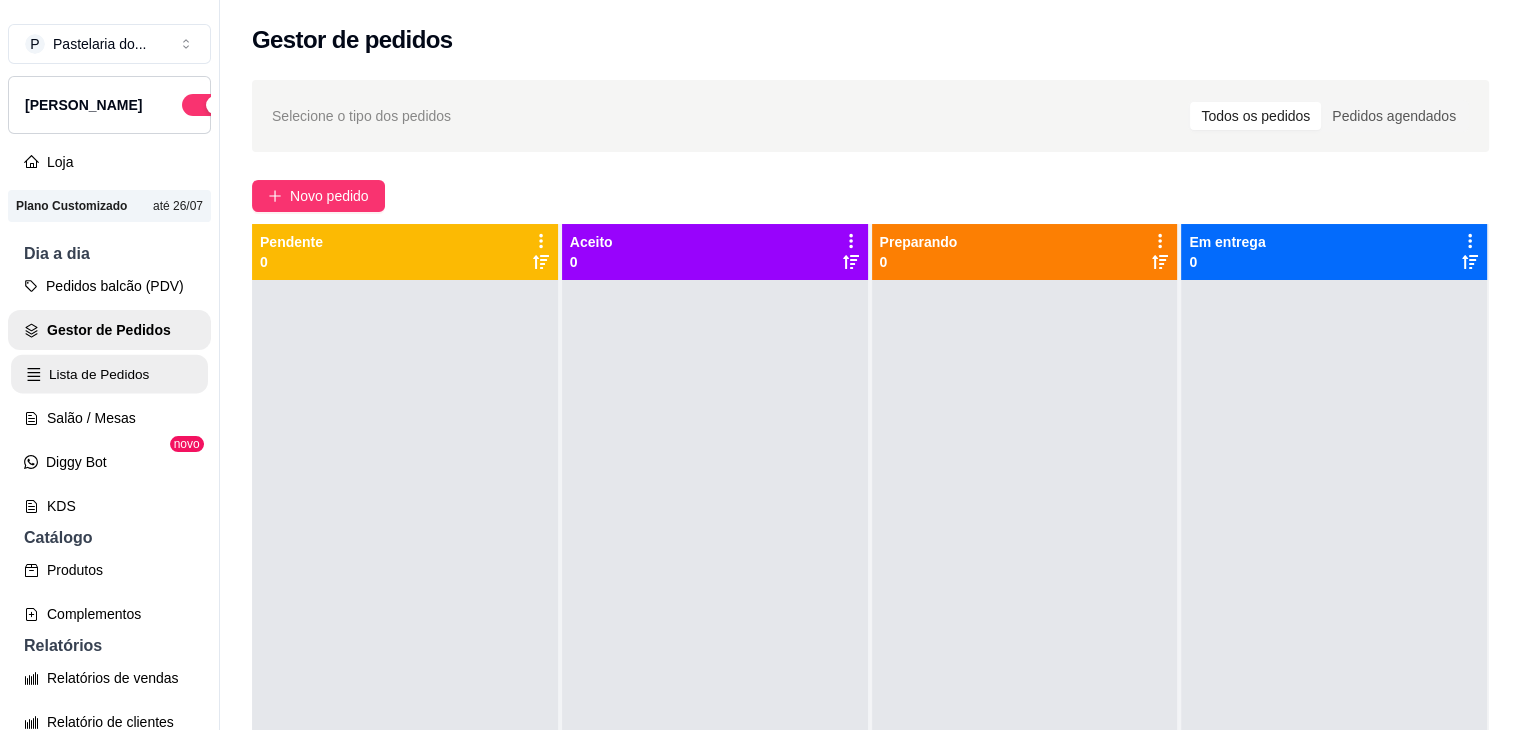 click on "Lista de Pedidos" at bounding box center (109, 374) 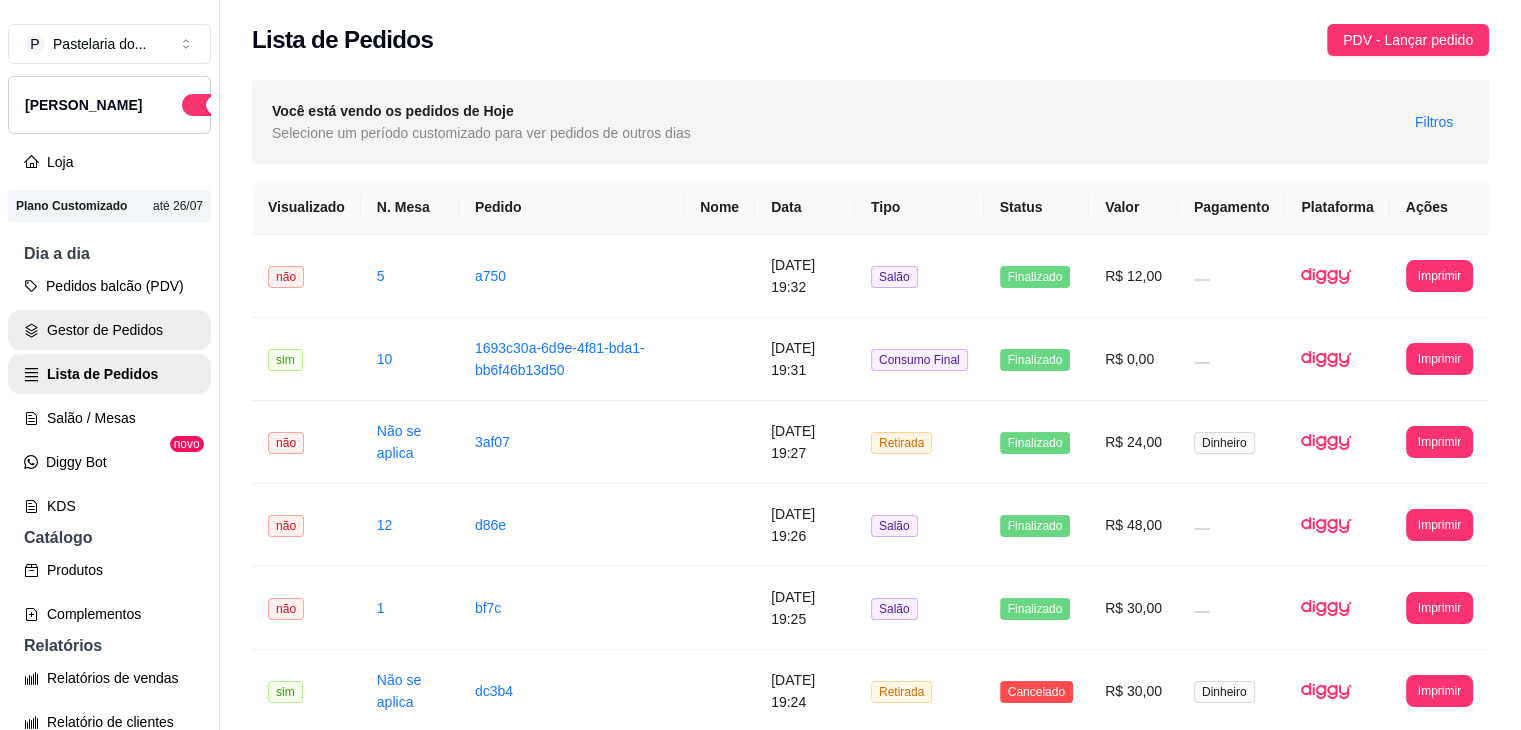 click on "Gestor de Pedidos" at bounding box center [109, 330] 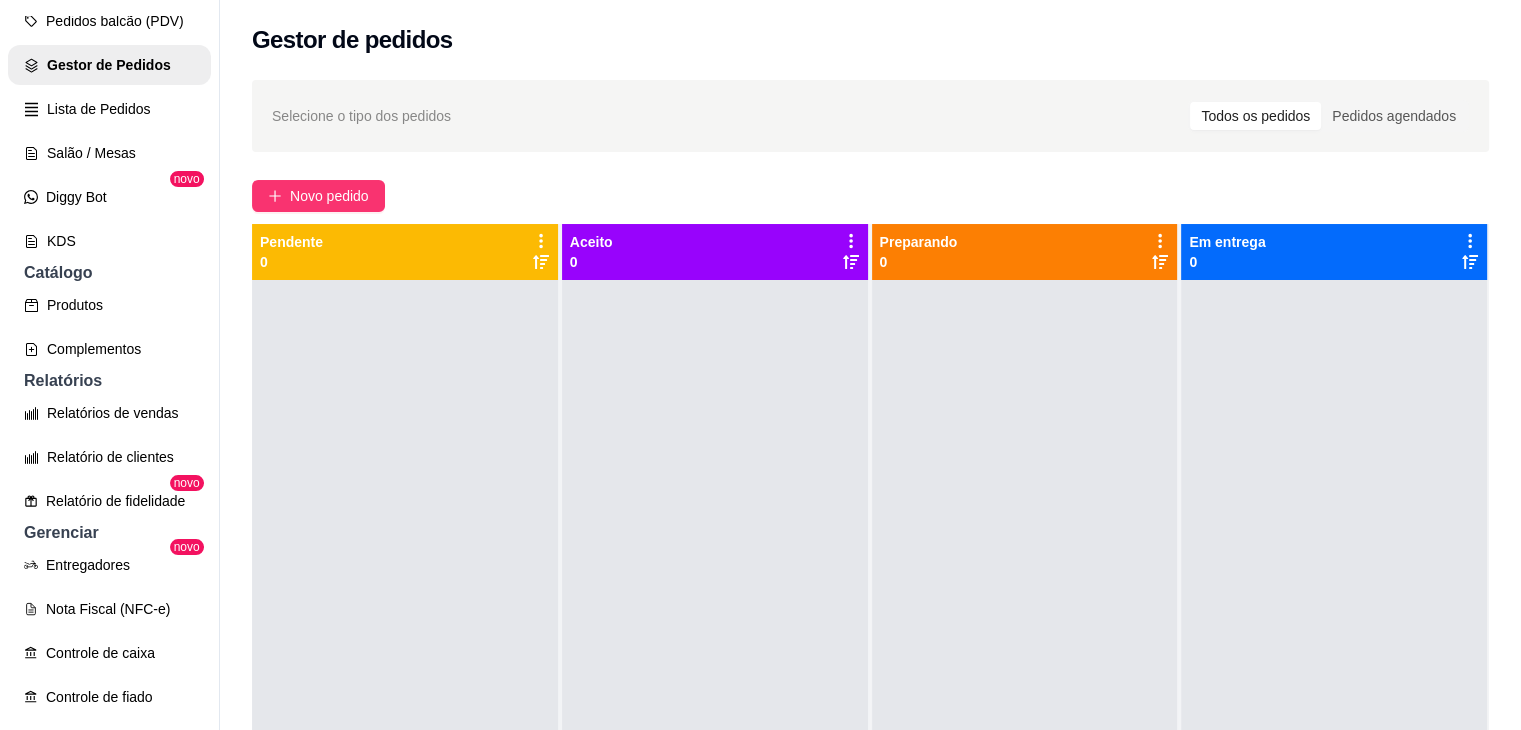 scroll, scrollTop: 300, scrollLeft: 0, axis: vertical 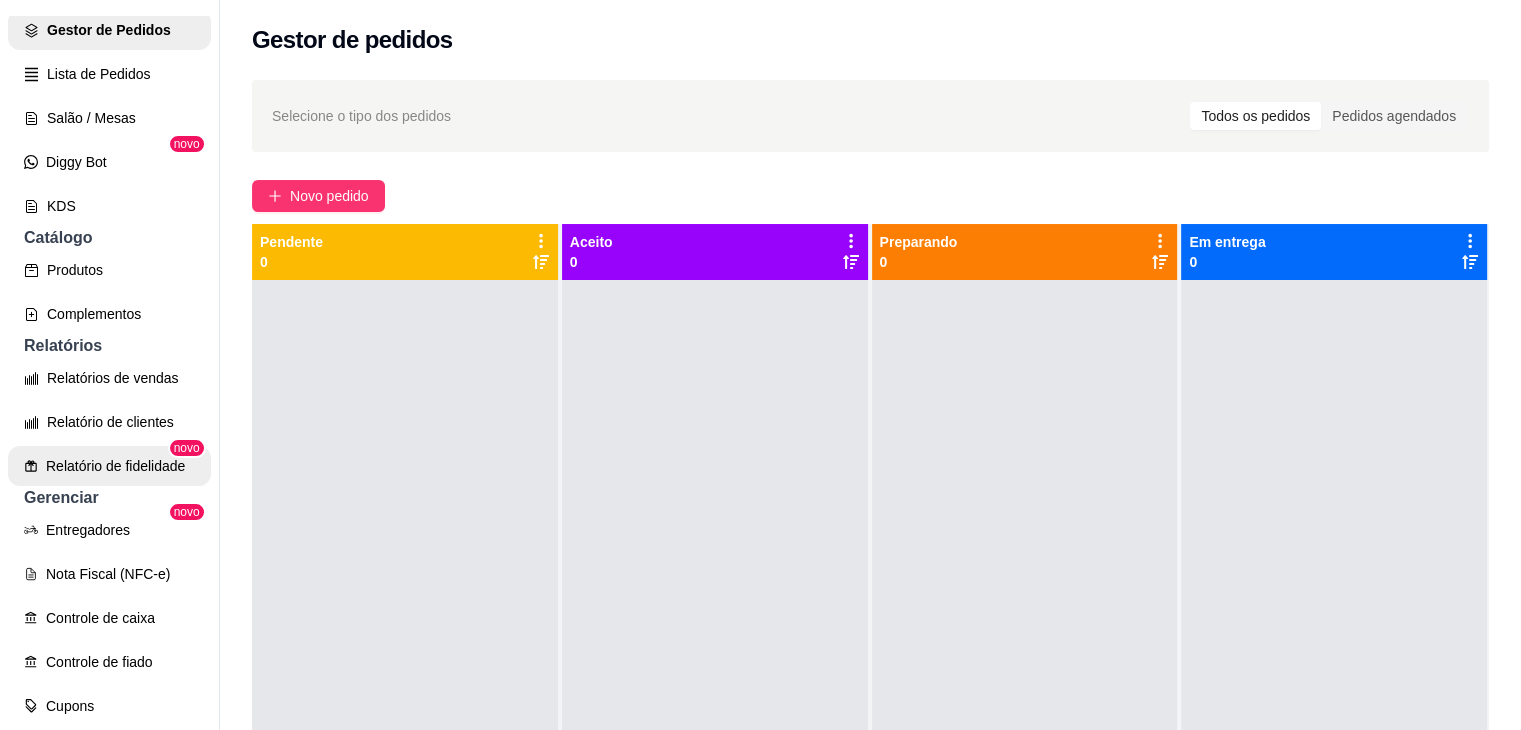 click on "Relatório de fidelidade" at bounding box center [109, 466] 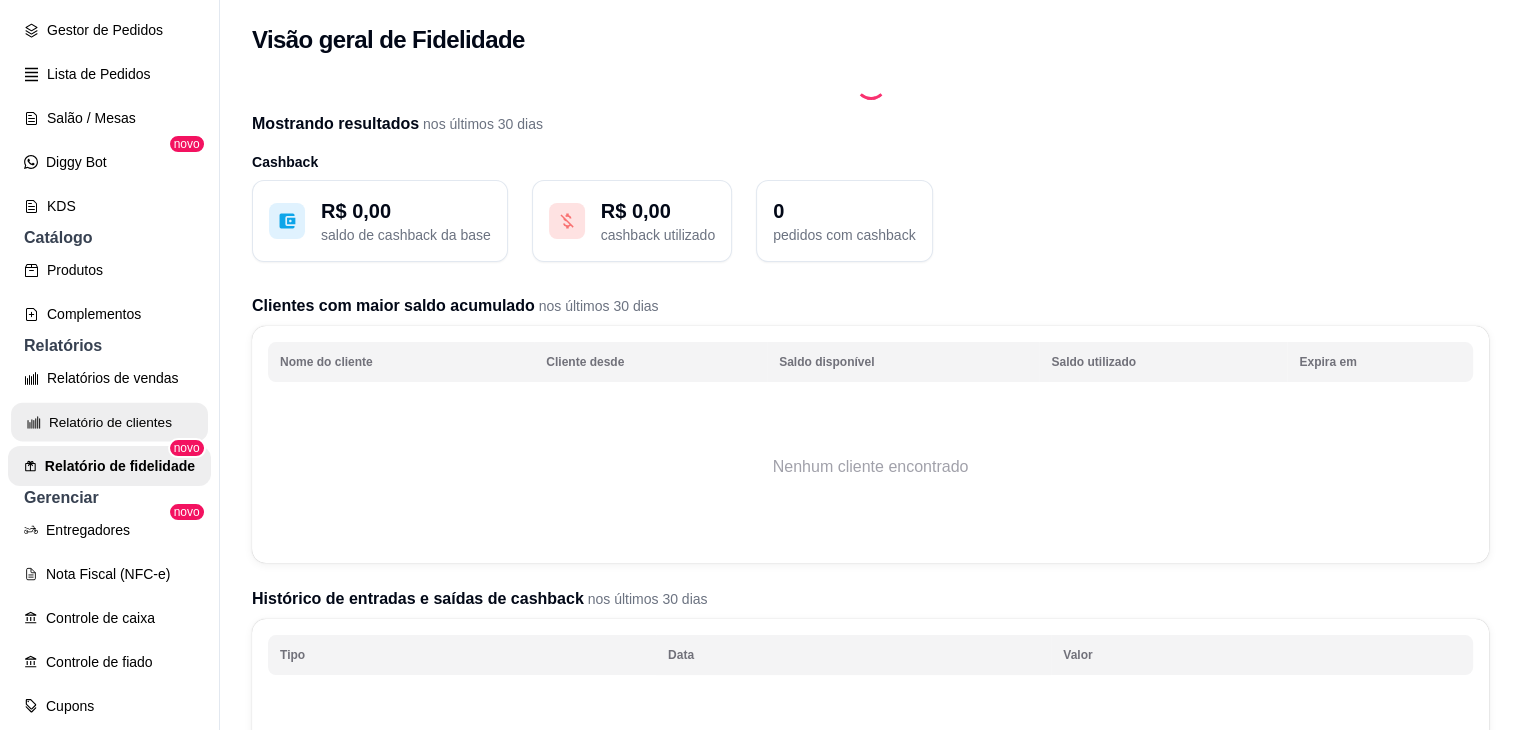 click on "Relatório de clientes" at bounding box center (109, 422) 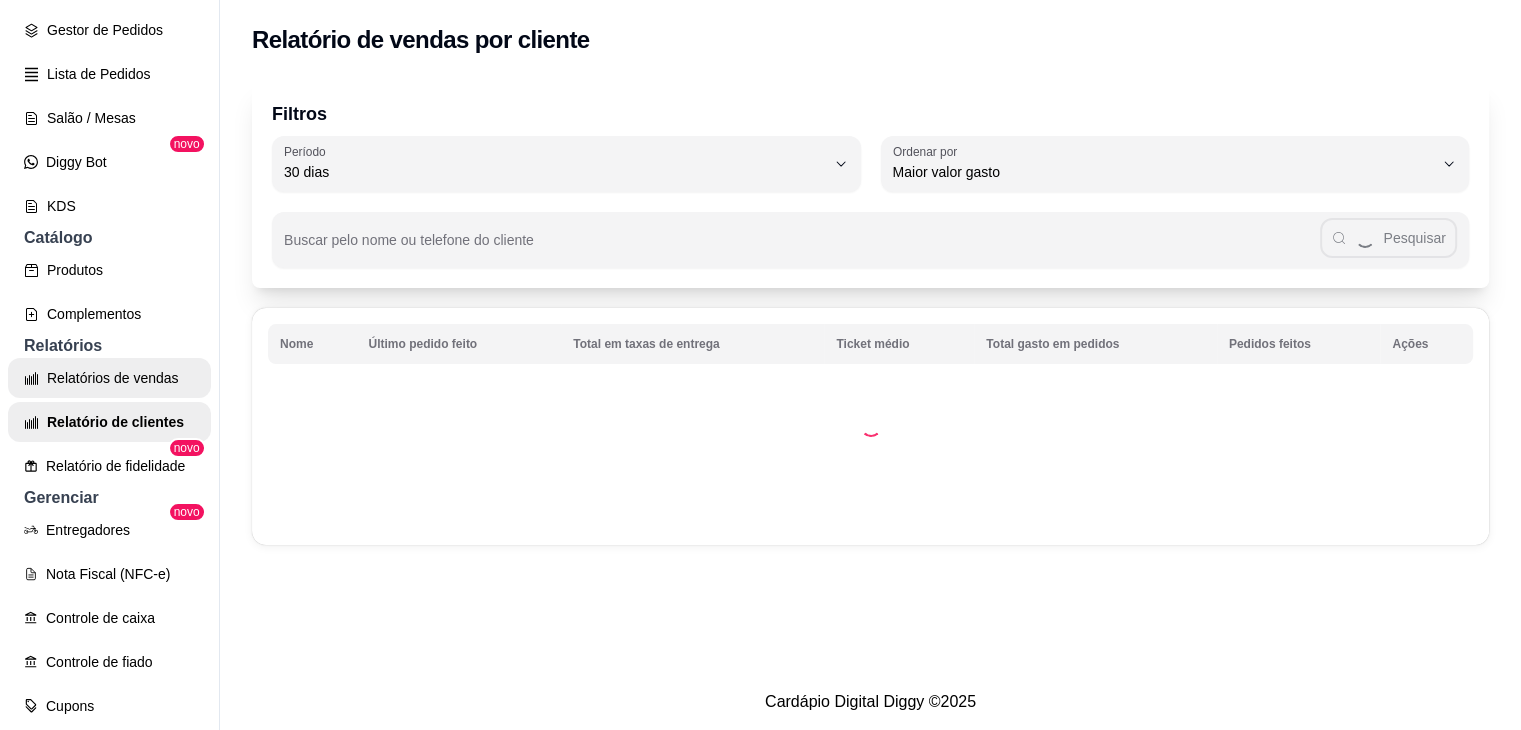 click on "Relatórios de vendas" at bounding box center [109, 378] 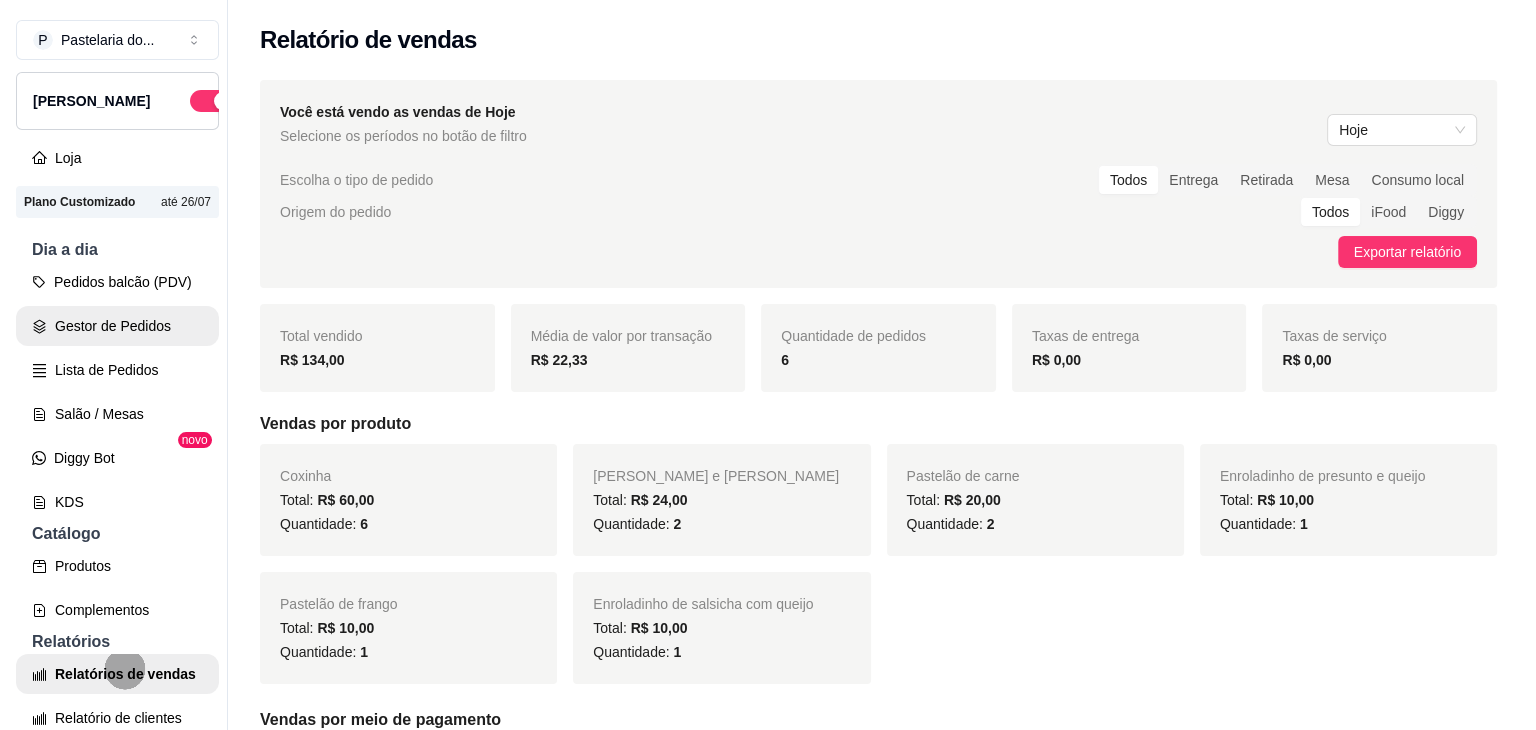 scroll, scrollTop: 0, scrollLeft: 0, axis: both 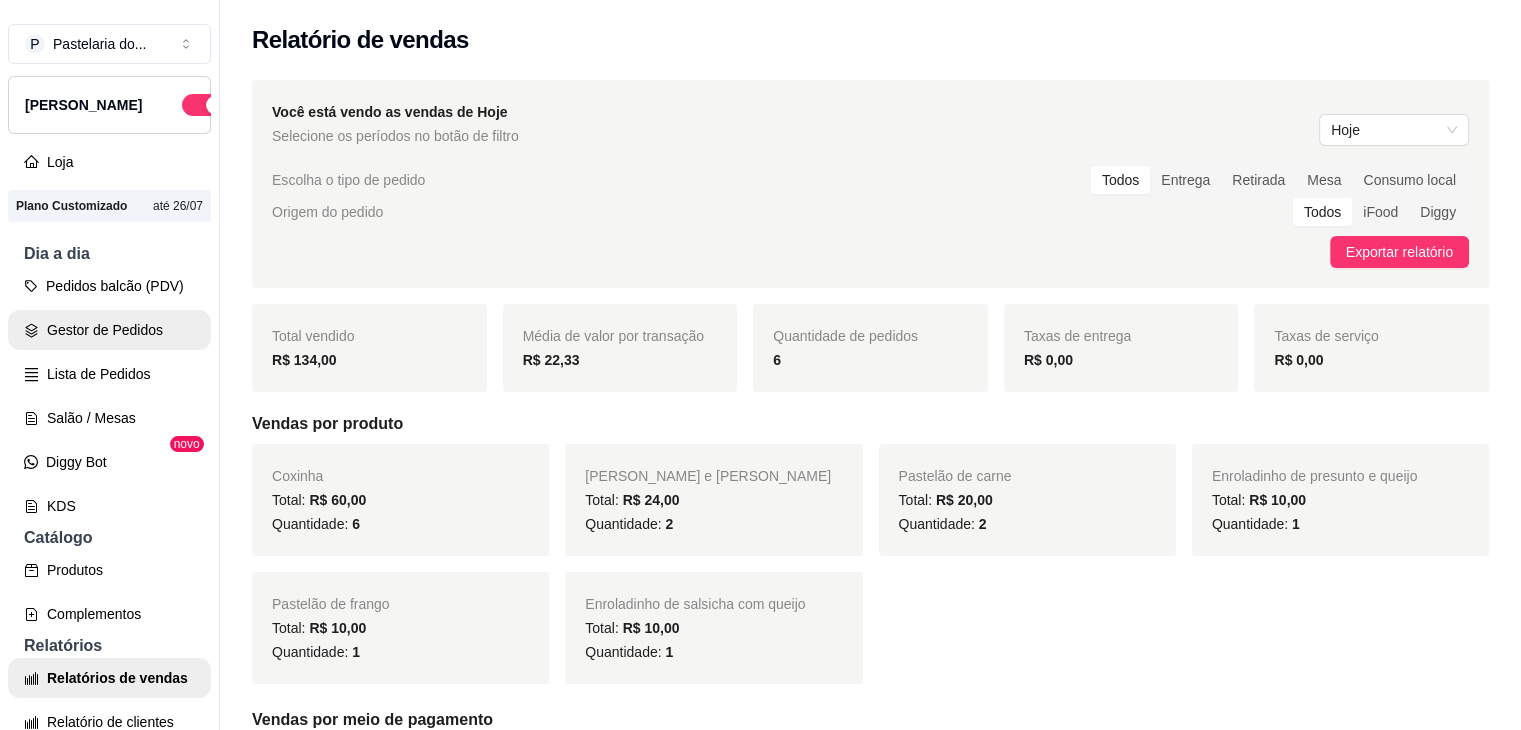 click on "Gestor de Pedidos" at bounding box center [109, 330] 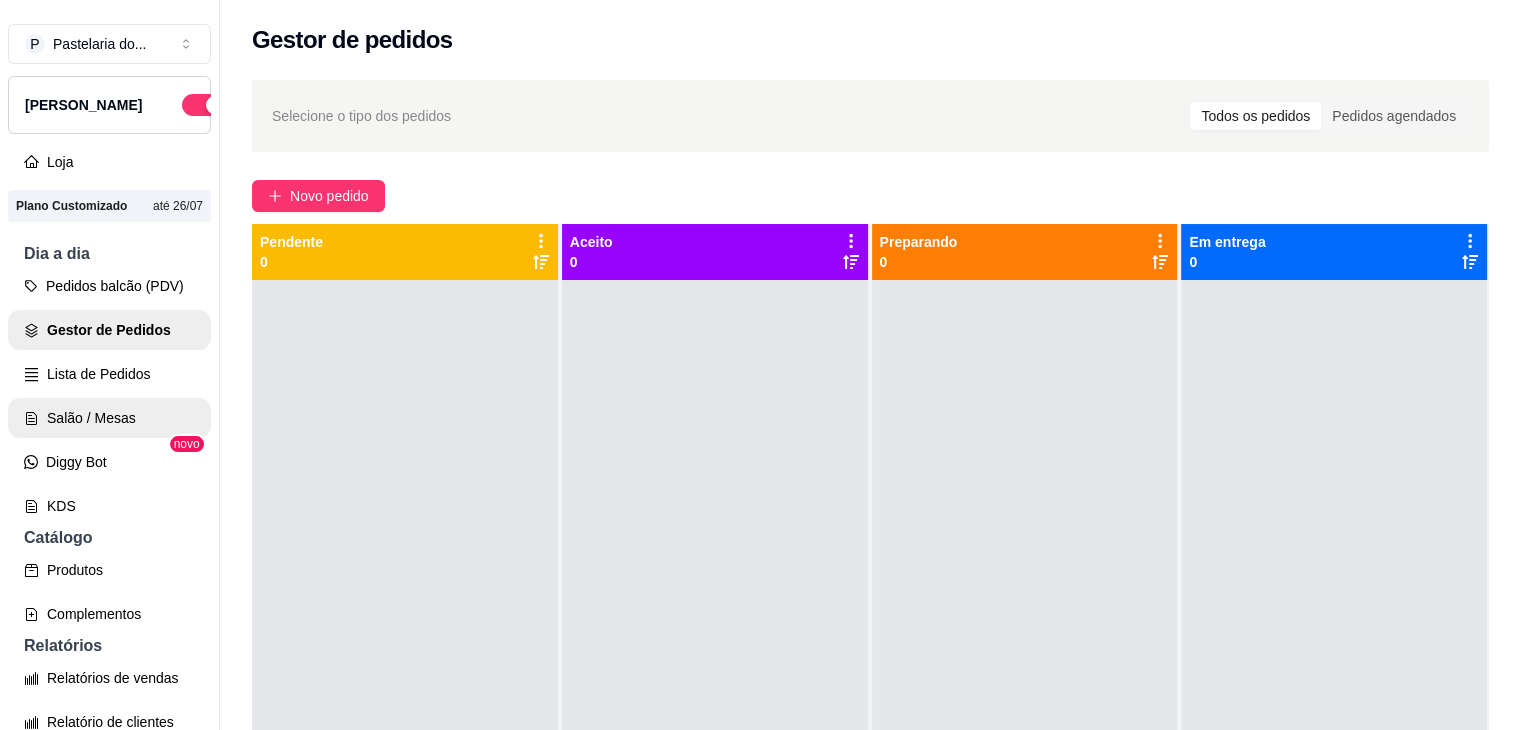 click on "Salão / Mesas" at bounding box center [109, 418] 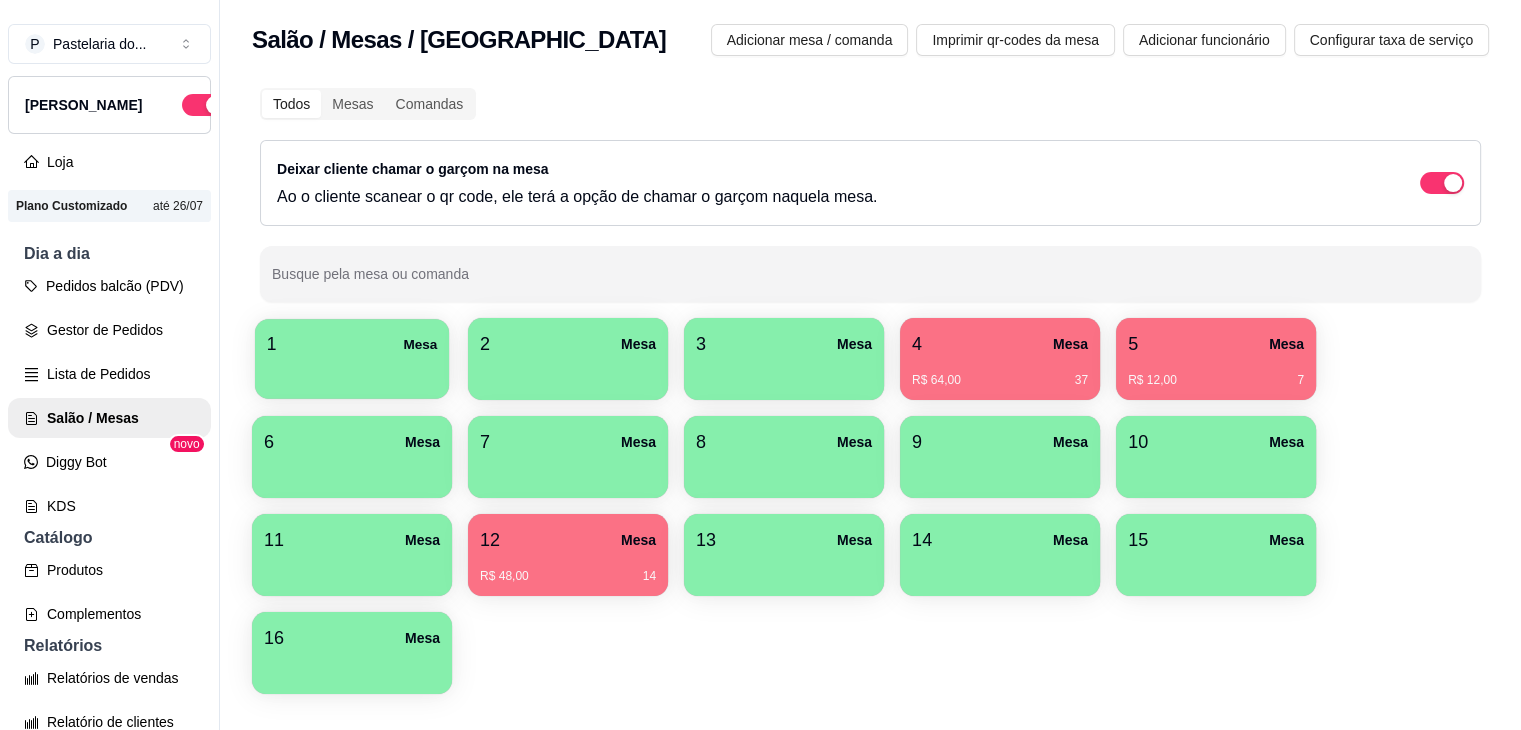 click on "1 Mesa" at bounding box center [352, 359] 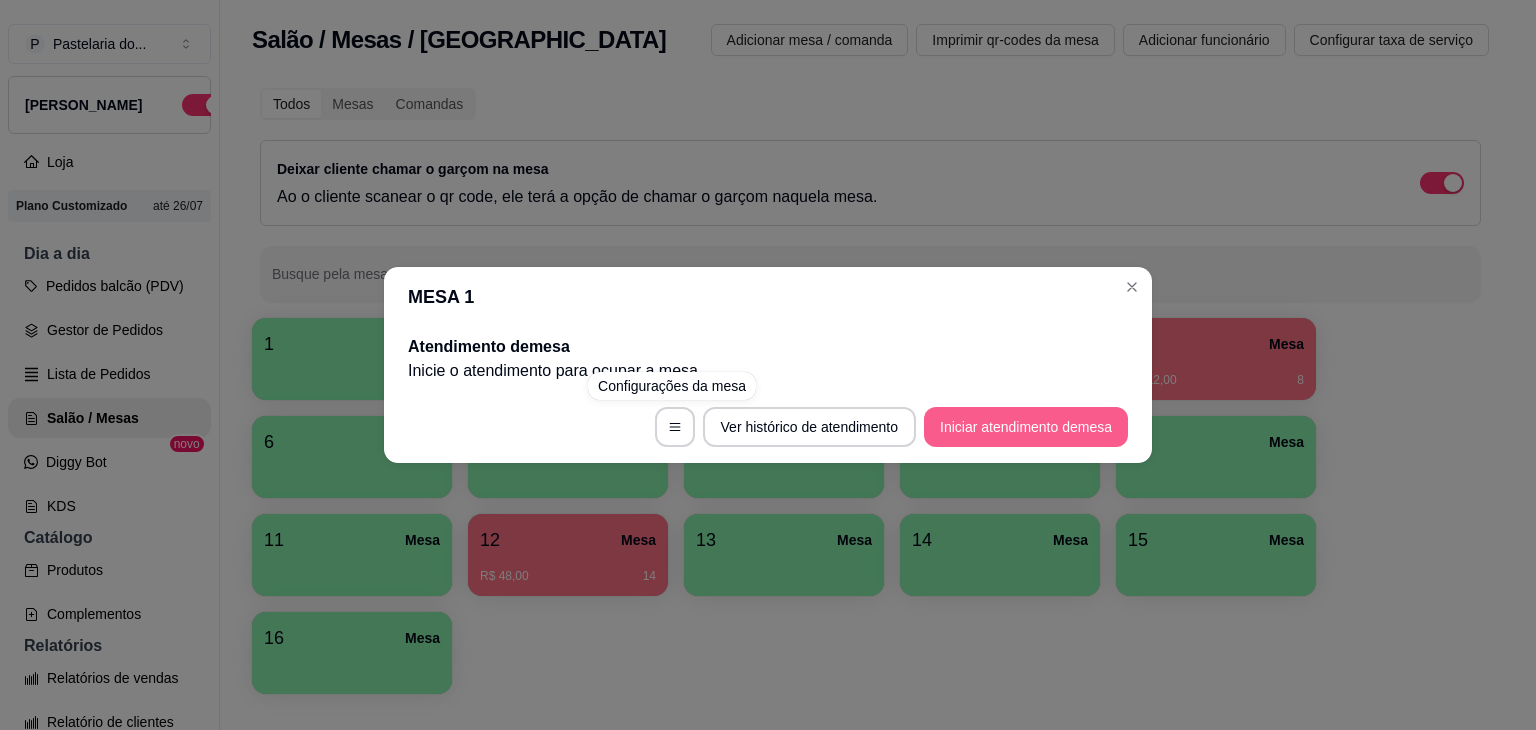 click on "Iniciar atendimento de  mesa" at bounding box center (1026, 427) 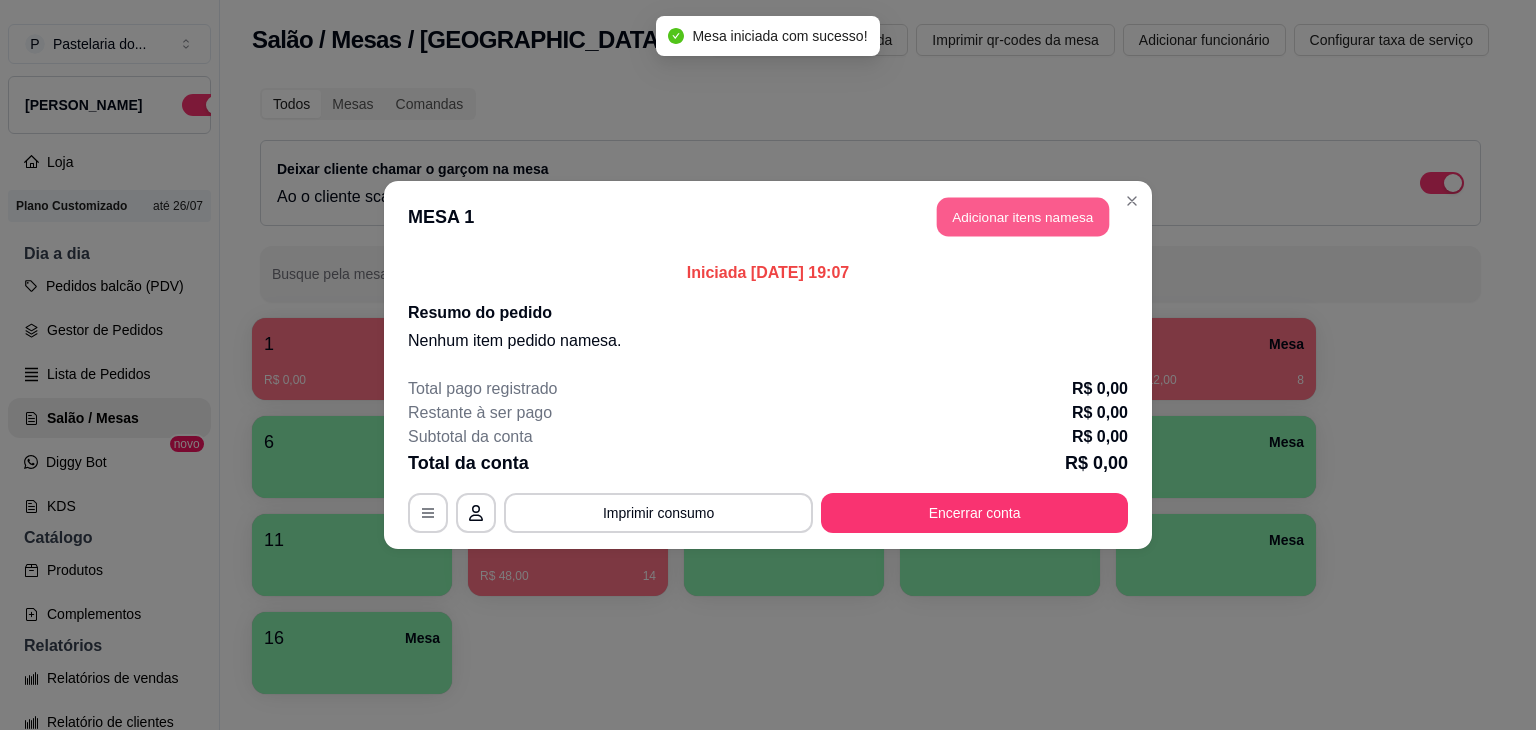 click on "Adicionar itens na  mesa" at bounding box center (1023, 217) 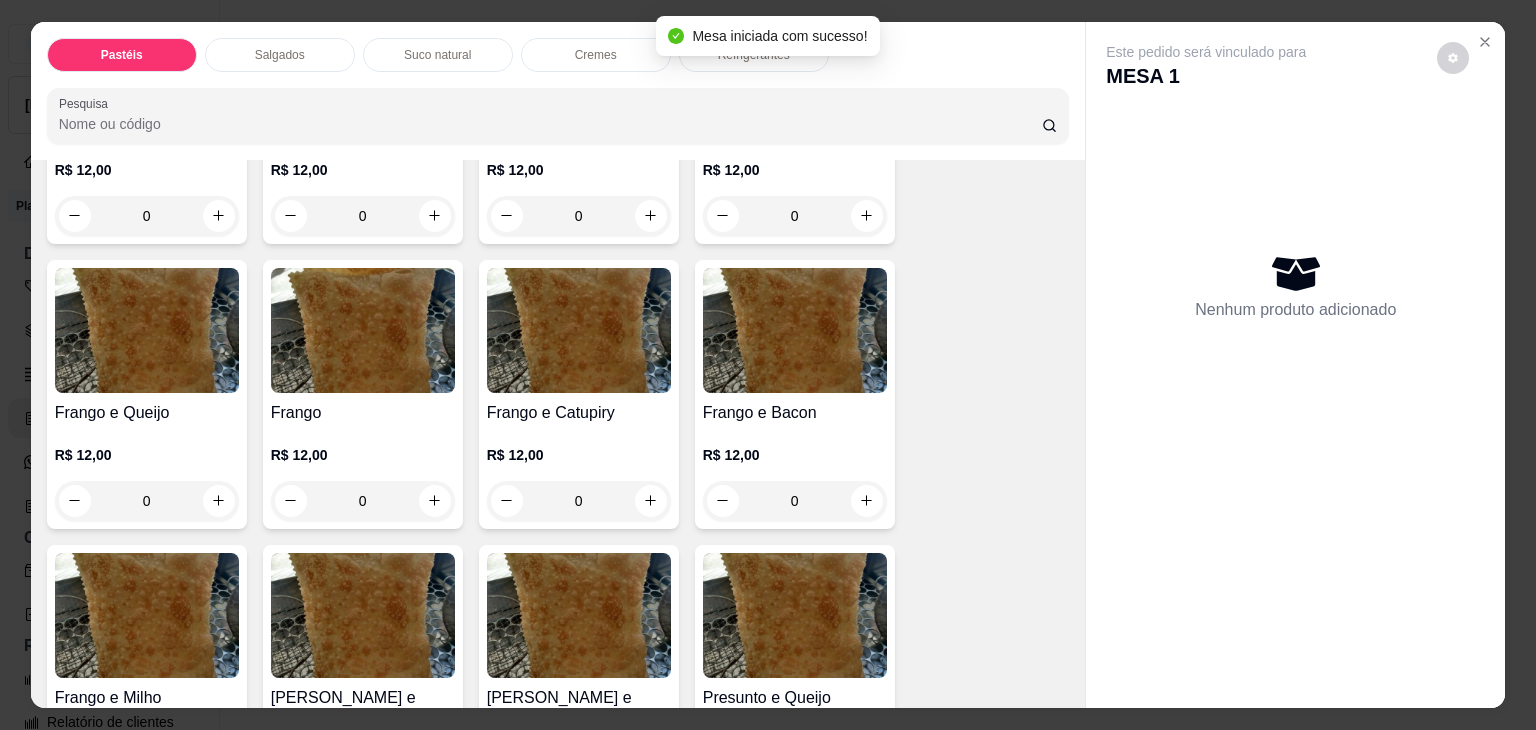 scroll, scrollTop: 700, scrollLeft: 0, axis: vertical 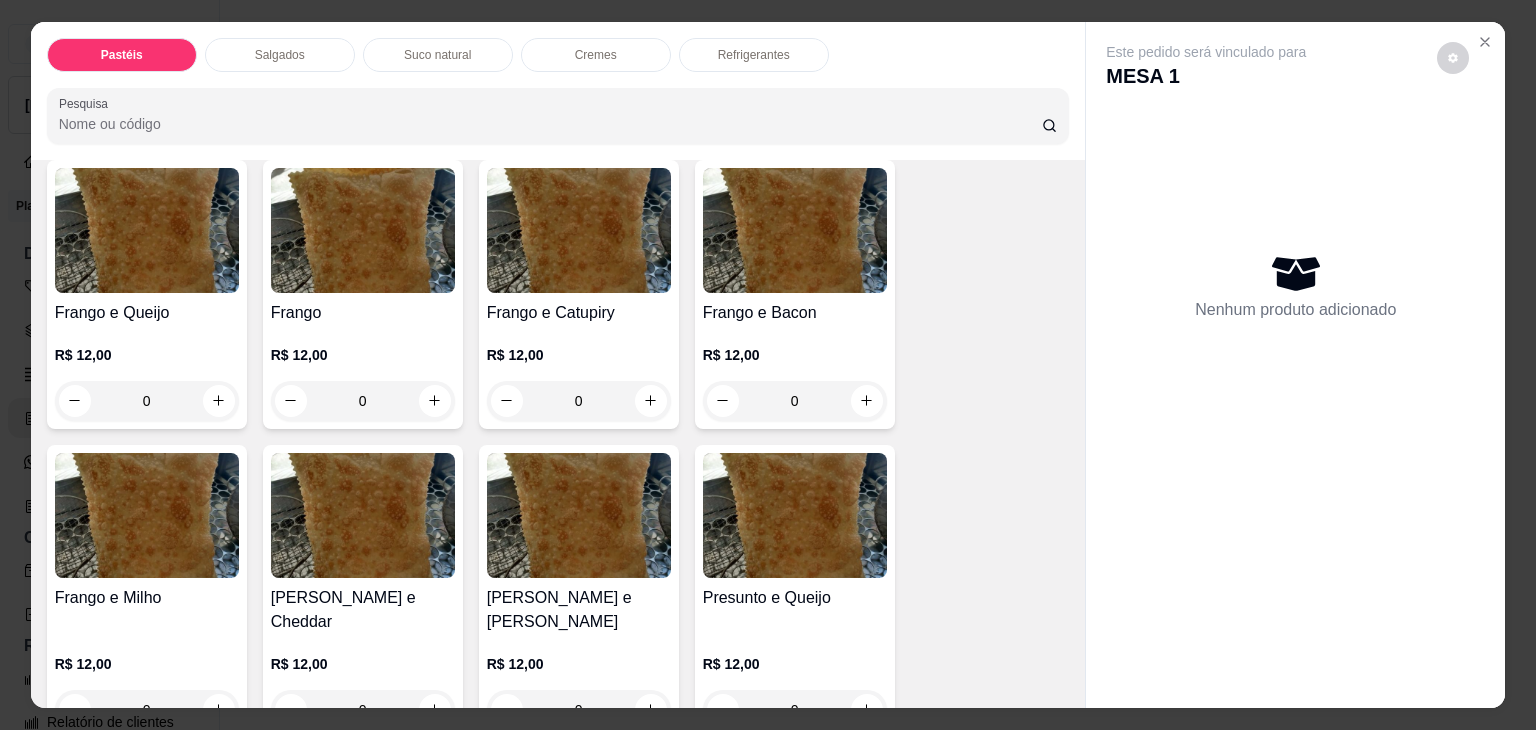 click at bounding box center [579, 515] 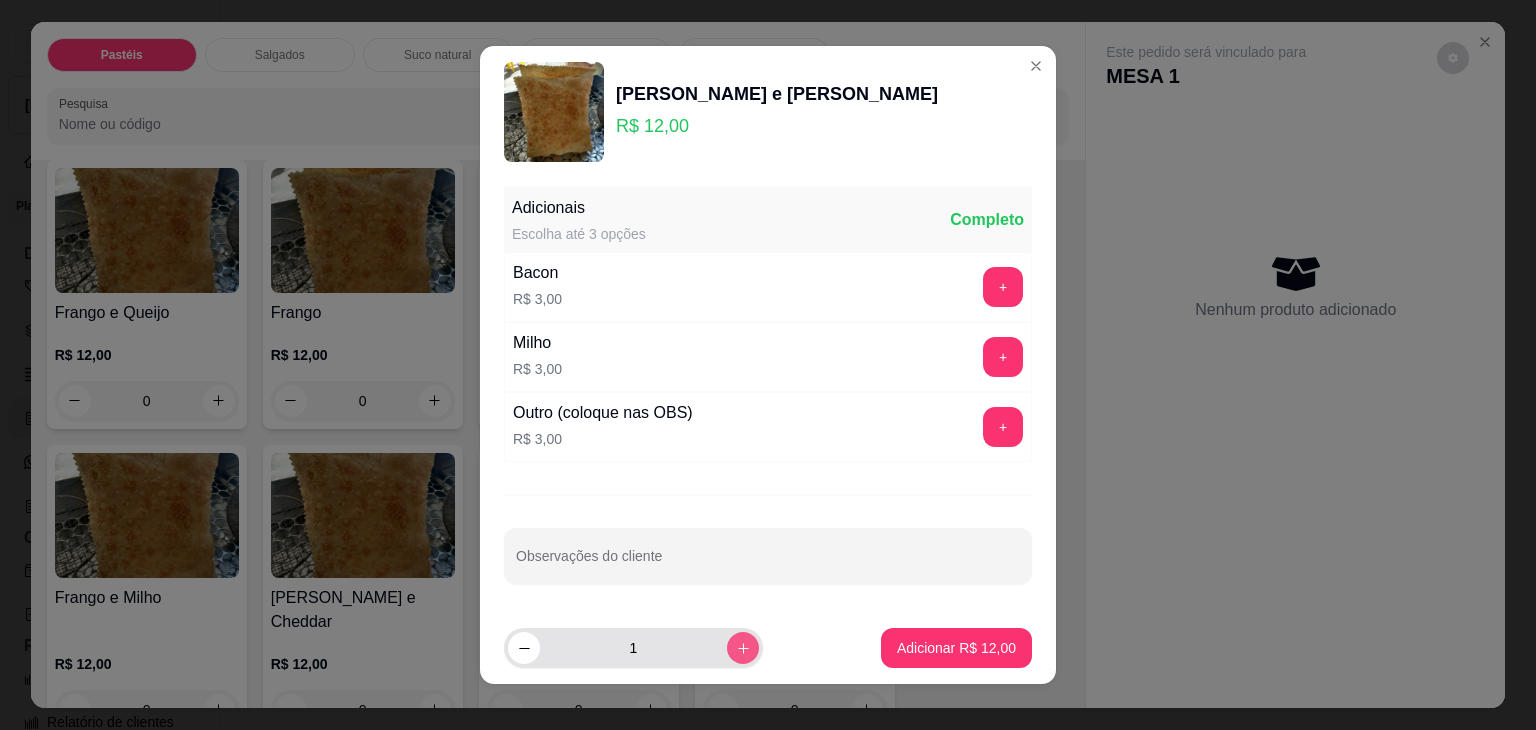click 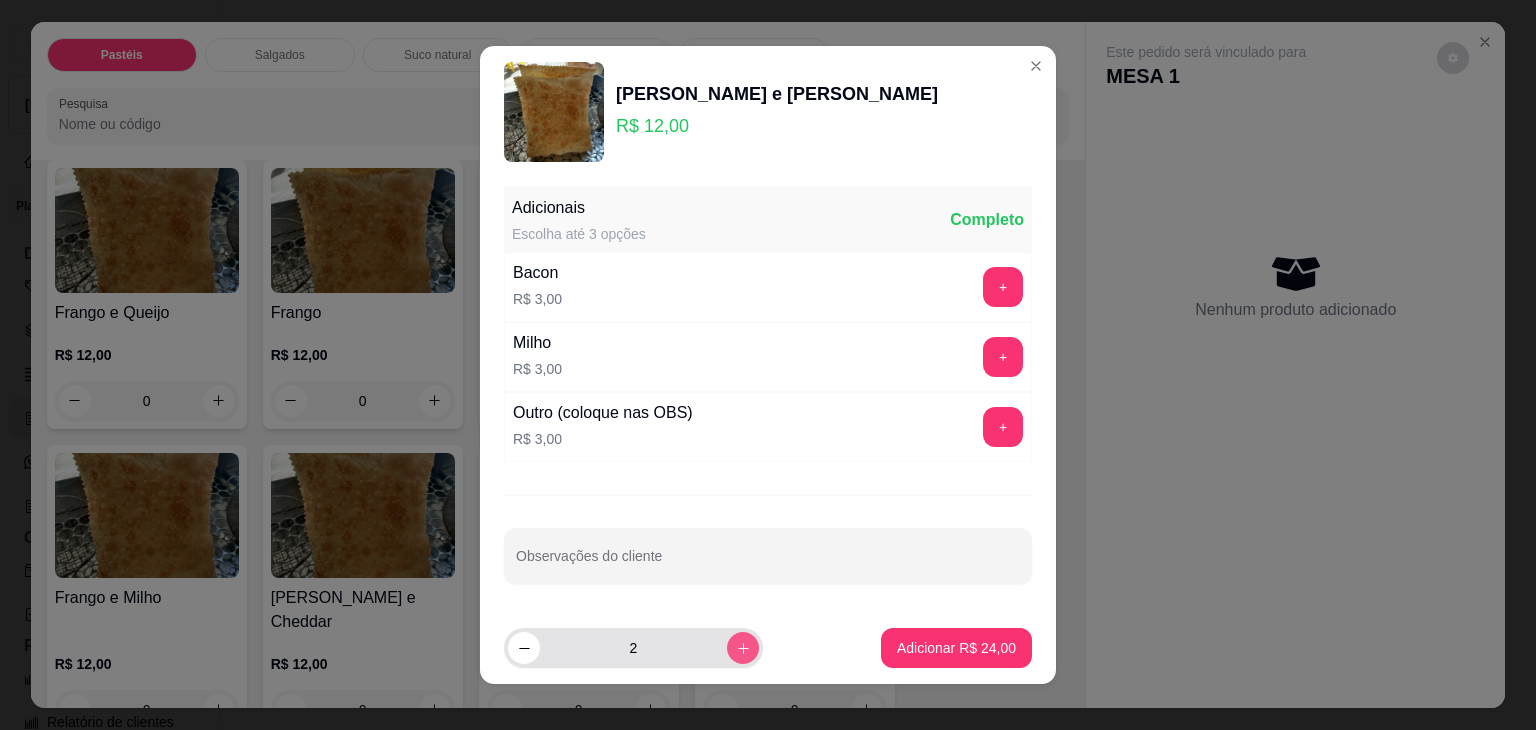 click 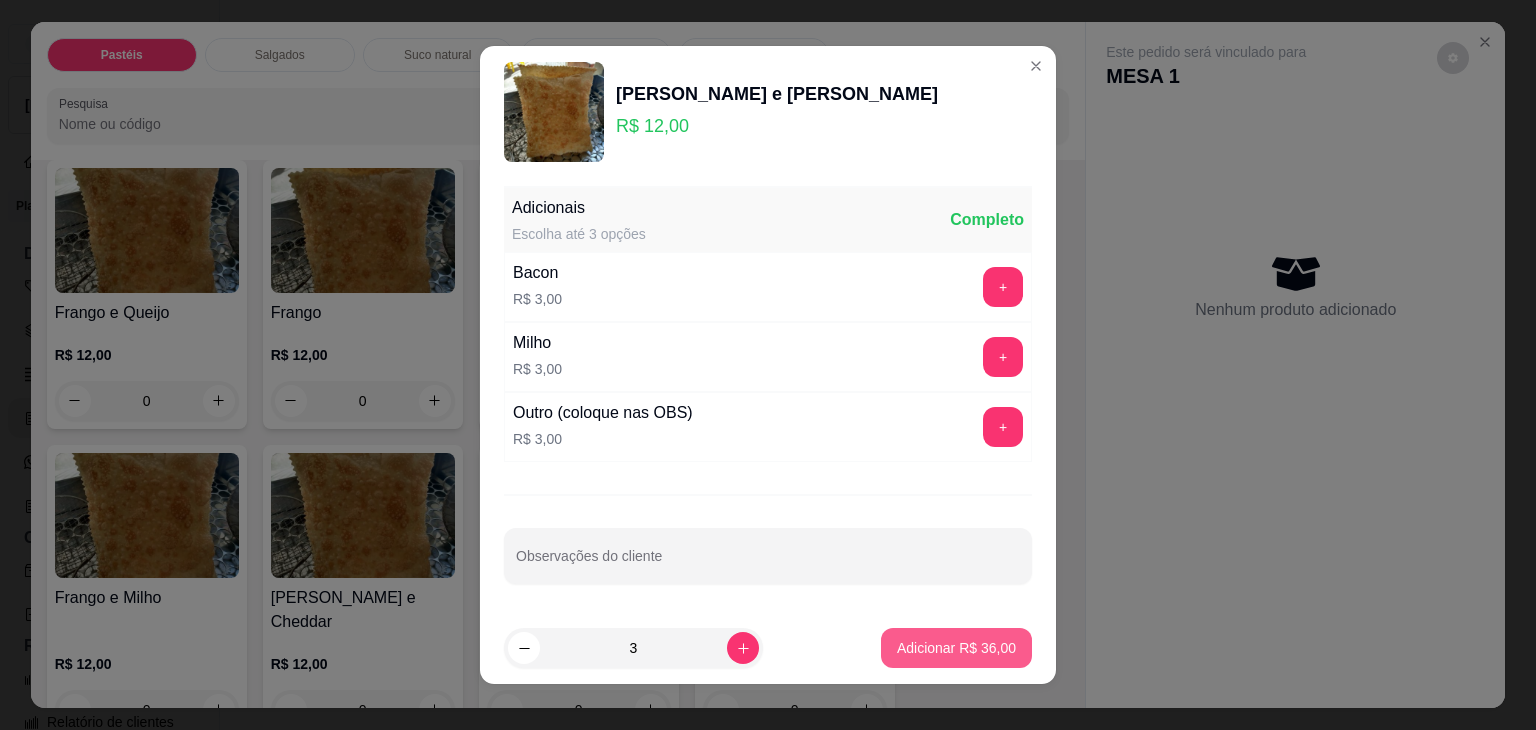 click on "Adicionar   R$ 36,00" at bounding box center [956, 648] 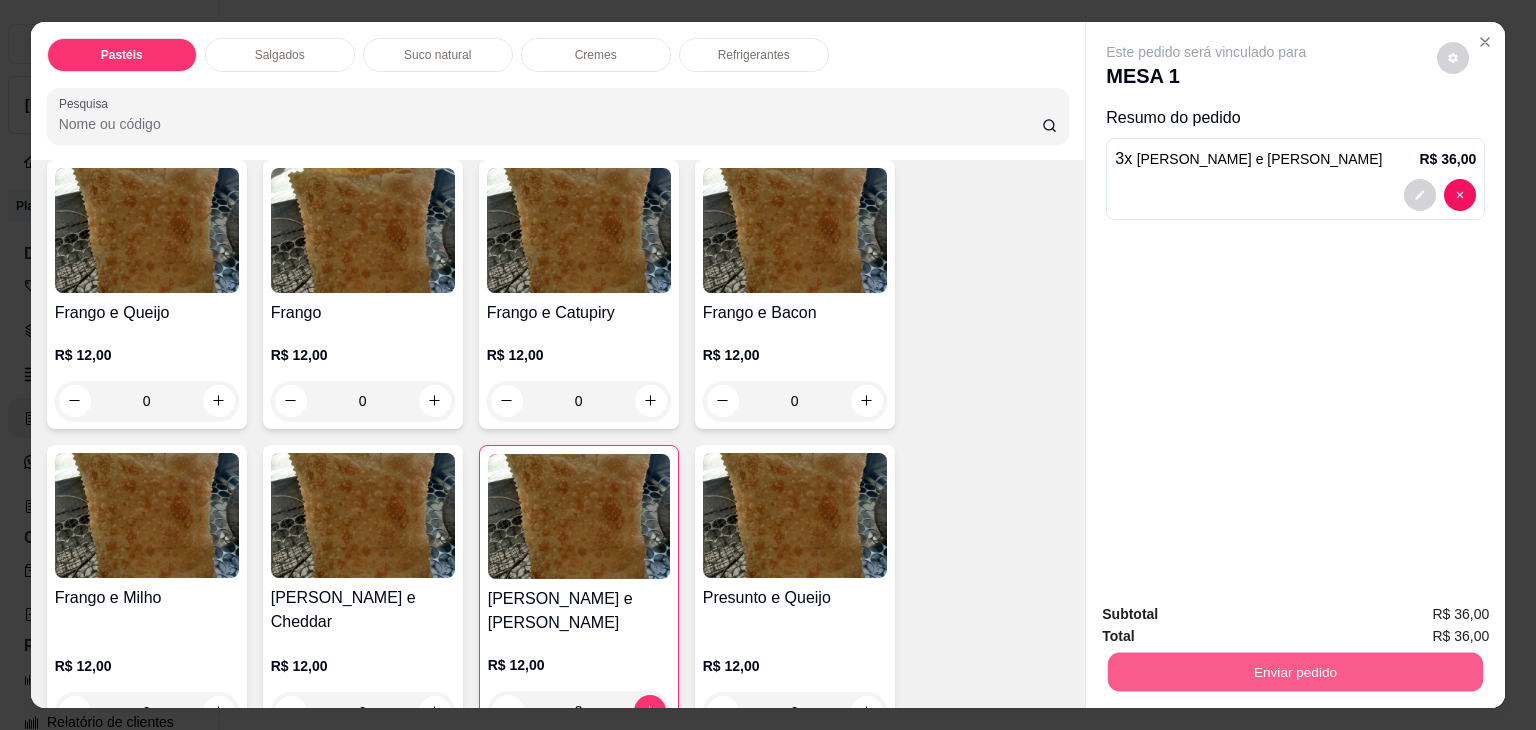 click on "Enviar pedido" at bounding box center (1295, 672) 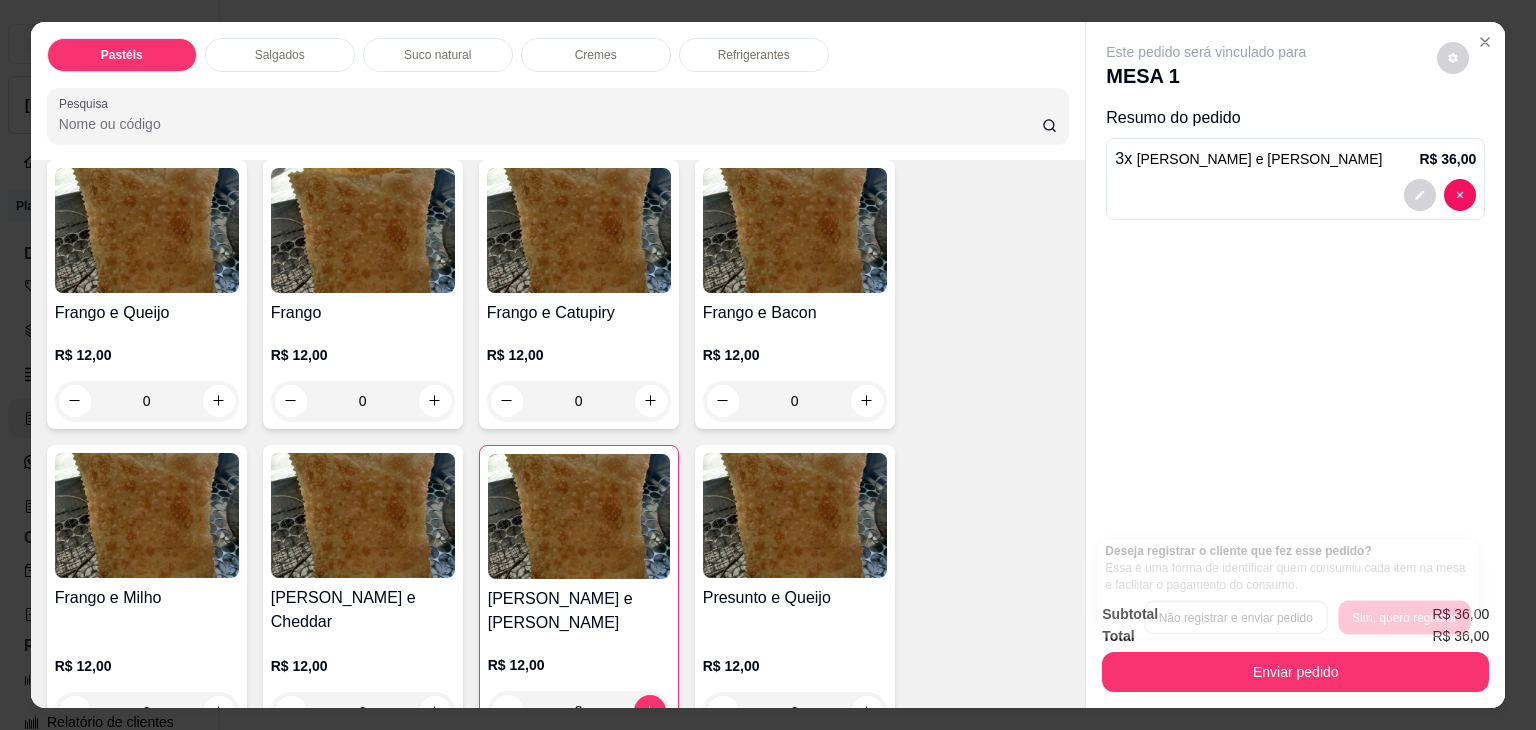 click on "Total R$ 36,00" at bounding box center [1295, 636] 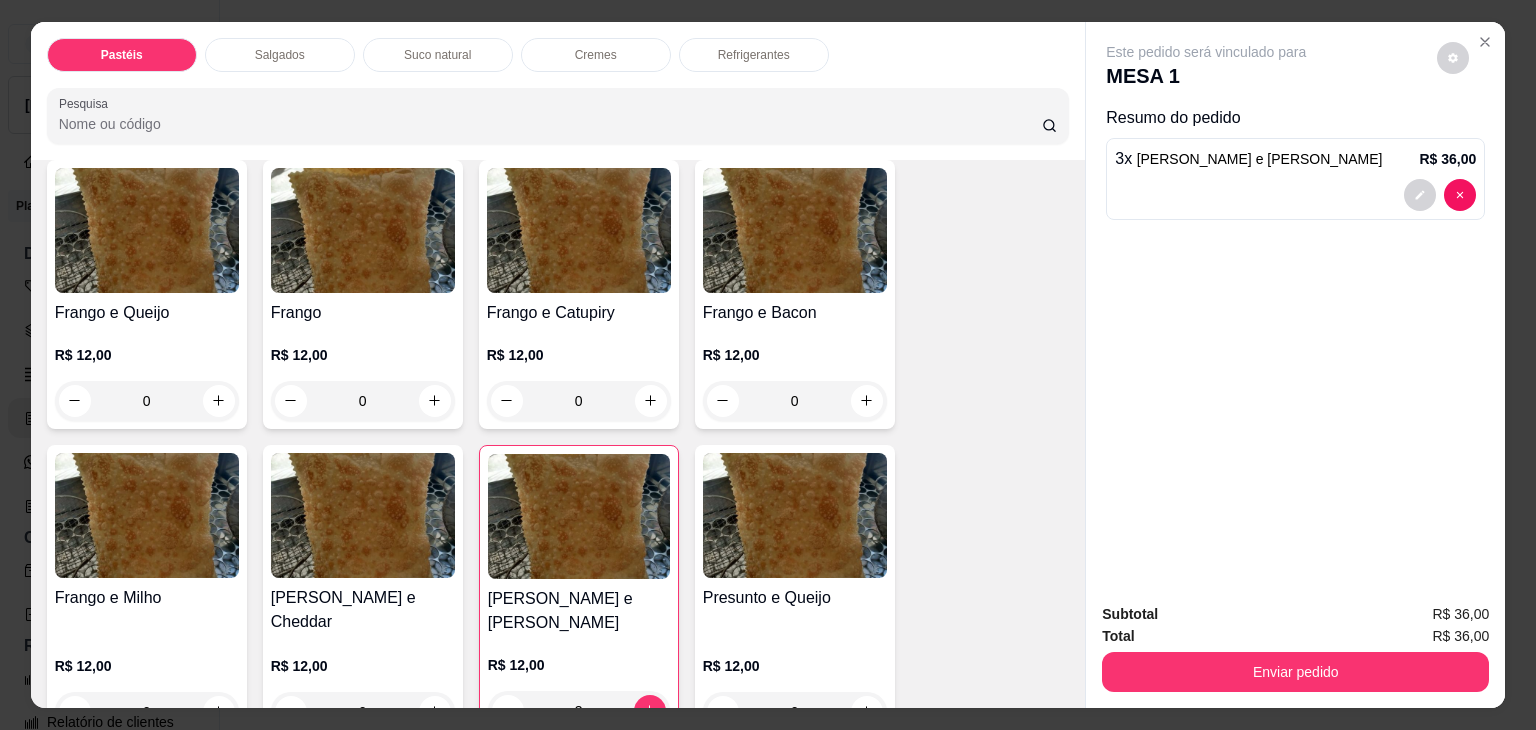click on "Total R$ 36,00" at bounding box center (1295, 636) 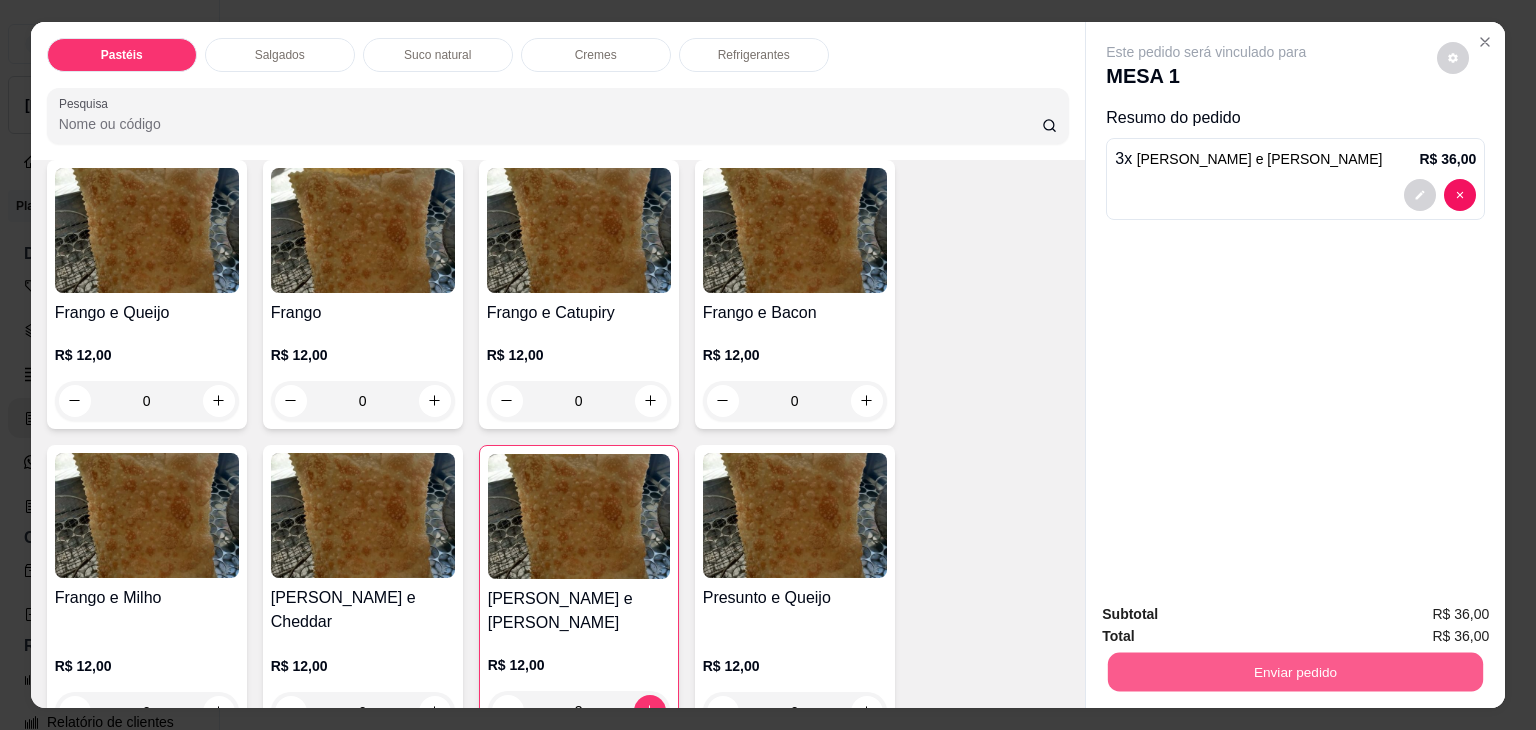 click on "Enviar pedido" at bounding box center (1295, 672) 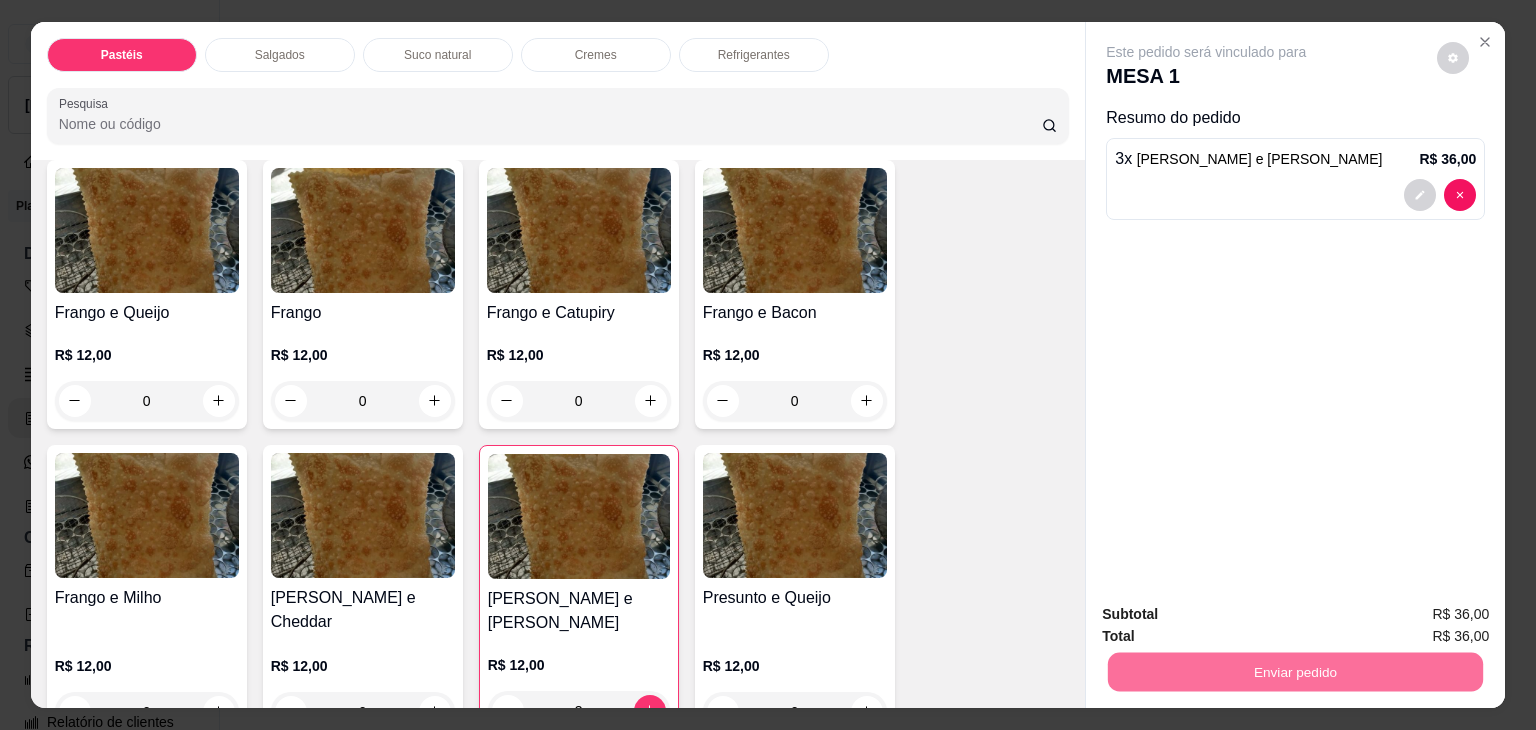 click on "3 x   Frango e Guariroba   R$ 36,00" at bounding box center (1295, 179) 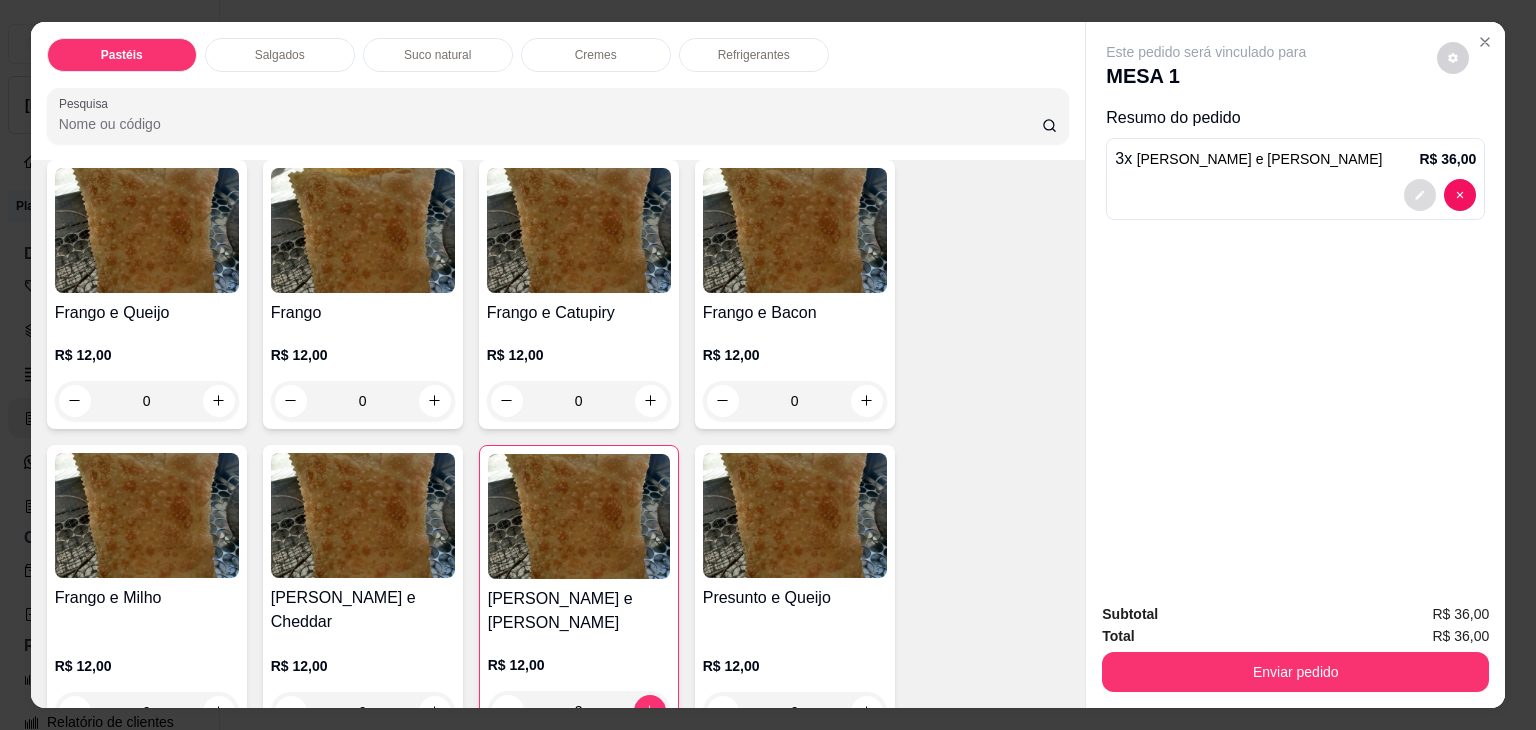 click at bounding box center [1420, 195] 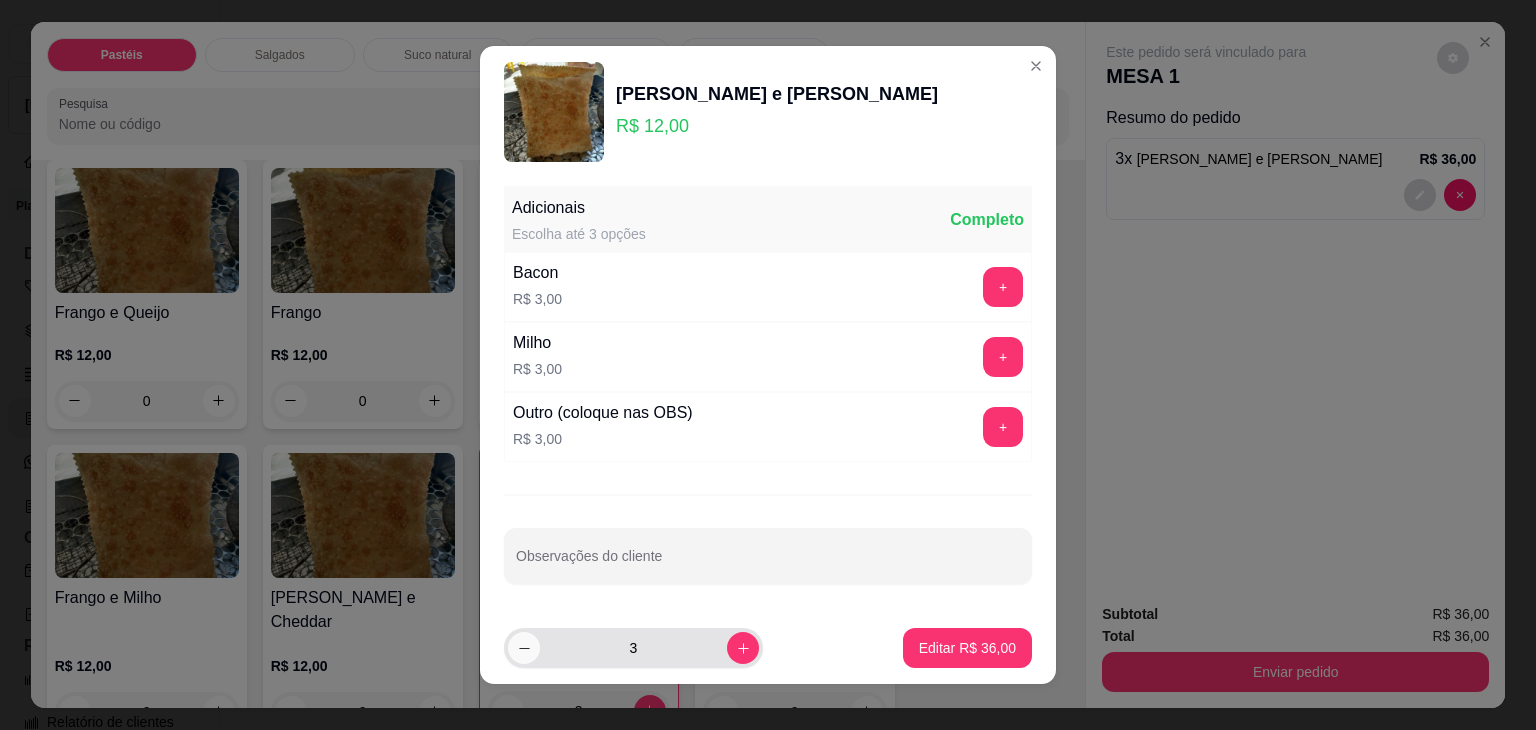 click at bounding box center [524, 648] 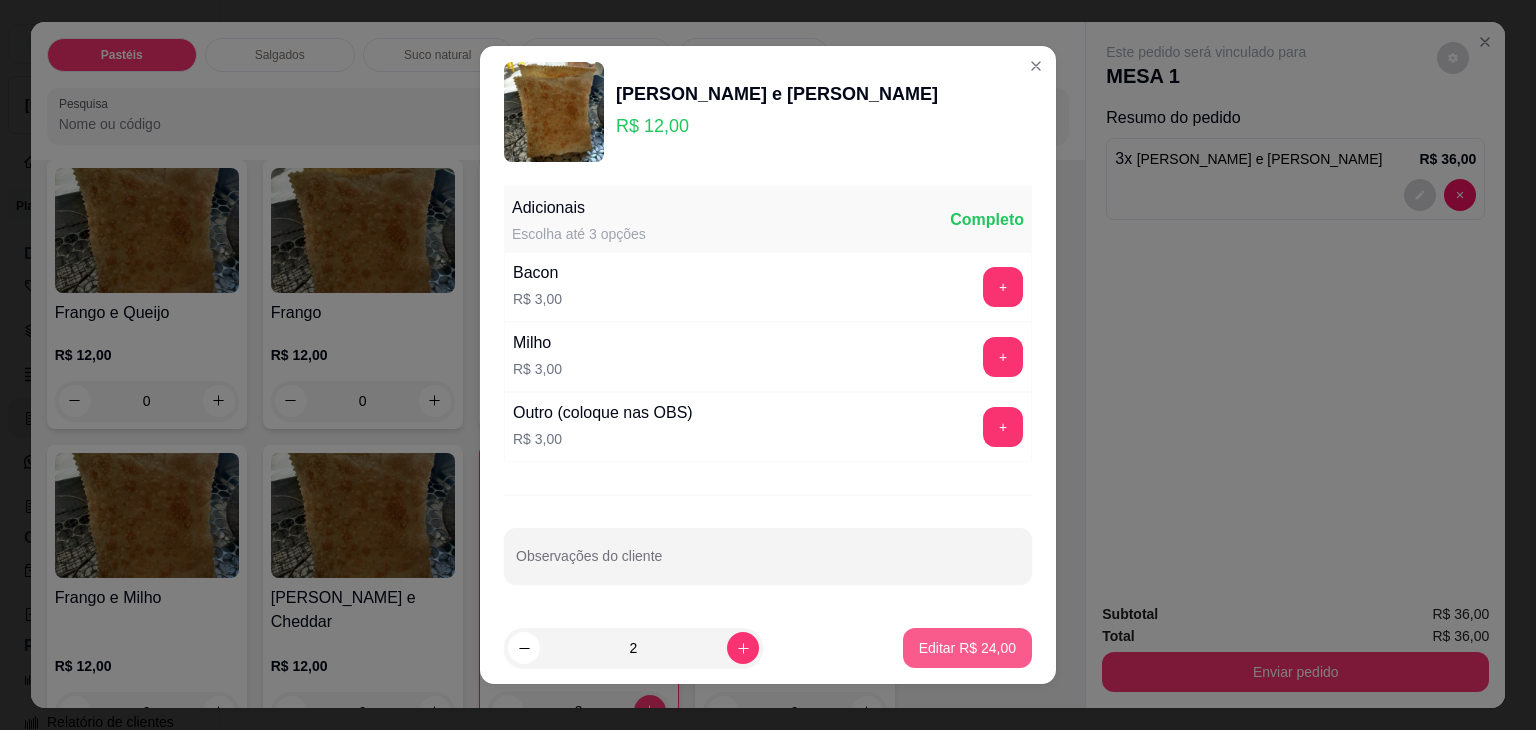 click on "Editar   R$ 24,00" at bounding box center [967, 648] 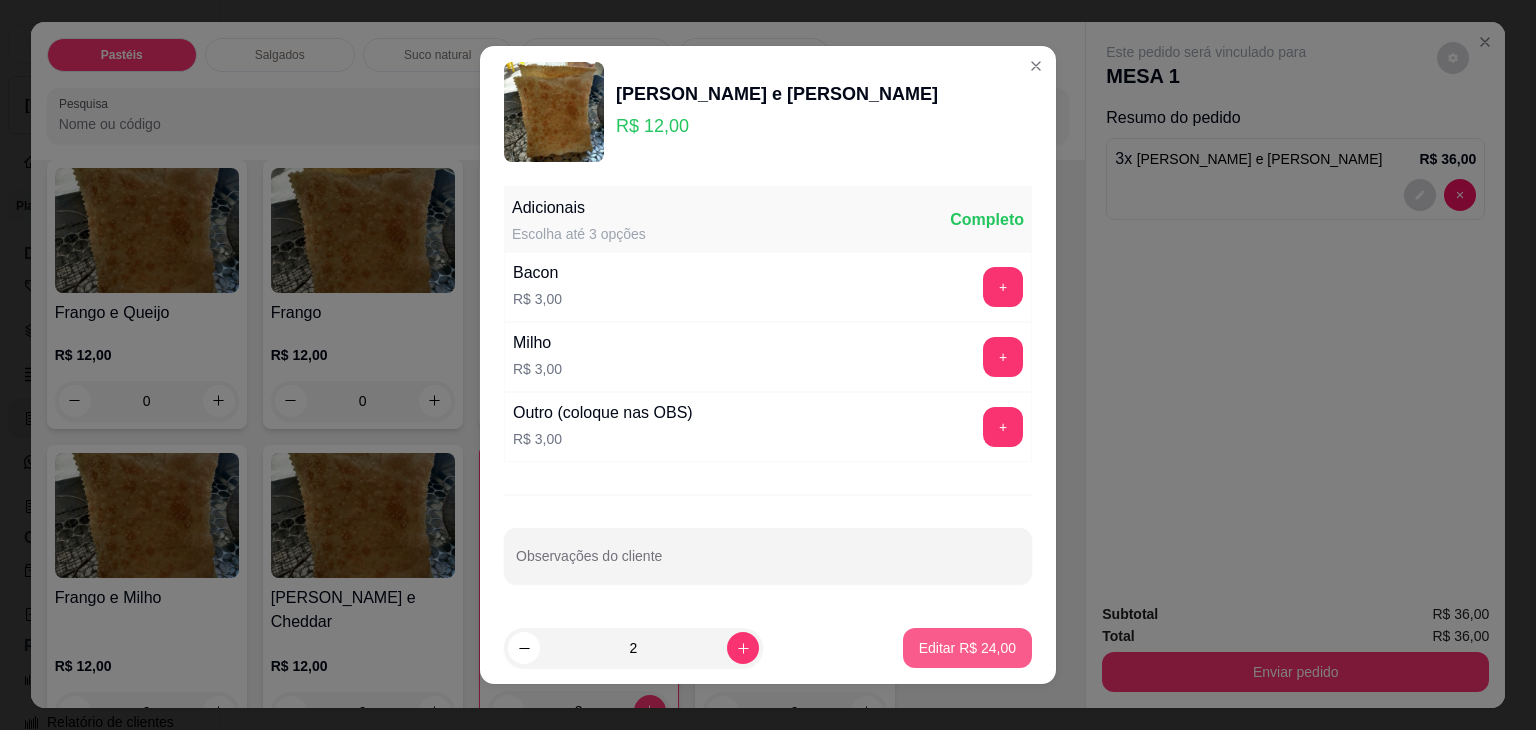 type on "2" 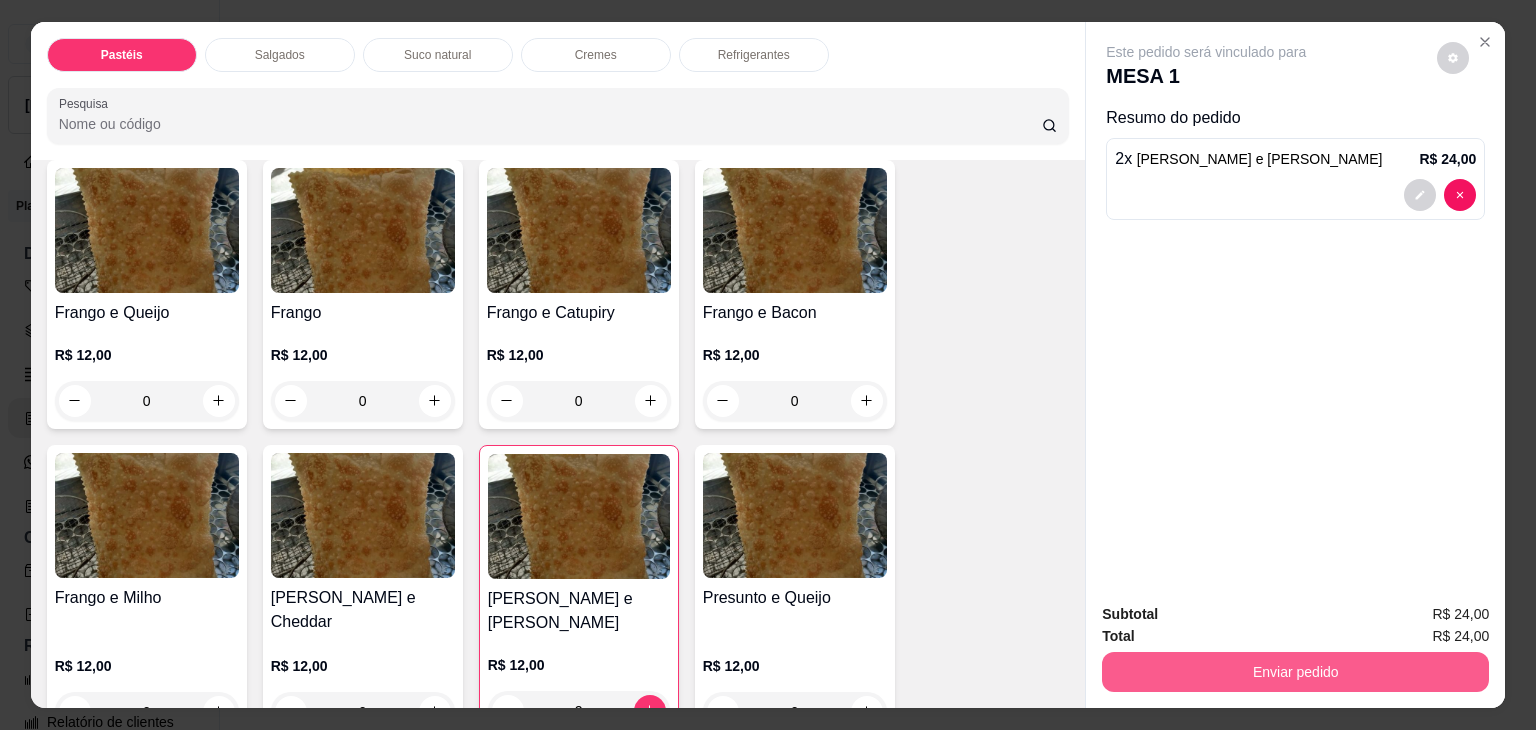 click on "Enviar pedido" at bounding box center (1295, 672) 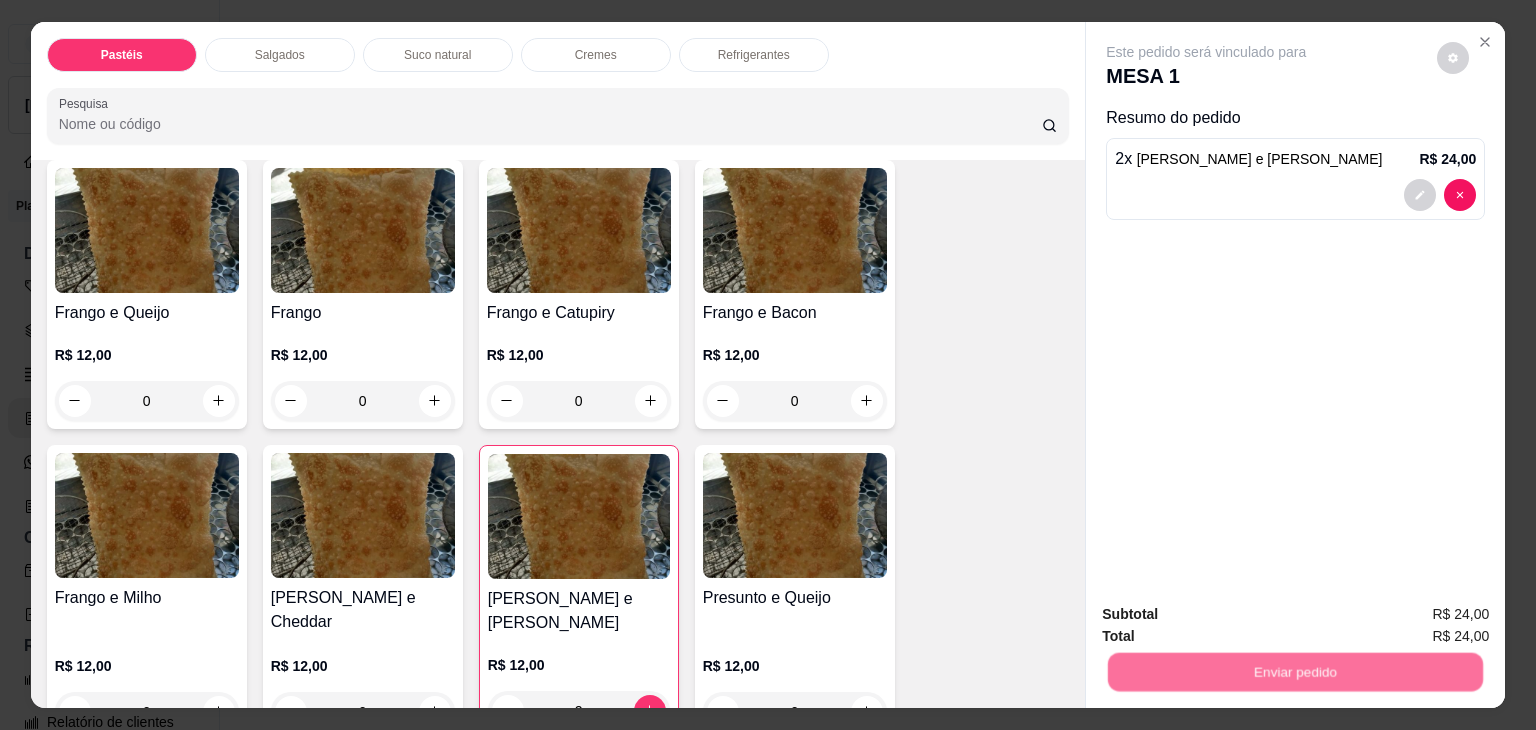 click on "Não registrar e enviar pedido" at bounding box center (1229, 614) 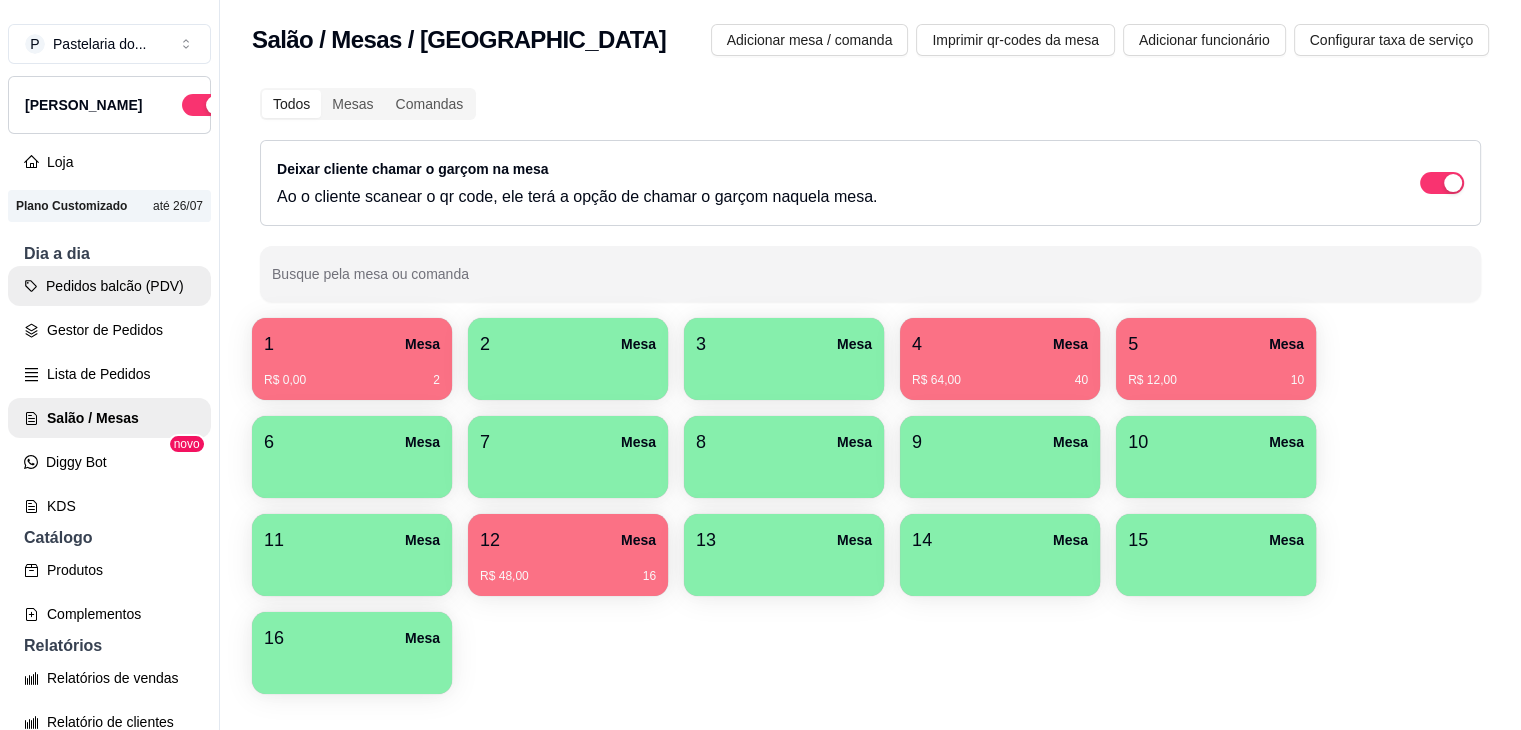 click on "Pedidos balcão (PDV)" at bounding box center (109, 286) 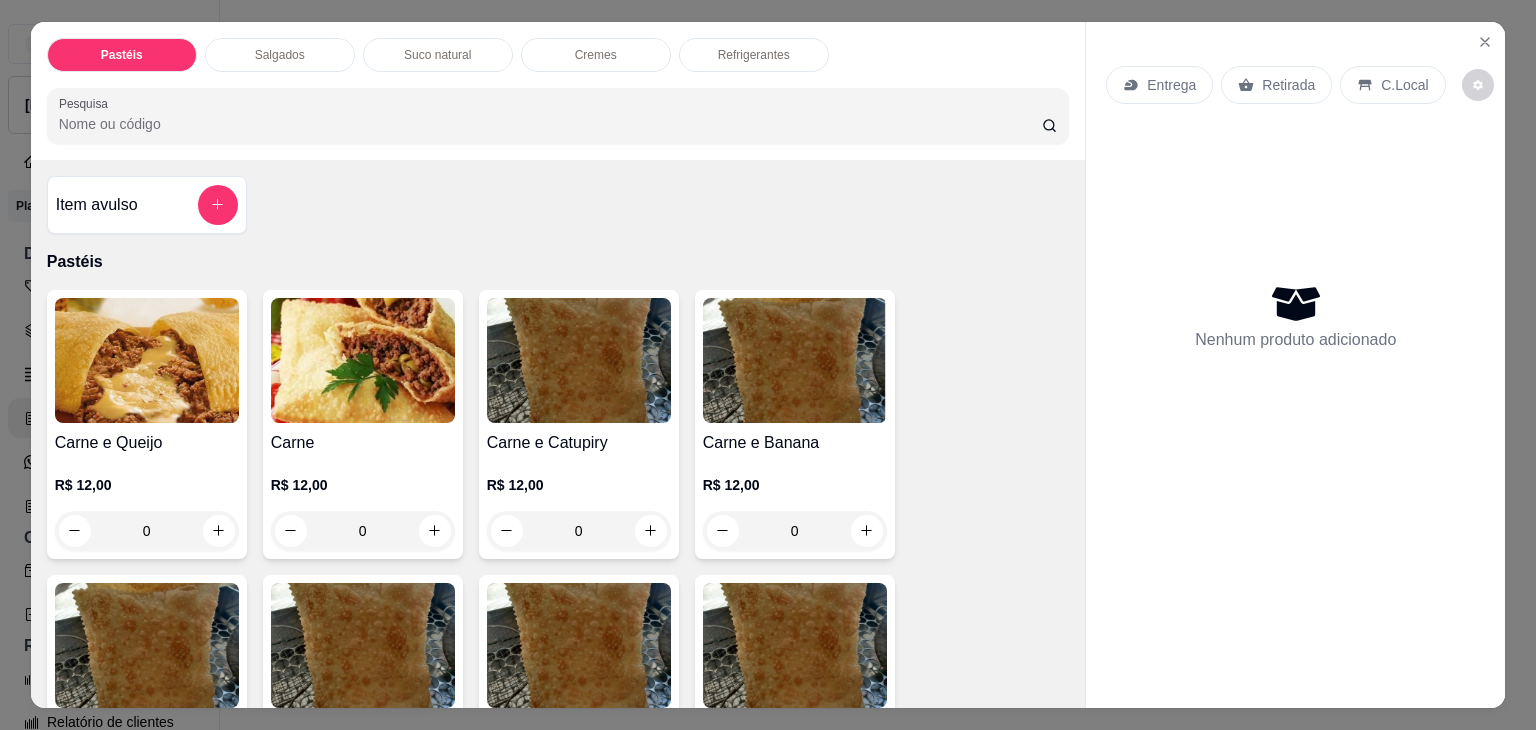 click on "Salgados" at bounding box center [280, 55] 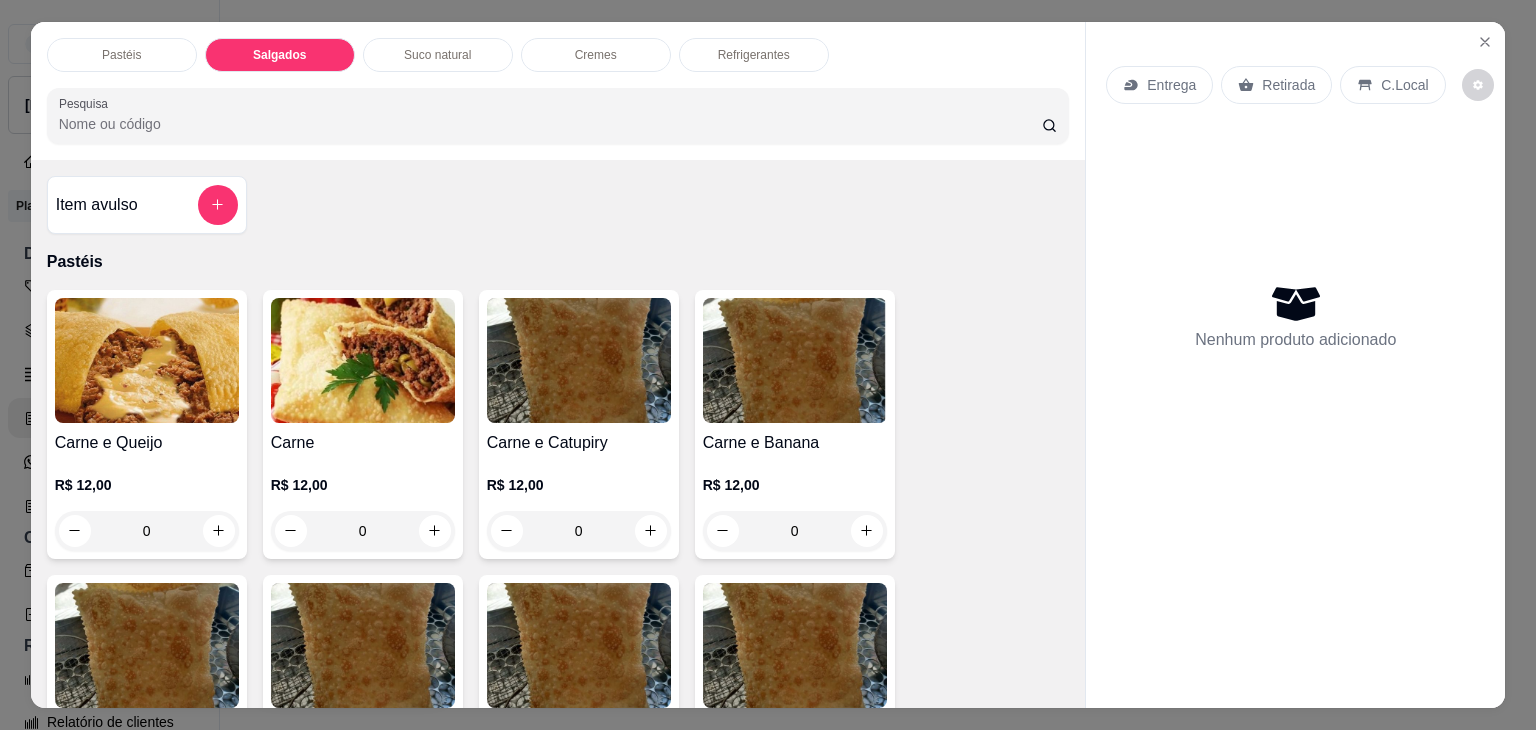 scroll, scrollTop: 2124, scrollLeft: 0, axis: vertical 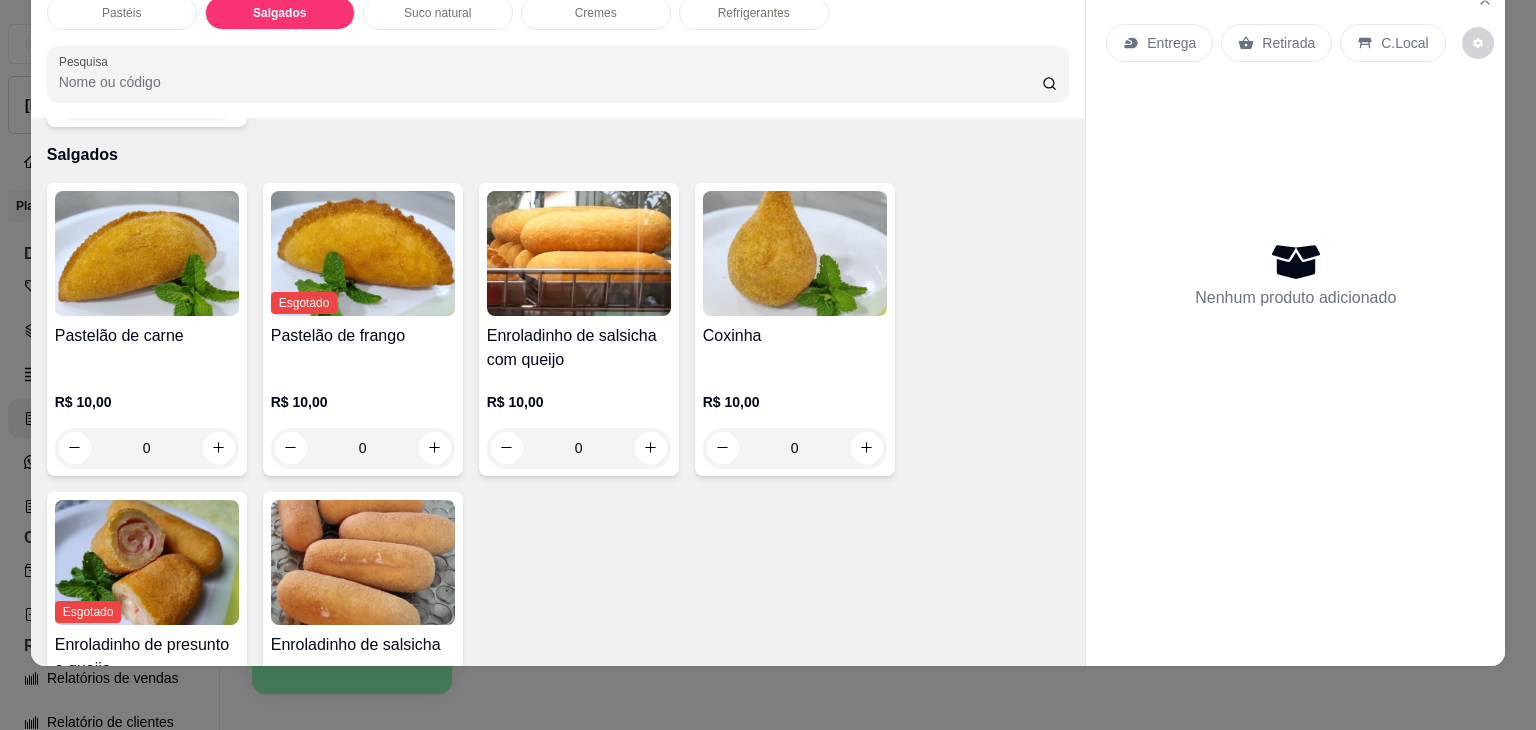 click on "Pastelão de carne    R$ 10,00 0 Esgotado Pastelão de frango    R$ 10,00 0 Enroladinho de salsicha com queijo    R$ 10,00 0 Coxinha   R$ 10,00 0 Esgotado Enroladinho de presunto e queijo    R$ 10,00 0 Enroladinho de salsicha    R$ 10,00 0" at bounding box center (558, 484) 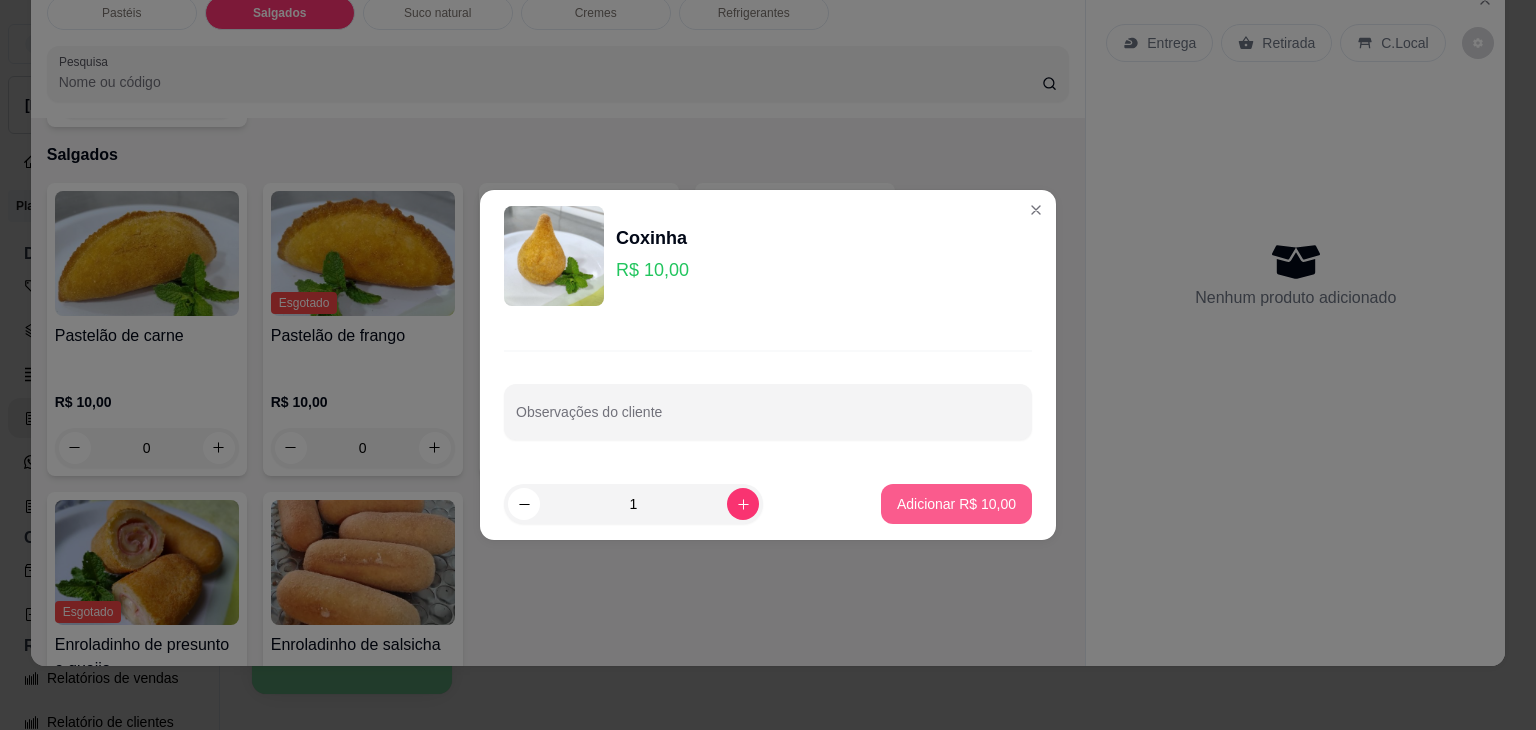 click on "Adicionar   R$ 10,00" at bounding box center (956, 504) 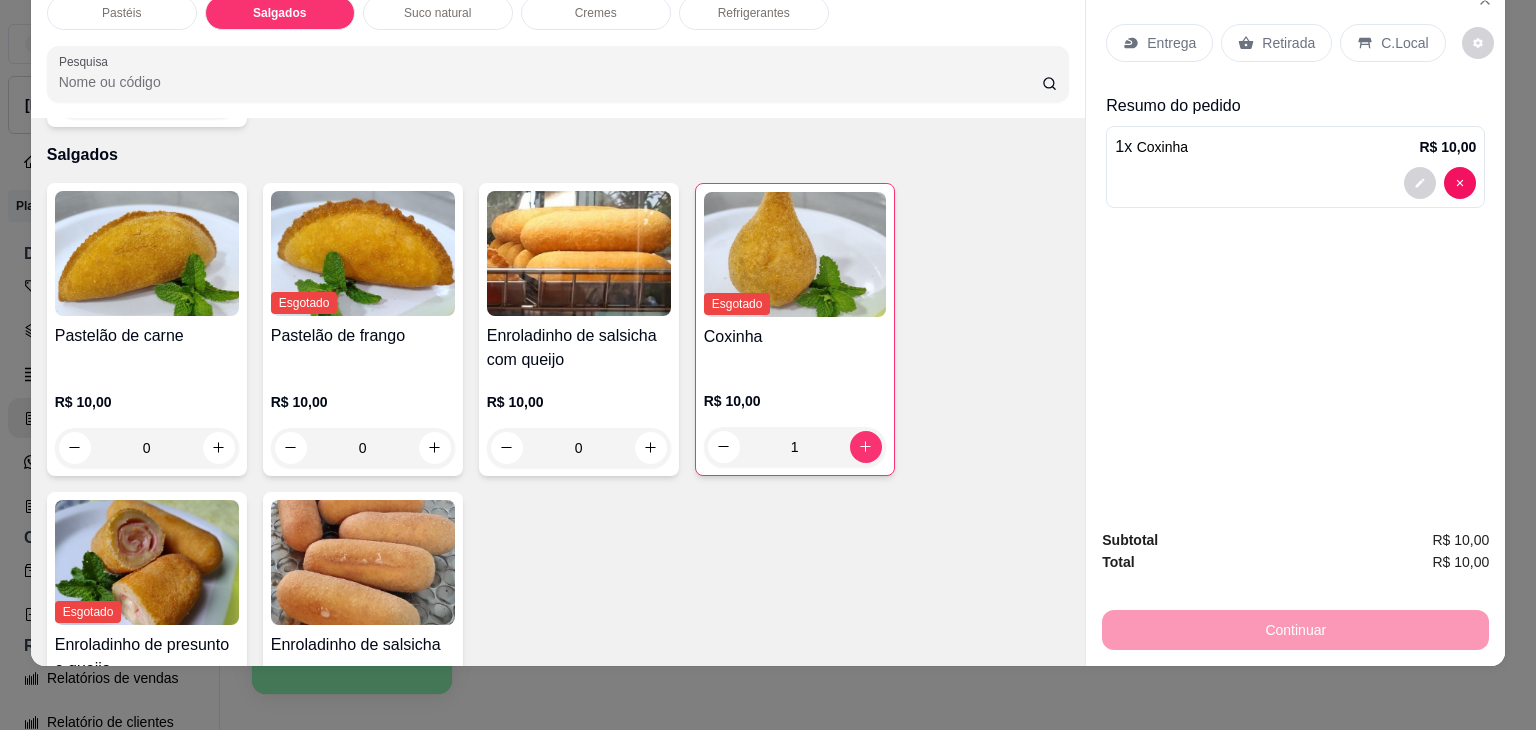 click on "Enroladinho de salsicha com queijo" at bounding box center [579, 348] 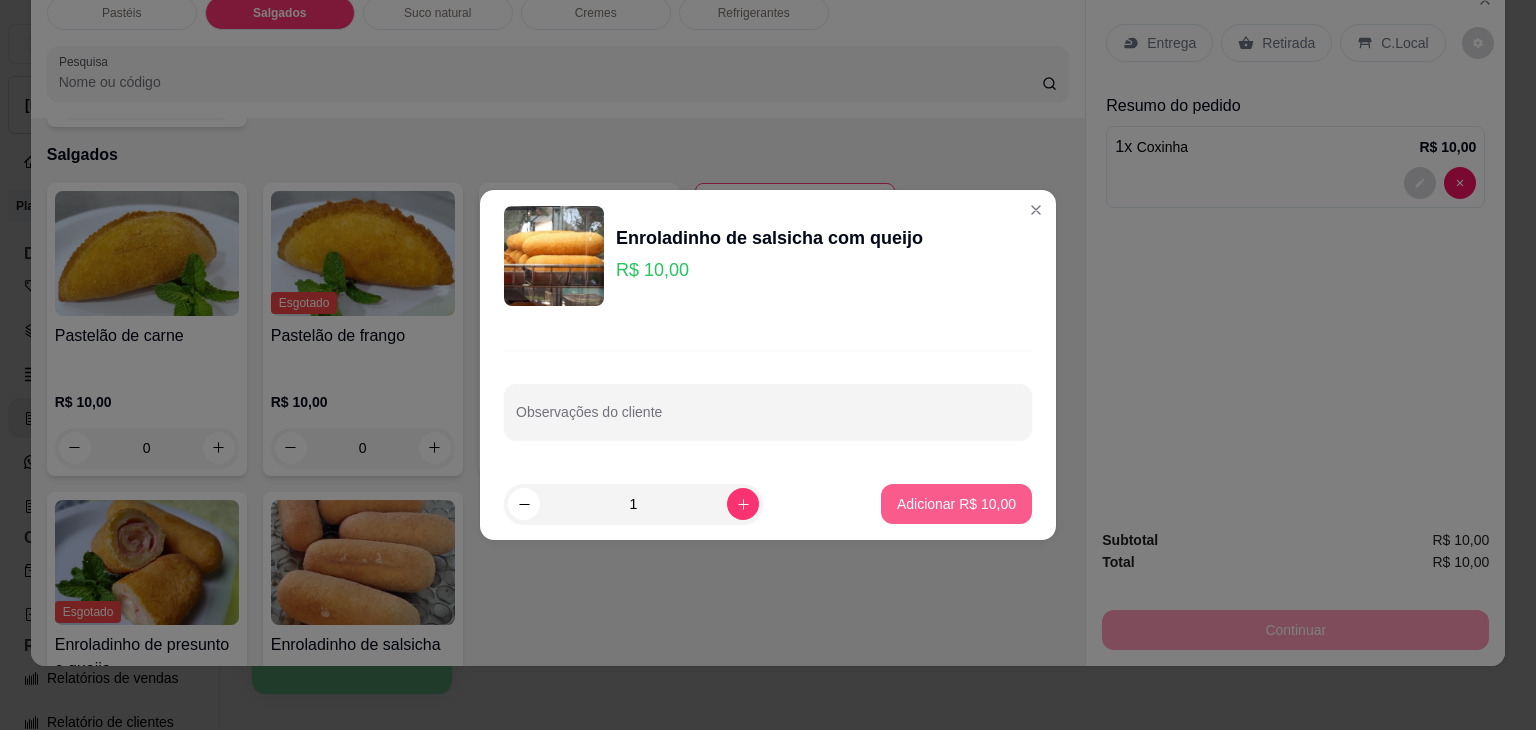 click on "Adicionar   R$ 10,00" at bounding box center [956, 504] 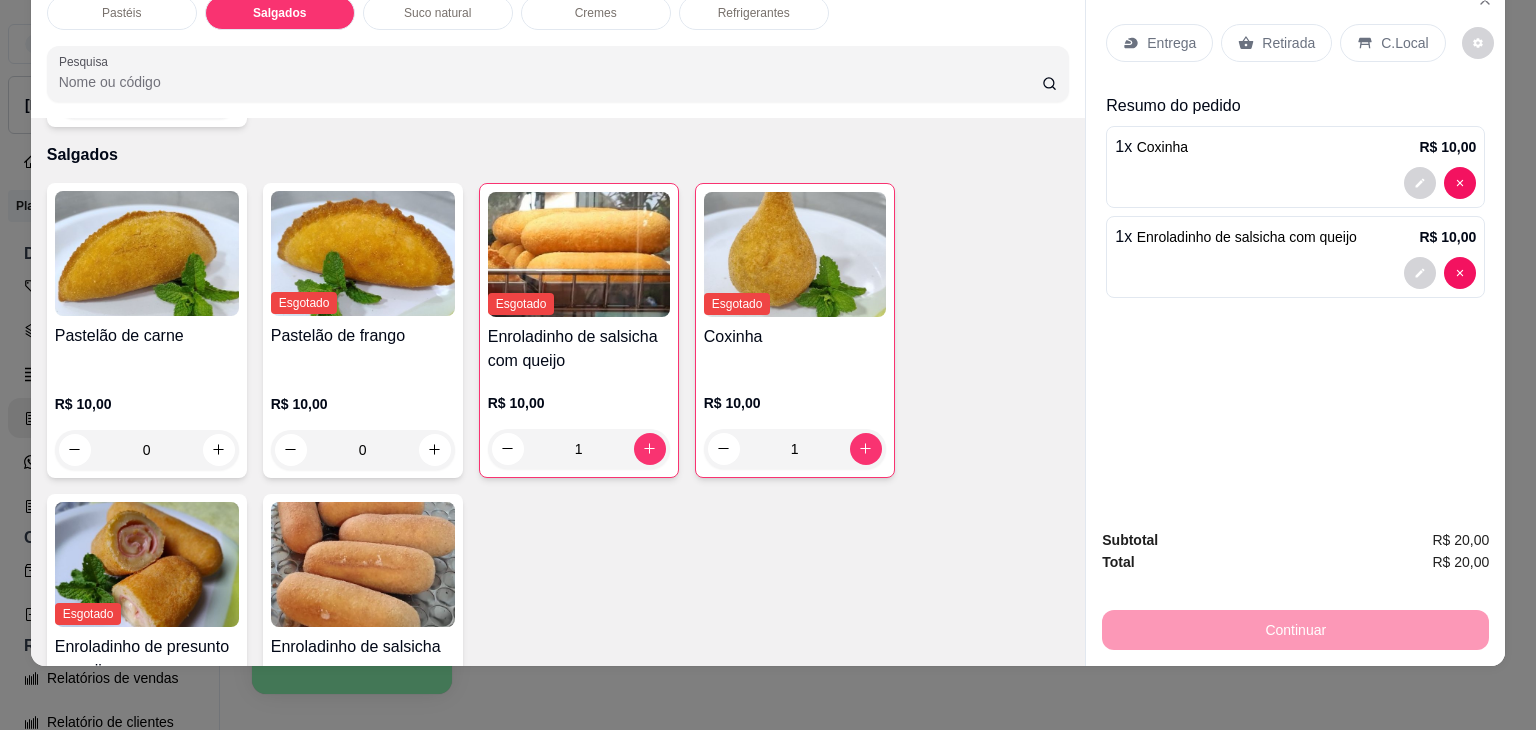 click on "Entrega Retirada C.Local" at bounding box center (1295, 43) 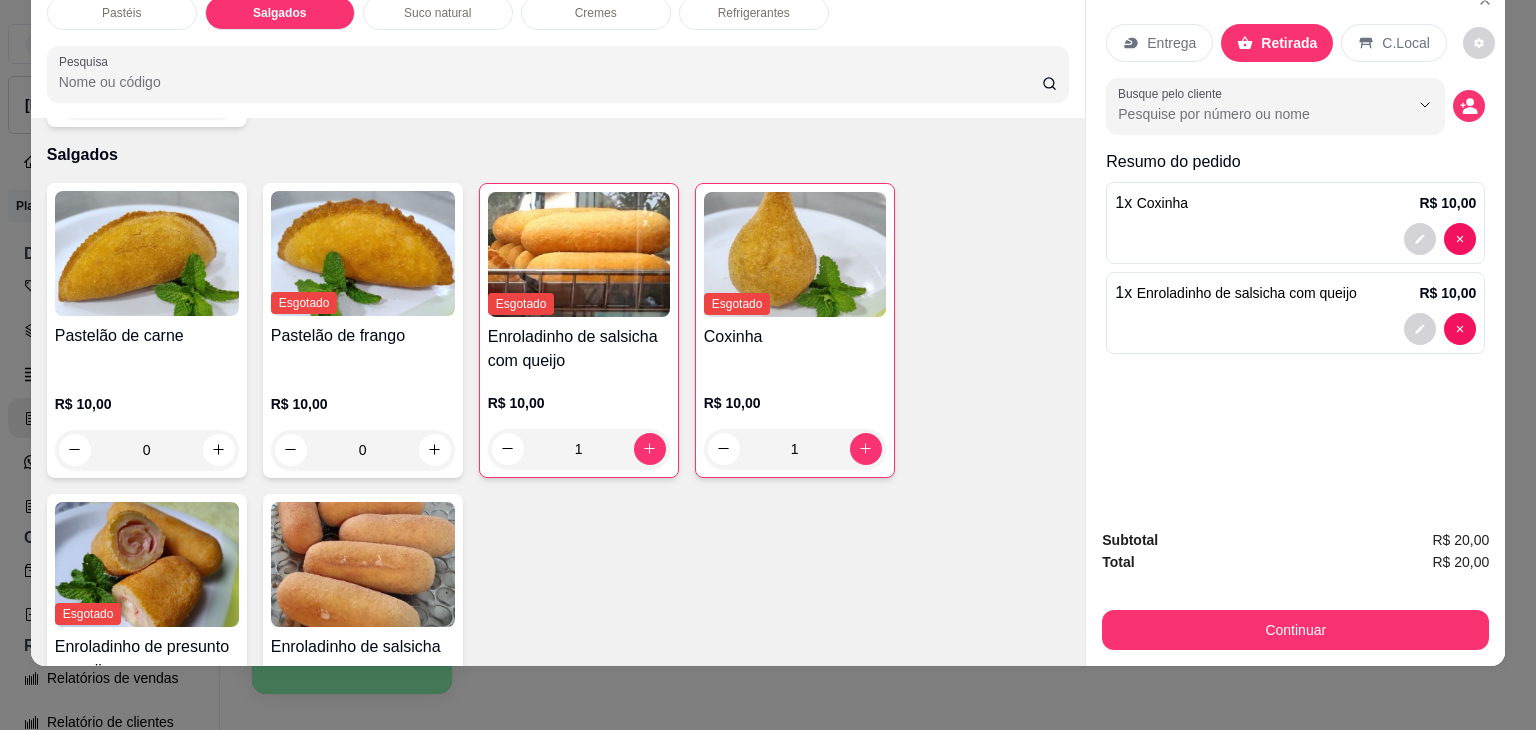 click on "Continuar" at bounding box center (1295, 630) 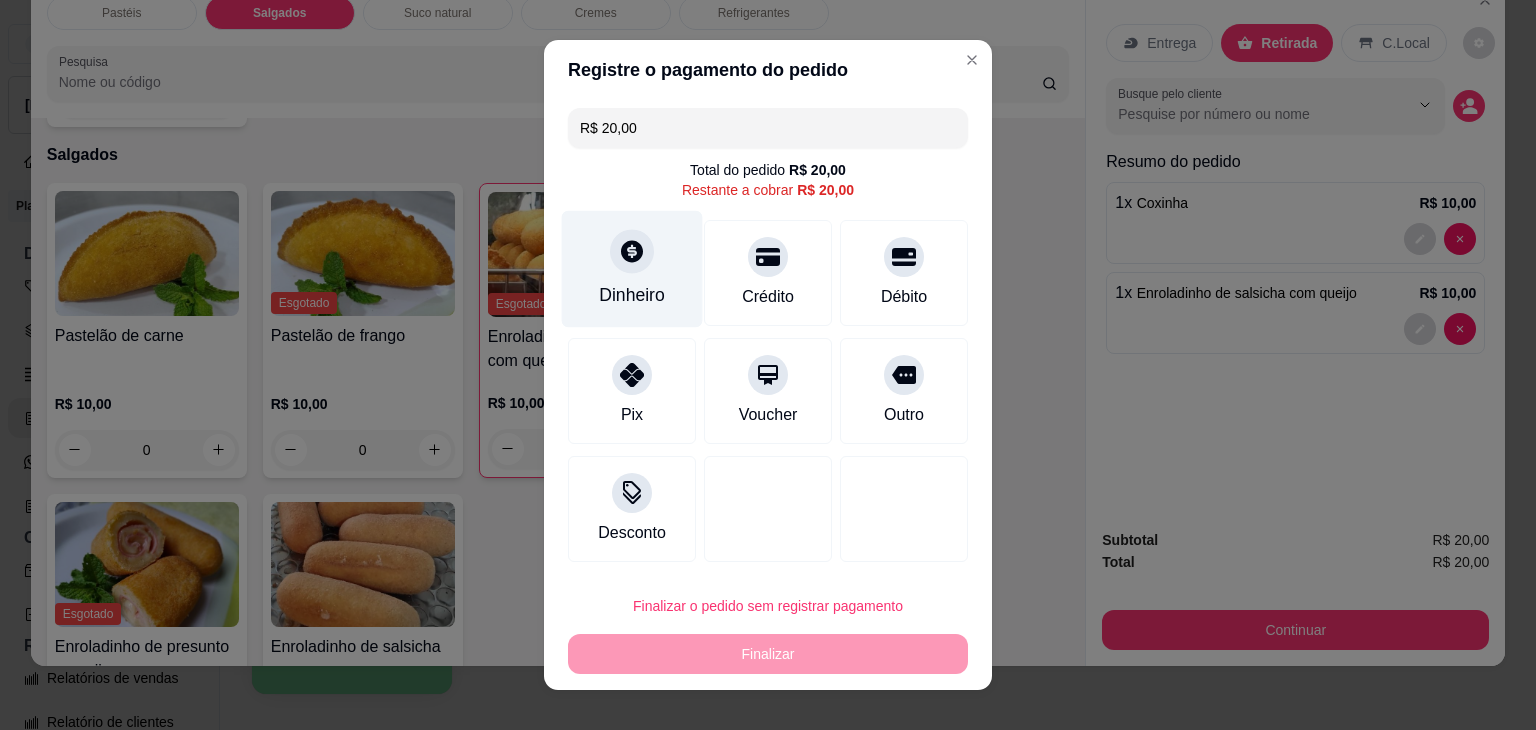 click on "Dinheiro" at bounding box center (632, 269) 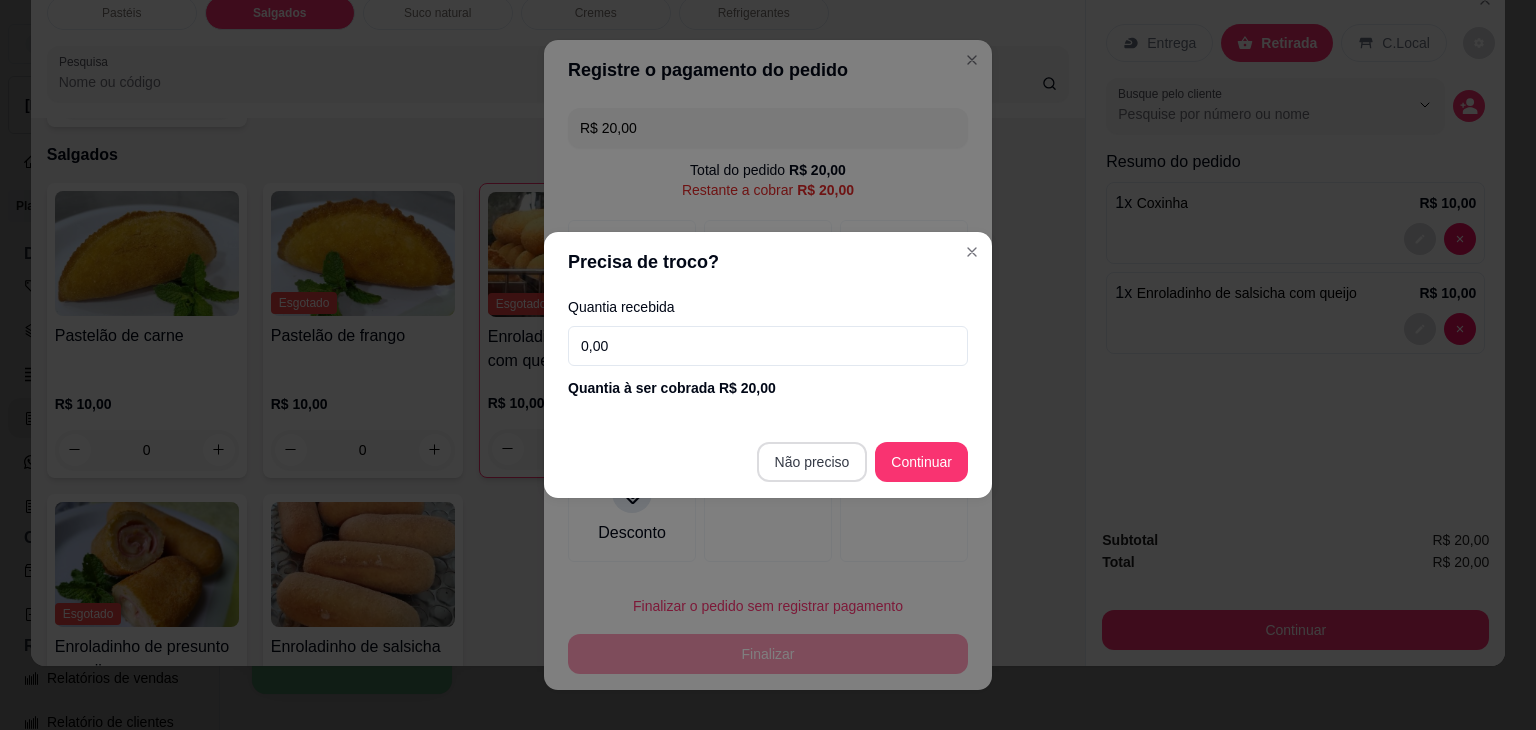type on "R$ 0,00" 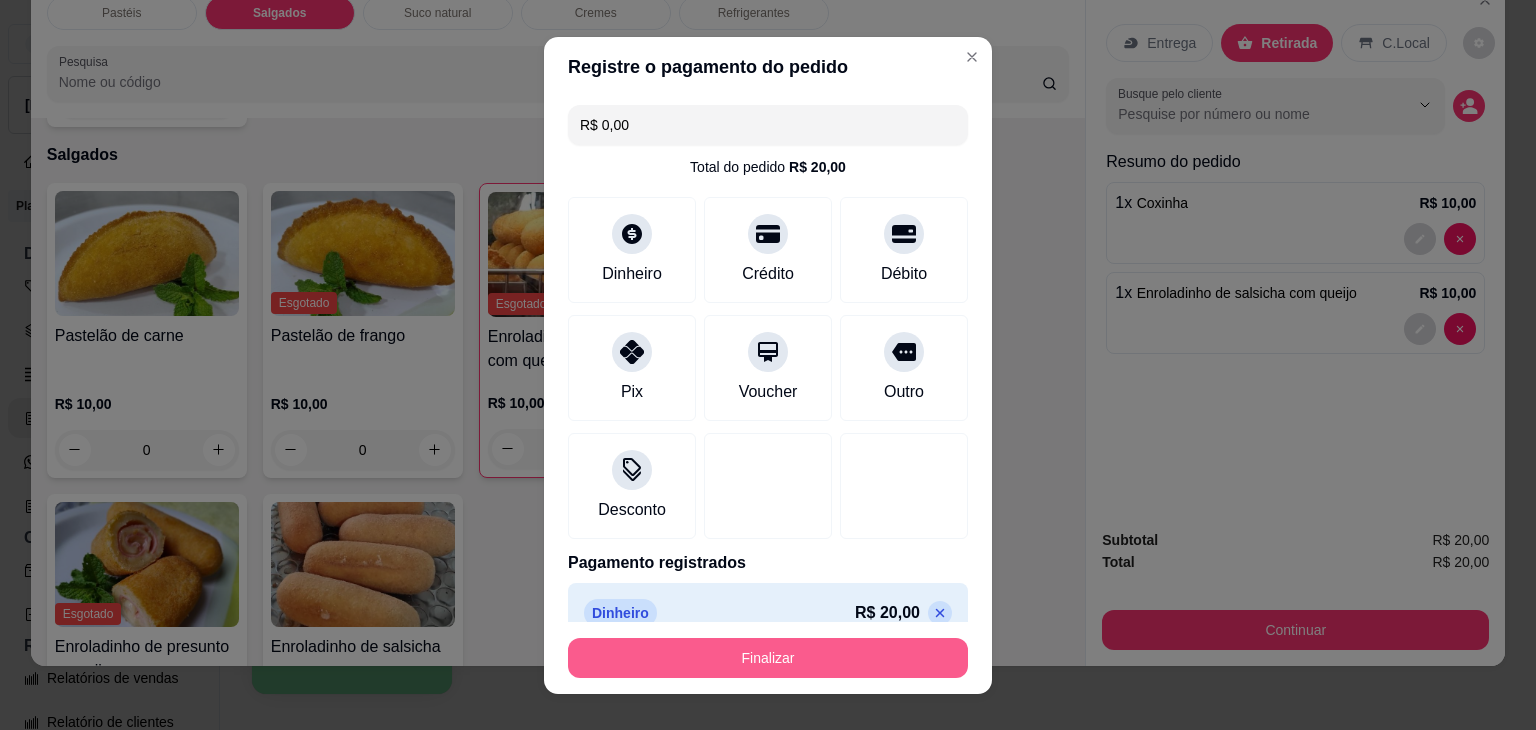 click on "Finalizar" at bounding box center [768, 658] 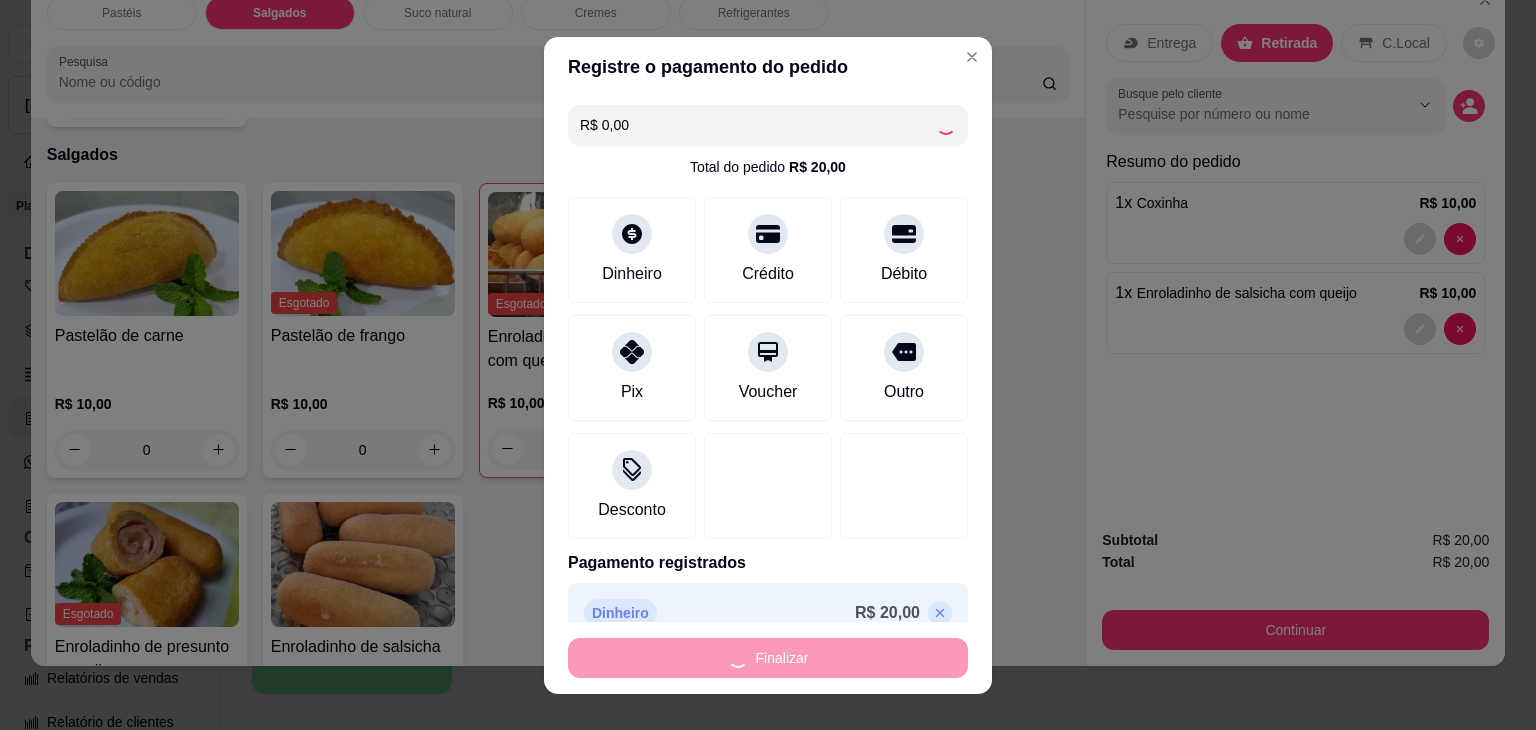 type on "0" 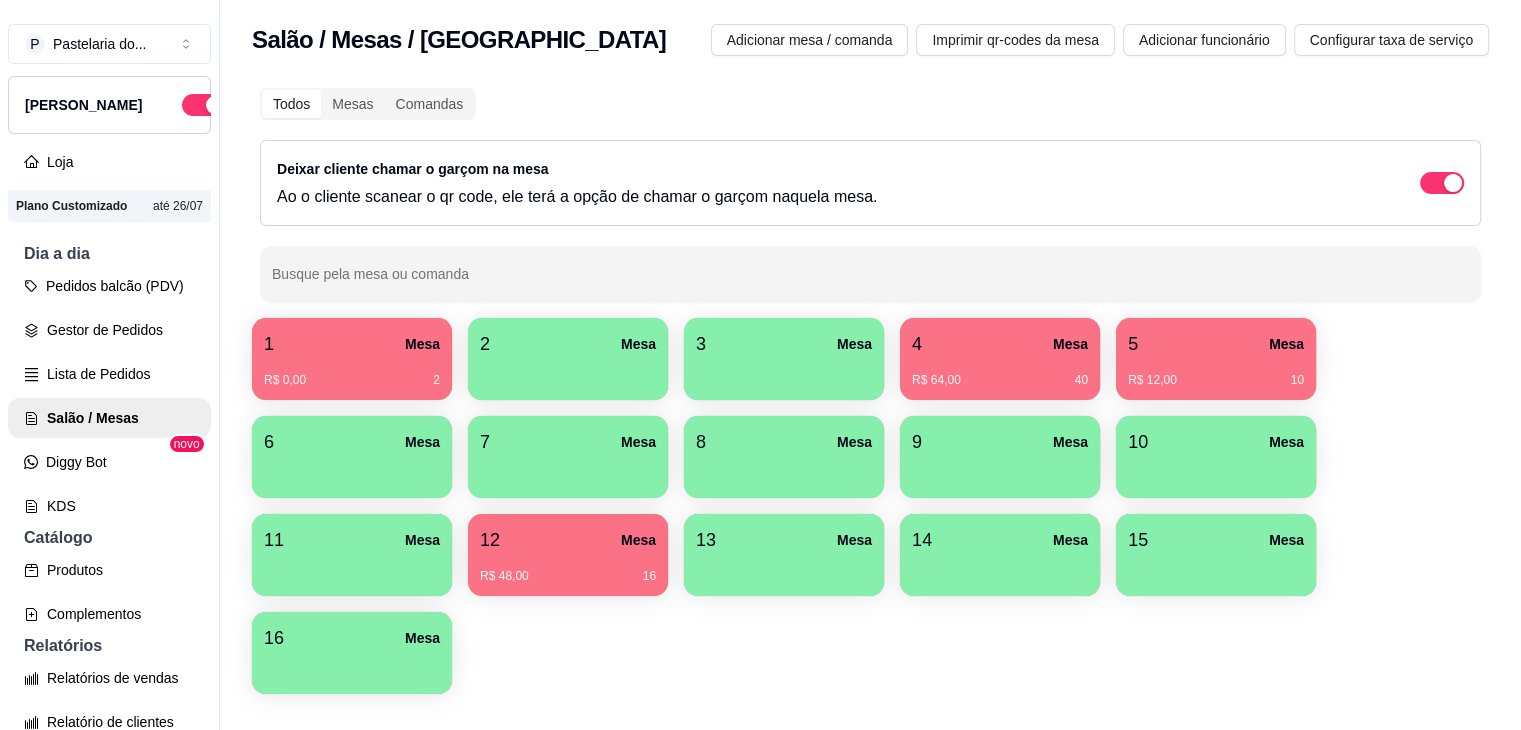 click on "1 Mesa R$ 0,00 2 2 Mesa 3 Mesa 4 Mesa R$ 64,00 40 5 Mesa R$ 12,00 10 6 [GEOGRAPHIC_DATA] 11 [GEOGRAPHIC_DATA]$ 48,00 16 13 [GEOGRAPHIC_DATA] 15 [GEOGRAPHIC_DATA]" at bounding box center (870, 506) 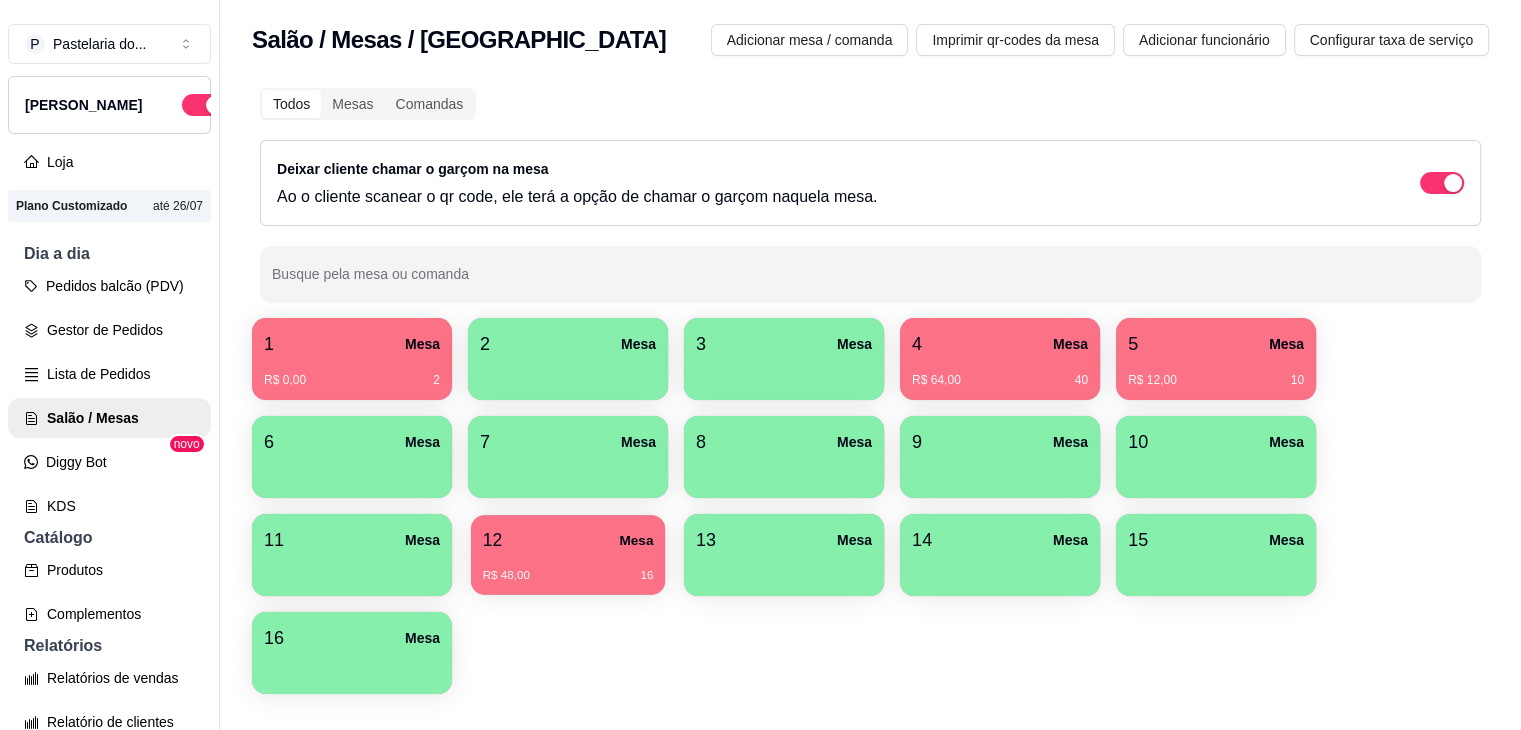 click on "12 Mesa R$ 48,00 16" at bounding box center (568, 555) 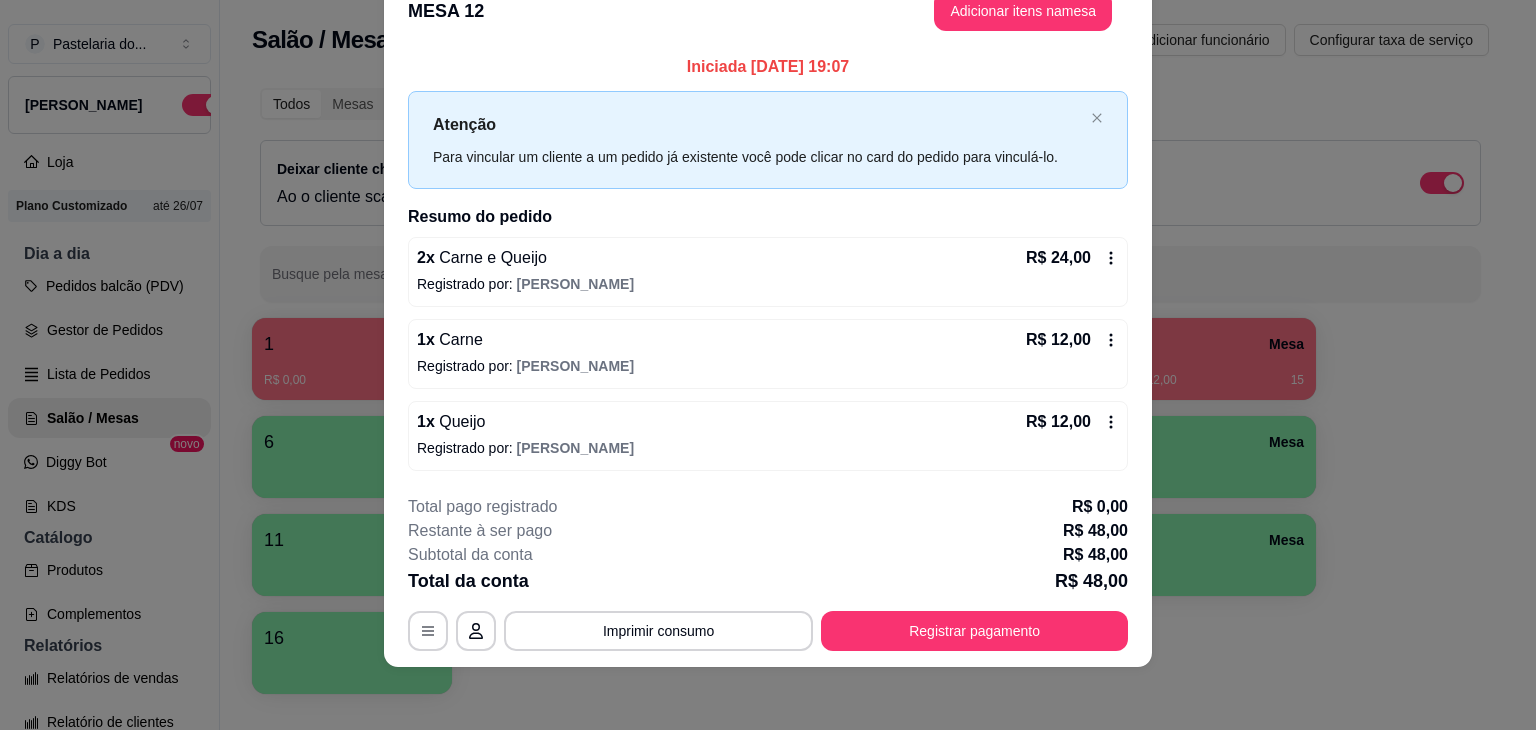 scroll, scrollTop: 0, scrollLeft: 0, axis: both 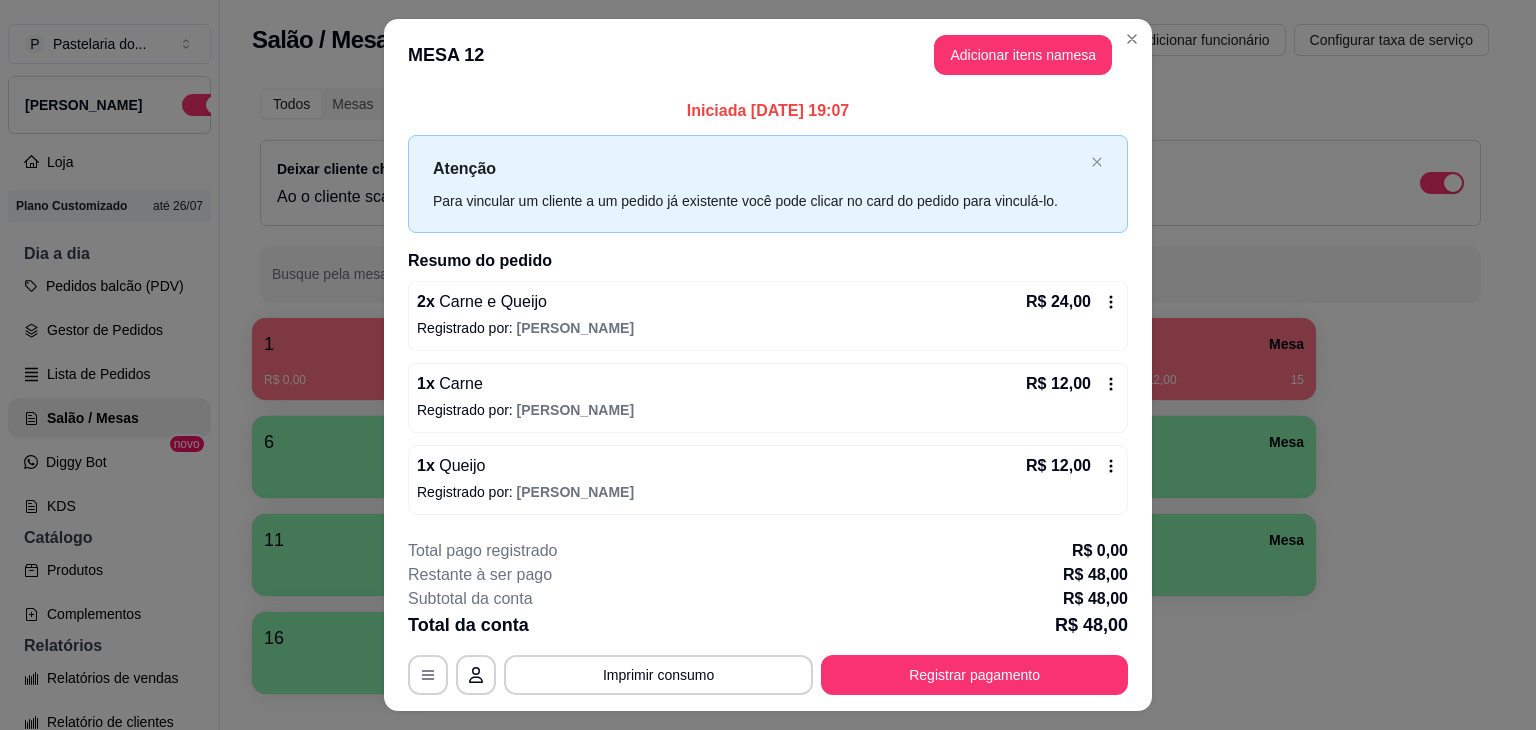 click on "Adicionar itens na  mesa" at bounding box center [1023, 55] 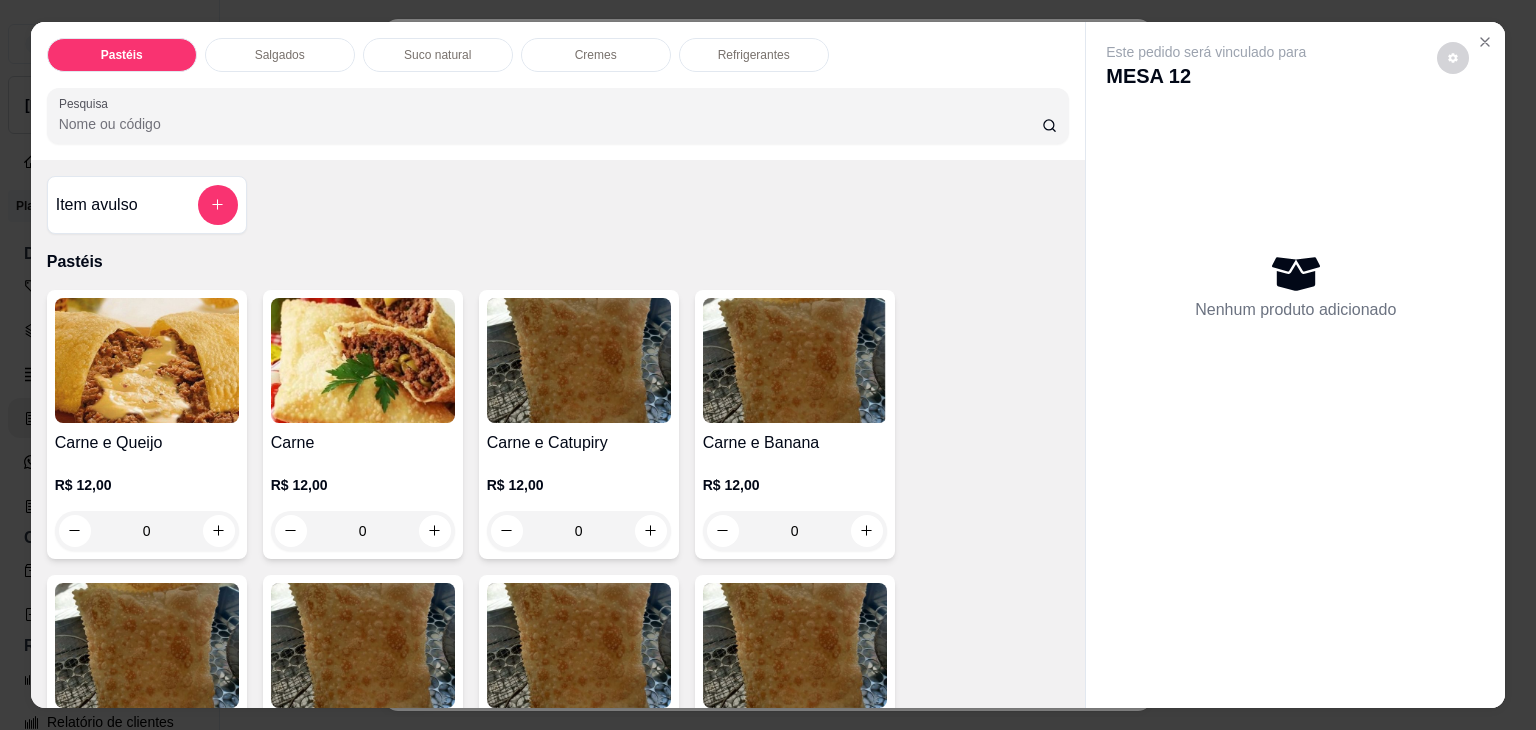 click on "Refrigerantes" at bounding box center [754, 55] 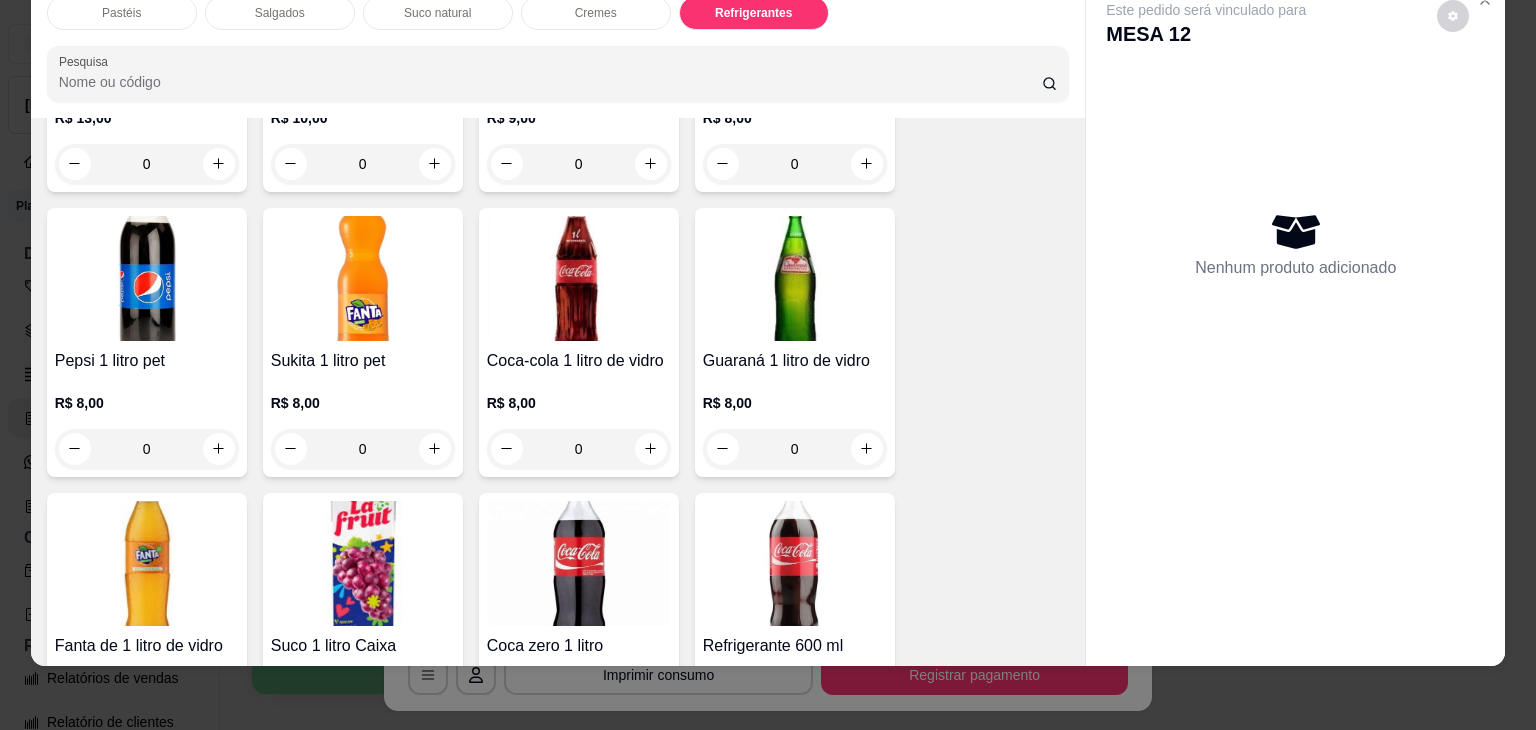scroll, scrollTop: 4820, scrollLeft: 0, axis: vertical 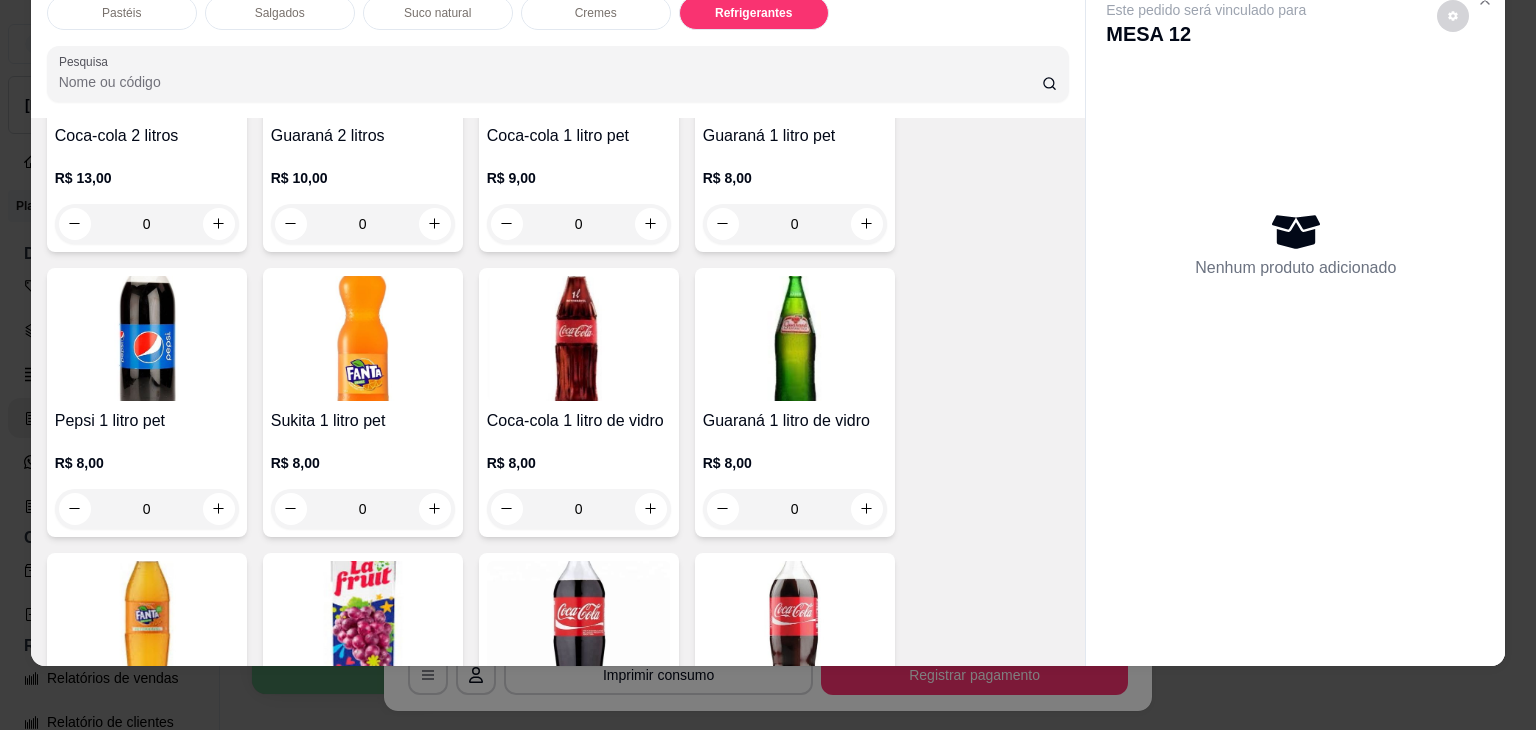 click at bounding box center [579, 338] 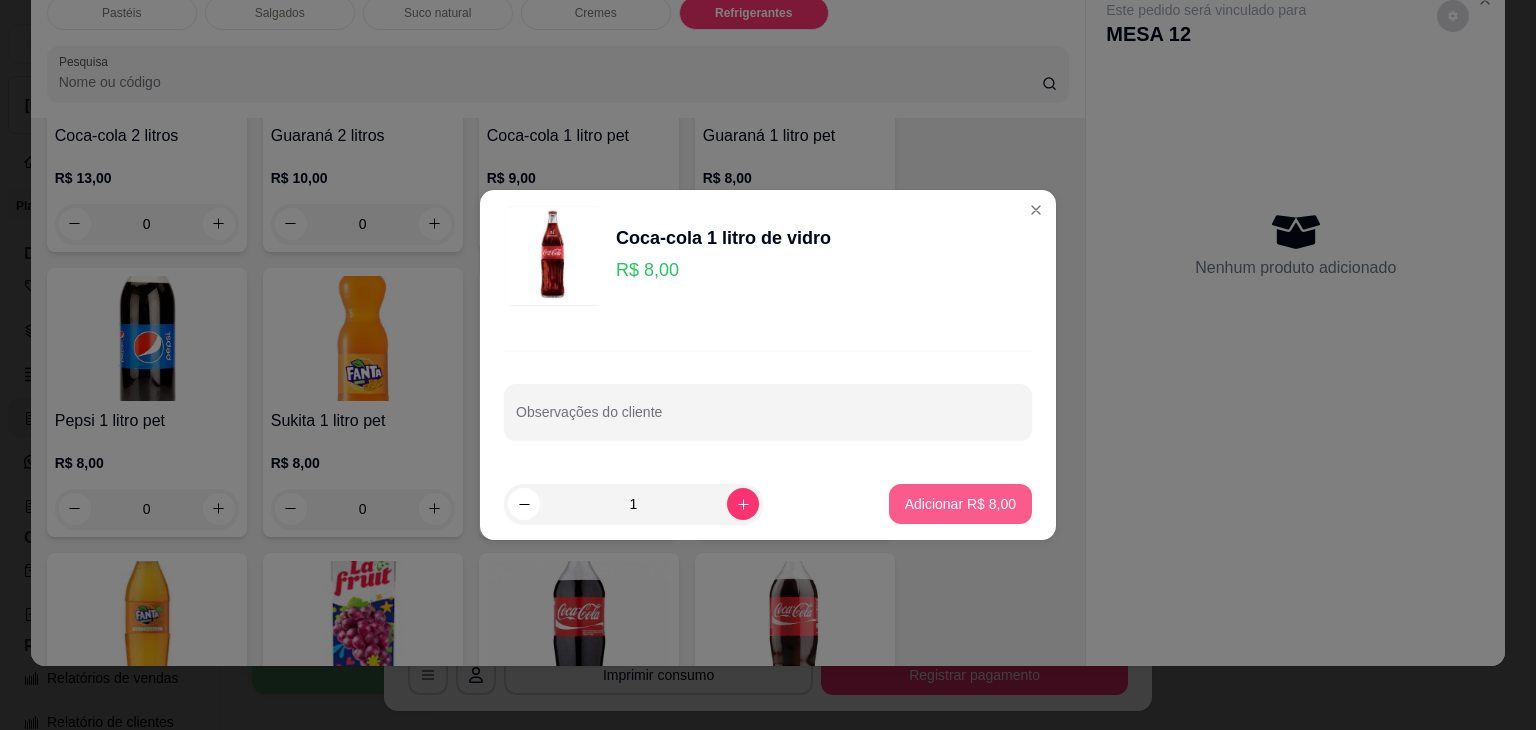 click on "Adicionar   R$ 8,00" at bounding box center (960, 504) 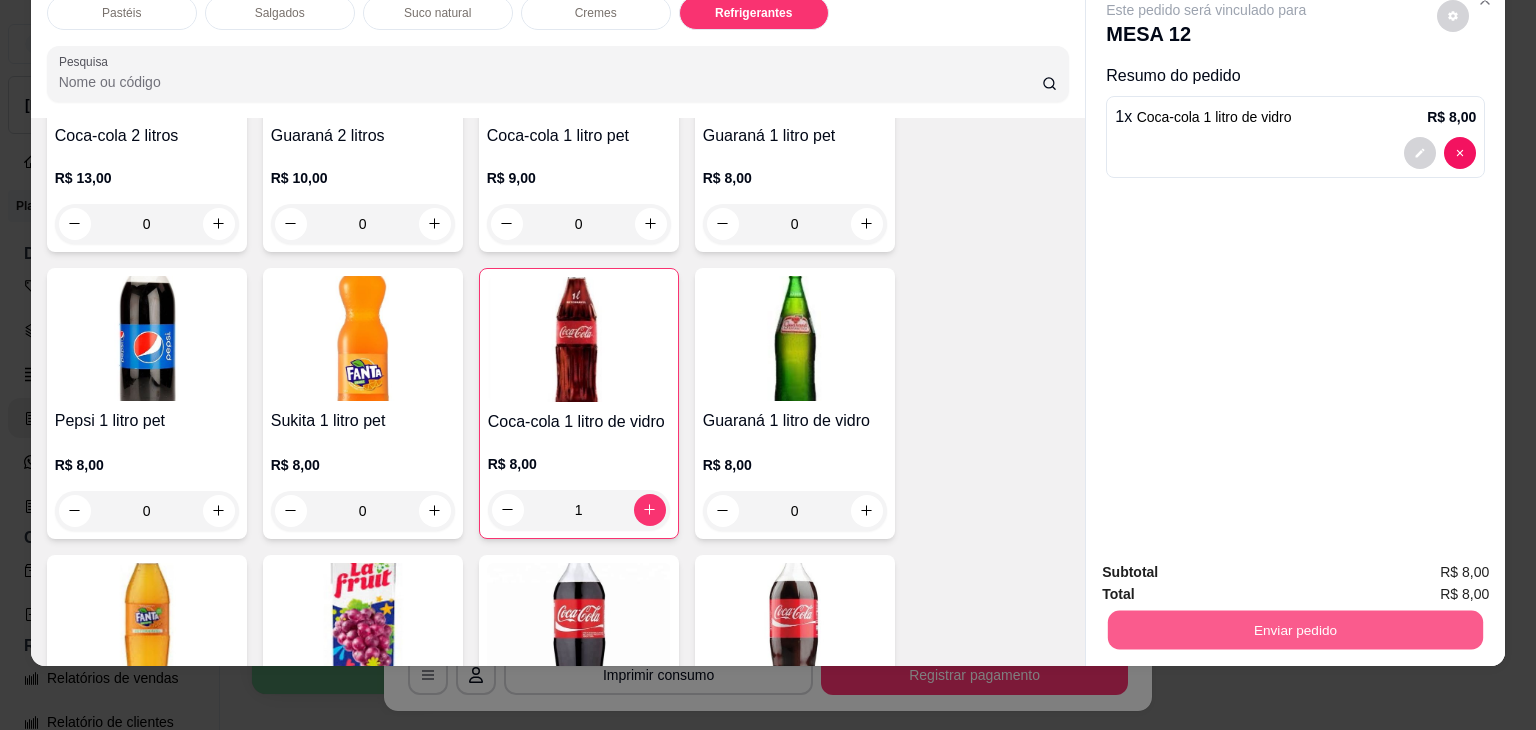 click on "Enviar pedido" at bounding box center (1295, 630) 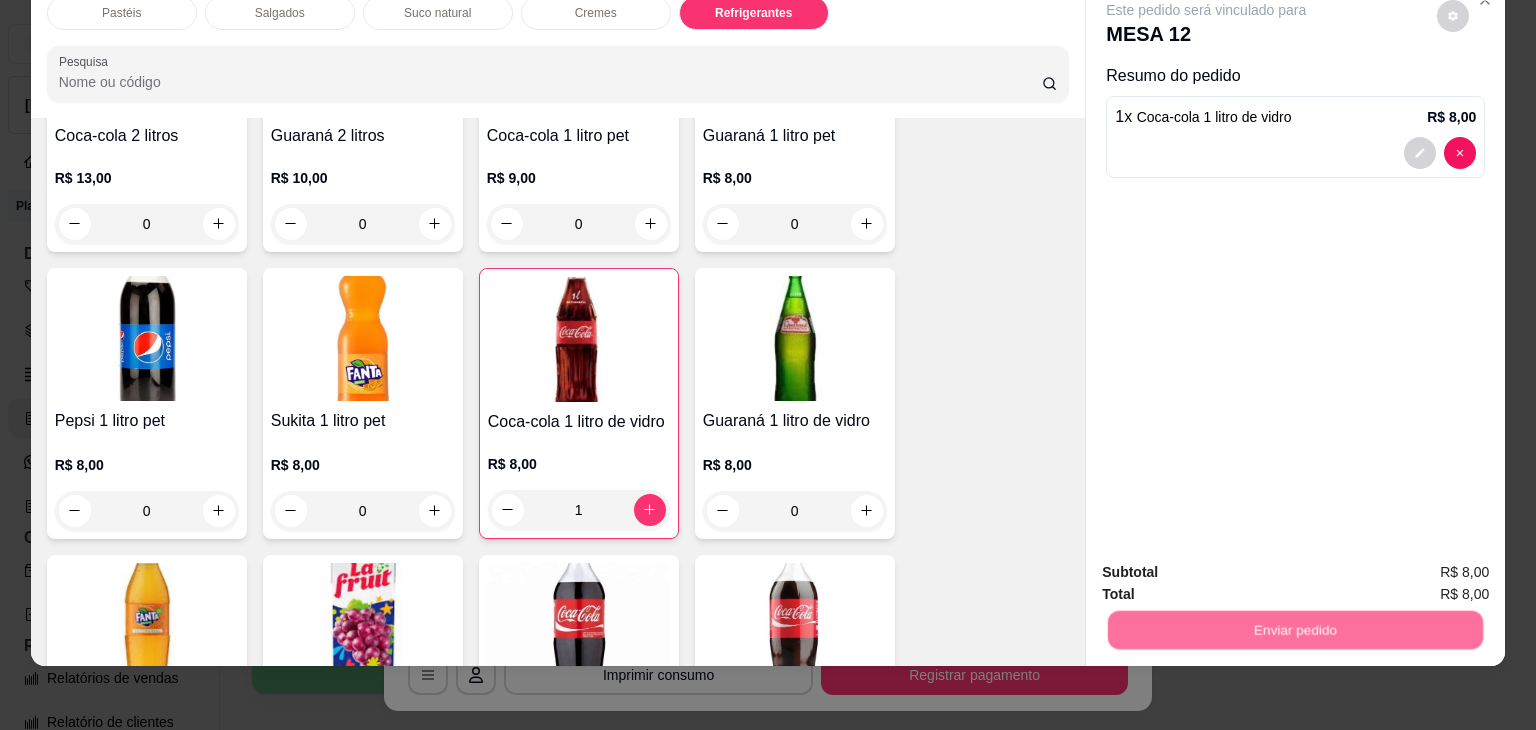 click on "Não registrar e enviar pedido" at bounding box center [1229, 565] 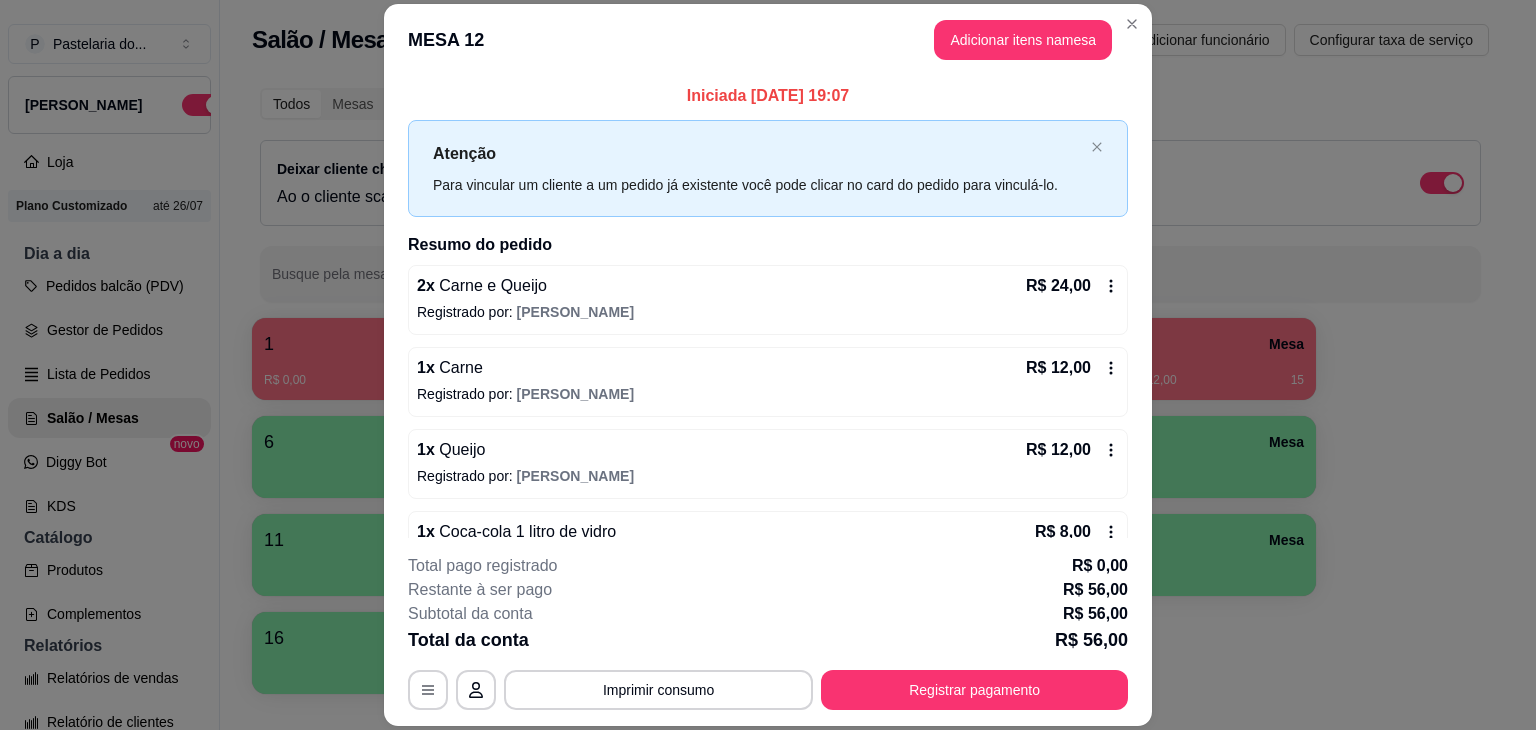click on "Registrar pagamento" at bounding box center [974, 690] 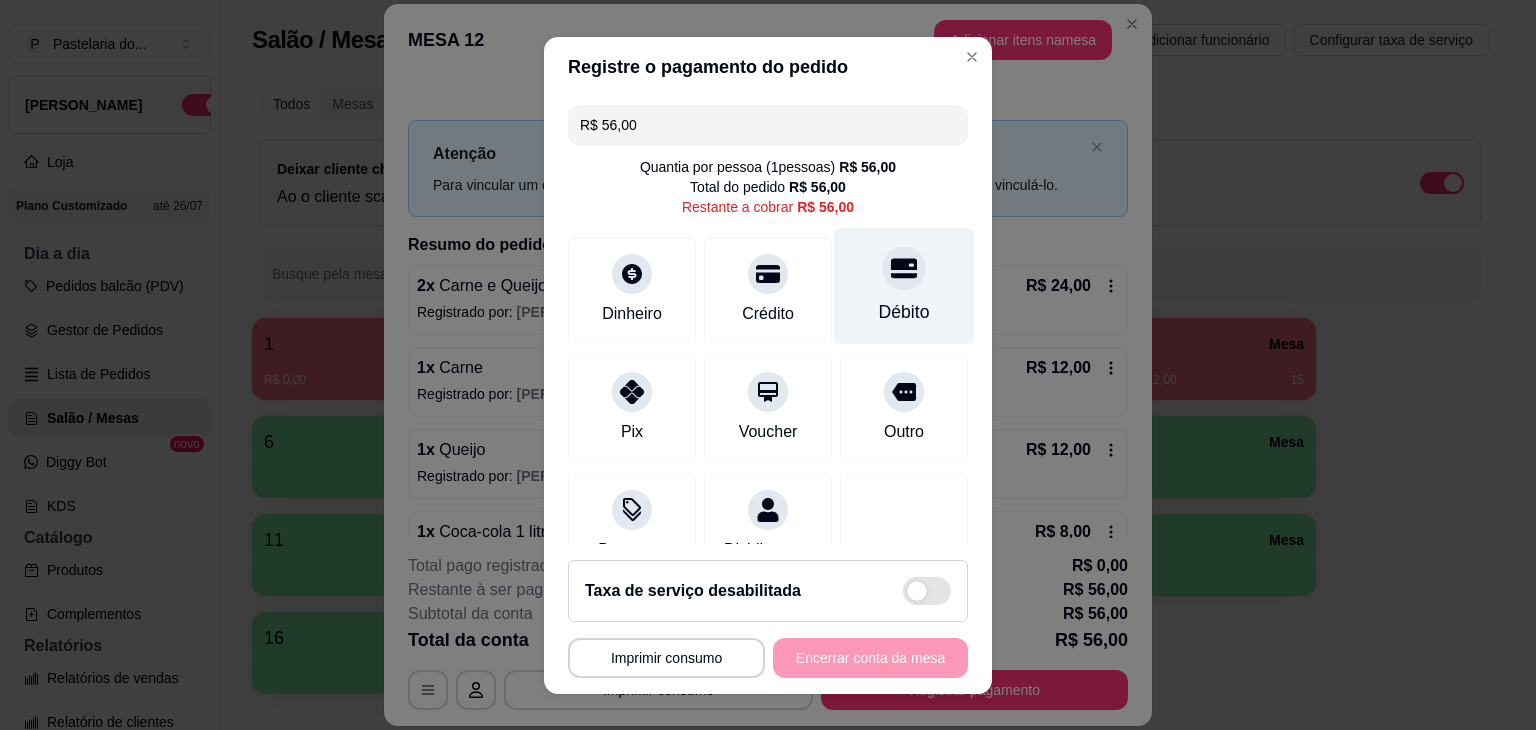 click 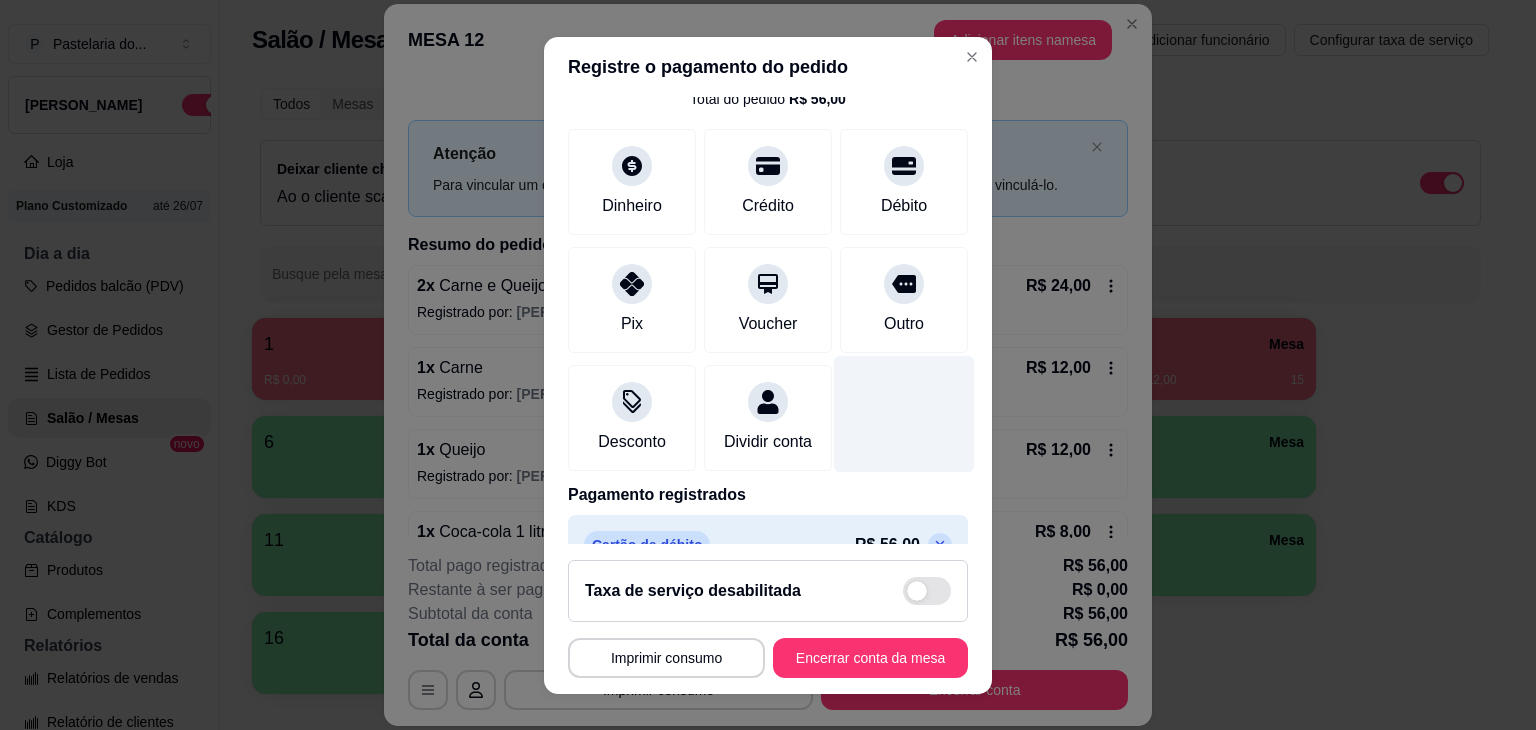 scroll, scrollTop: 149, scrollLeft: 0, axis: vertical 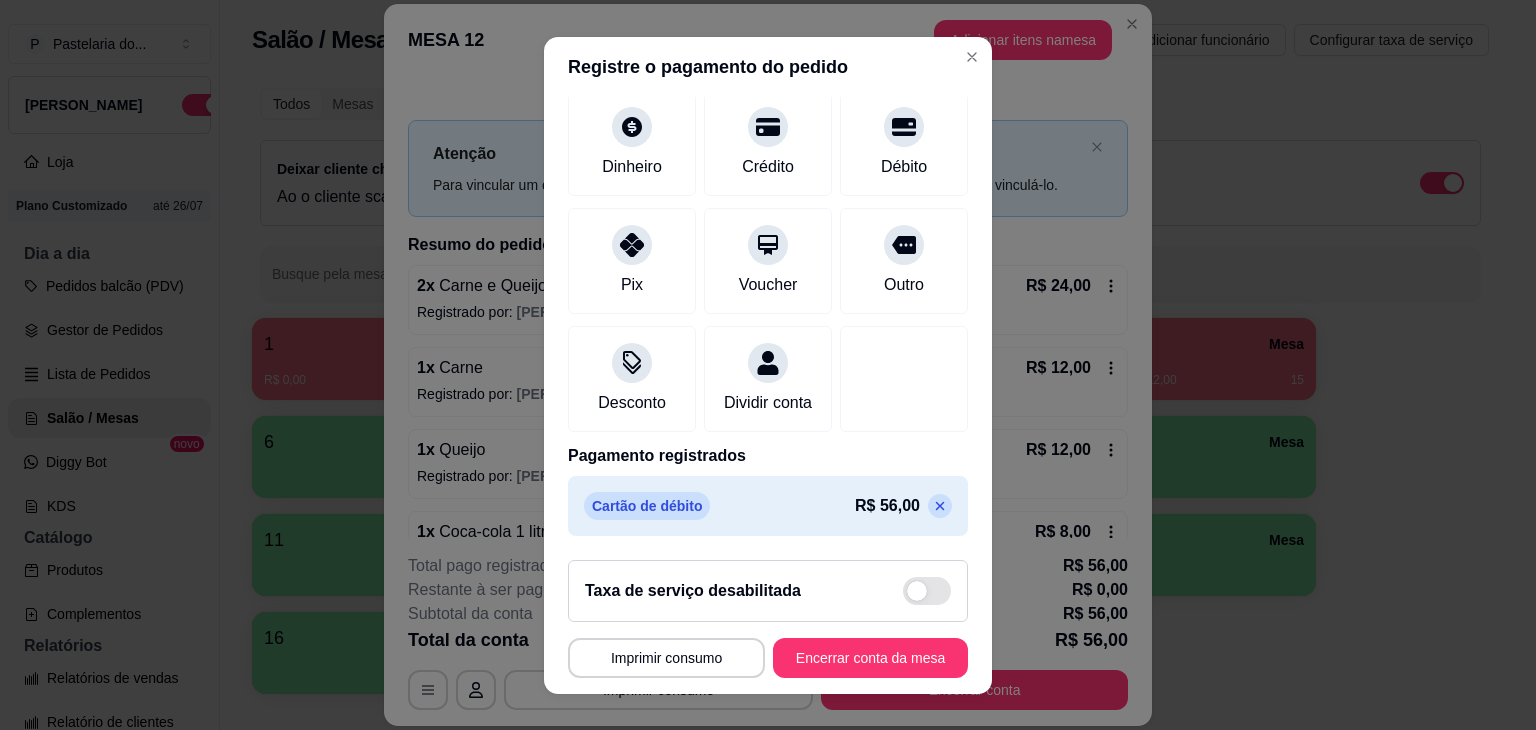drag, startPoint x: 899, startPoint y: 504, endPoint x: 890, endPoint y: 485, distance: 21.023796 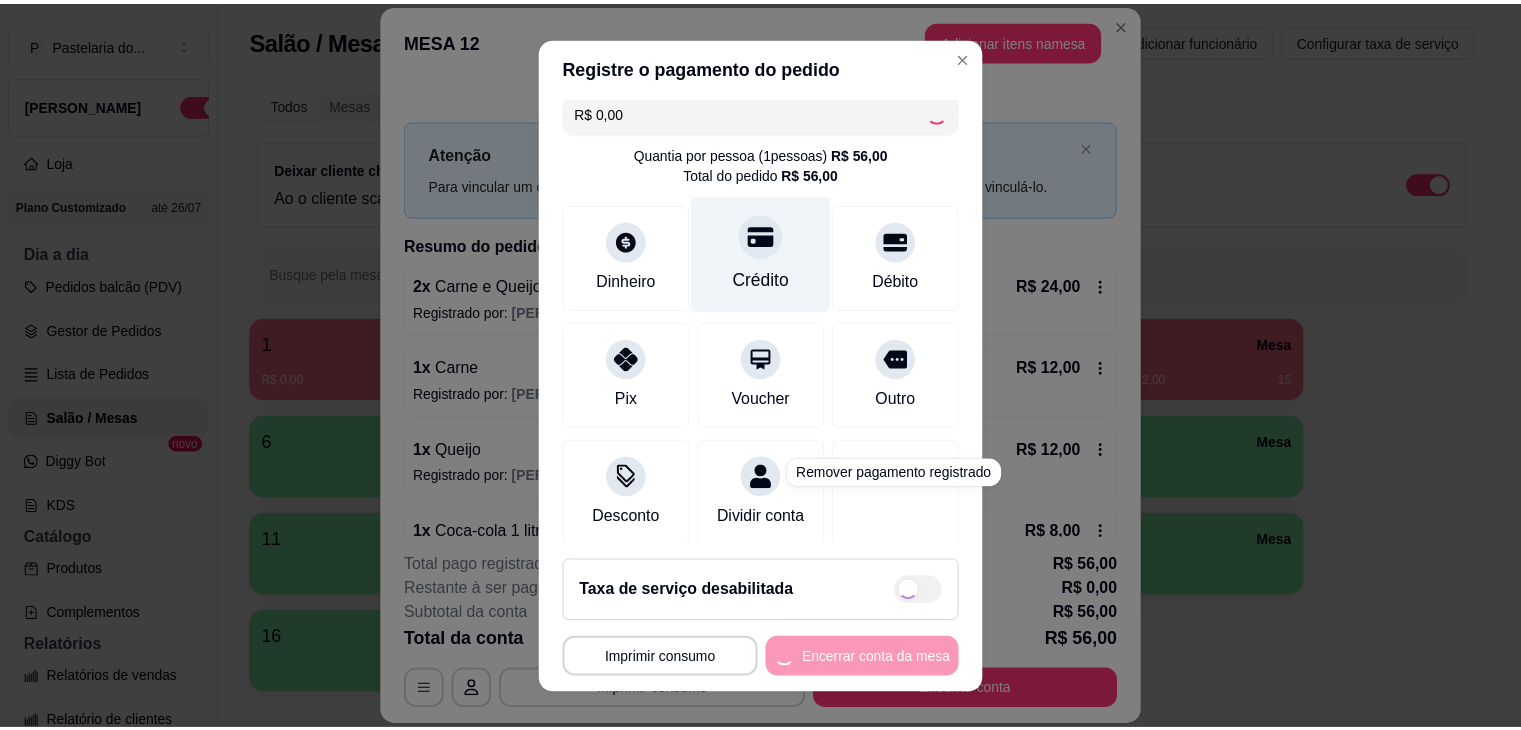 scroll, scrollTop: 0, scrollLeft: 0, axis: both 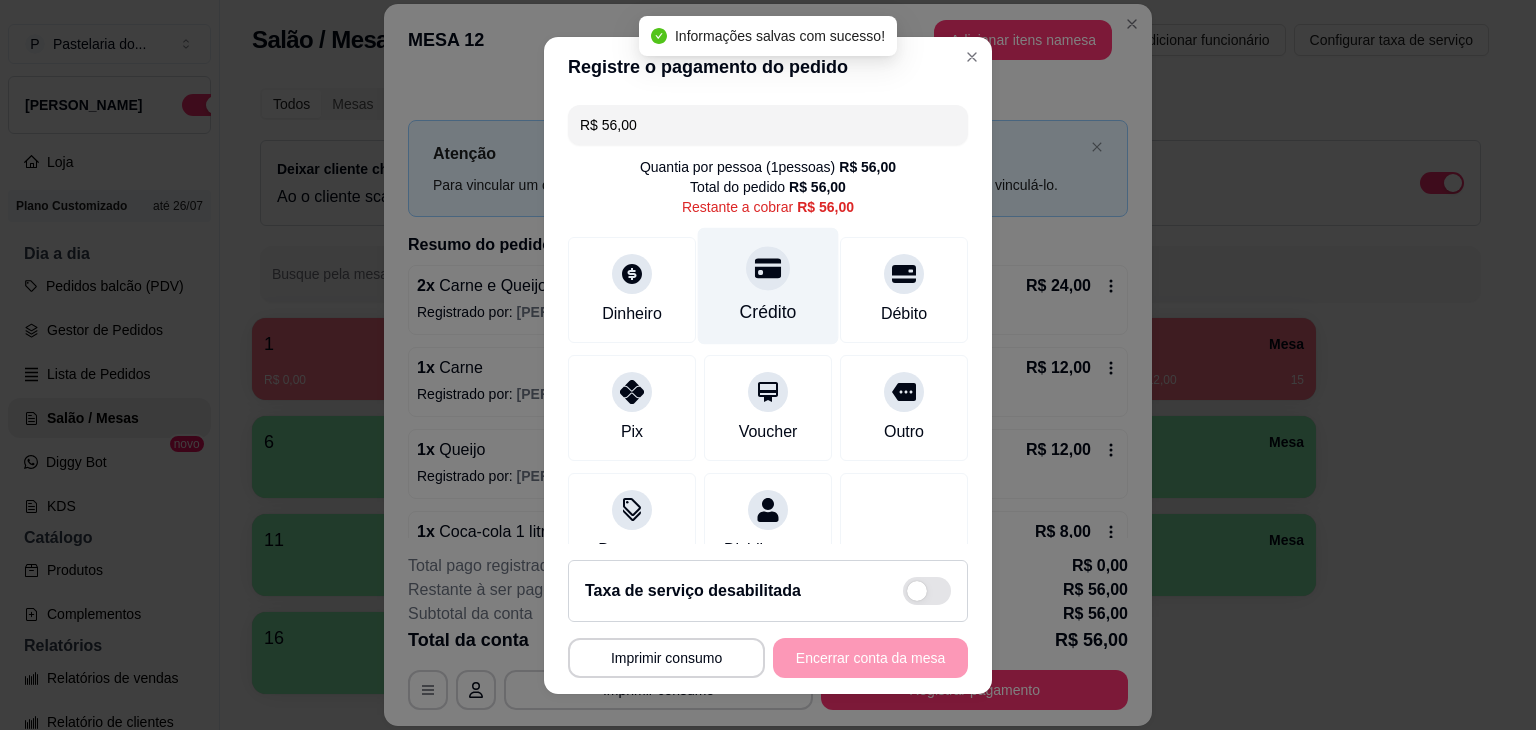 click on "Crédito" at bounding box center (768, 285) 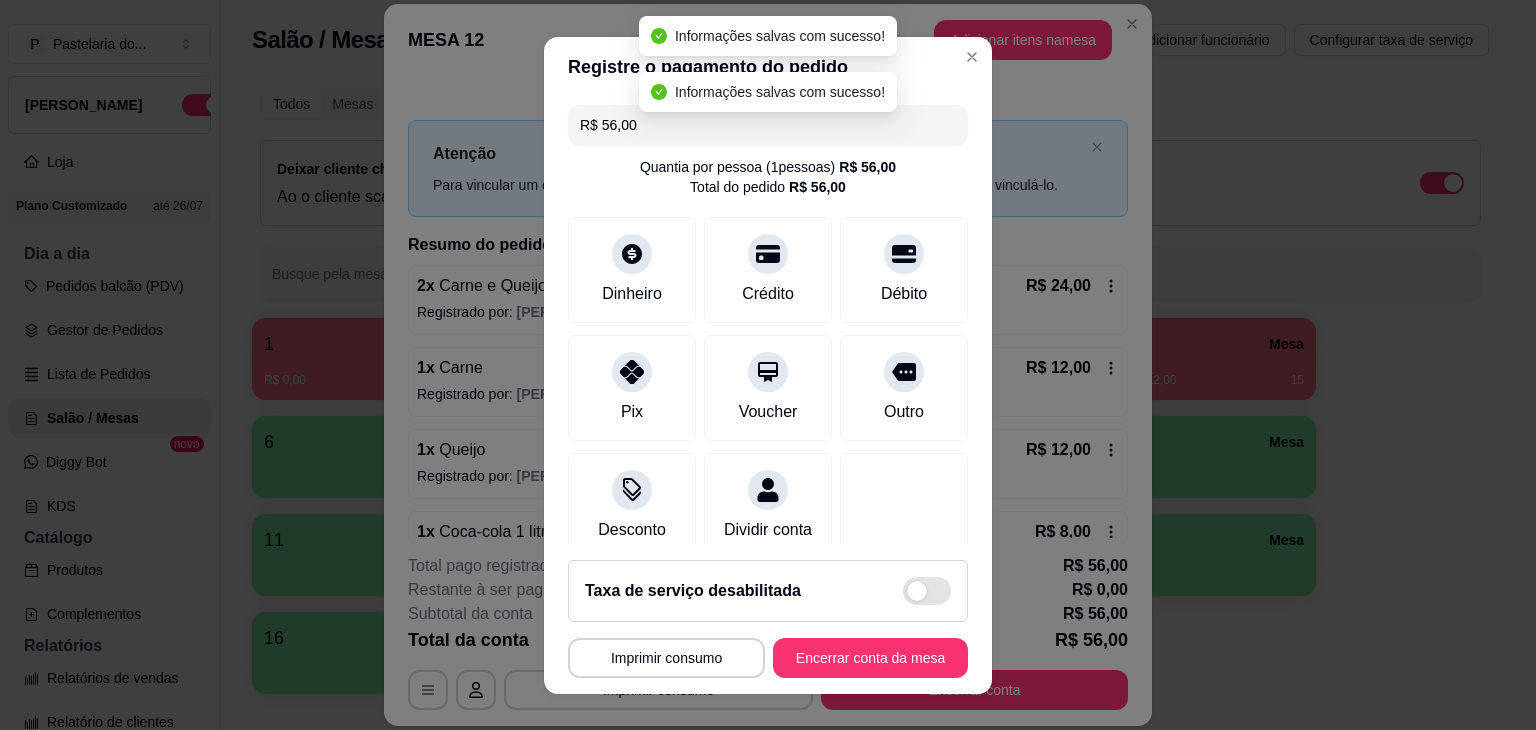 type on "R$ 0,00" 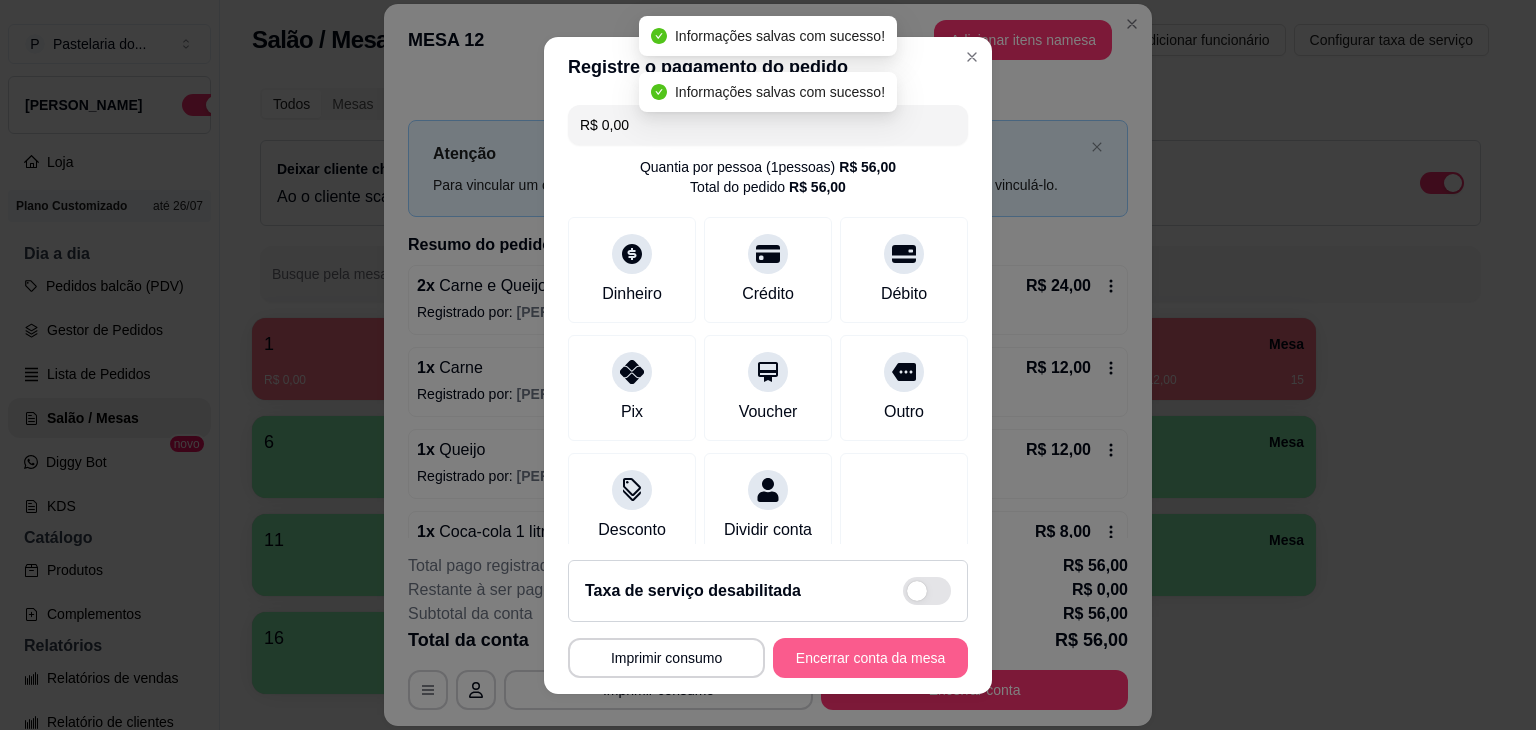 click on "Encerrar conta da mesa" at bounding box center [870, 658] 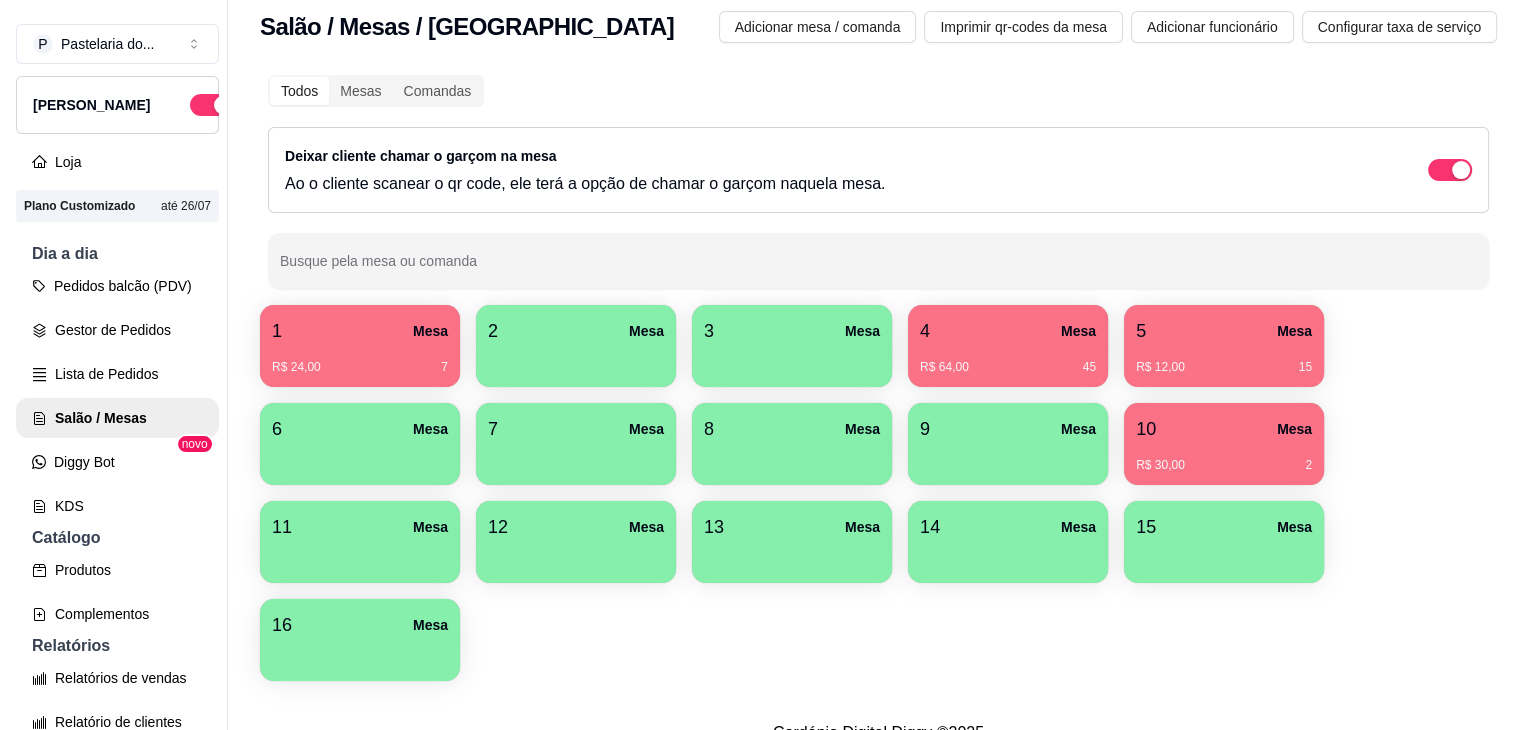 scroll, scrollTop: 0, scrollLeft: 0, axis: both 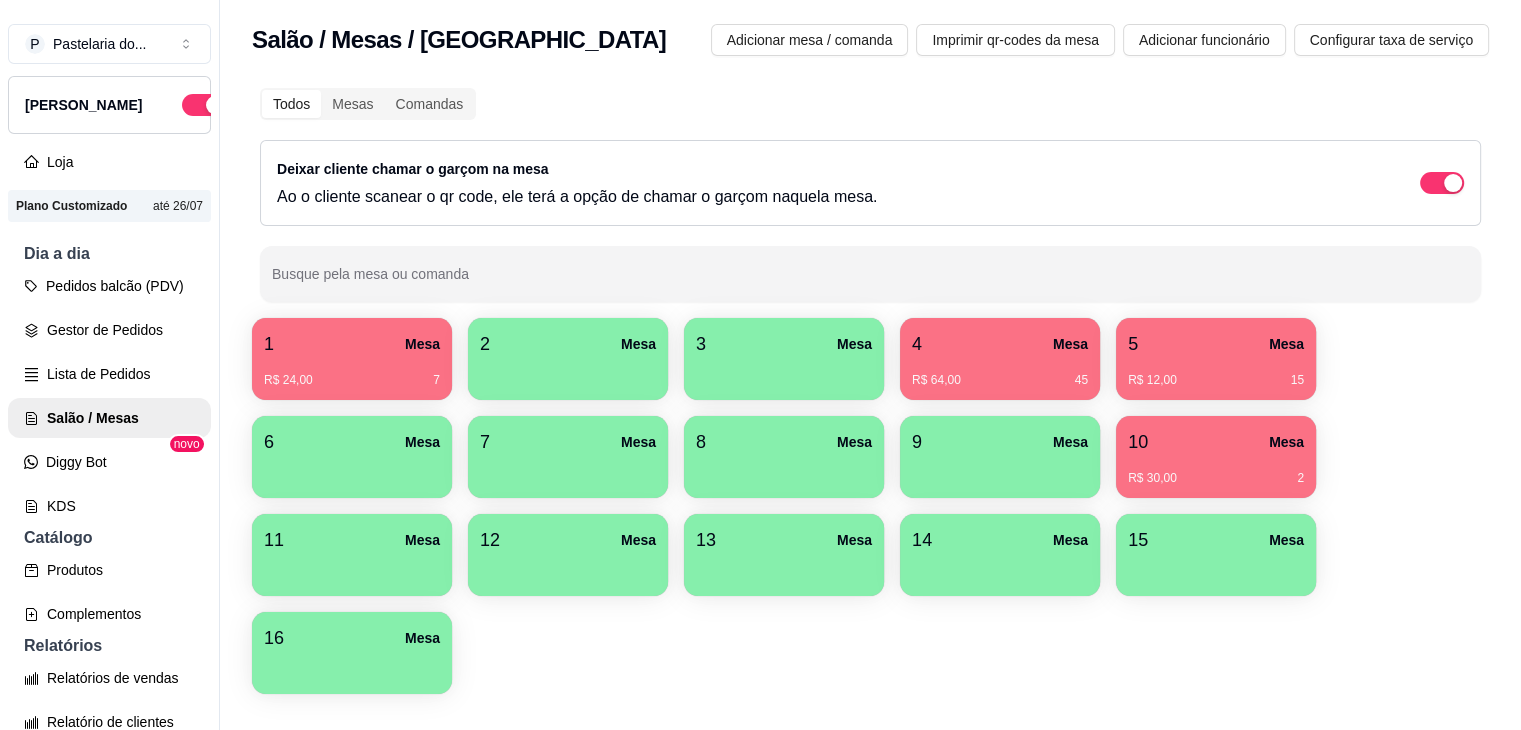 click on "1 Mesa" at bounding box center (352, 344) 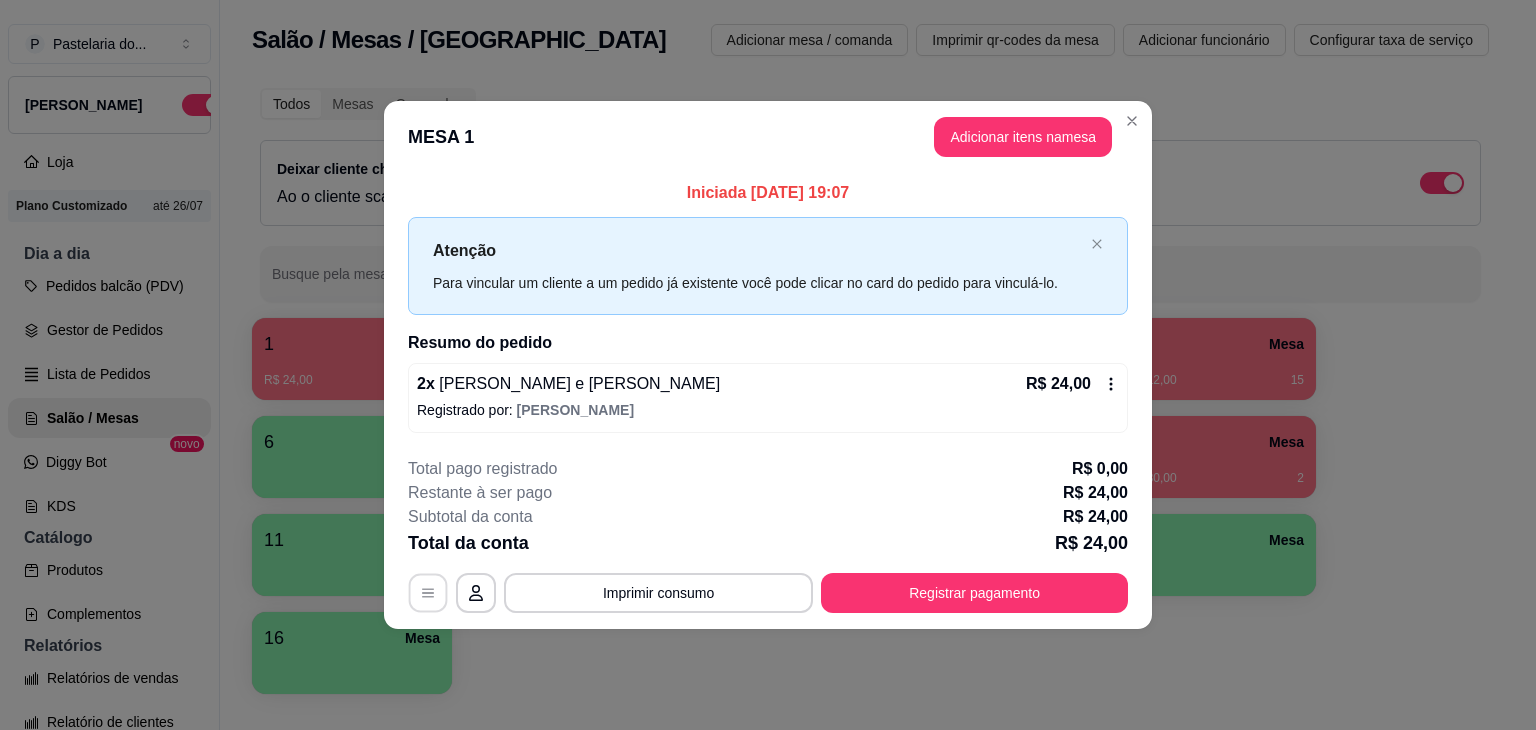 click 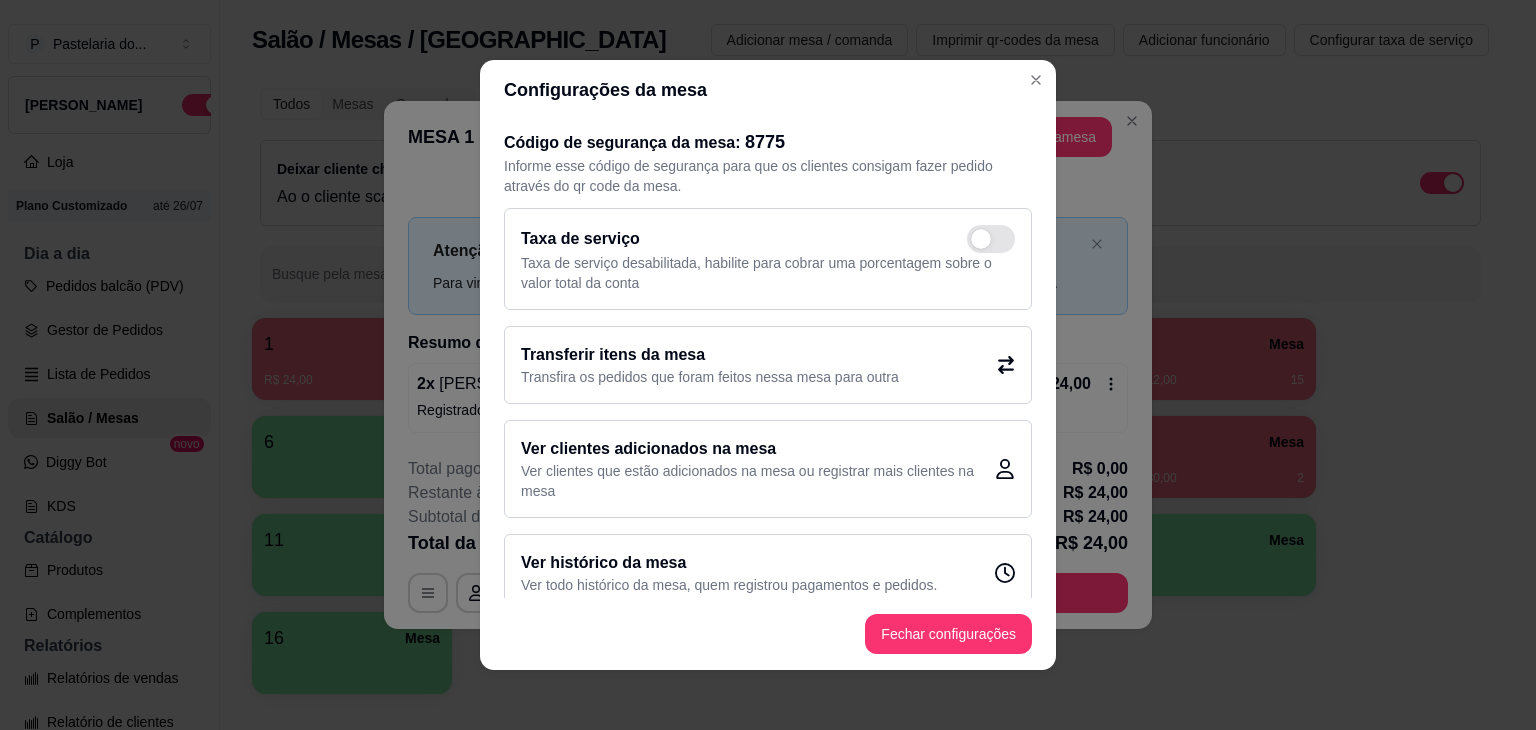 click on "Transferir itens da mesa" at bounding box center (710, 355) 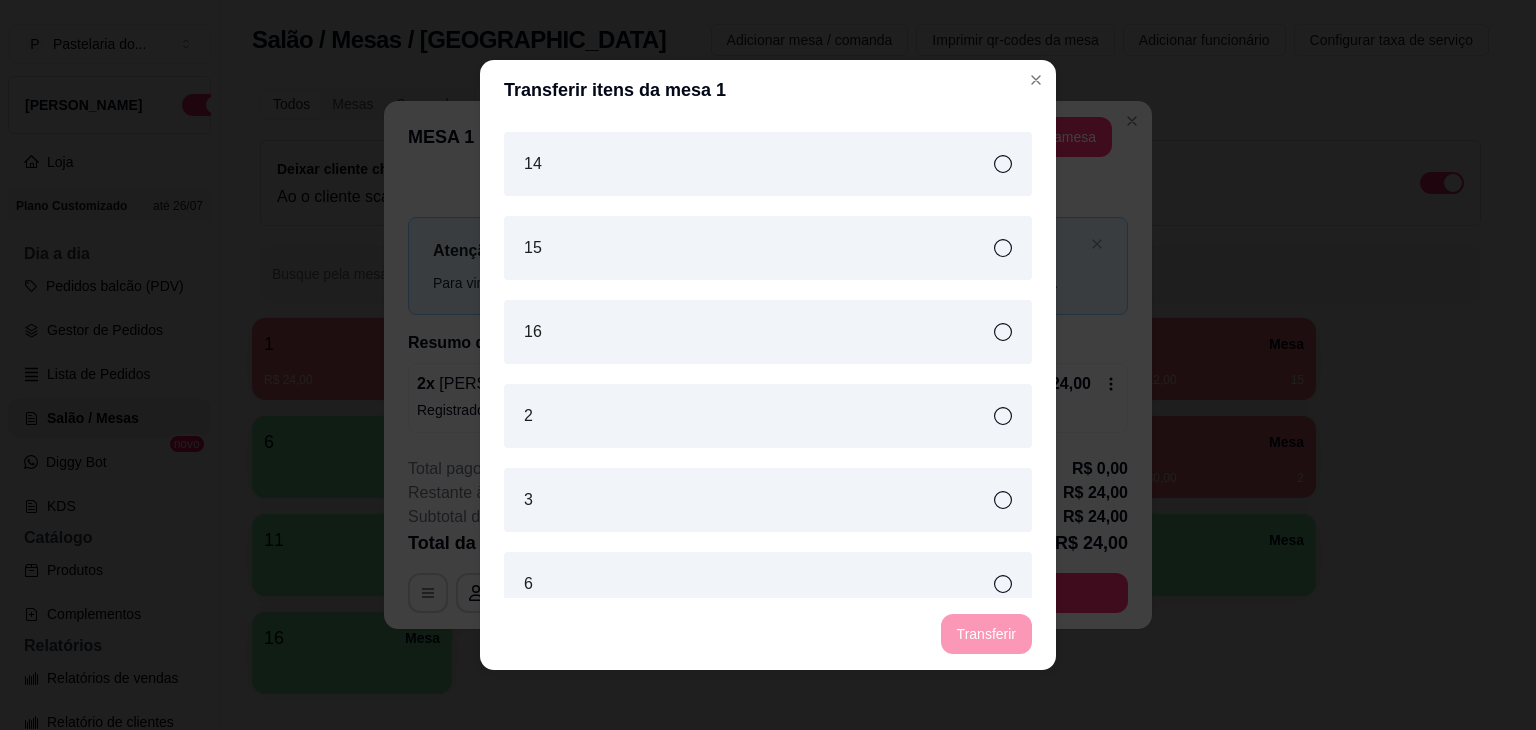 scroll, scrollTop: 500, scrollLeft: 0, axis: vertical 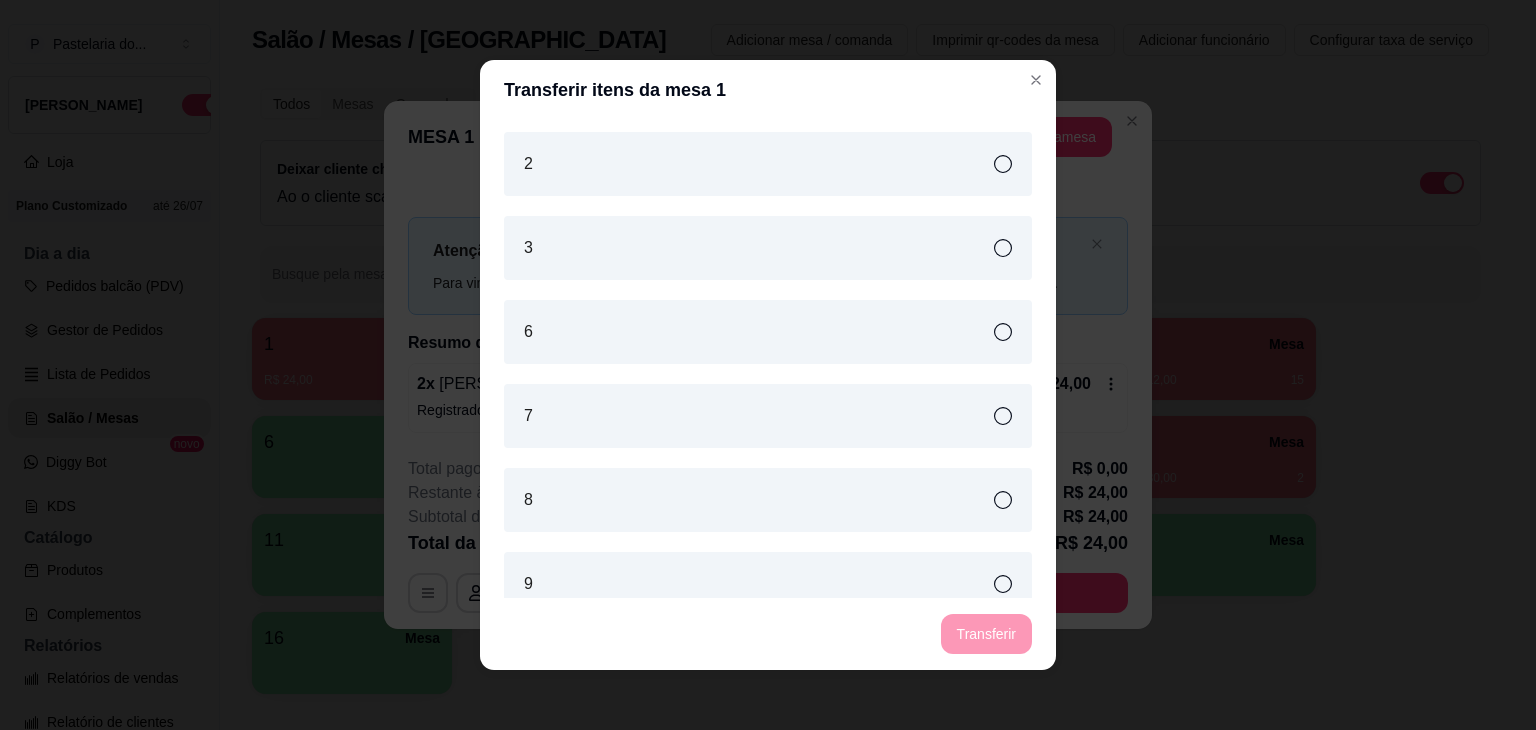 click on "2" at bounding box center (768, 164) 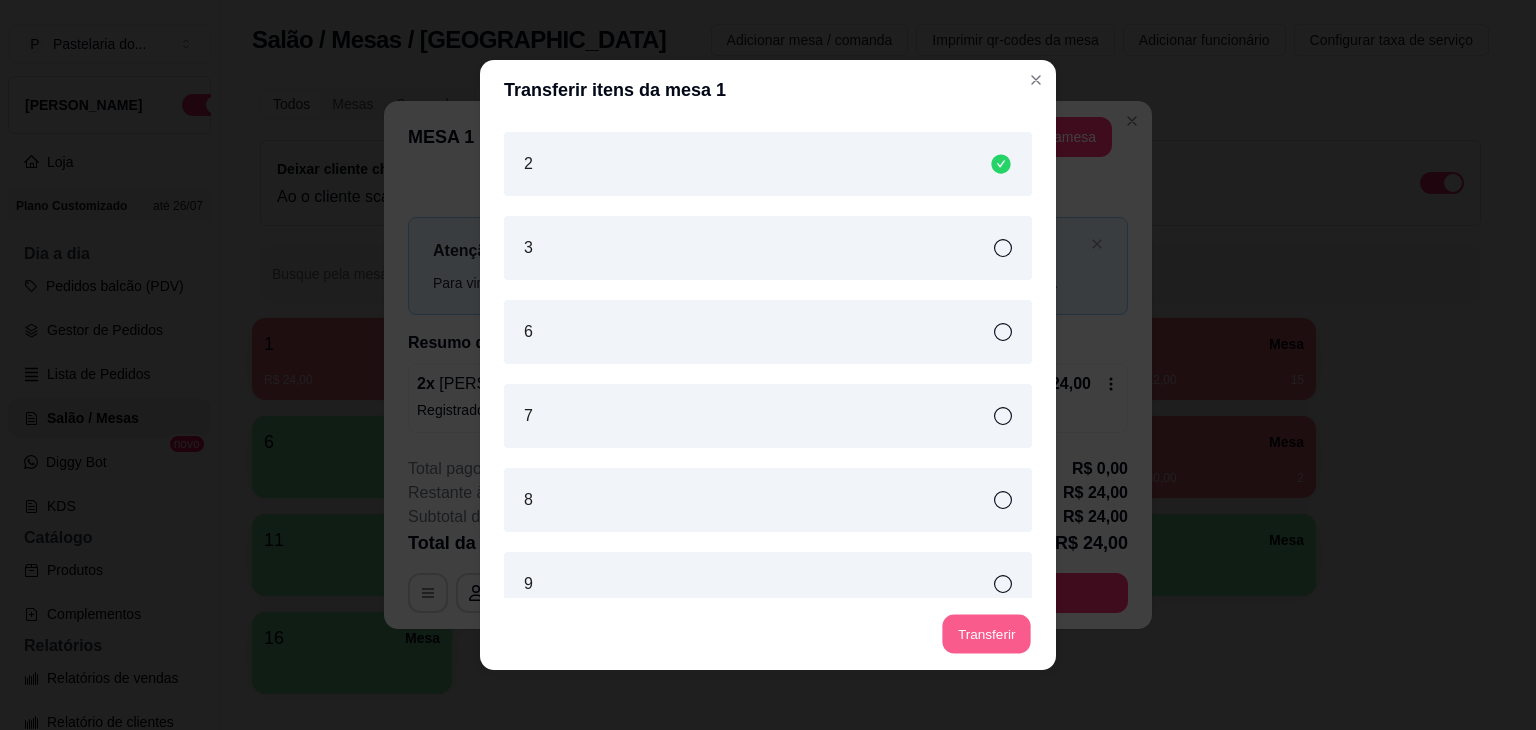 click on "Transferir" at bounding box center (986, 634) 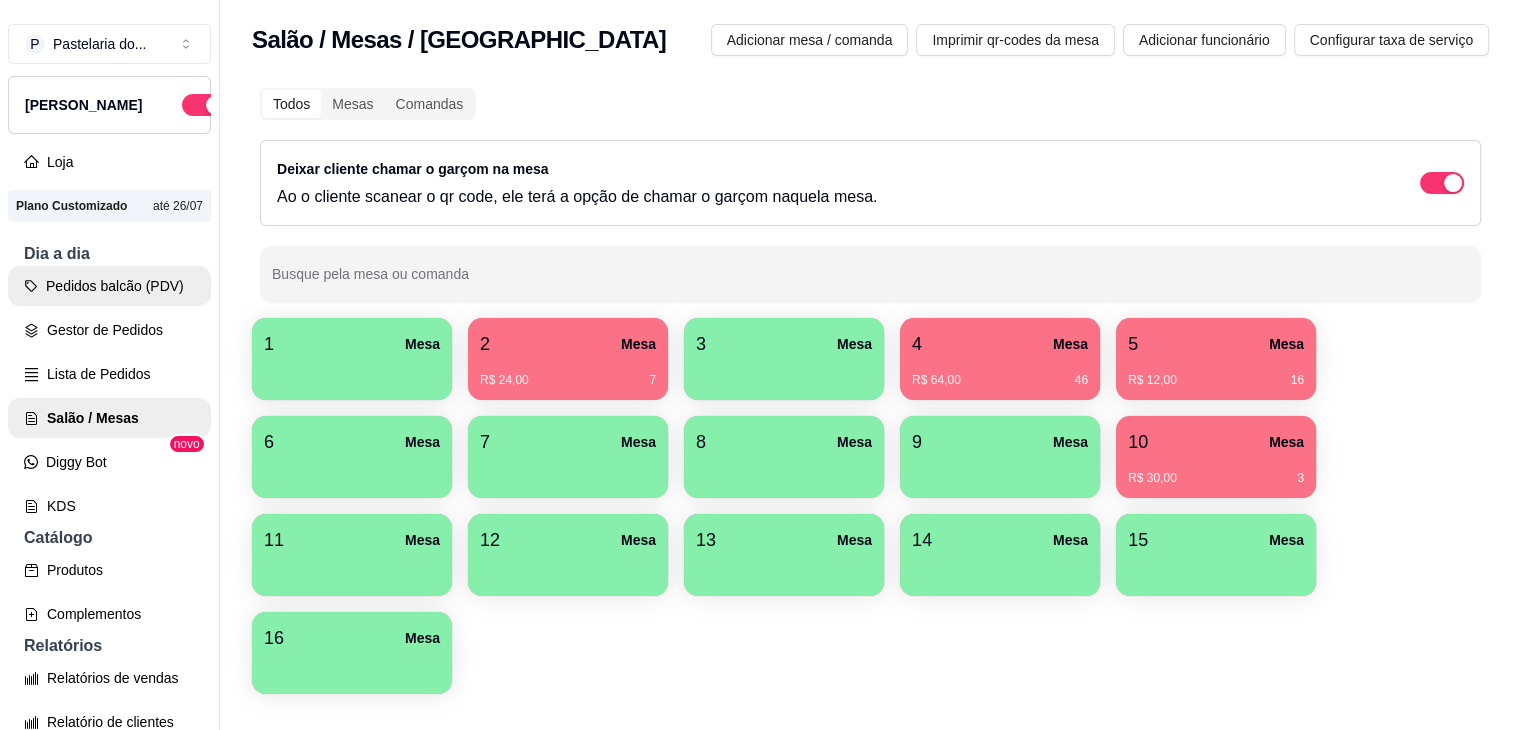 click on "Pedidos balcão (PDV)" at bounding box center (109, 286) 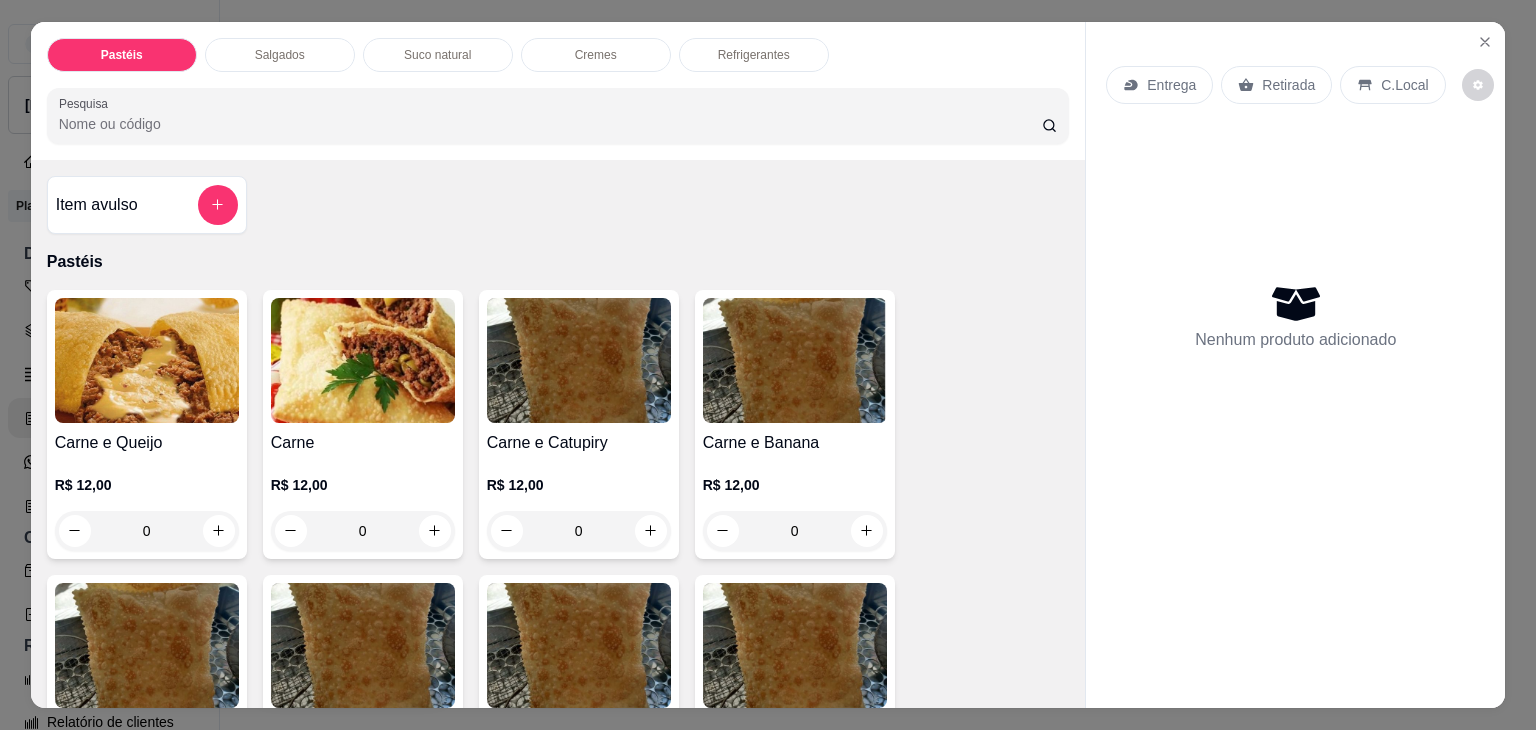 click on "Salgados" at bounding box center [280, 55] 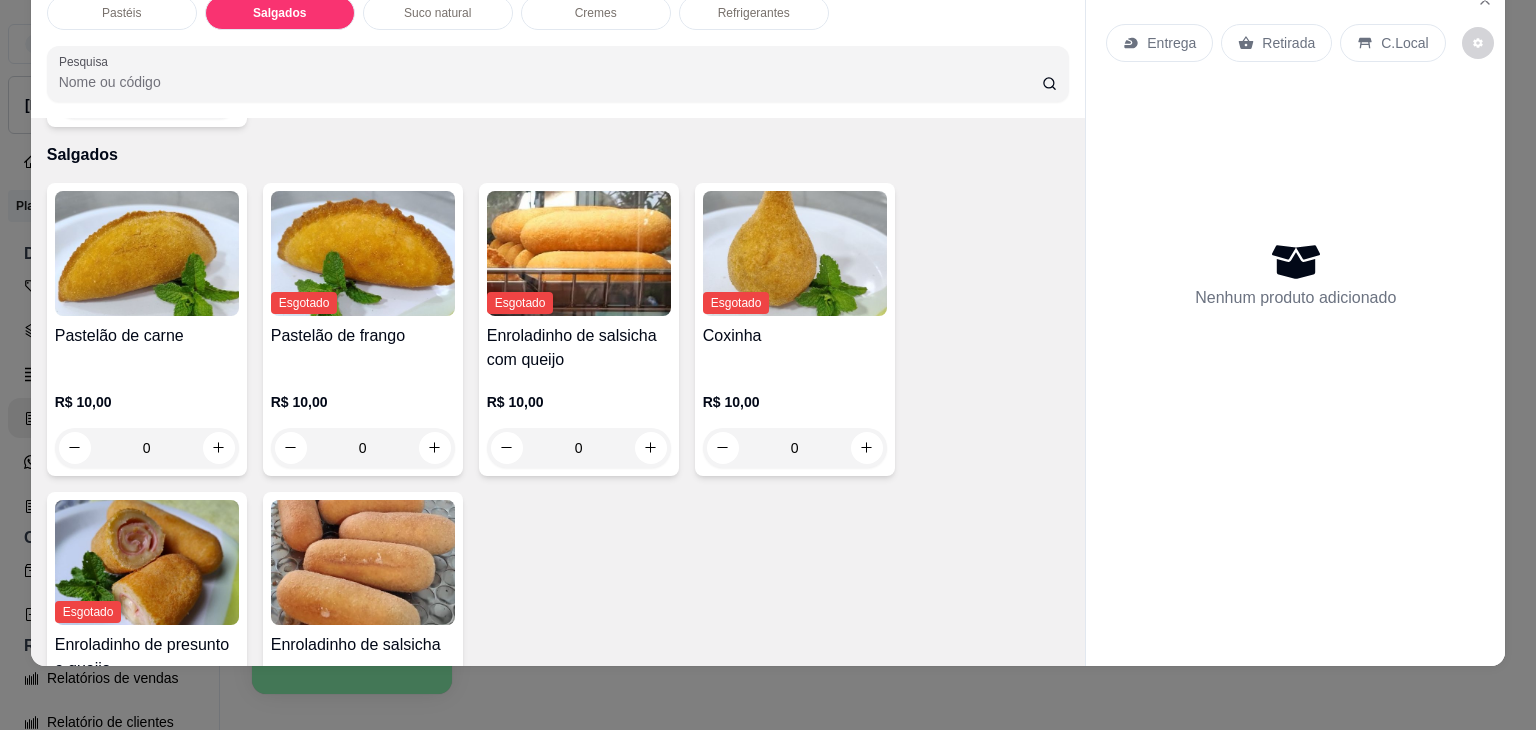 click at bounding box center (147, 253) 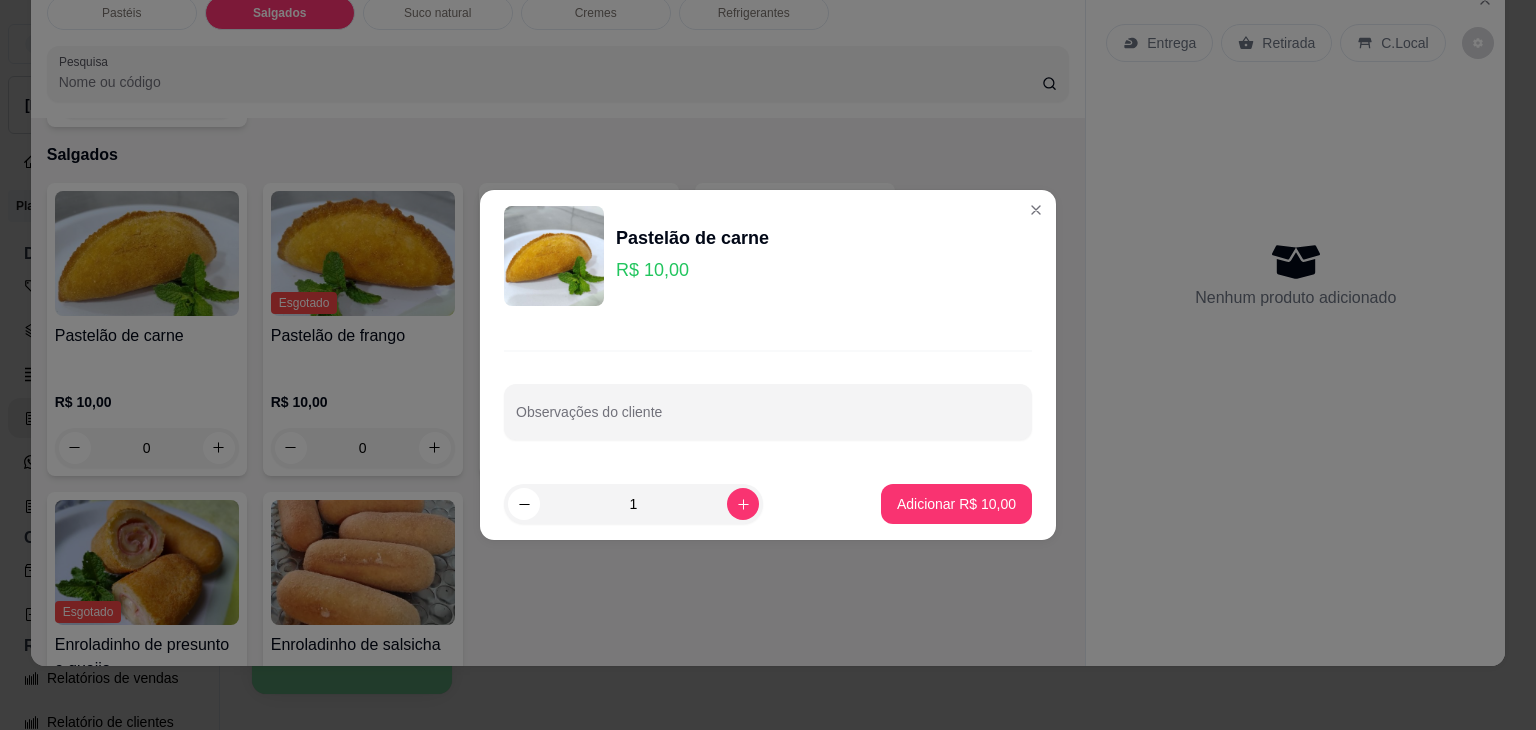 click on "1 Adicionar   R$ 10,00" at bounding box center [768, 504] 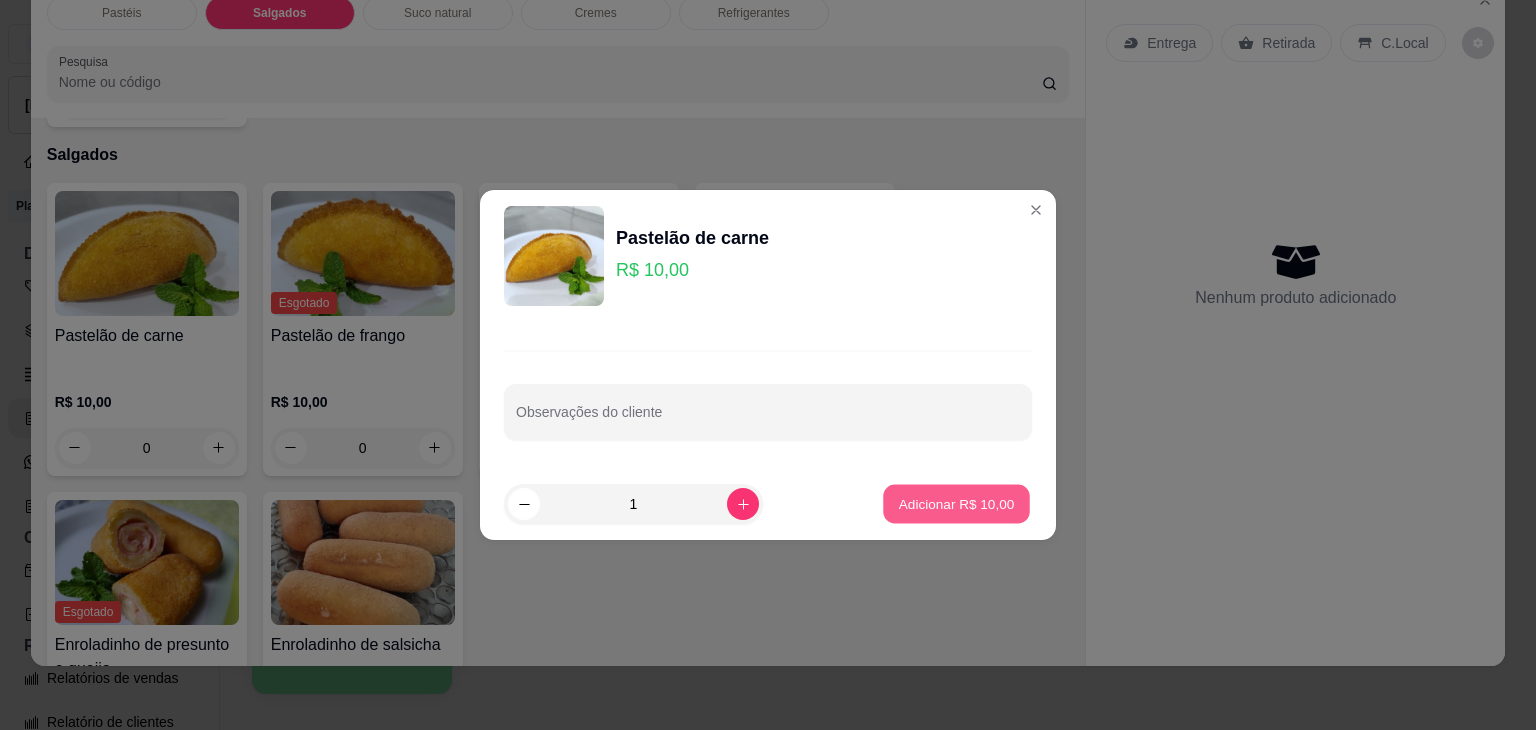 click on "Adicionar   R$ 10,00" at bounding box center (957, 503) 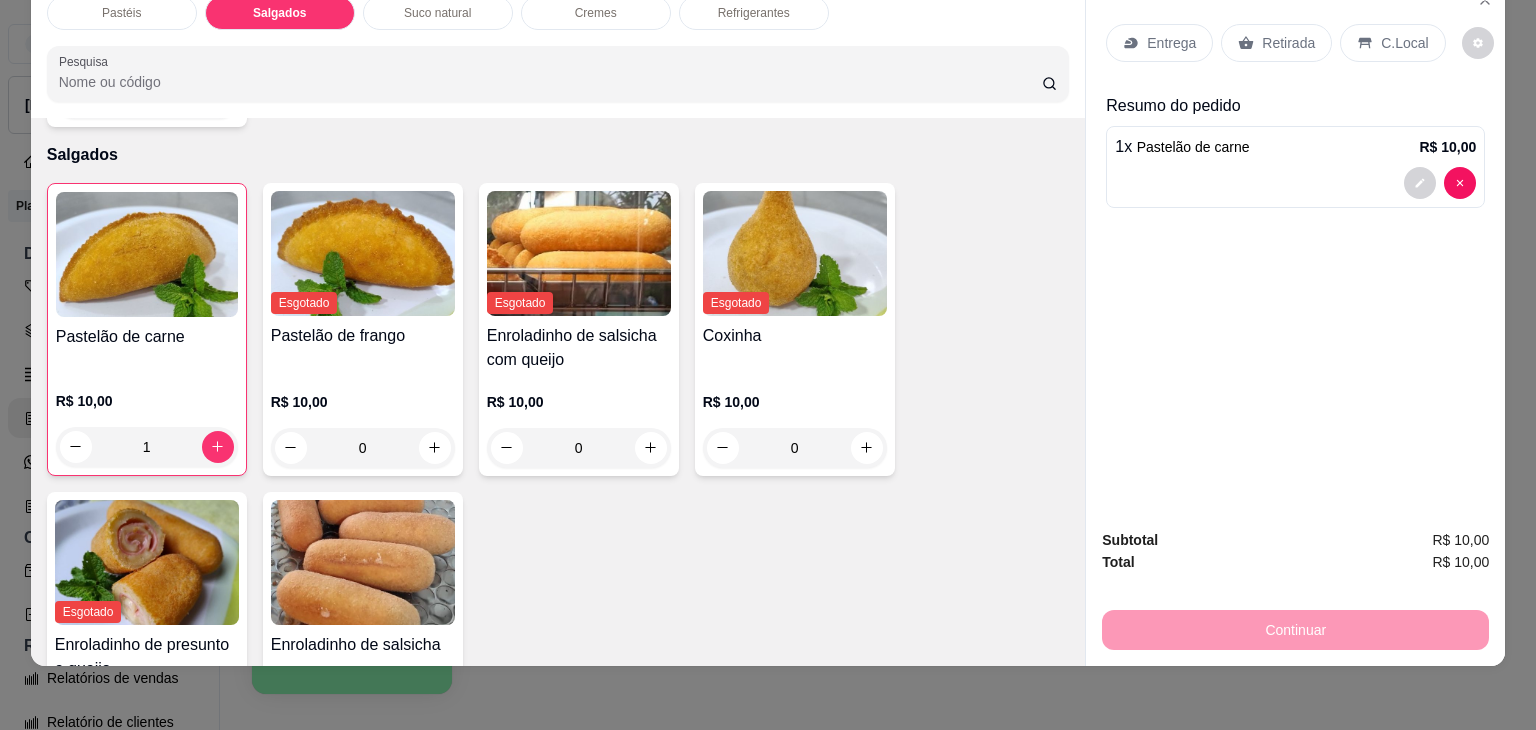 click at bounding box center (363, 562) 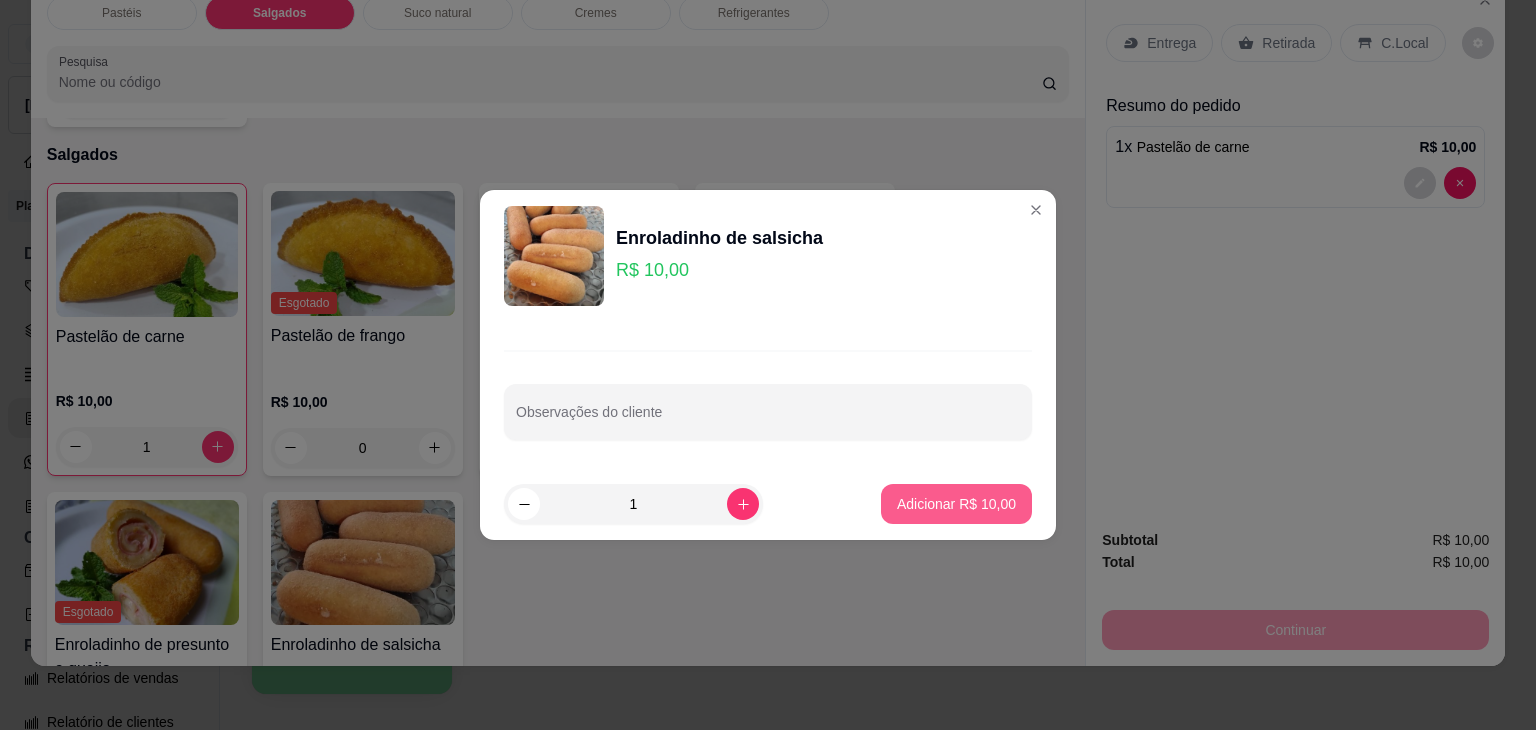 click on "Adicionar   R$ 10,00" at bounding box center [956, 504] 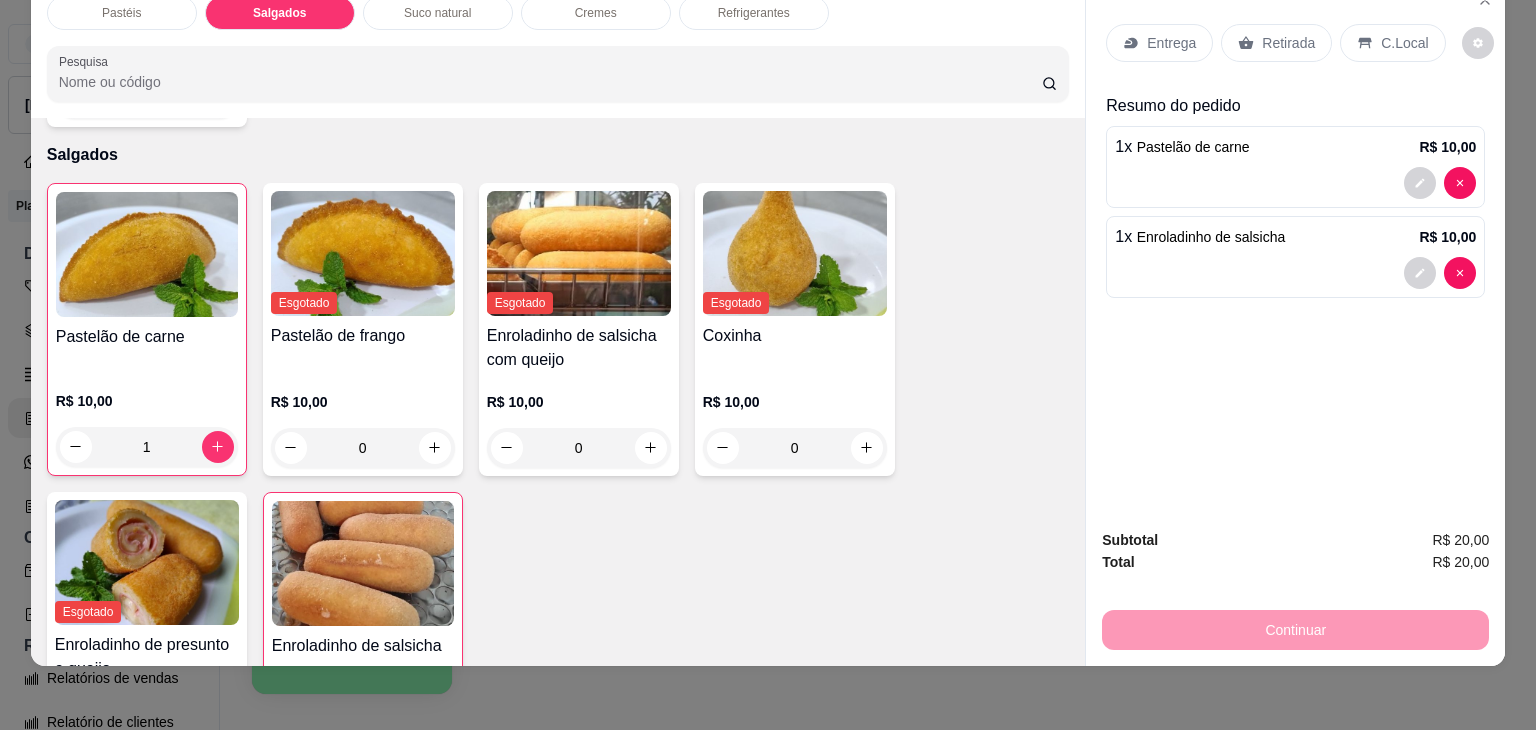 click on "Retirada" at bounding box center [1288, 43] 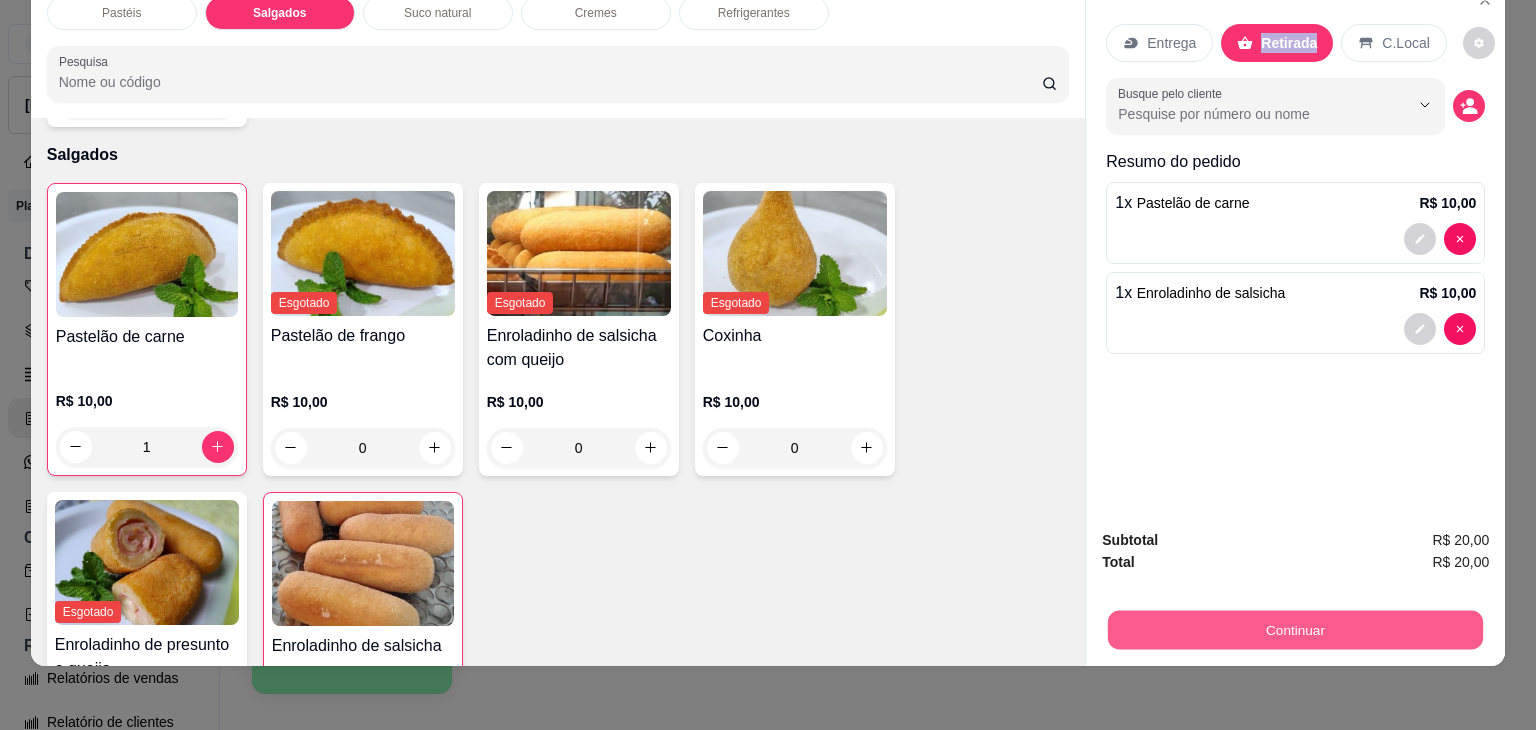 click on "Continuar" at bounding box center [1295, 630] 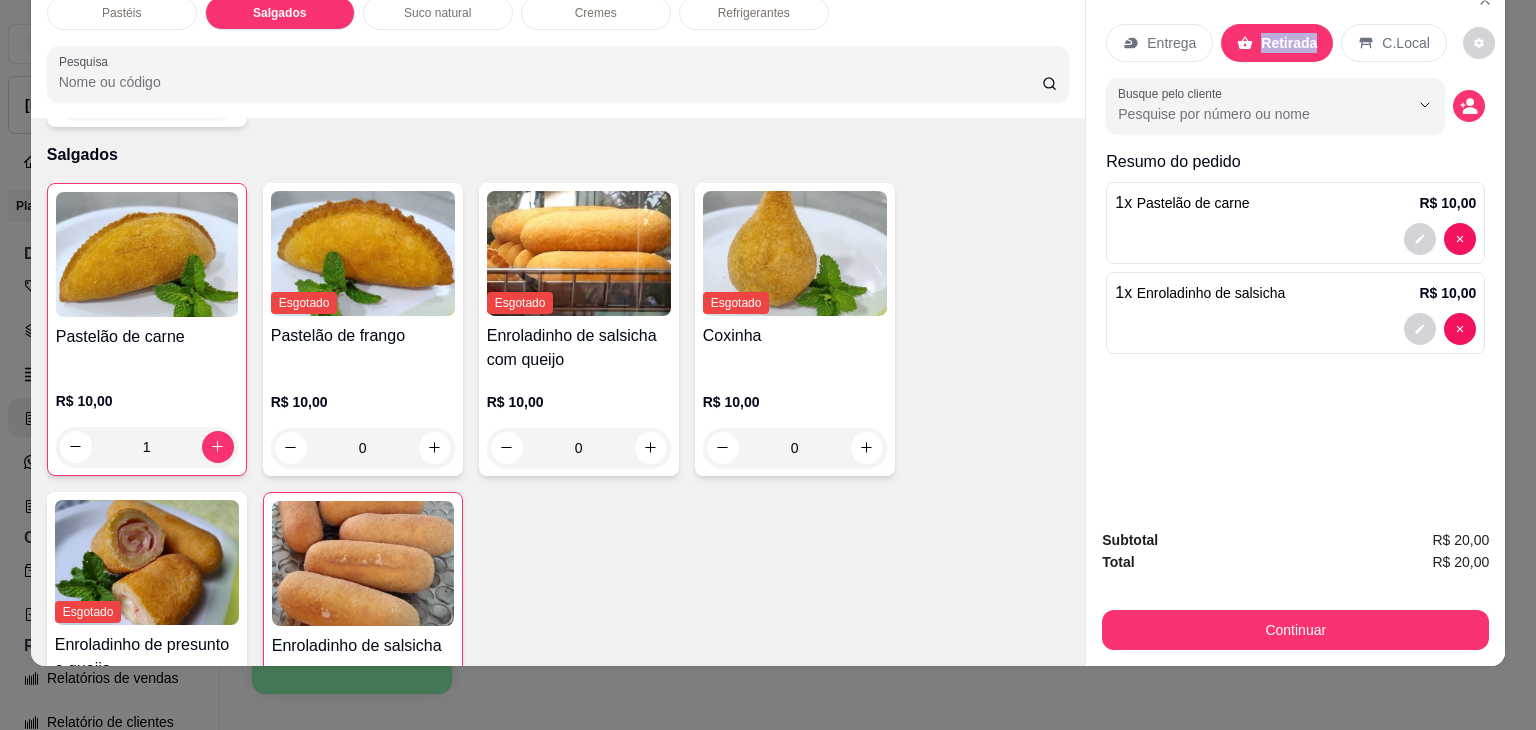 click on "Dinheiro Crédito Débito" at bounding box center [768, 273] 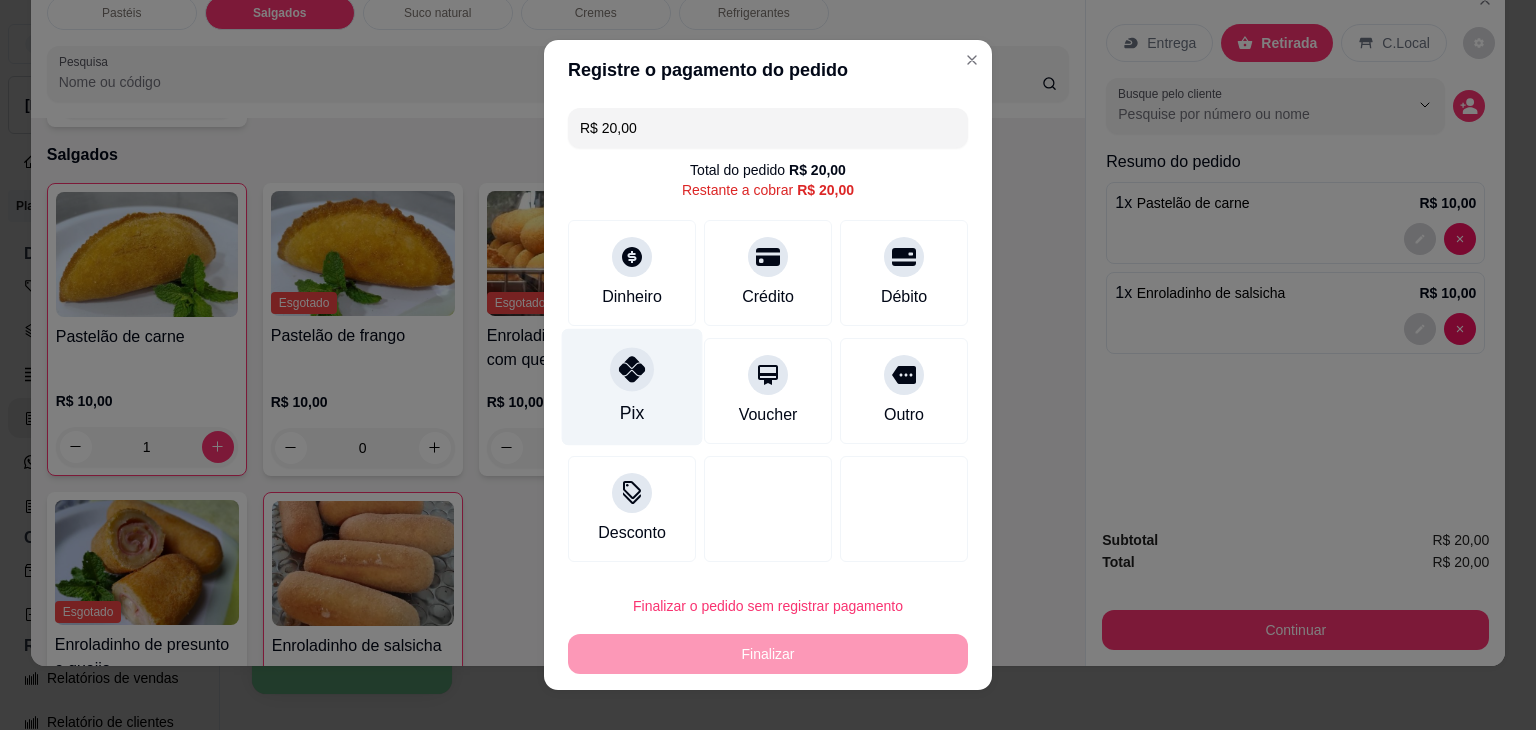 click on "Pix" at bounding box center (632, 387) 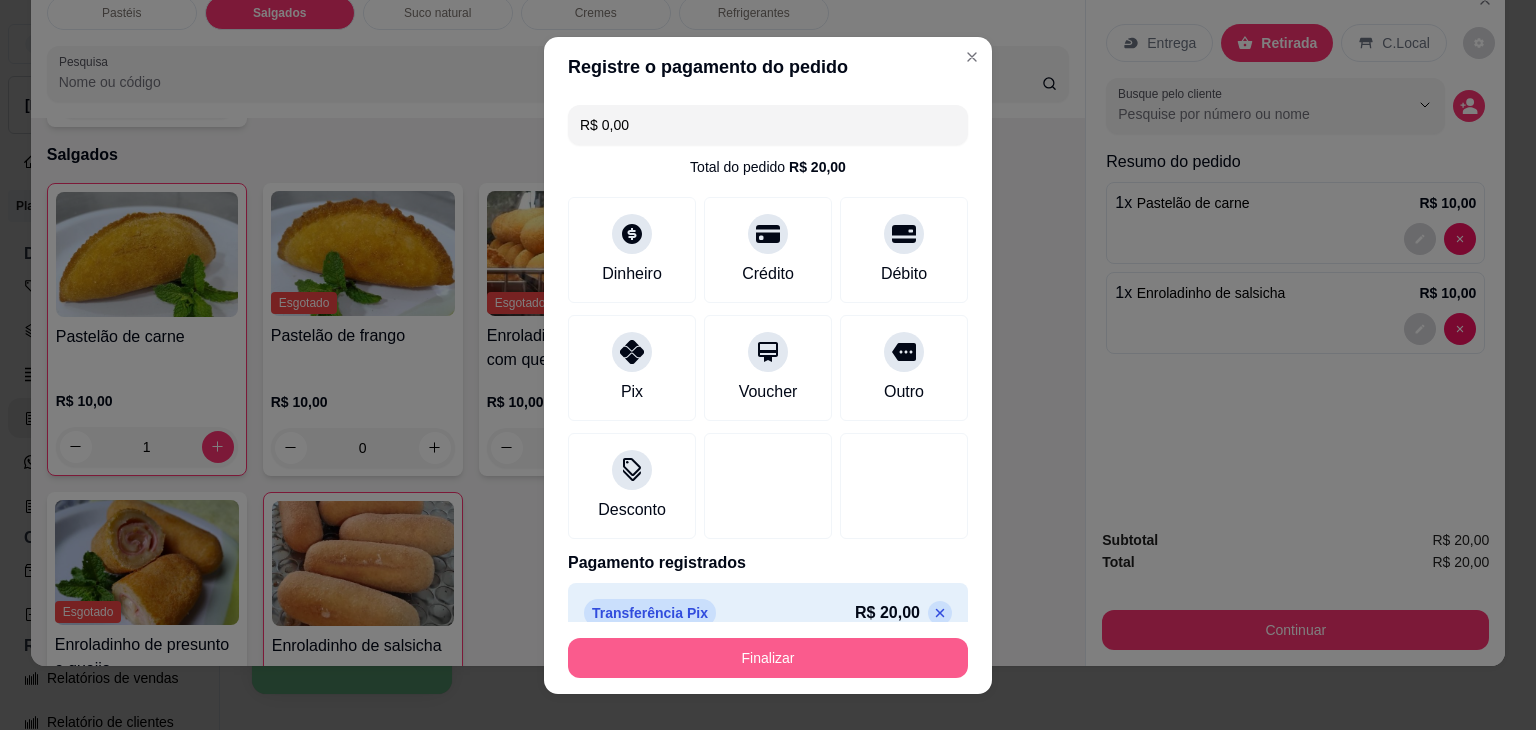 click on "Finalizar" at bounding box center [768, 658] 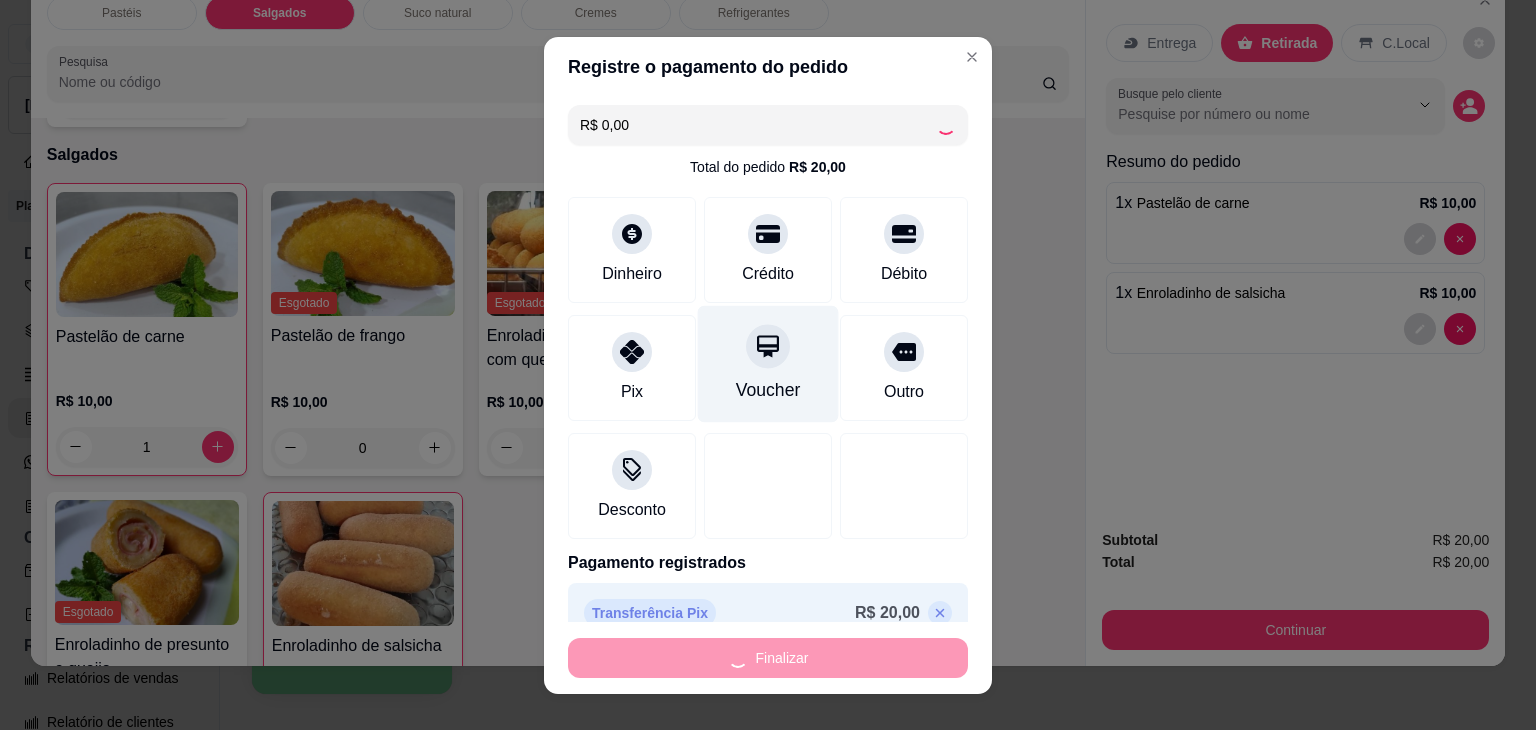 type on "0" 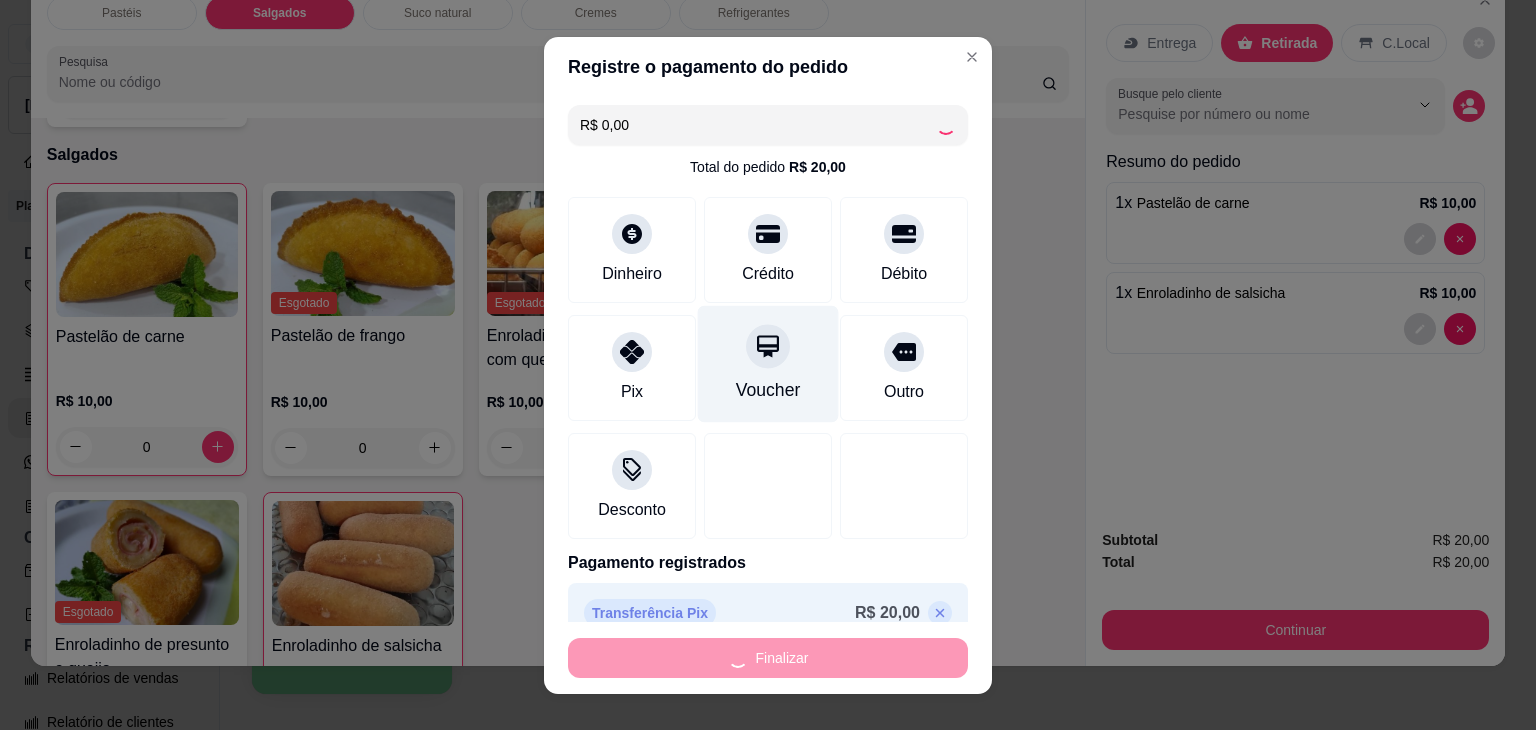 type on "-R$ 20,00" 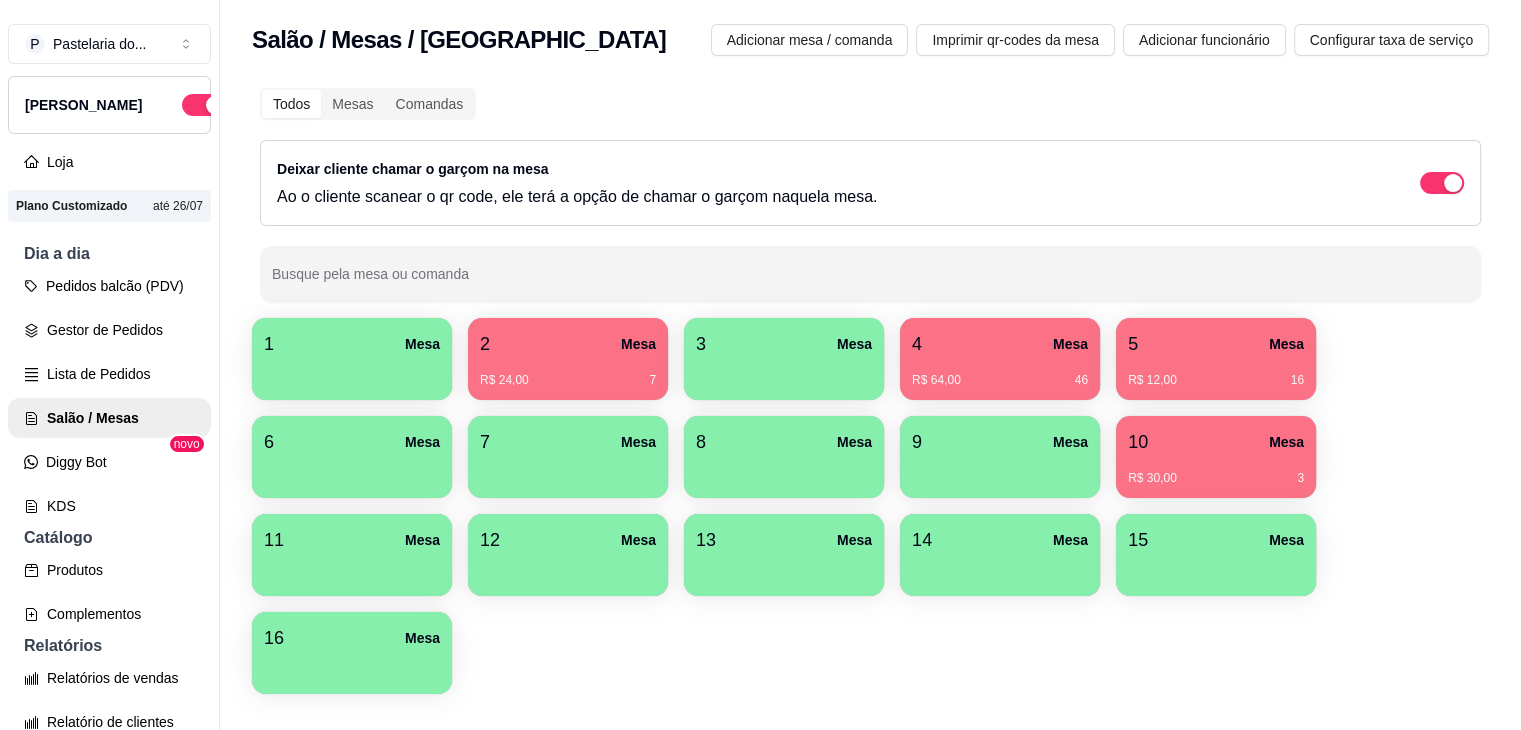 click at bounding box center (568, 569) 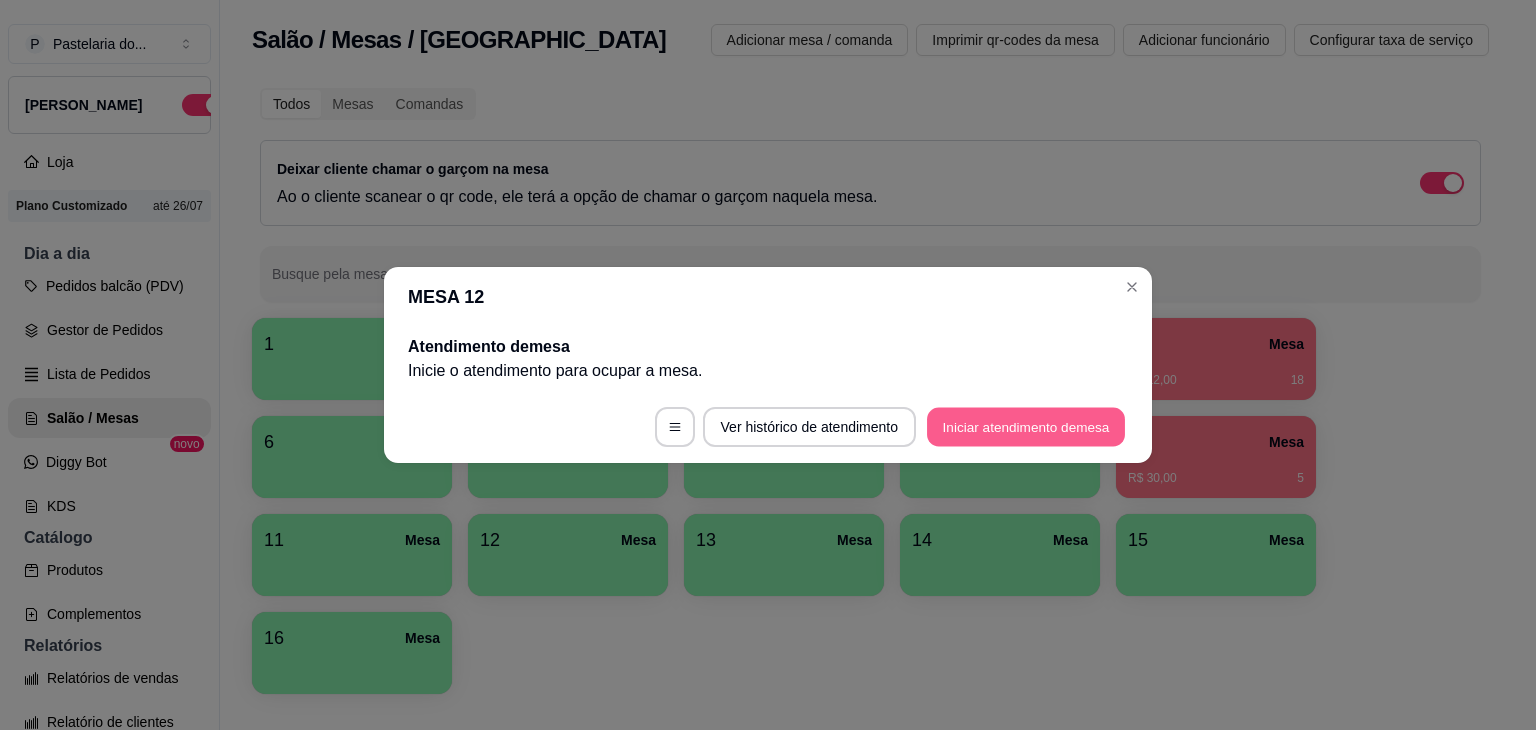 click on "Iniciar atendimento de  mesa" at bounding box center [1026, 427] 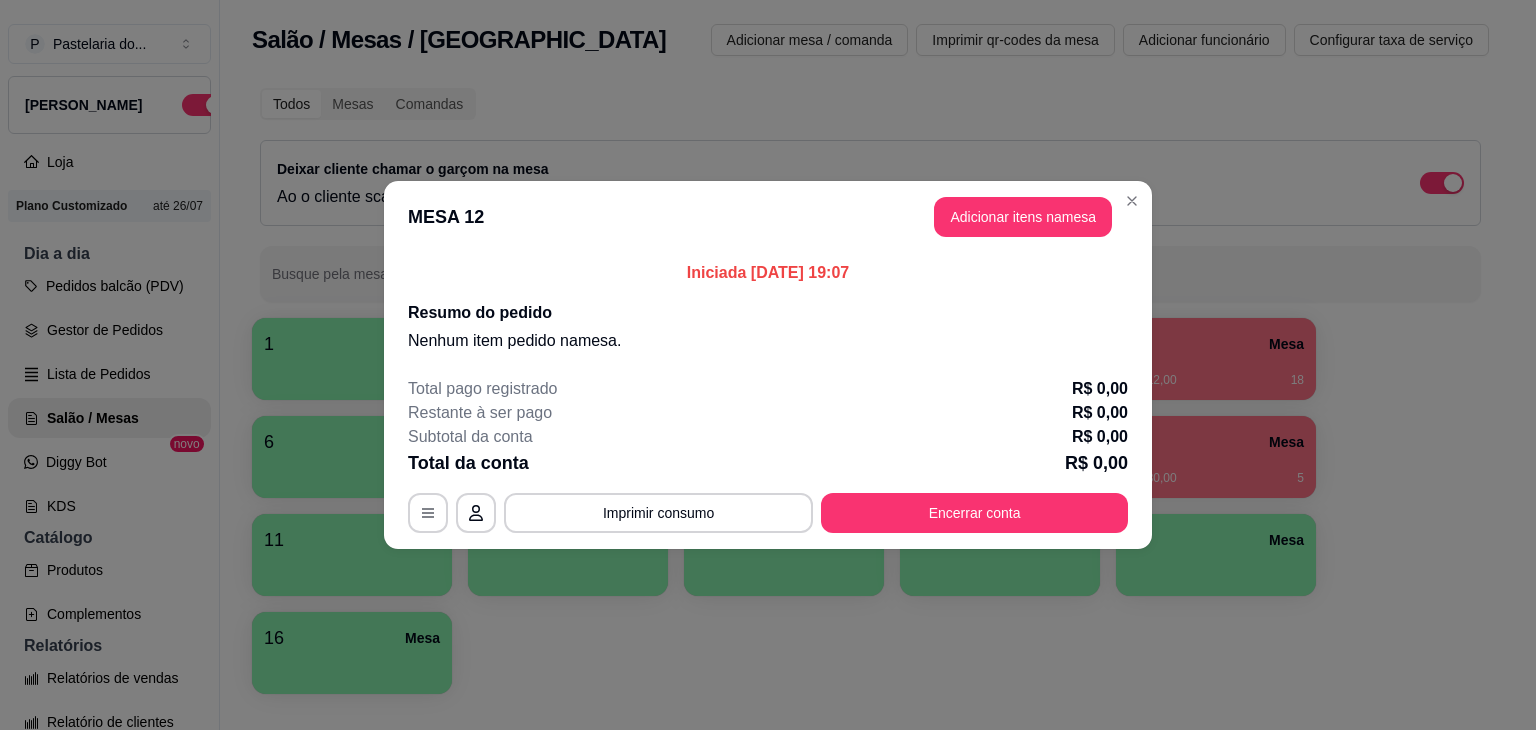 click on "Adicionar itens na  mesa" at bounding box center [1023, 217] 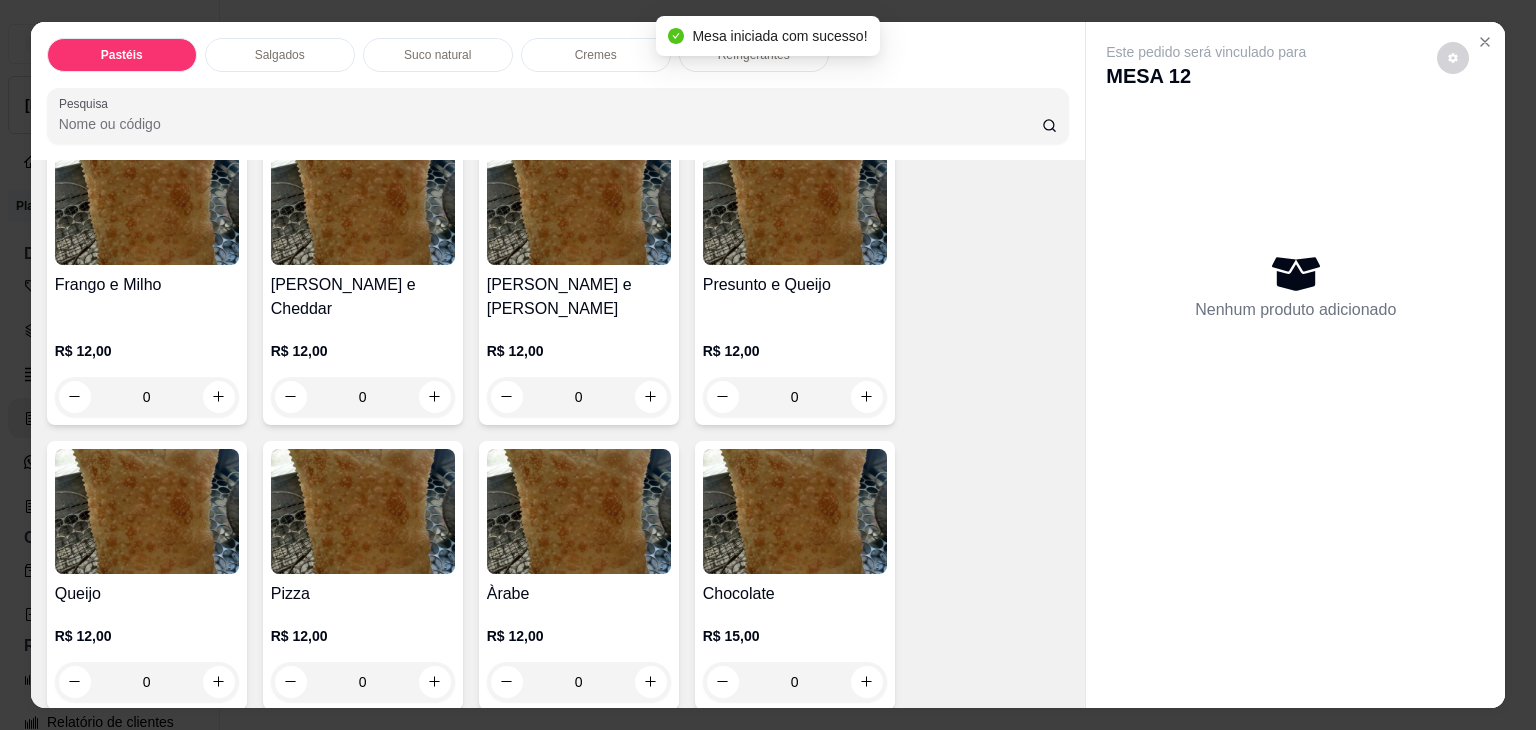 scroll, scrollTop: 1100, scrollLeft: 0, axis: vertical 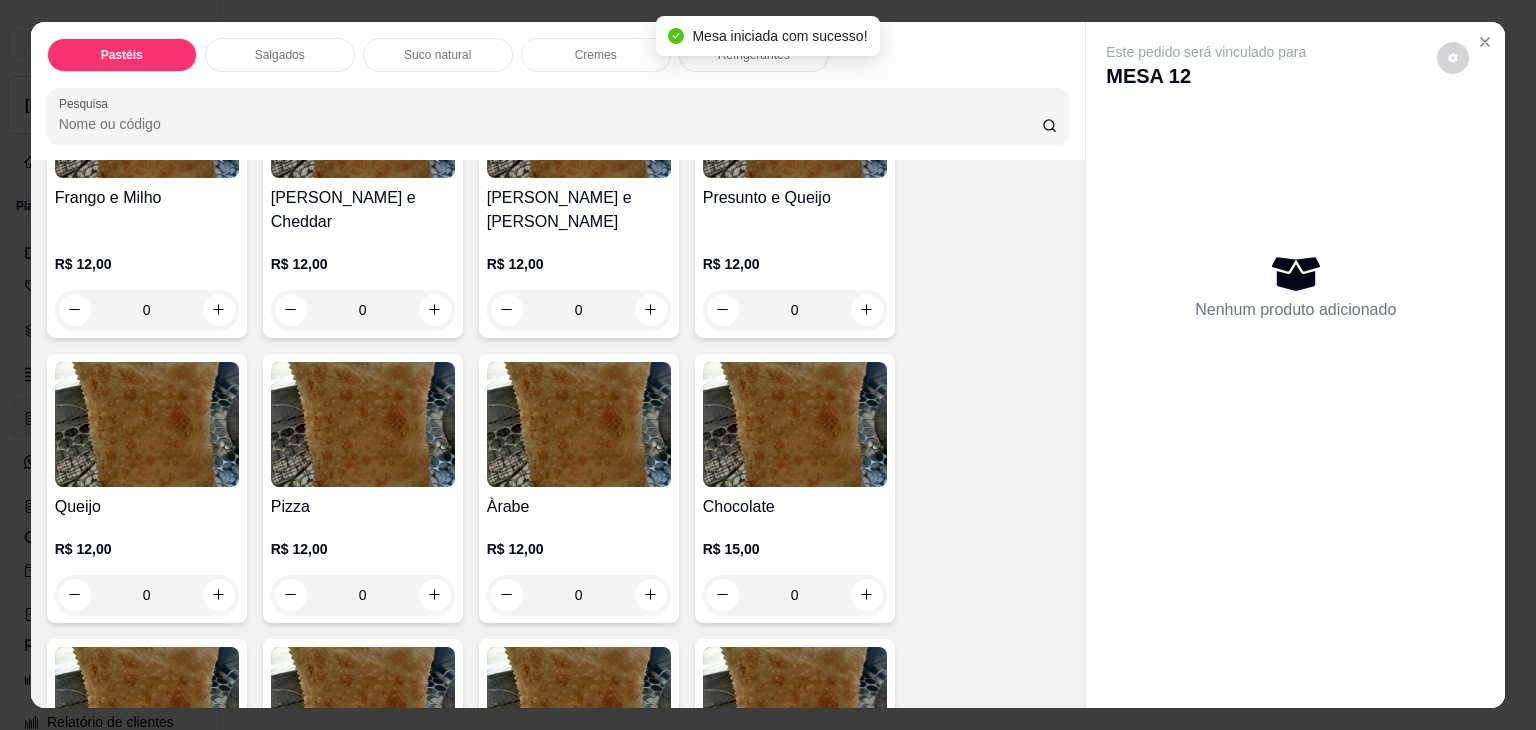 click at bounding box center [147, 424] 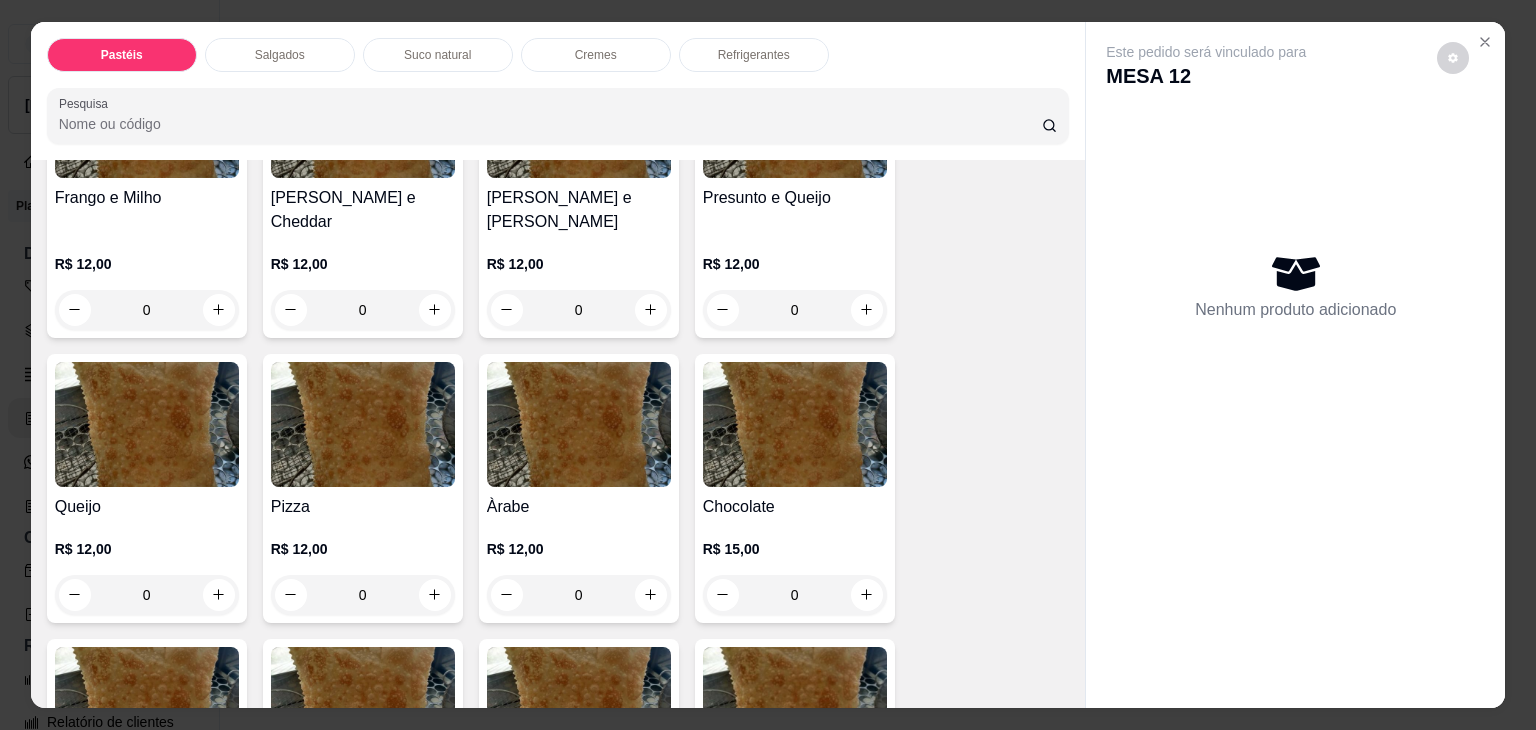 click at bounding box center [147, 424] 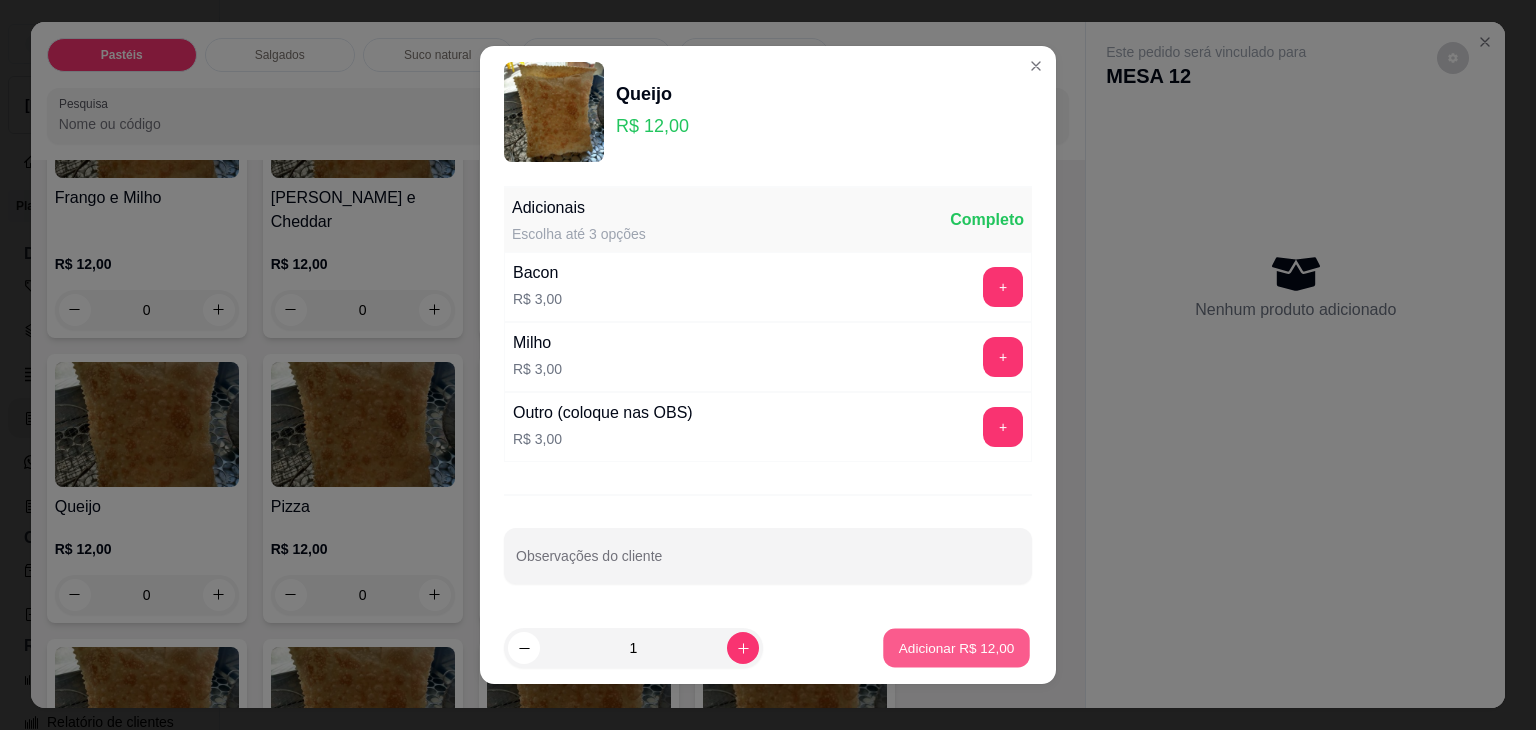 click on "Adicionar   R$ 12,00" at bounding box center [957, 647] 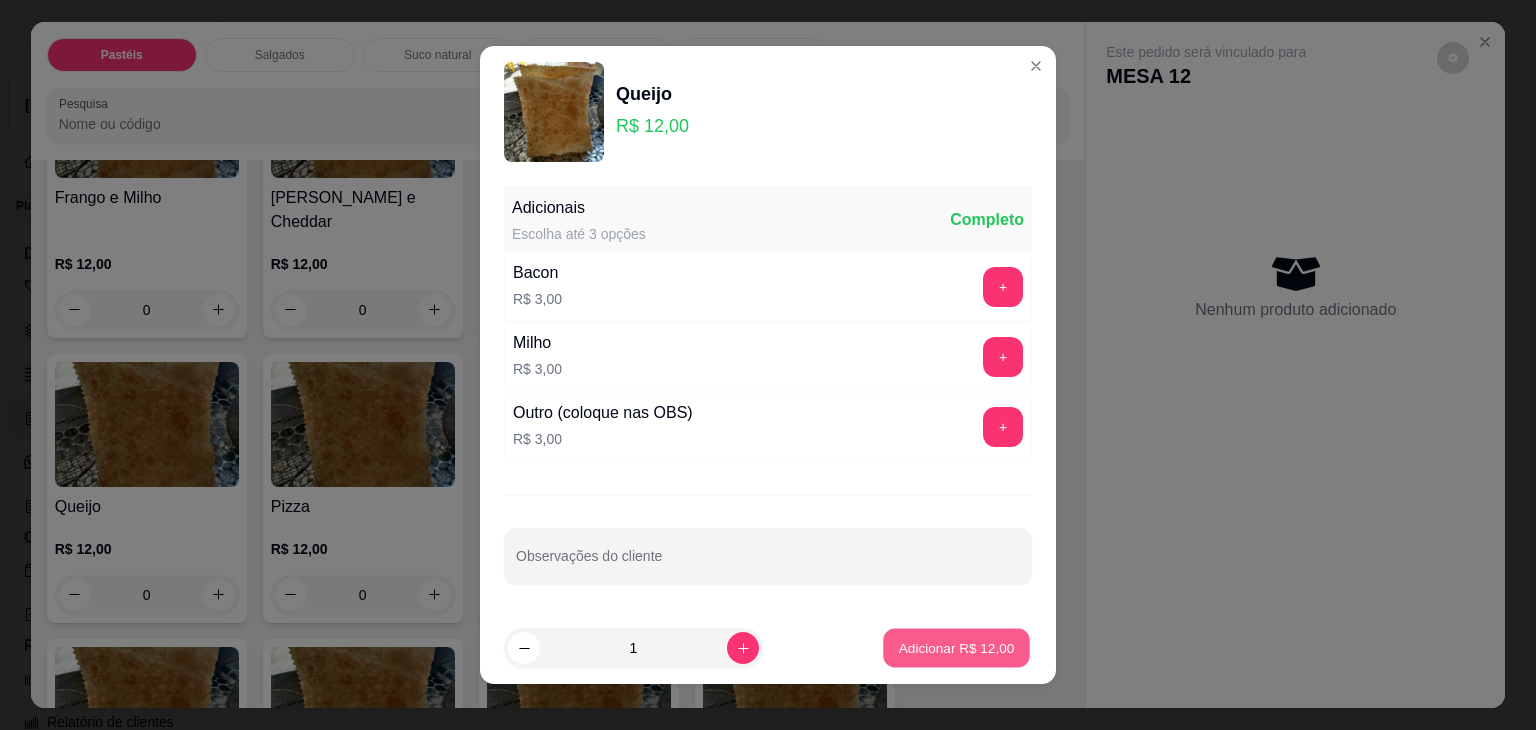 type on "1" 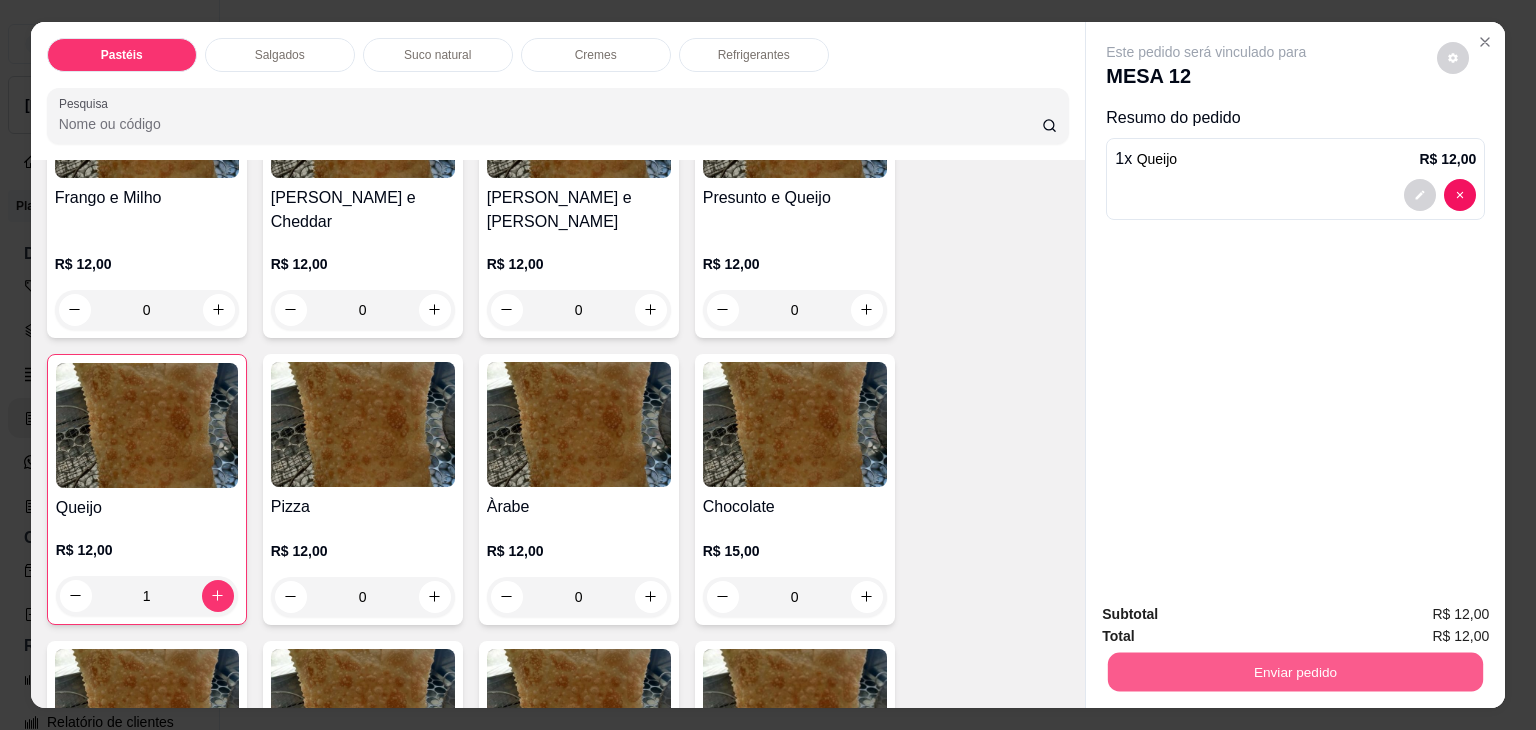 click on "Enviar pedido" at bounding box center [1295, 672] 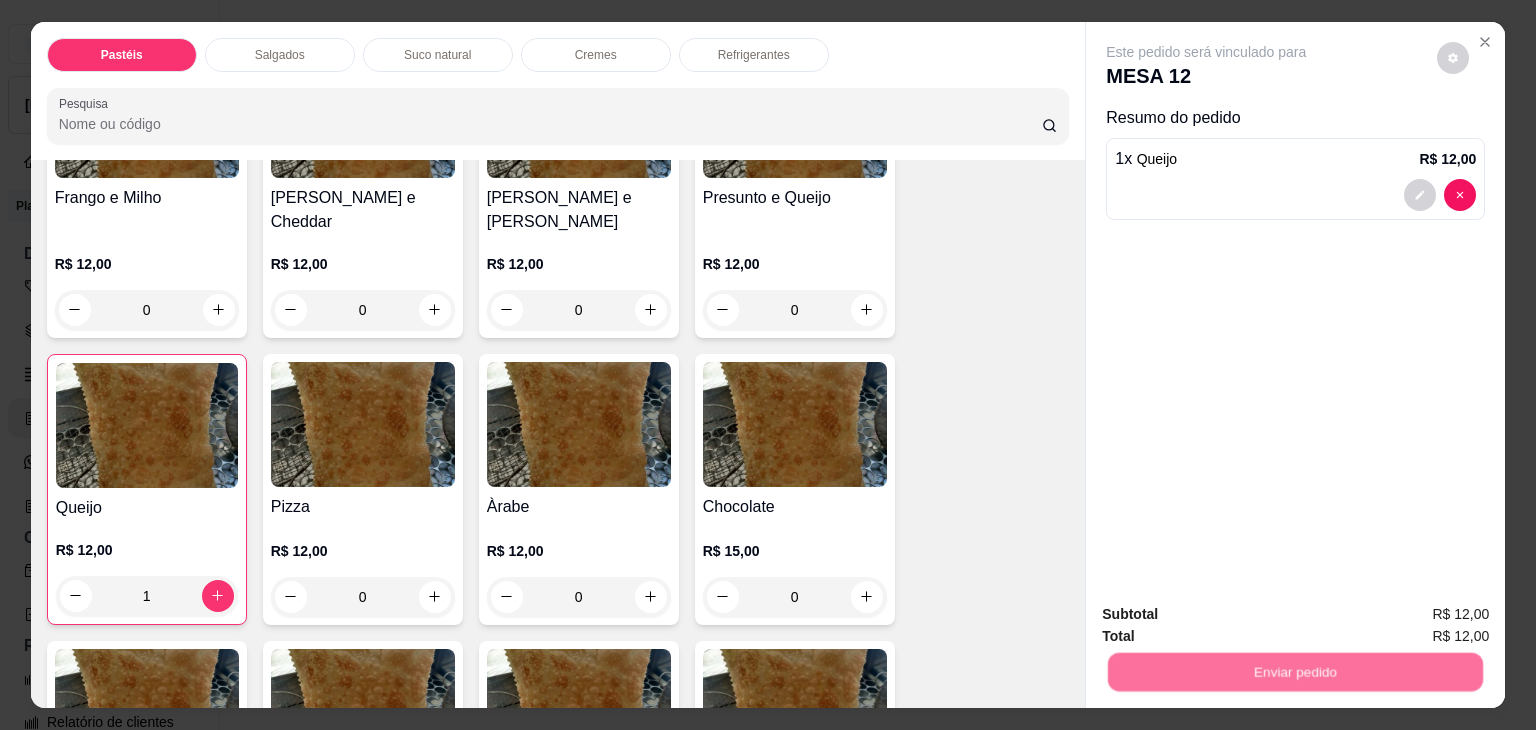 click on "Não registrar e enviar pedido" at bounding box center [1229, 615] 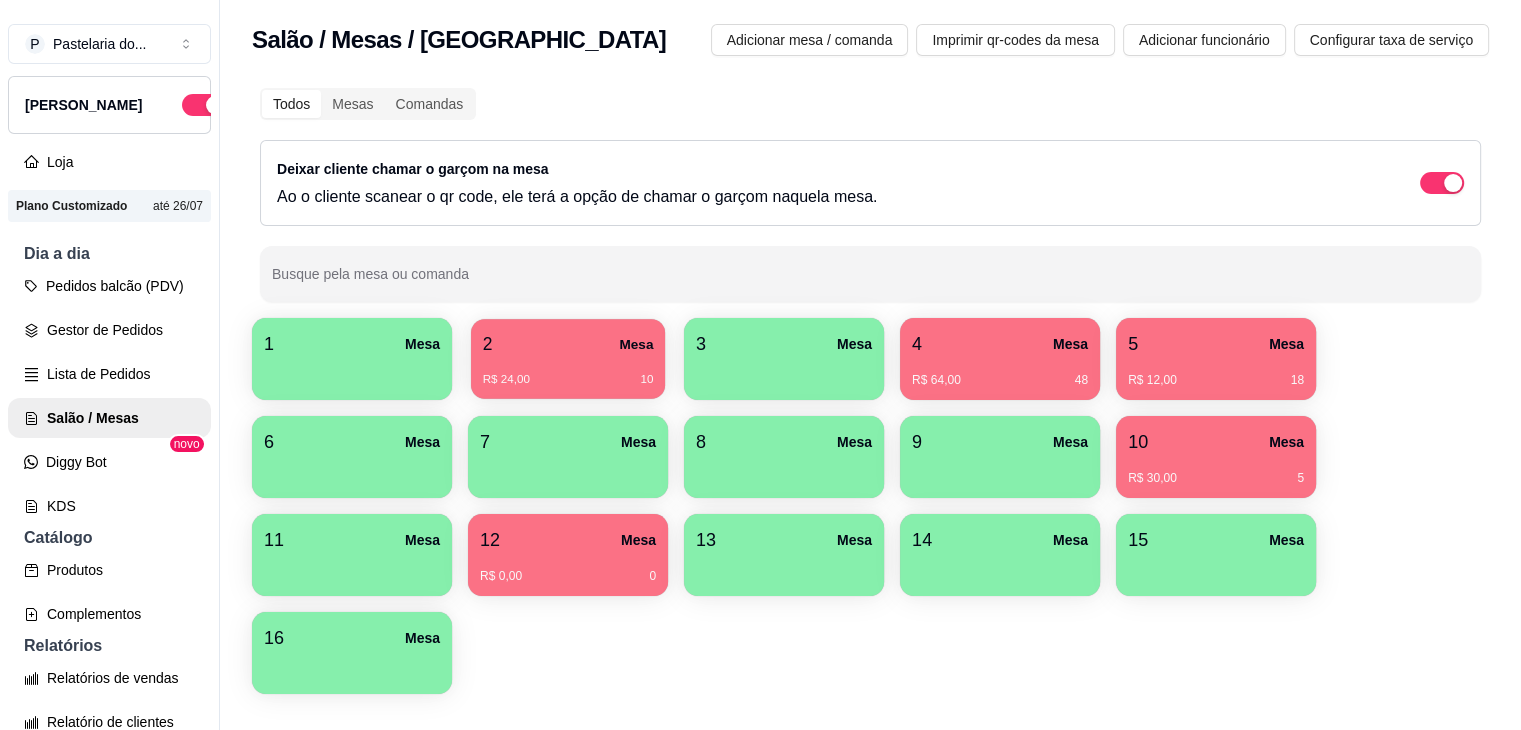 click on "2 Mesa R$ 24,00 10" at bounding box center (568, 359) 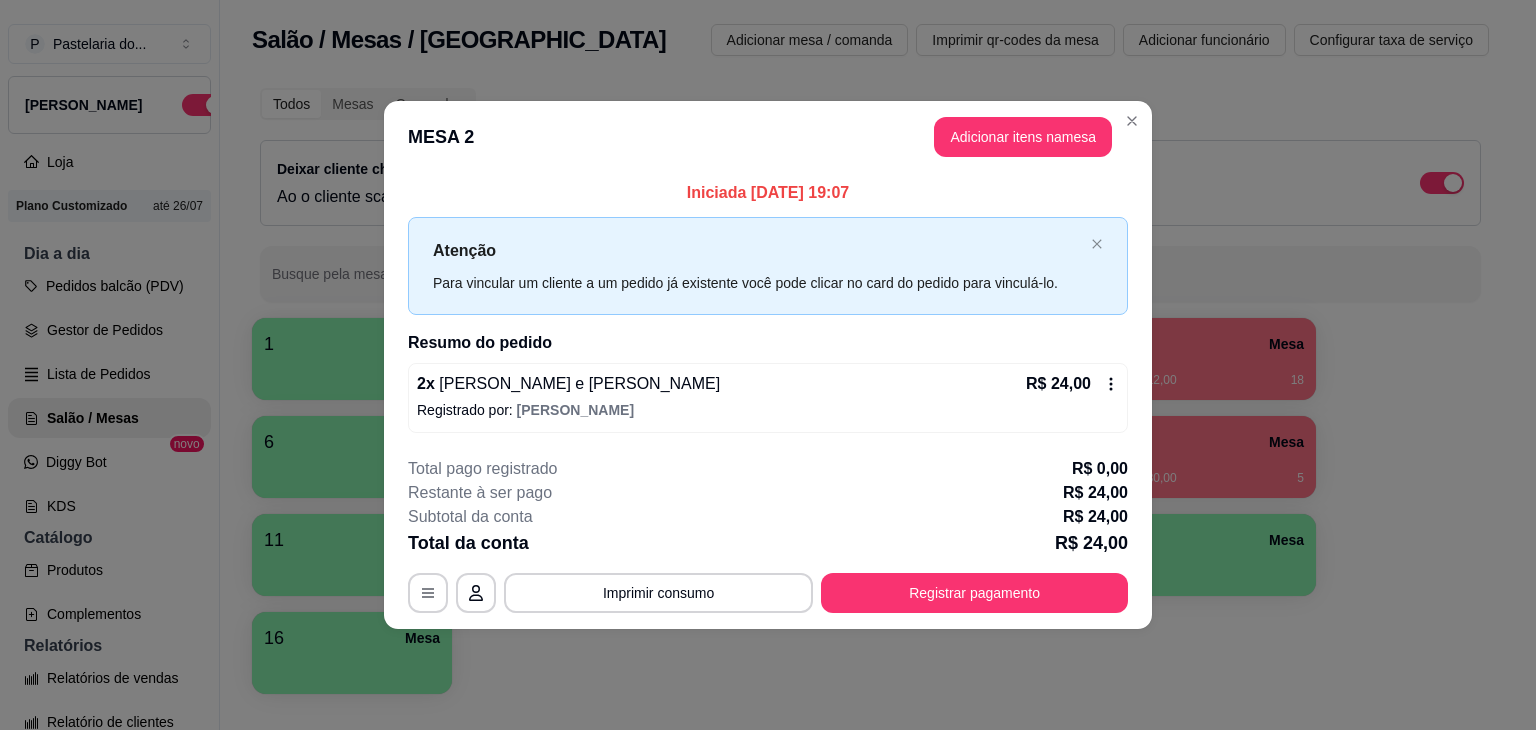 click on "Adicionar itens na  mesa" at bounding box center (1023, 137) 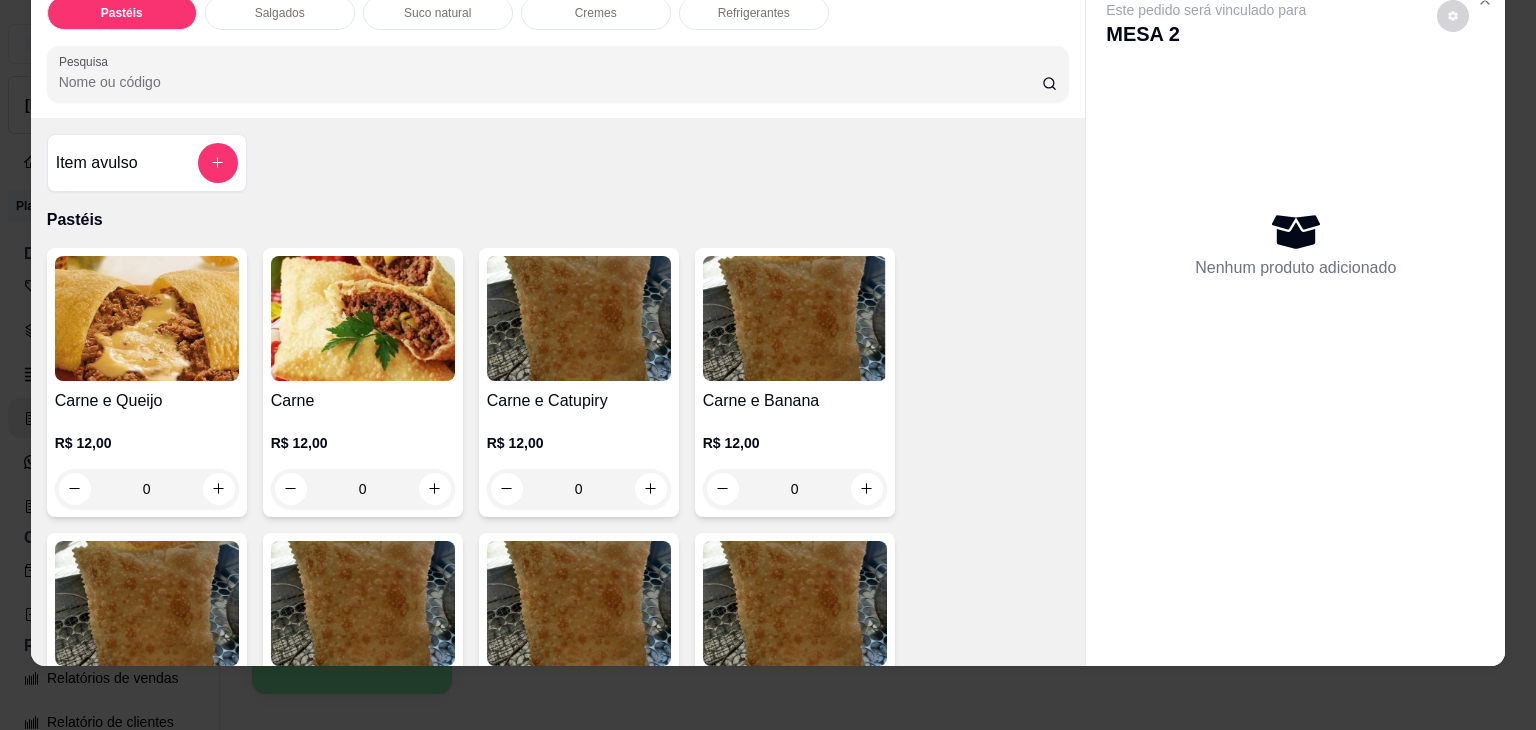 scroll, scrollTop: 0, scrollLeft: 0, axis: both 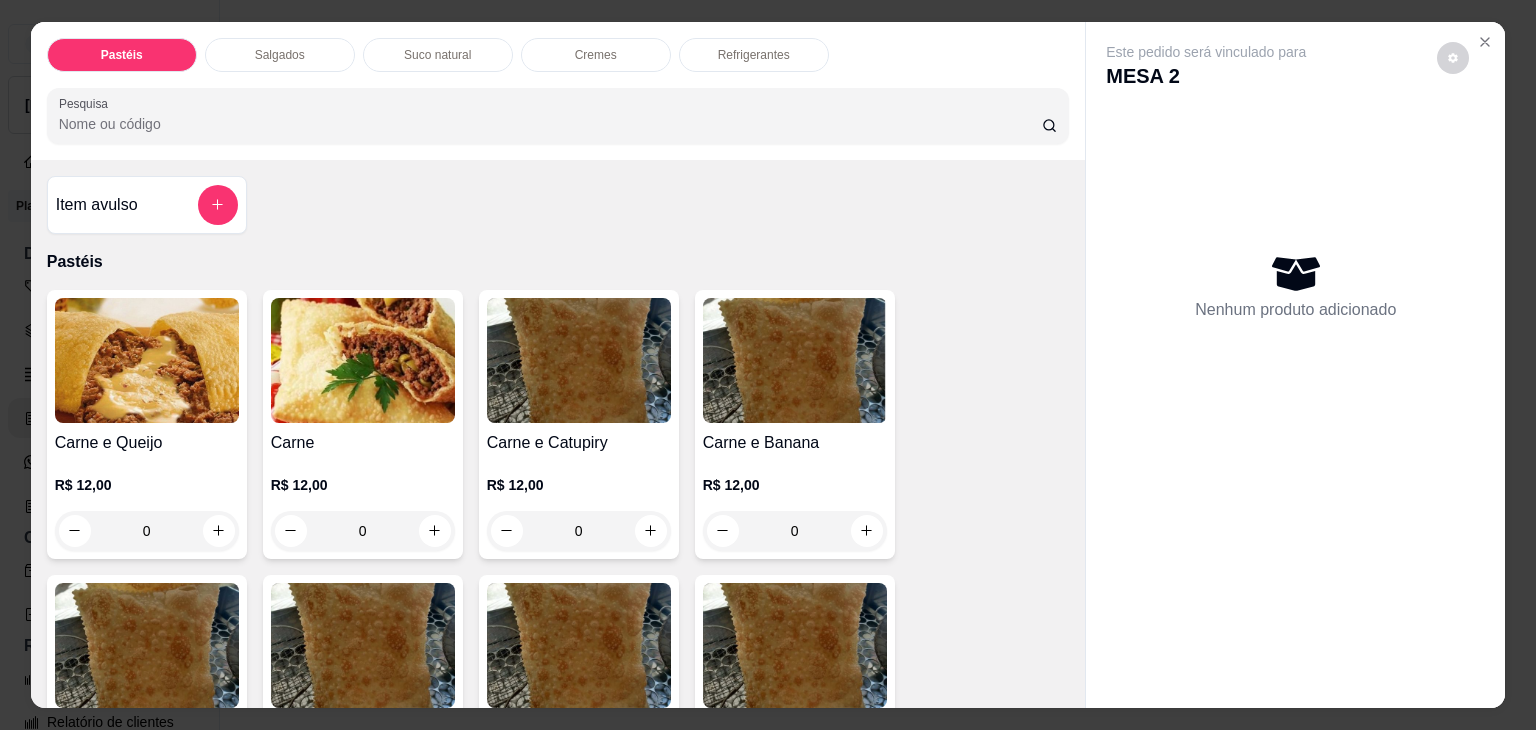 click on "Pastéis  Salgados  Suco natural Cremes Refrigerantes Pesquisa" at bounding box center (558, 91) 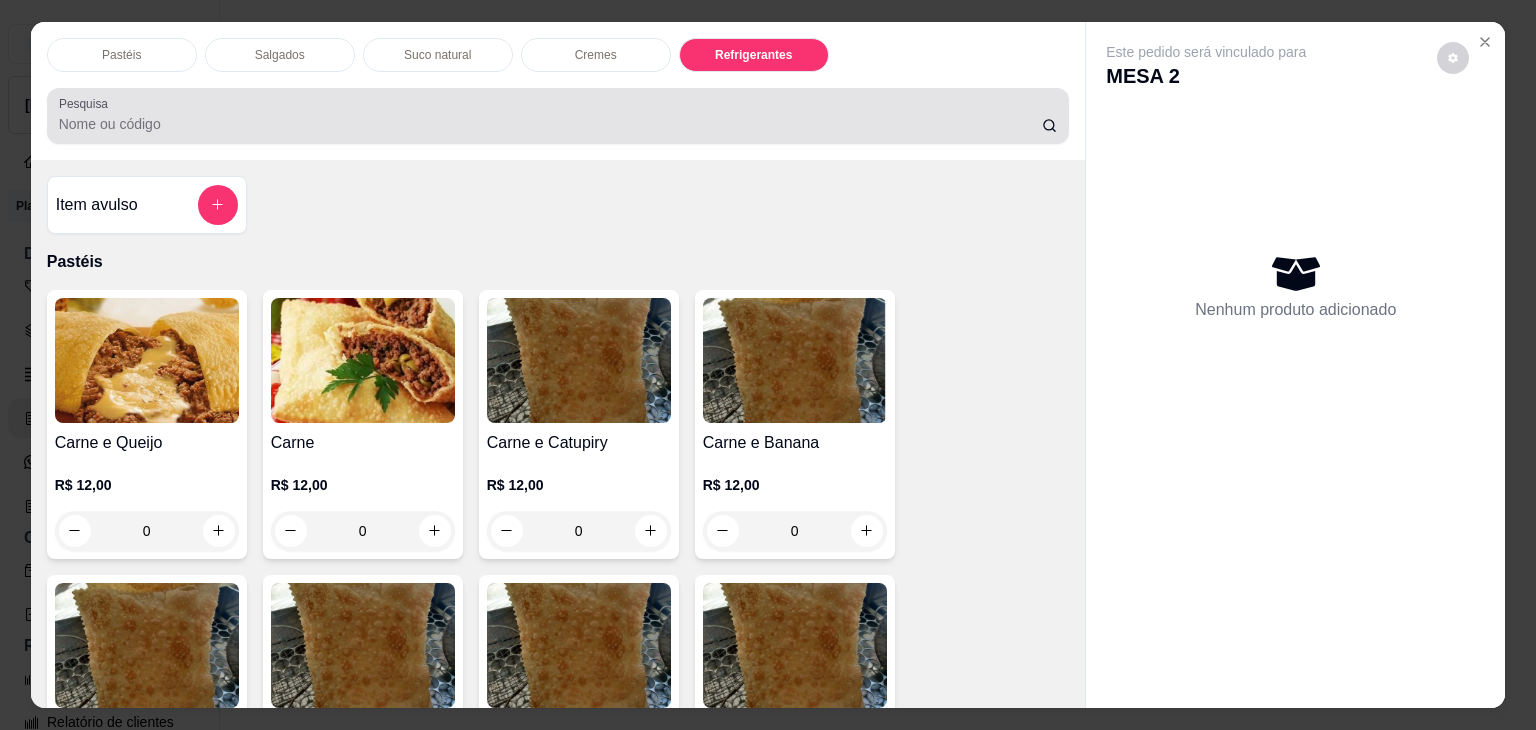 scroll, scrollTop: 4620, scrollLeft: 0, axis: vertical 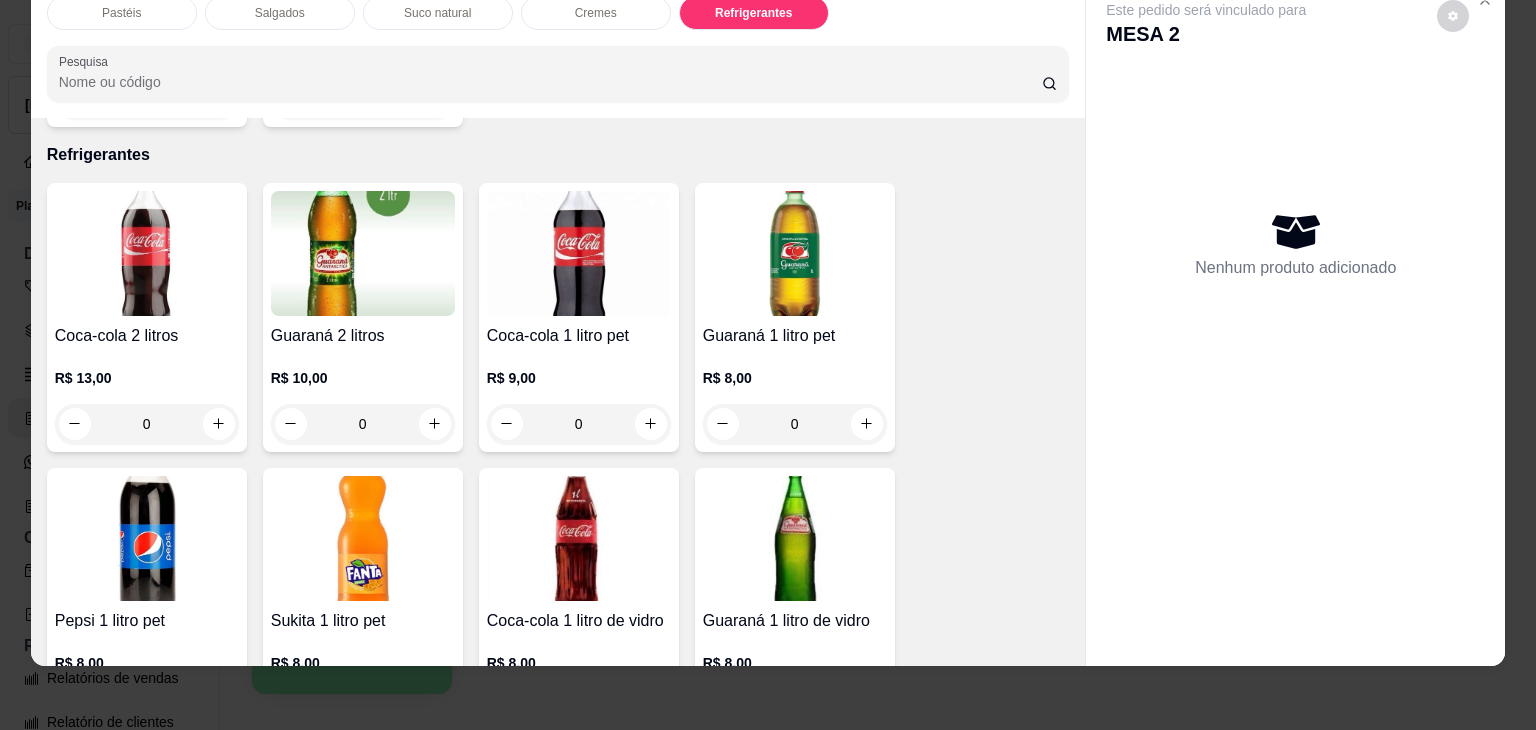 click on "R$ 9,00" at bounding box center (579, 378) 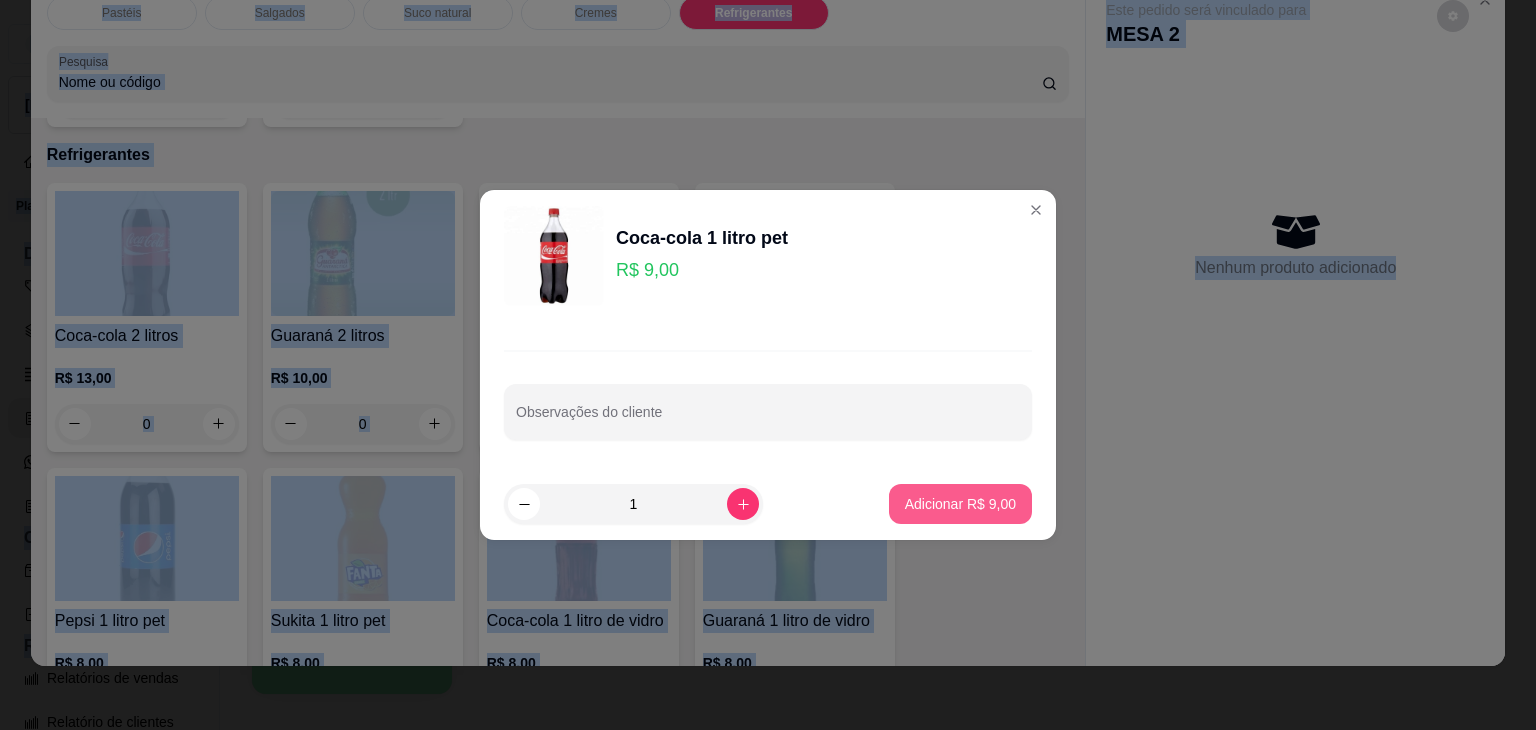 click on "Adicionar   R$ 9,00" at bounding box center [960, 504] 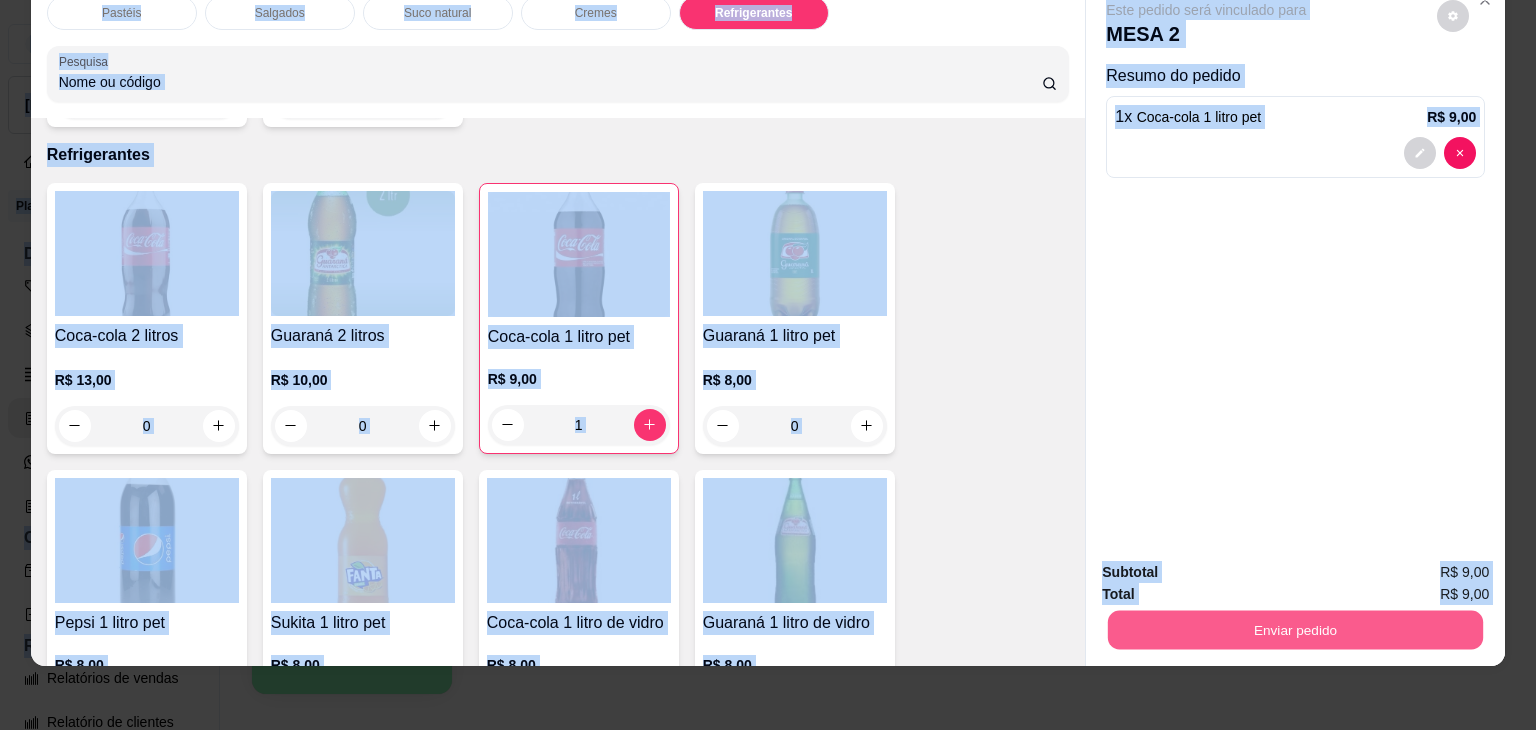 click on "Enviar pedido" at bounding box center (1295, 630) 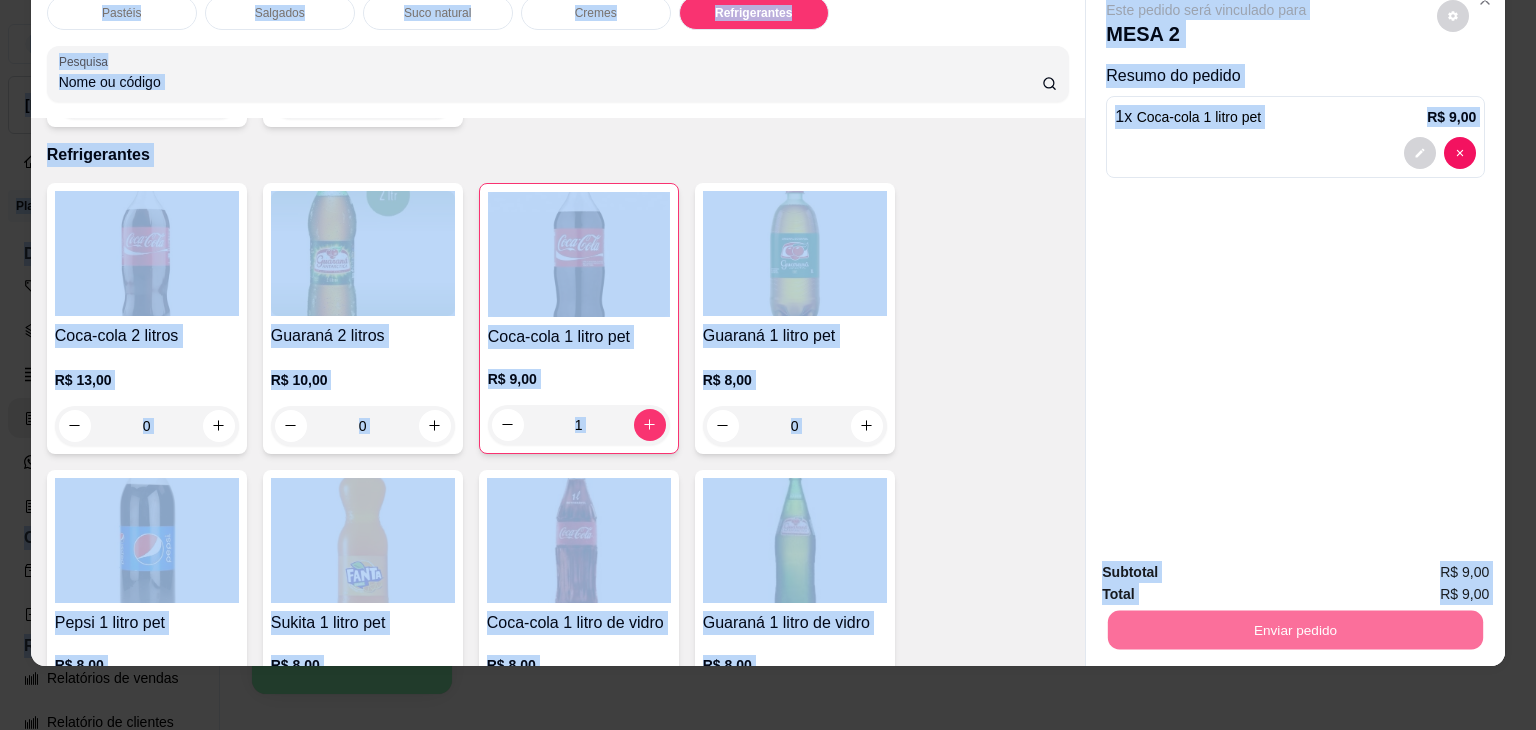click on "Não registrar e enviar pedido" at bounding box center [1229, 564] 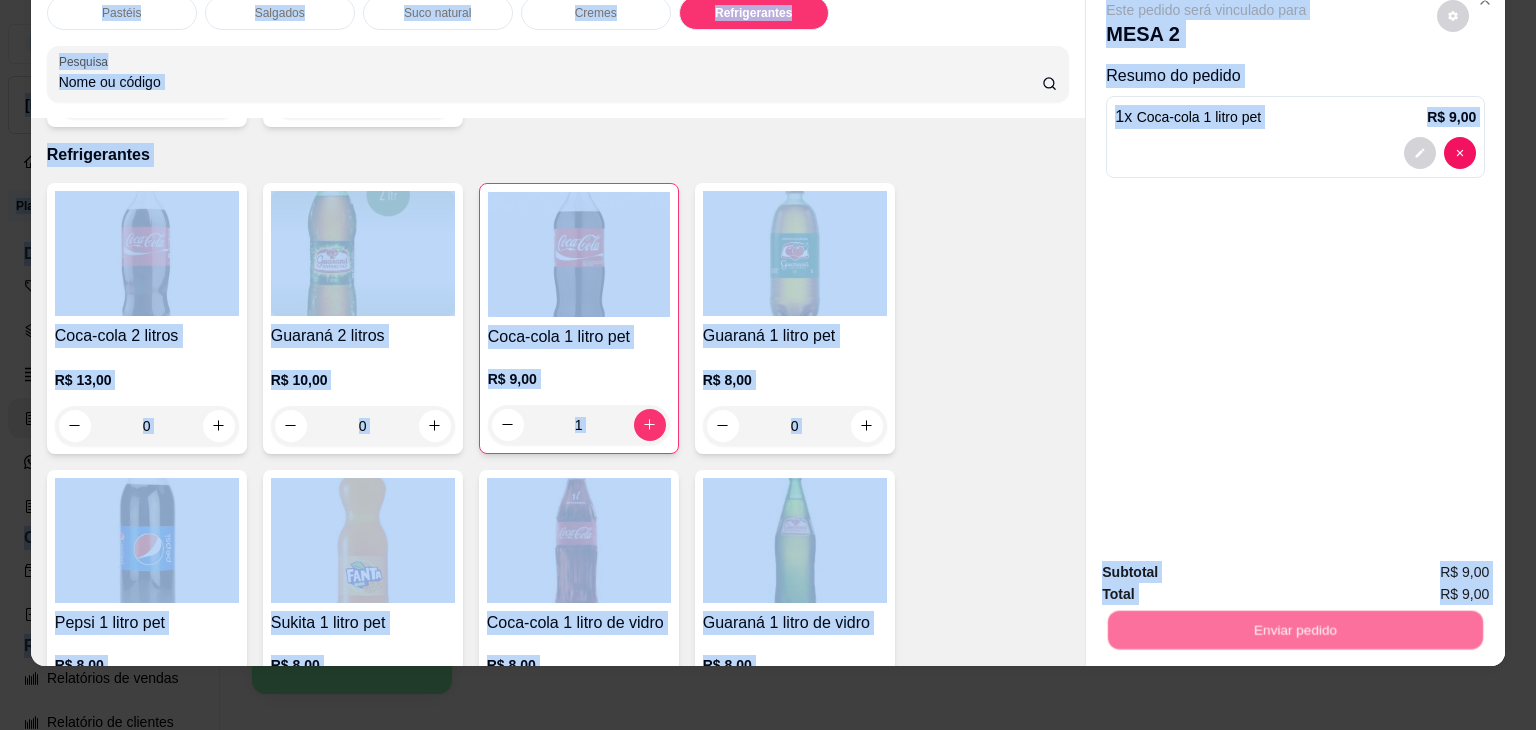 click on "Não registrar e enviar pedido" at bounding box center (1229, 564) 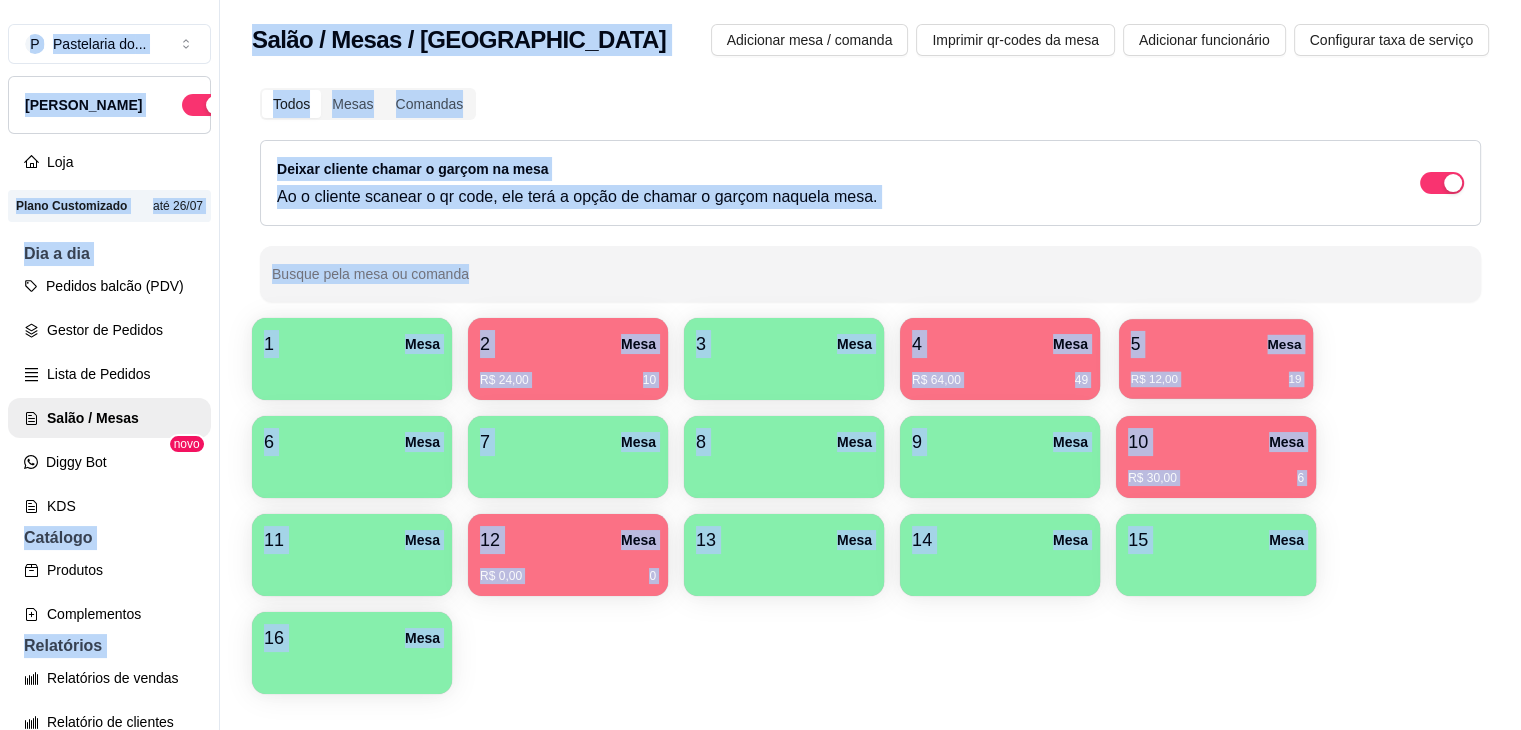 click on "R$ 12,00 19" at bounding box center (1216, 372) 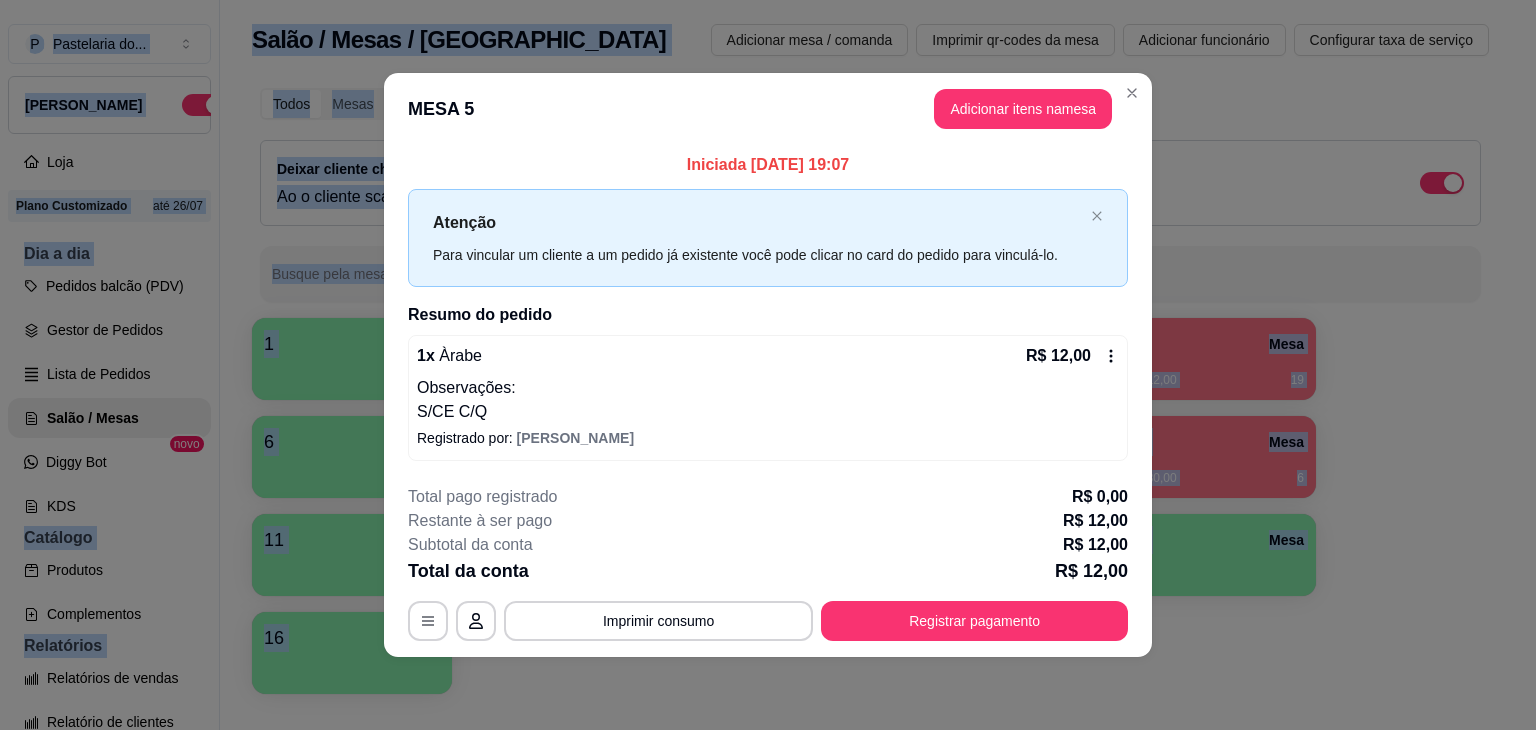 click on "Registrar pagamento" at bounding box center [974, 621] 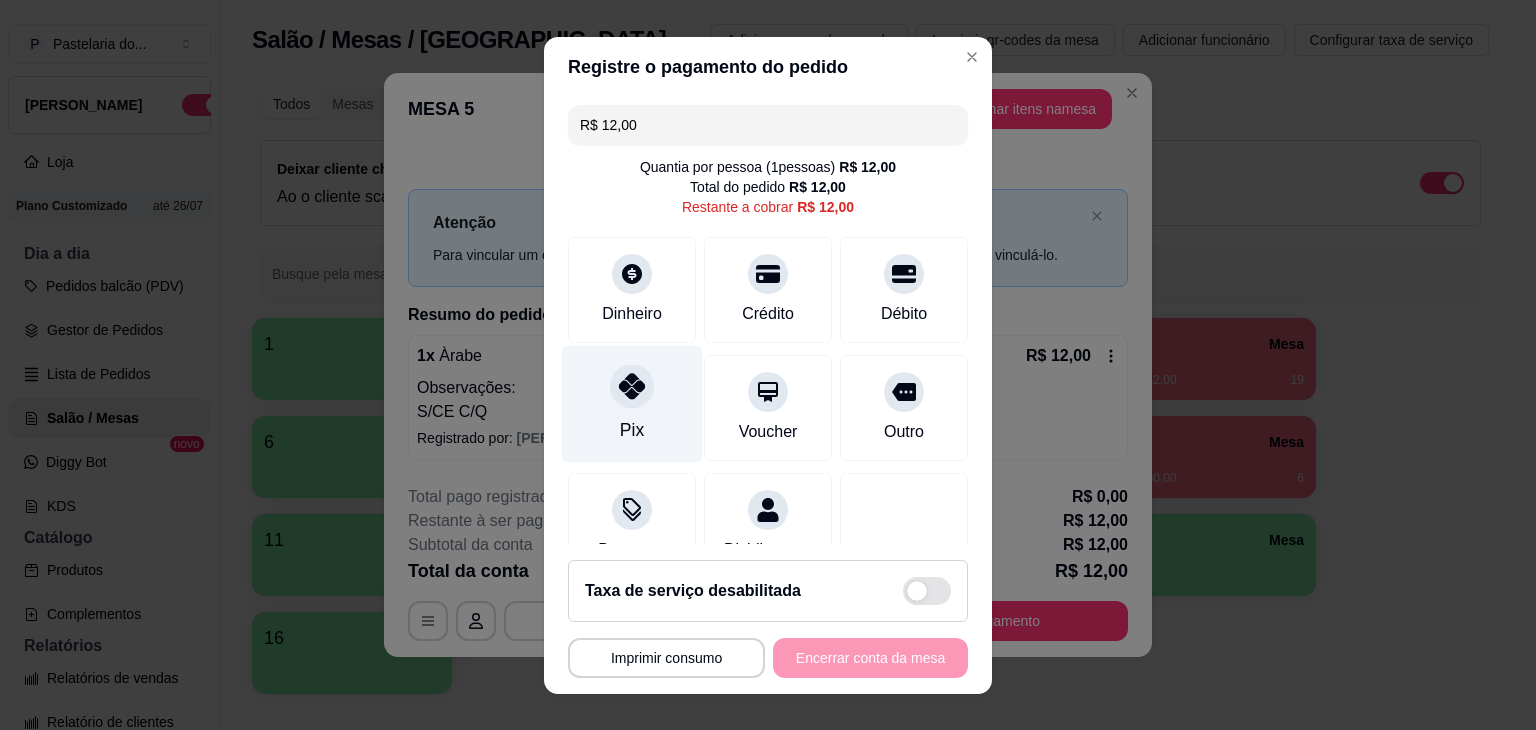 click at bounding box center (632, 386) 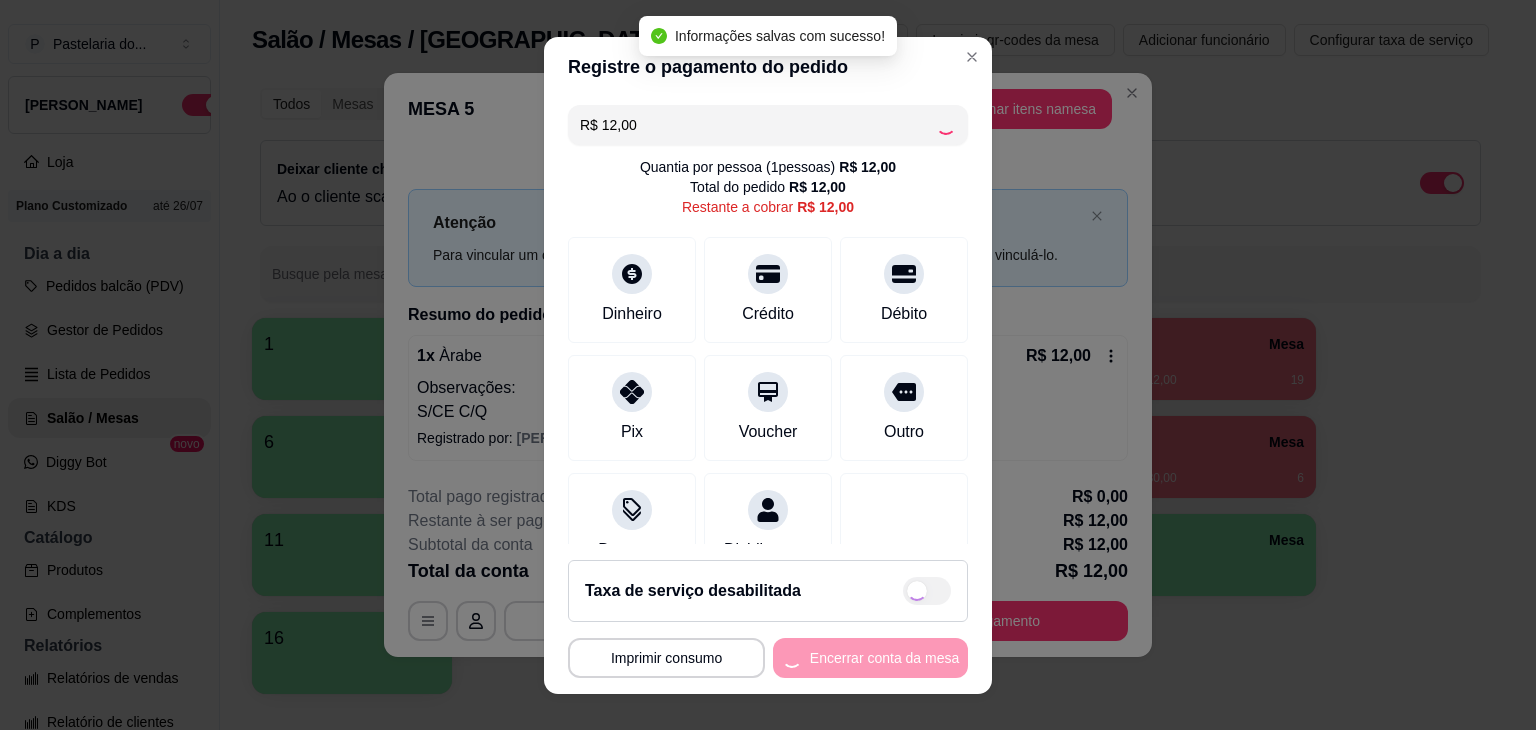 type on "R$ 0,00" 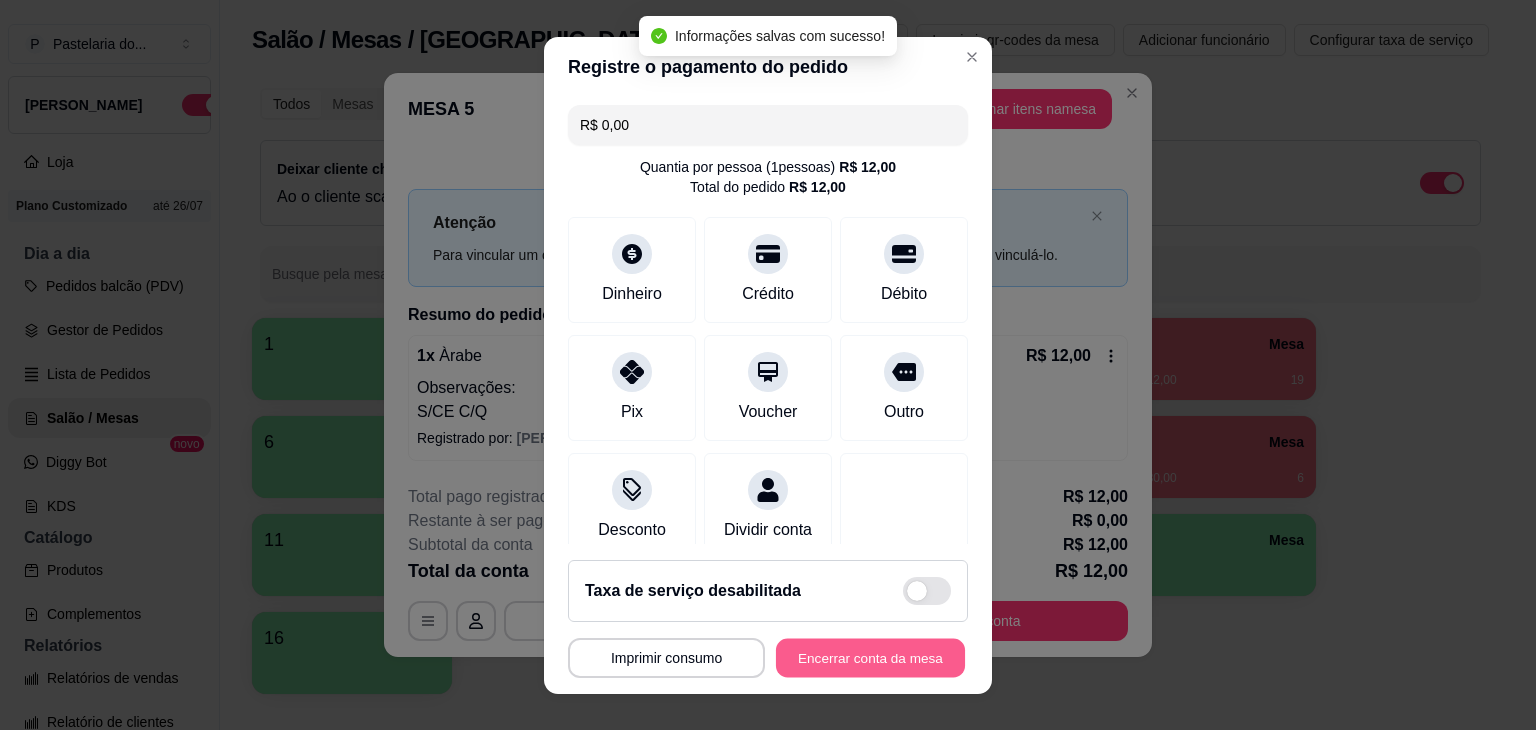 click on "Encerrar conta da mesa" at bounding box center (870, 657) 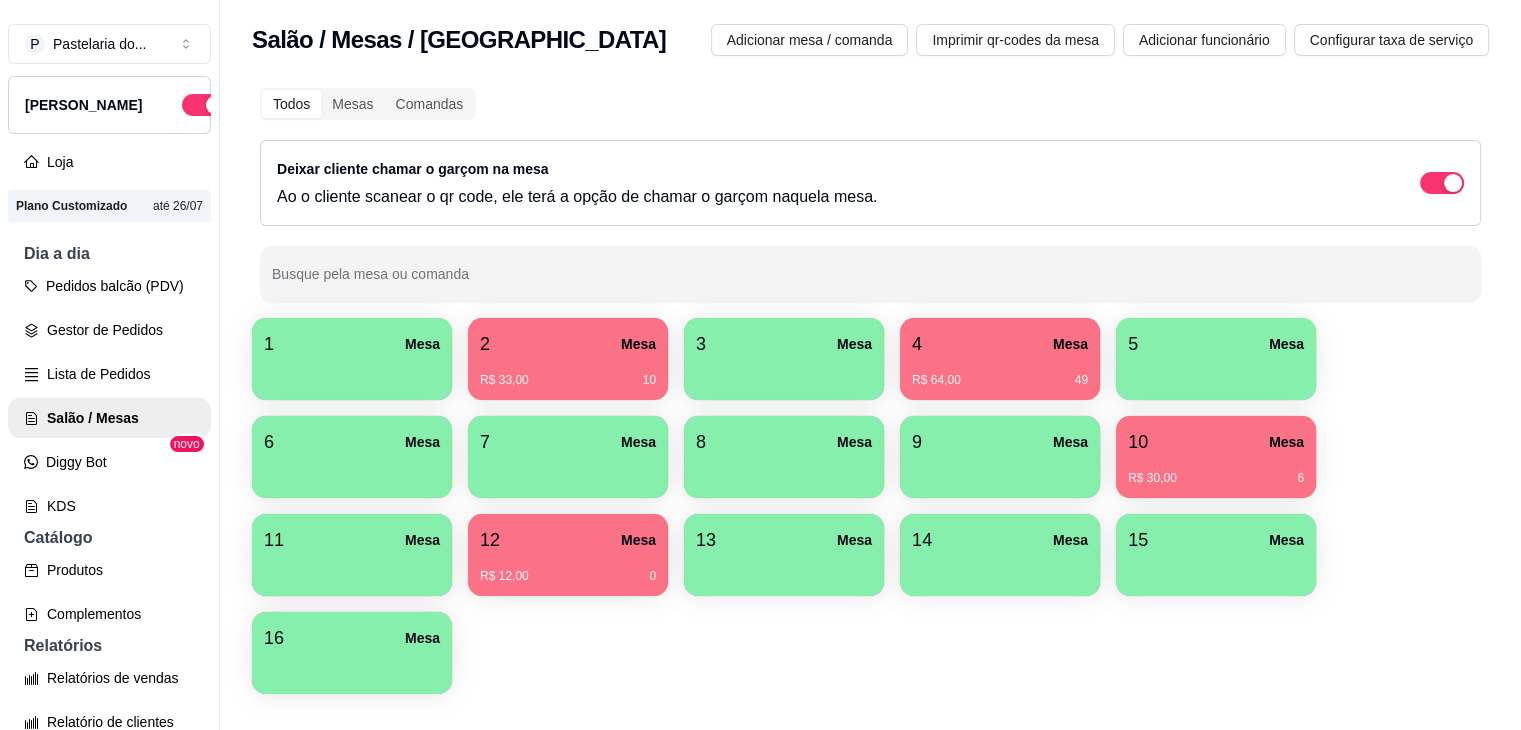 click on "12 Mesa" at bounding box center [568, 540] 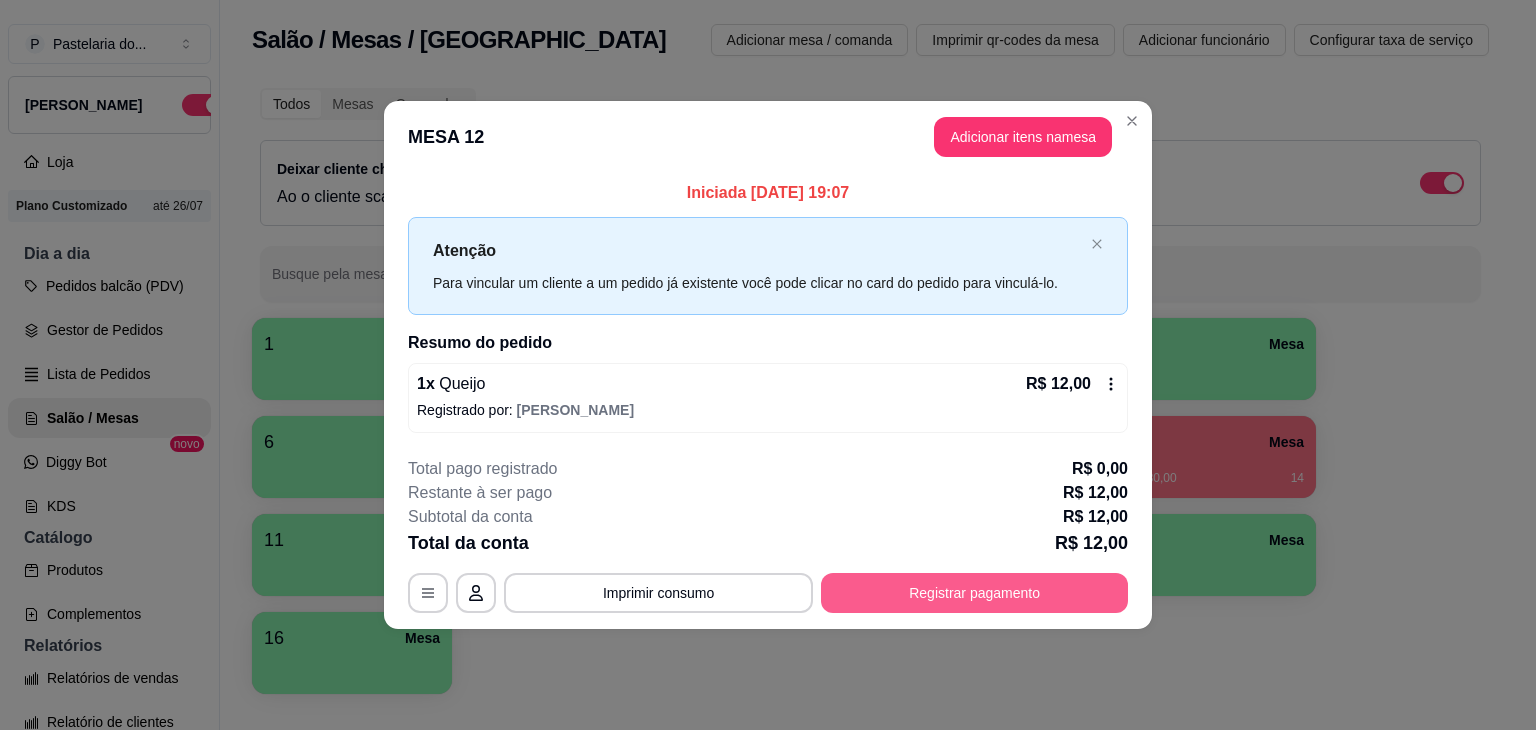 click on "Registrar pagamento" at bounding box center [974, 593] 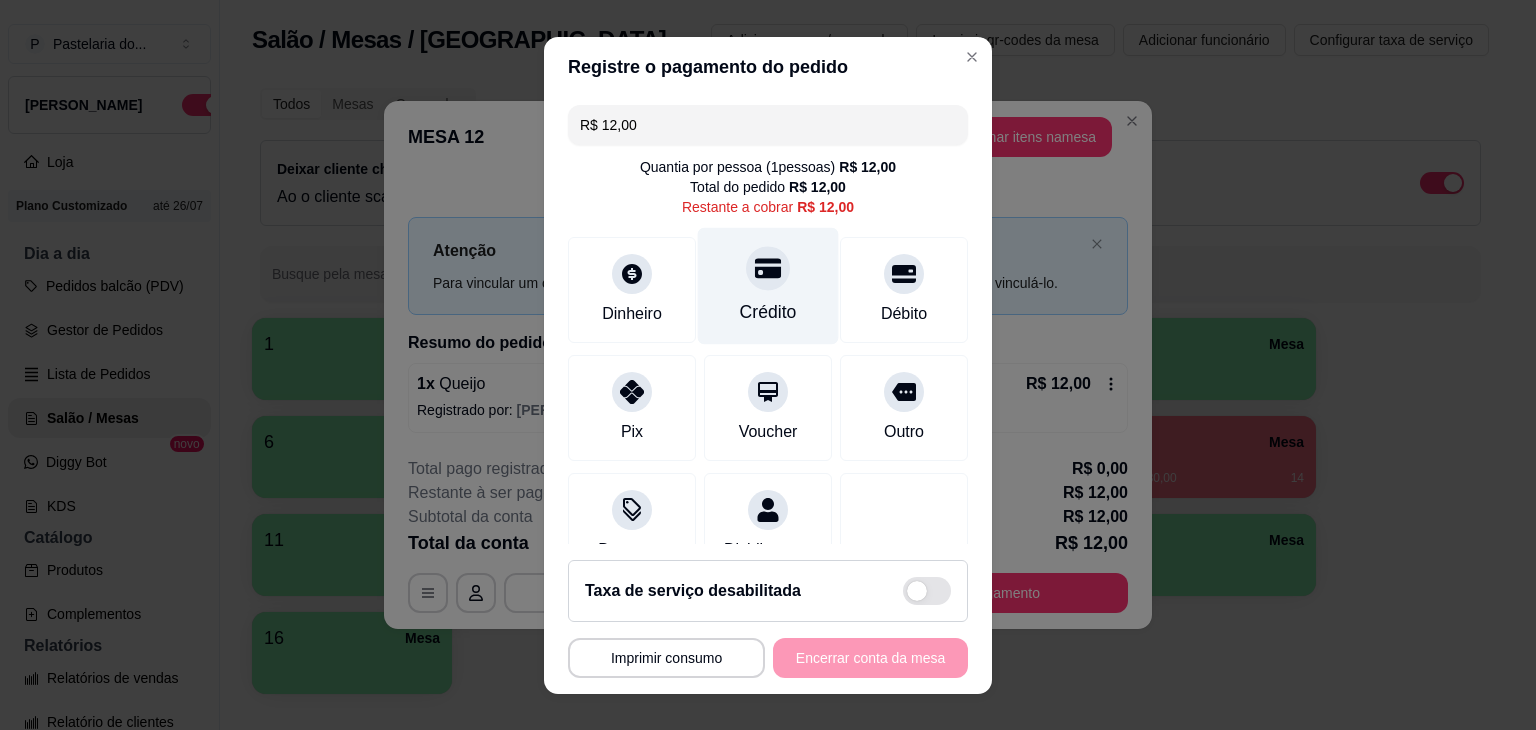 click 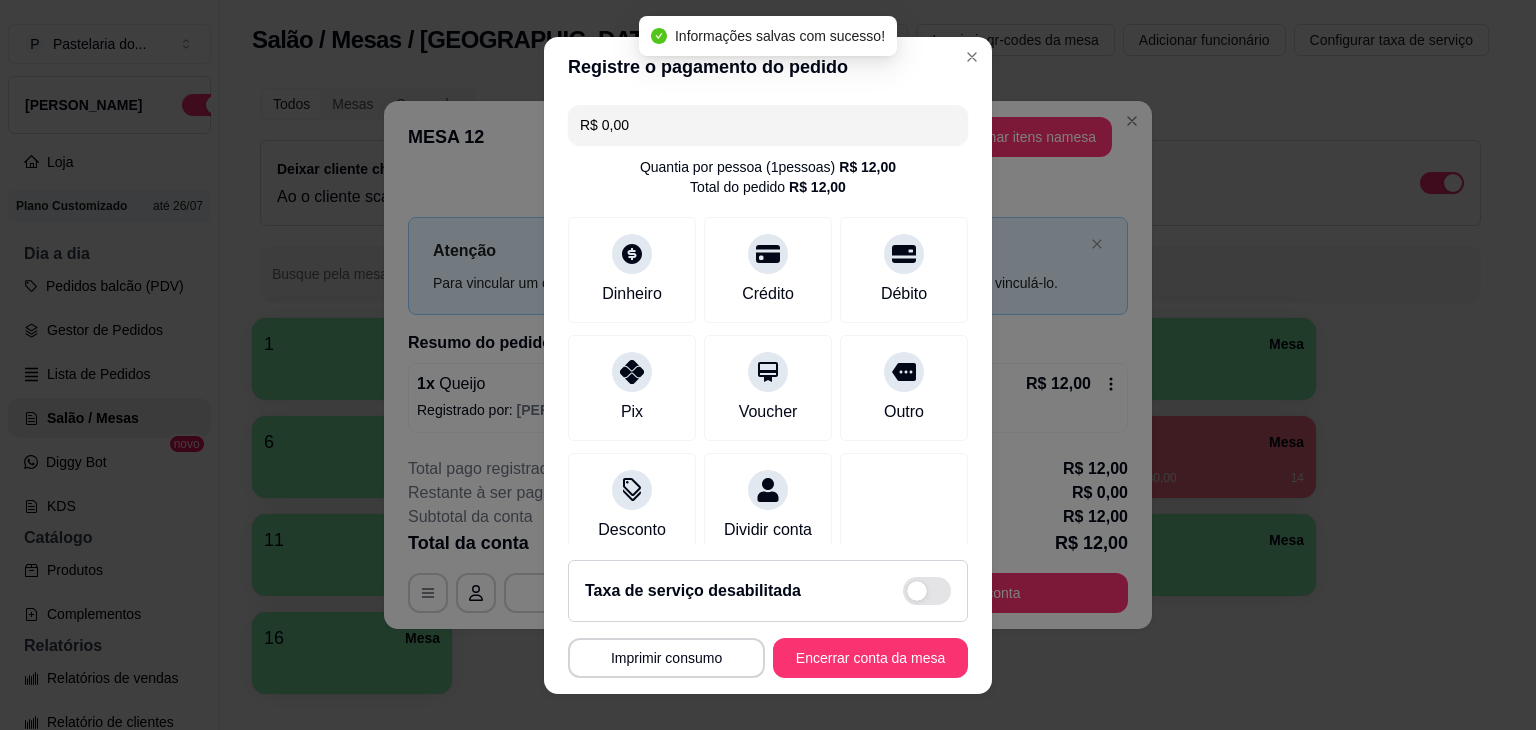 type on "R$ 0,00" 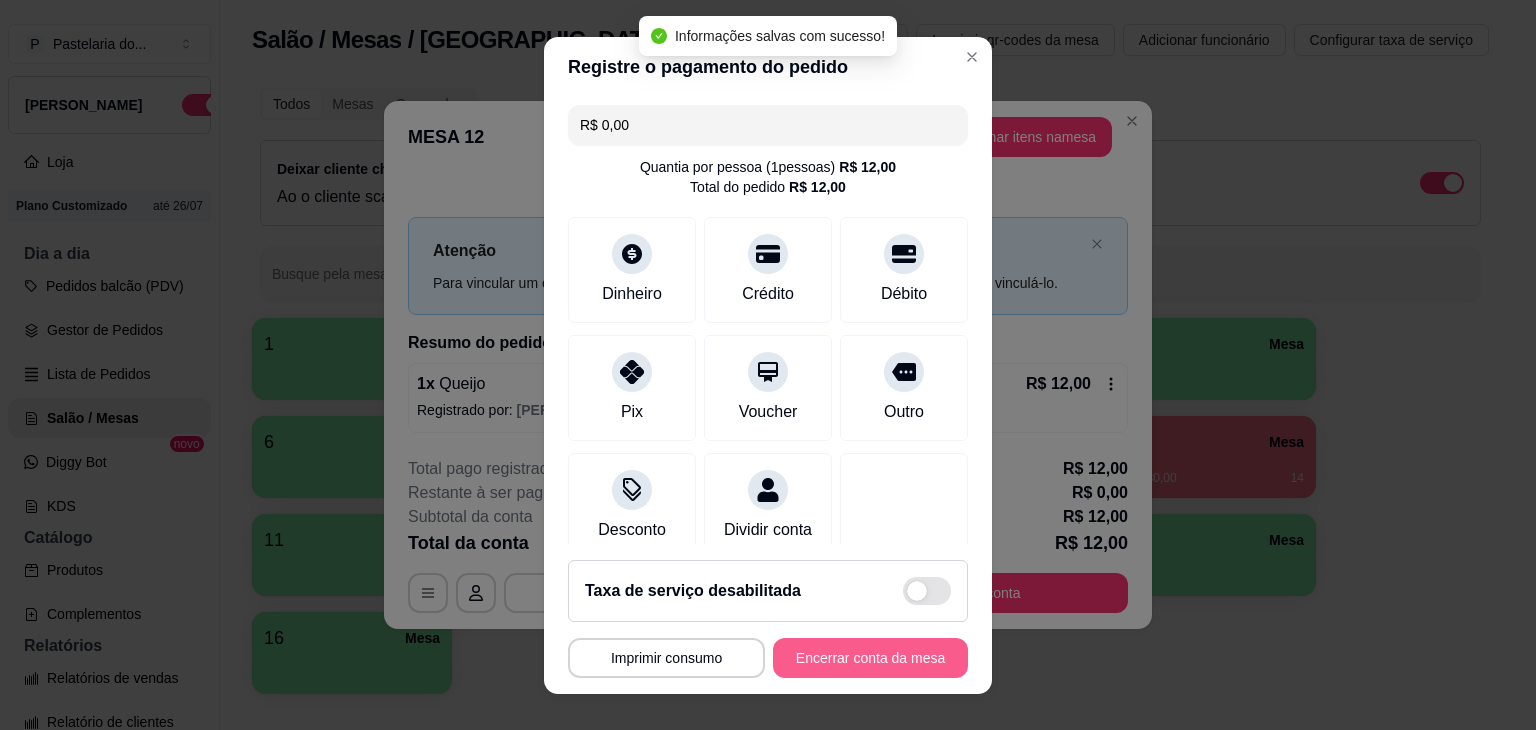 click on "Encerrar conta da mesa" at bounding box center (870, 658) 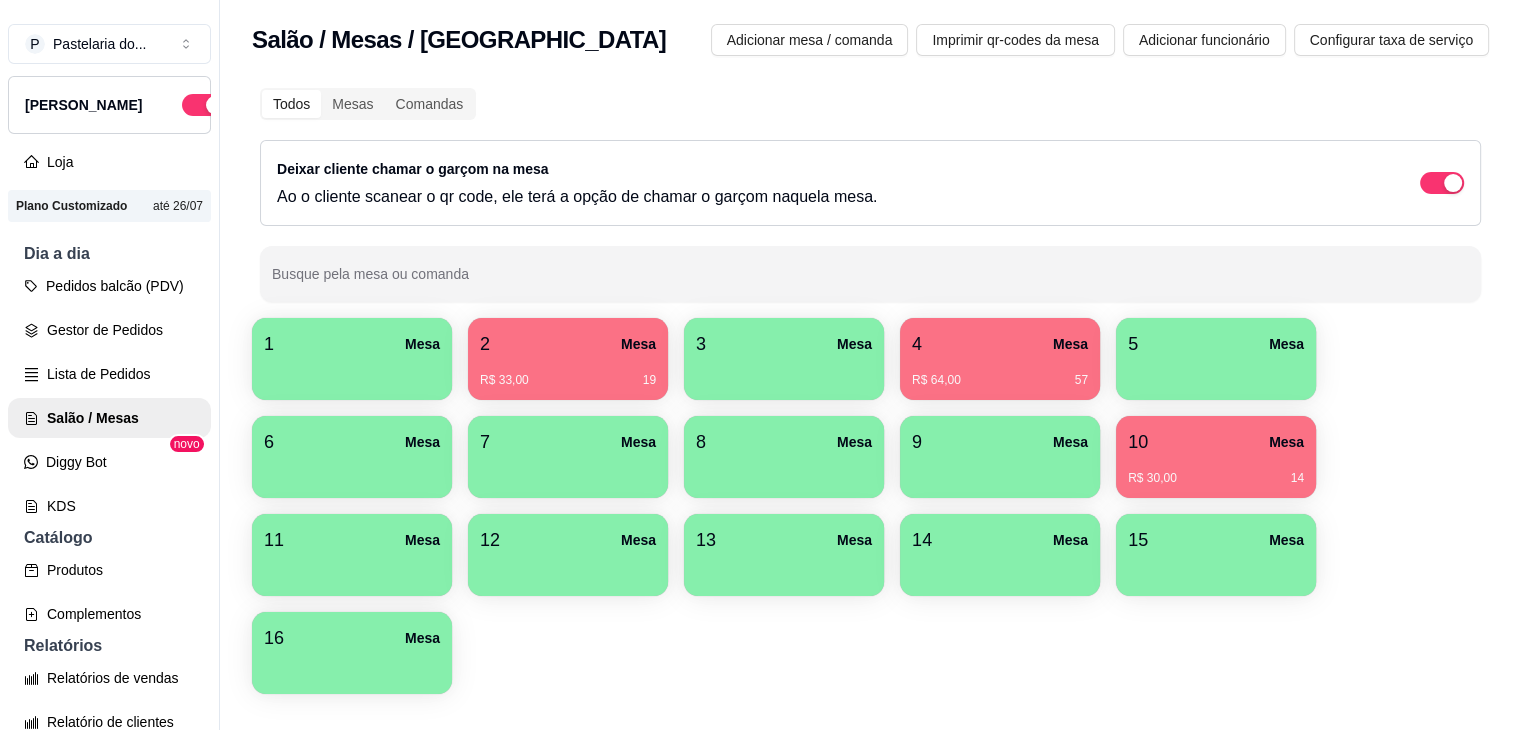 click on "2 Mesa R$ 33,00 19" at bounding box center [568, 359] 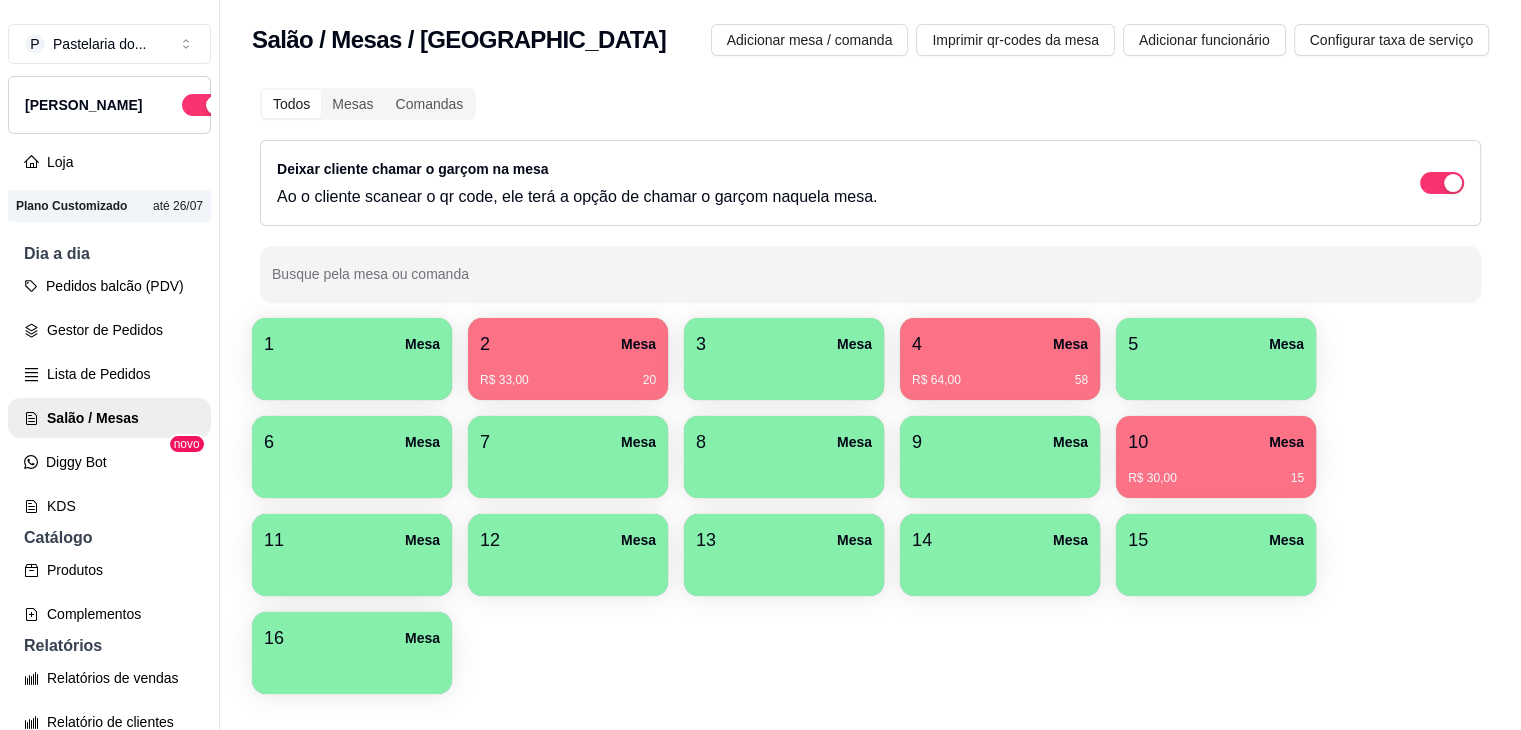 click on "R$ 33,00 20" at bounding box center (568, 380) 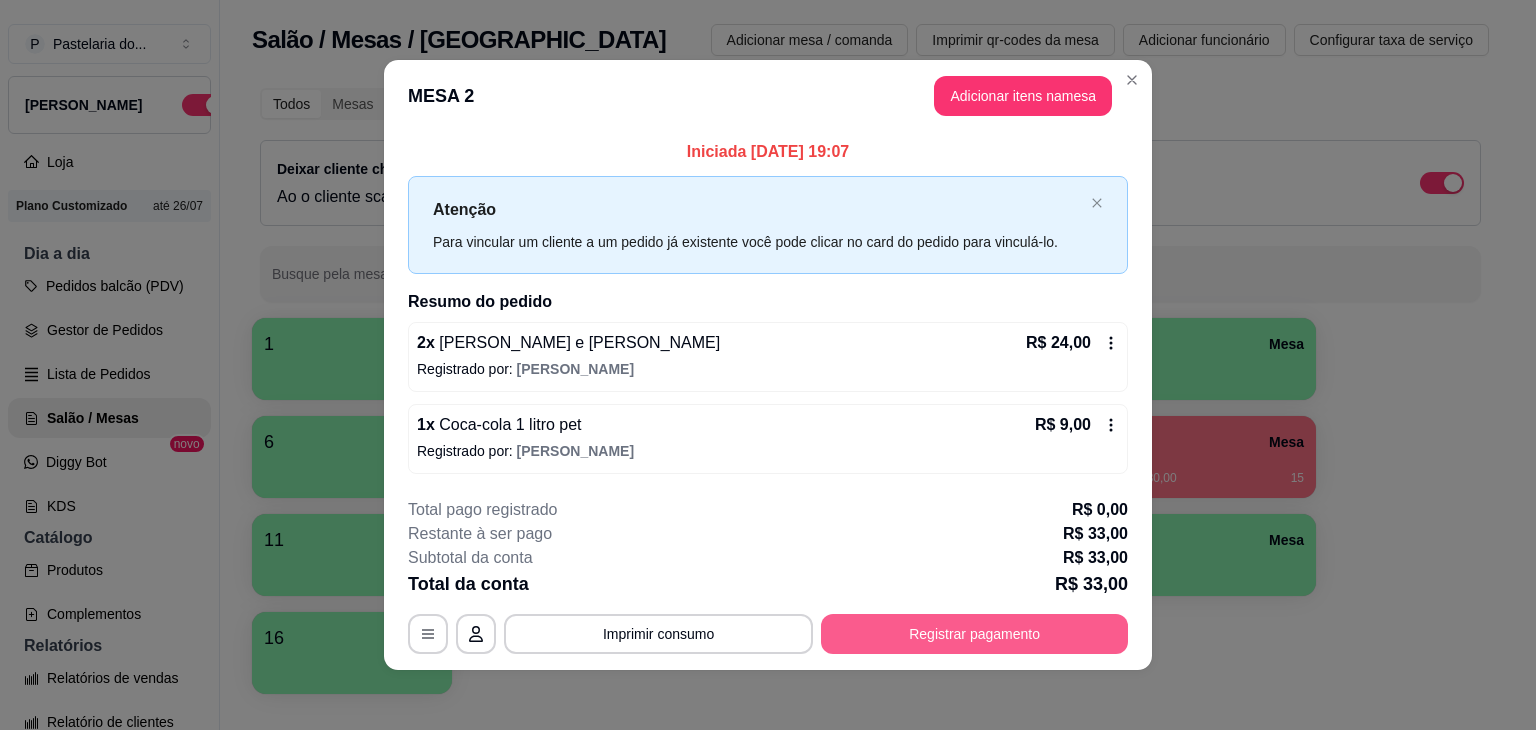 click on "Registrar pagamento" at bounding box center [974, 634] 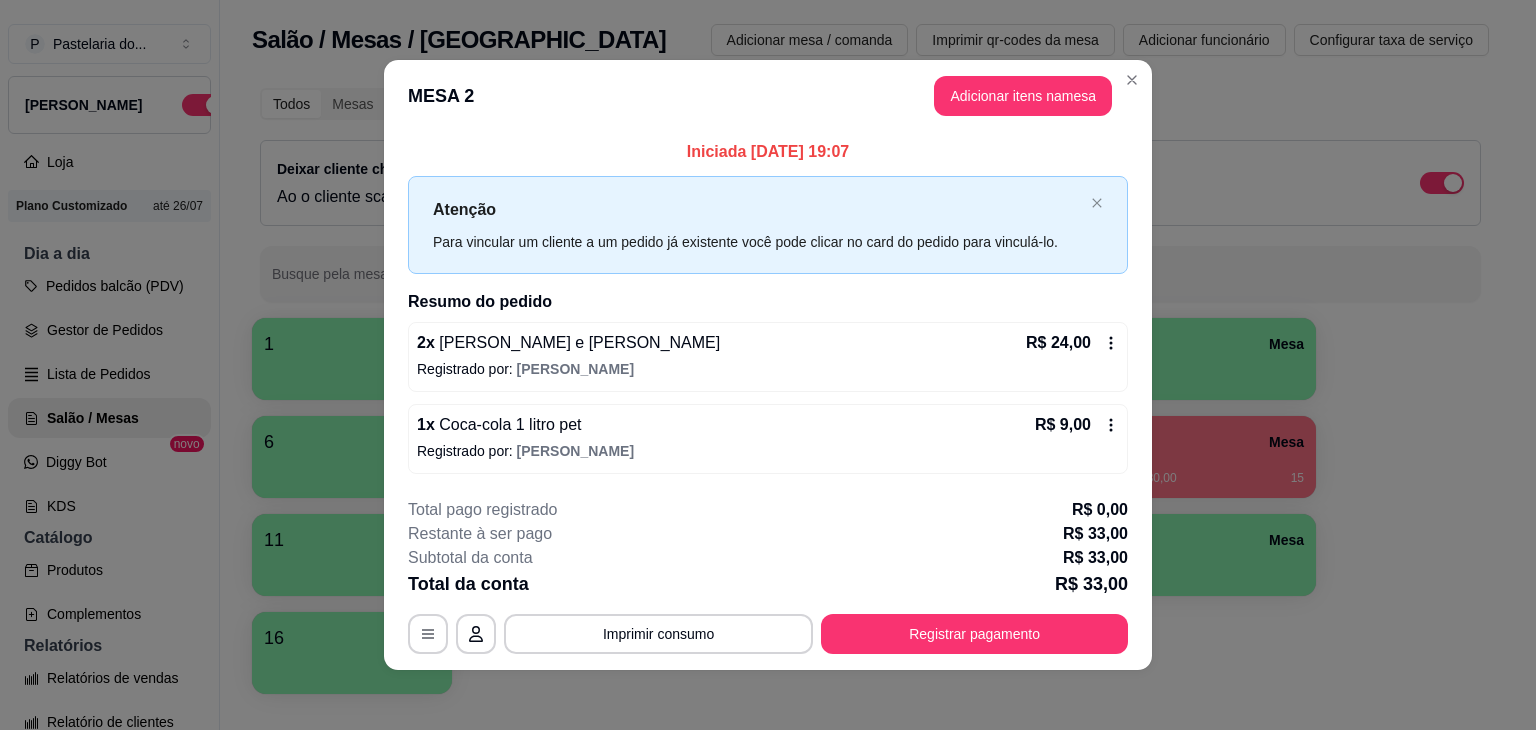 click on "Crédito" at bounding box center [768, 285] 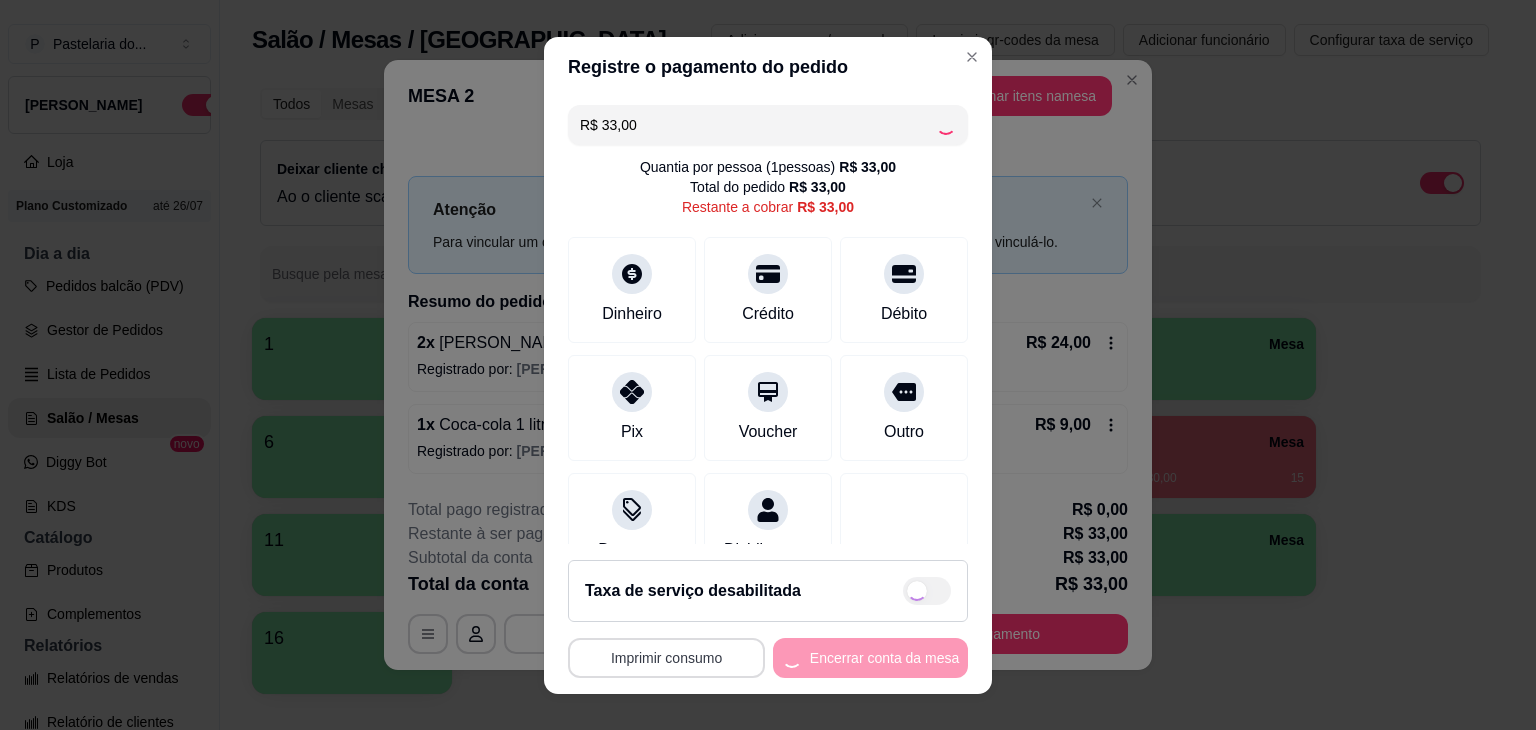 click on "Imprimir consumo" at bounding box center [666, 658] 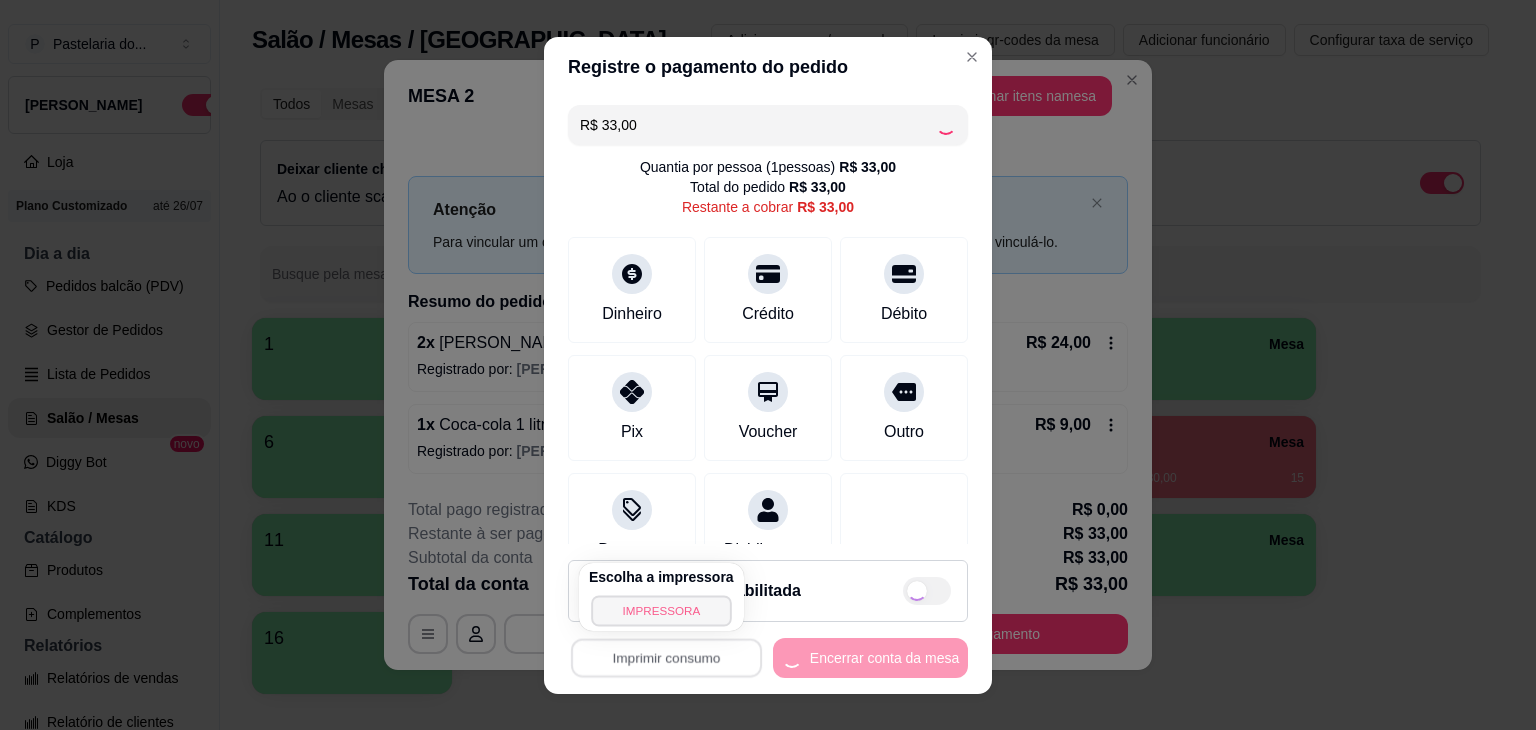 click on "IMPRESSORA" at bounding box center (661, 610) 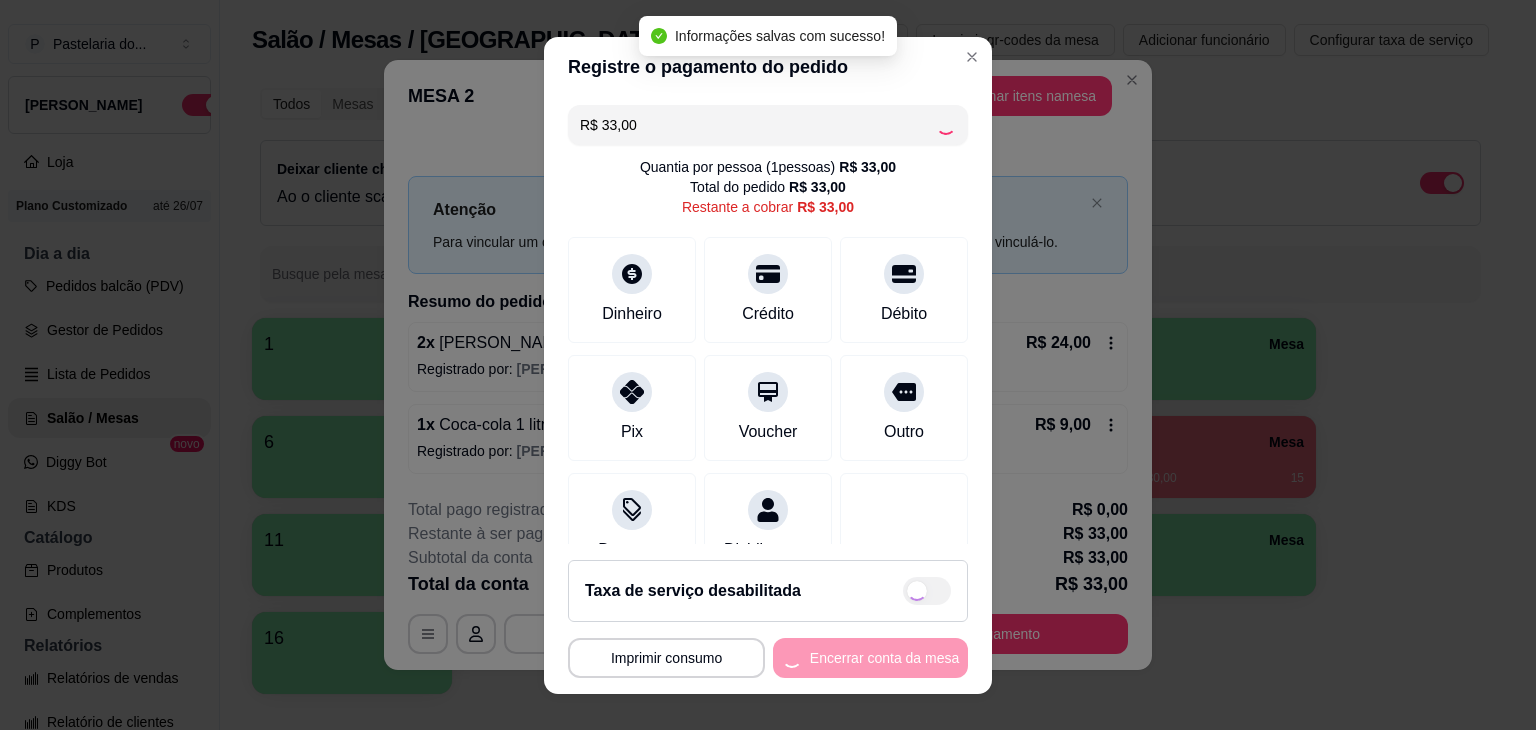 click on "**********" at bounding box center (768, 658) 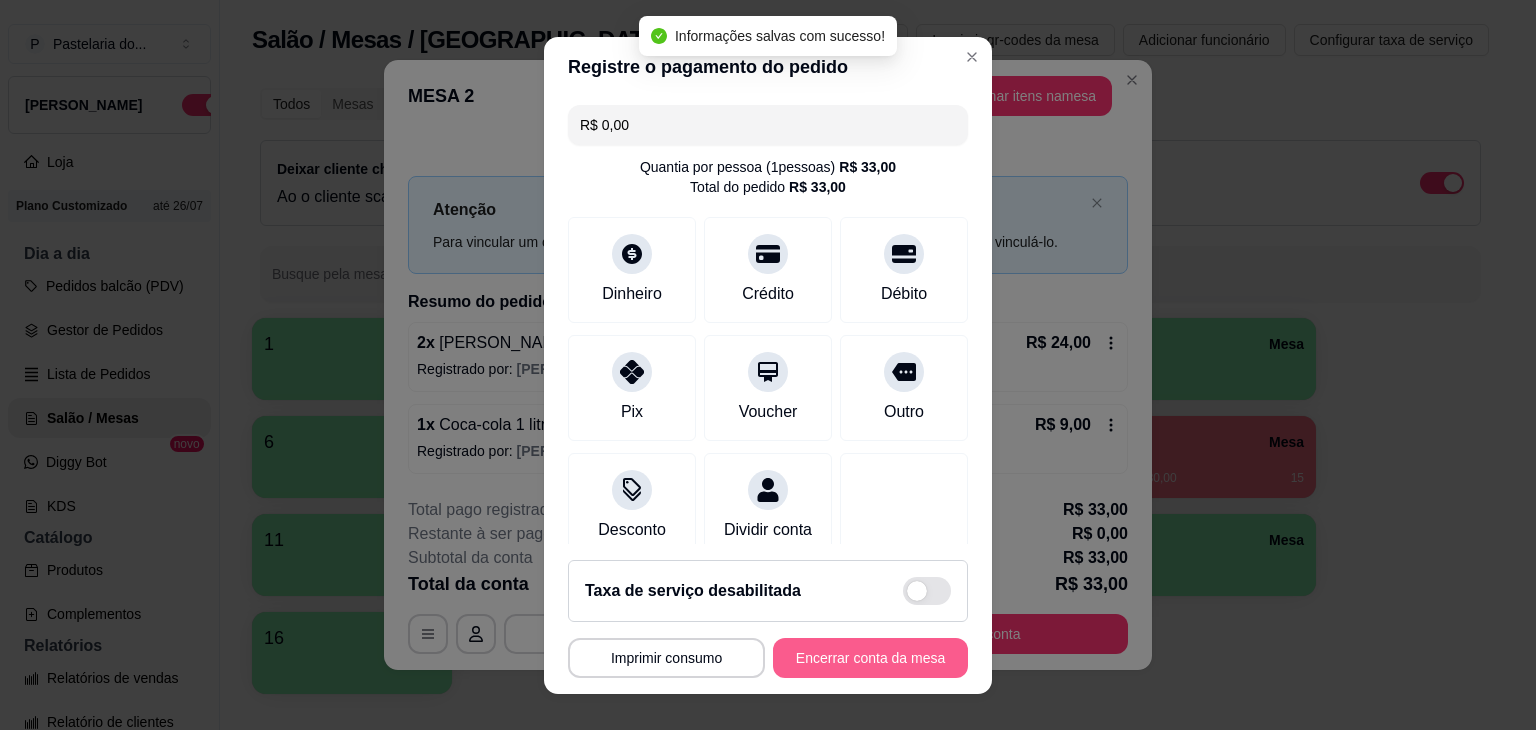 type on "R$ 0,00" 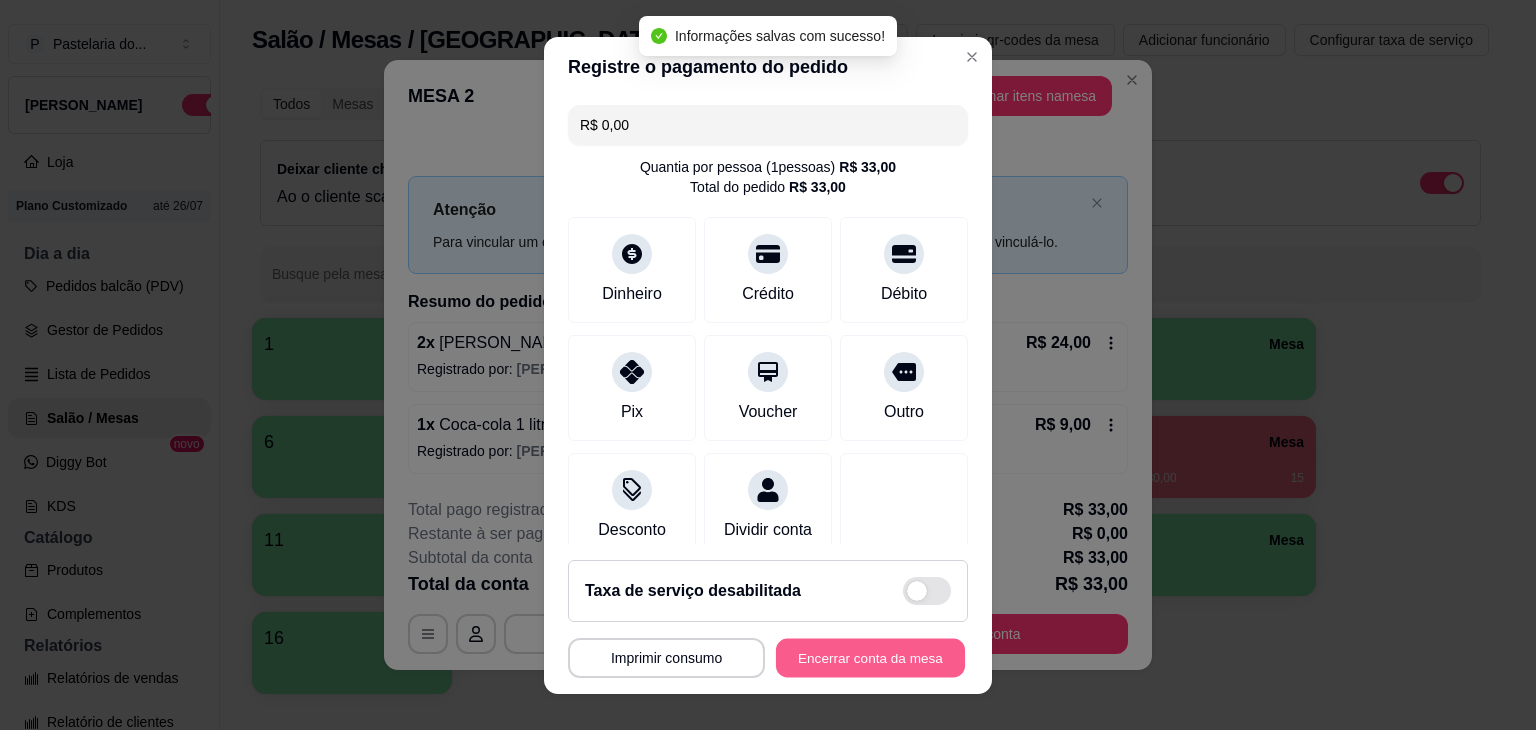 click on "Encerrar conta da mesa" at bounding box center [870, 657] 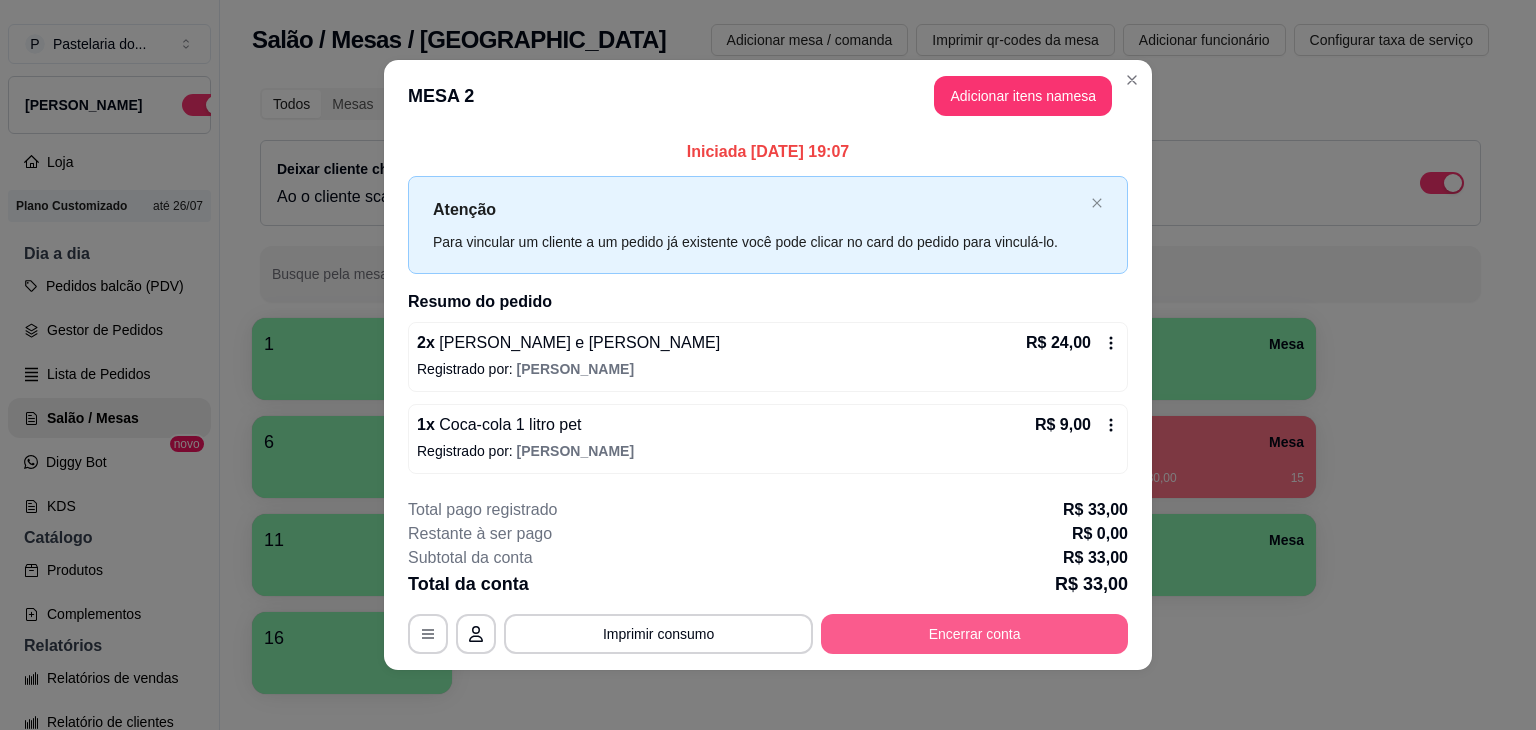 click on "Encerrar conta" at bounding box center (974, 634) 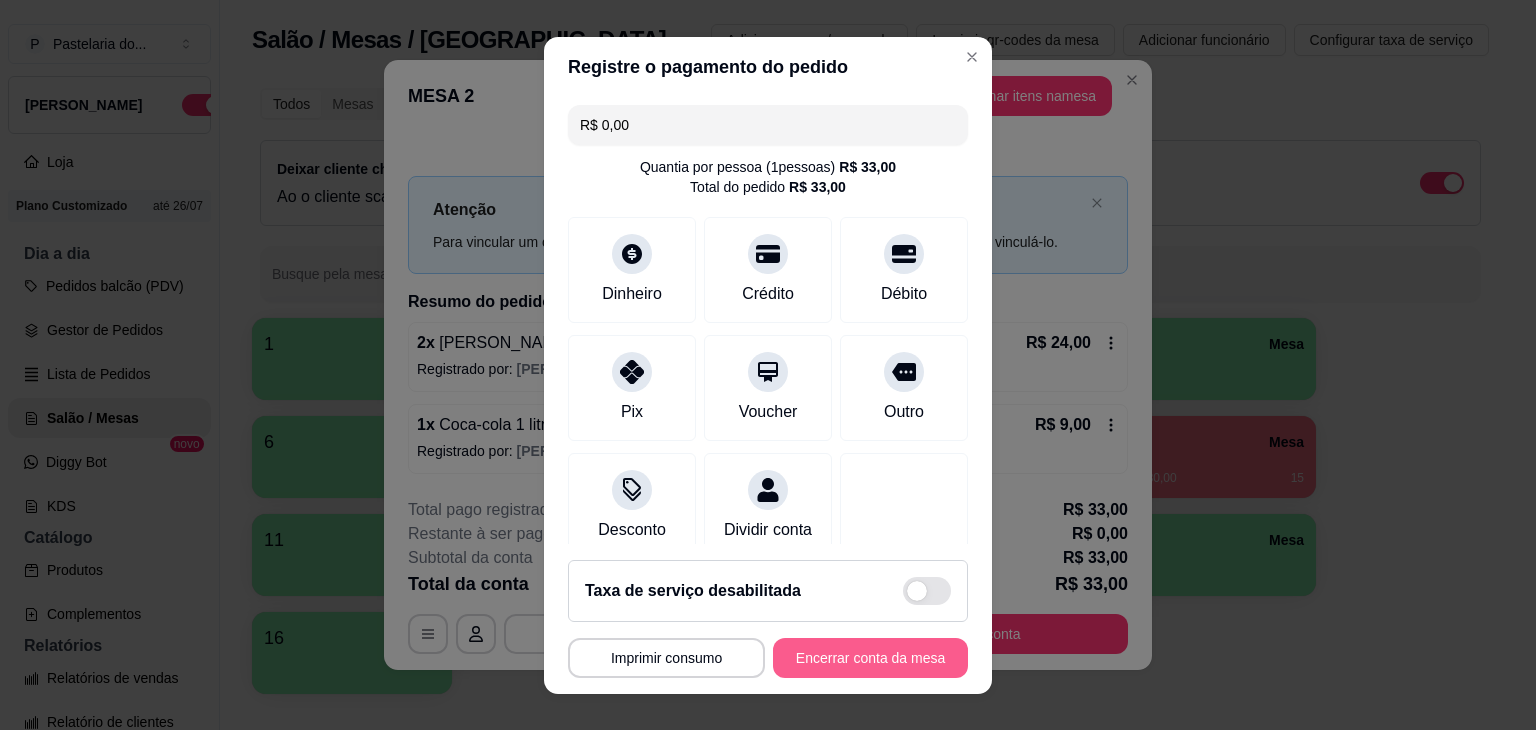 click on "Encerrar conta da mesa" at bounding box center [870, 658] 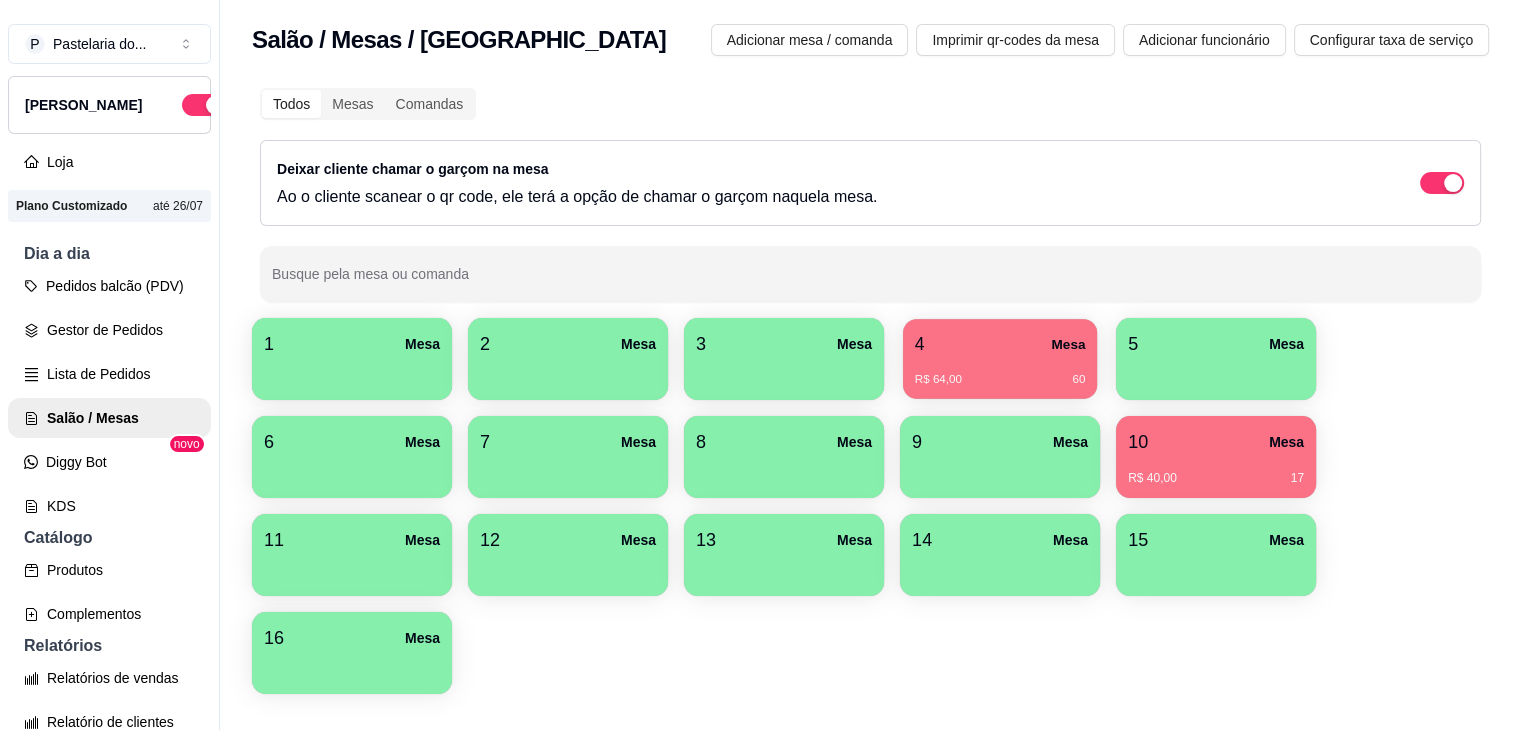 click on "R$ 64,00 60" at bounding box center (1000, 372) 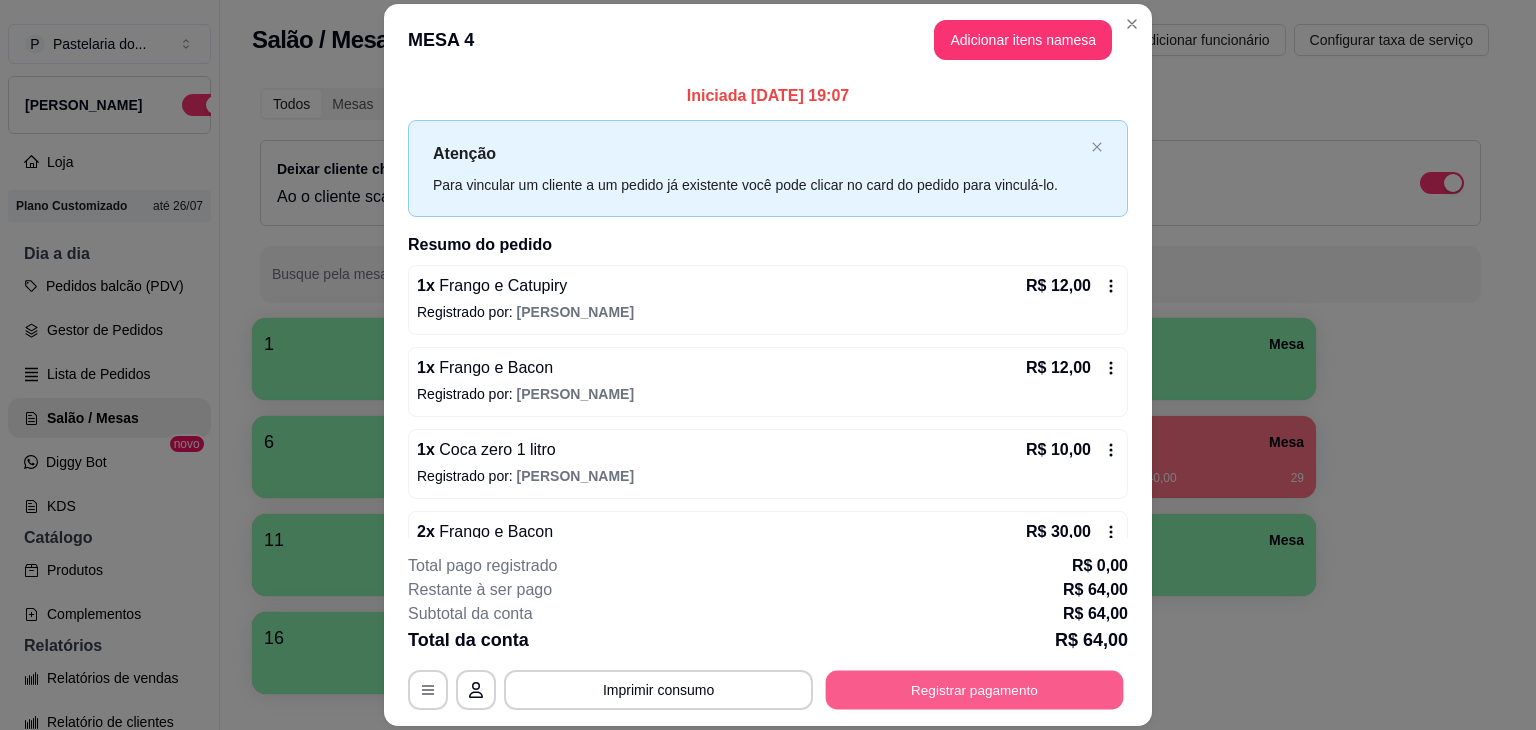 click on "Registrar pagamento" at bounding box center [975, 690] 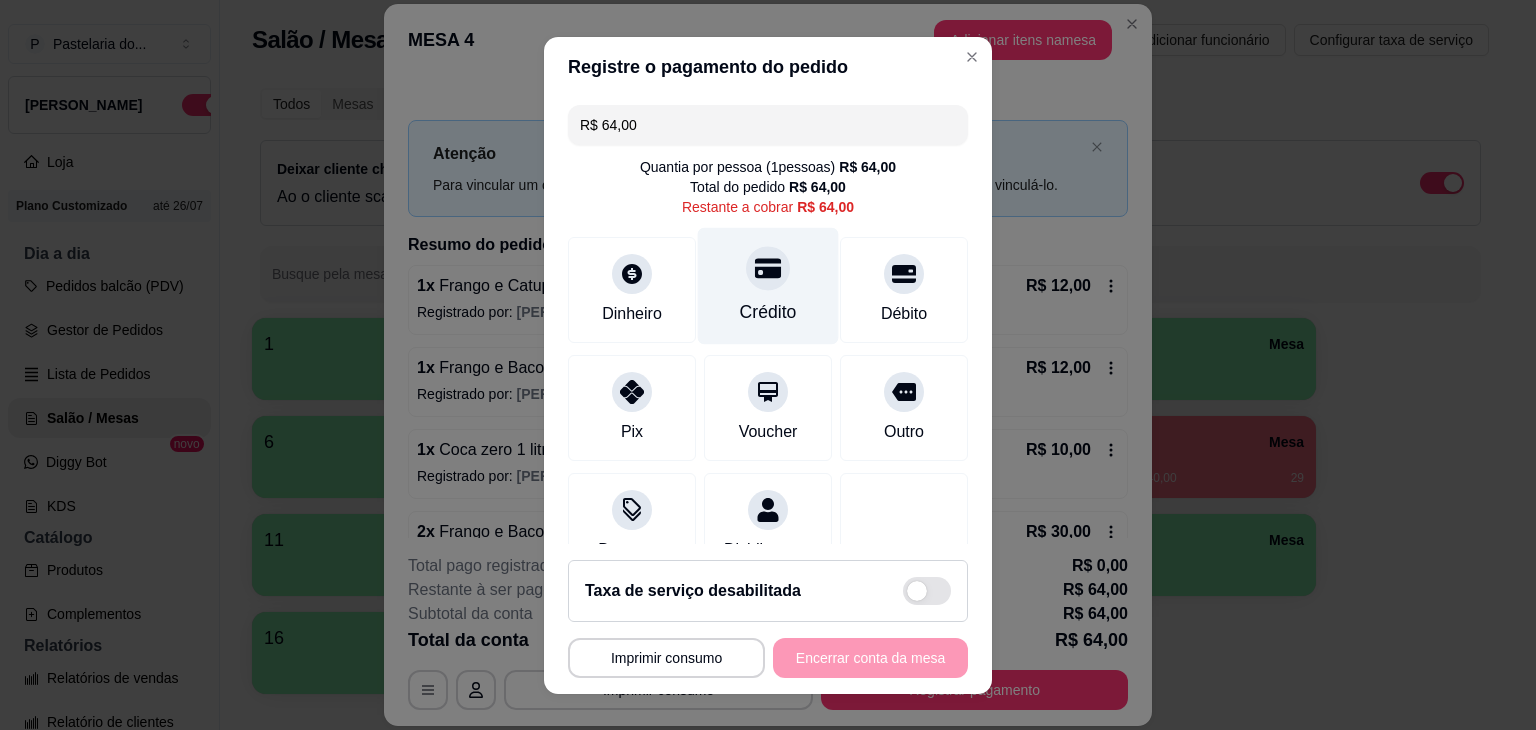 click on "Crédito" at bounding box center [768, 312] 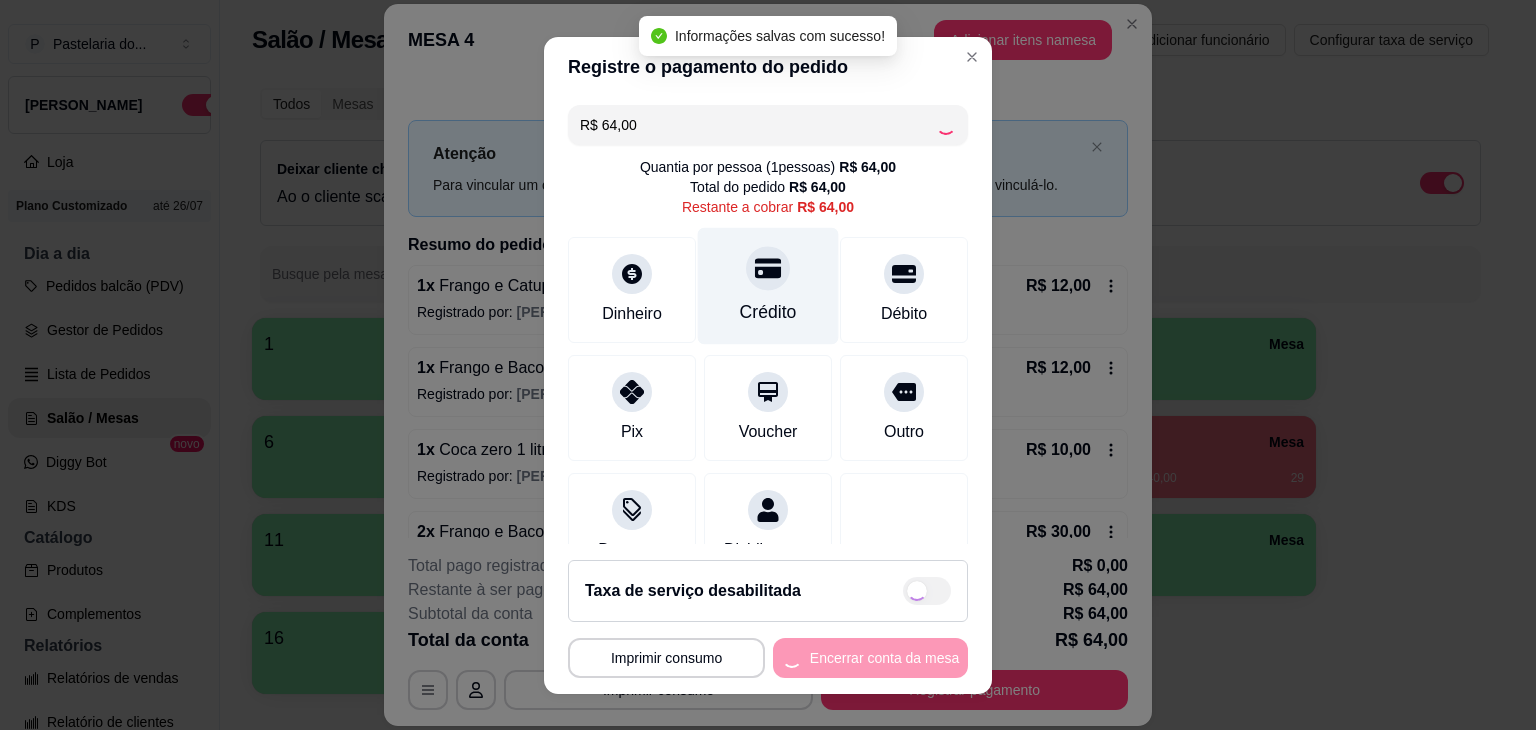 type on "R$ 0,00" 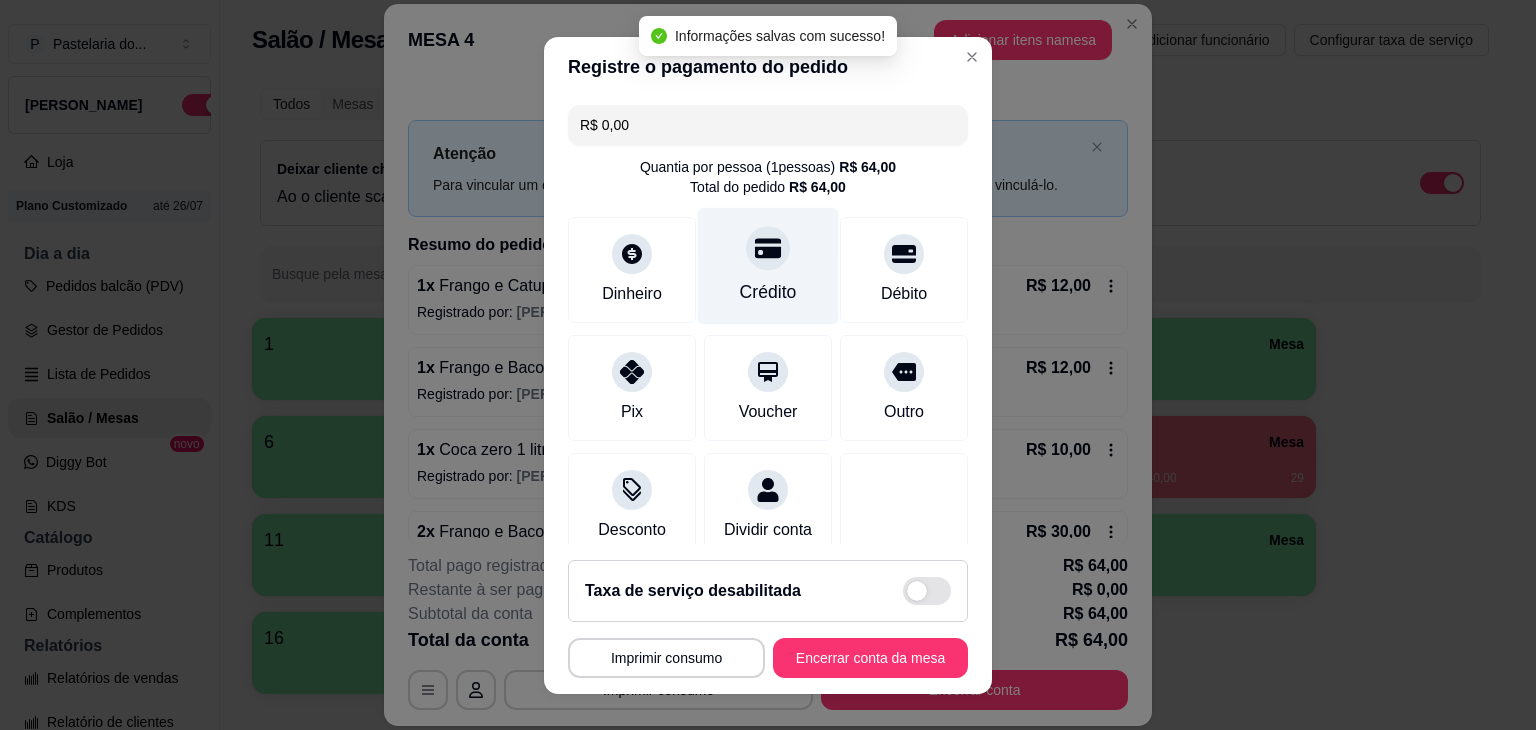 click on "Crédito" at bounding box center [768, 292] 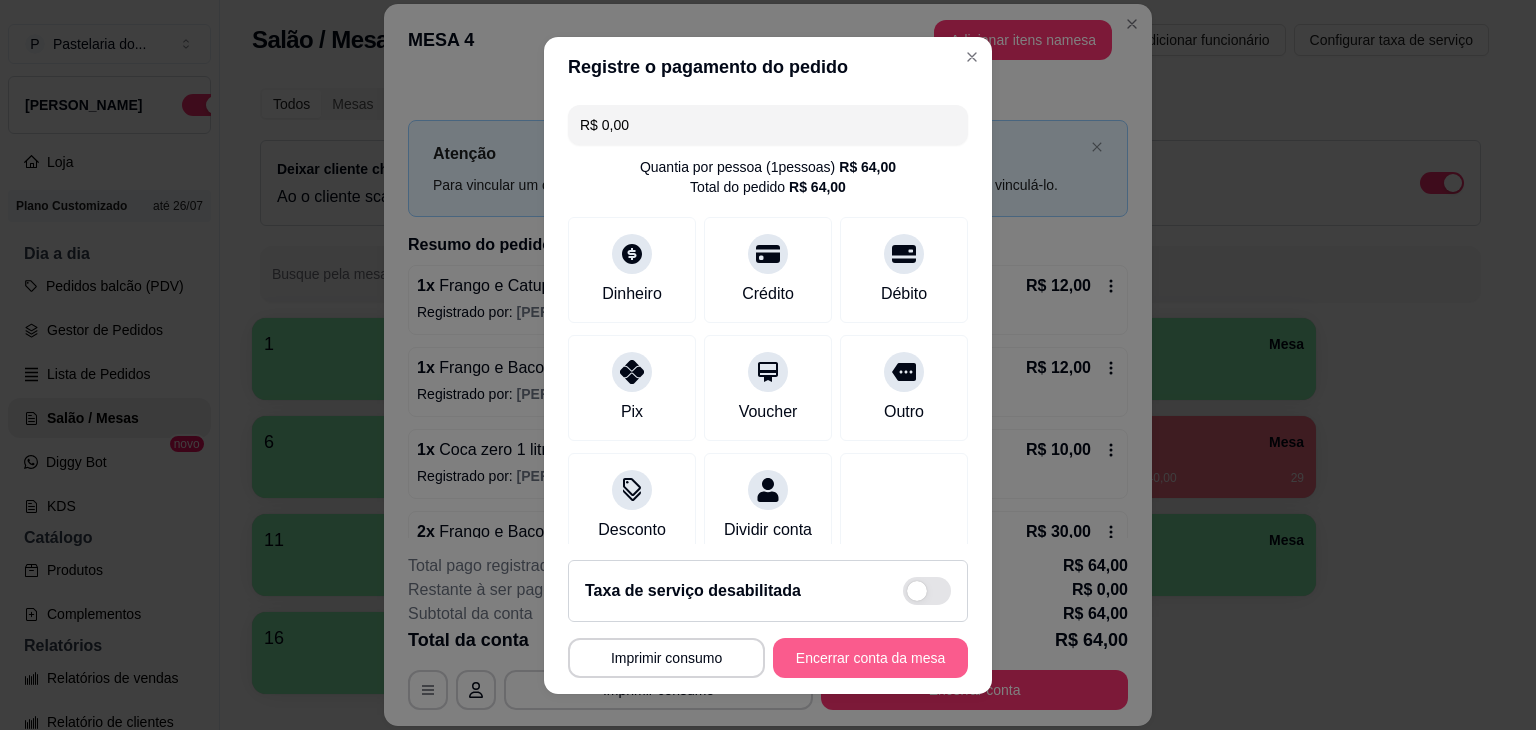click on "Encerrar conta da mesa" at bounding box center [870, 658] 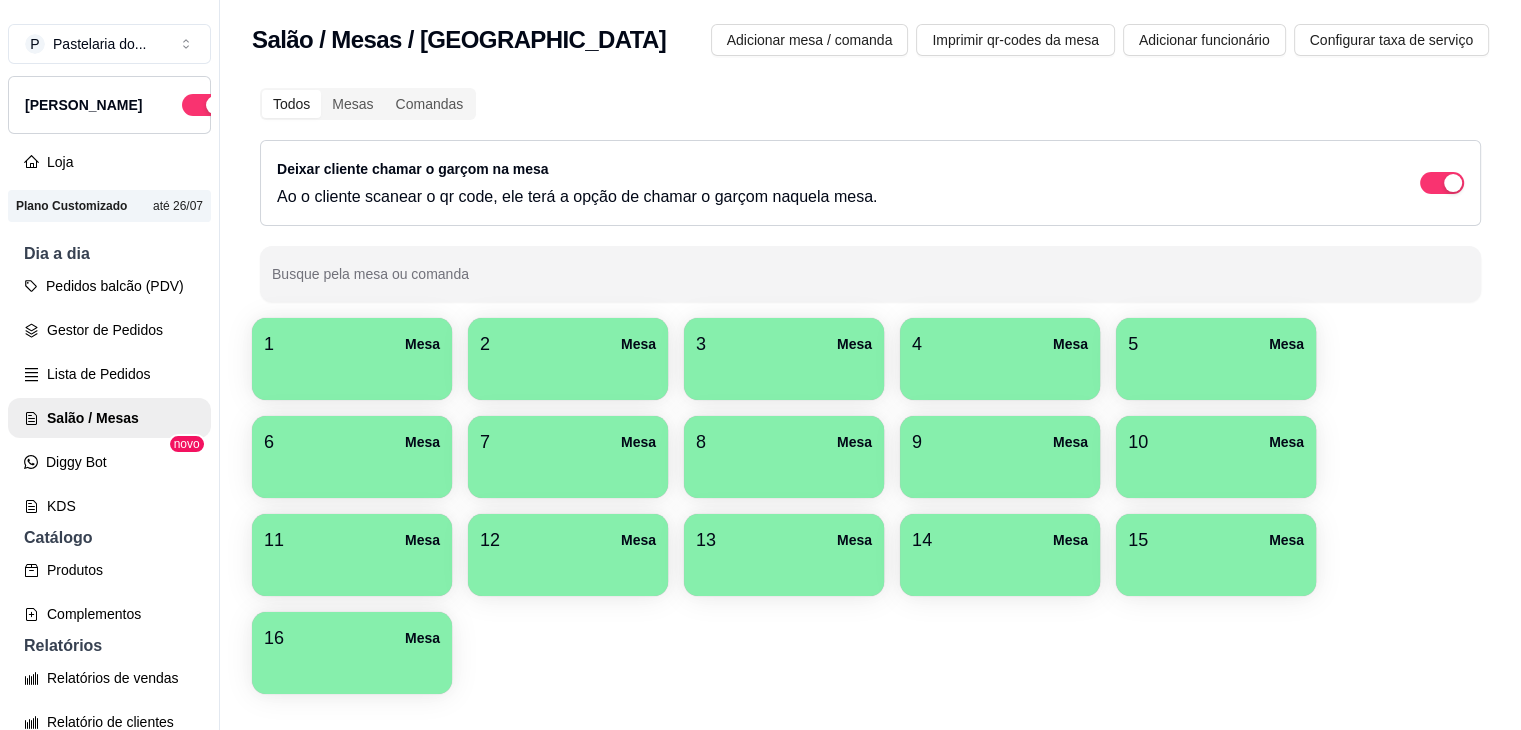 drag, startPoint x: 400, startPoint y: 461, endPoint x: 401, endPoint y: 493, distance: 32.01562 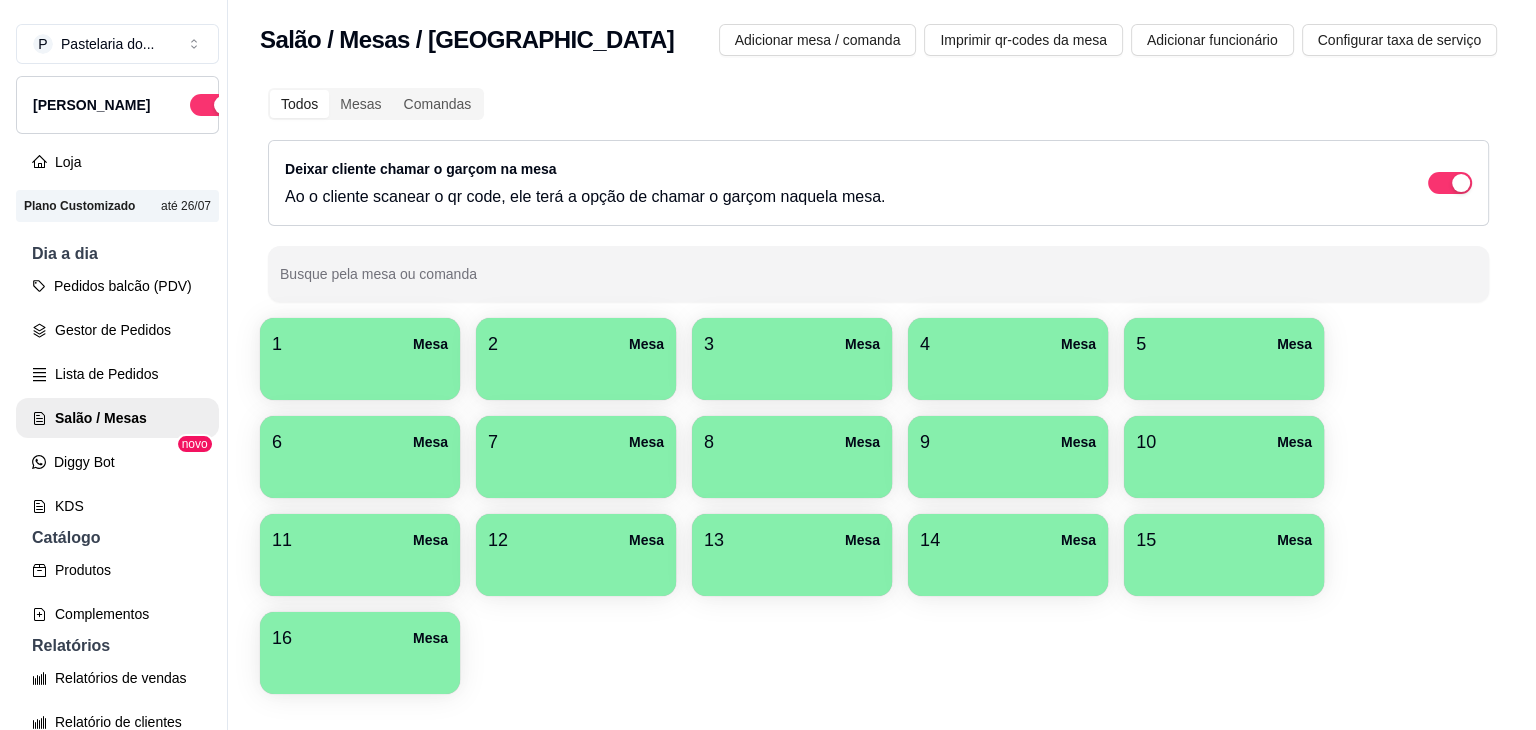 scroll, scrollTop: 0, scrollLeft: 0, axis: both 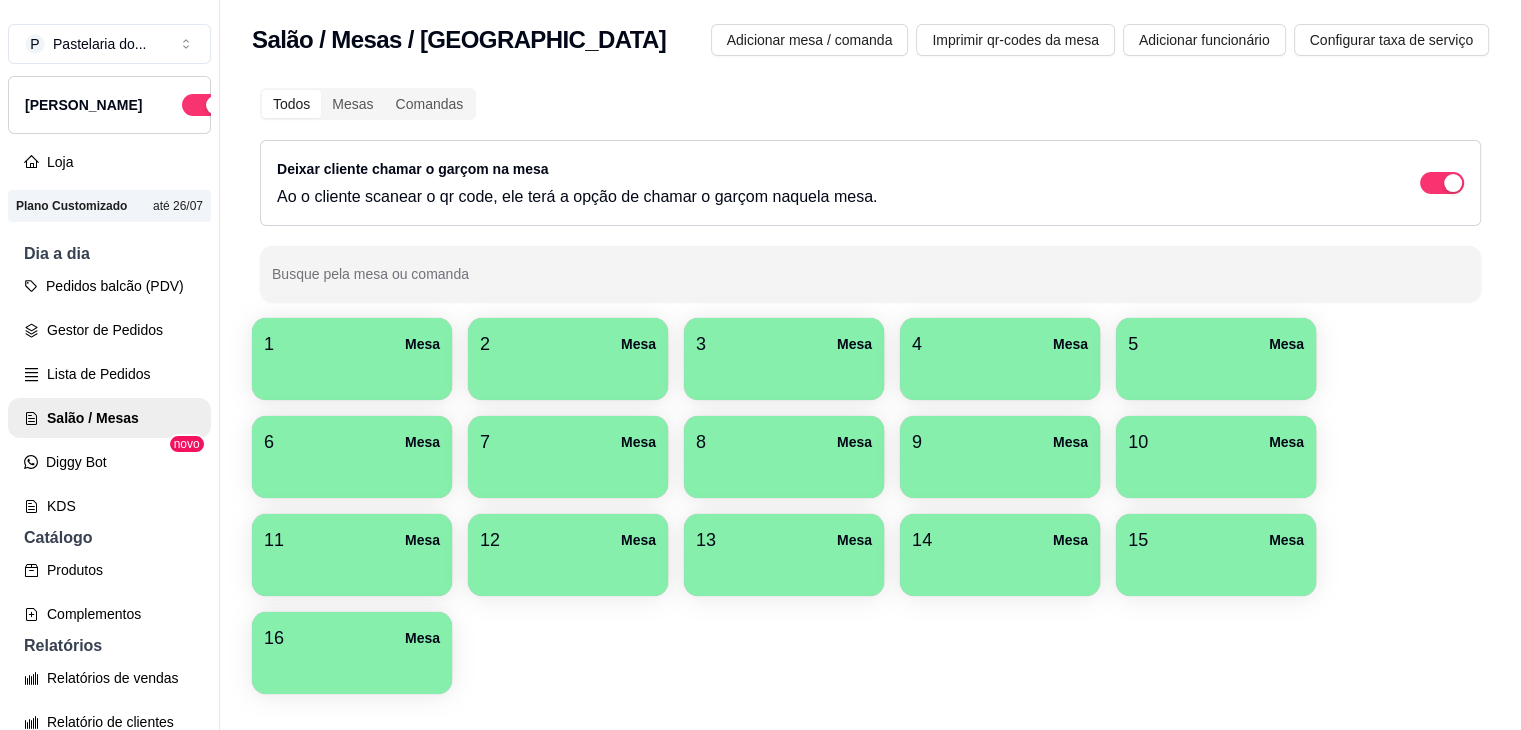 drag, startPoint x: 401, startPoint y: 493, endPoint x: 570, endPoint y: 415, distance: 186.13167 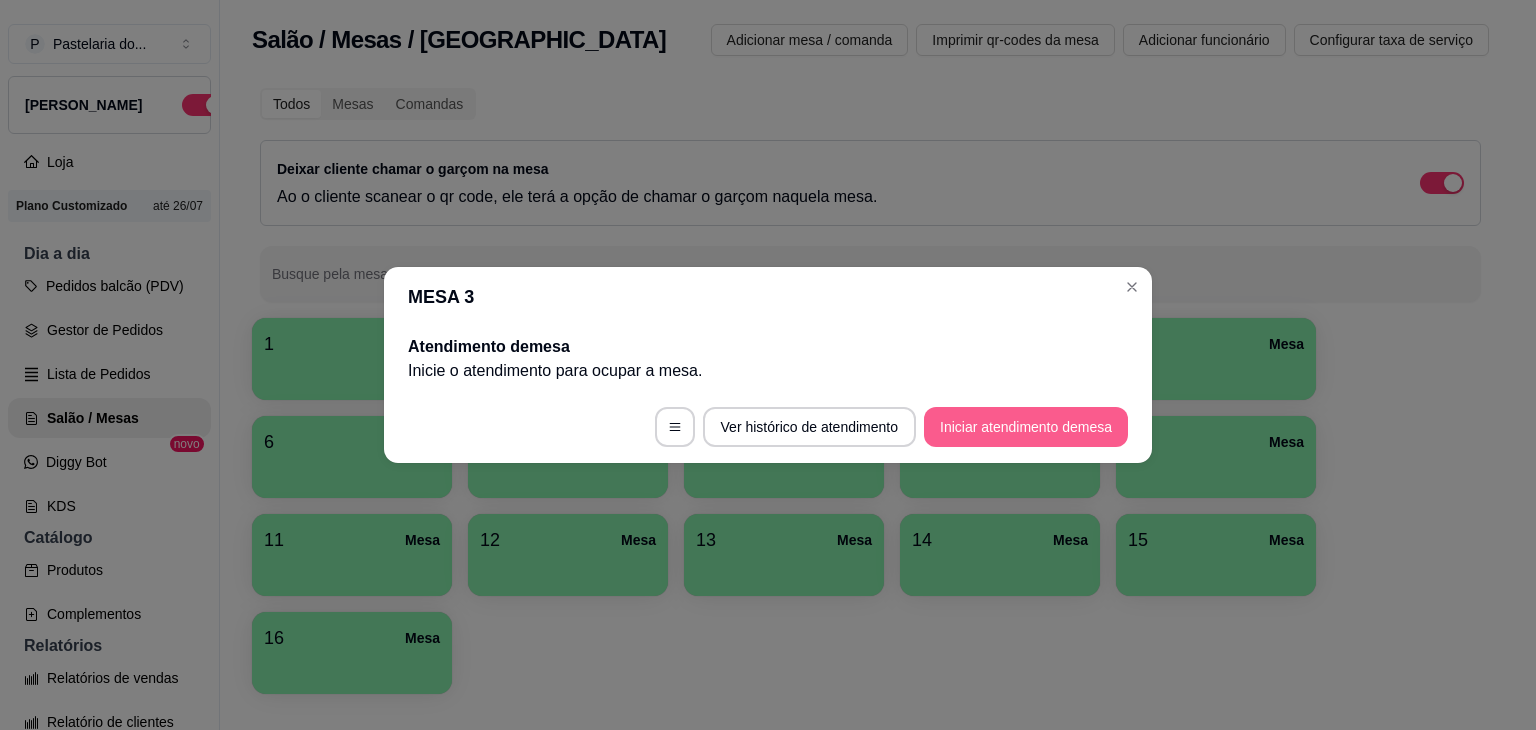click on "Ver histórico de atendimento Iniciar atendimento de  mesa" at bounding box center (768, 427) 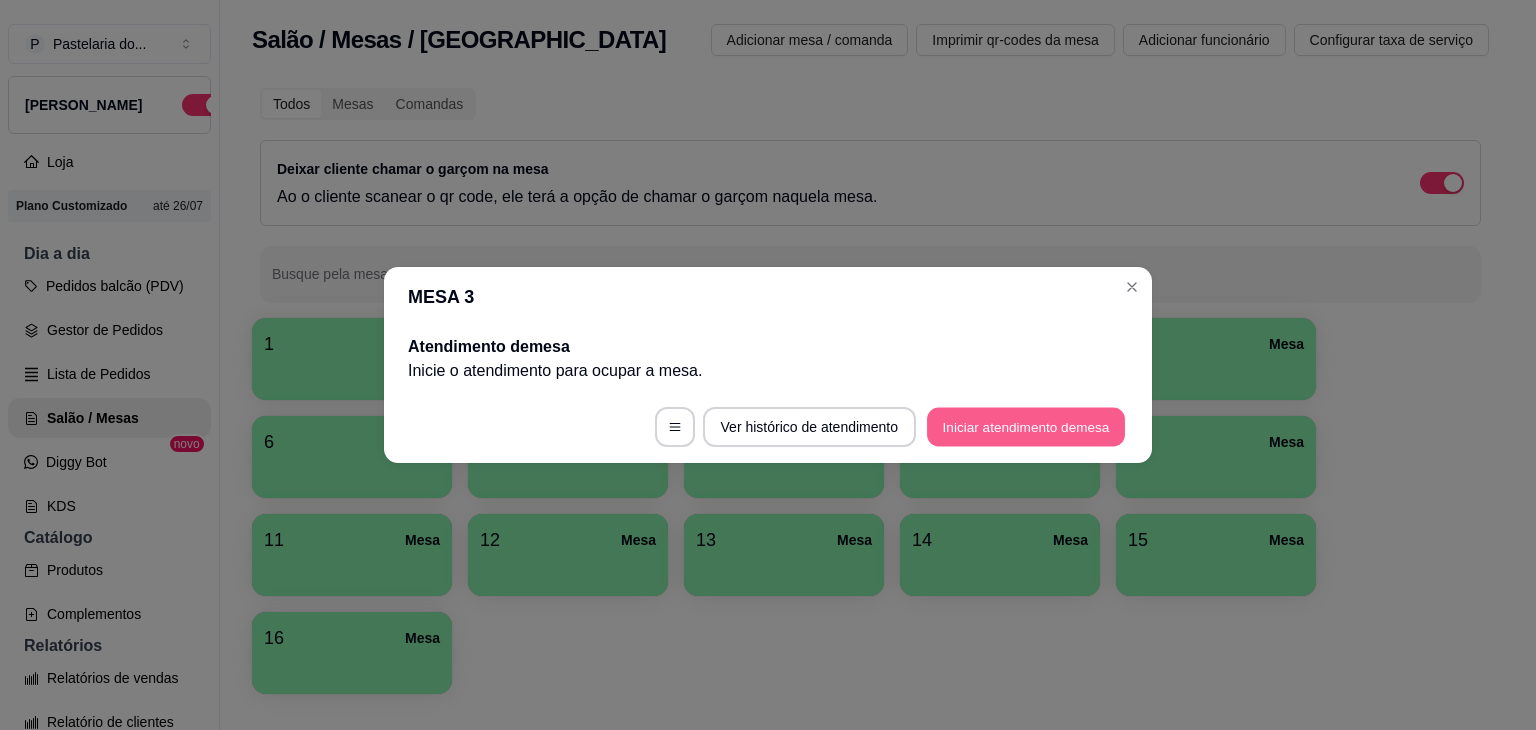 click on "Iniciar atendimento de  mesa" at bounding box center (1026, 427) 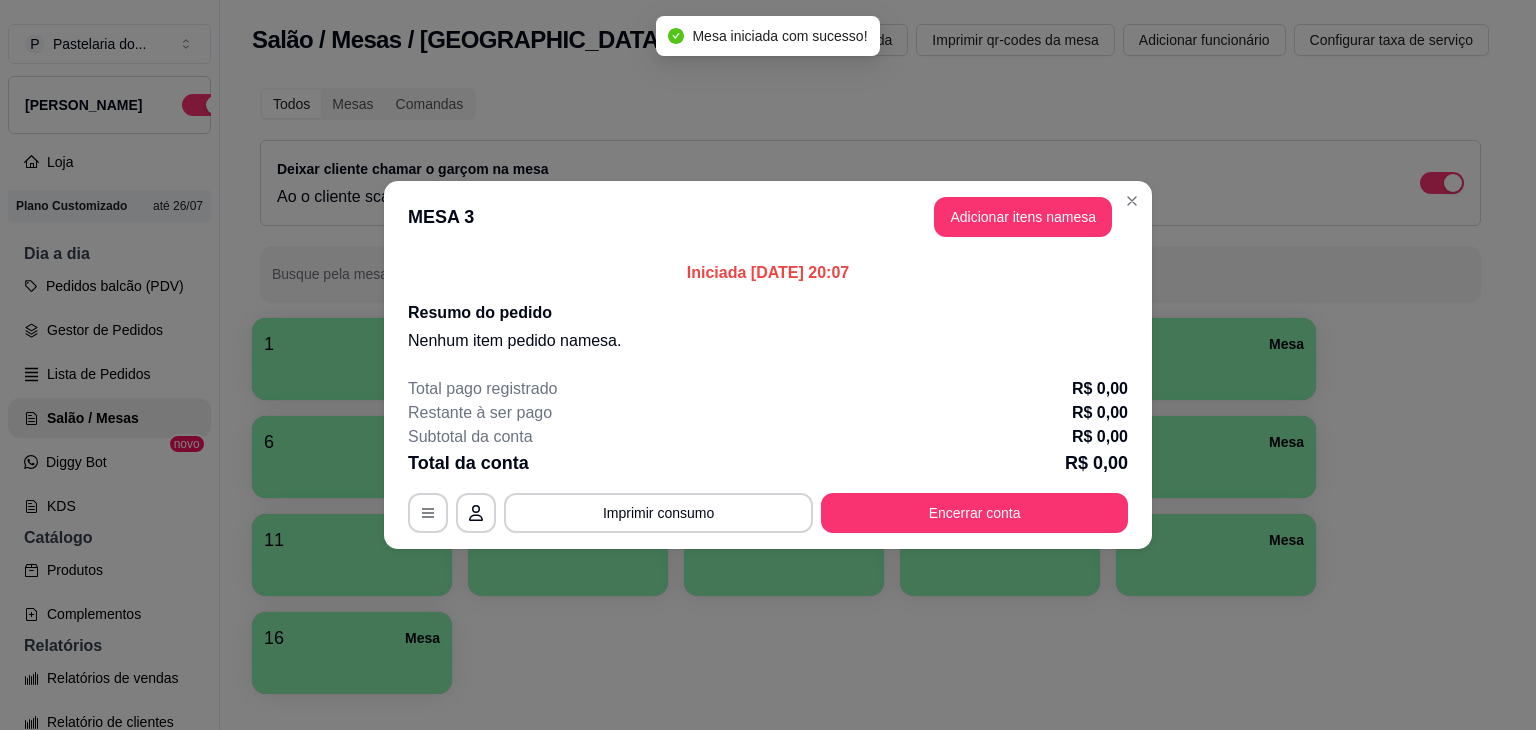 click on "Adicionar itens na  mesa" at bounding box center (1023, 217) 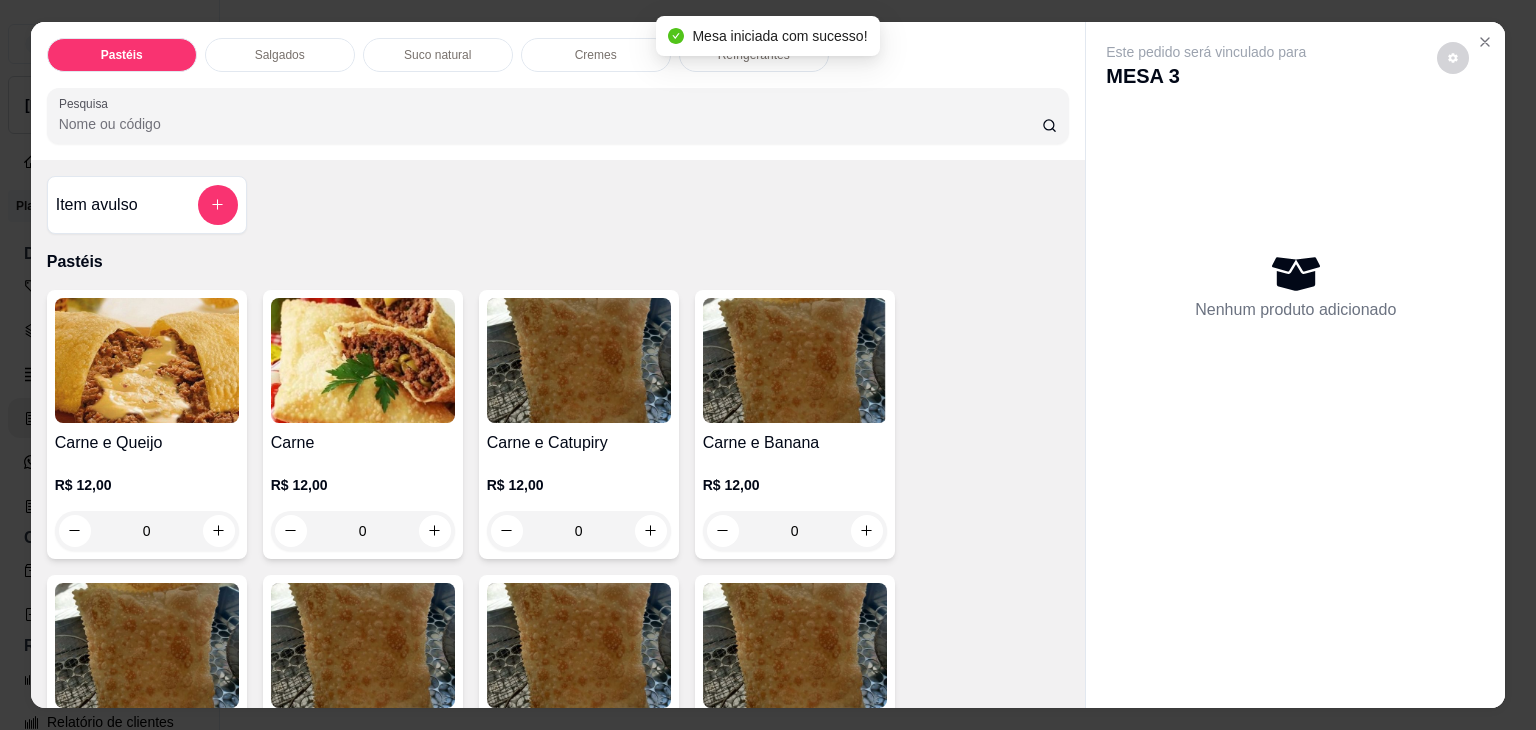 click at bounding box center [147, 360] 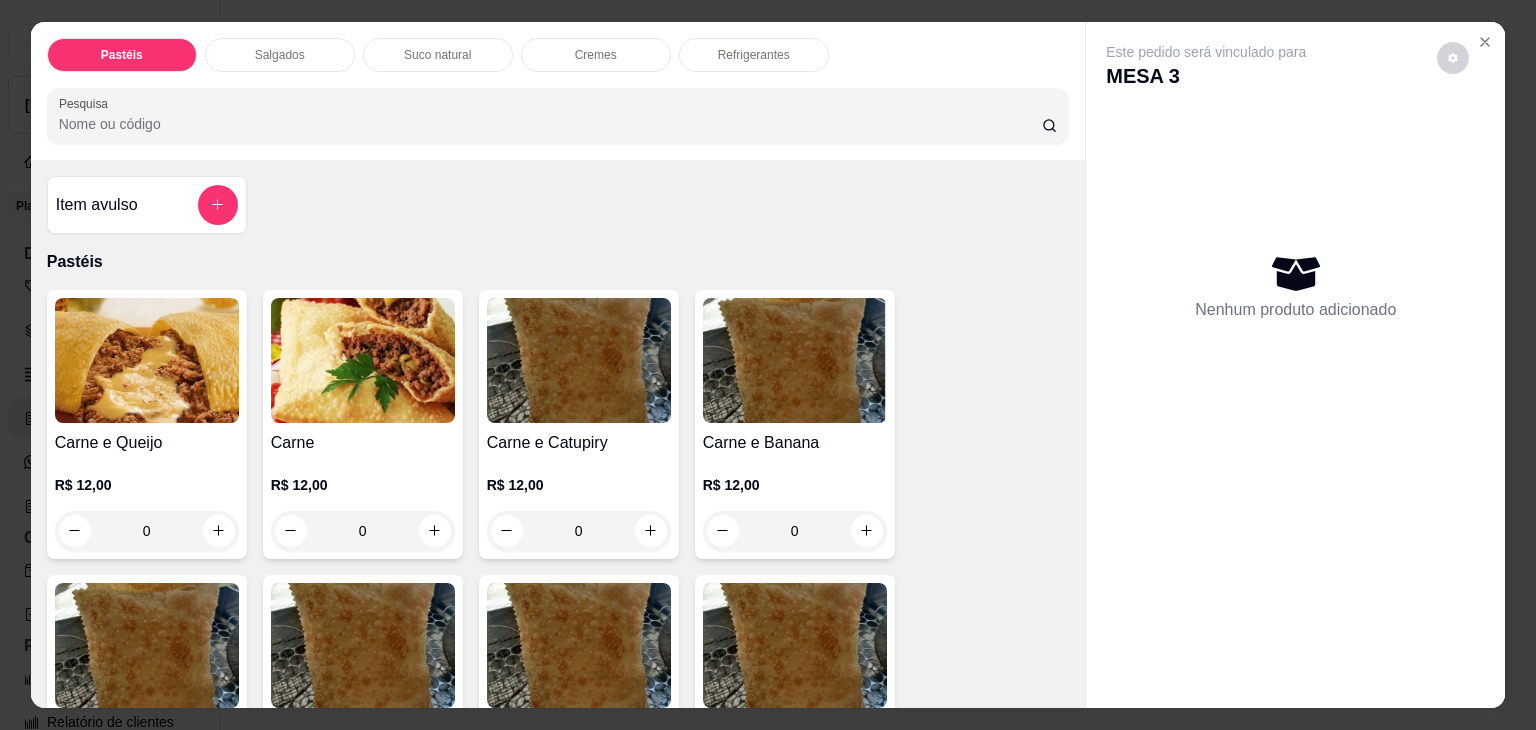 click at bounding box center (147, 360) 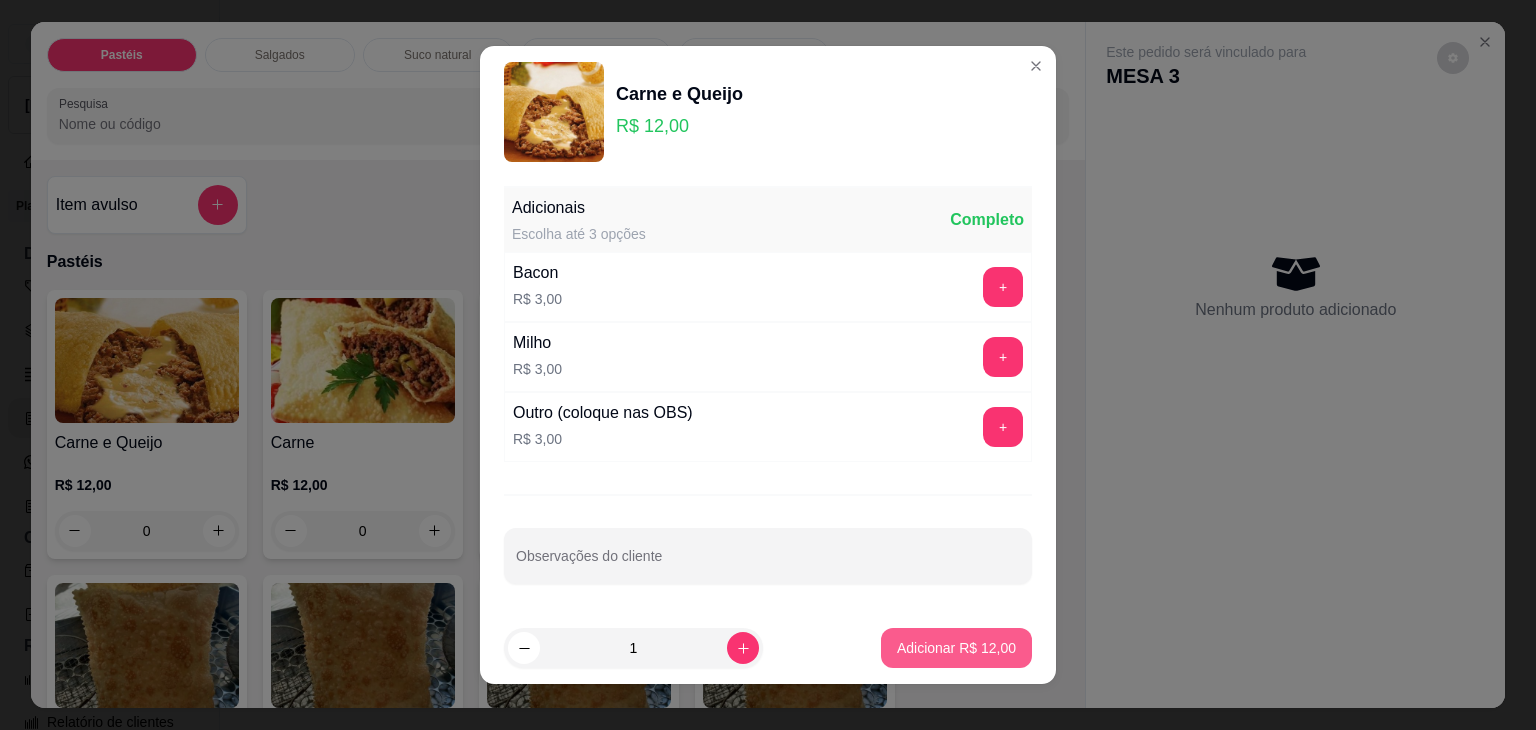 click on "Adicionar   R$ 12,00" at bounding box center [956, 648] 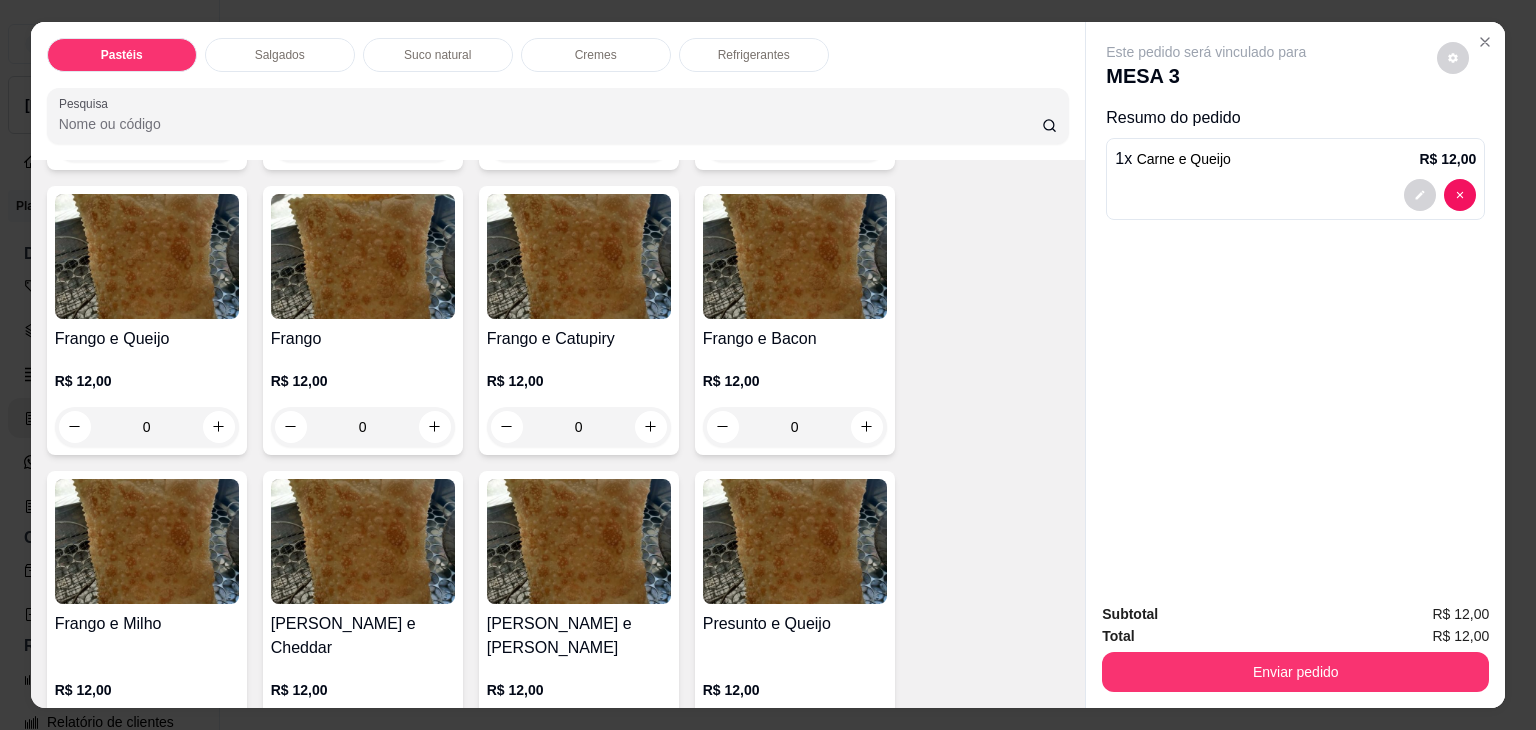 scroll, scrollTop: 700, scrollLeft: 0, axis: vertical 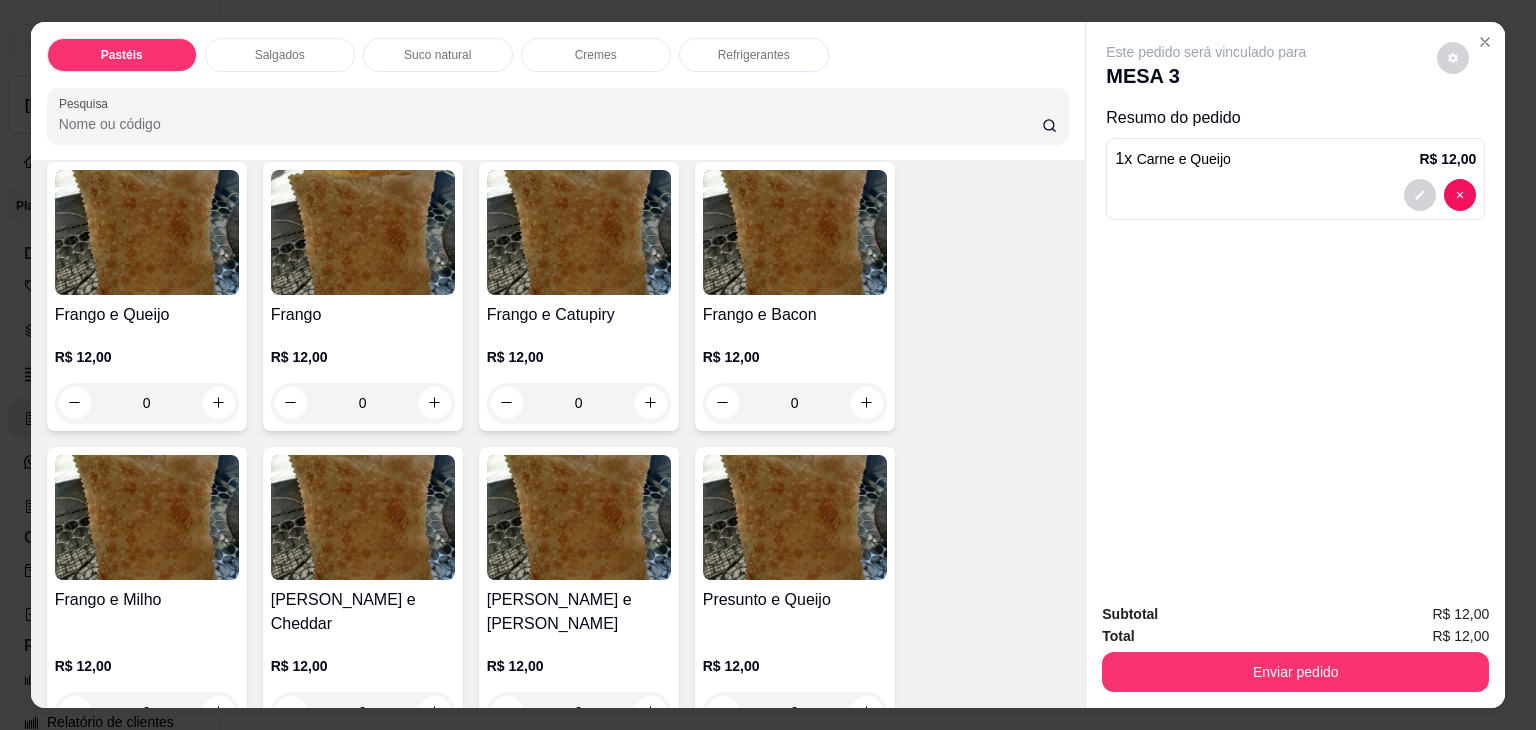 click at bounding box center [147, 232] 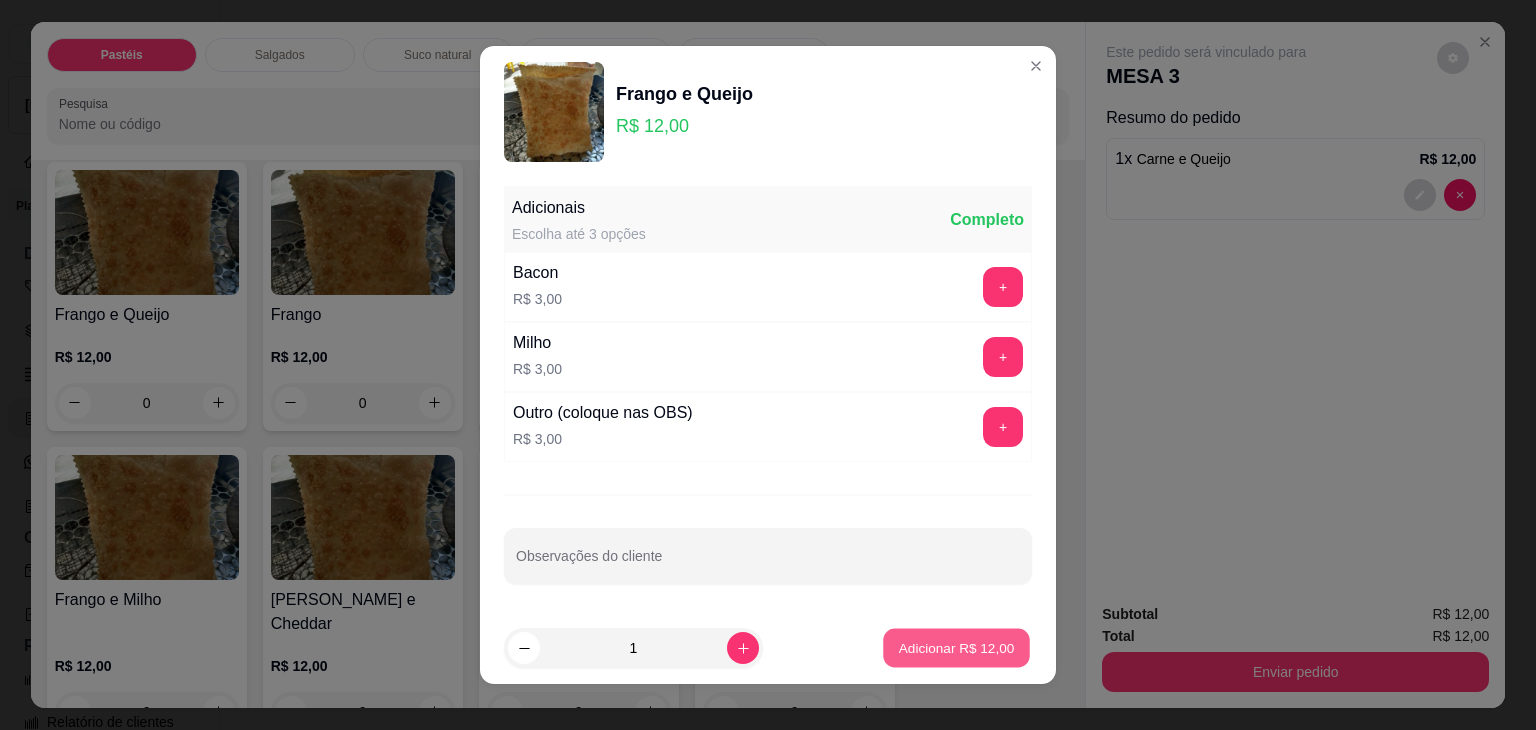 click on "Adicionar   R$ 12,00" at bounding box center [957, 647] 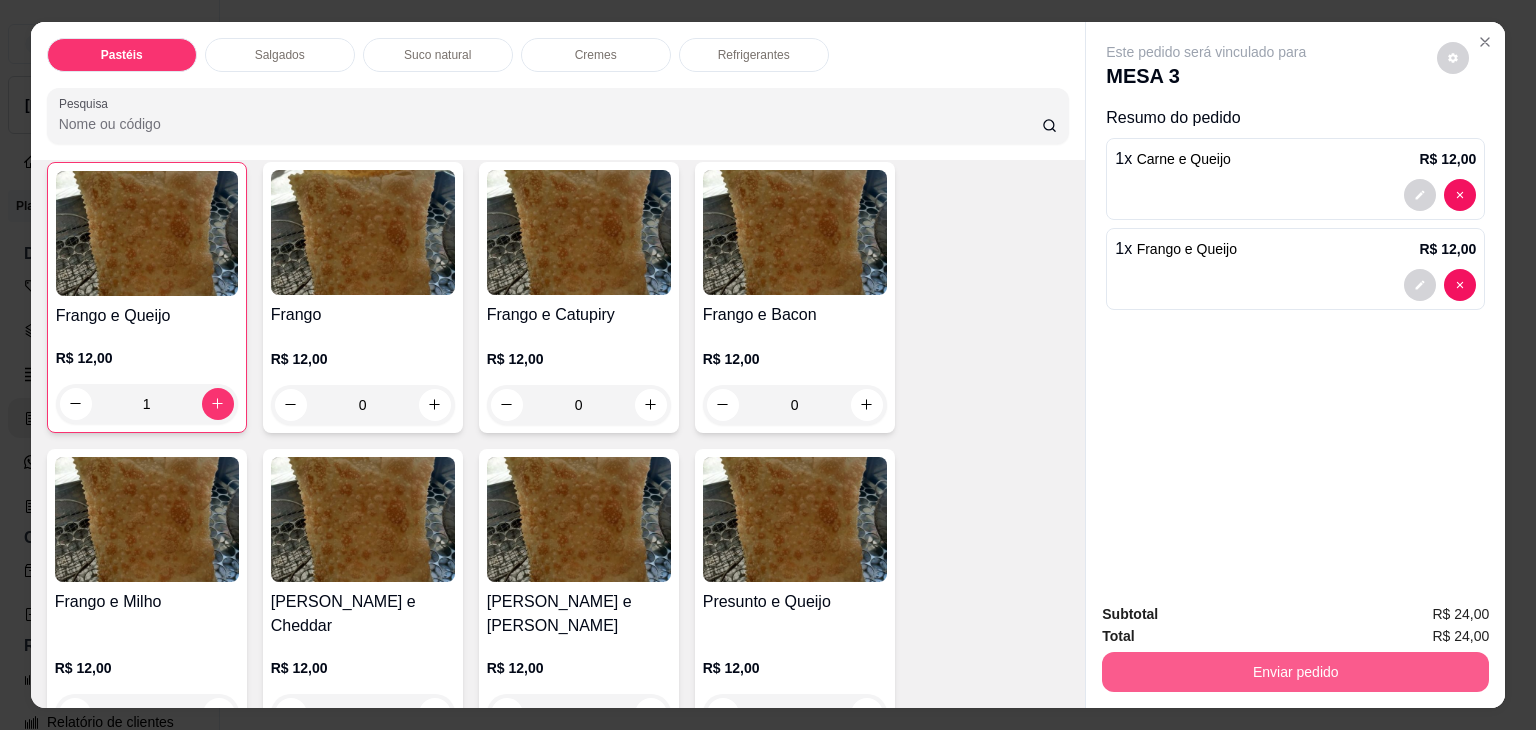 click on "Enviar pedido" at bounding box center [1295, 672] 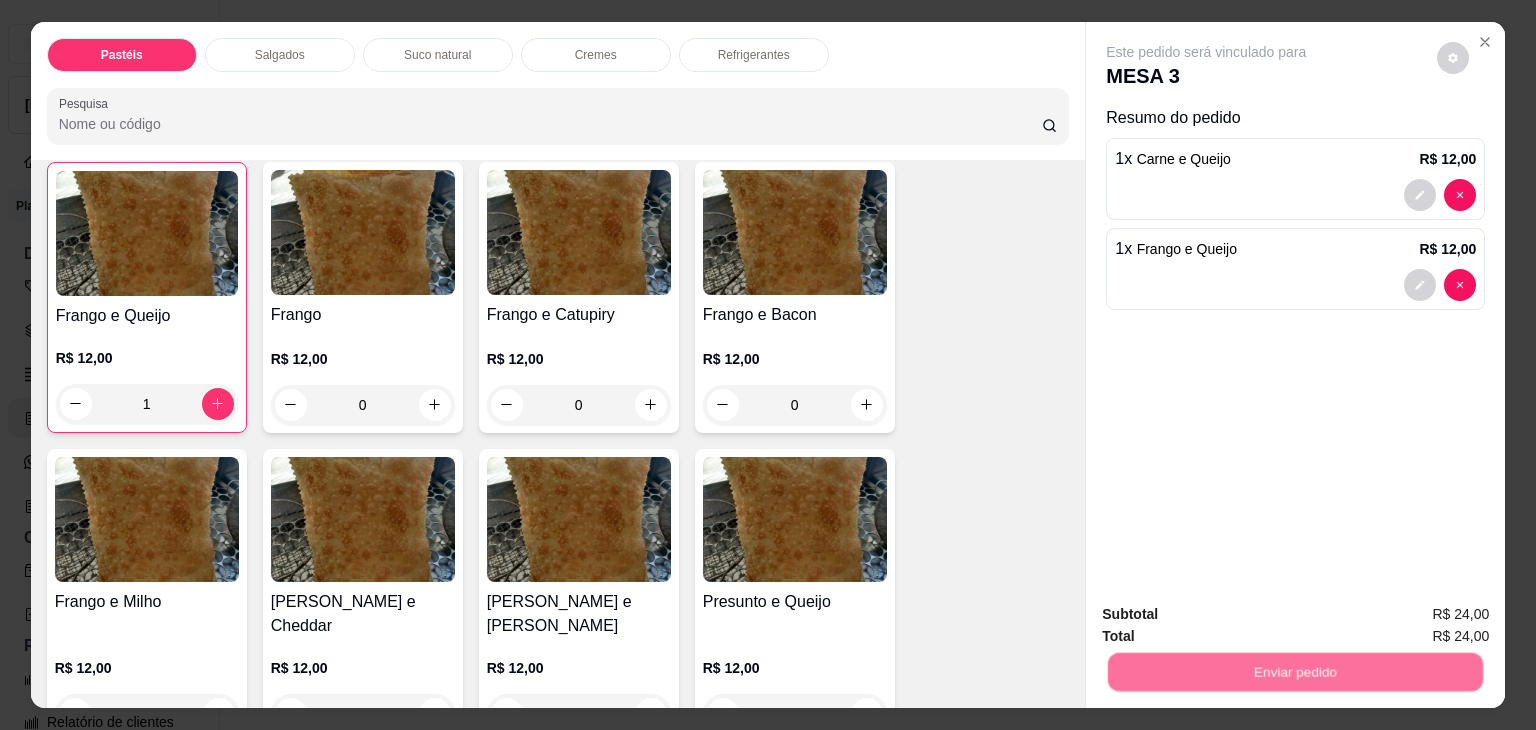 click on "Não registrar e enviar pedido" at bounding box center [1229, 615] 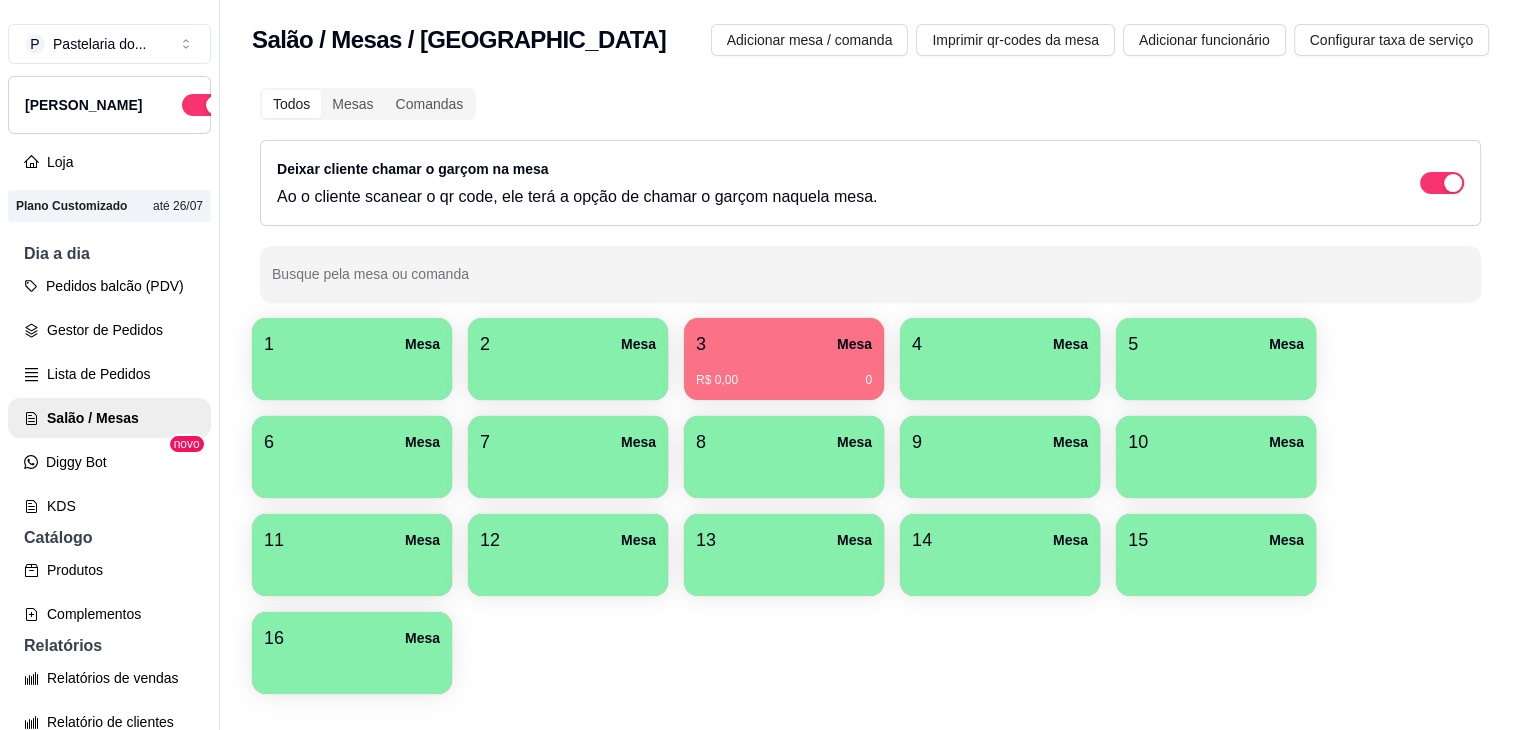 click on "P Pastelaria do ... Loja Aberta Loja Plano Customizado até 26/07   Dia a dia Pedidos balcão (PDV) Gestor de Pedidos Lista de Pedidos Salão / Mesas Diggy Bot novo KDS Catálogo Produtos Complementos Relatórios Relatórios de vendas Relatório de clientes Relatório de fidelidade novo Gerenciar Entregadores novo Nota Fiscal (NFC-e) Controle de caixa Controle de fiado Cupons Clientes Estoque Configurações Diggy Planos Precisa de ajuda? Sair Salão / Mesas / Comandas Adicionar mesa / comanda Imprimir qr-codes da mesa Adicionar funcionário Configurar taxa de serviço Todos Mesas Comandas Deixar cliente chamar o garçom na mesa Ao o cliente scanear o qr code, ele terá a opção de chamar o garçom naquela mesa. Busque pela mesa ou comanda
1 Mesa 2 Mesa 3 Mesa R$ 0,00 0 4 Mesa 5 Mesa 6 Mesa 7 Mesa 8 Mesa 9 Mesa 10 Mesa 11 Mesa 12 [GEOGRAPHIC_DATA] 14 Mesa 15 Mesa 16 Mesa Cardápio Digital Diggy © 2025" at bounding box center [760, 365] 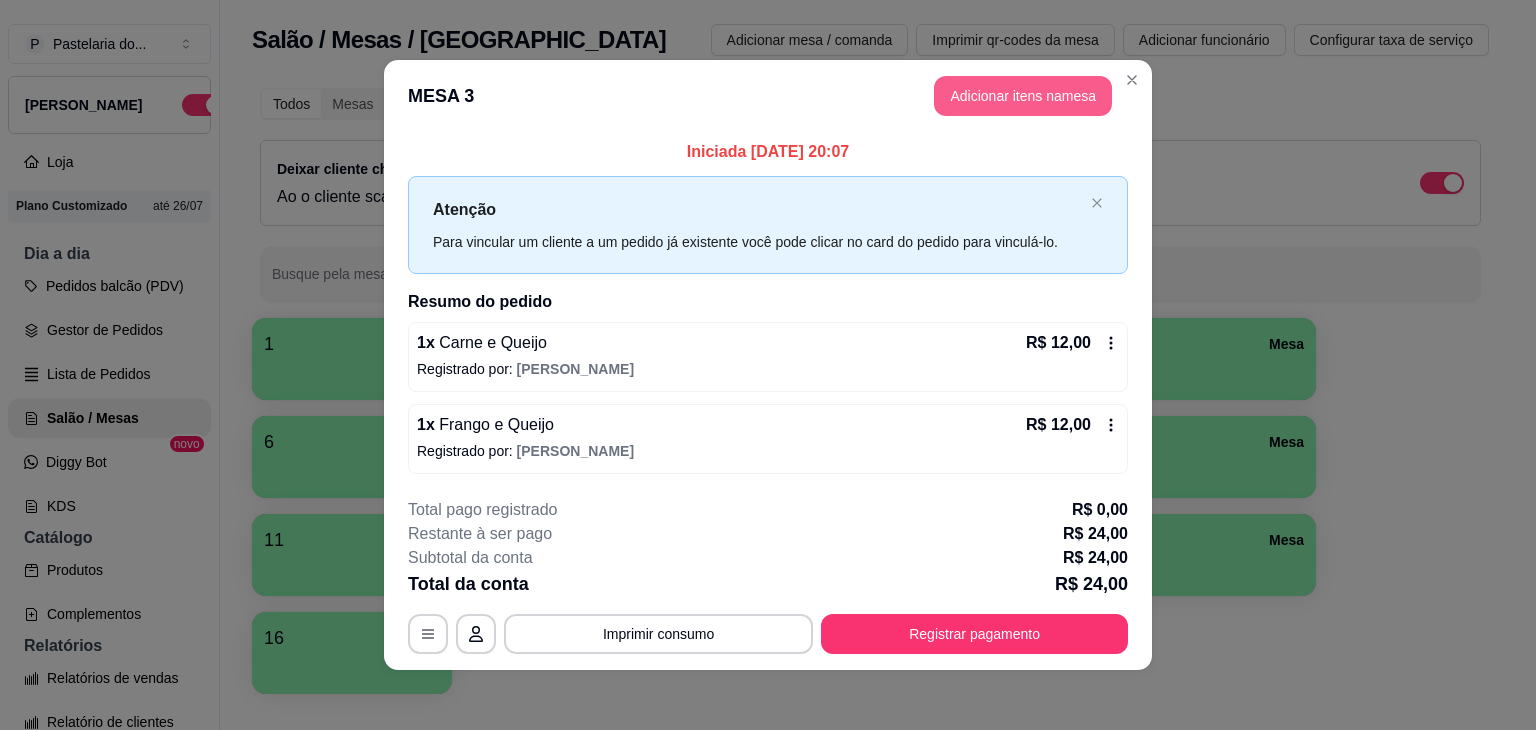 click on "Adicionar itens na  mesa" at bounding box center [1023, 96] 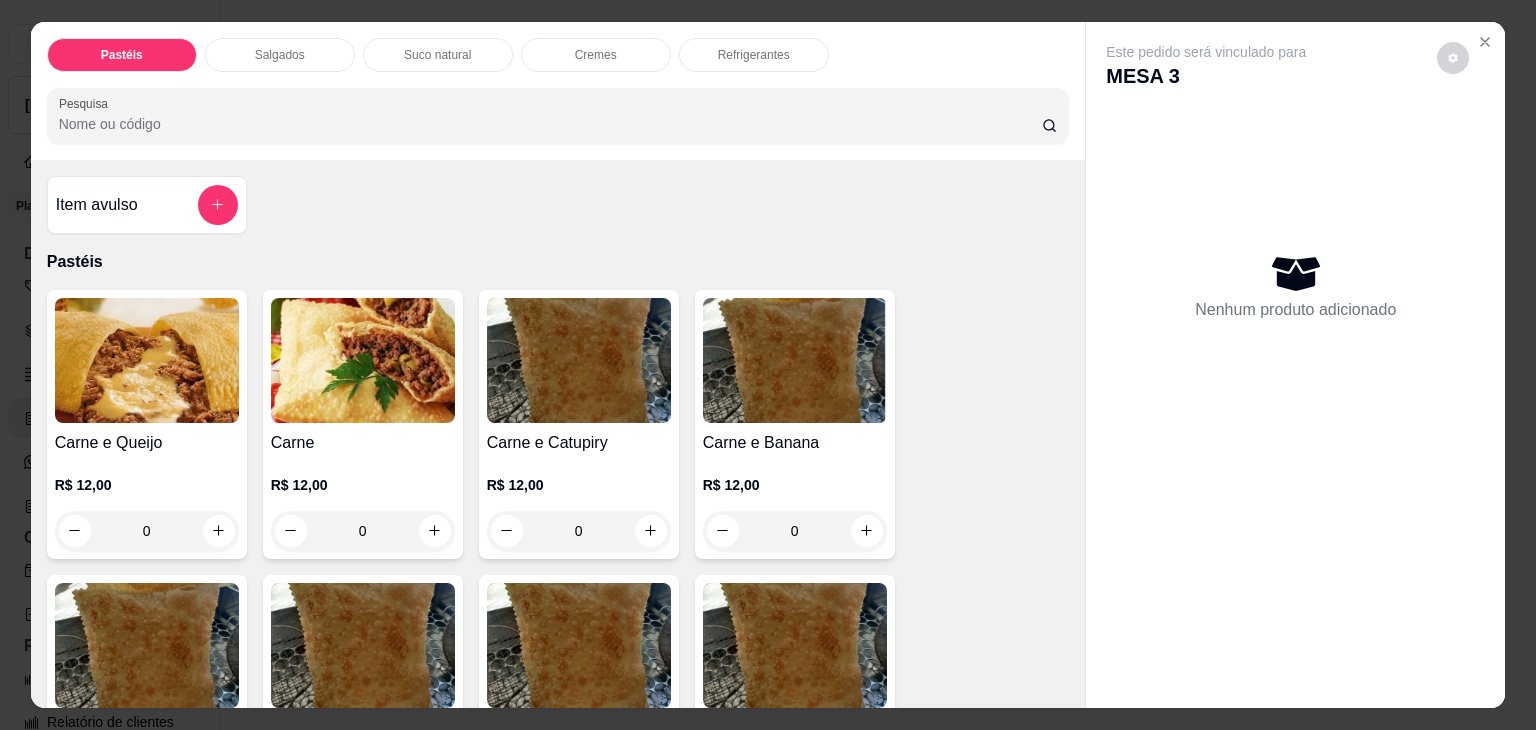 click on "Refrigerantes" at bounding box center (754, 55) 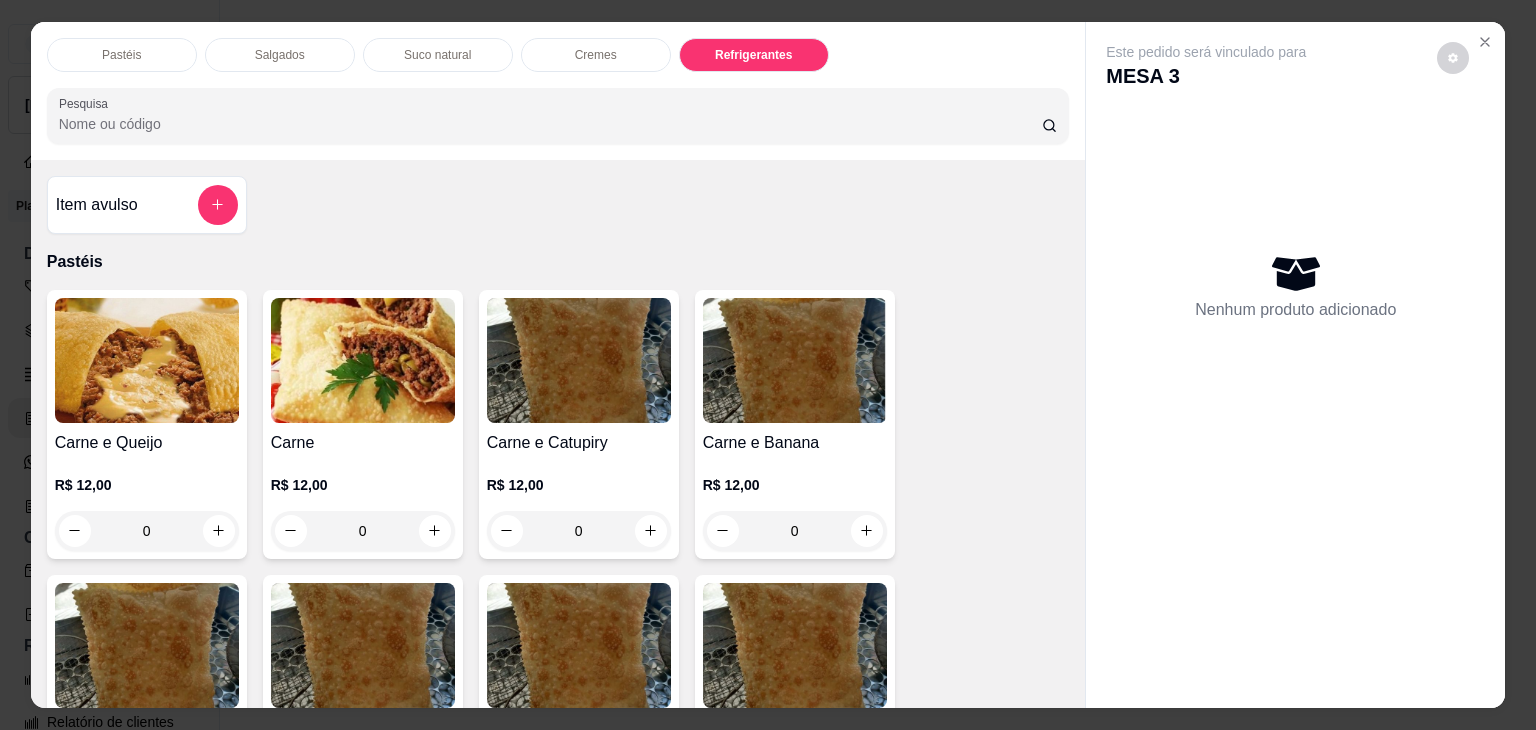 scroll, scrollTop: 4620, scrollLeft: 0, axis: vertical 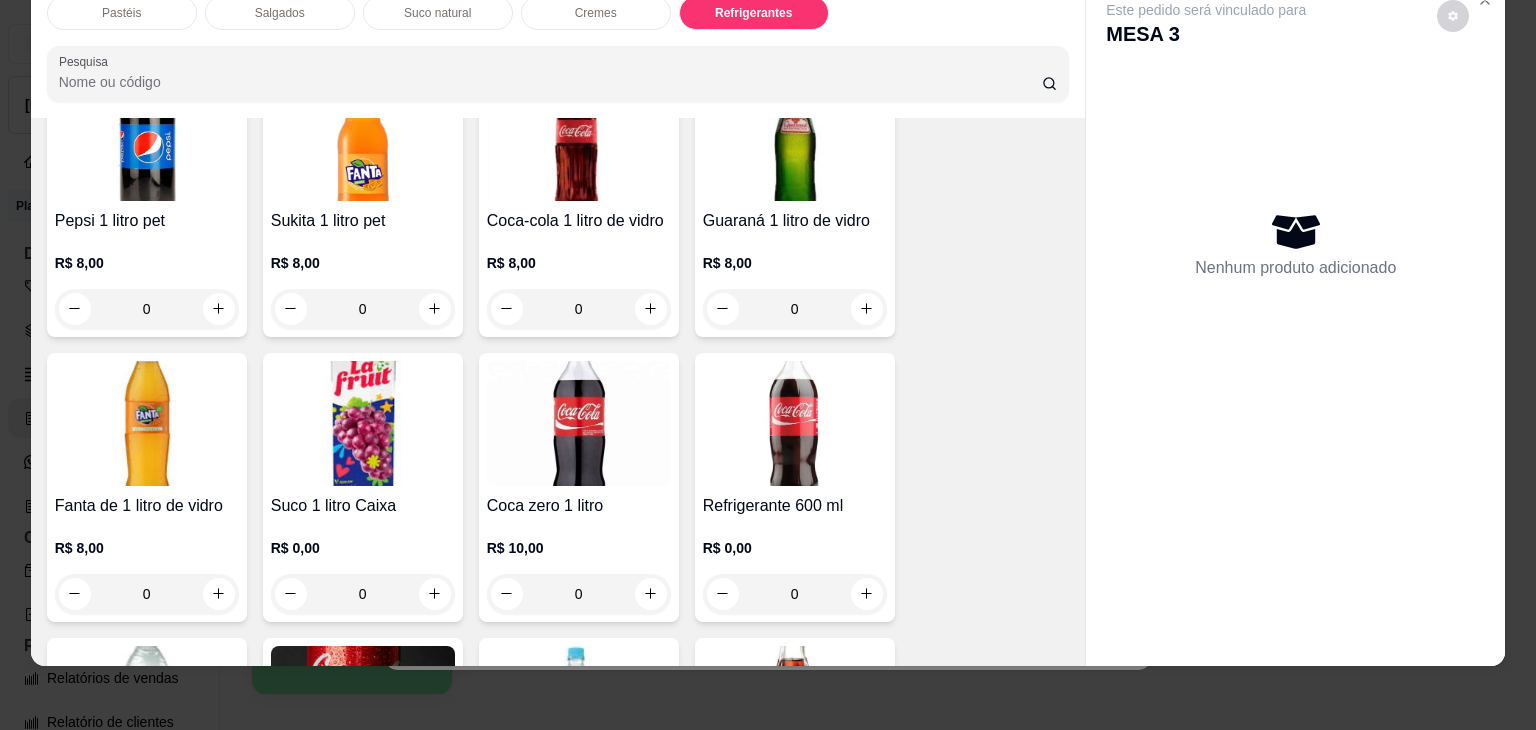click at bounding box center [579, 423] 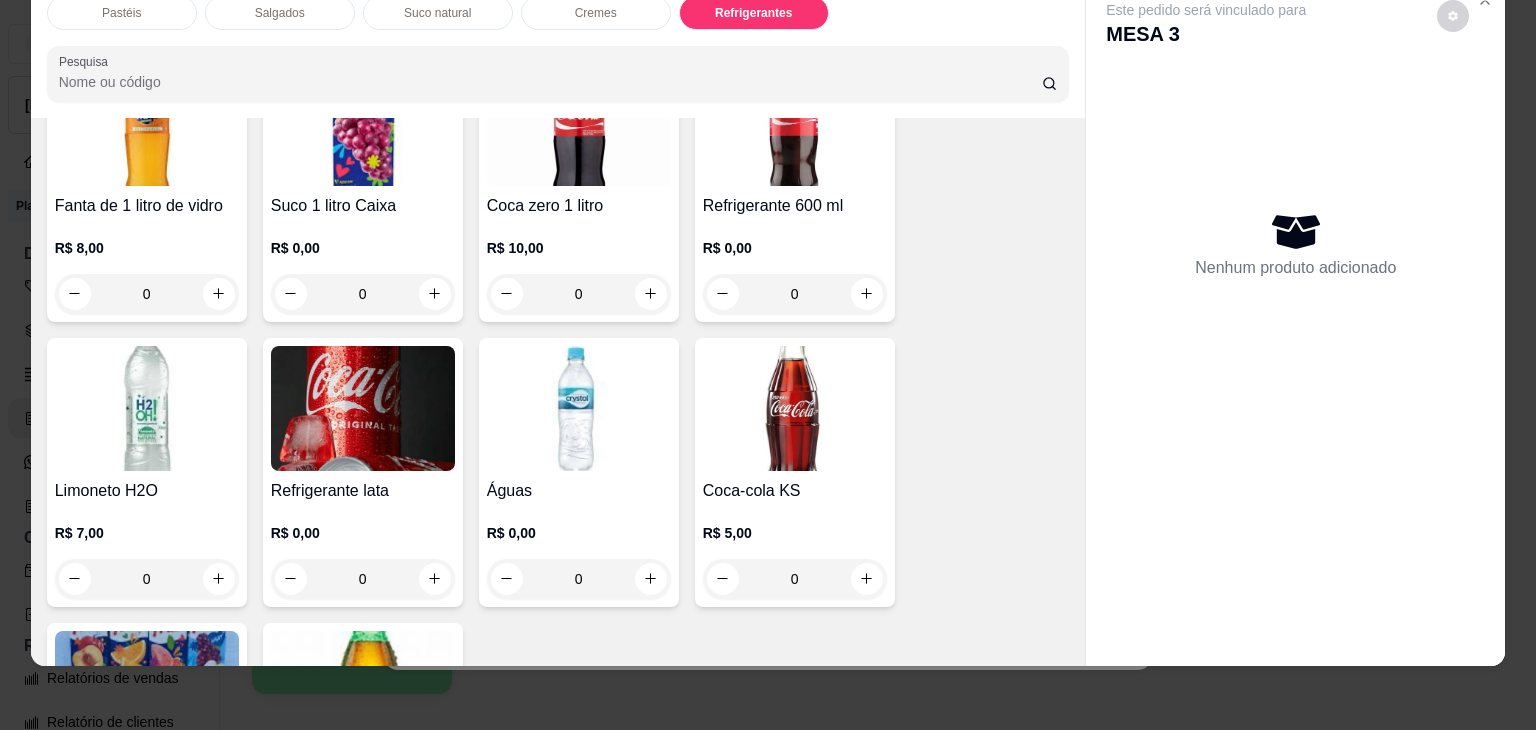 click on "Refrigerante 600 ml" at bounding box center [795, 206] 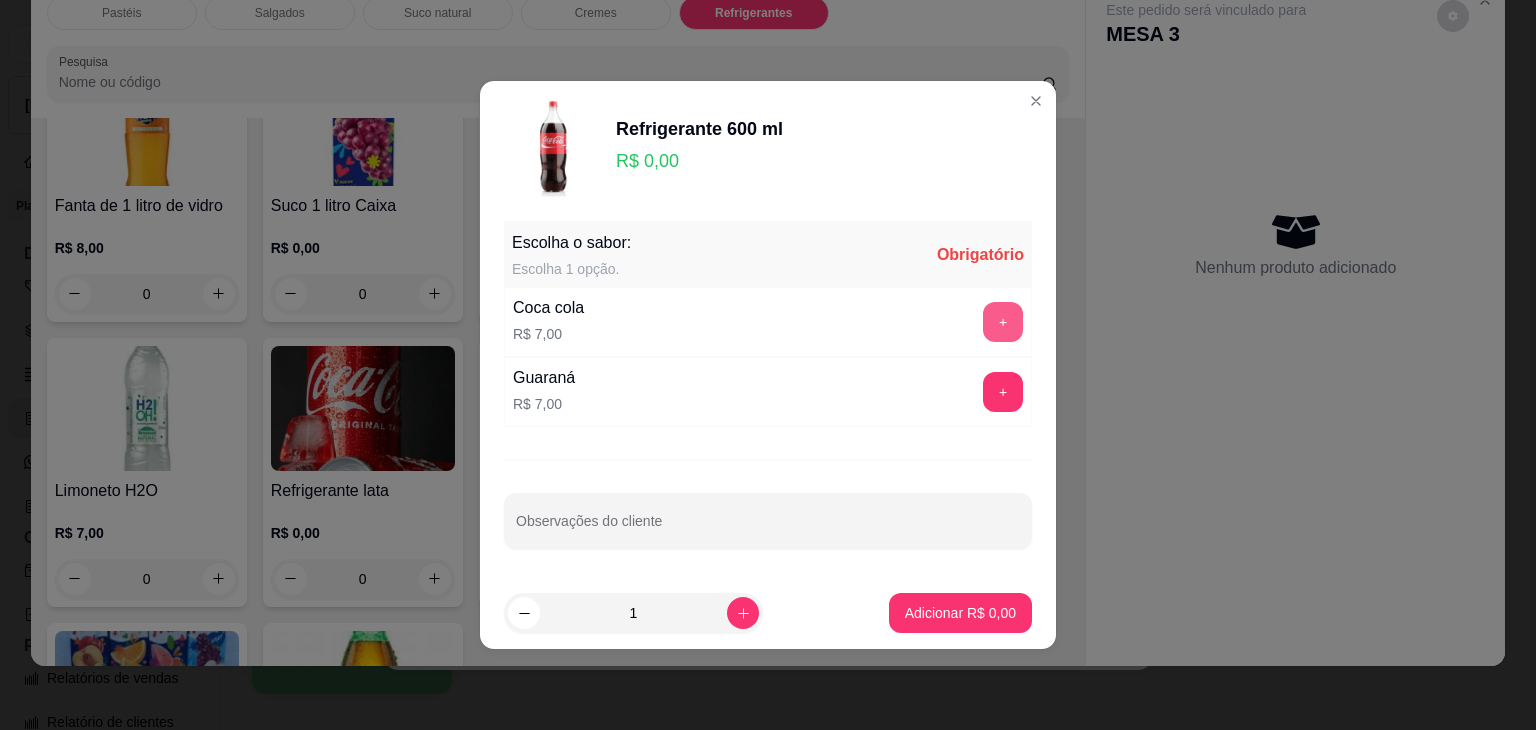 click on "+" at bounding box center (1003, 322) 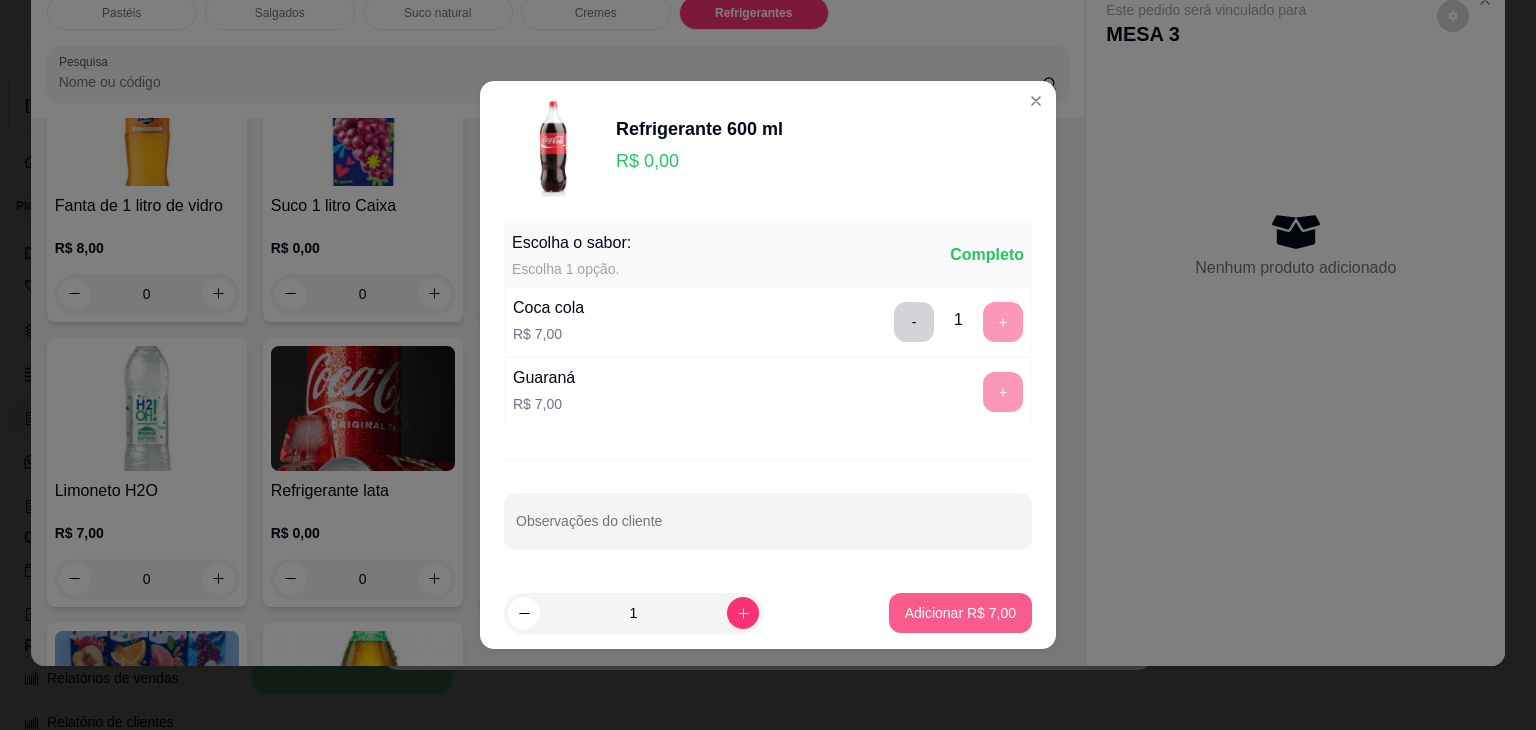 click on "Adicionar   R$ 7,00" at bounding box center (960, 613) 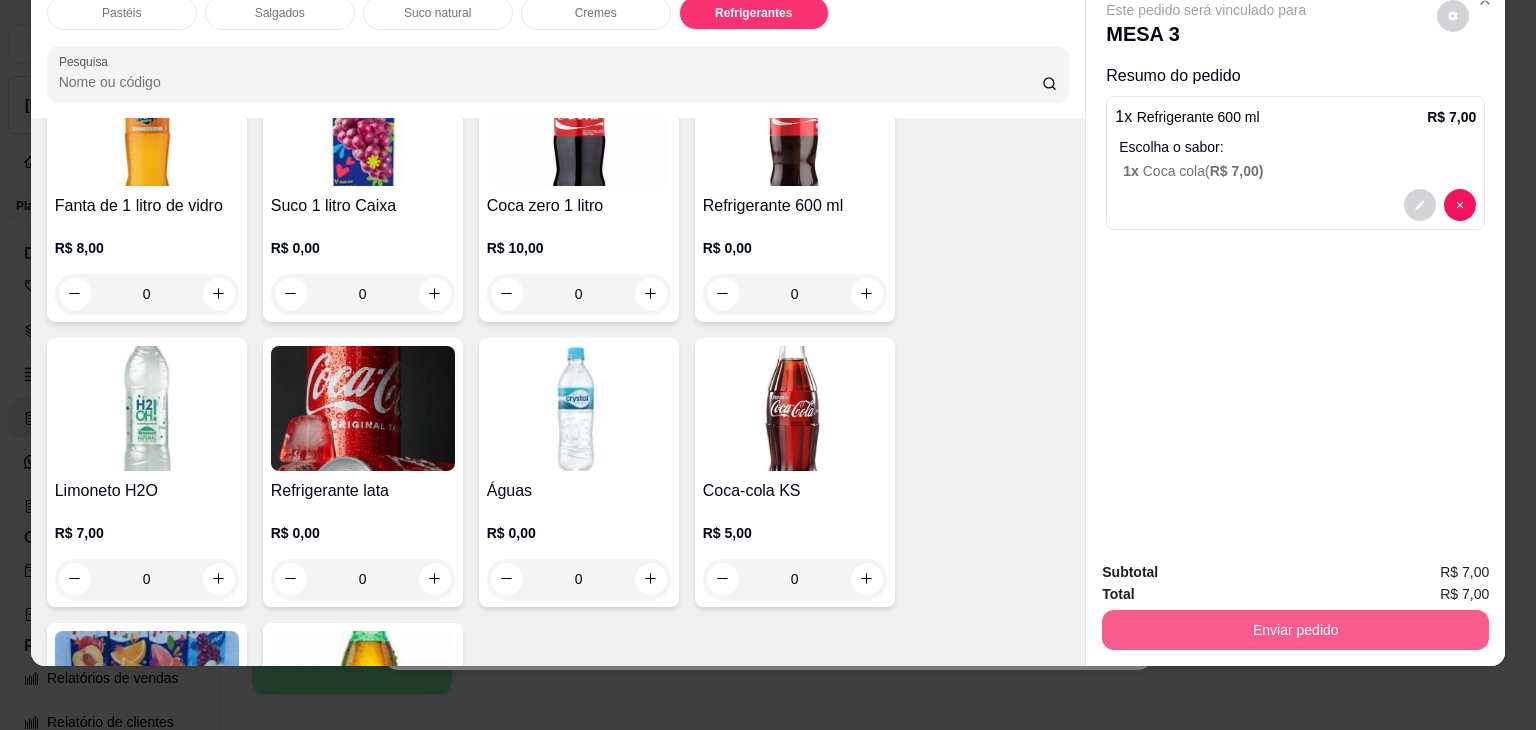 click on "Enviar pedido" at bounding box center (1295, 630) 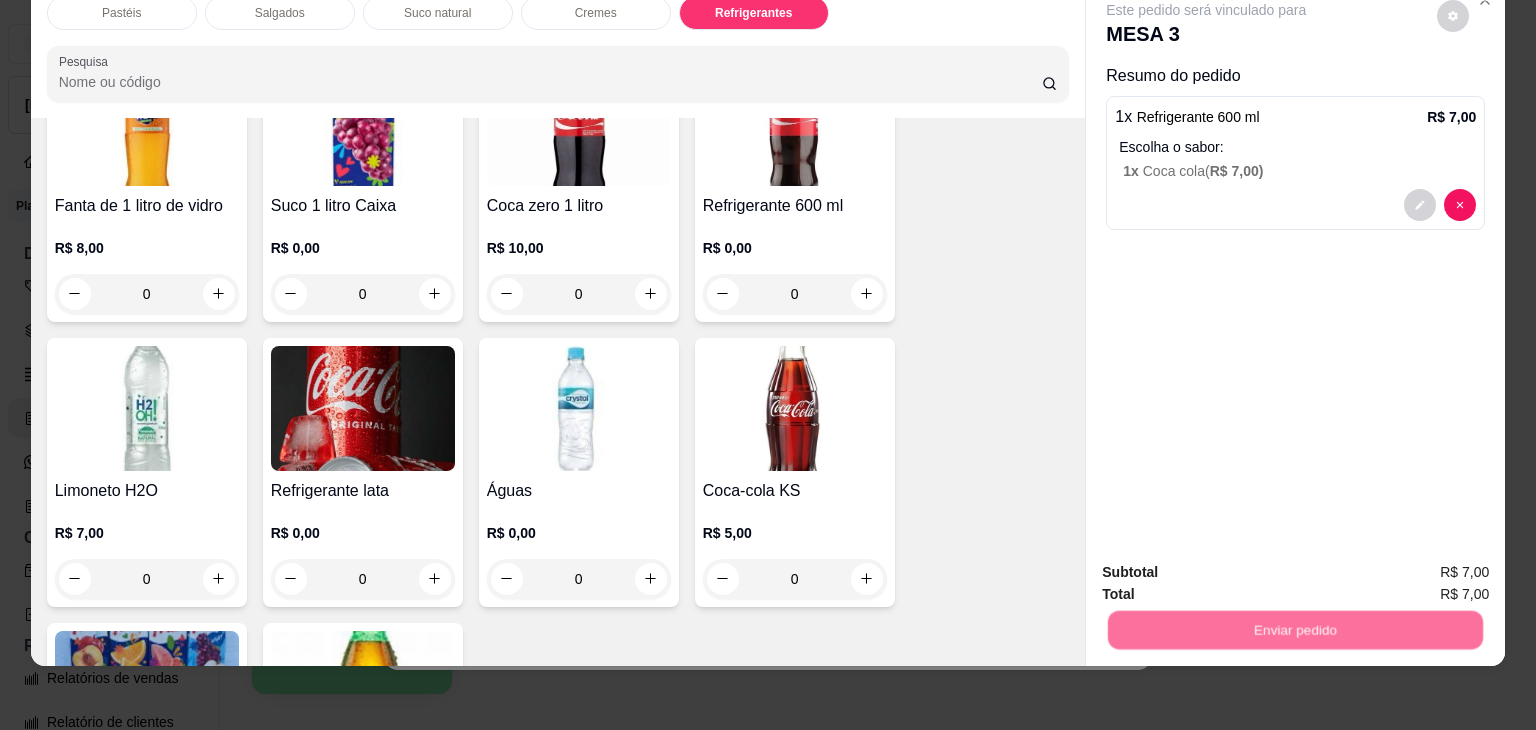 click on "Não registrar e enviar pedido" at bounding box center [1229, 565] 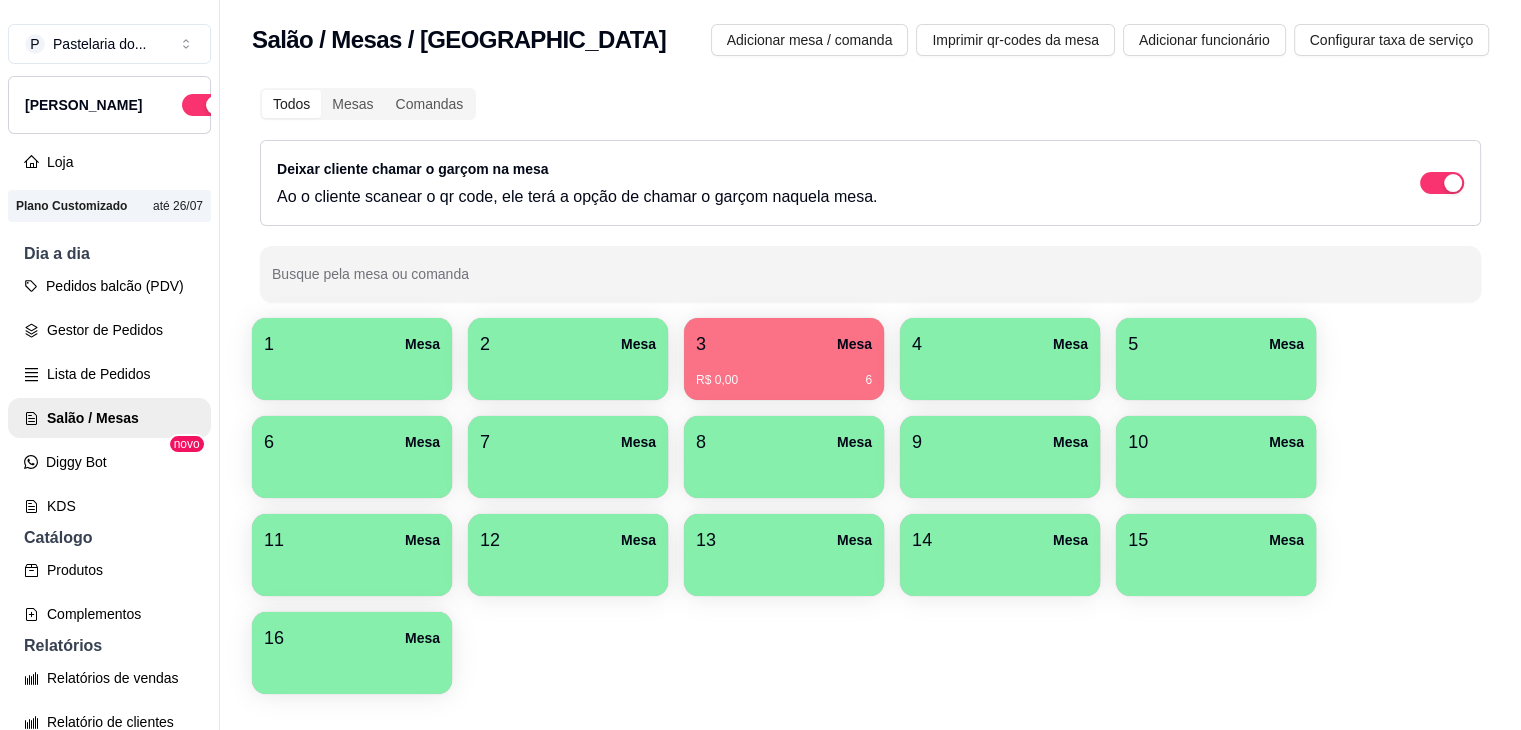 click on "Todos Mesas Comandas Deixar cliente chamar o garçom na mesa Ao o cliente scanear o qr code, ele terá a opção de chamar o garçom naquela mesa. Busque pela mesa ou comanda" at bounding box center [870, 195] 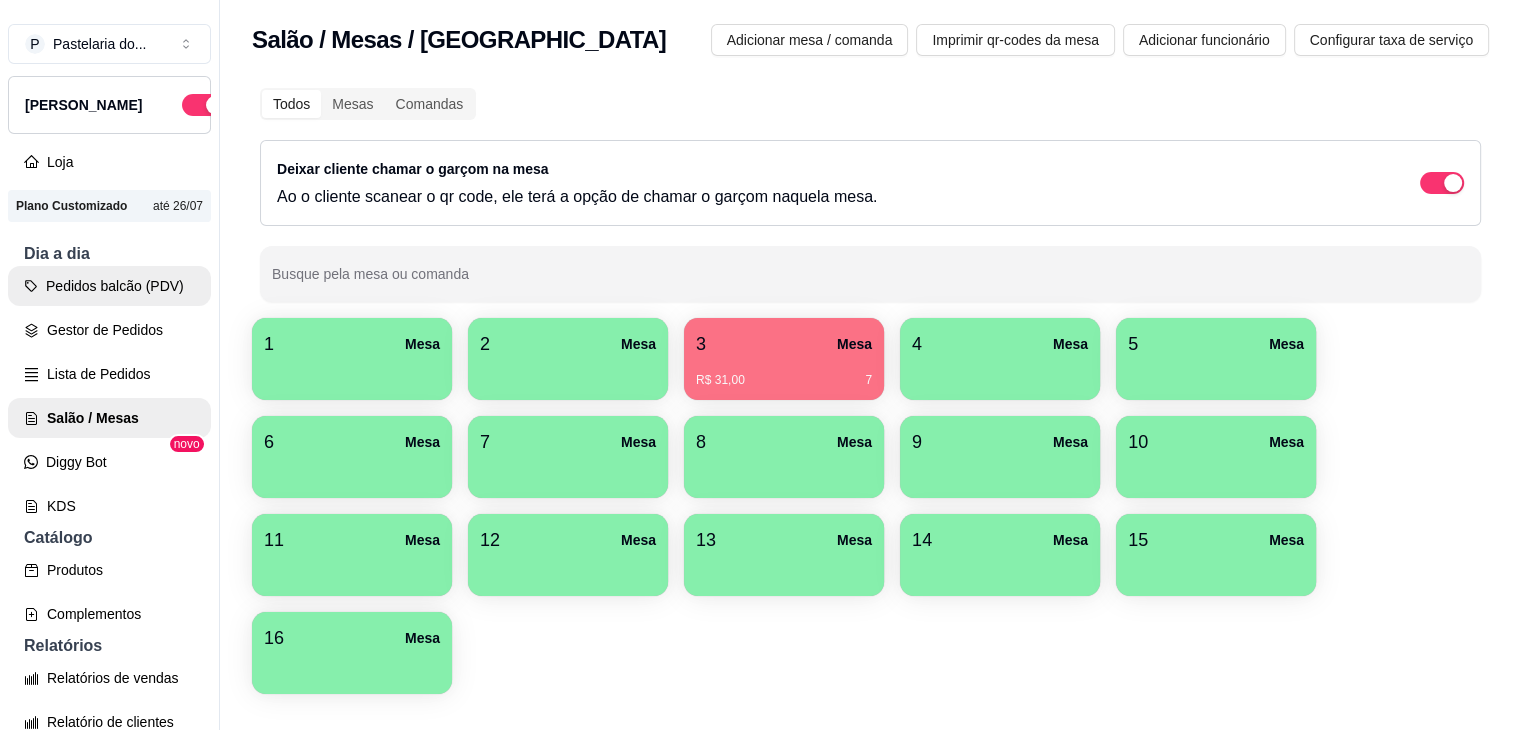 click on "Pedidos balcão (PDV)" at bounding box center (109, 286) 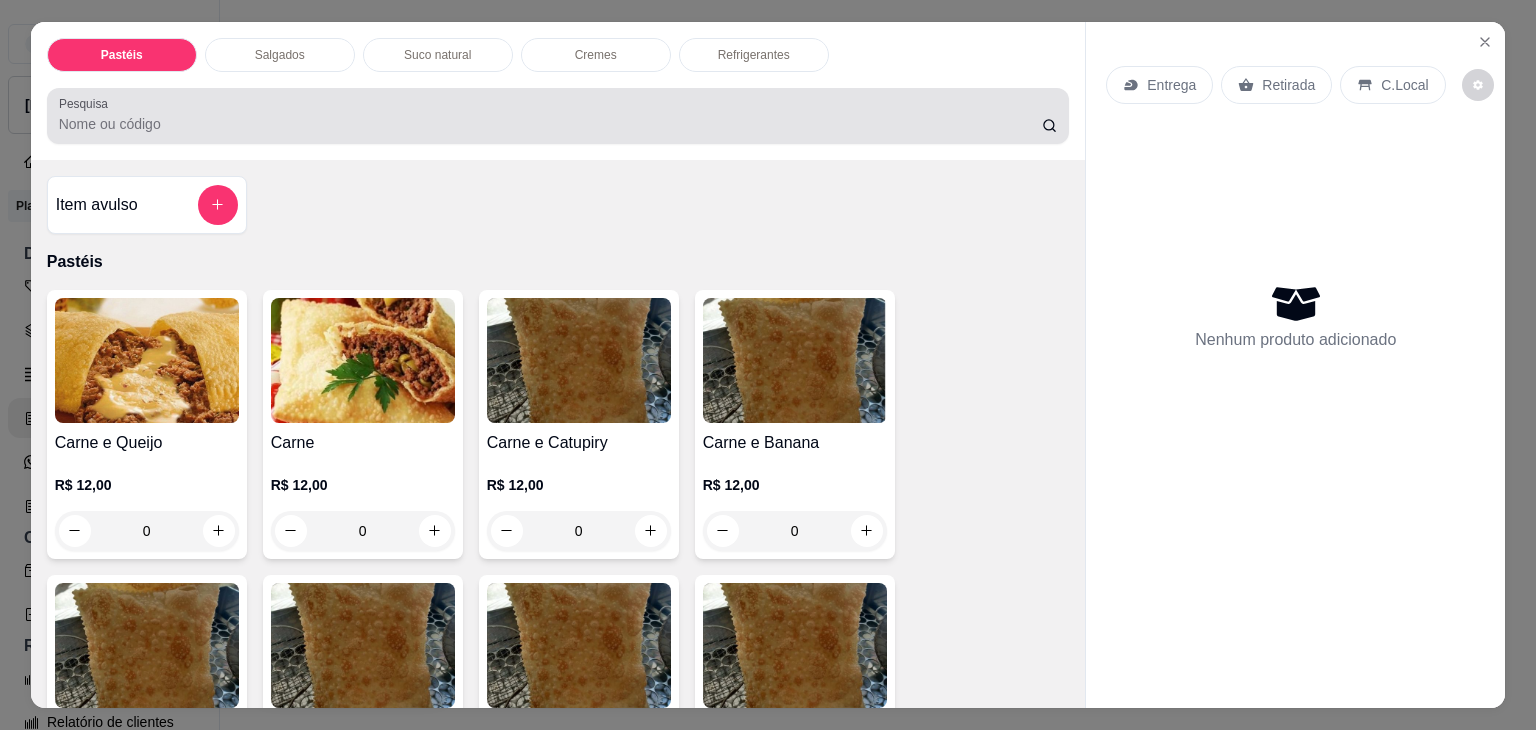 click on "Pesquisa" at bounding box center (550, 124) 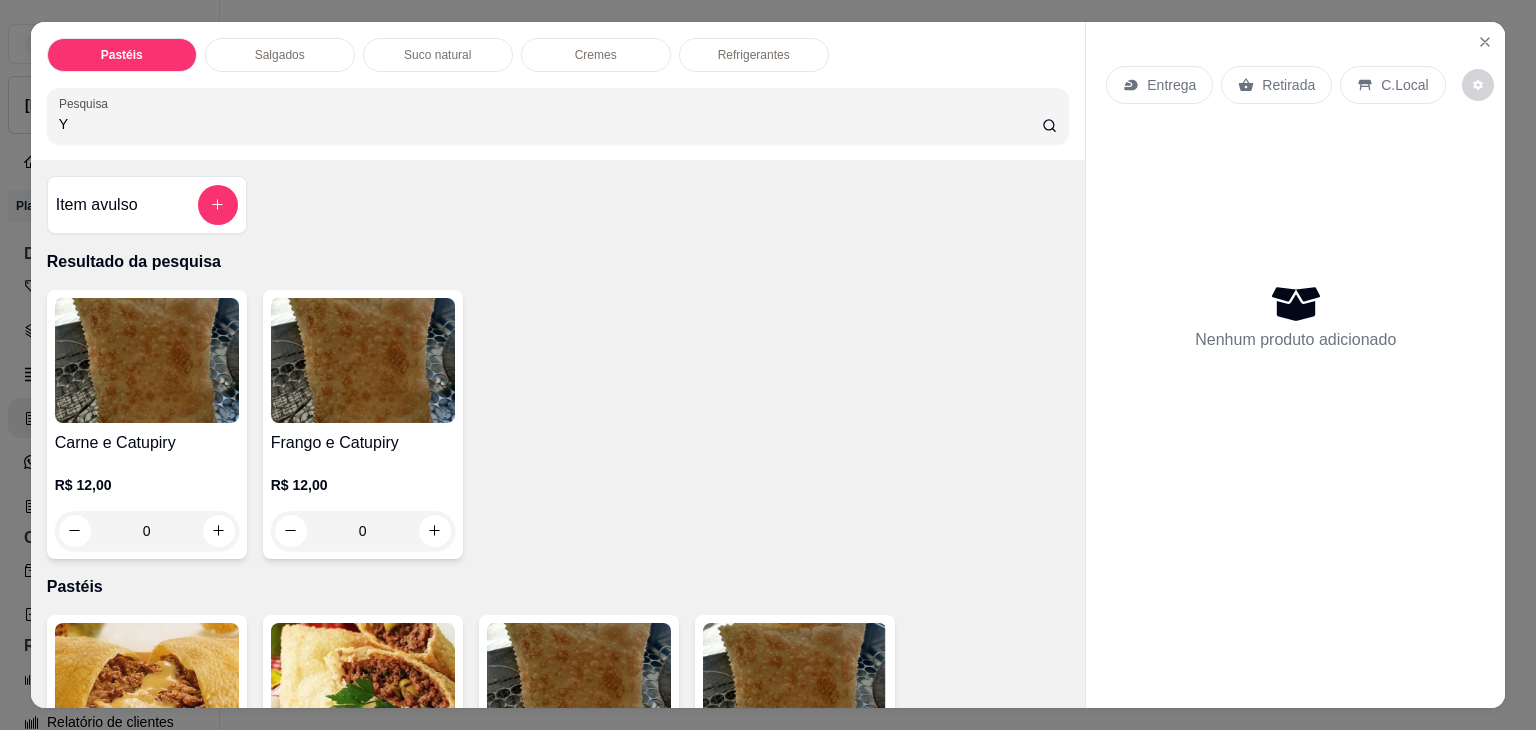 type on "Y" 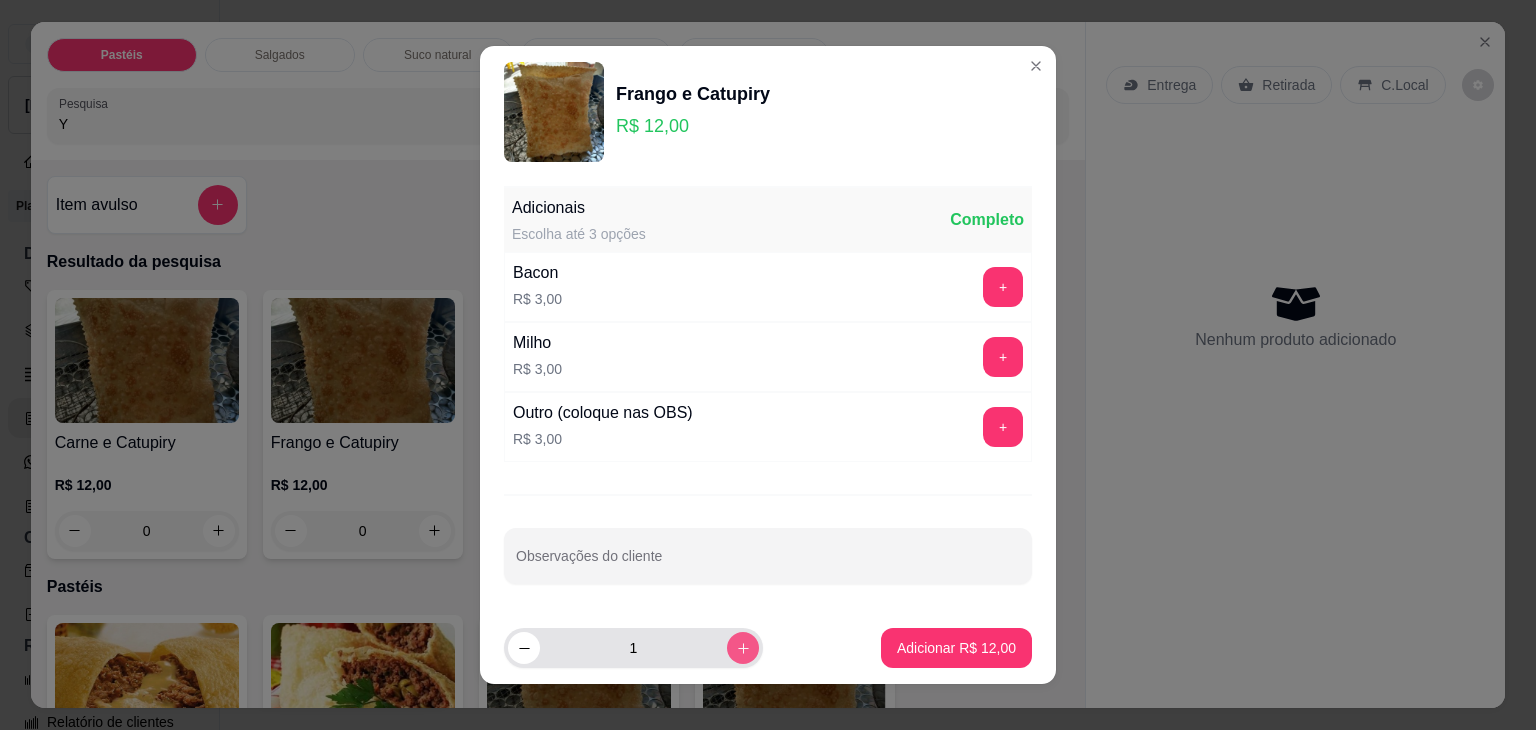 click at bounding box center (743, 648) 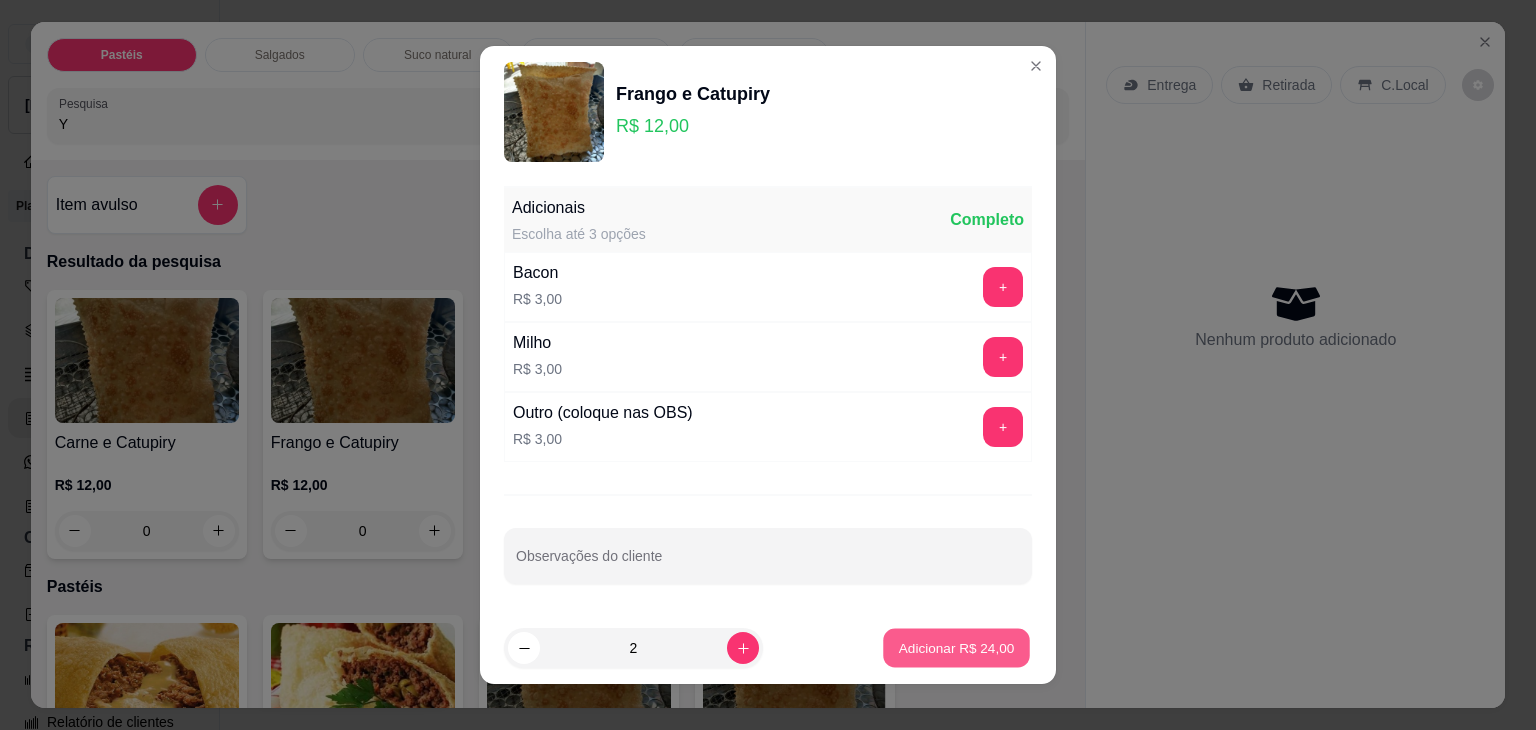 click on "Adicionar   R$ 24,00" at bounding box center [956, 648] 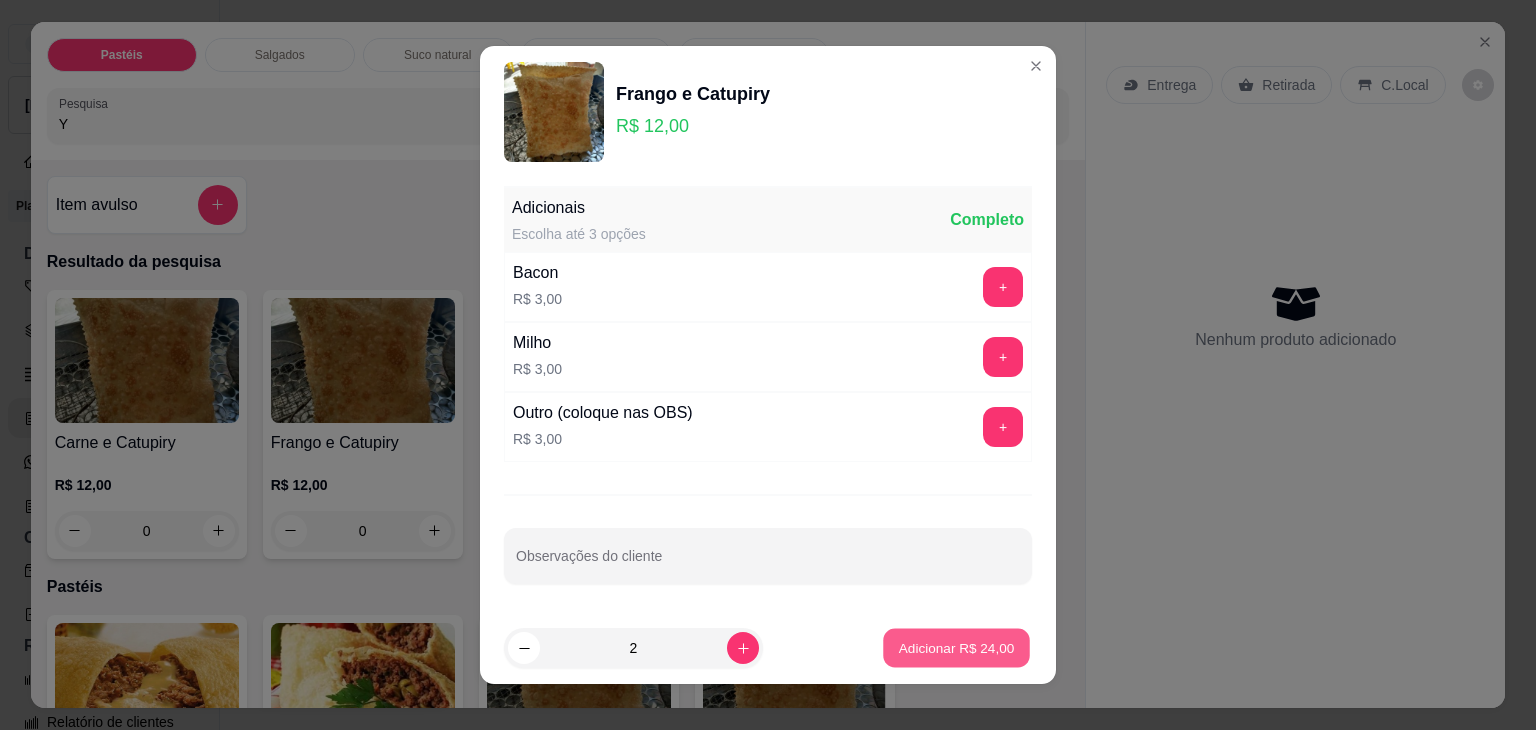 type on "2" 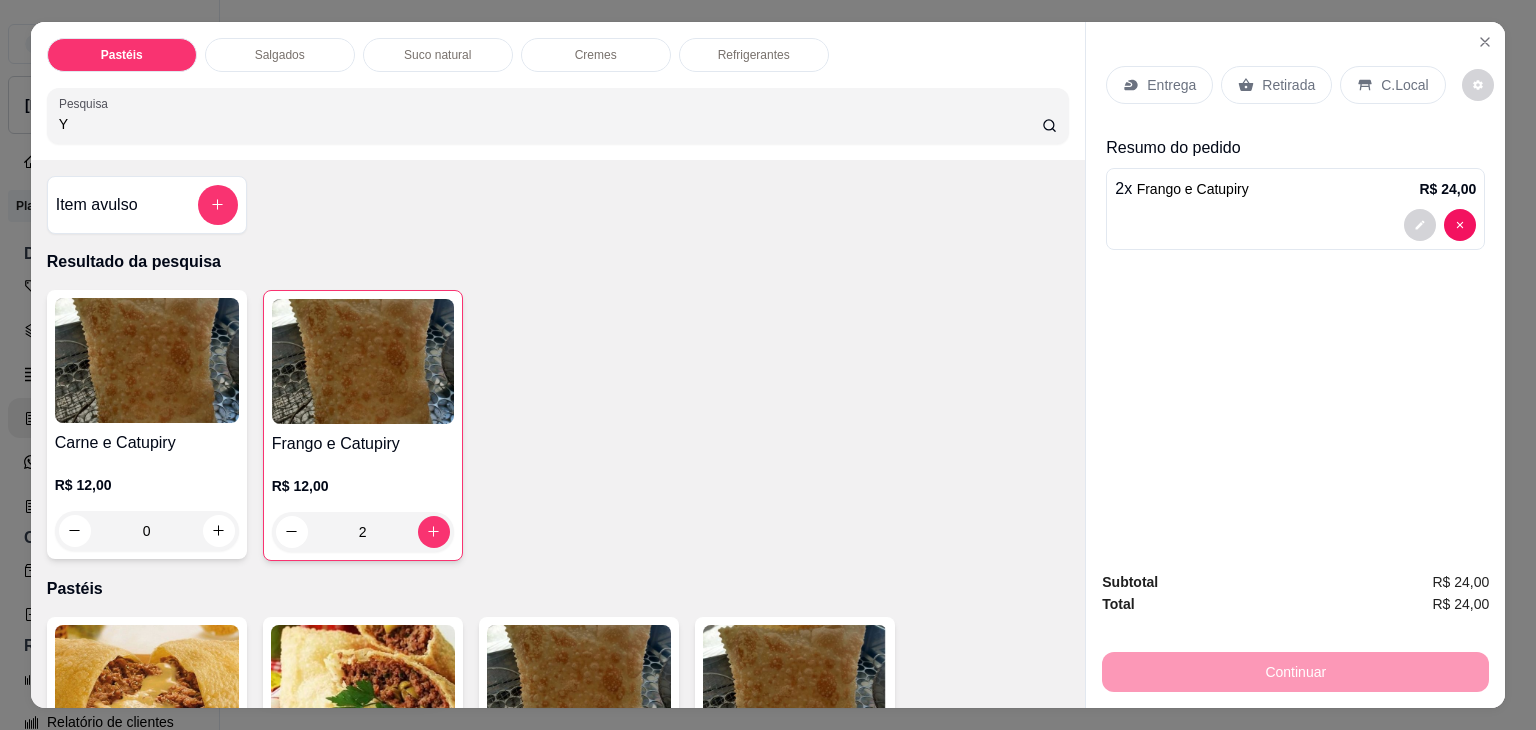 click on "Retirada" at bounding box center [1276, 85] 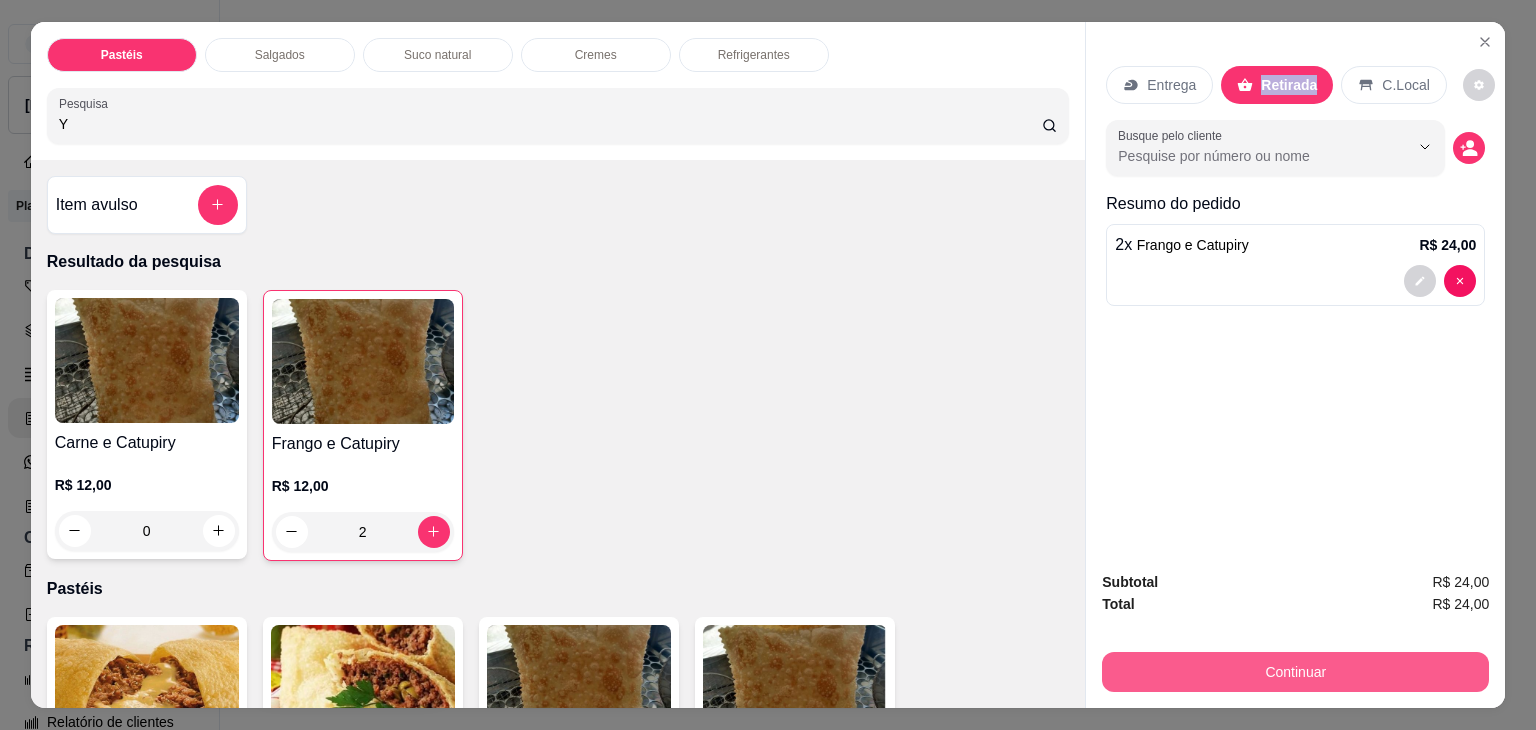 click on "Continuar" at bounding box center (1295, 672) 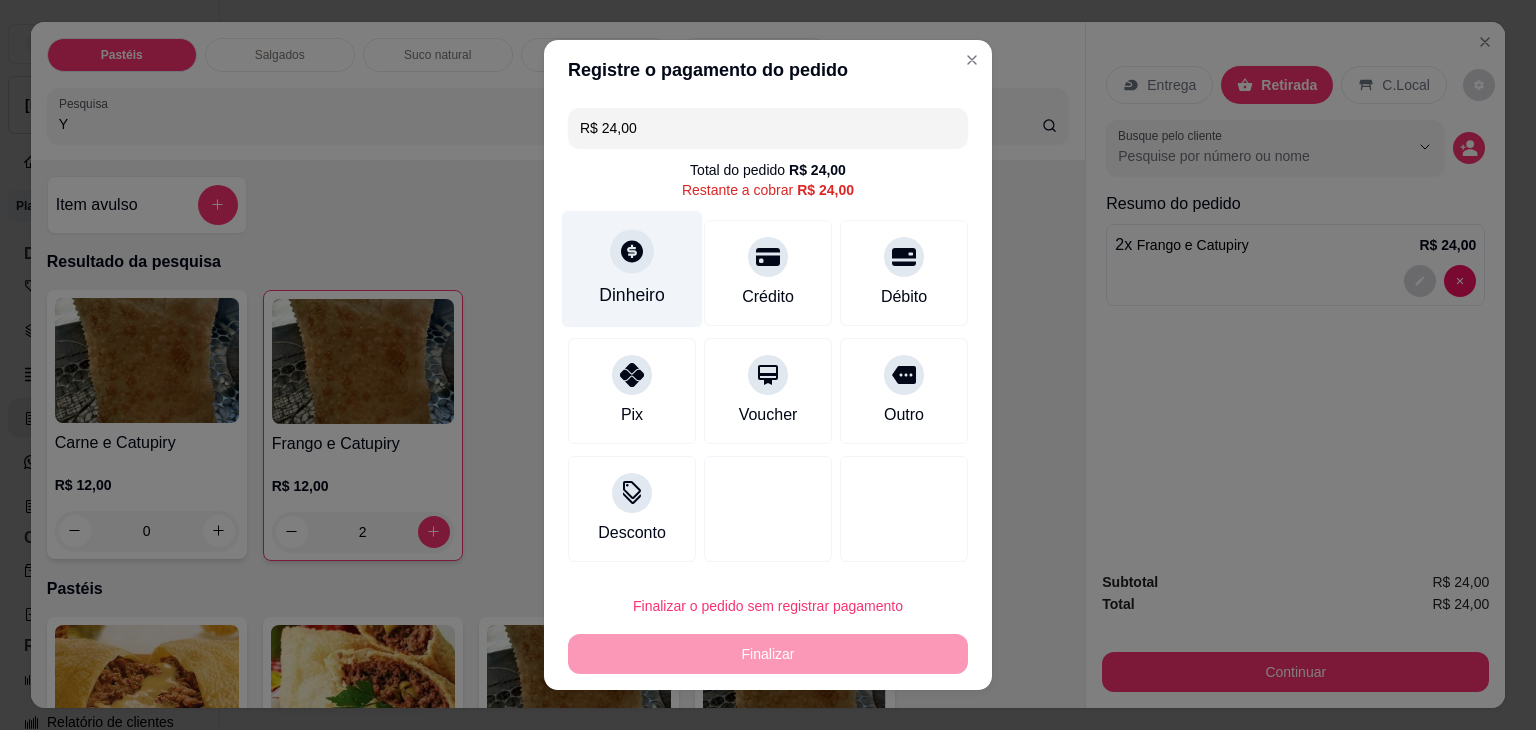 click on "Dinheiro" at bounding box center (632, 269) 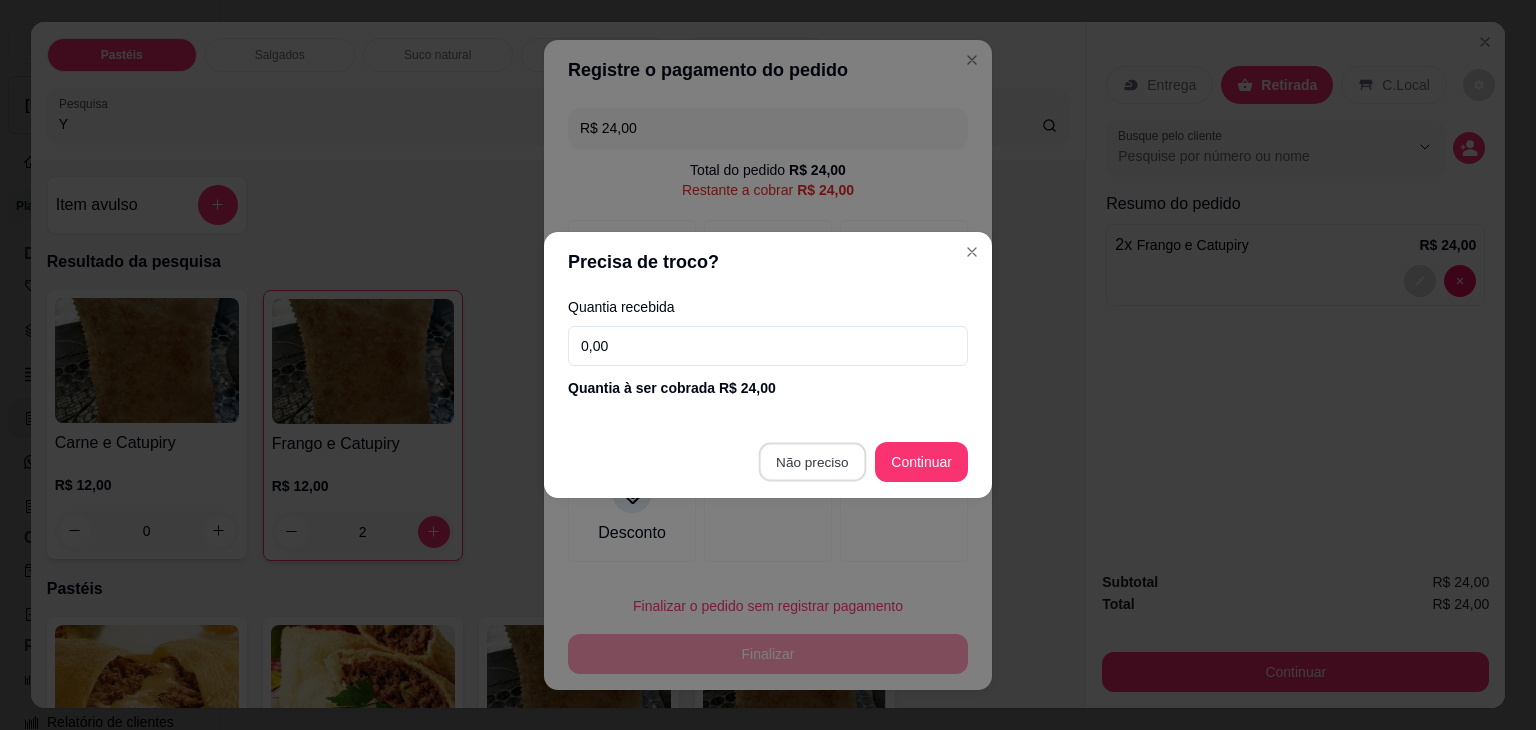 type on "R$ 0,00" 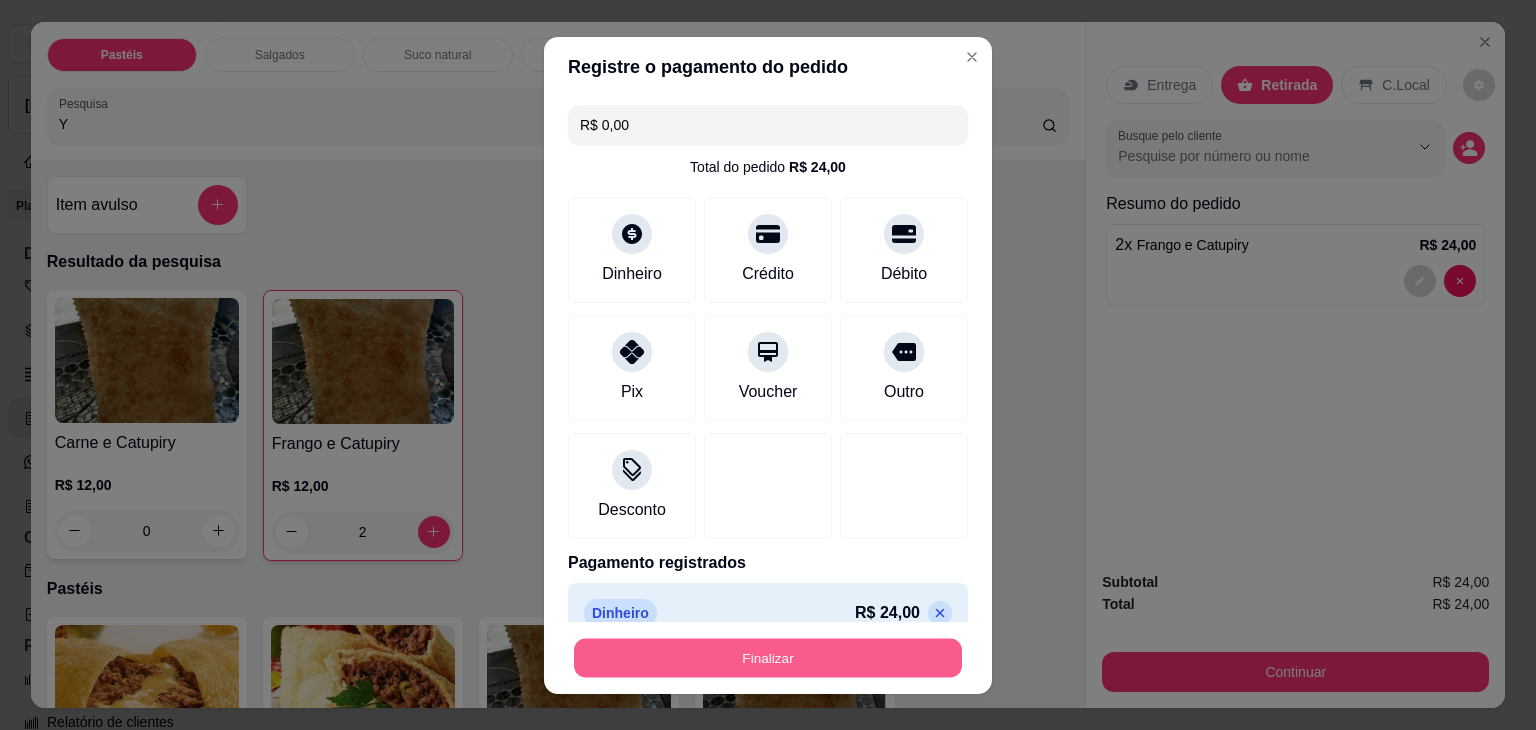 click on "Finalizar" at bounding box center [768, 658] 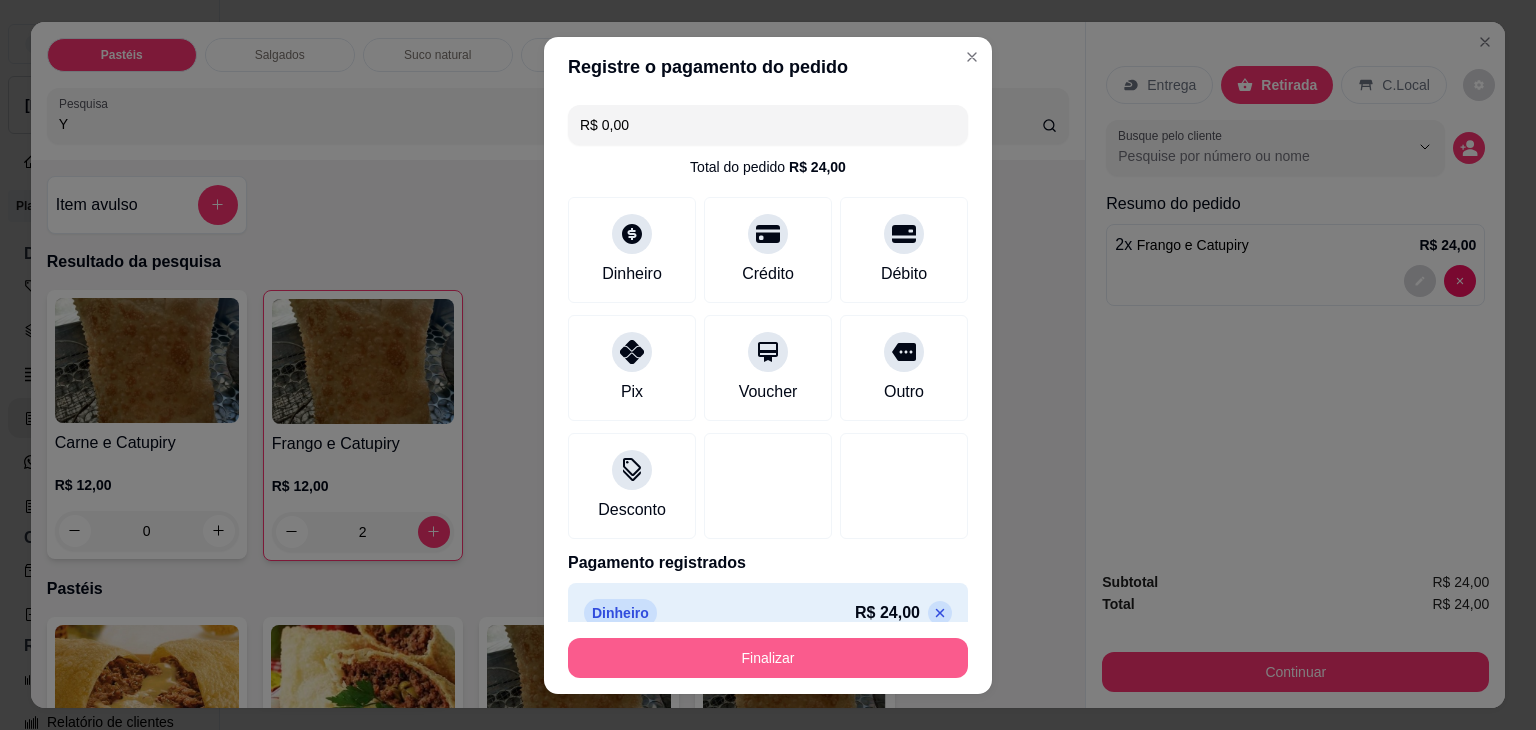 click on "Finalizar" at bounding box center [768, 658] 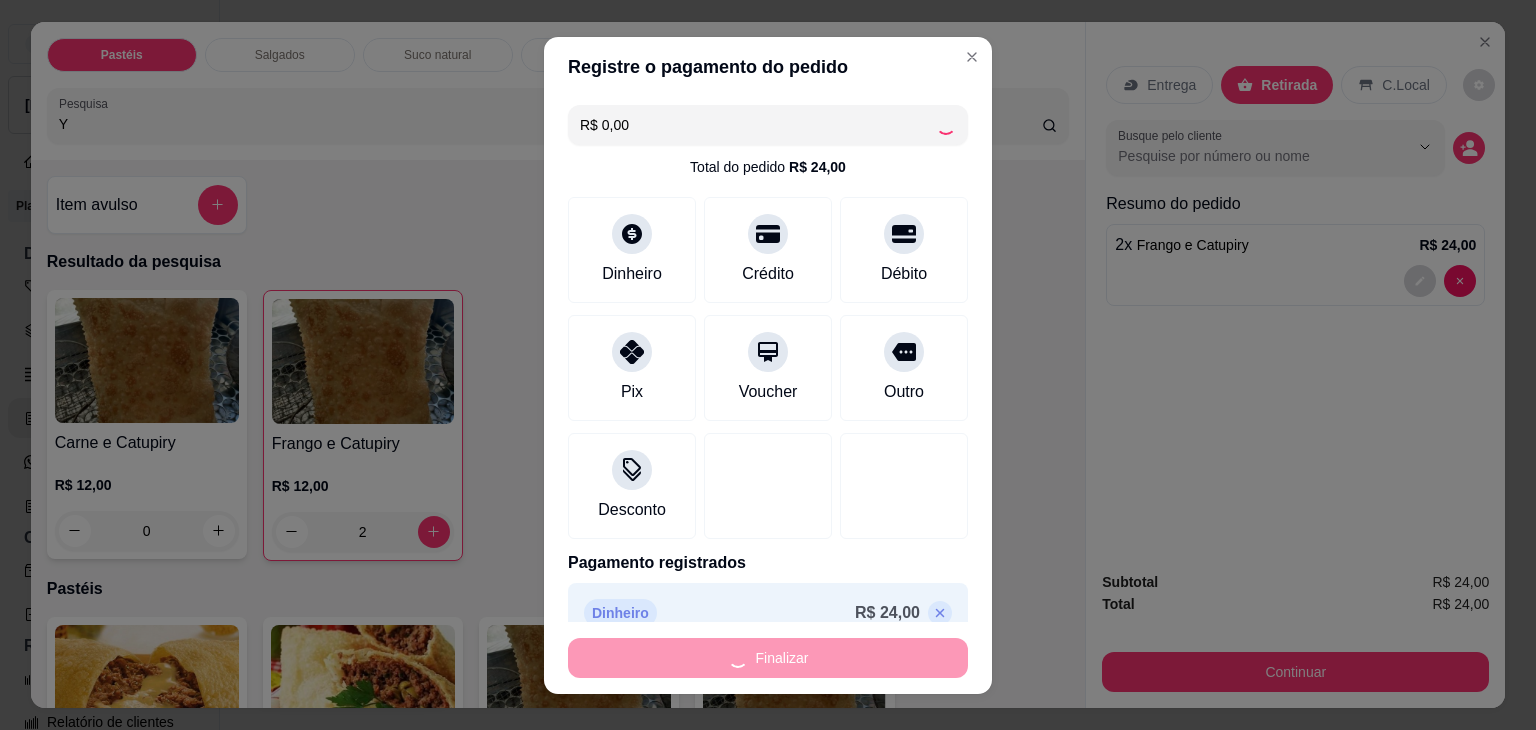 type on "0" 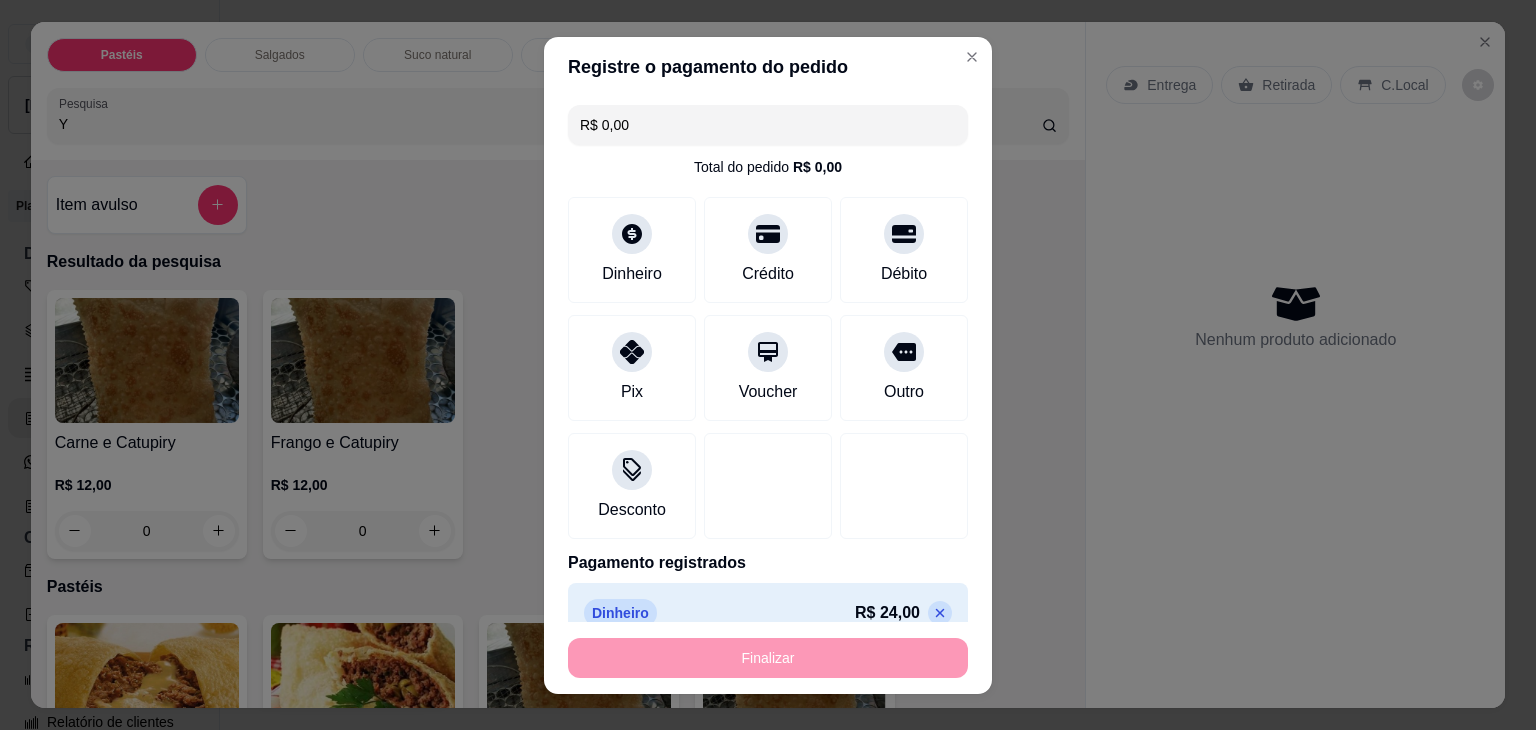 type on "-R$ 24,00" 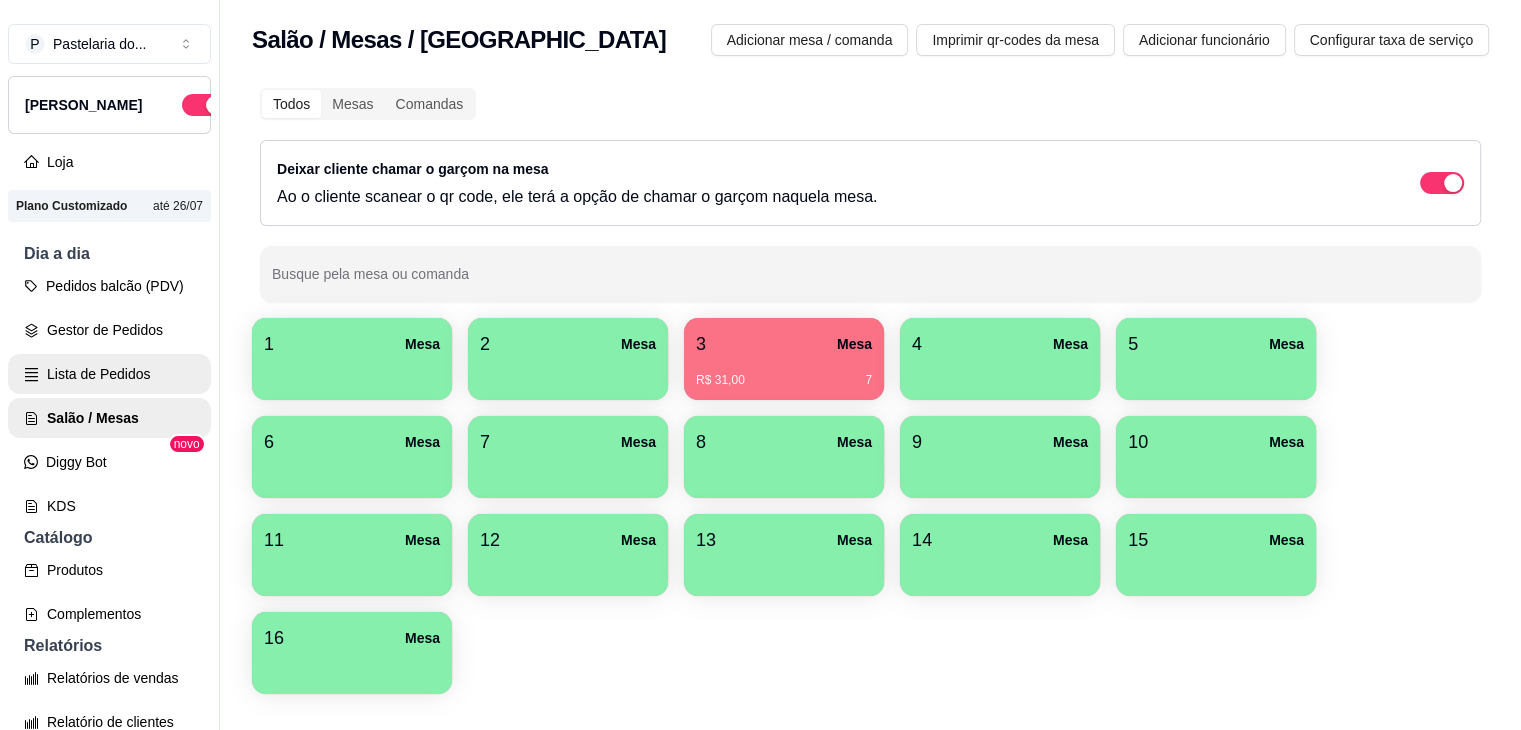 click on "Lista de Pedidos" at bounding box center [109, 374] 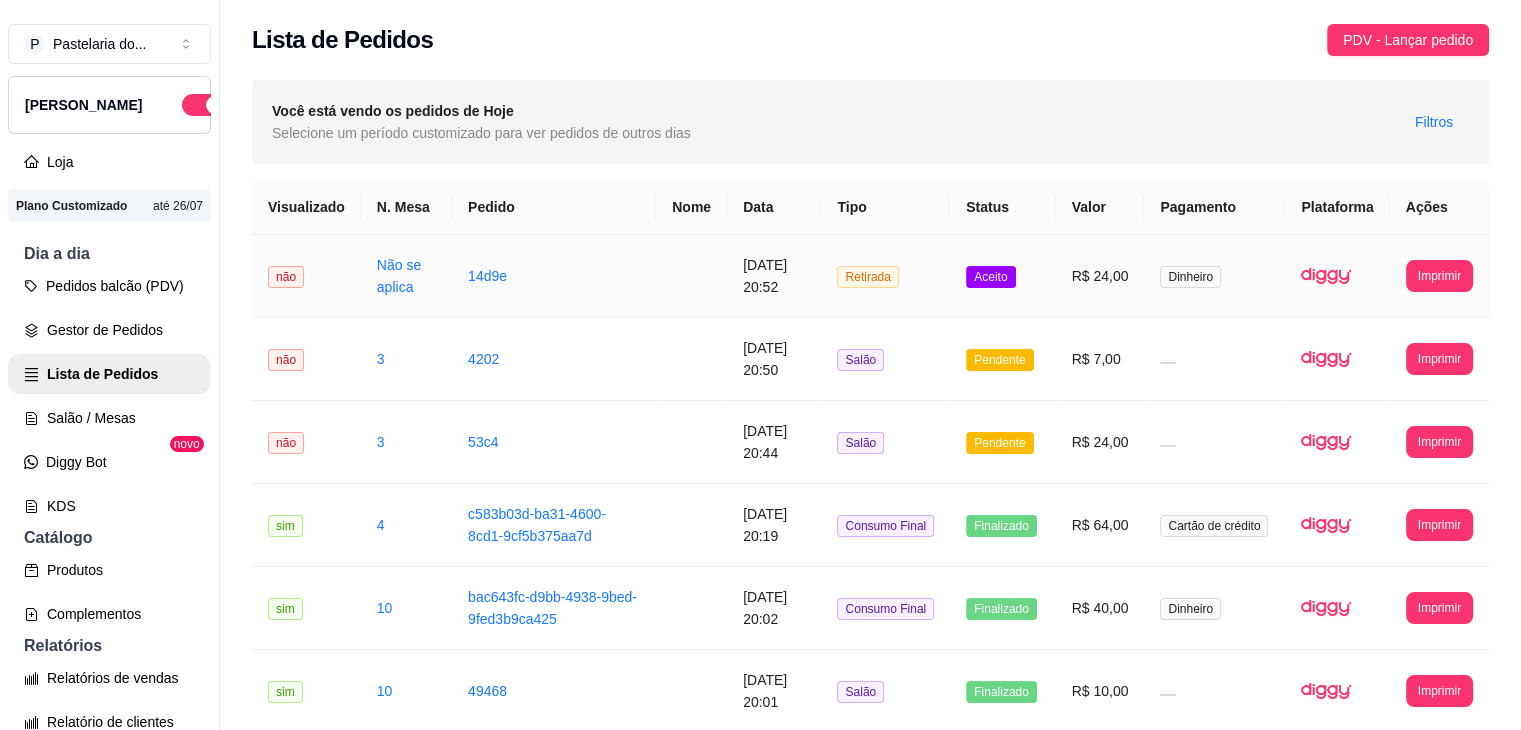 click on "R$ 24,00" at bounding box center (1100, 276) 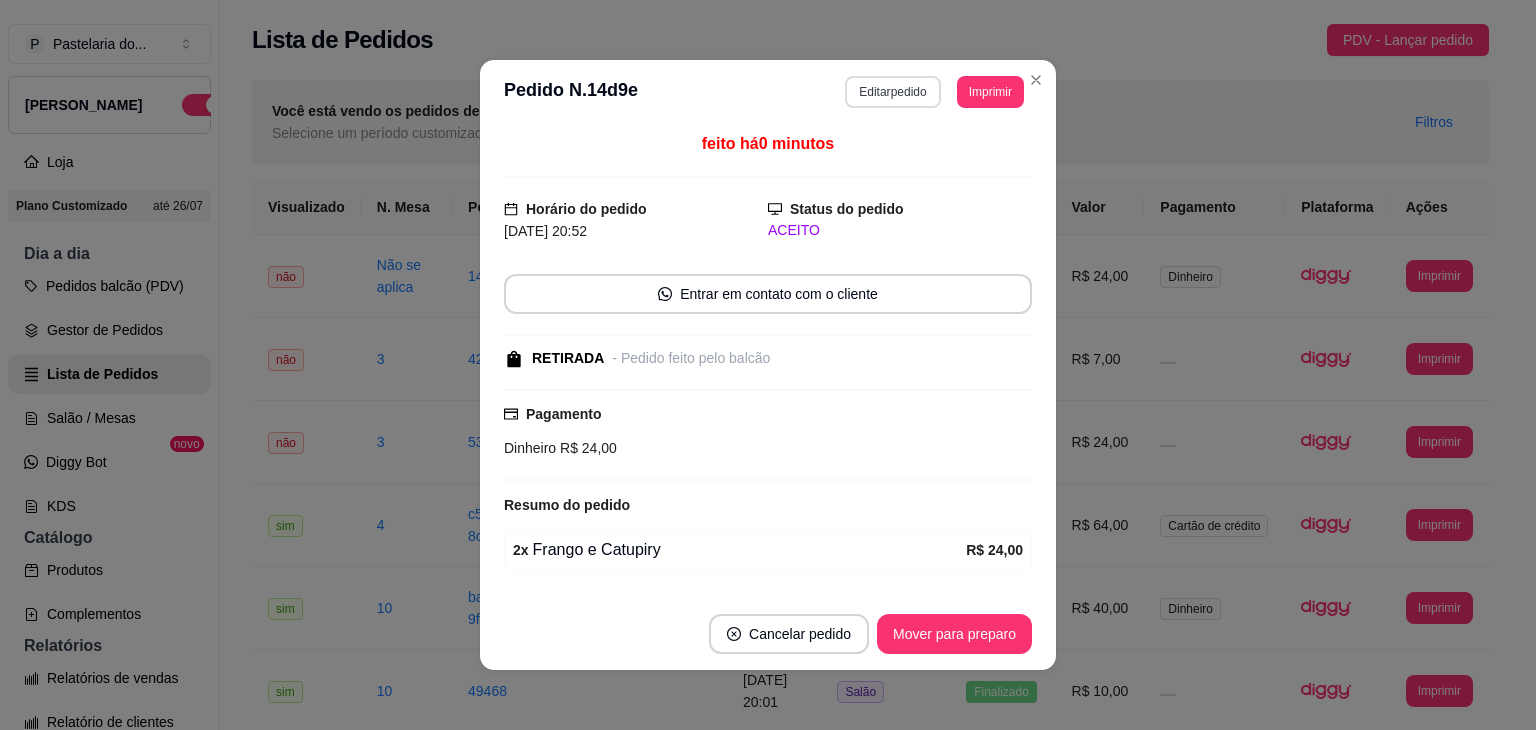 click on "Editar  pedido" at bounding box center (892, 92) 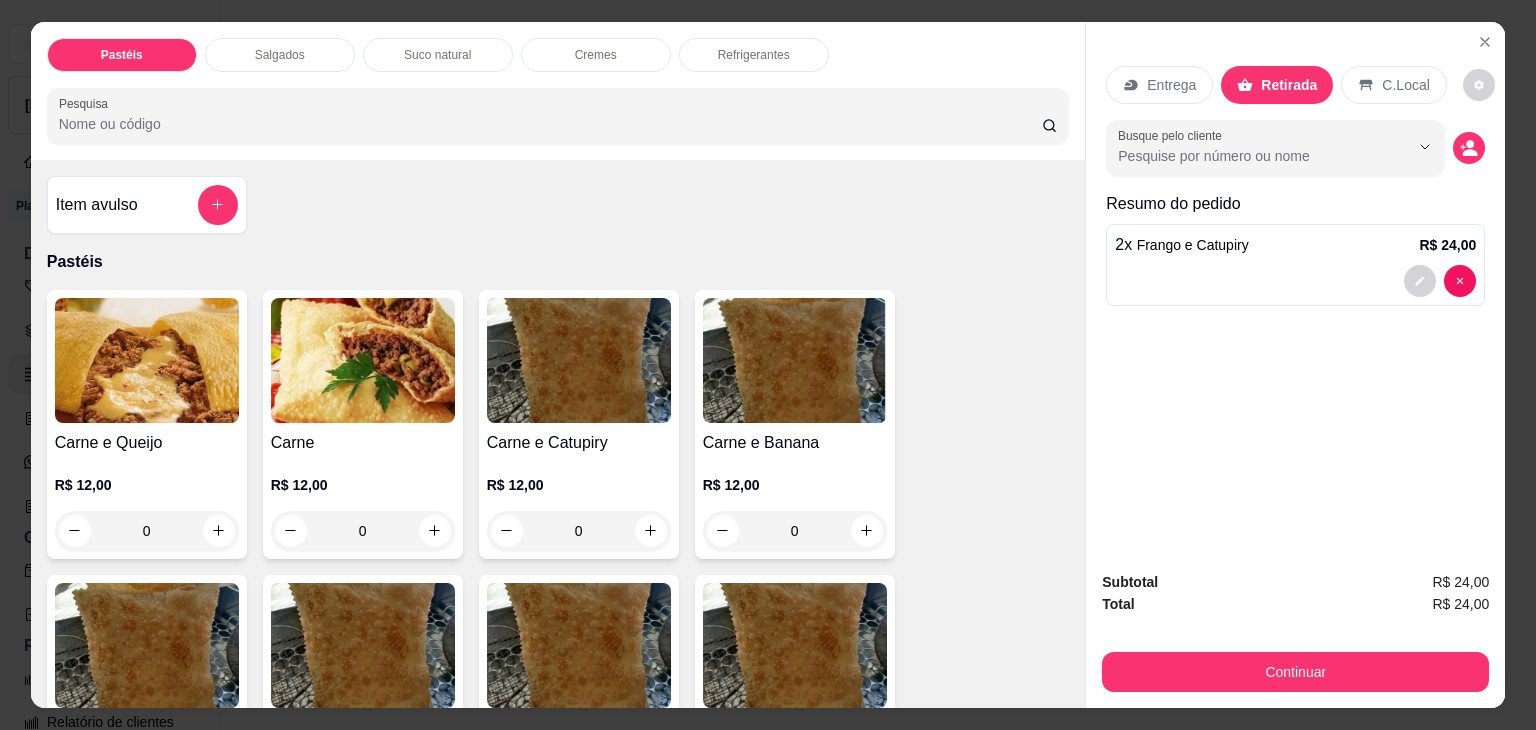 click on "Suco natural" at bounding box center [438, 55] 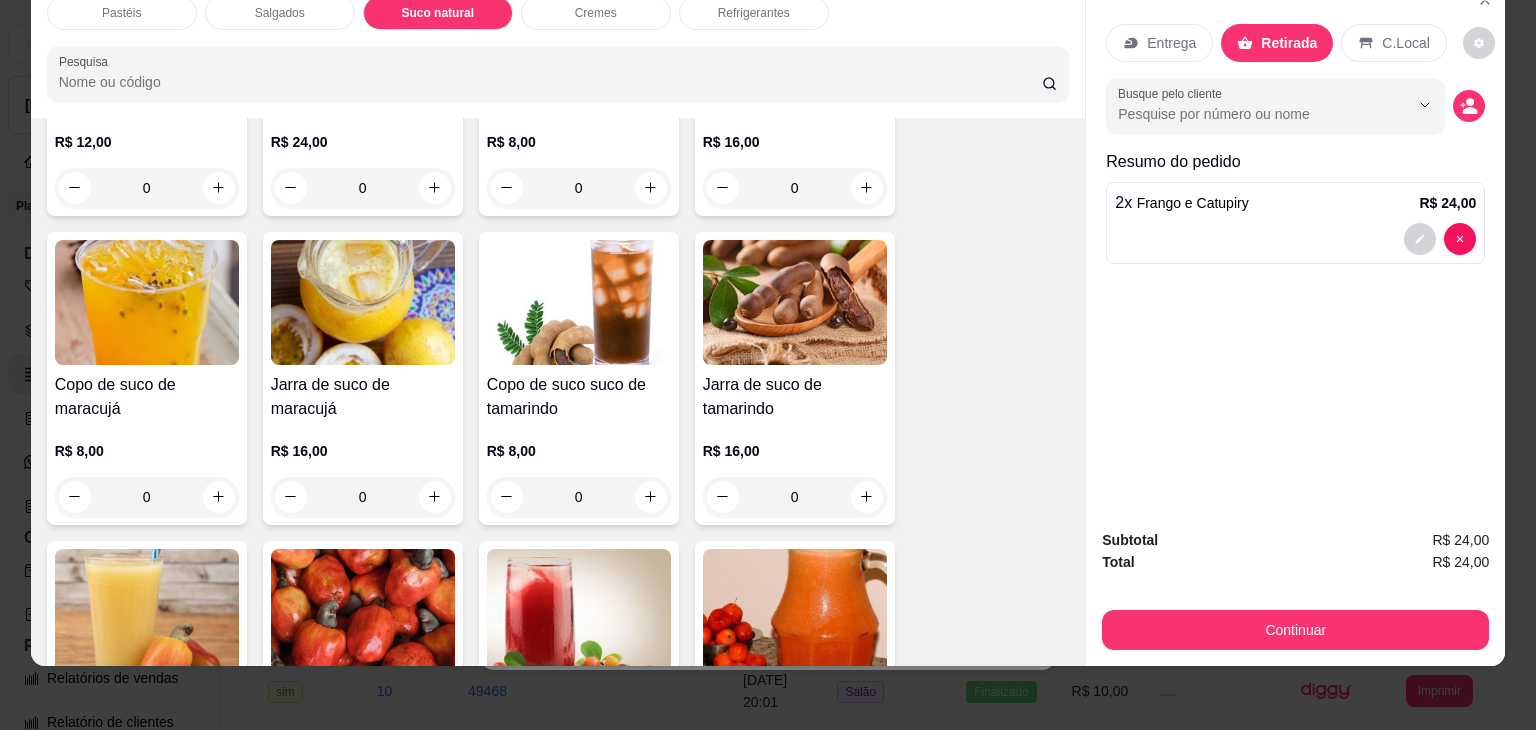 scroll, scrollTop: 3084, scrollLeft: 0, axis: vertical 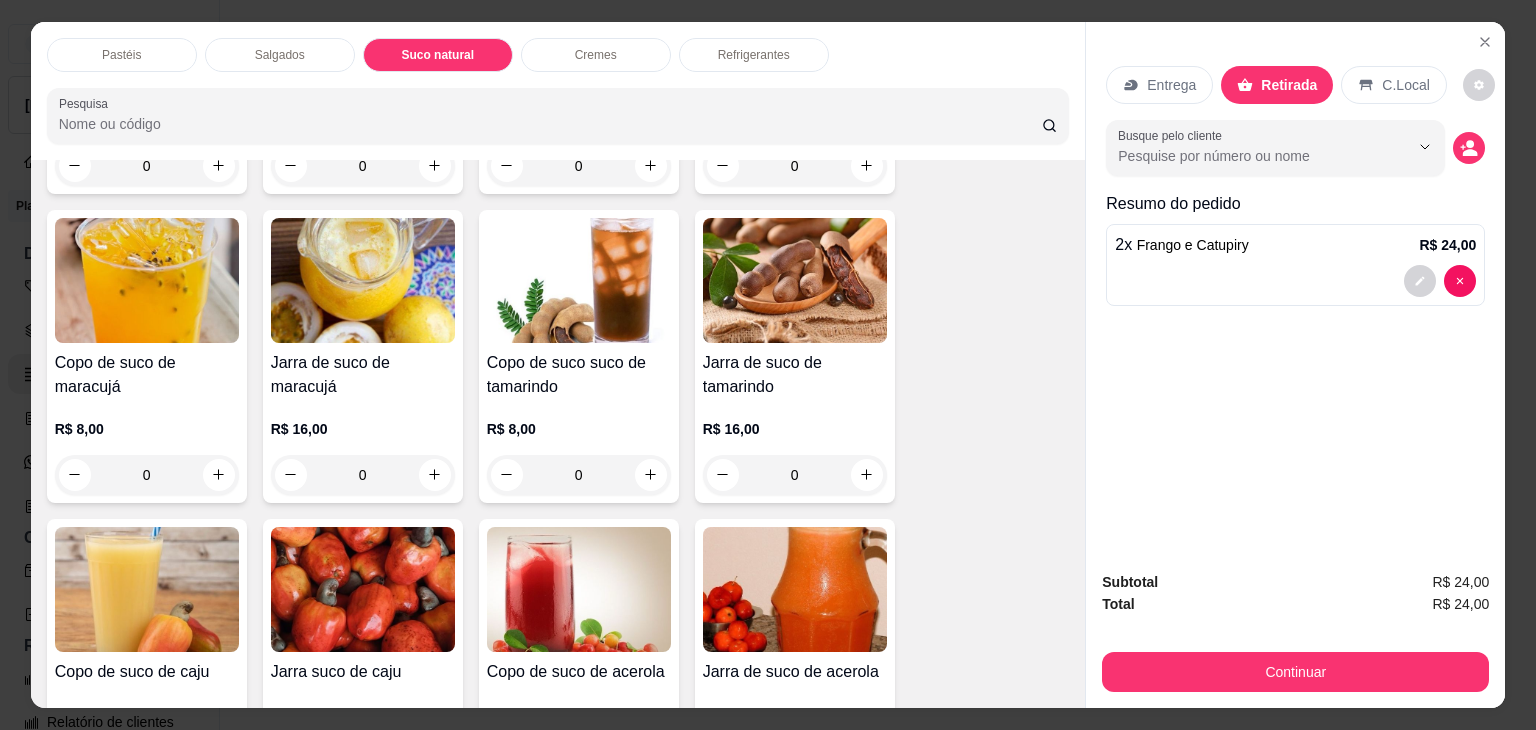 click at bounding box center [147, 280] 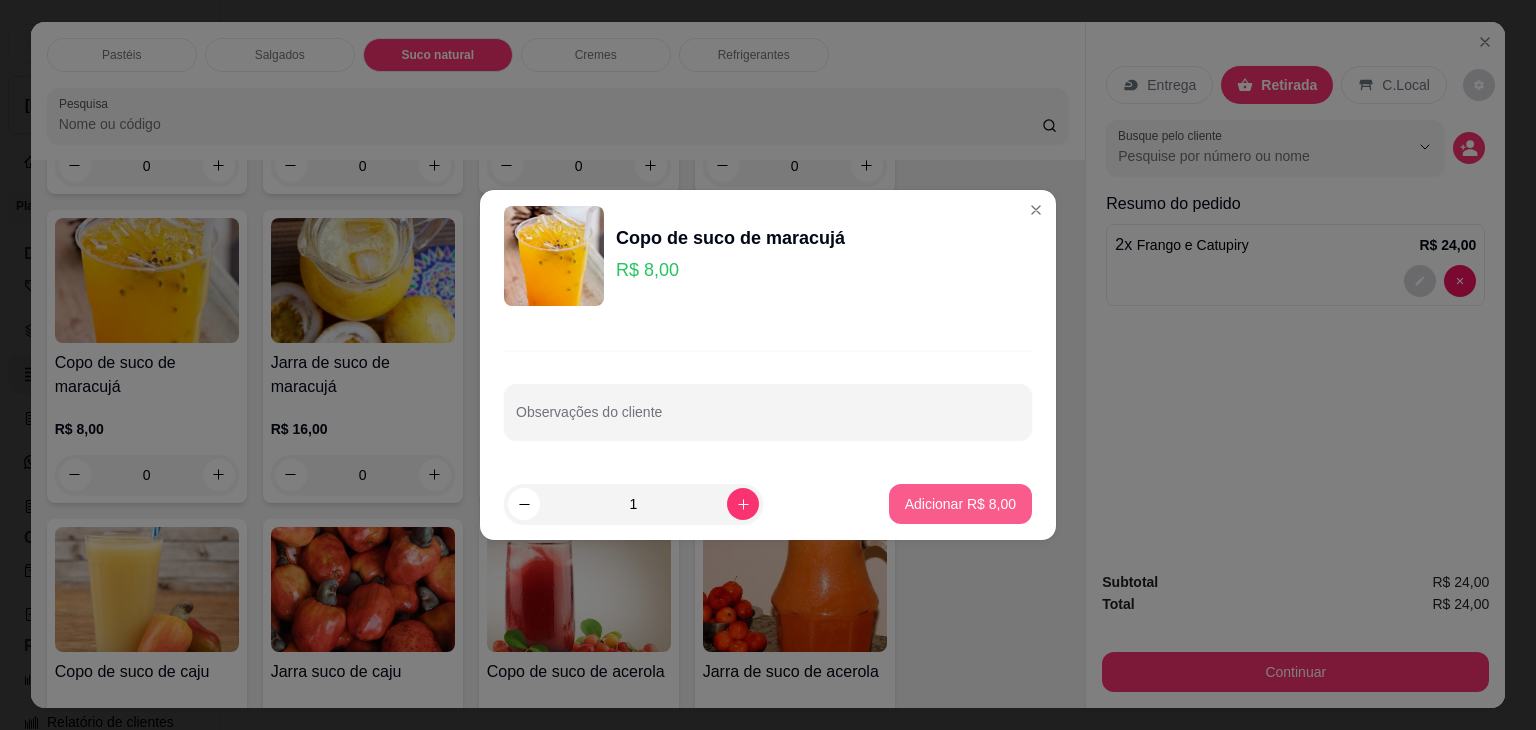 click on "Adicionar   R$ 8,00" at bounding box center (960, 504) 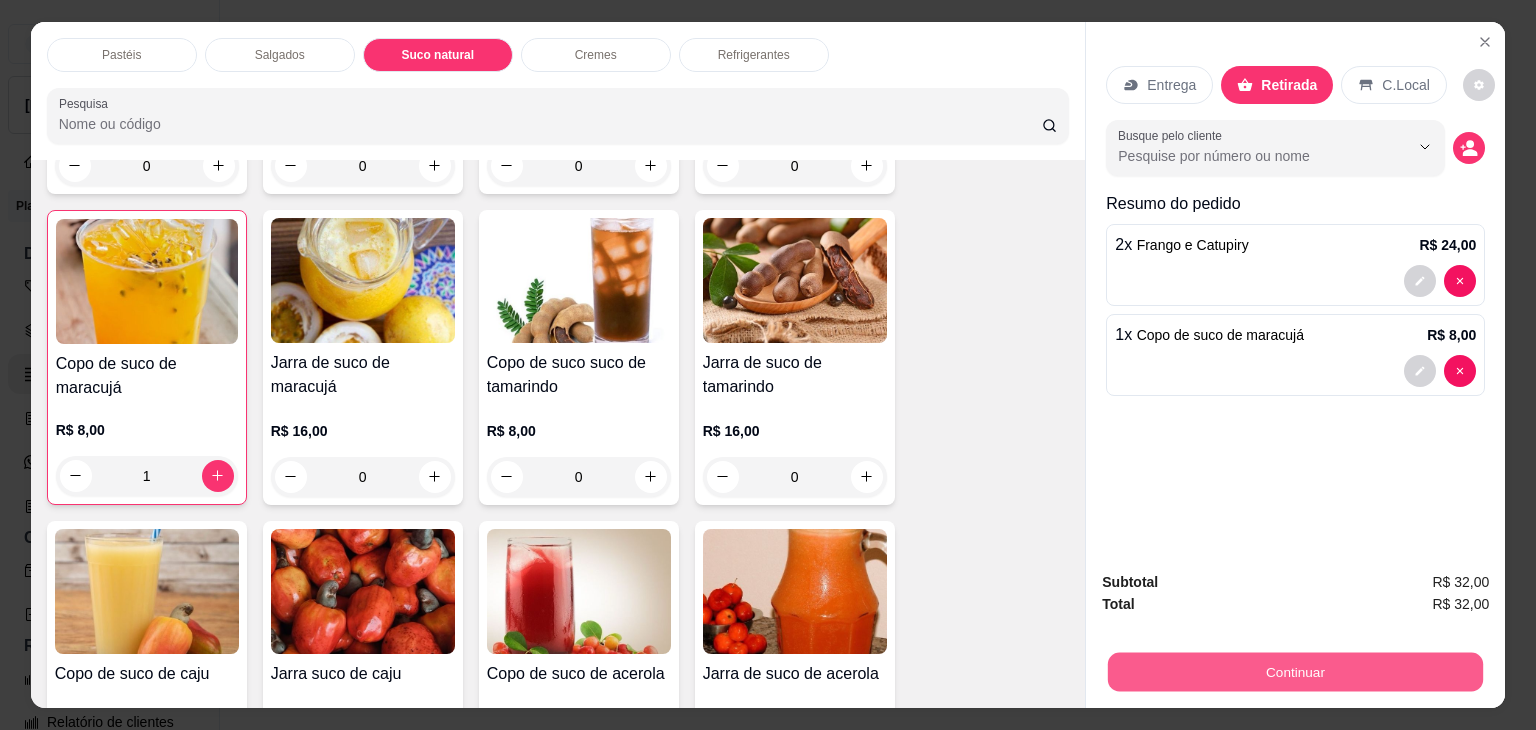 click on "Continuar" at bounding box center [1295, 672] 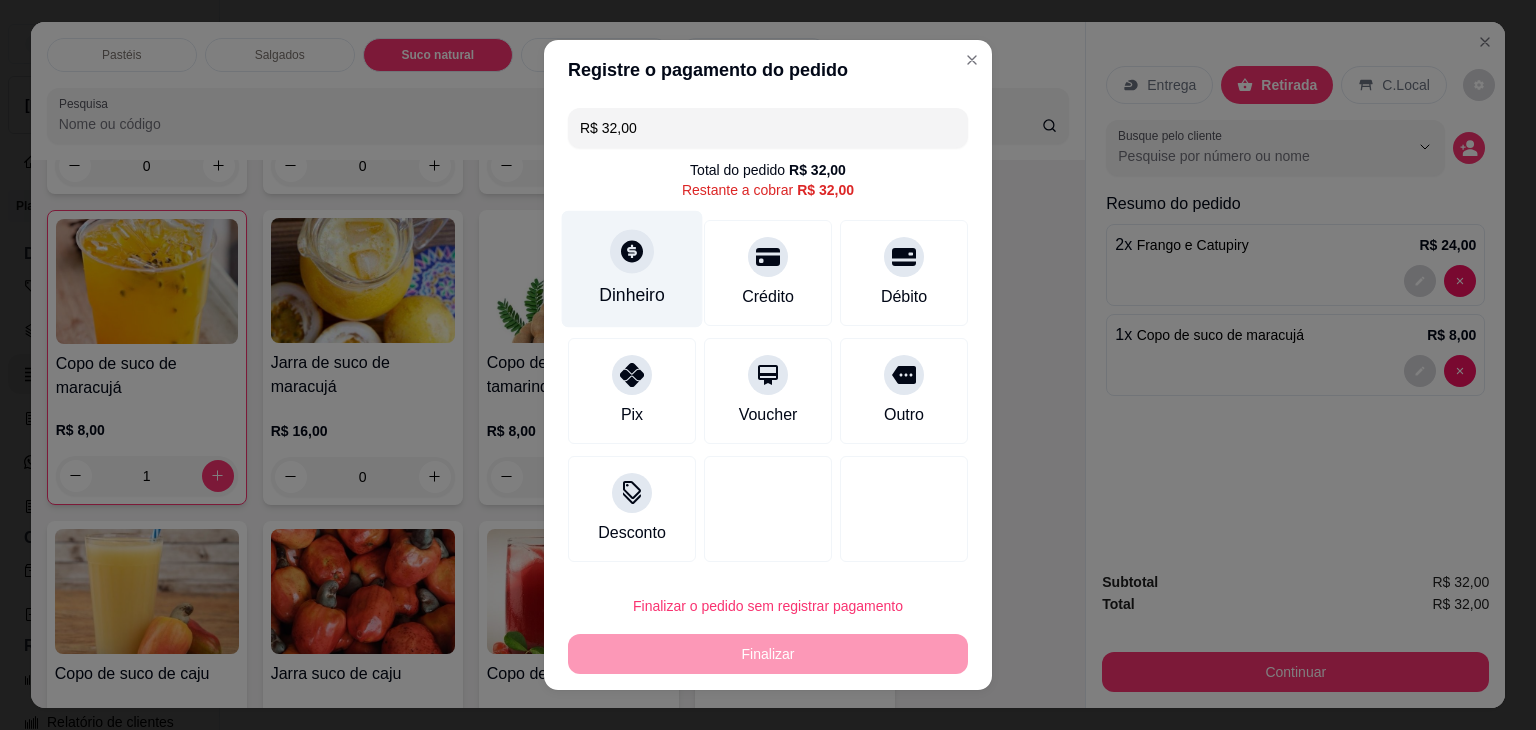 click on "Dinheiro" at bounding box center [632, 269] 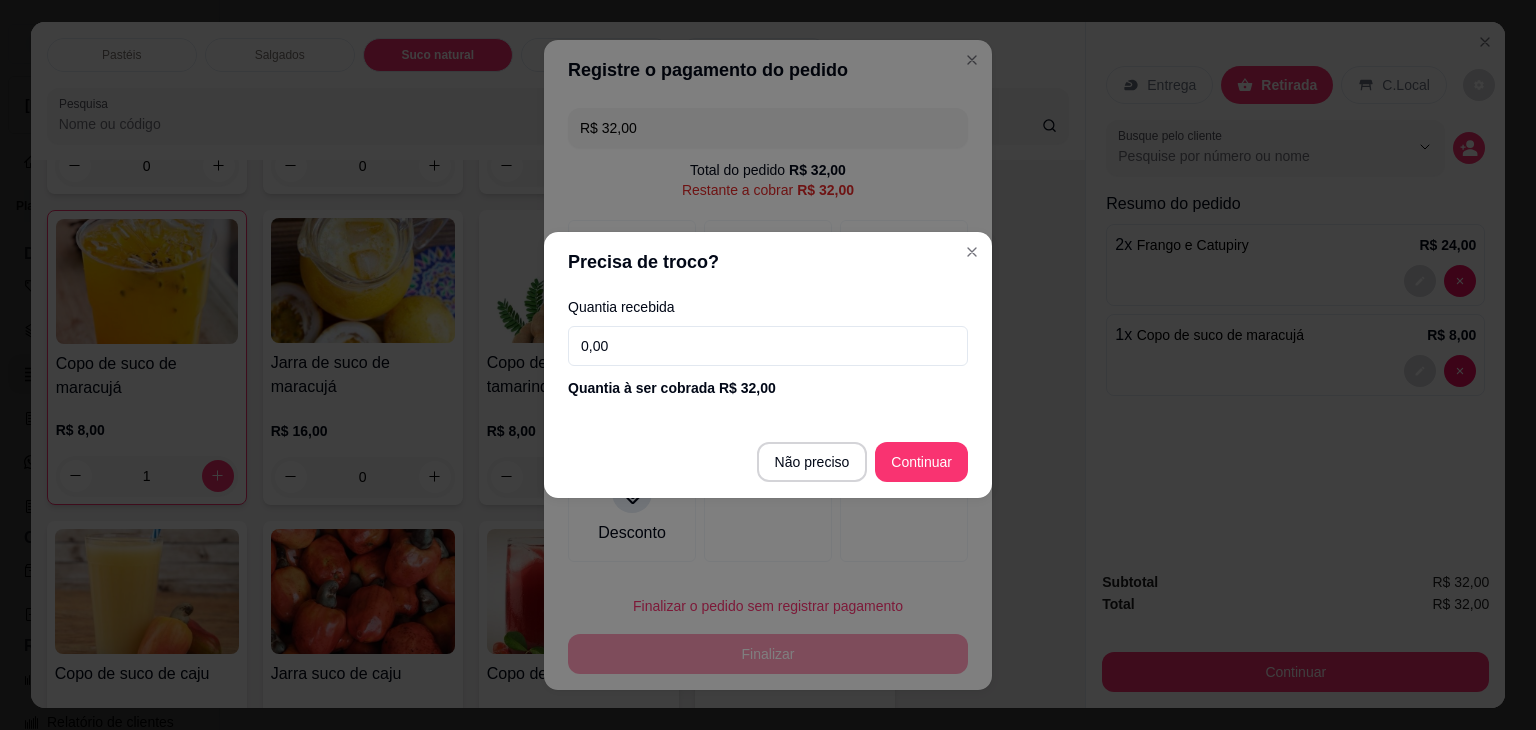 click on "Não preciso Continuar" at bounding box center [768, 462] 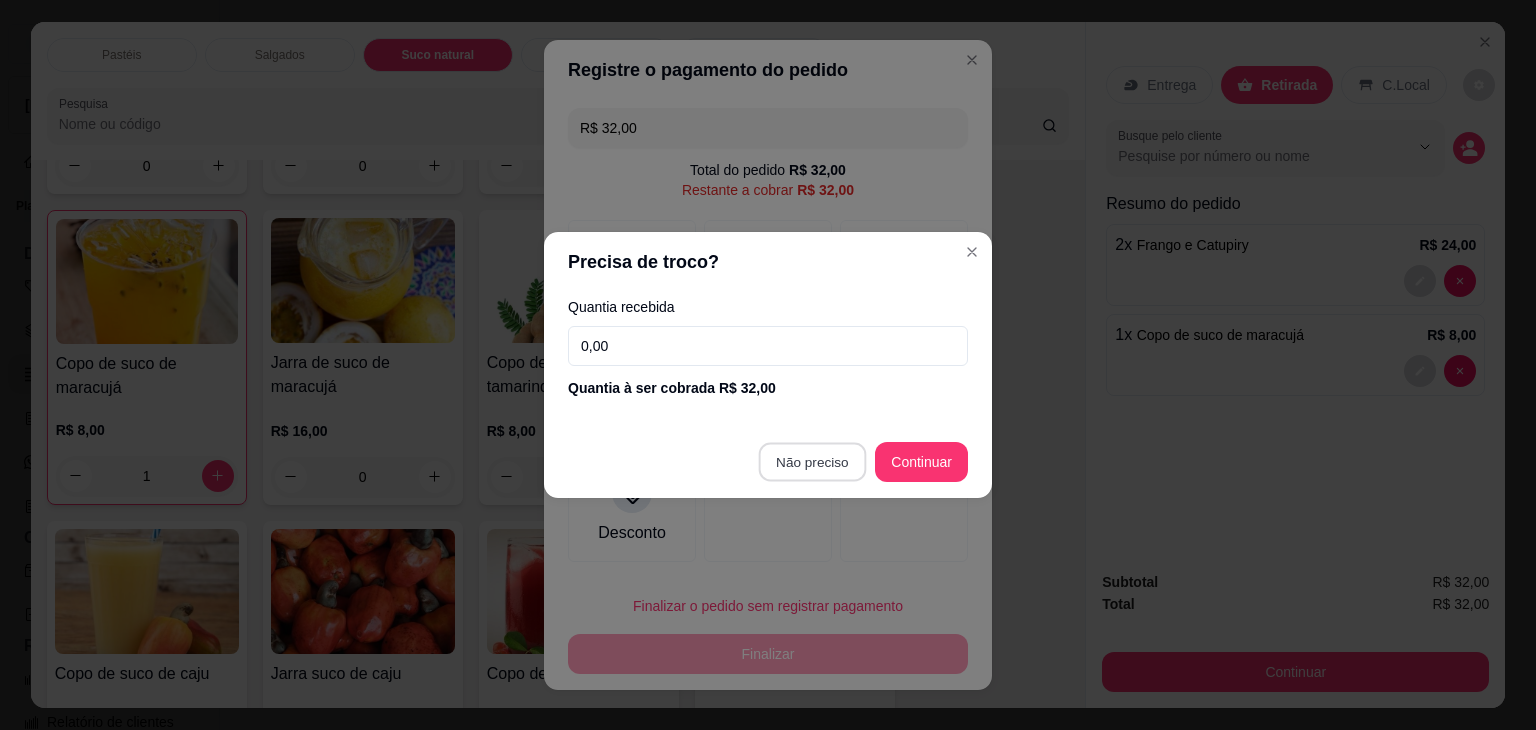 type on "R$ 0,00" 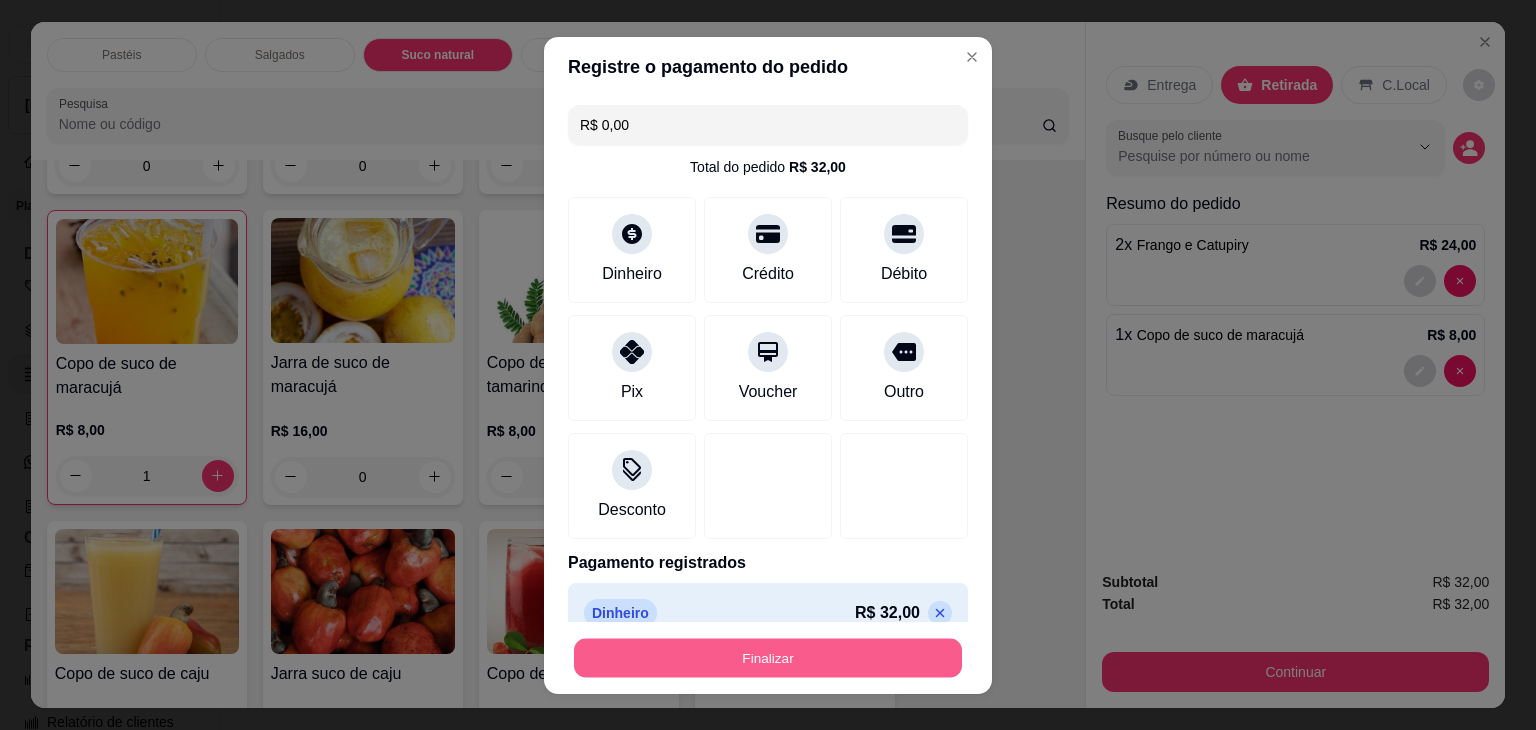 click on "Finalizar" at bounding box center [768, 657] 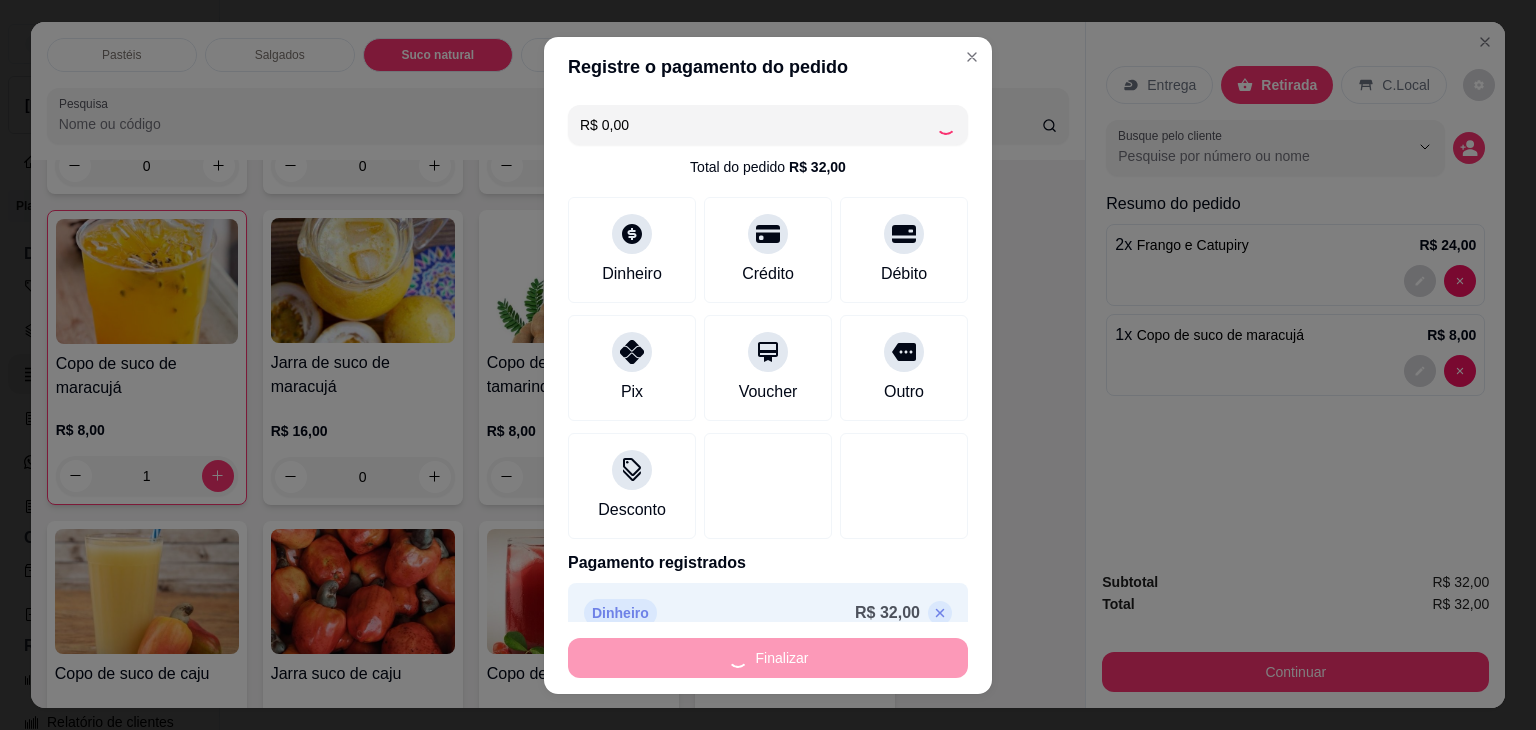 type on "0" 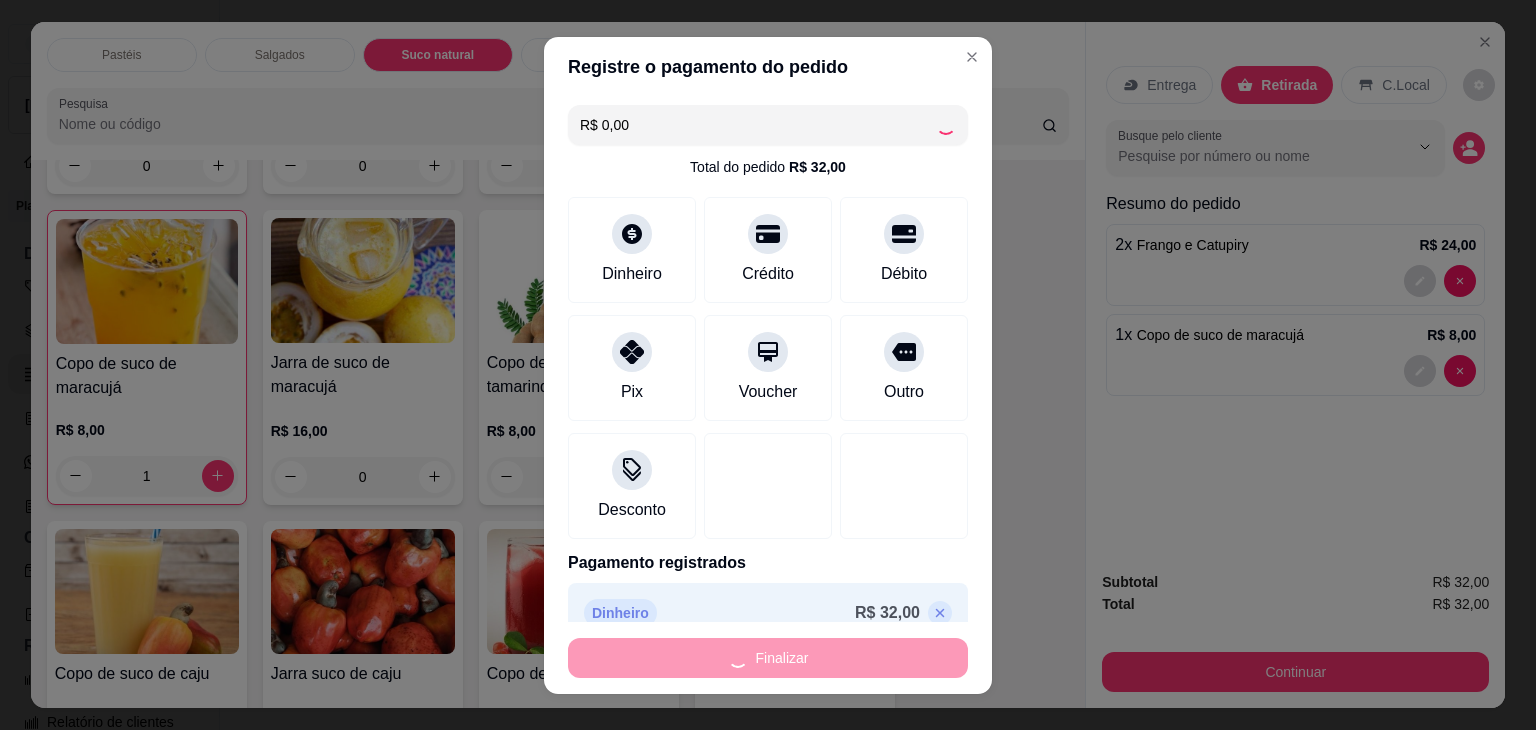 type on "0" 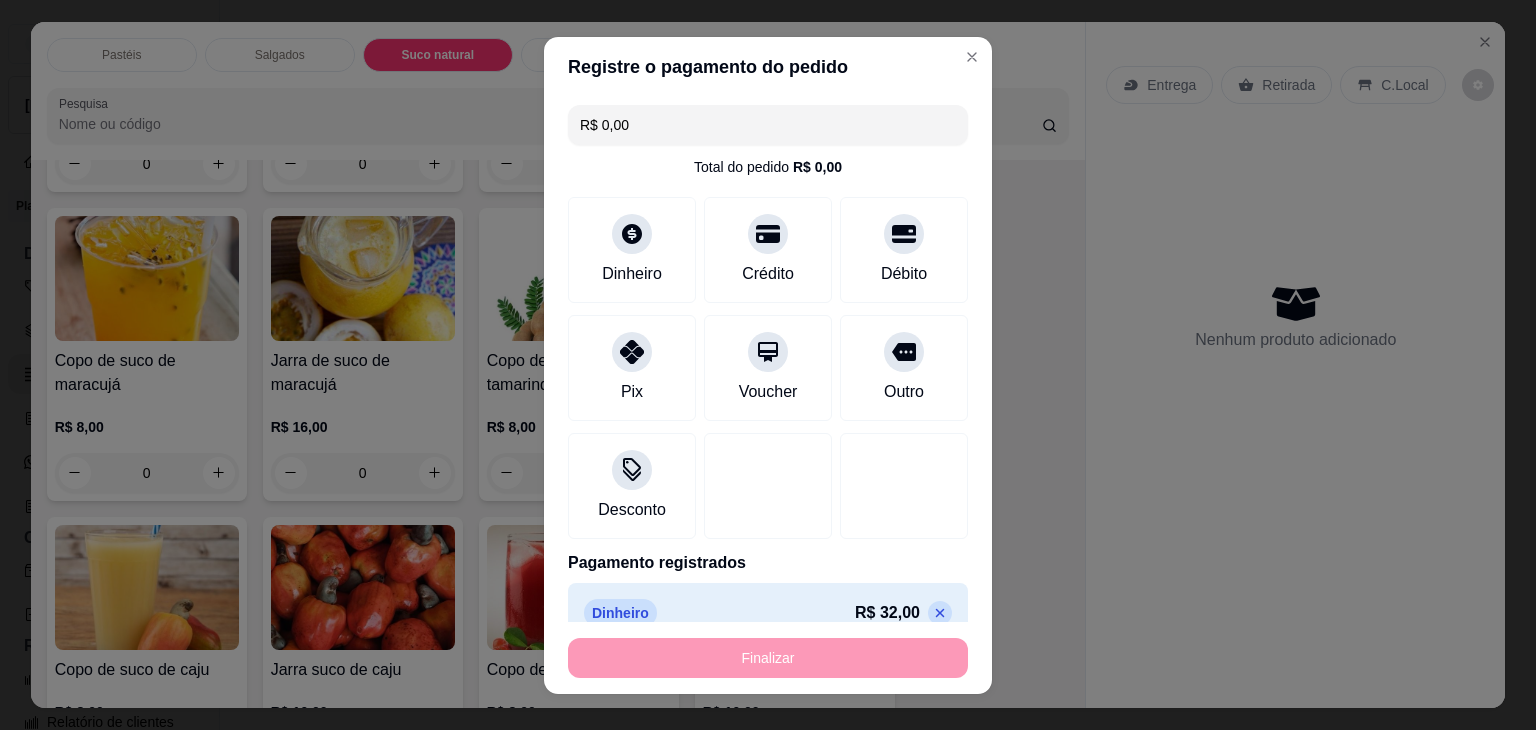 type on "-R$ 32,00" 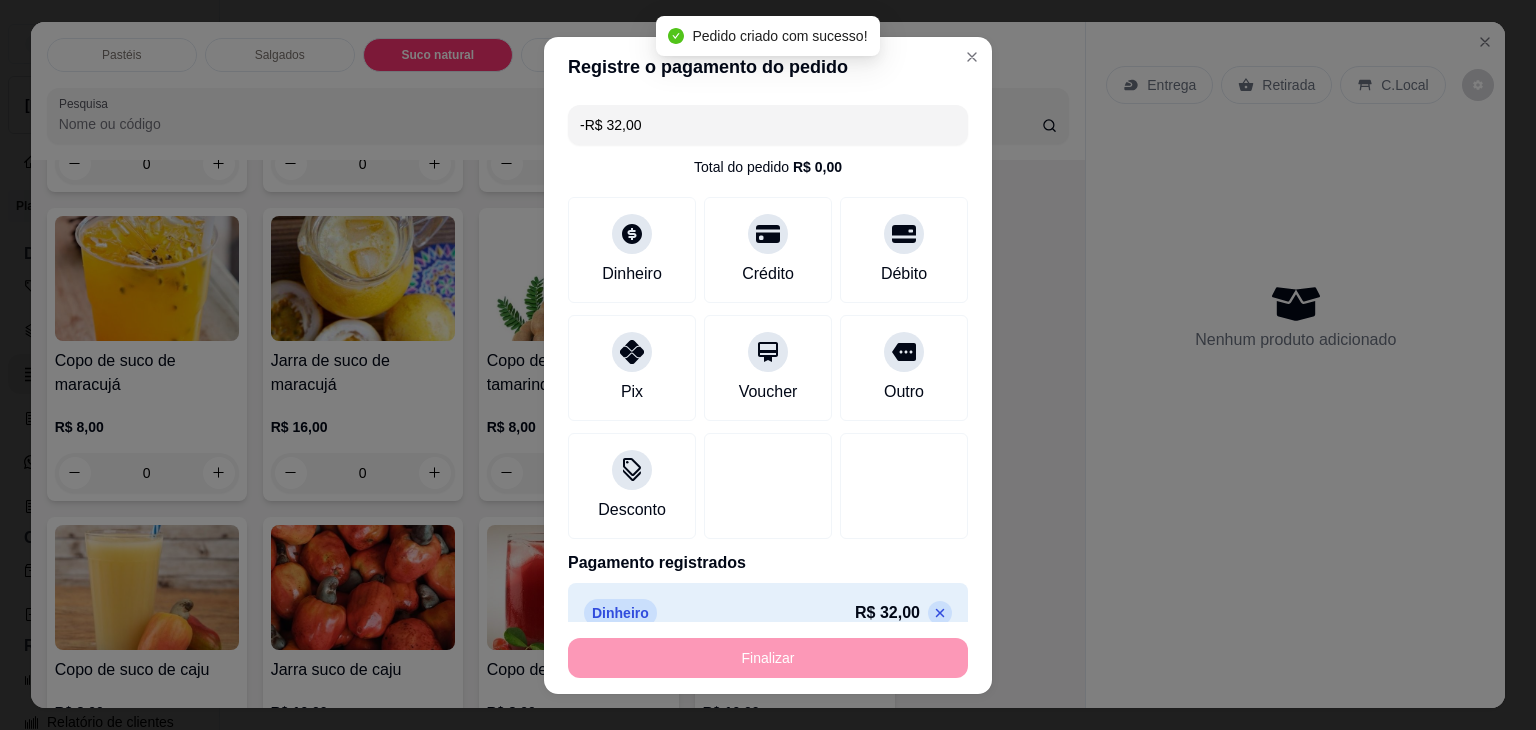 scroll, scrollTop: 3082, scrollLeft: 0, axis: vertical 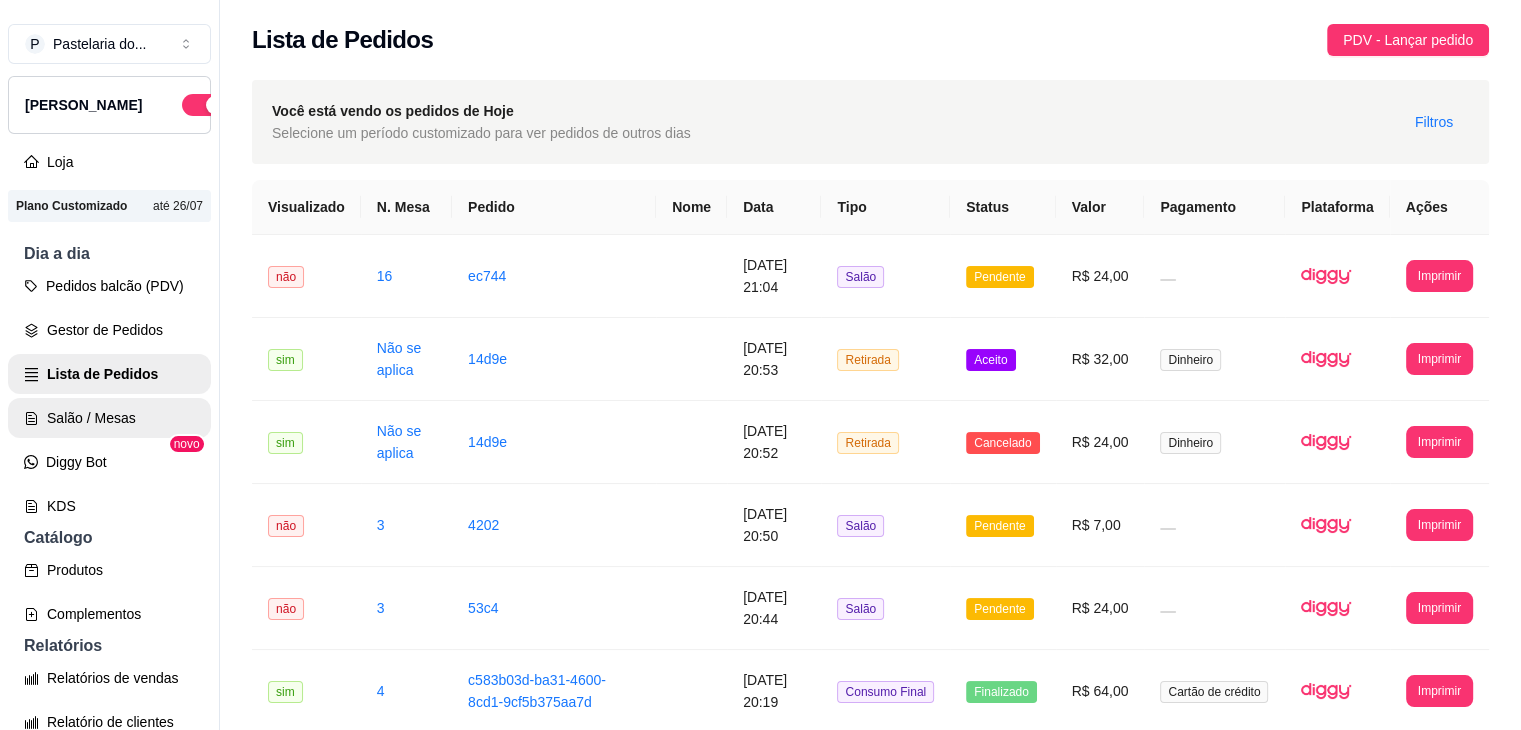 click on "Salão / Mesas" at bounding box center [109, 418] 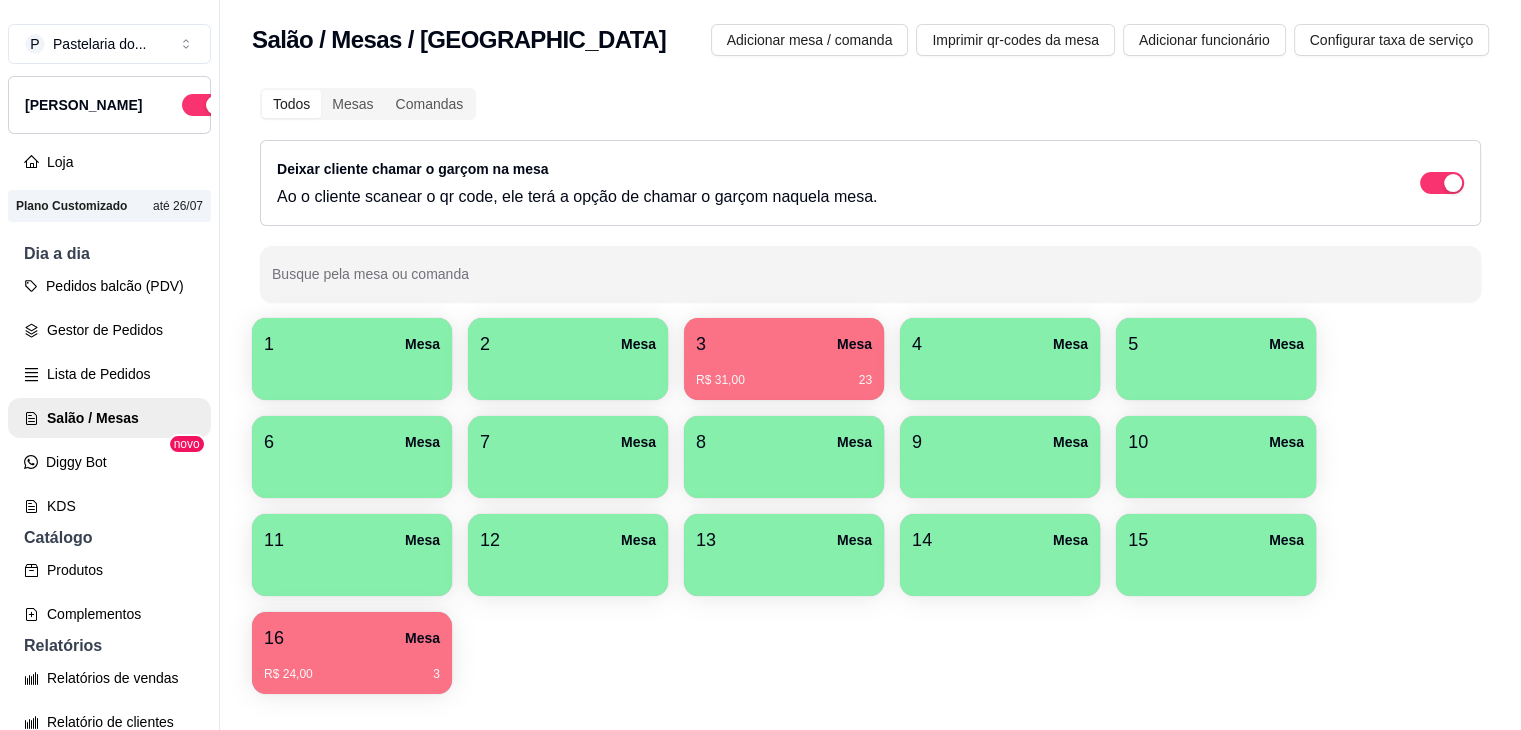 click on "3" at bounding box center (701, 344) 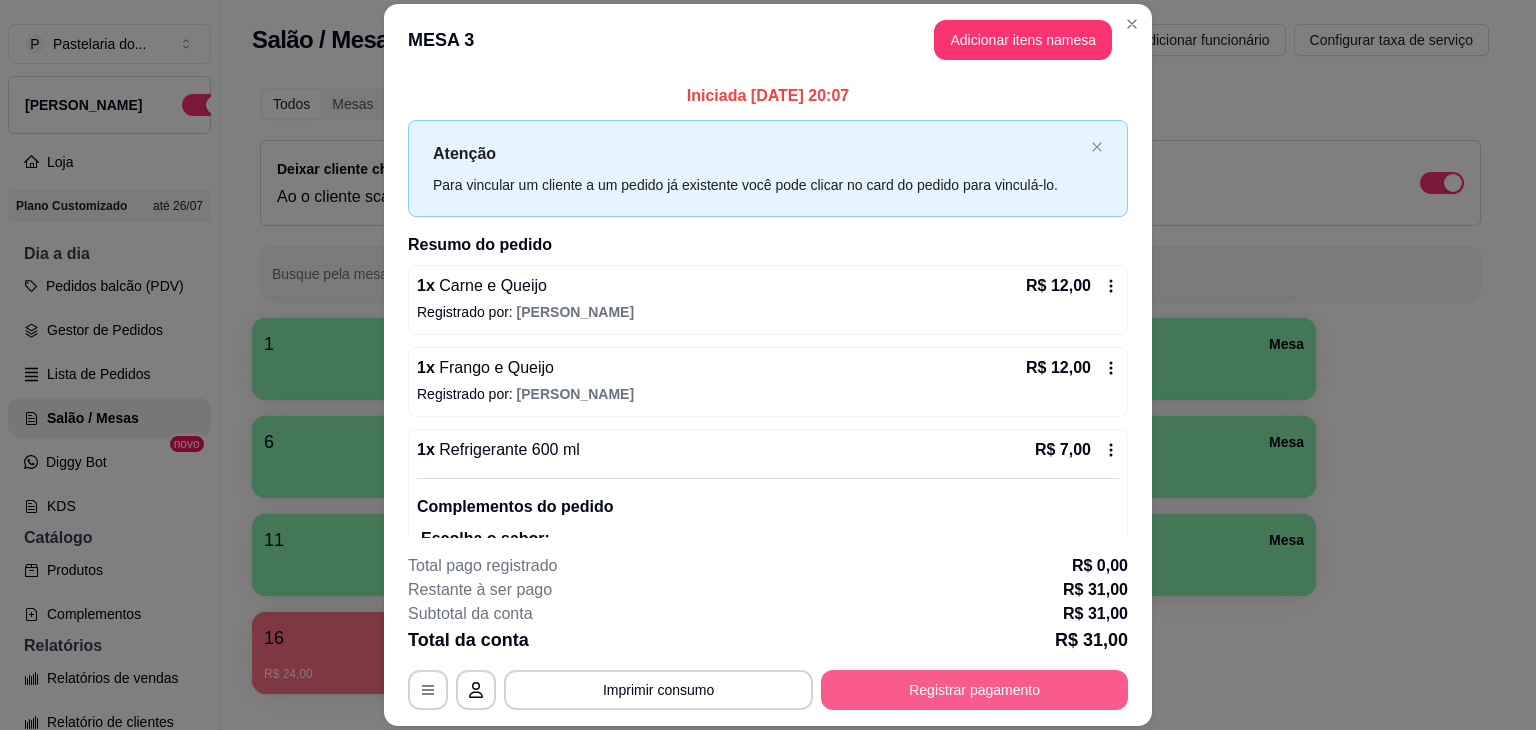click on "Registrar pagamento" at bounding box center (974, 690) 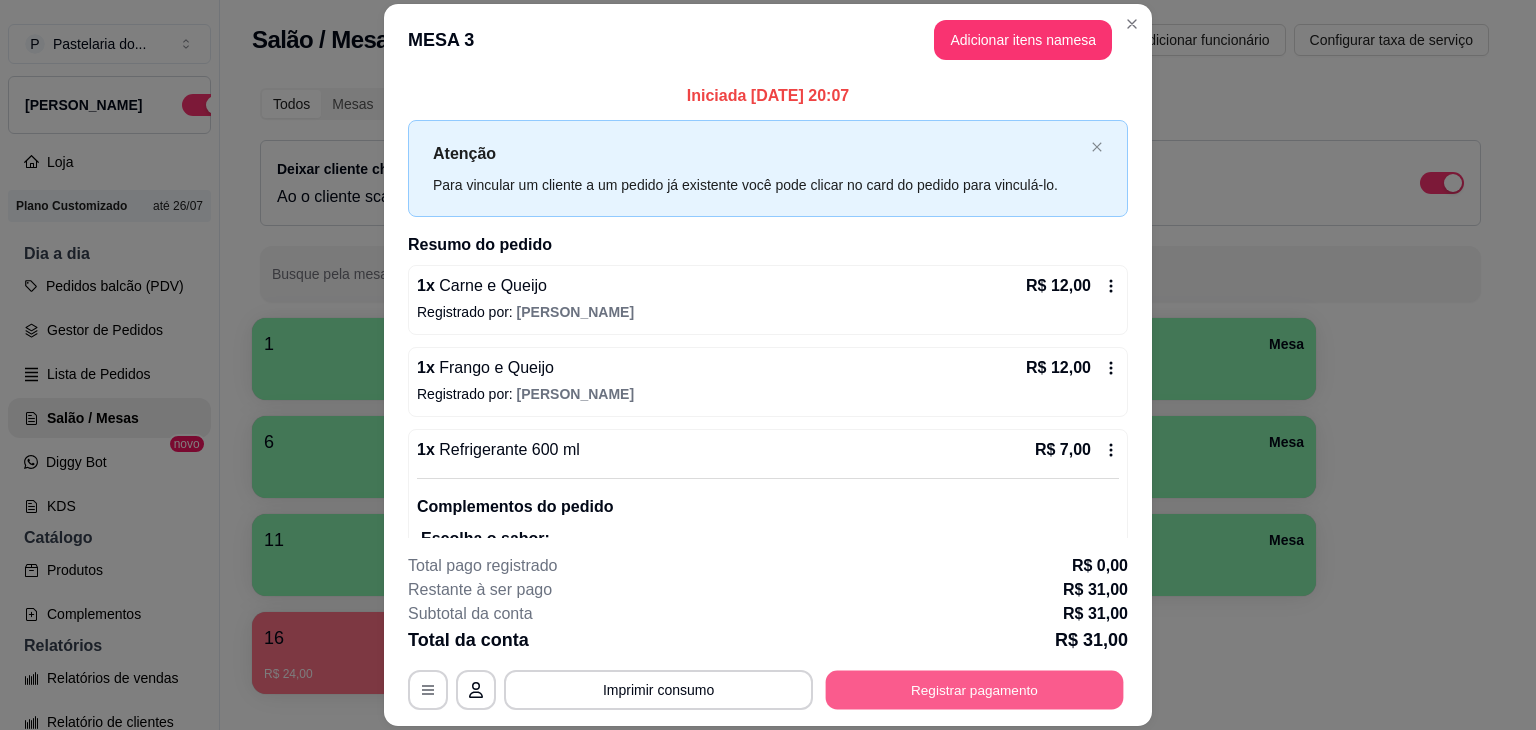 click on "Registrar pagamento" at bounding box center (975, 690) 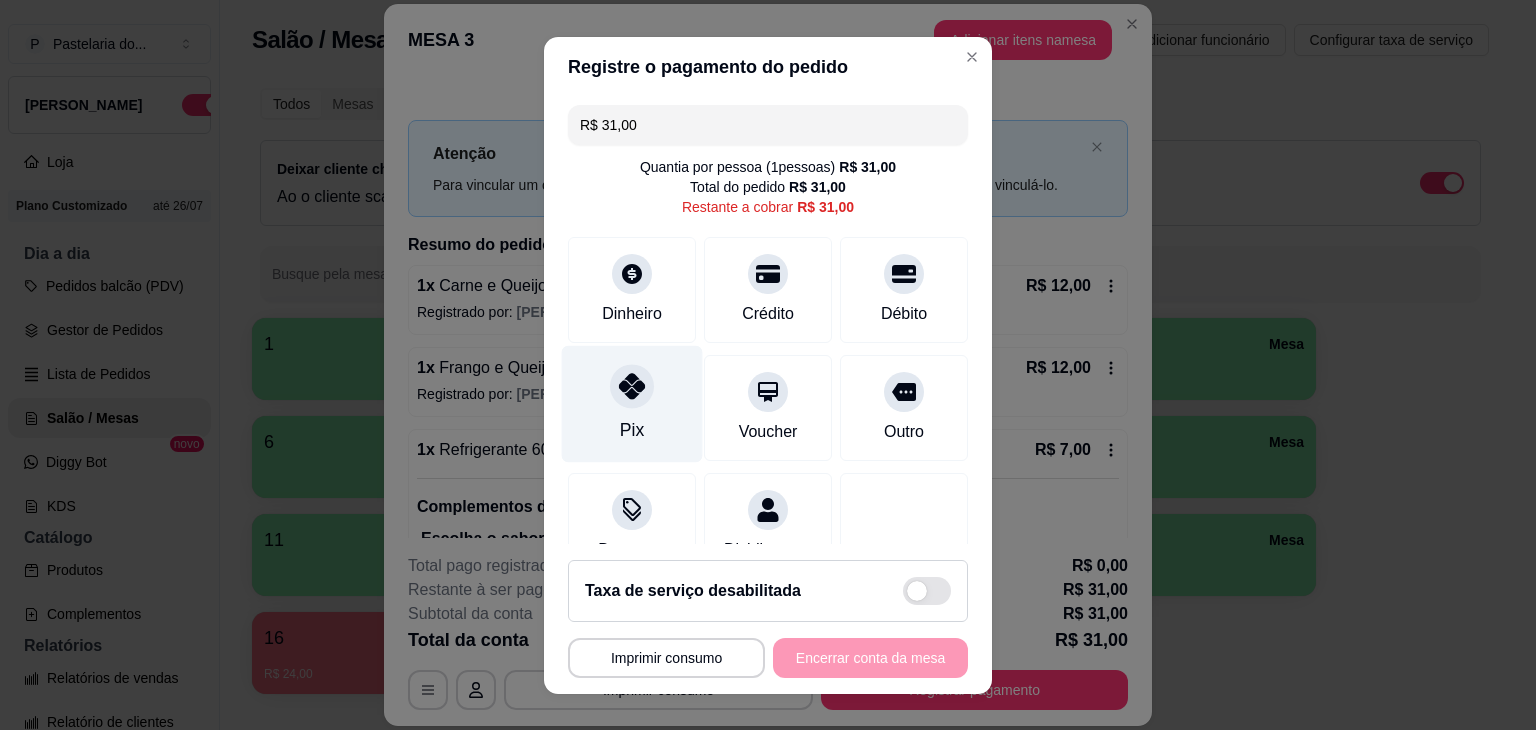 click at bounding box center [632, 386] 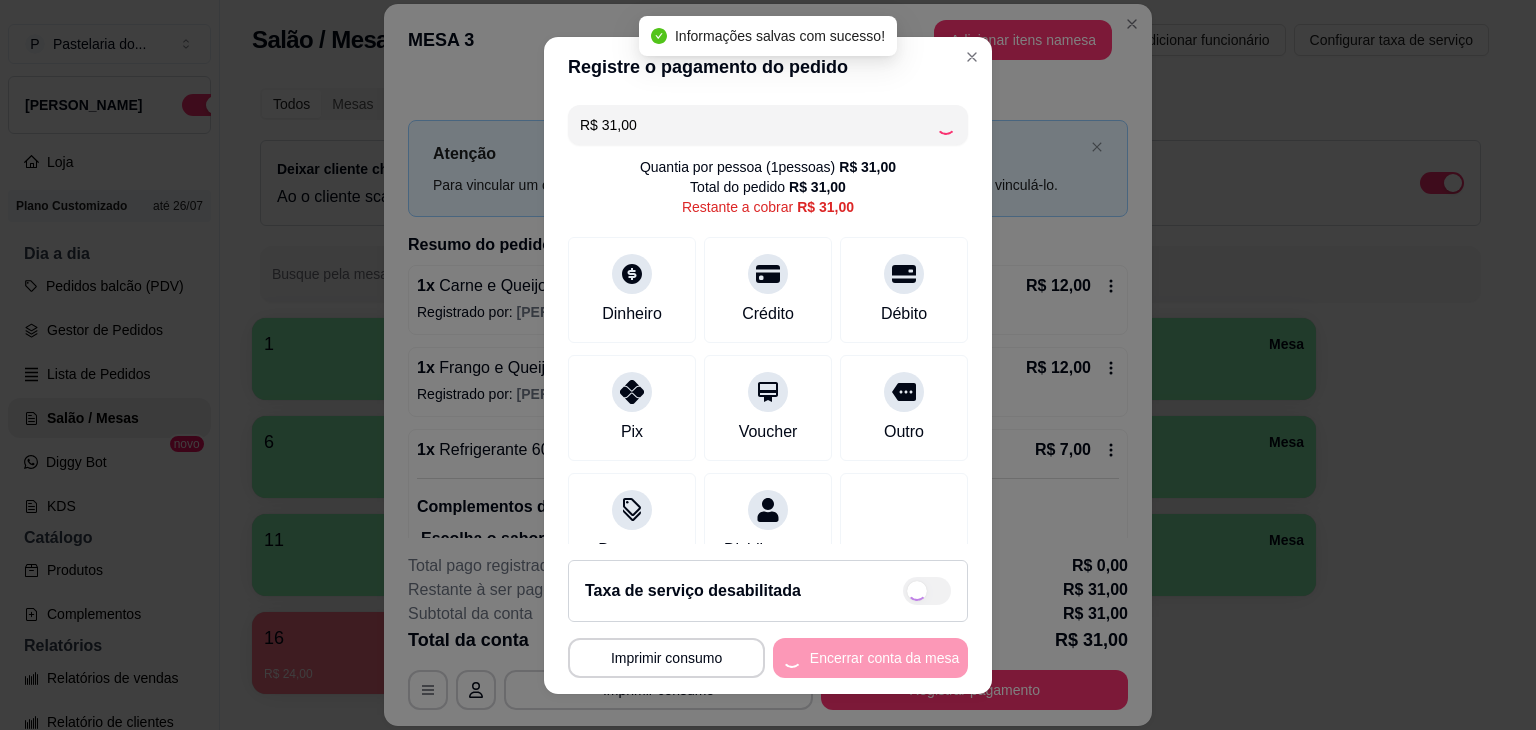 type on "R$ 0,00" 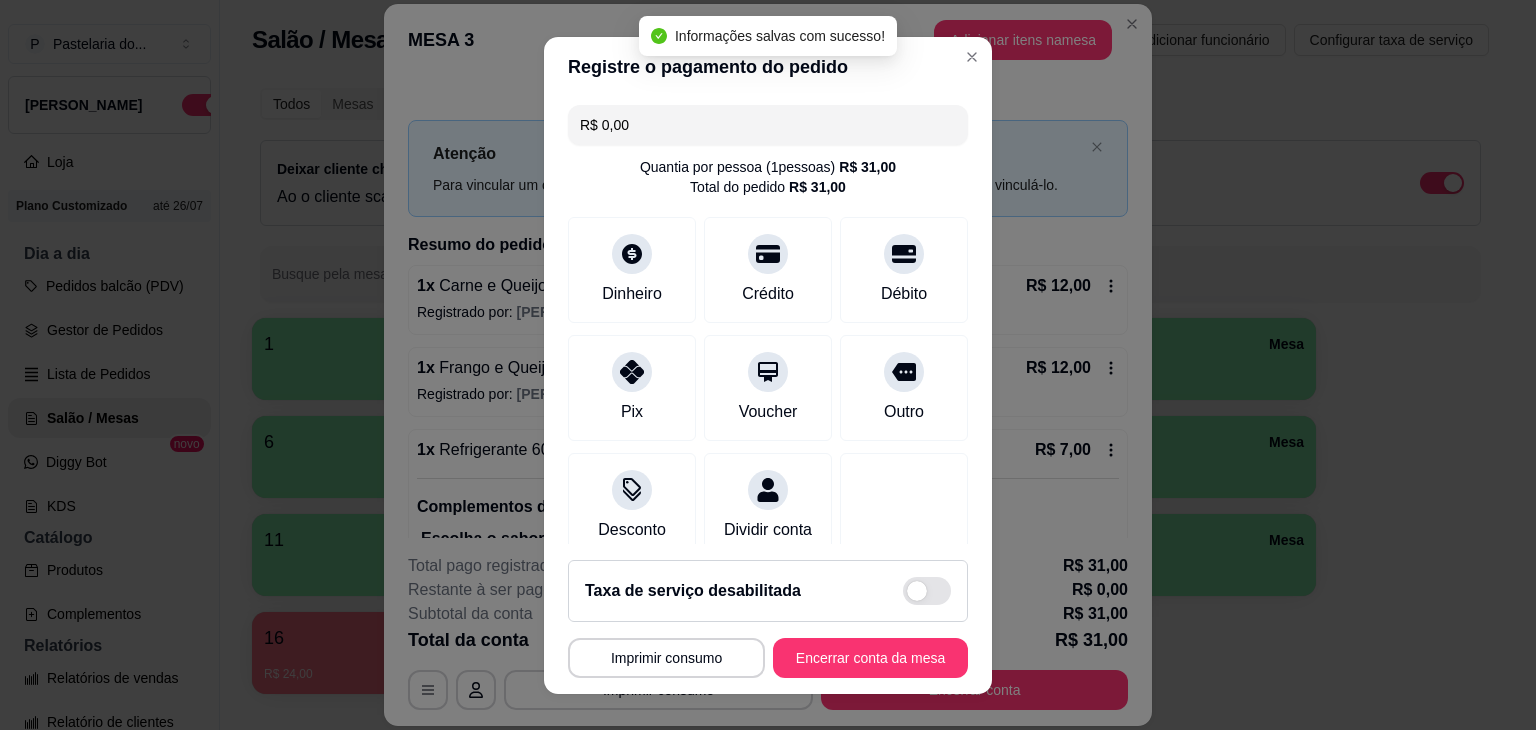 click on "**********" at bounding box center (768, 619) 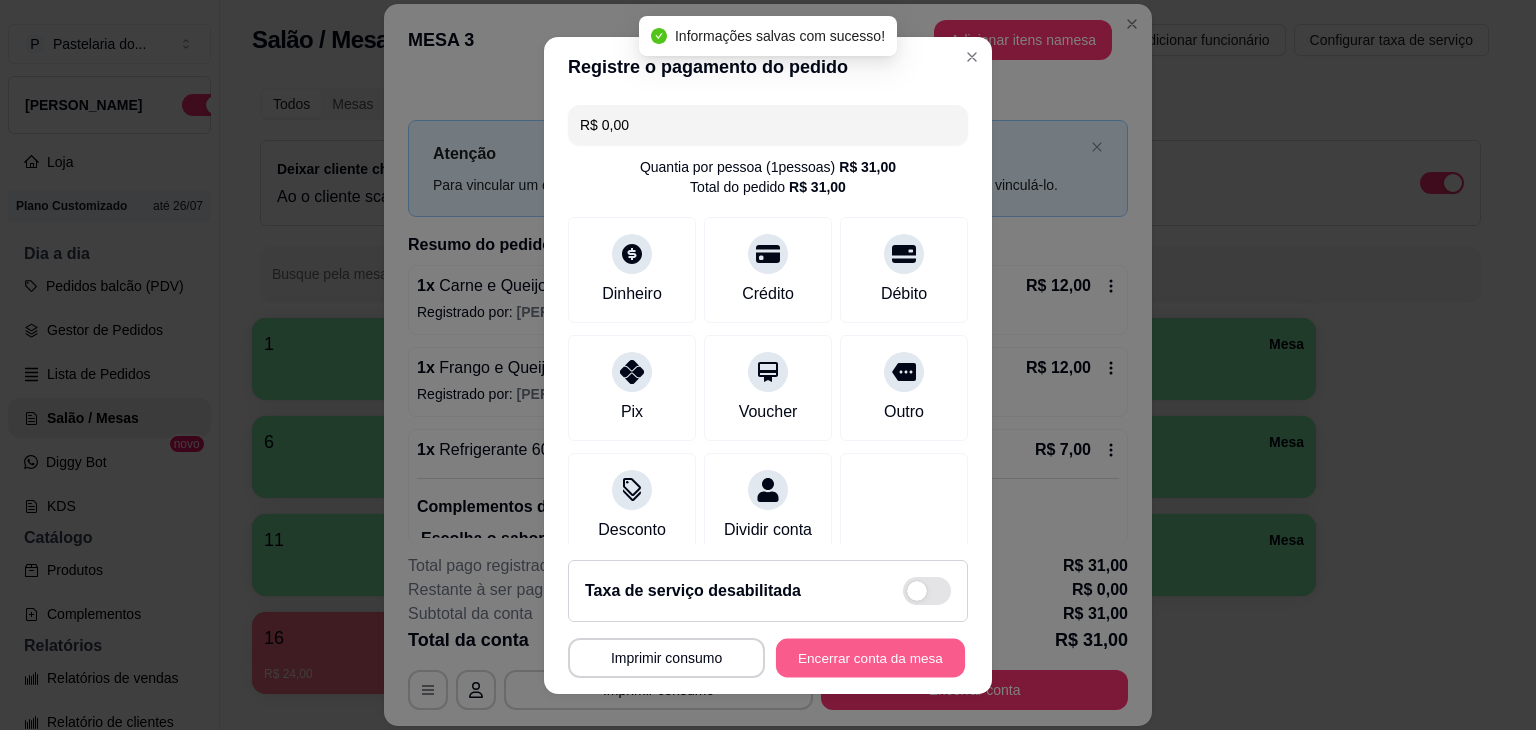 click on "Encerrar conta da mesa" at bounding box center (870, 657) 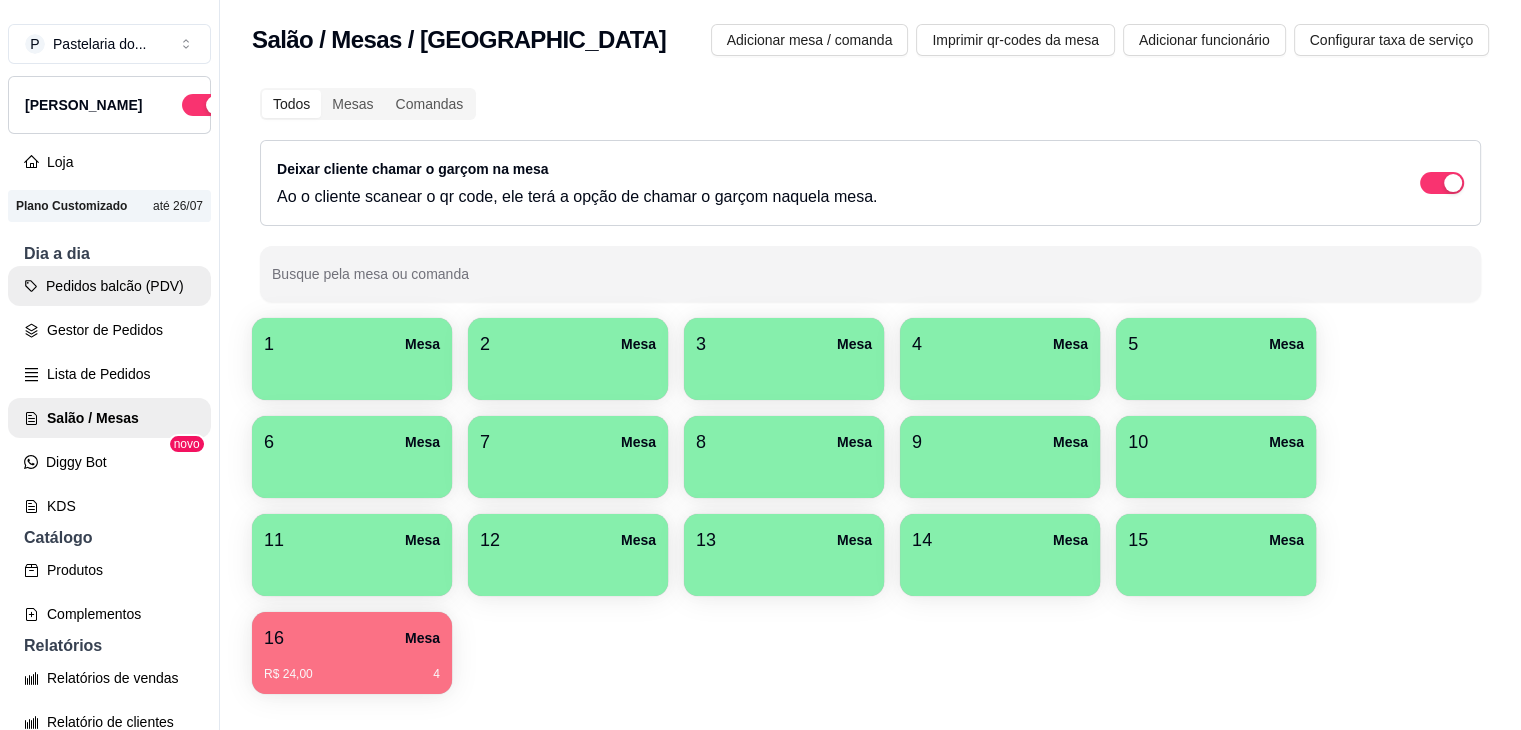 click on "Pedidos balcão (PDV)" at bounding box center (109, 286) 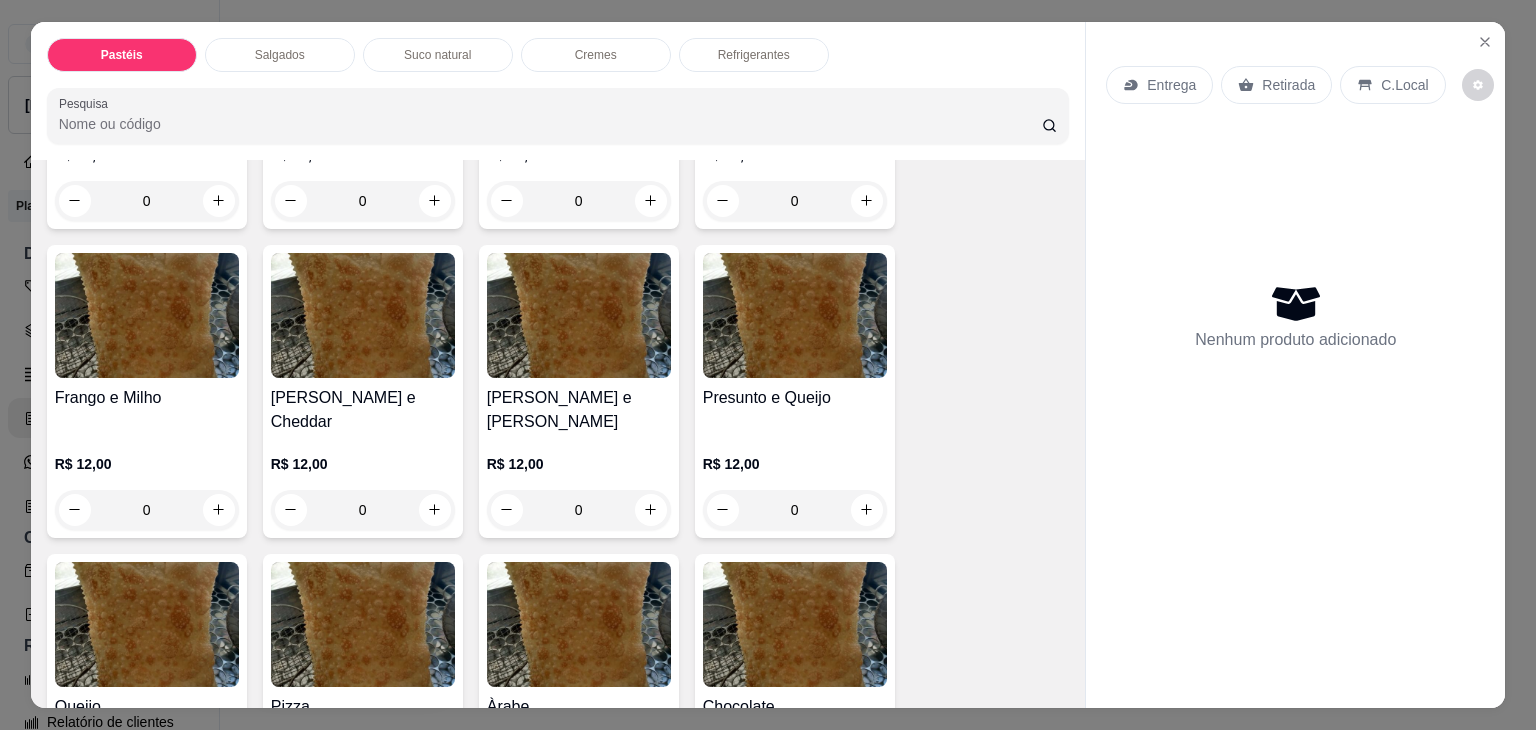 scroll, scrollTop: 700, scrollLeft: 0, axis: vertical 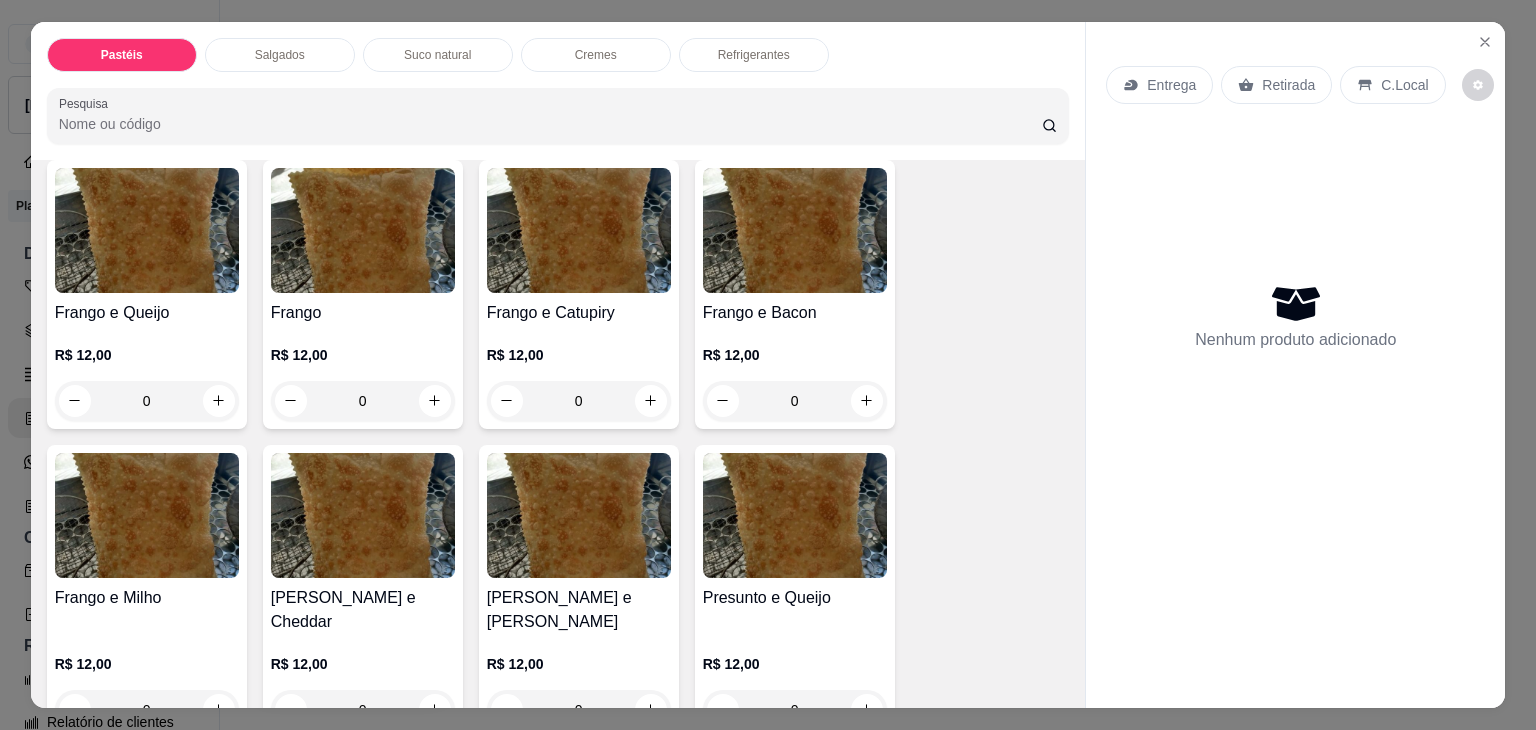 click on "Frango e Catupiry   R$ 12,00 0" at bounding box center [579, 294] 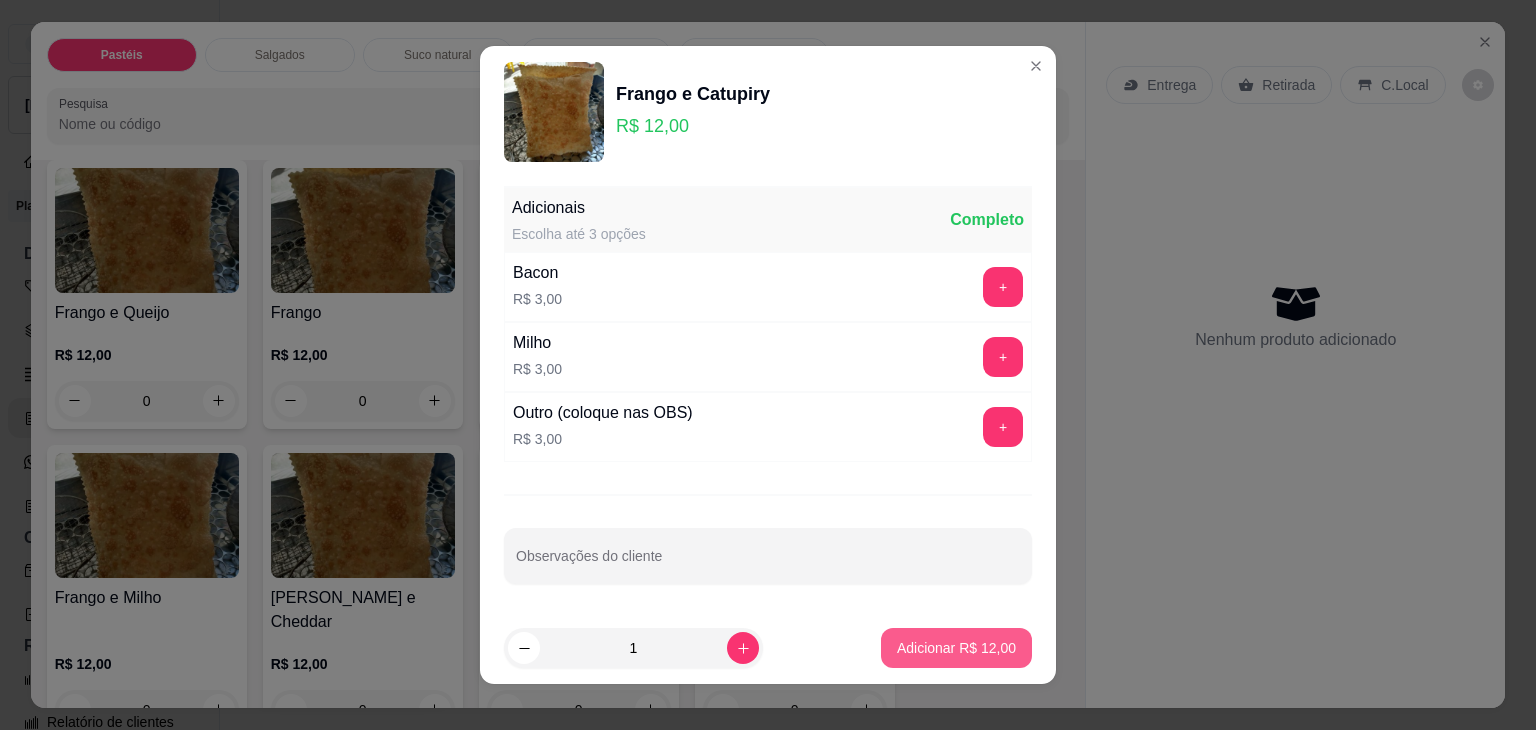 click on "Adicionar   R$ 12,00" at bounding box center [956, 648] 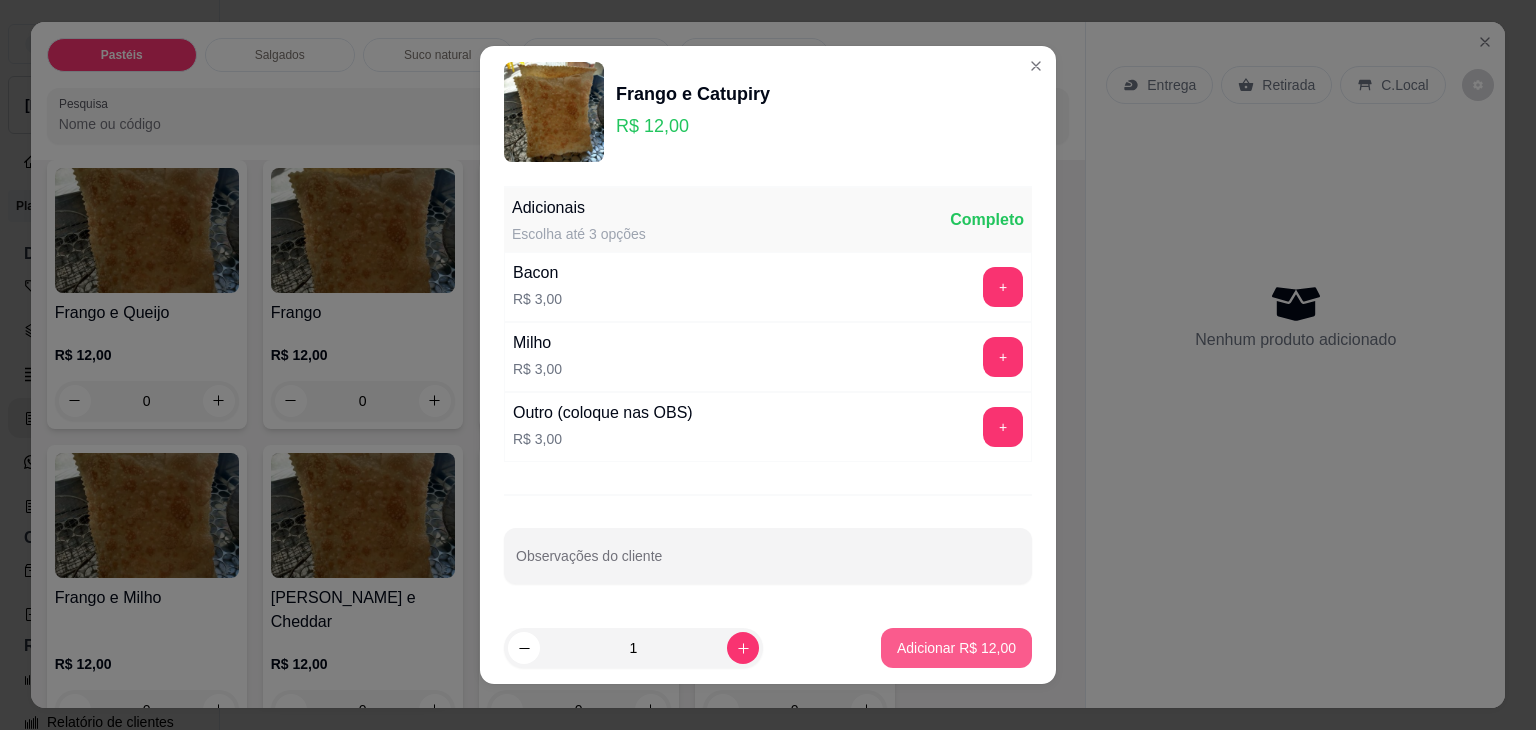 type on "1" 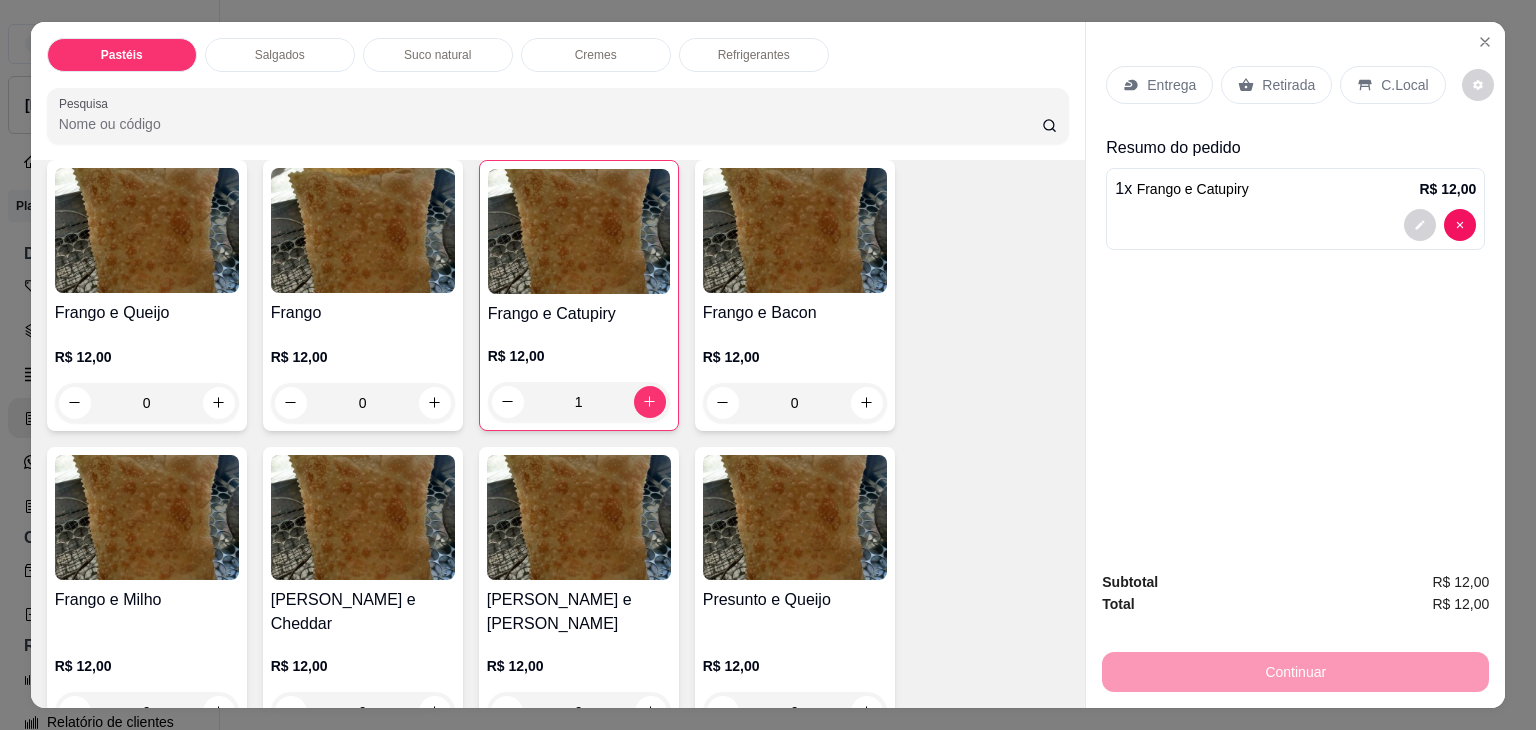click on "Retirada" at bounding box center [1288, 85] 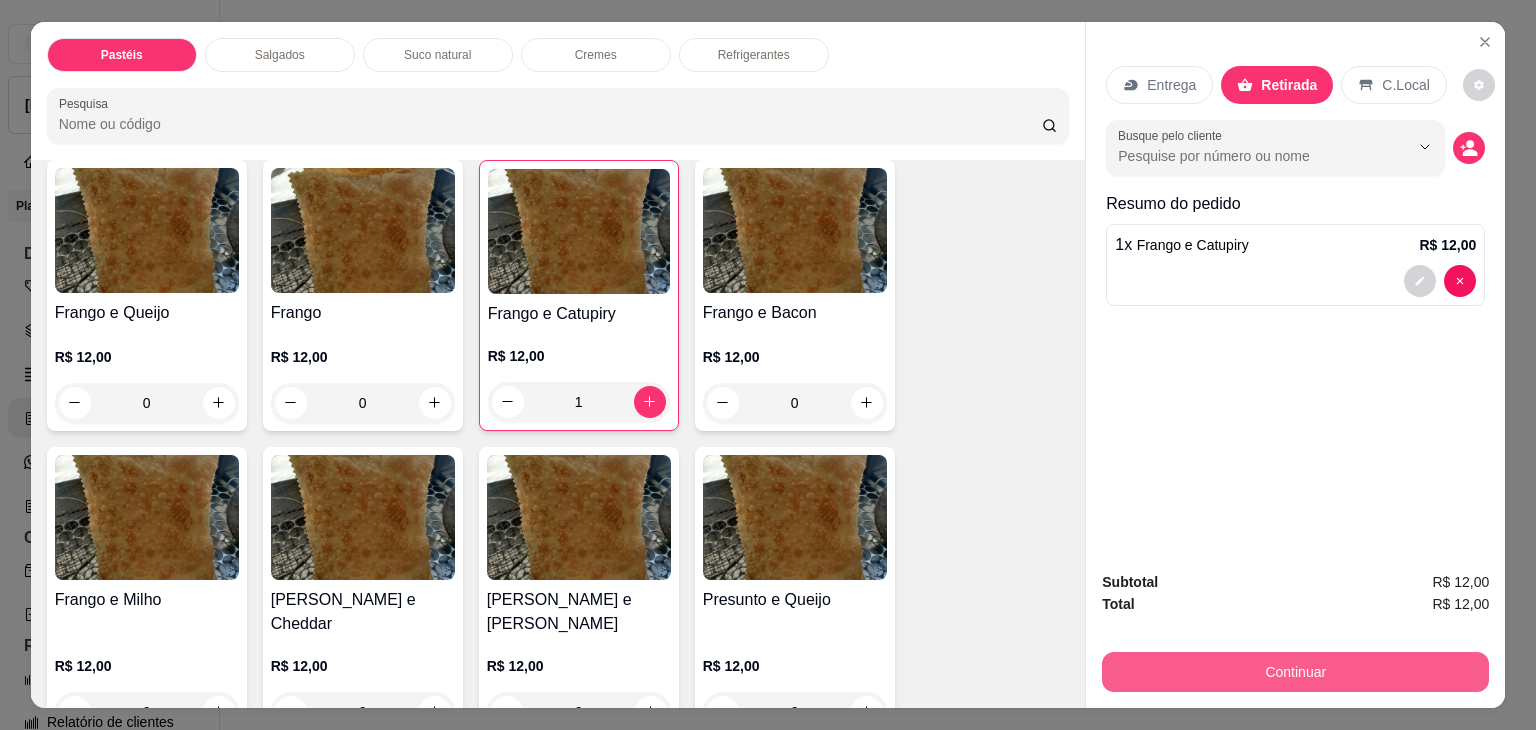 click on "Continuar" at bounding box center [1295, 672] 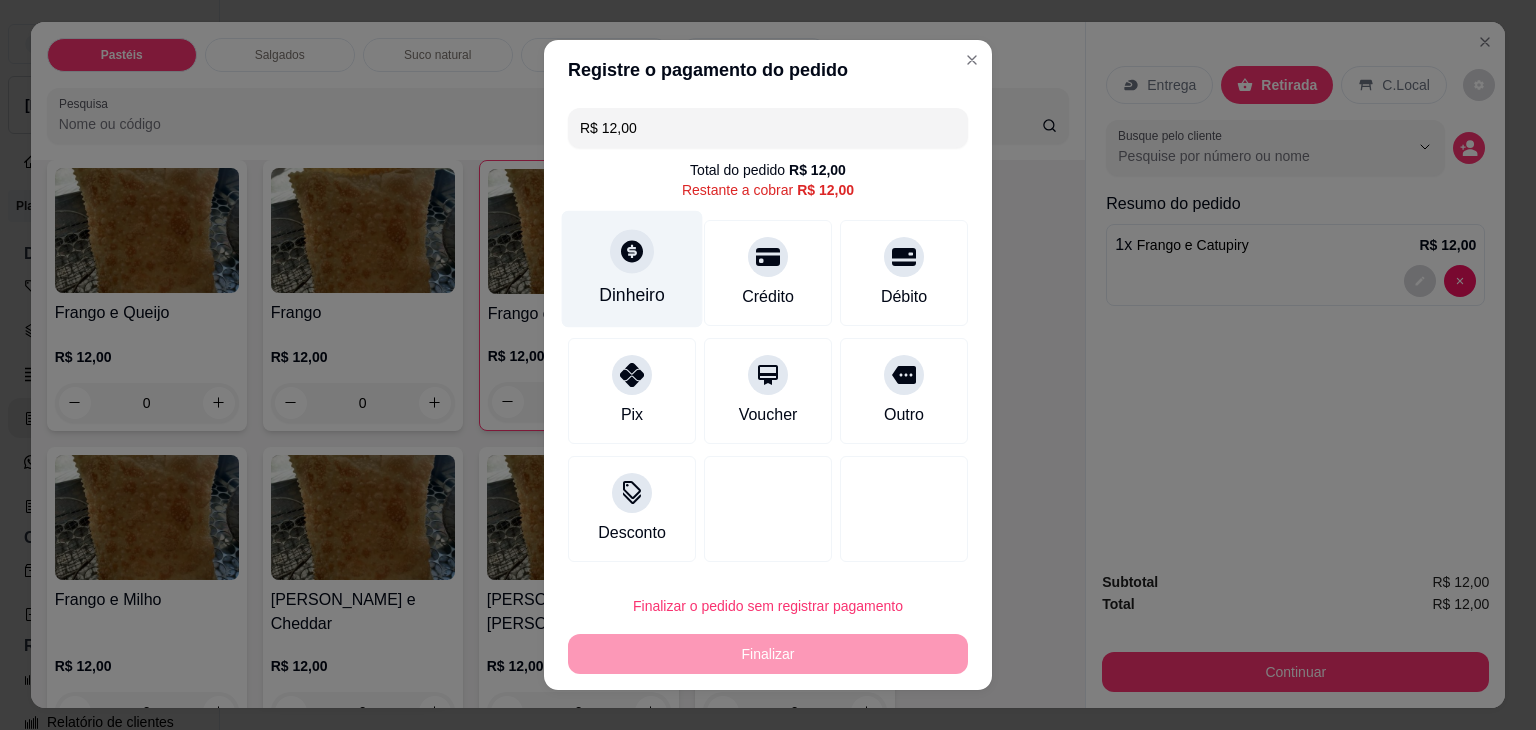click on "Dinheiro" at bounding box center [632, 295] 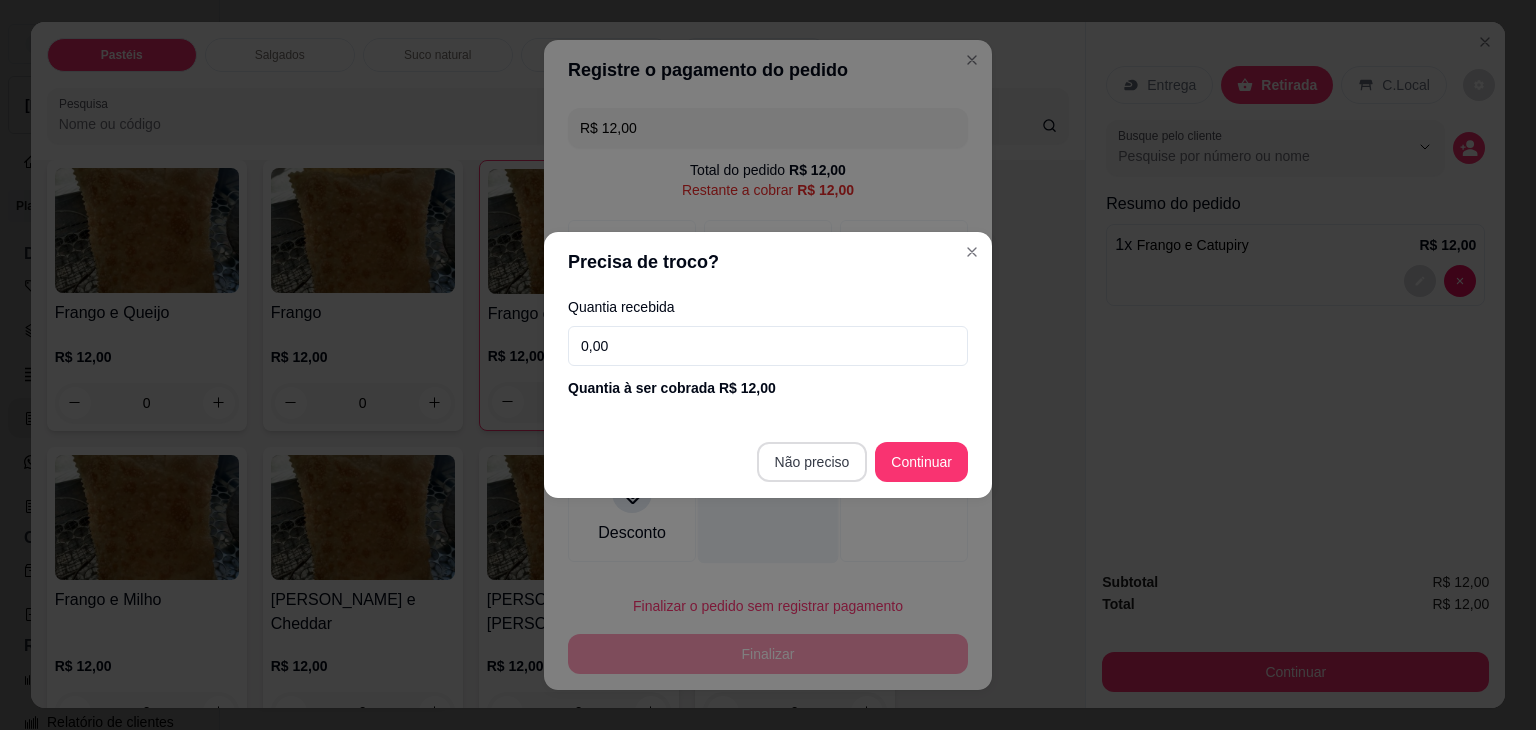 type on "R$ 0,00" 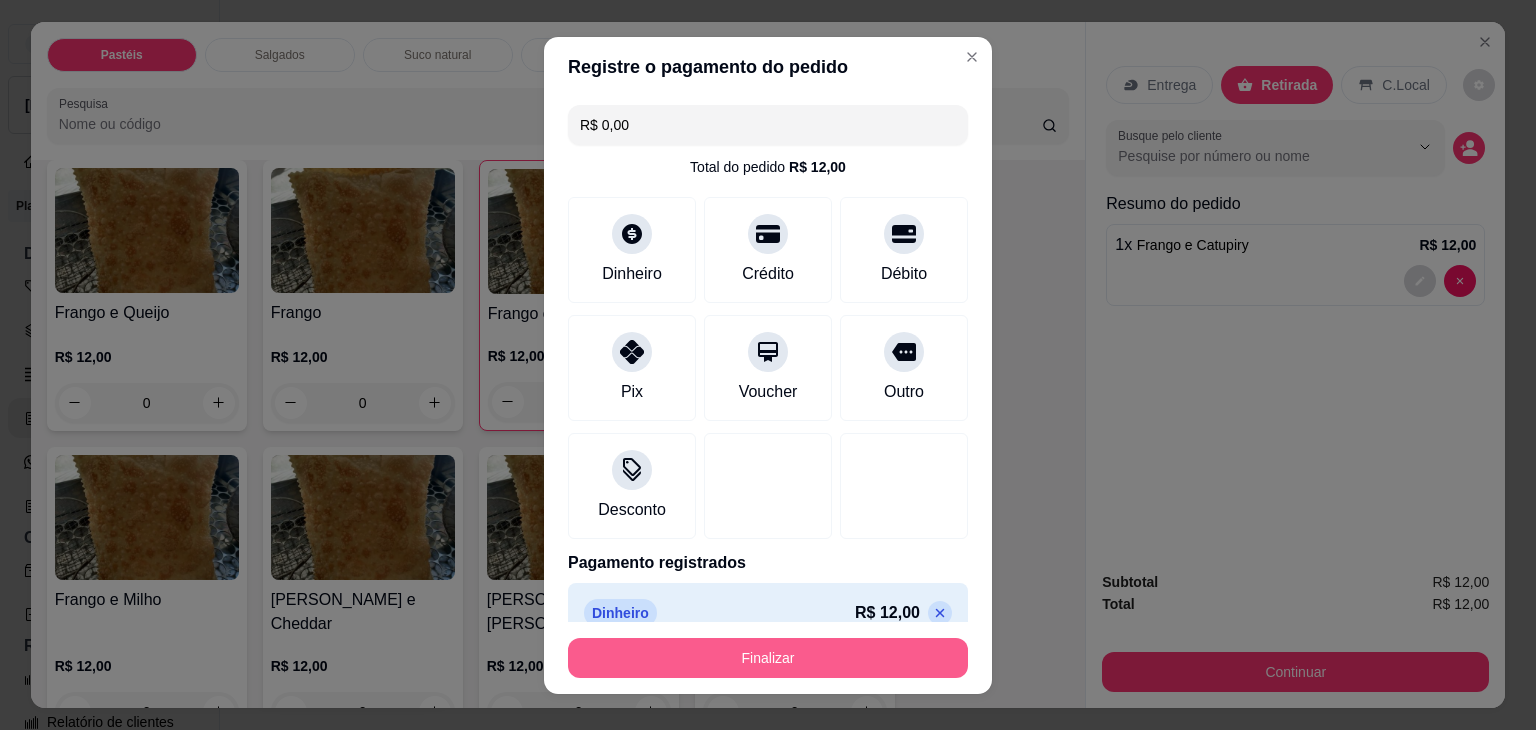 click on "Finalizar" at bounding box center [768, 658] 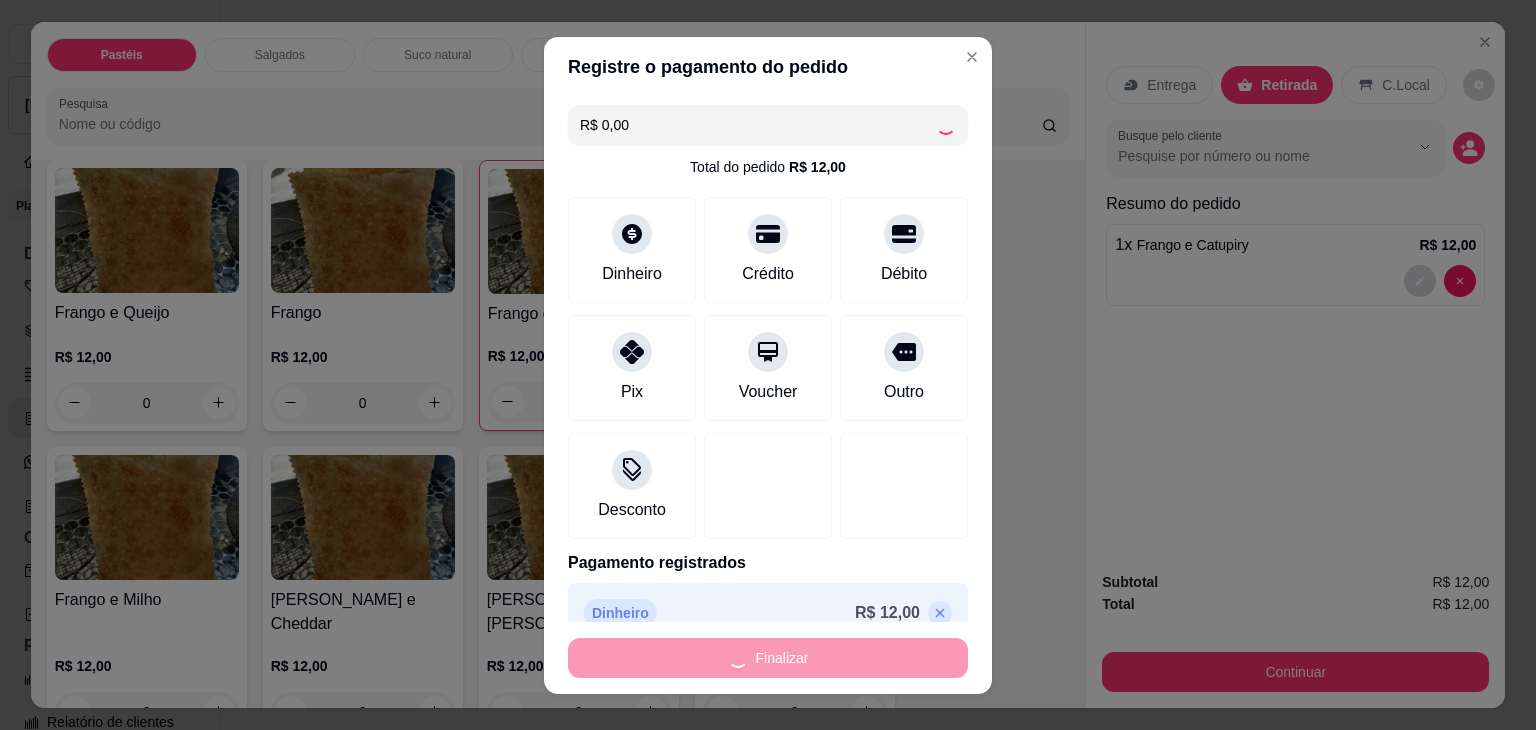 type on "0" 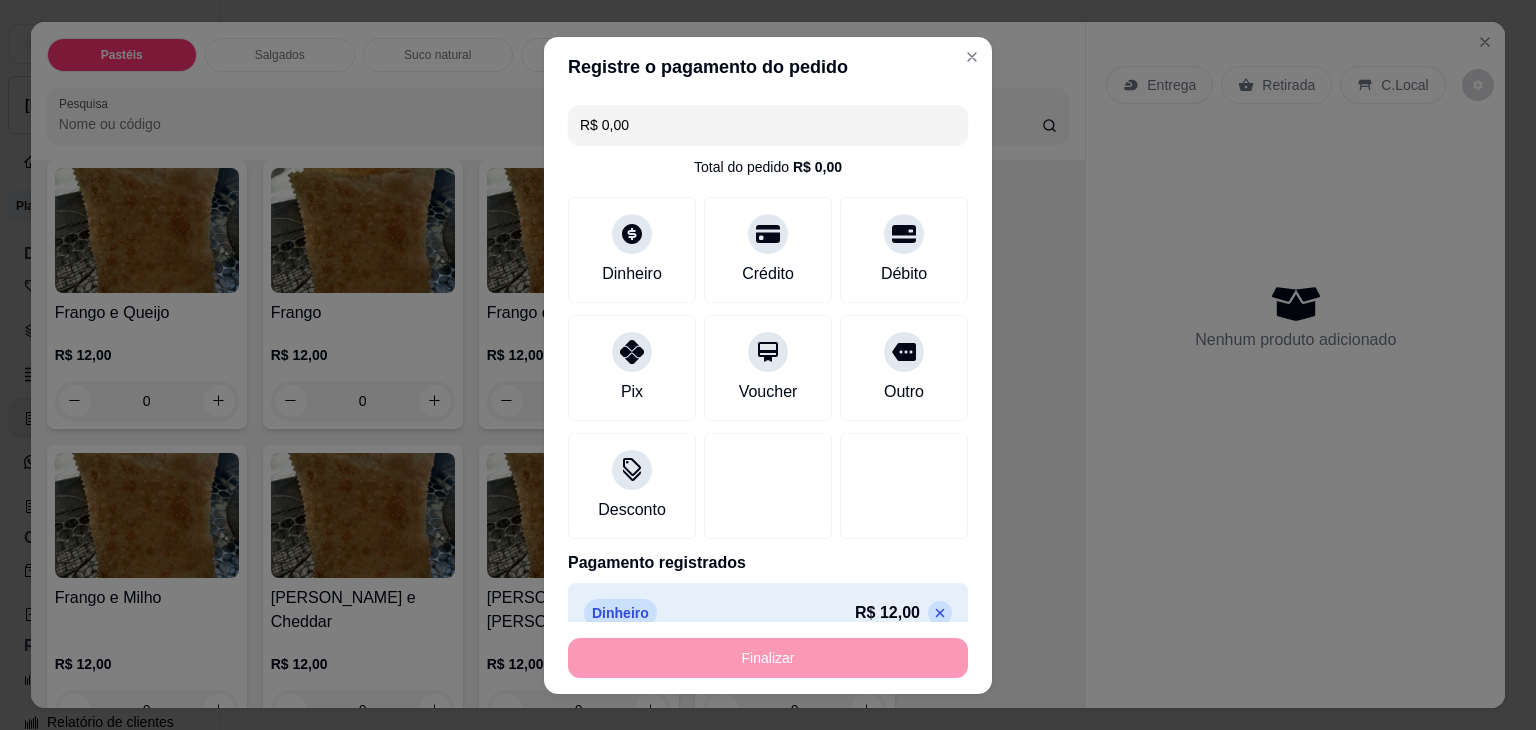 type on "-R$ 12,00" 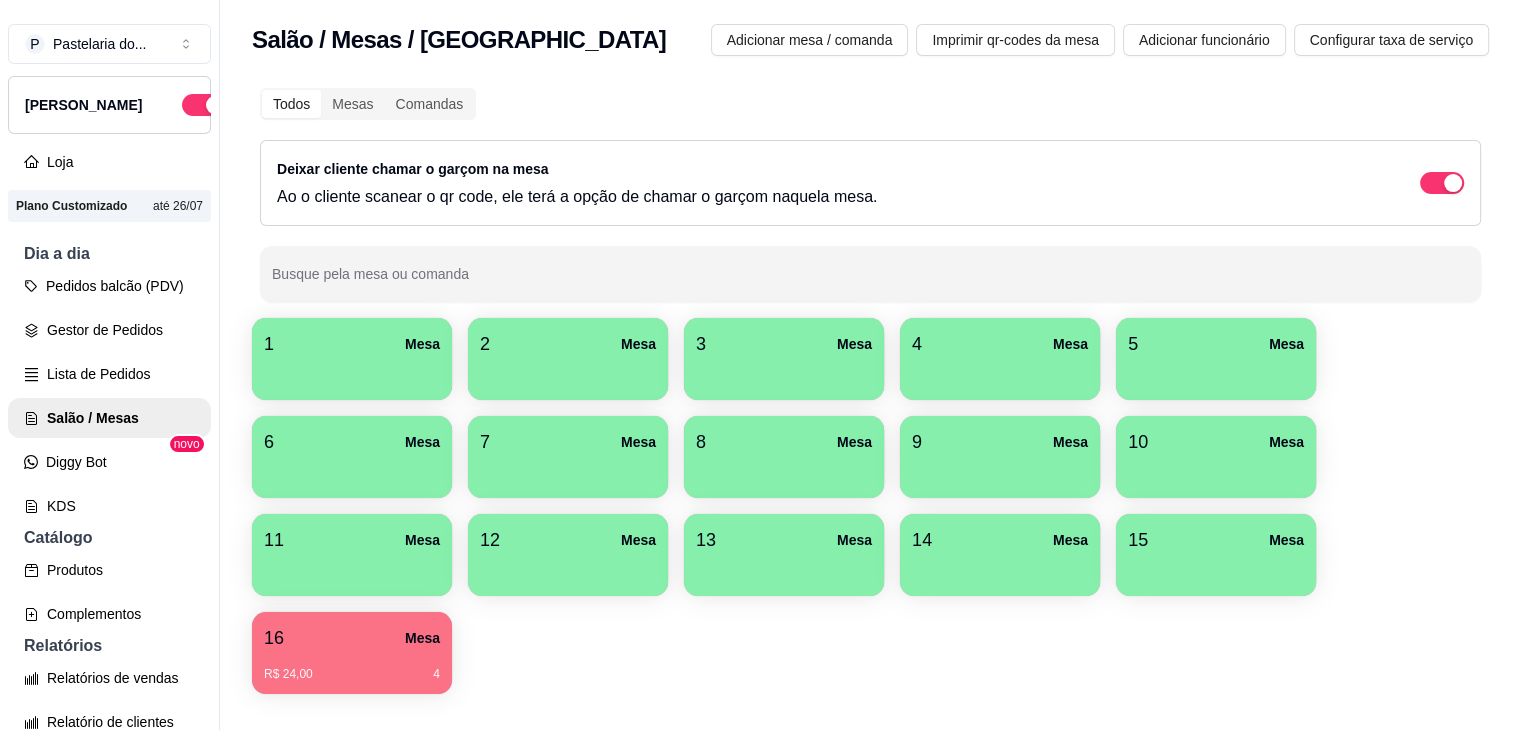 click on "7 Mesa" at bounding box center [568, 442] 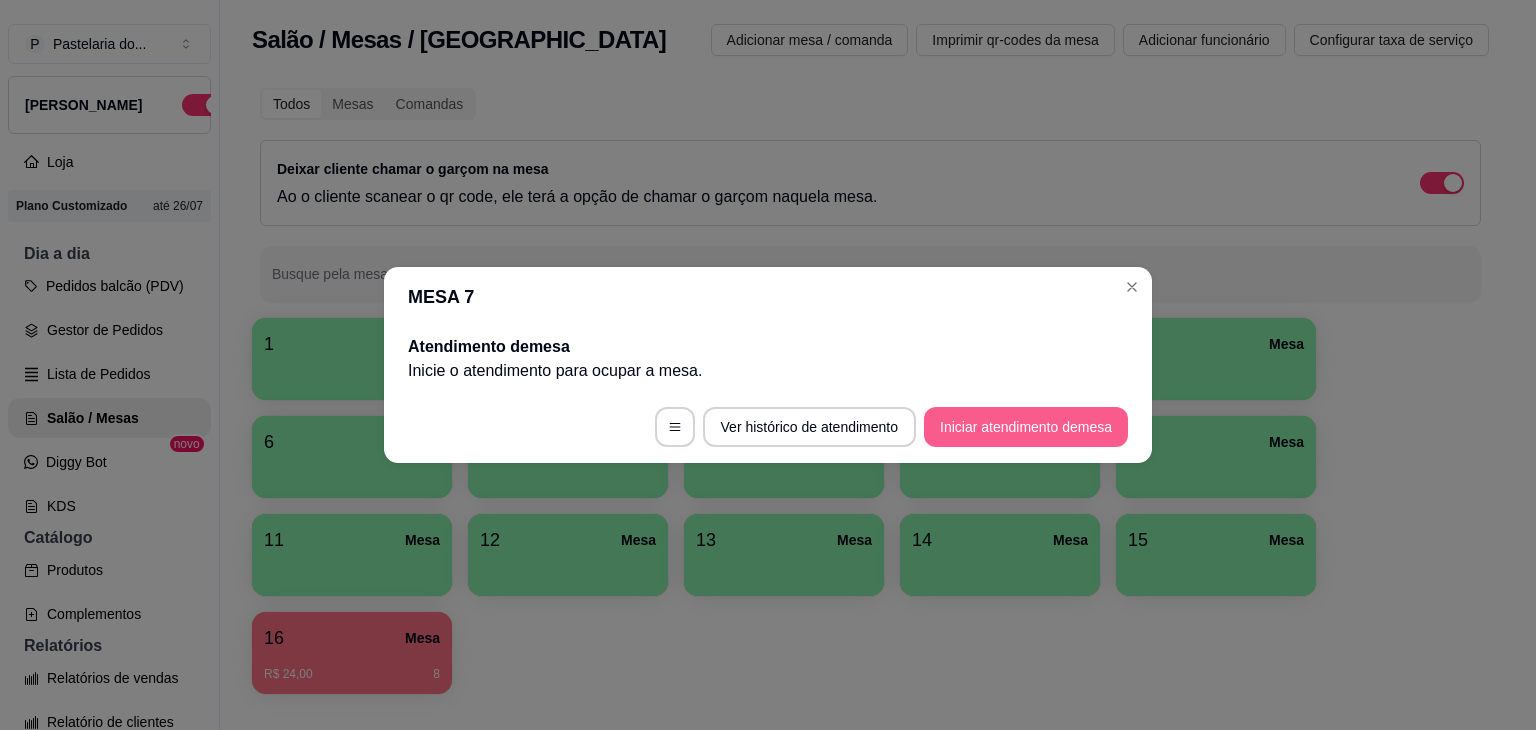click on "Iniciar atendimento de  mesa" at bounding box center [1026, 427] 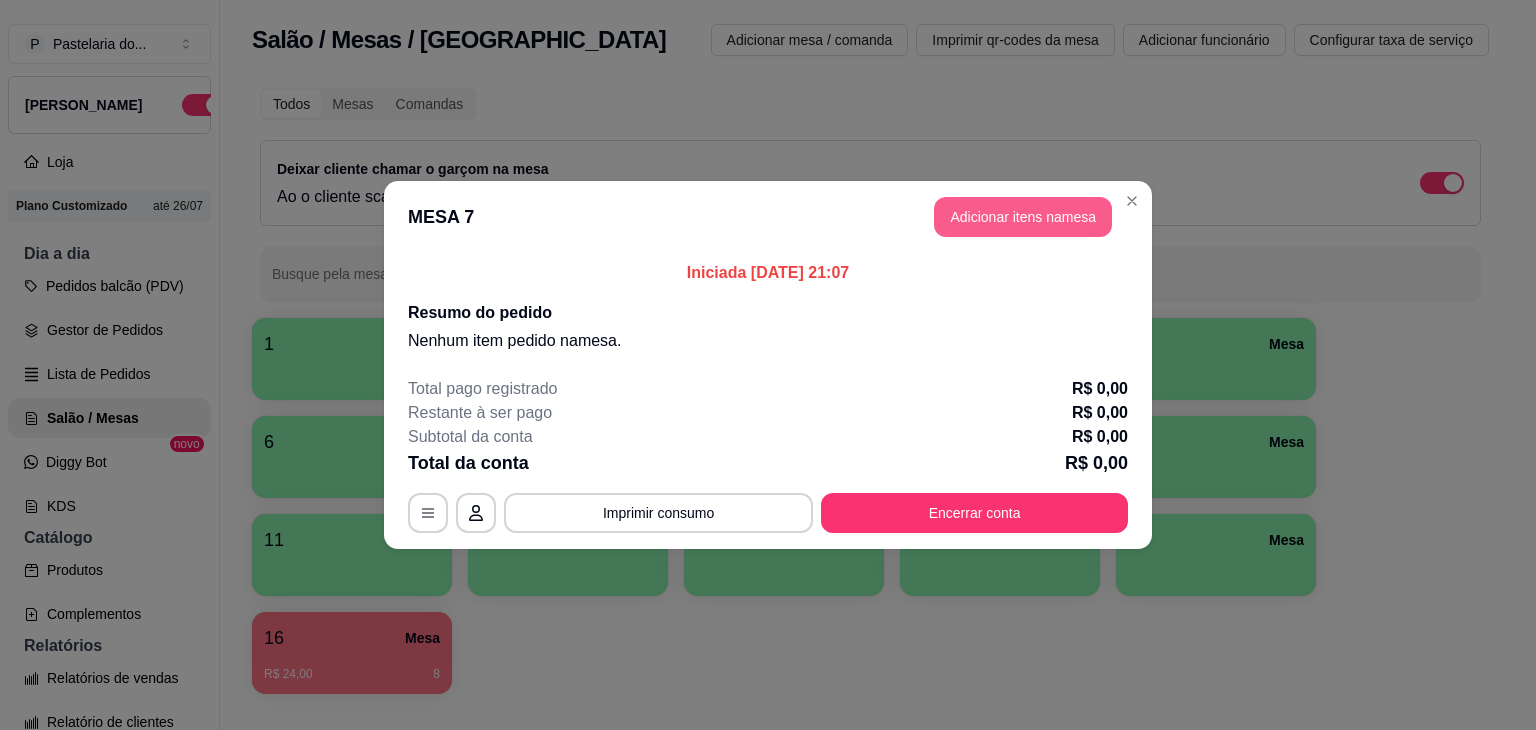 click on "Adicionar itens na  mesa" at bounding box center [1023, 217] 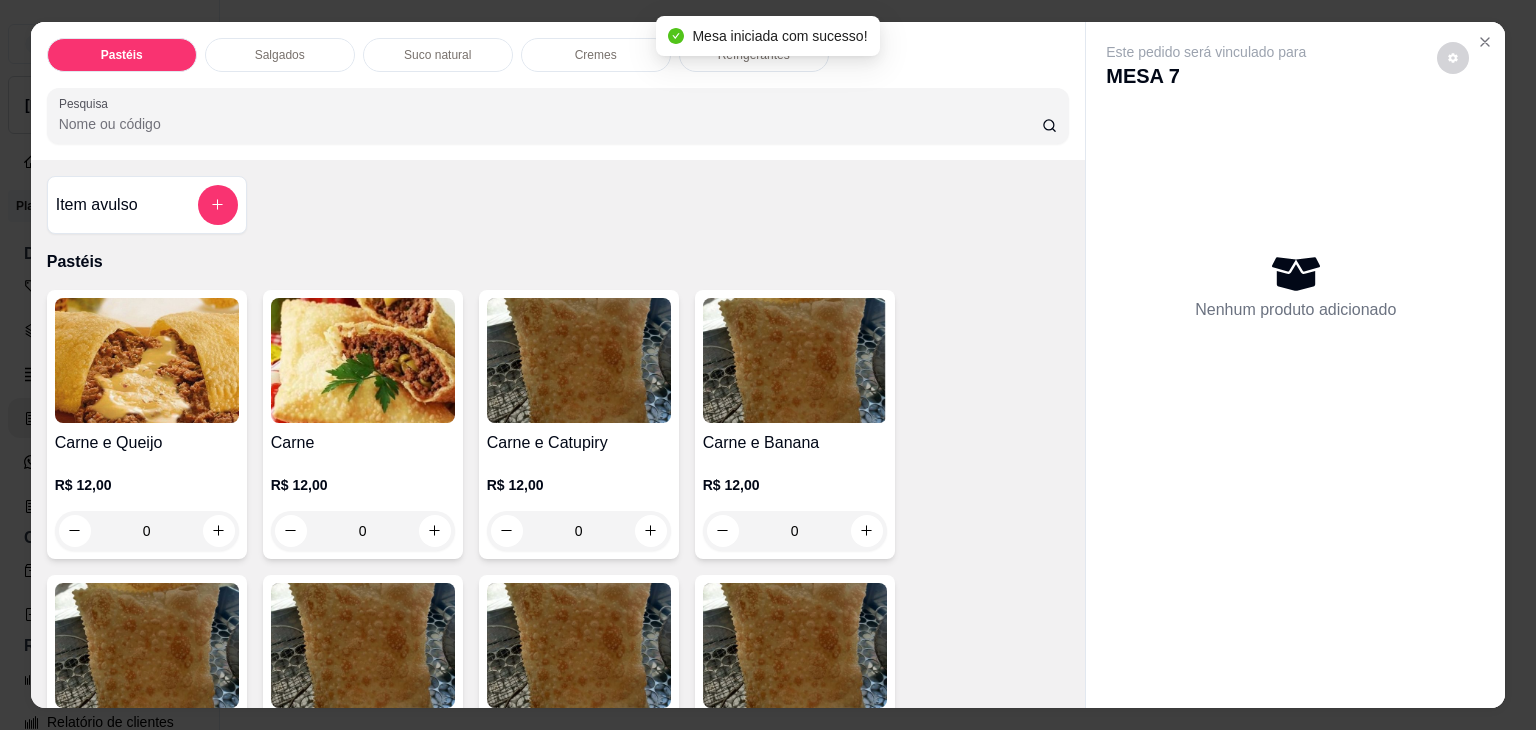 click on "Salgados" at bounding box center [280, 55] 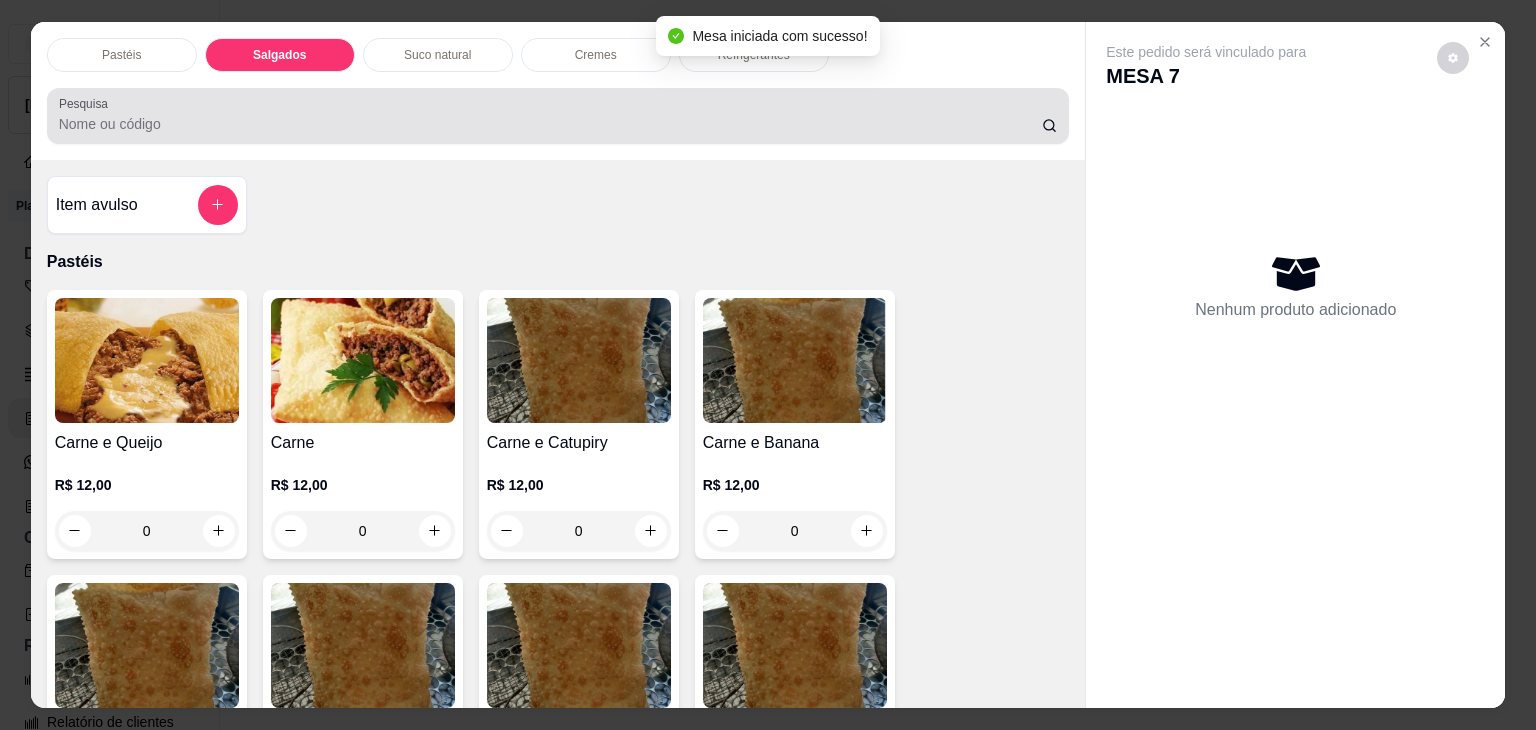 scroll, scrollTop: 2124, scrollLeft: 0, axis: vertical 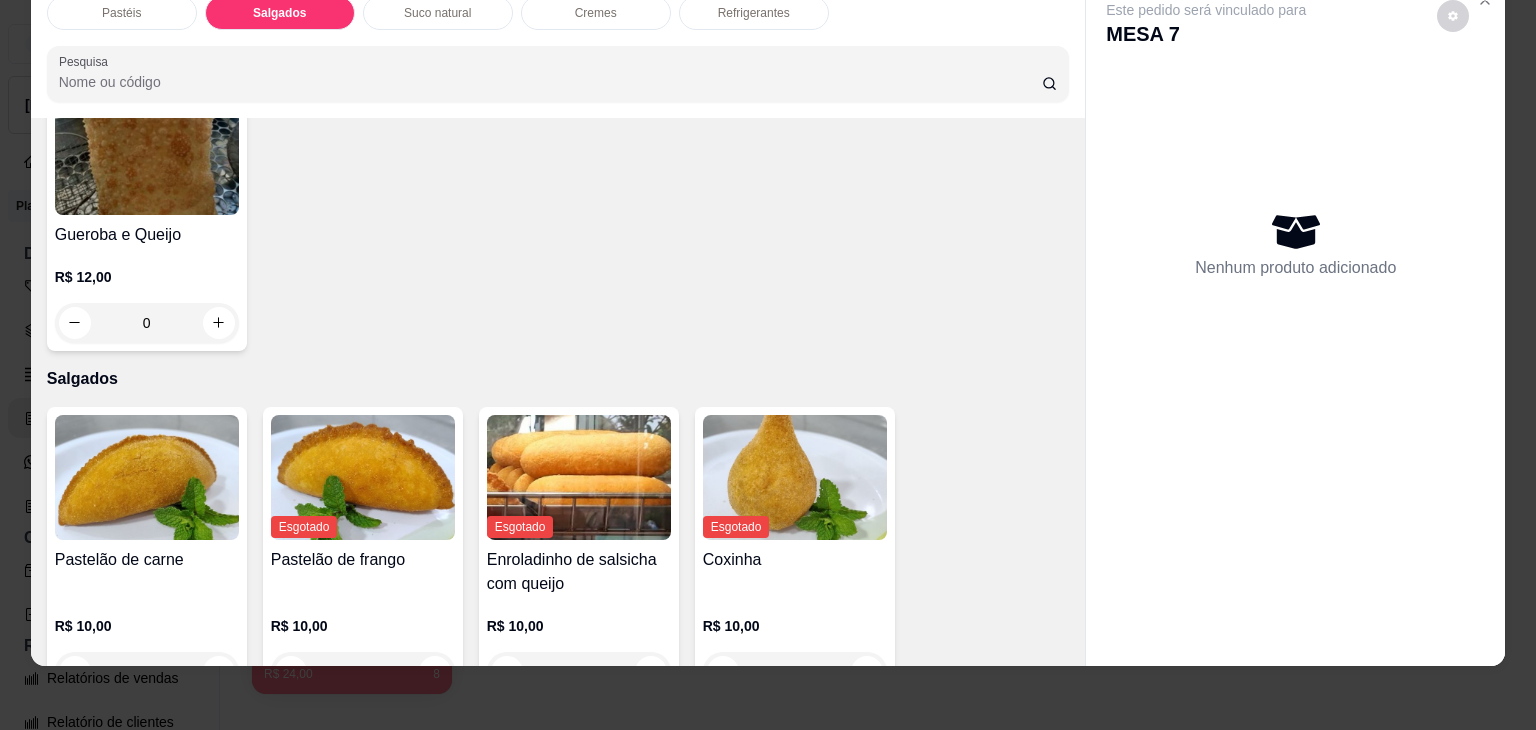 click at bounding box center [147, 477] 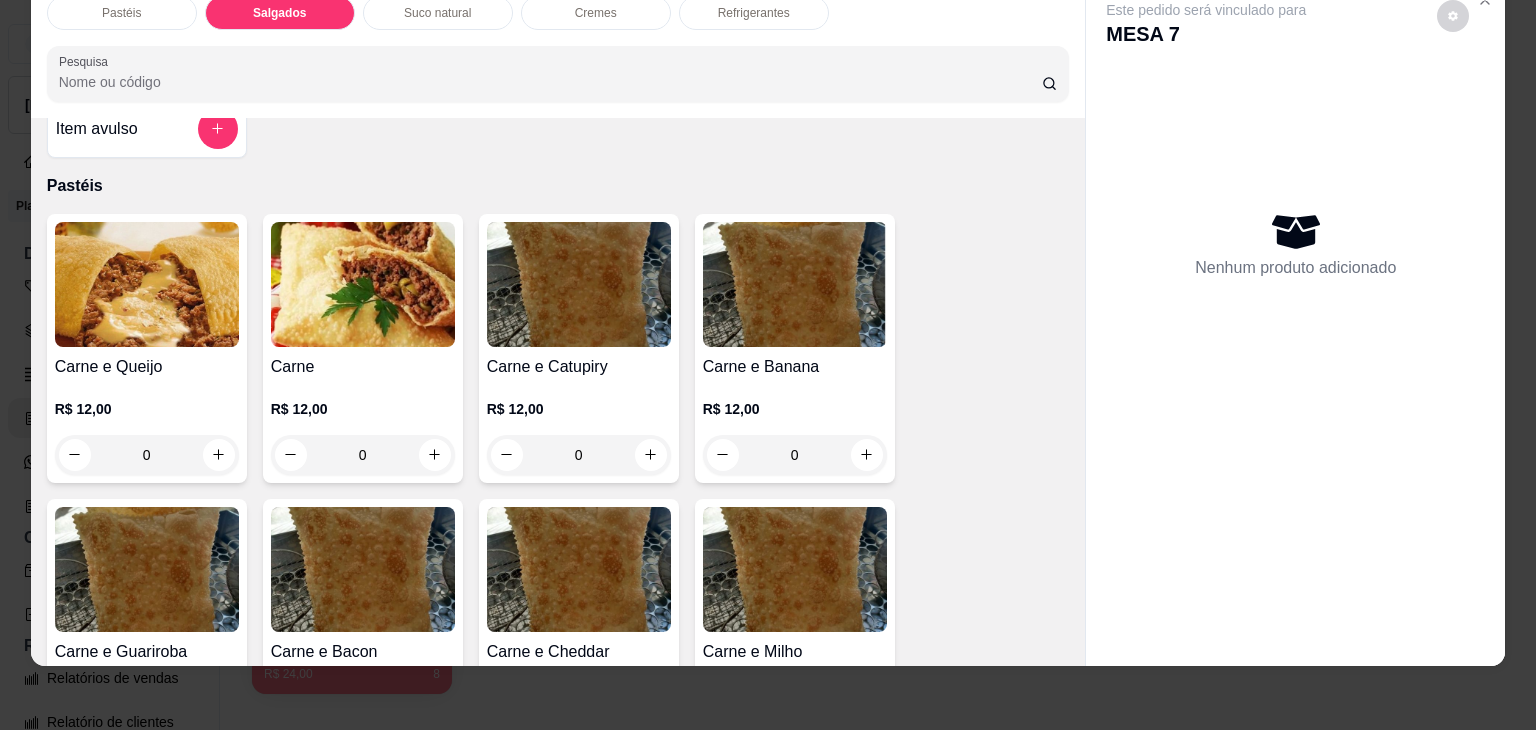 scroll, scrollTop: 0, scrollLeft: 0, axis: both 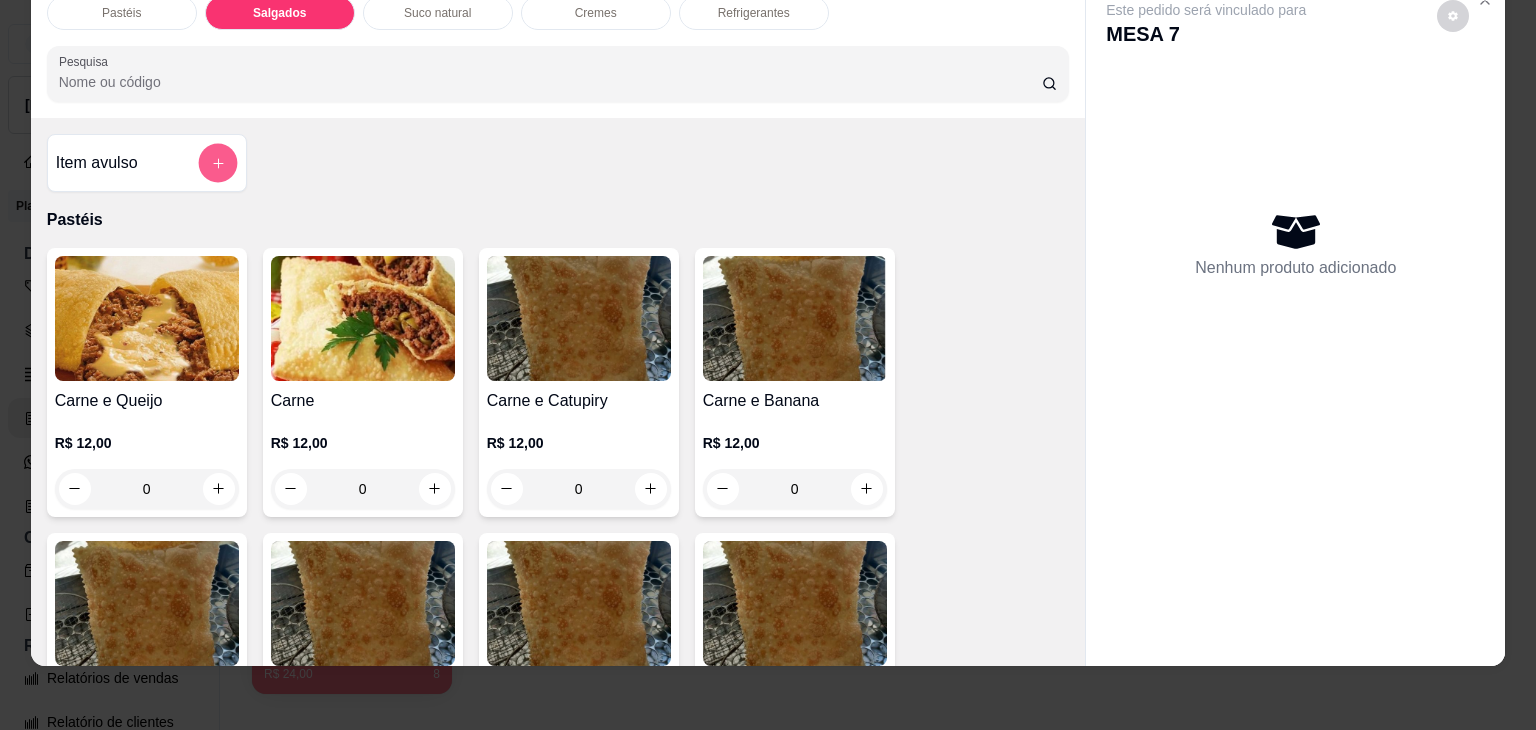 click at bounding box center [217, 163] 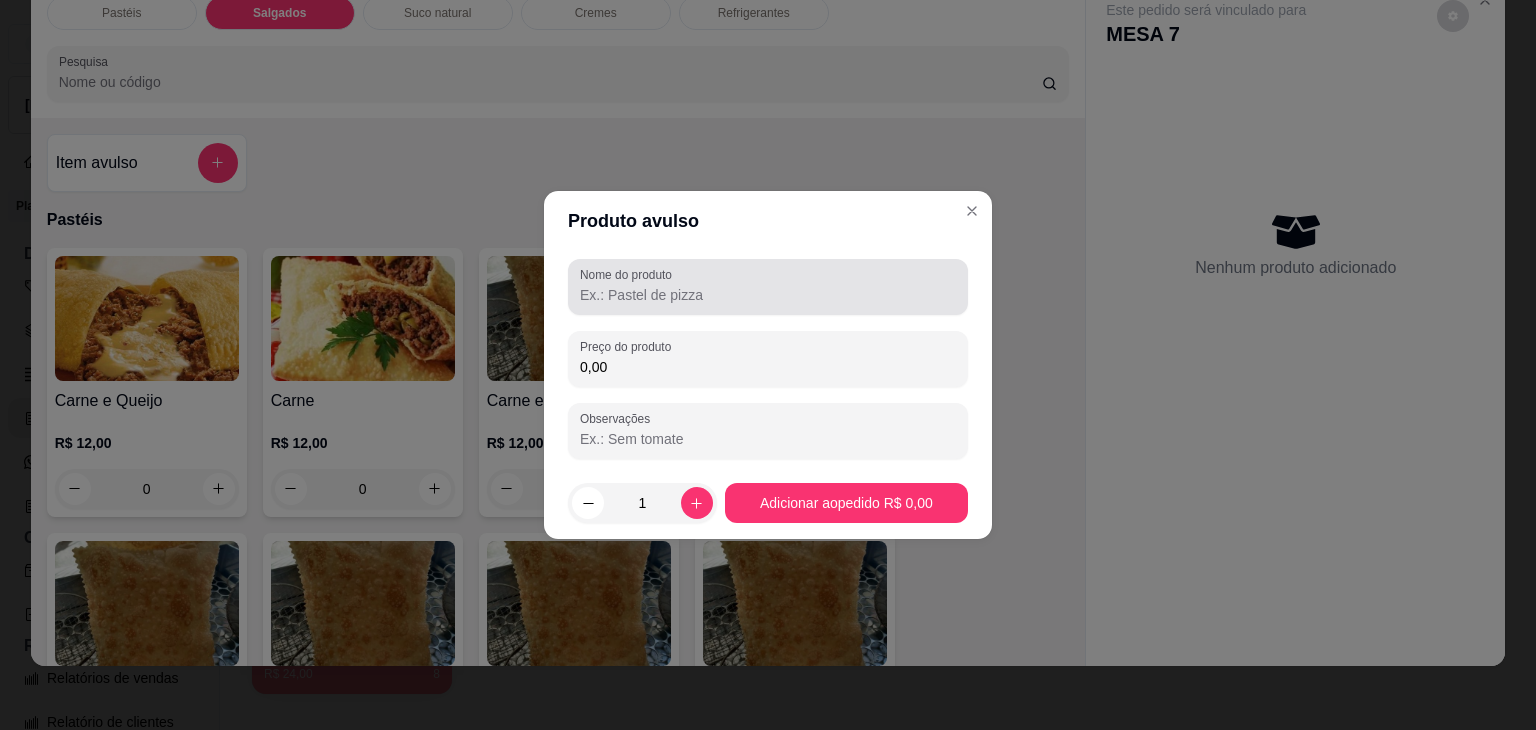 click on "Nome do produto" at bounding box center [629, 274] 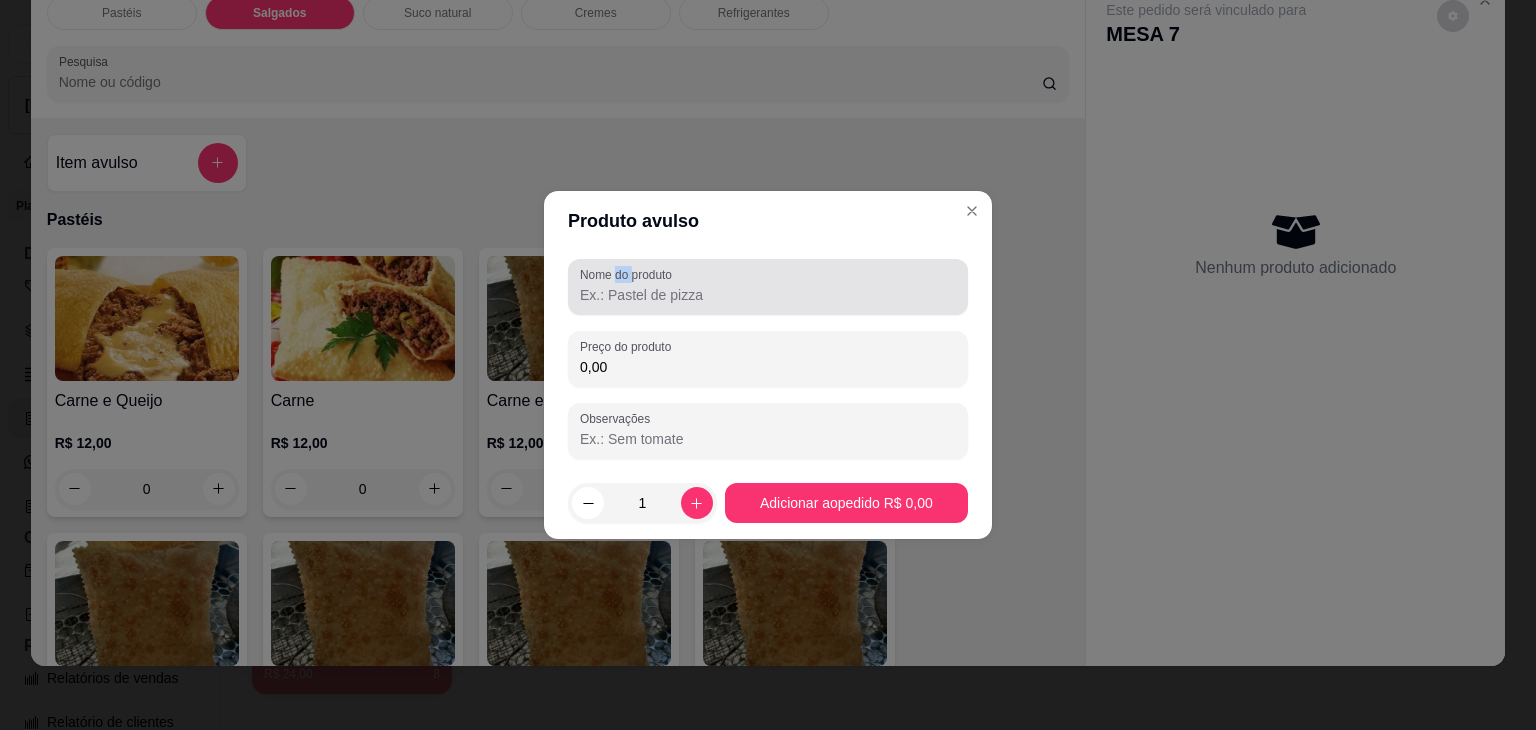 click on "Nome do produto" at bounding box center [629, 274] 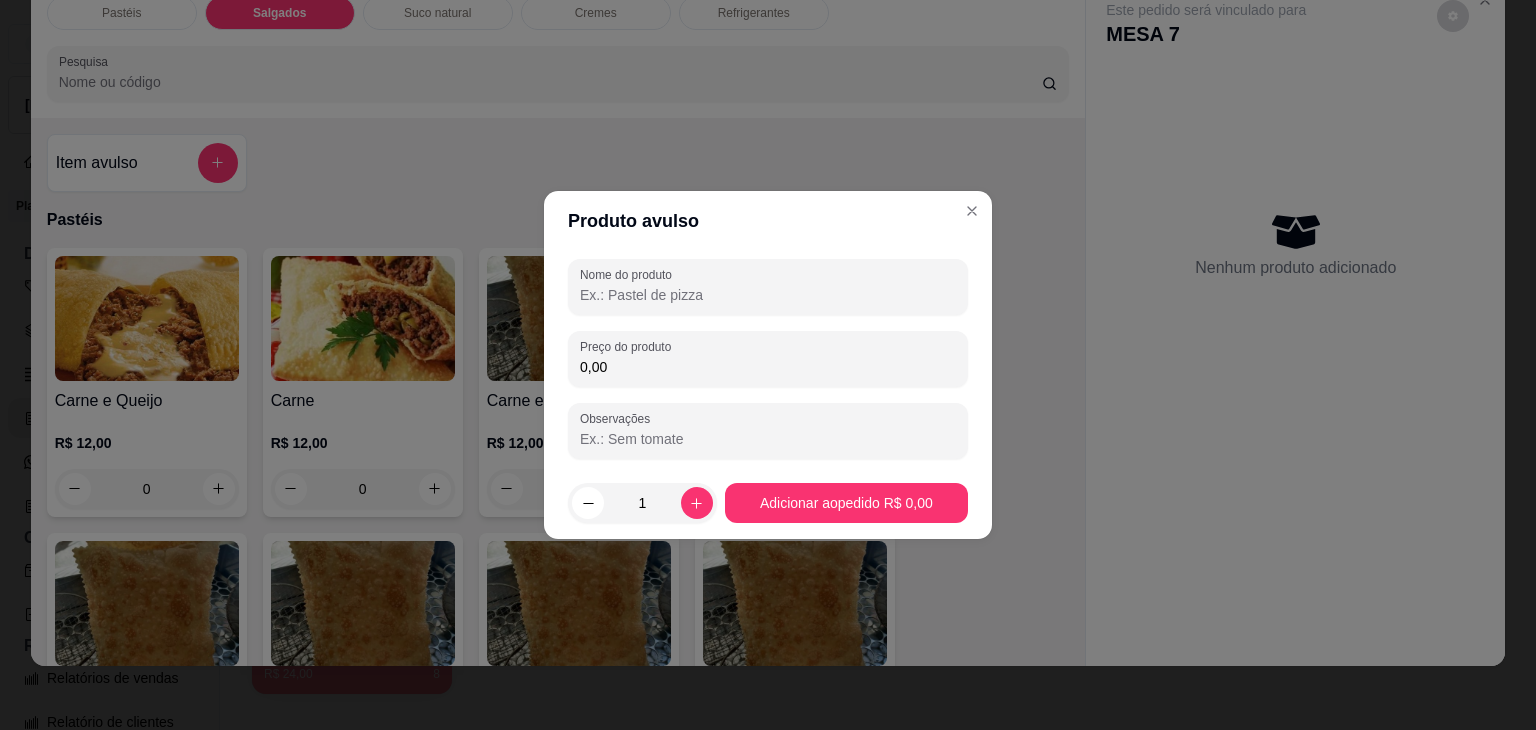 click on "Nome do produto Preço do produto 0,00 Observações" at bounding box center [768, 359] 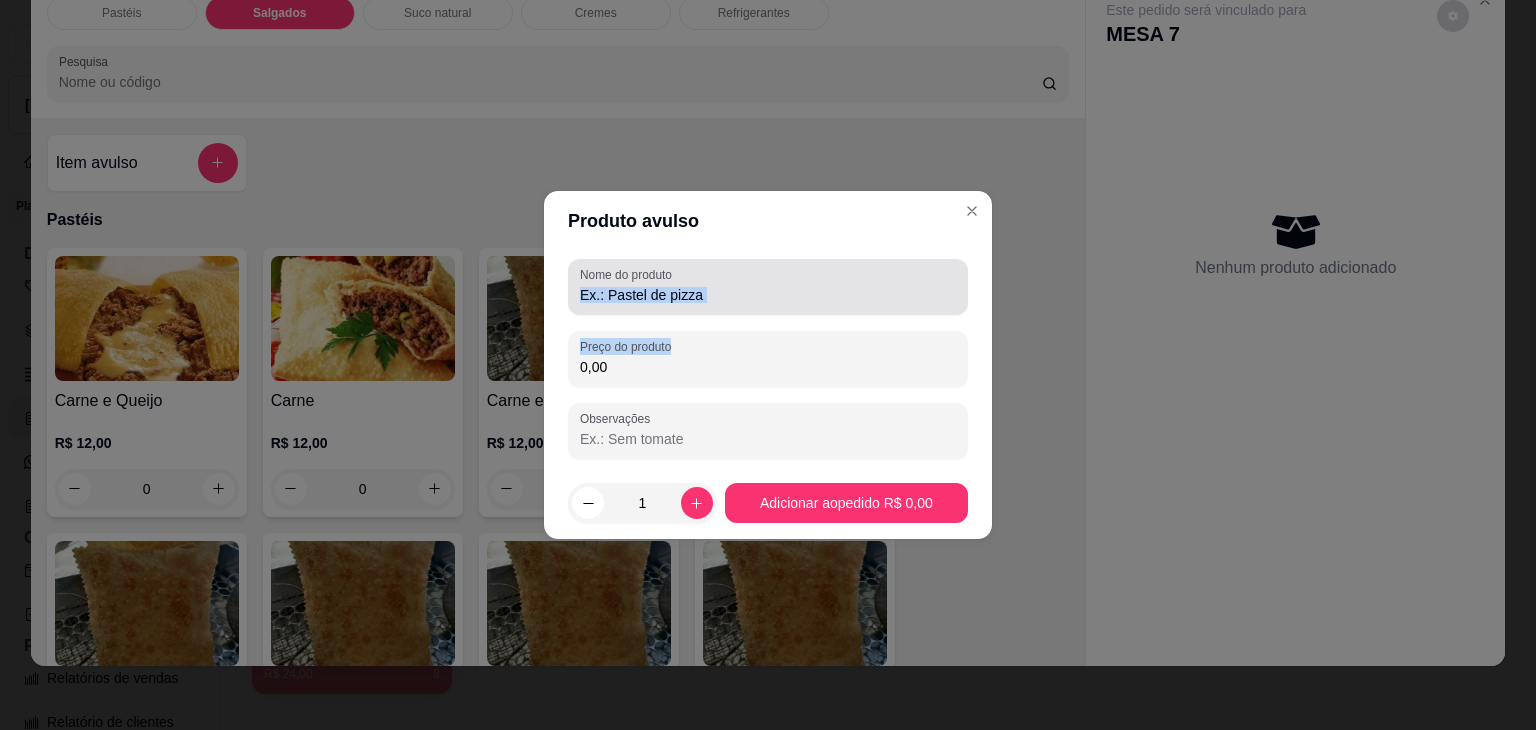 click on "Nome do produto" at bounding box center (768, 287) 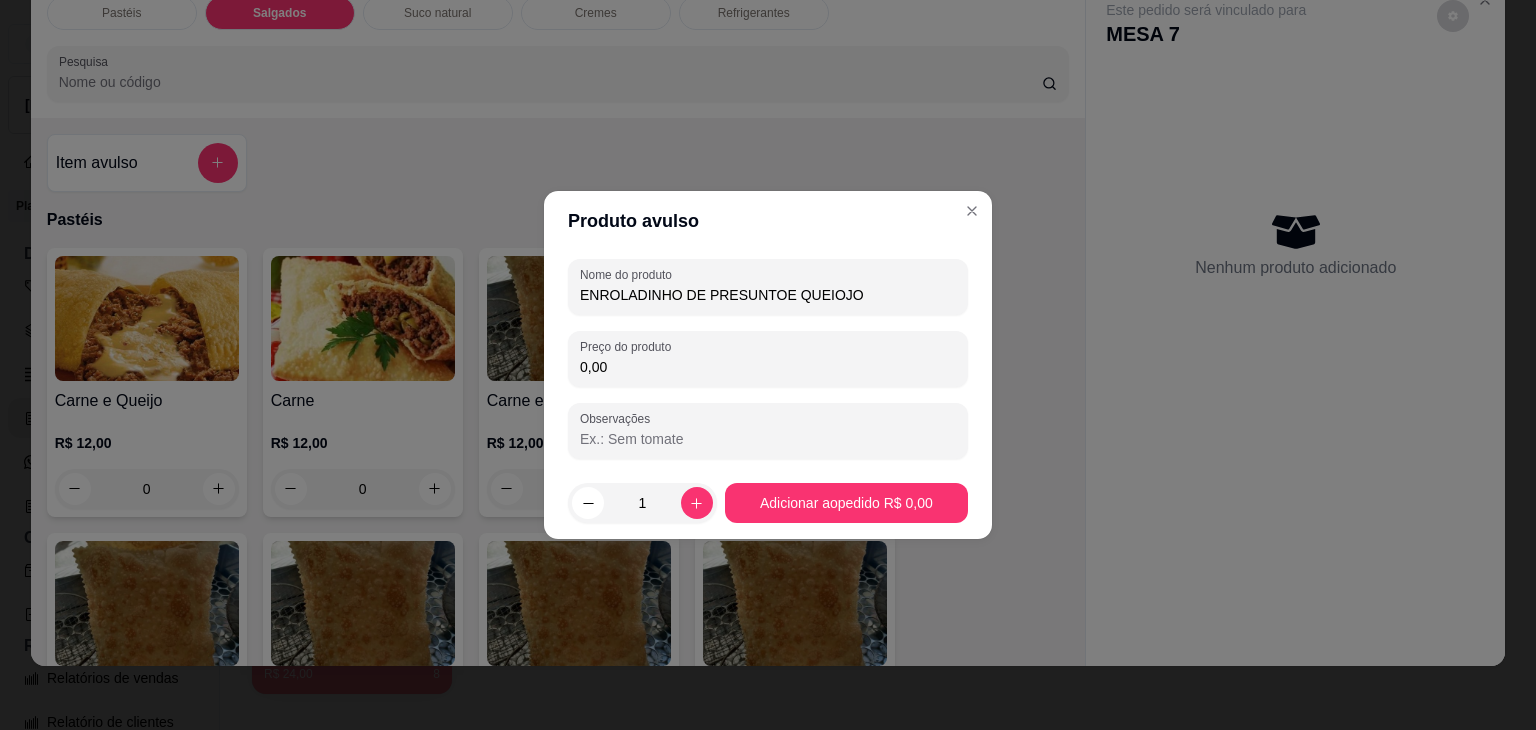 click on "ENROLADINHO DE PRESUNTOE QUEIOJO" at bounding box center (768, 295) 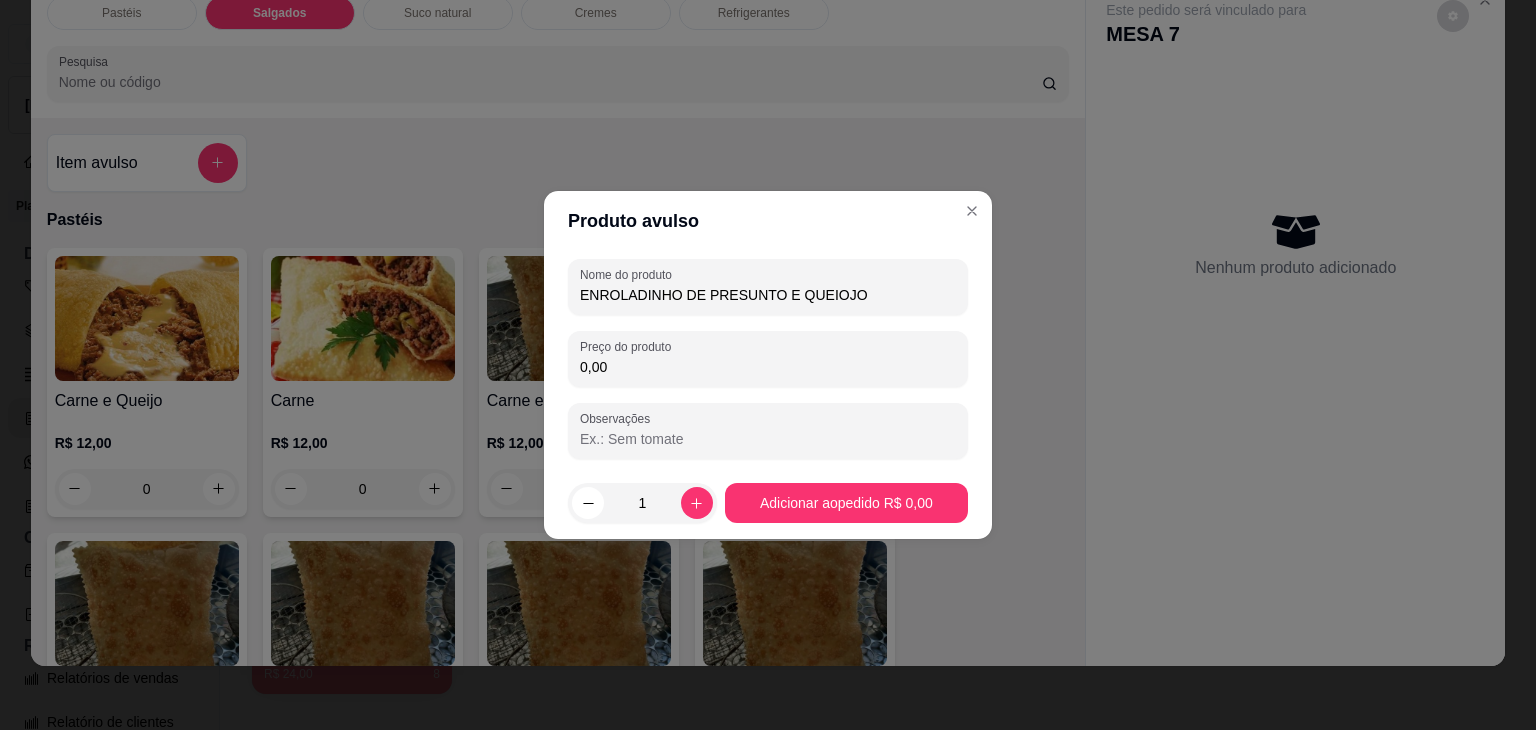 click on "ENROLADINHO DE PRESUNTO E QUEIOJO" at bounding box center (768, 295) 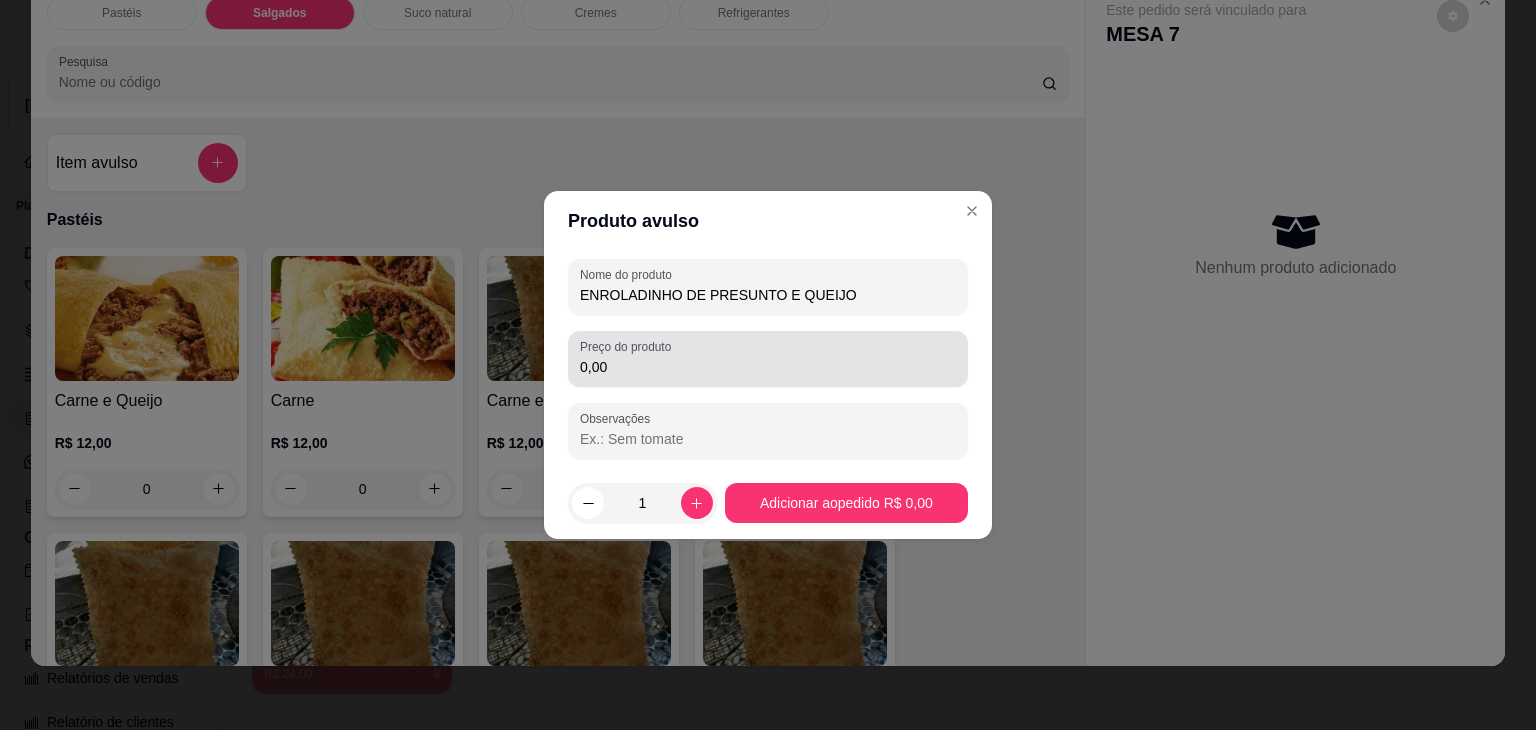 type on "ENROLADINHO DE PRESUNTO E QUEIJO" 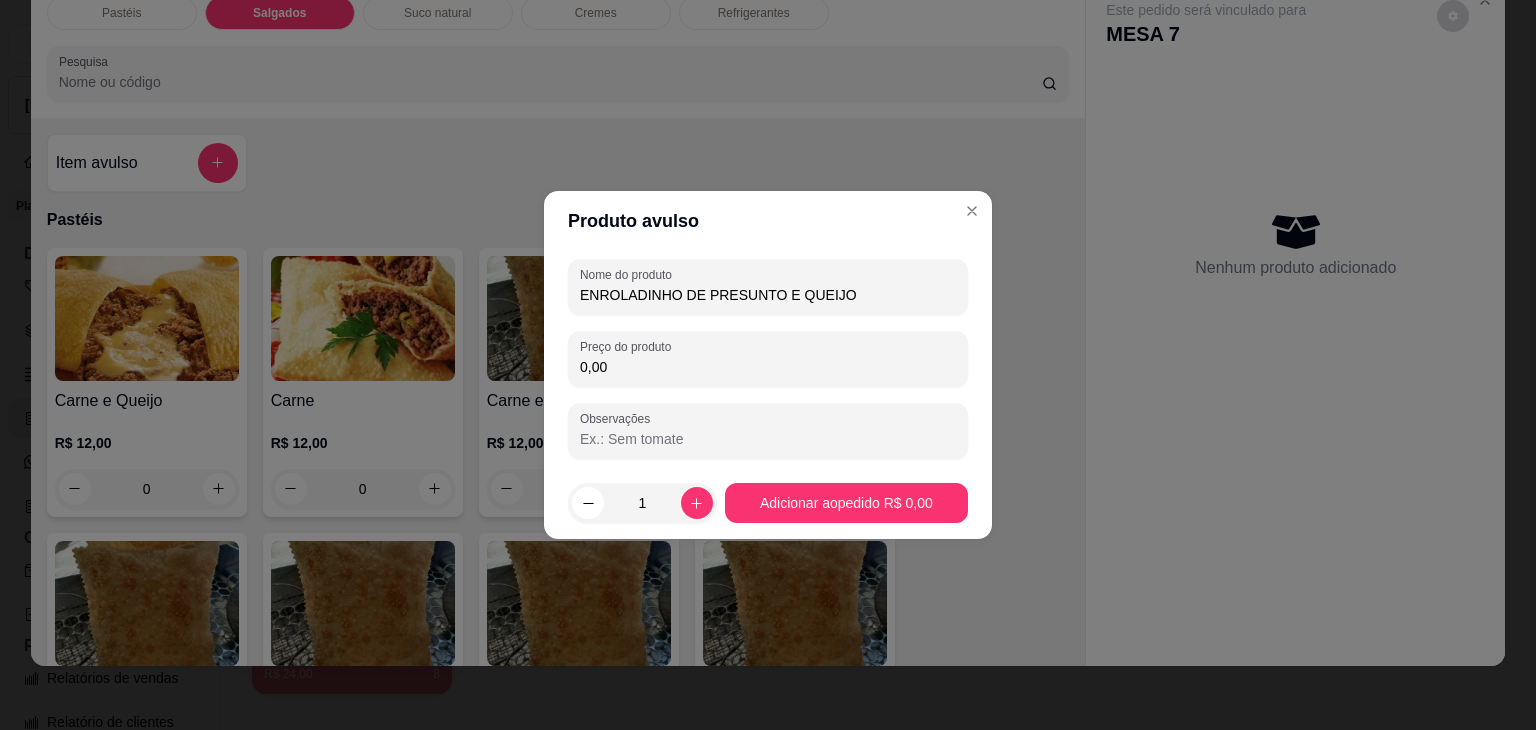 click on "0,00" at bounding box center (768, 367) 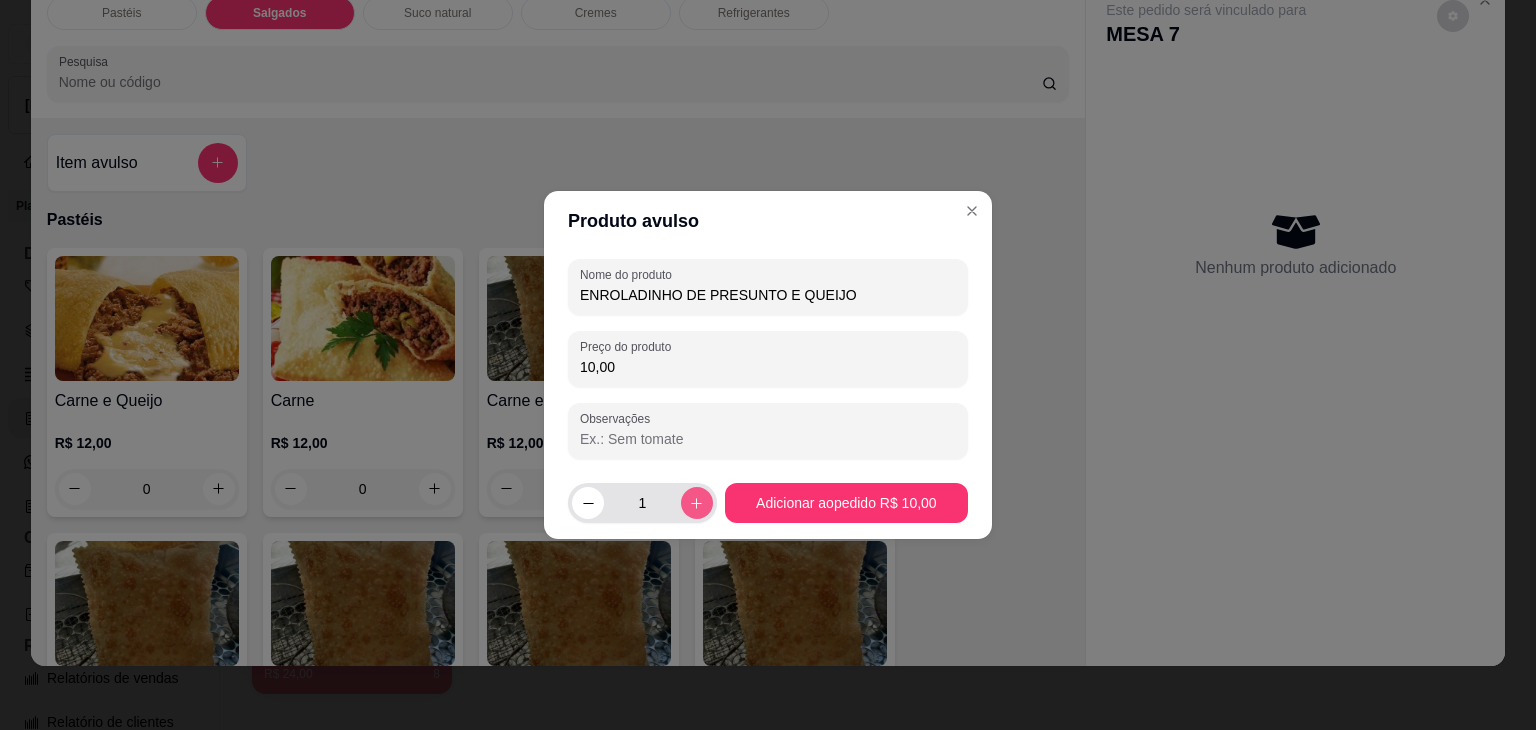 type on "10,00" 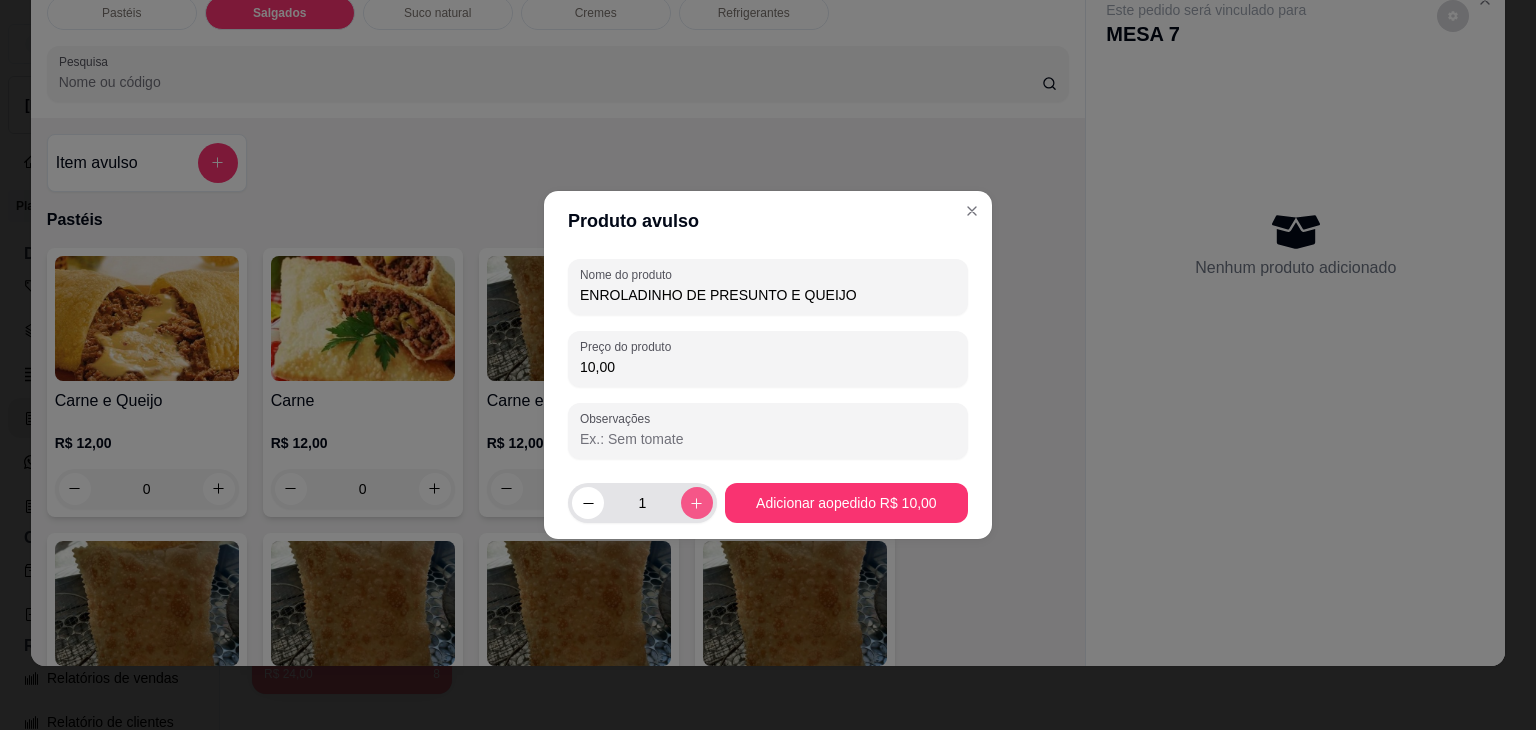 click 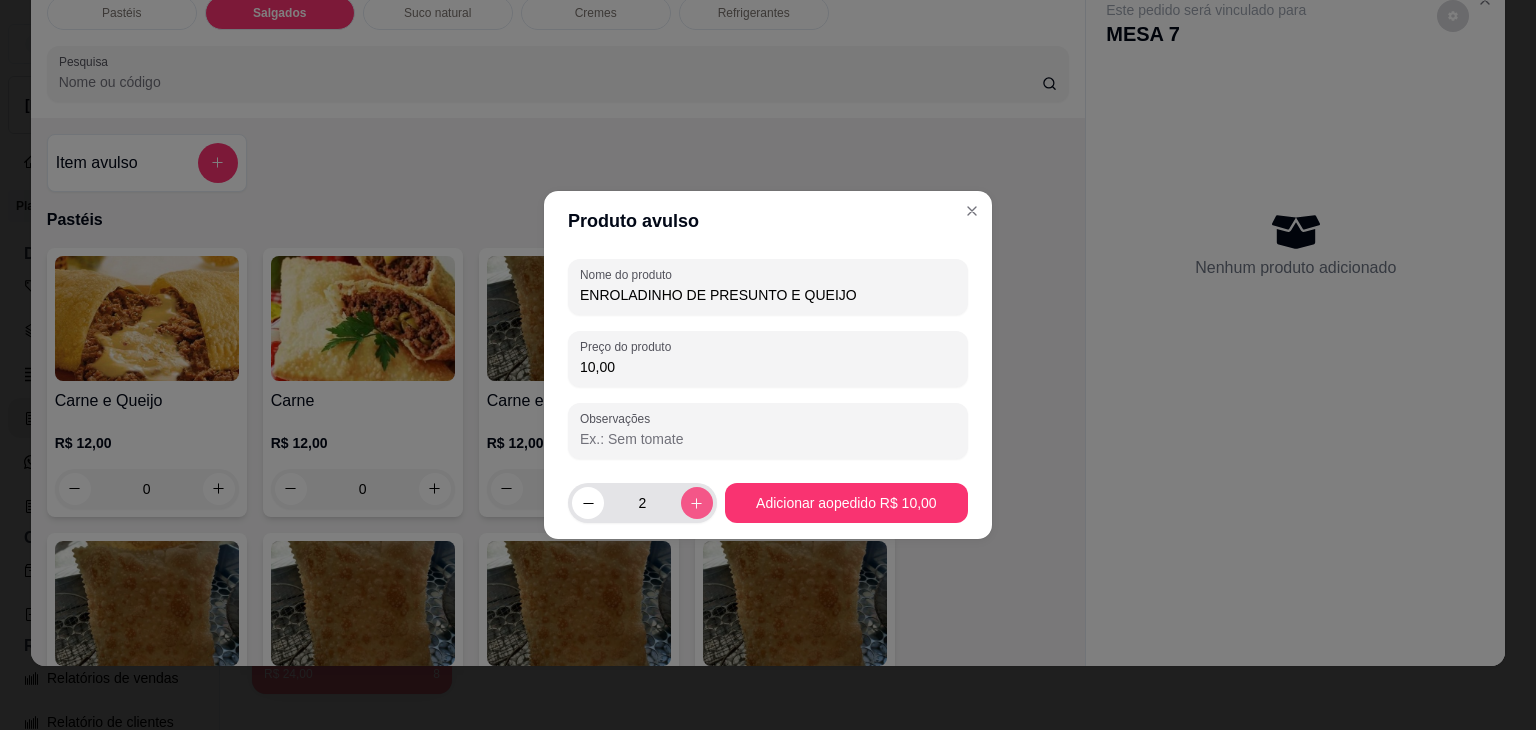 click 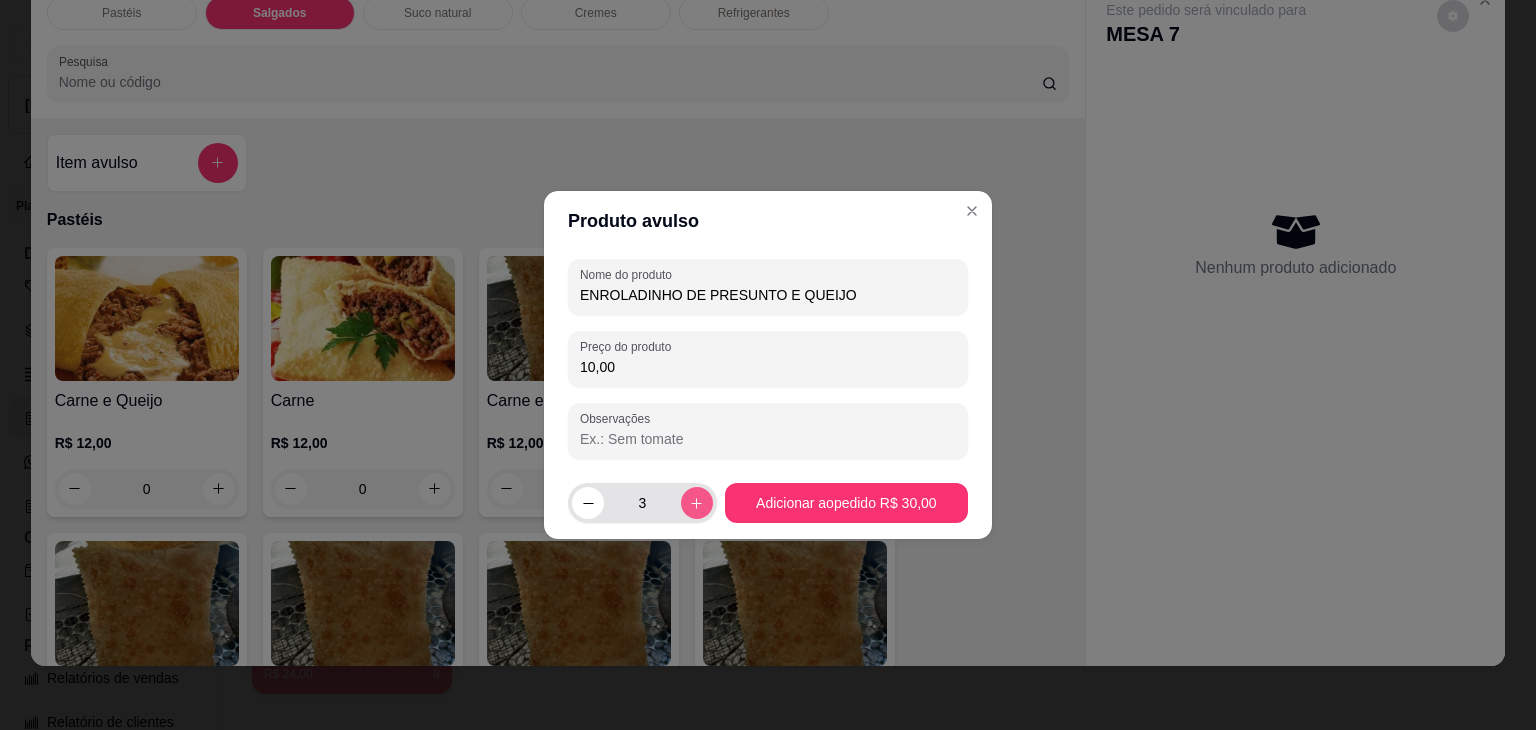 click 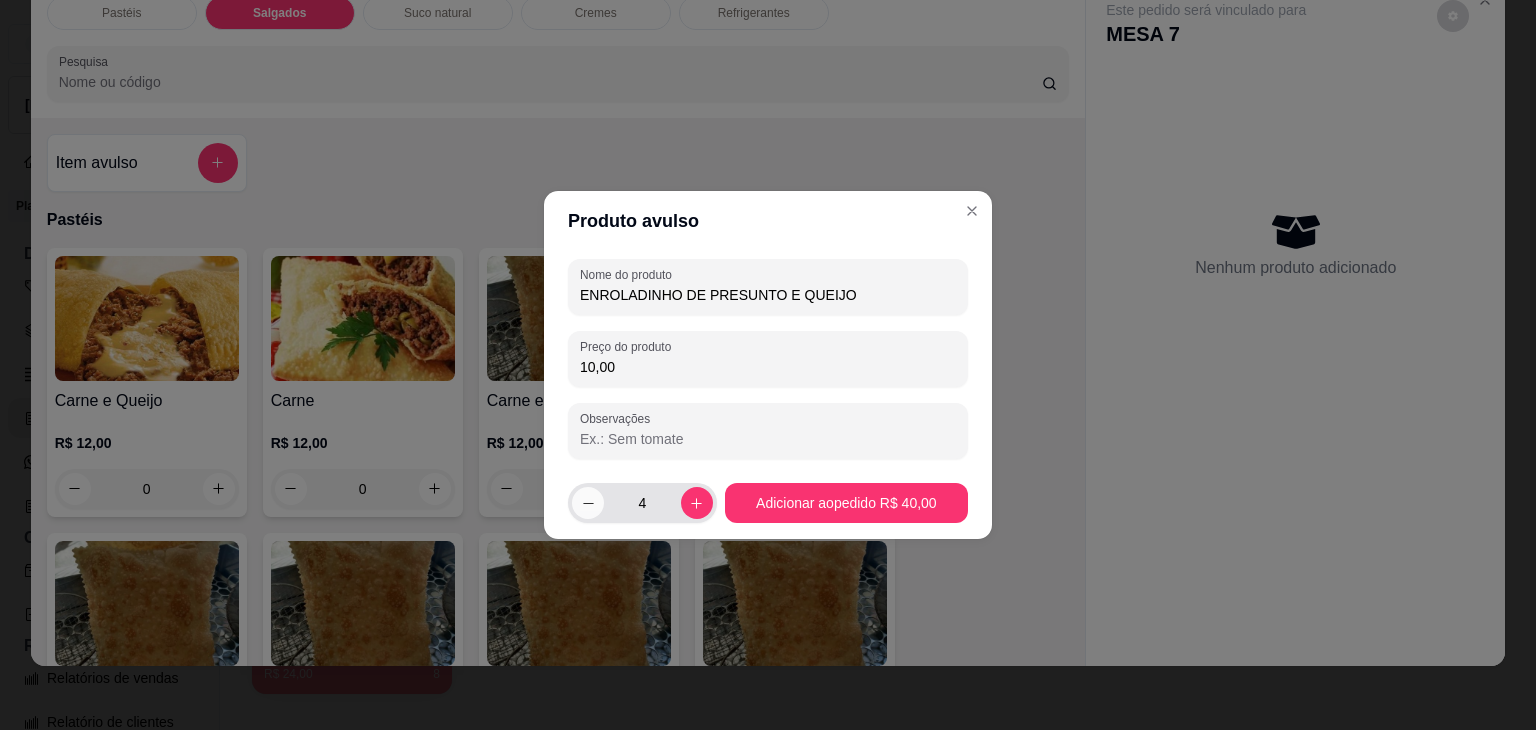 click 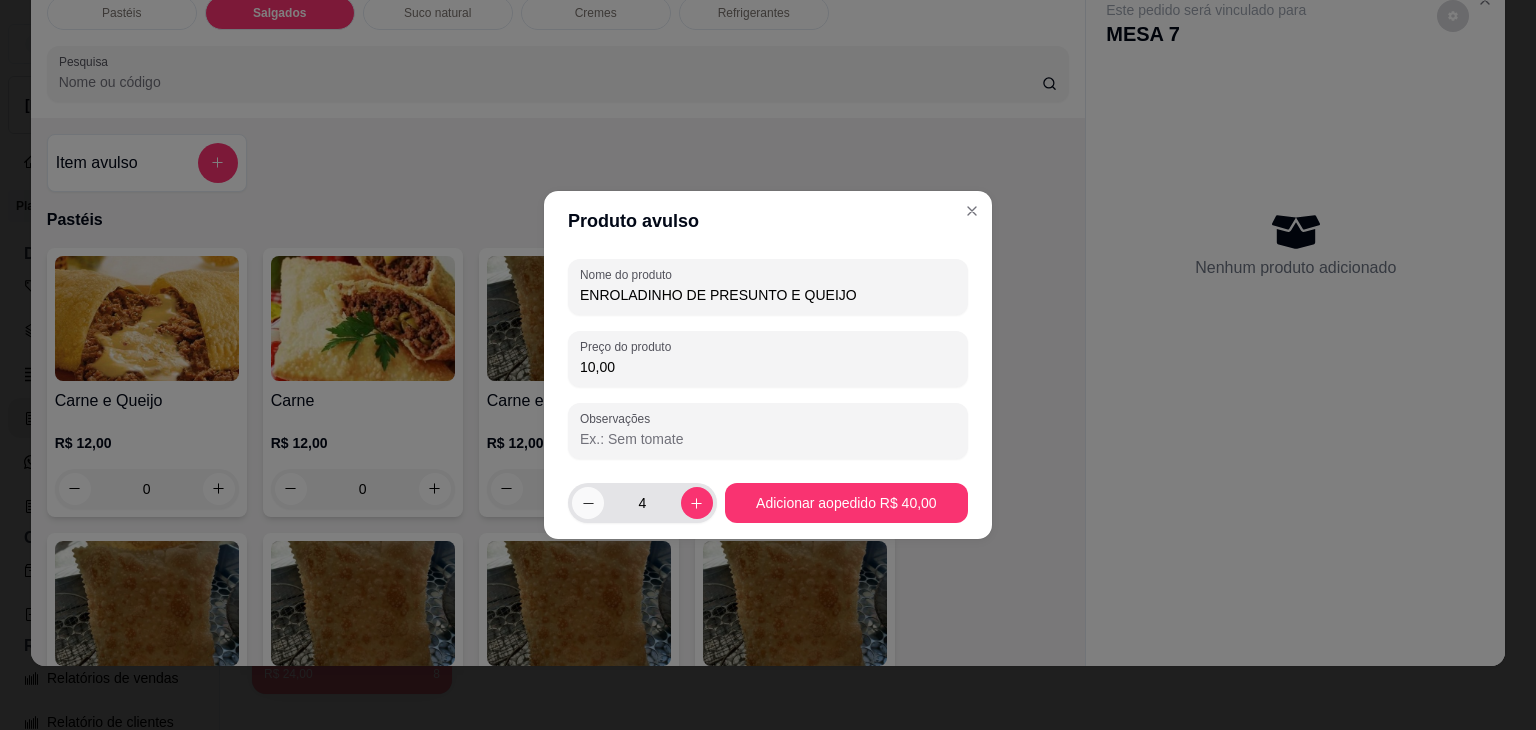 type on "3" 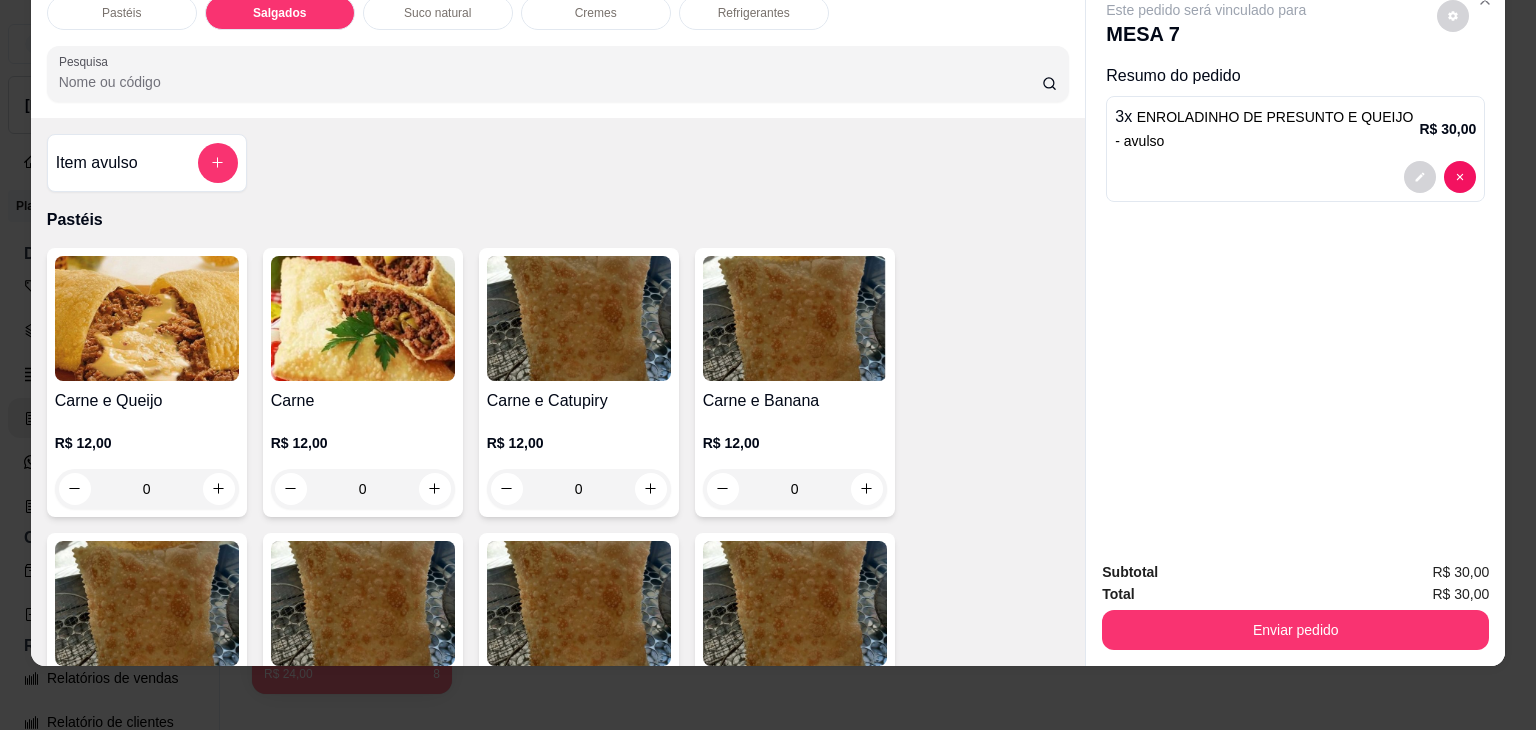 click on "Enviar pedido" at bounding box center (1295, 627) 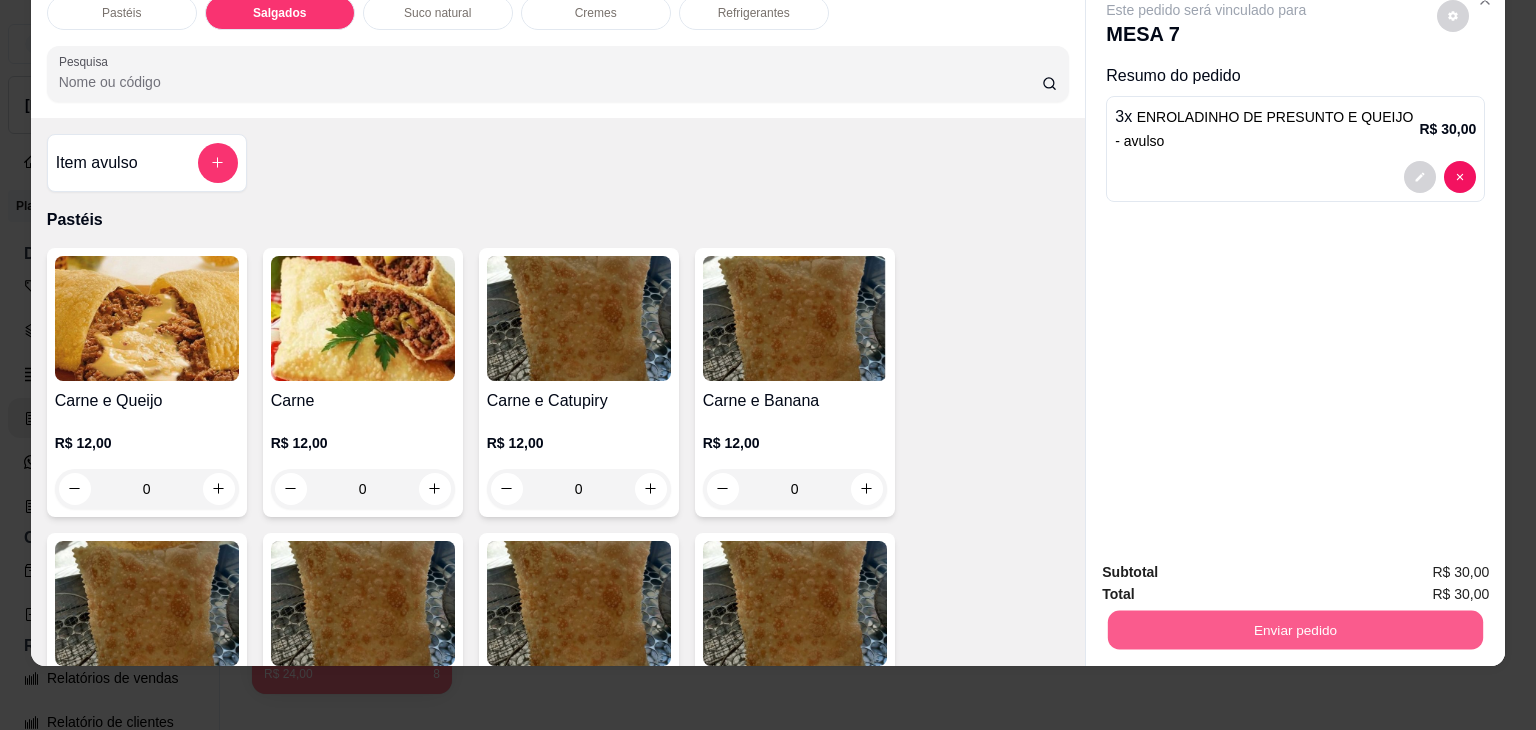 click on "Enviar pedido" at bounding box center (1295, 630) 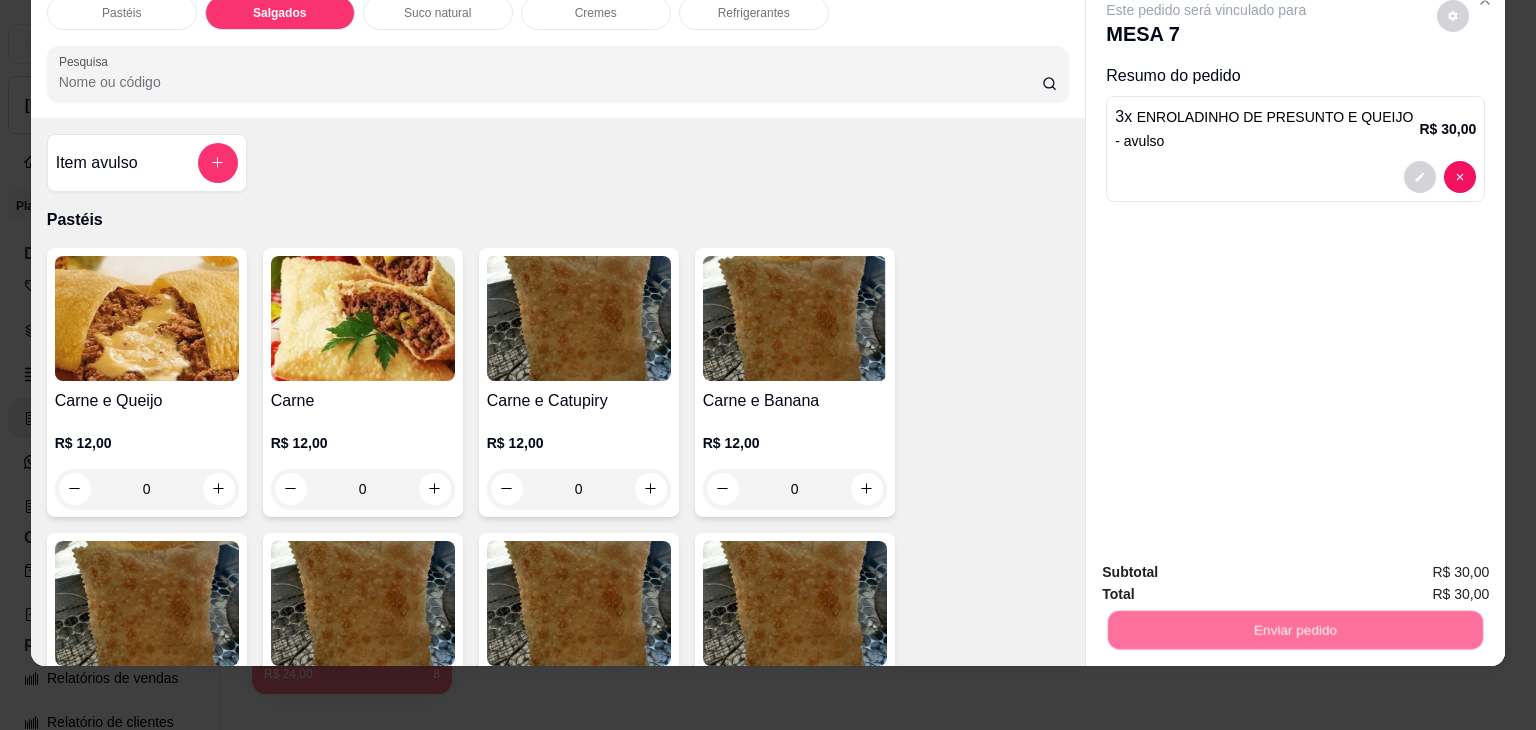 click on "Não registrar e enviar pedido" at bounding box center (1229, 564) 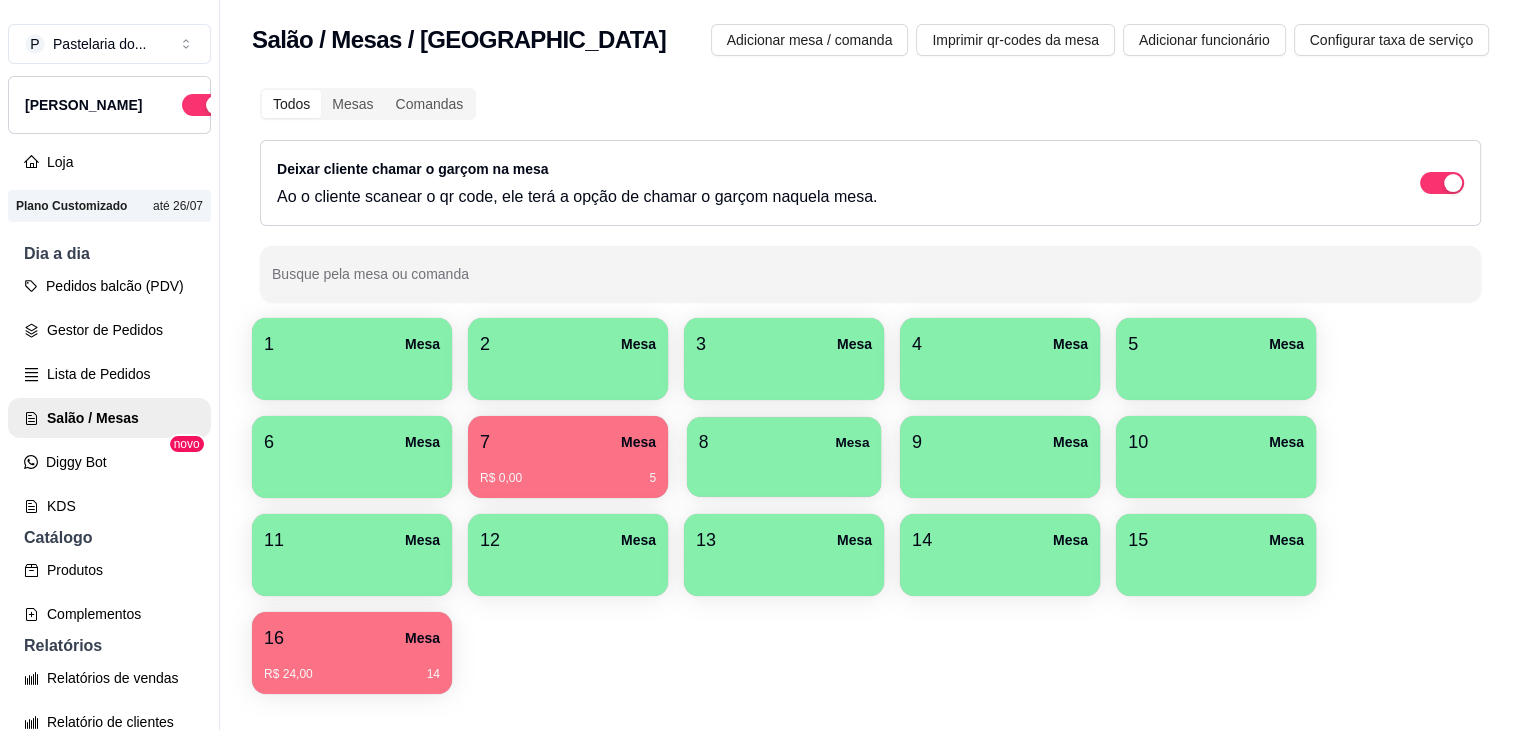 click at bounding box center (784, 470) 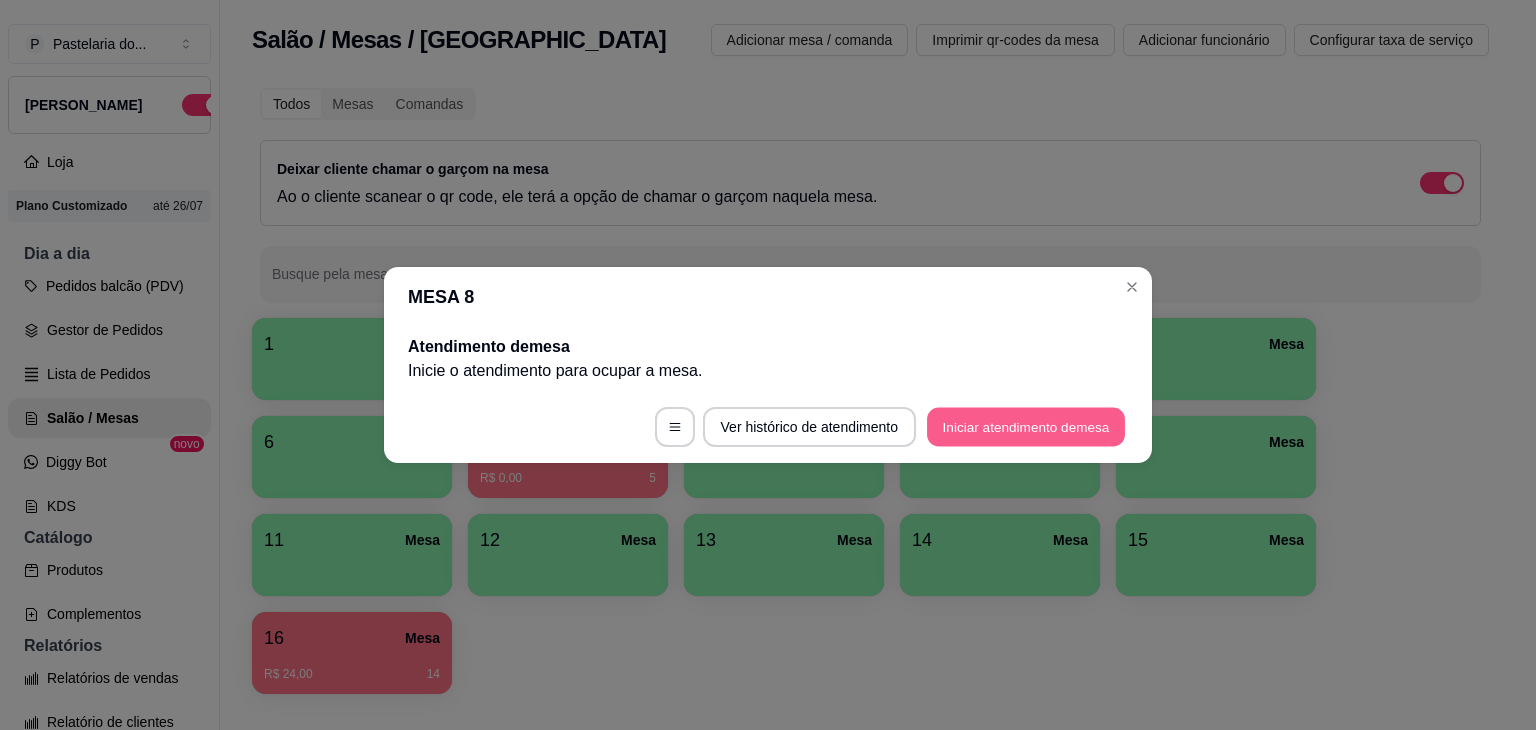 click on "Iniciar atendimento de  mesa" at bounding box center [1026, 427] 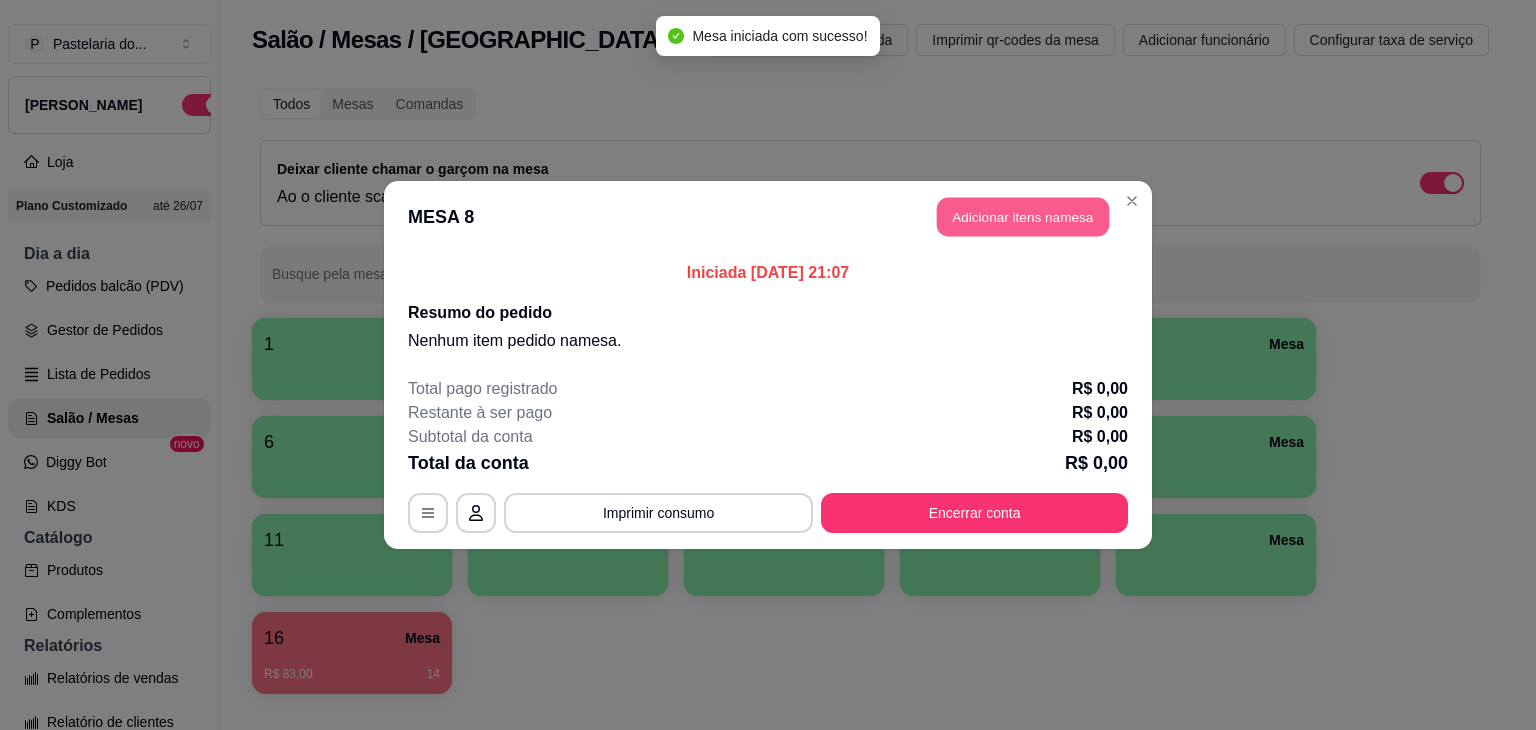click on "Adicionar itens na  mesa" at bounding box center (1023, 217) 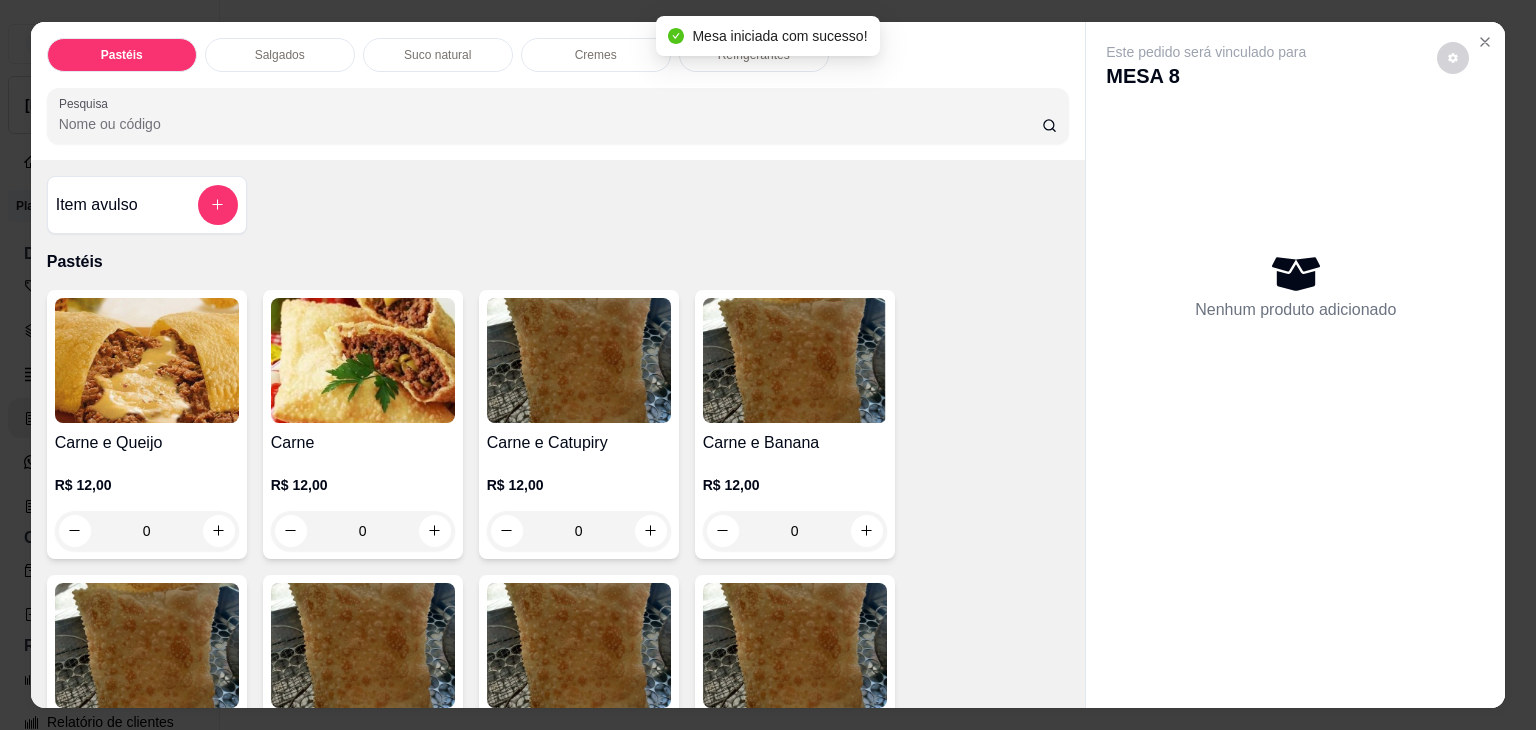 click on "Item avulso" at bounding box center [147, 205] 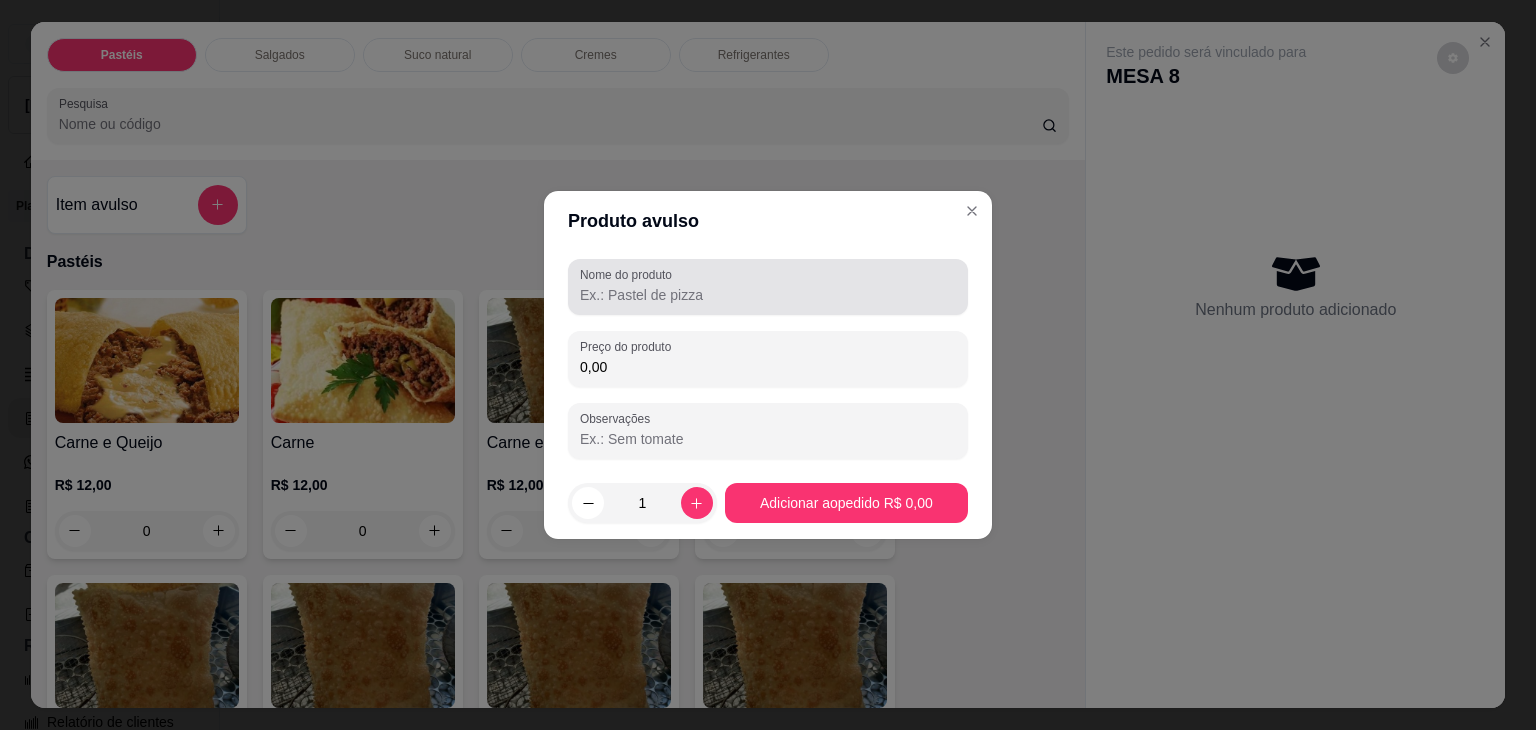 click at bounding box center (768, 287) 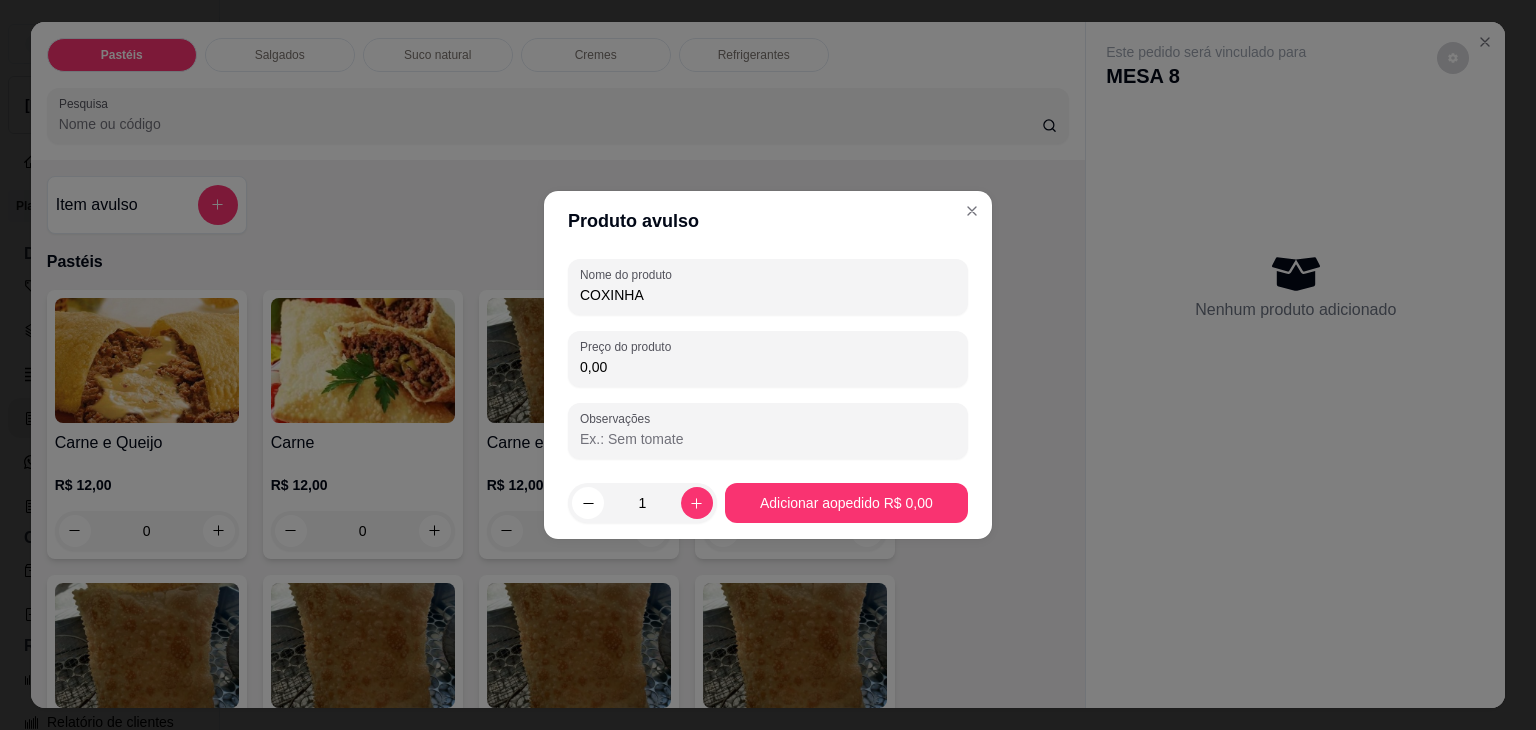 type on "COXINHA" 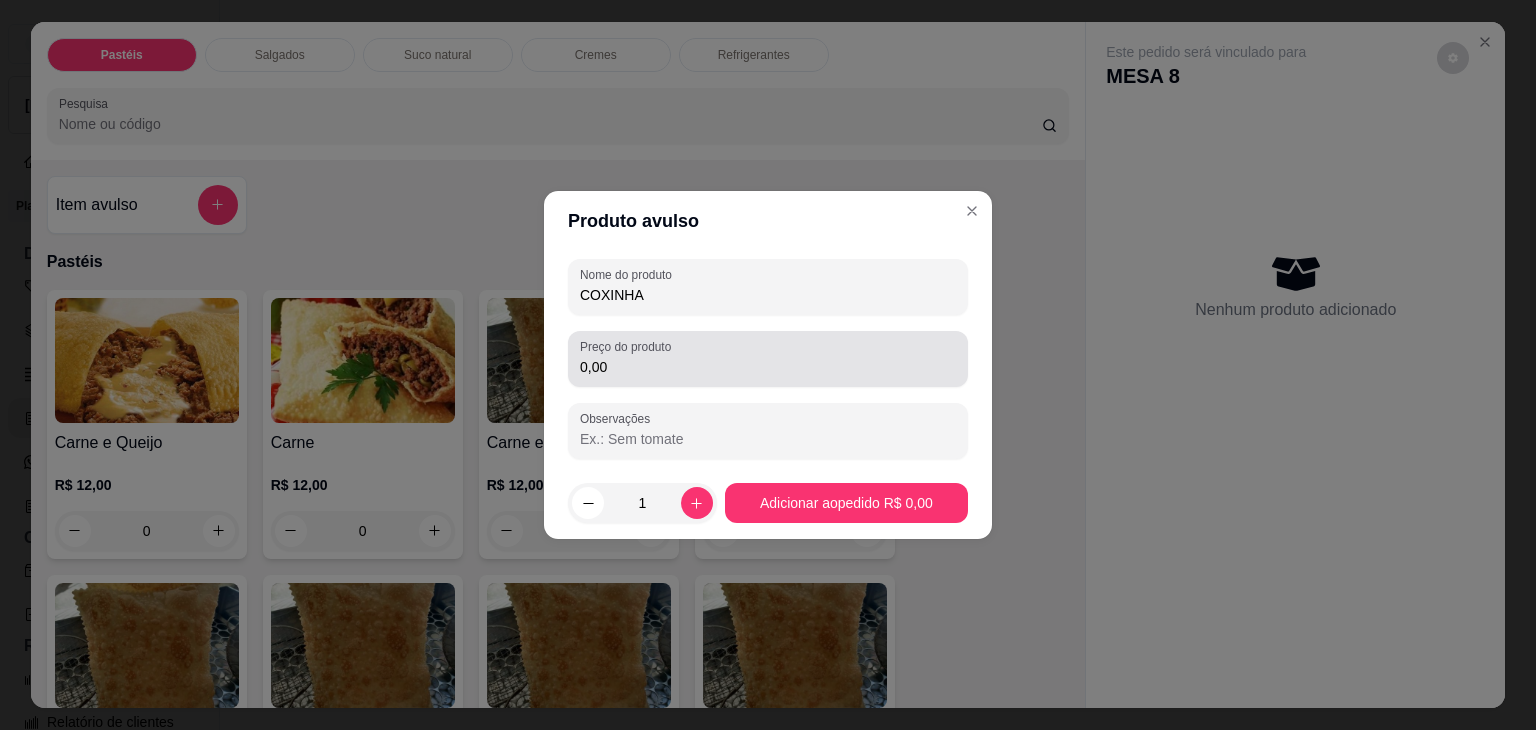 click on "0,00" at bounding box center (768, 359) 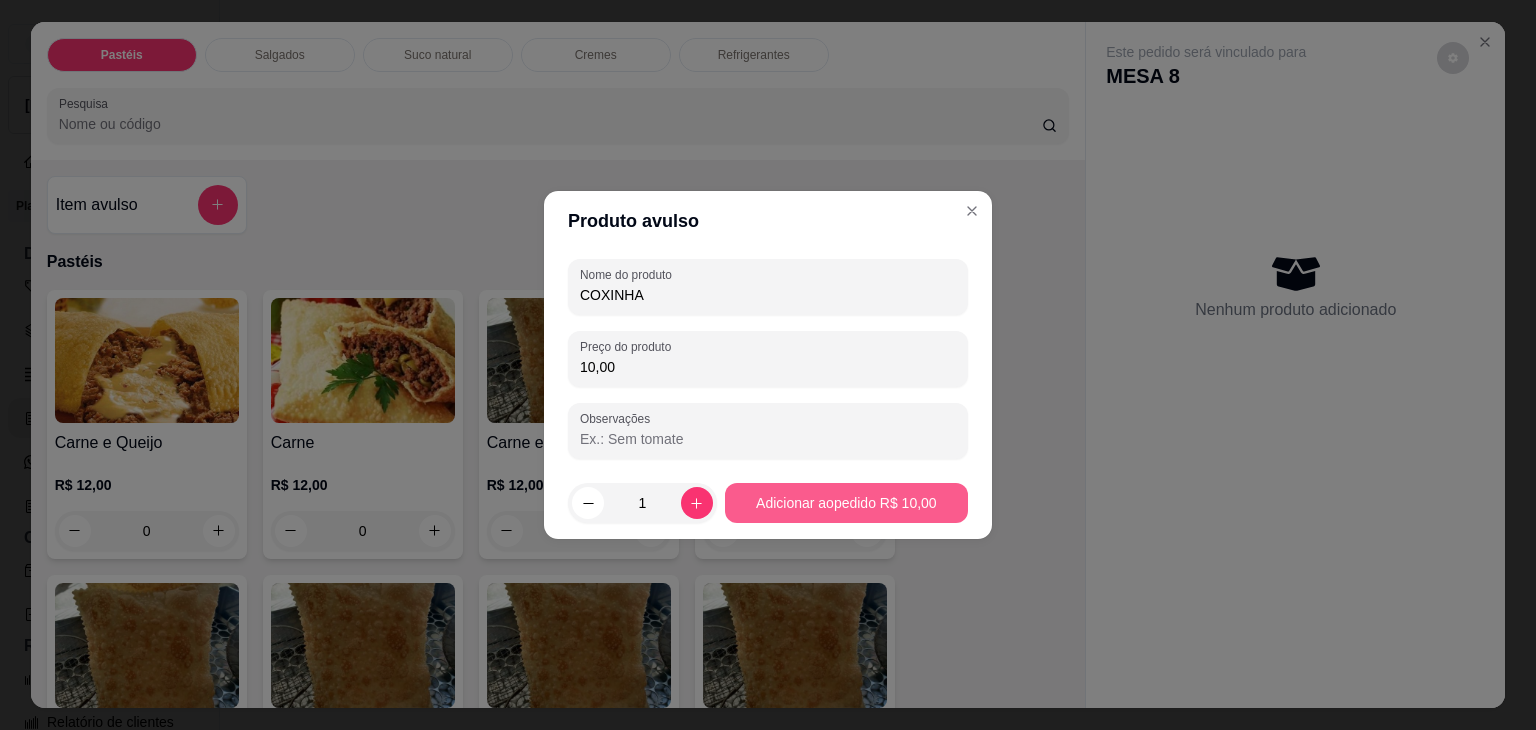 type on "10,00" 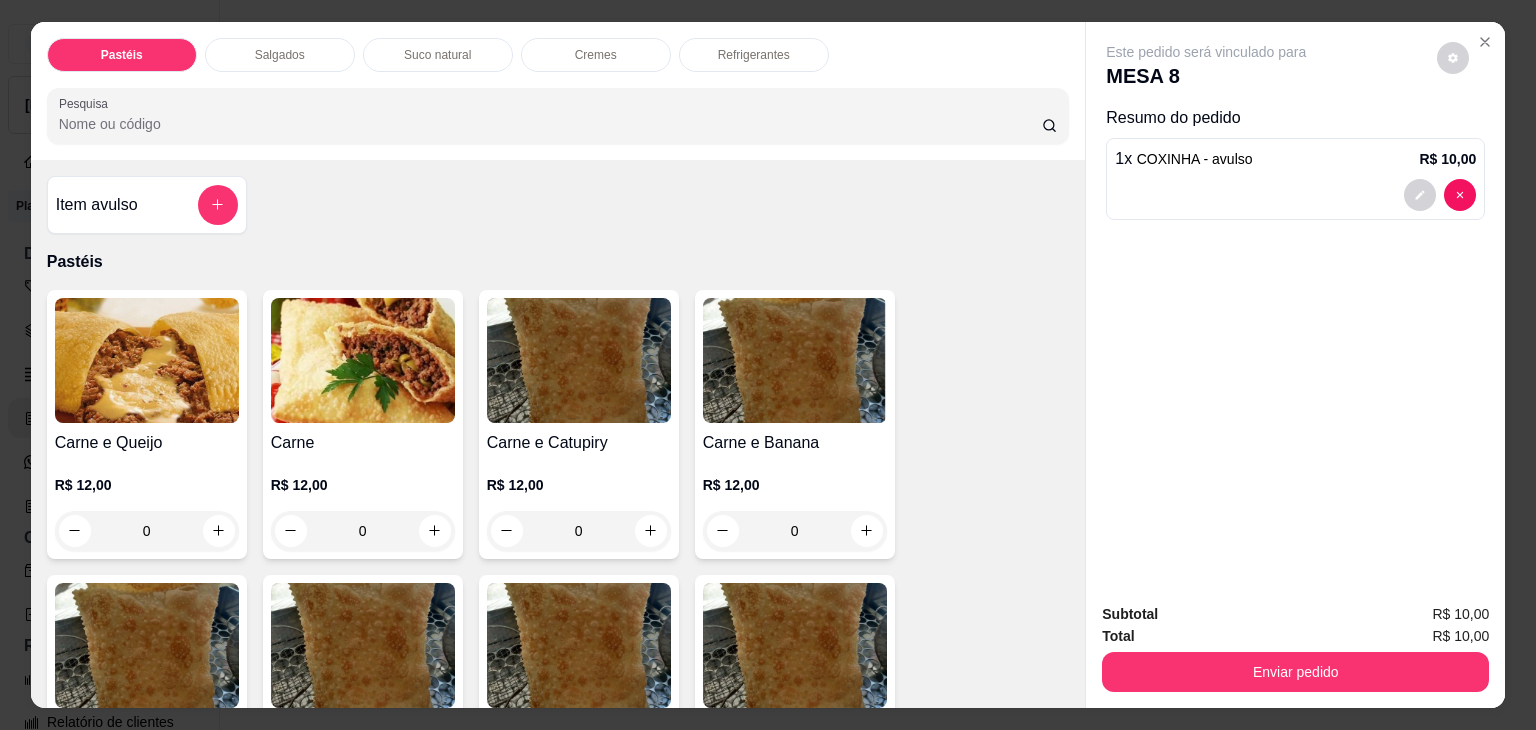 click on "0" at bounding box center [795, 531] 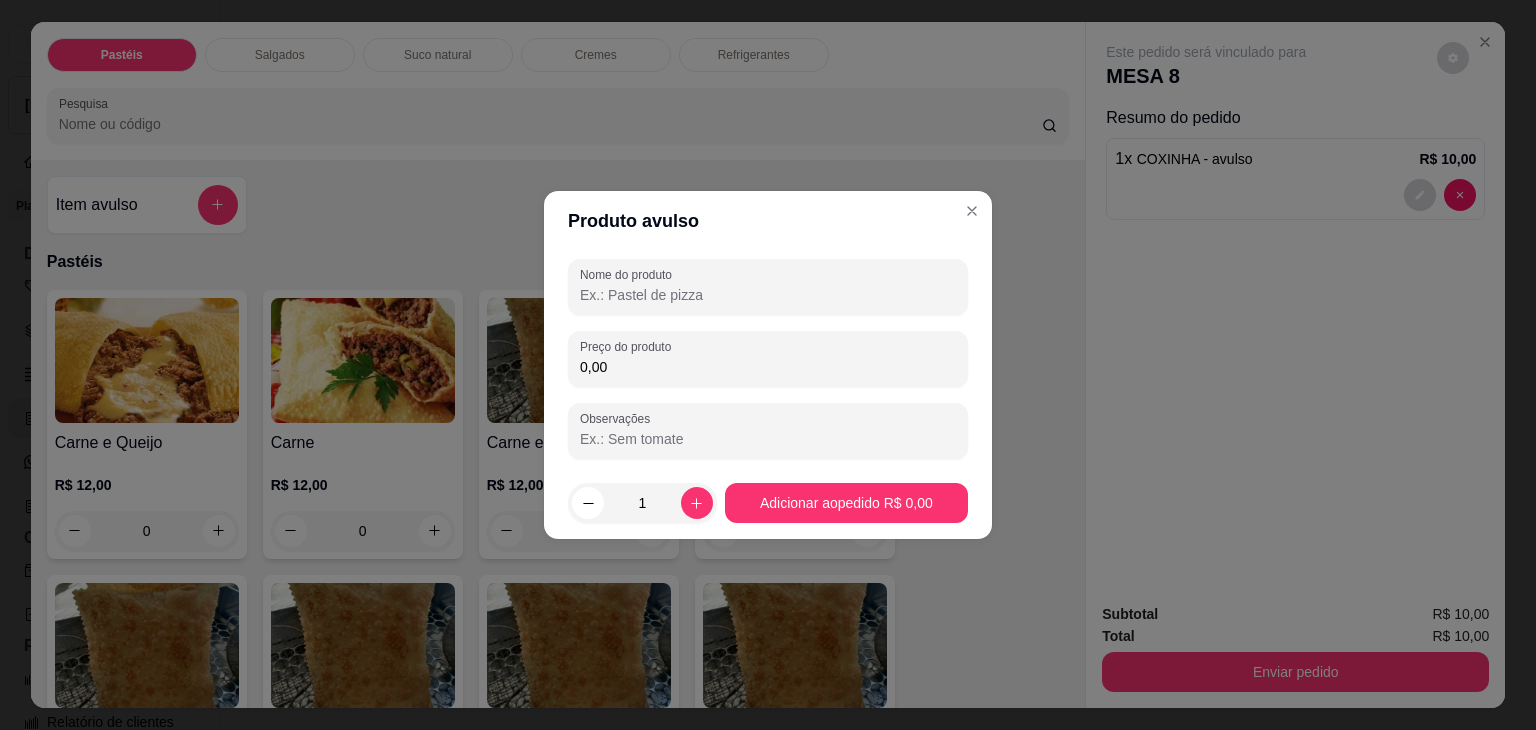 click on "Nome do produto" at bounding box center [768, 295] 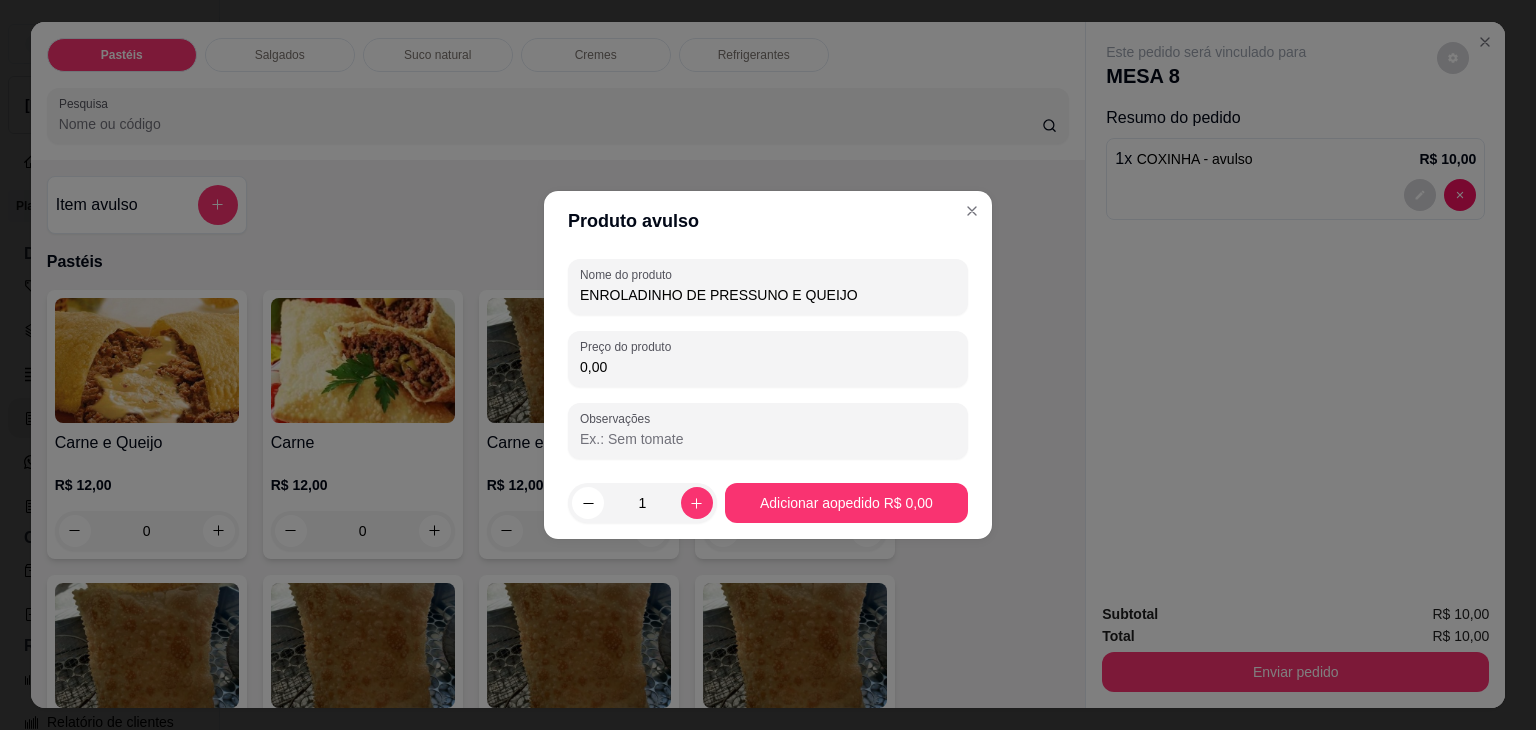click on "ENROLADINHO DE PRESSUNO E QUEIJO" at bounding box center (768, 295) 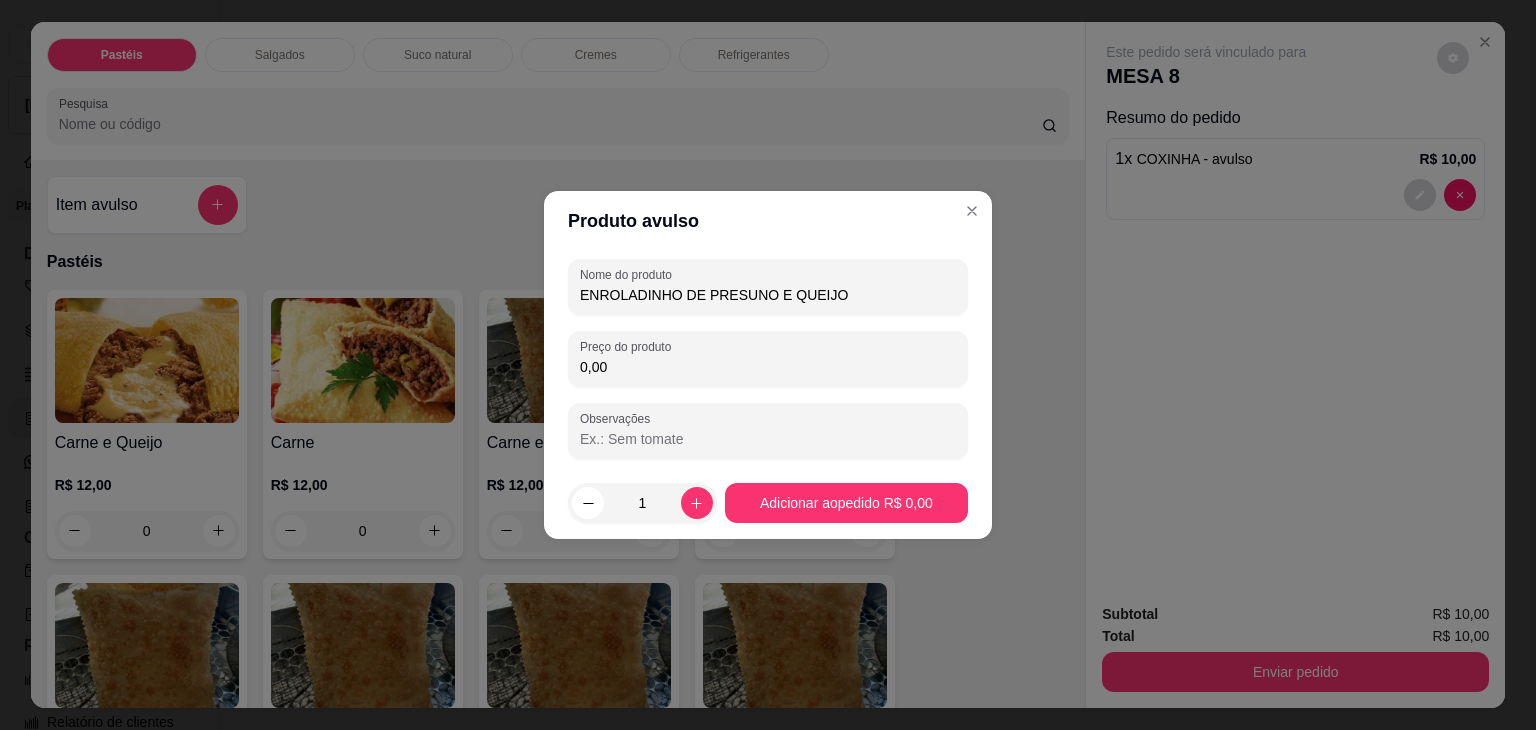 click on "ENROLADINHO DE PRESUNO E QUEIJO" at bounding box center [768, 295] 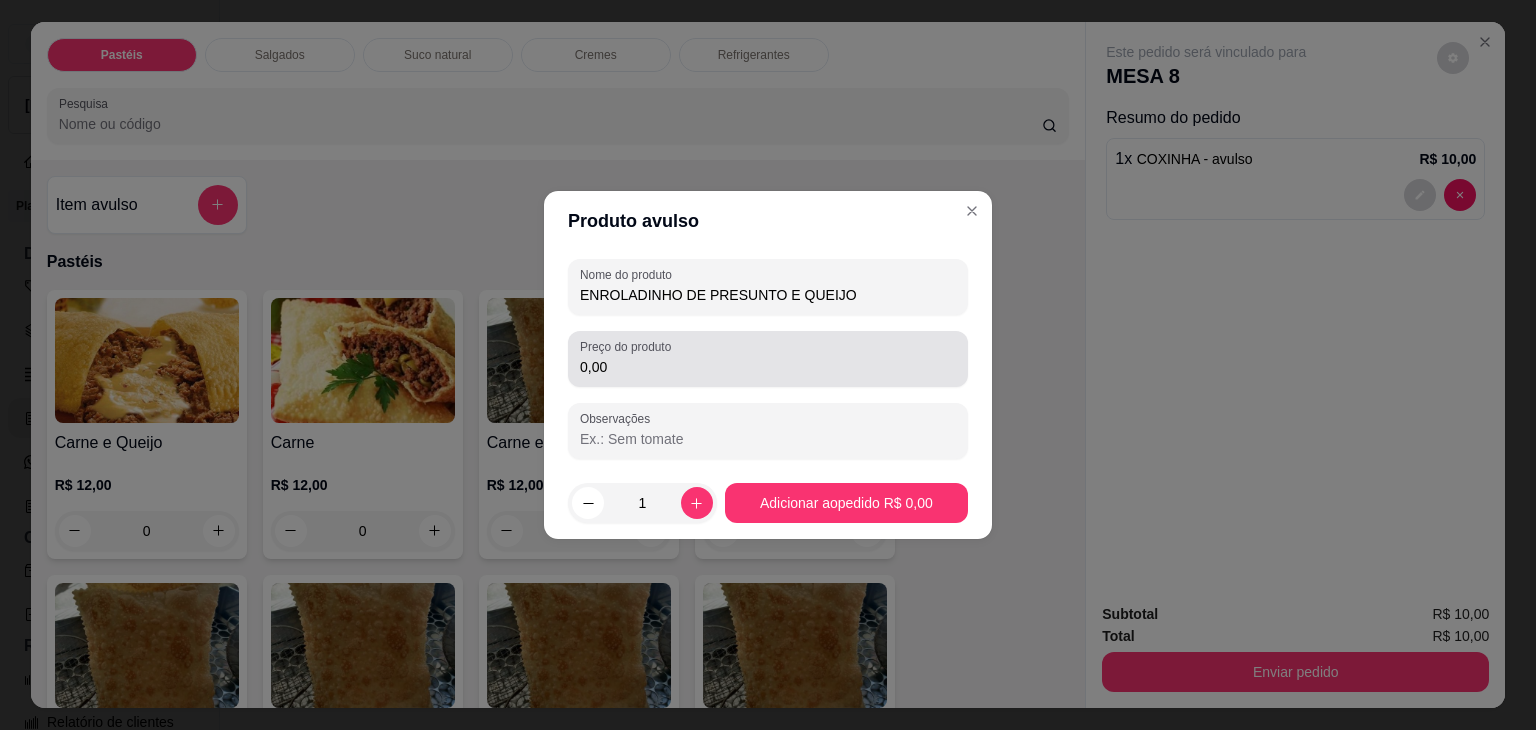 type on "ENROLADINHO DE PRESUNTO E QUEIJO" 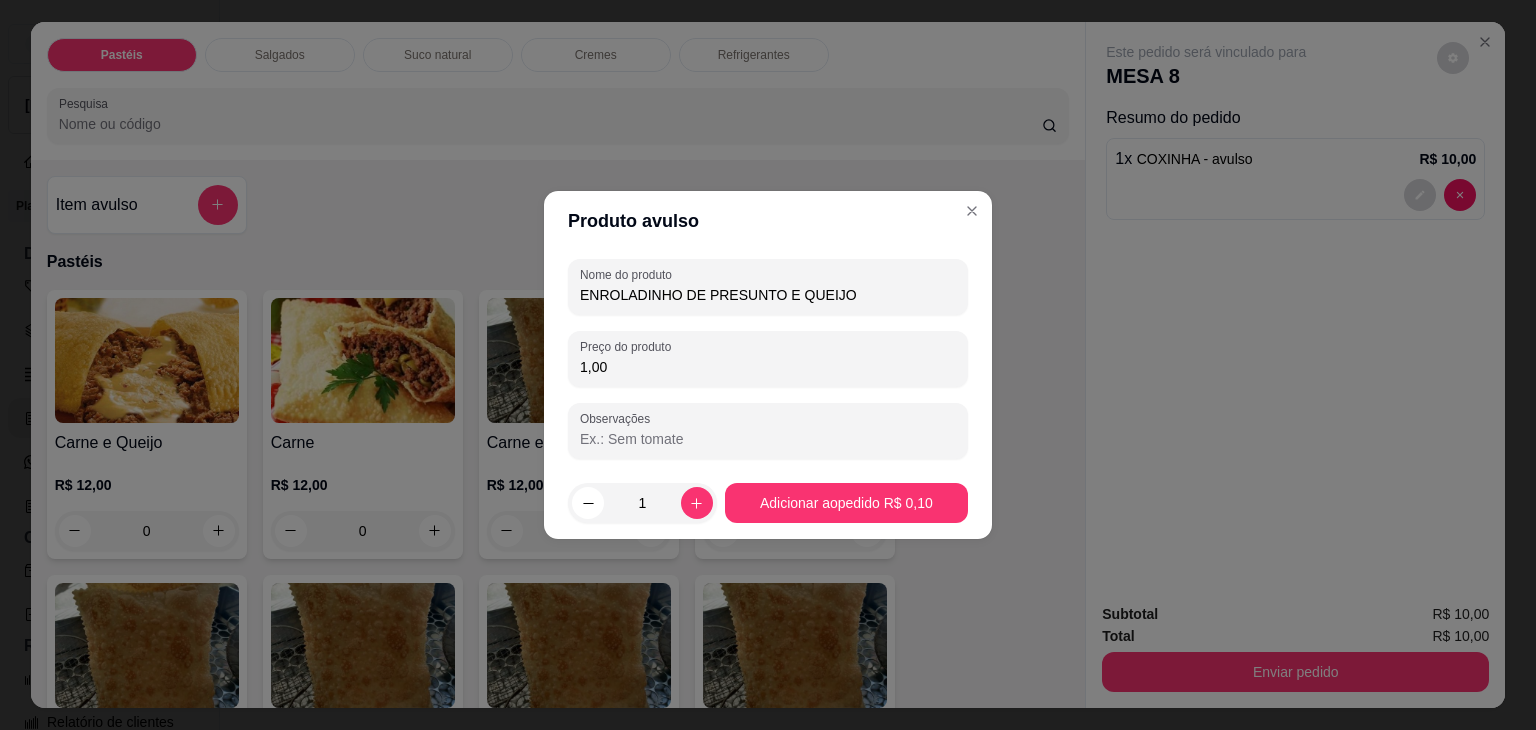 type on "10,00" 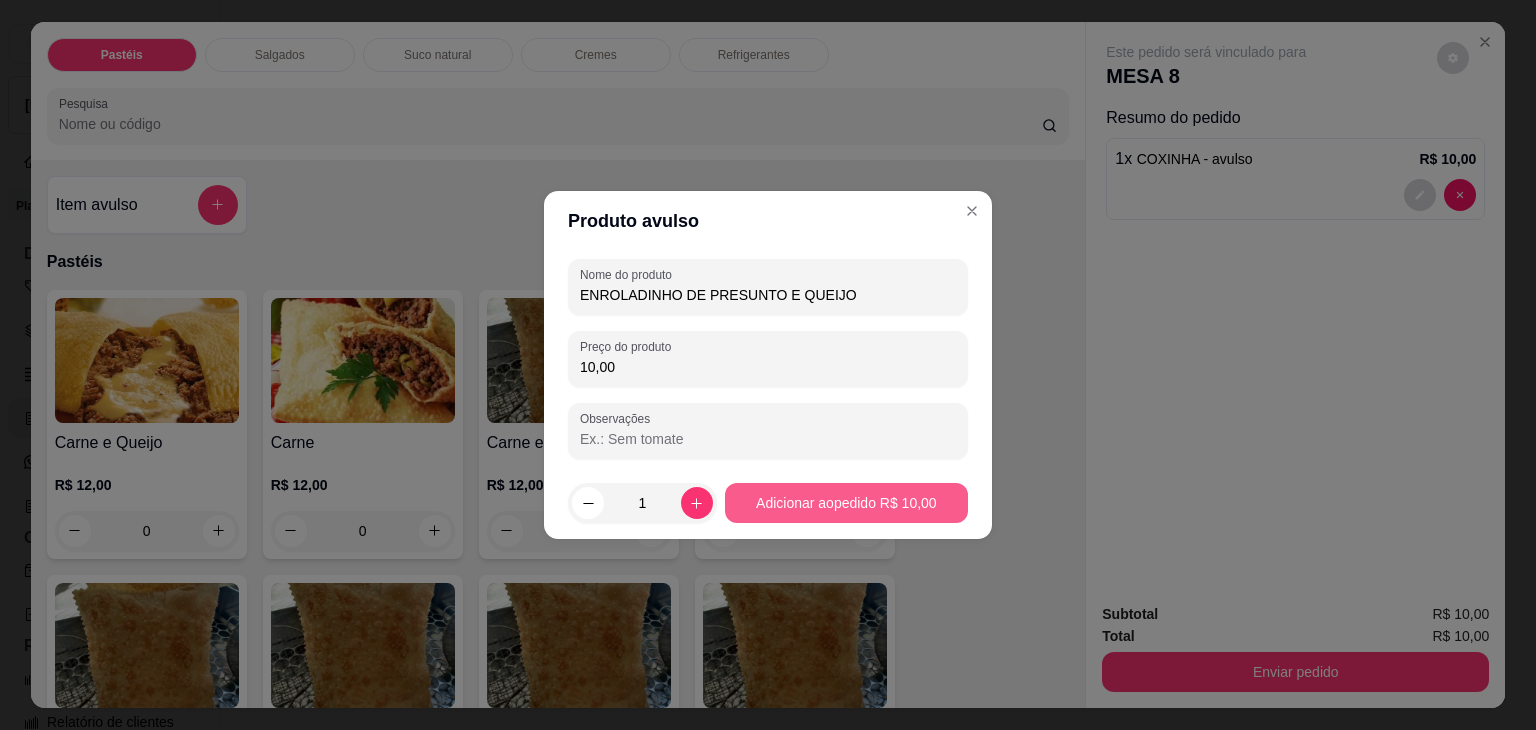 click on "R$ 12,00 0" at bounding box center [795, 513] 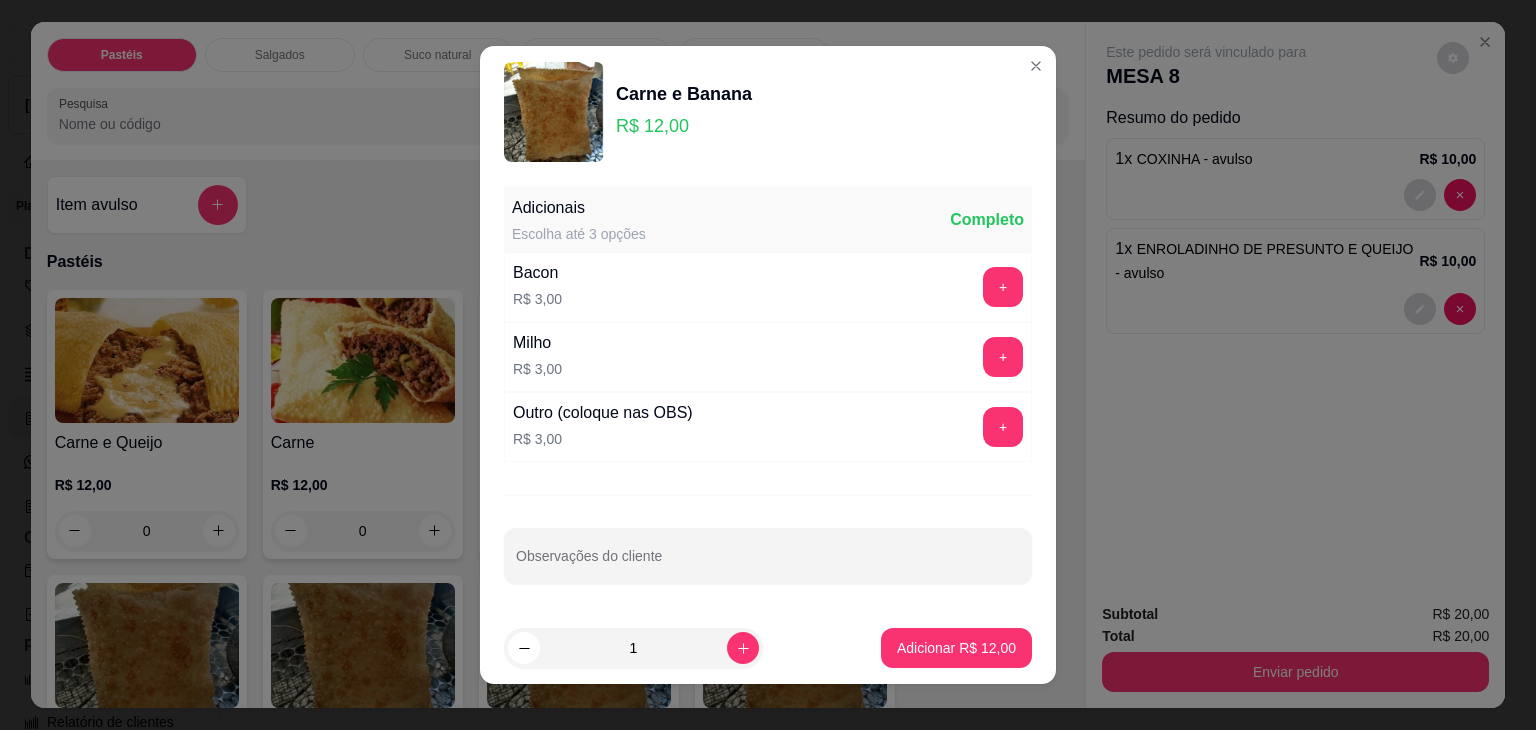 click on "Pastéis" at bounding box center (558, 262) 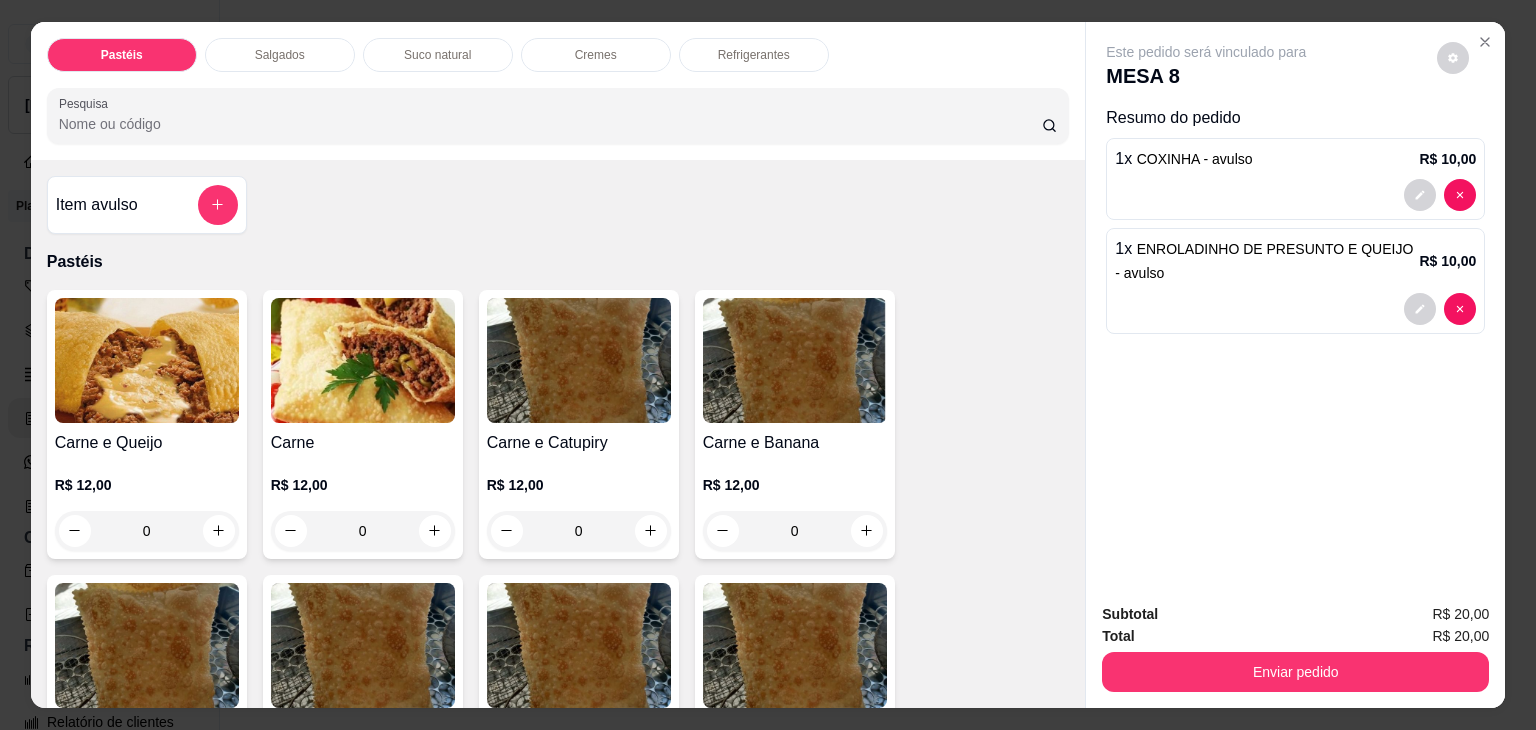 click at bounding box center (147, 360) 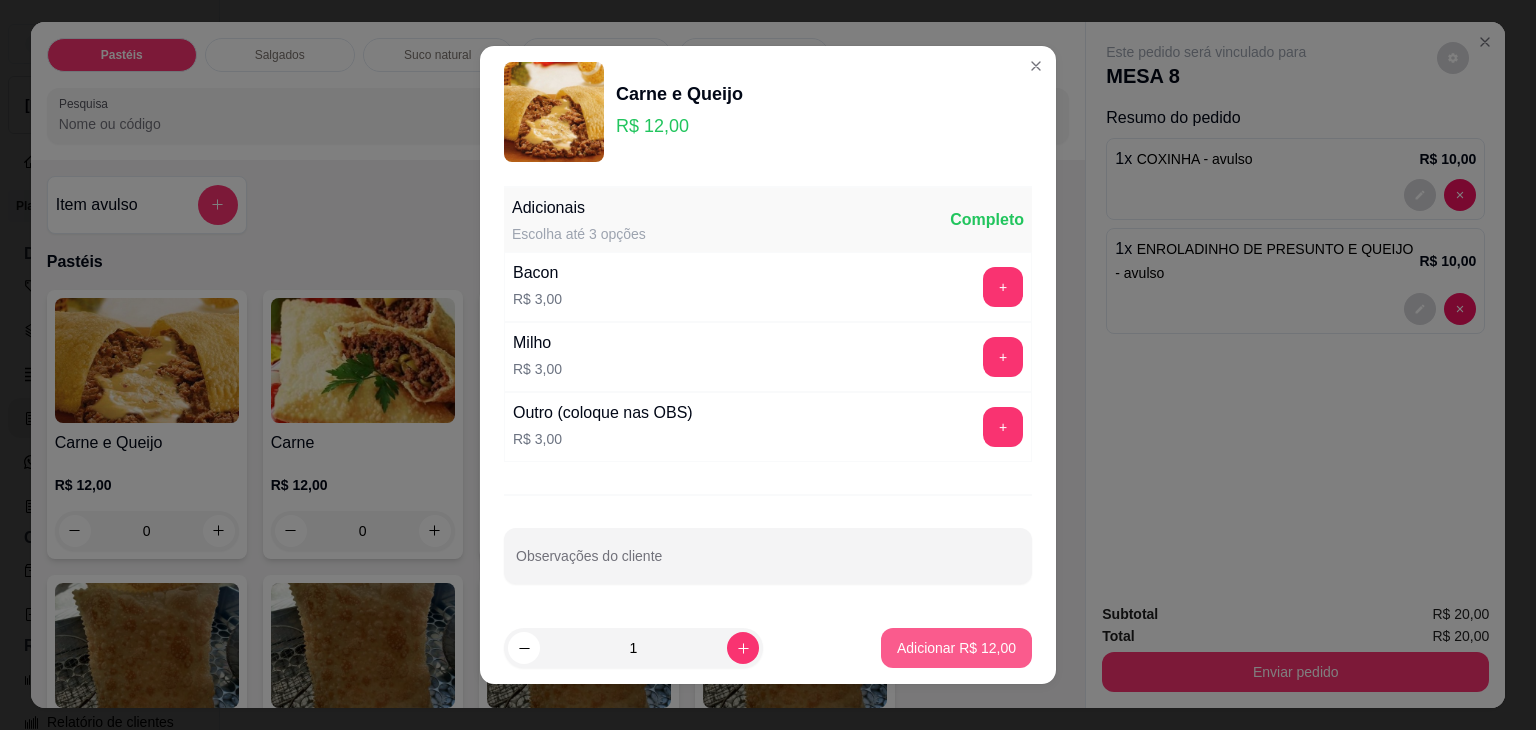 click on "Adicionar   R$ 12,00" at bounding box center [956, 648] 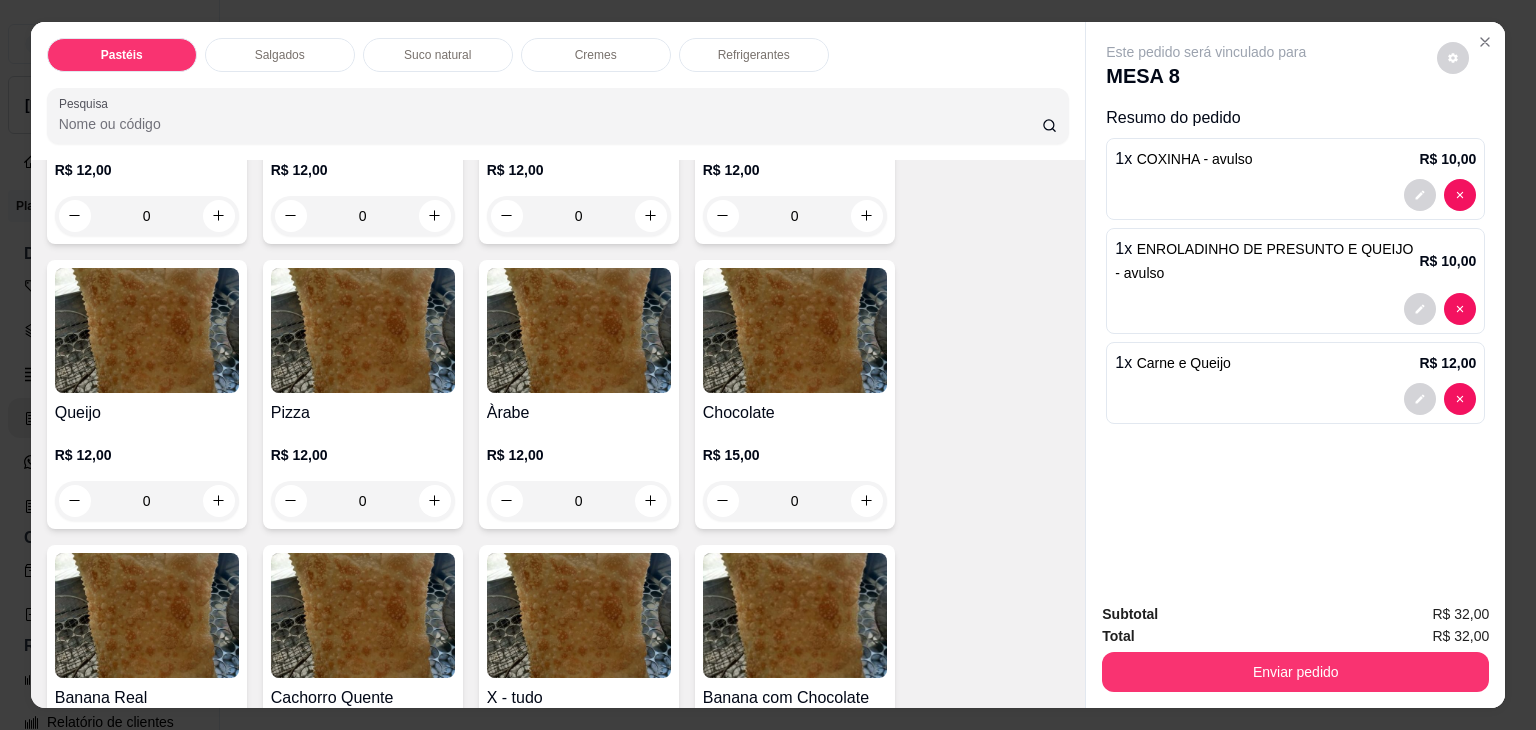 scroll, scrollTop: 1200, scrollLeft: 0, axis: vertical 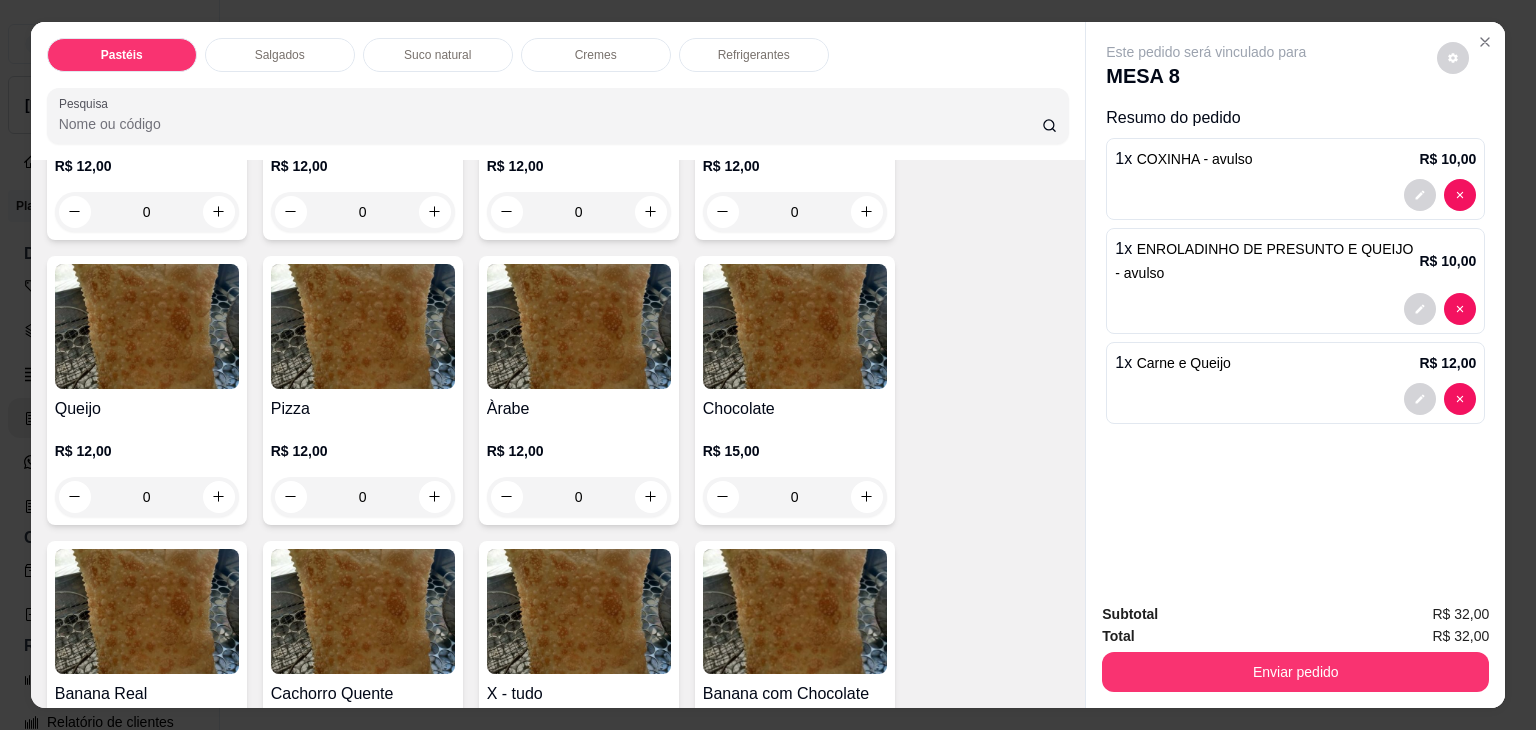 click at bounding box center (147, 326) 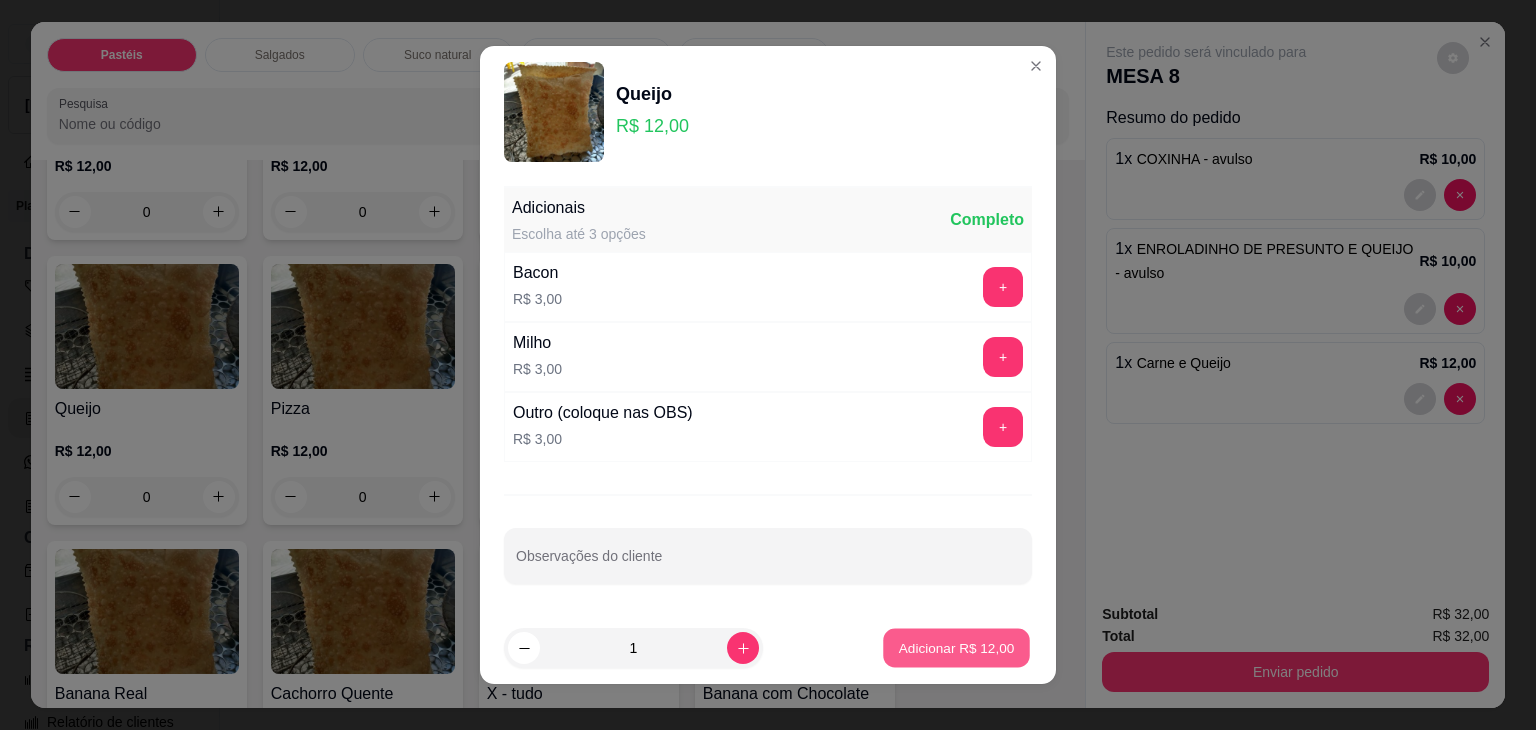 click on "Adicionar   R$ 12,00" at bounding box center [957, 647] 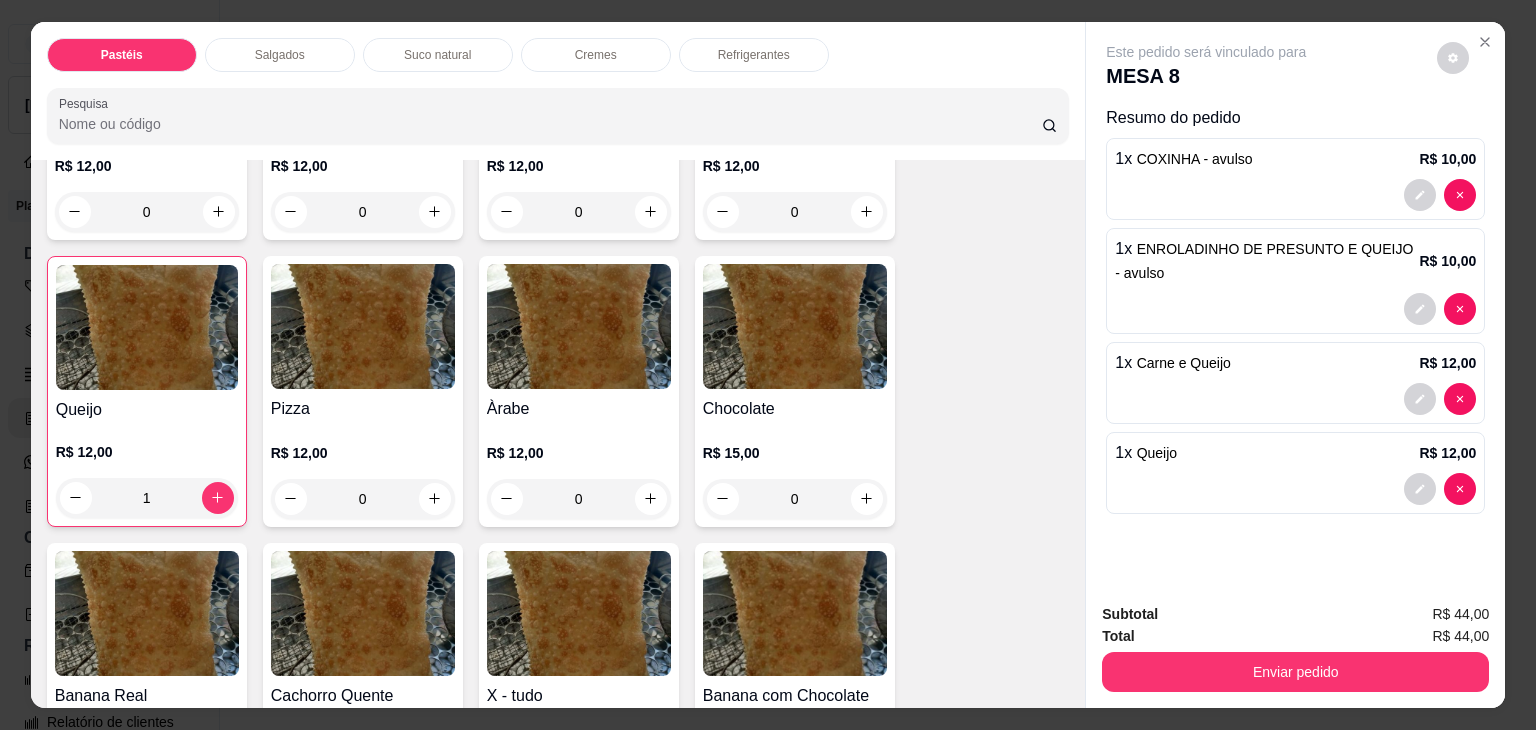 click on "Refrigerantes" at bounding box center [754, 55] 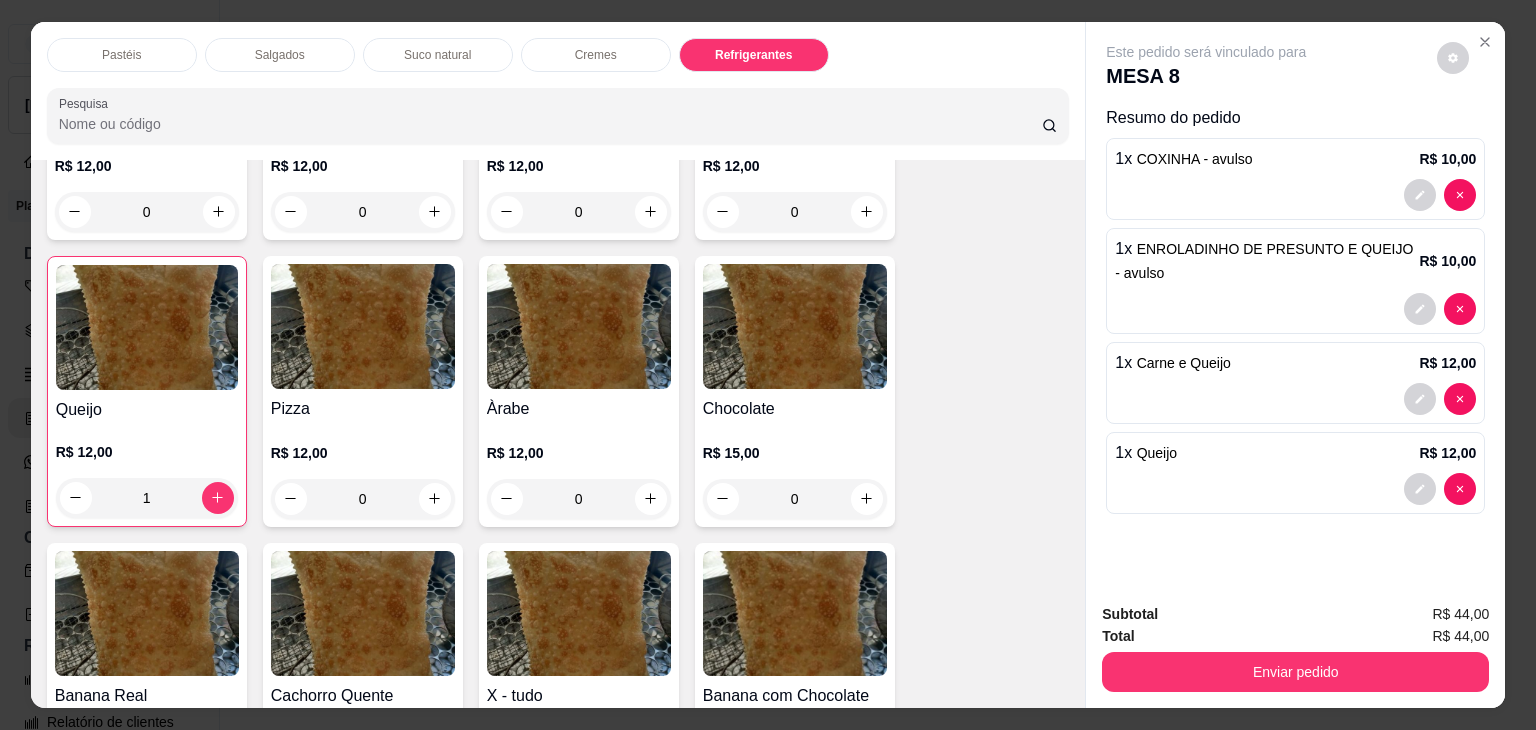 scroll, scrollTop: 4624, scrollLeft: 0, axis: vertical 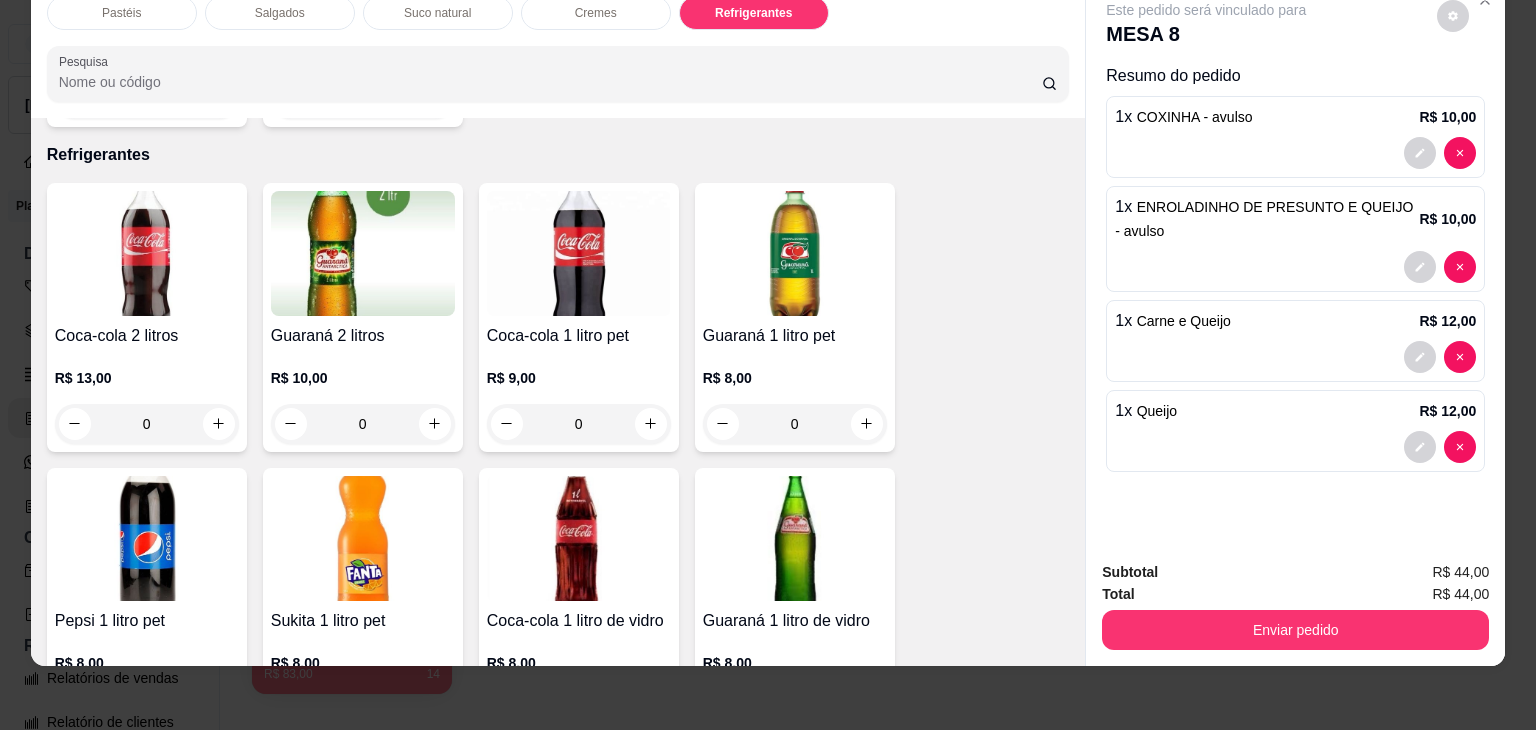 click at bounding box center [579, 538] 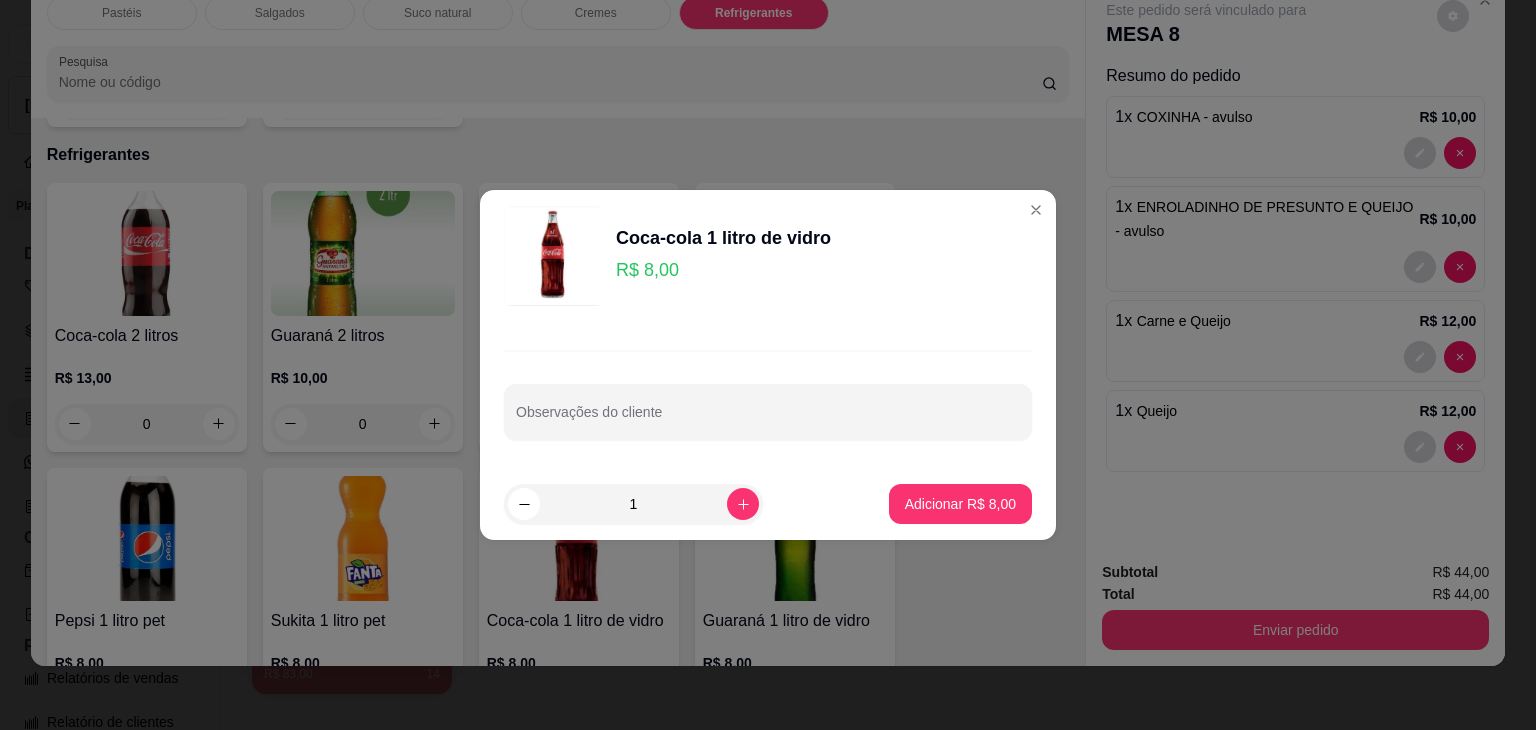 click on "1 Adicionar   R$ 8,00" at bounding box center (768, 504) 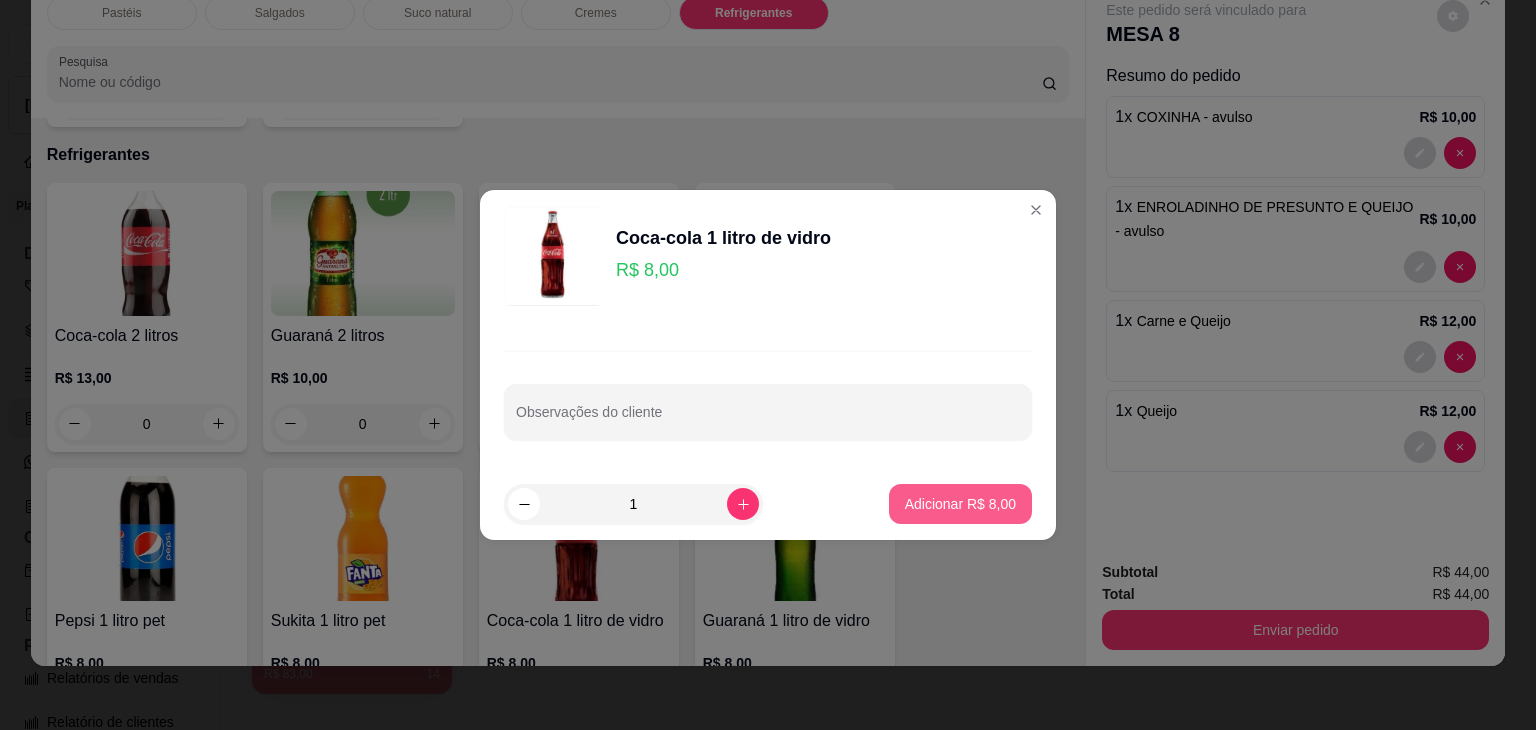 click on "Adicionar   R$ 8,00" at bounding box center [960, 504] 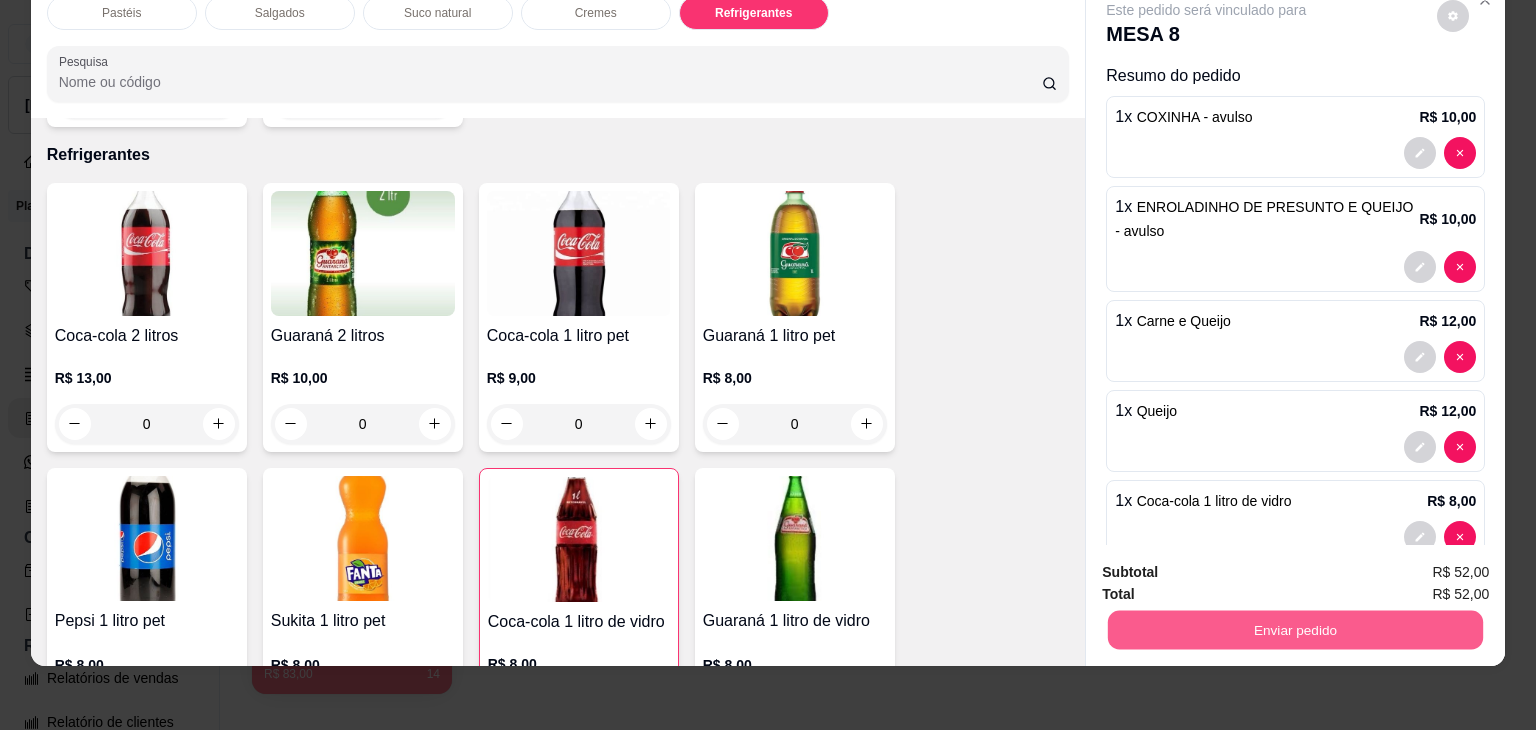 click on "Enviar pedido" at bounding box center (1295, 630) 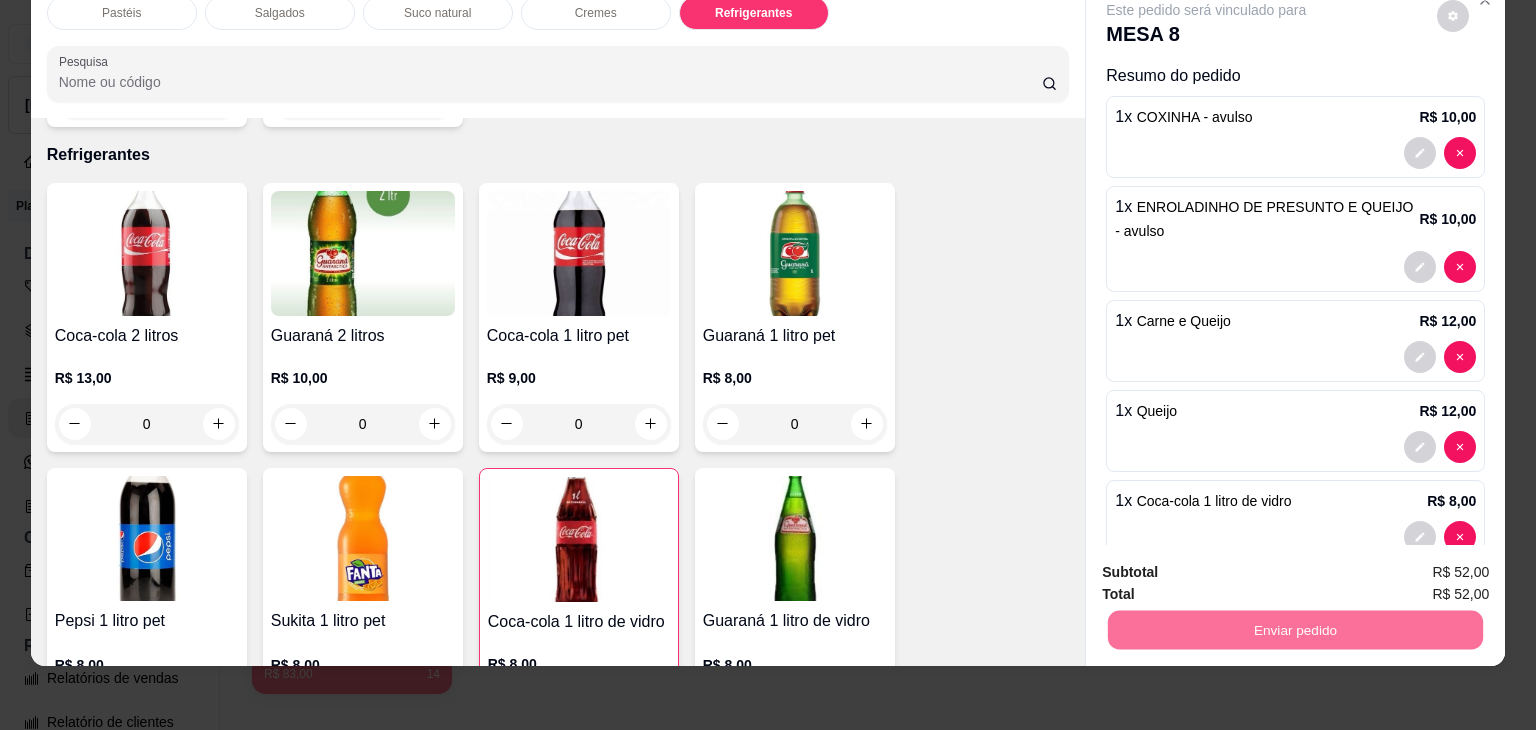 click on "Não registrar e enviar pedido" at bounding box center (1229, 564) 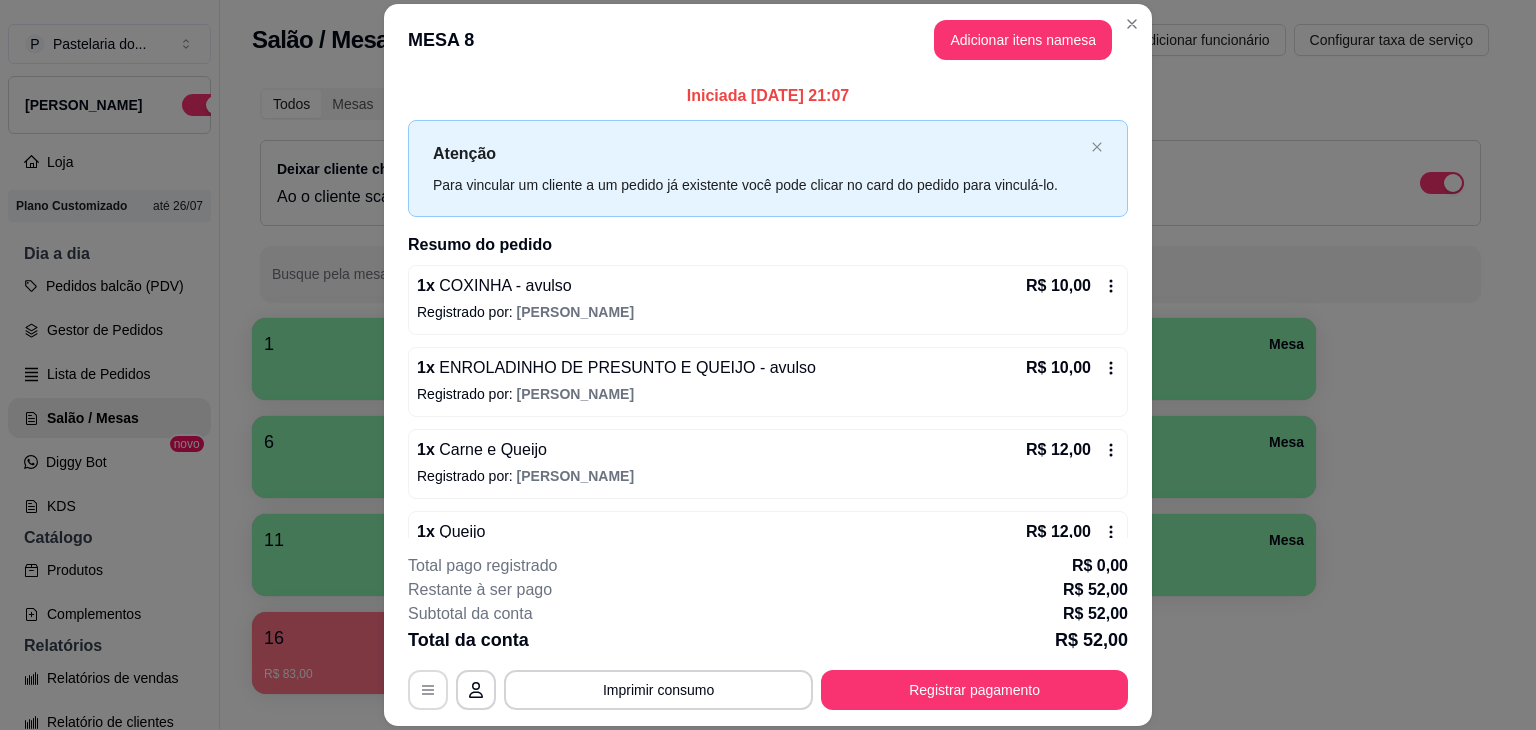 click 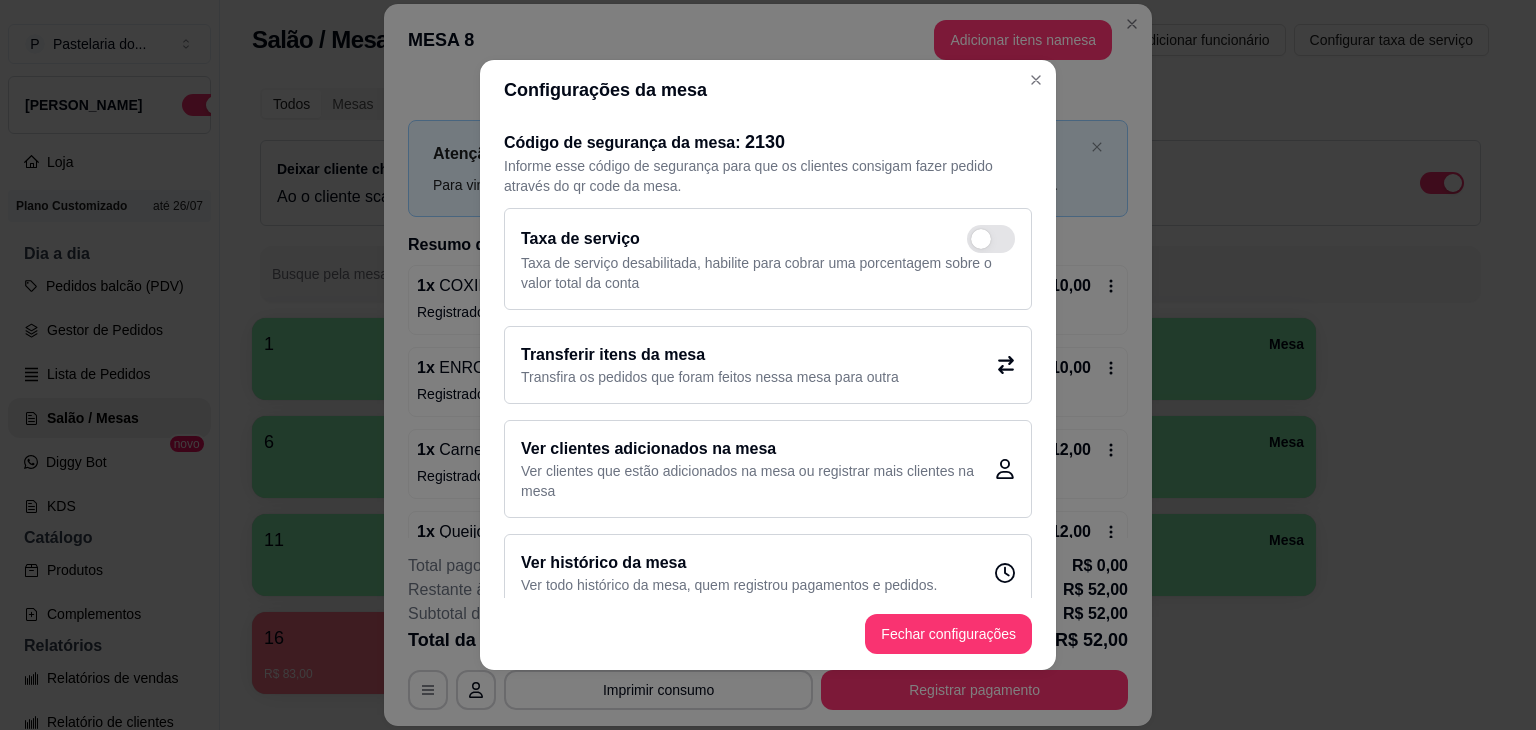 click on "Transfira os pedidos que foram feitos nessa mesa para outra" at bounding box center [710, 377] 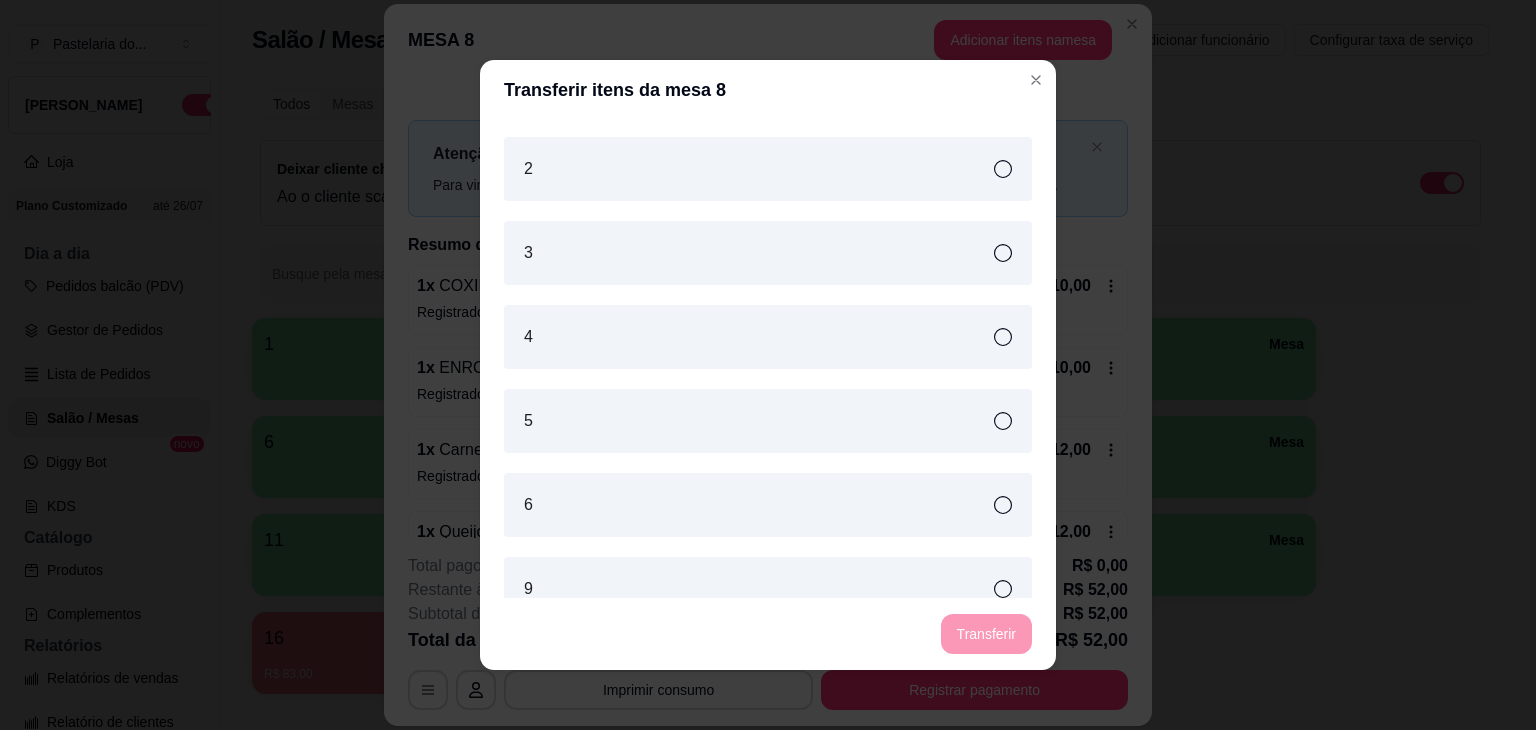 scroll, scrollTop: 600, scrollLeft: 0, axis: vertical 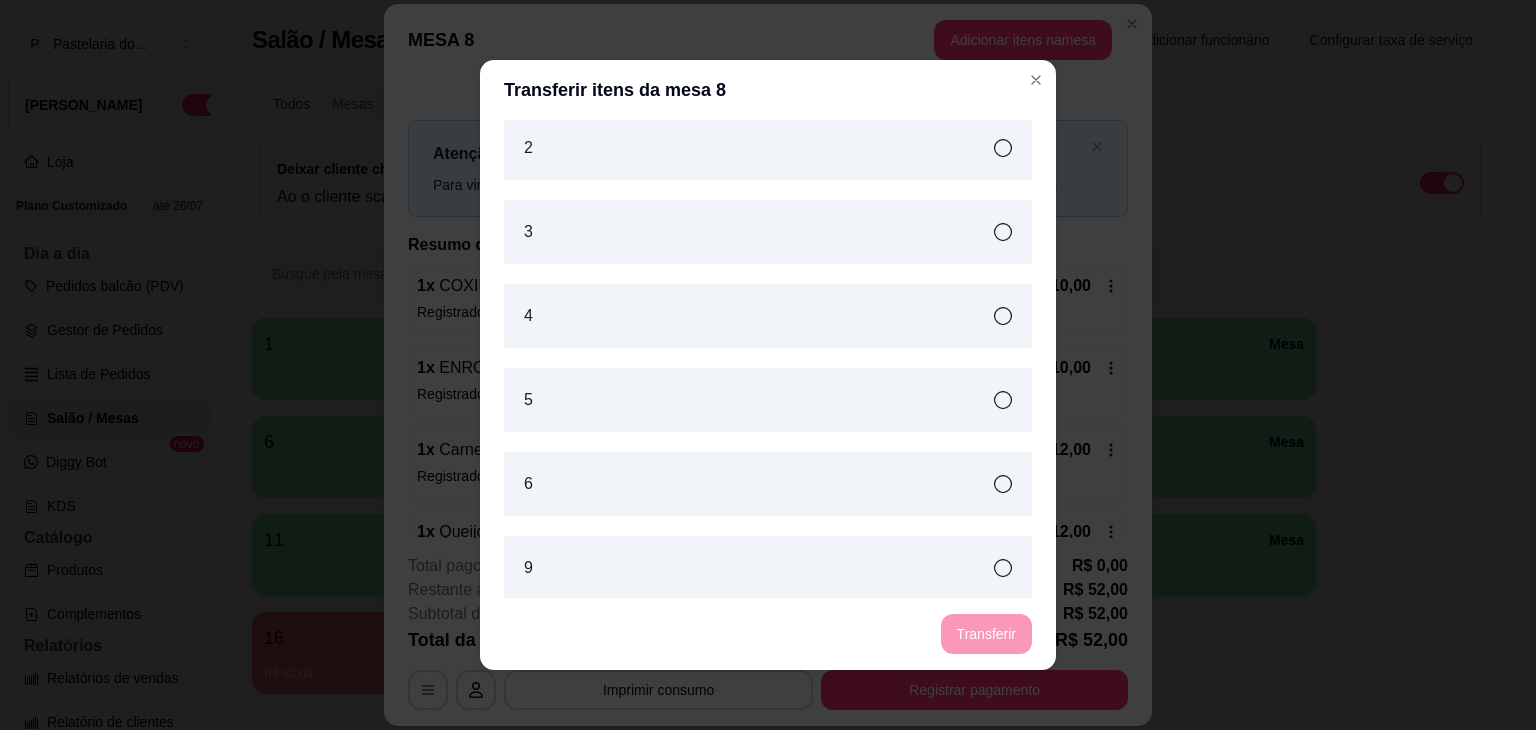 drag, startPoint x: 611, startPoint y: 241, endPoint x: 608, endPoint y: 254, distance: 13.341664 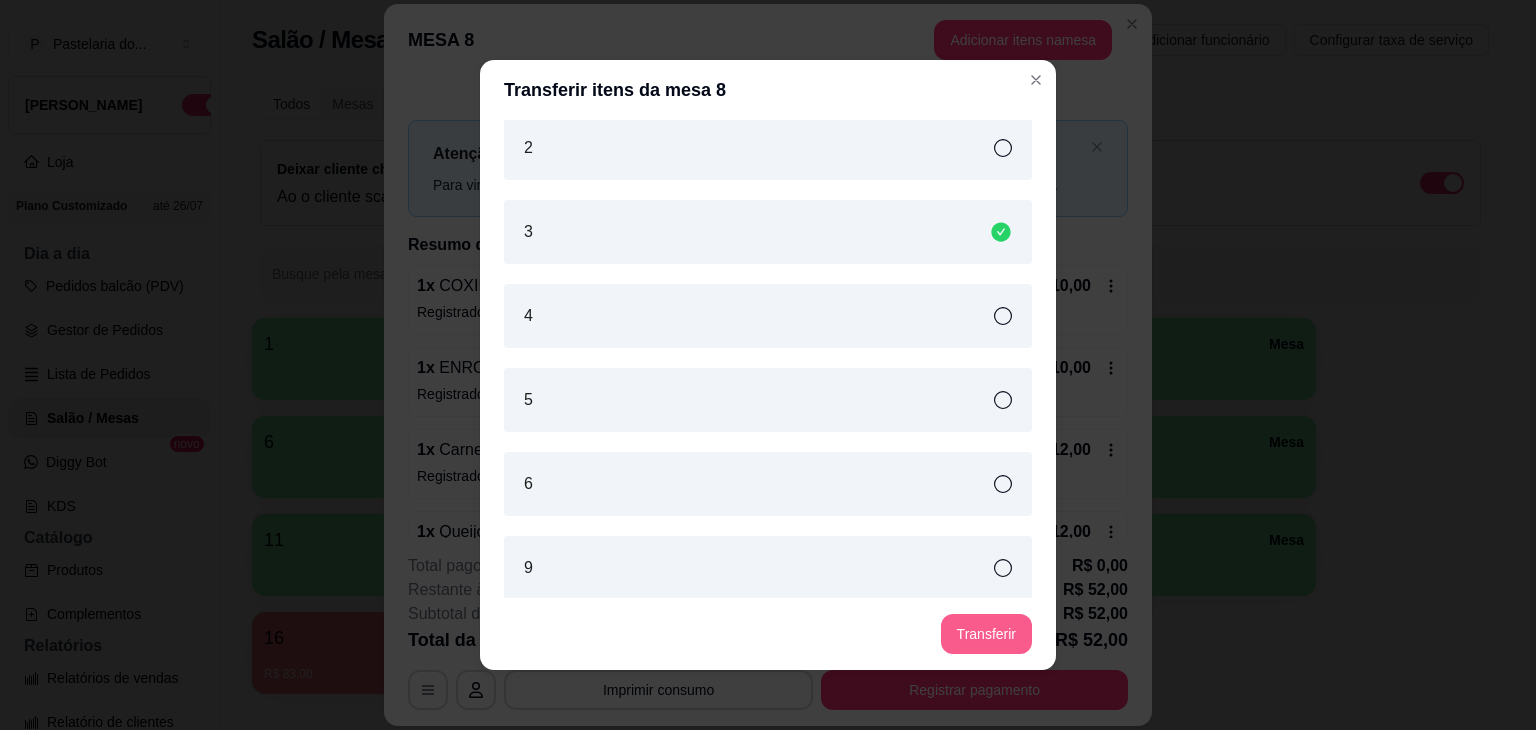 click on "Transferir" at bounding box center (986, 634) 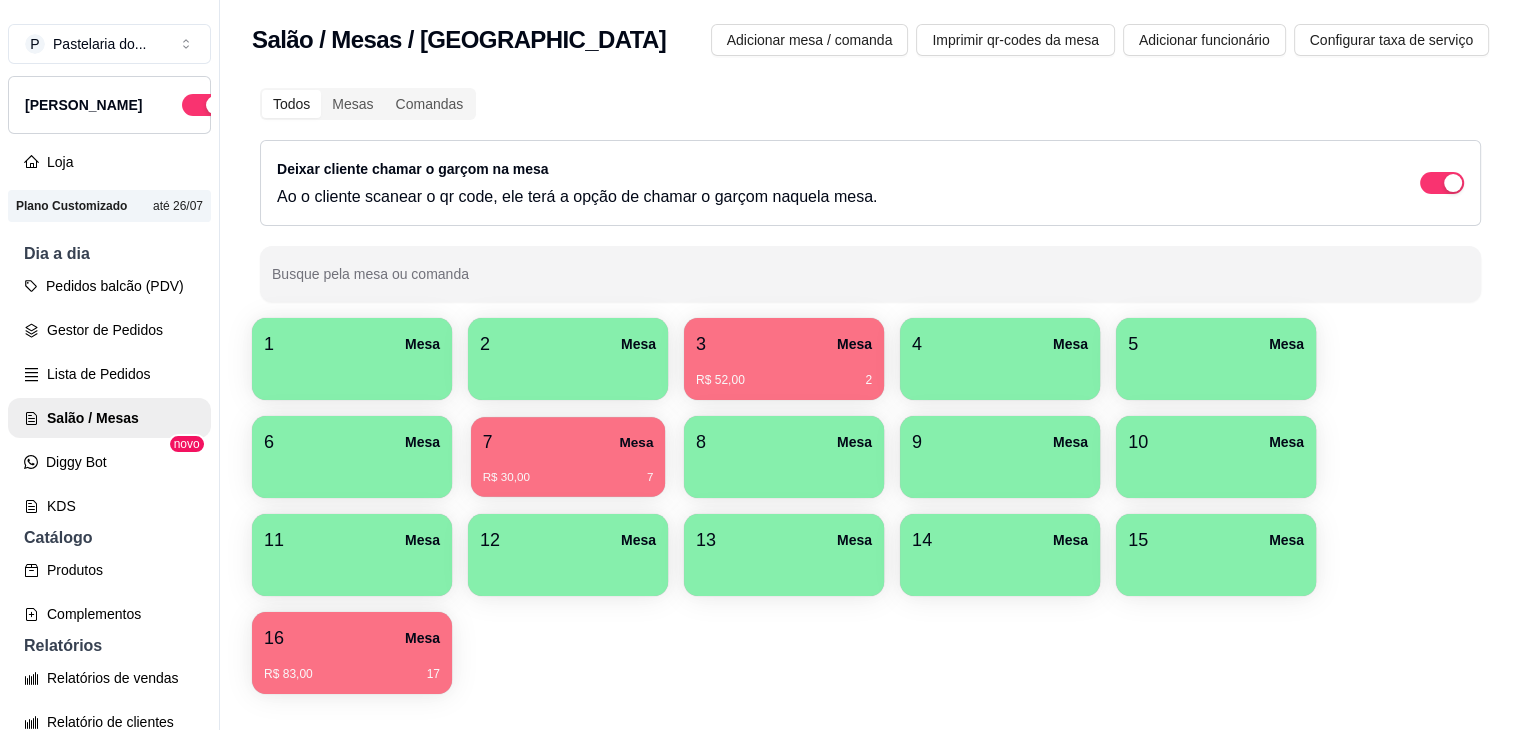 click on "7 Mesa R$ 30,00 7" at bounding box center [568, 457] 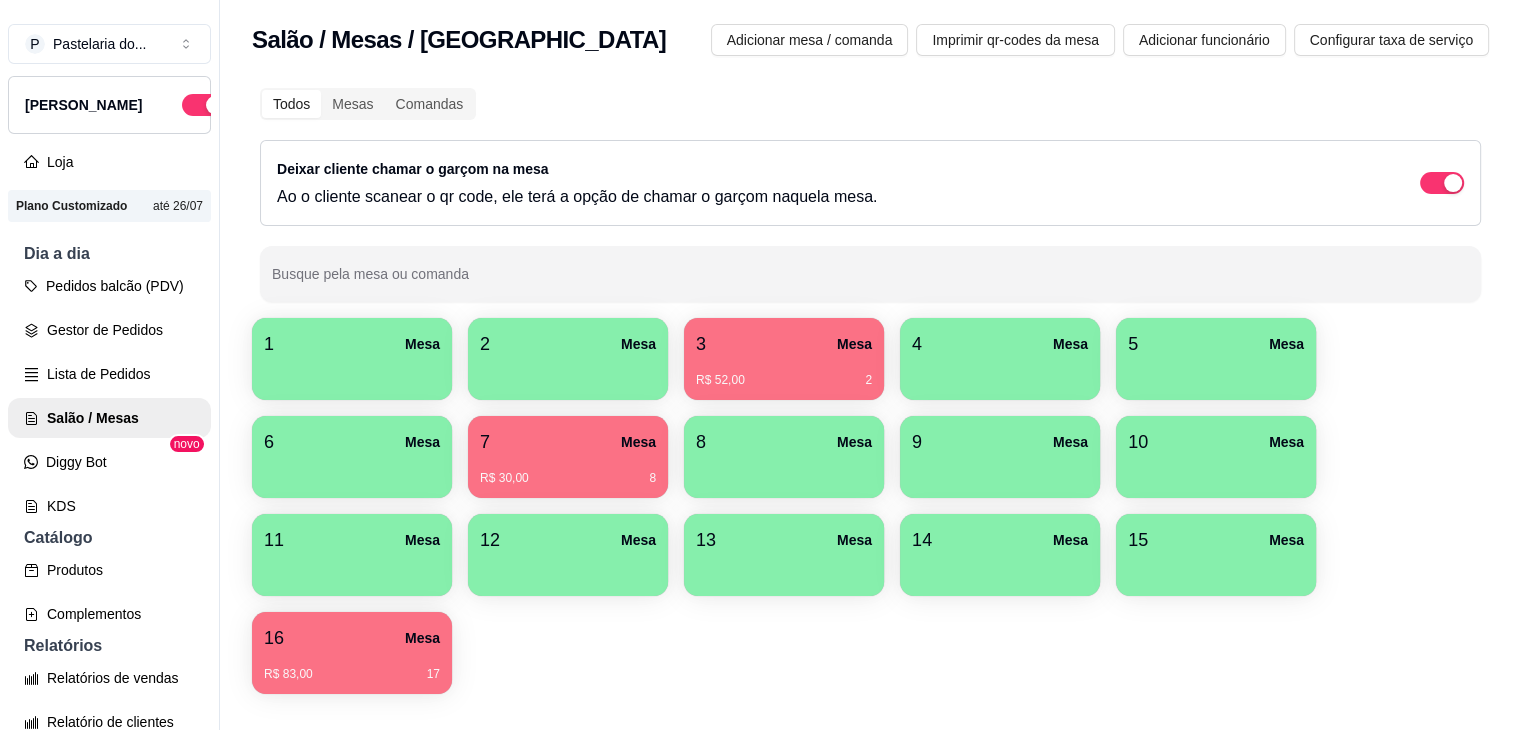 click on "R$ 52,00 2" at bounding box center [784, 373] 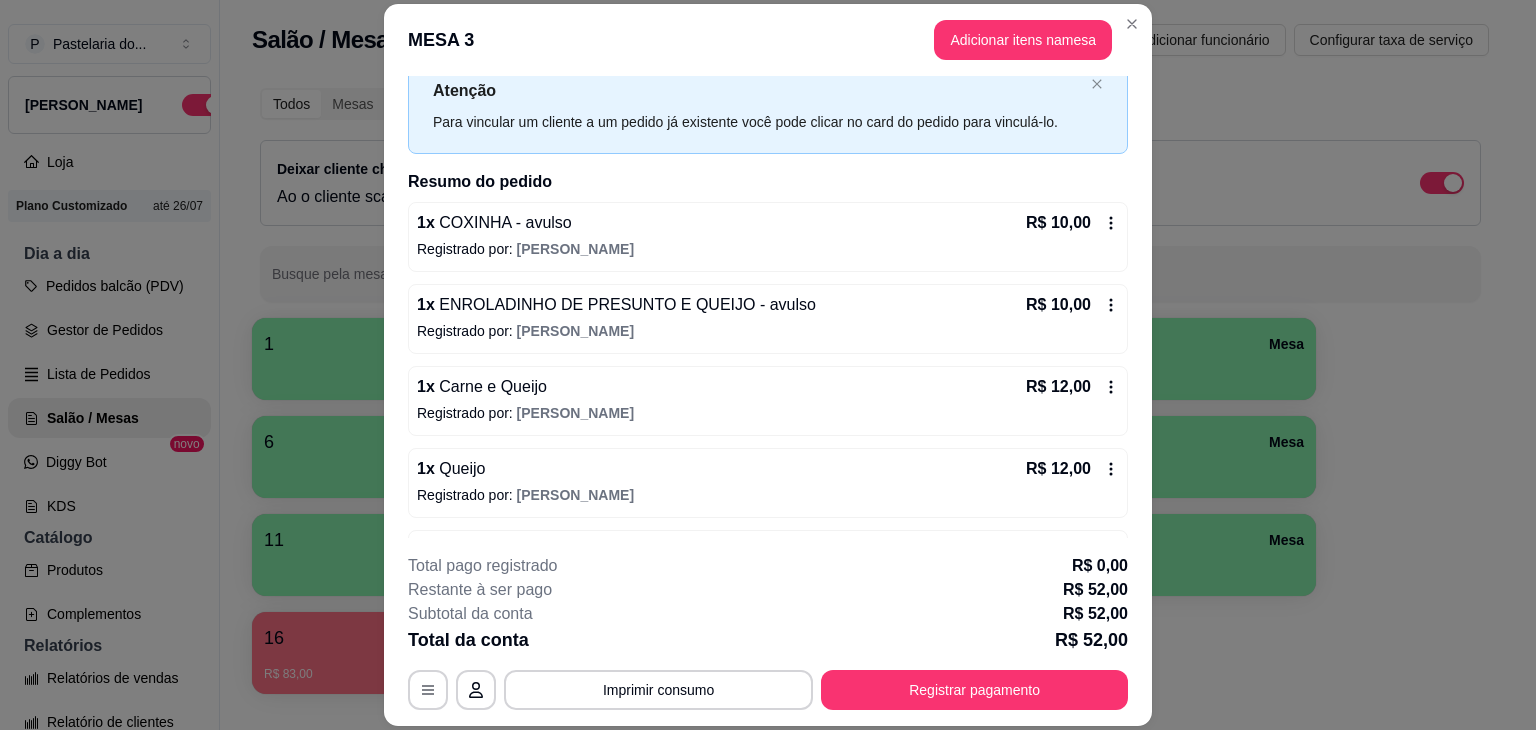 scroll, scrollTop: 130, scrollLeft: 0, axis: vertical 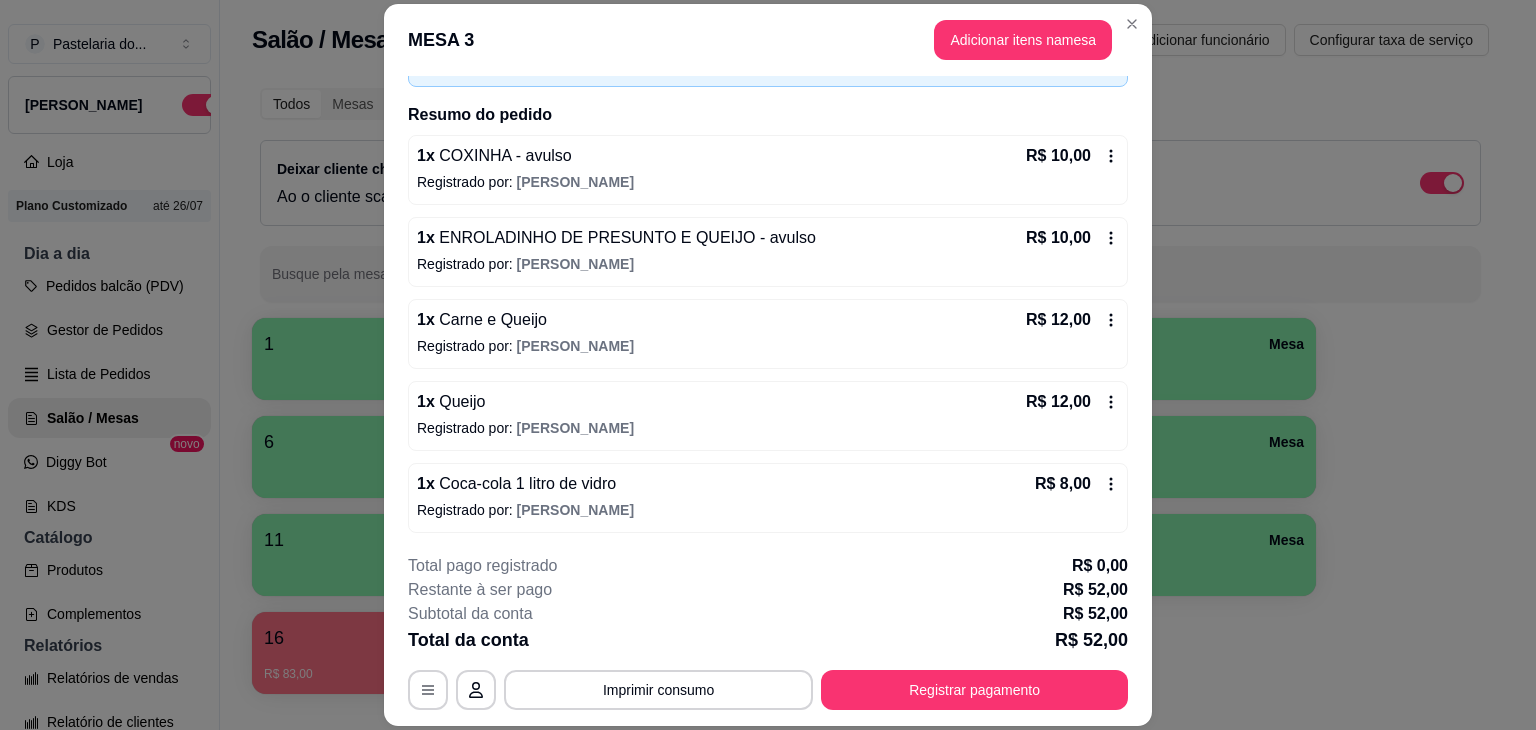 click on "**********" at bounding box center (768, 632) 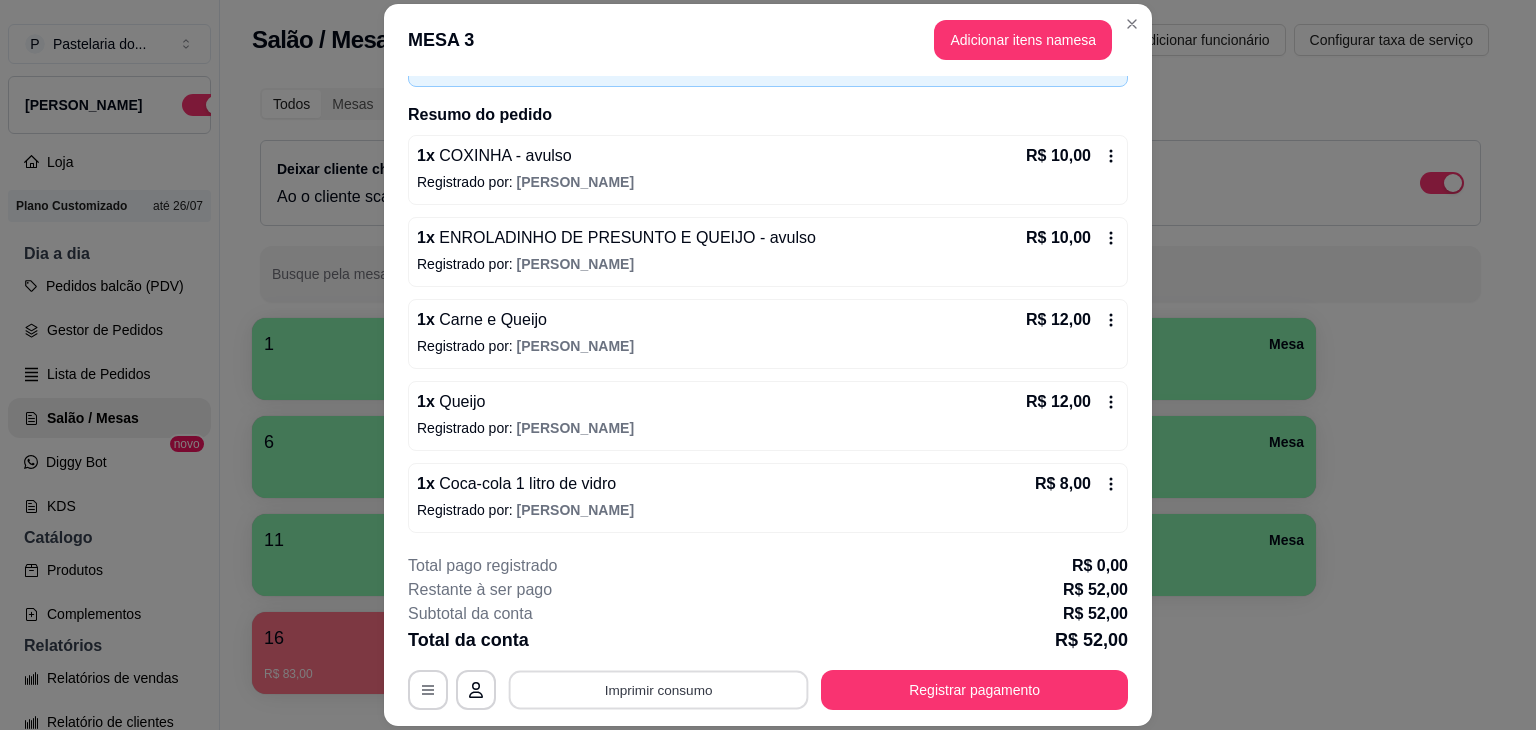 click on "Imprimir consumo" at bounding box center (659, 690) 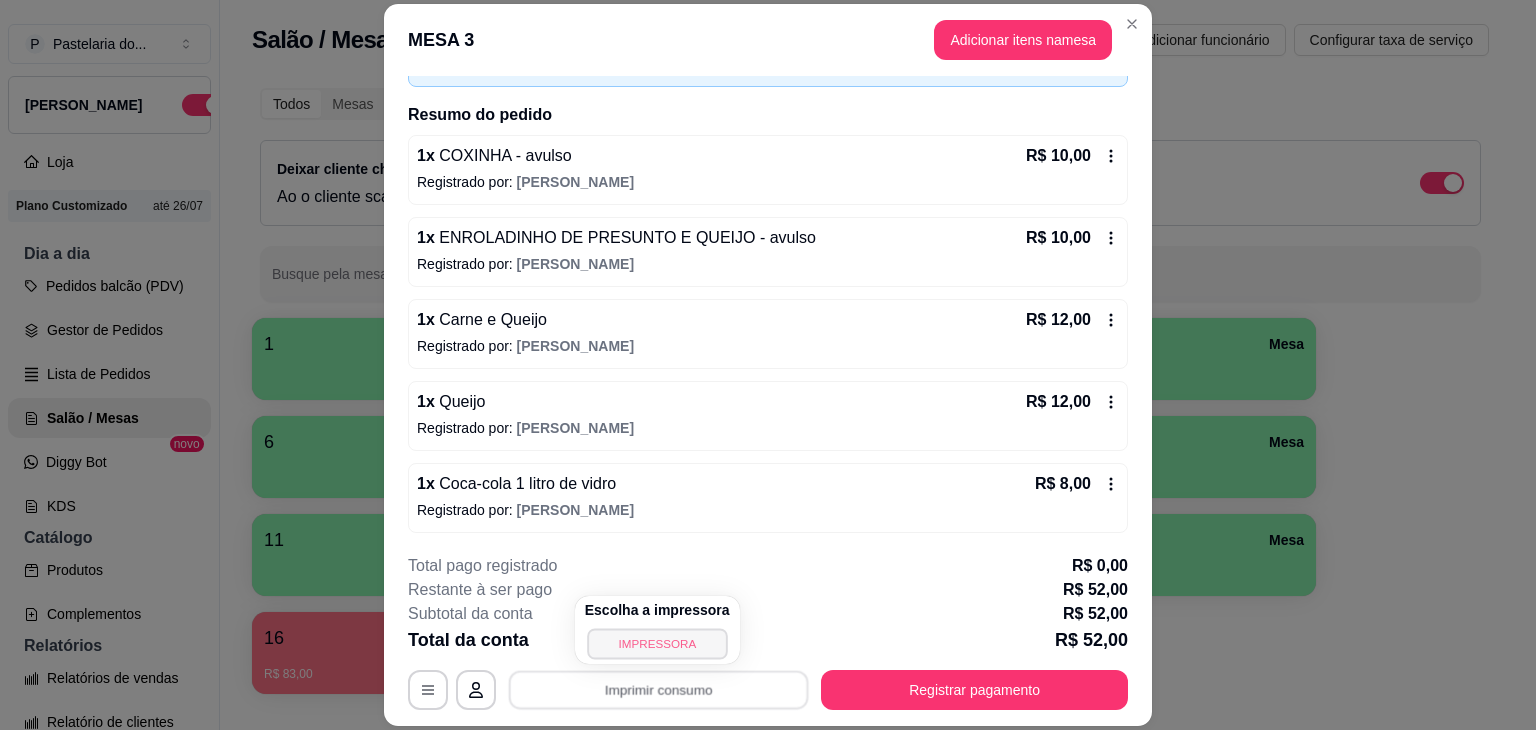 click on "IMPRESSORA" at bounding box center [657, 643] 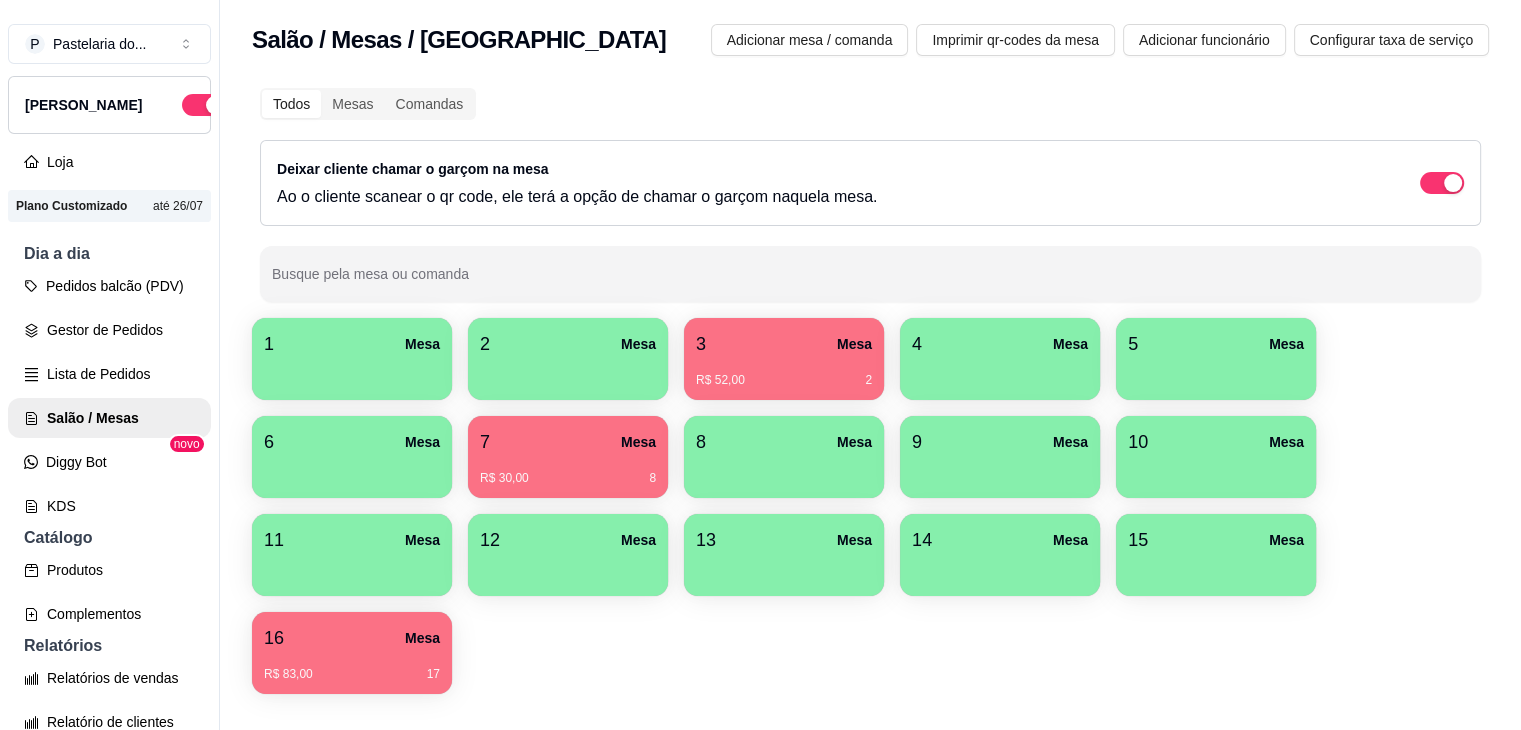 click on "16 Mesa R$ 83,00 17" at bounding box center (352, 653) 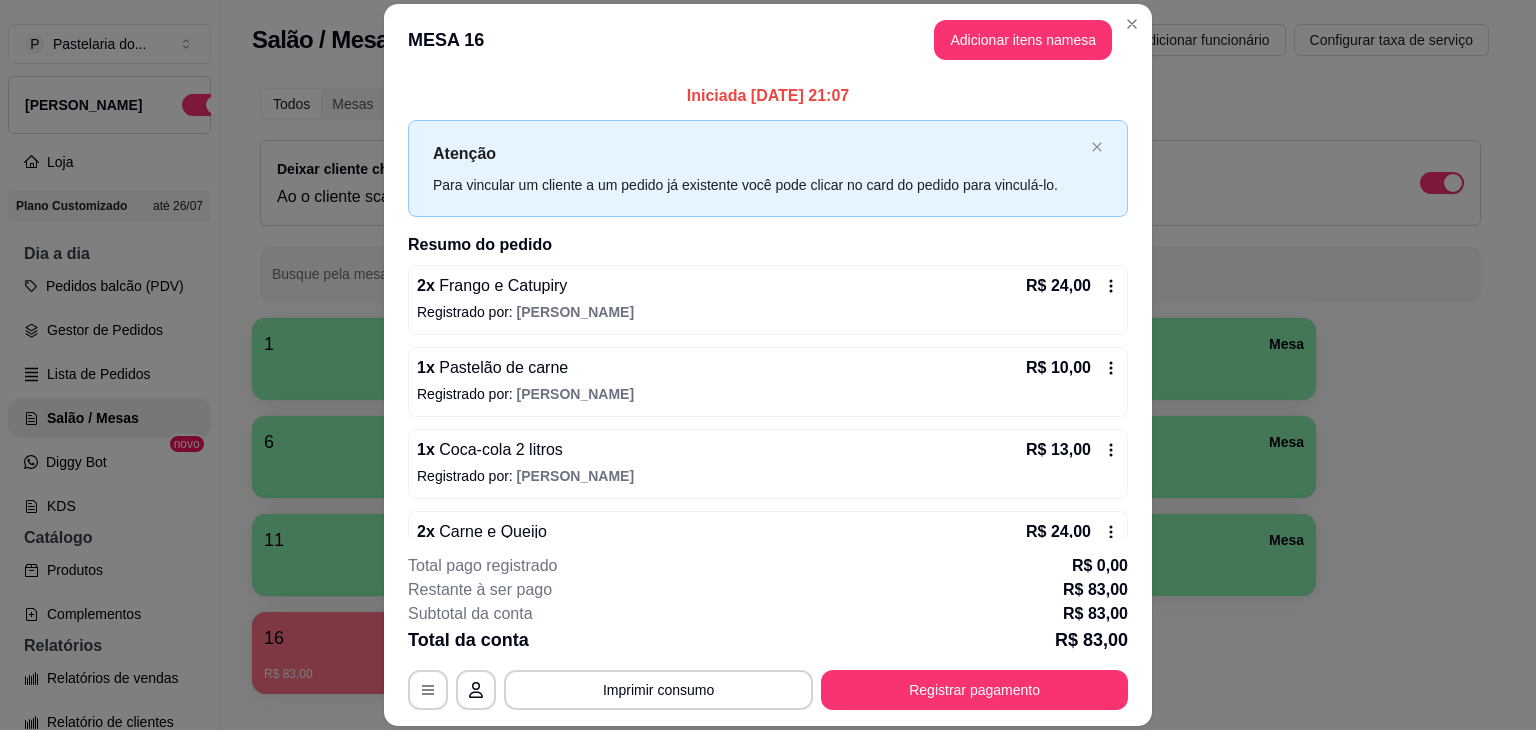 scroll, scrollTop: 186, scrollLeft: 0, axis: vertical 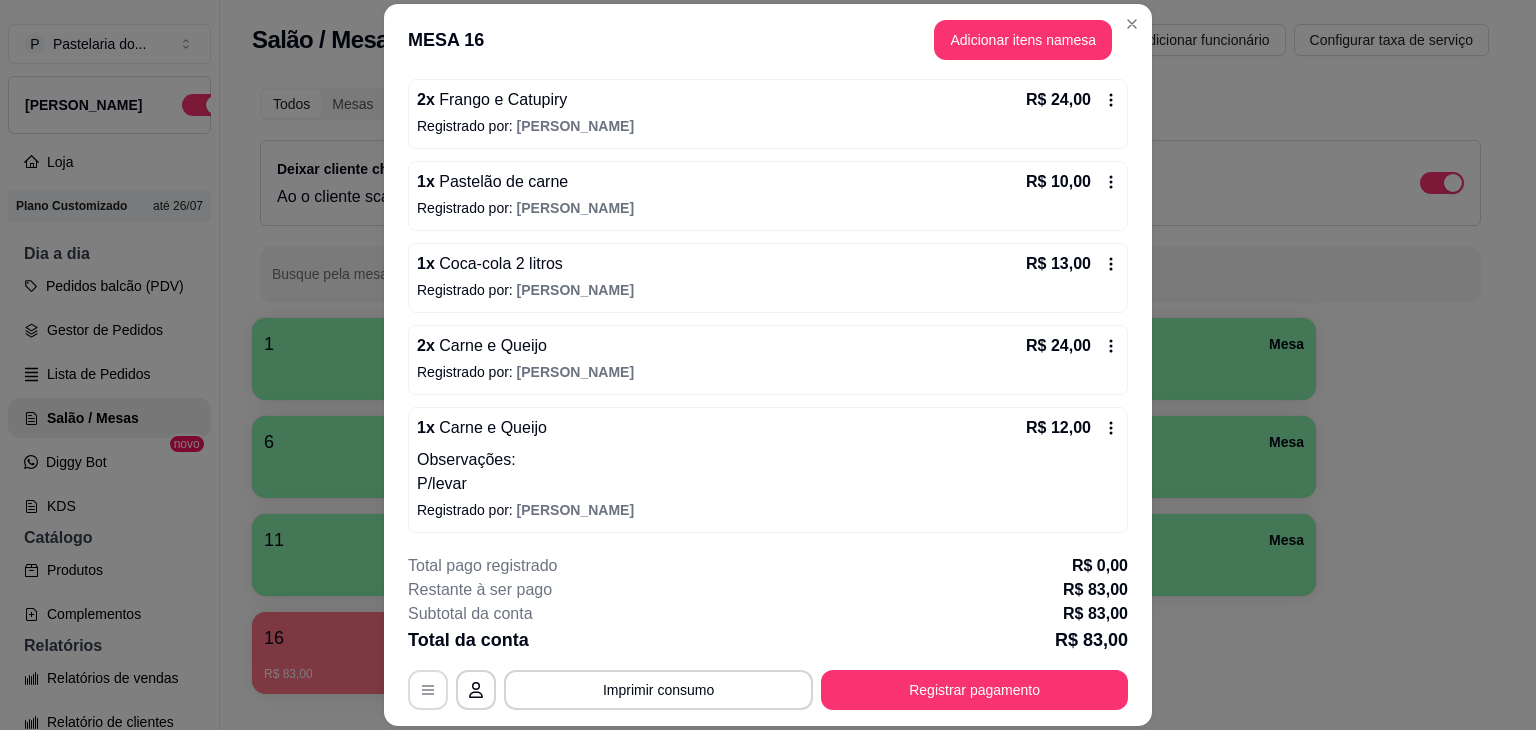 click at bounding box center (428, 690) 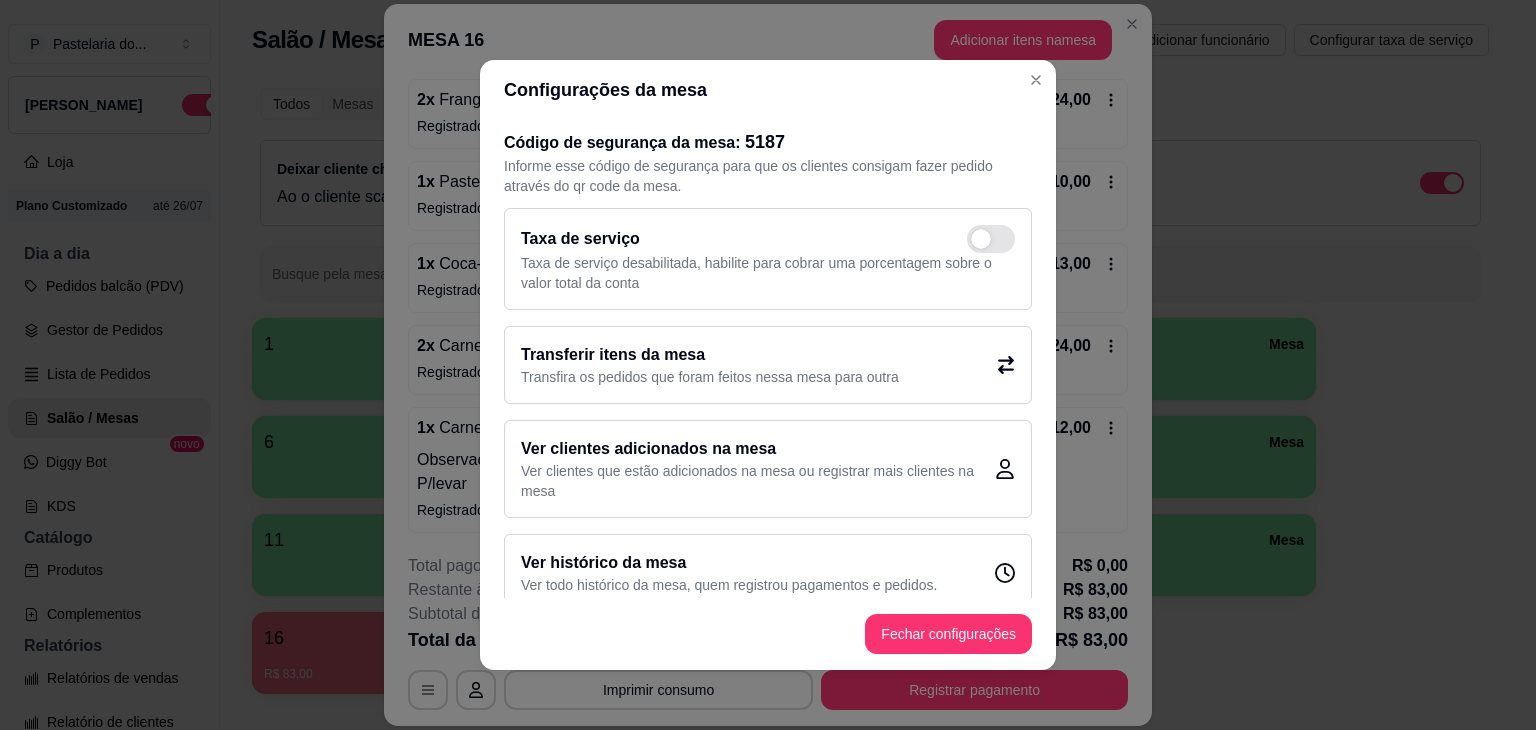 click on "Transferir itens da mesa Transfira os pedidos que foram feitos nessa mesa para outra" at bounding box center (768, 365) 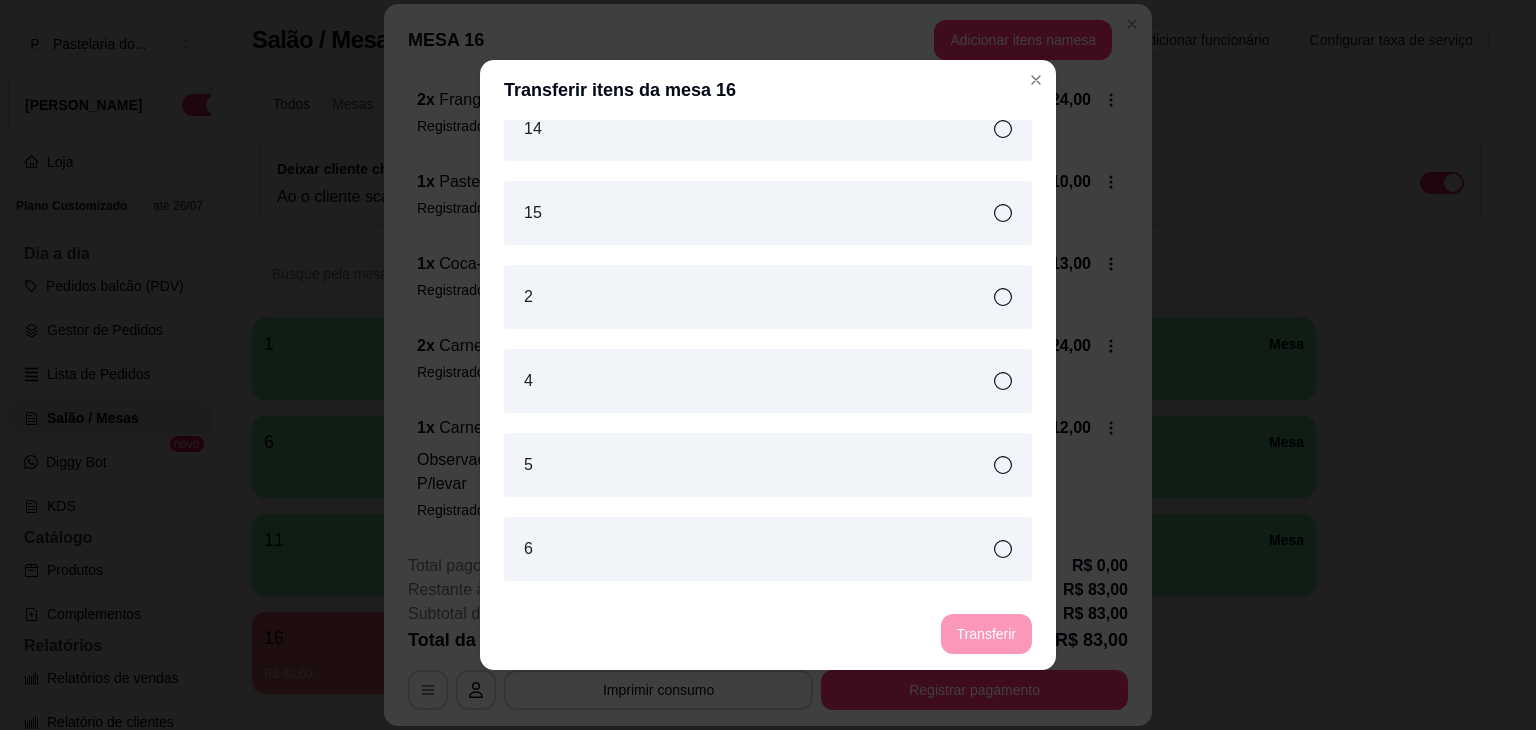 scroll, scrollTop: 500, scrollLeft: 0, axis: vertical 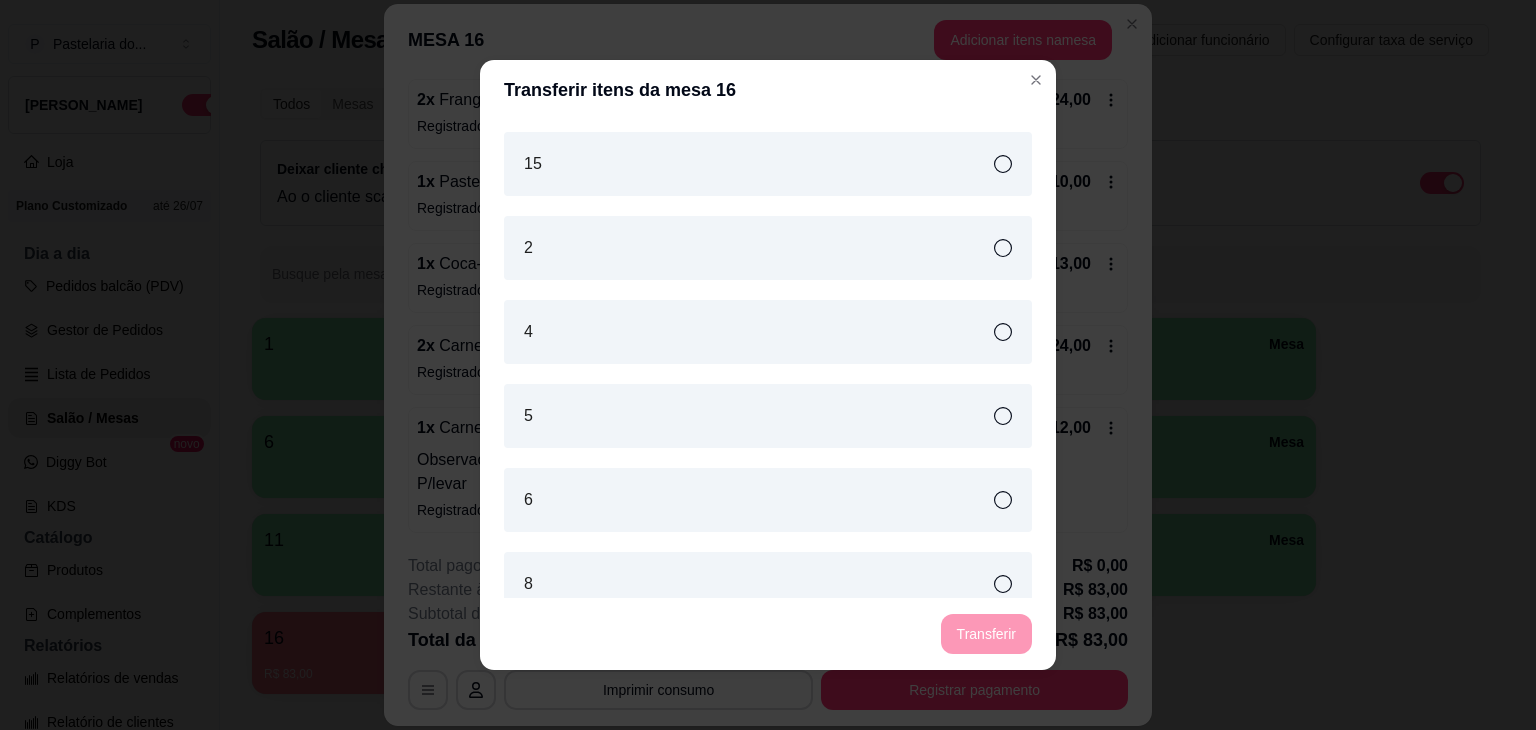 click on "4" at bounding box center (768, 332) 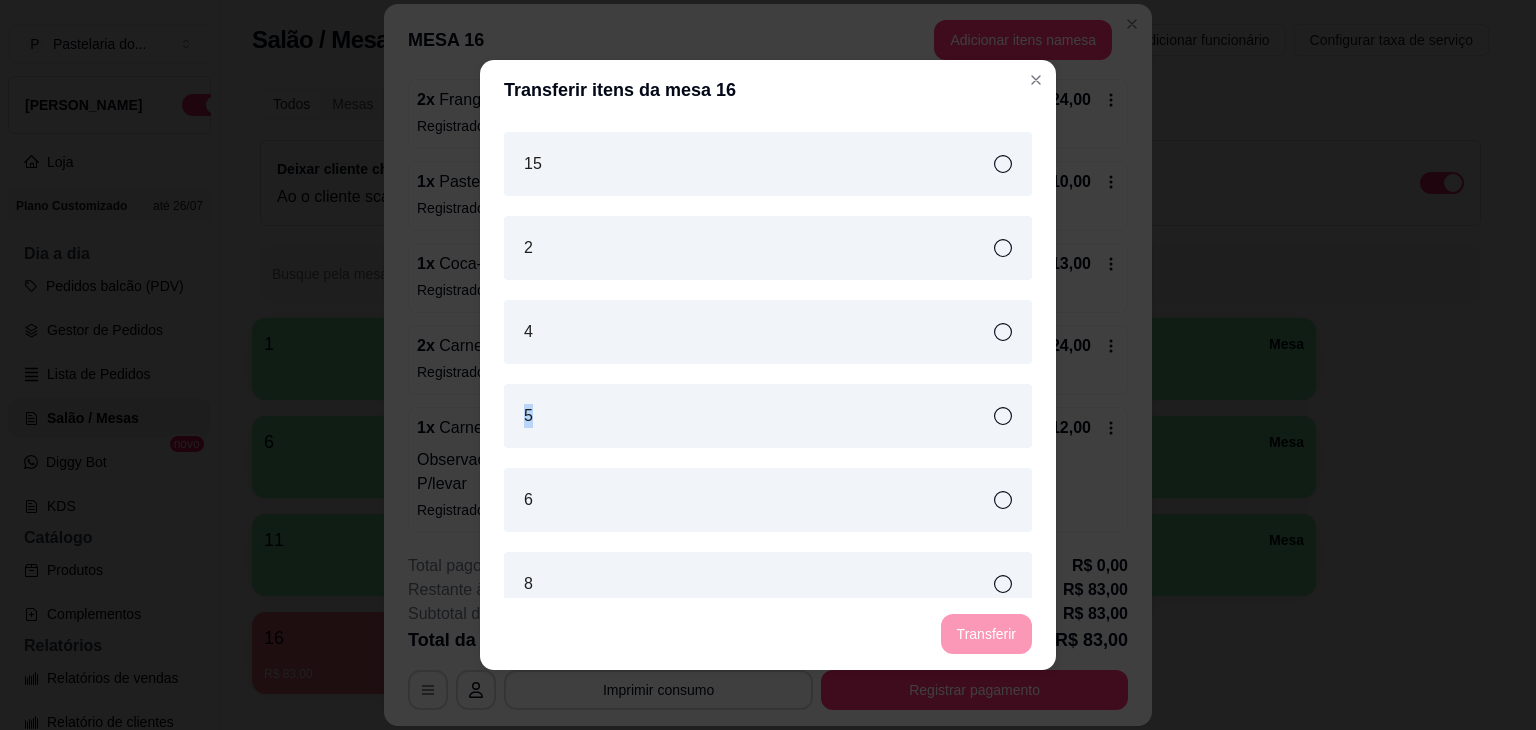 click on "4" at bounding box center [768, 332] 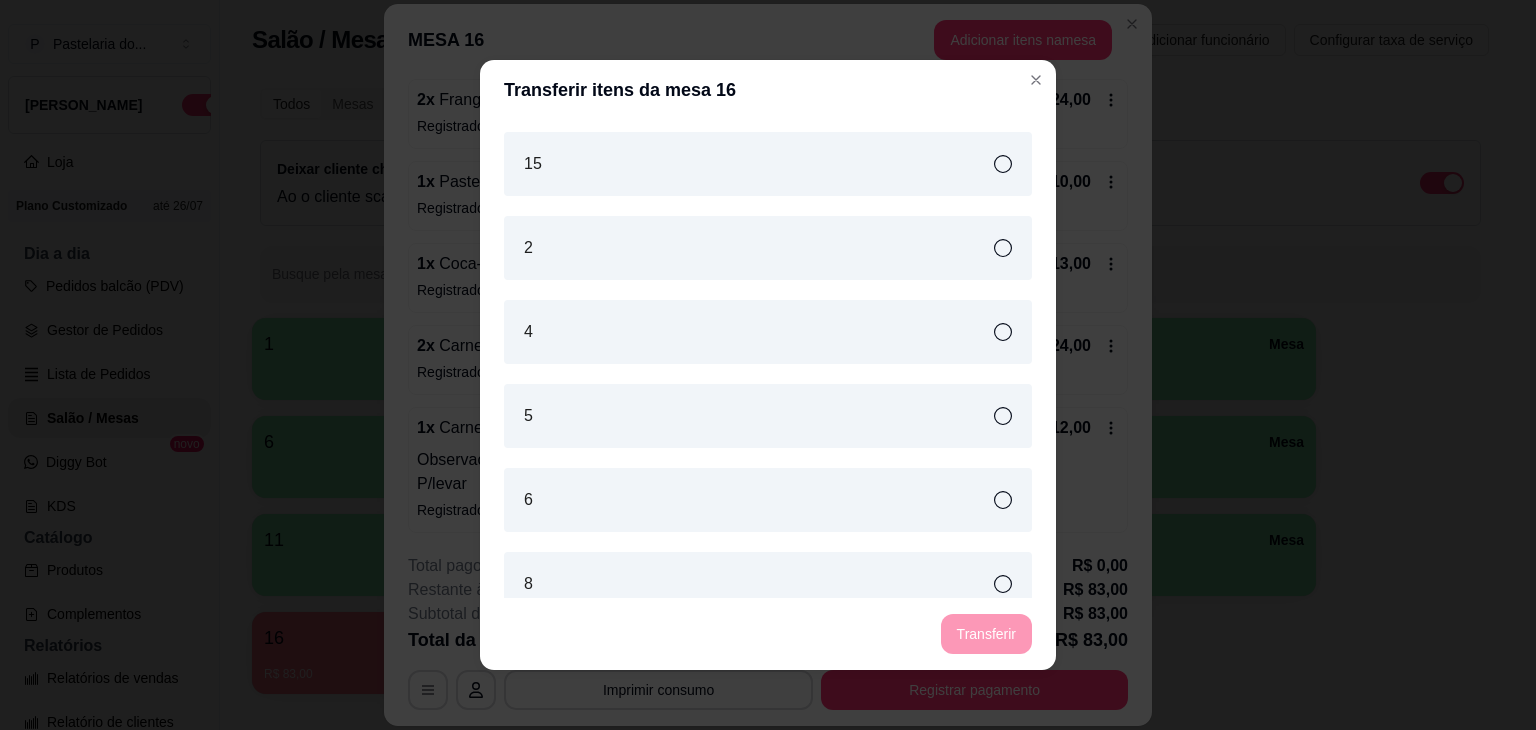 click on "4" at bounding box center [768, 332] 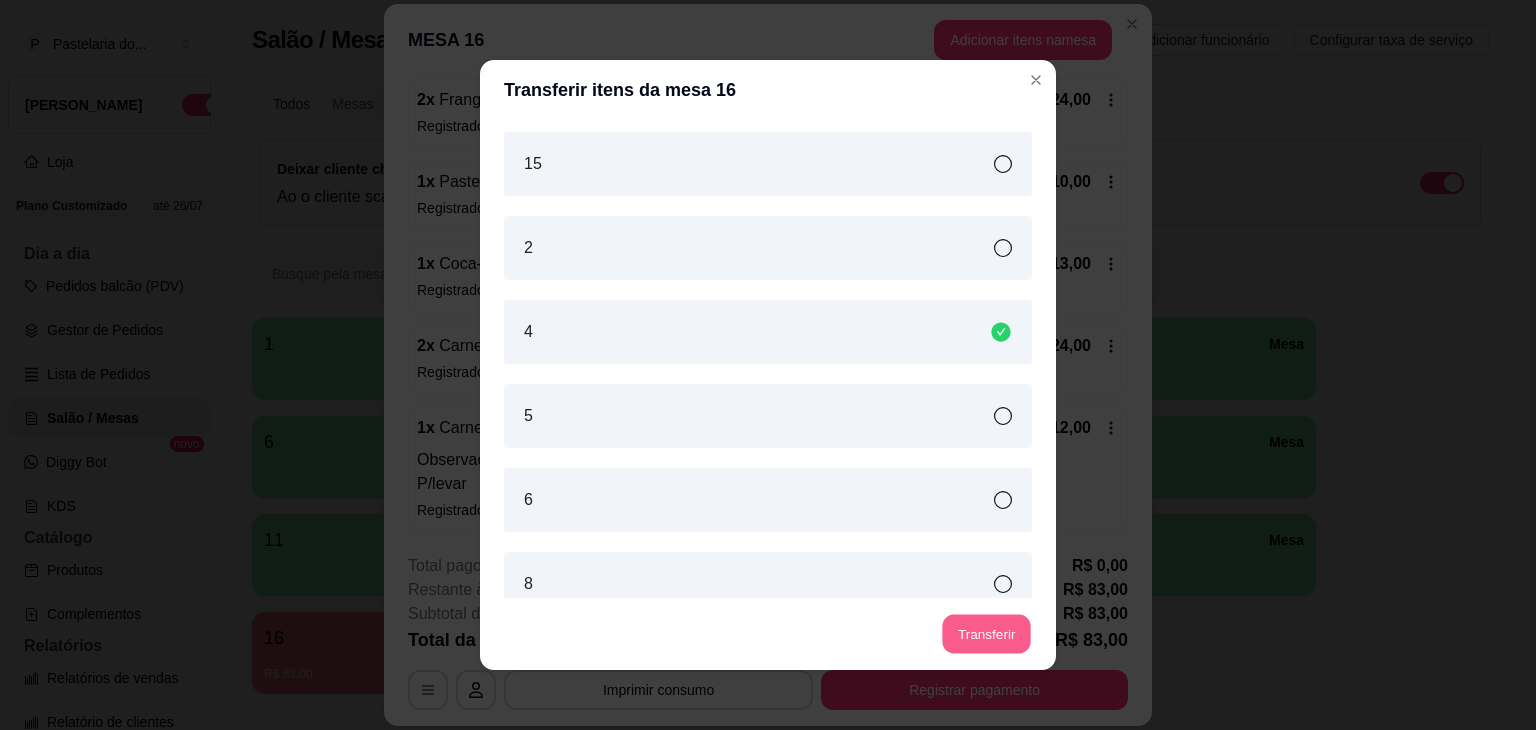 click on "Transferir" at bounding box center (986, 634) 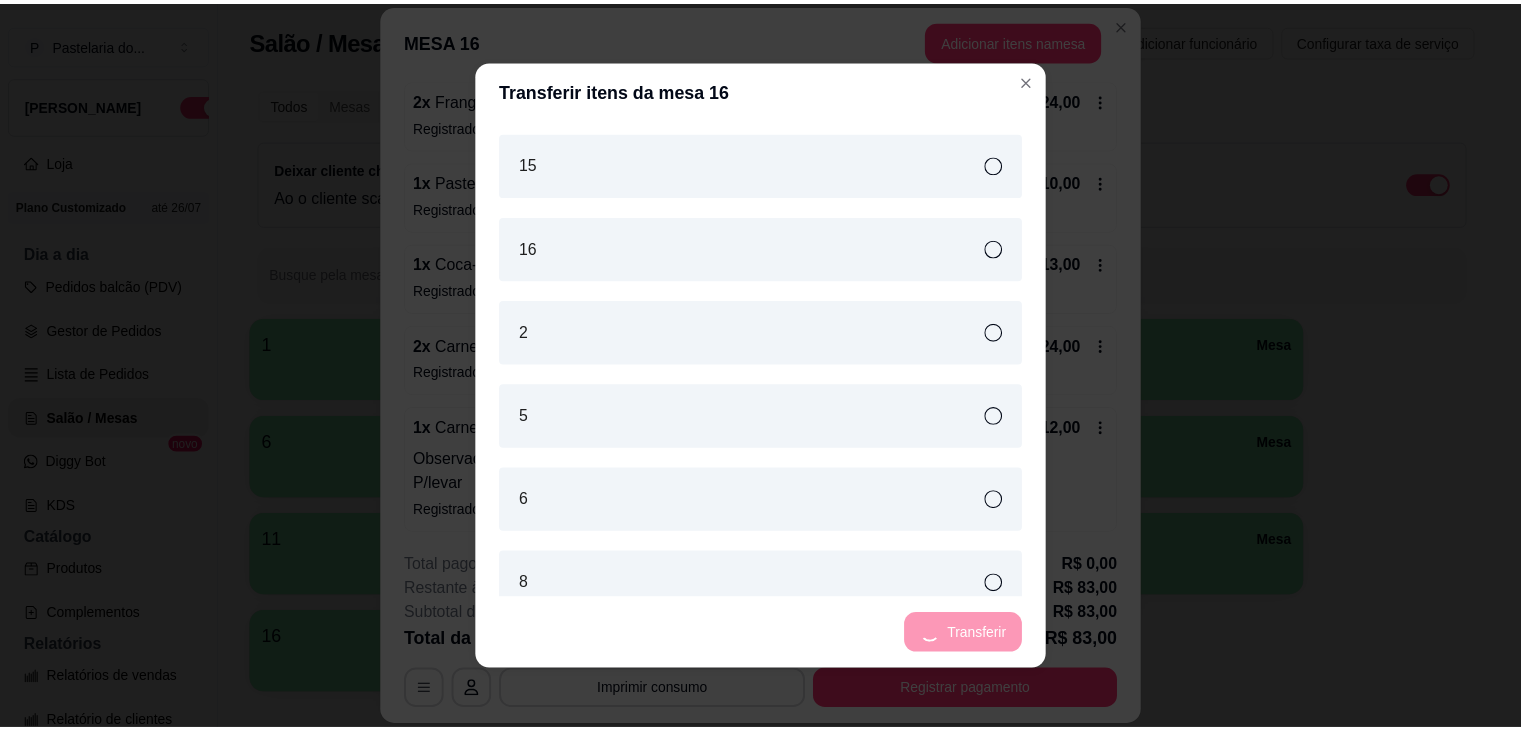 scroll, scrollTop: 0, scrollLeft: 0, axis: both 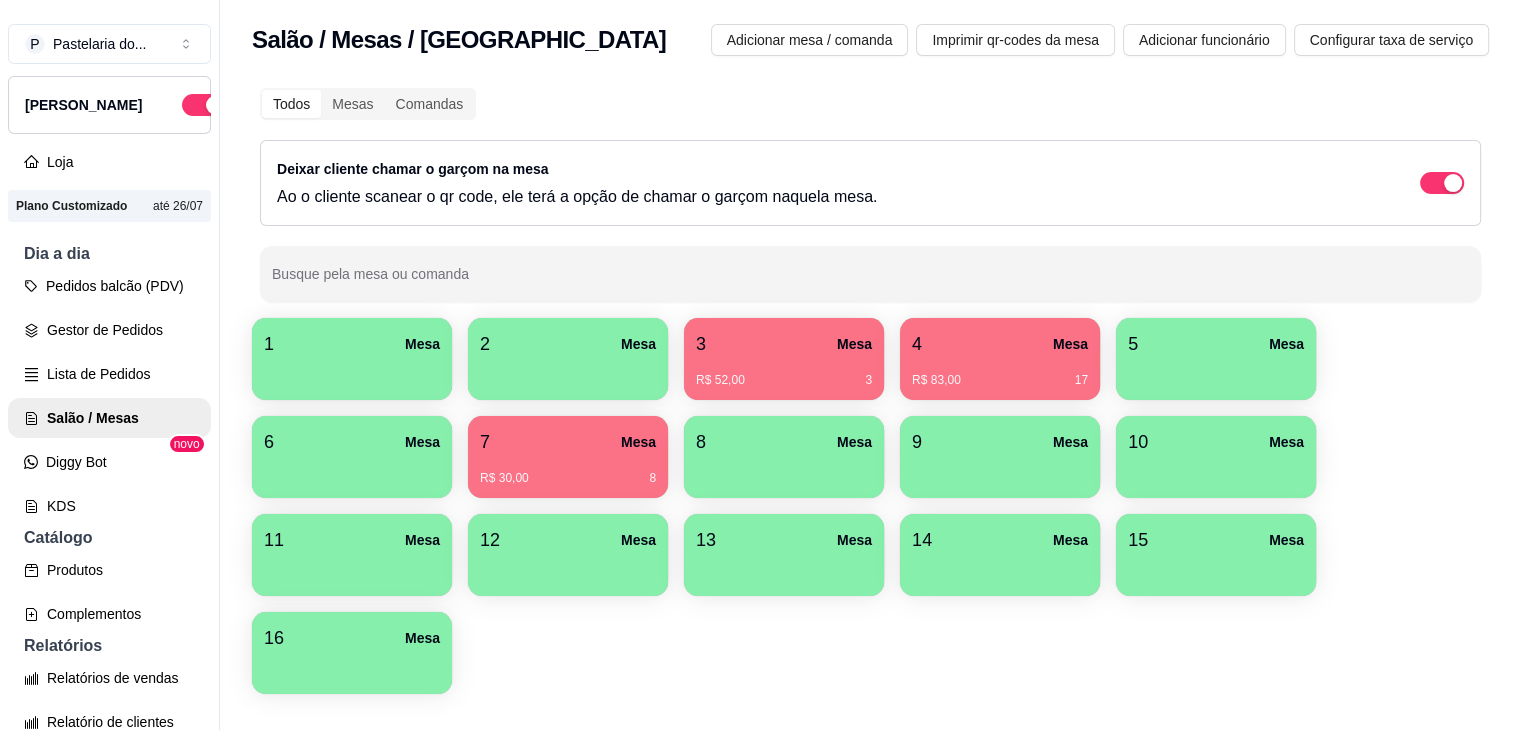 click on "R$ 83,00 17" at bounding box center (1000, 373) 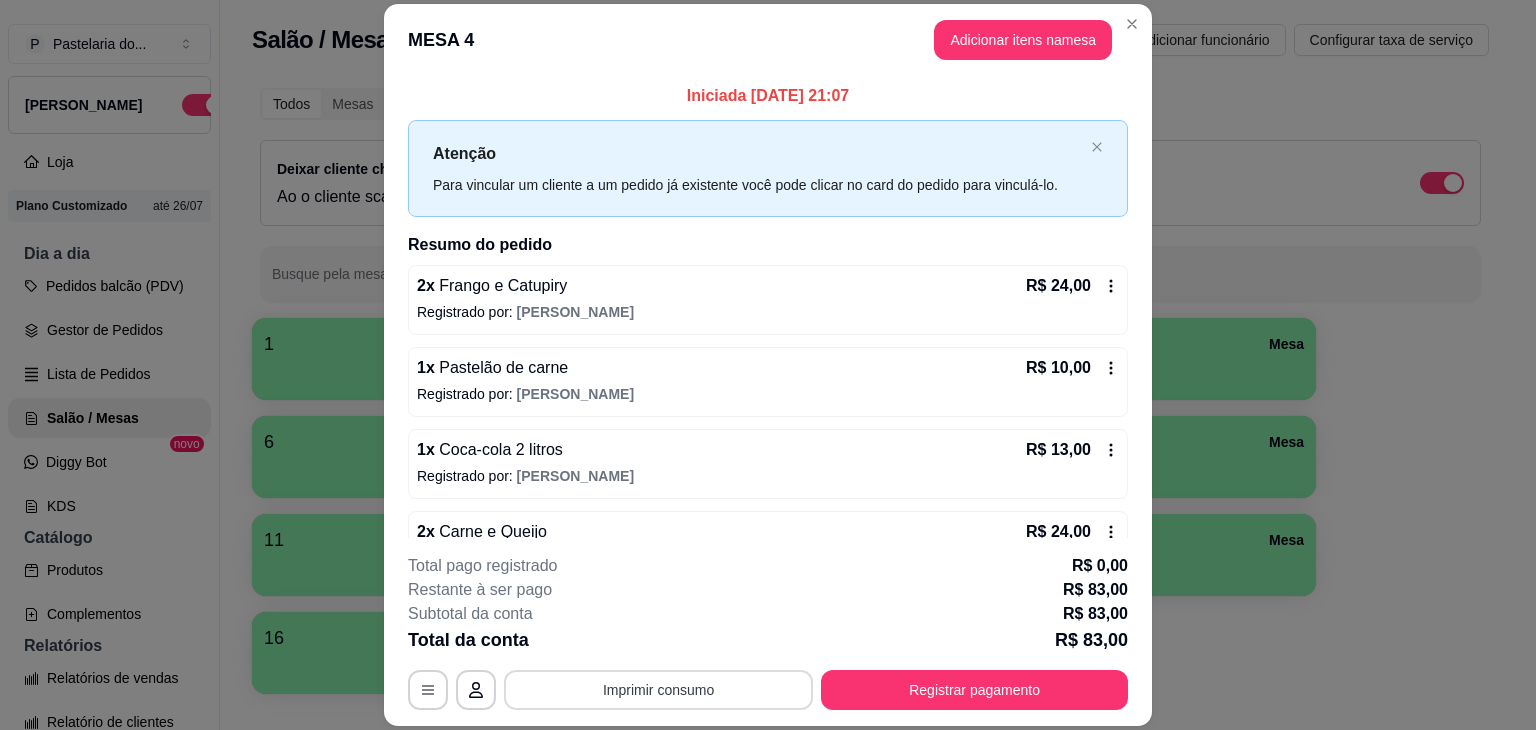 click on "Imprimir consumo" at bounding box center [658, 690] 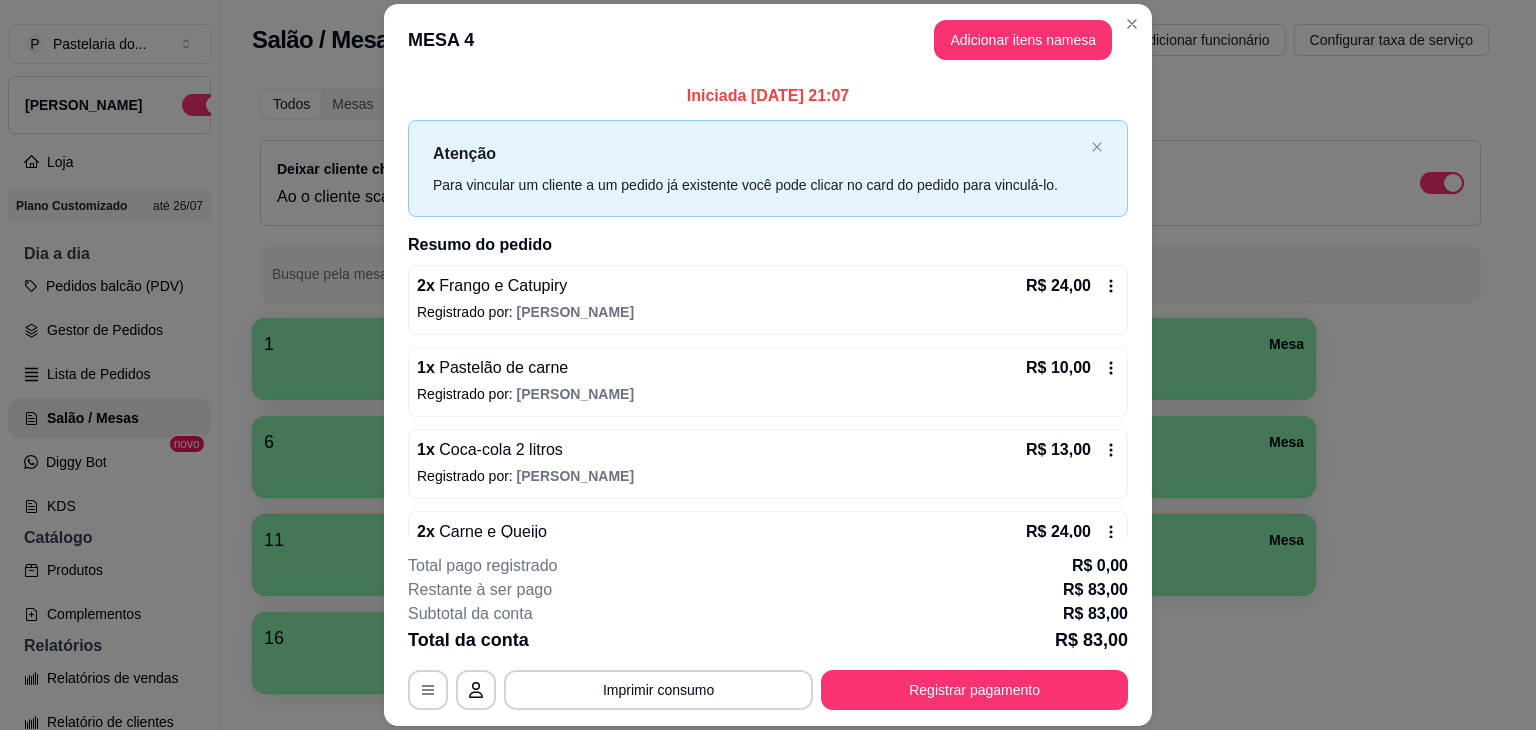 click on "Total da conta R$ 83,00" at bounding box center [768, 640] 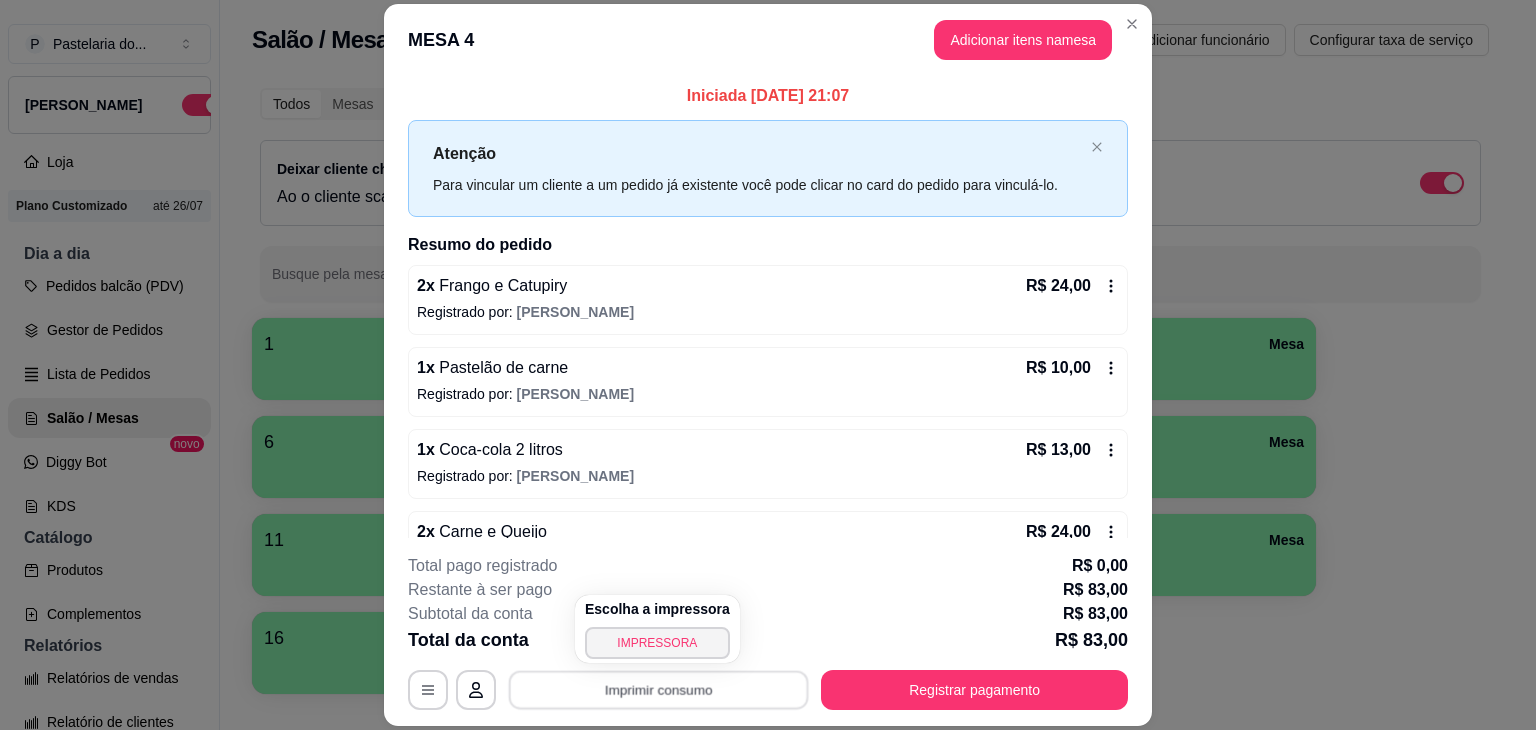 click on "Imprimir consumo" at bounding box center [659, 690] 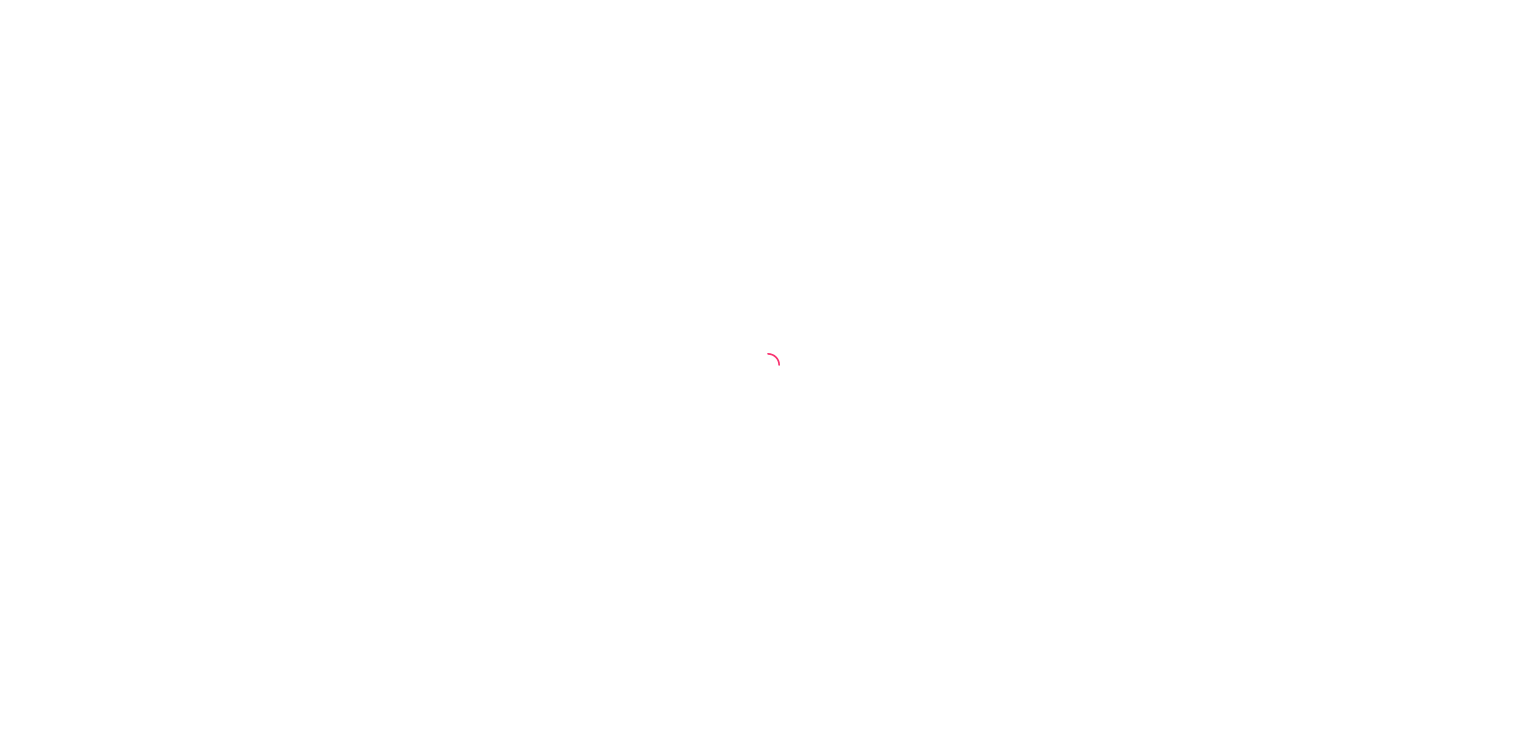 scroll, scrollTop: 0, scrollLeft: 0, axis: both 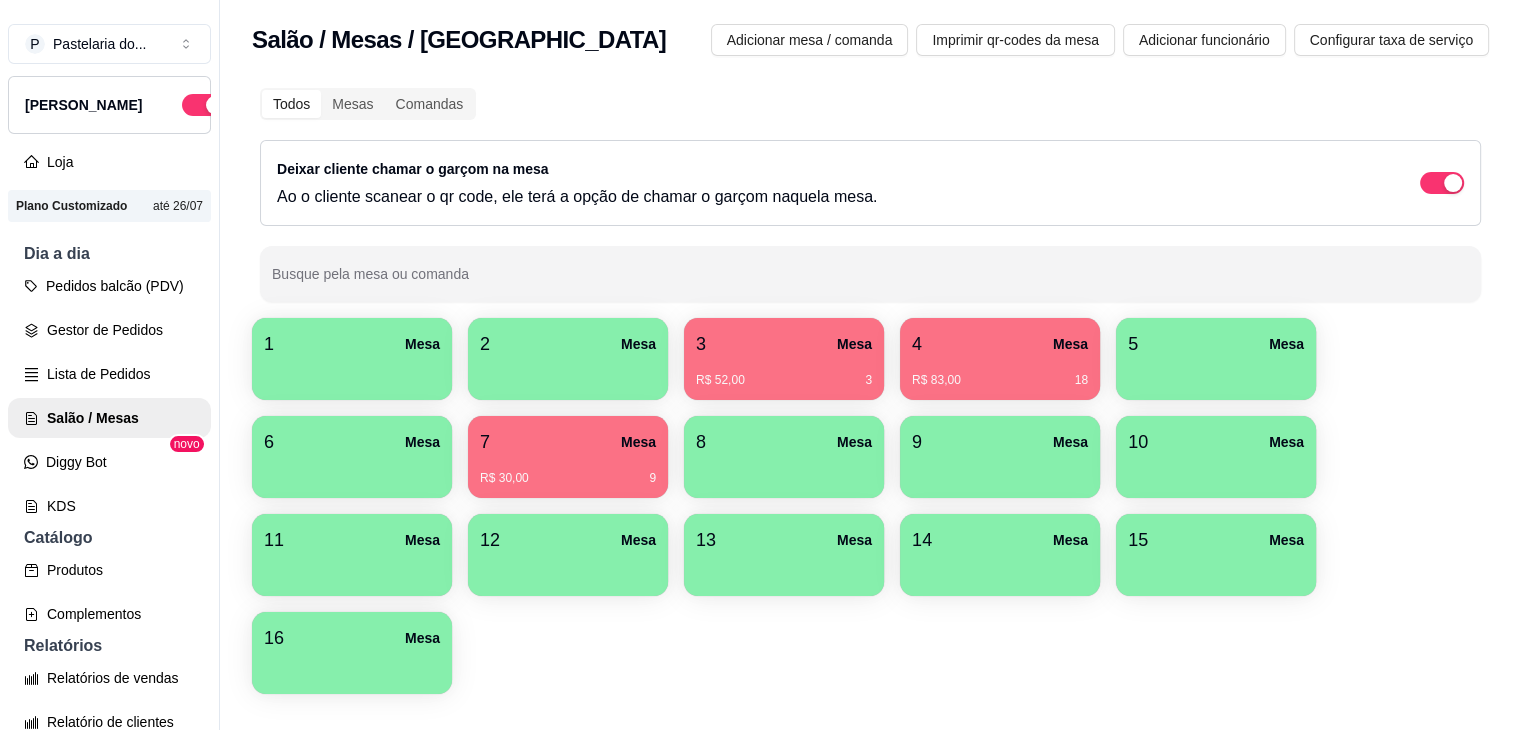 click on "R$ 83,00 18" at bounding box center (1000, 373) 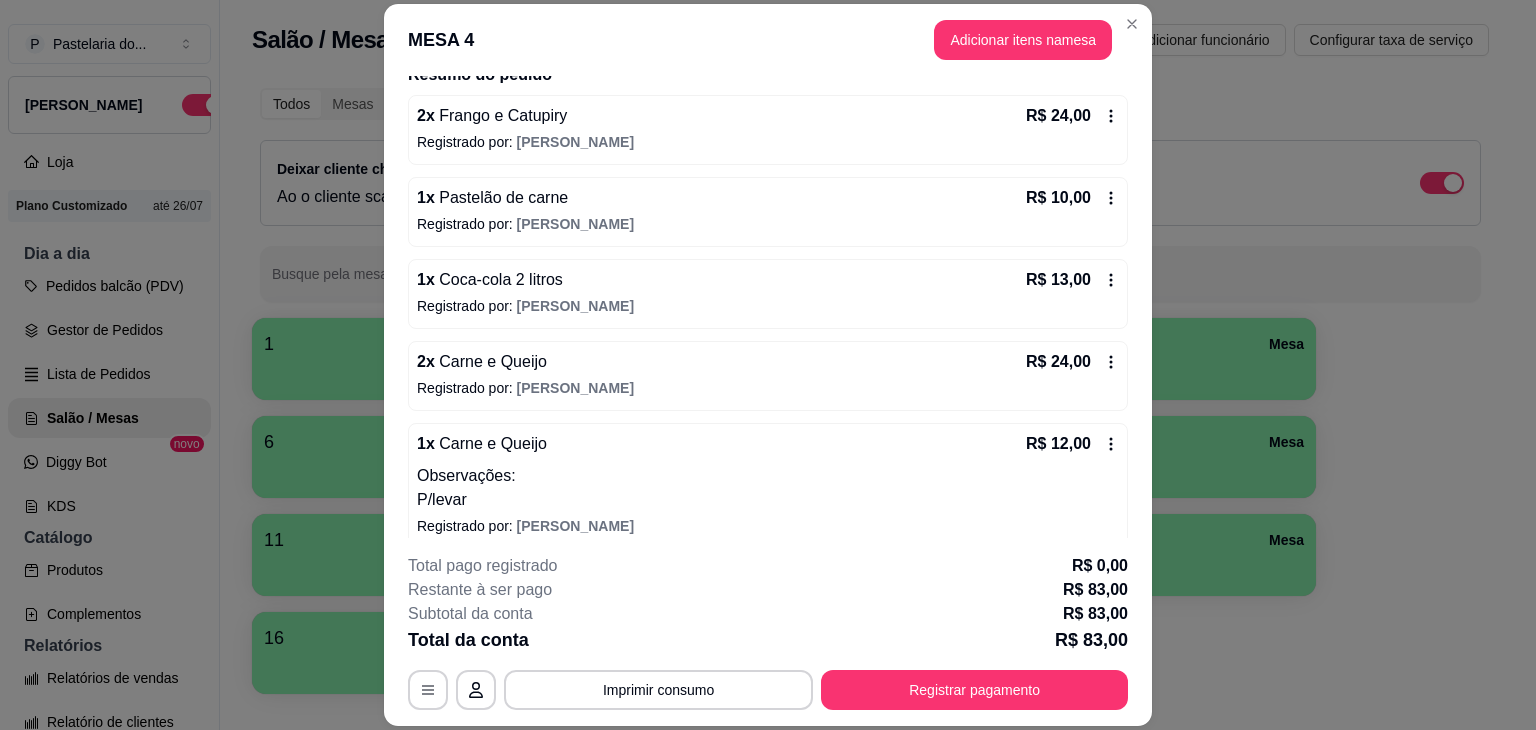scroll, scrollTop: 186, scrollLeft: 0, axis: vertical 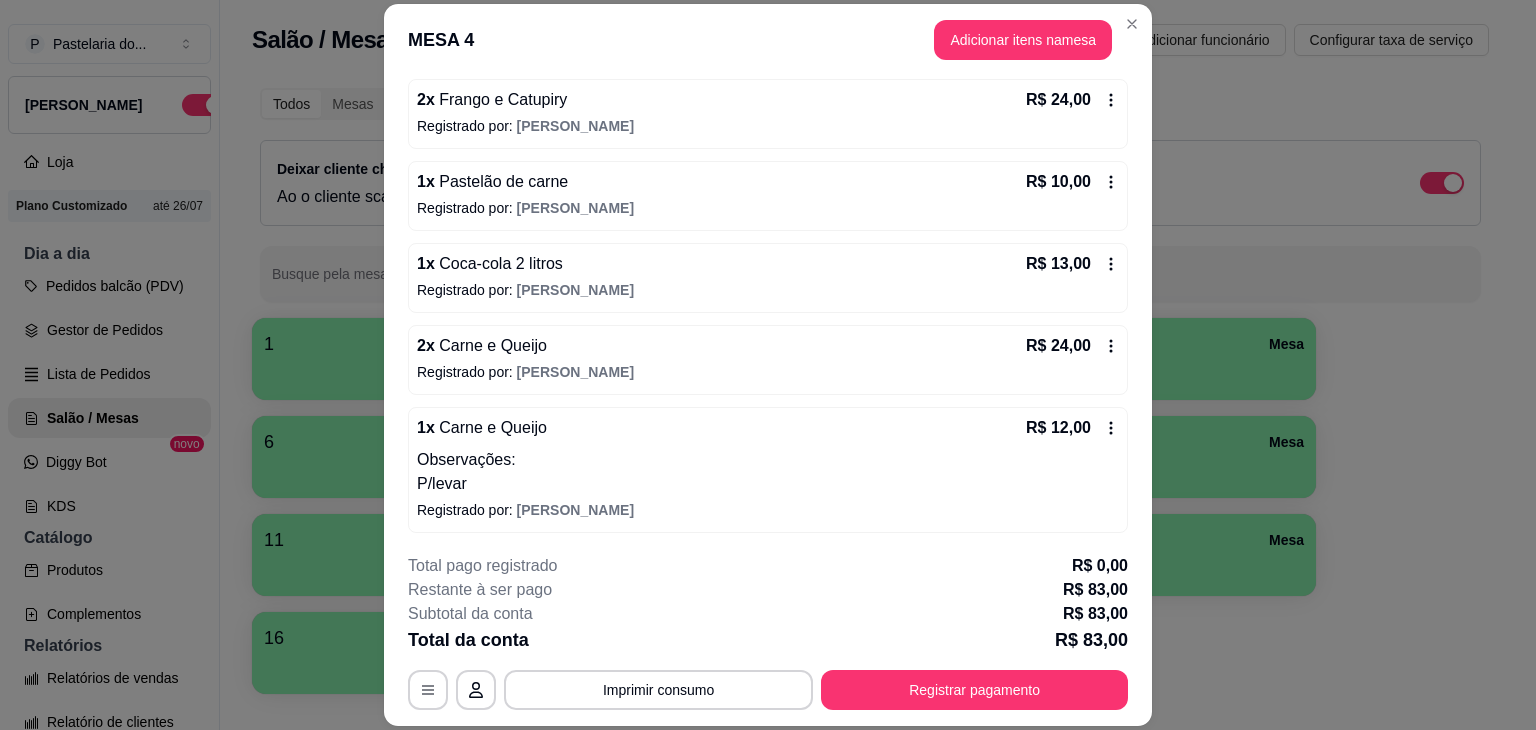 click on "Frango e Catupiry" at bounding box center [501, 99] 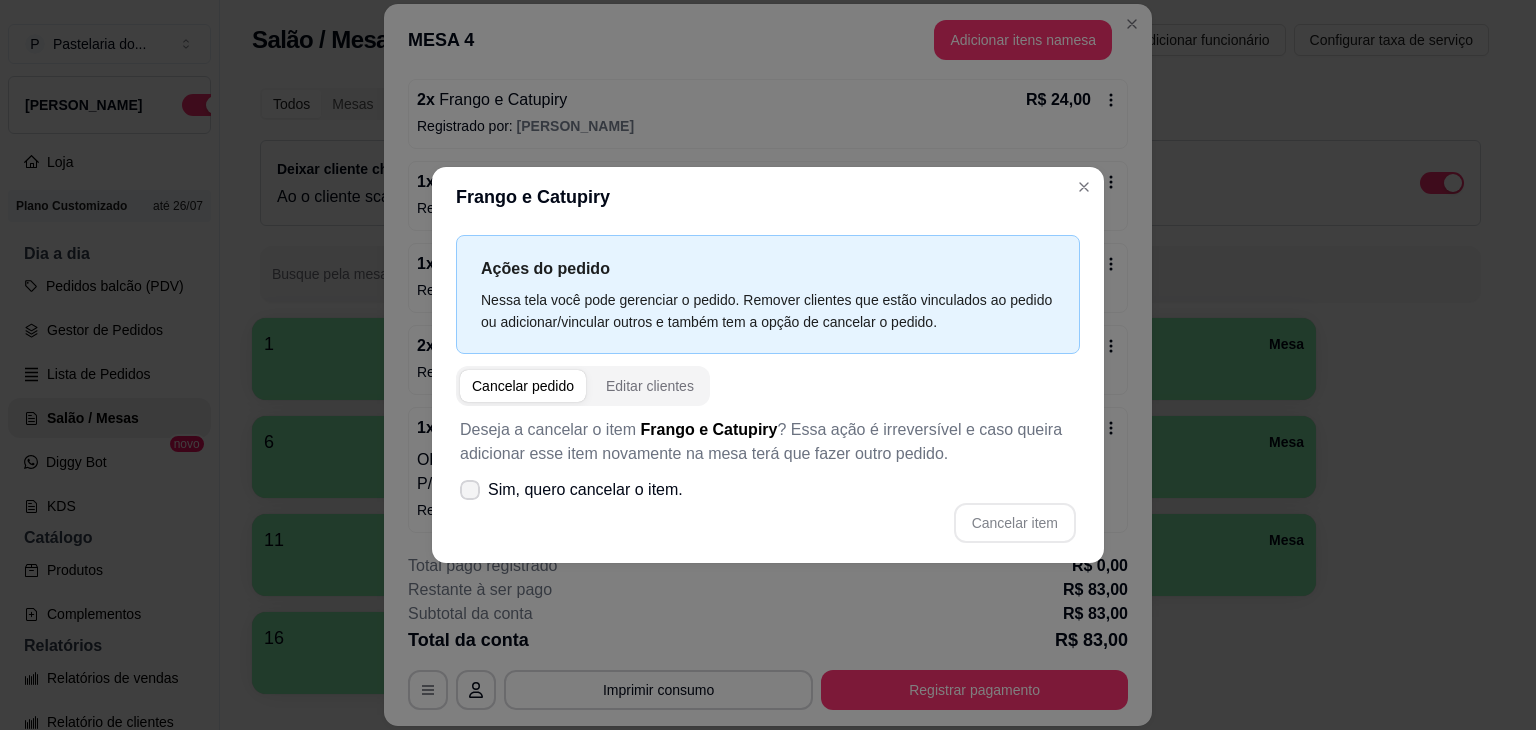 click on "Sim, quero cancelar o item." at bounding box center (585, 490) 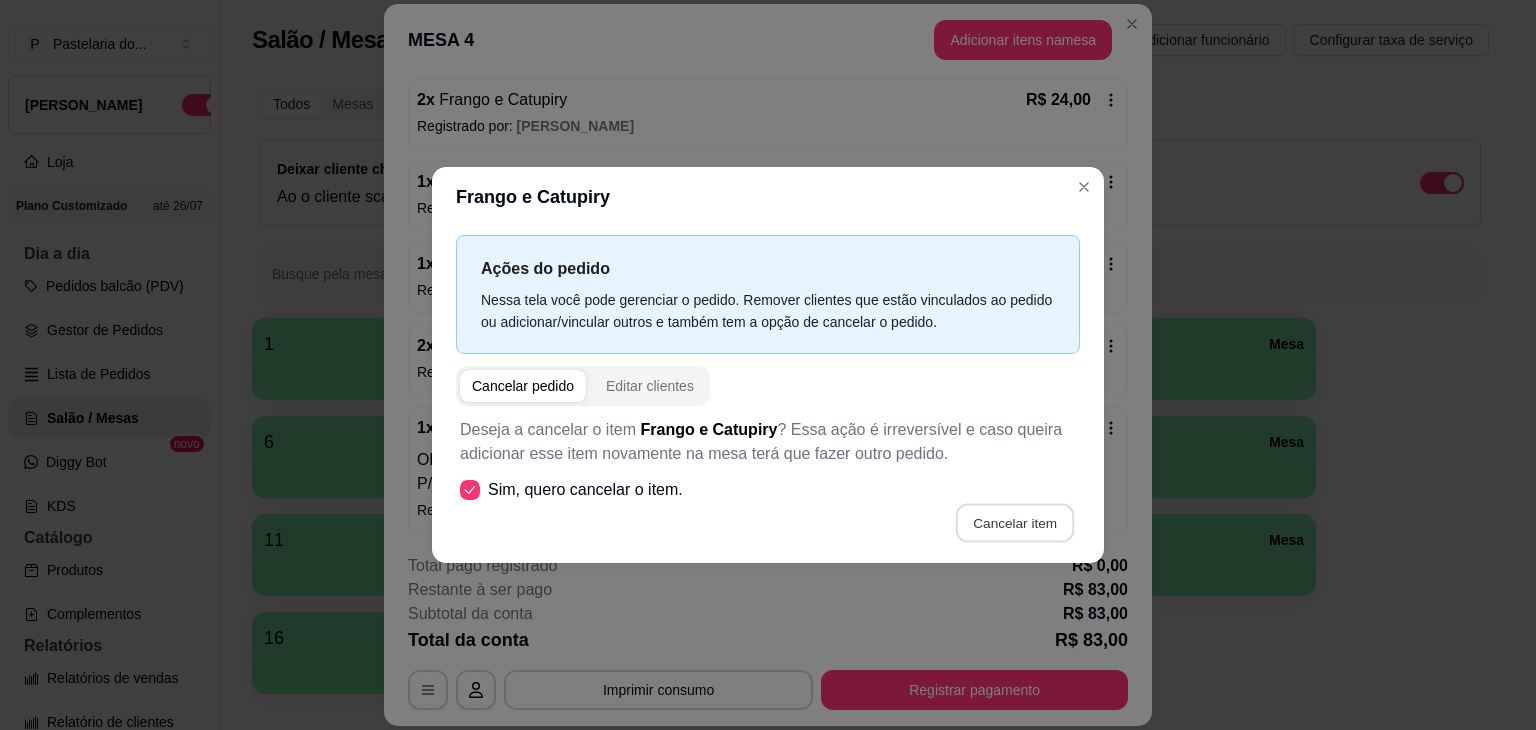 click on "Cancelar item" at bounding box center [1014, 523] 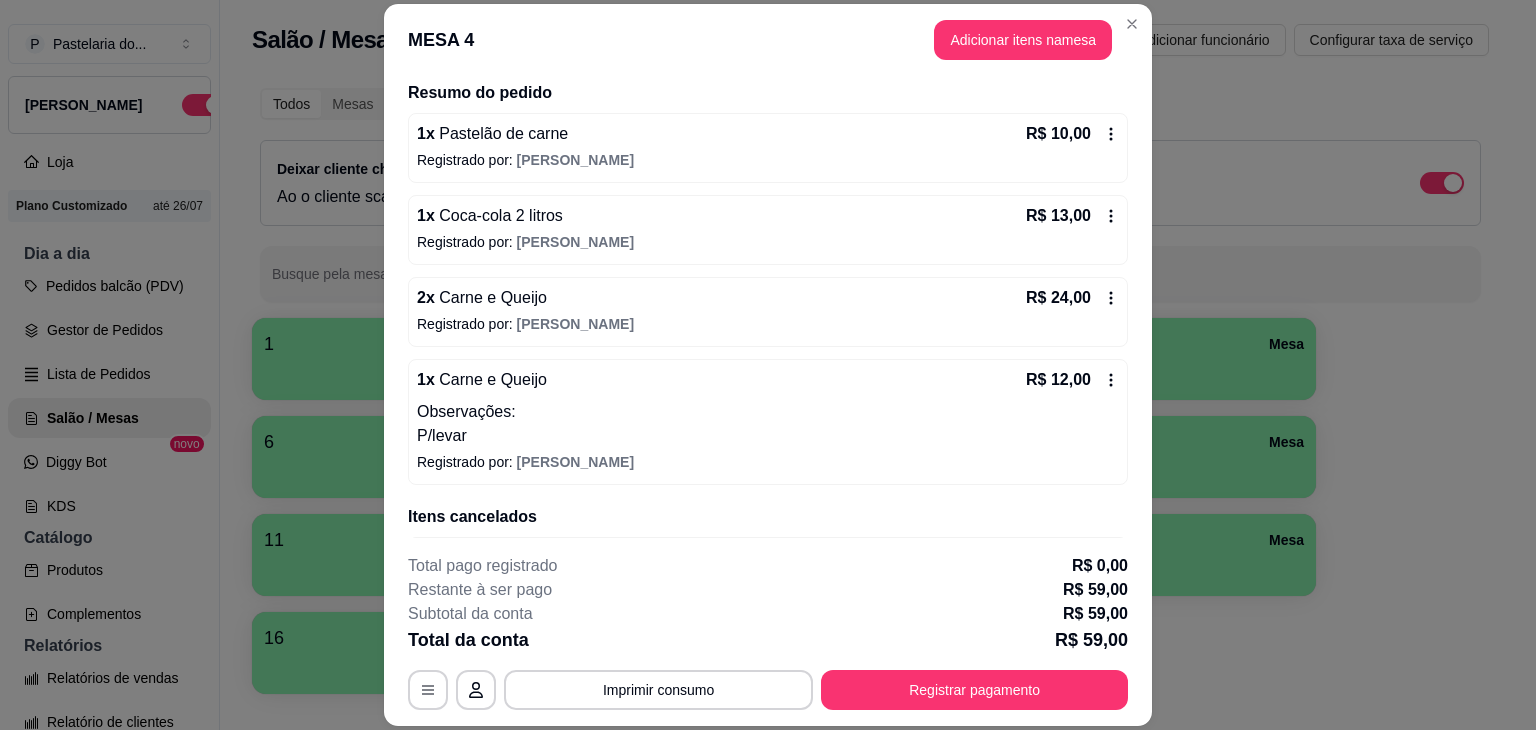scroll, scrollTop: 118, scrollLeft: 0, axis: vertical 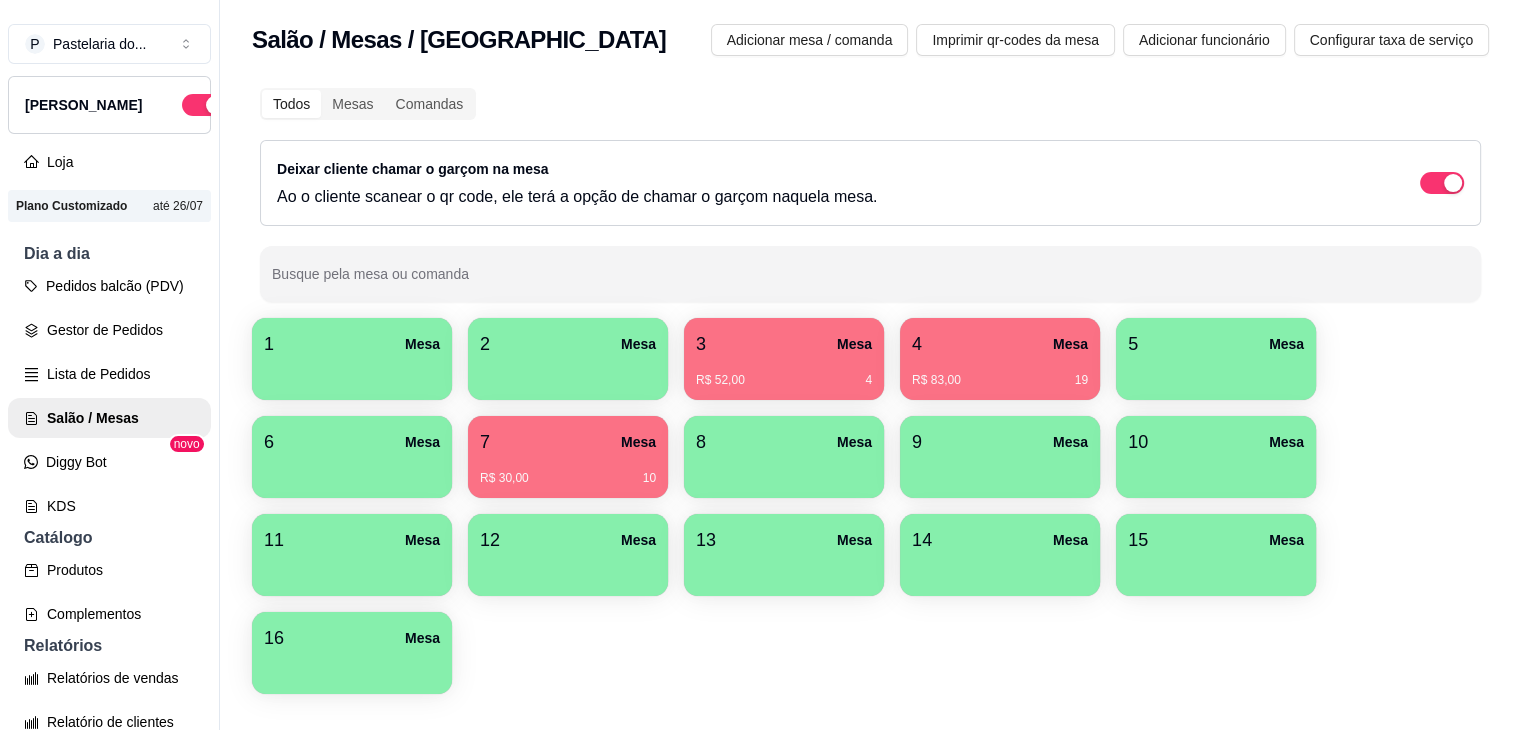 click on "16 Mesa" at bounding box center (352, 638) 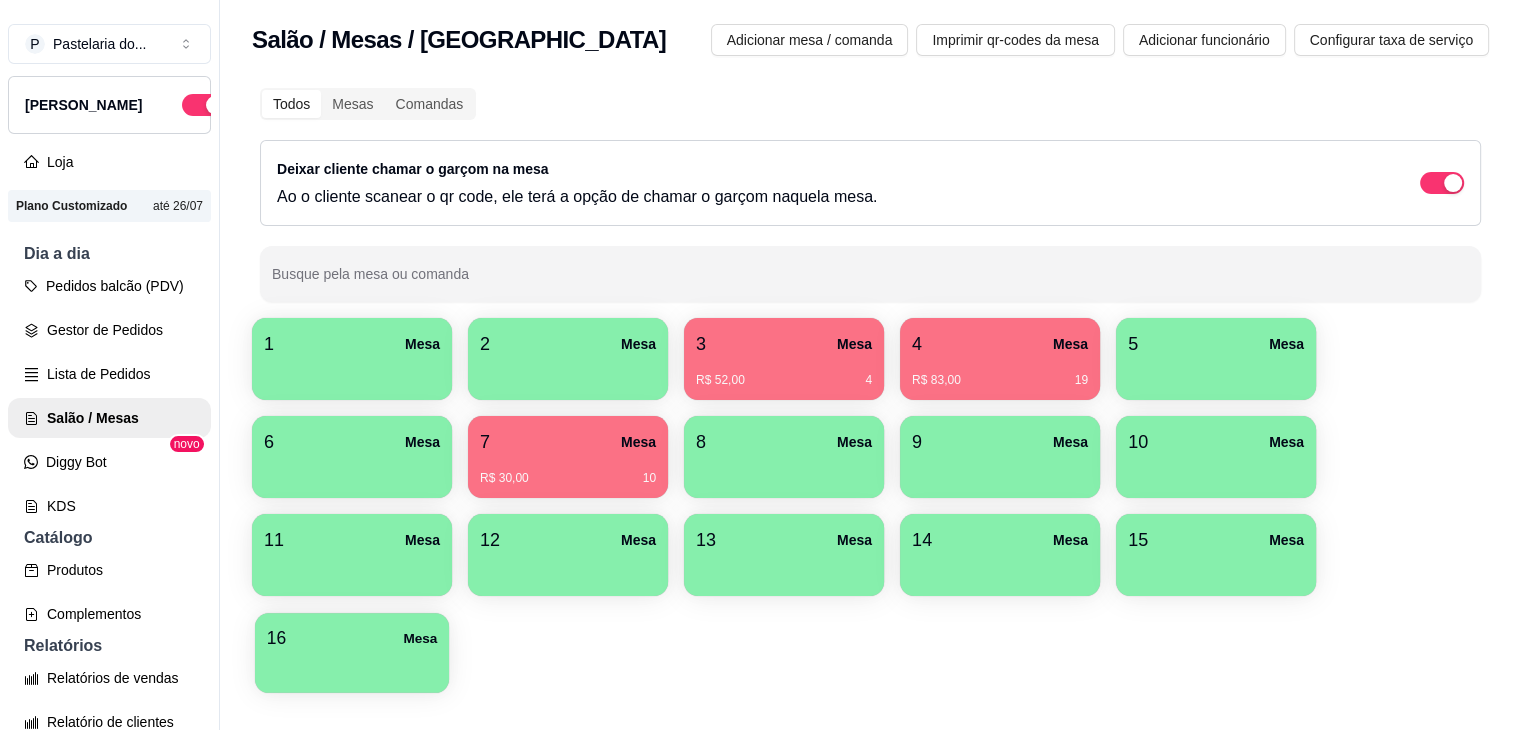 click on "16 Mesa" at bounding box center [352, 638] 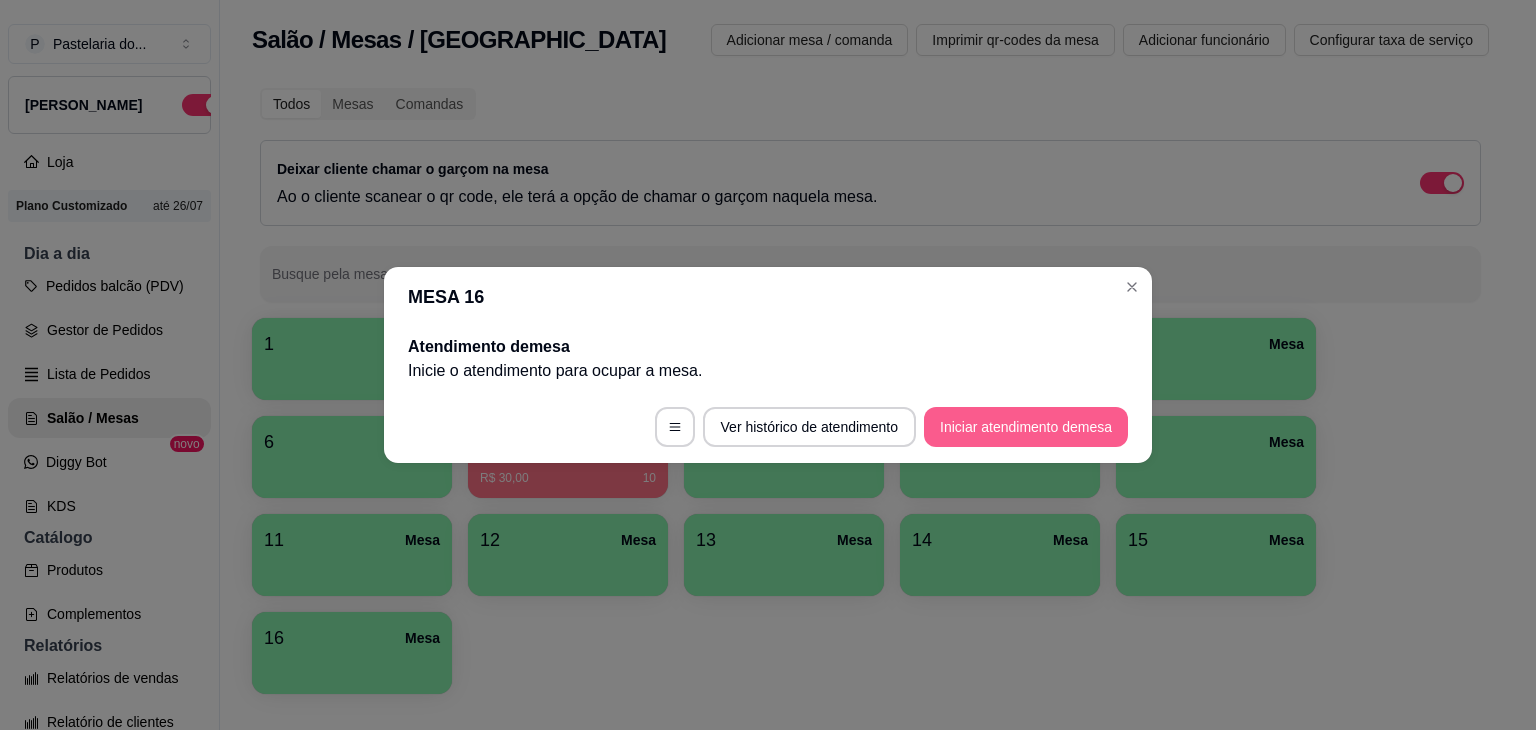 click on "Iniciar atendimento de  mesa" at bounding box center (1026, 427) 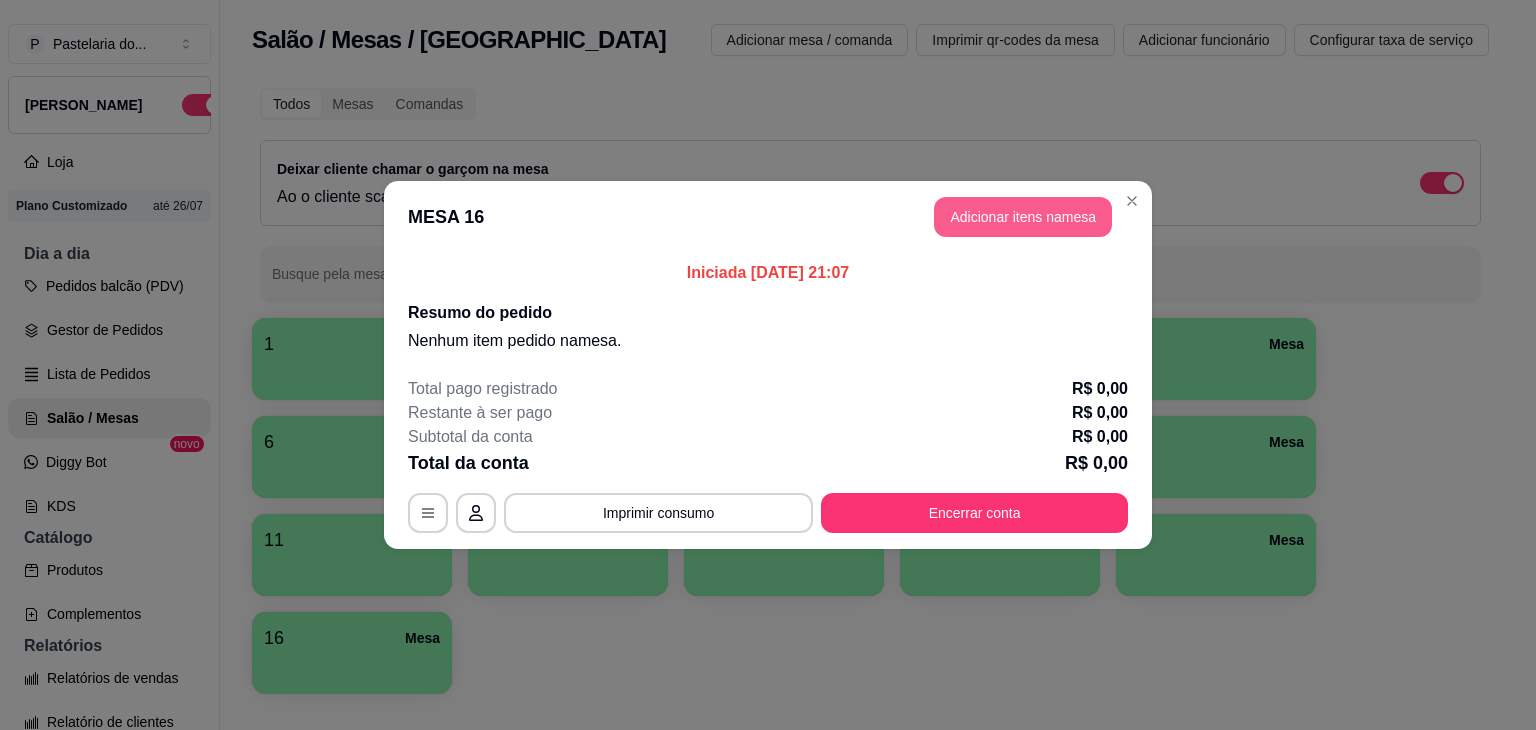 click on "Adicionar itens na  mesa" at bounding box center (1023, 217) 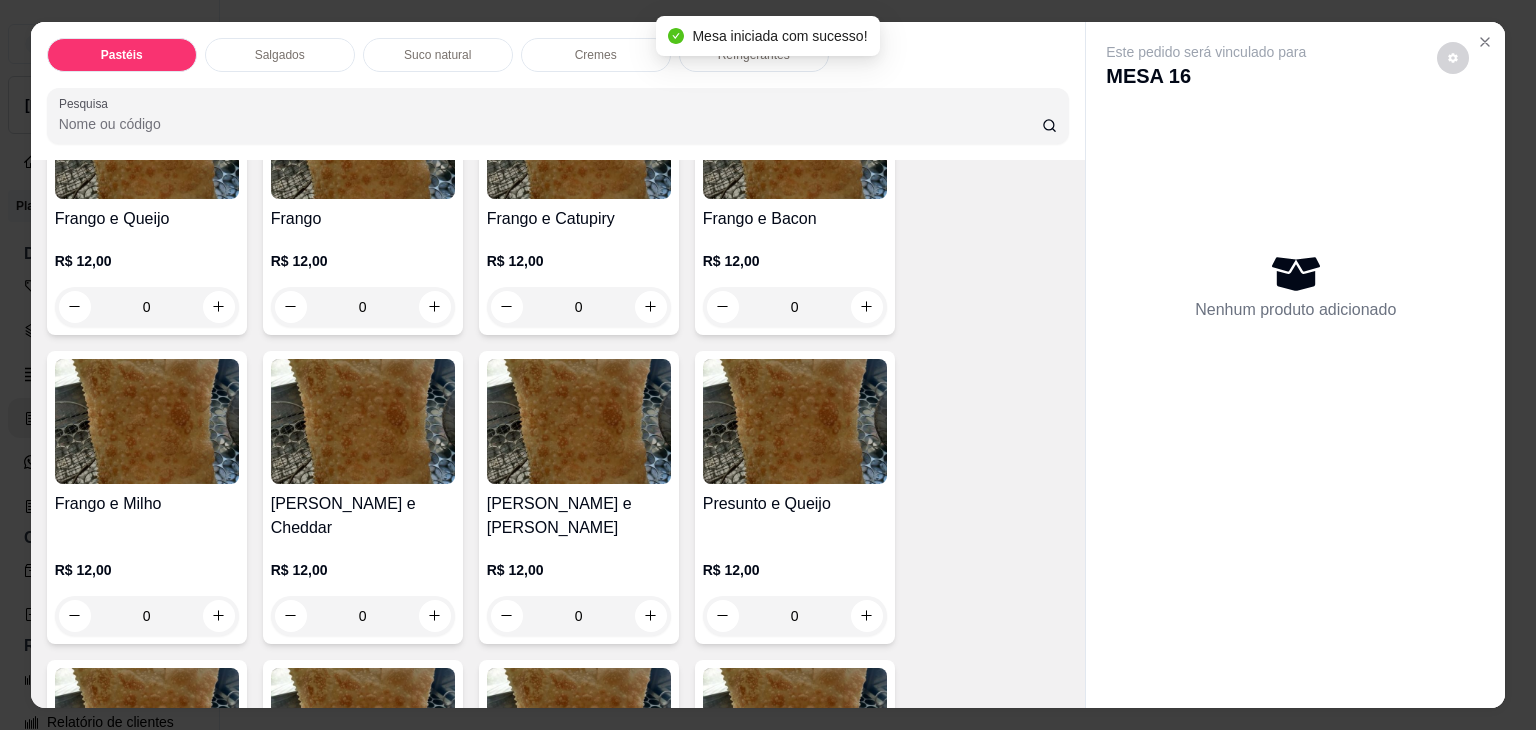scroll, scrollTop: 800, scrollLeft: 0, axis: vertical 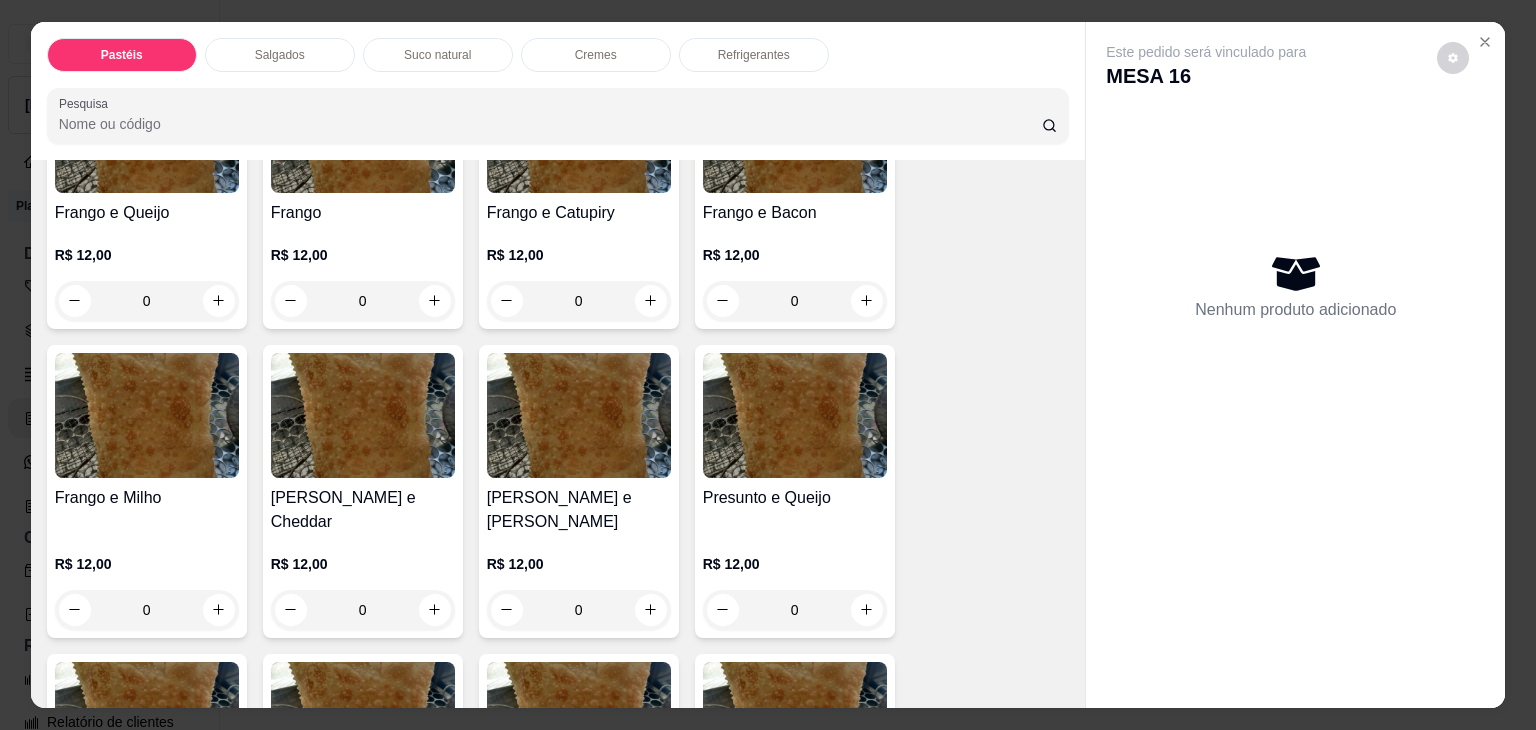 click on "R$ 12,00 0" at bounding box center [579, 273] 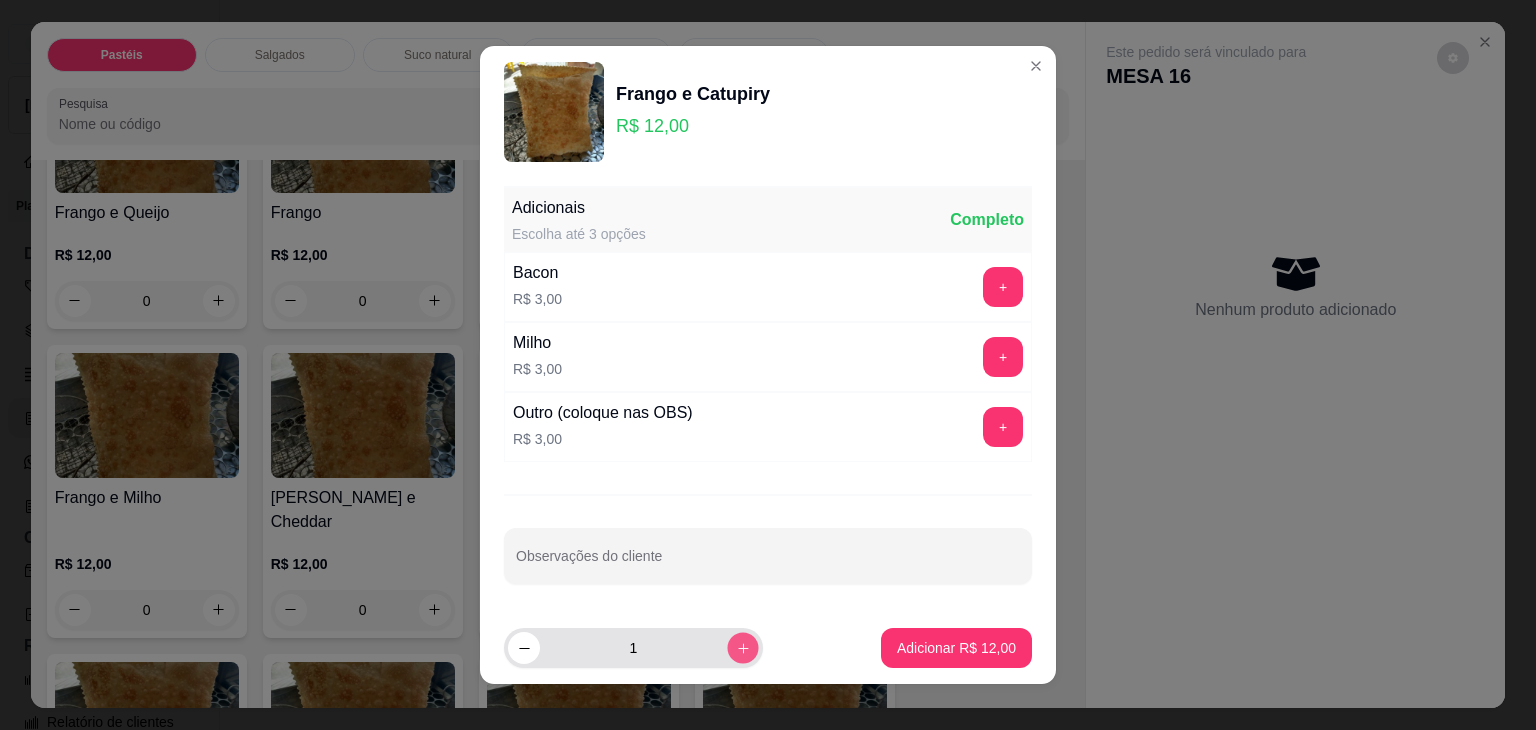 click 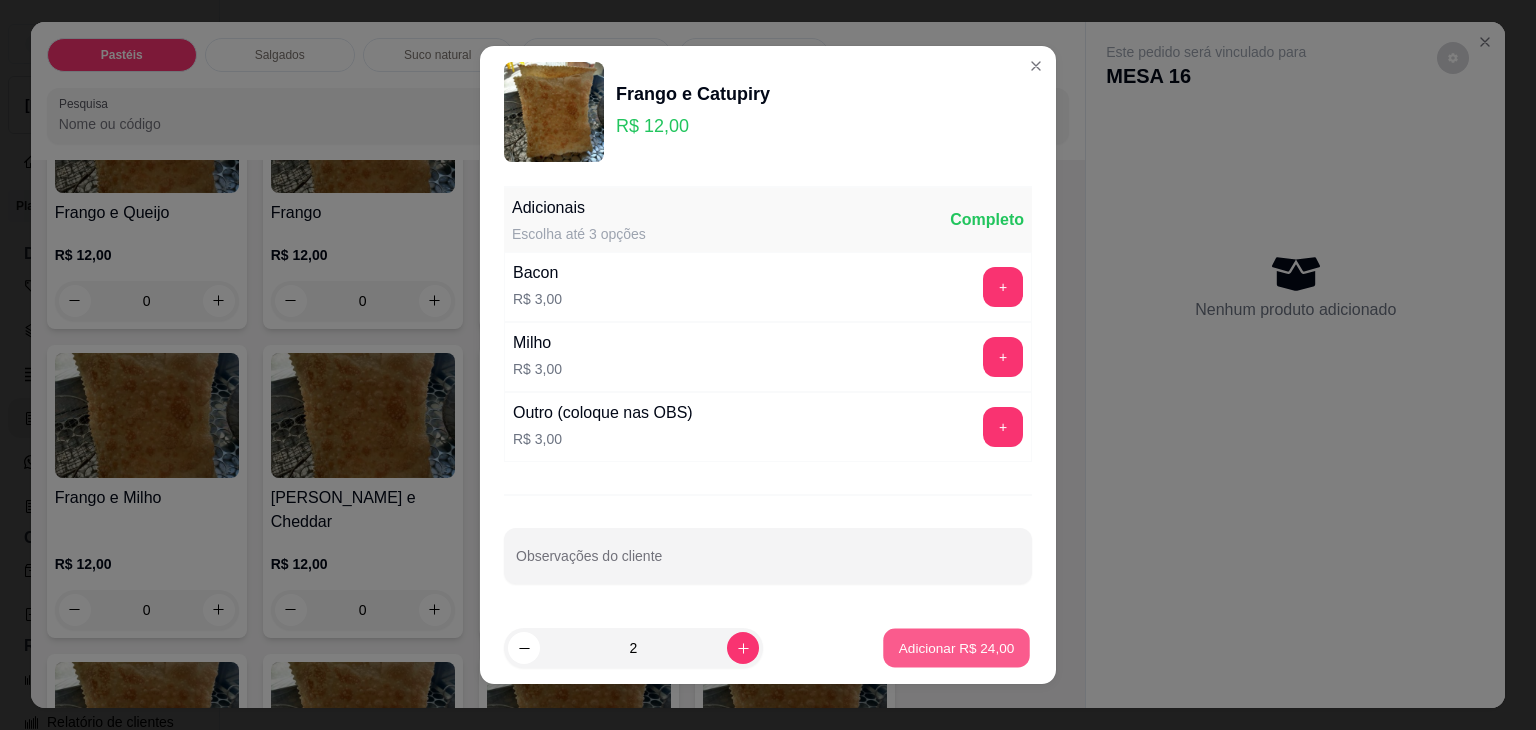 click on "Adicionar   R$ 24,00" at bounding box center [957, 647] 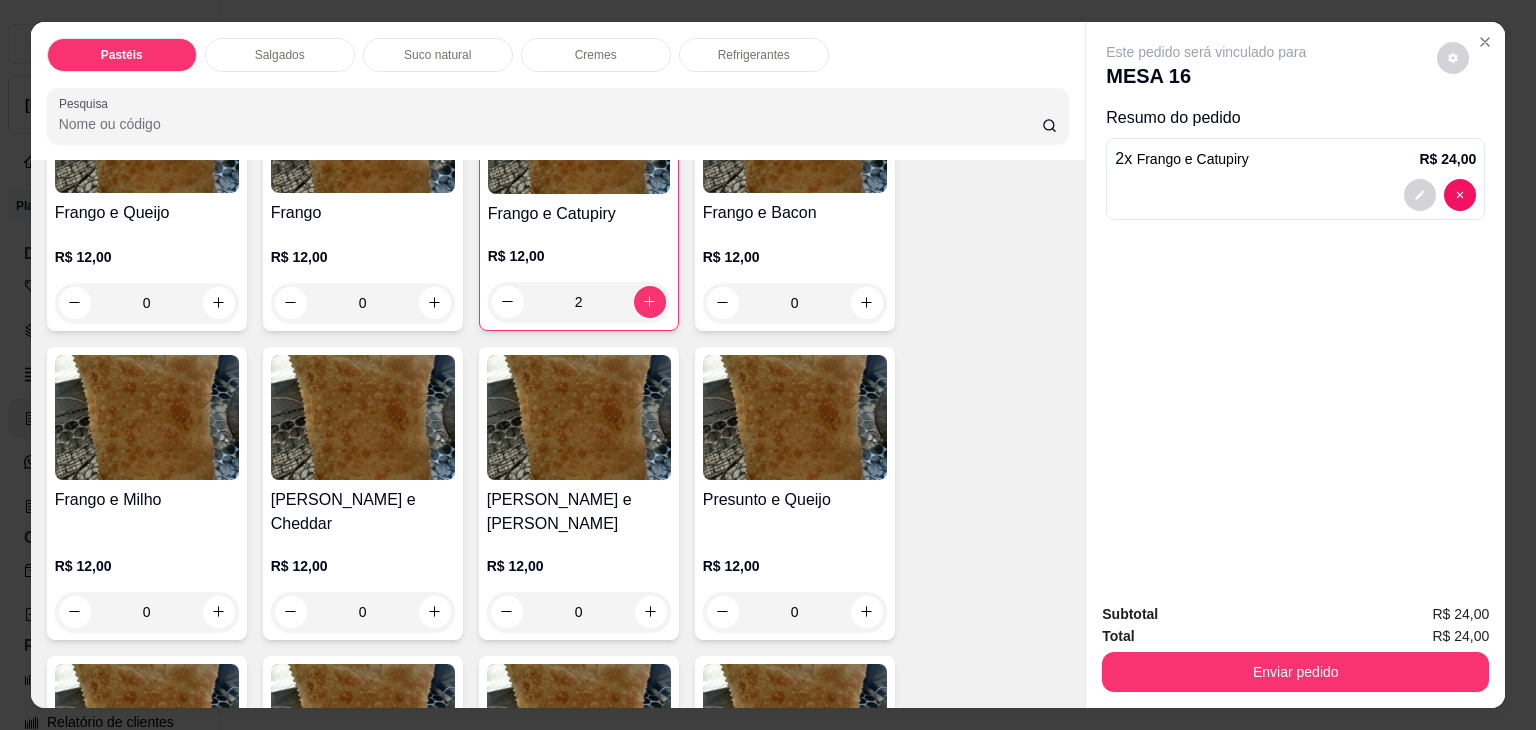 click on "Refrigerantes" at bounding box center (754, 55) 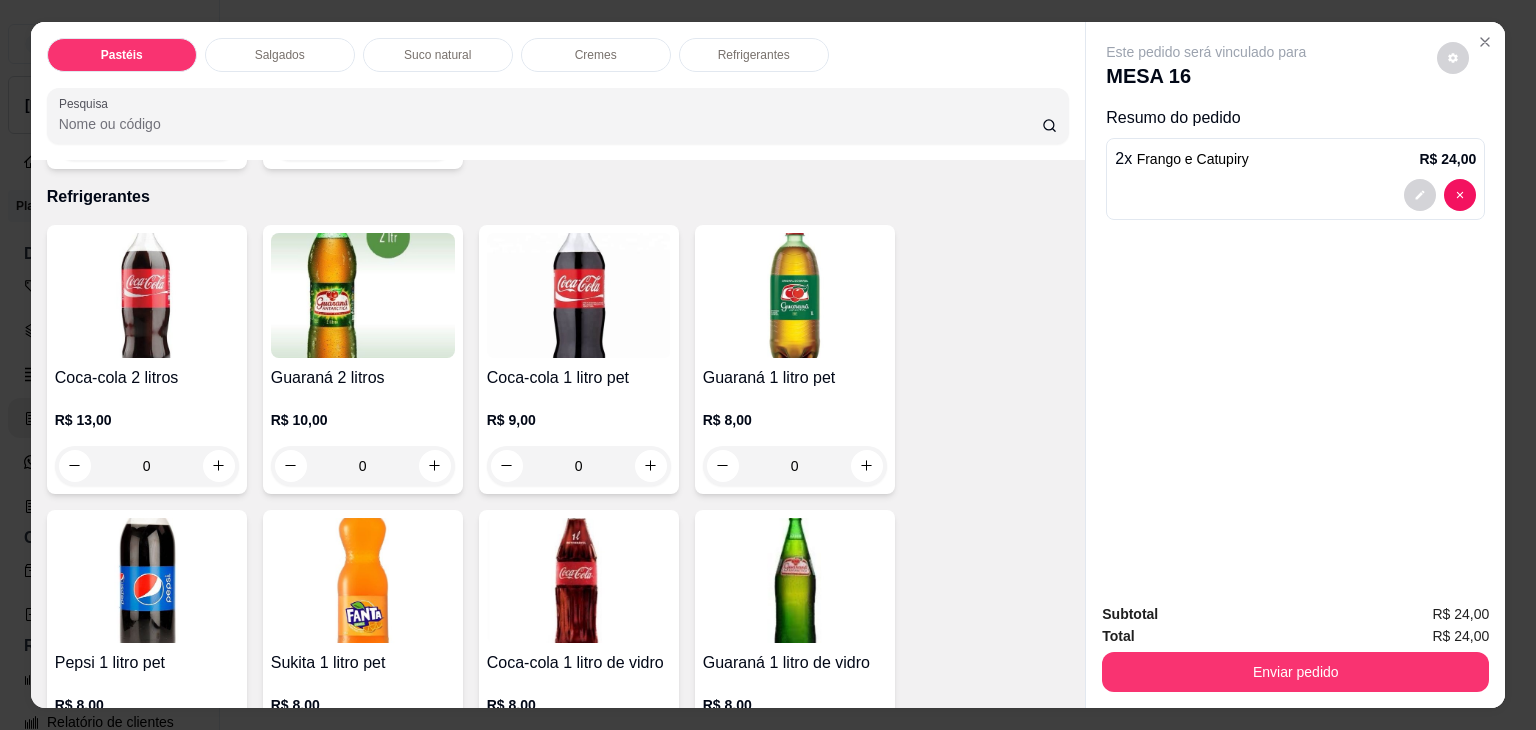scroll, scrollTop: 49, scrollLeft: 0, axis: vertical 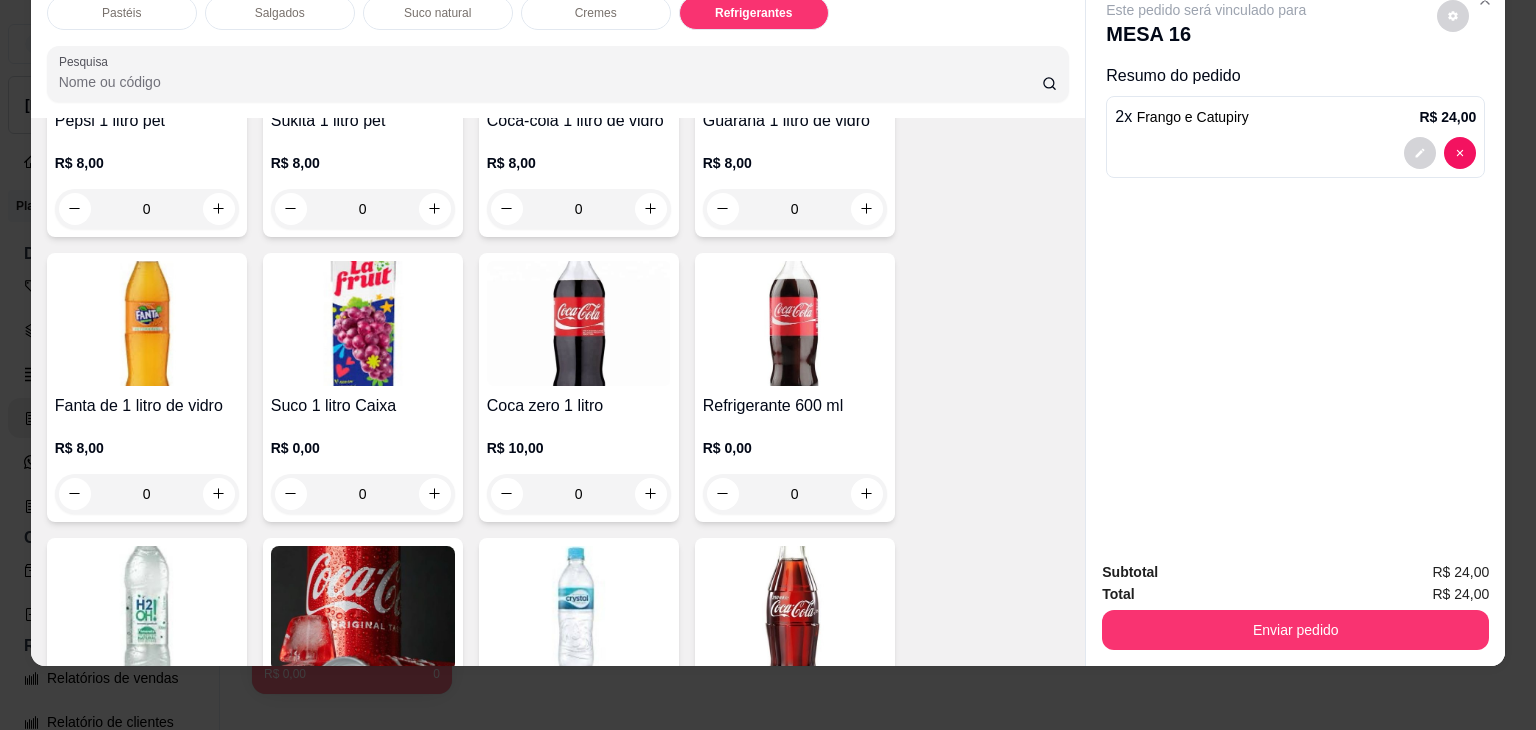 click at bounding box center (795, 323) 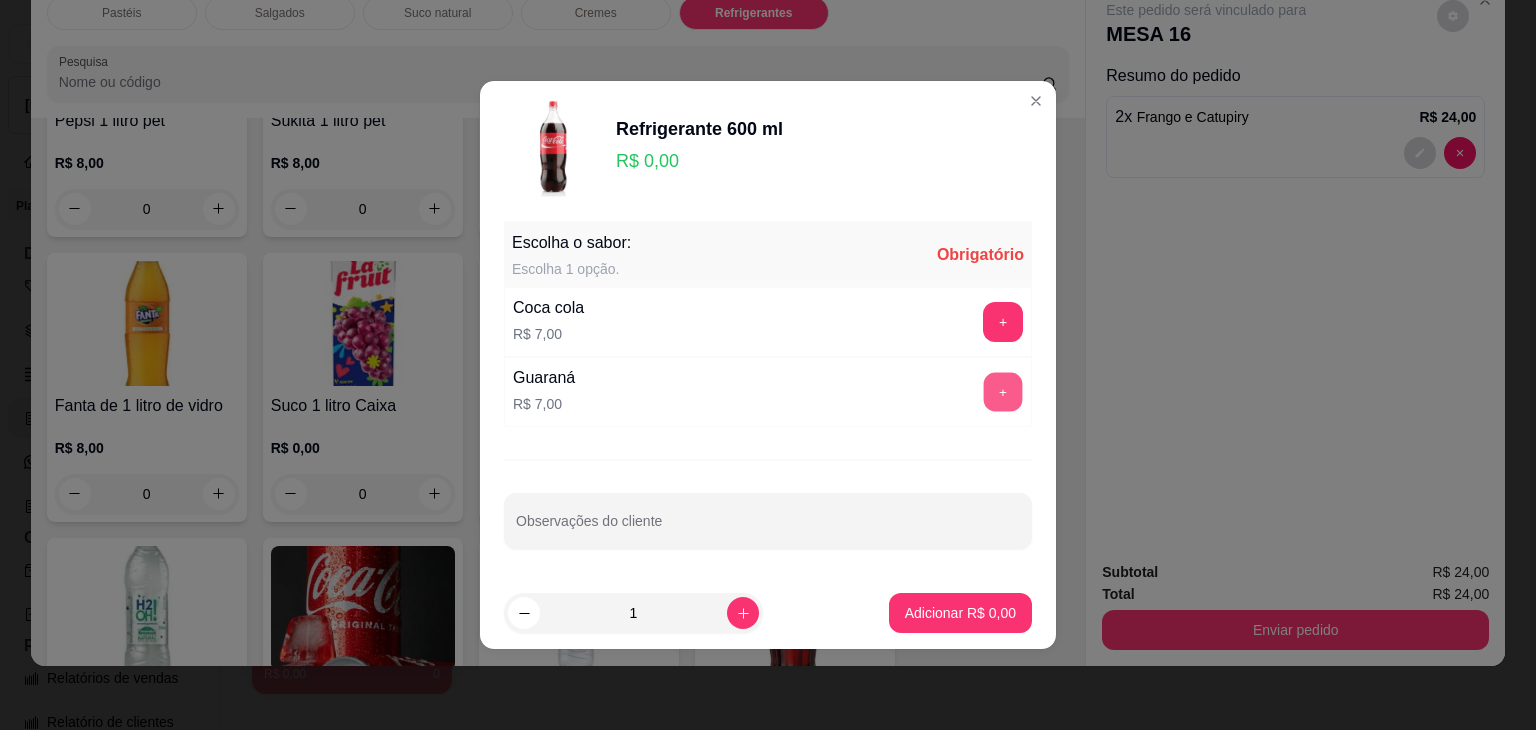 click on "+" at bounding box center [1003, 392] 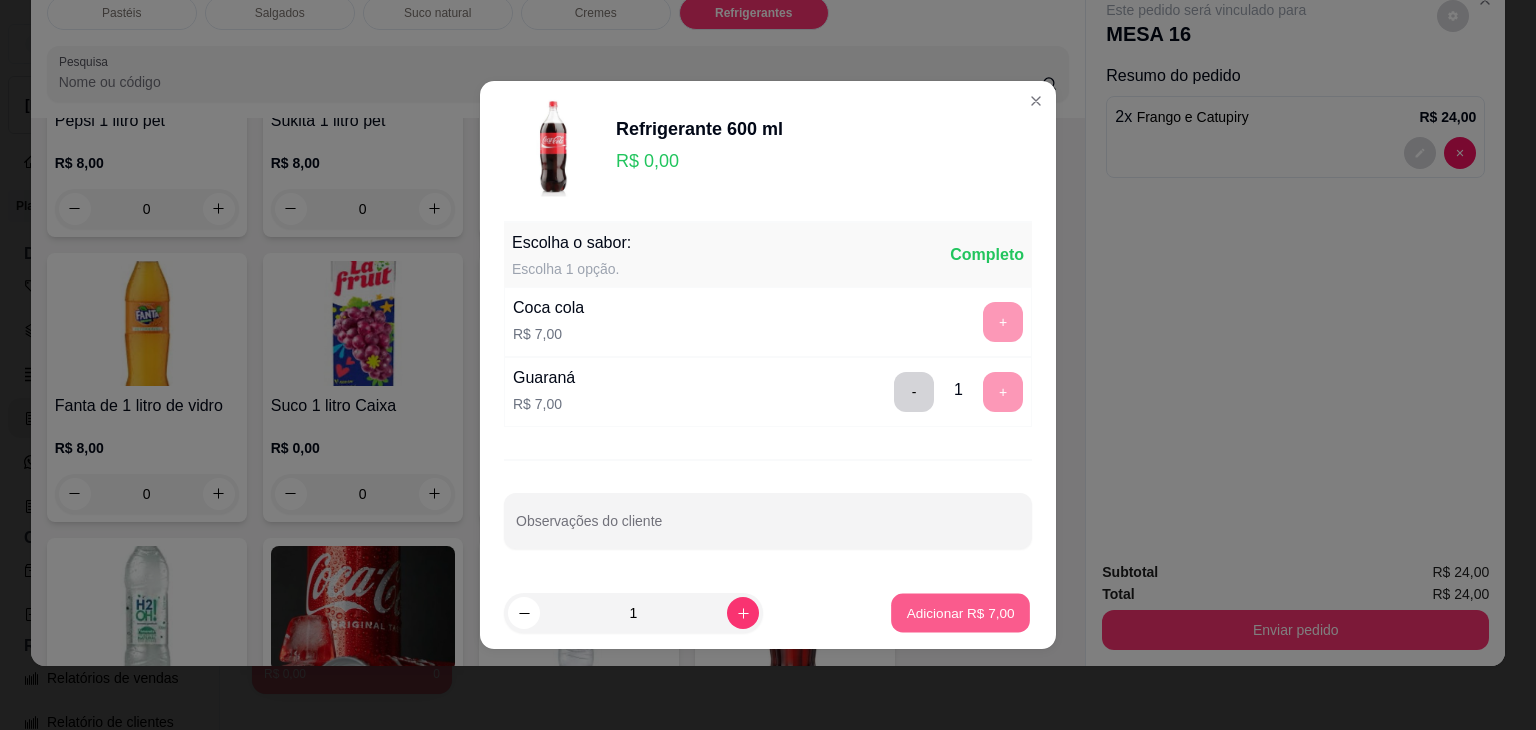 click on "Adicionar   R$ 7,00" at bounding box center [960, 612] 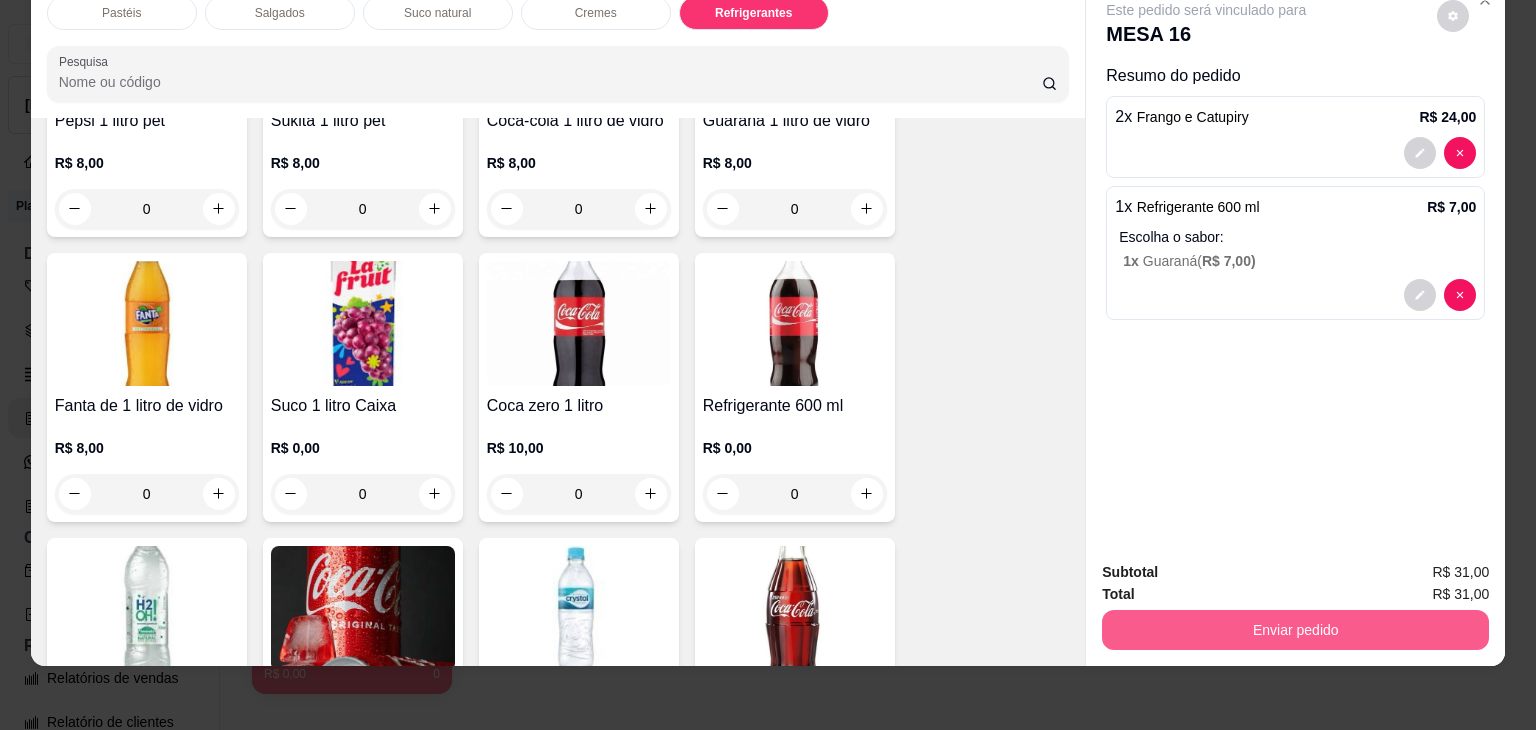 click on "Enviar pedido" at bounding box center [1295, 630] 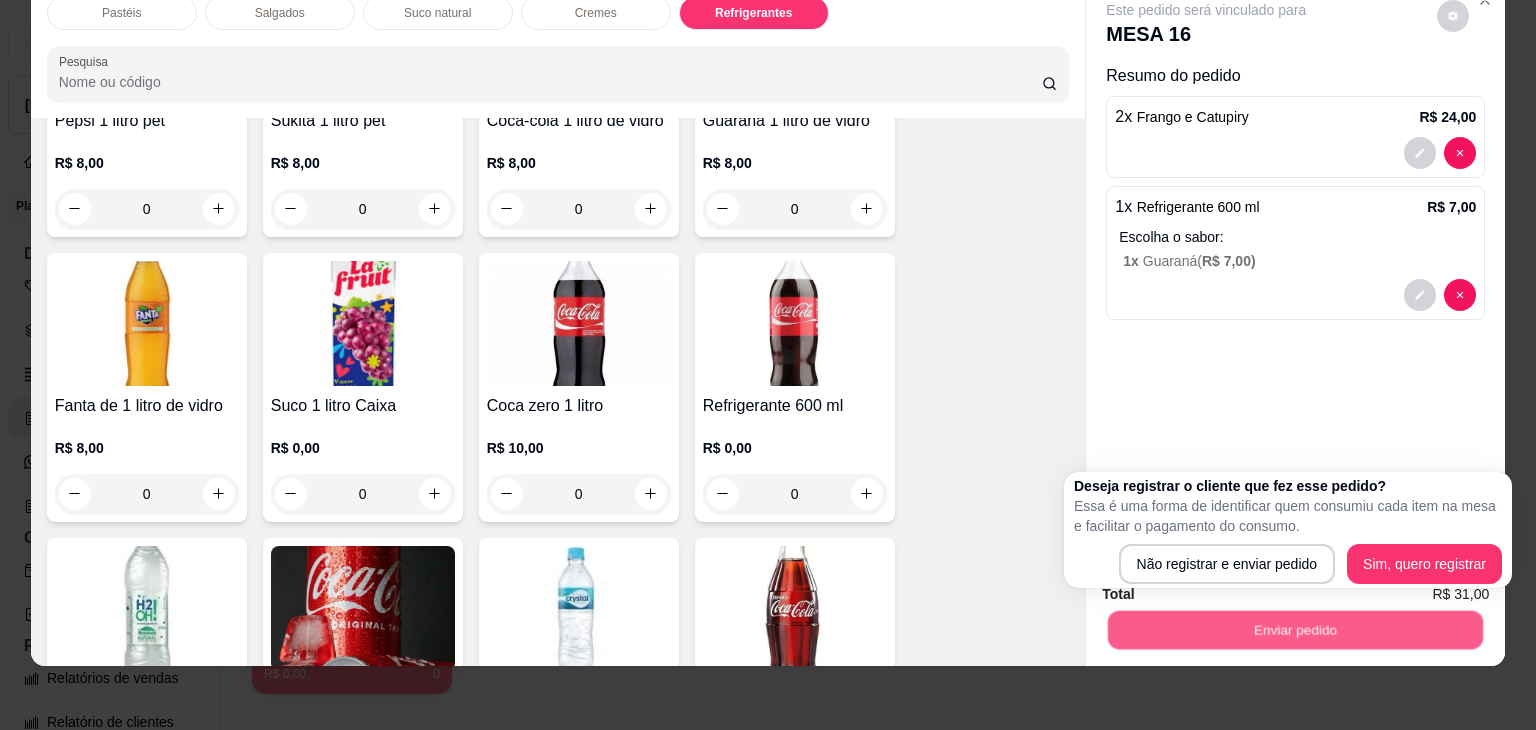 click on "Deseja registrar o cliente que fez esse pedido? Essa é uma forma de identificar quem consumiu cada item na mesa e facilitar o pagamento do consumo. Não registrar e enviar pedido Sim, quero registrar" at bounding box center [1288, 530] 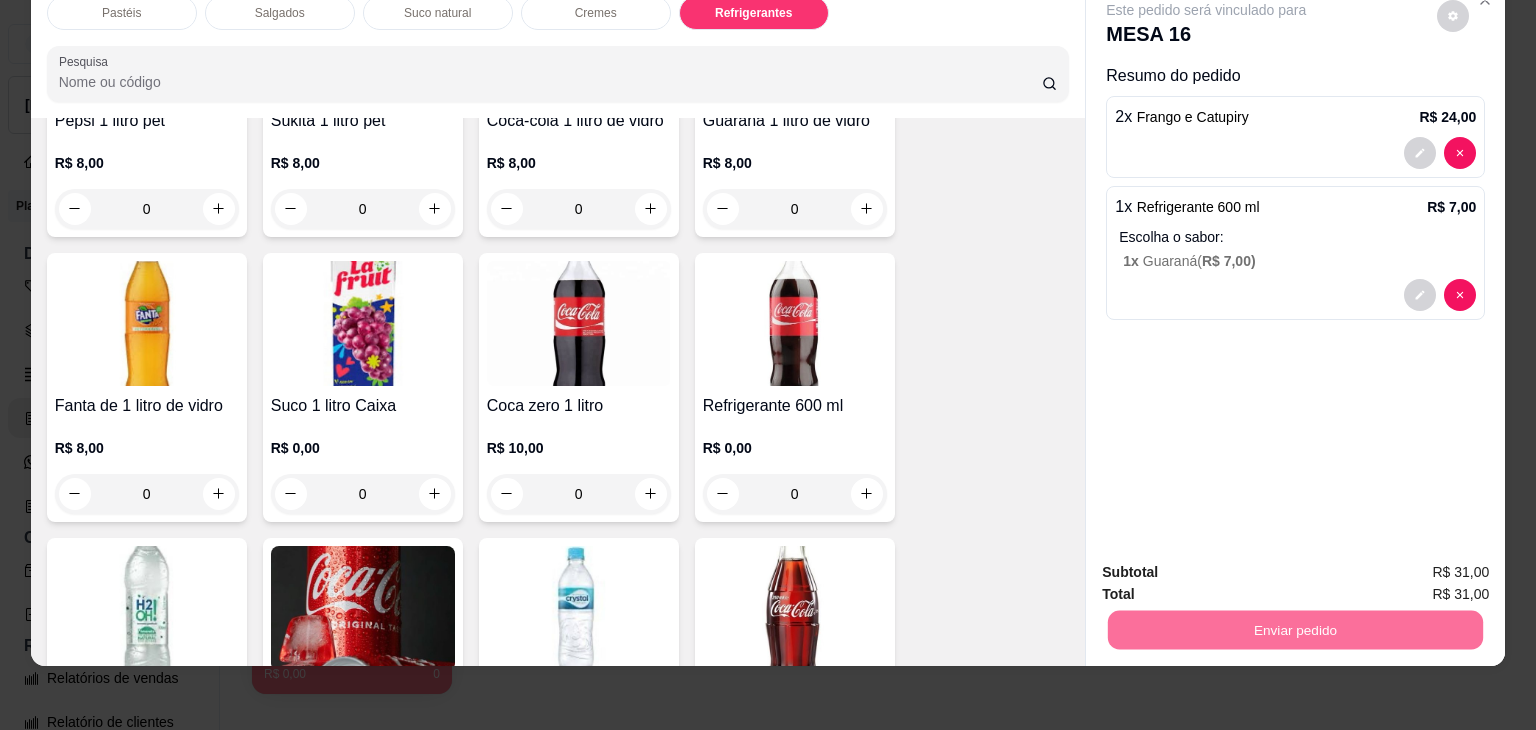 click on "Não registrar e enviar pedido" at bounding box center (1229, 565) 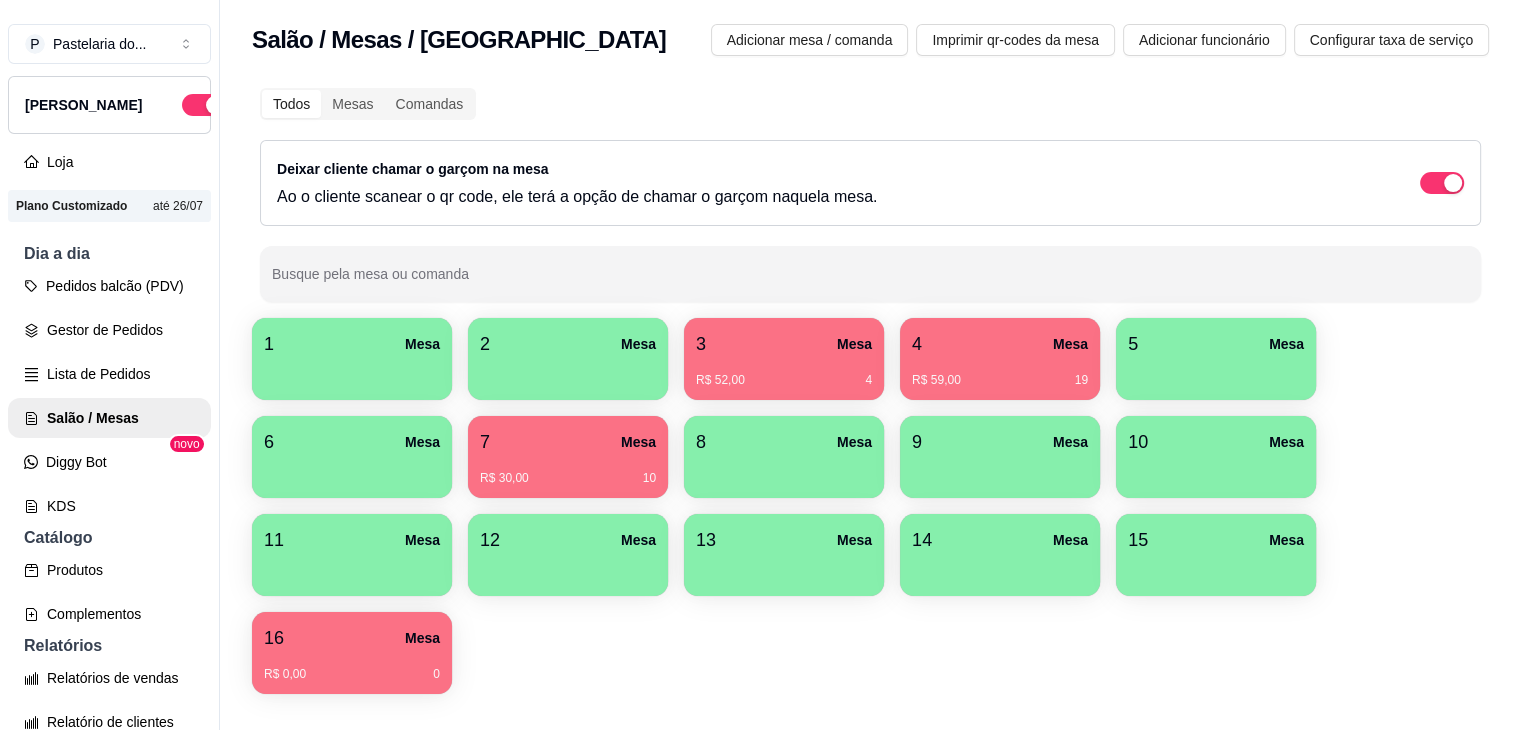 click on "1 Mesa 2 Mesa 3 Mesa R$ 52,00 4 4 Mesa R$ 59,00 19 5 Mesa 6 Mesa 7 Mesa R$ 30,00 10 8 Mesa 9 Mesa 10 Mesa 11 Mesa 12 Mesa 13 Mesa 14 Mesa 15 Mesa 16 Mesa R$ 0,00 0" at bounding box center [870, 506] 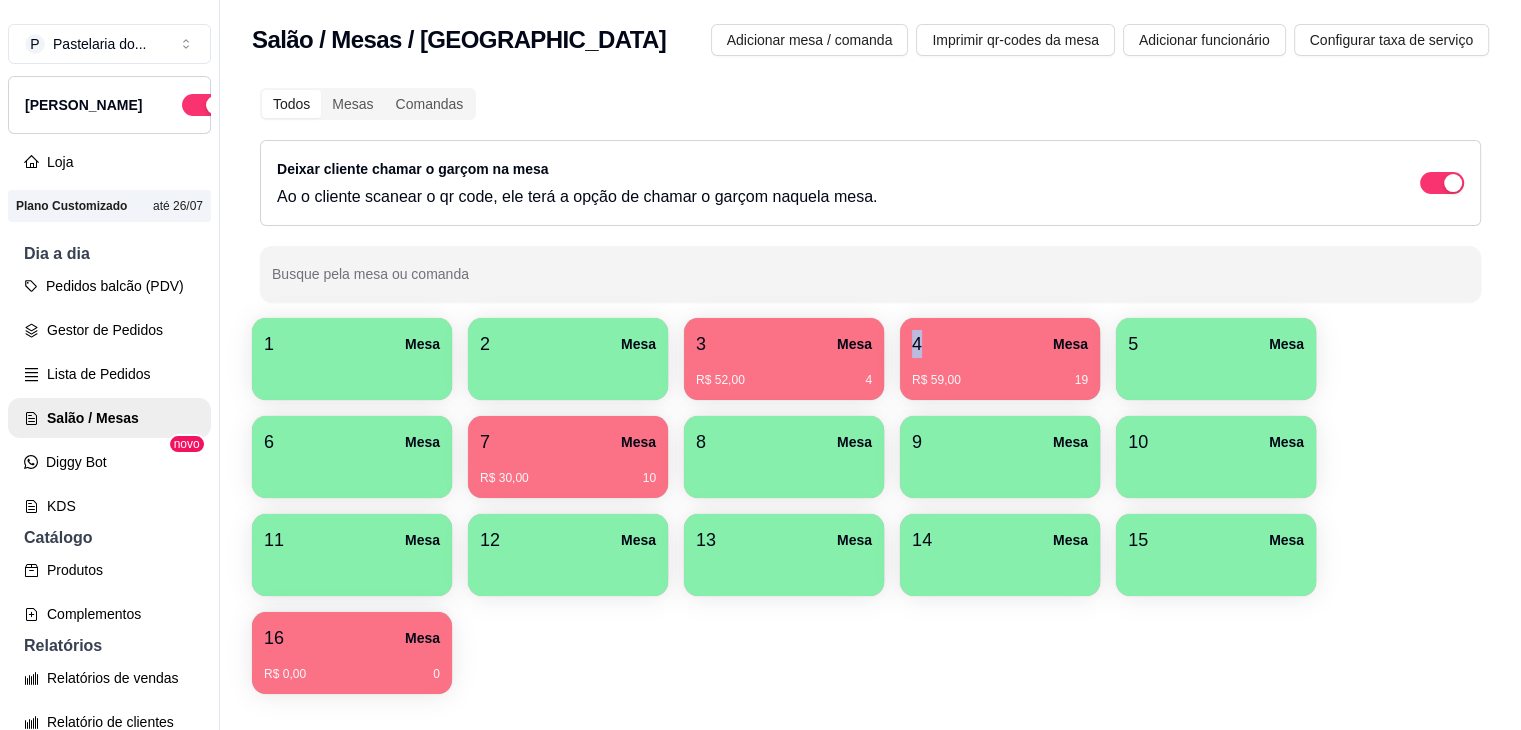 click on "R$ 59,00 19" at bounding box center [1000, 373] 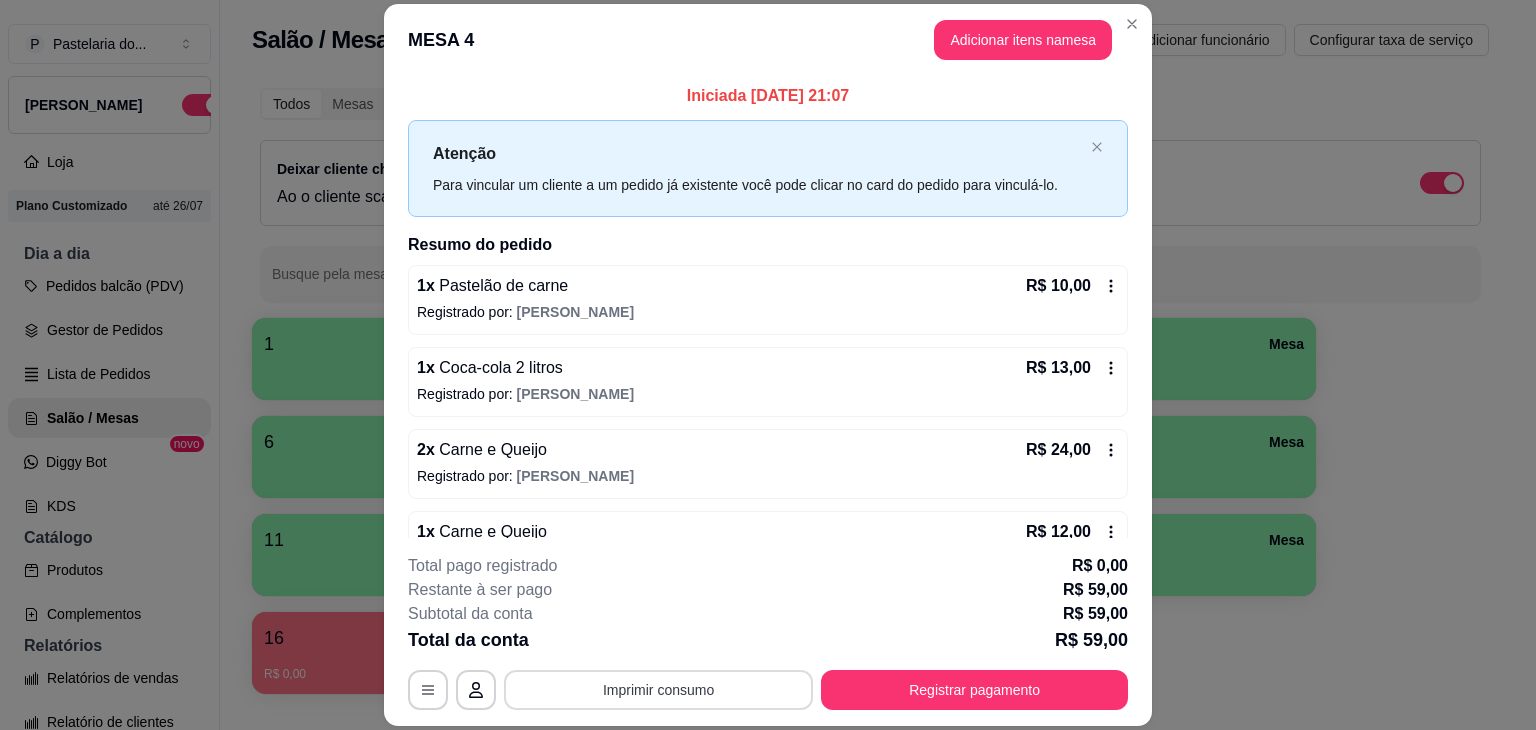 click on "Imprimir consumo" at bounding box center [658, 690] 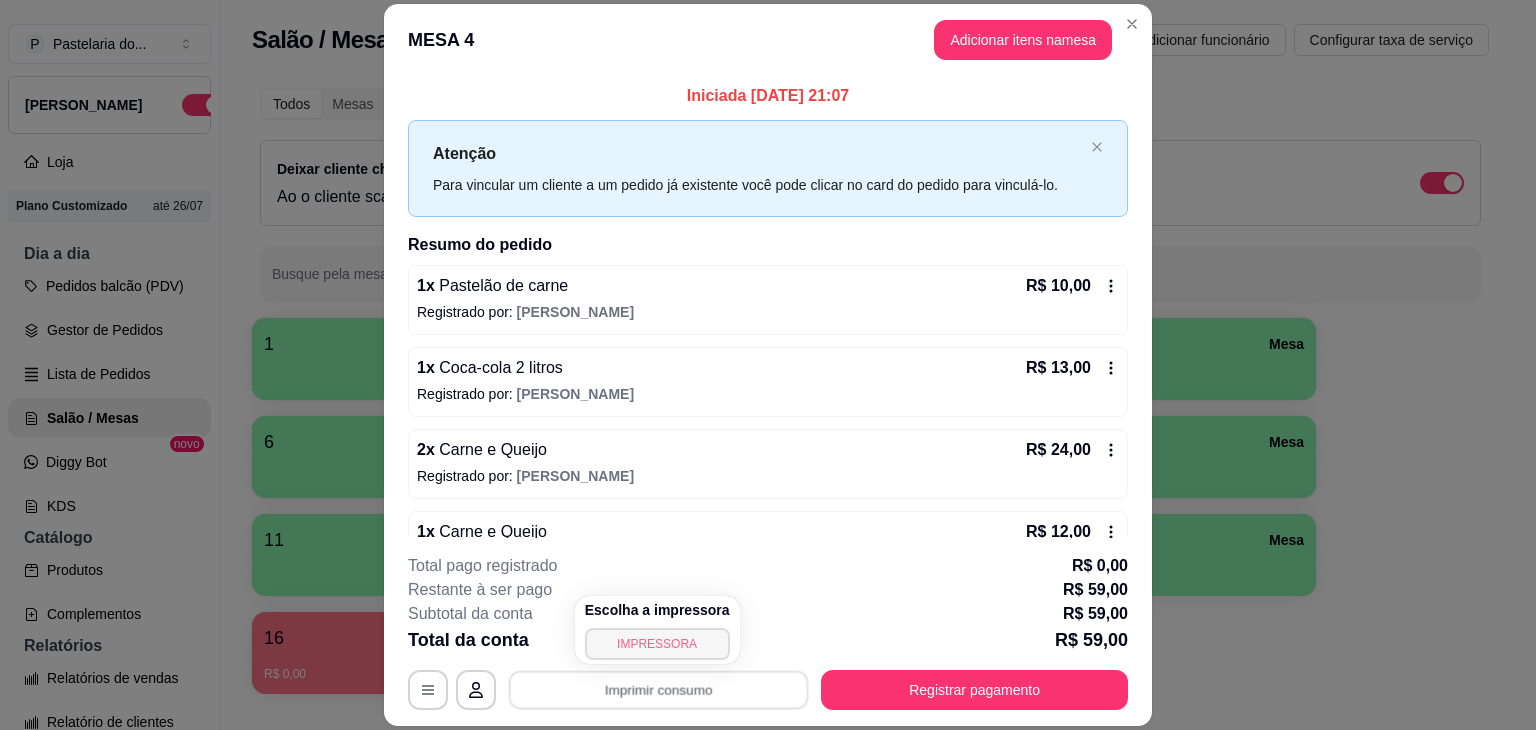 click on "IMPRESSORA" at bounding box center [657, 644] 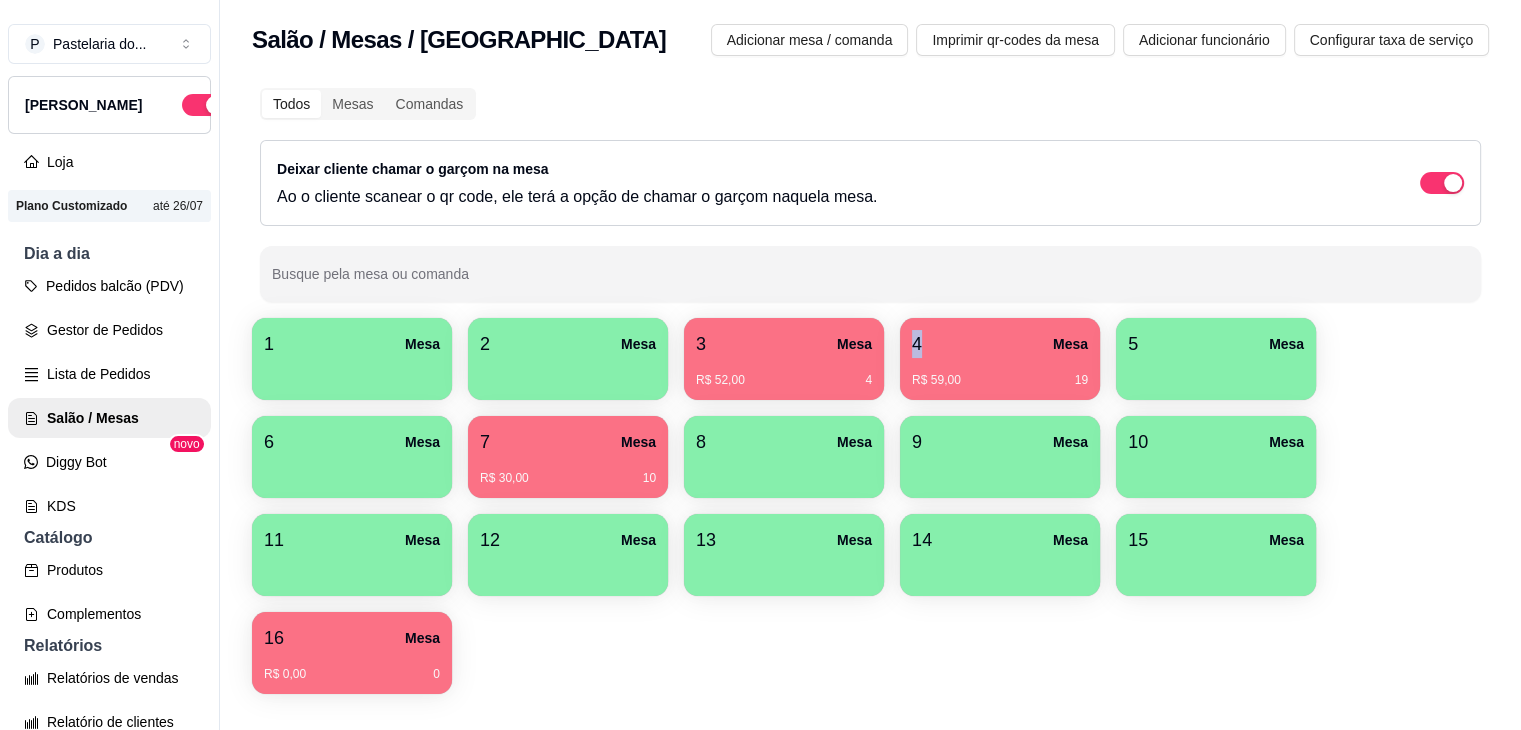 click on "R$ 59,00 19" at bounding box center (1000, 373) 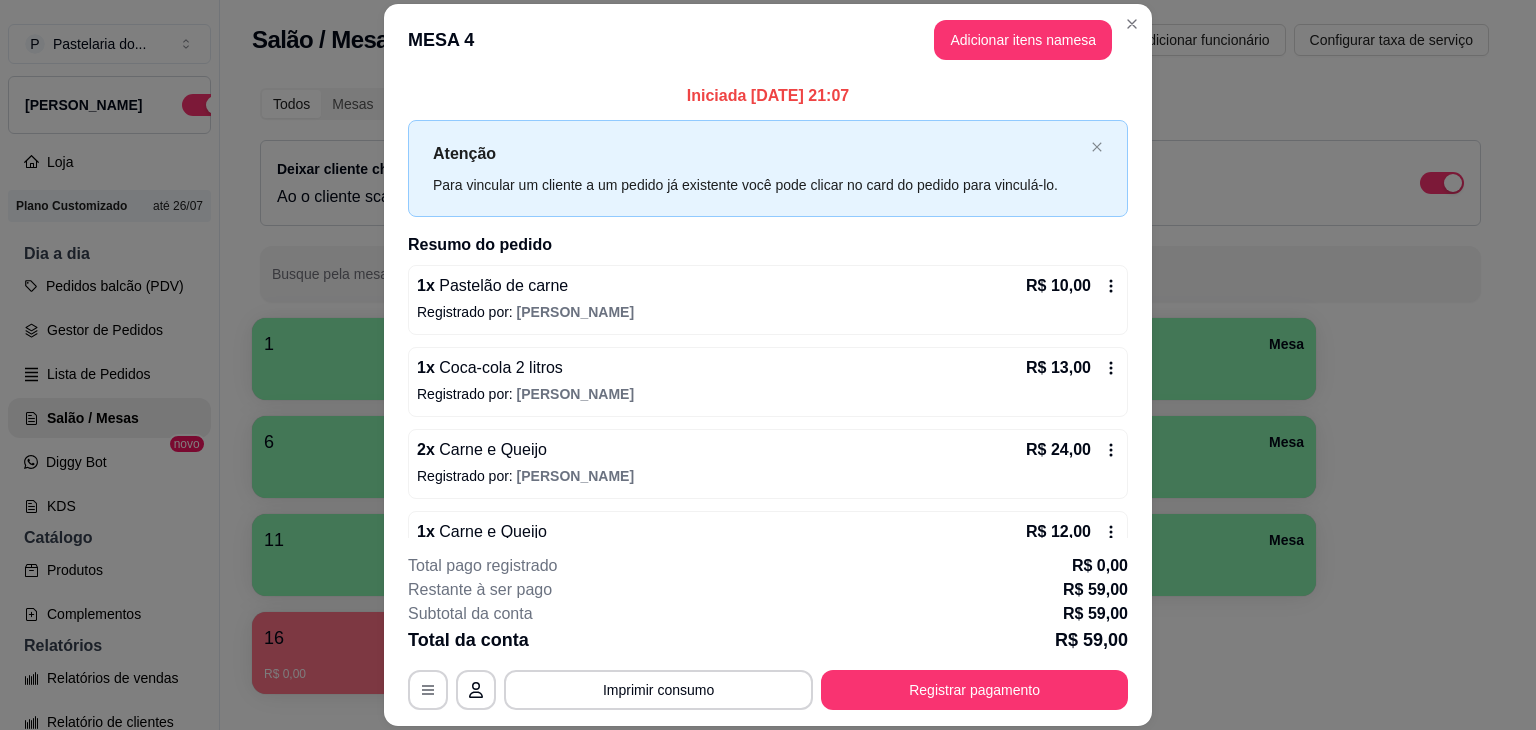 click on "MESA 4 Adicionar itens na  mesa" at bounding box center (768, 40) 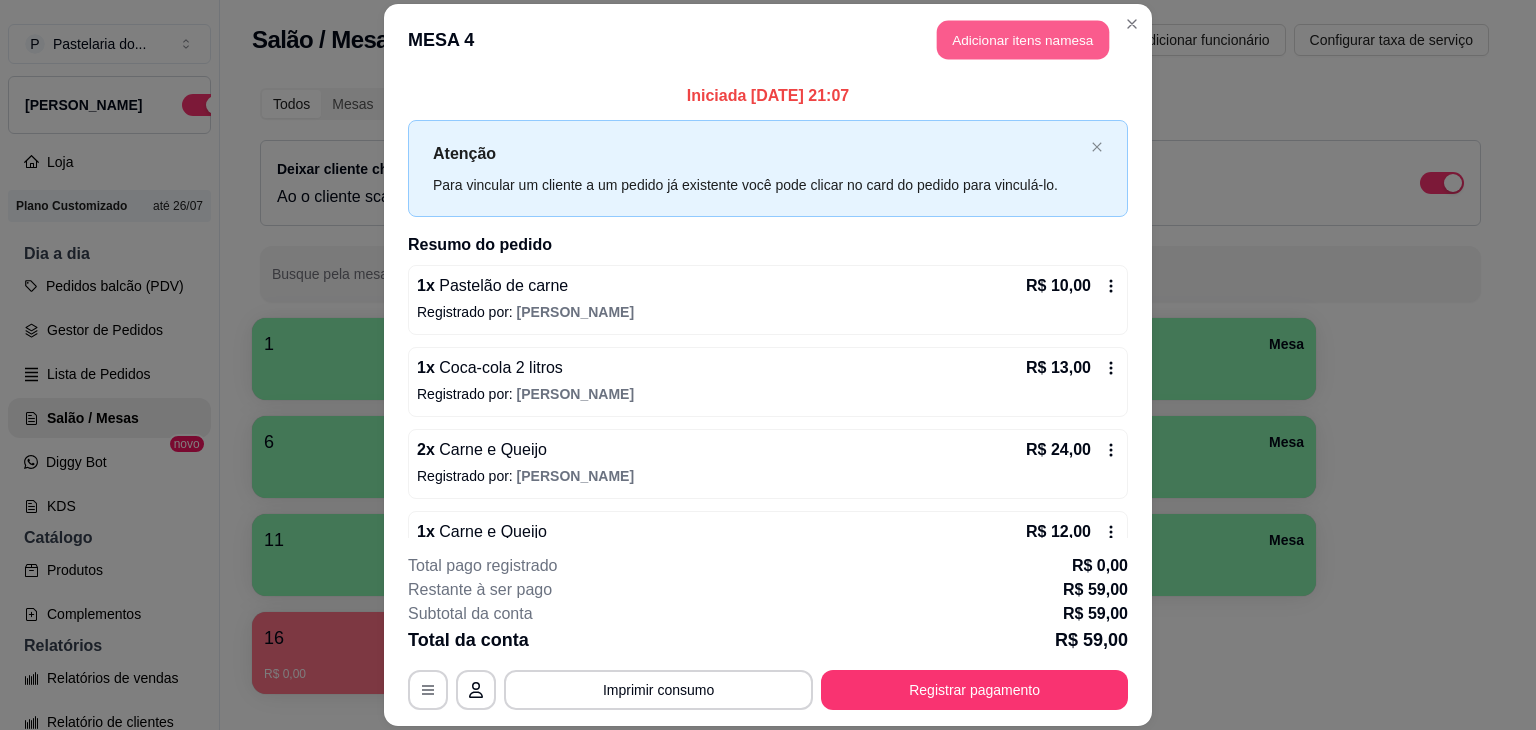 click on "Adicionar itens na  mesa" at bounding box center (1023, 39) 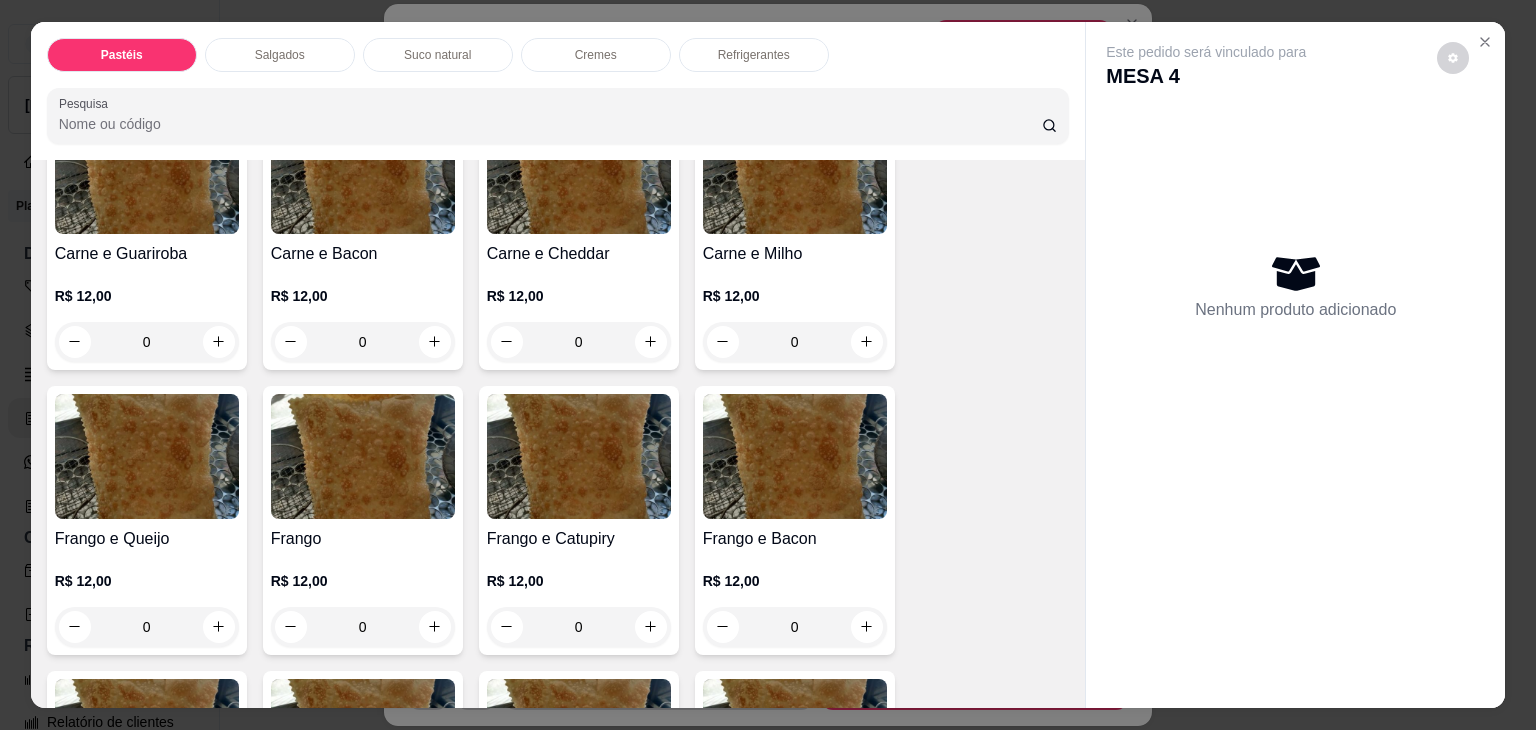 scroll, scrollTop: 500, scrollLeft: 0, axis: vertical 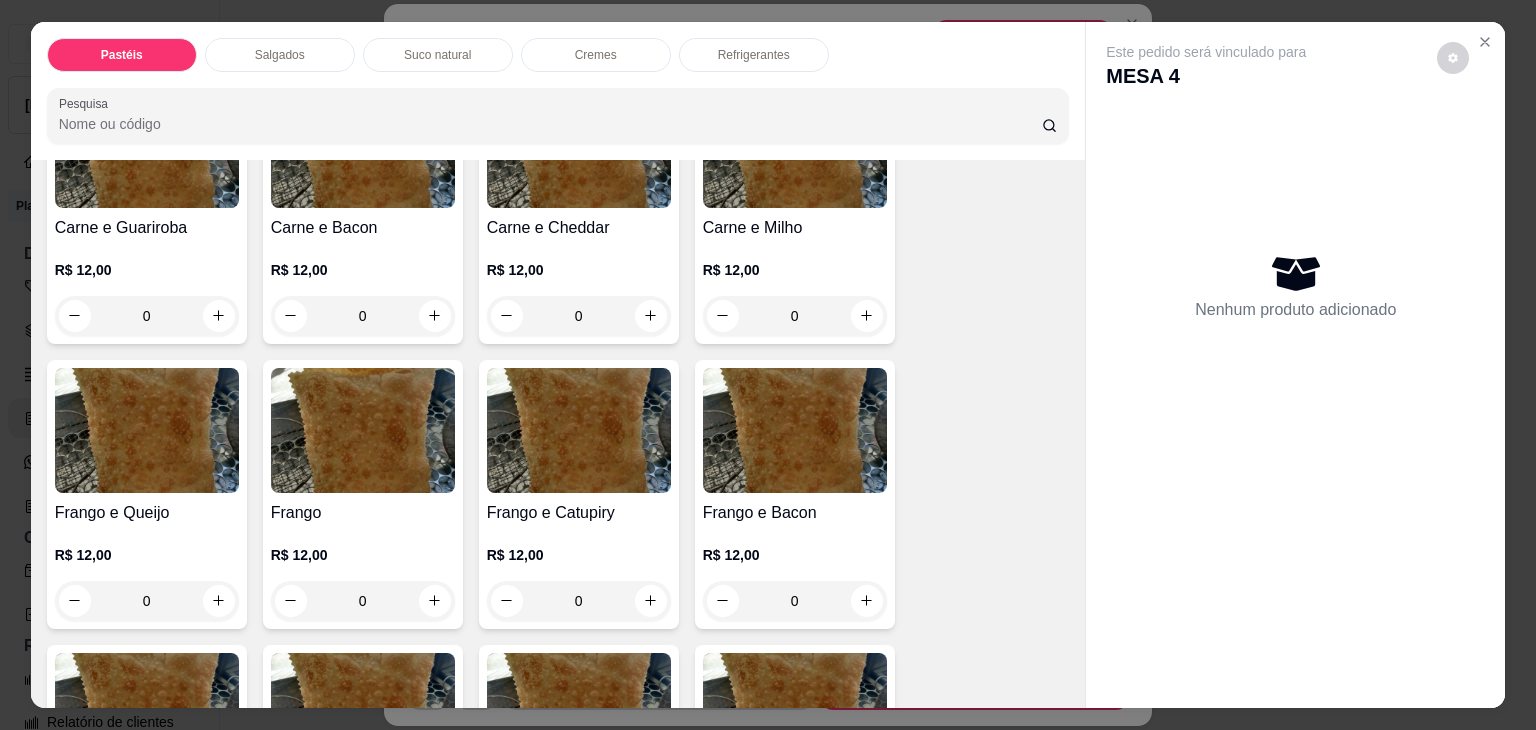 click at bounding box center [147, 430] 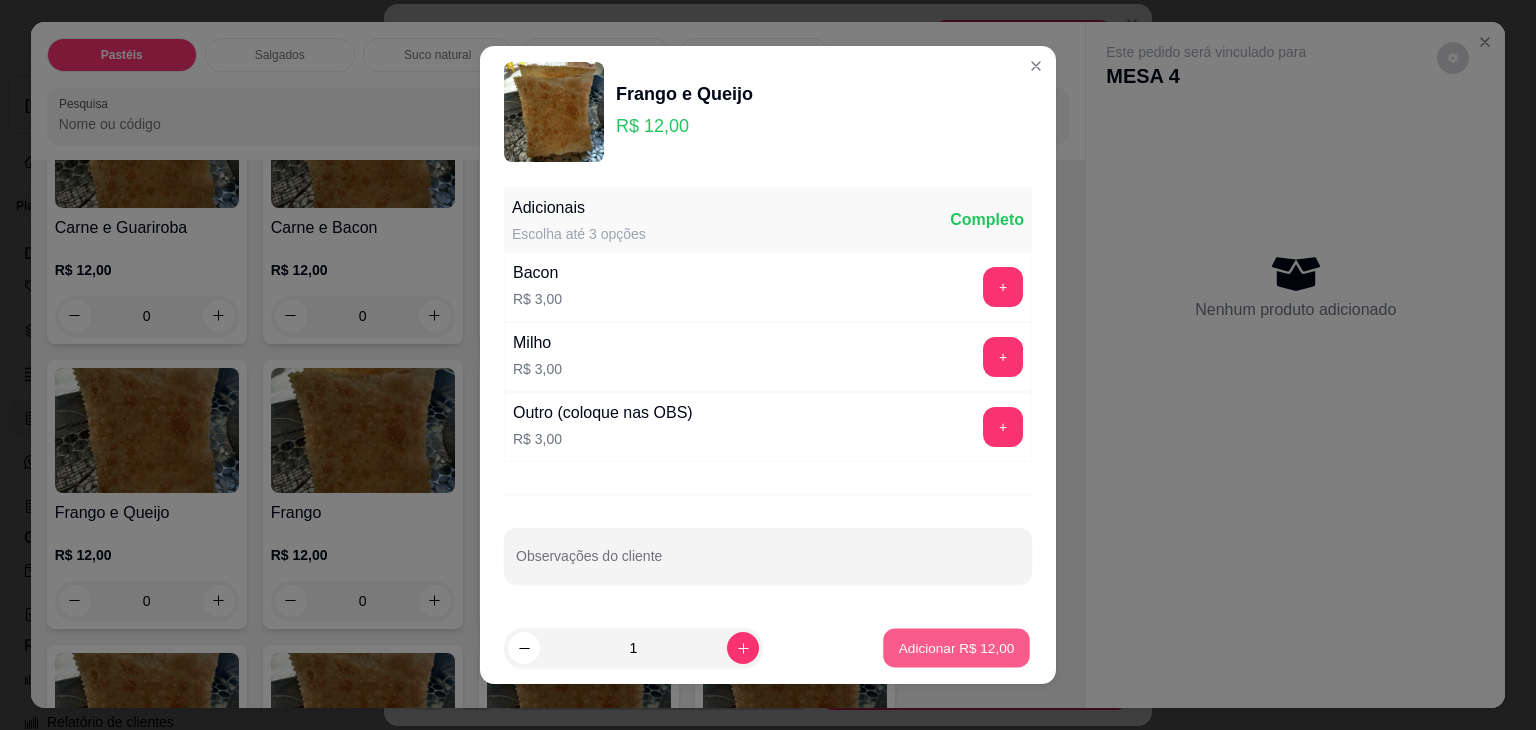 click on "Adicionar   R$ 12,00" at bounding box center (957, 647) 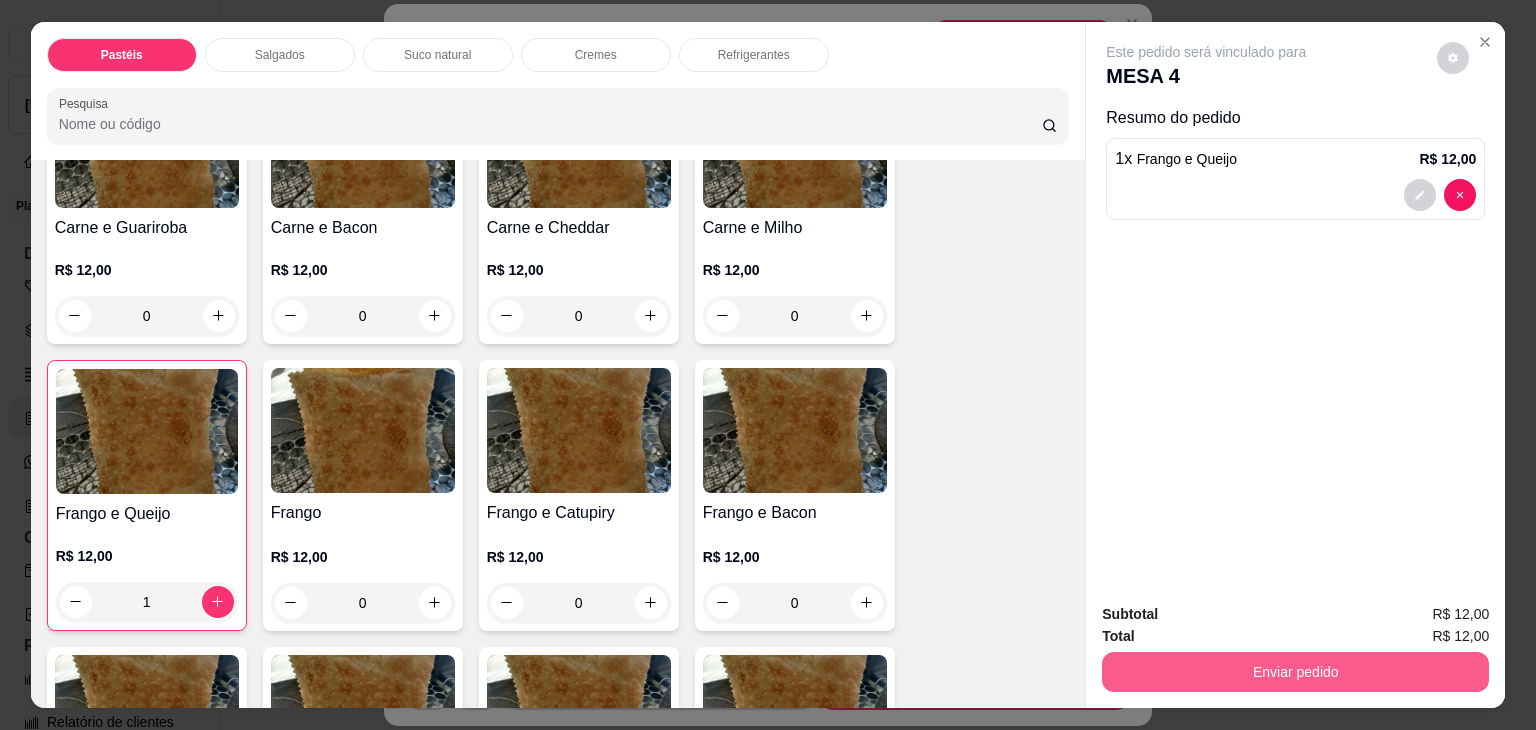 click on "Enviar pedido" at bounding box center [1295, 672] 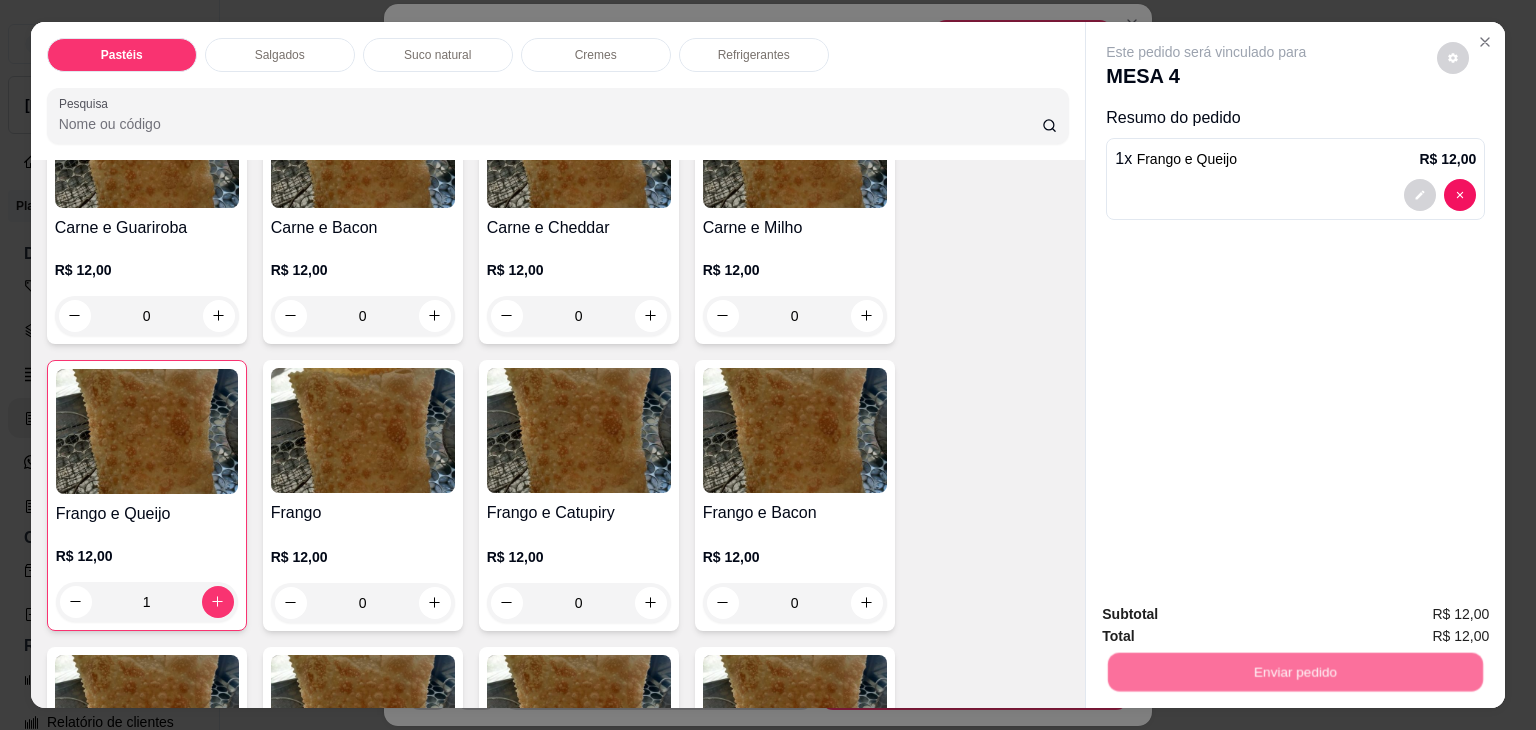click on "Não registrar e enviar pedido" at bounding box center [1229, 615] 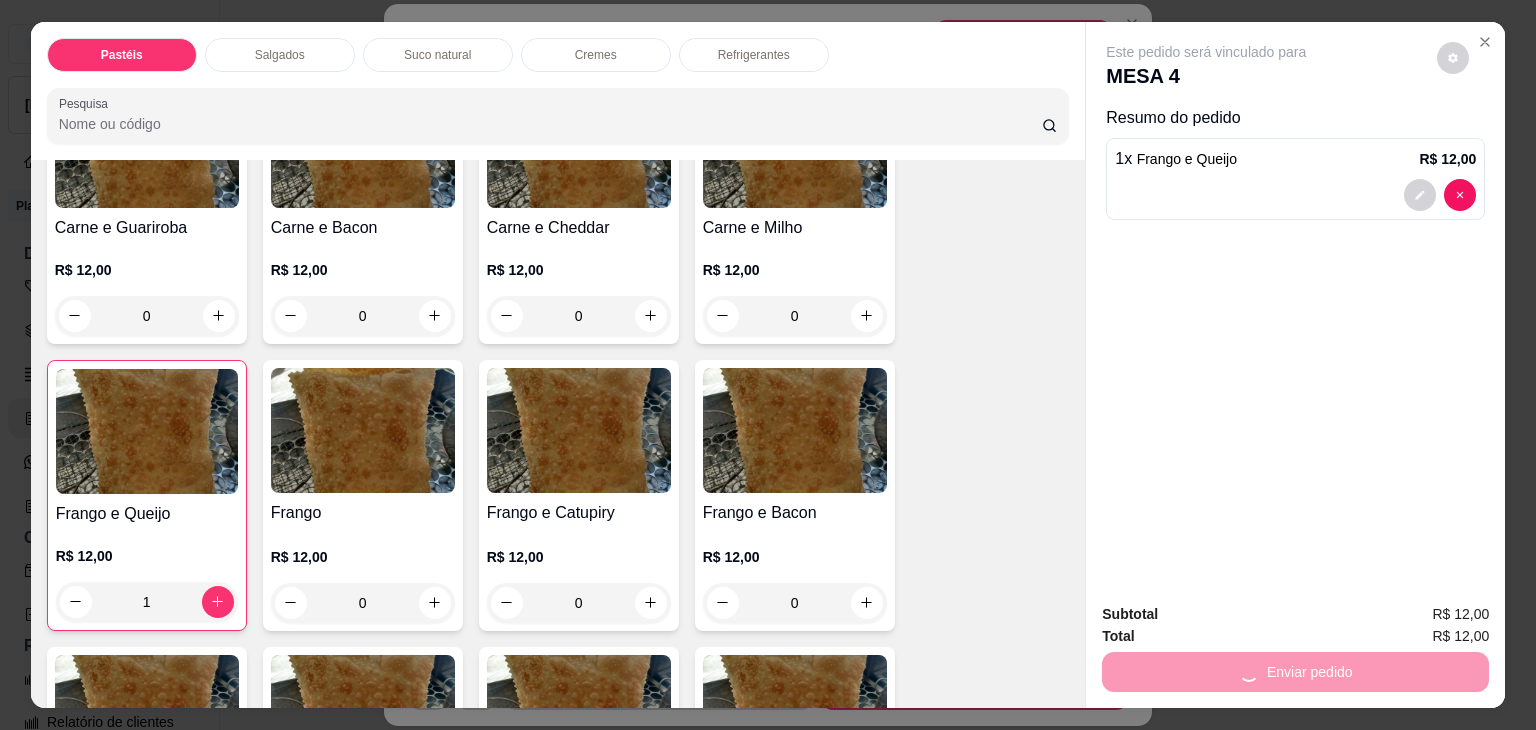 click on "Total R$ 12,00" at bounding box center (1295, 636) 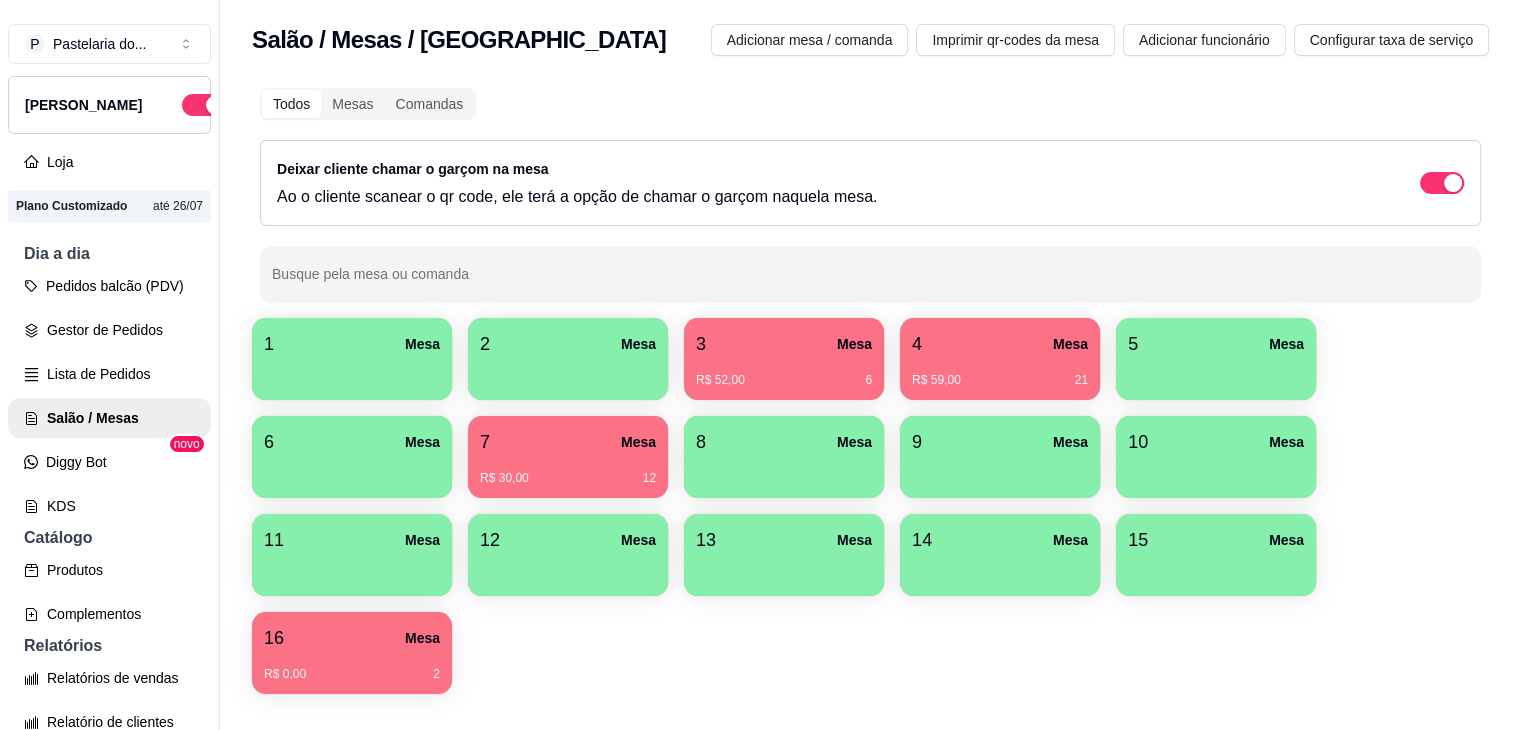 click on "7 Mesa R$ 30,00 12" at bounding box center [568, 457] 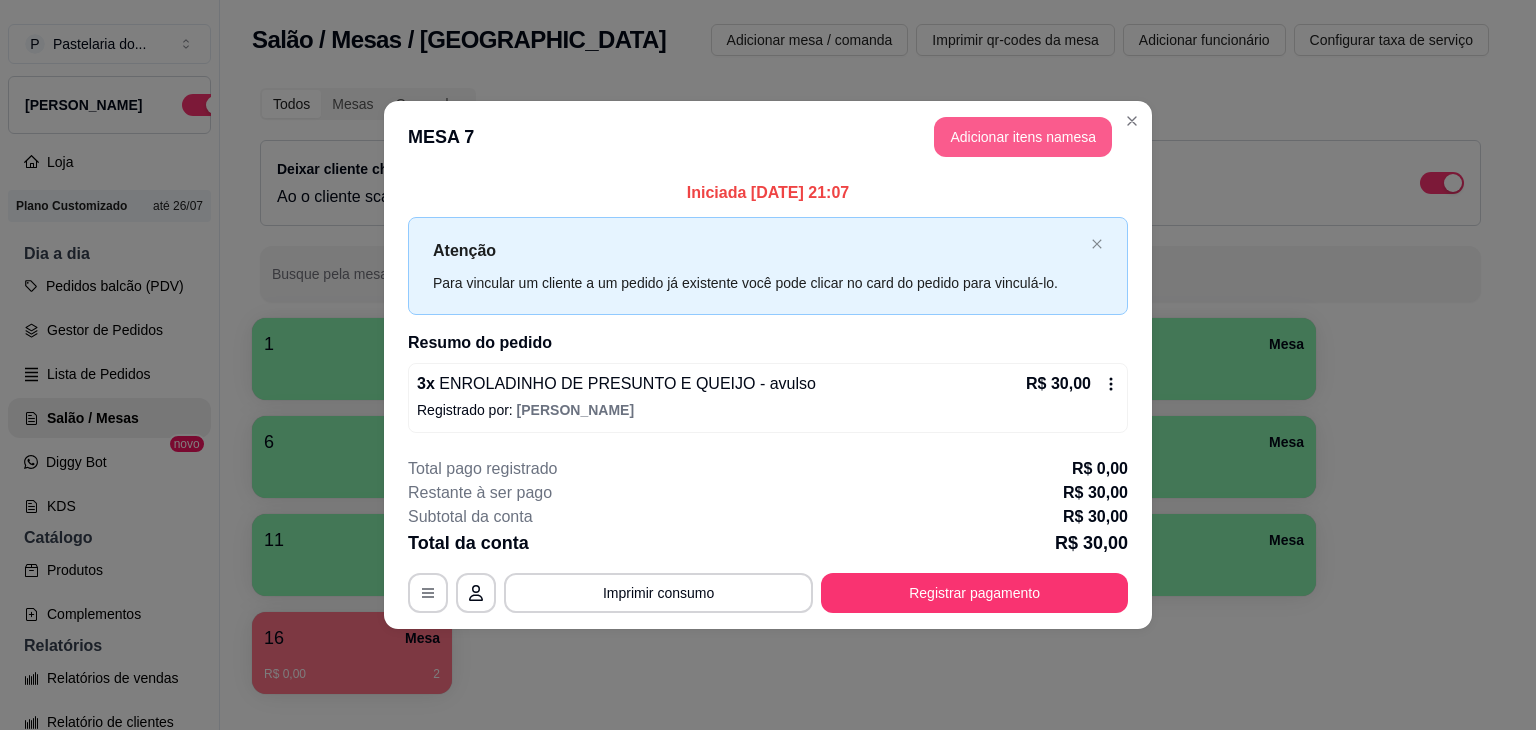 click on "Adicionar itens na  mesa" at bounding box center [1023, 137] 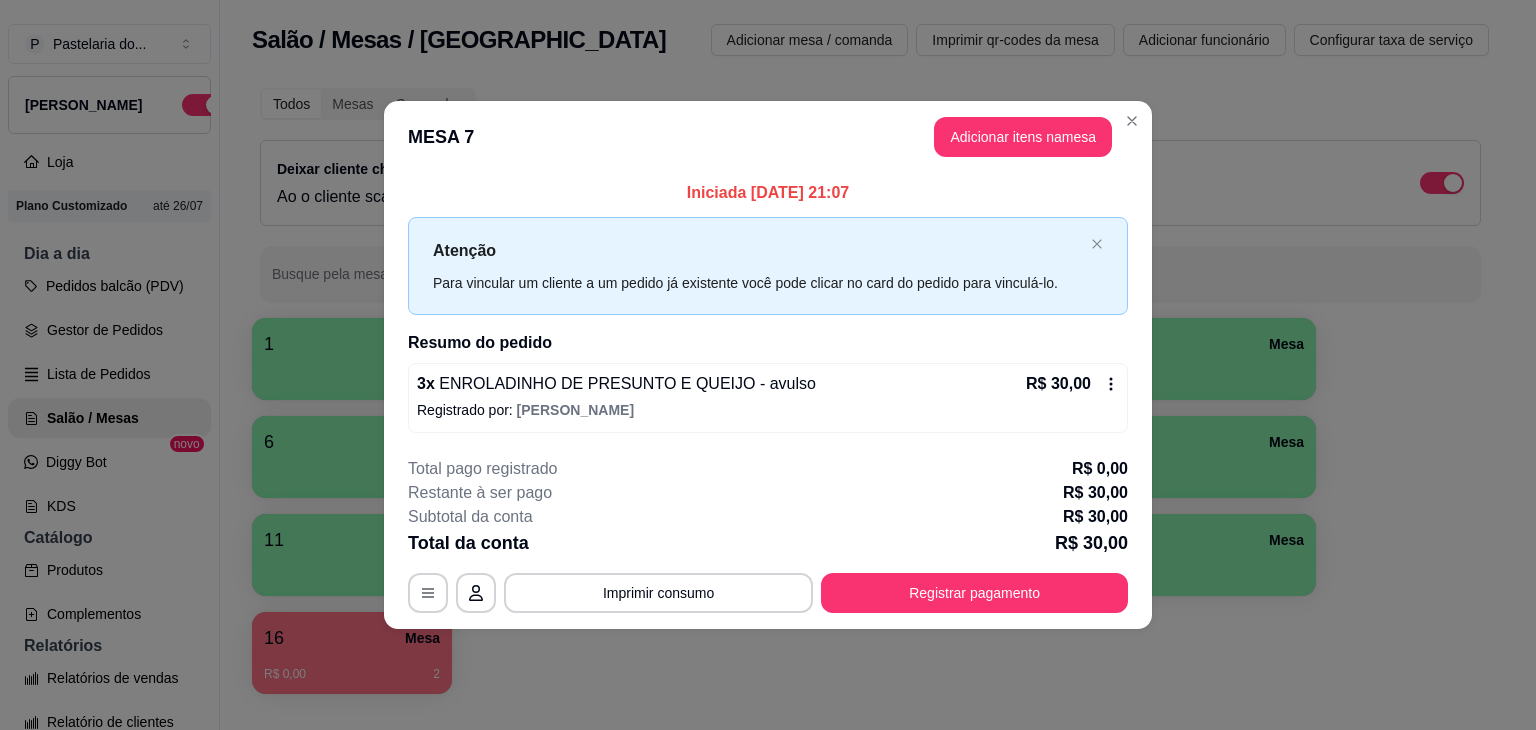 click on "Pesquisa" at bounding box center (550, 124) 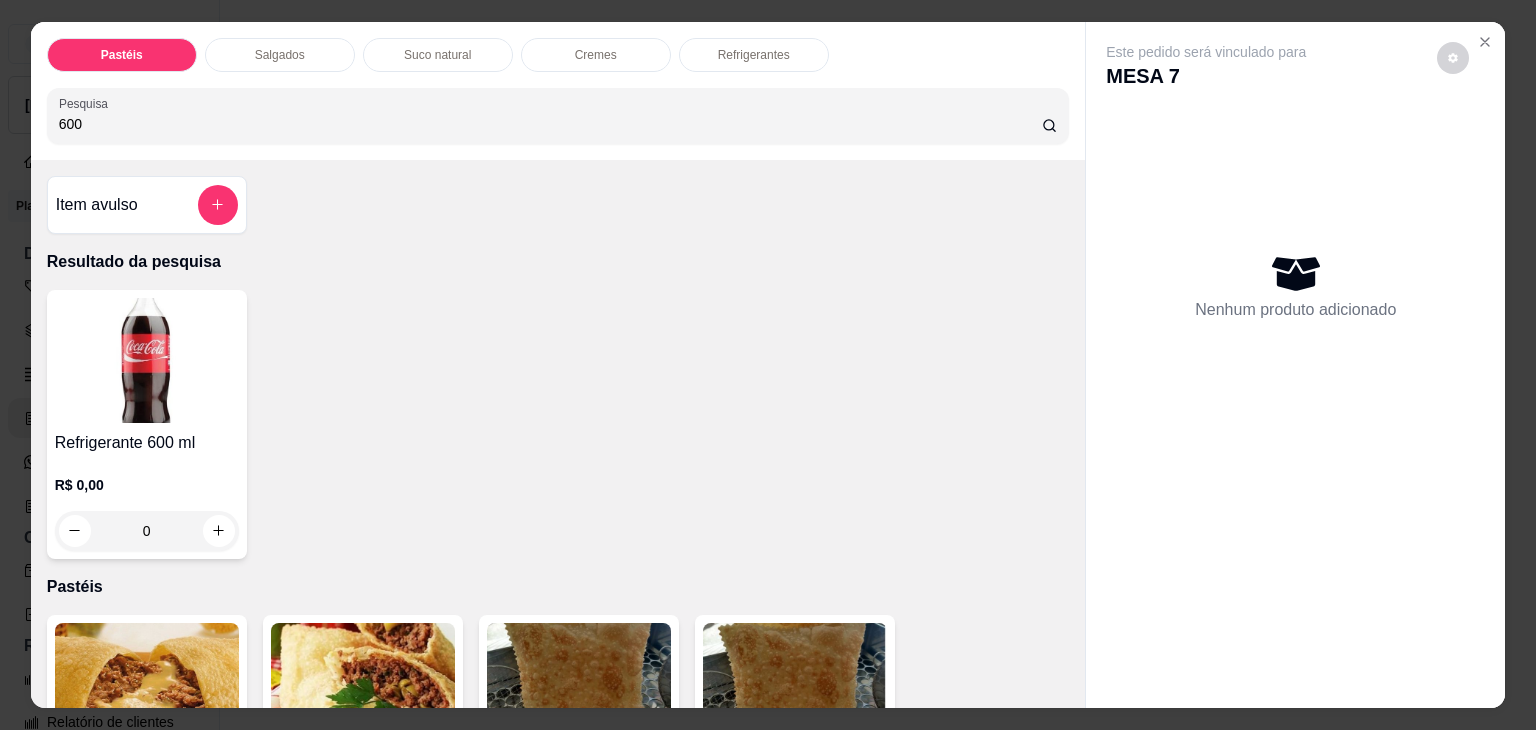 type on "600" 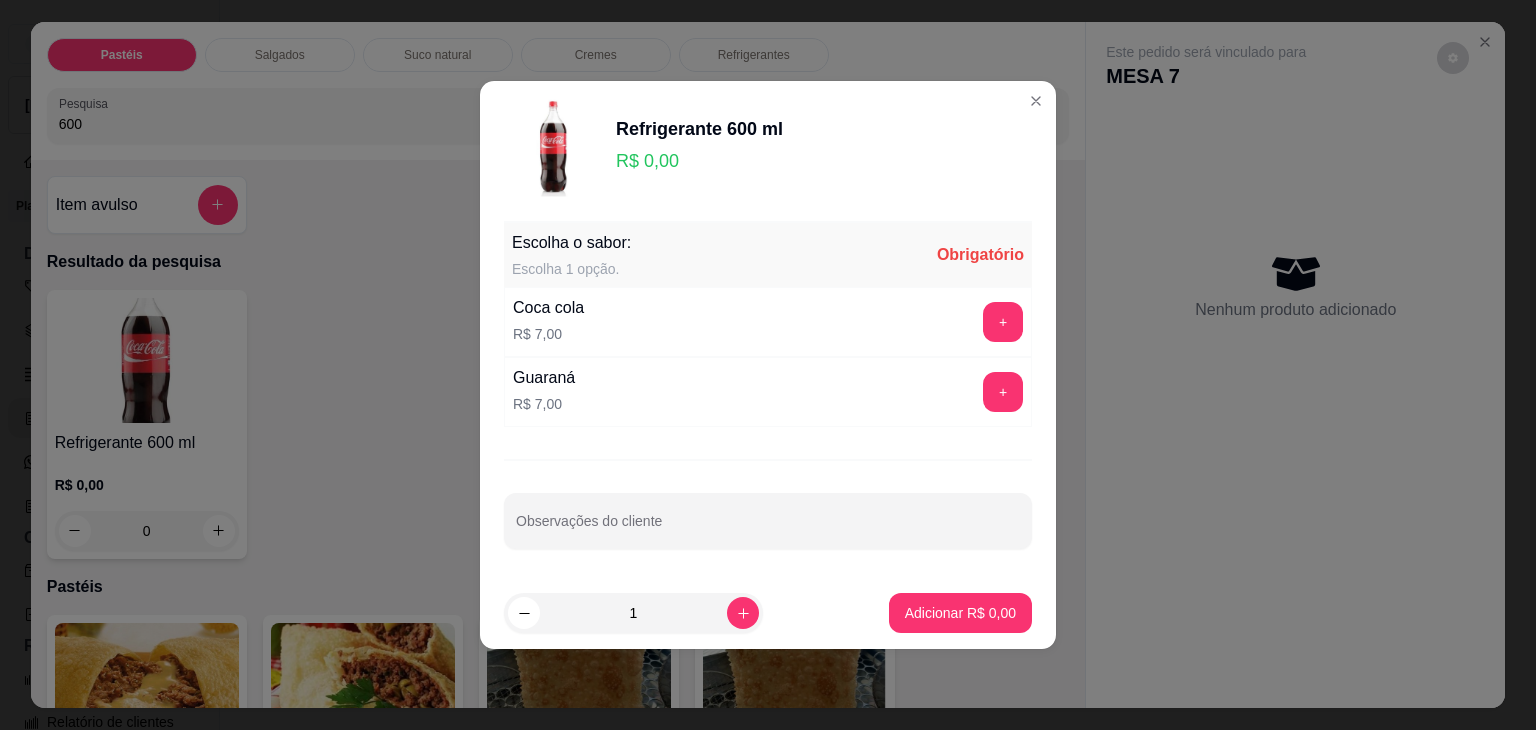 click on "+" at bounding box center [1003, 322] 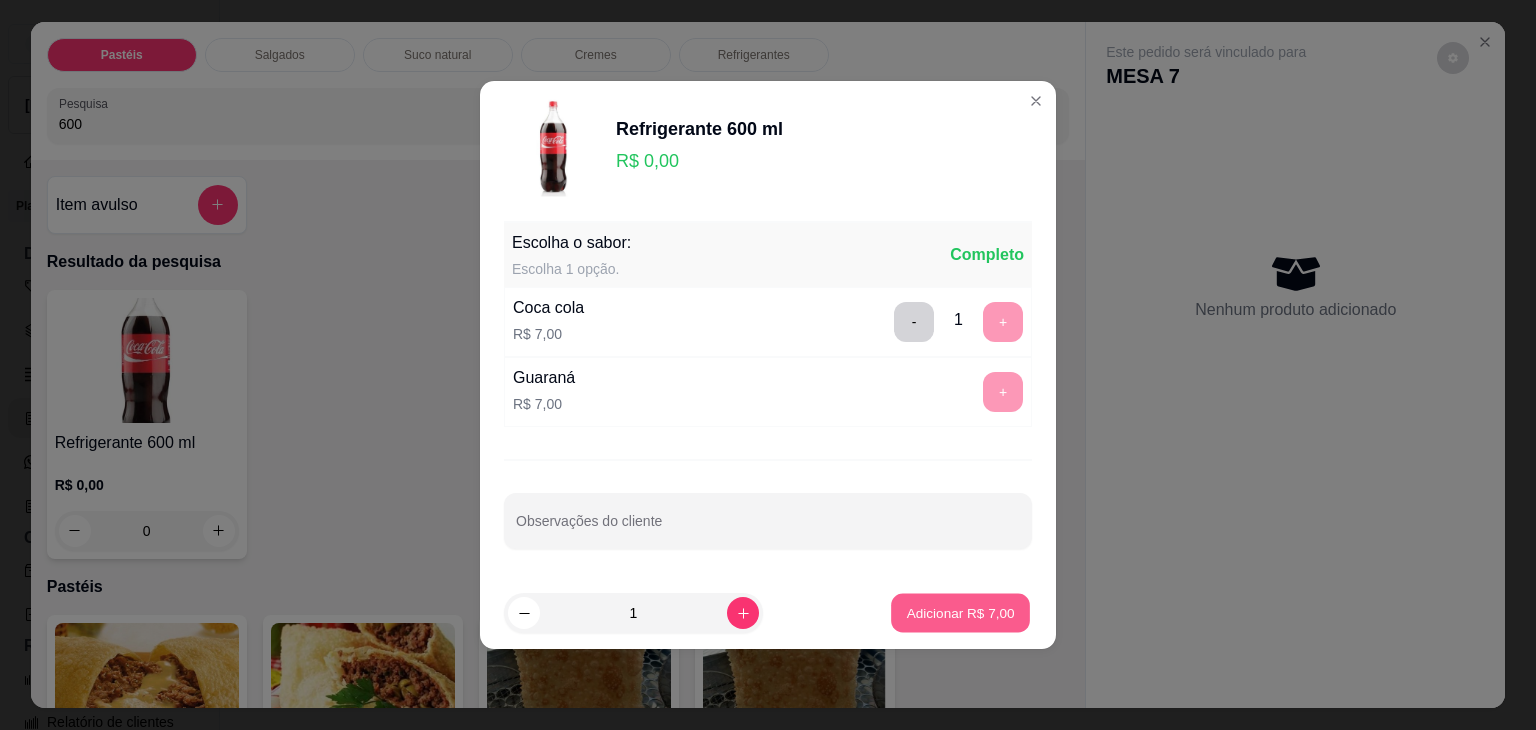 click on "Adicionar   R$ 7,00" at bounding box center (960, 613) 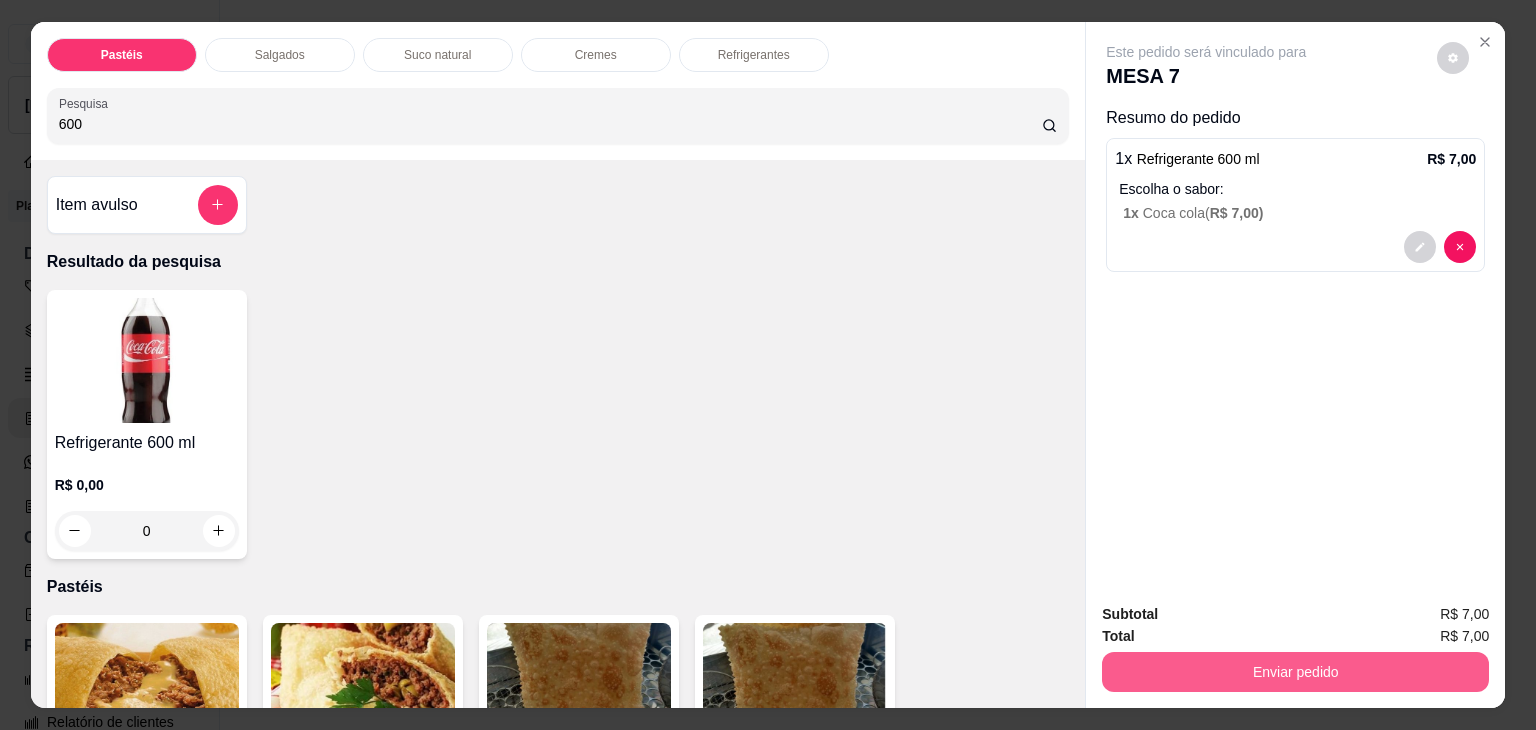 click on "Enviar pedido" at bounding box center (1295, 672) 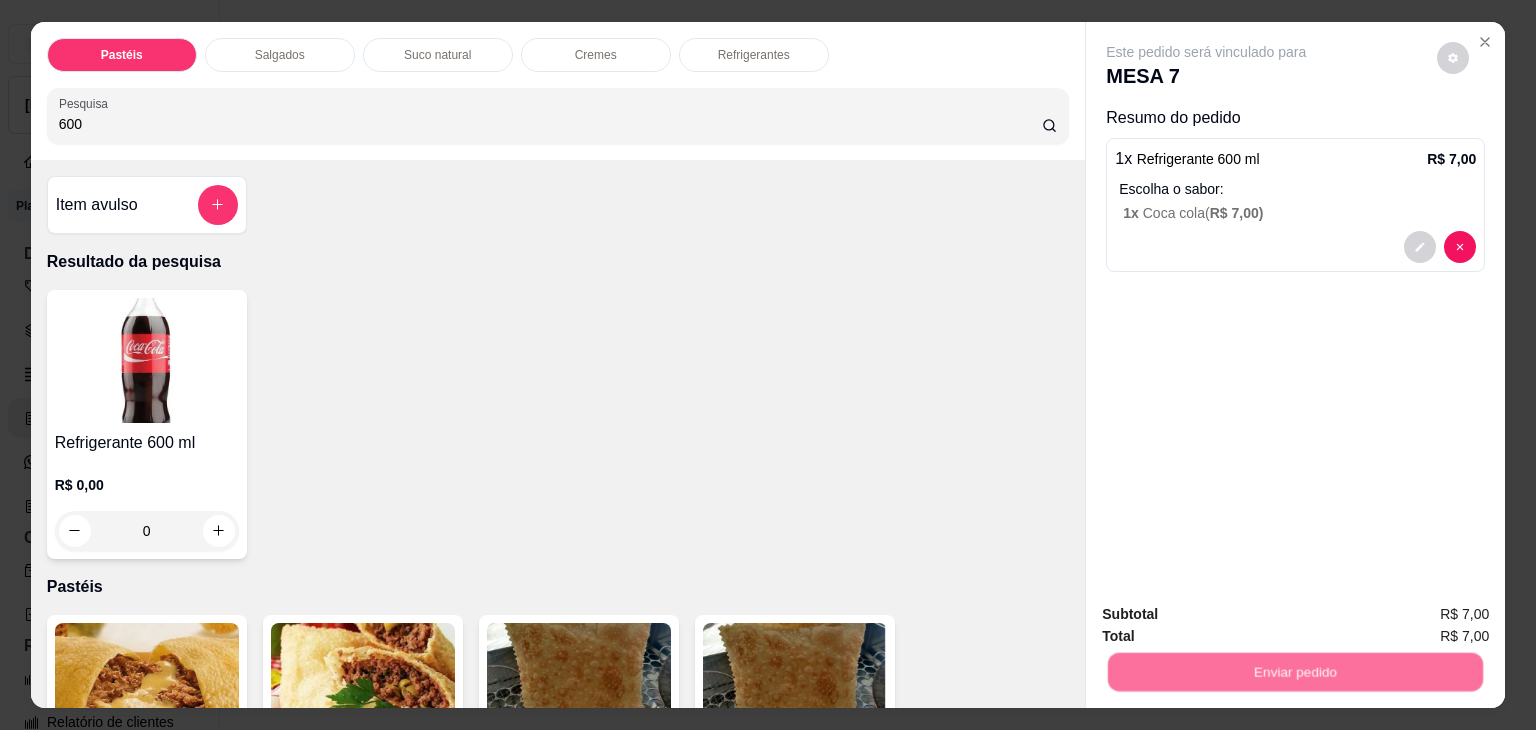 click on "Não registrar e enviar pedido" at bounding box center [1229, 615] 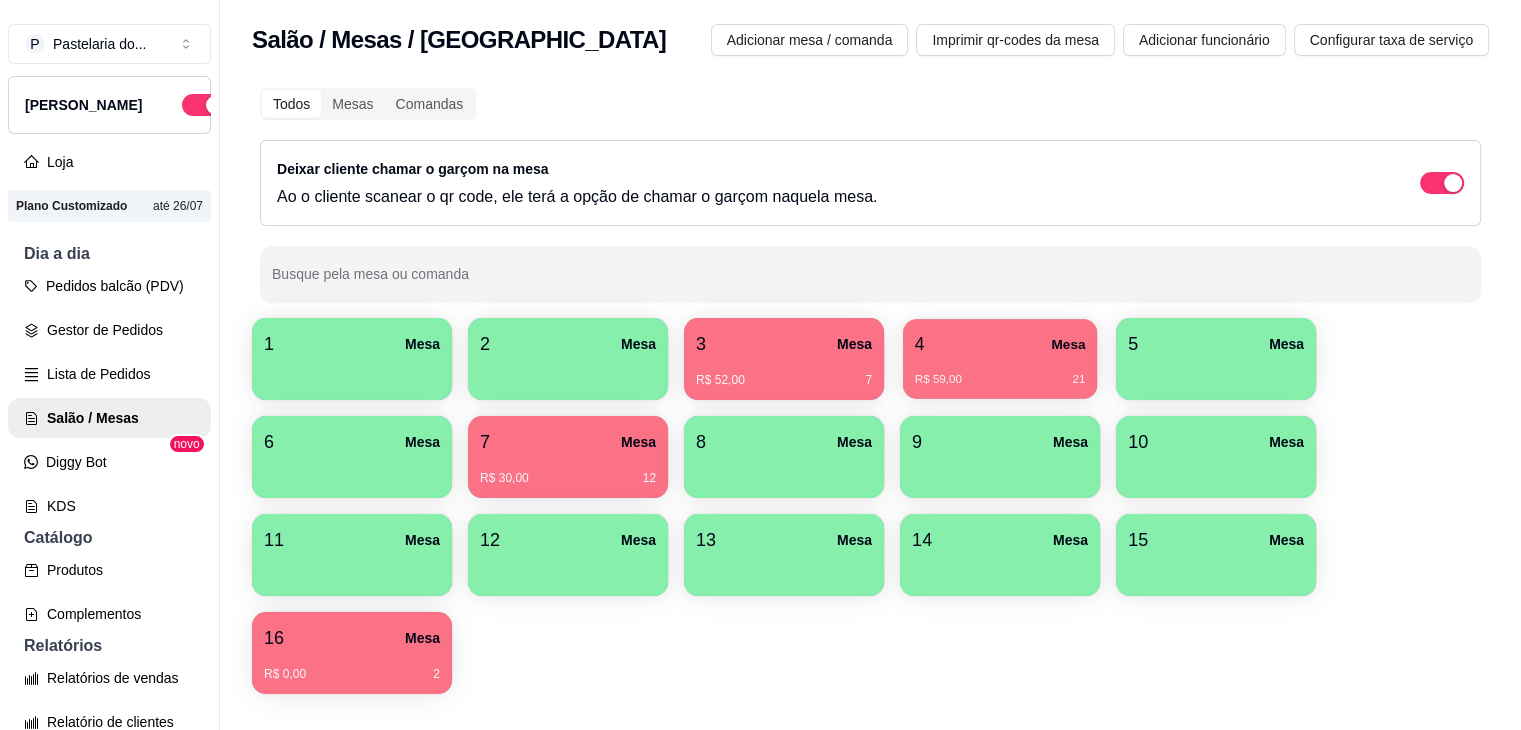 click on "4" at bounding box center [920, 344] 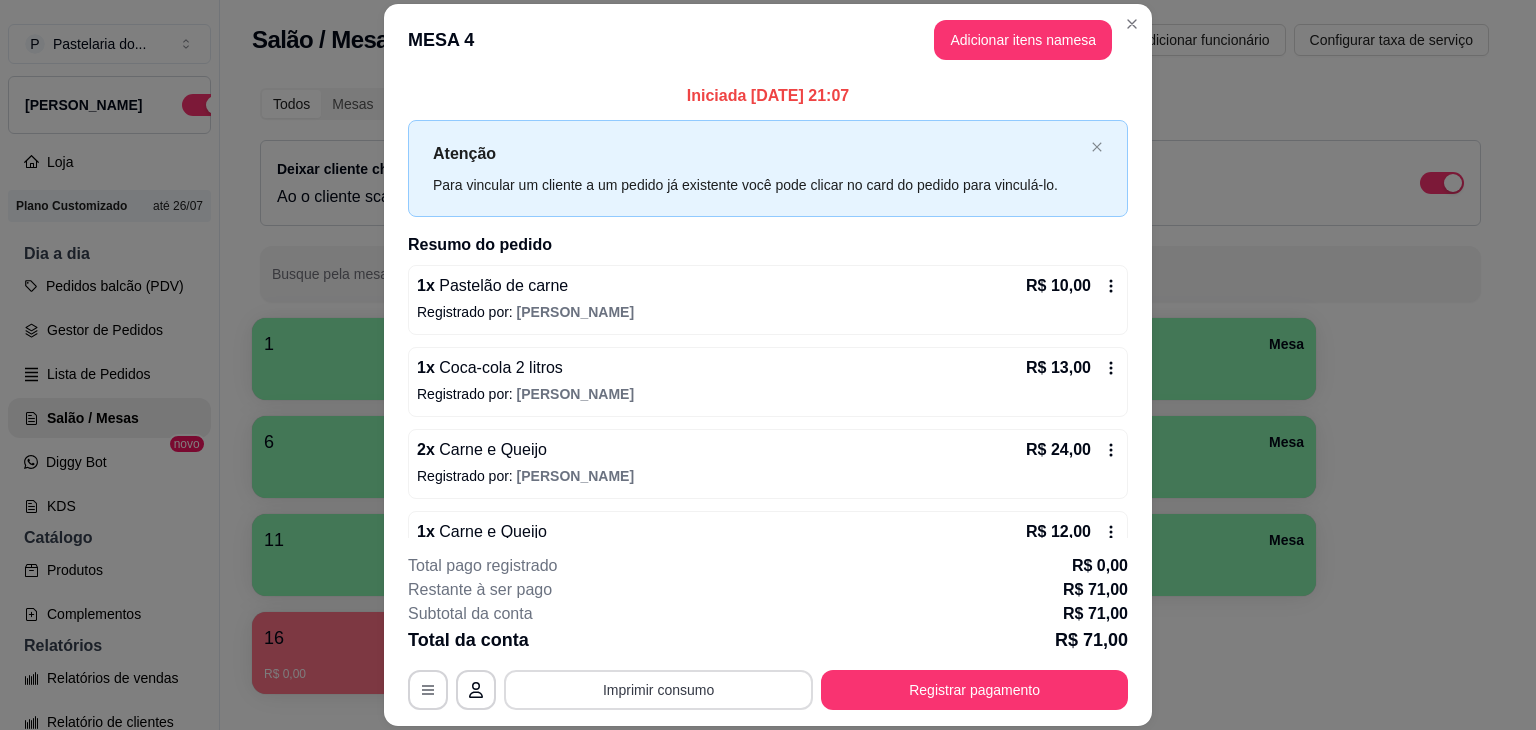 click on "Imprimir consumo" at bounding box center [658, 690] 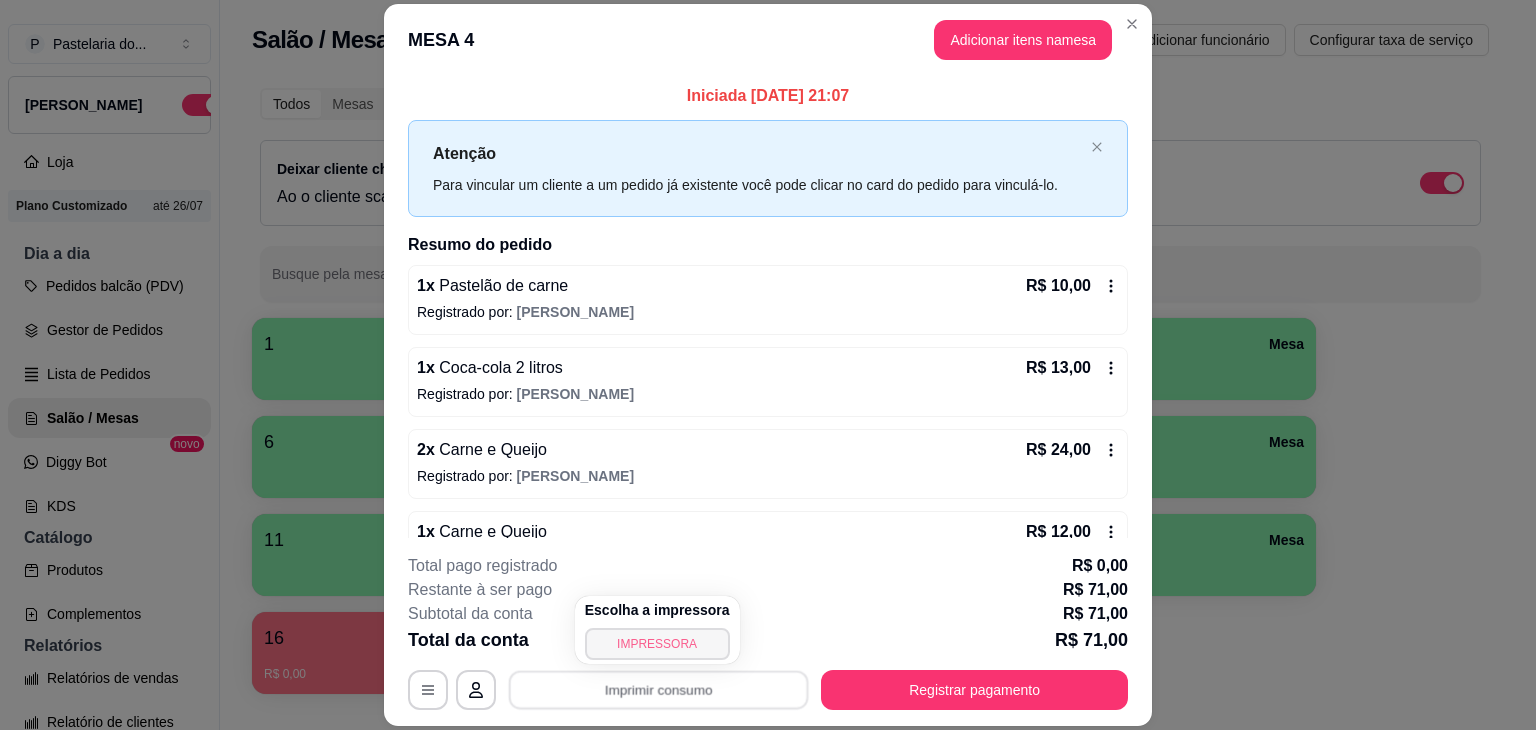 click on "IMPRESSORA" at bounding box center (657, 644) 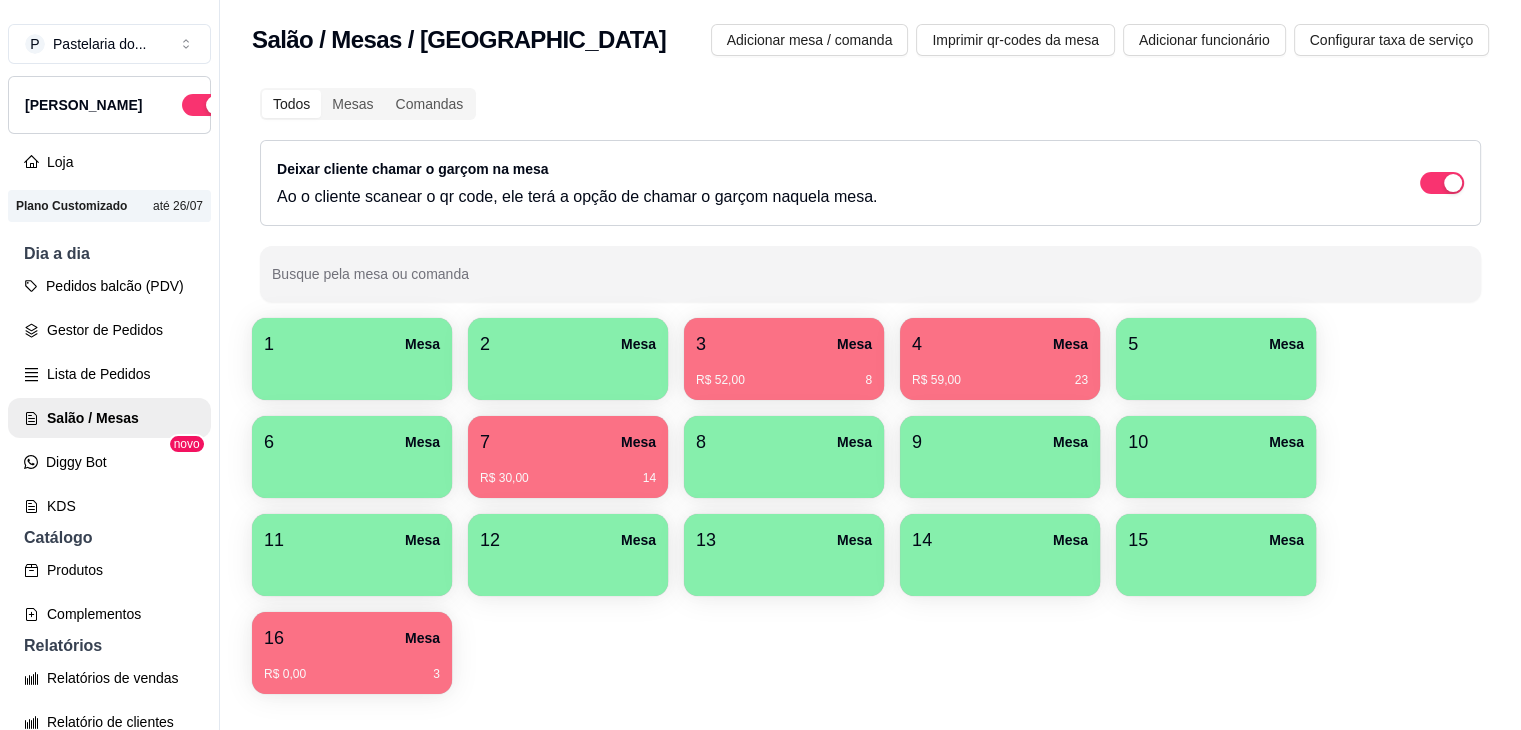 click at bounding box center (352, 373) 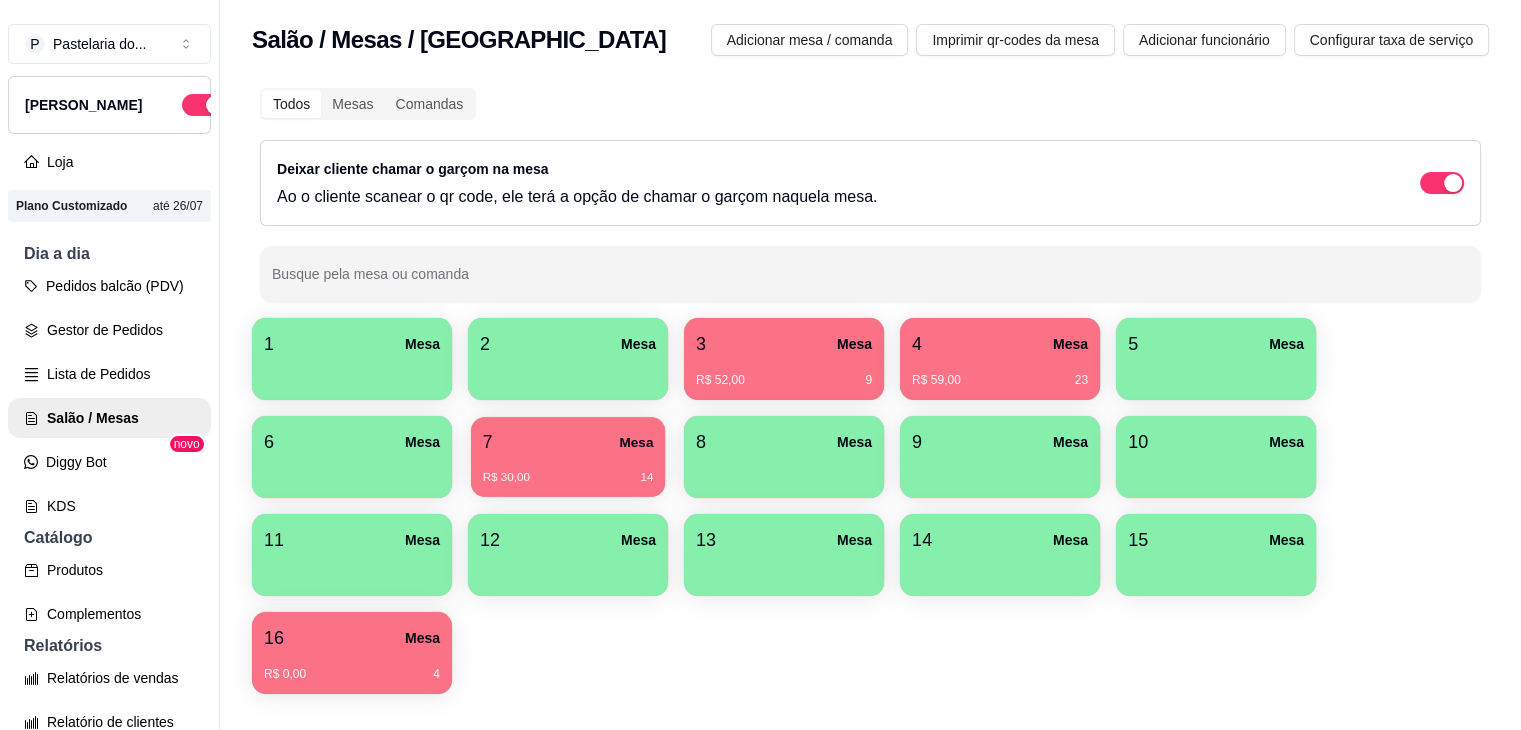 click on "7 Mesa" at bounding box center (568, 442) 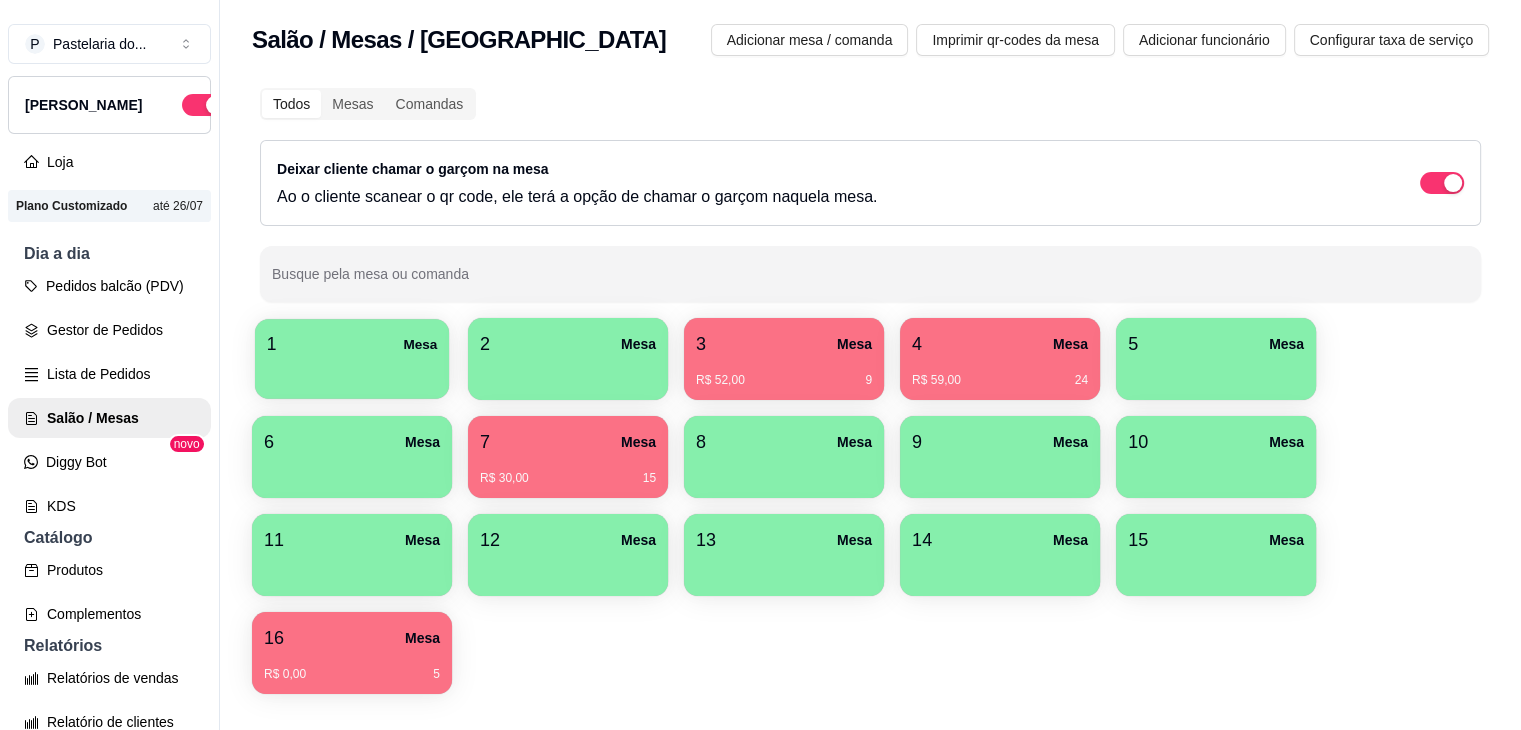 click at bounding box center (352, 372) 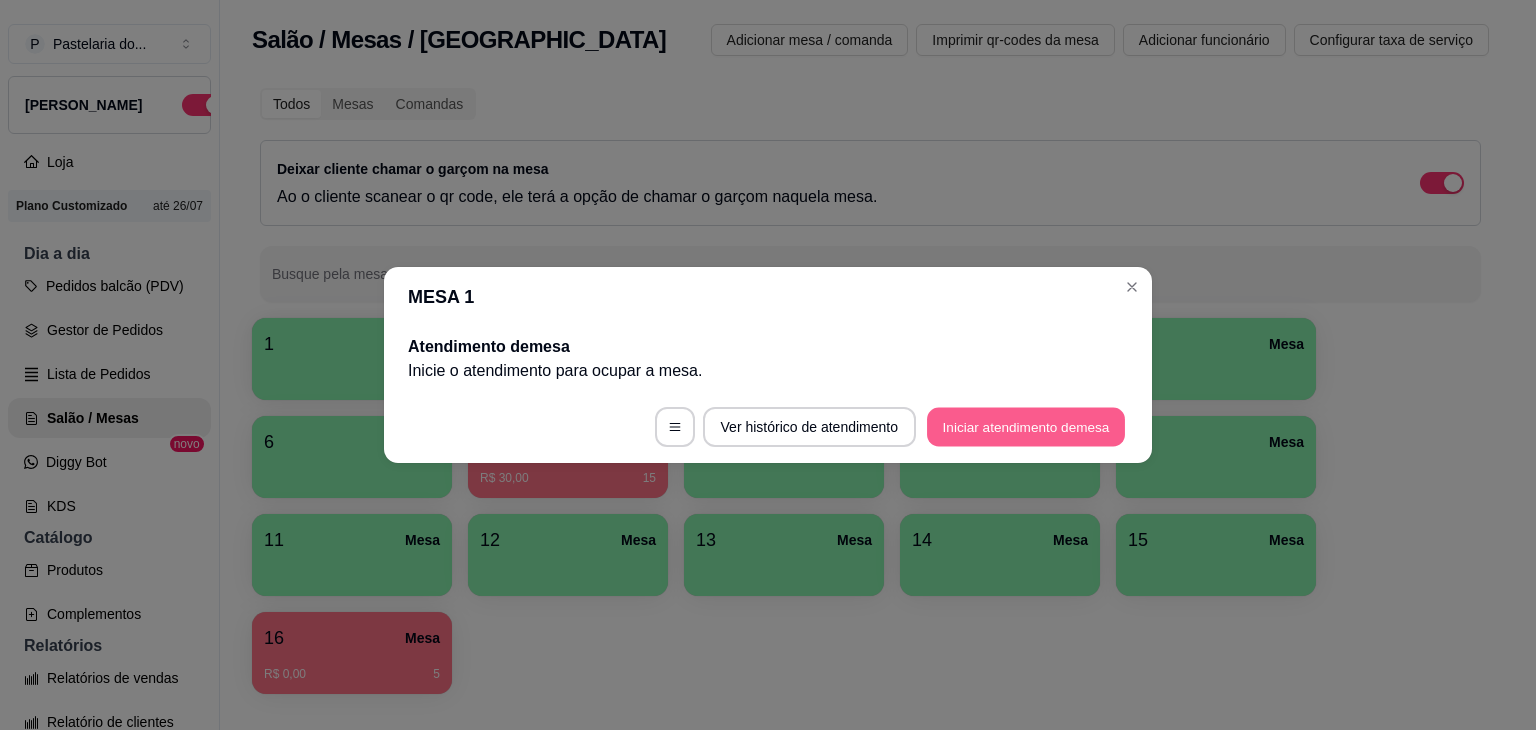 click on "Iniciar atendimento de  mesa" at bounding box center [1026, 427] 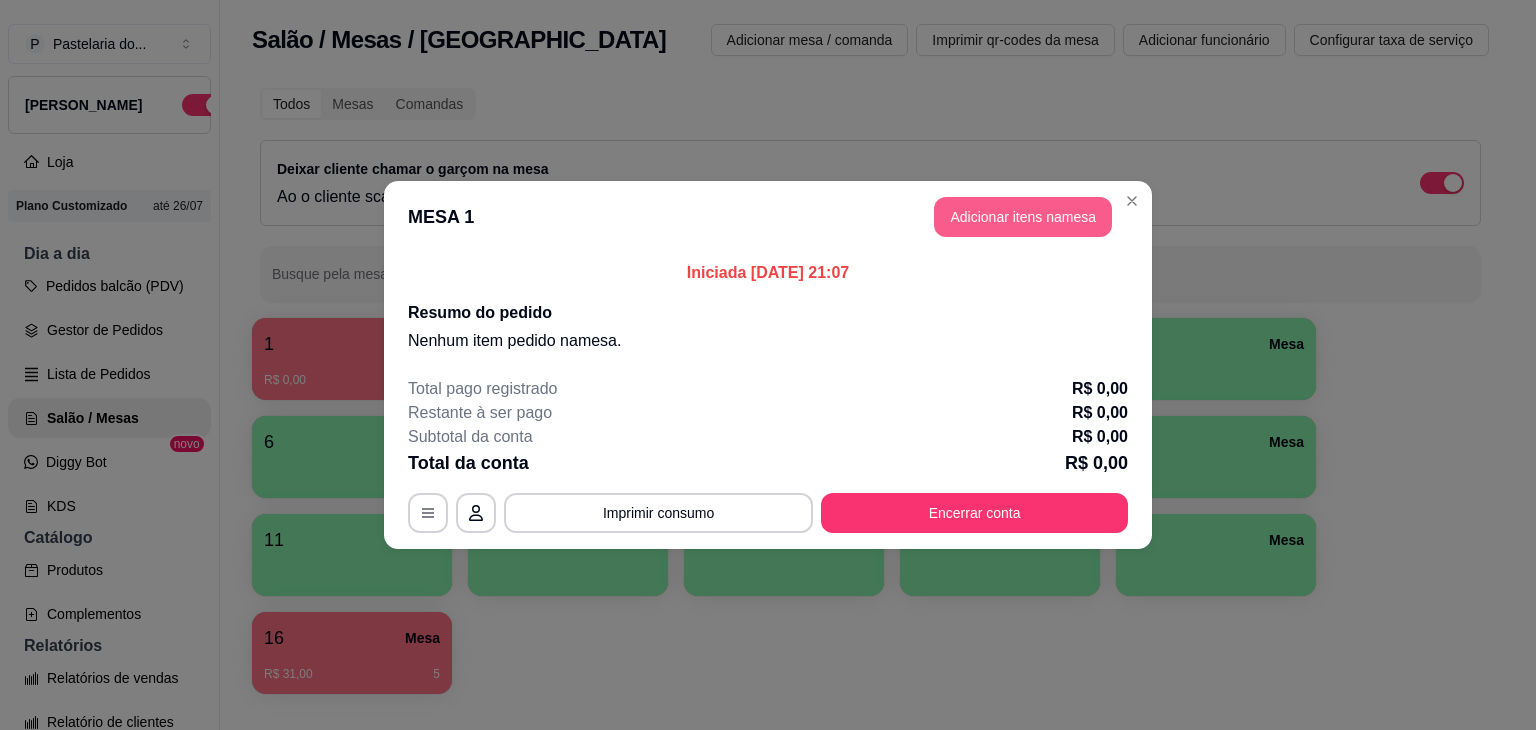 click on "Adicionar itens na  mesa" at bounding box center [1023, 217] 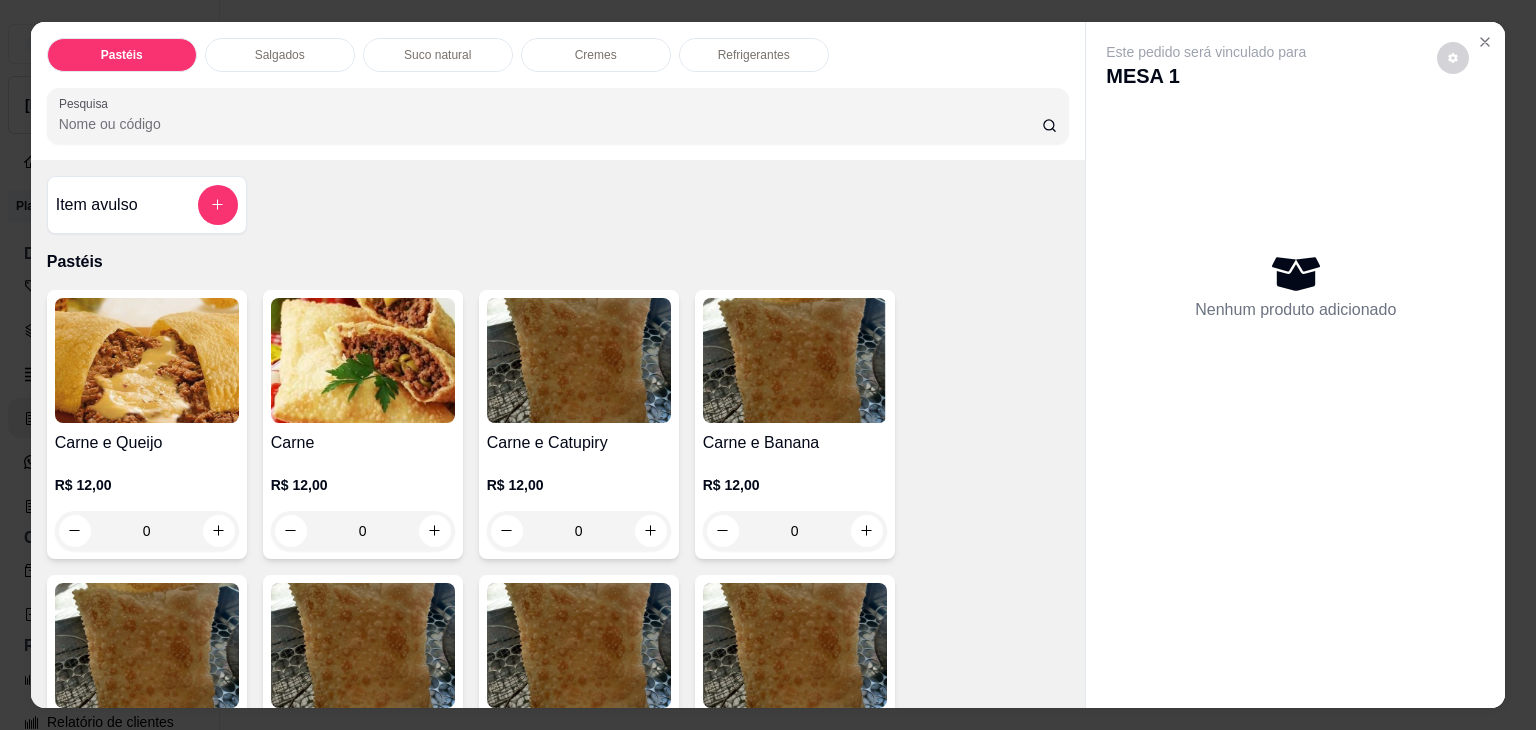 click on "Pastéis  Salgados  Suco natural Cremes Refrigerantes Pesquisa" at bounding box center [558, 91] 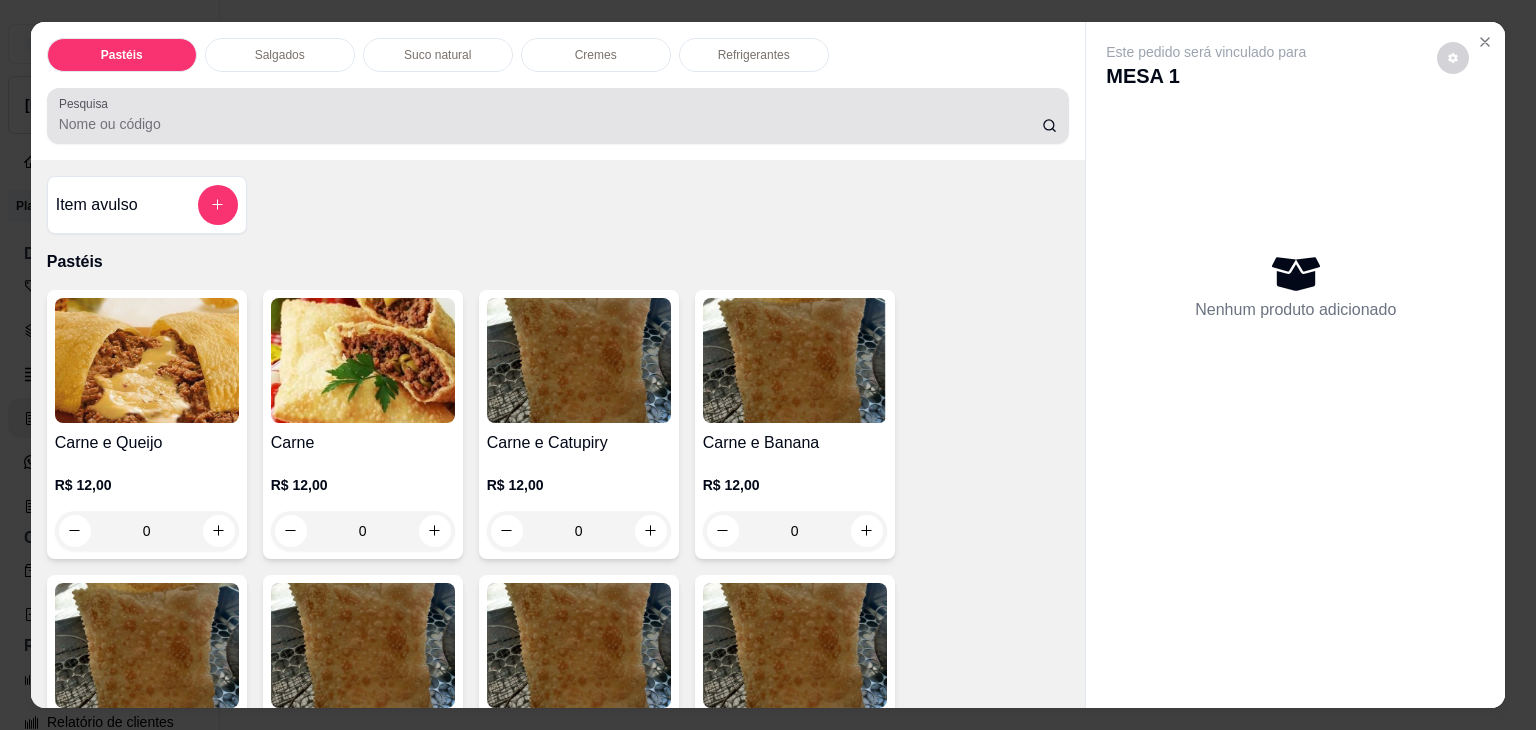 click on "Pesquisa" at bounding box center (558, 116) 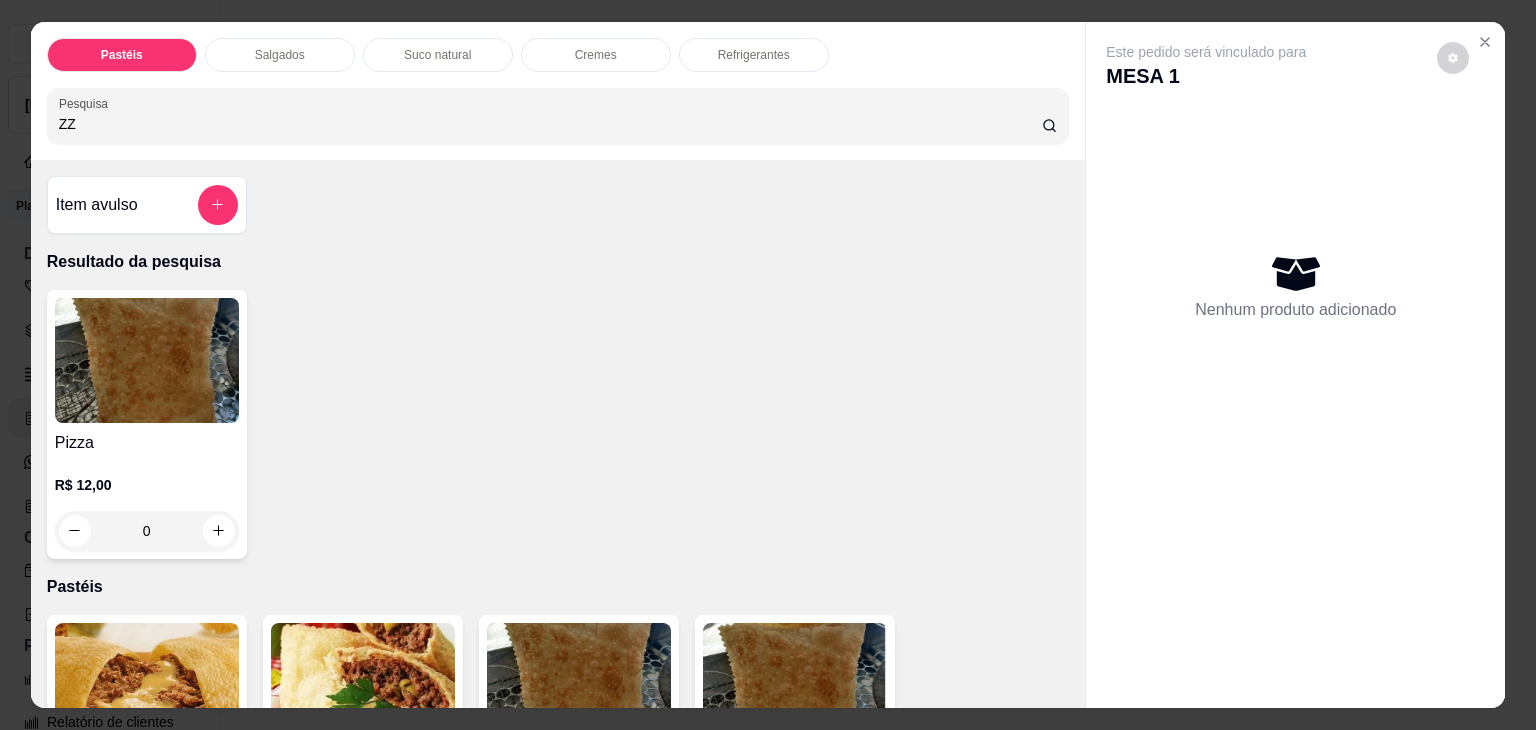 type on "ZZ" 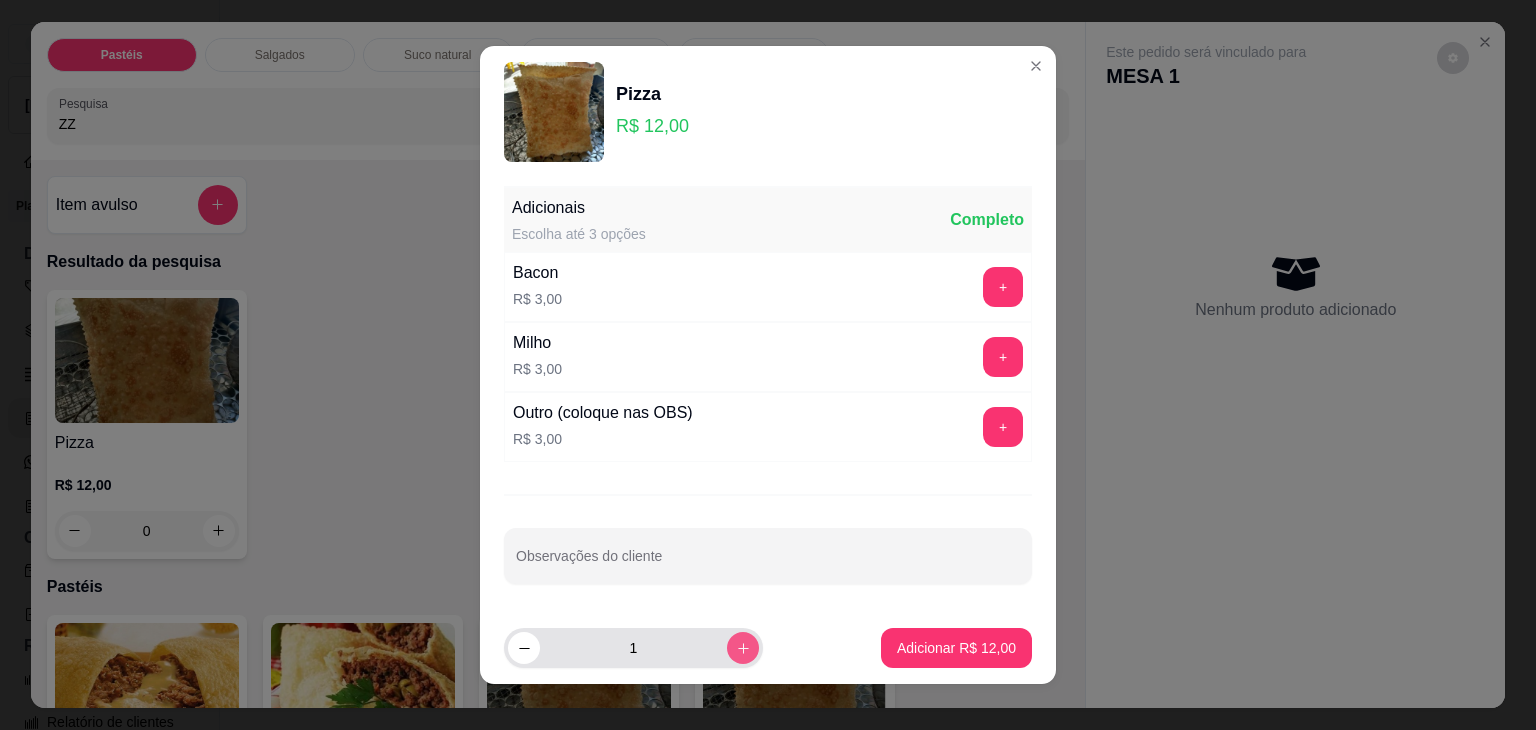 click 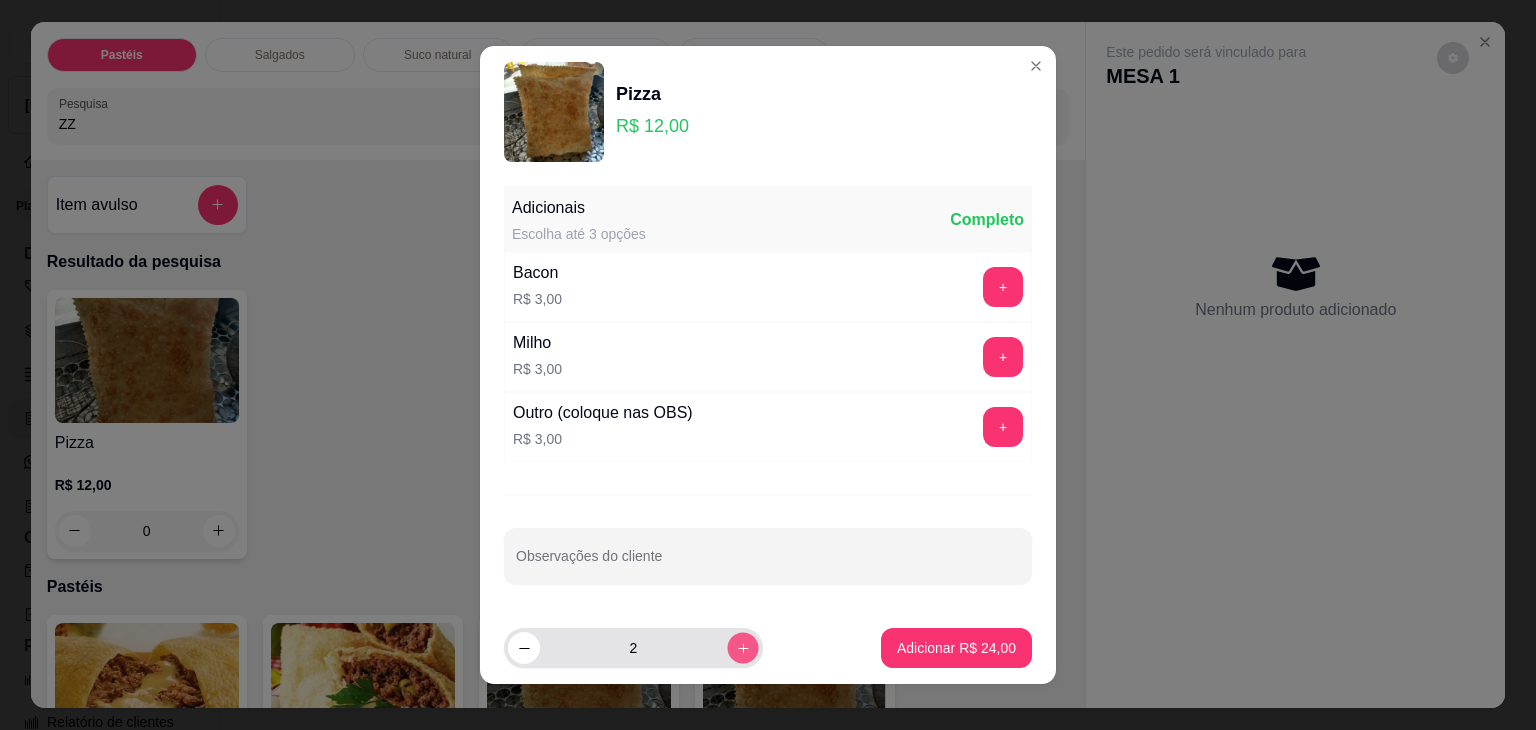 click 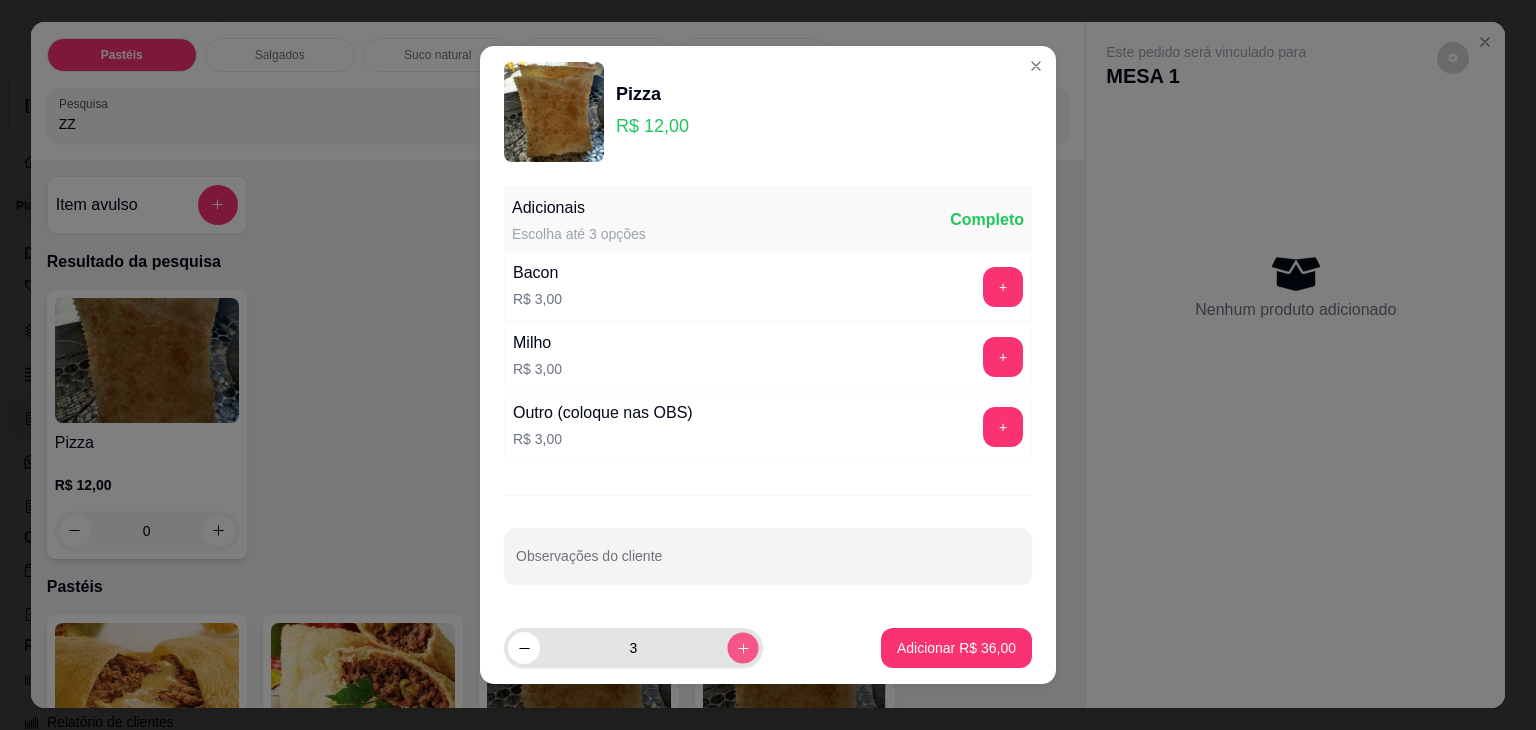 click 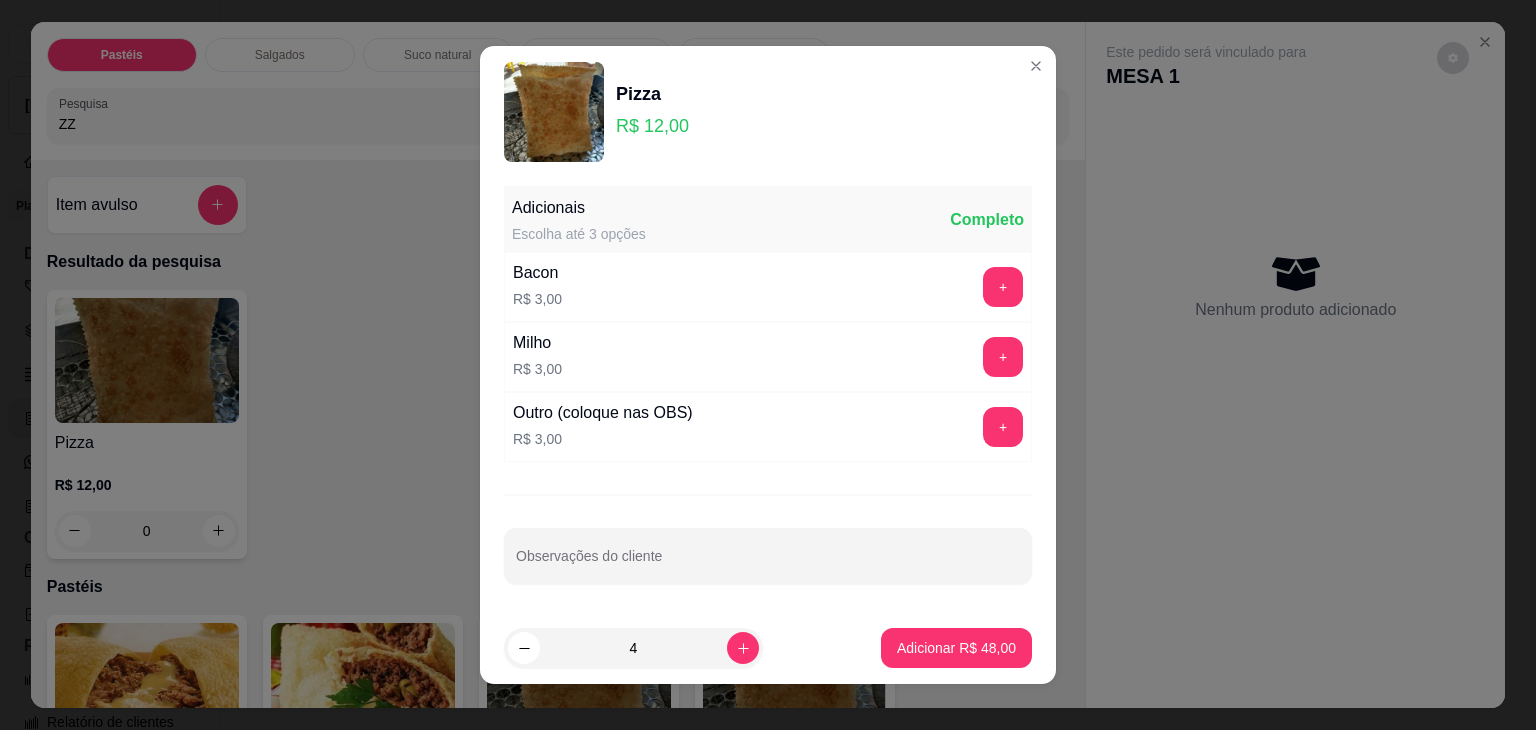 click on "Adicionar   R$ 48,00" at bounding box center (956, 648) 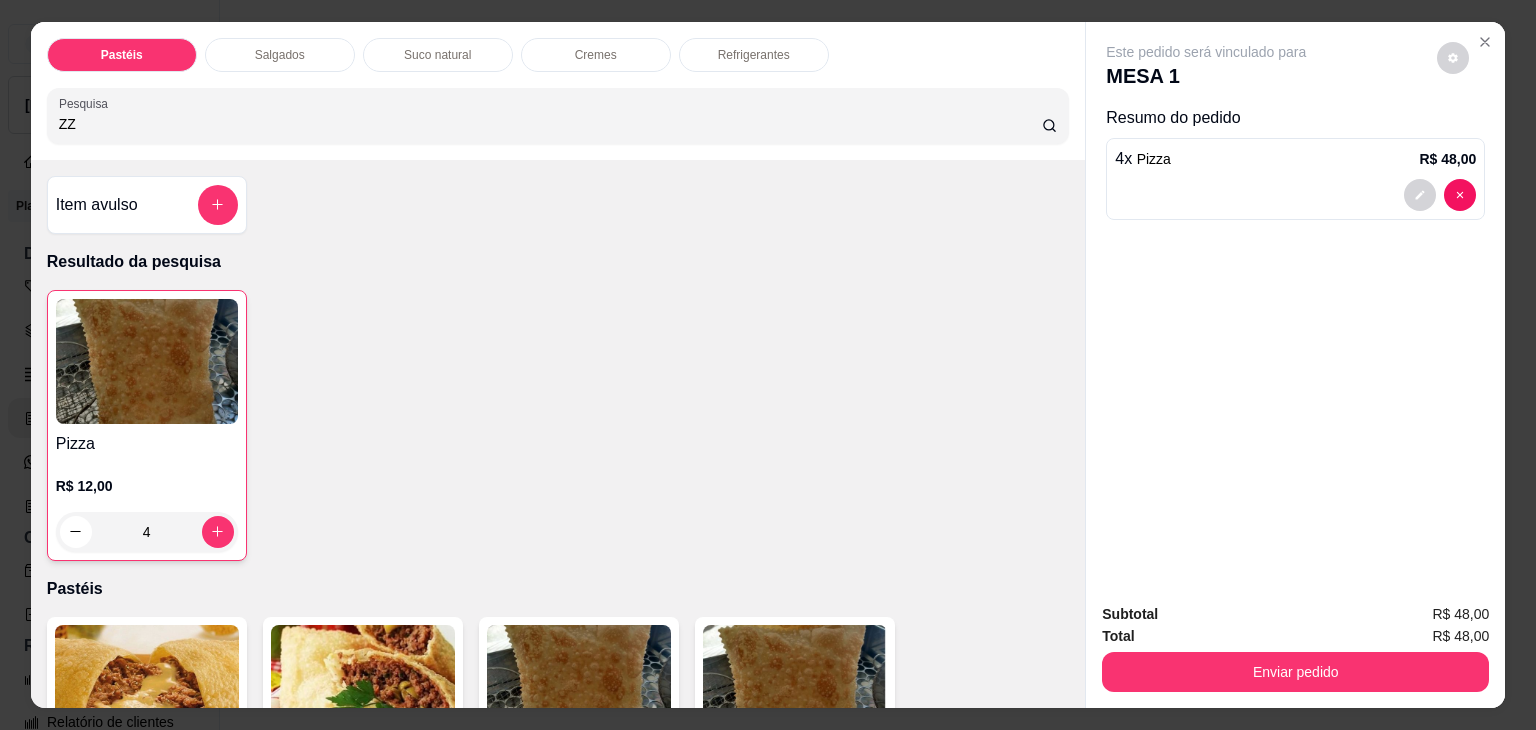 click on "ZZ" at bounding box center (550, 124) 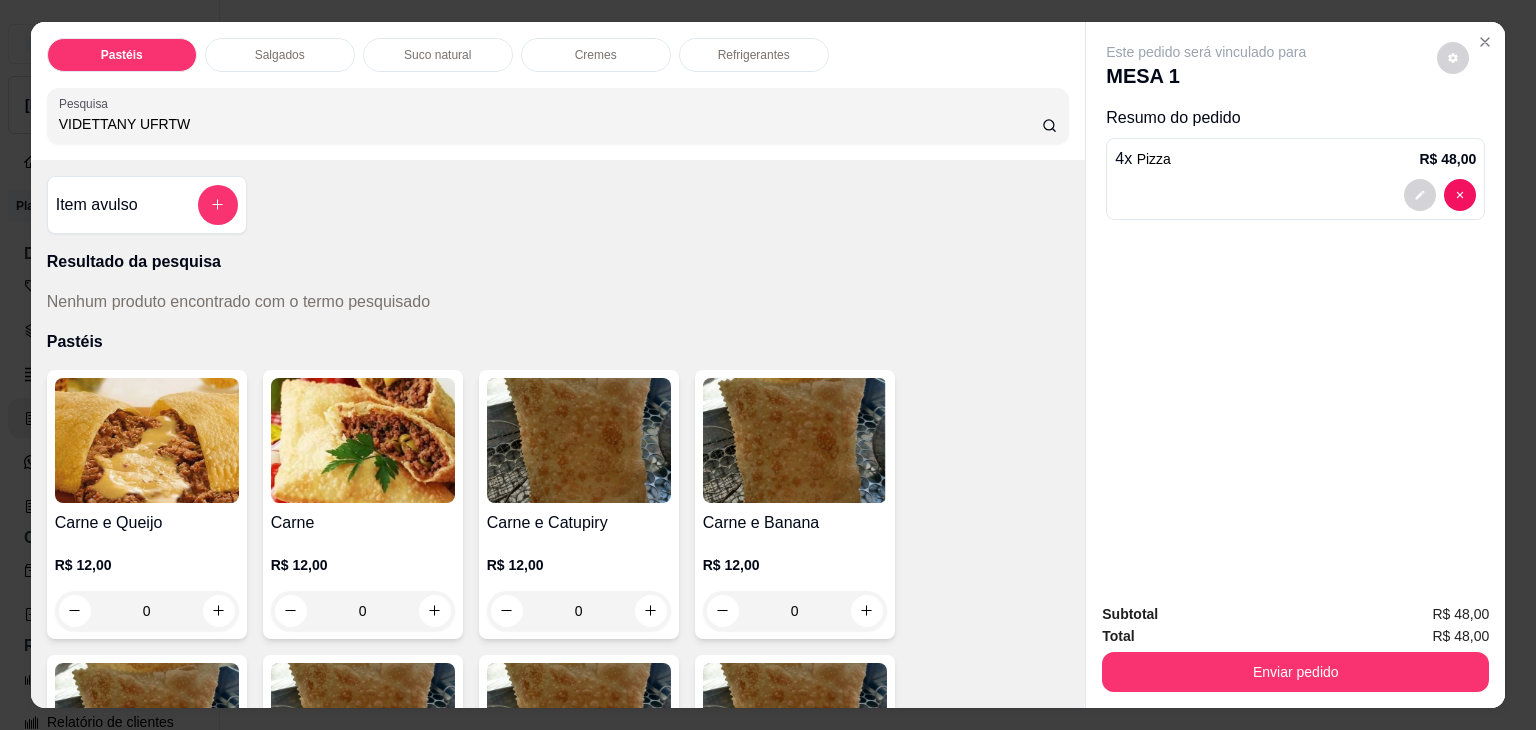 type on "VIDETTANY UFRTW" 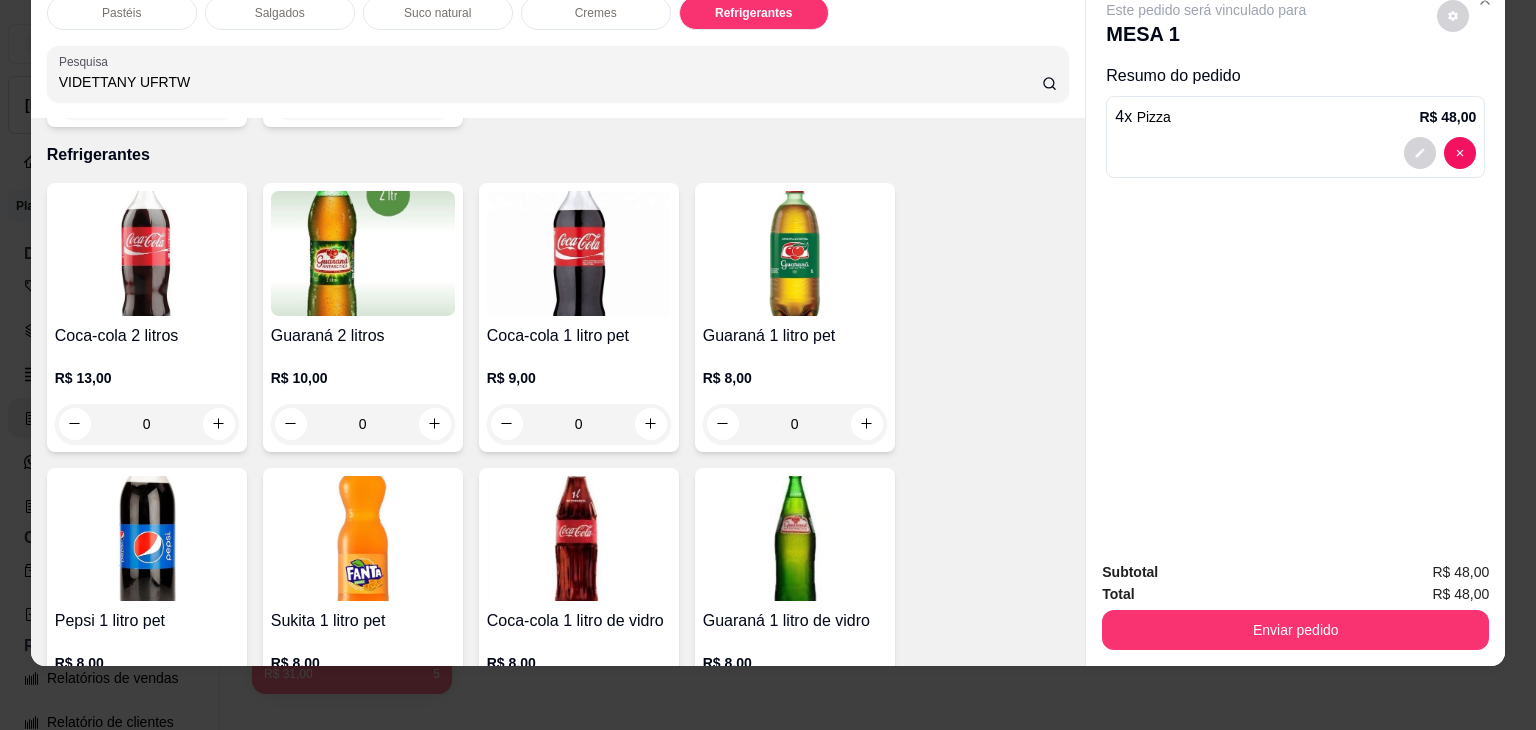 click at bounding box center (147, 253) 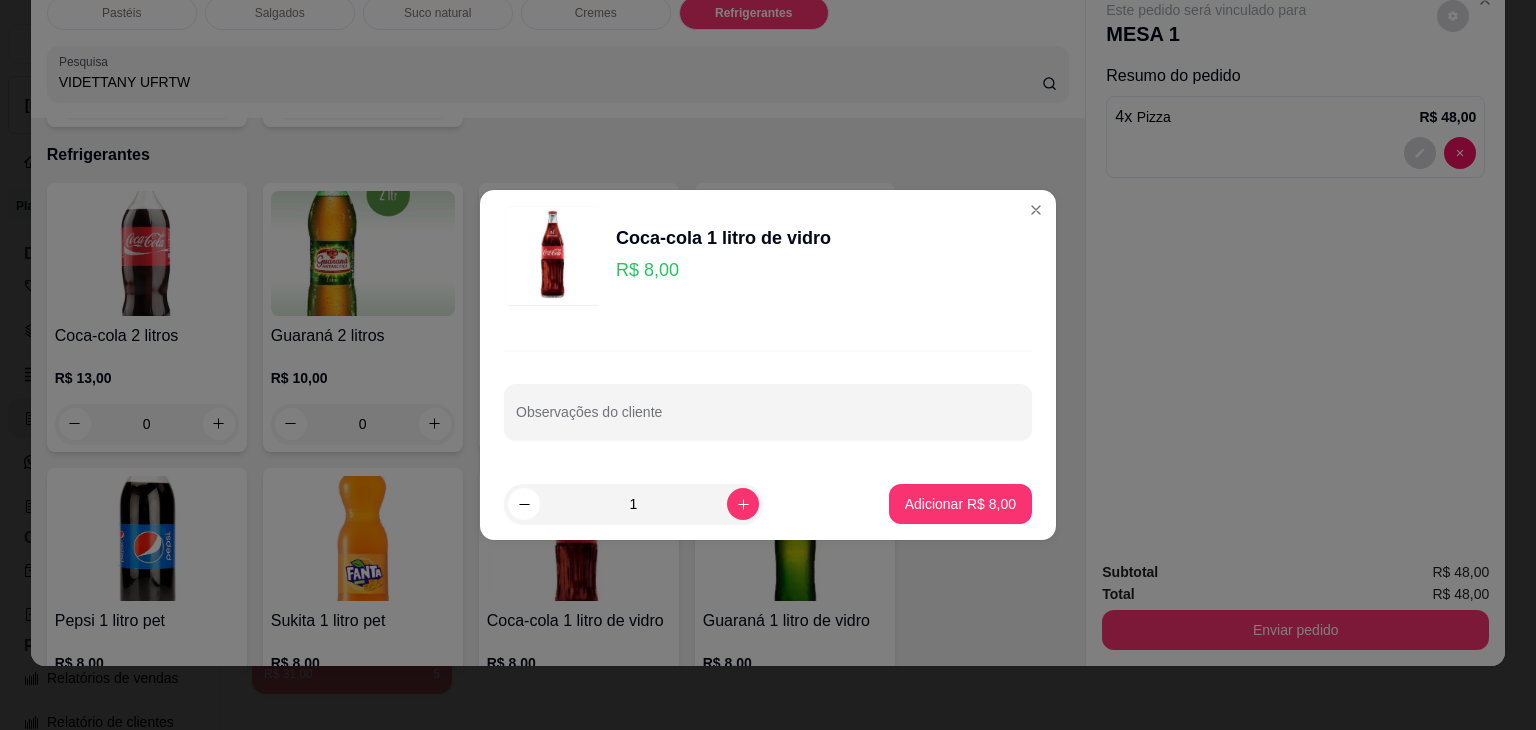 click on "Adicionar   R$ 8,00" at bounding box center (960, 504) 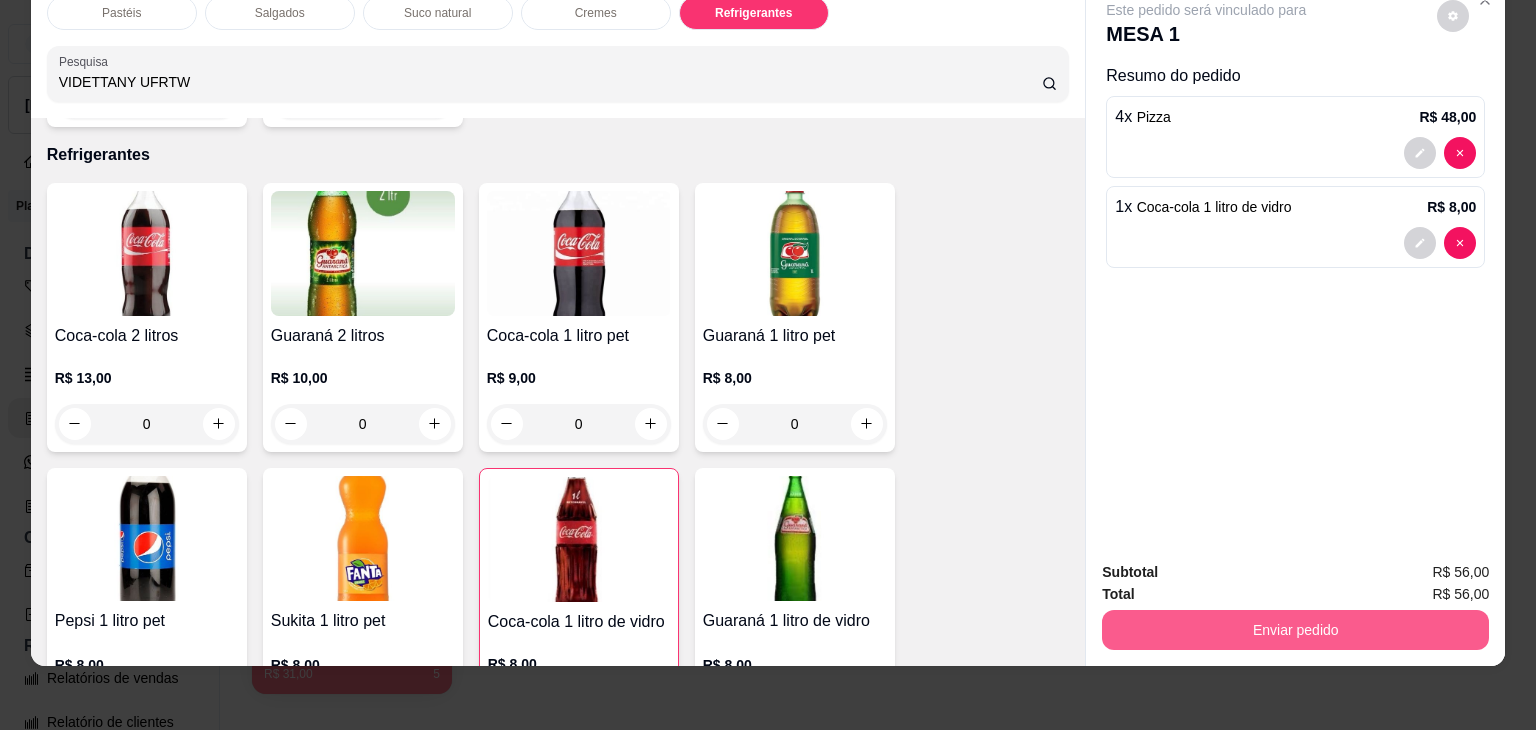 click on "Enviar pedido" at bounding box center (1295, 630) 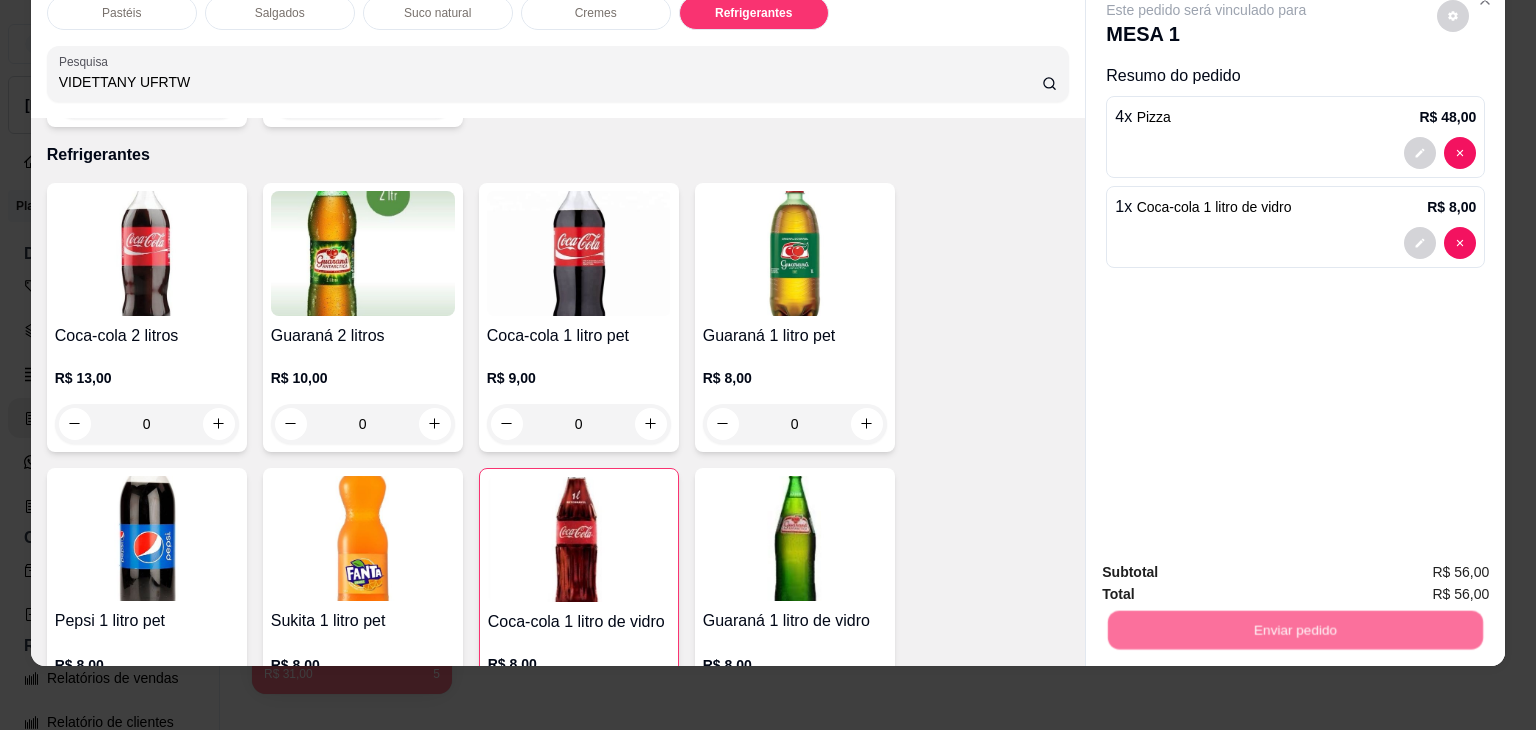 click on "Não registrar e enviar pedido" at bounding box center (1229, 564) 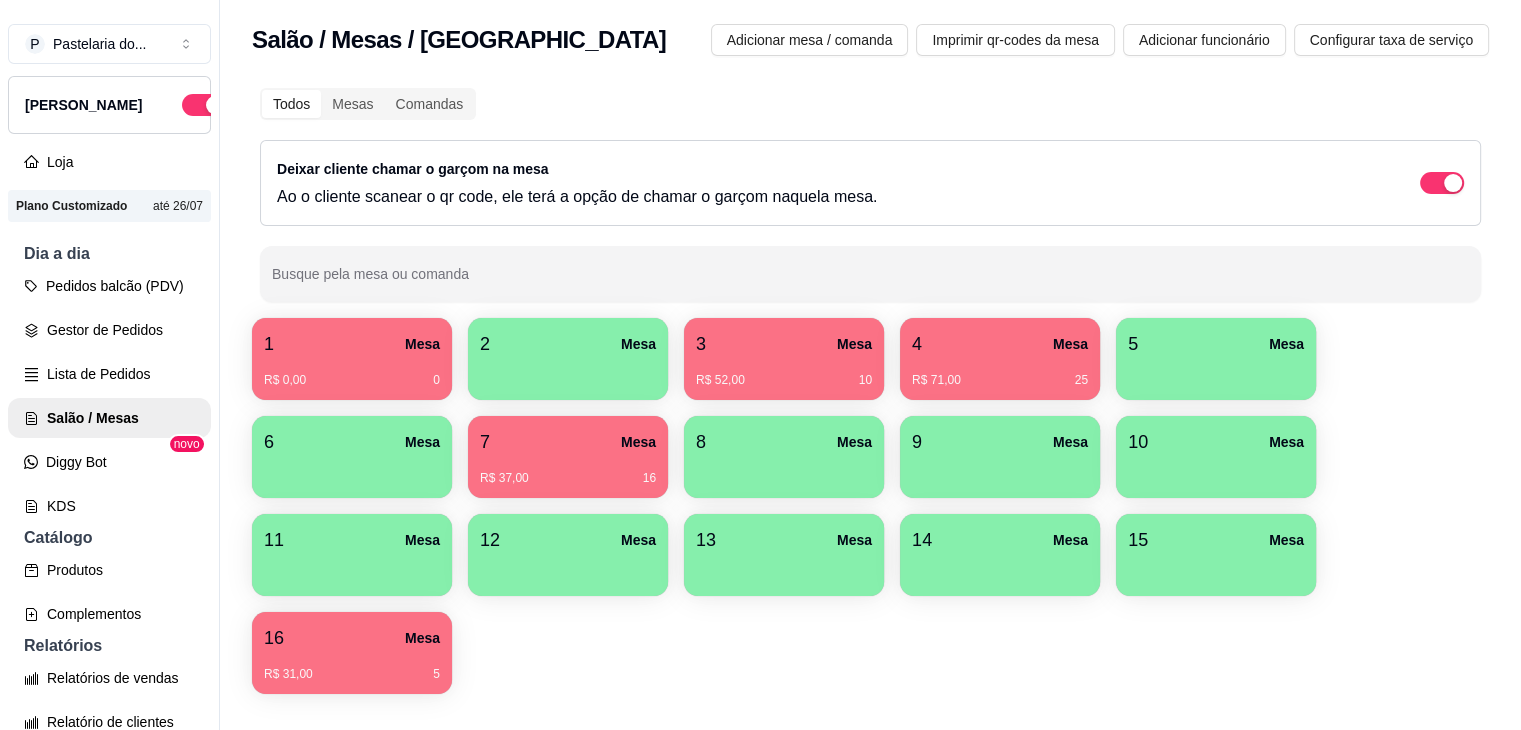 click on "16 Mesa" at bounding box center (352, 638) 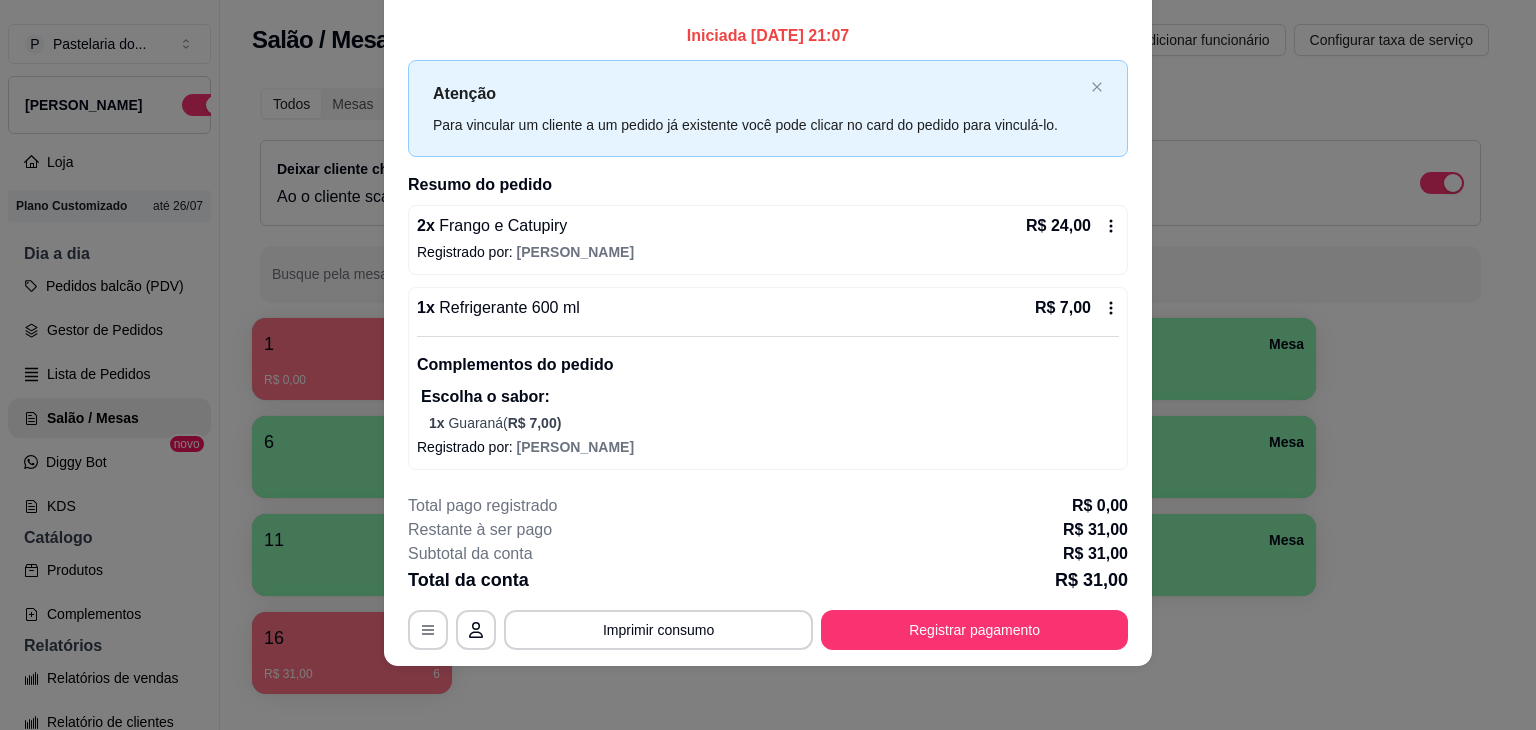 scroll, scrollTop: 0, scrollLeft: 0, axis: both 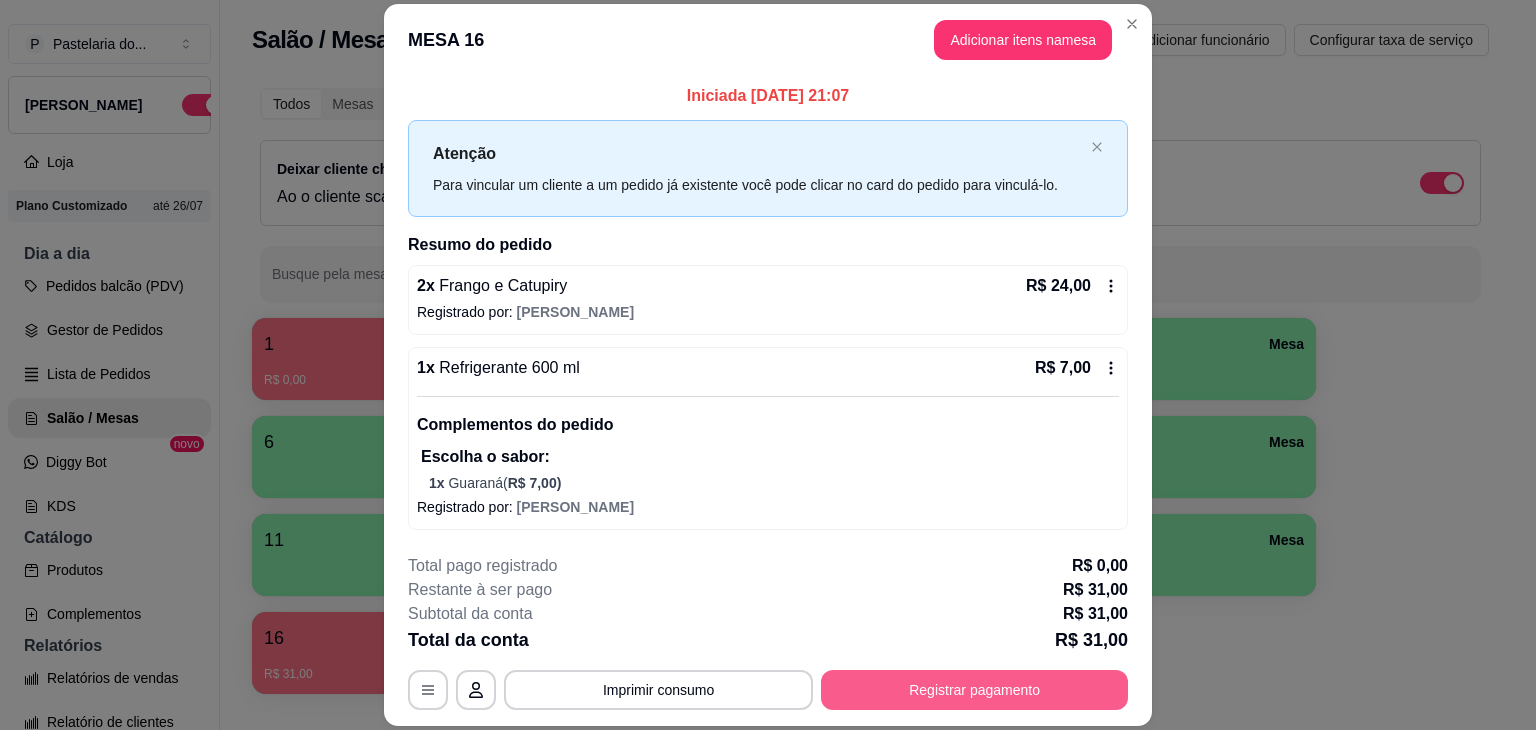 click on "Registrar pagamento" at bounding box center (974, 690) 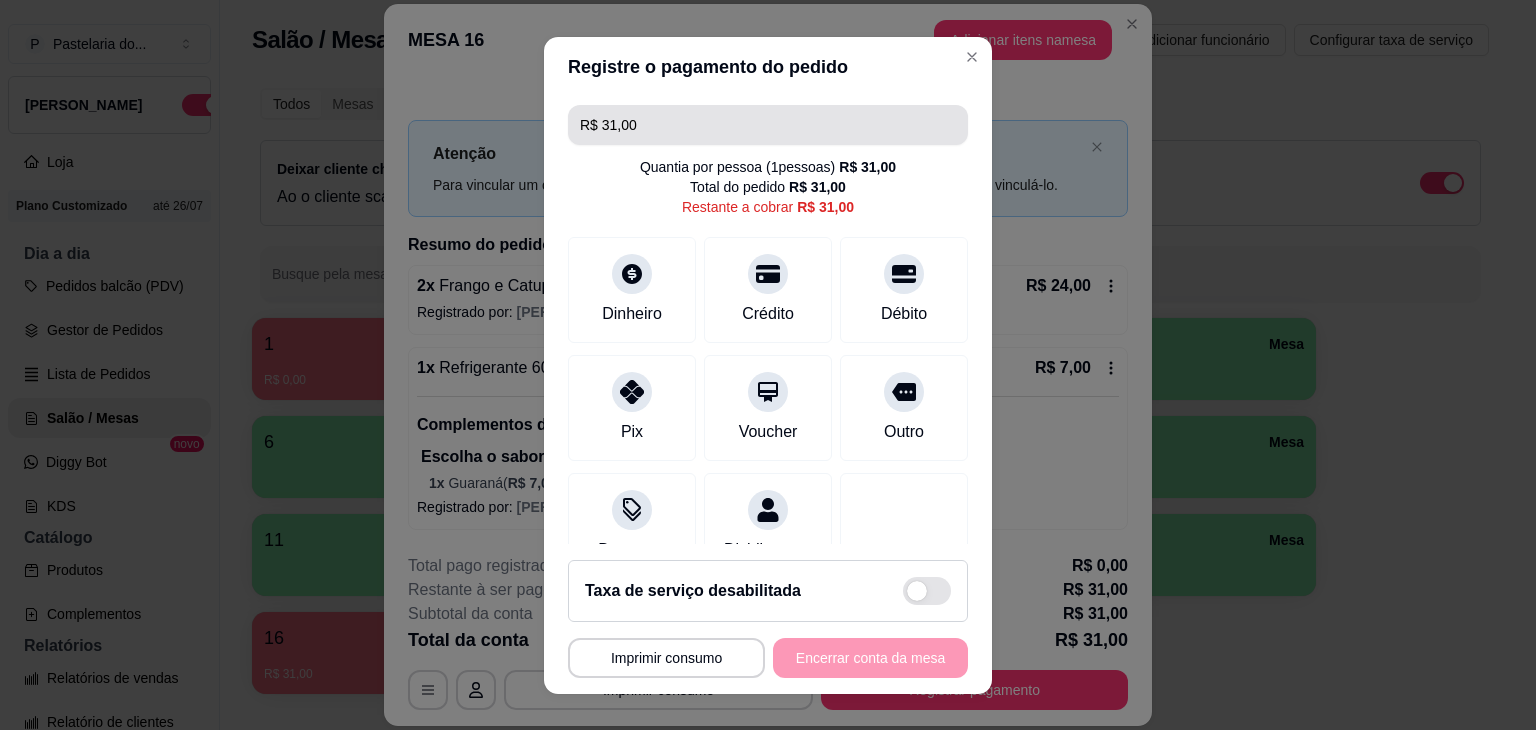 click on "R$ 31,00 Quantia por pessoa ( 1  pessoas)   R$ 31,00 Total do pedido   R$ 31,00 Restante a cobrar   R$ 31,00 Dinheiro Crédito Débito Pix Voucher Outro Desconto Dividir conta" at bounding box center [768, 320] 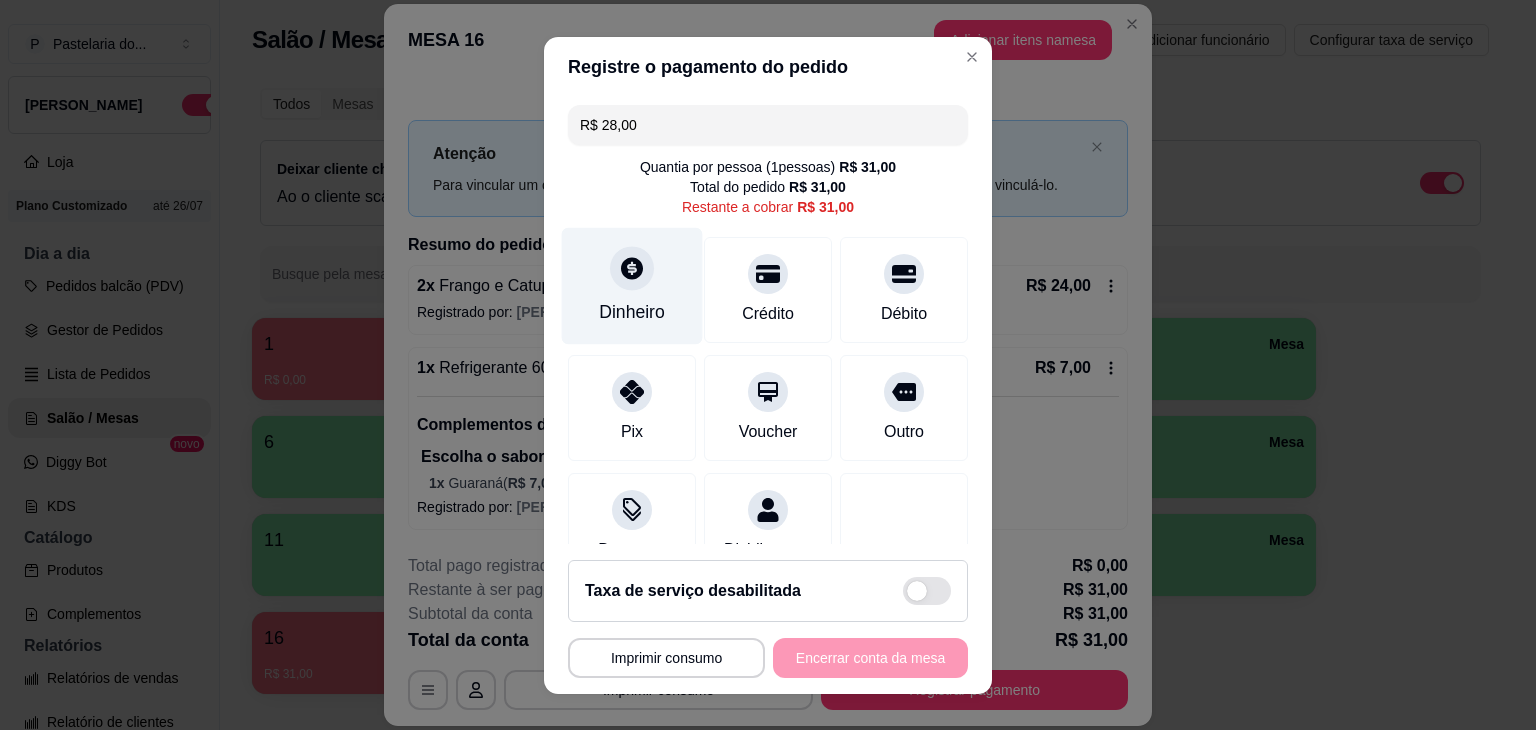 click on "Dinheiro" at bounding box center (632, 312) 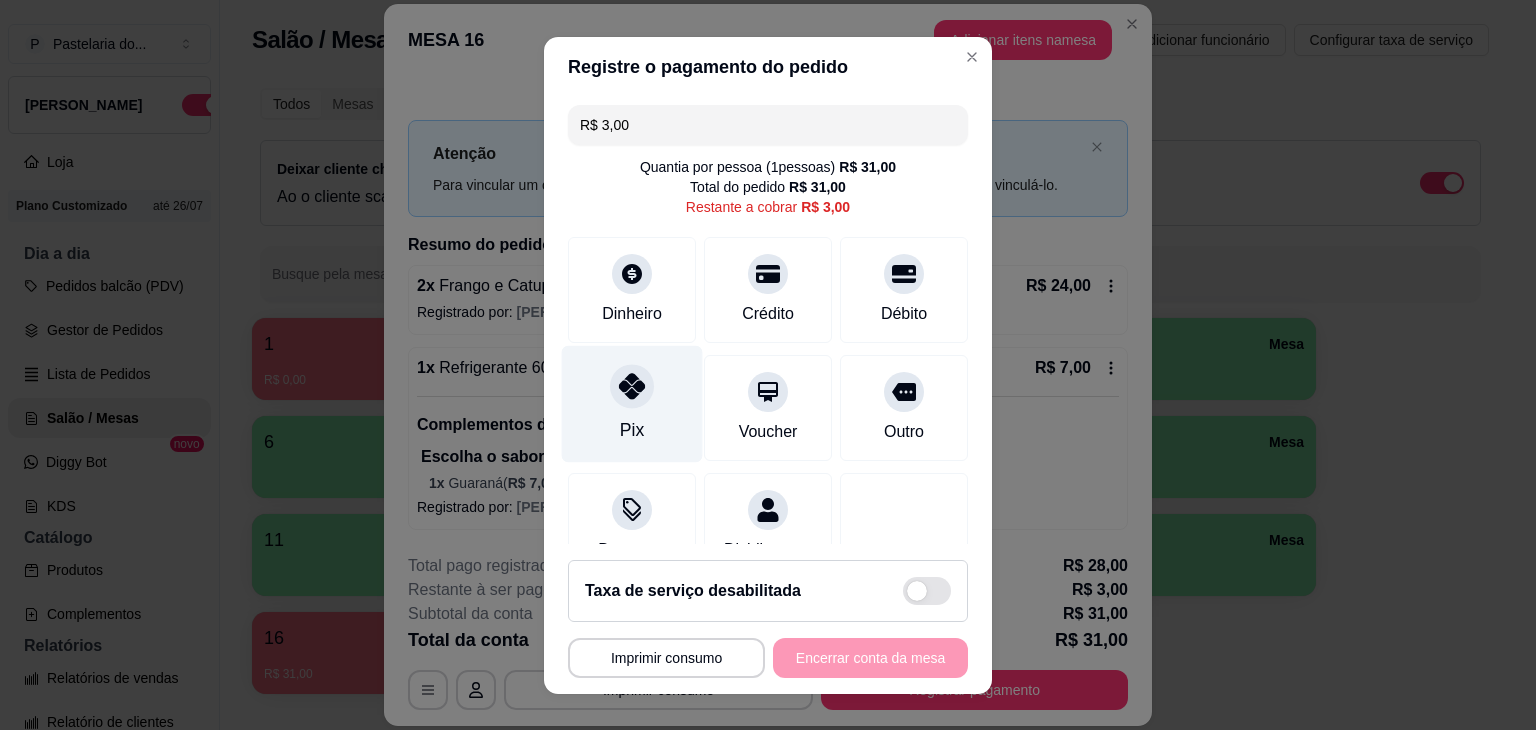 click 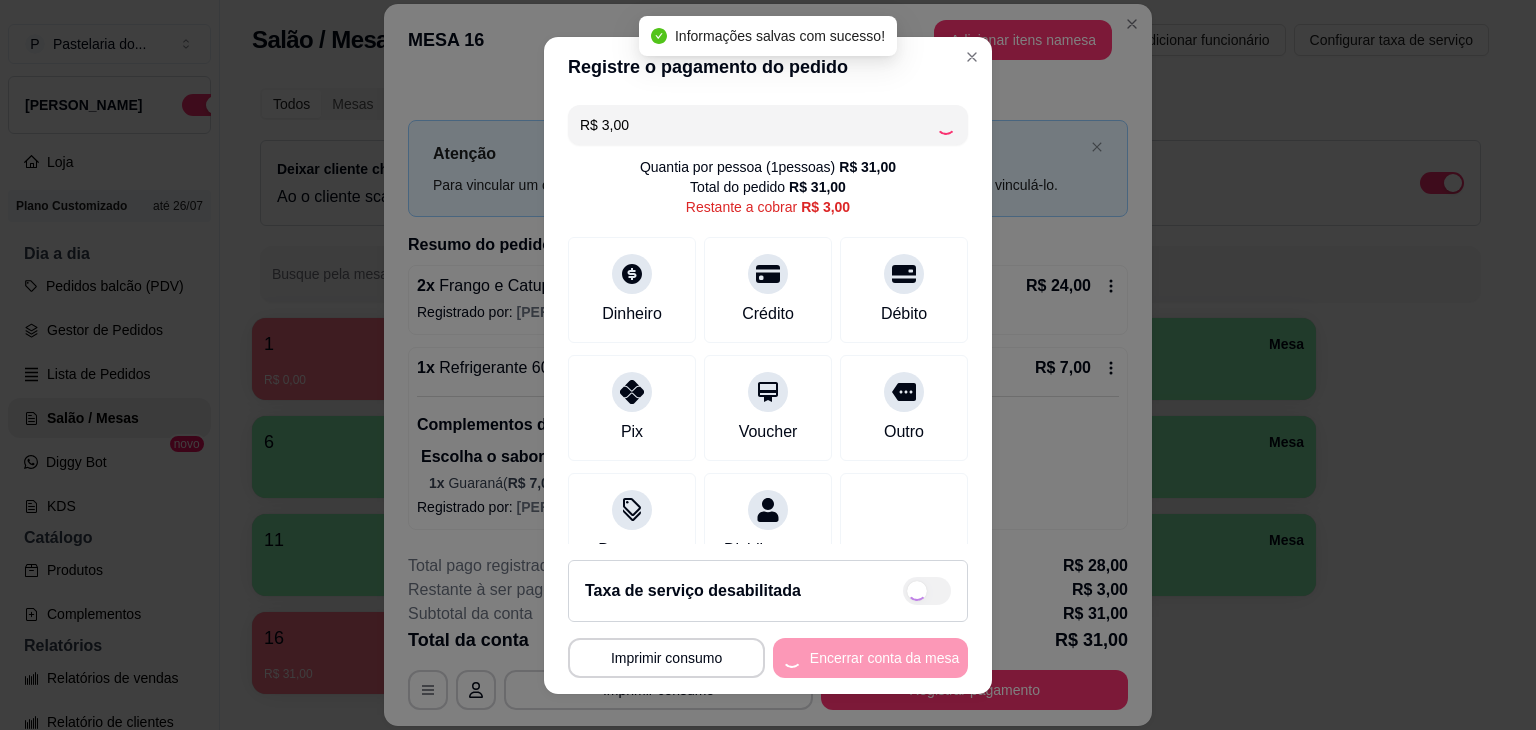 type on "R$ 0,00" 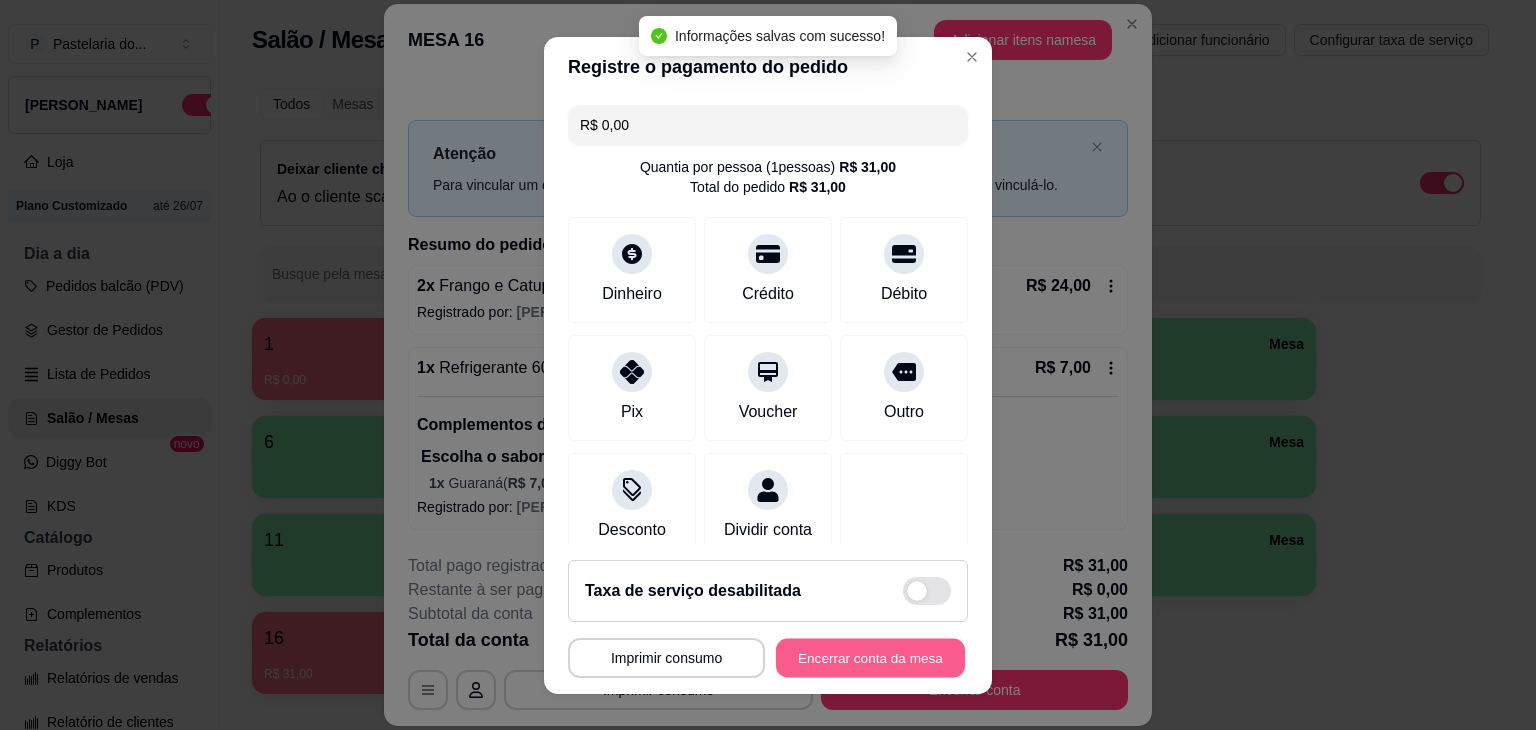 click on "Encerrar conta da mesa" at bounding box center (870, 657) 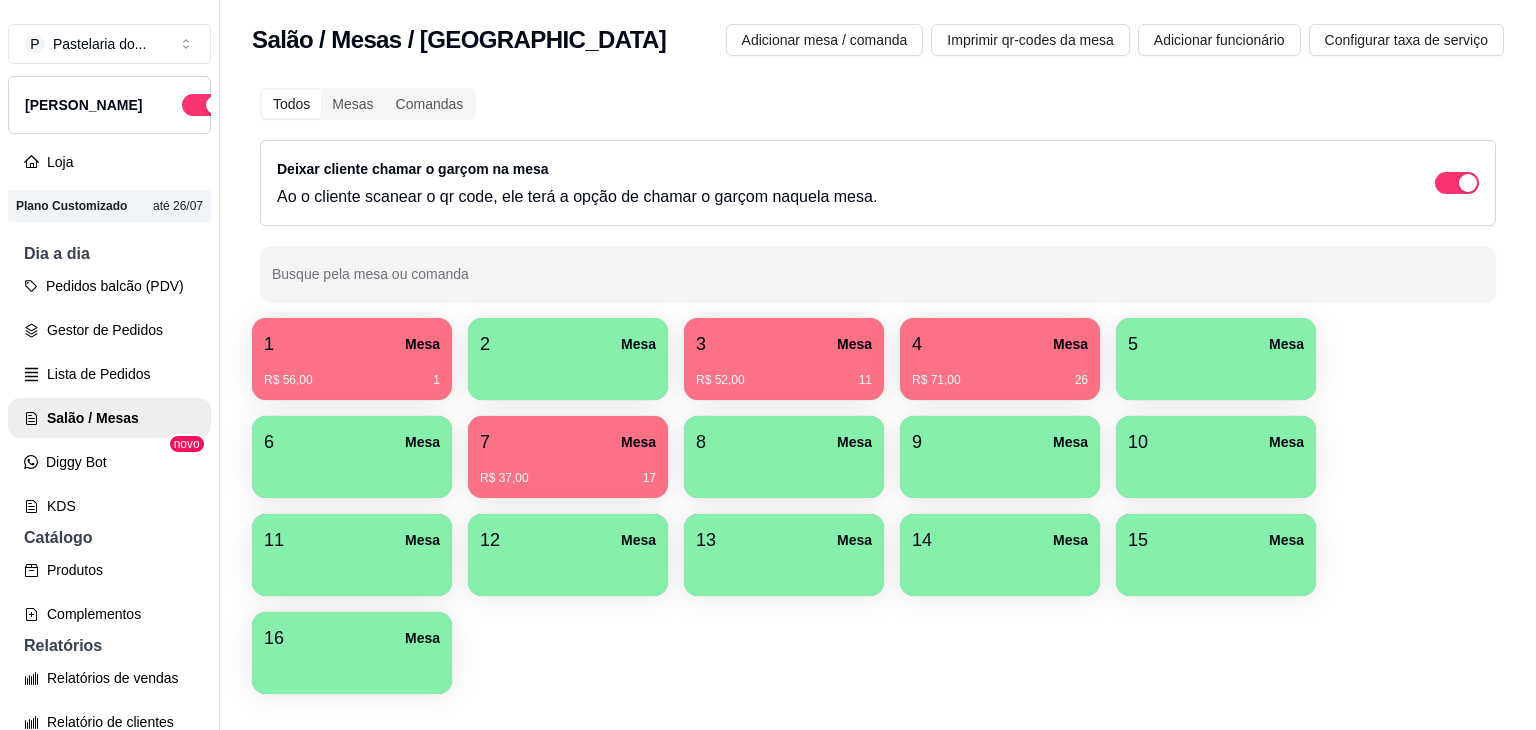 click at bounding box center [1216, 373] 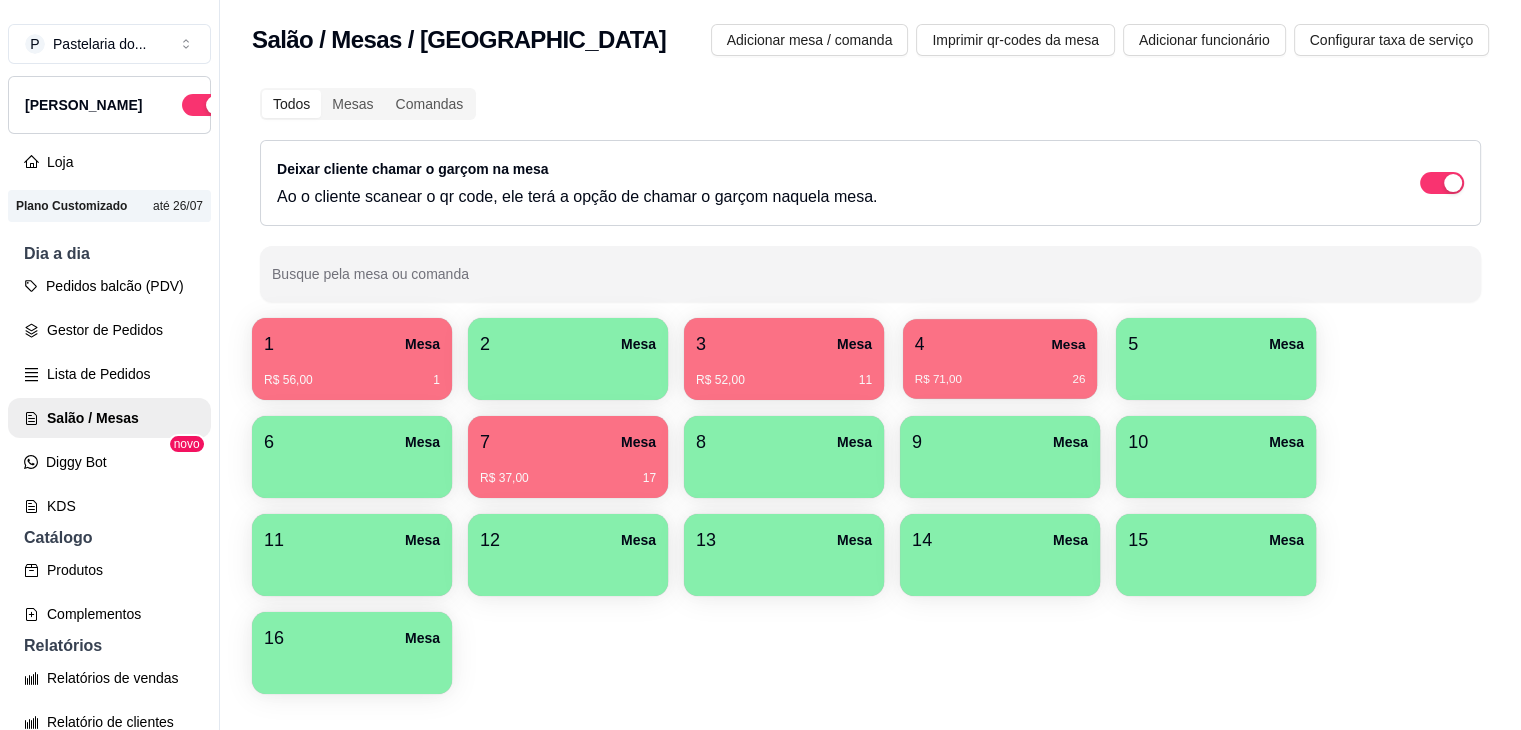 click on "4 Mesa" at bounding box center [1000, 344] 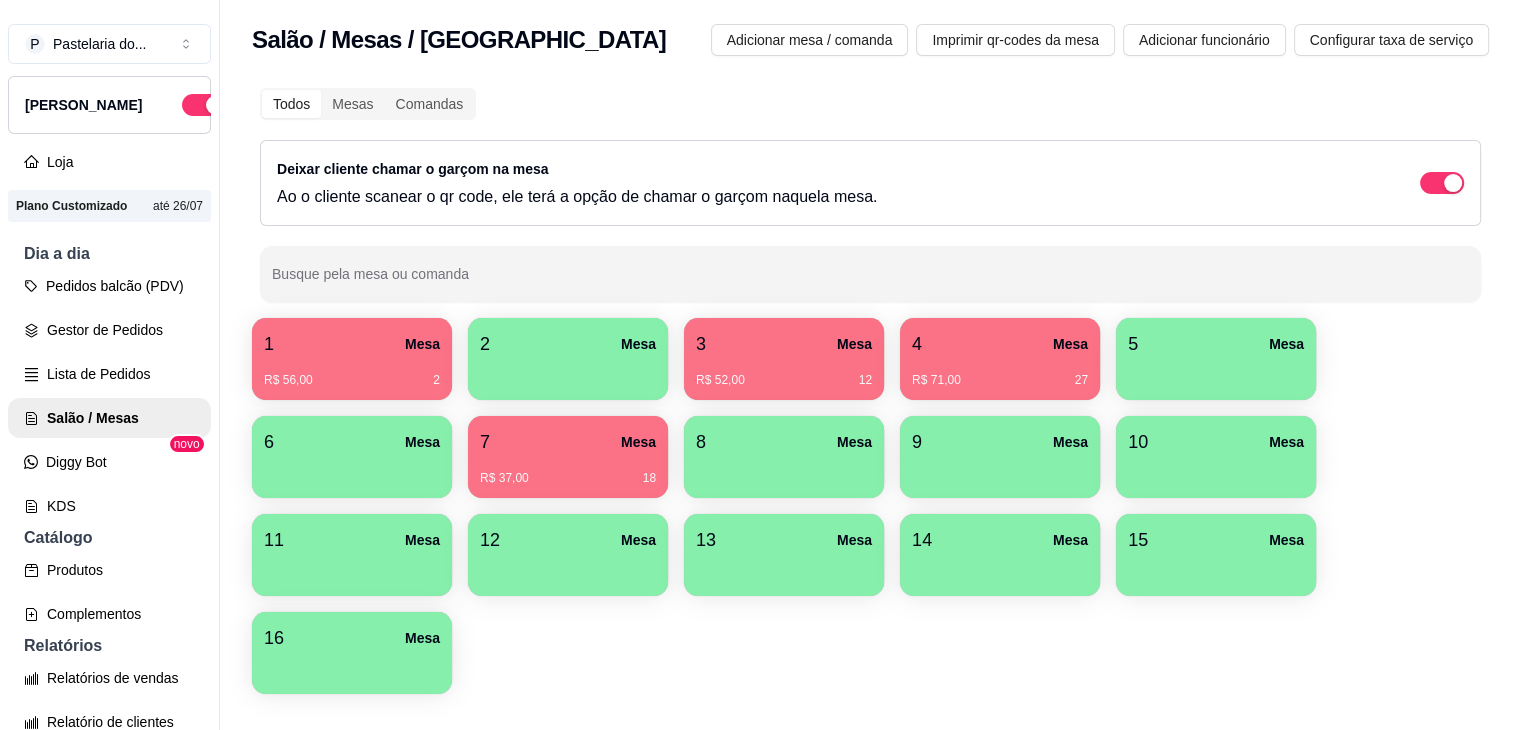 click on "1 Mesa" at bounding box center [352, 344] 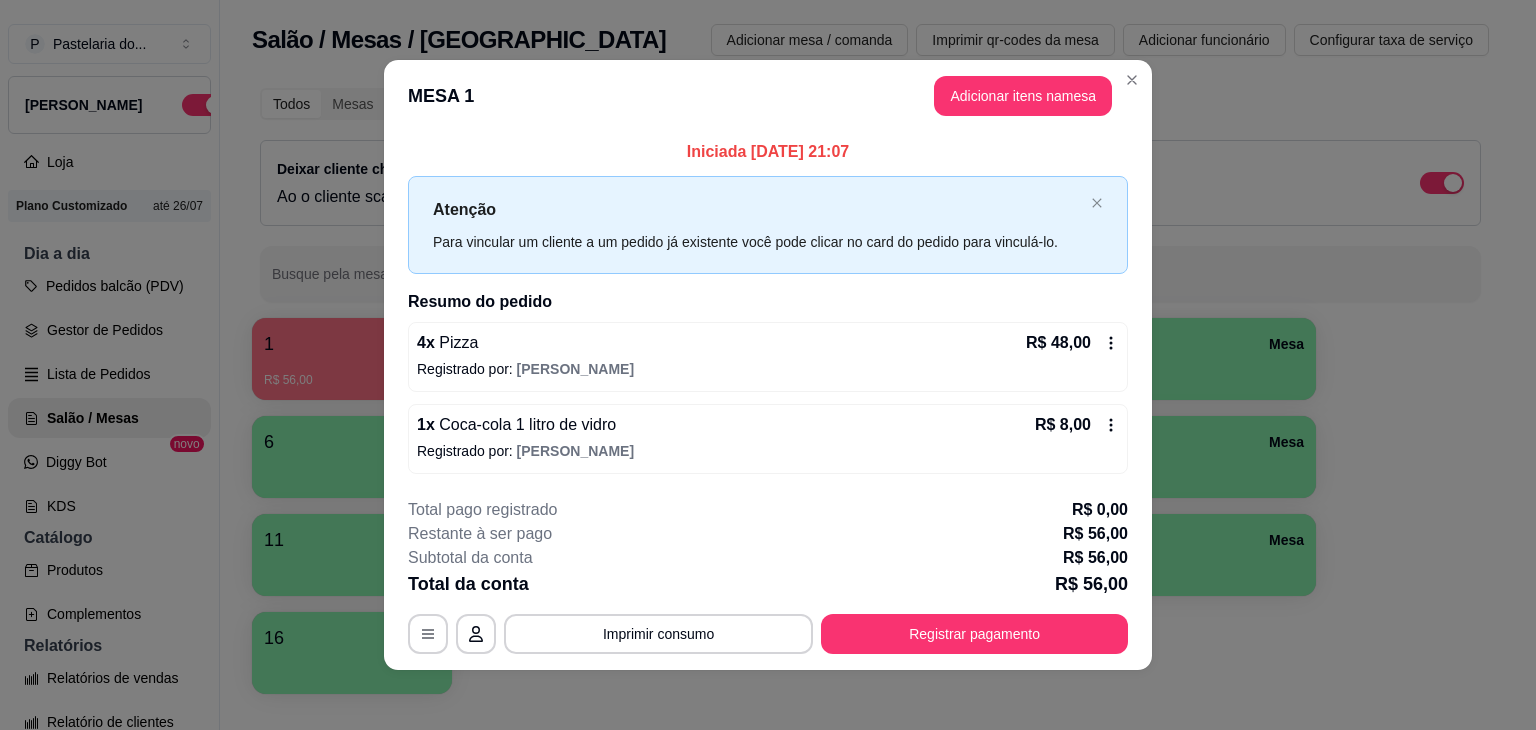 scroll, scrollTop: 3, scrollLeft: 0, axis: vertical 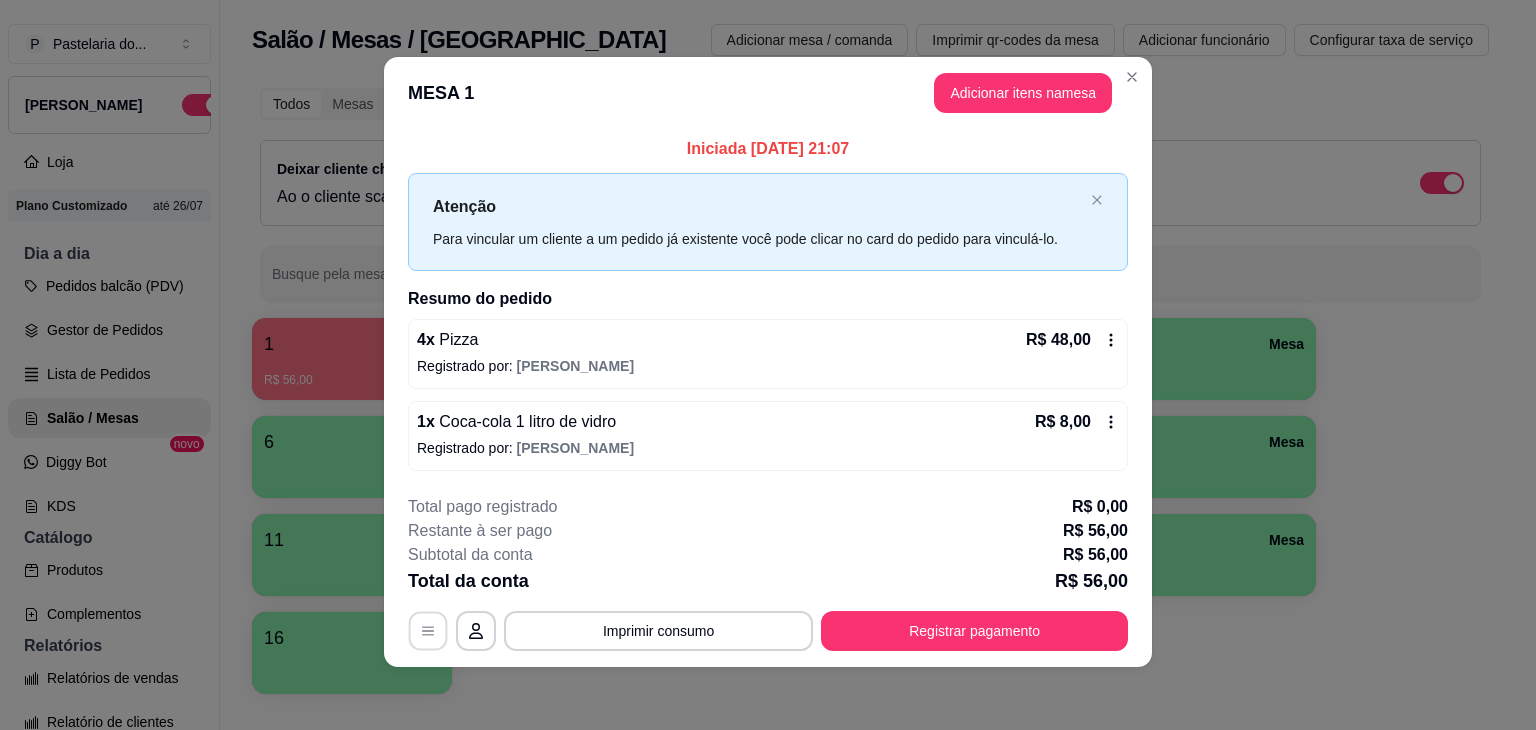 click at bounding box center [428, 630] 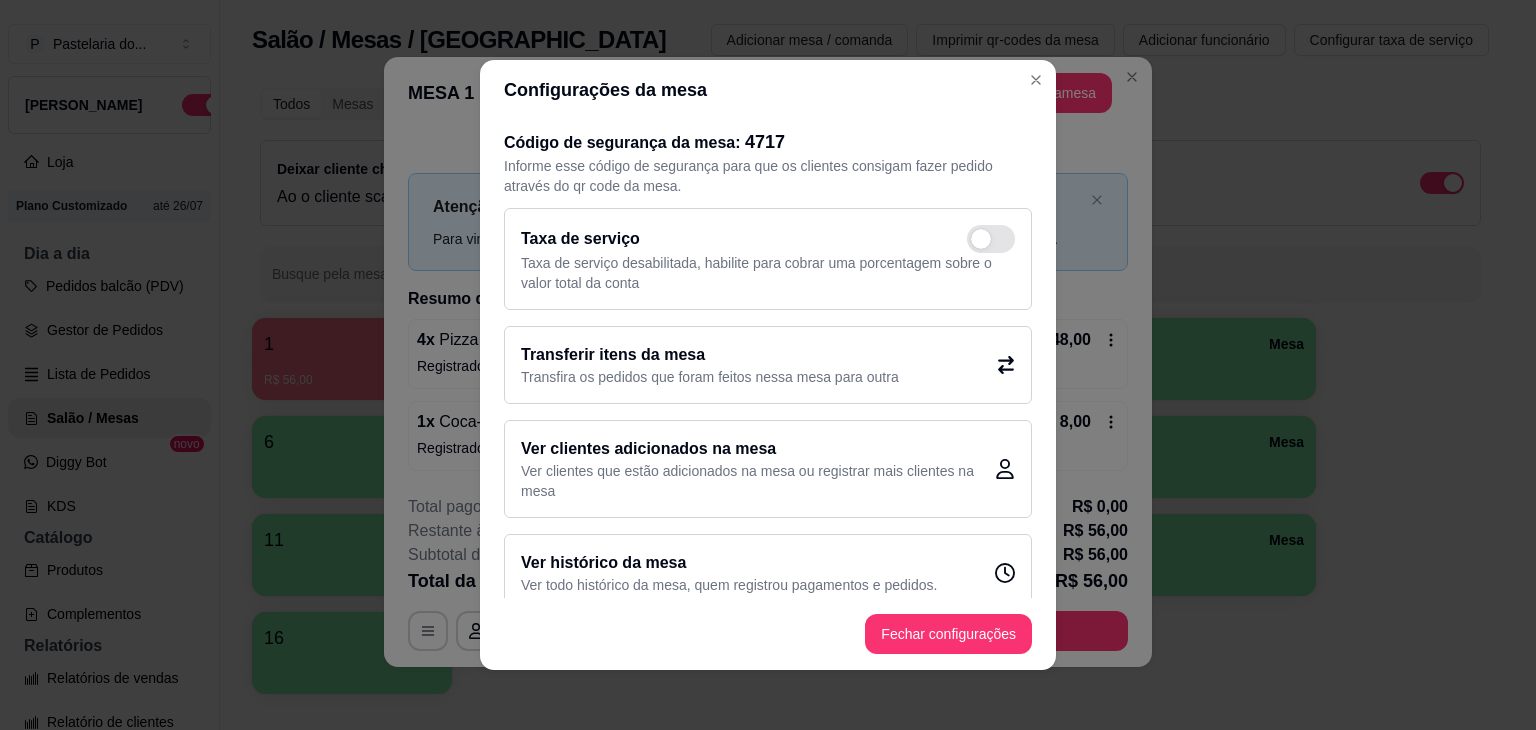 click on "Transferir itens da mesa" at bounding box center (710, 355) 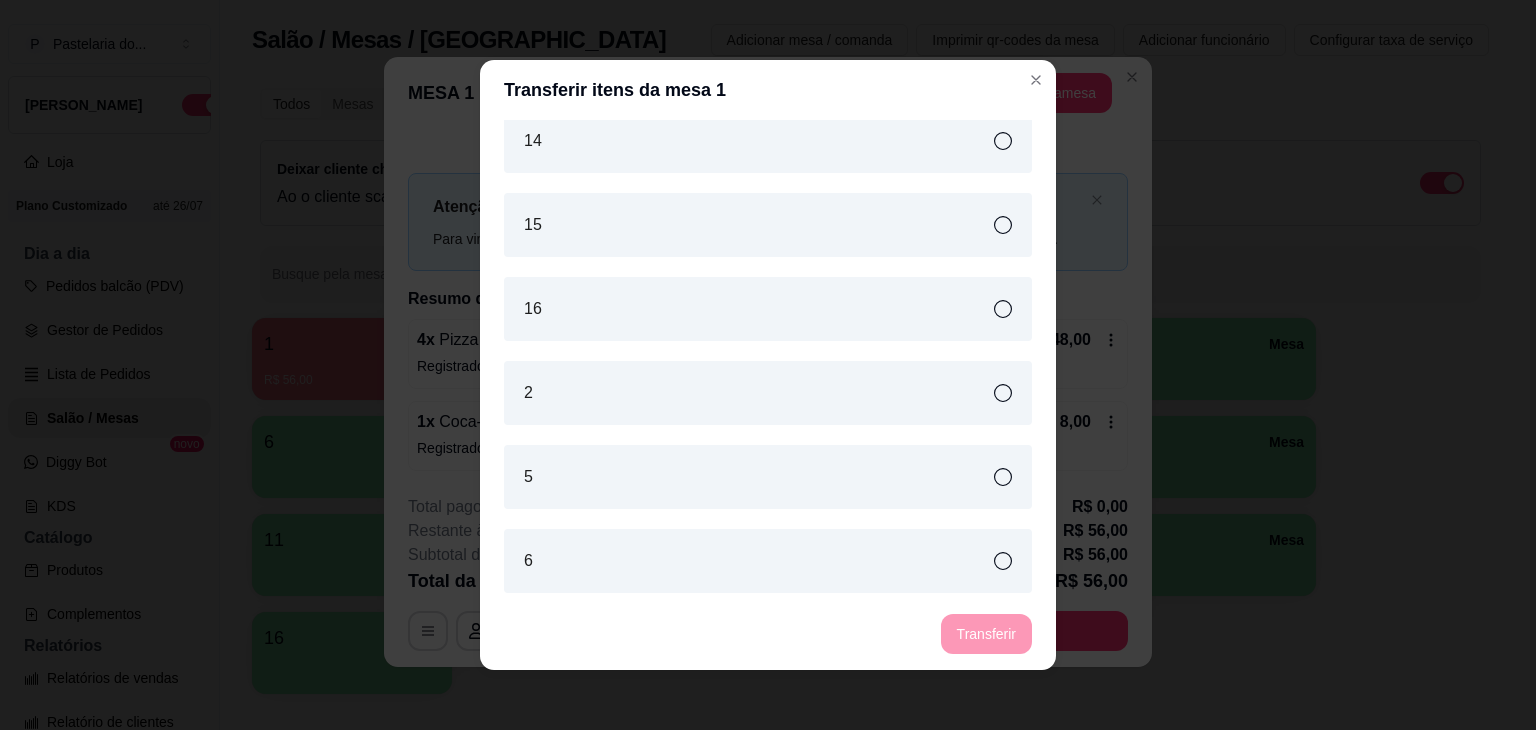 scroll, scrollTop: 400, scrollLeft: 0, axis: vertical 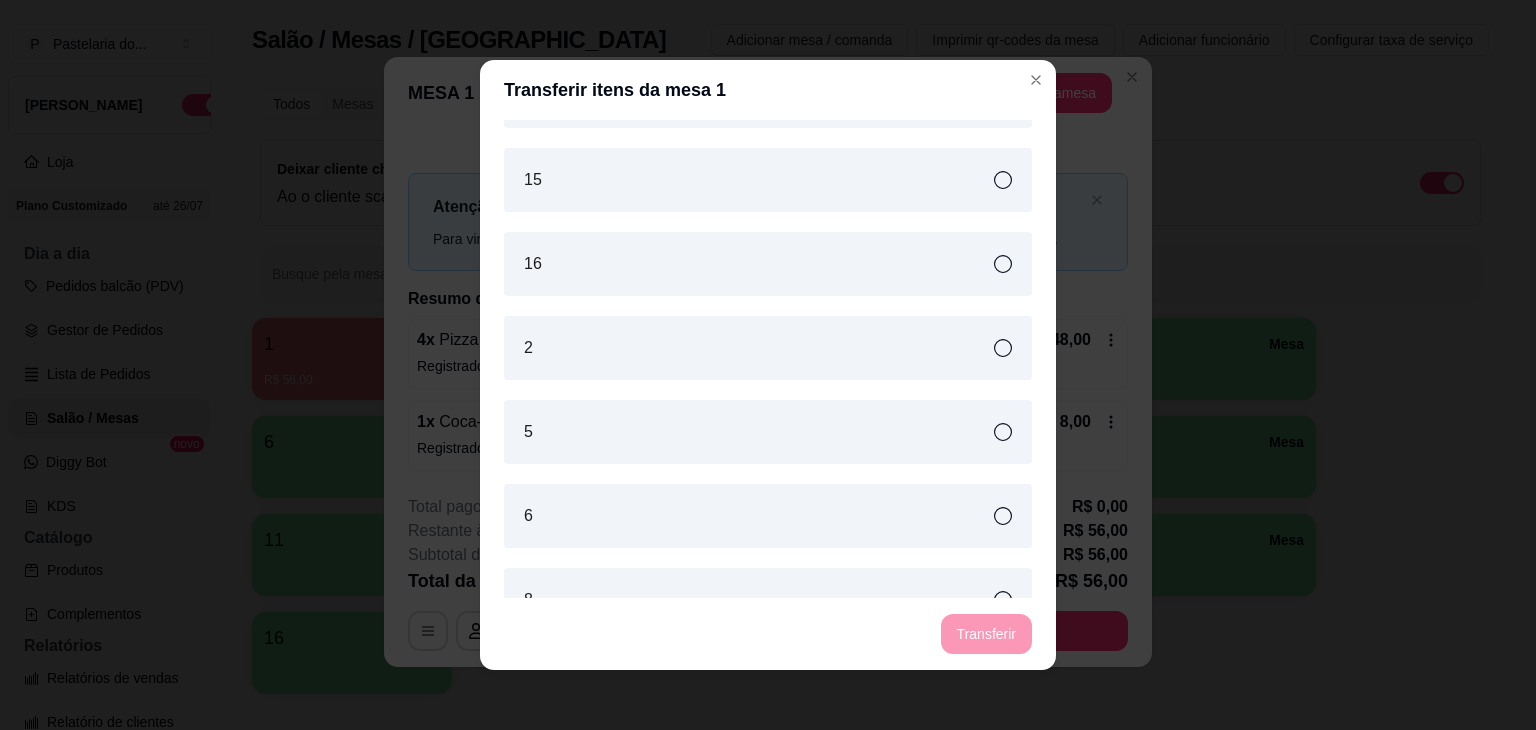 click on "15" at bounding box center [768, 180] 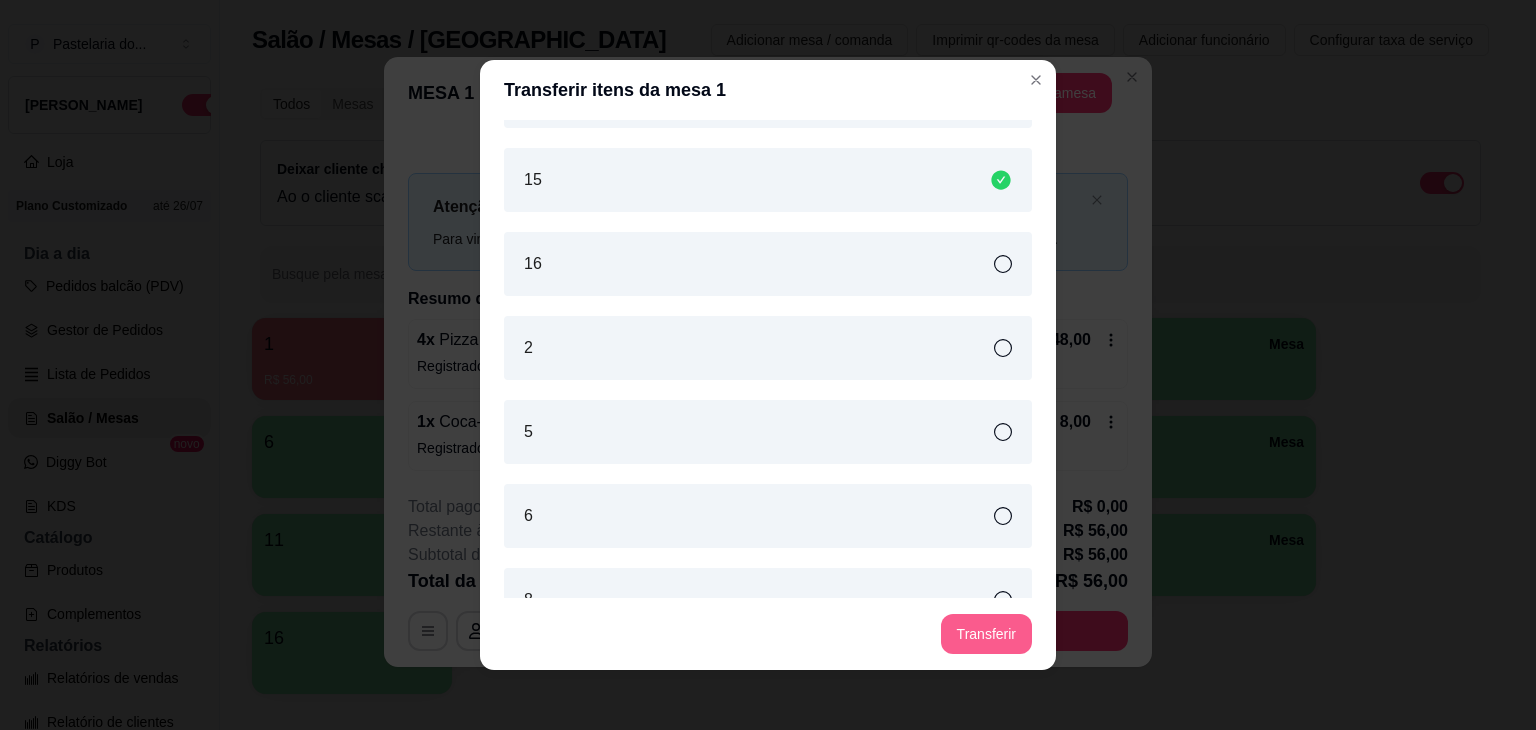 click on "Transferir" at bounding box center (986, 634) 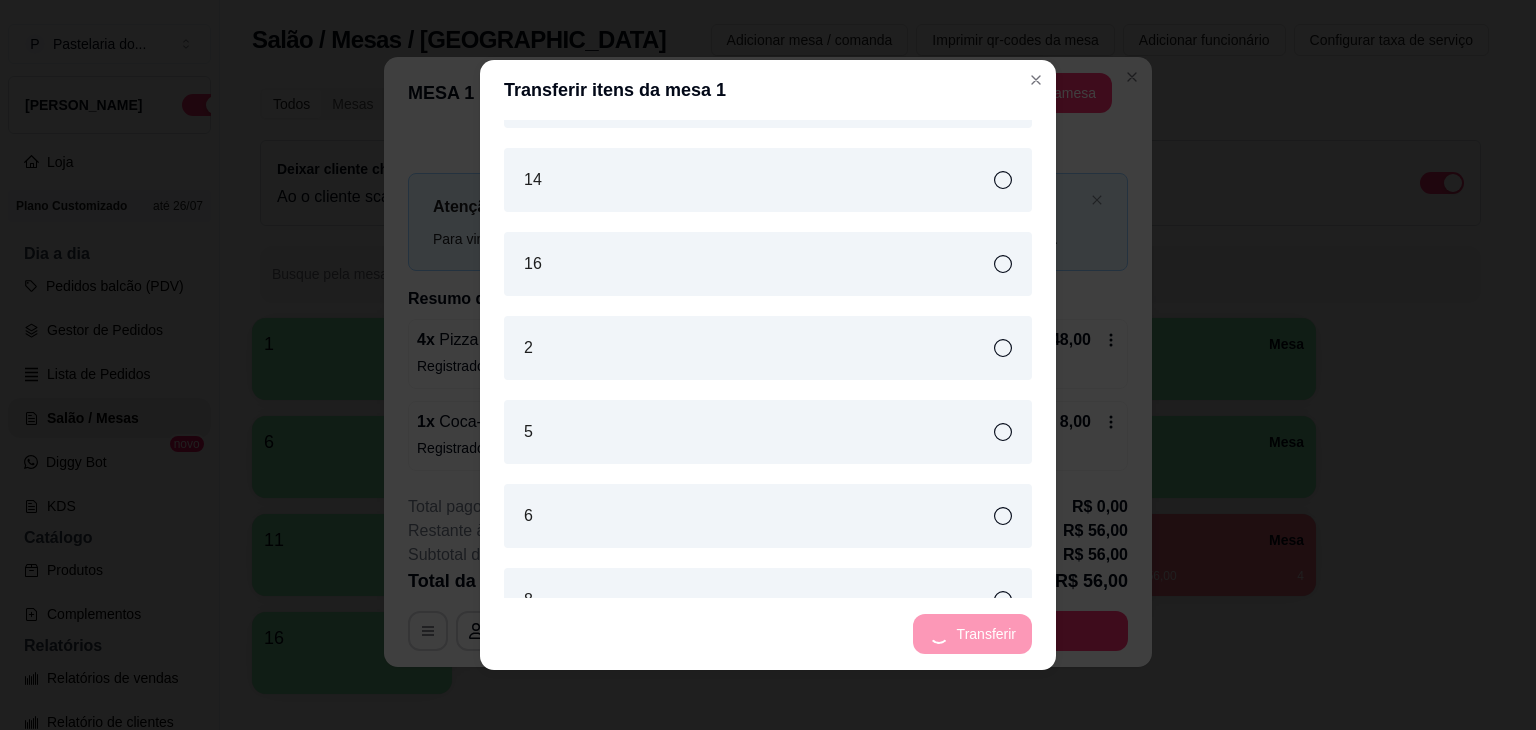 scroll, scrollTop: 484, scrollLeft: 0, axis: vertical 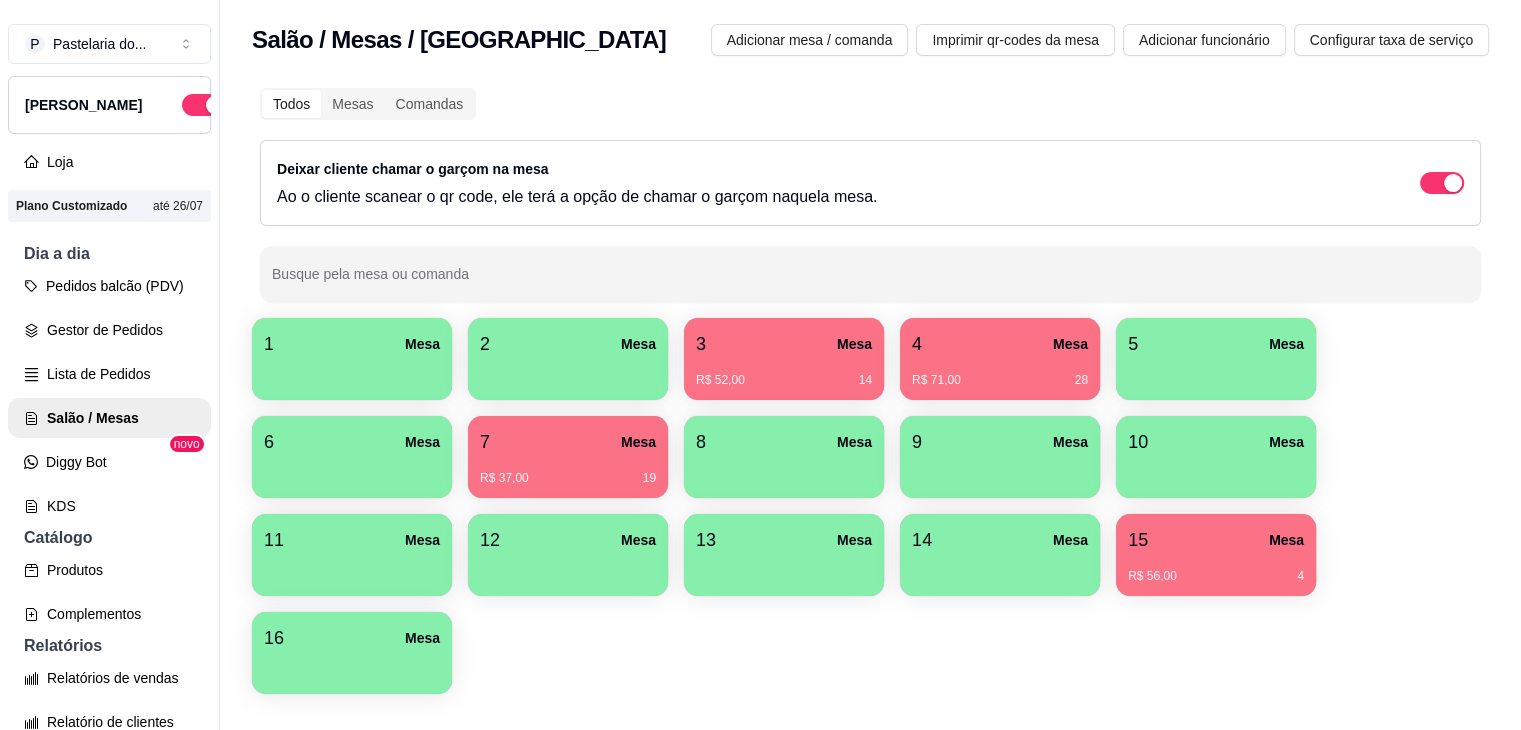 click at bounding box center [352, 373] 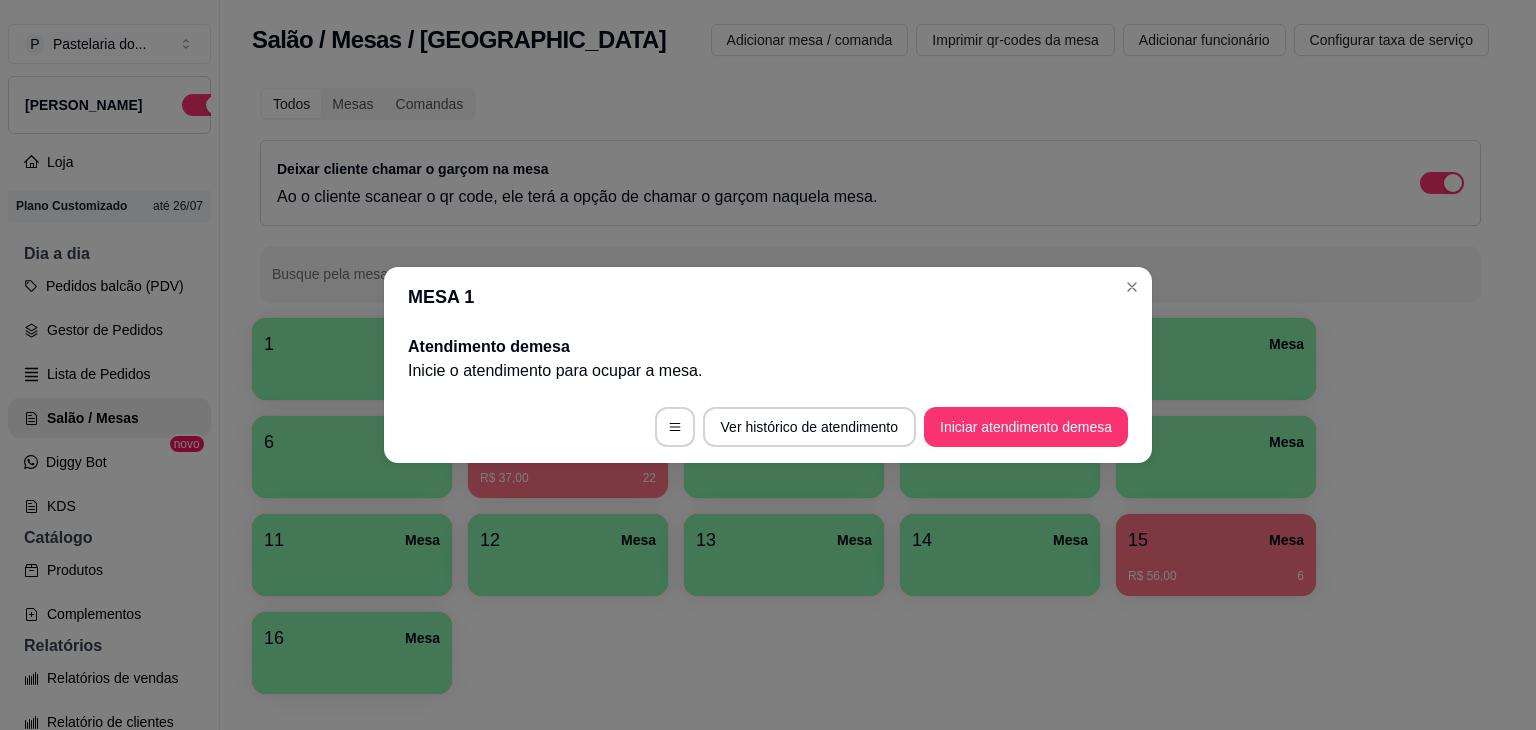 click on "Ver histórico de atendimento Iniciar atendimento de  mesa" at bounding box center [768, 427] 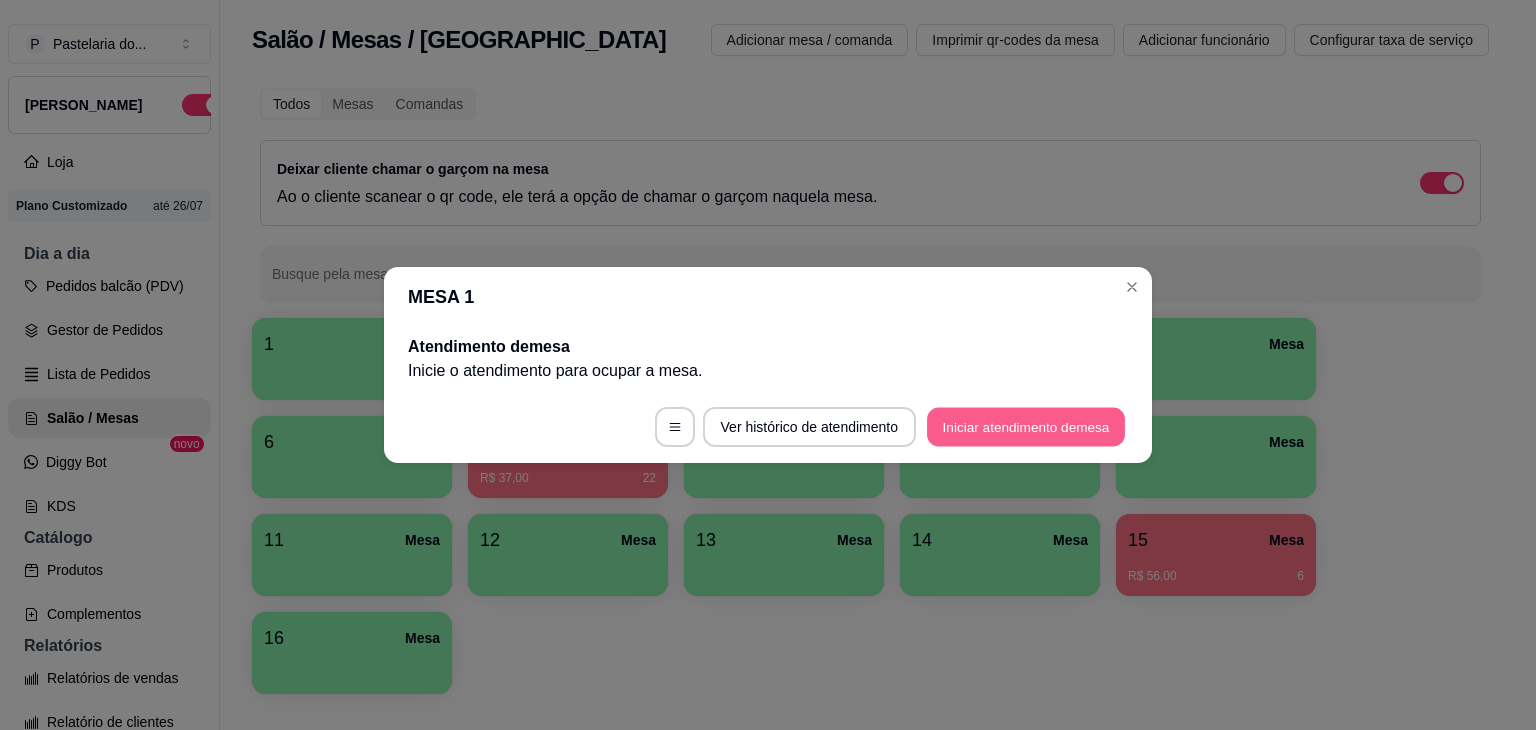 click on "Iniciar atendimento de  mesa" at bounding box center [1026, 427] 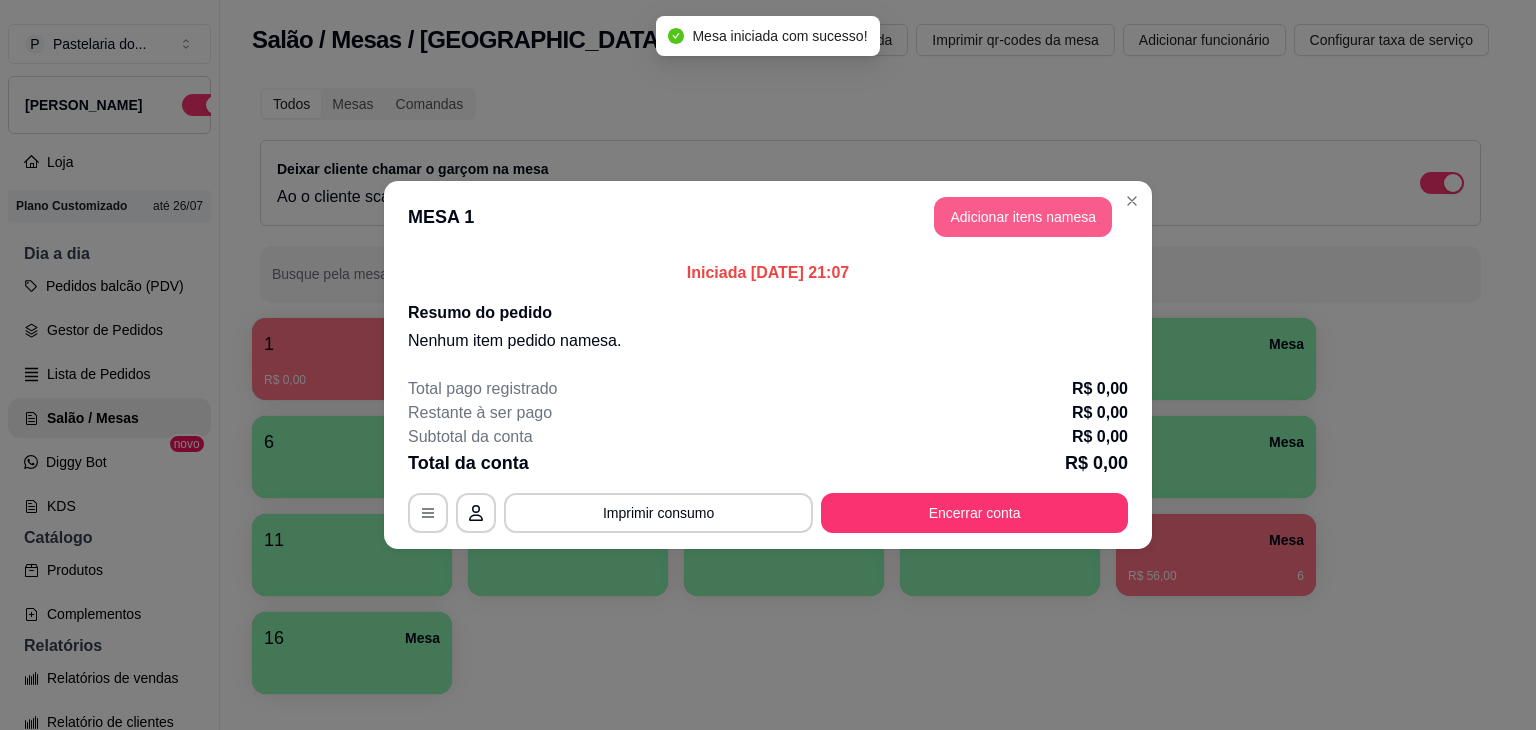 click on "Adicionar itens na  mesa" at bounding box center (1023, 217) 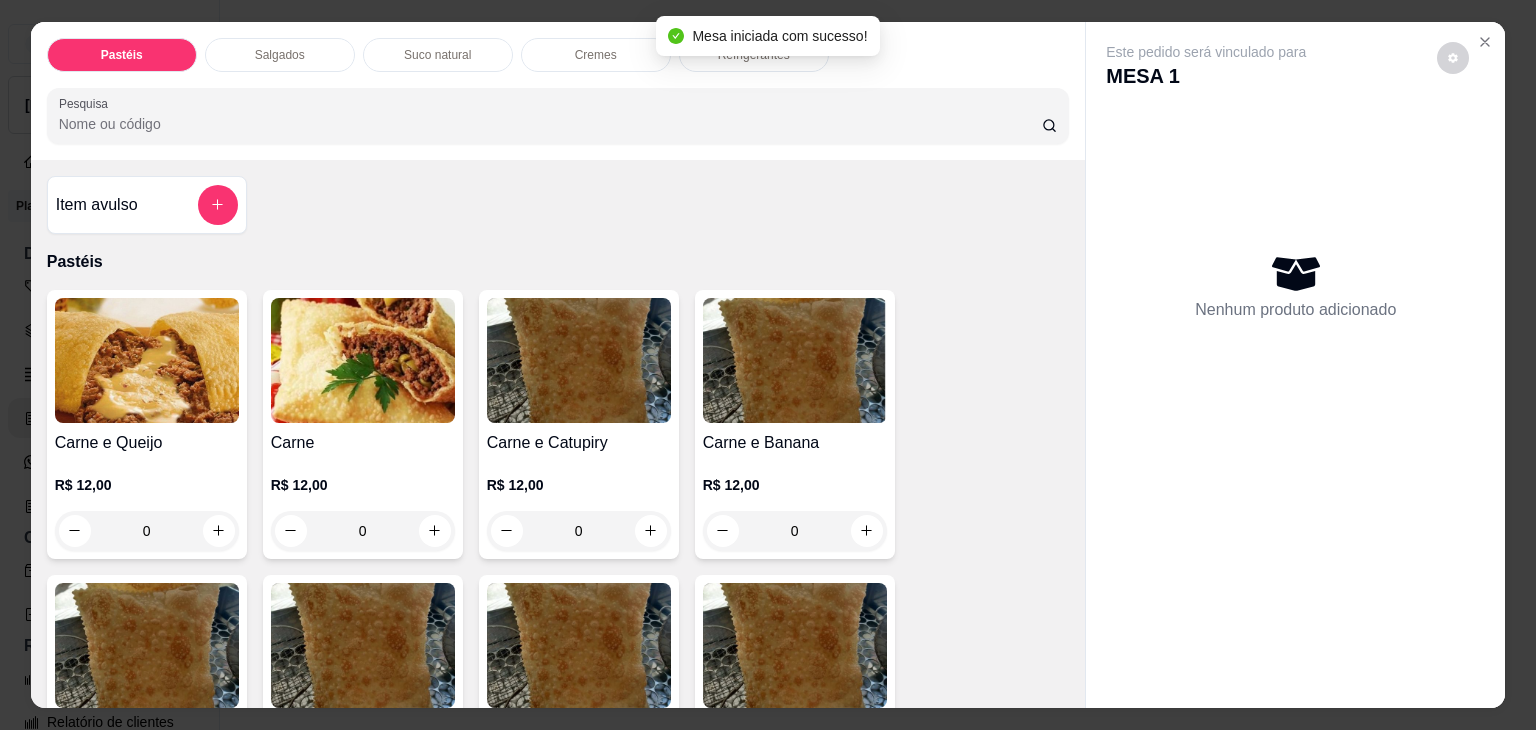 click at bounding box center (363, 360) 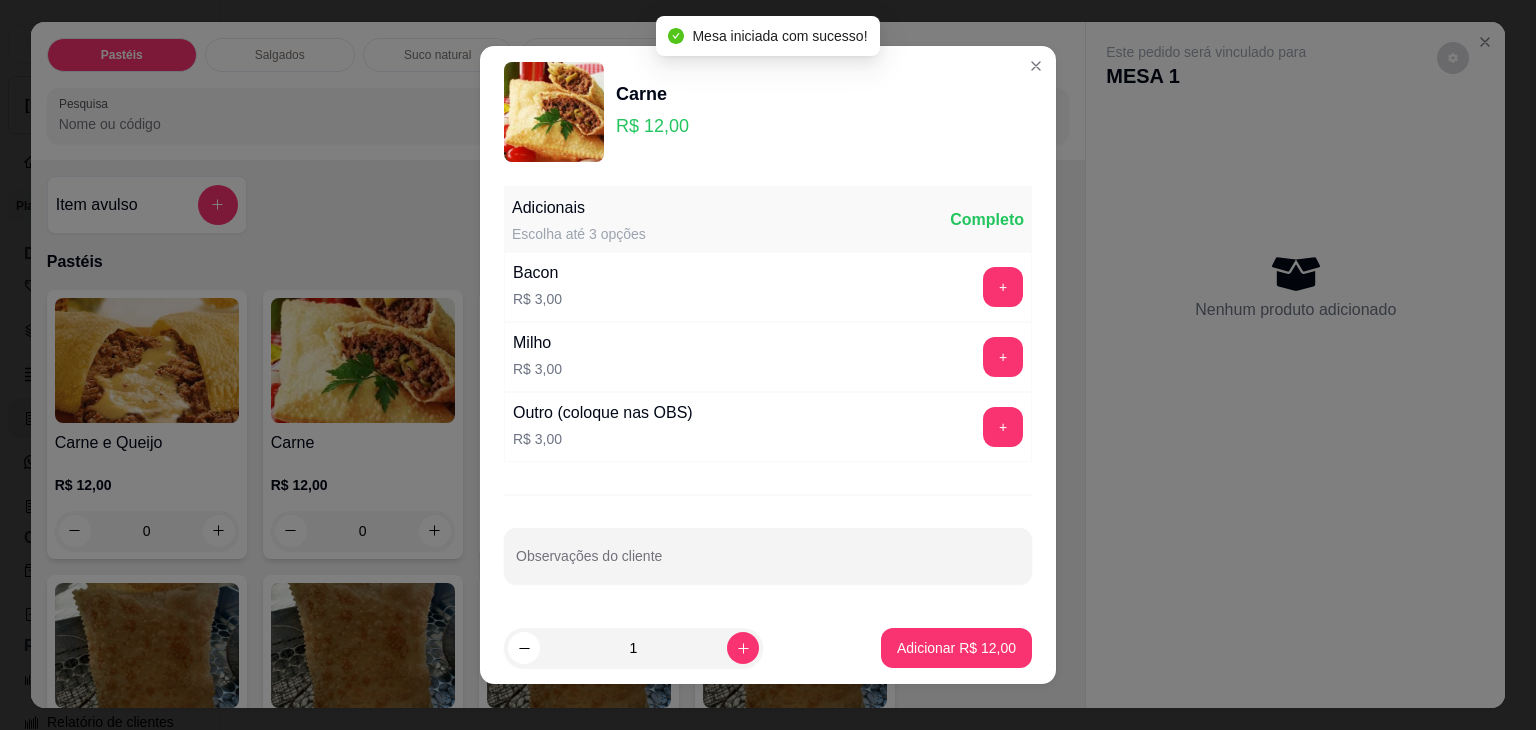 click on "Adicionar   R$ 12,00" at bounding box center (956, 648) 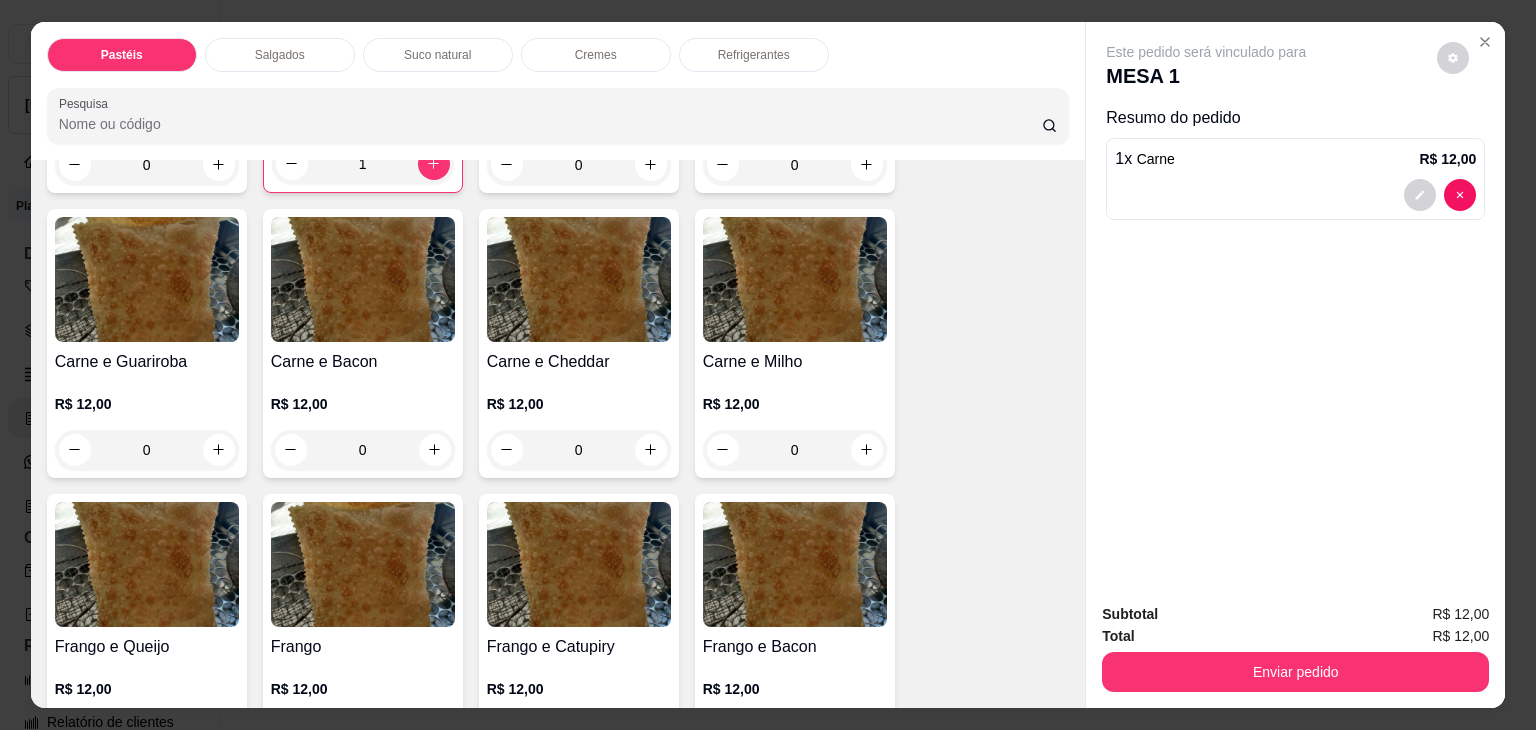 scroll, scrollTop: 400, scrollLeft: 0, axis: vertical 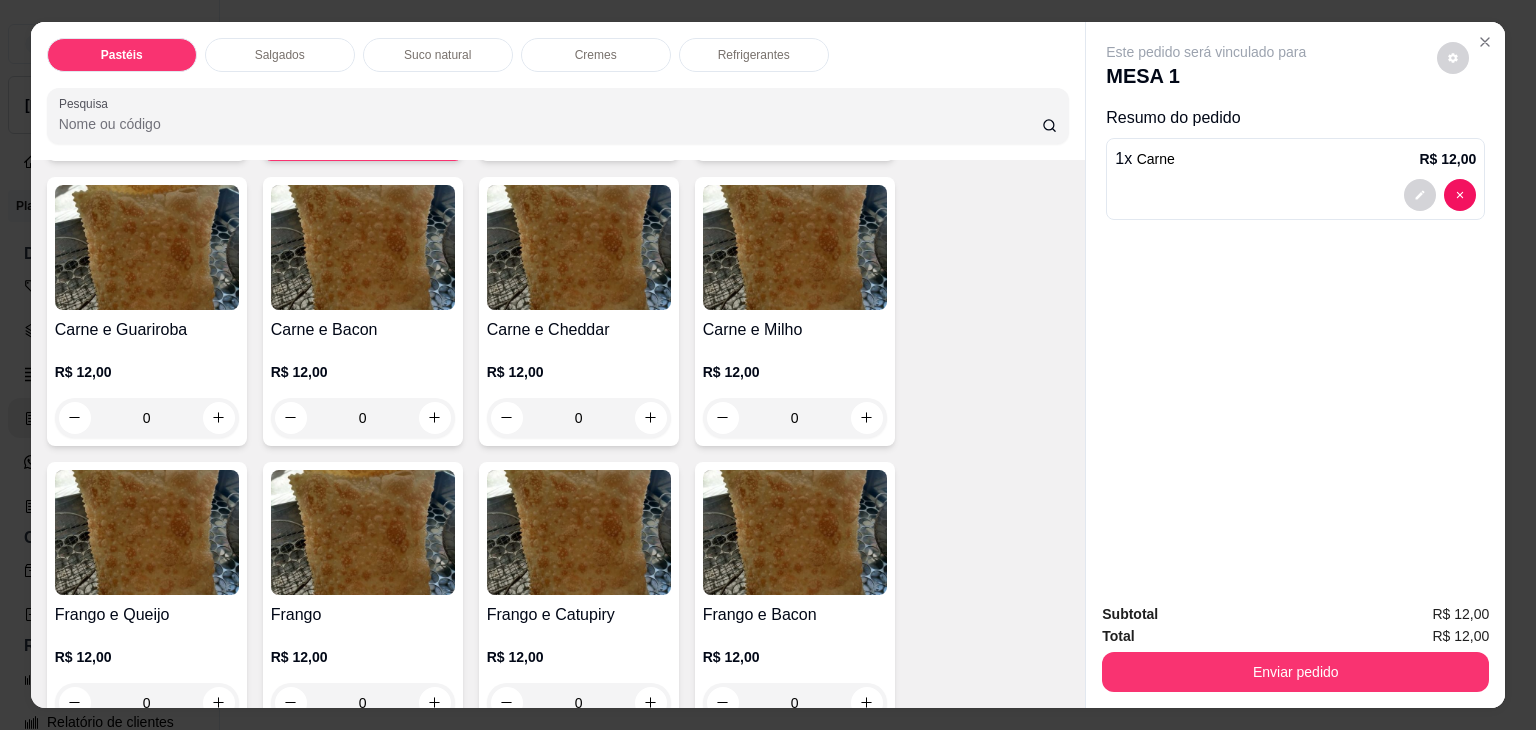 click at bounding box center [147, 247] 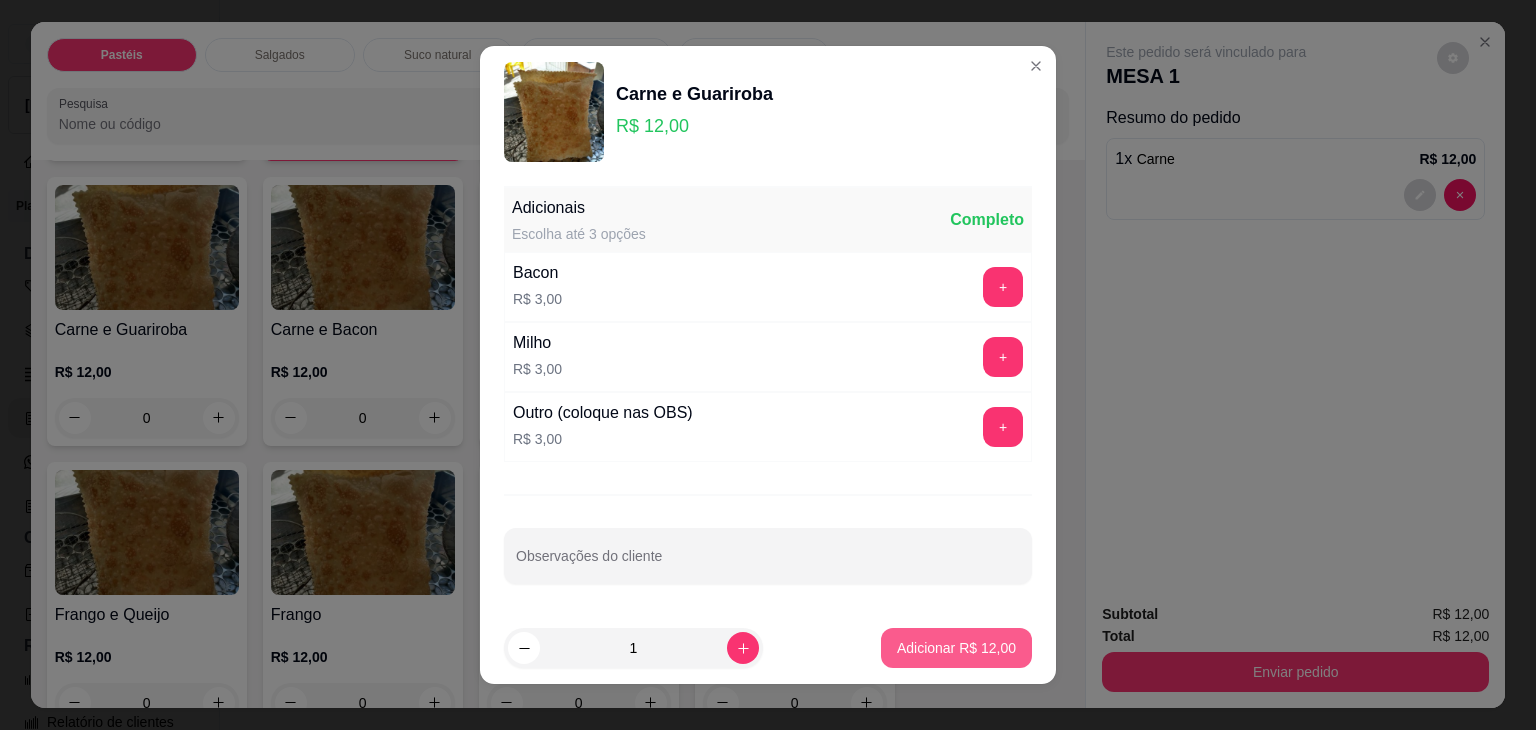 click on "Adicionar   R$ 12,00" at bounding box center [956, 648] 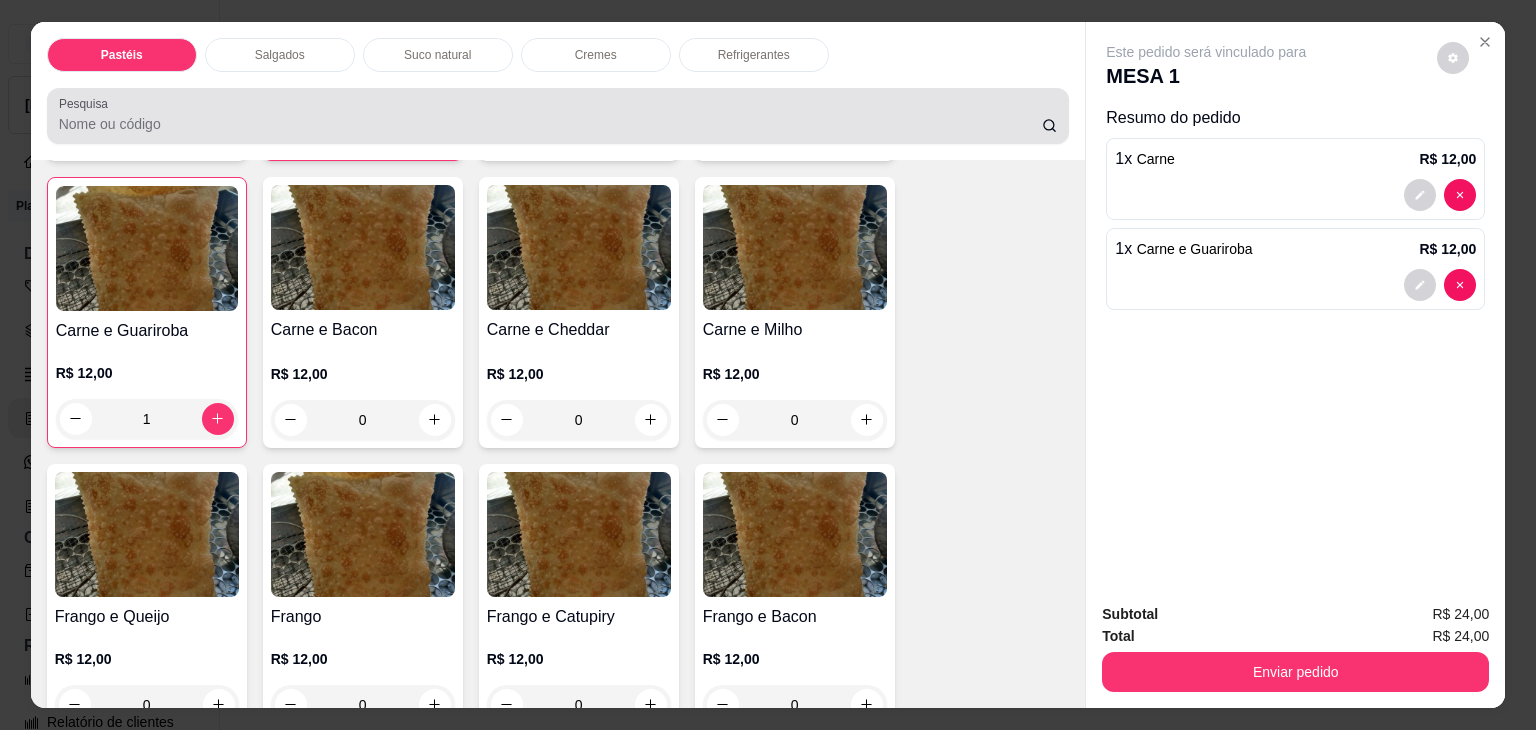 click at bounding box center [558, 116] 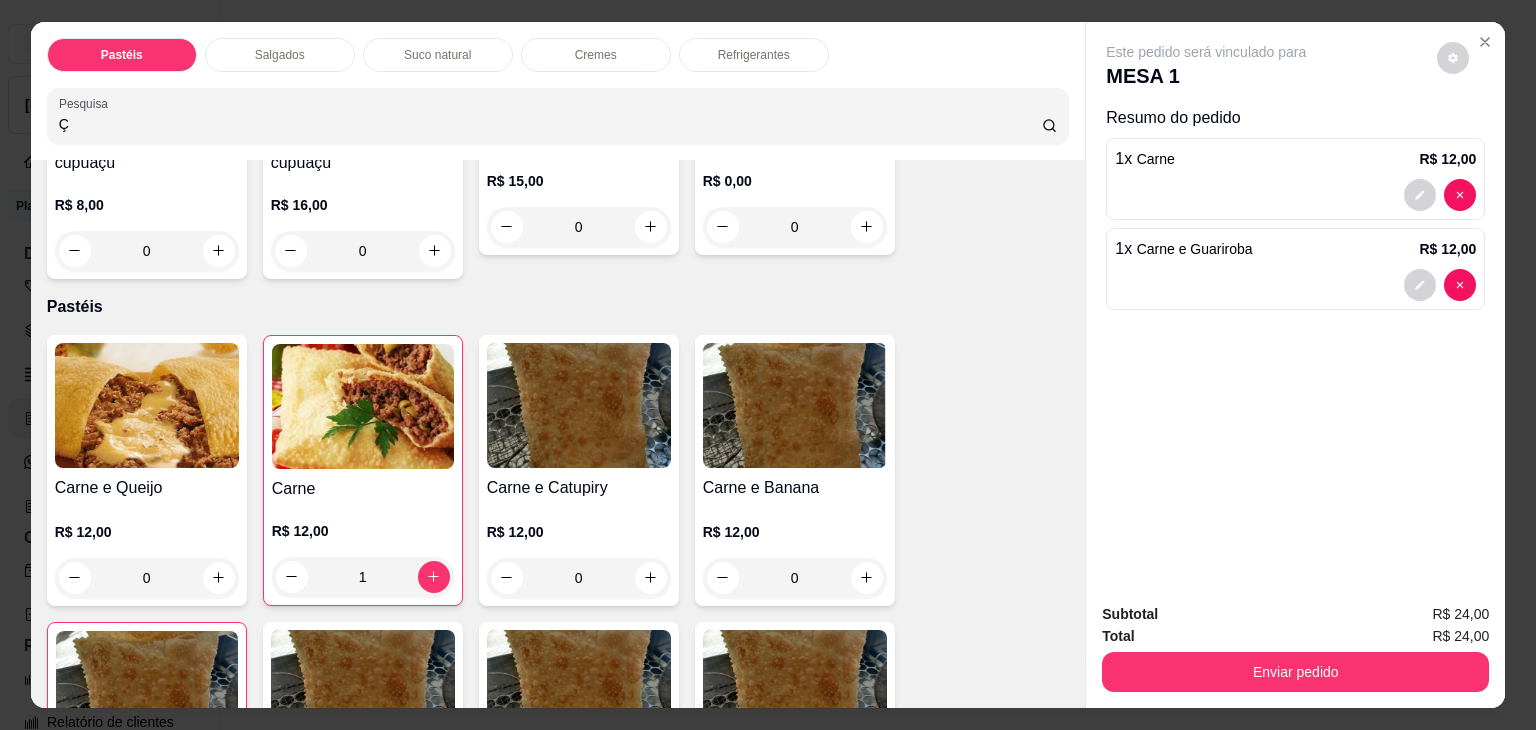 scroll, scrollTop: 0, scrollLeft: 0, axis: both 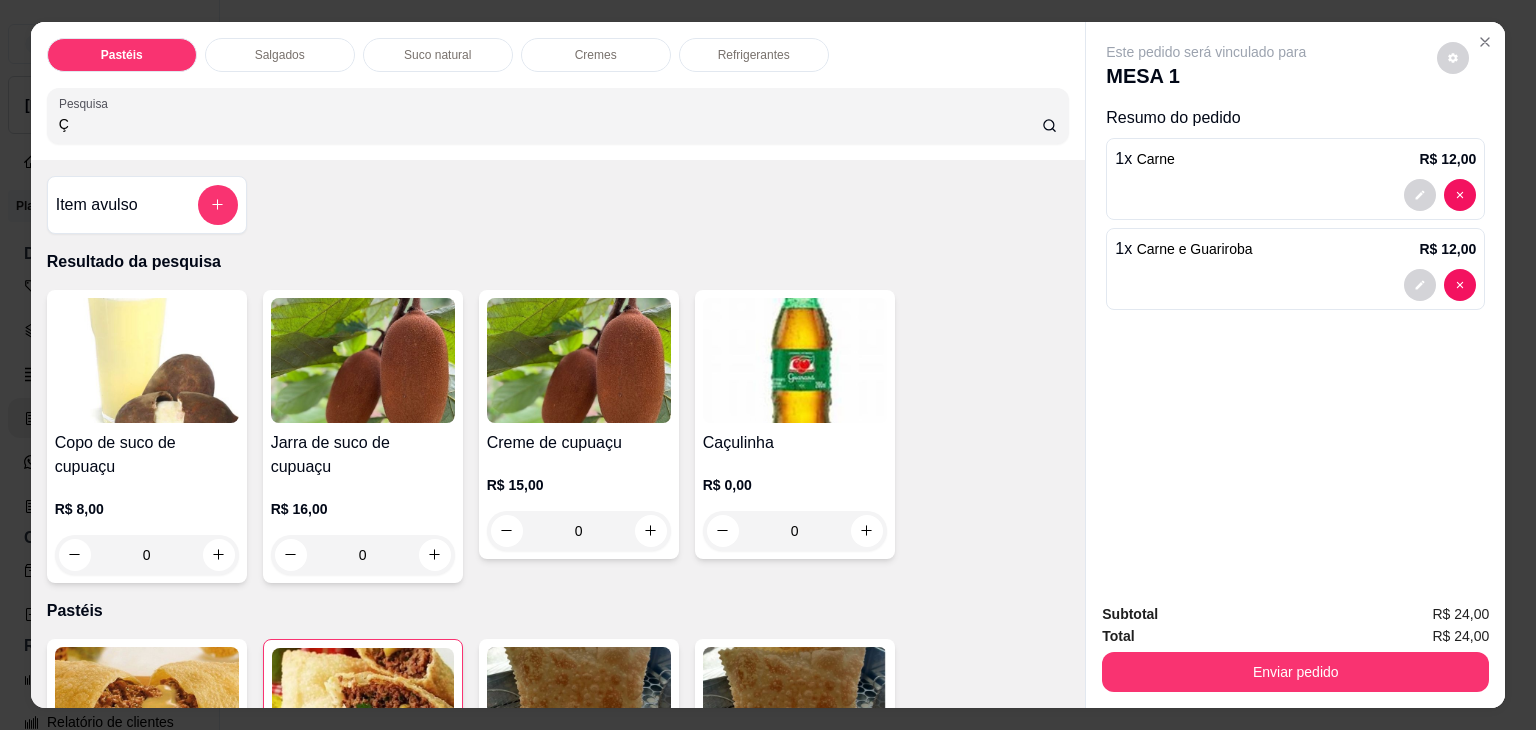 type on "Ç" 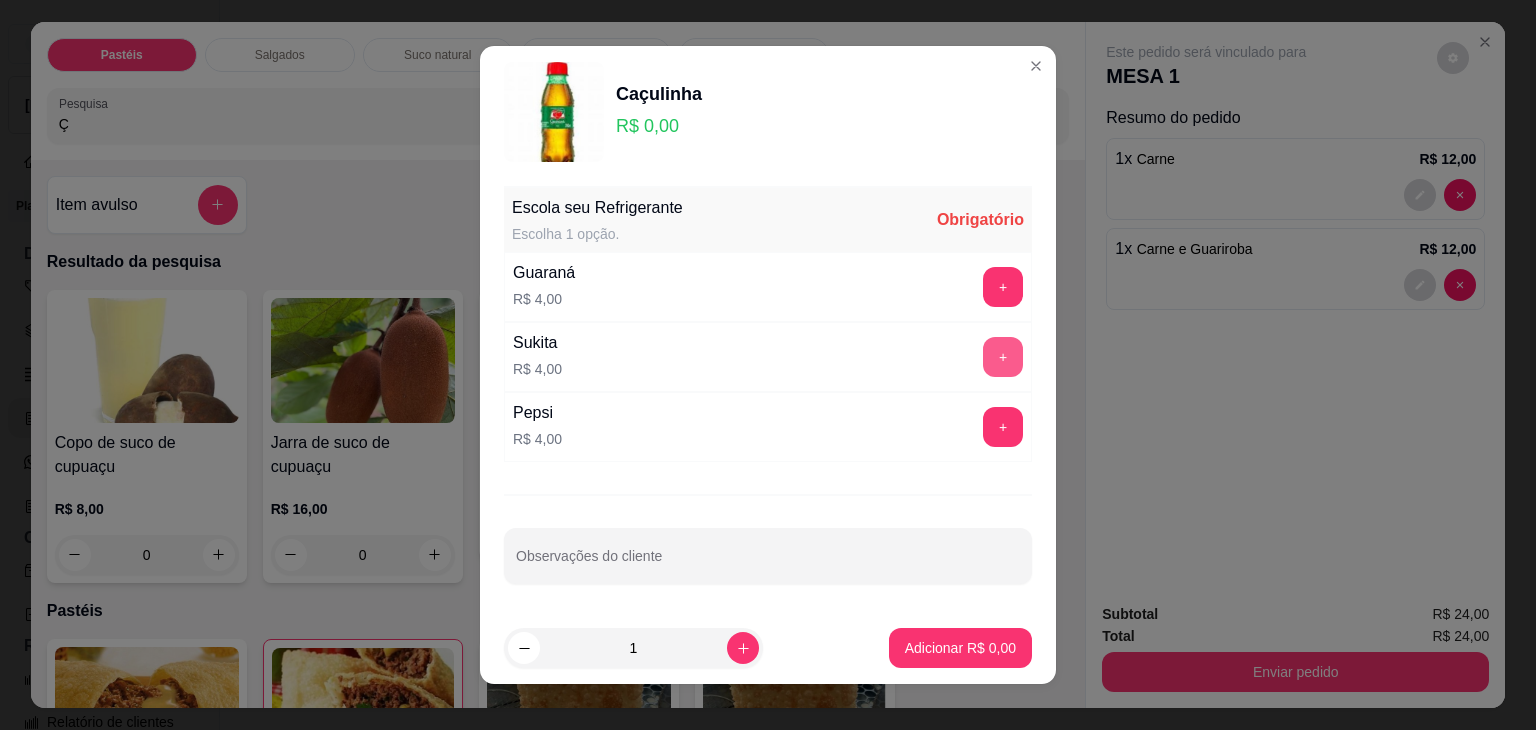 click on "+" at bounding box center [1003, 357] 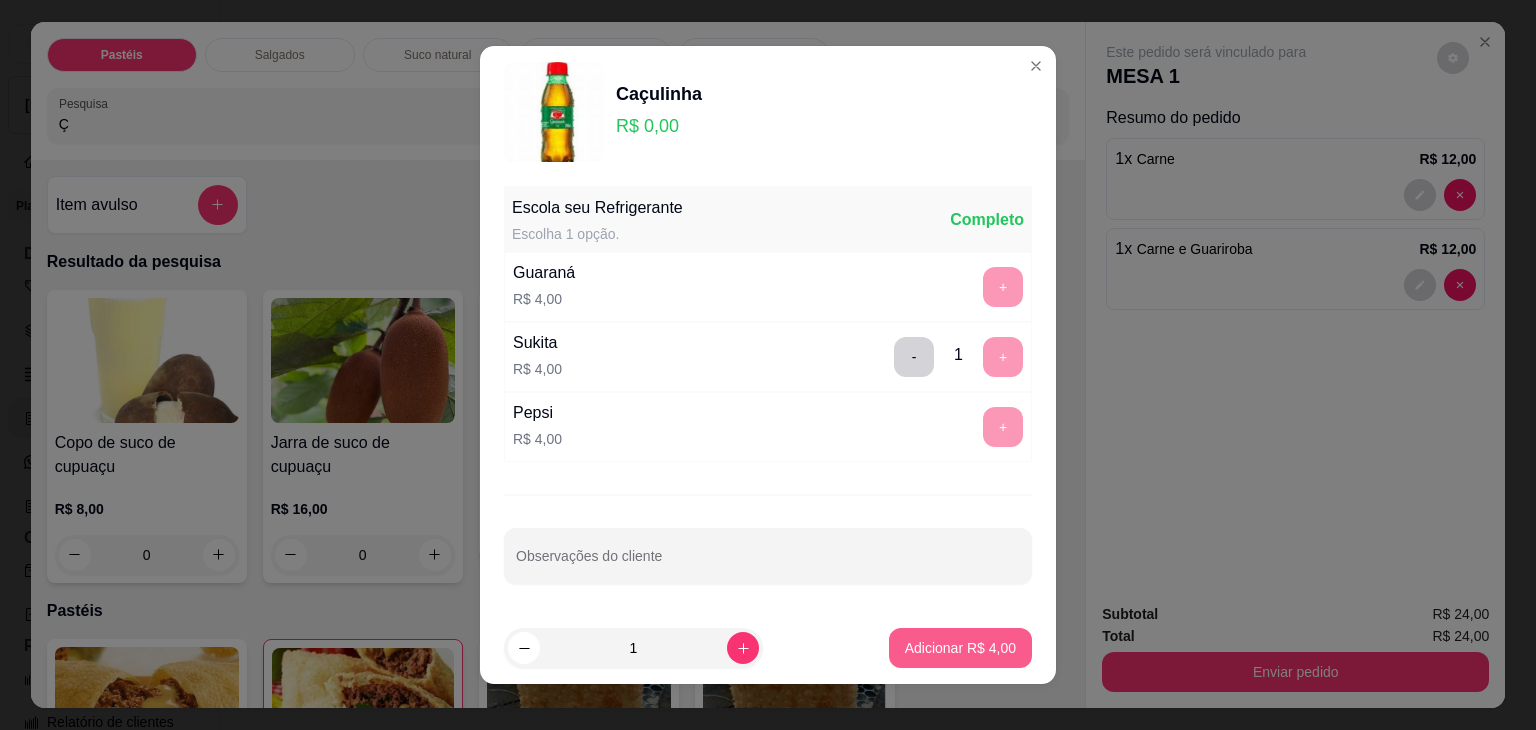 click on "Adicionar   R$ 4,00" at bounding box center (960, 648) 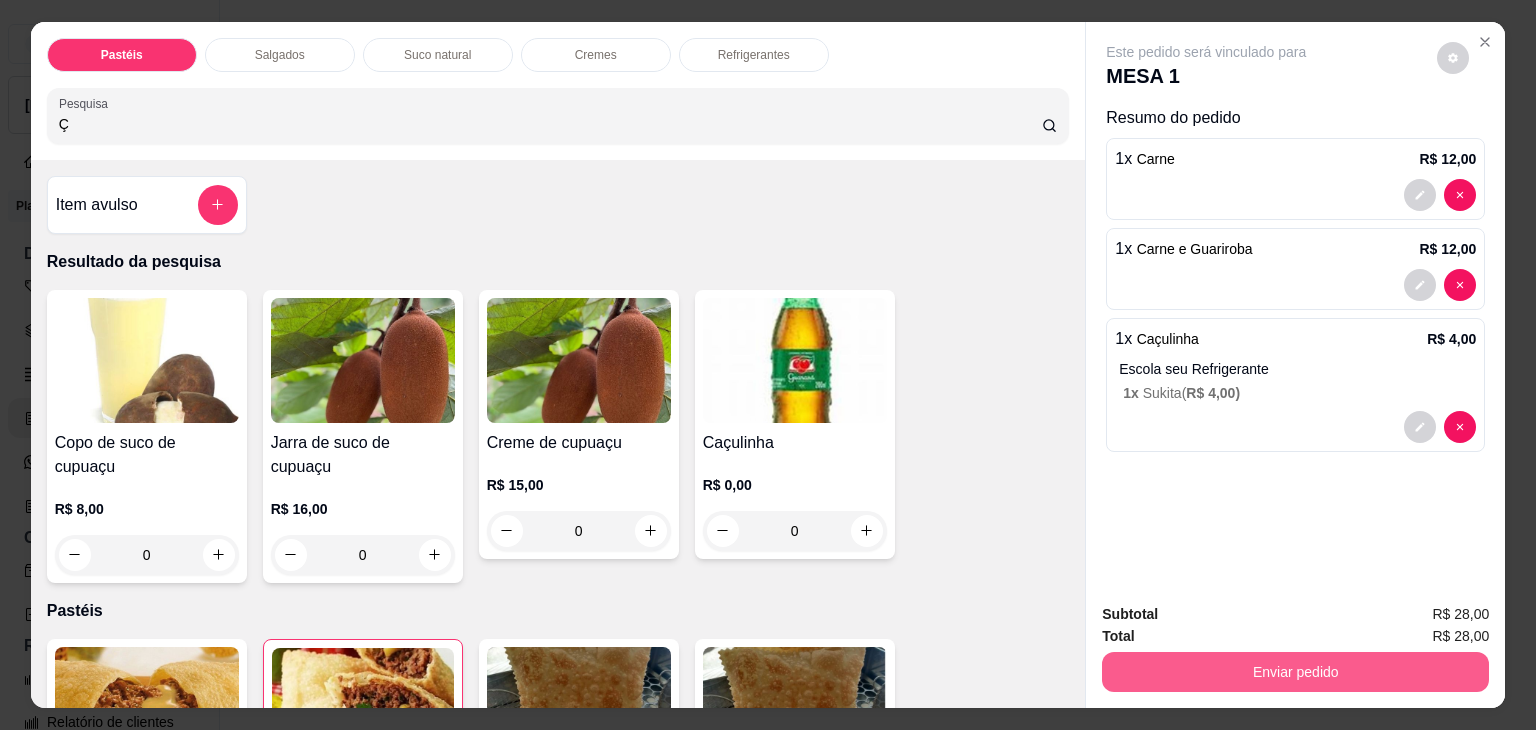 click on "Enviar pedido" at bounding box center [1295, 672] 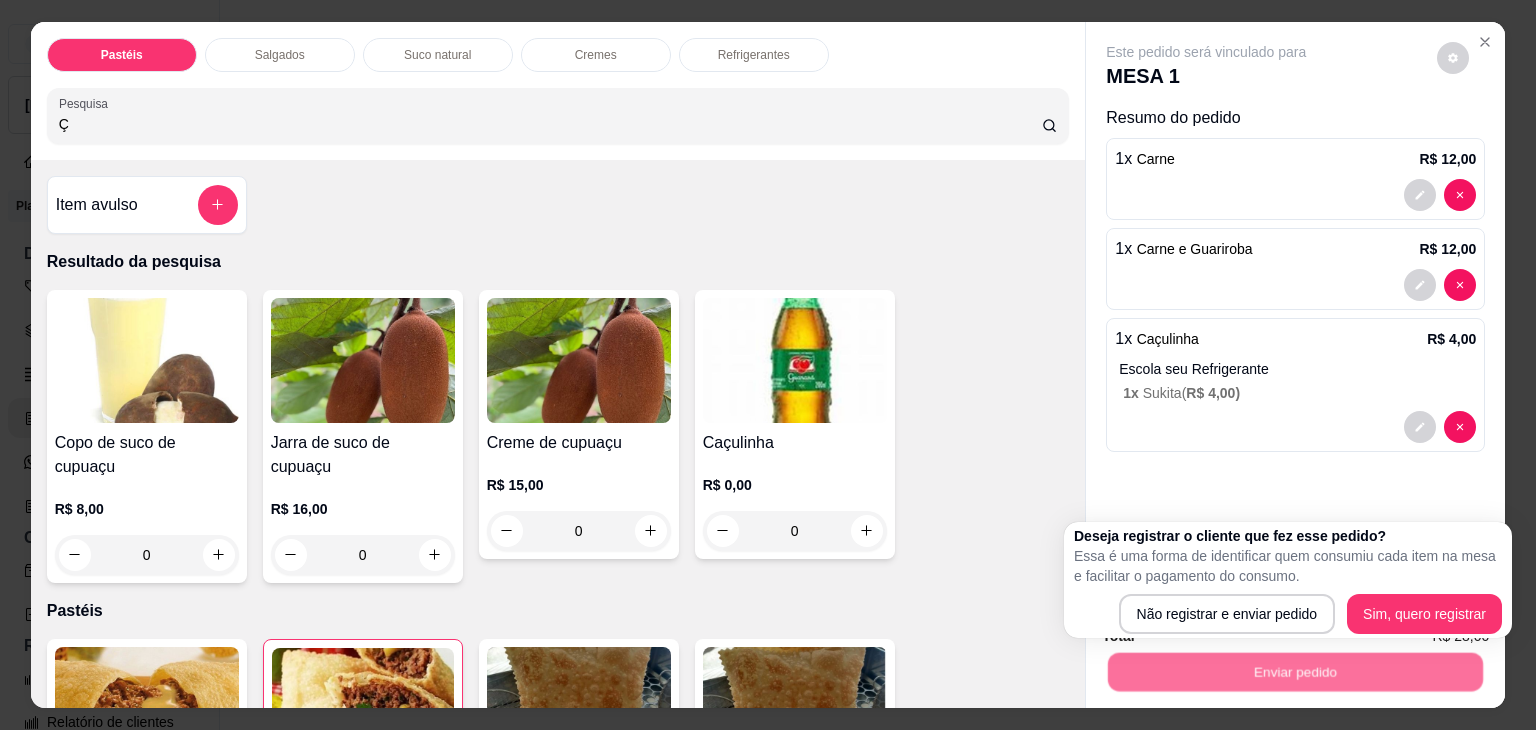 click on "Deseja registrar o cliente que fez esse pedido? Essa é uma forma de identificar quem consumiu cada item na mesa e facilitar o pagamento do consumo. Não registrar e enviar pedido Sim, quero registrar" at bounding box center [1288, 580] 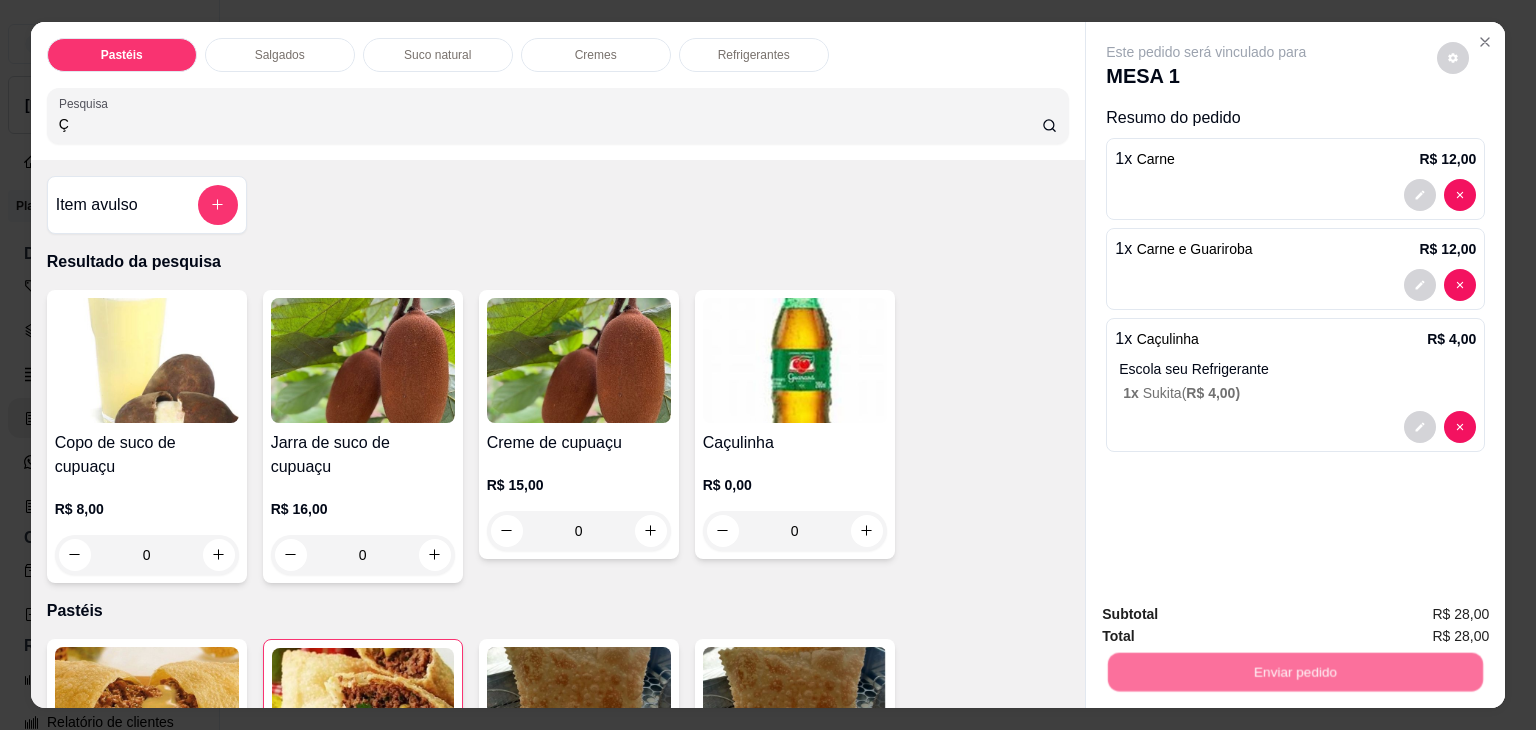 click on "Deseja registrar o cliente que fez esse pedido? Essa é uma forma de identificar quem consumiu cada item na mesa e facilitar o pagamento do consumo. Não registrar e enviar pedido Sim, quero registrar" at bounding box center (1288, 591) 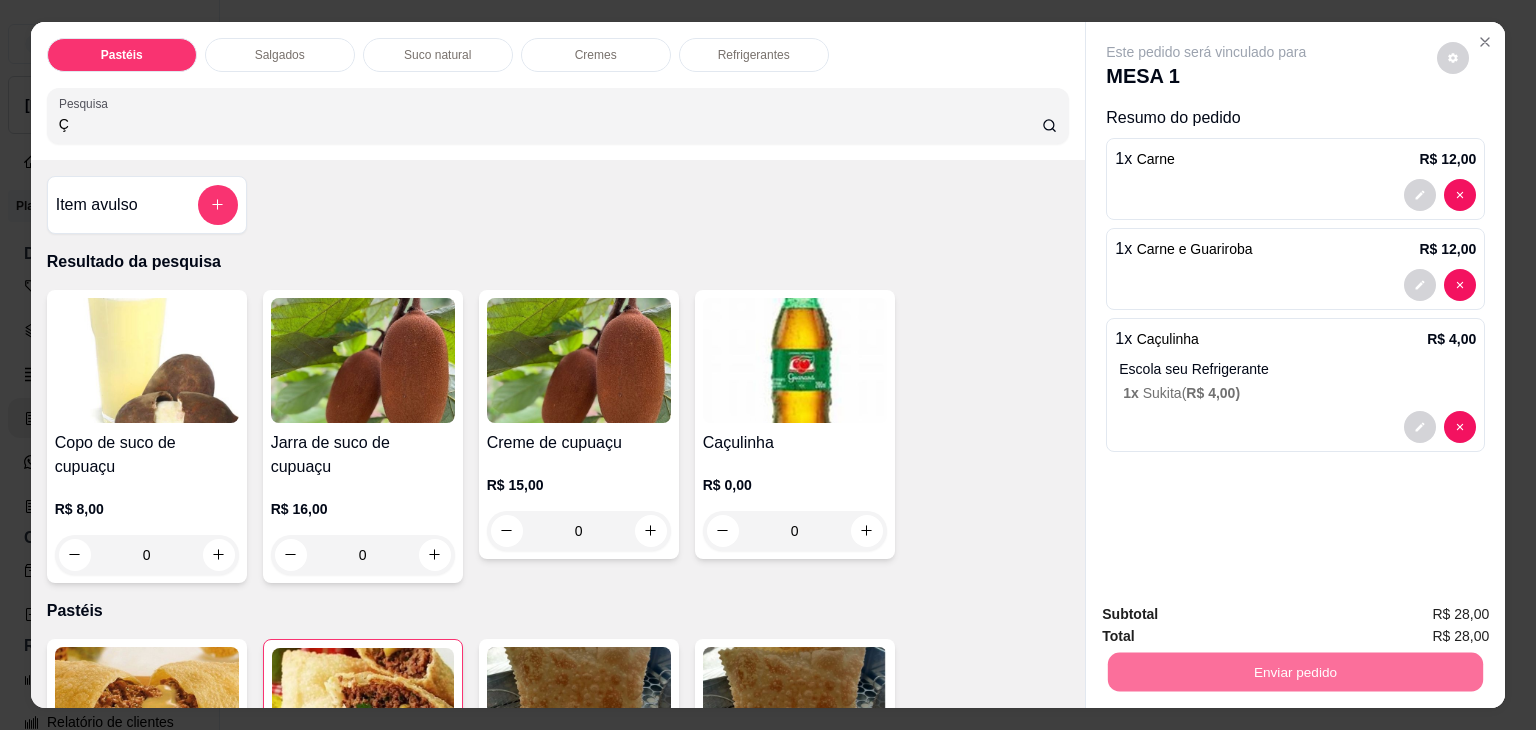 click on "Não registrar e enviar pedido" at bounding box center [1229, 615] 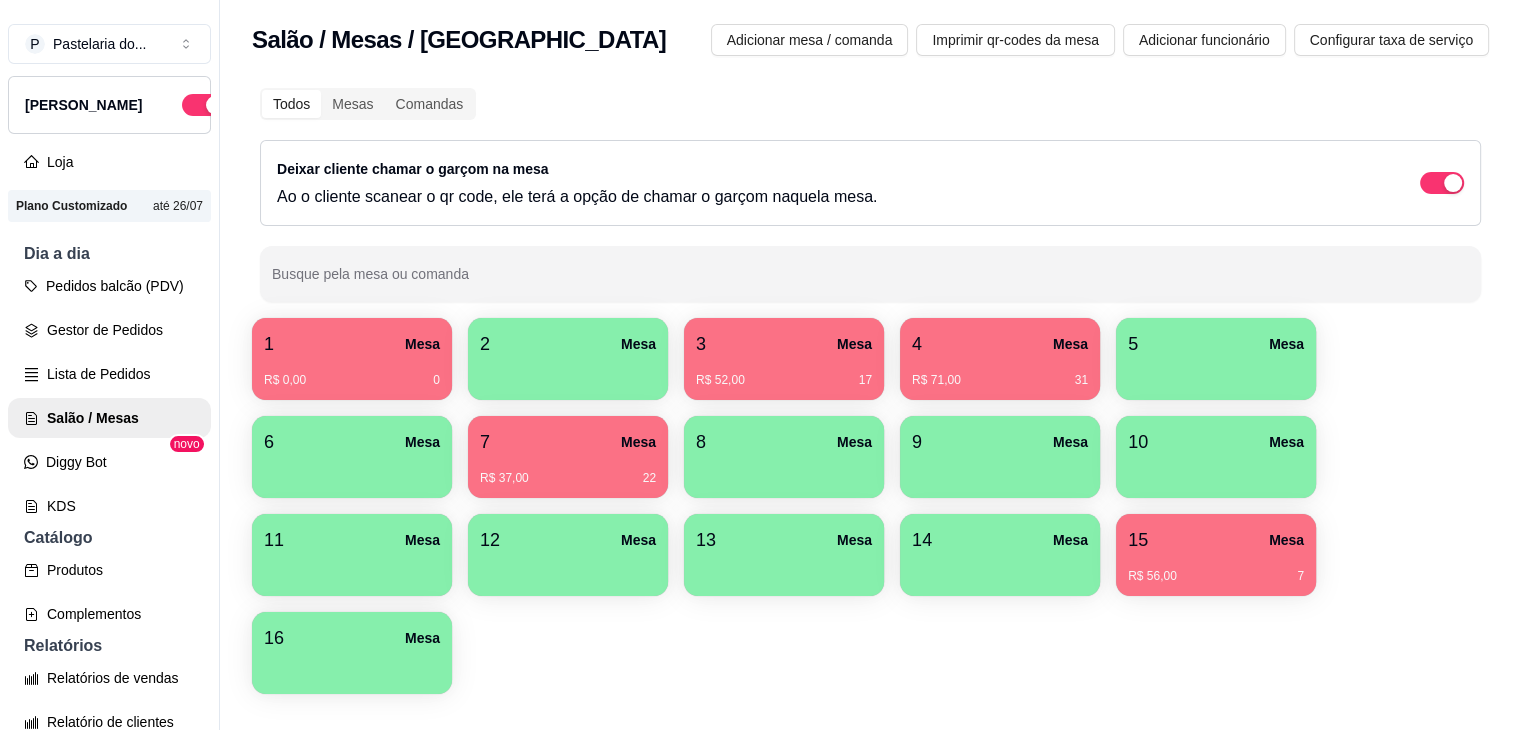 click on "3 Mesa" at bounding box center (784, 344) 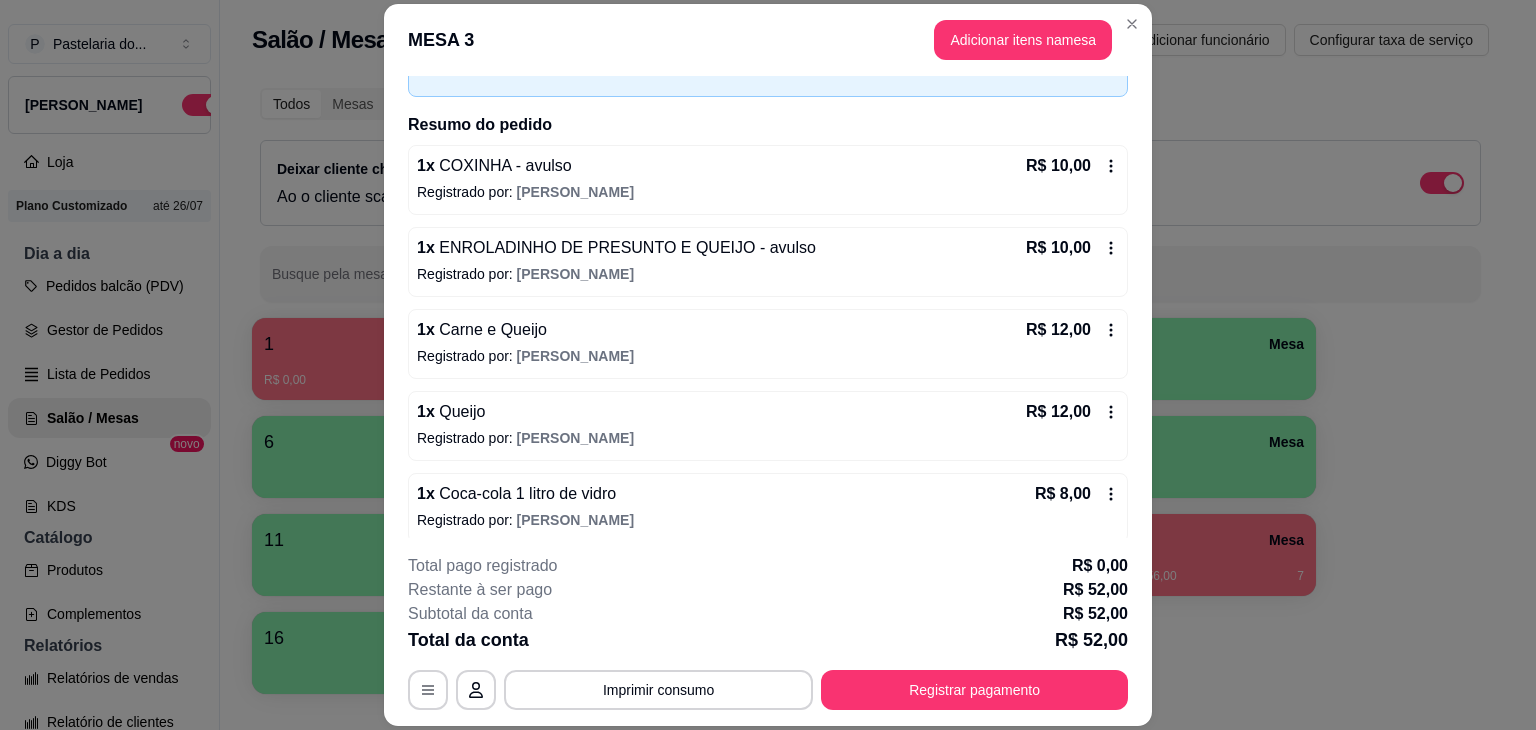 scroll, scrollTop: 130, scrollLeft: 0, axis: vertical 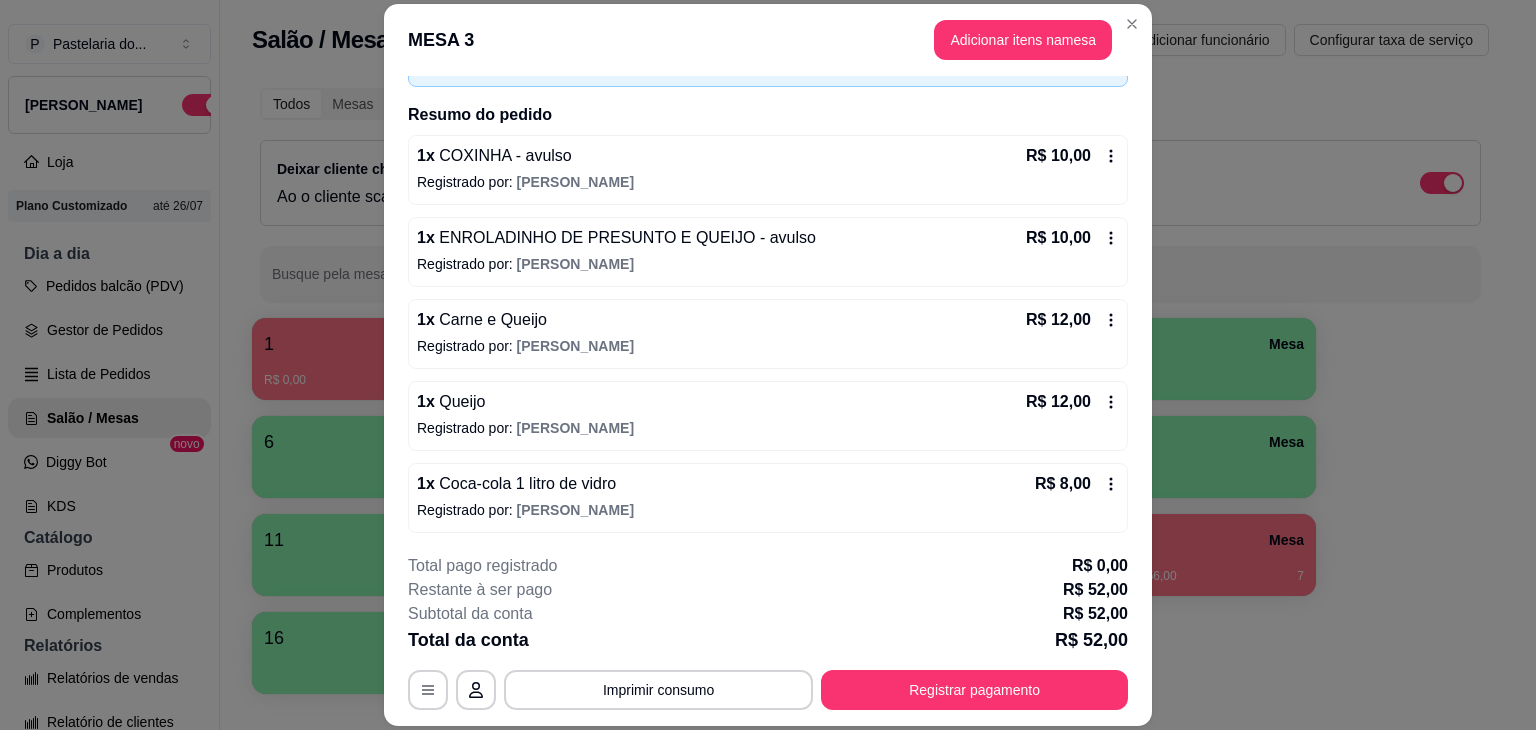 click on "**********" at bounding box center (768, 632) 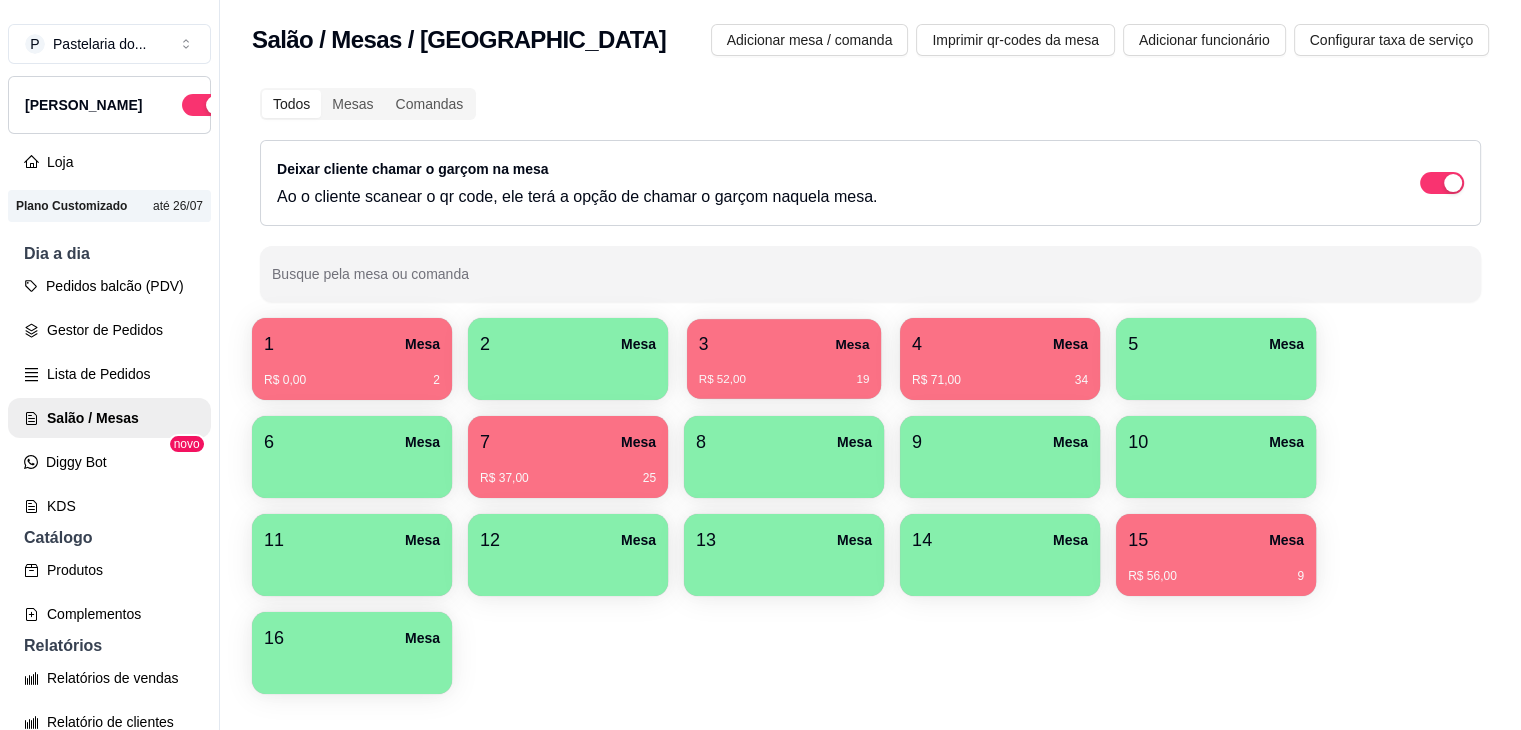 click on "3 Mesa" at bounding box center [784, 344] 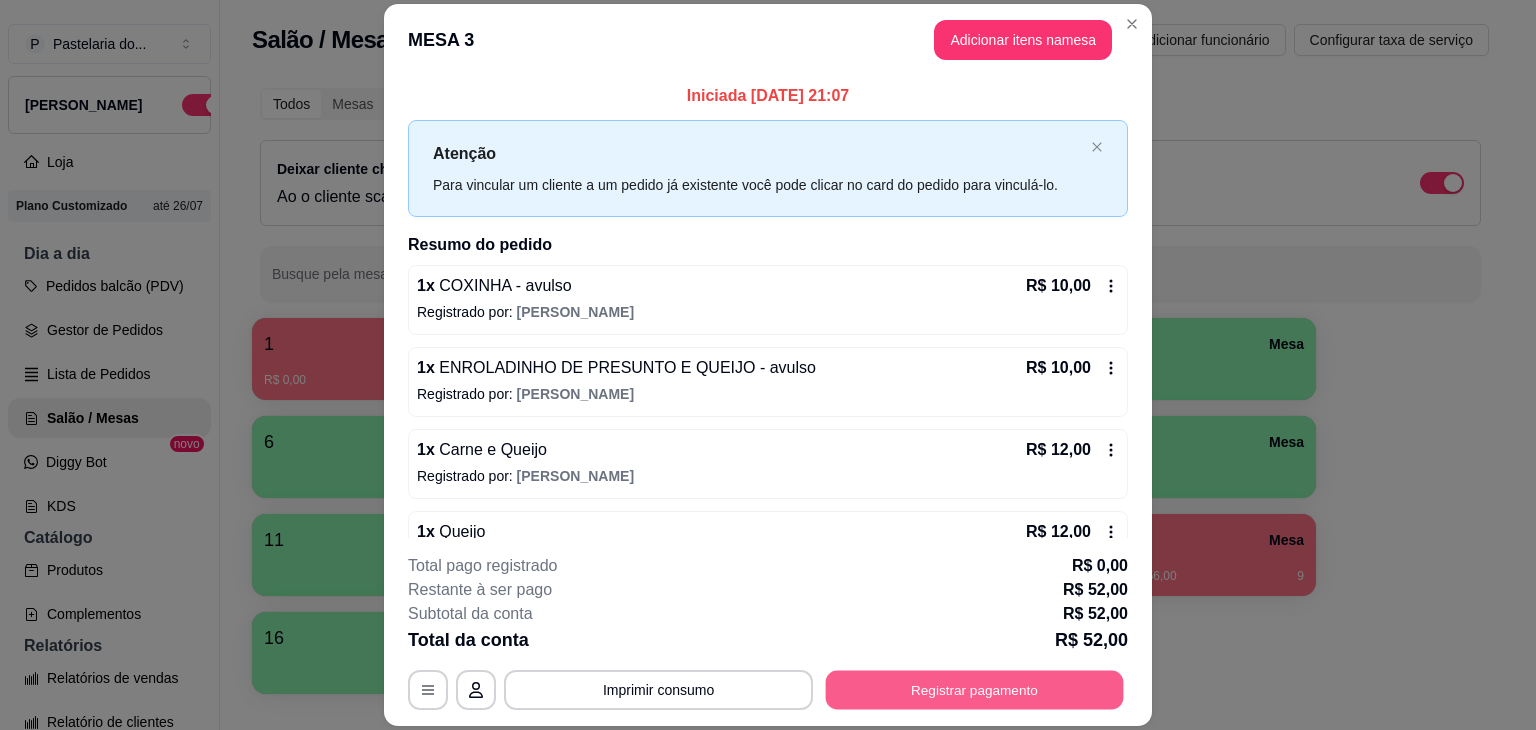 click on "Registrar pagamento" at bounding box center (975, 690) 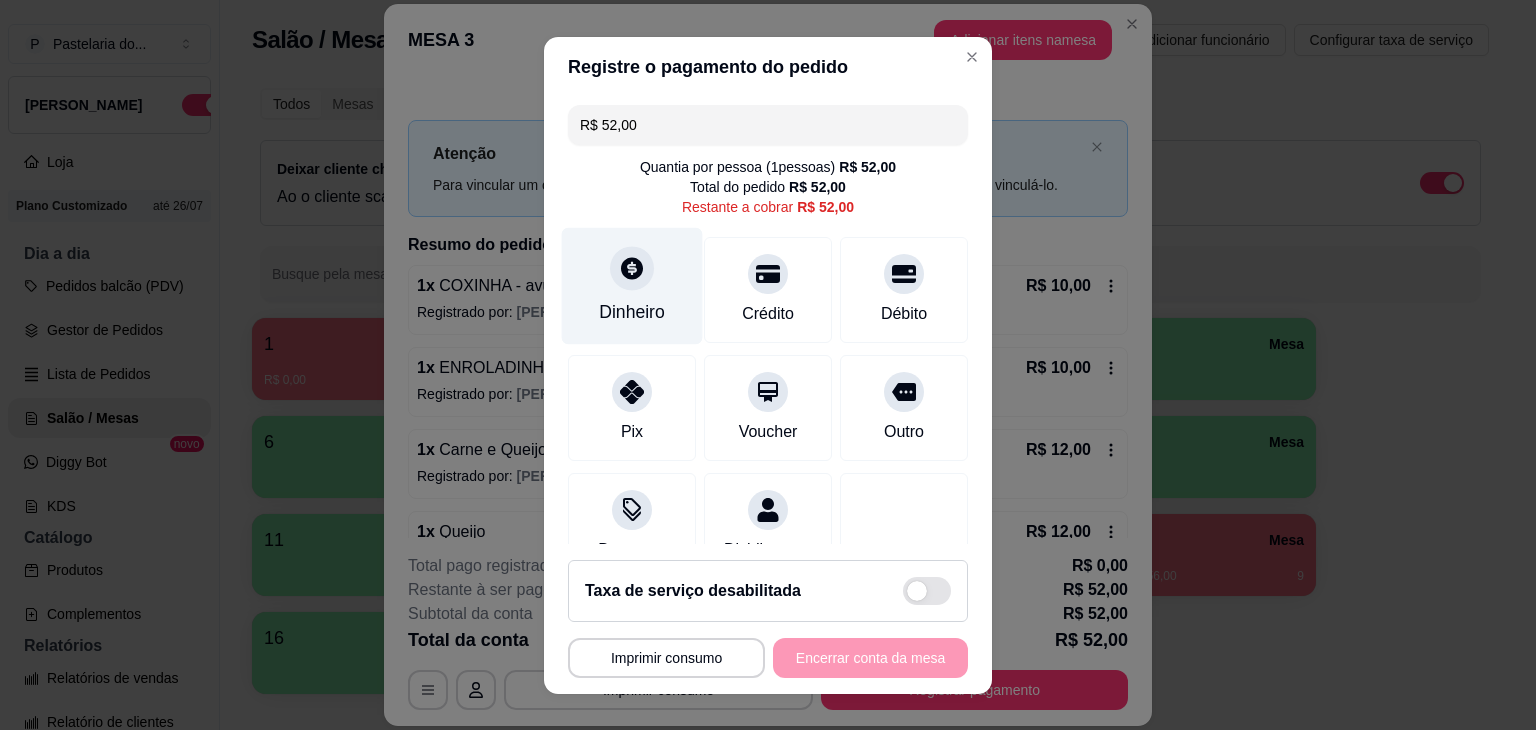 click on "Dinheiro" at bounding box center [632, 285] 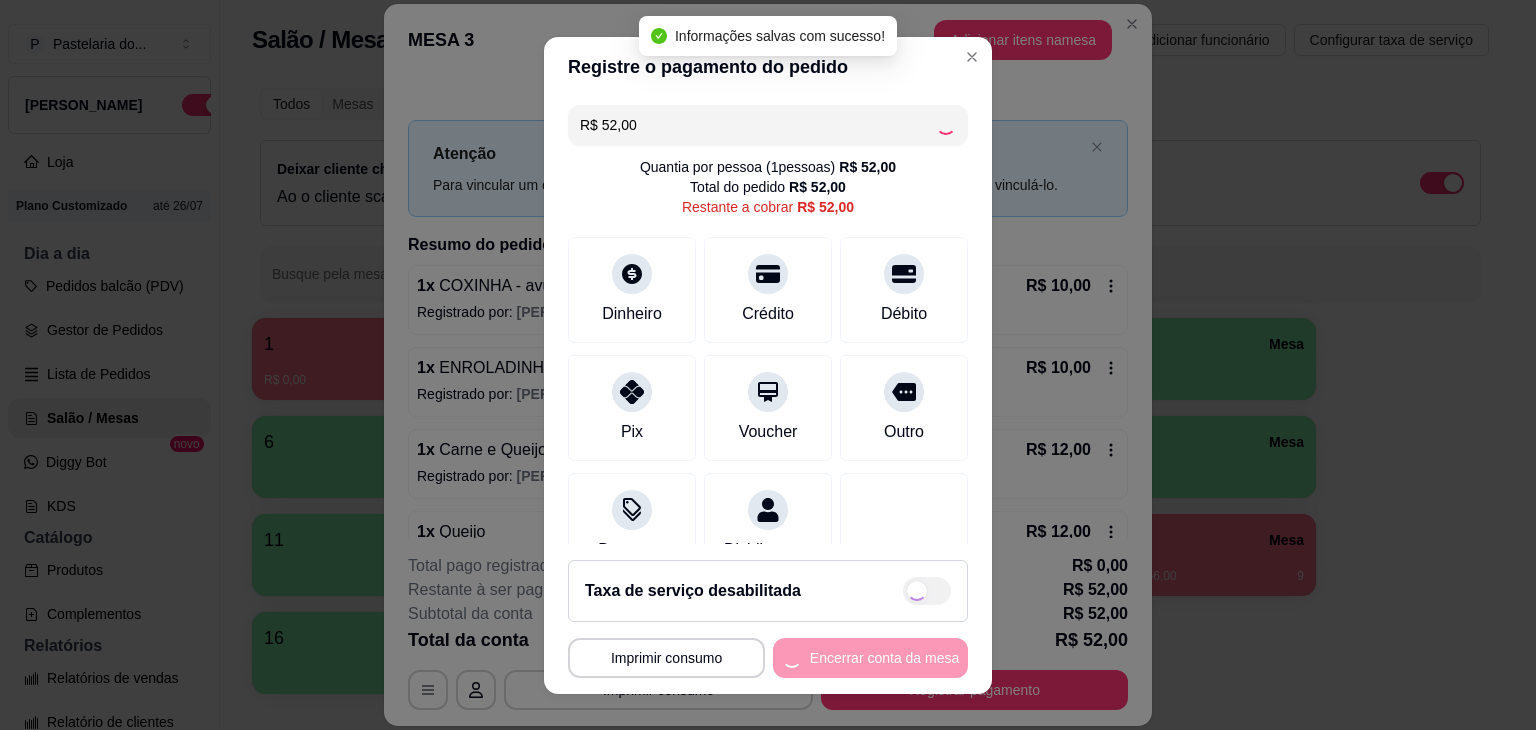 type on "R$ 0,00" 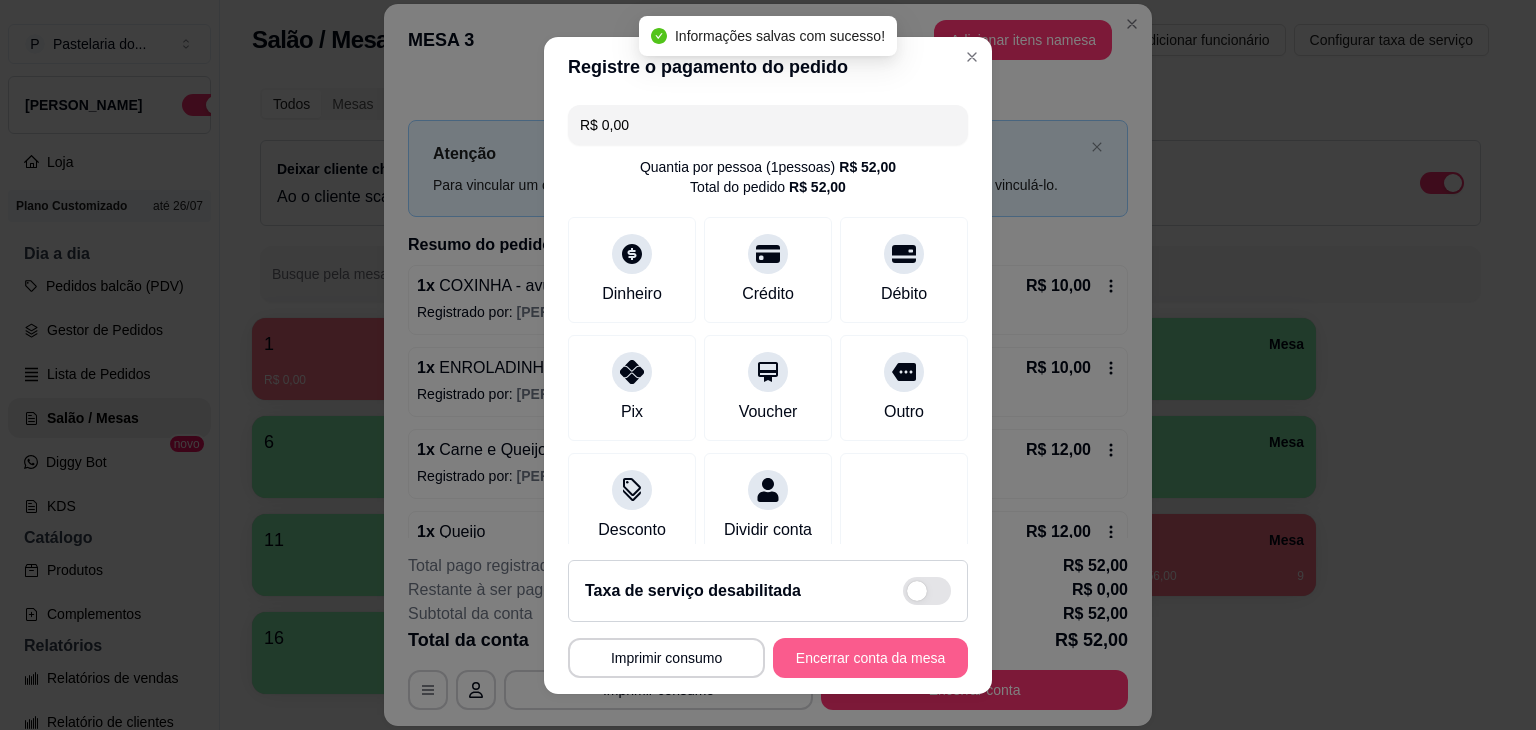click on "Encerrar conta da mesa" at bounding box center (870, 658) 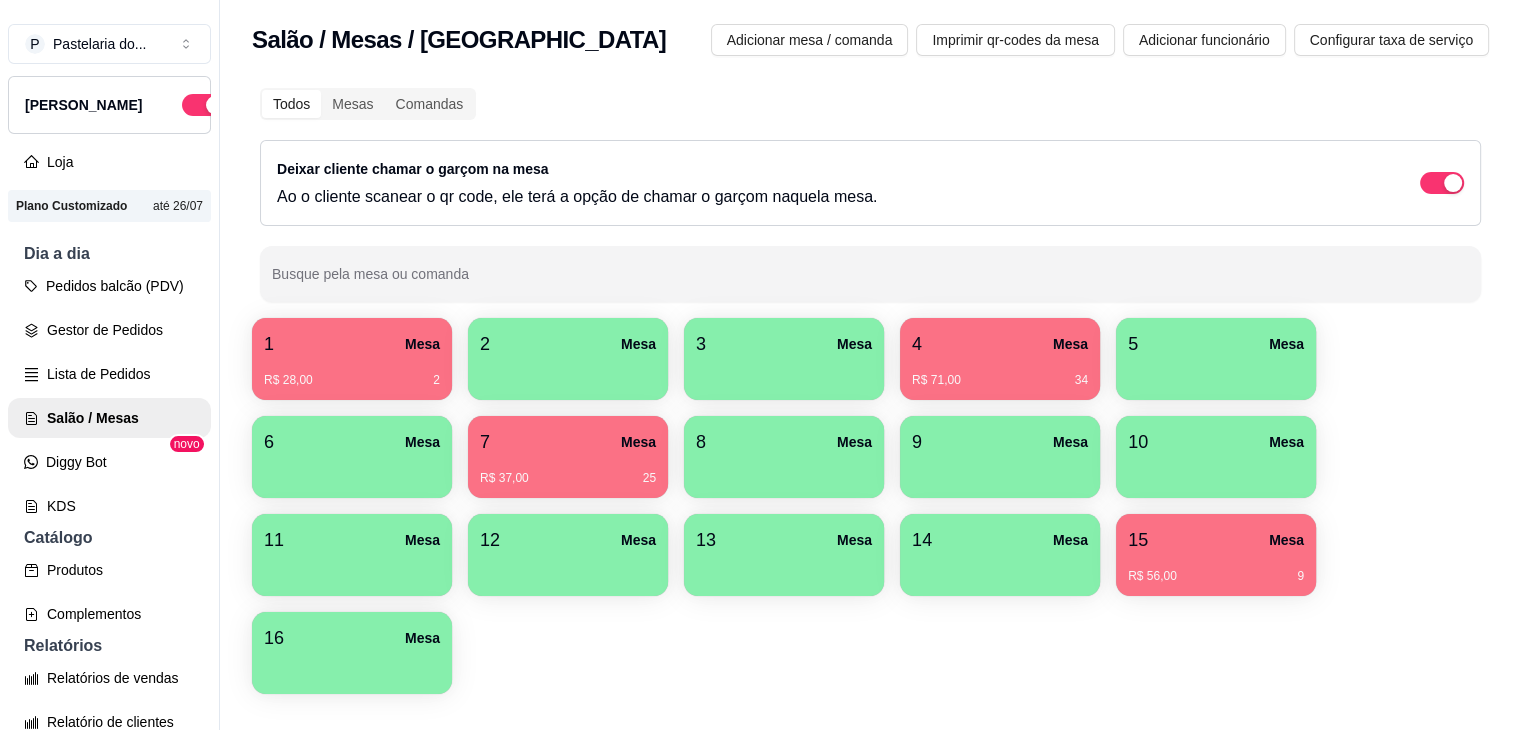 click on "R$ 56,00 9" at bounding box center (1216, 569) 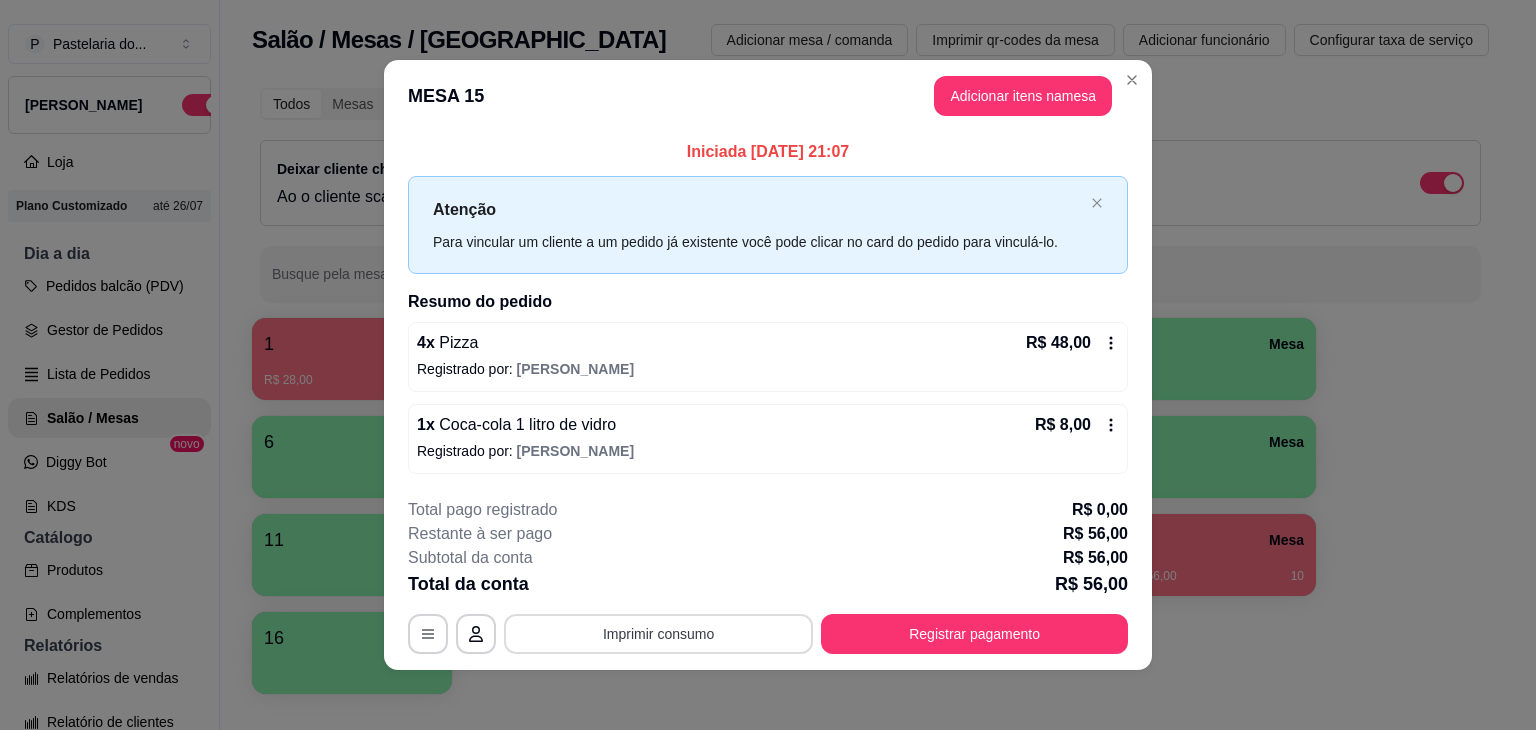 click on "Imprimir consumo" at bounding box center (658, 634) 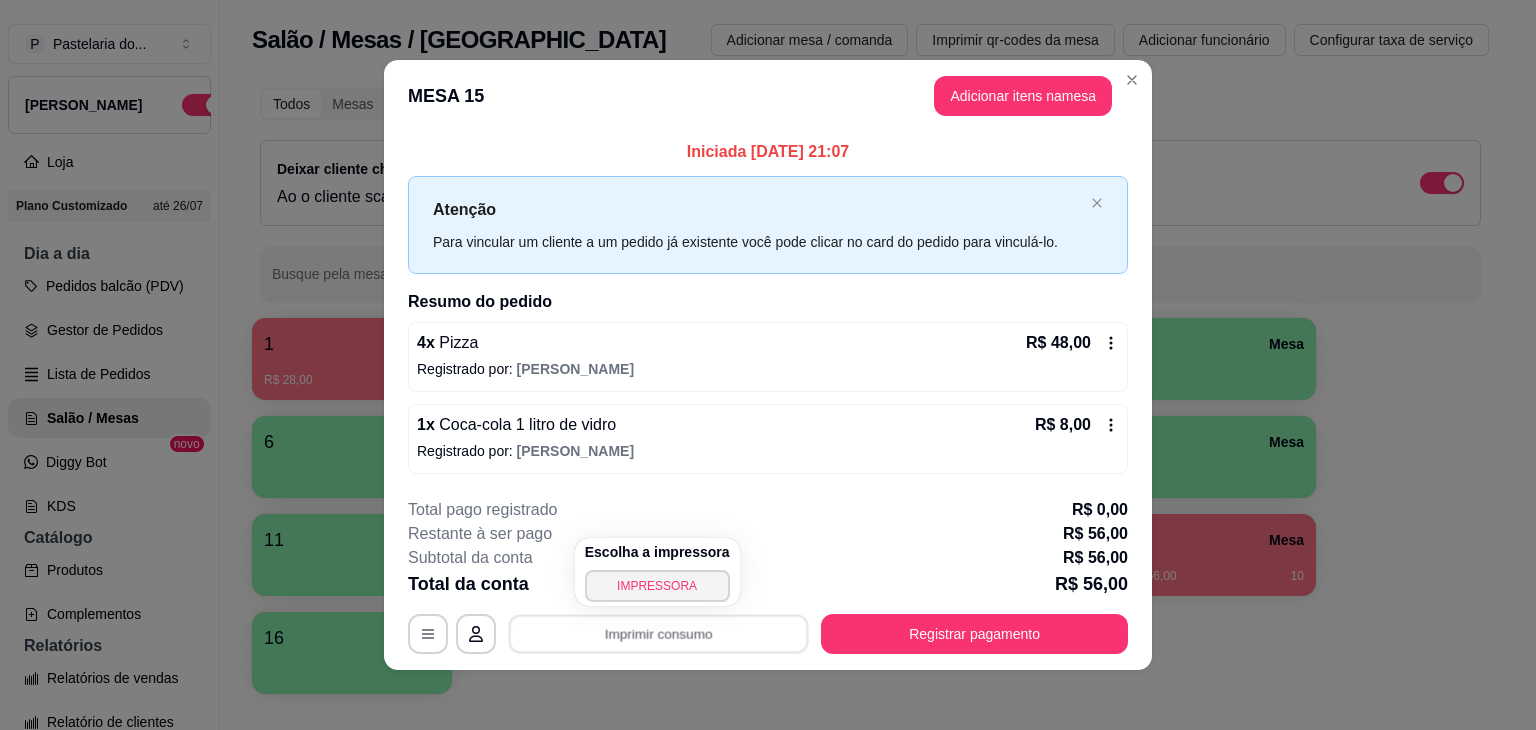 click on "Escolha a impressora IMPRESSORA" at bounding box center (657, 572) 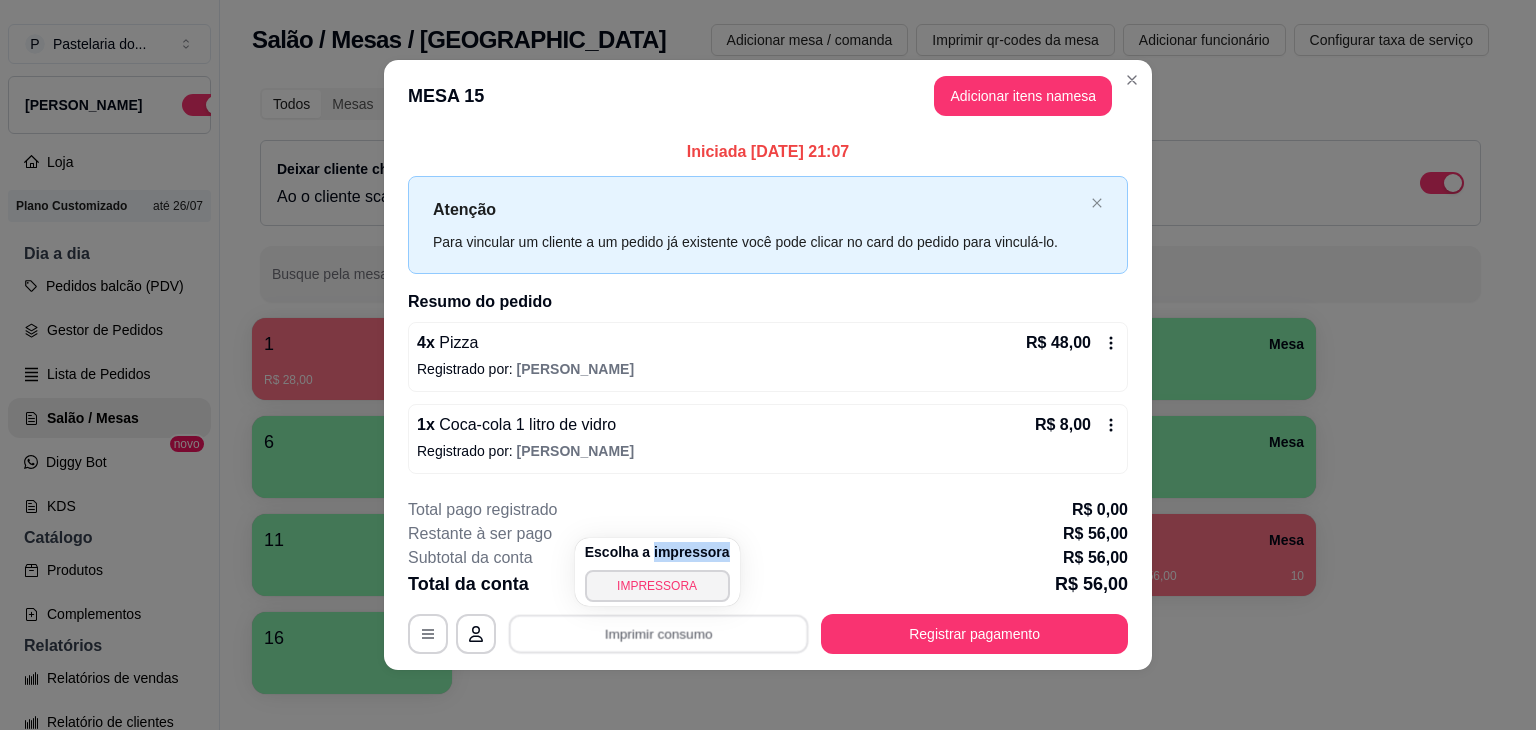 click on "Escolha a impressora IMPRESSORA" at bounding box center [657, 572] 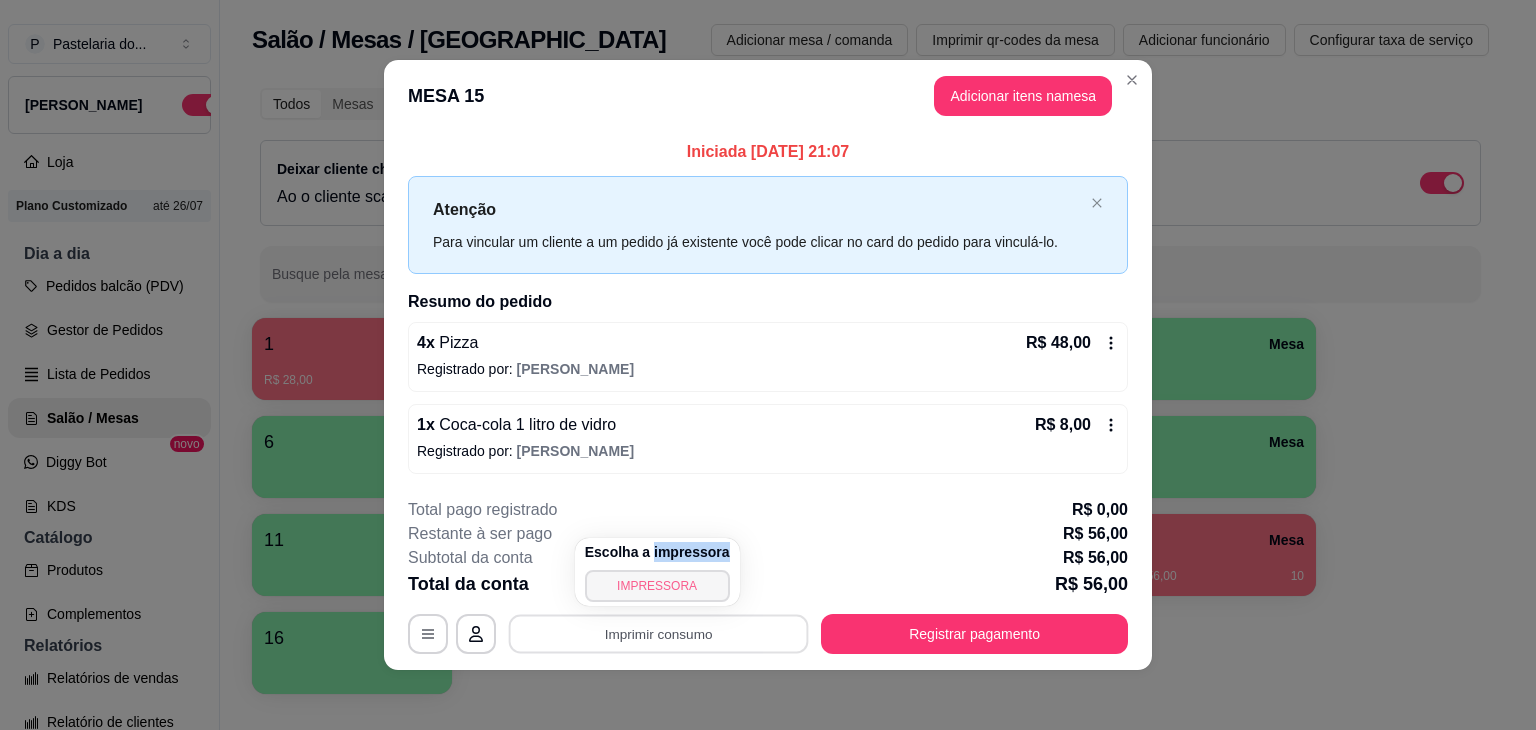 click on "IMPRESSORA" at bounding box center (657, 586) 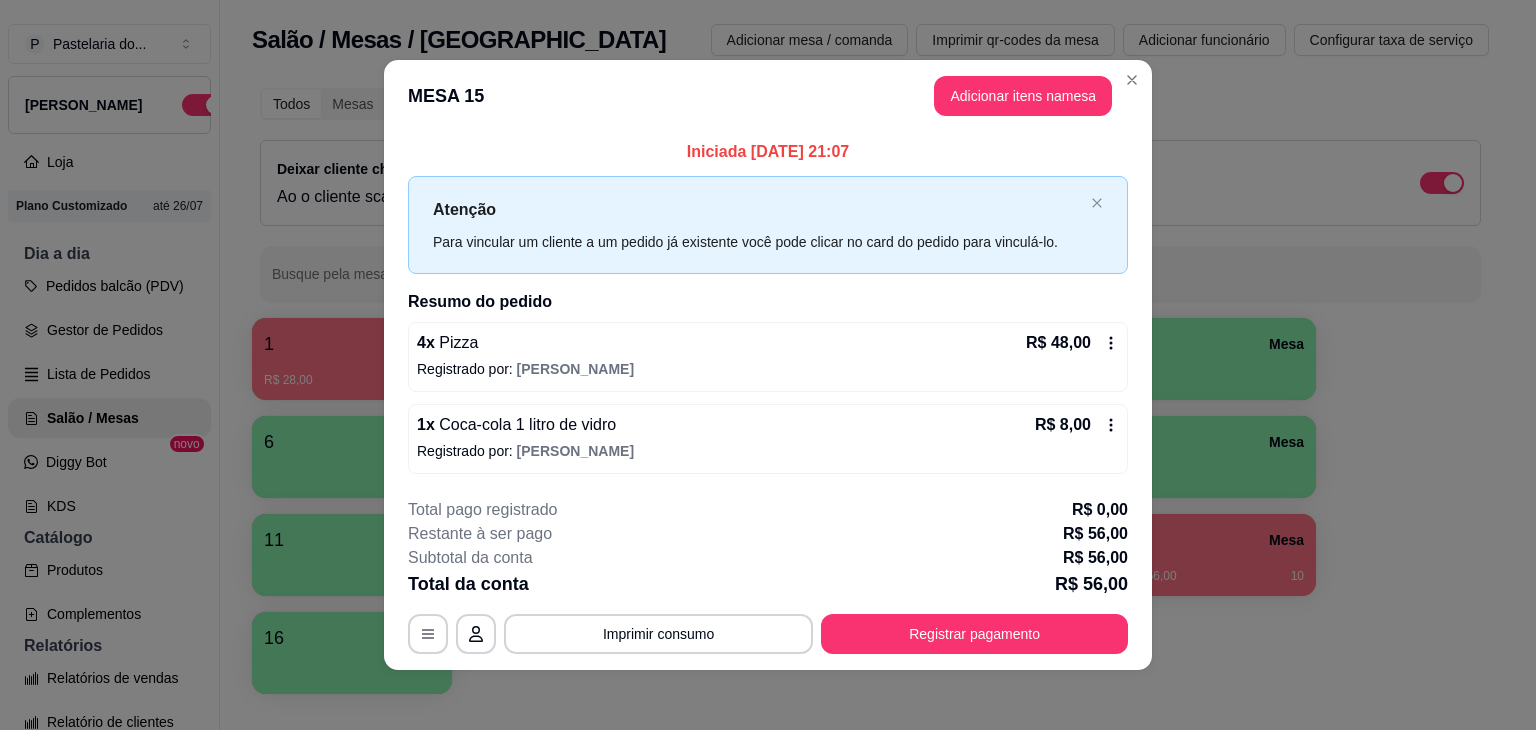 click on "Iniciada   24/07/2025 às 21:07 Atenção Para vincular um cliente a um pedido já existente você pode clicar no card do pedido para vinculá-lo. Resumo do pedido 4 x   Pizza R$ 48,00 Registrado por:   Samuel  1 x   Coca-cola 1 litro de vidro R$ 8,00 Registrado por:   Samuel" at bounding box center (768, 306) 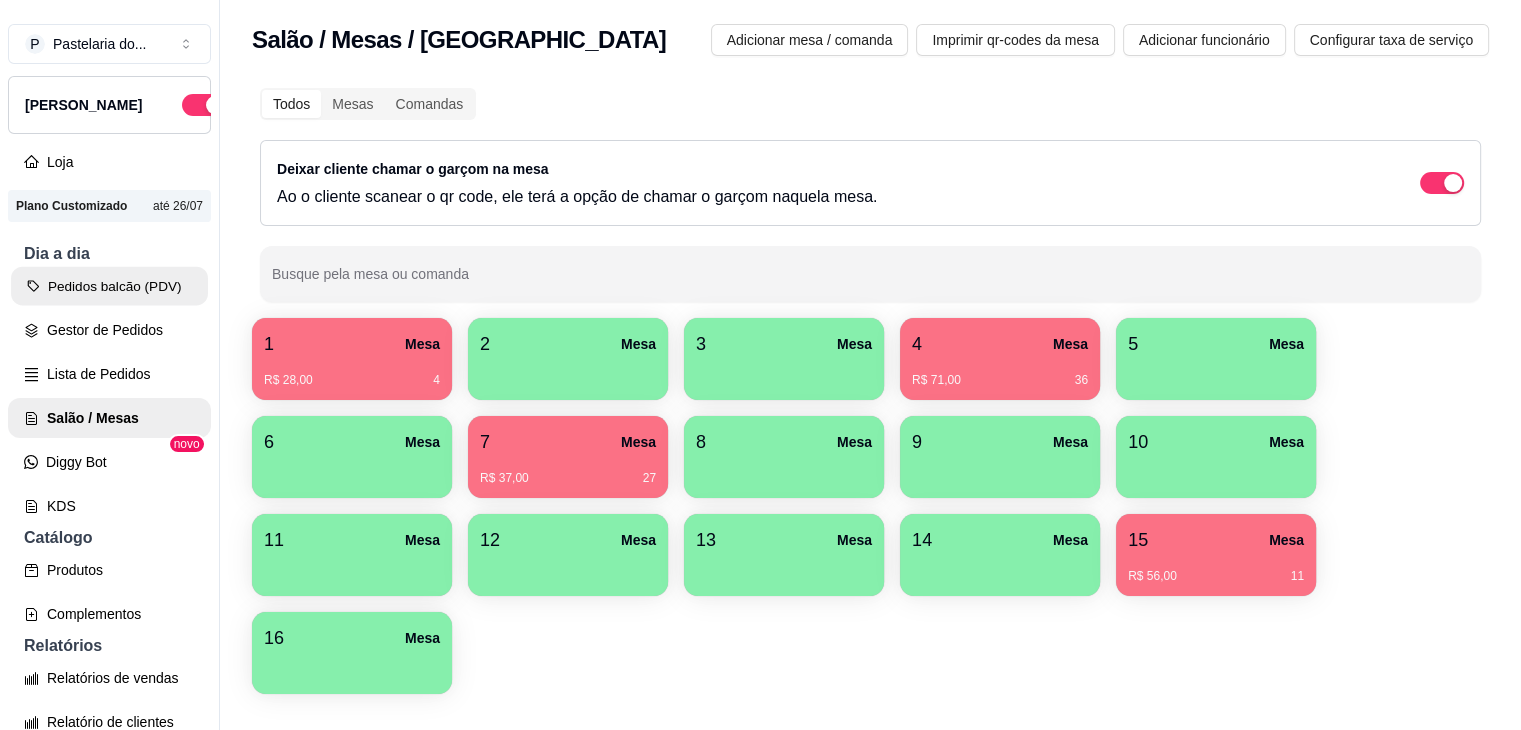 click on "Pedidos balcão (PDV)" at bounding box center [109, 286] 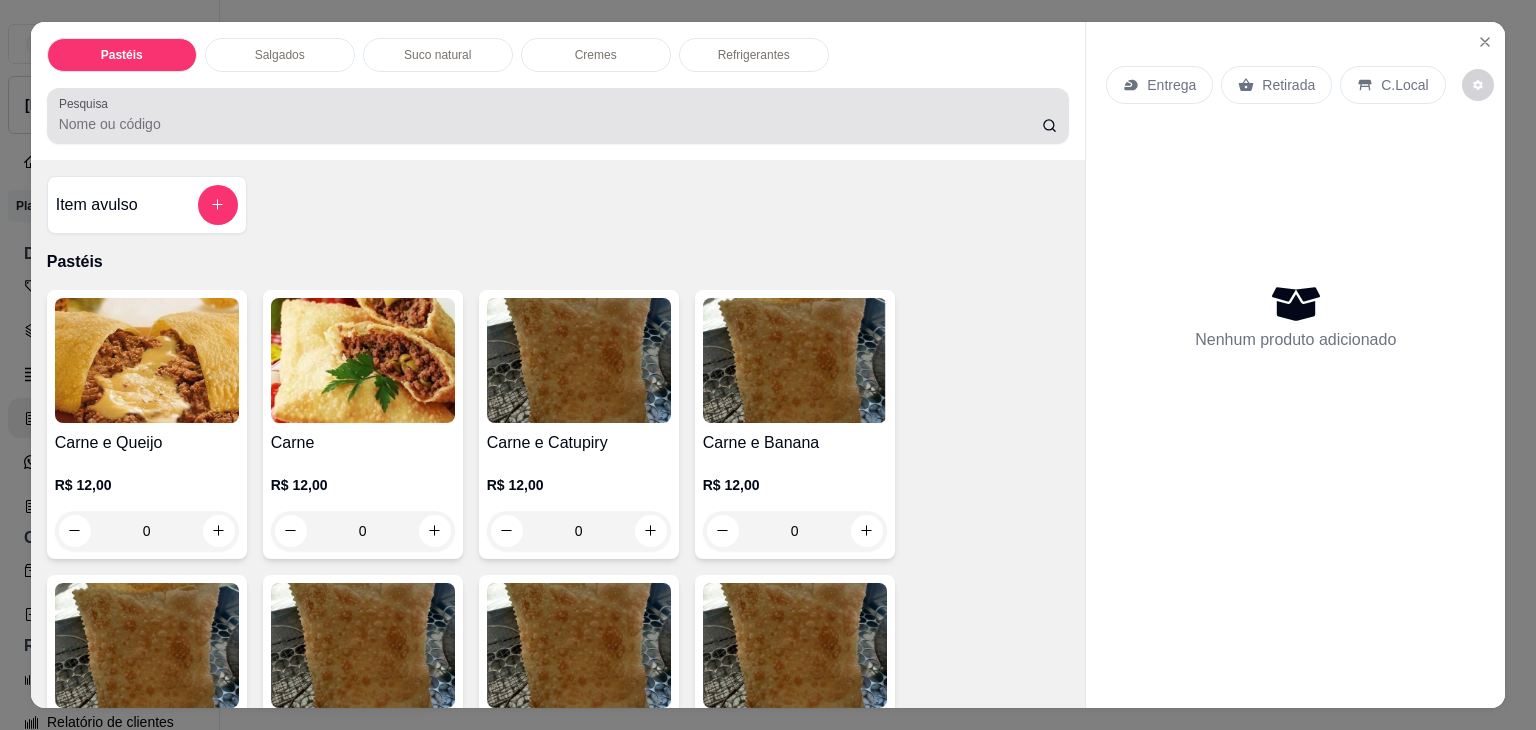 click on "Pesquisa" at bounding box center [550, 124] 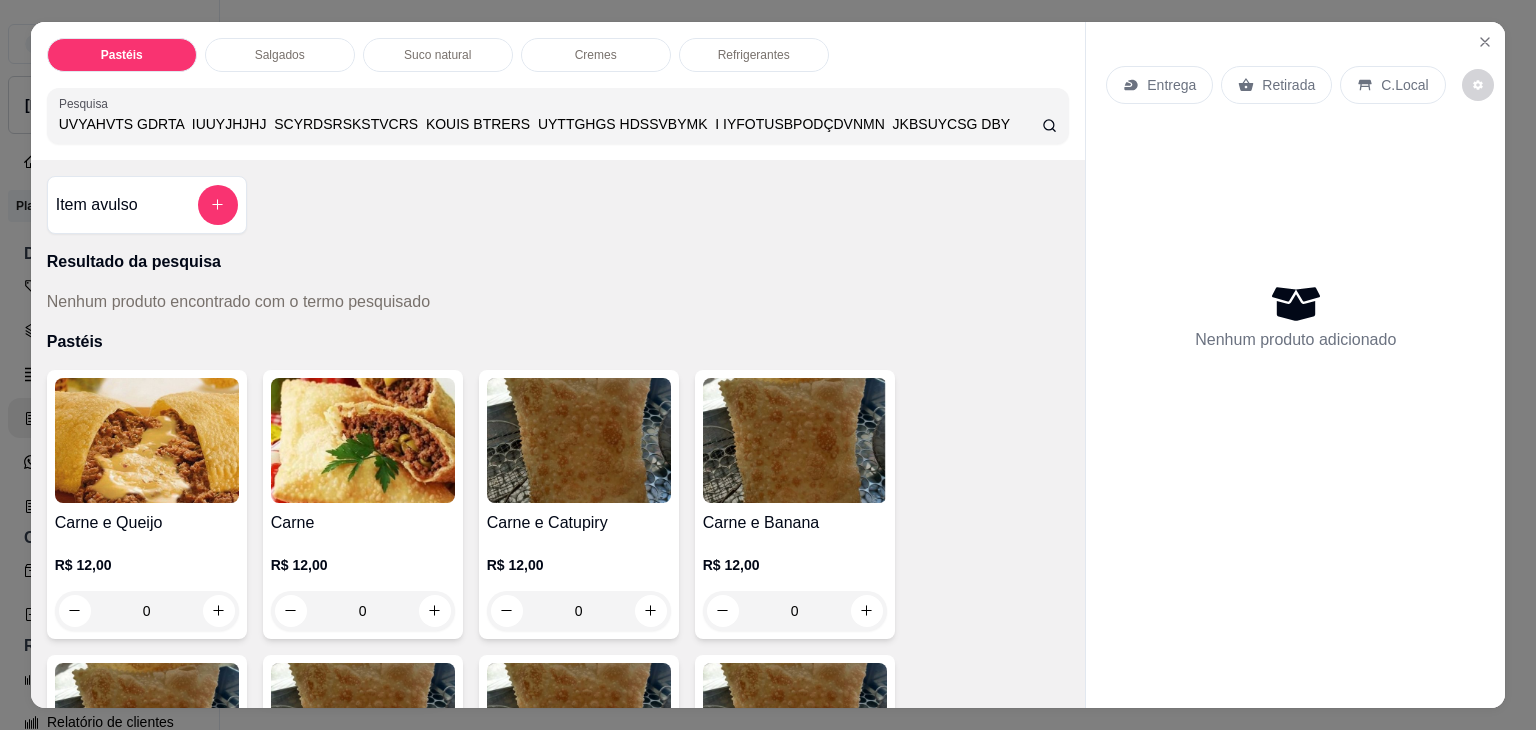 type on "UVYAHVTS GDRTA  IUUYJHJHJ  SCYRDSRSKSTVCRS  KOUIS BTRERS  UYTTGHGS HDSSVBYMK  I IYFOTUSBPODÇDVNMN  JKBSUYCSG DBYT" 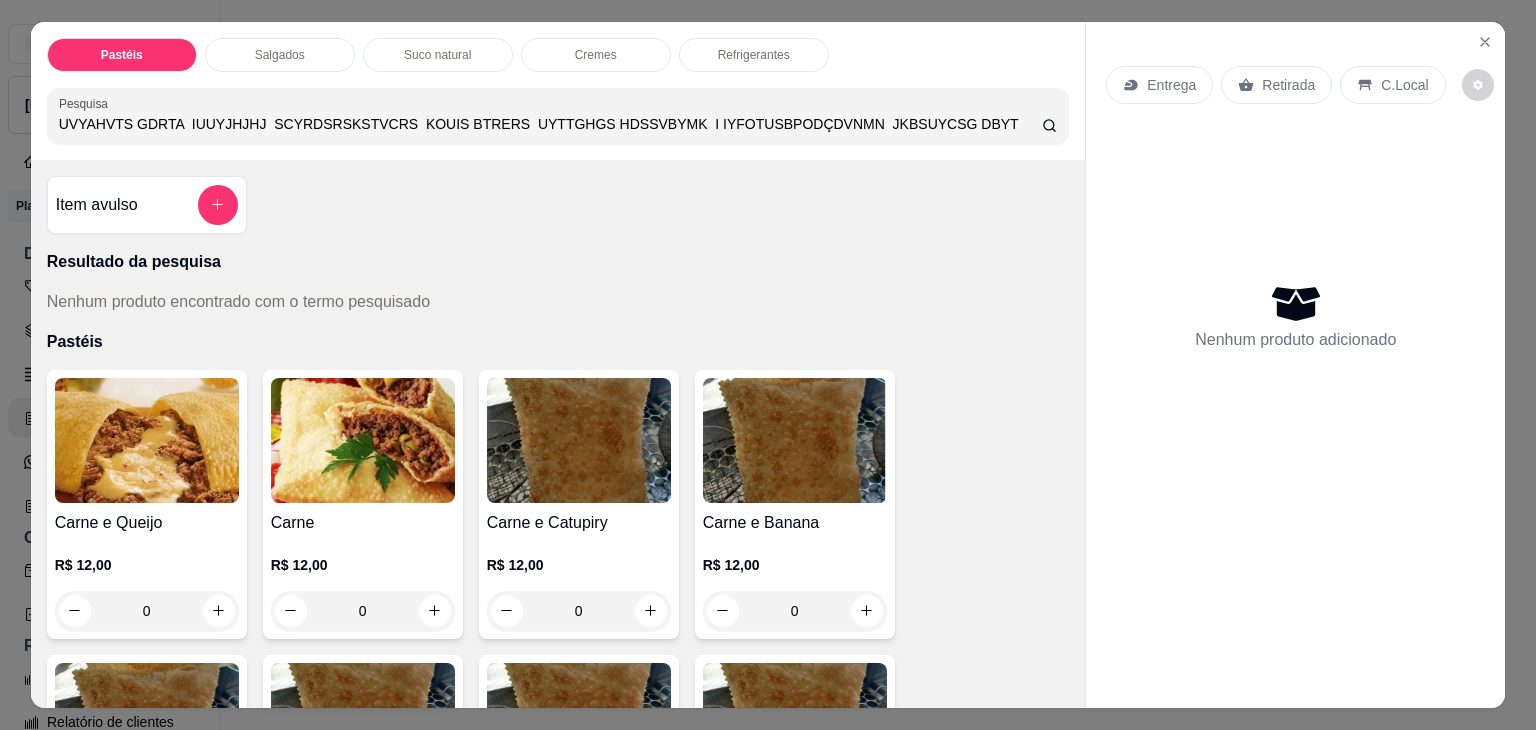 click on "UVYAHVTS GDRTA  IUUYJHJHJ  SCYRDSRSKSTVCRS  KOUIS BTRERS  UYTTGHGS HDSSVBYMK  I IYFOTUSBPODÇDVNMN  JKBSUYCSG DBYT" at bounding box center [550, 124] 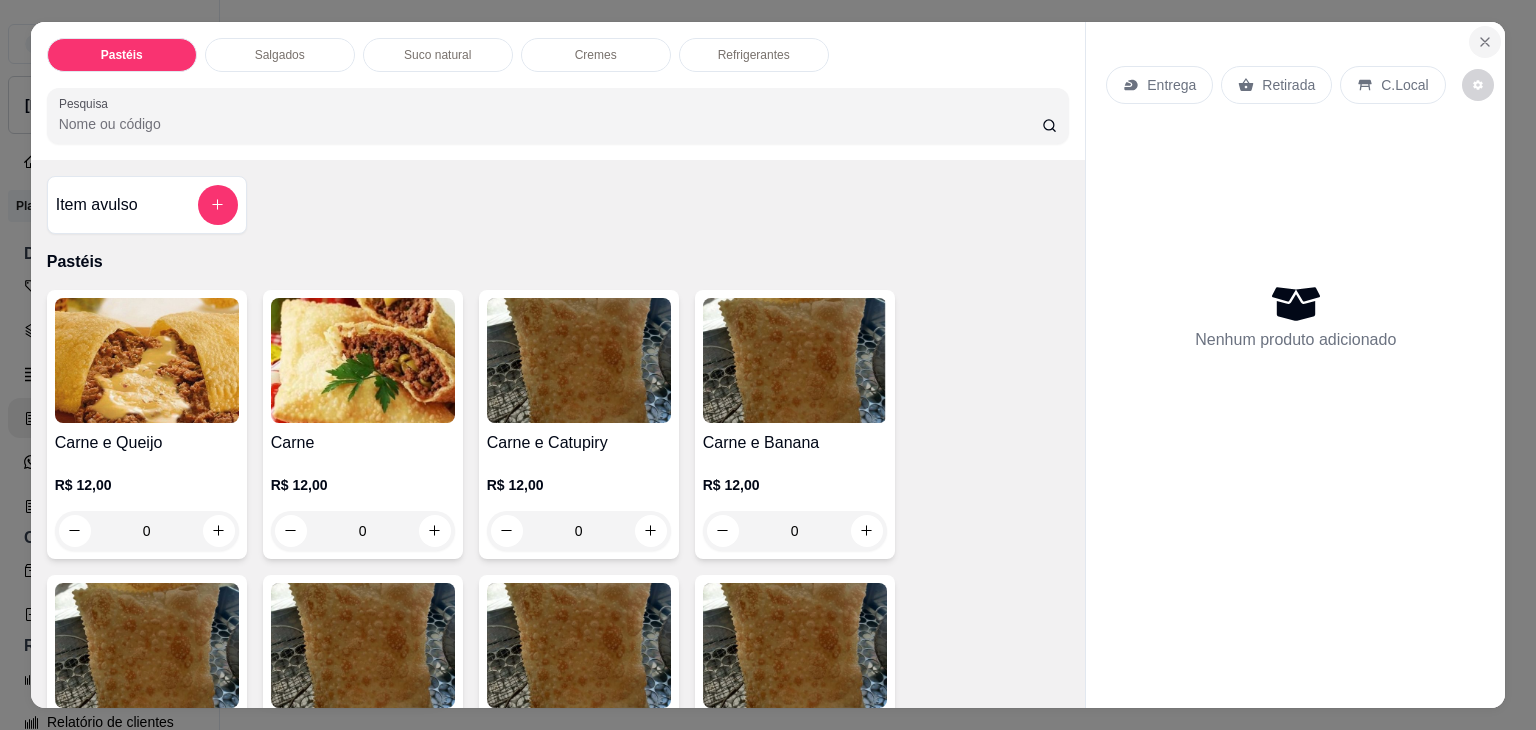 click 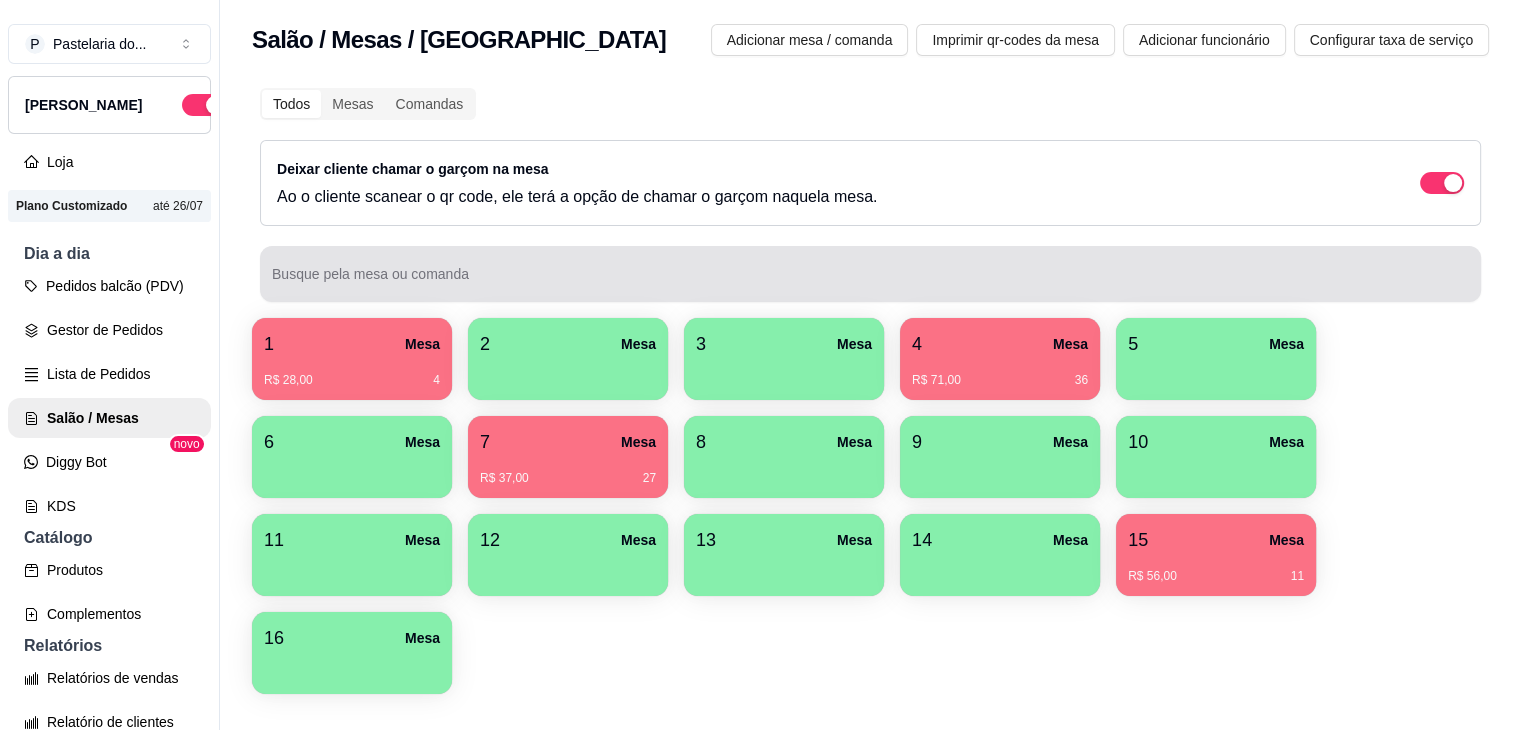 click on "Busque pela mesa ou comanda" at bounding box center [870, 274] 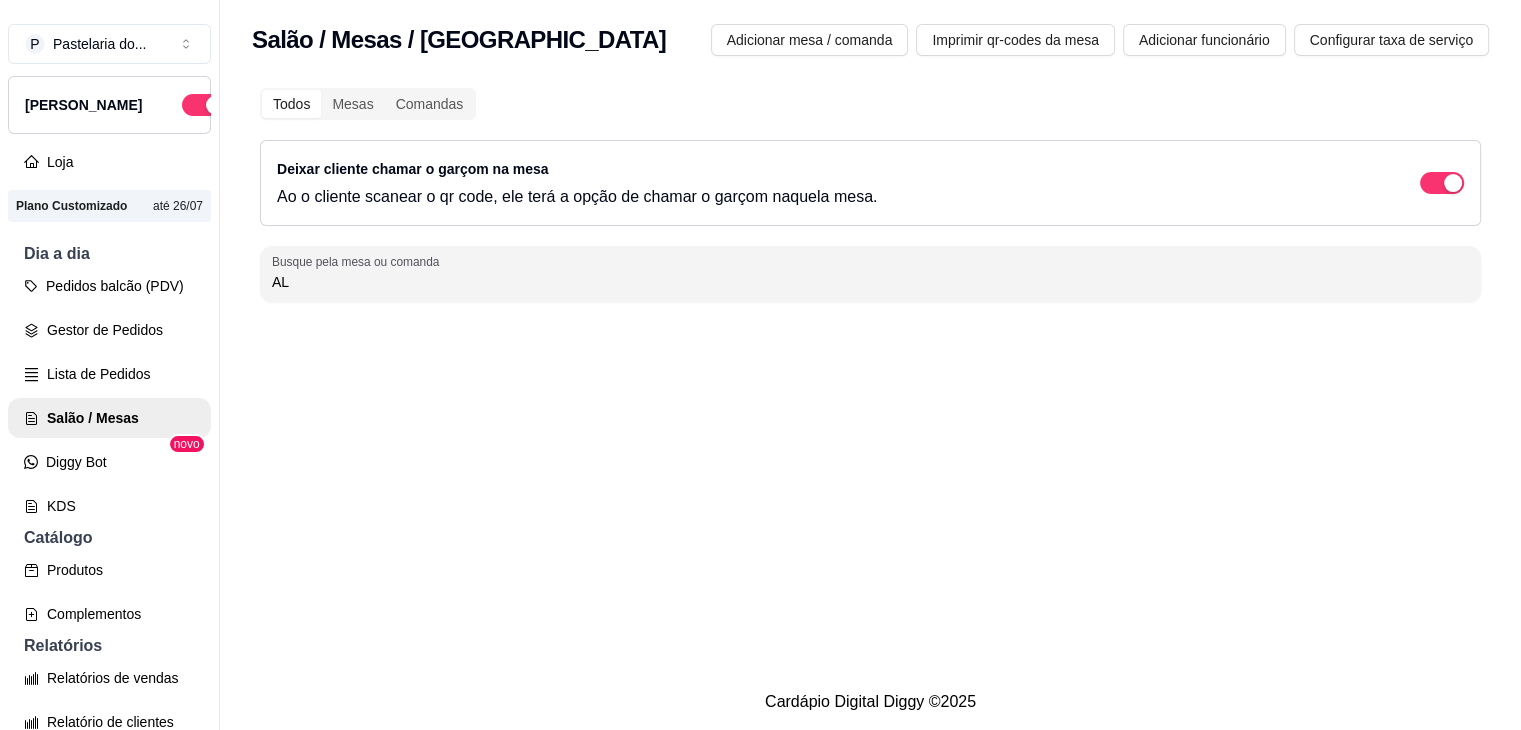 type on "A" 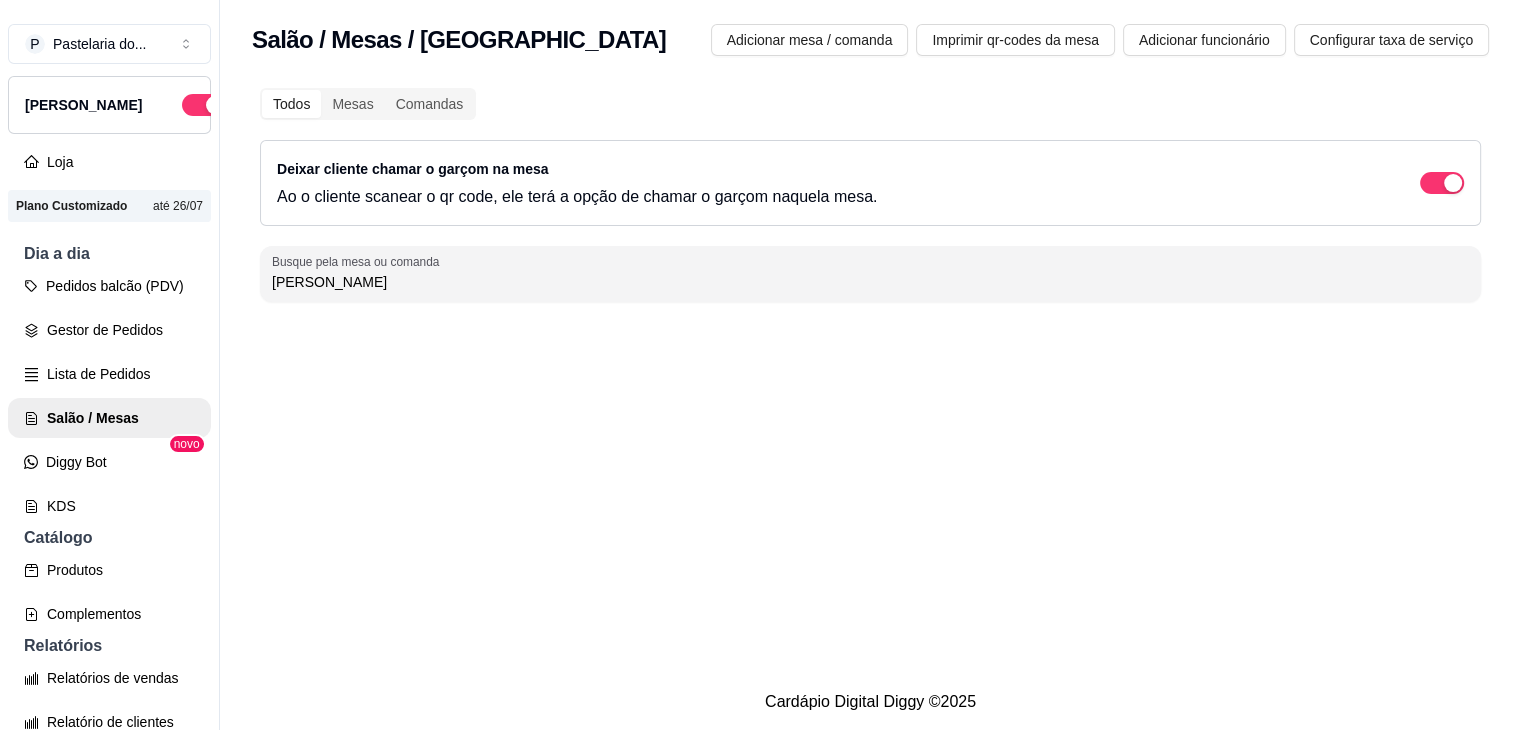 type on "ALEX" 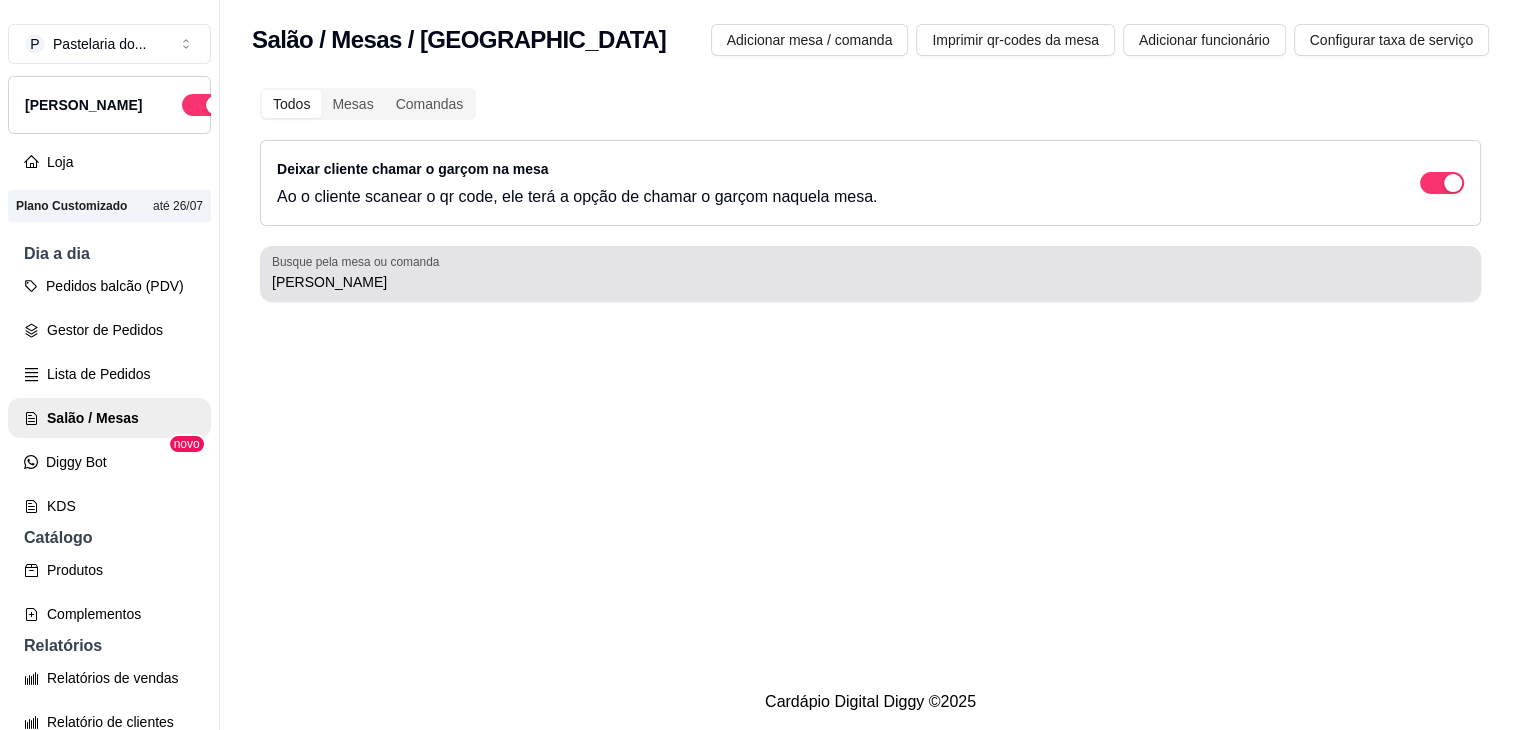 click on "ALEX" at bounding box center (870, 274) 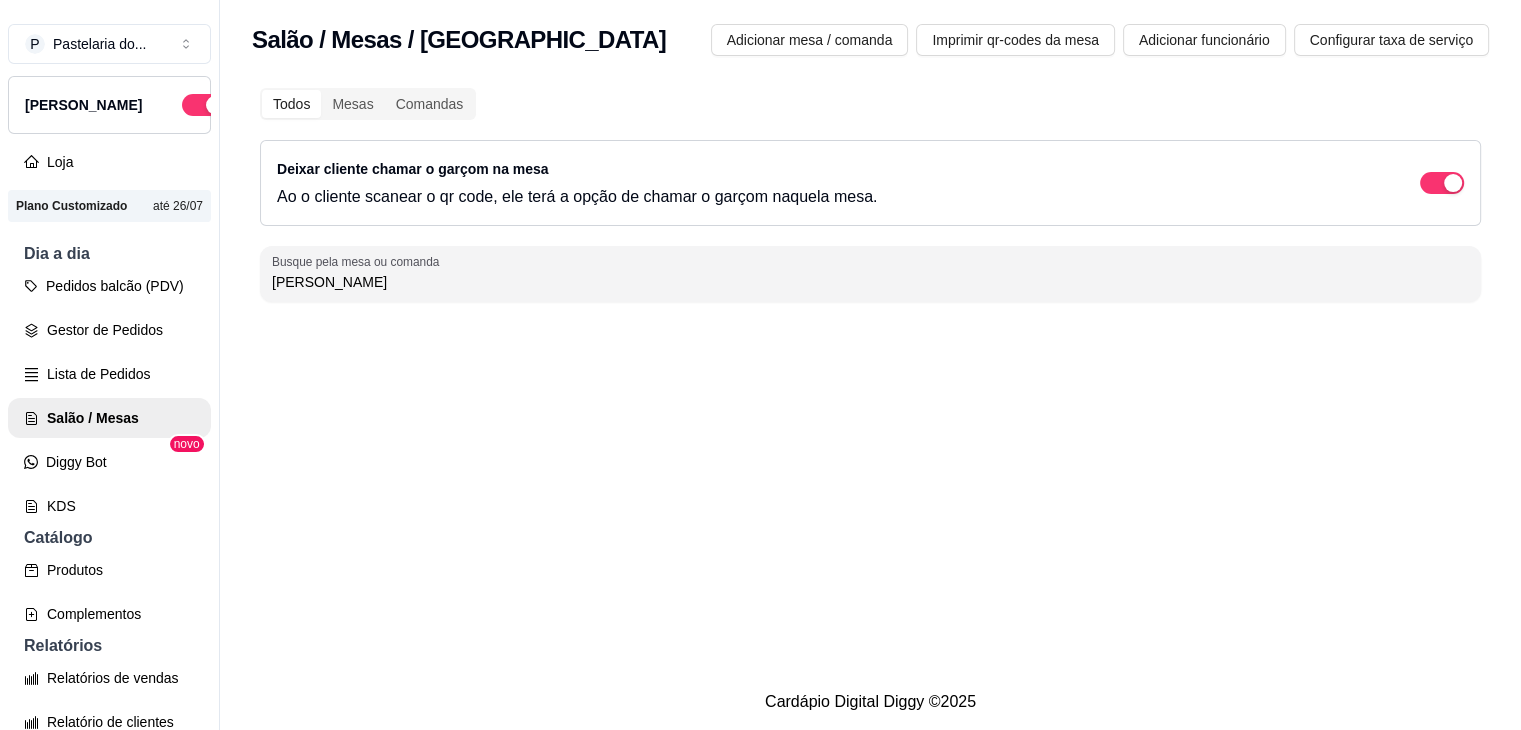 click on "ALEX" at bounding box center [870, 274] 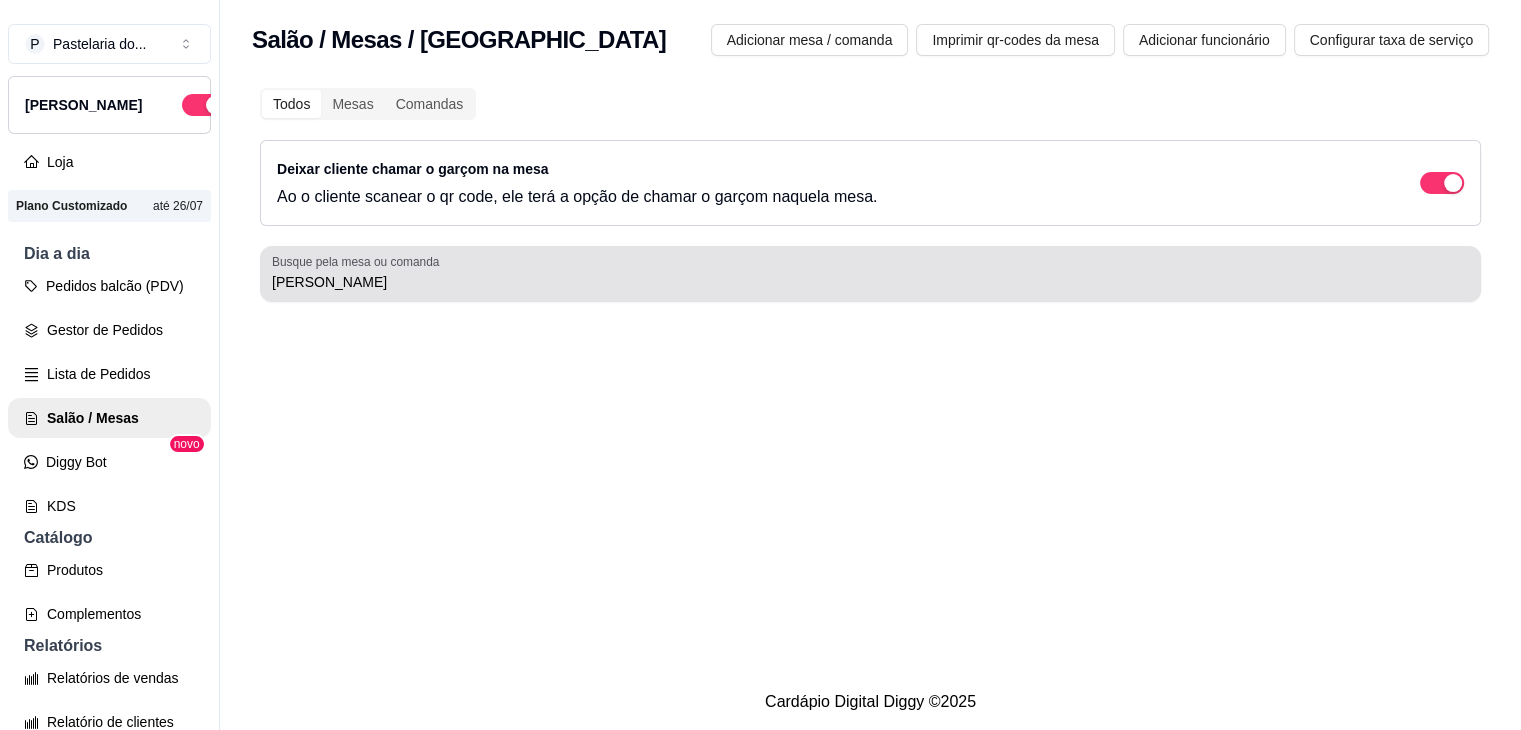 drag, startPoint x: 352, startPoint y: 264, endPoint x: 337, endPoint y: 264, distance: 15 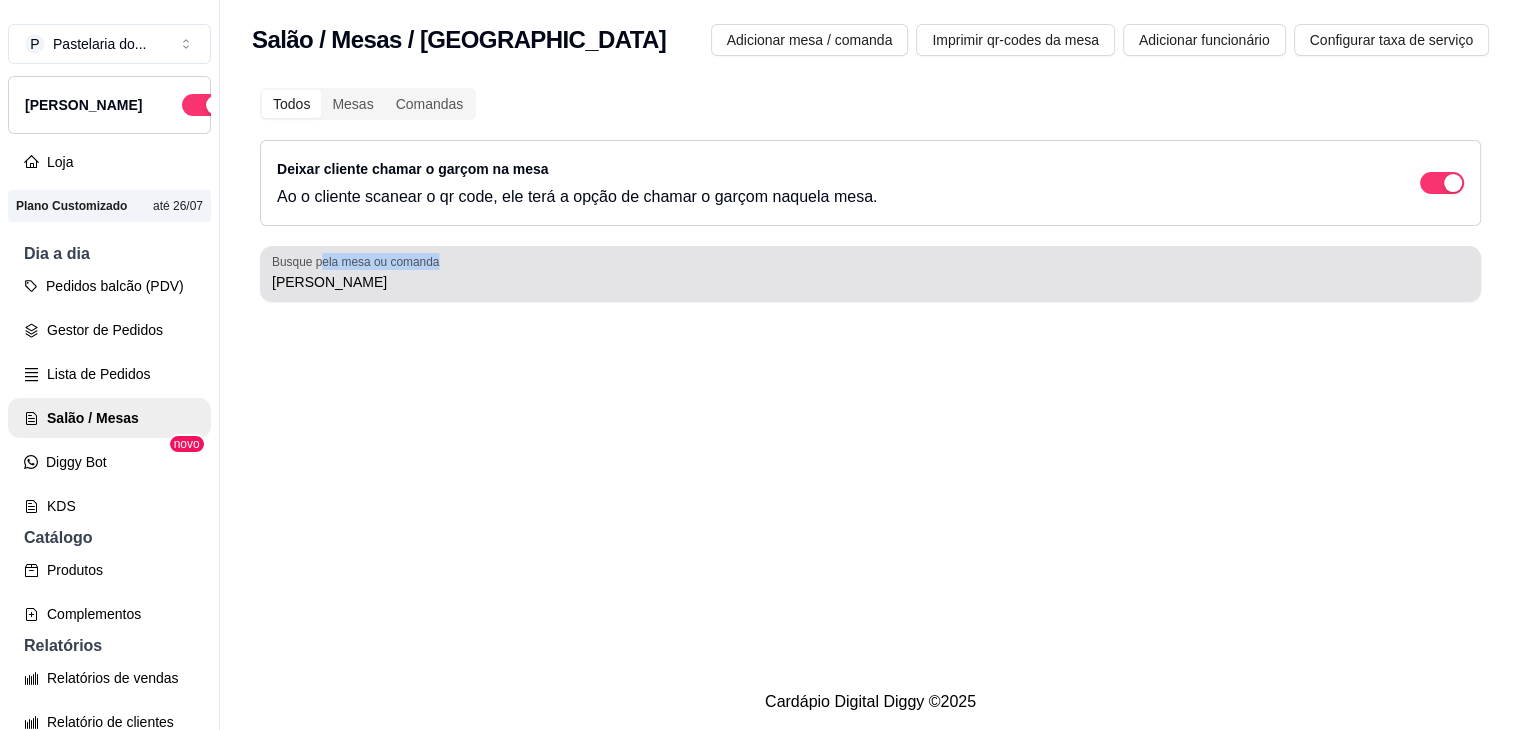 drag, startPoint x: 314, startPoint y: 273, endPoint x: 298, endPoint y: 283, distance: 18.867962 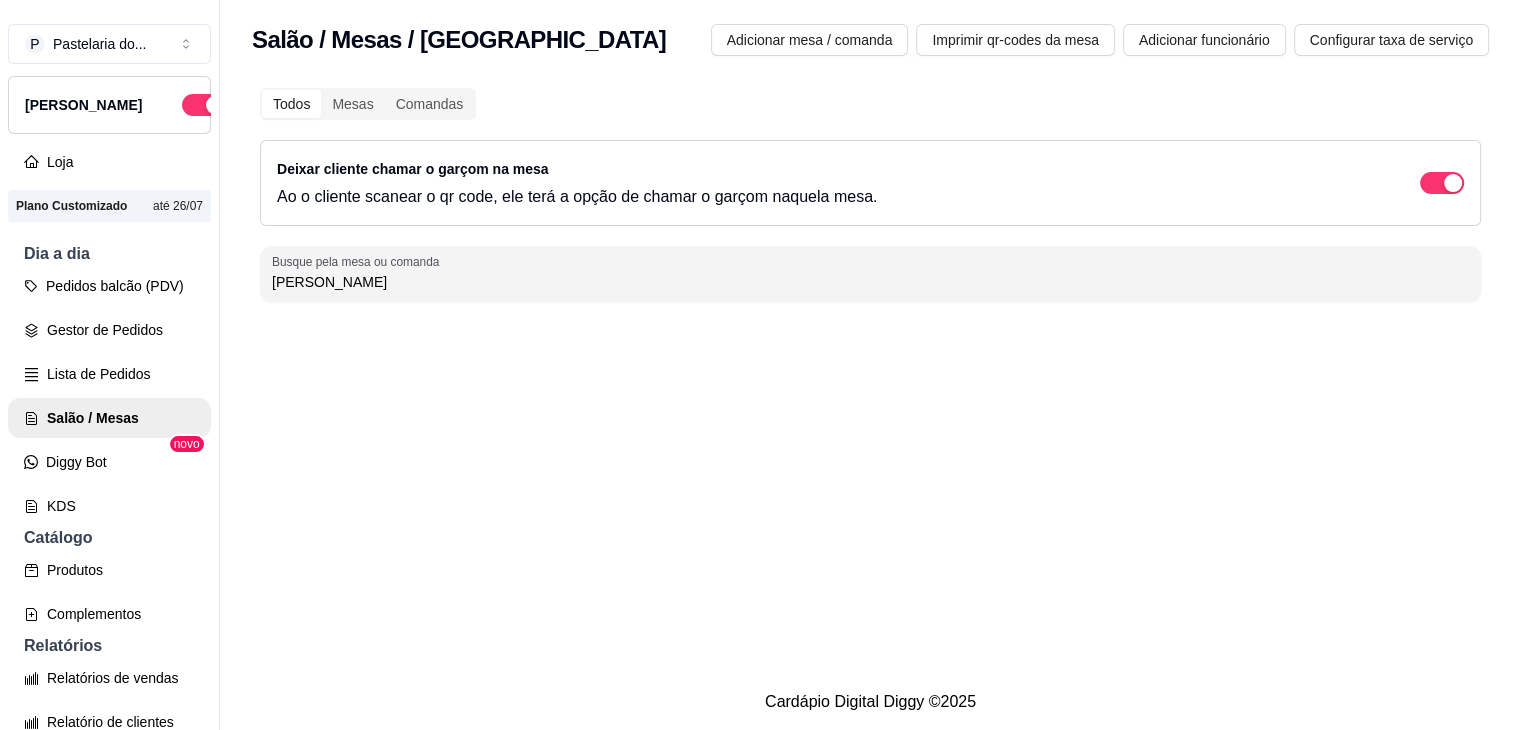click on "ALEX" at bounding box center (870, 282) 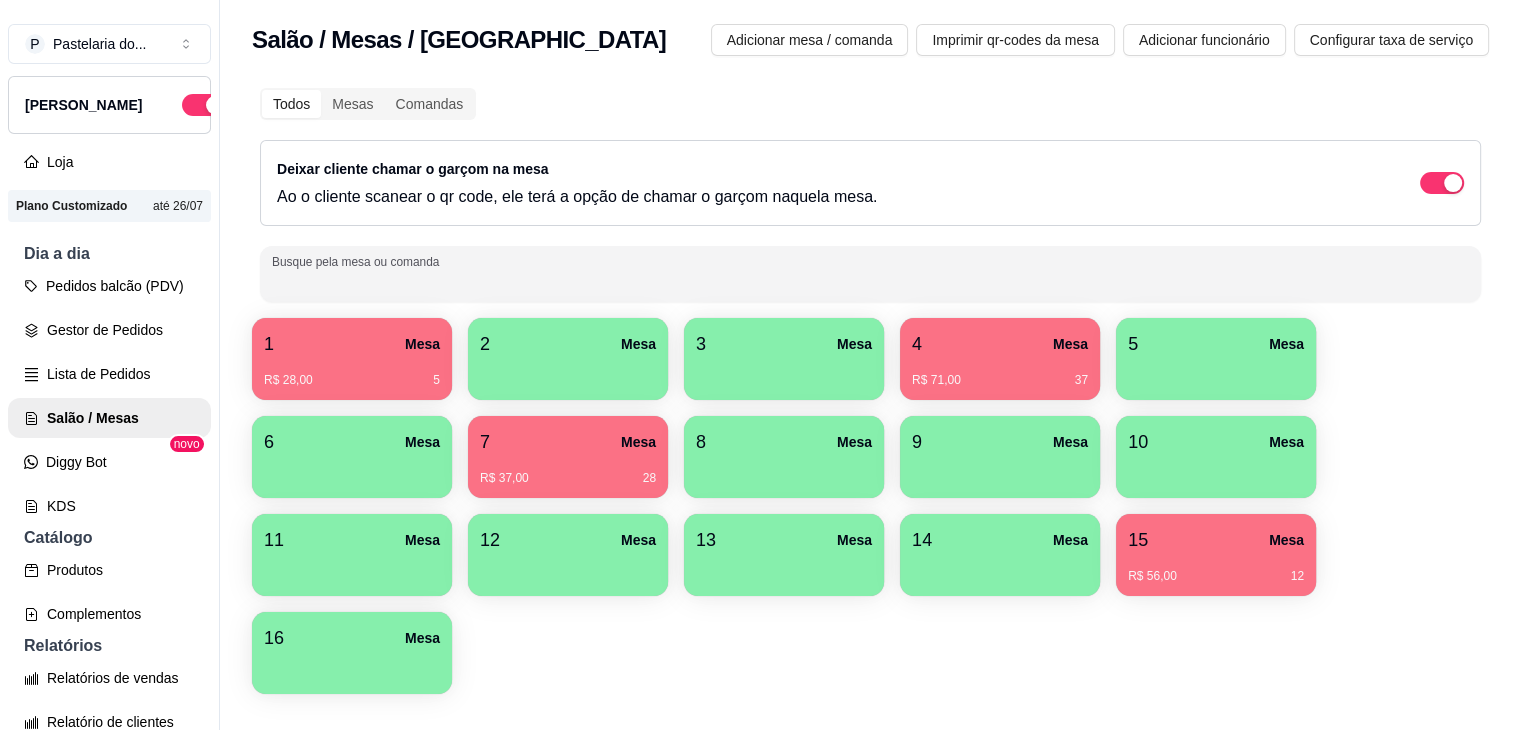 type 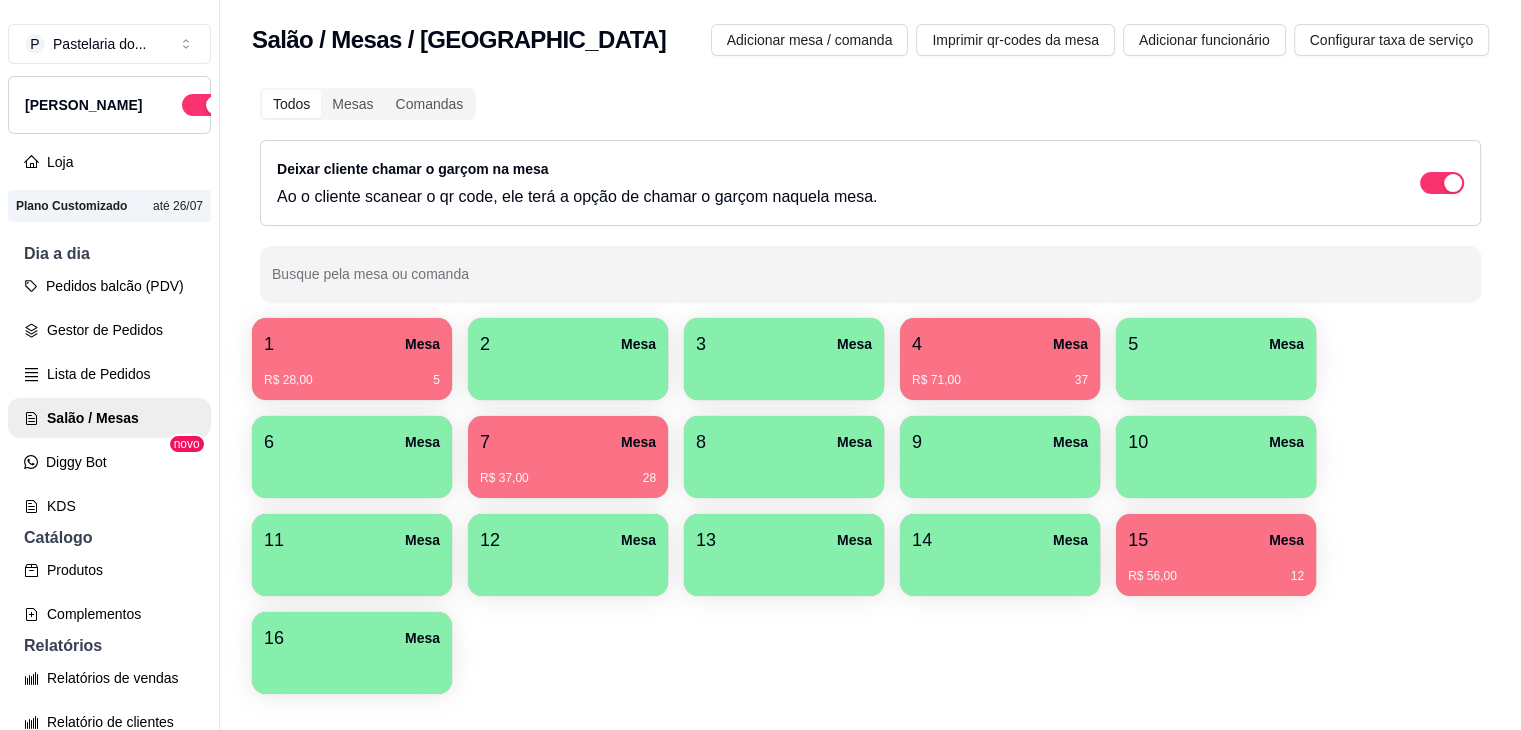 click on "R$ 28,00" at bounding box center [288, 380] 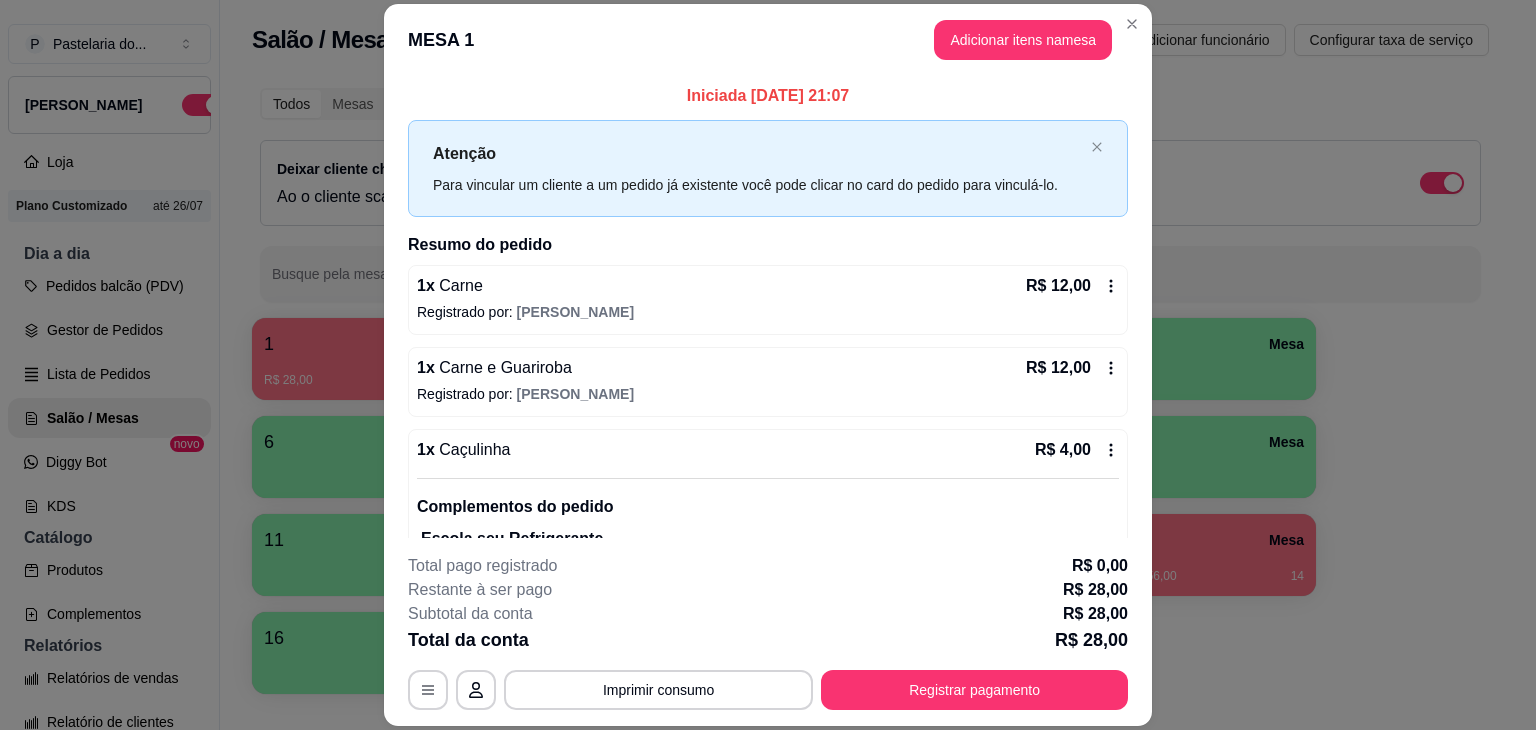 scroll, scrollTop: 80, scrollLeft: 0, axis: vertical 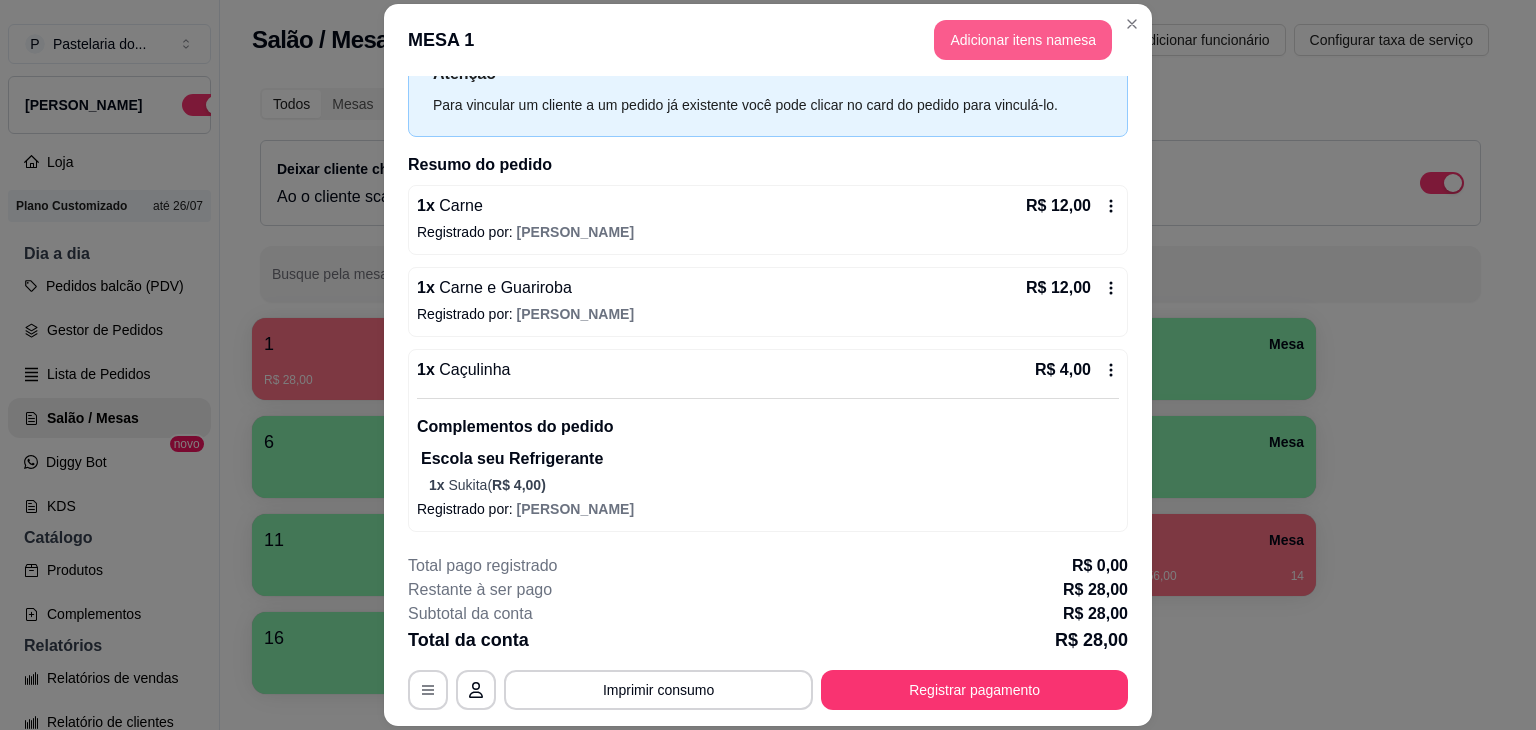 click on "Adicionar itens na  mesa" at bounding box center (1023, 40) 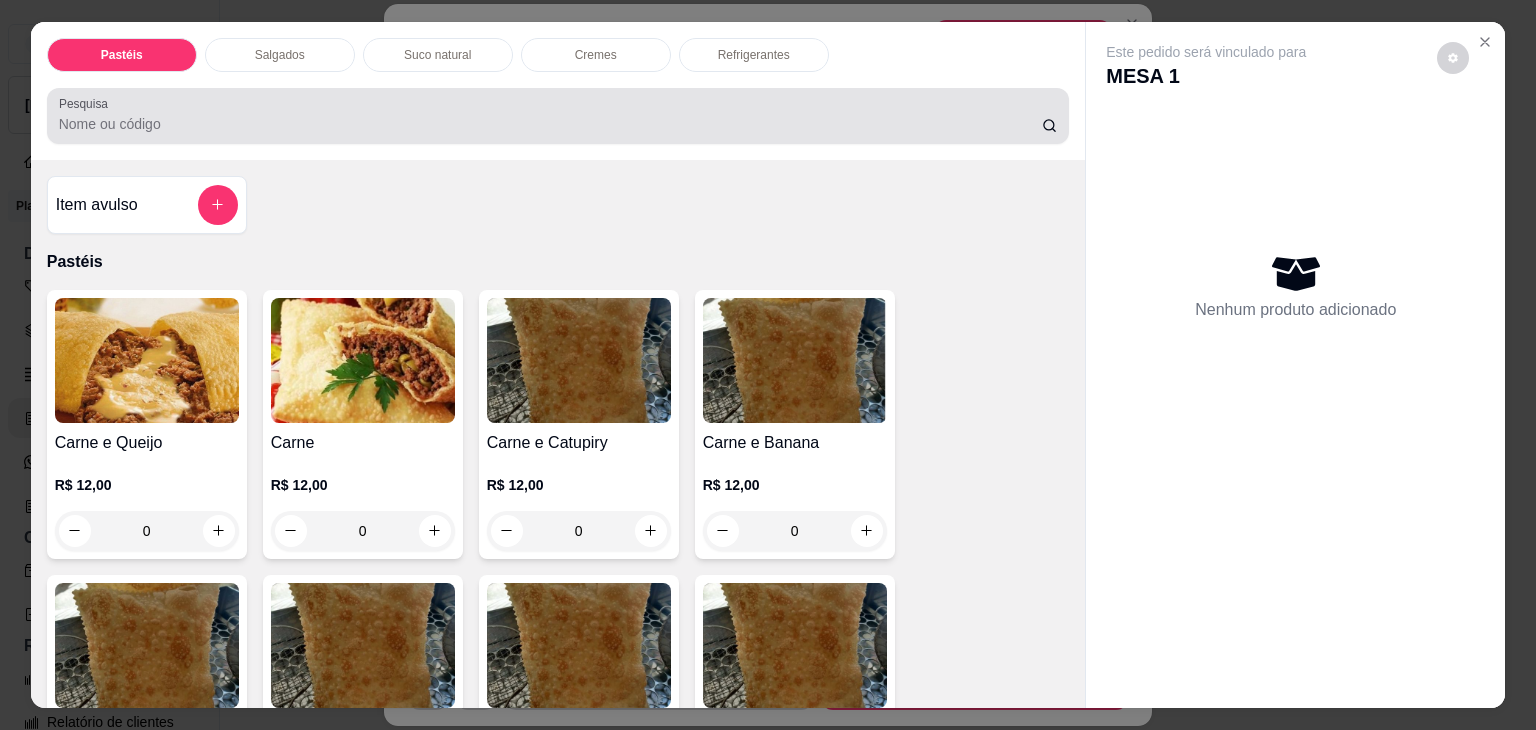 click at bounding box center [558, 116] 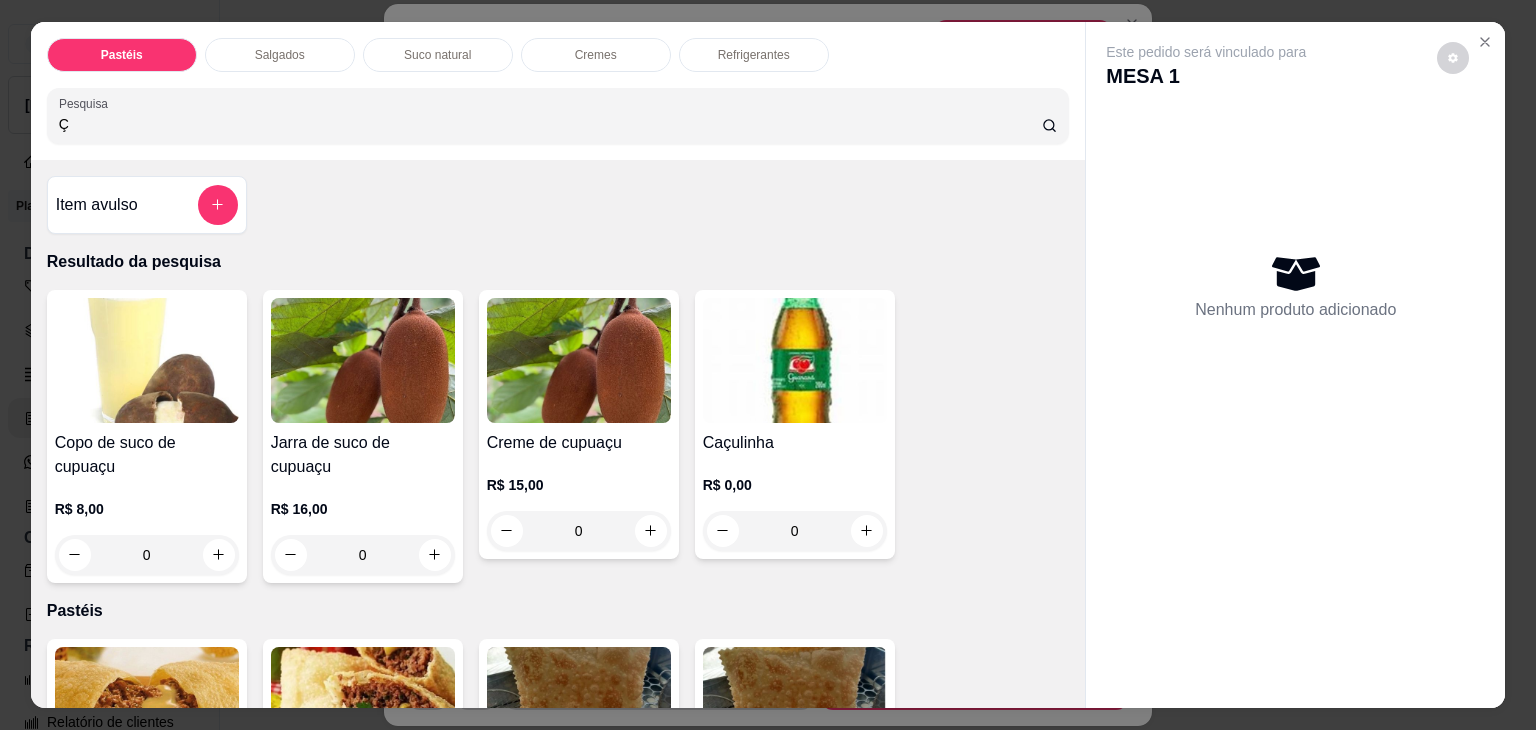 type on "Ç" 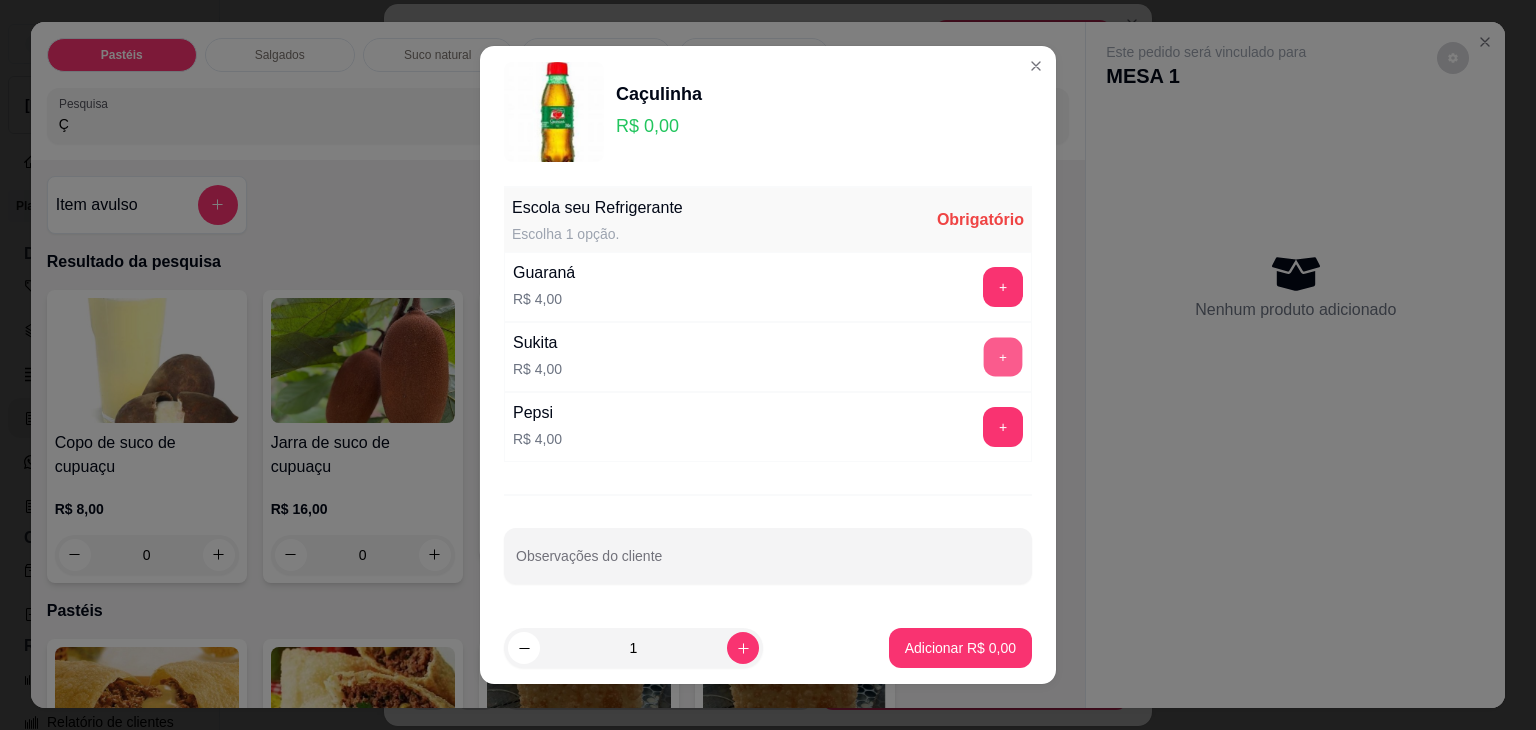 click on "+" at bounding box center (1003, 357) 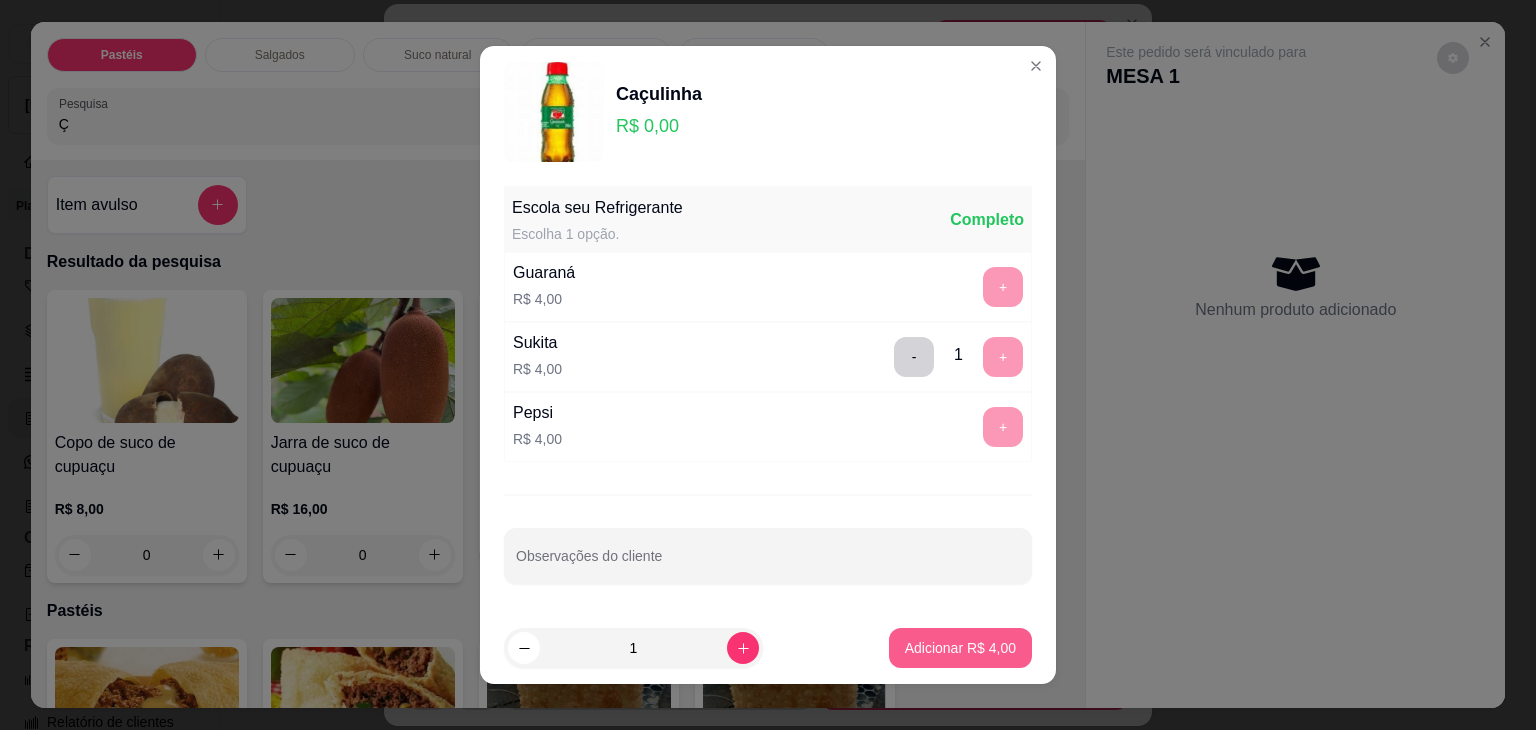 click on "Adicionar   R$ 4,00" at bounding box center [960, 648] 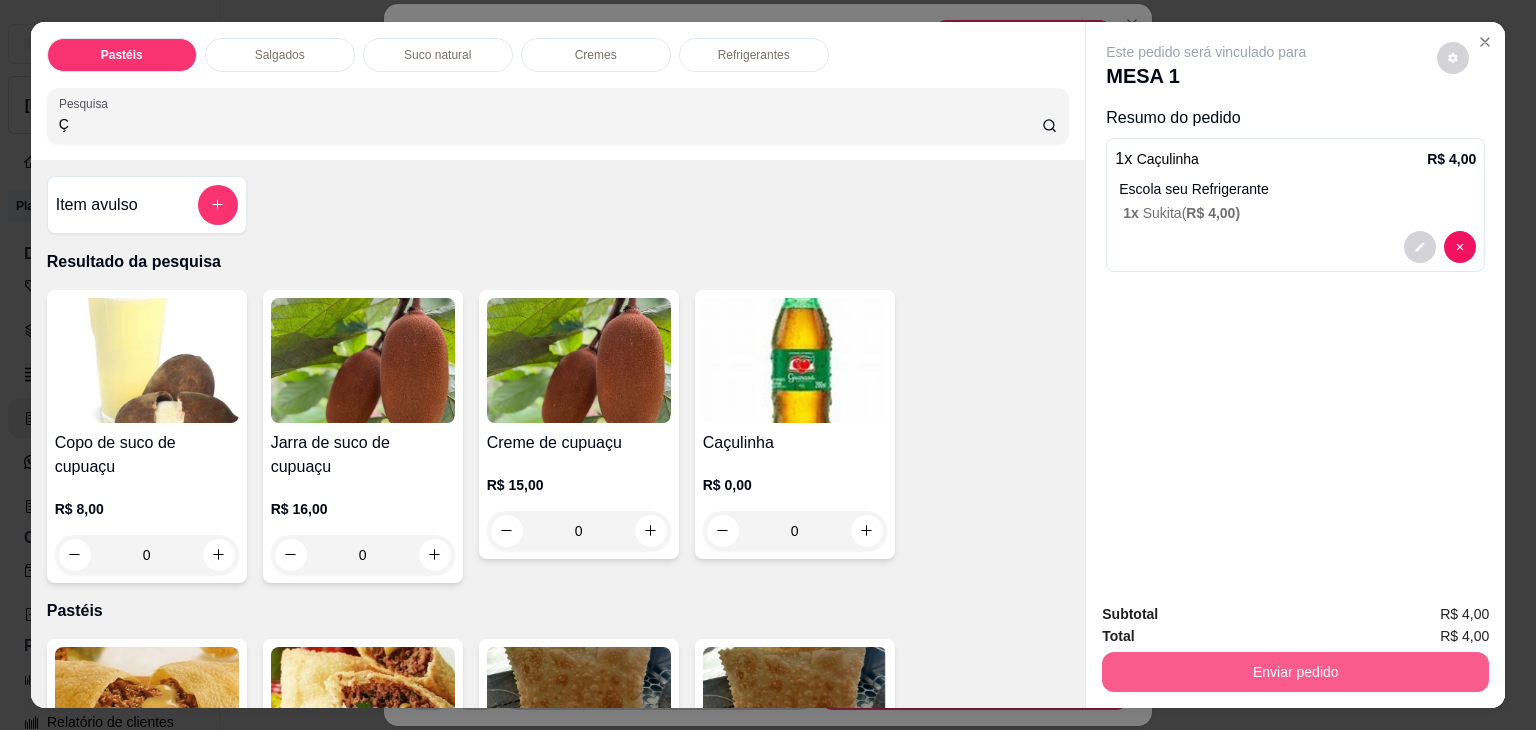 click on "Enviar pedido" at bounding box center [1295, 672] 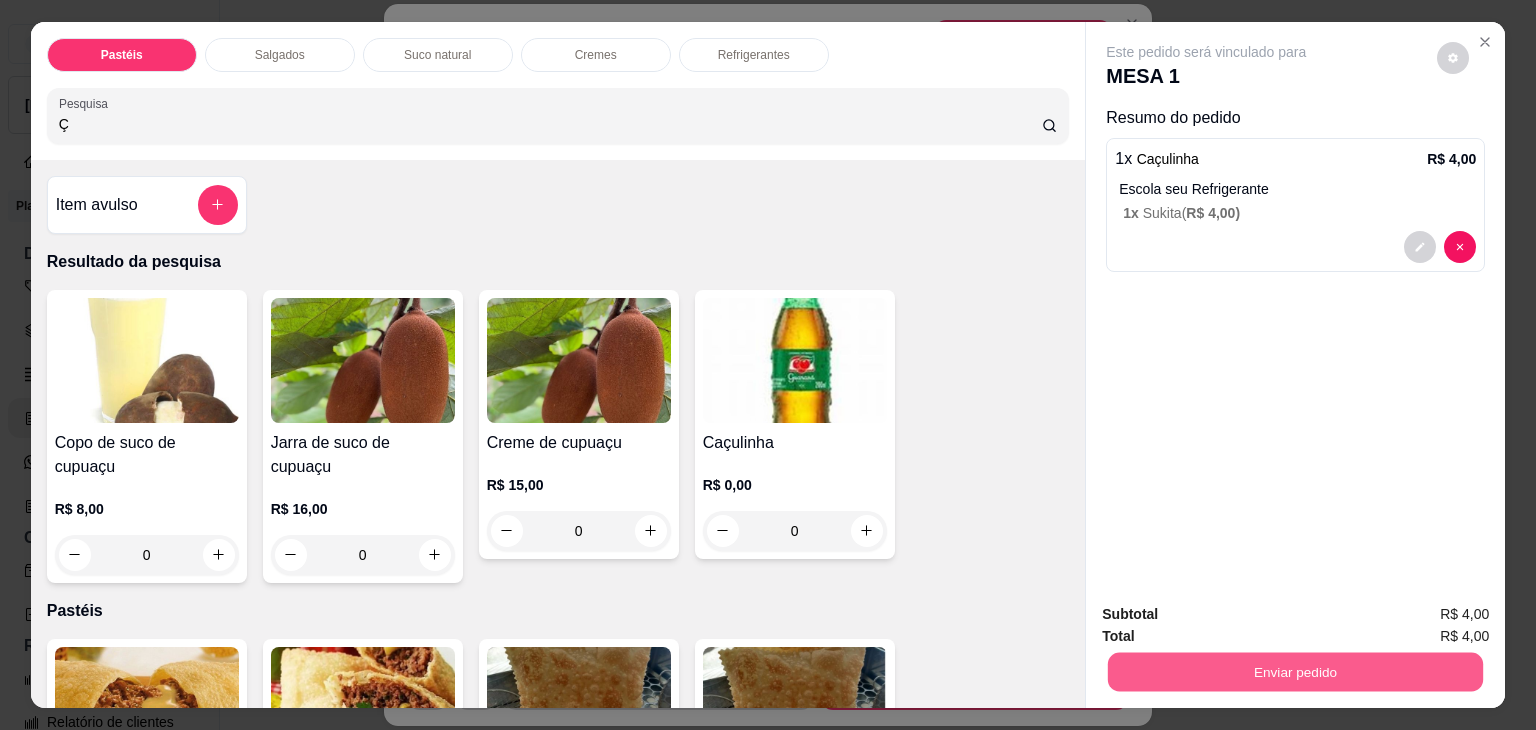 click on "Enviar pedido" at bounding box center (1295, 672) 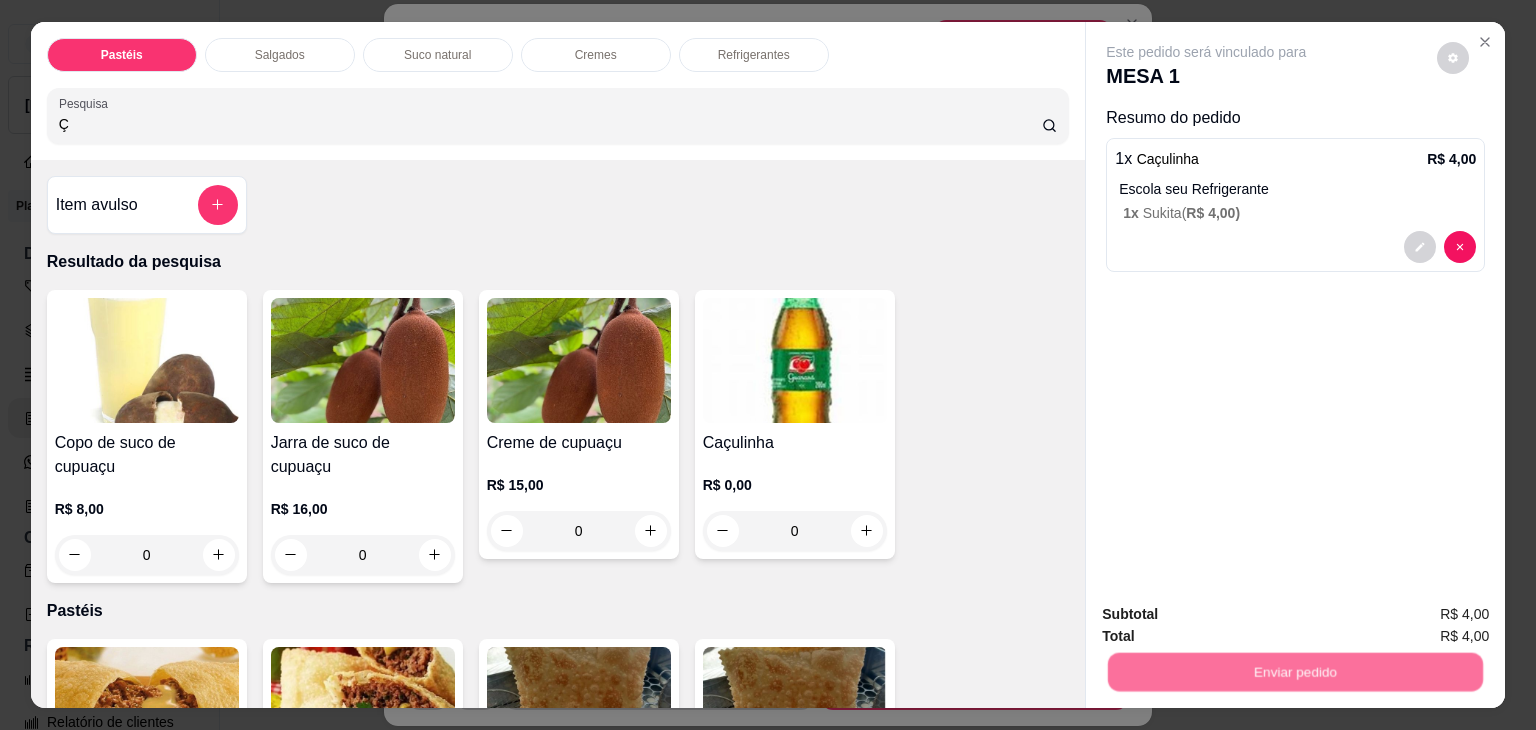 click on "Não registrar e enviar pedido" at bounding box center [1229, 615] 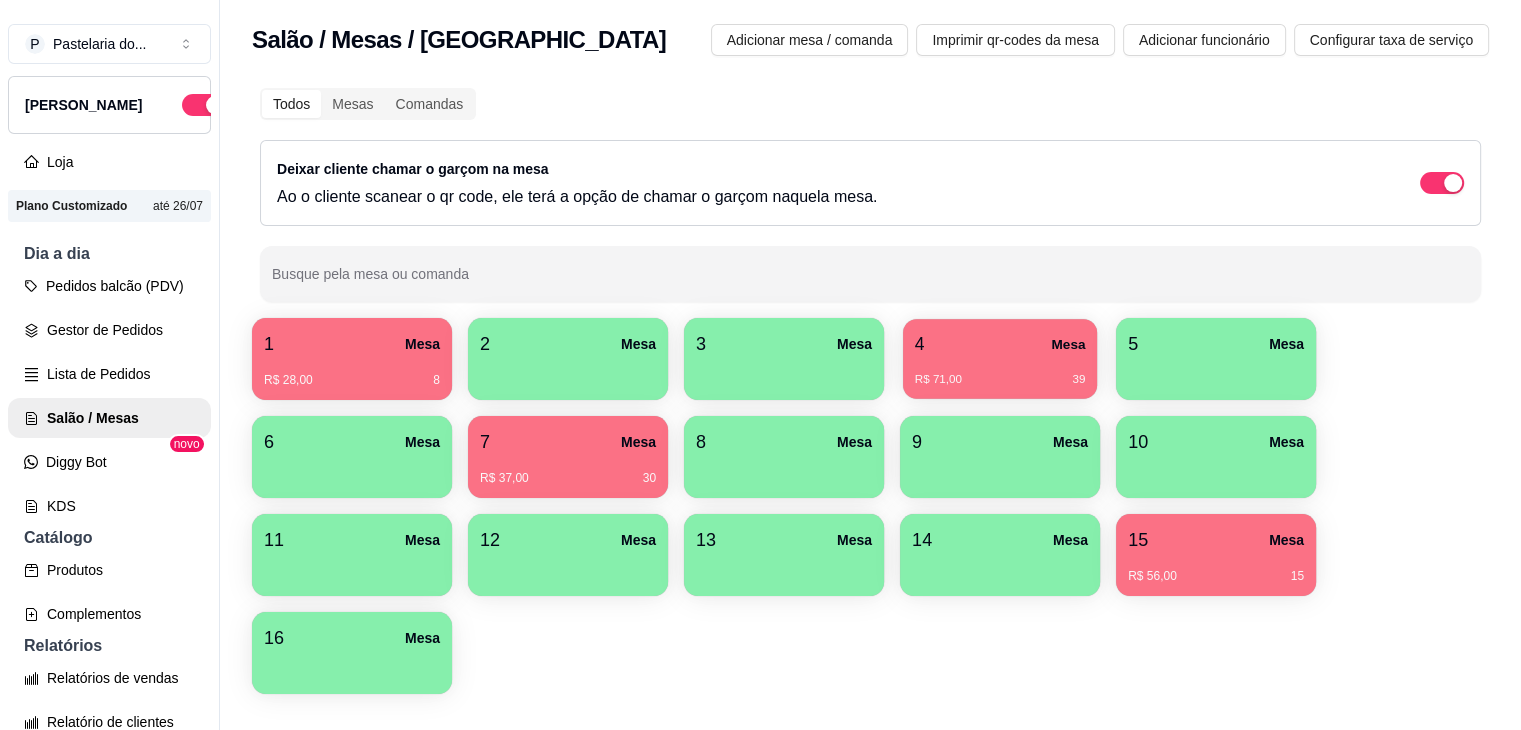 click on "4 Mesa" at bounding box center [1000, 344] 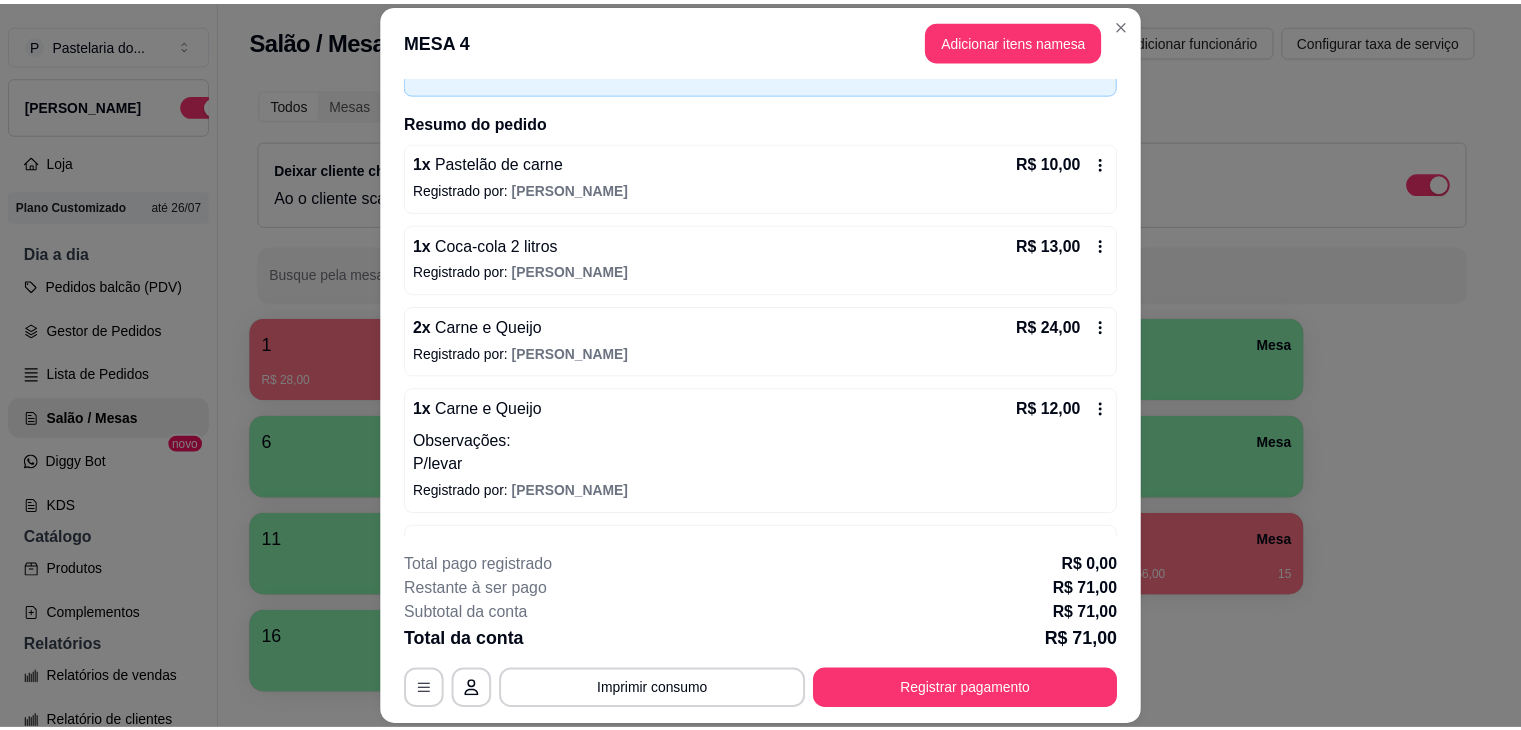 scroll, scrollTop: 0, scrollLeft: 0, axis: both 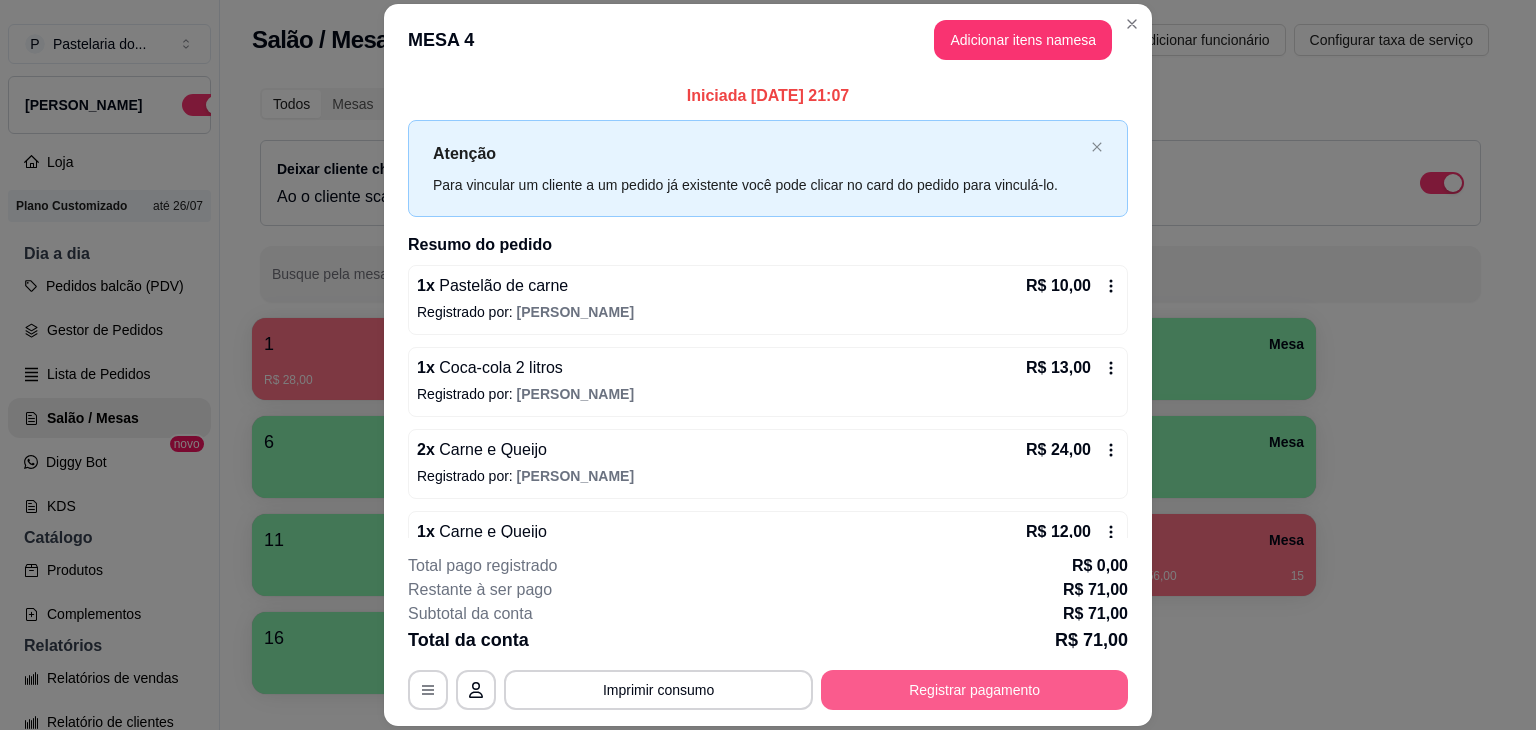 click on "Registrar pagamento" at bounding box center [974, 690] 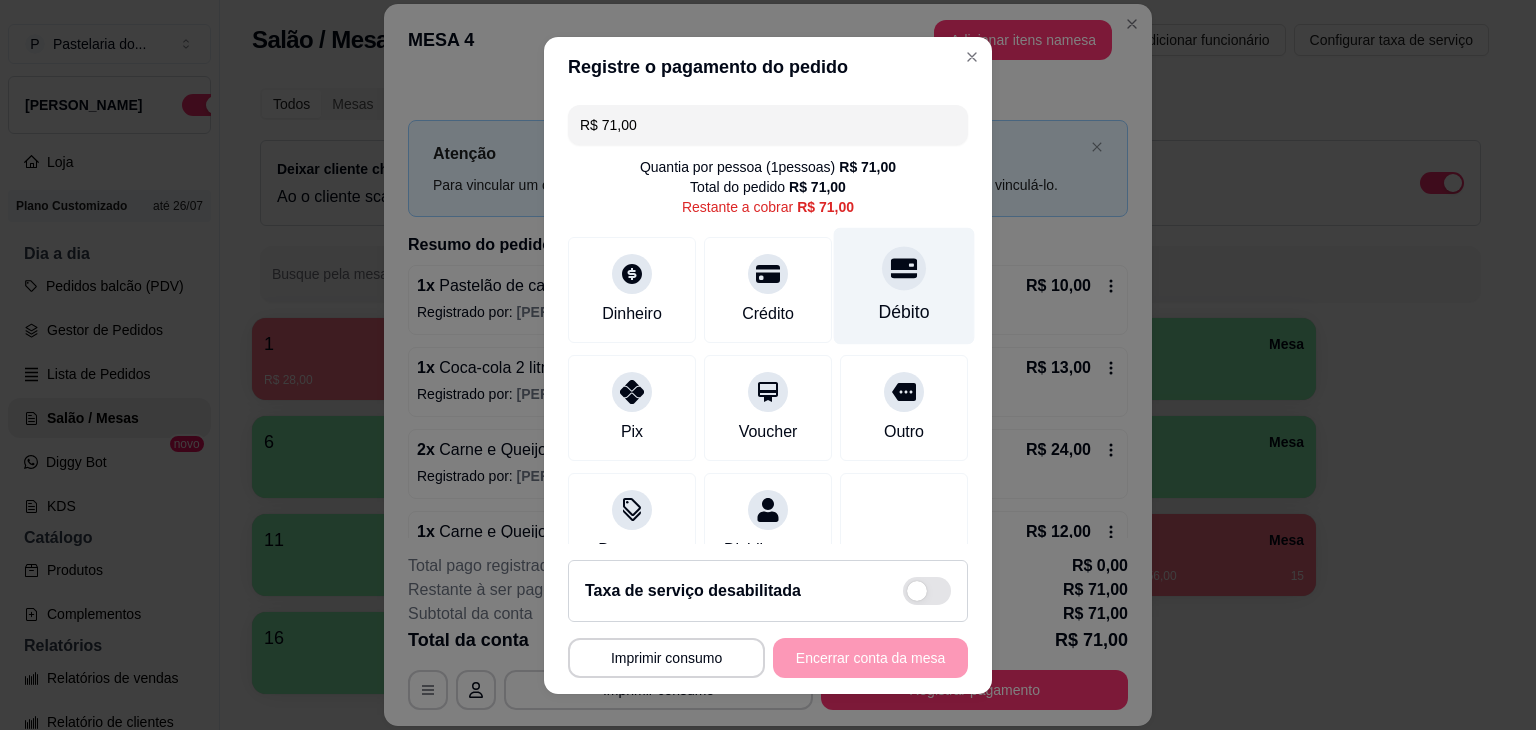 click on "Débito" at bounding box center (904, 285) 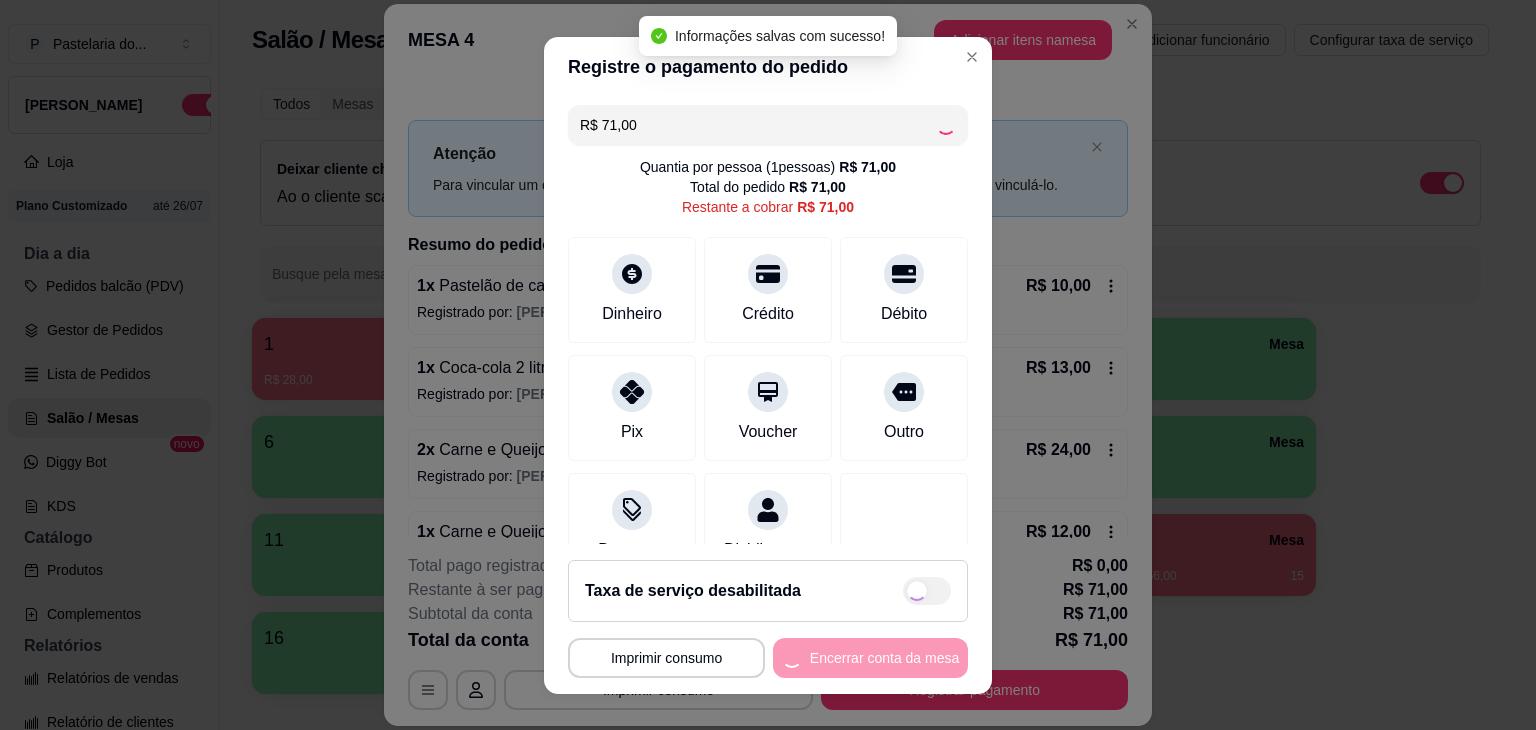 type on "R$ 0,00" 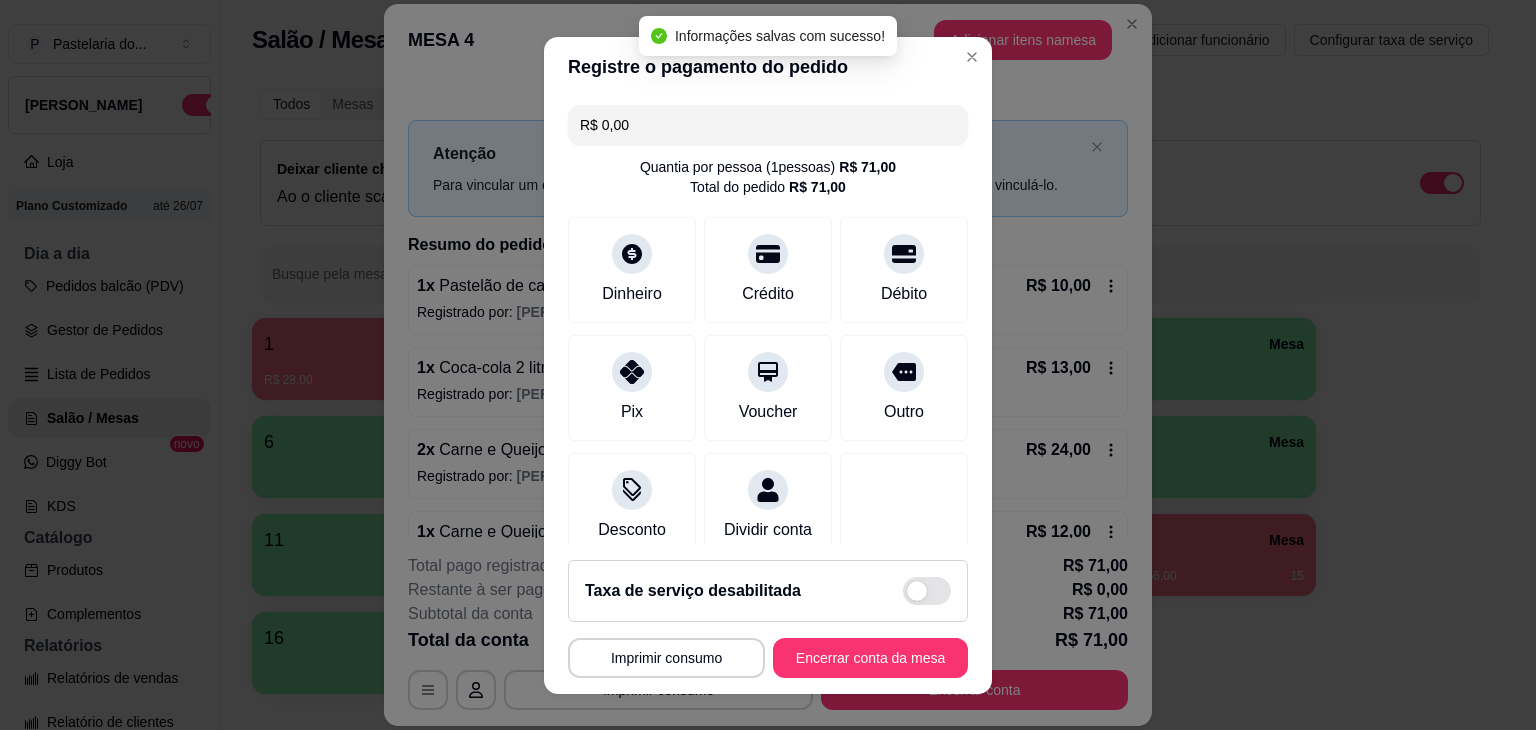 click on "Encerrar conta da mesa" at bounding box center (870, 658) 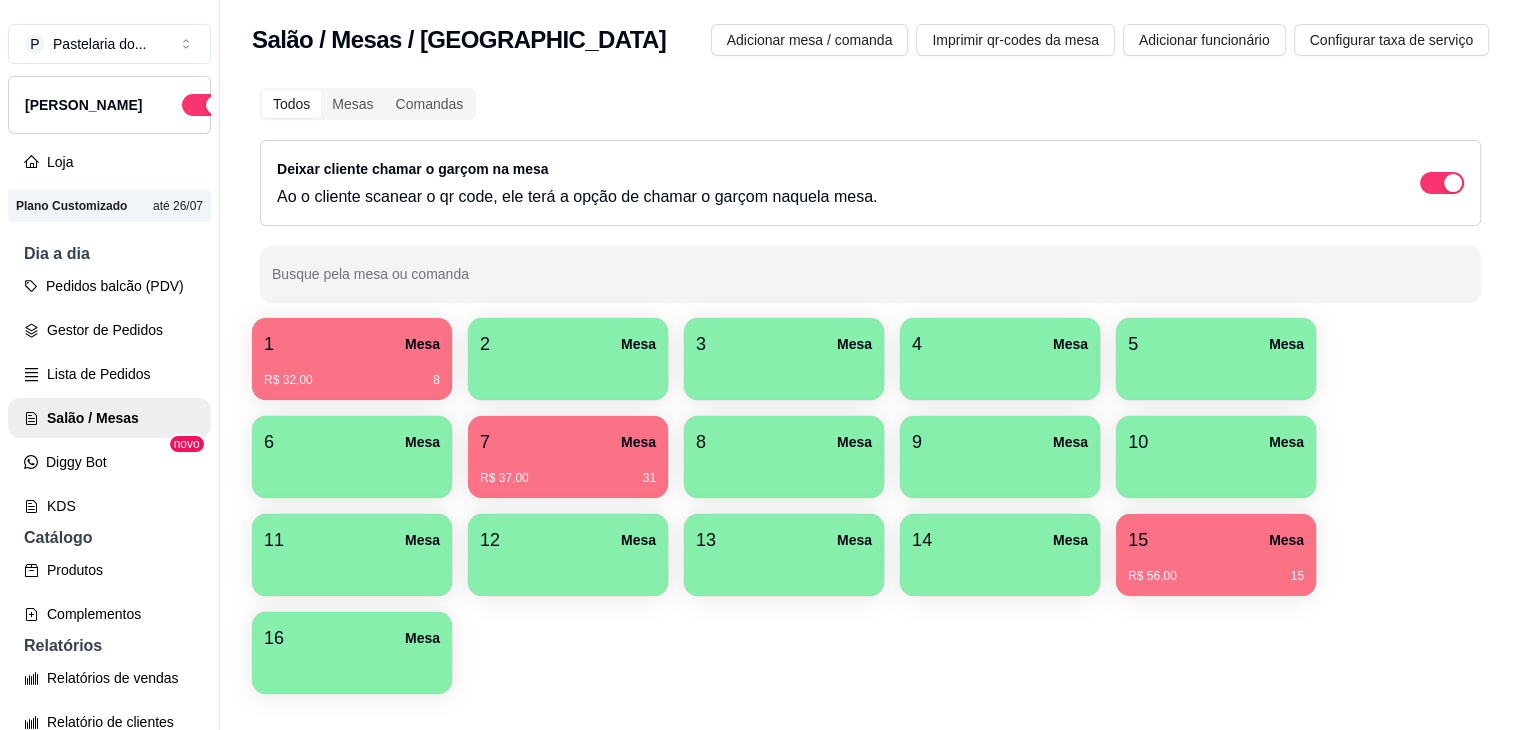 click on "R$ 32,00 8" at bounding box center [352, 380] 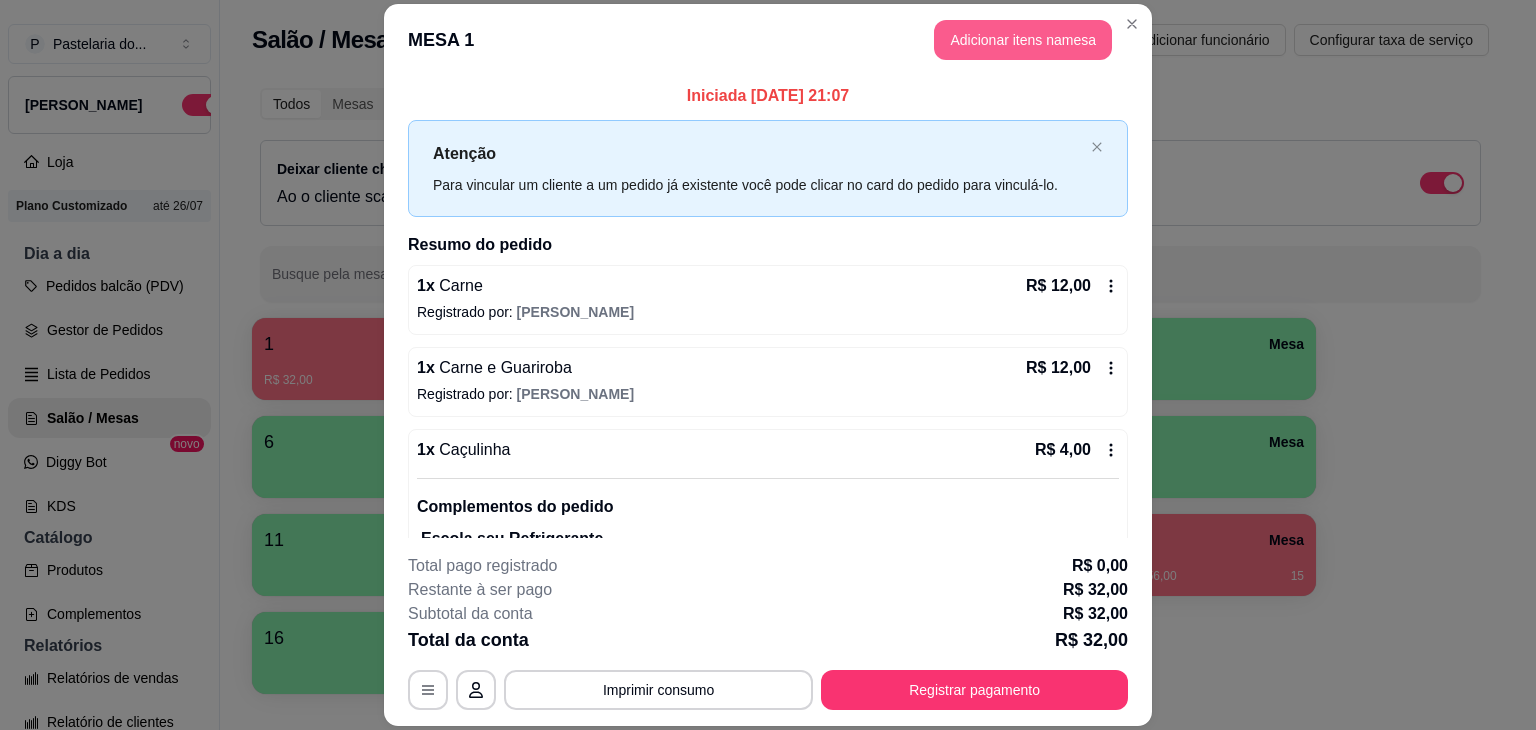 click on "Adicionar itens na  mesa" at bounding box center (1023, 40) 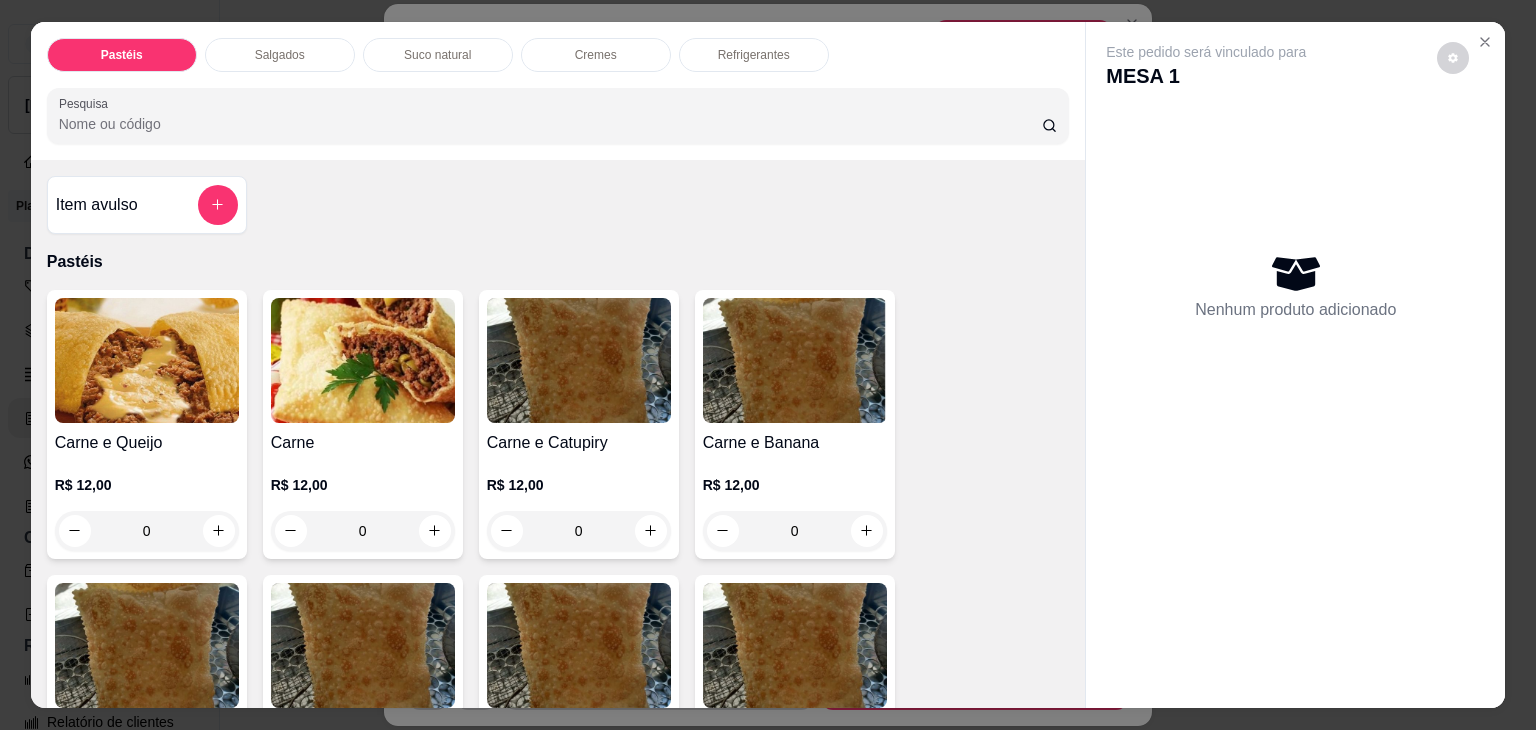 click on "Item avulso" at bounding box center (147, 205) 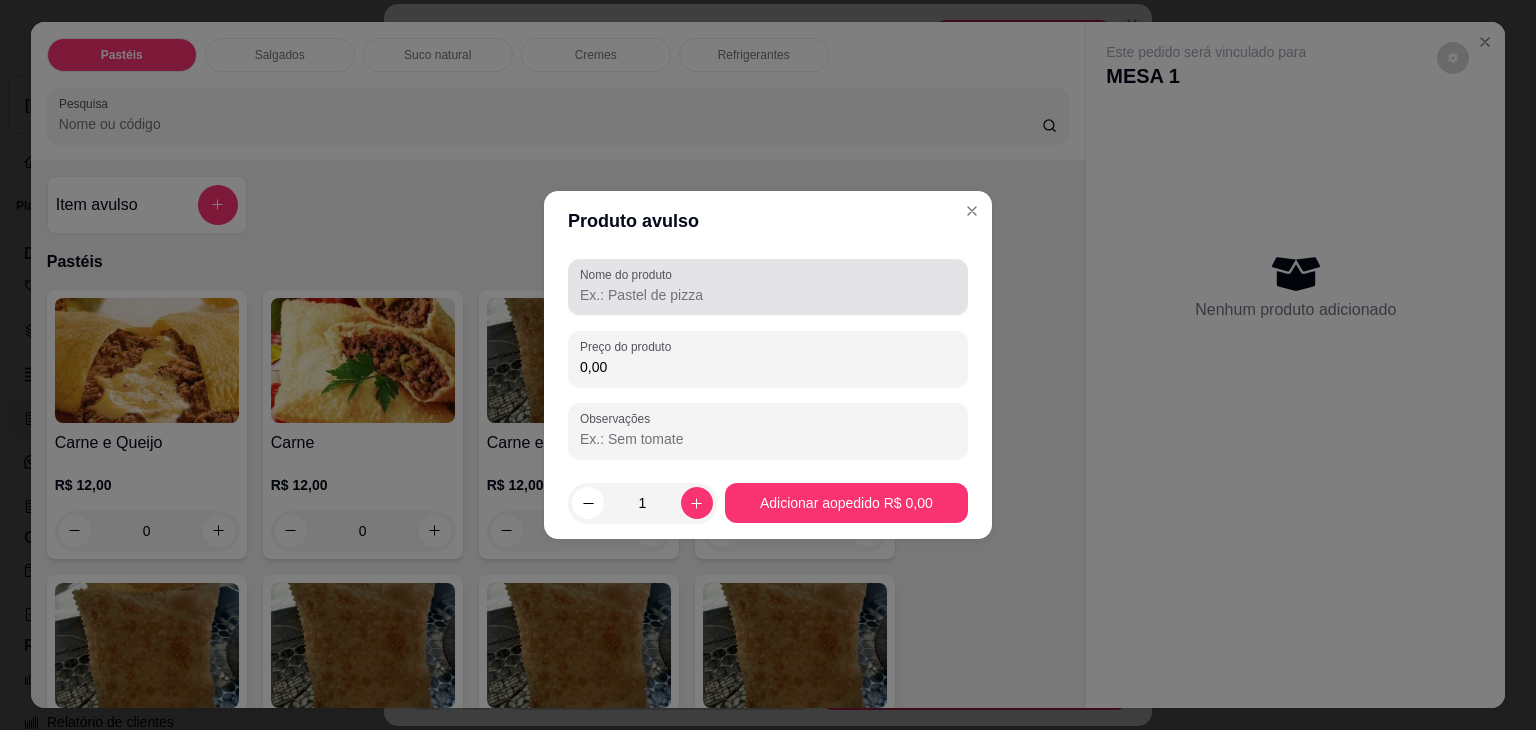 click on "Nome do produto" at bounding box center (768, 295) 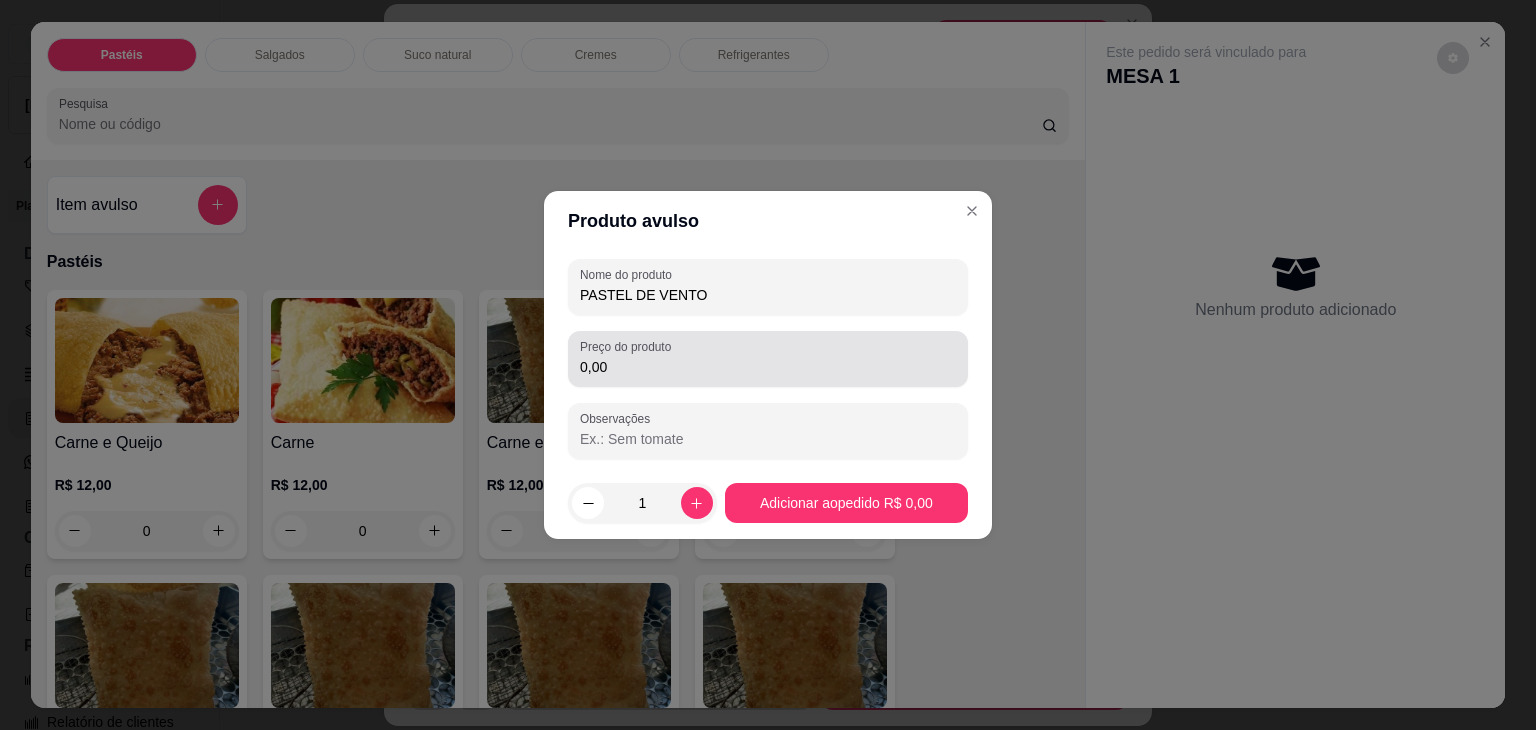 type on "PASTEL DE VENTO" 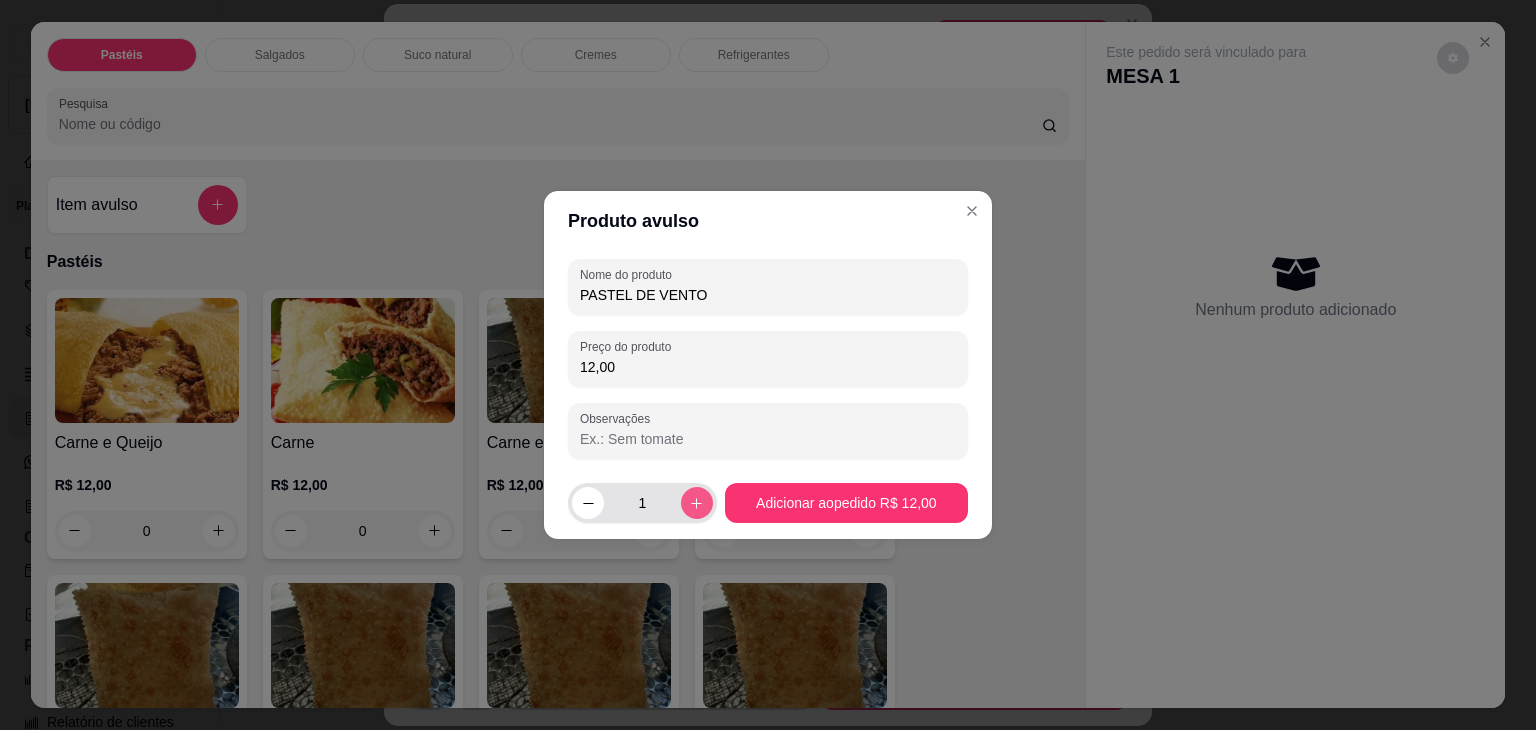 type on "12,00" 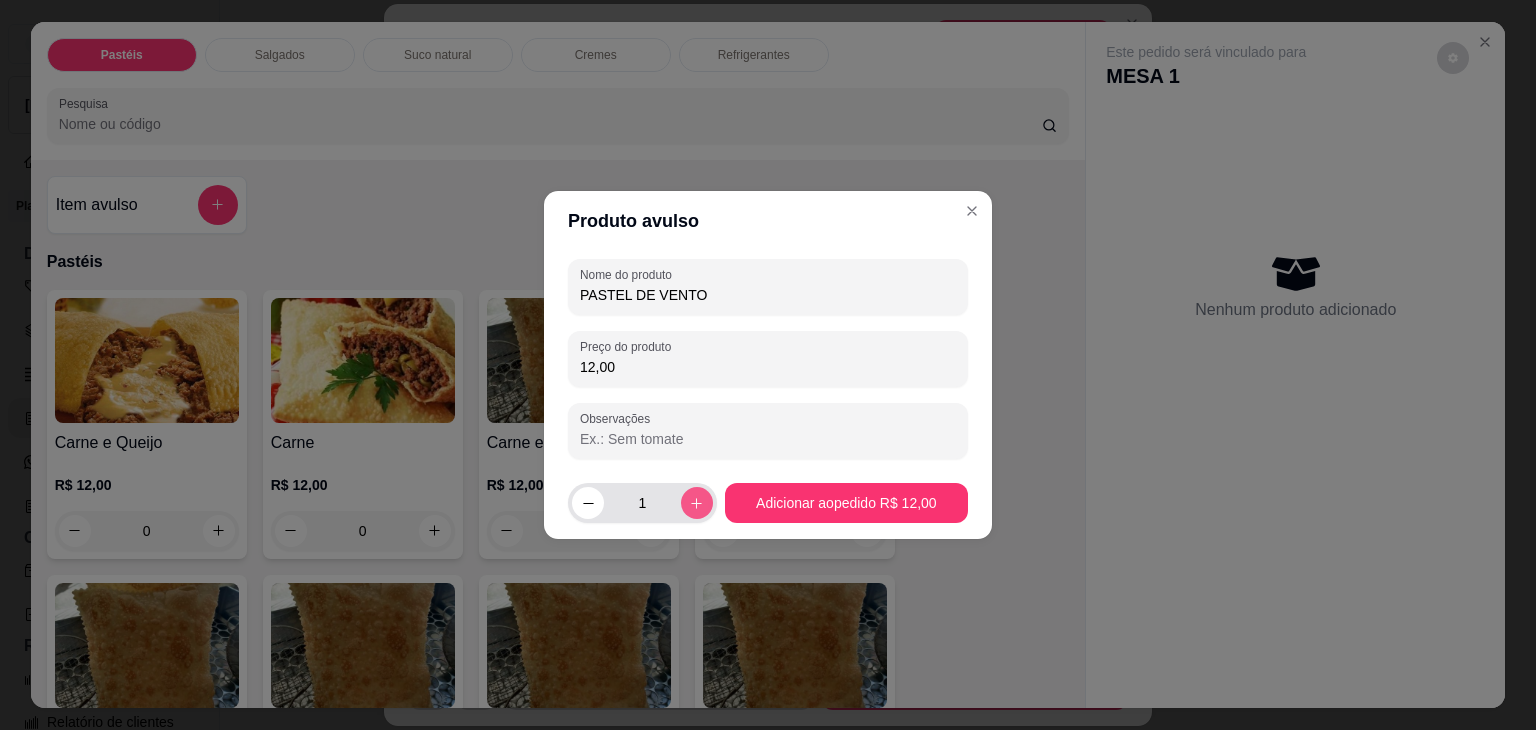 click at bounding box center [697, 503] 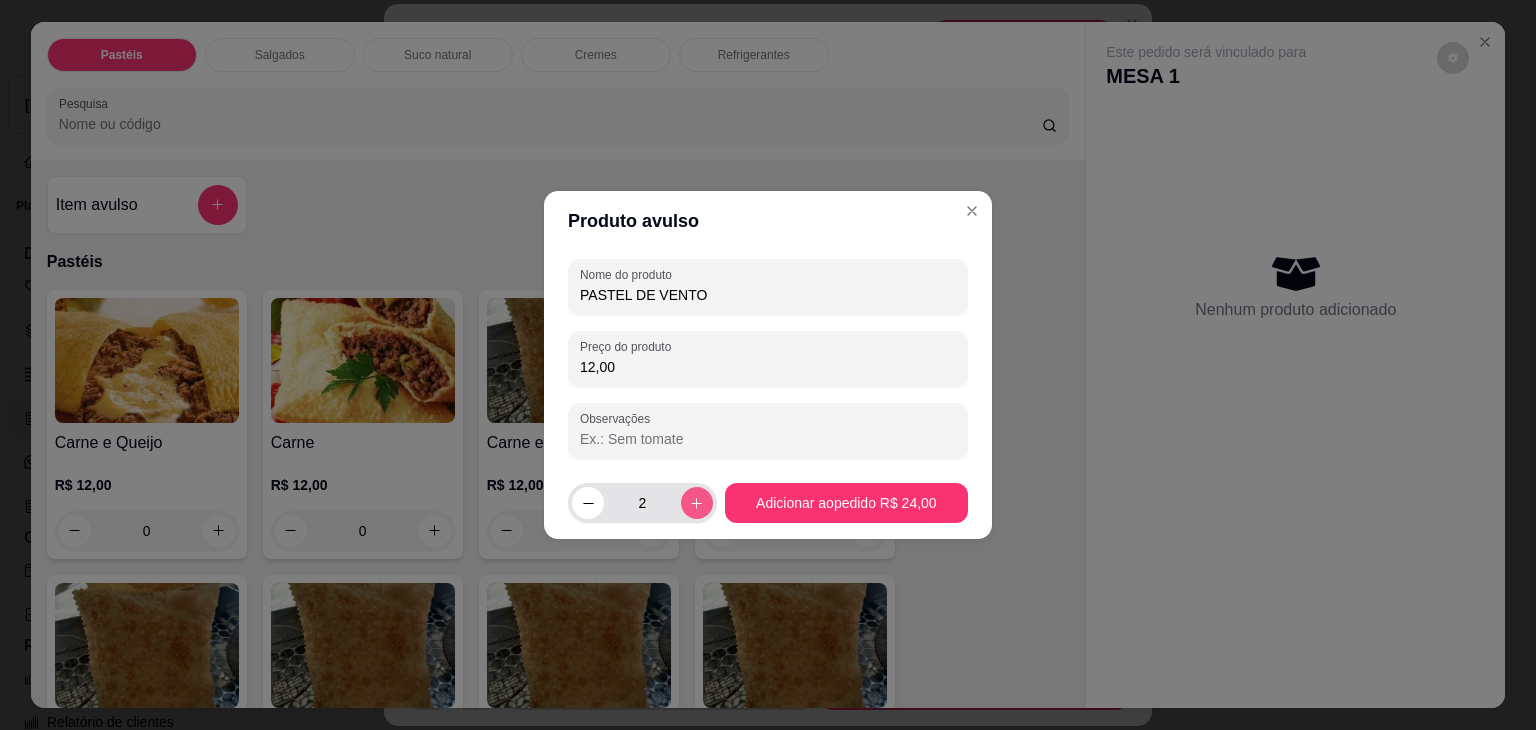 click at bounding box center (697, 503) 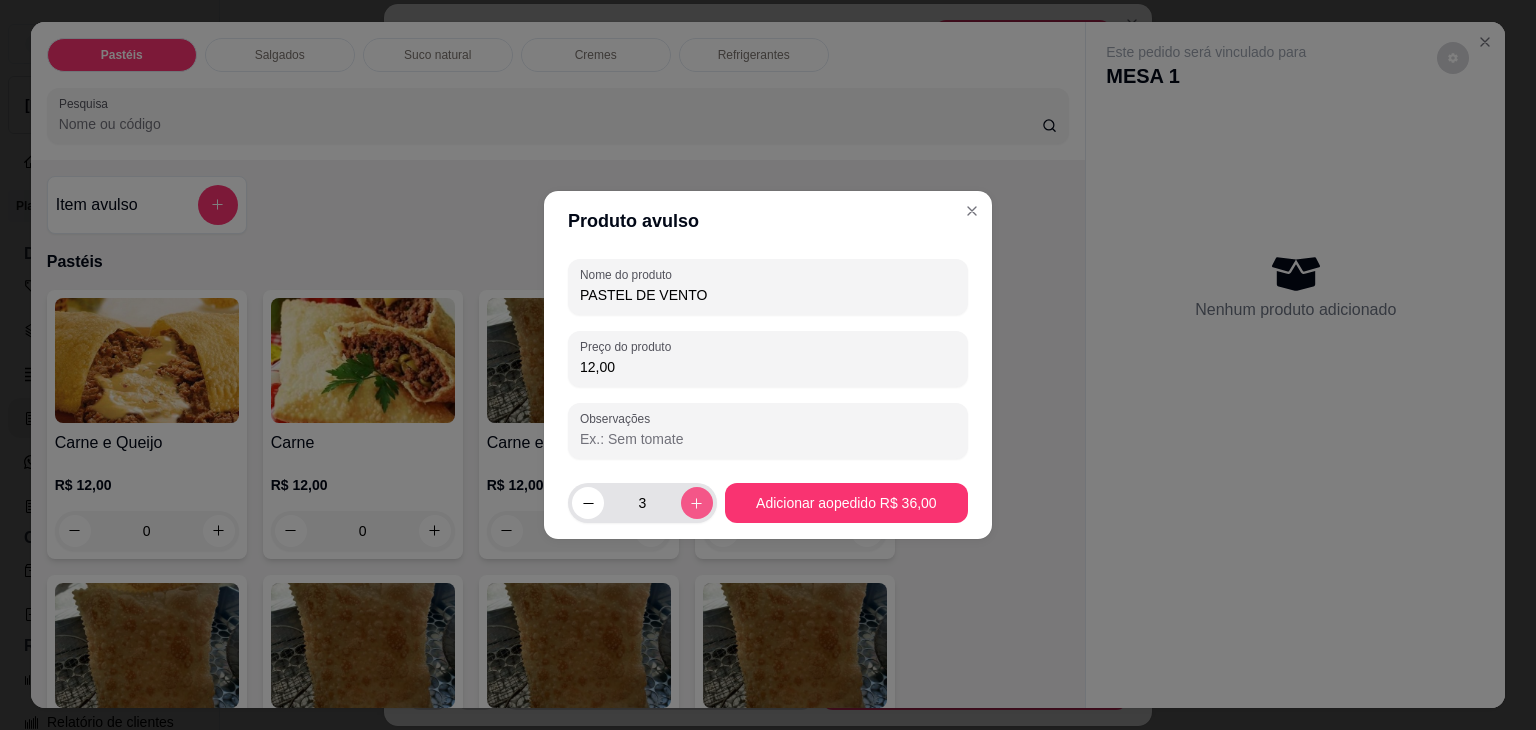 click at bounding box center [697, 503] 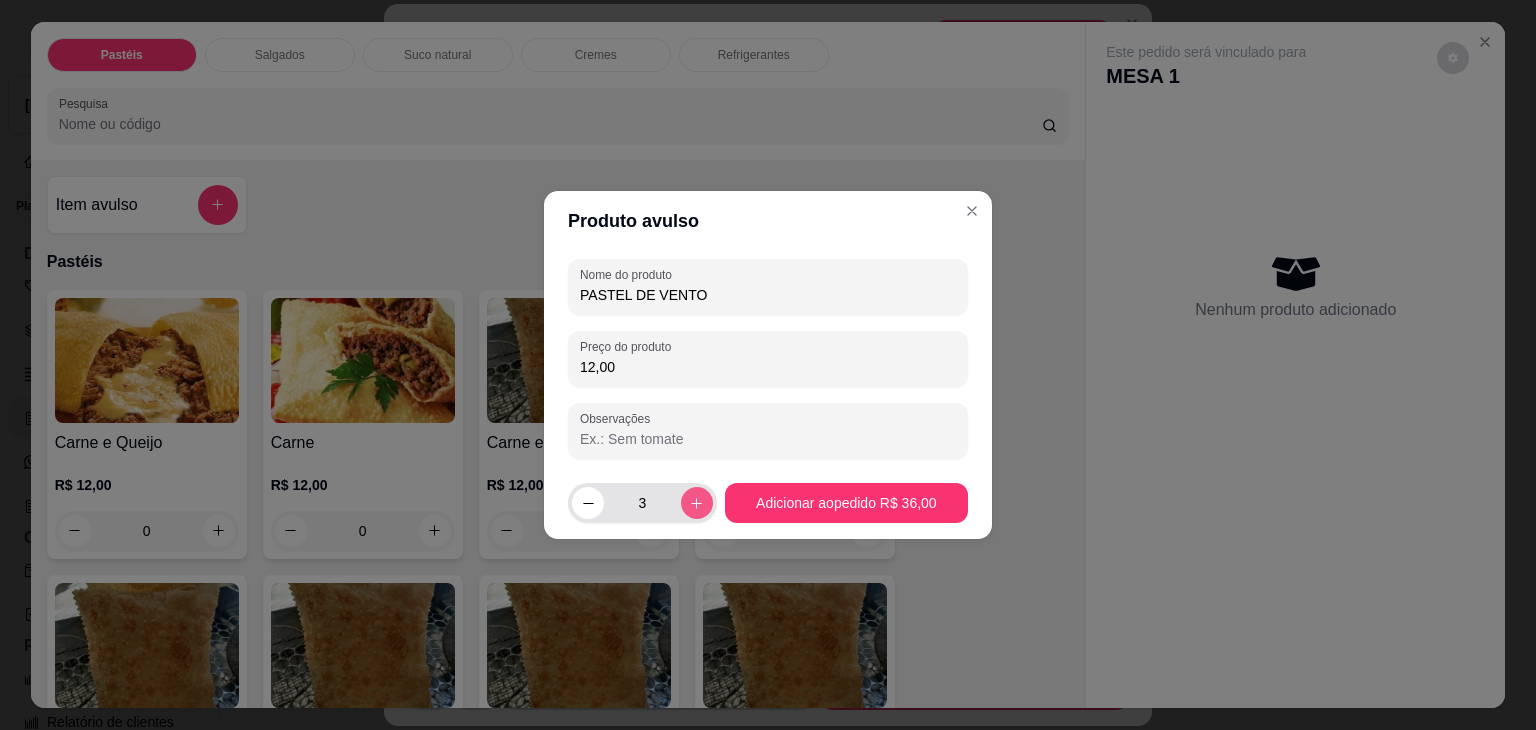 type on "4" 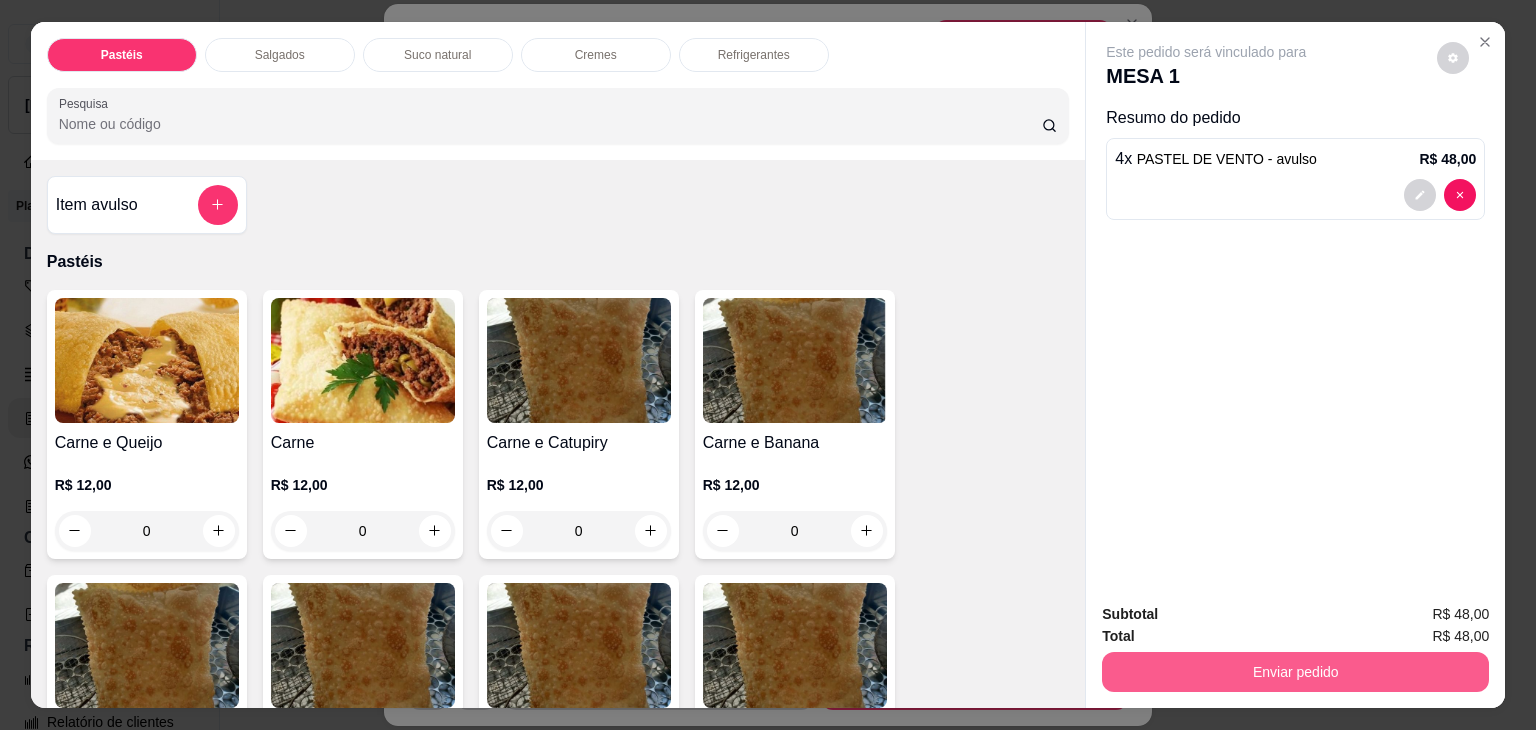 click on "Enviar pedido" at bounding box center [1295, 672] 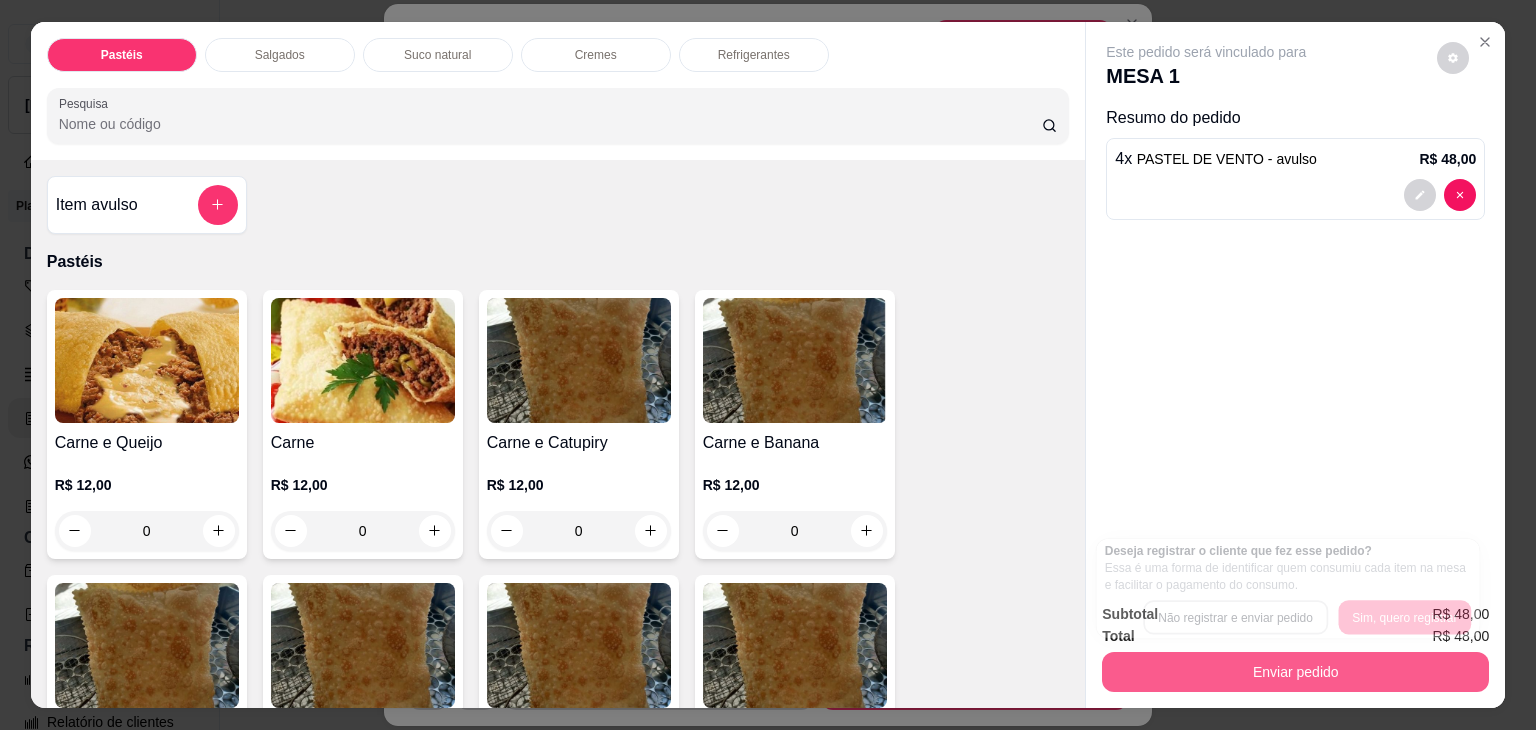 click on "Total R$ 48,00" at bounding box center [1295, 636] 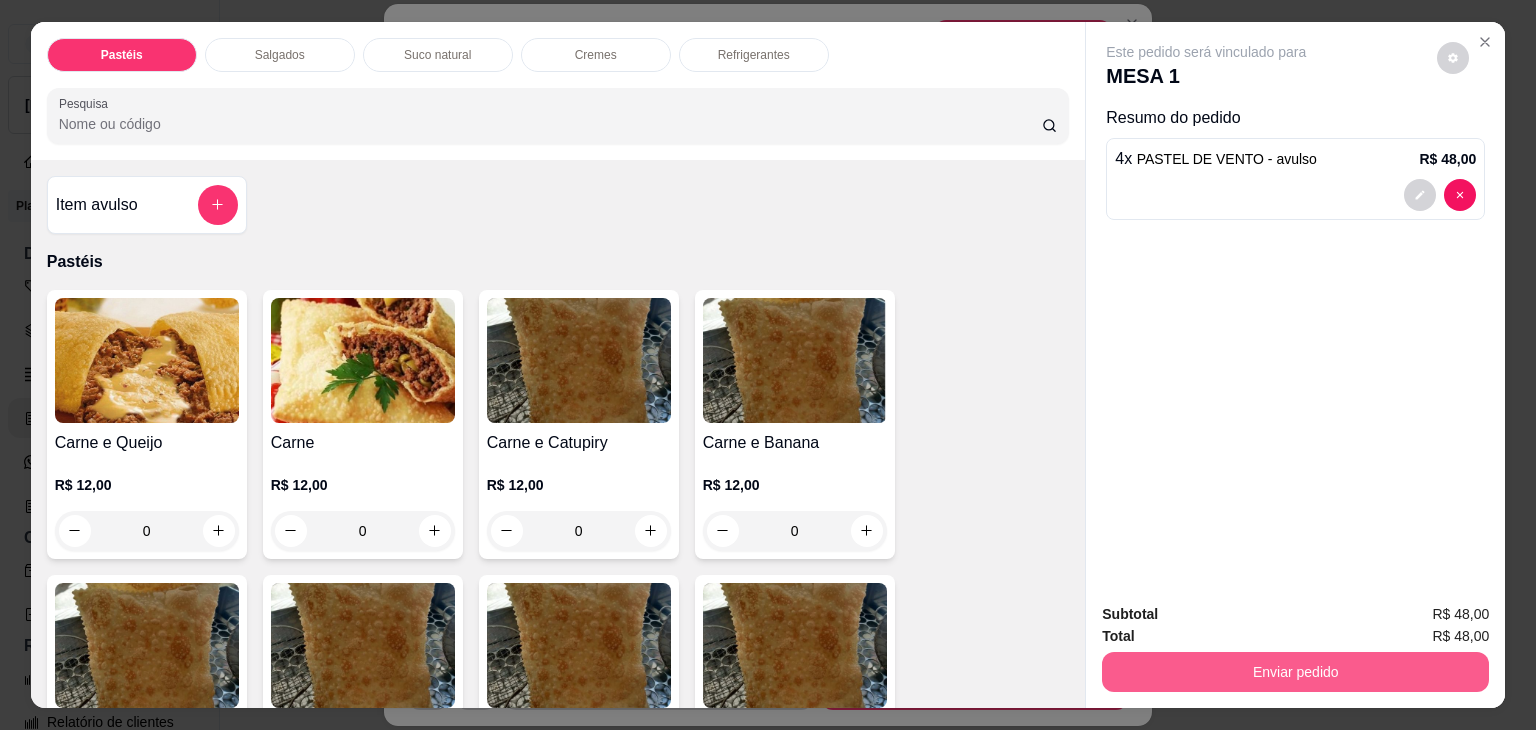 click on "Enviar pedido" at bounding box center (1295, 672) 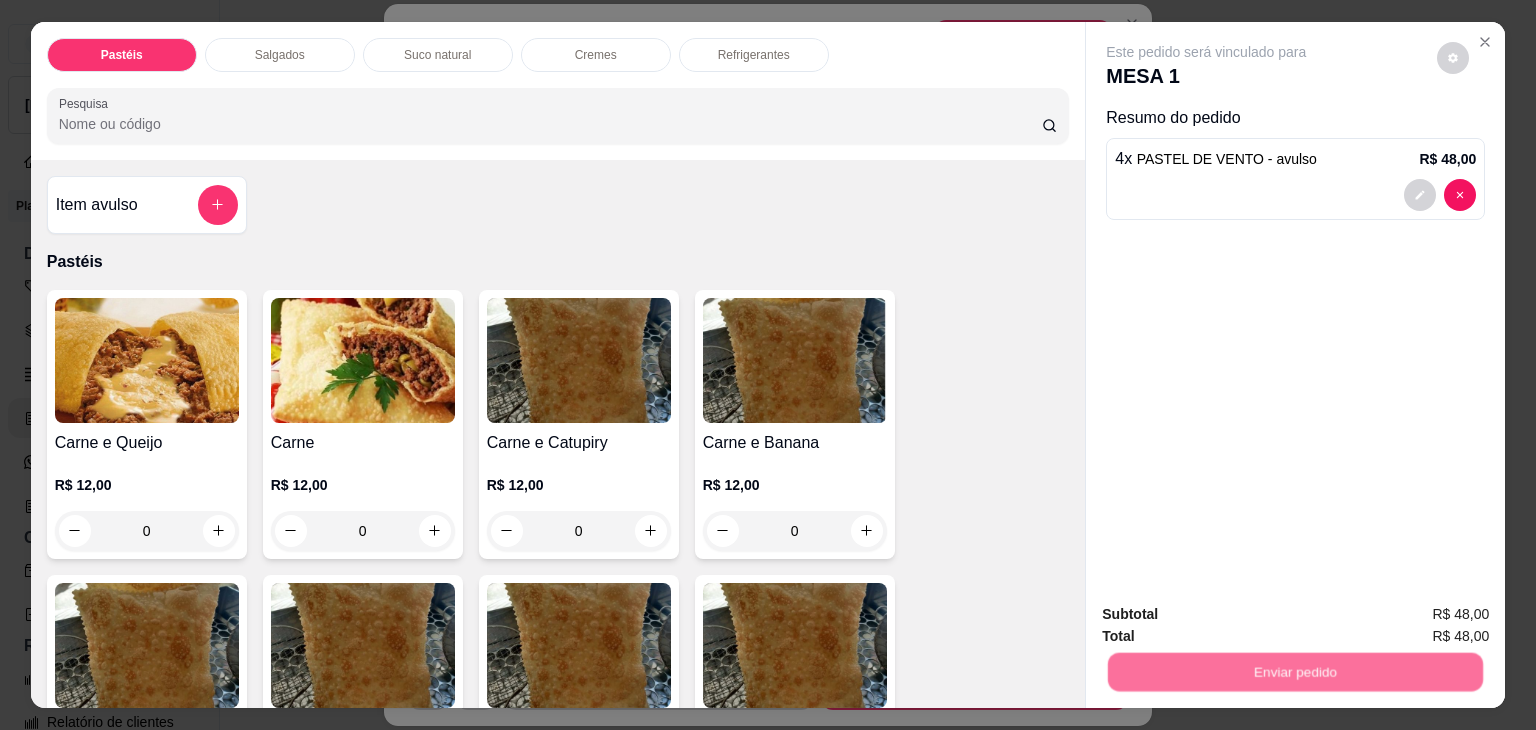 click on "Não registrar e enviar pedido" at bounding box center [1229, 614] 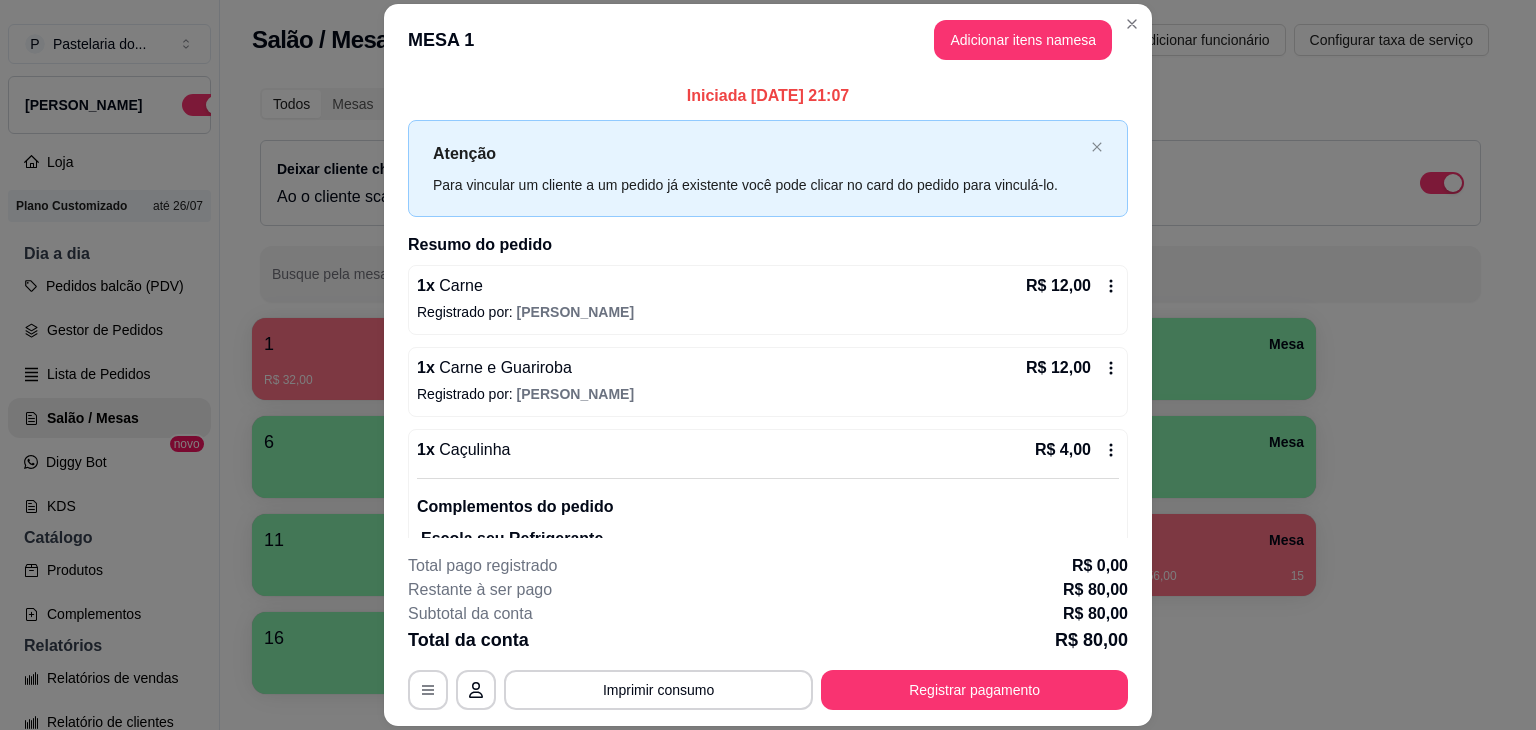 click on "Pedidos balcão (PDV) Gestor de Pedidos Lista de Pedidos Salão / Mesas Diggy Bot novo KDS" at bounding box center [109, 396] 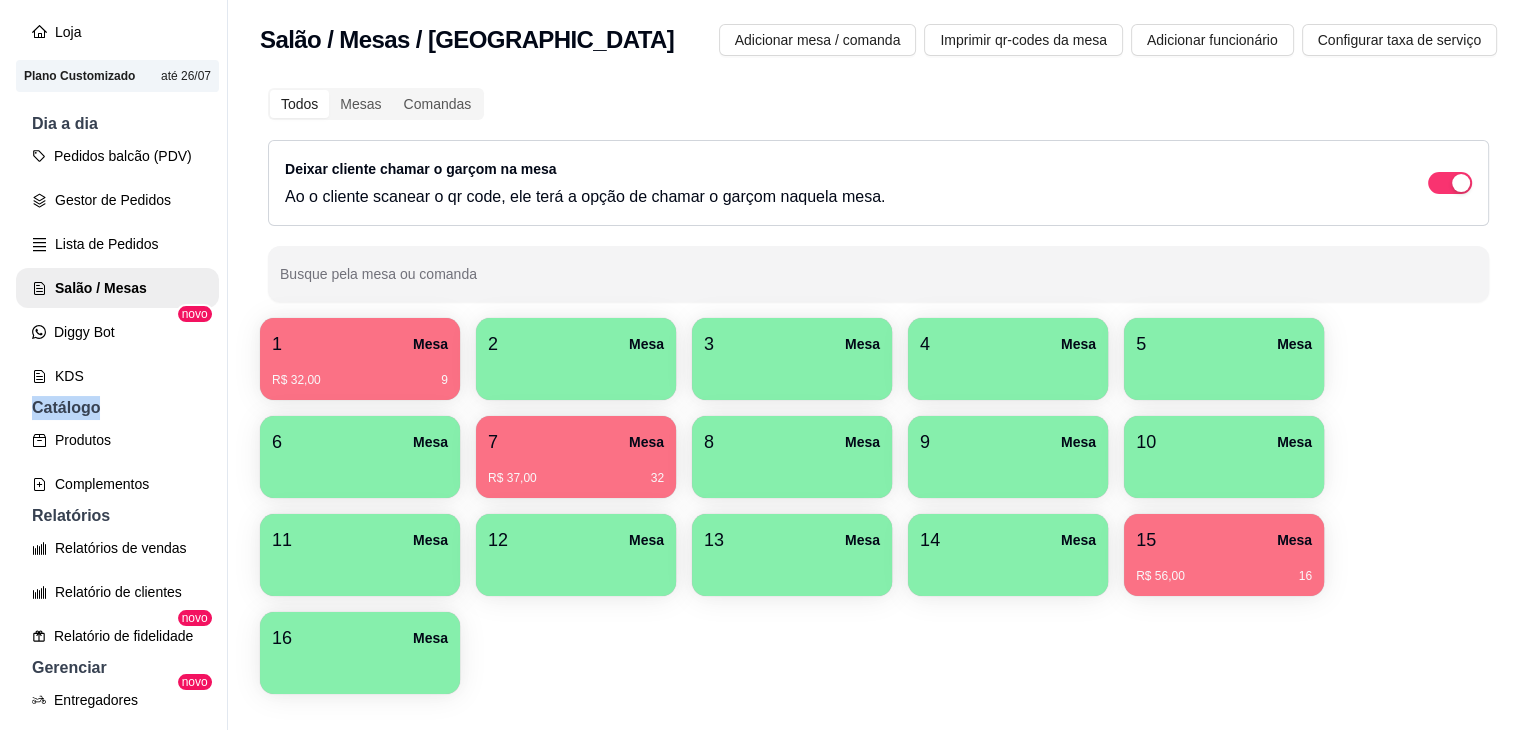 scroll, scrollTop: 105, scrollLeft: 0, axis: vertical 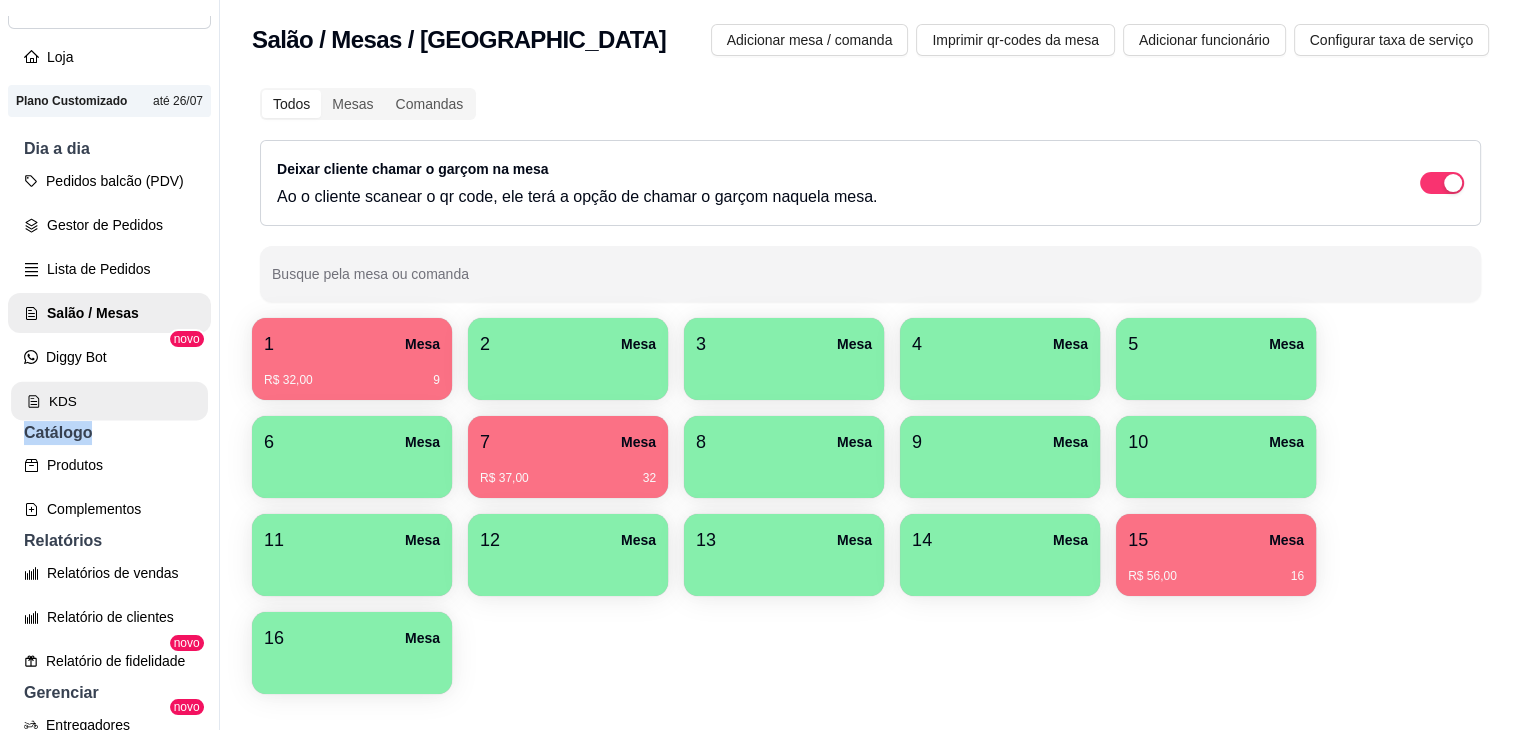 click on "KDS" at bounding box center [109, 401] 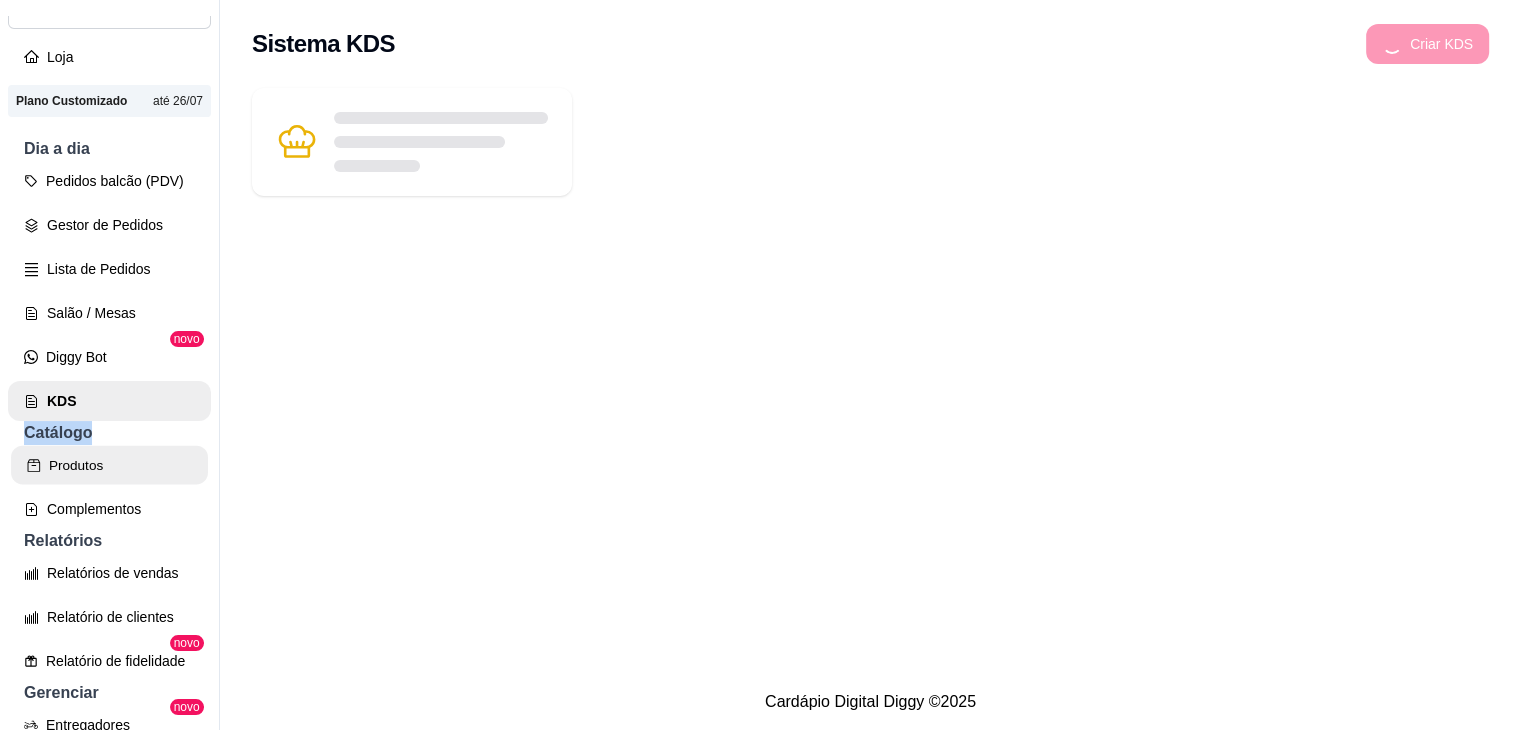 click on "Produtos" at bounding box center (109, 465) 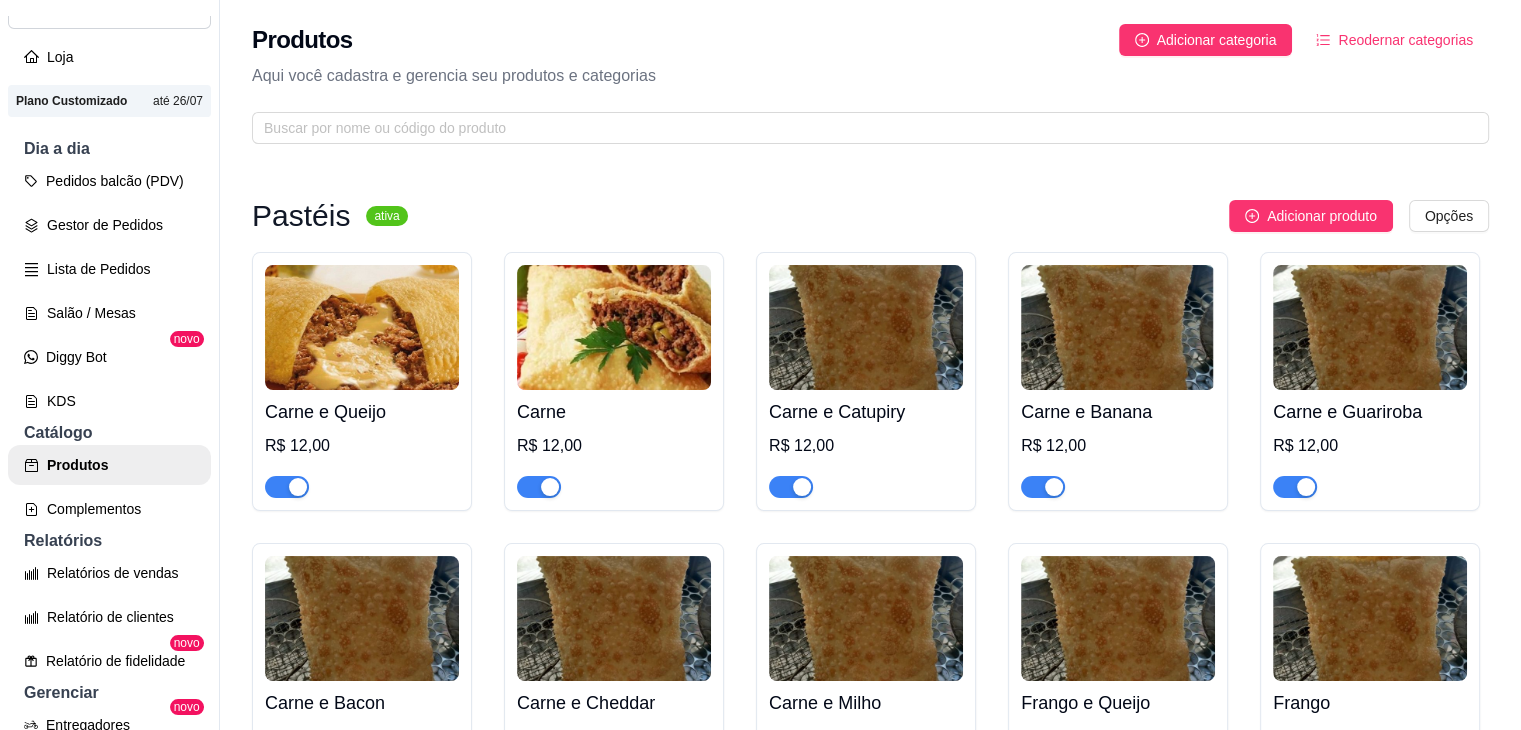 click on "P Pastelaria do ... Loja Aberta Loja Plano Customizado até 26/07   Dia a dia Pedidos balcão (PDV) Gestor de Pedidos Lista de Pedidos Salão / Mesas Diggy Bot novo KDS Catálogo Produtos Complementos Relatórios Relatórios de vendas Relatório de clientes Relatório de fidelidade novo Gerenciar Entregadores novo Nota Fiscal (NFC-e) Controle de caixa Controle de fiado Cupons Clientes Estoque Configurações Diggy Planos Precisa de ajuda? Sair" at bounding box center [109, 381] 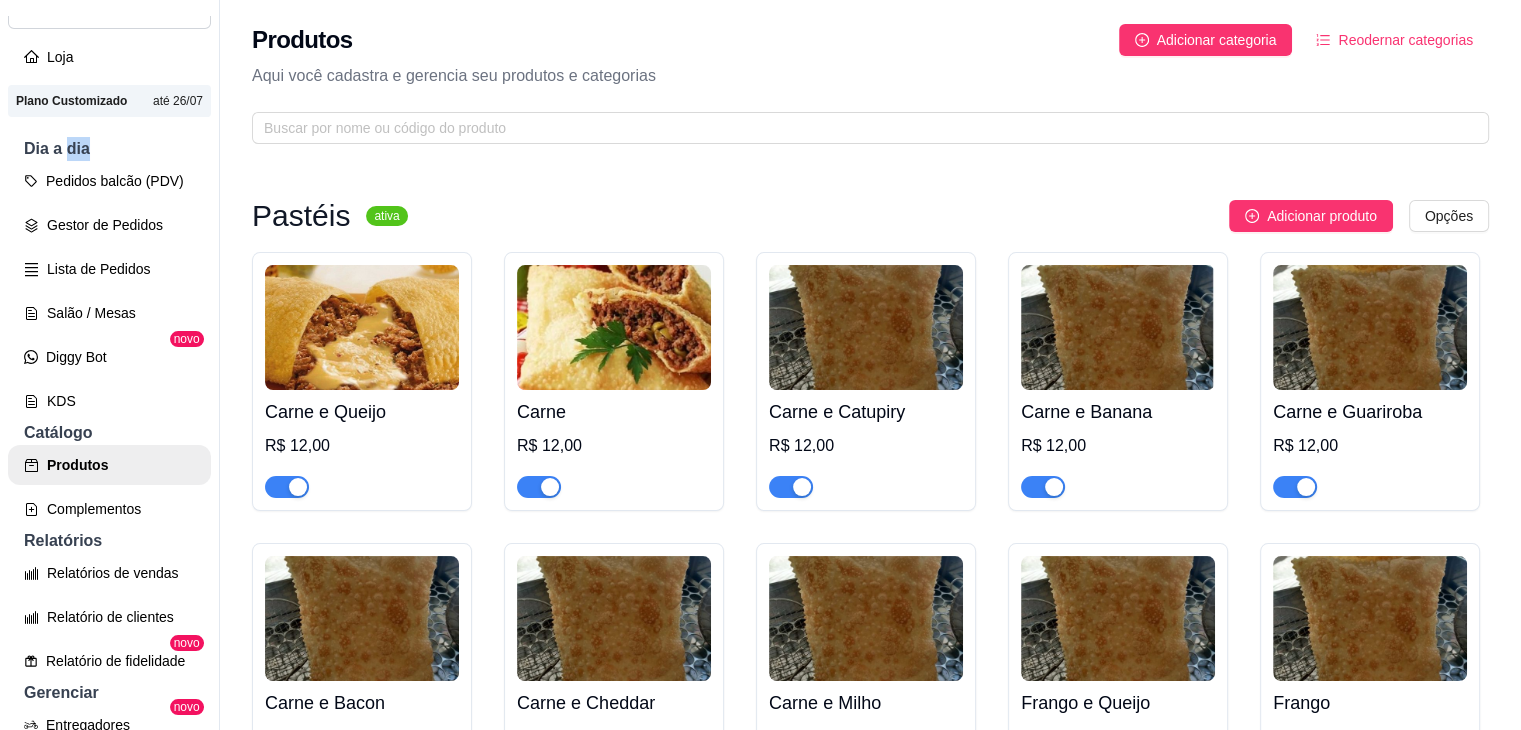 click on "Dia a dia" at bounding box center [109, 149] 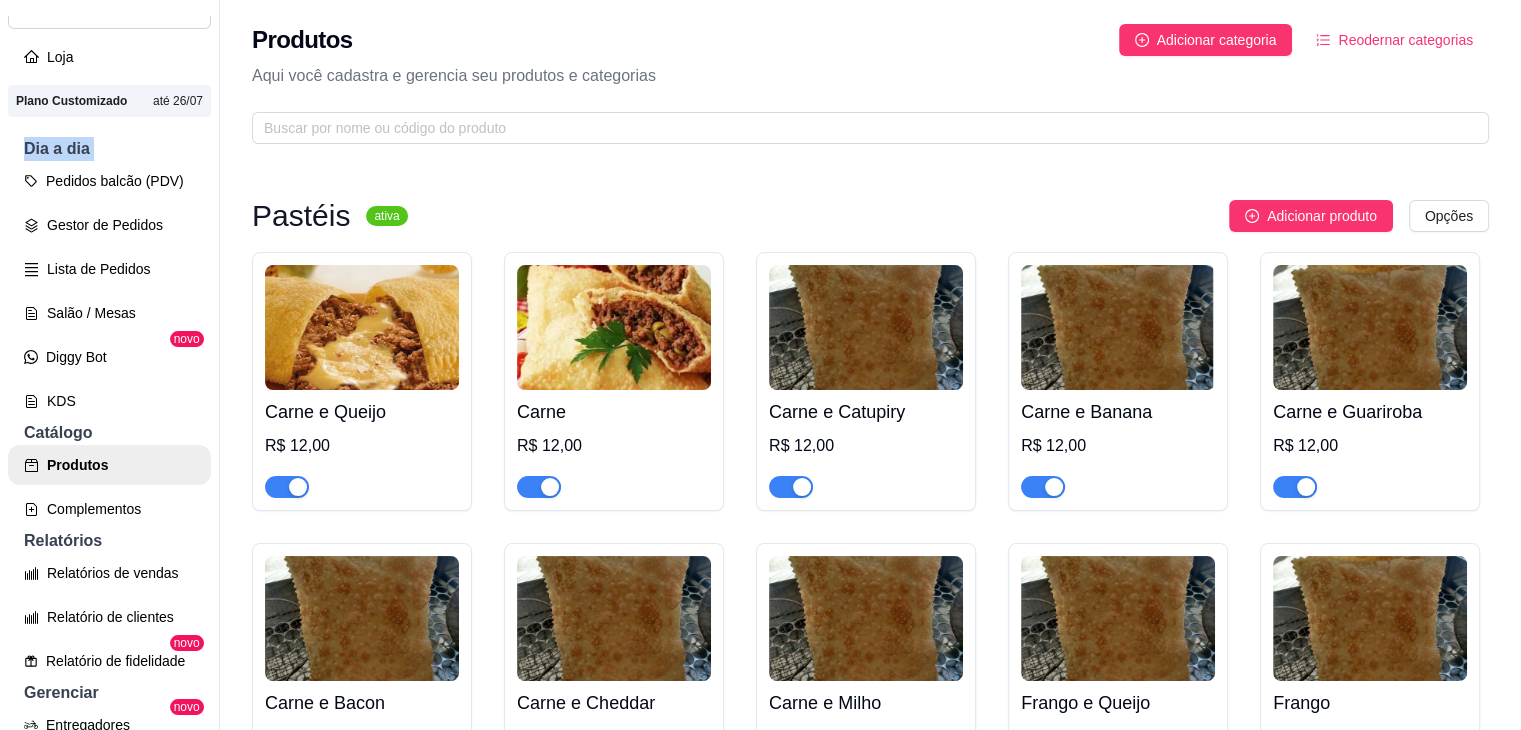click on "Dia a dia" at bounding box center [109, 149] 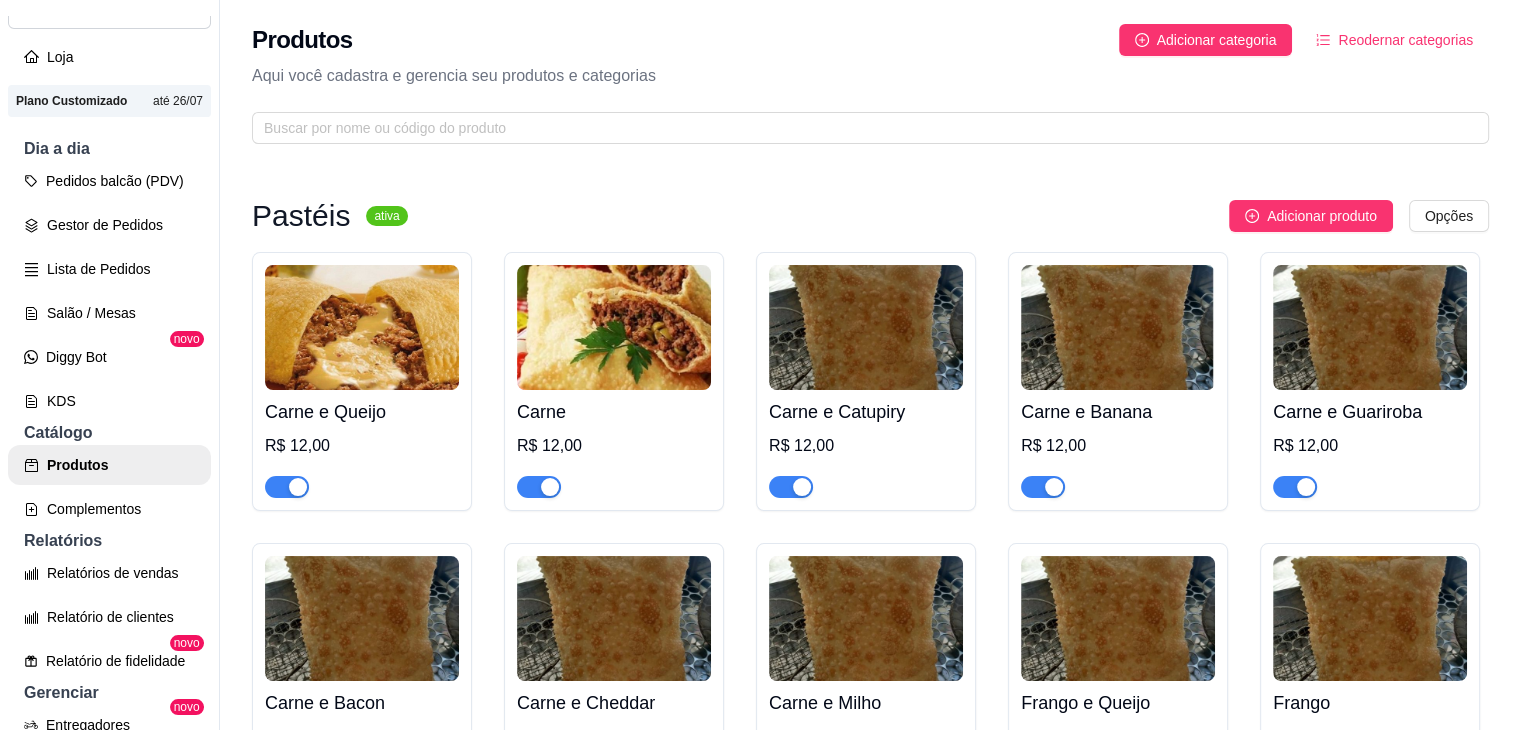 click on "Dia a dia" at bounding box center [109, 149] 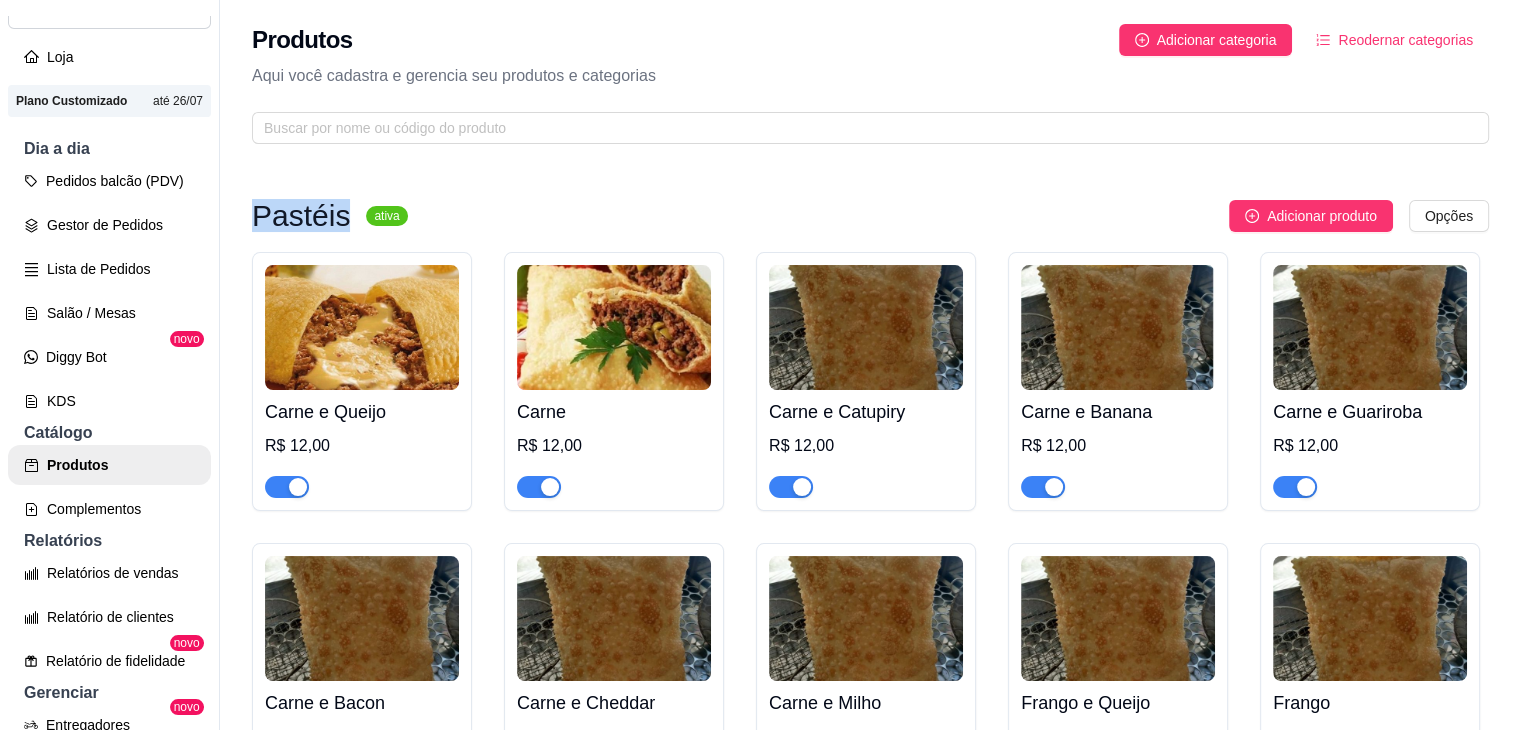 click on "Pastéis" at bounding box center [301, 216] 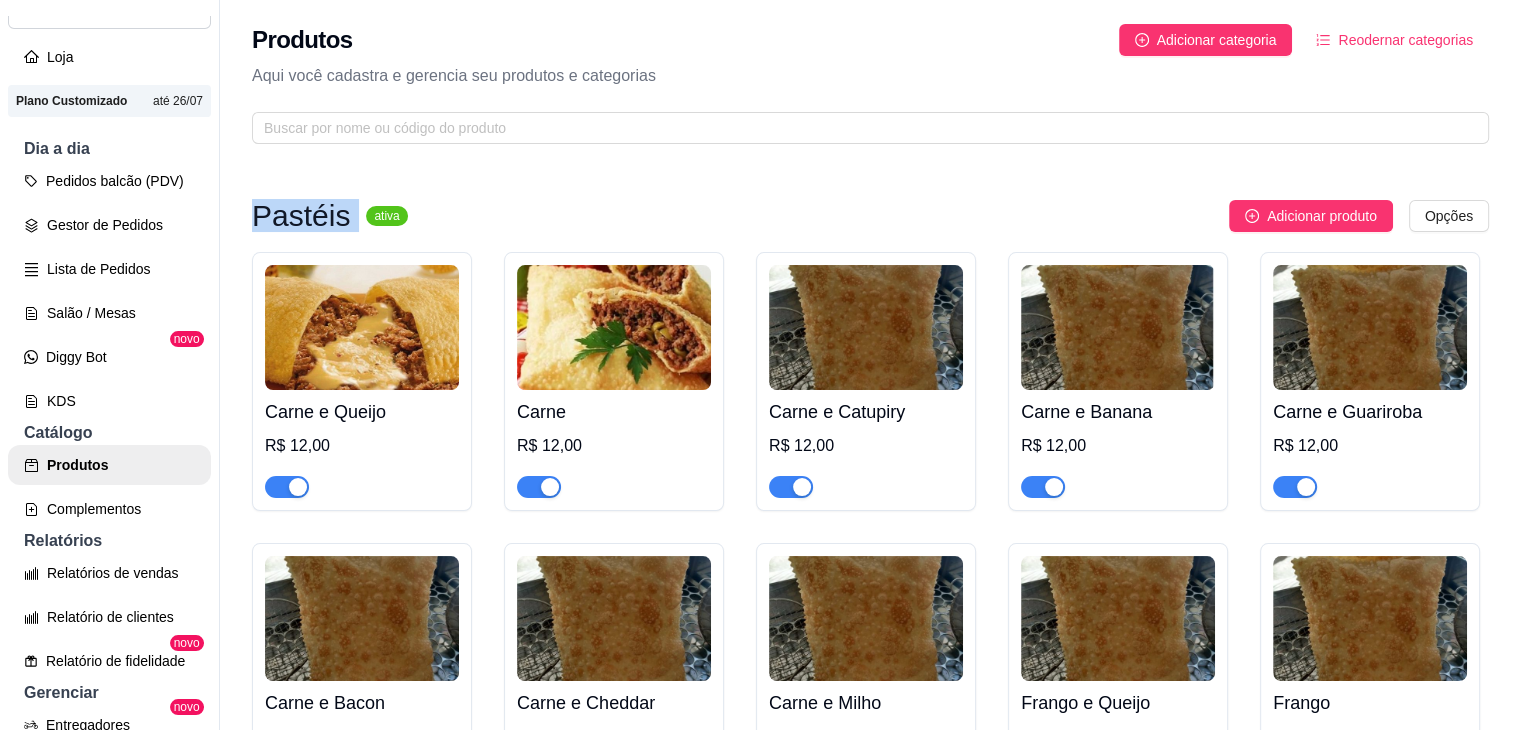 click on "Pastéis" at bounding box center (301, 216) 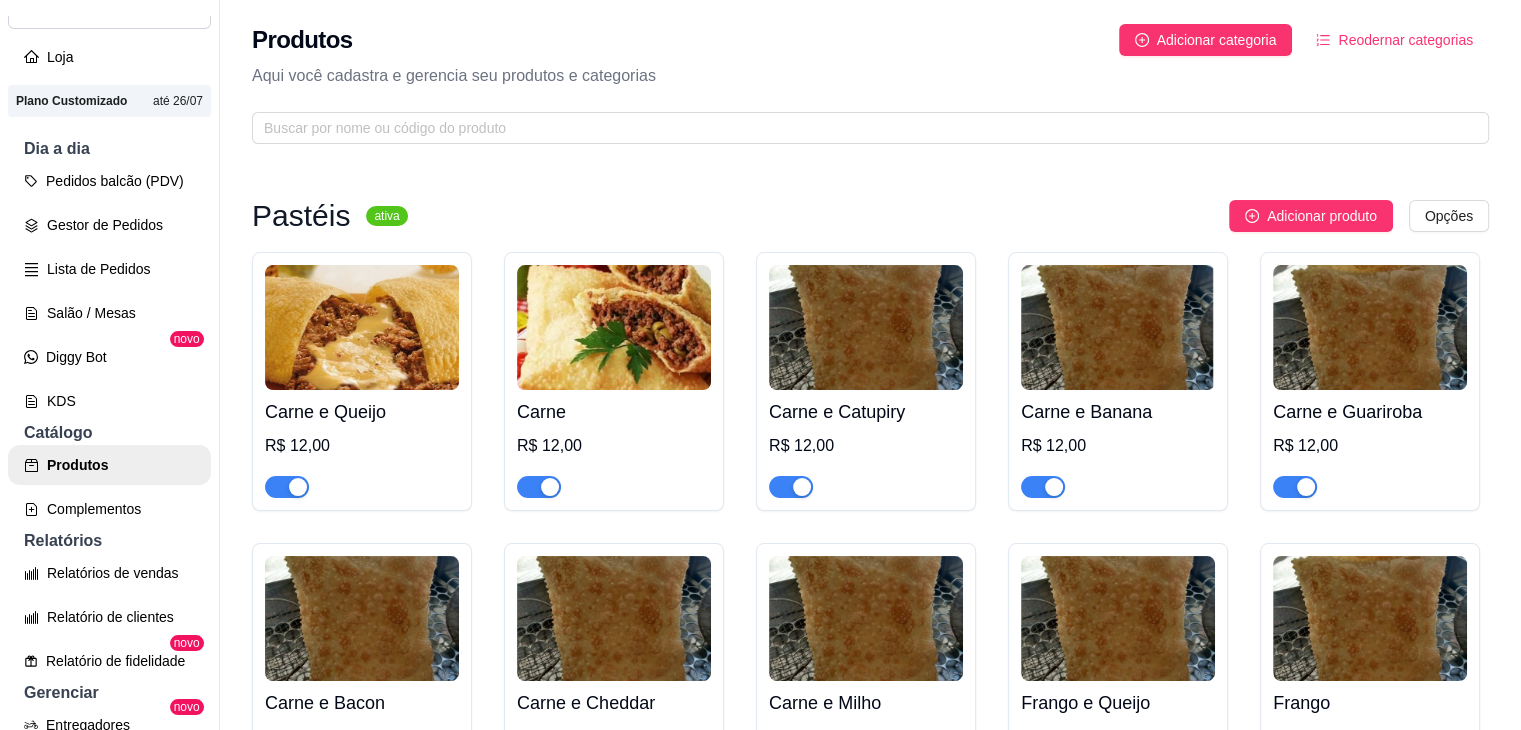 click on "Produtos Adicionar categoria Reodernar categorias Aqui você cadastra e gerencia seu produtos e categorias" at bounding box center (870, 78) 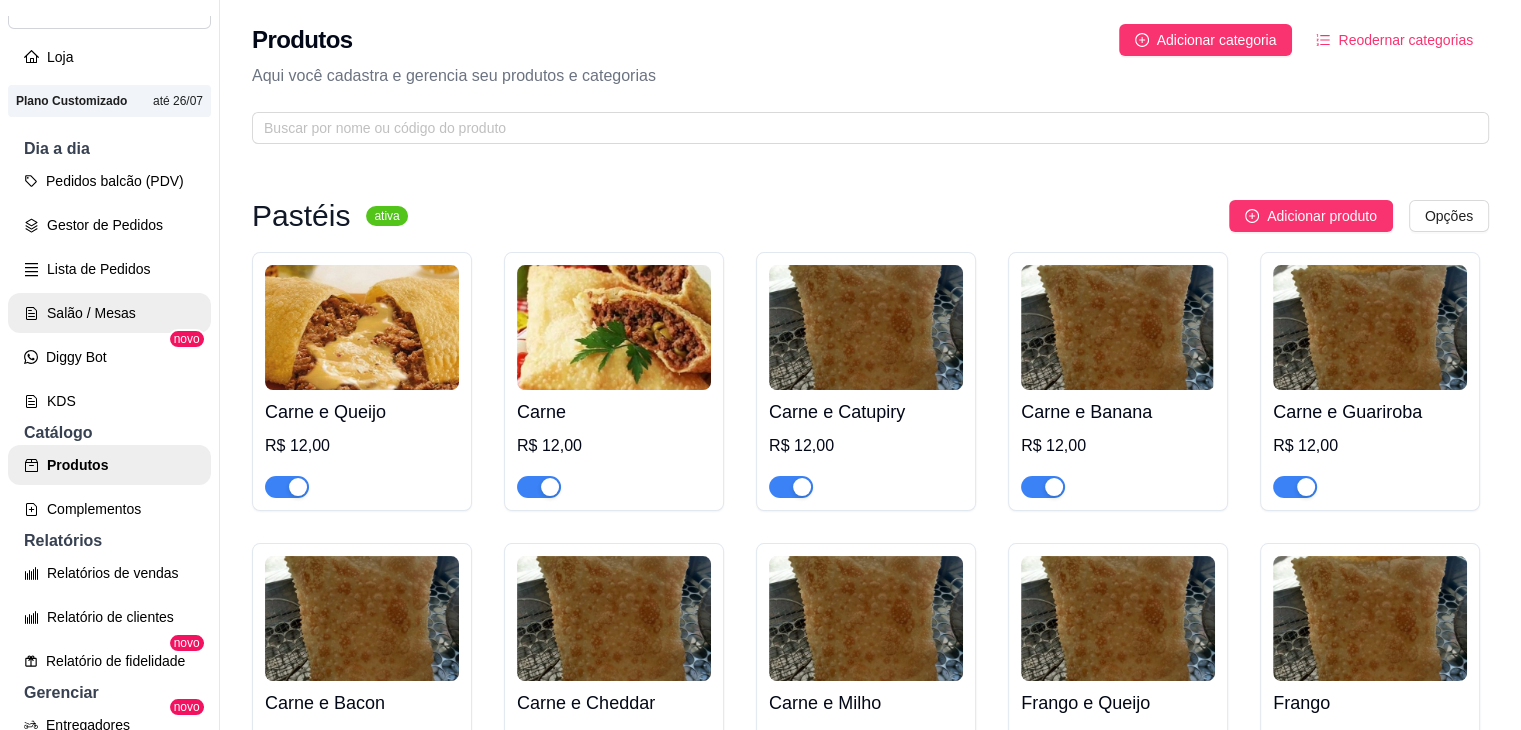 click on "Salão / Mesas" at bounding box center [109, 313] 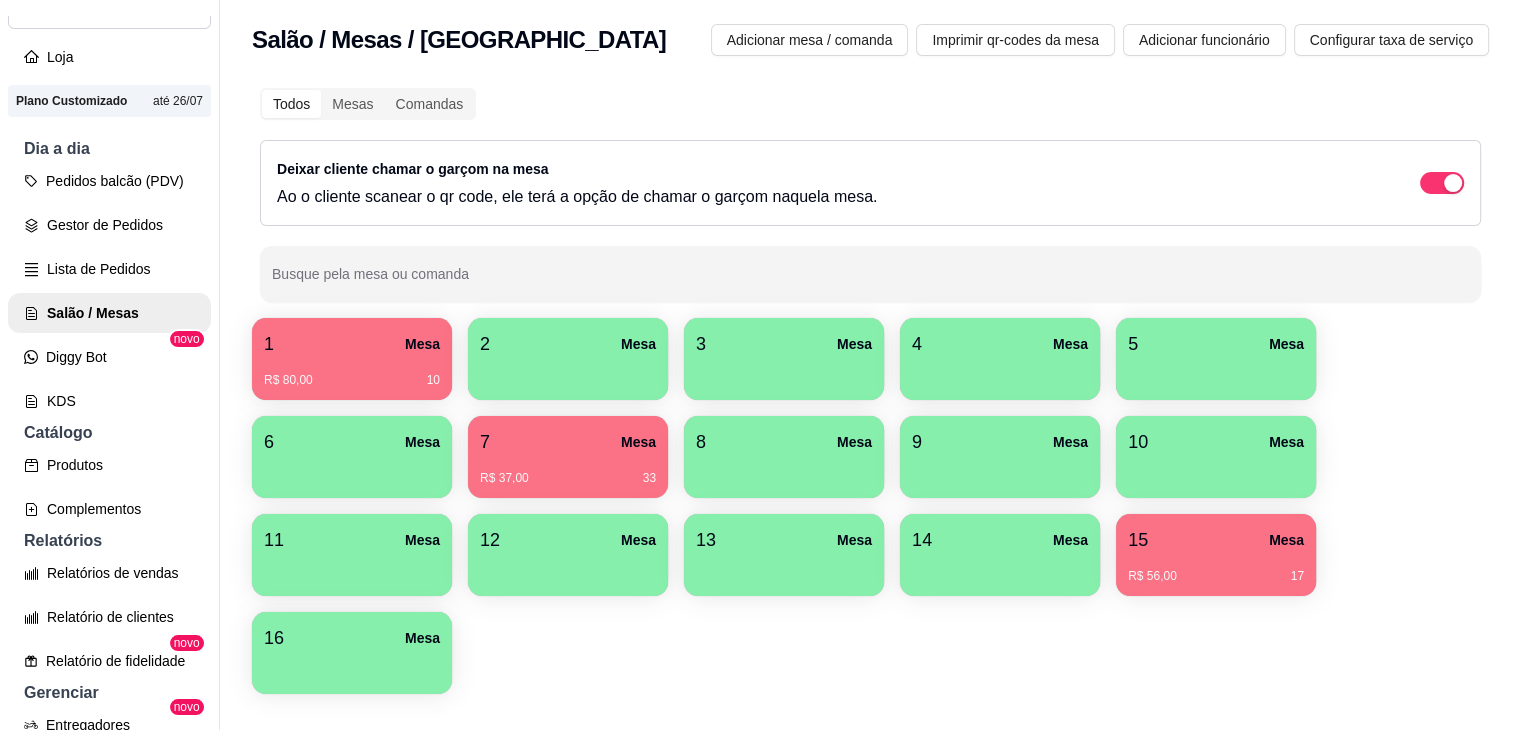 click on "7 Mesa" at bounding box center (568, 442) 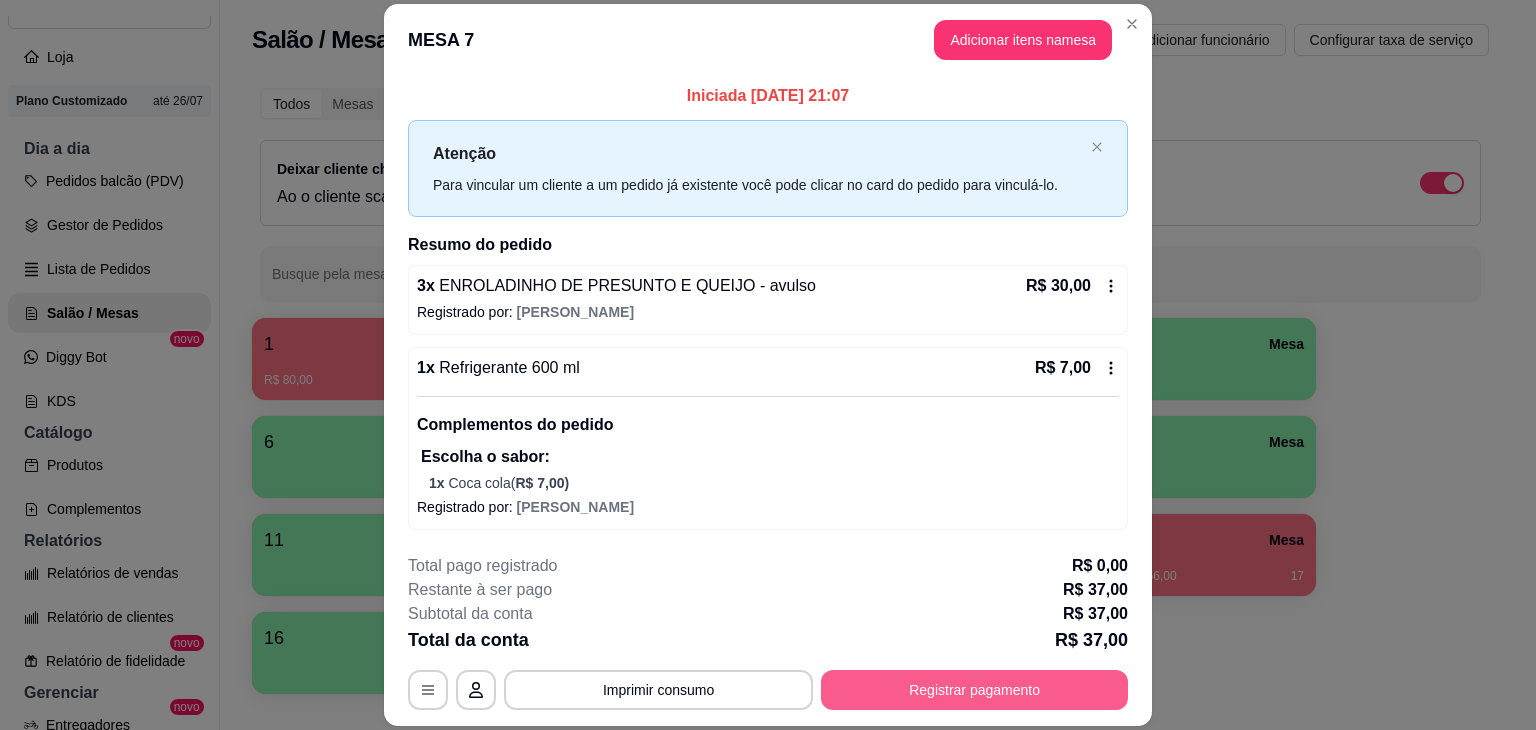 click on "Registrar pagamento" at bounding box center (974, 690) 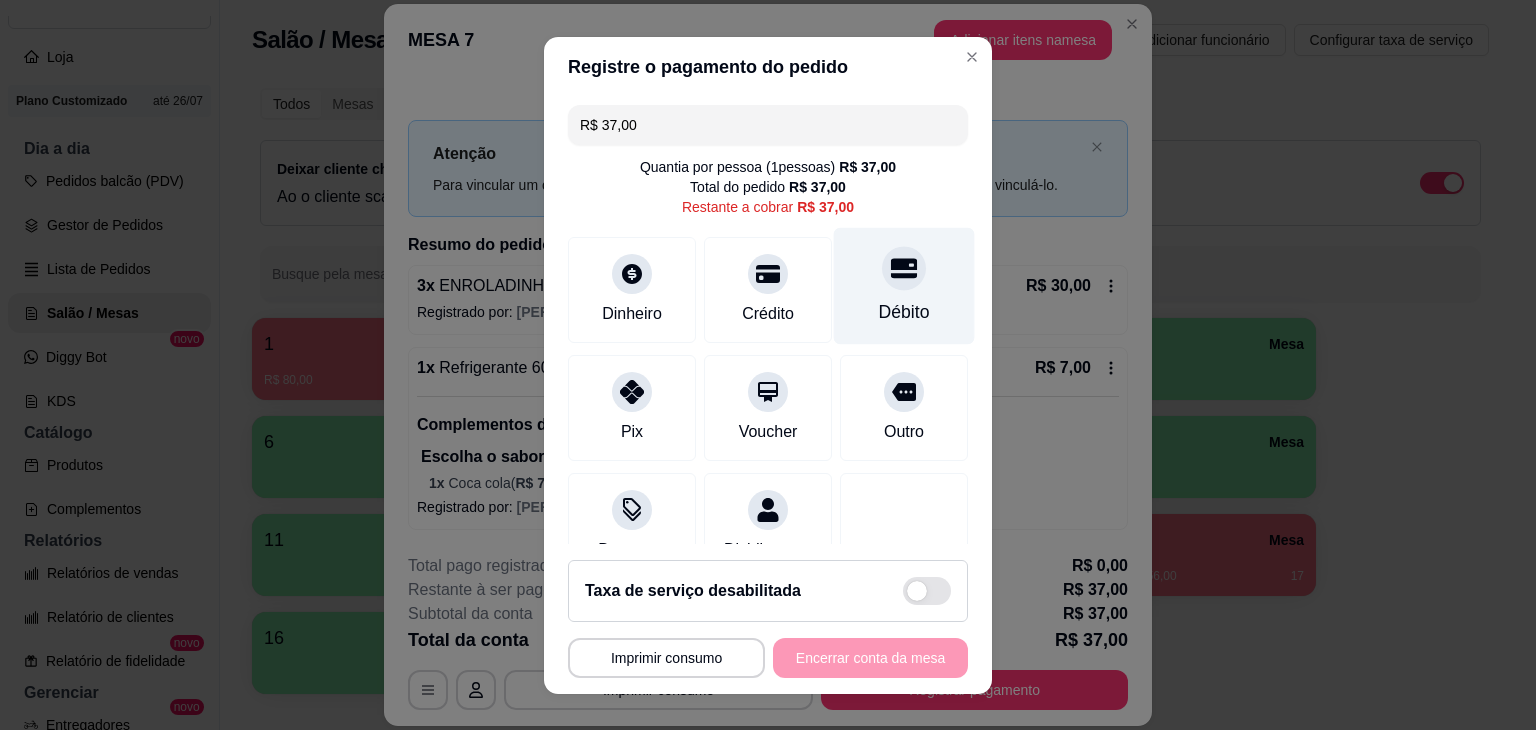 click on "Débito" at bounding box center (904, 285) 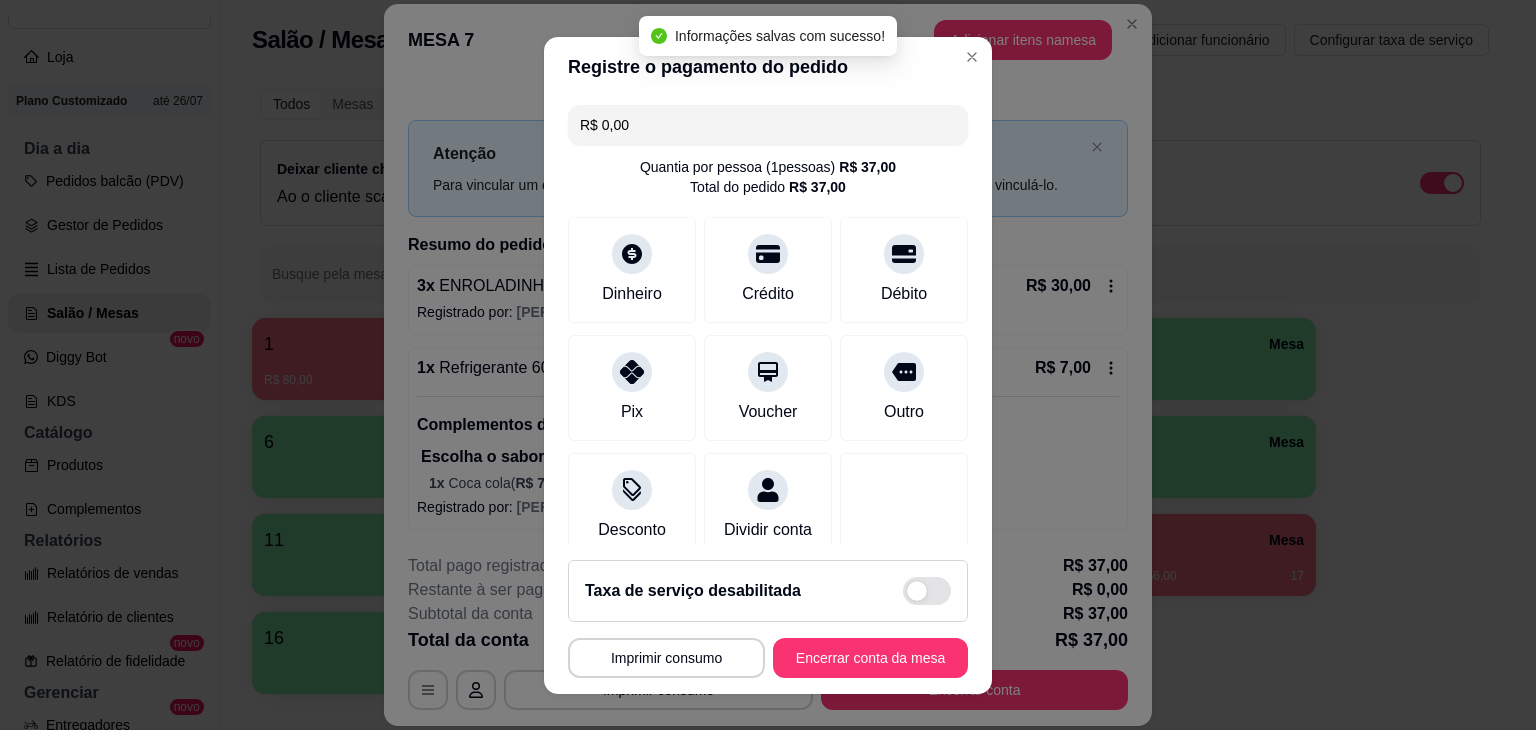 type on "R$ 0,00" 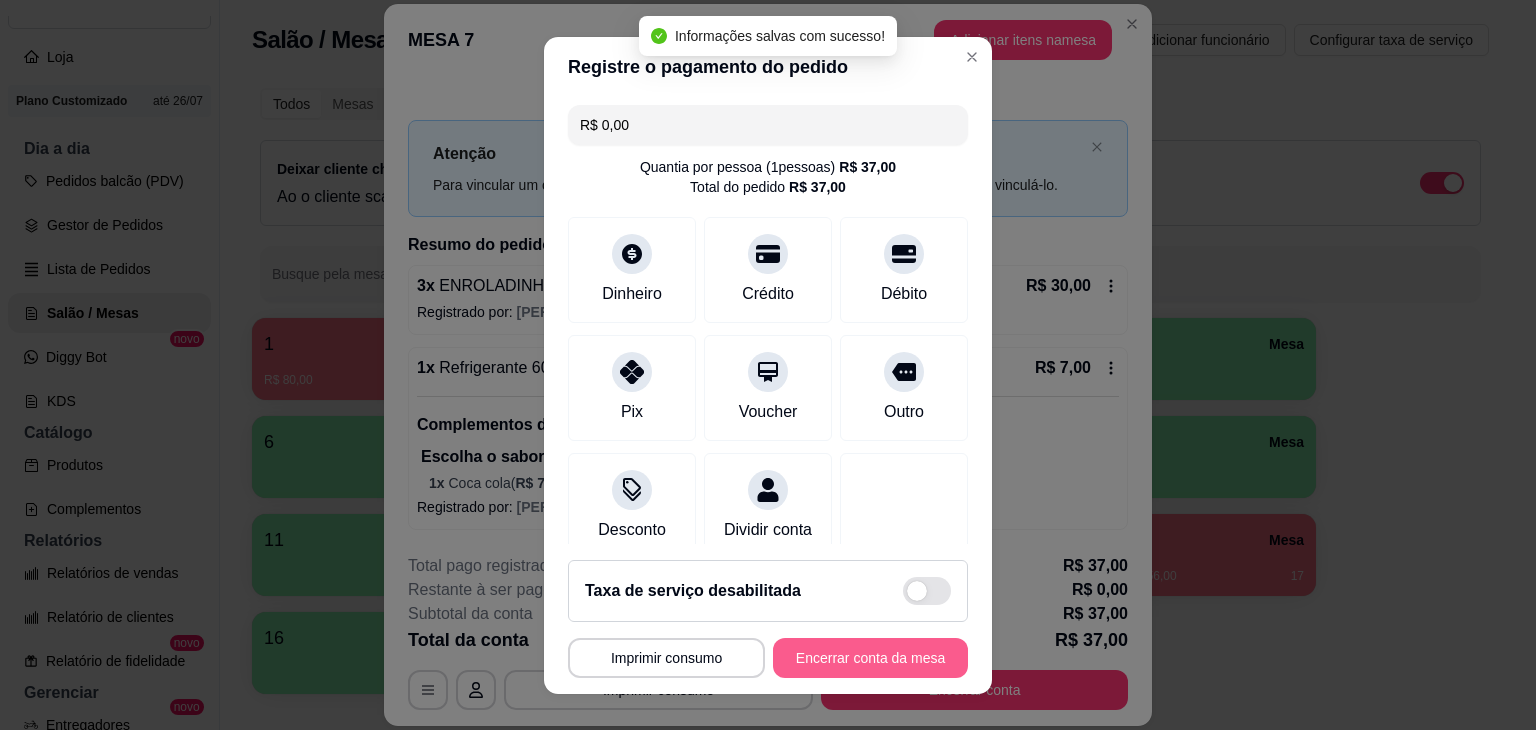 click on "Encerrar conta da mesa" at bounding box center (870, 658) 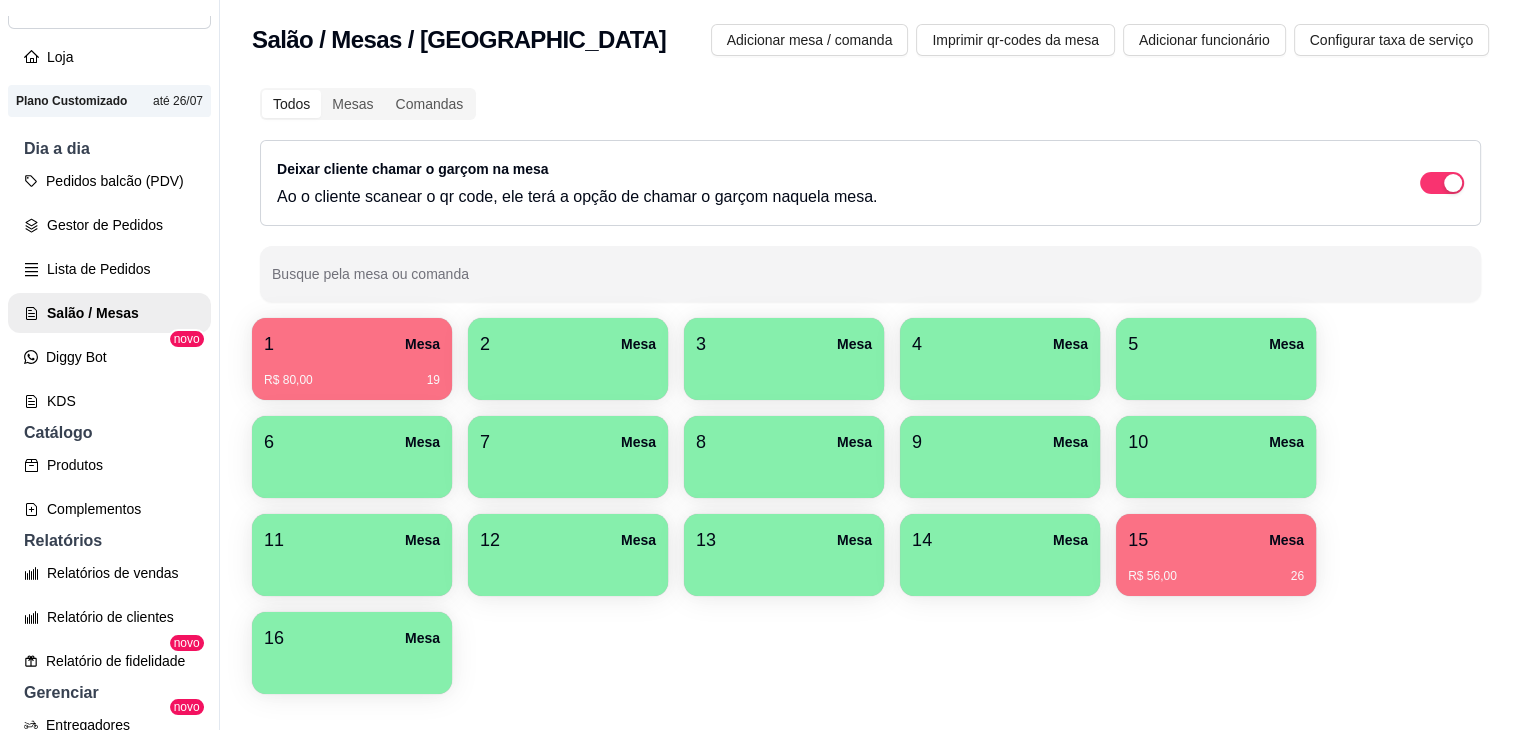 click on "1 Mesa" at bounding box center [352, 344] 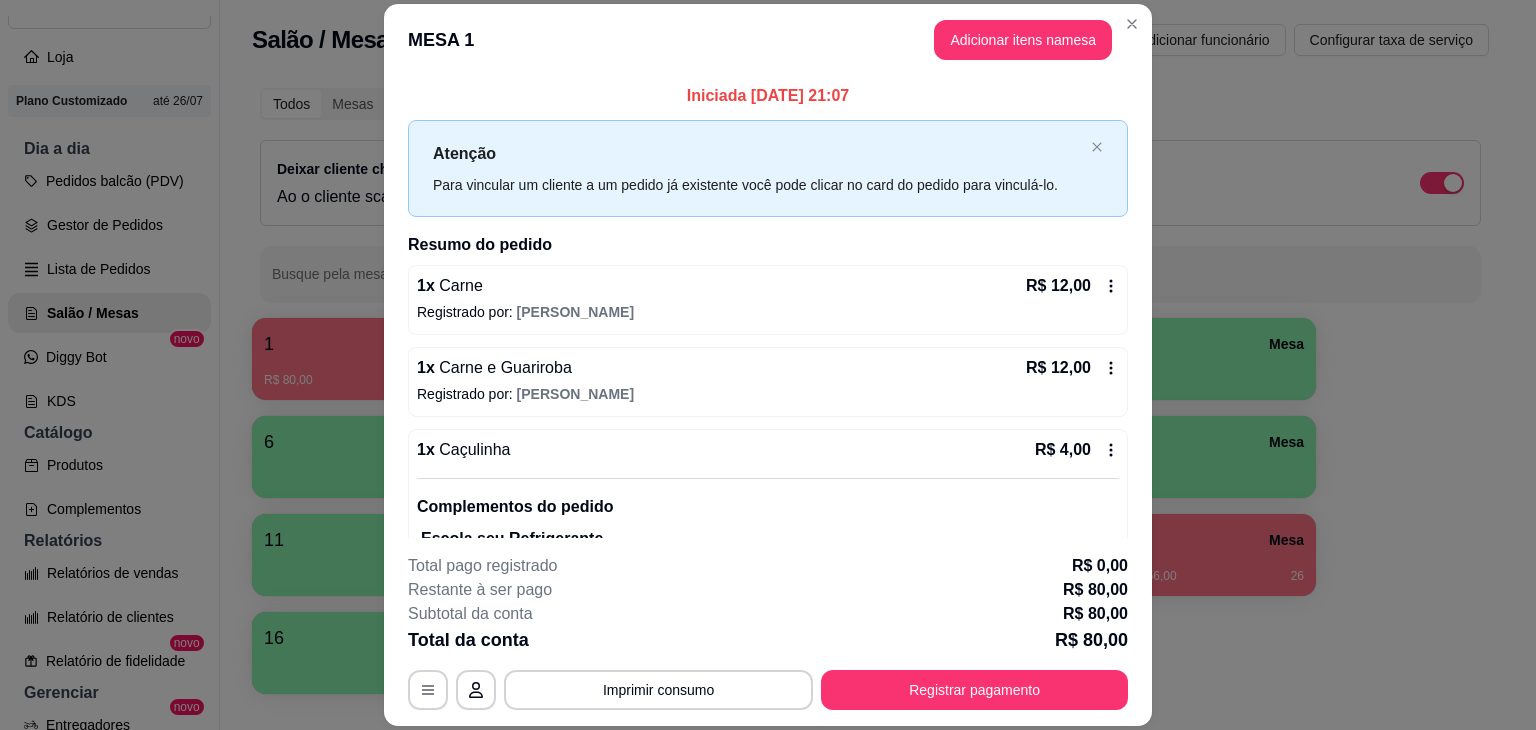 scroll, scrollTop: 356, scrollLeft: 0, axis: vertical 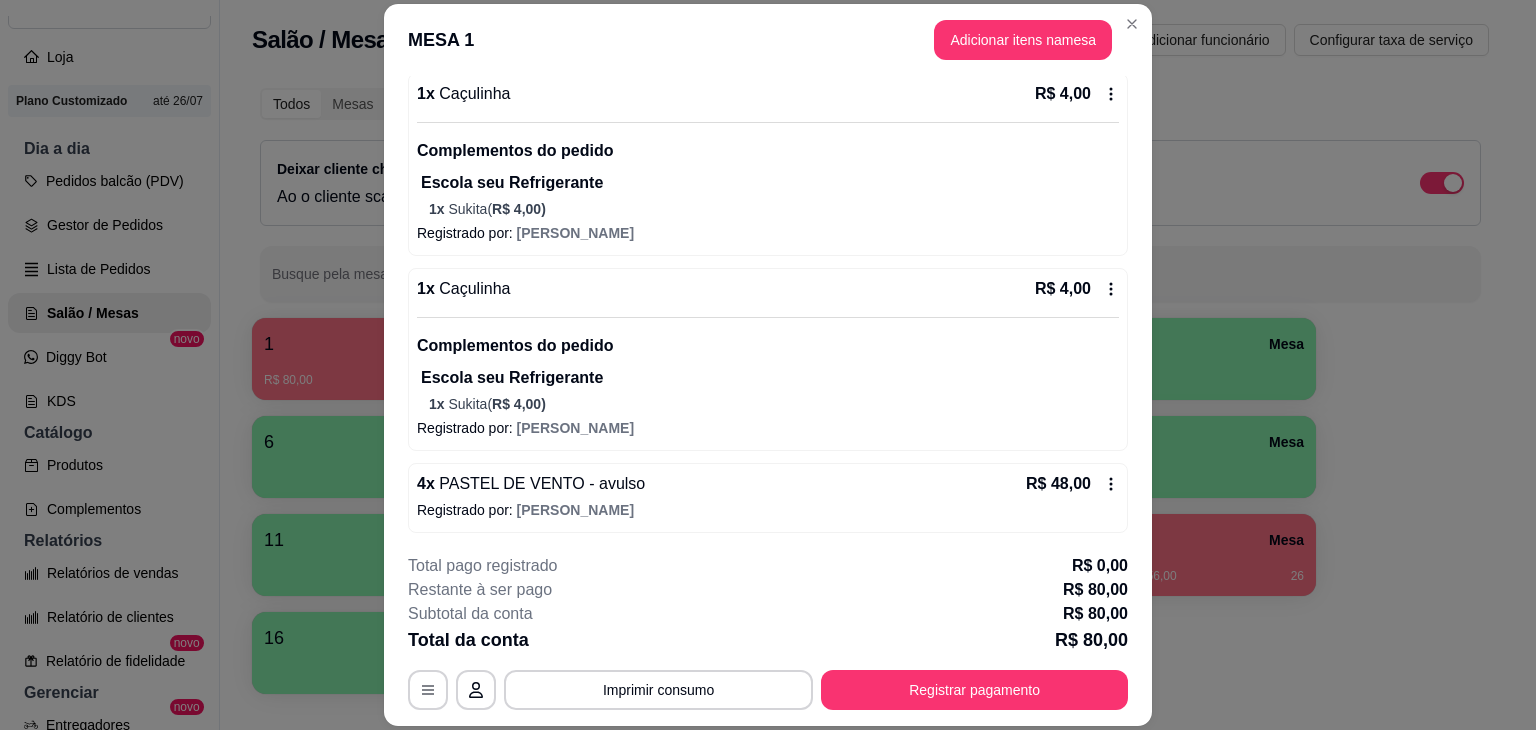click on "1 Mesa R$ 80,00 19 2 Mesa 3 Mesa 4 Mesa 5 Mesa 6 Mesa 7 Mesa 8 Mesa 9 Mesa 10 Mesa 11 Mesa 12 Mesa 13 Mesa 14 Mesa 15 Mesa R$ 56,00 26 16 Mesa" at bounding box center [870, 506] 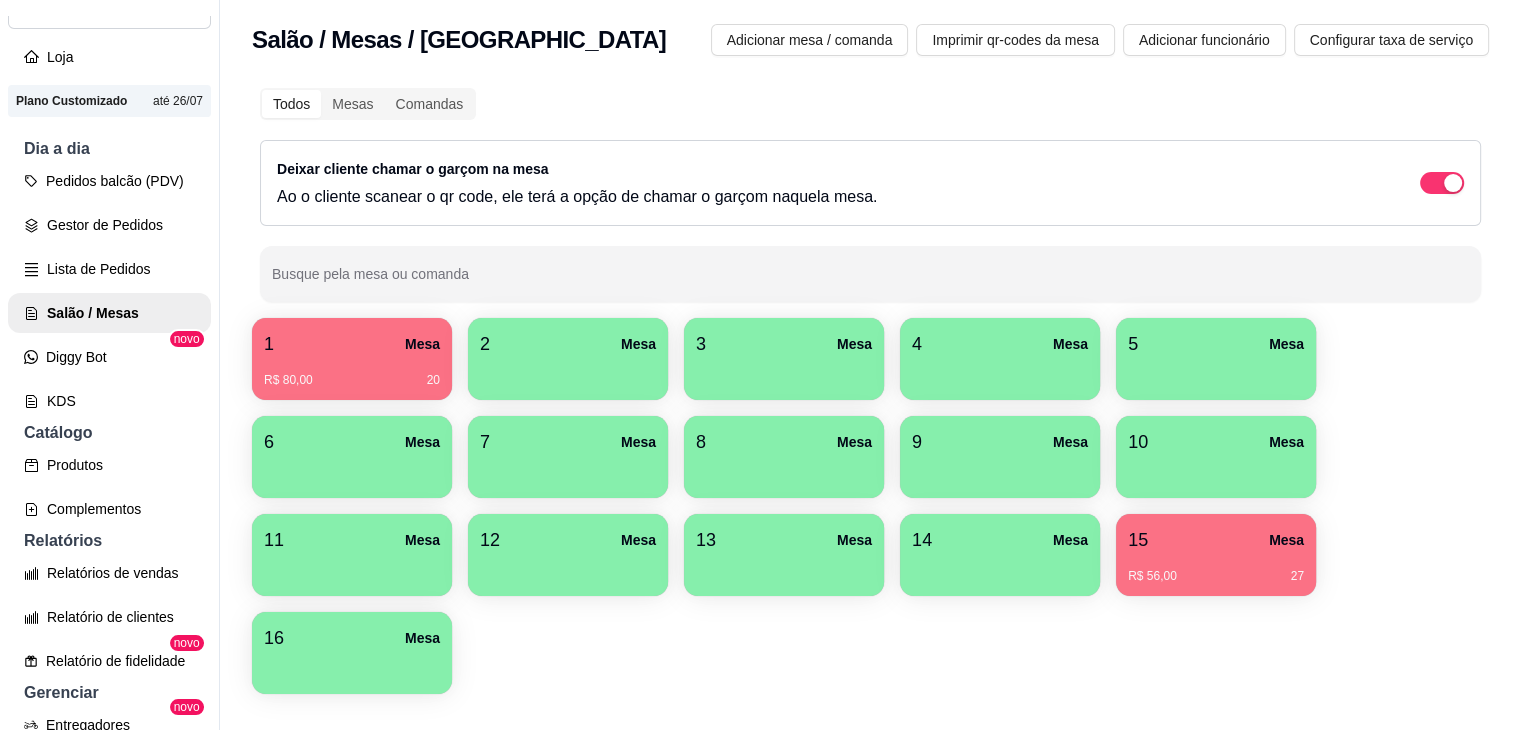 click on "R$ 56,00 27" at bounding box center [1216, 576] 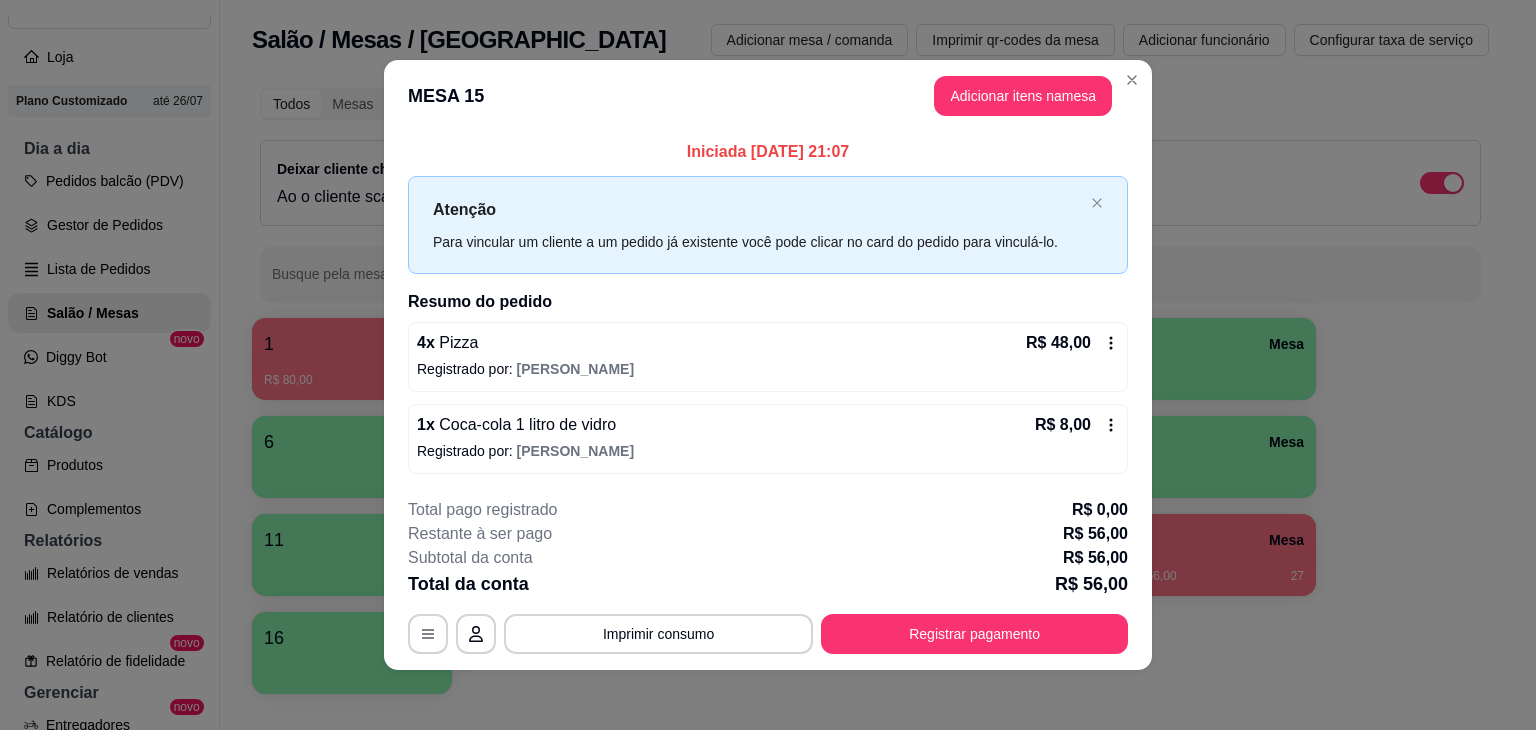 scroll, scrollTop: 3, scrollLeft: 0, axis: vertical 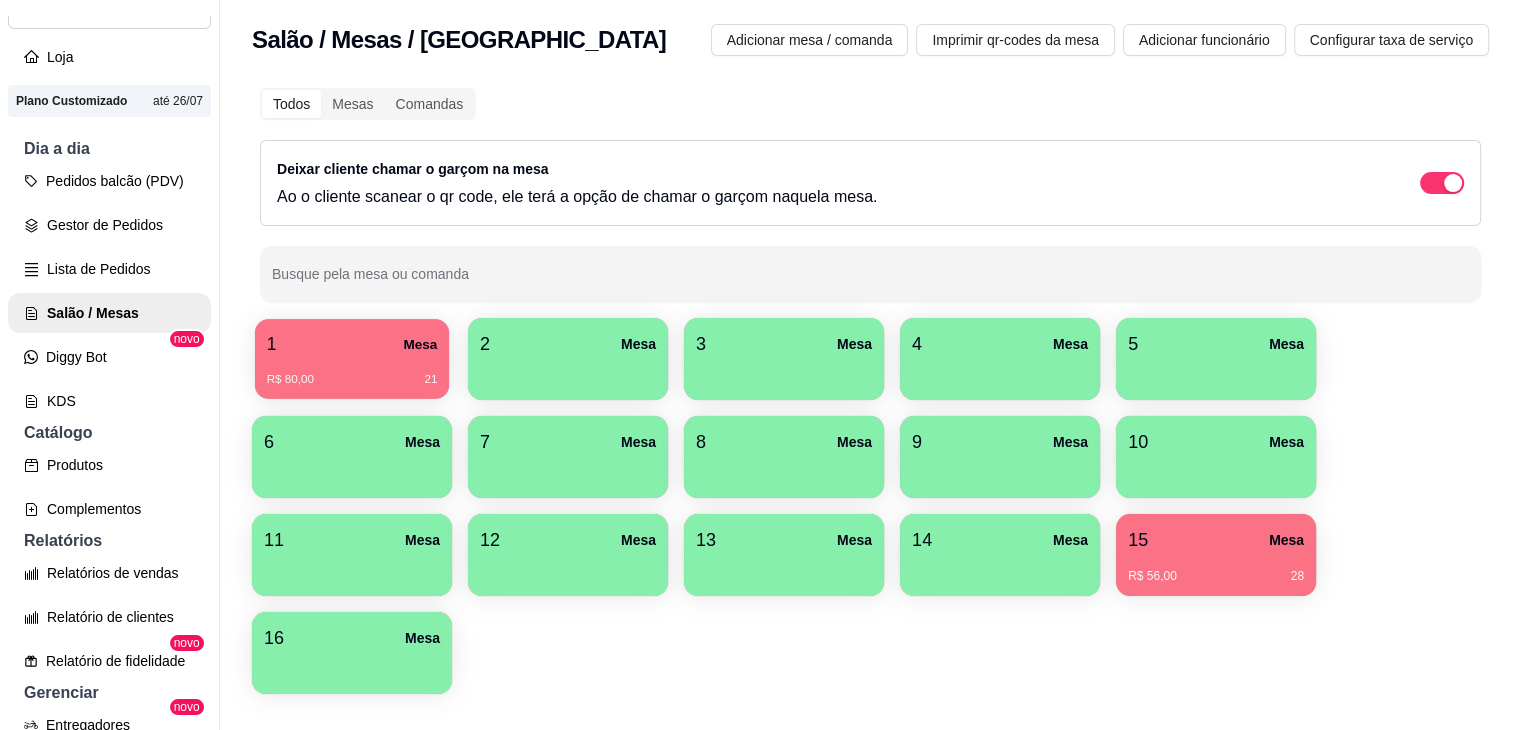 click on "R$ 80,00 21" at bounding box center (352, 372) 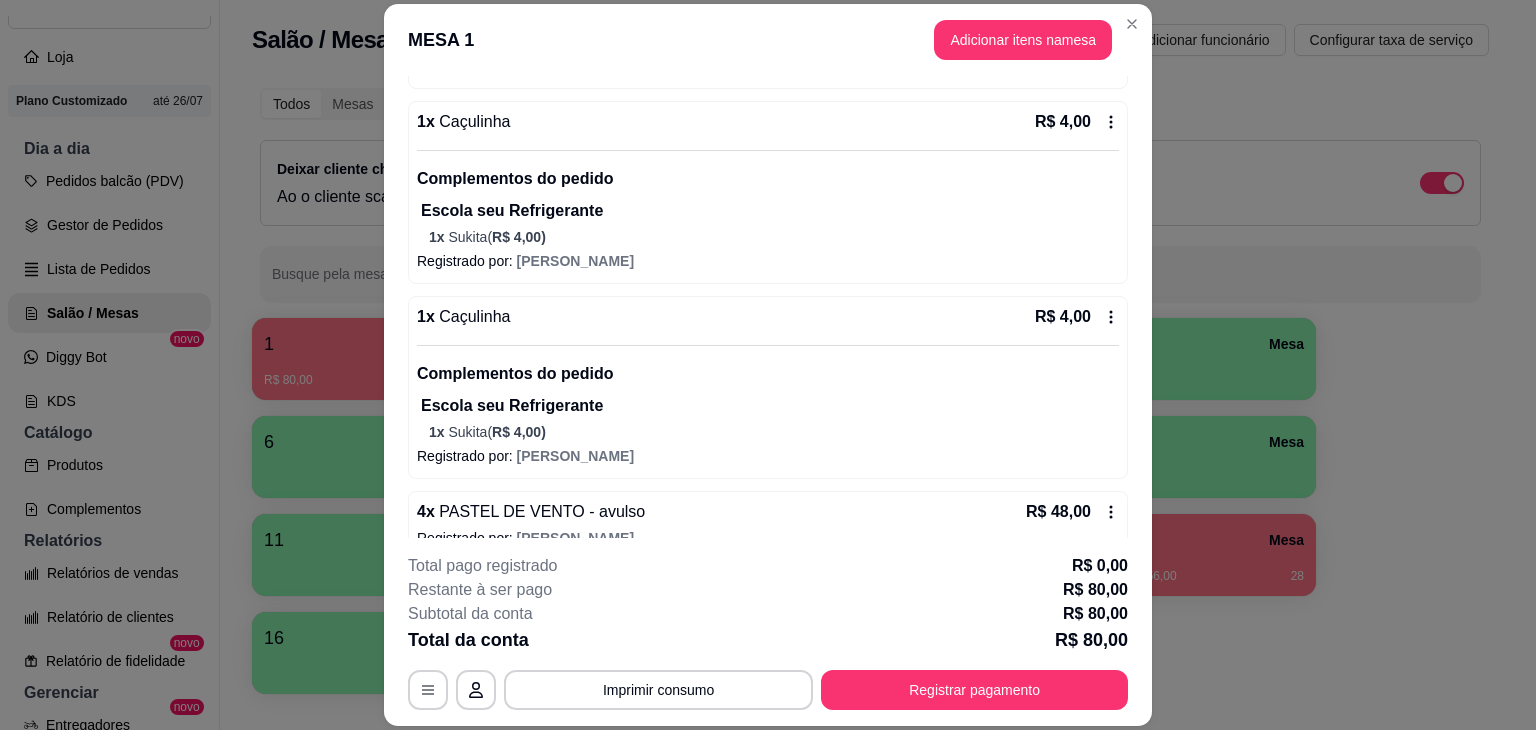 scroll, scrollTop: 356, scrollLeft: 0, axis: vertical 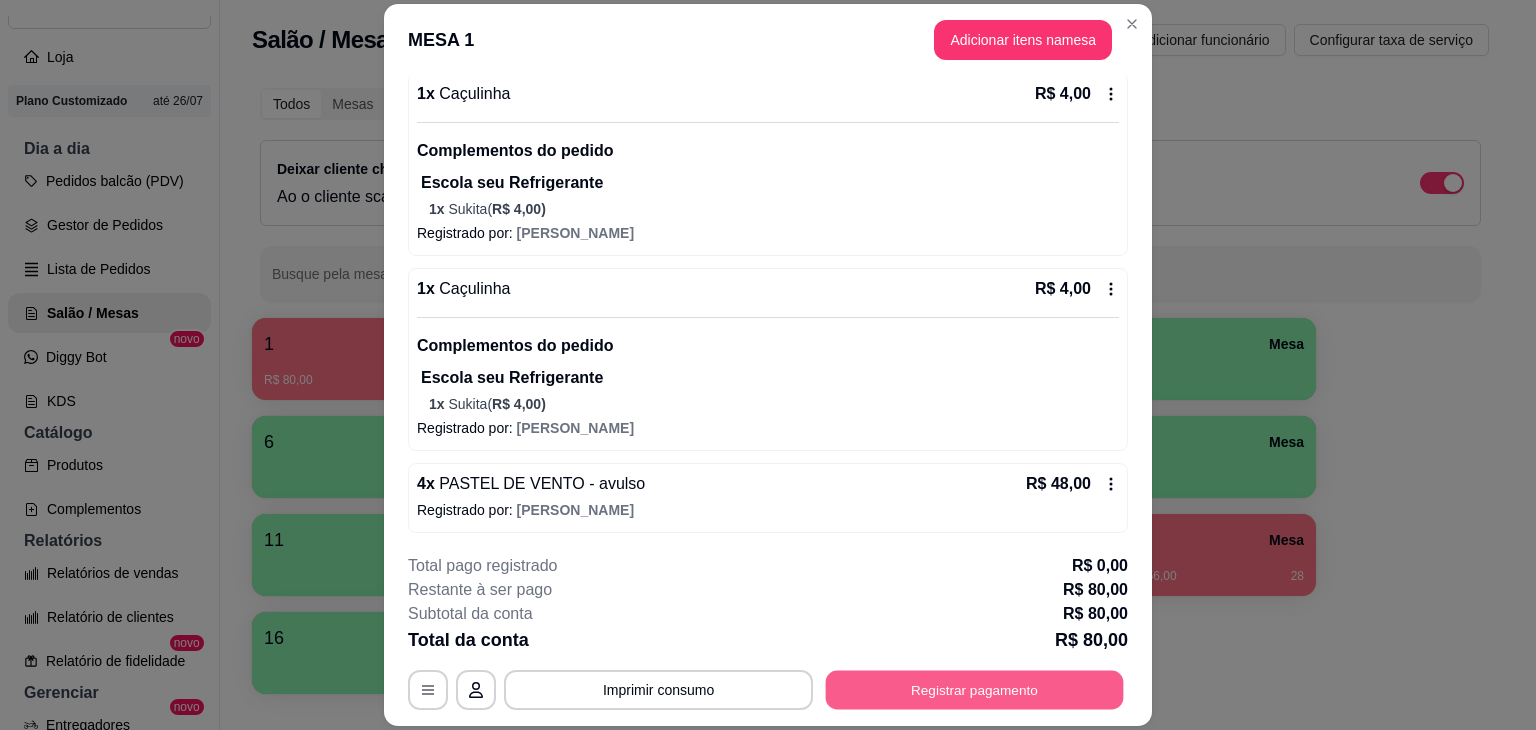 click on "Registrar pagamento" at bounding box center (975, 690) 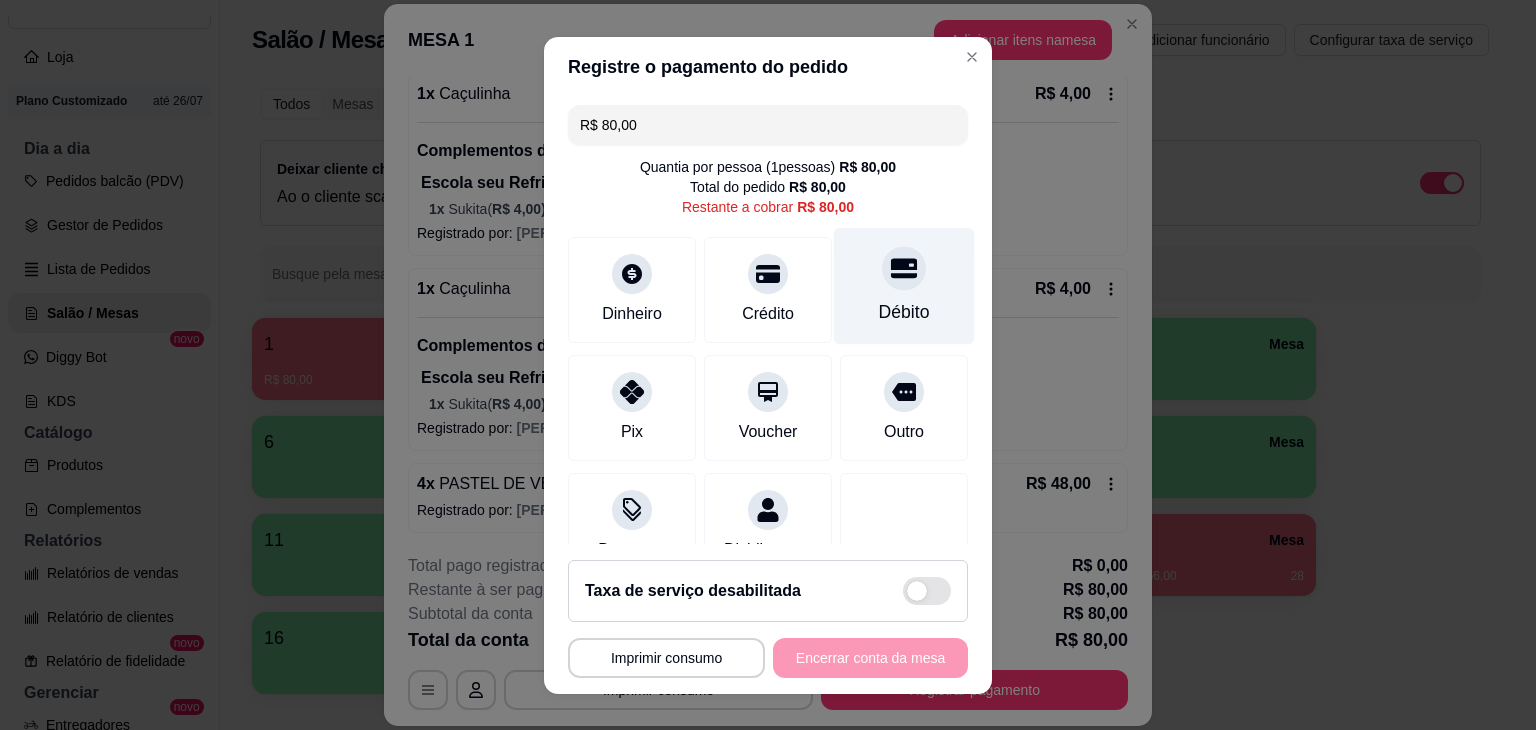 click on "Débito" at bounding box center (904, 285) 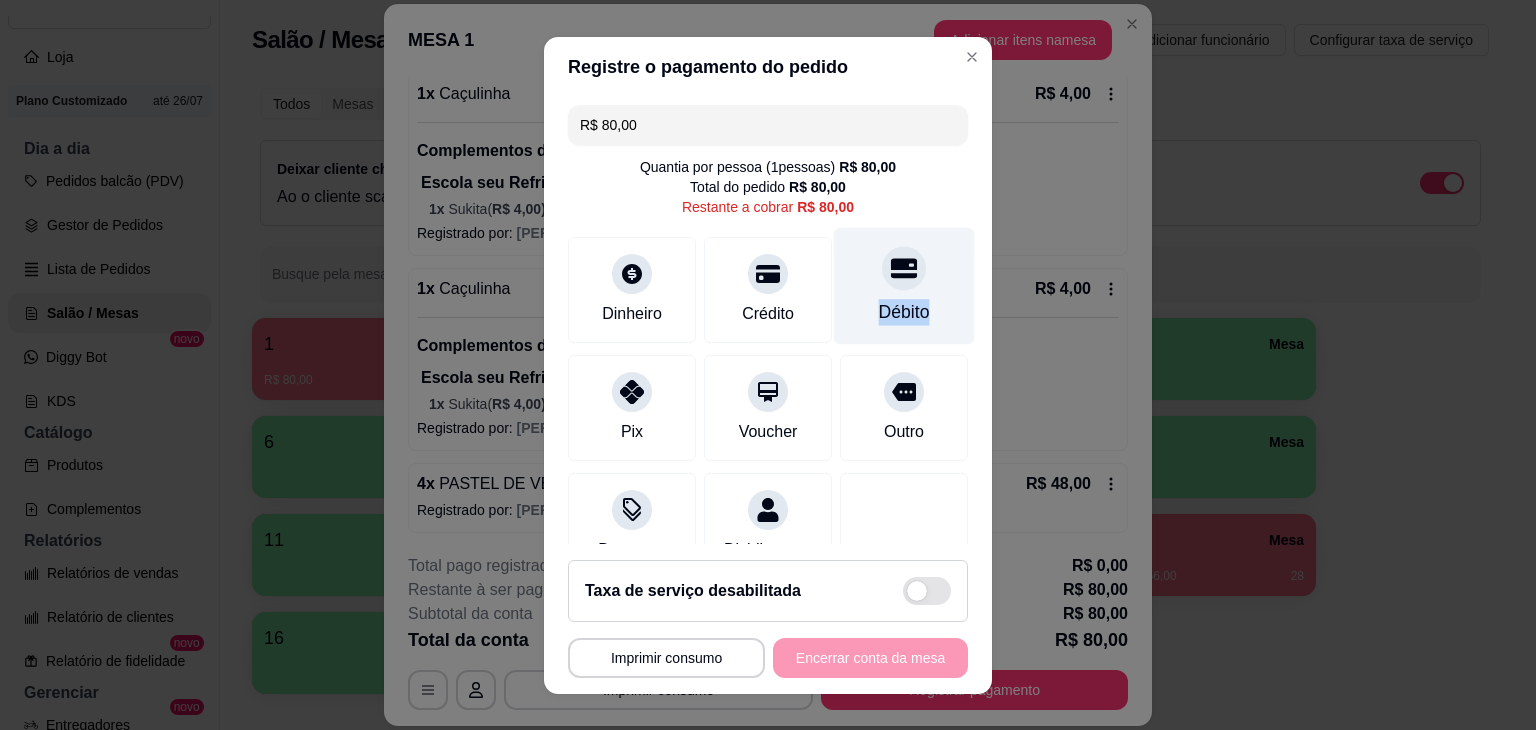 click on "Débito" at bounding box center [904, 285] 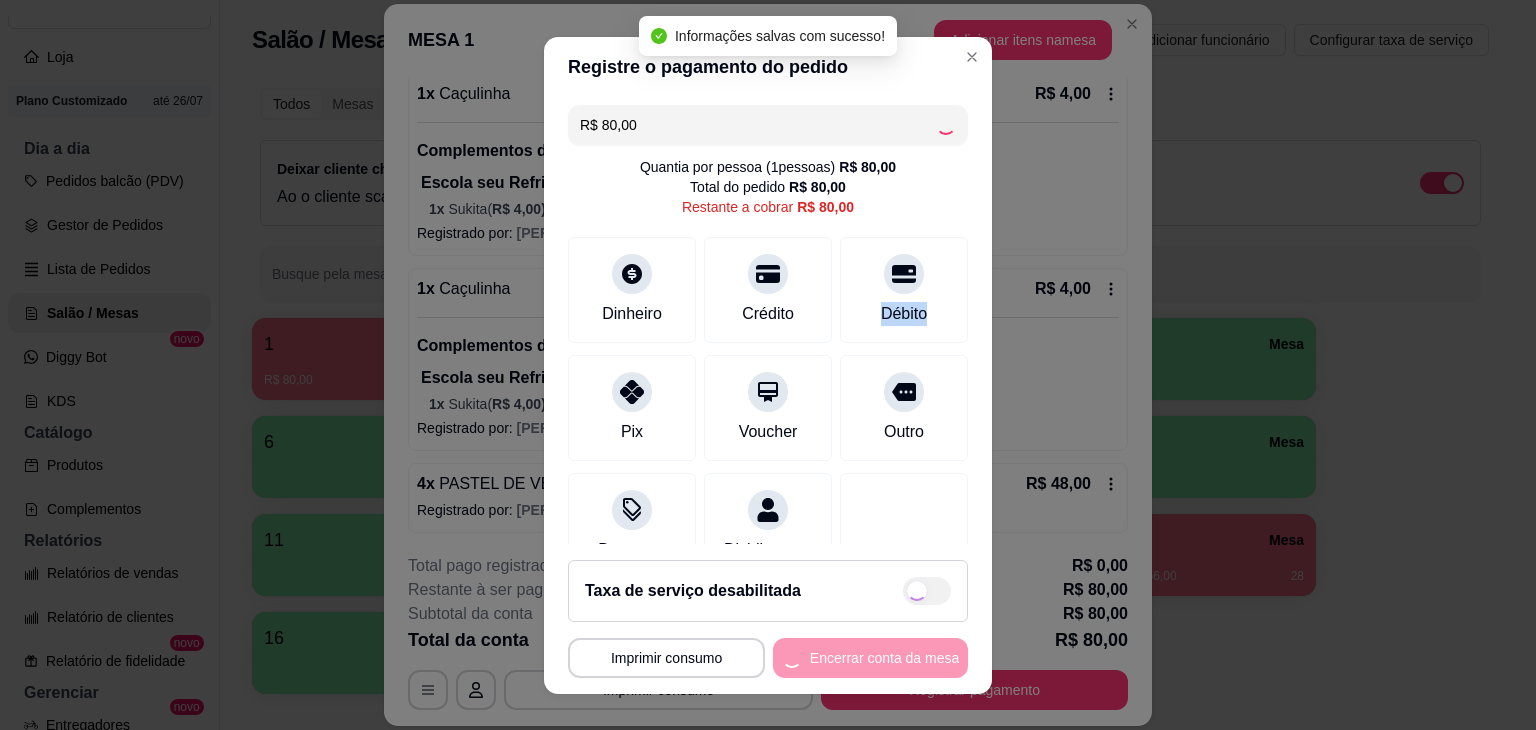 type on "R$ 0,00" 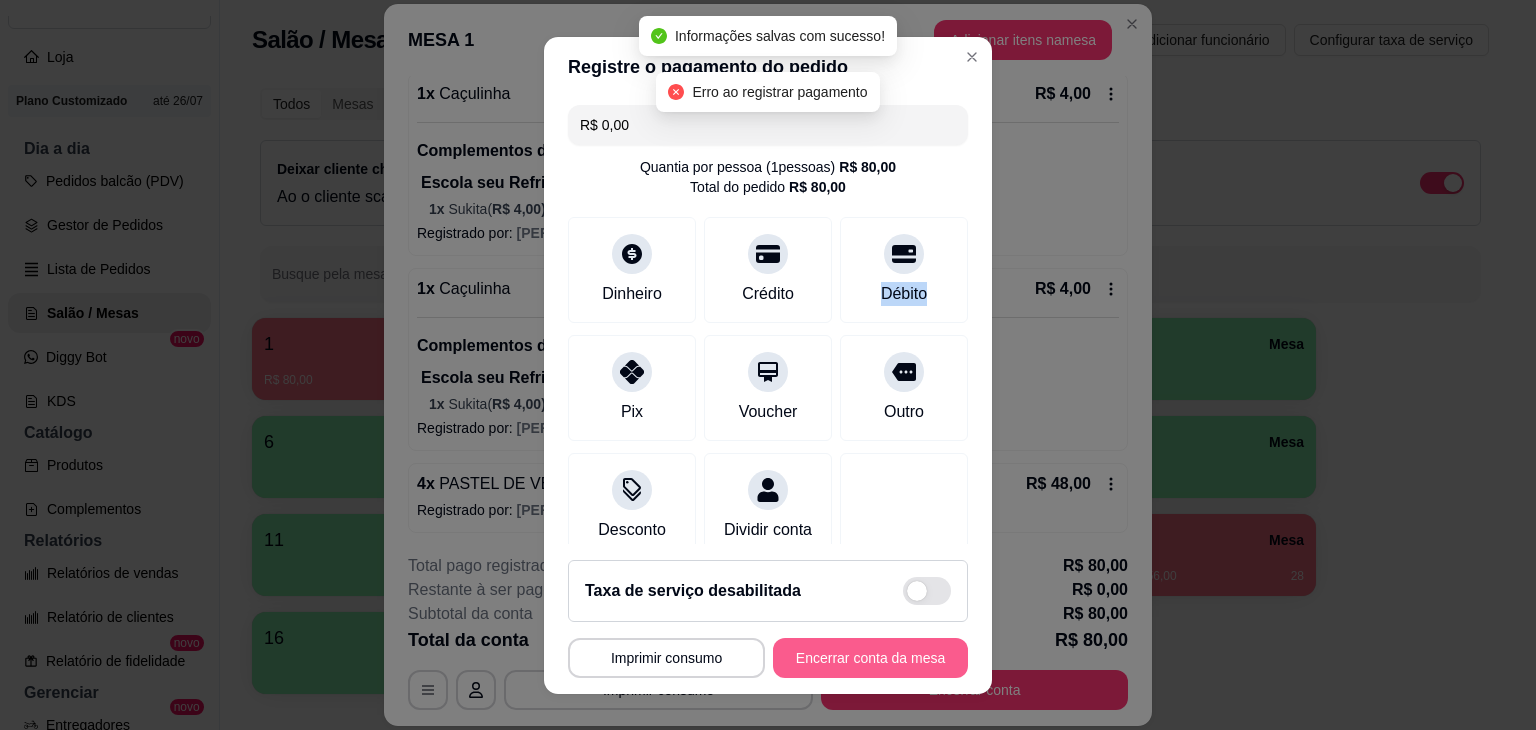 click on "Encerrar conta da mesa" at bounding box center [870, 658] 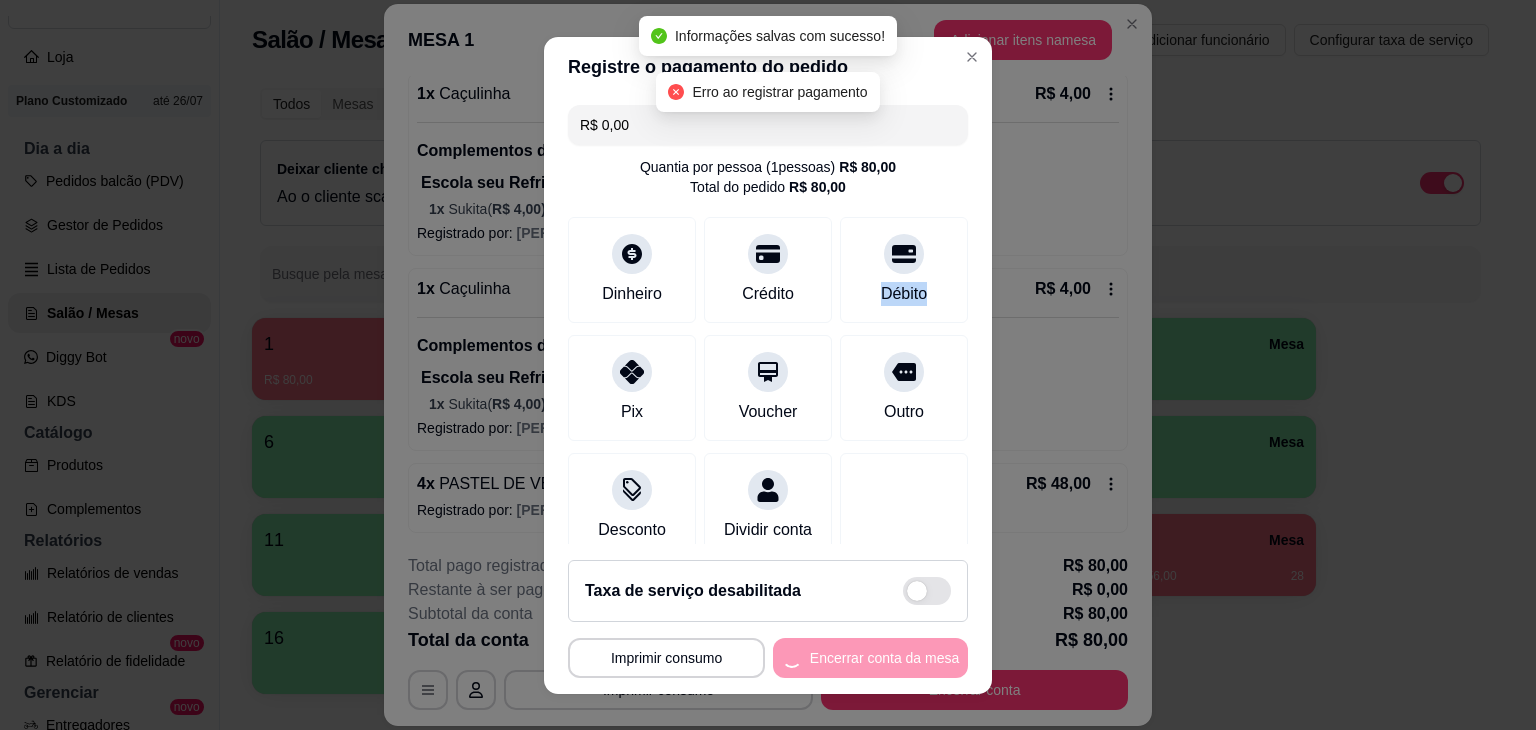 scroll, scrollTop: 0, scrollLeft: 0, axis: both 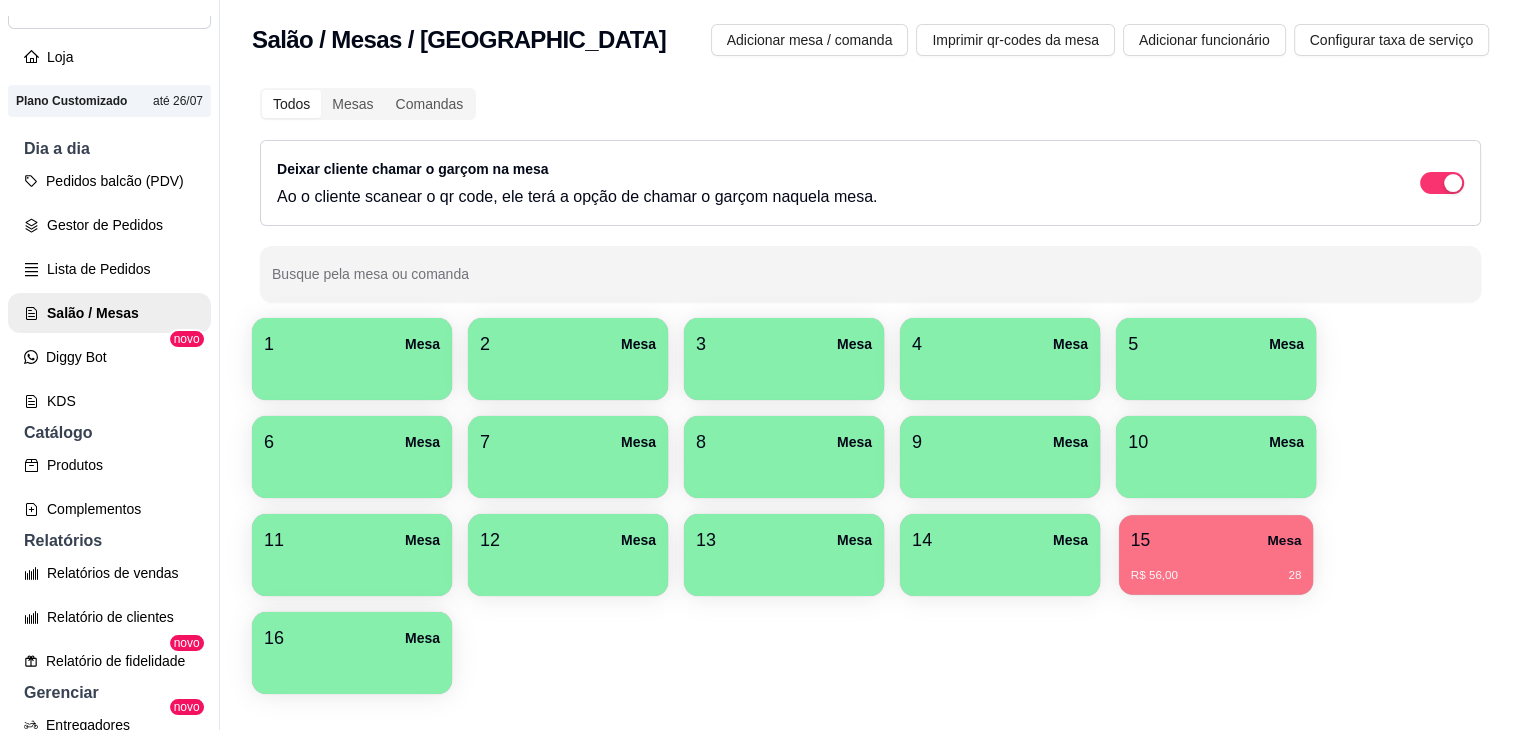 click on "R$ 56,00 28" at bounding box center [1216, 576] 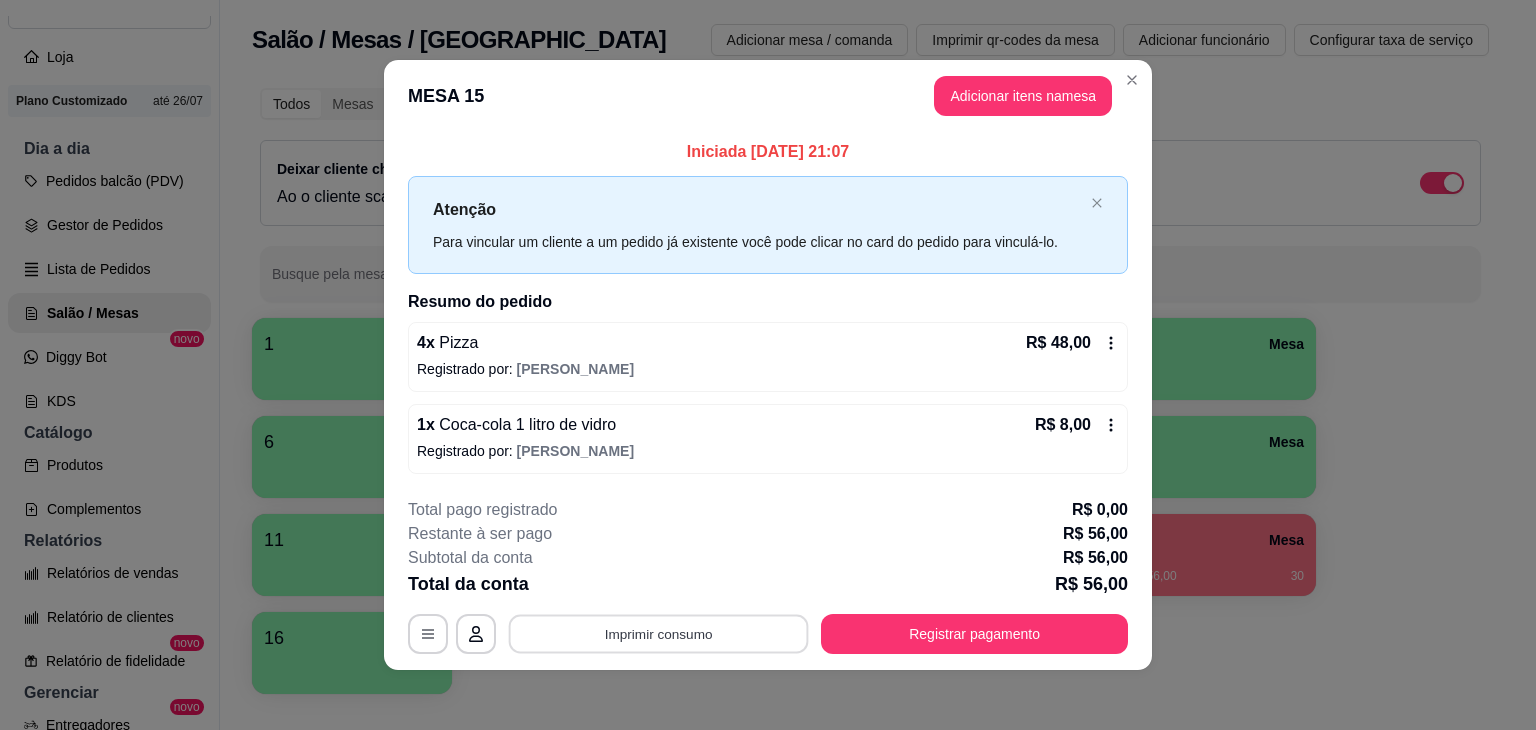 click on "Imprimir consumo" at bounding box center [659, 633] 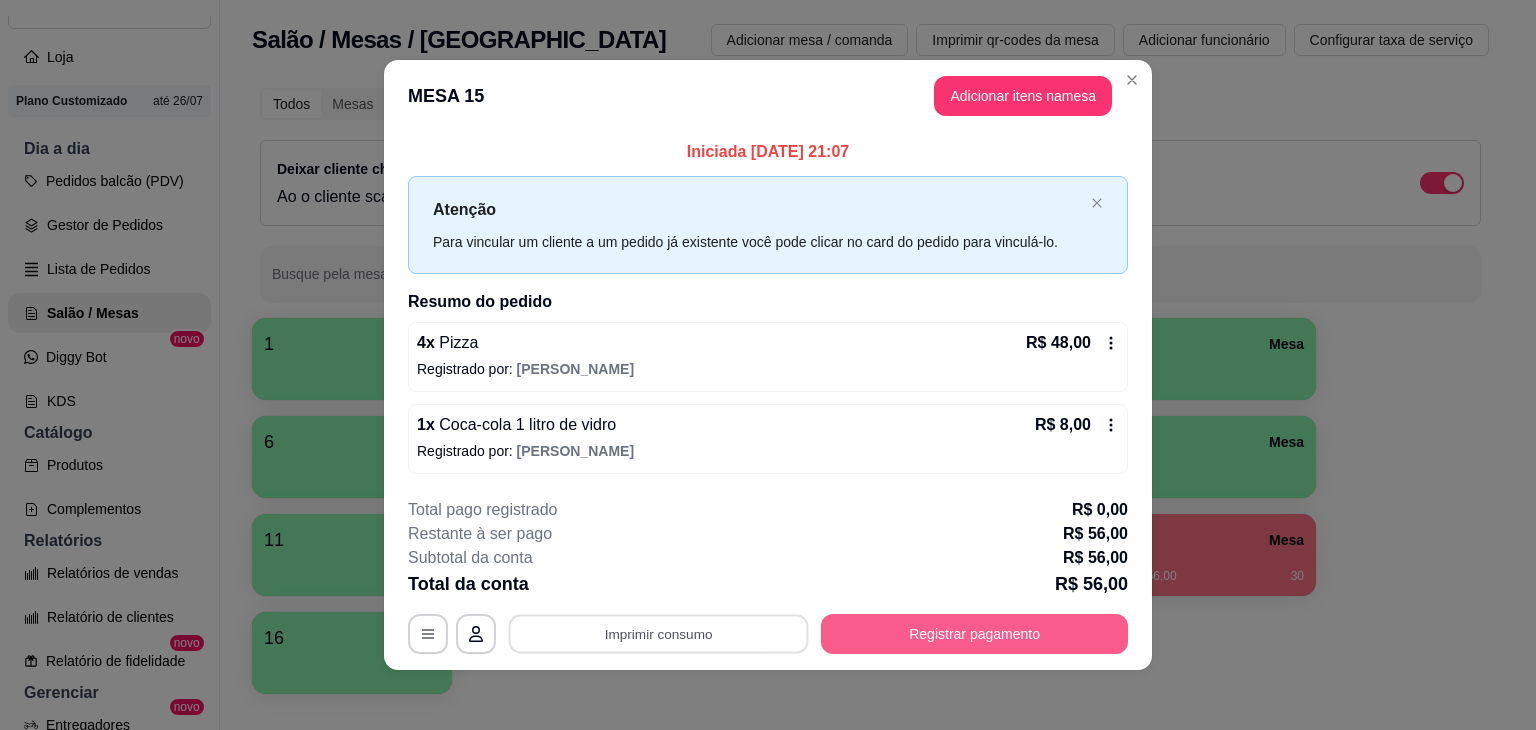 click on "Registrar pagamento" at bounding box center [974, 634] 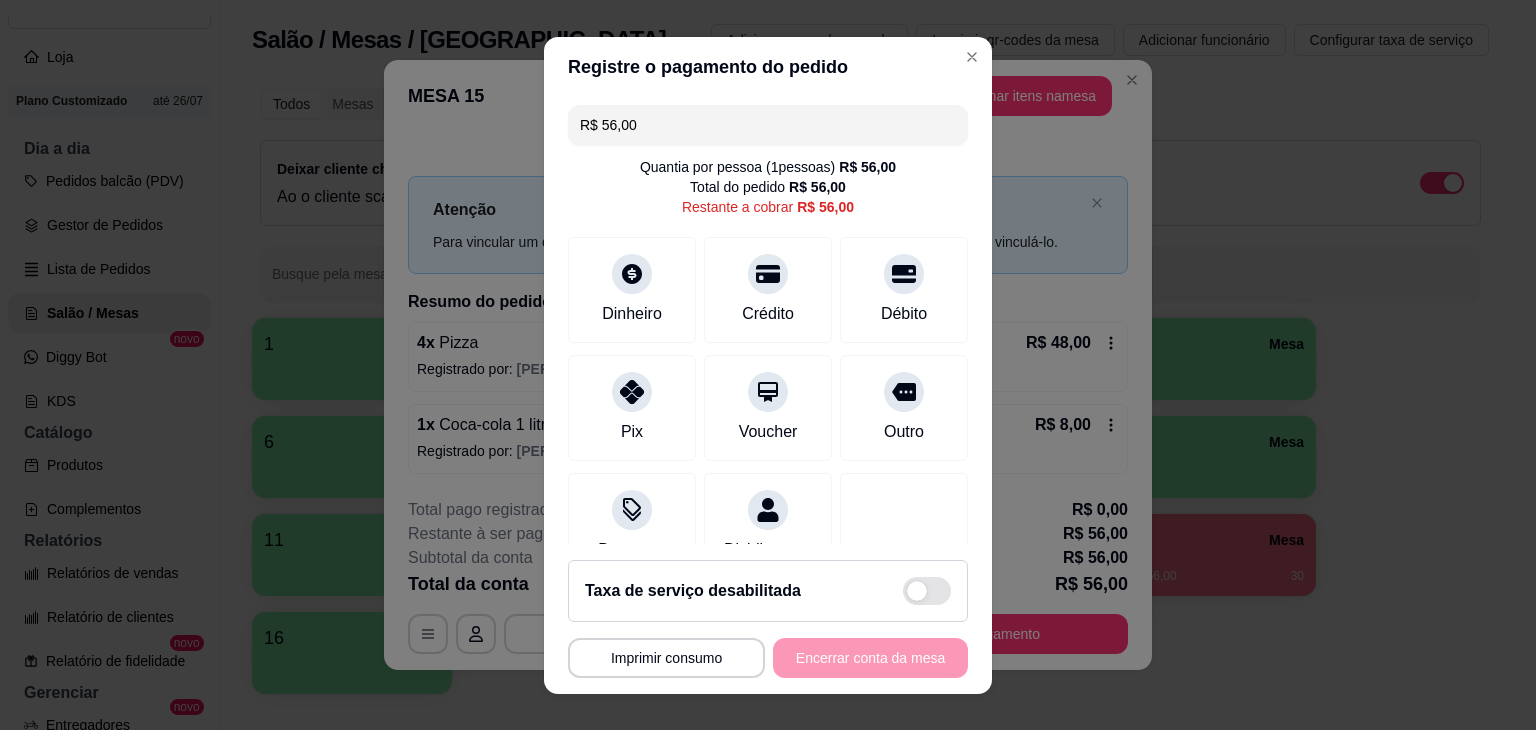 click on "R$ 56,00" at bounding box center (768, 125) 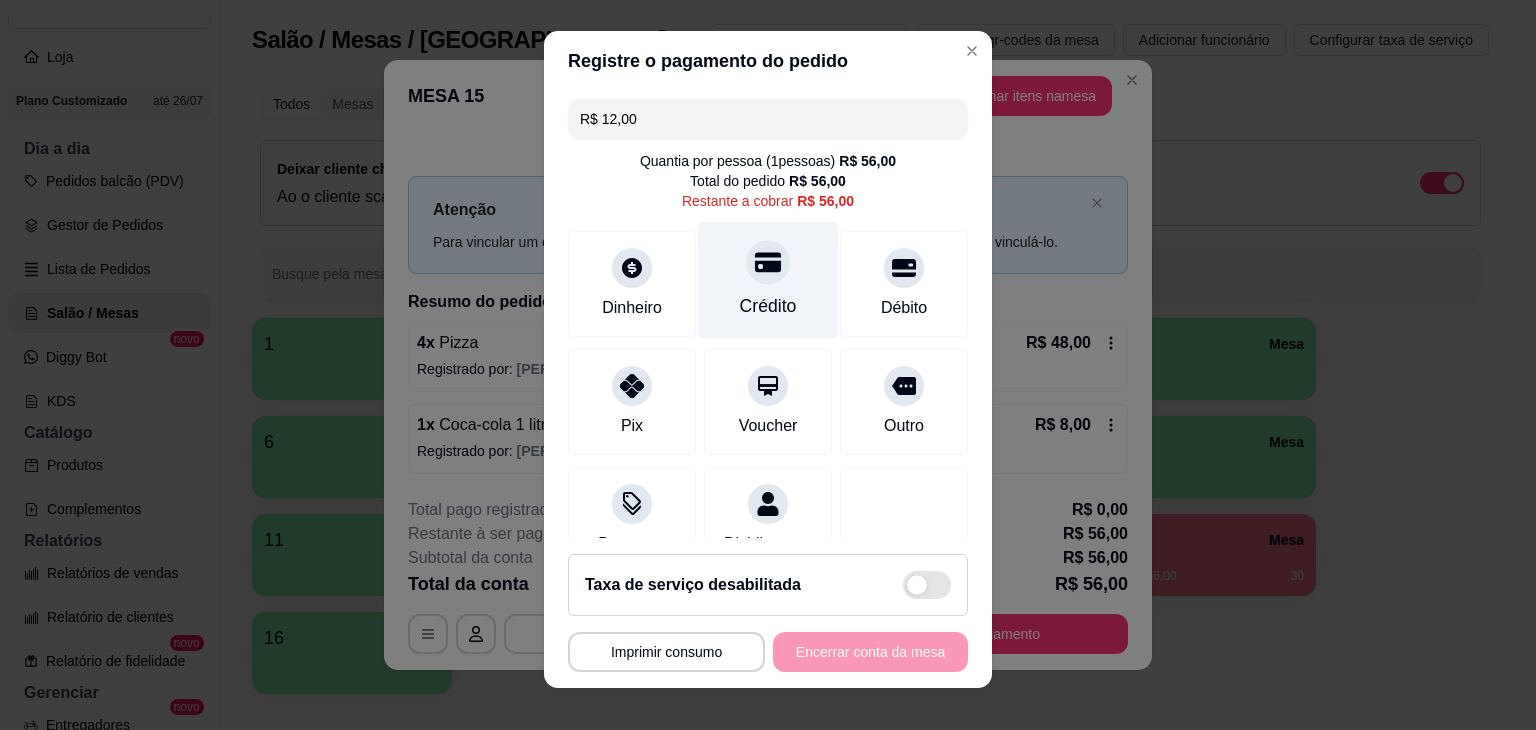 scroll, scrollTop: 0, scrollLeft: 0, axis: both 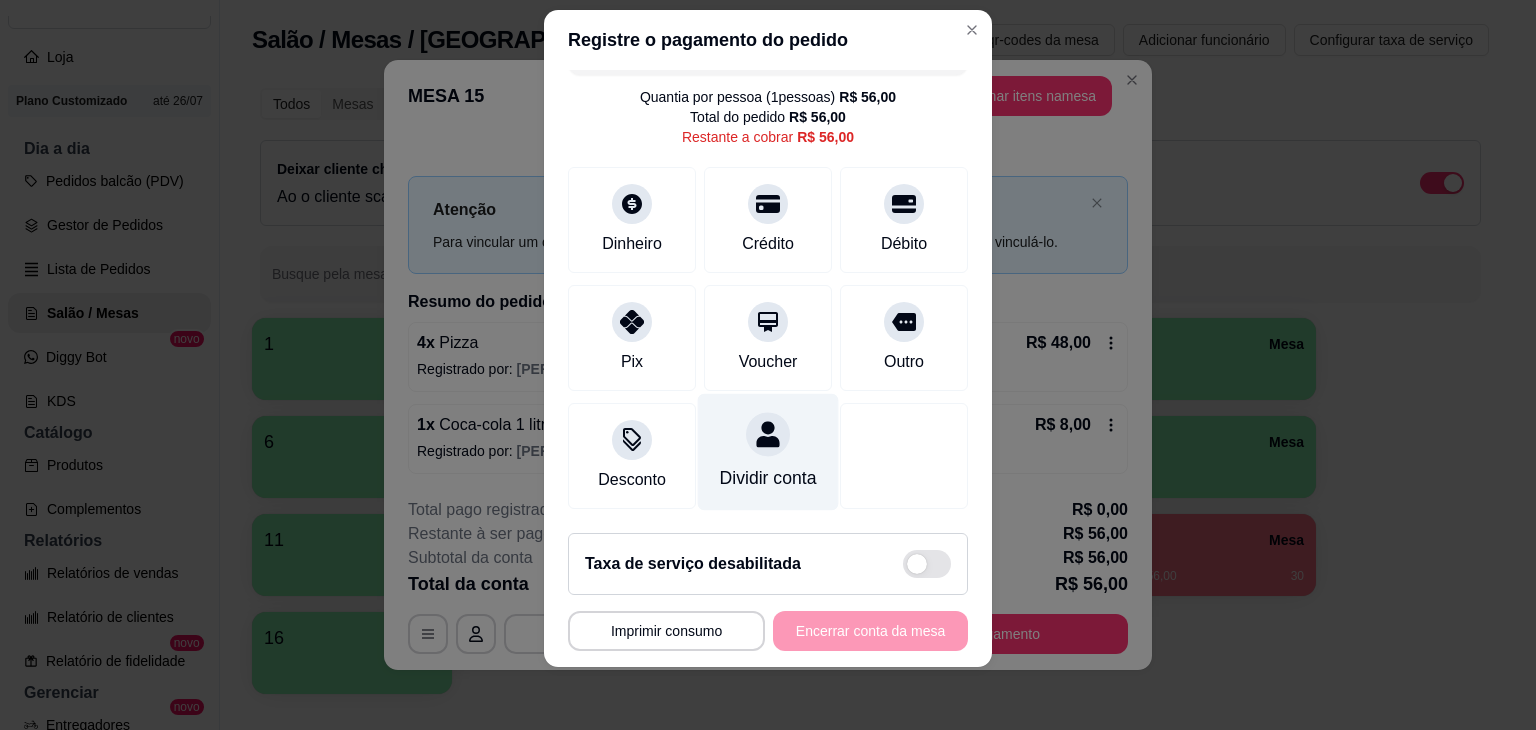 type on "R$ 12,00" 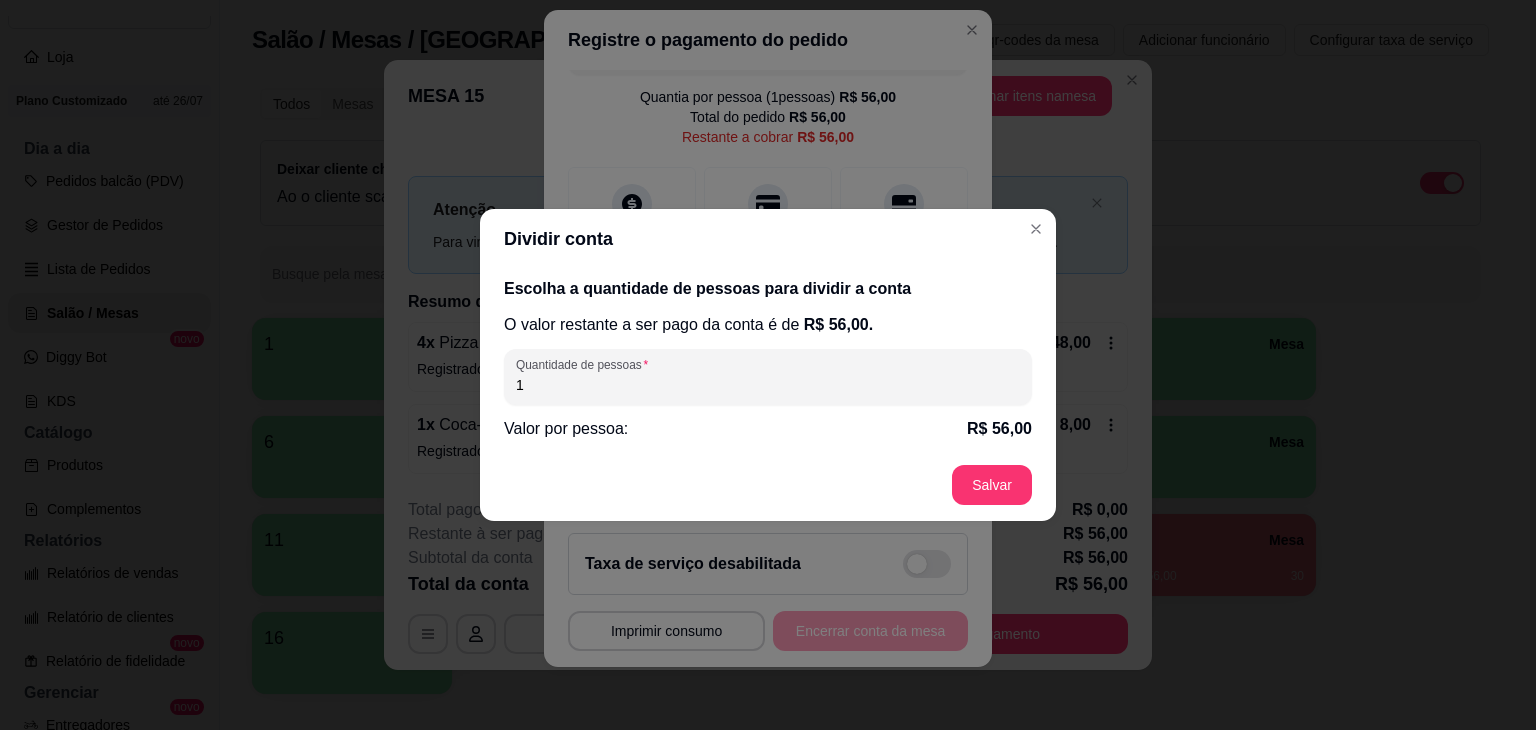 click on "1" at bounding box center [768, 385] 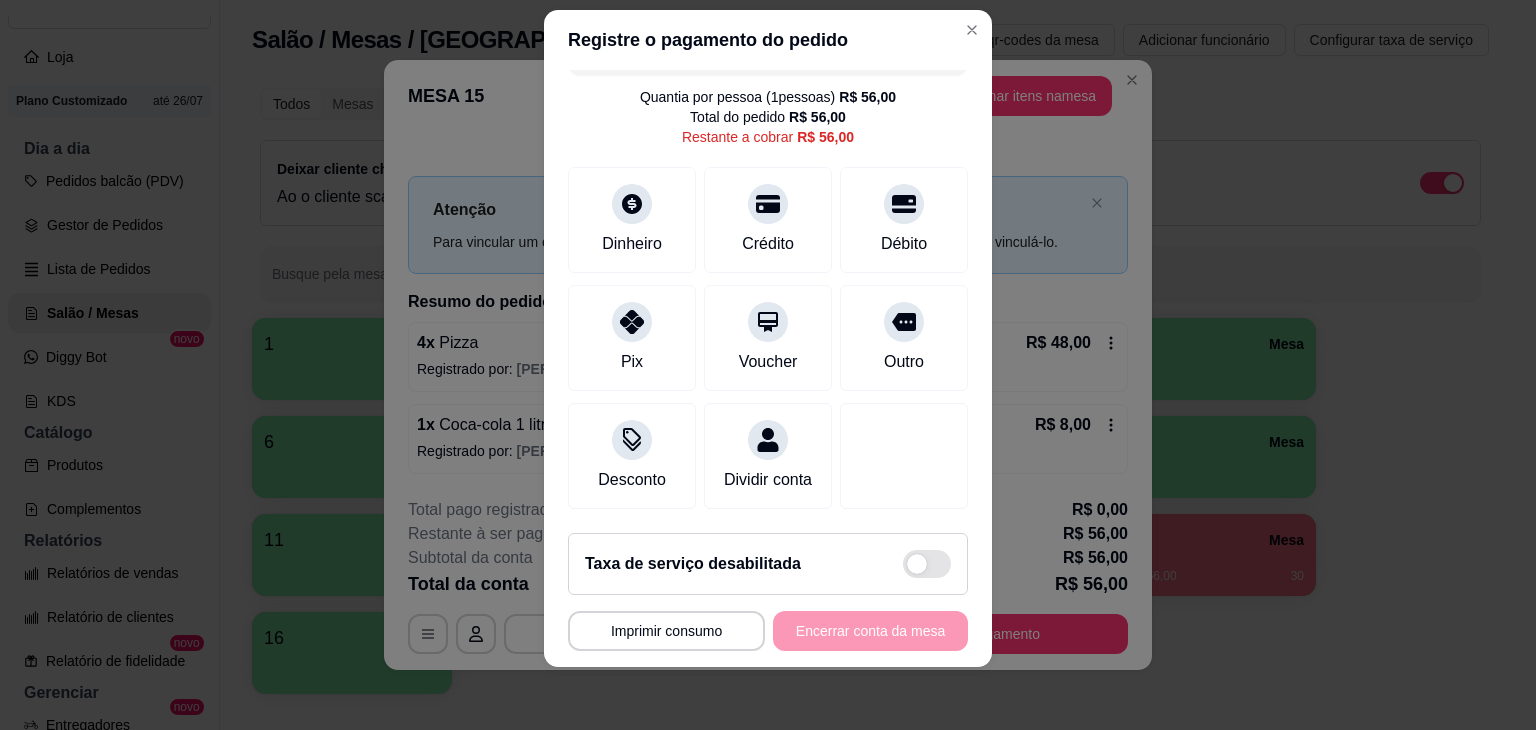 click on "**********" at bounding box center [768, 631] 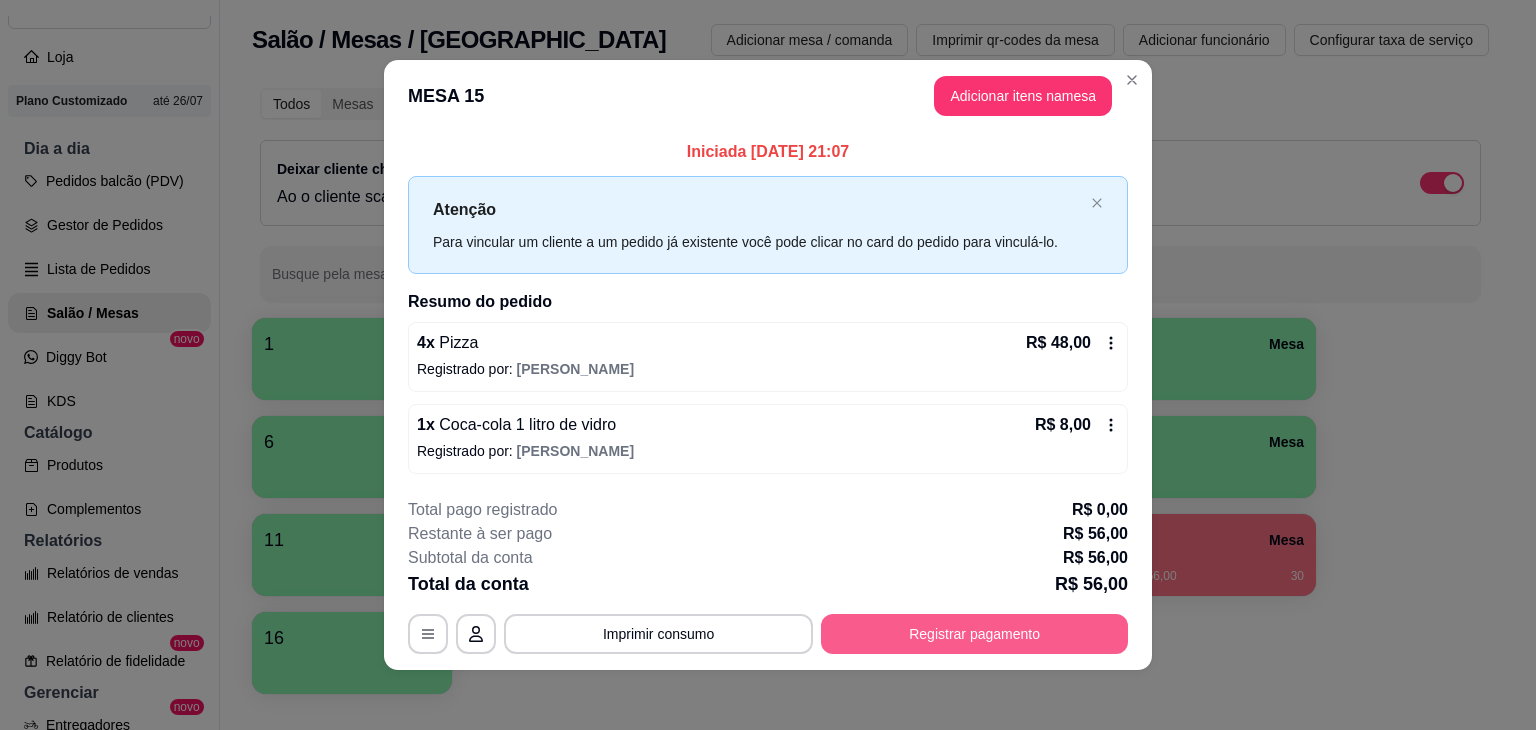click on "Registrar pagamento" at bounding box center (974, 634) 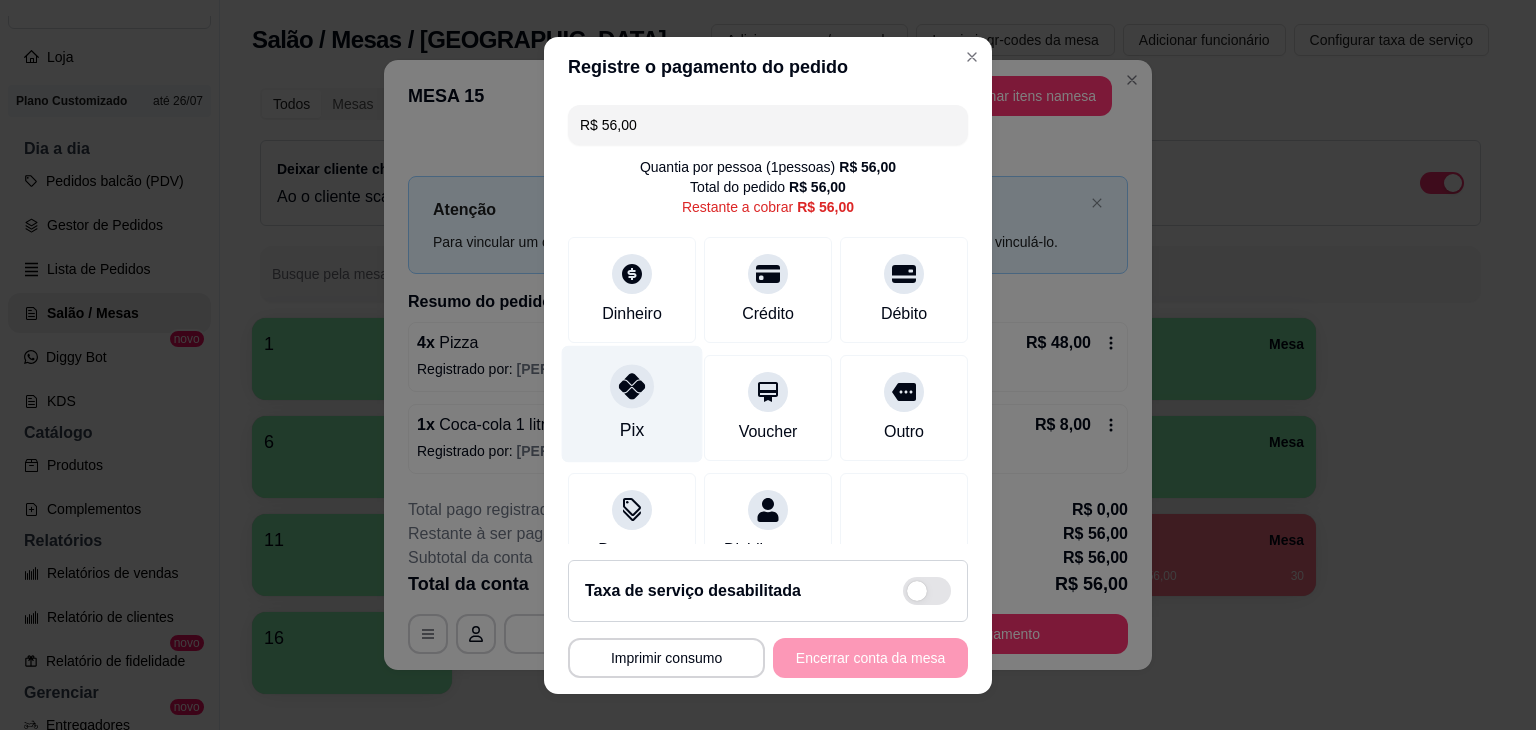 click on "Pix" at bounding box center (632, 403) 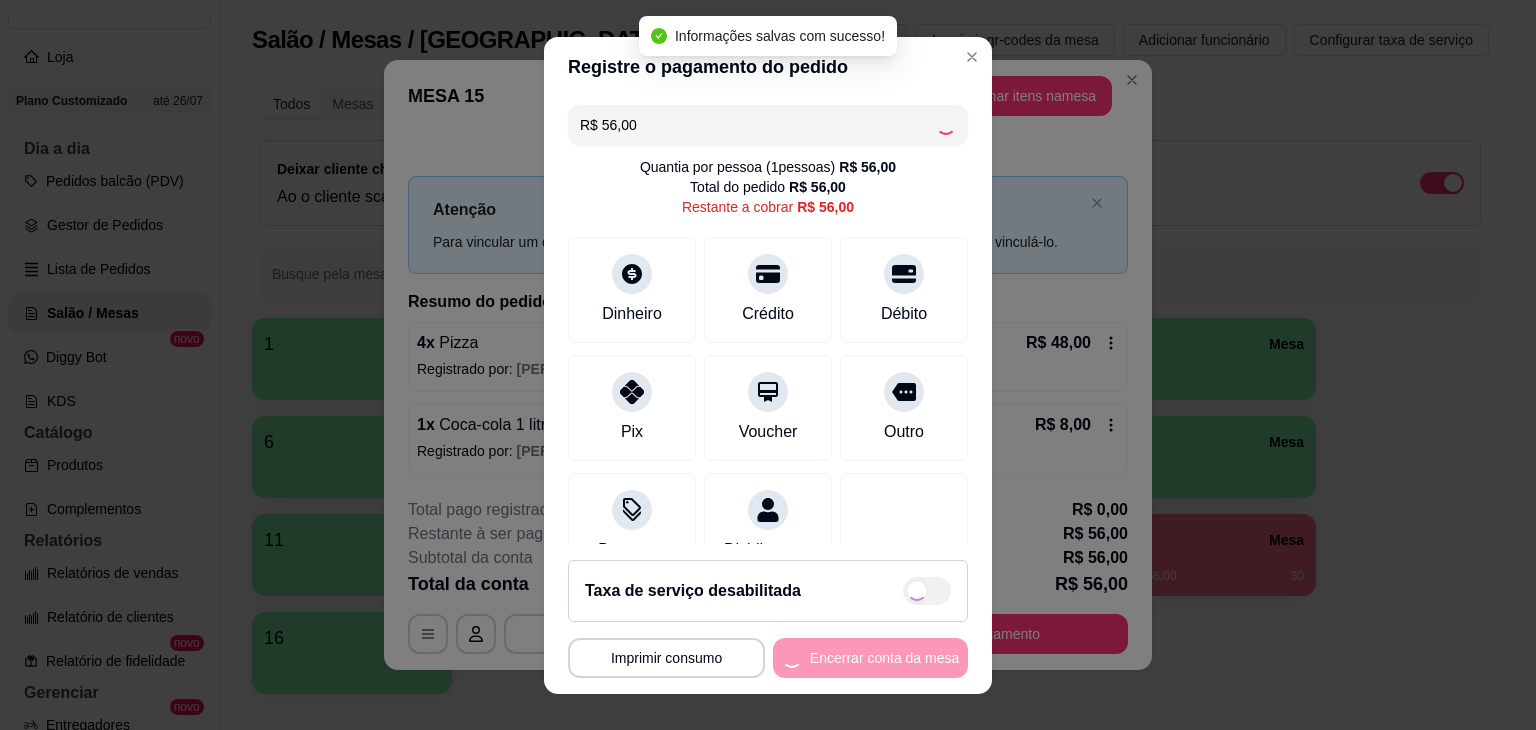type on "R$ 0,00" 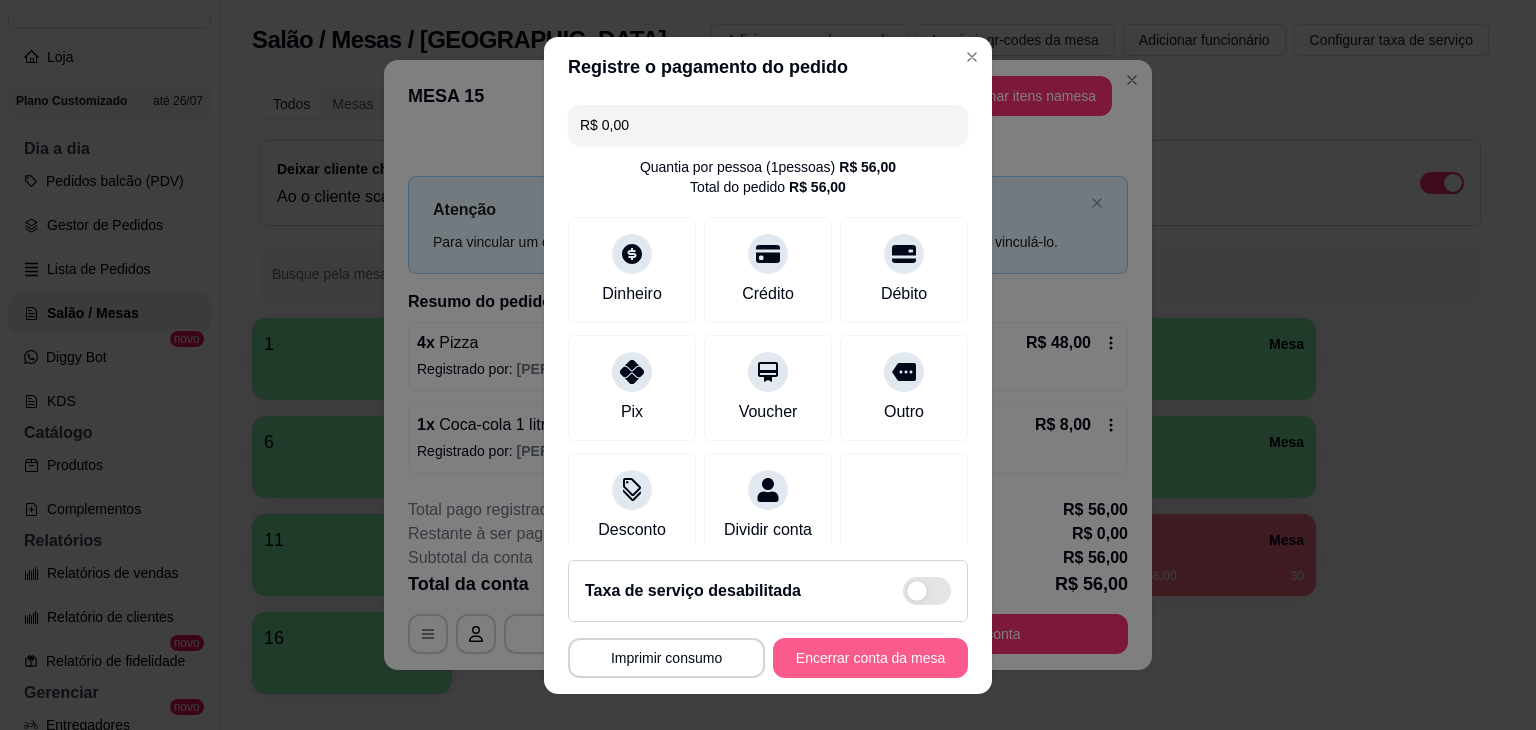 click on "Encerrar conta da mesa" at bounding box center (870, 658) 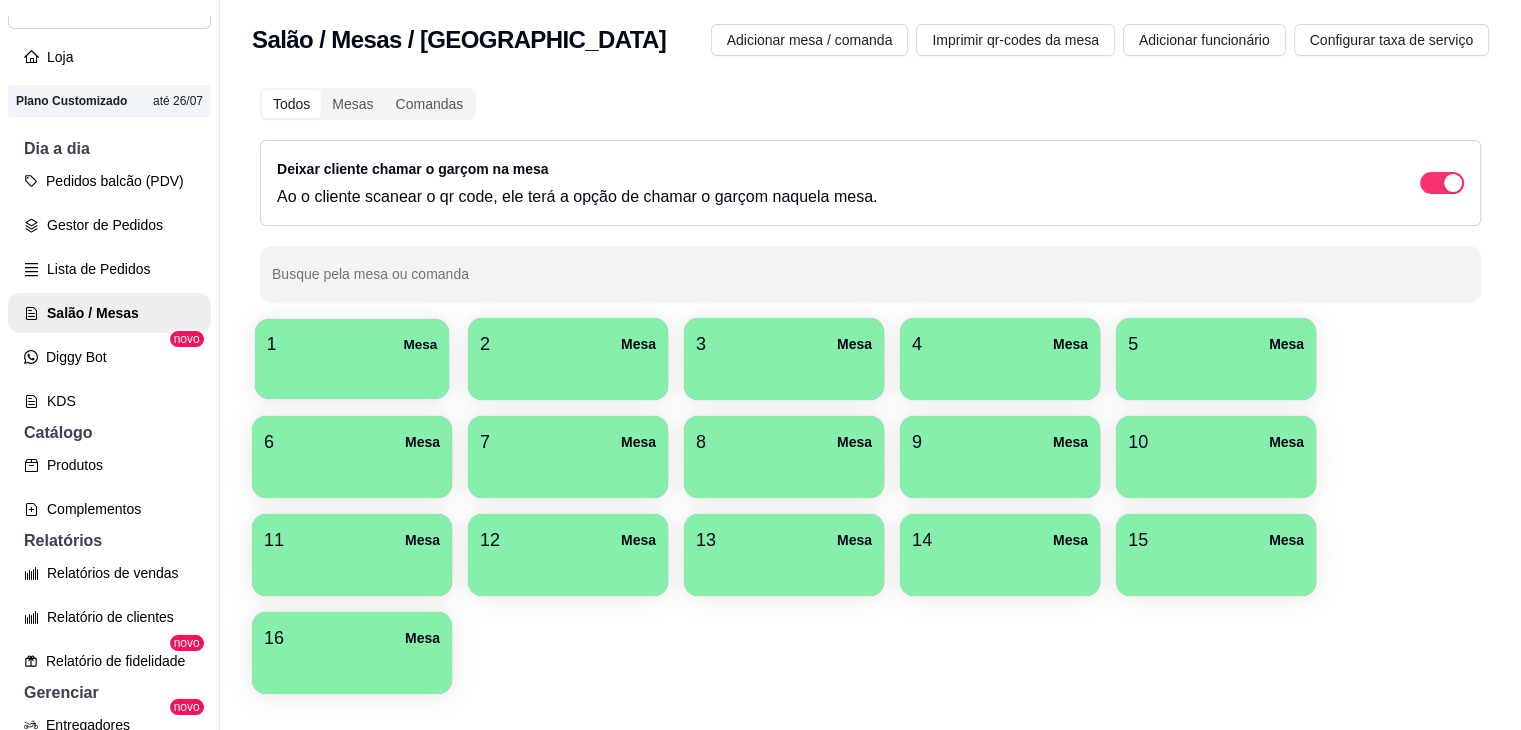 click at bounding box center [352, 372] 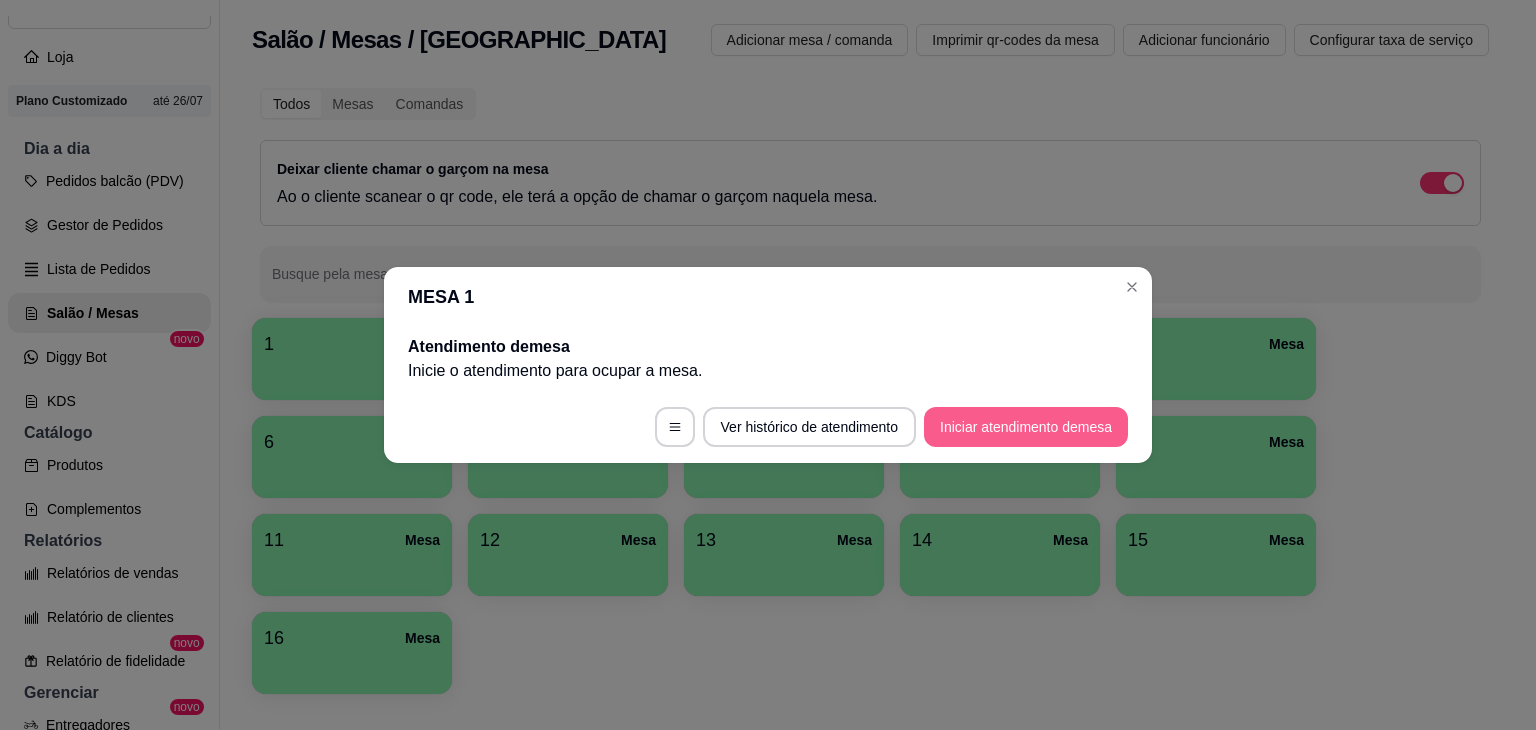 click on "Iniciar atendimento de  mesa" at bounding box center (1026, 427) 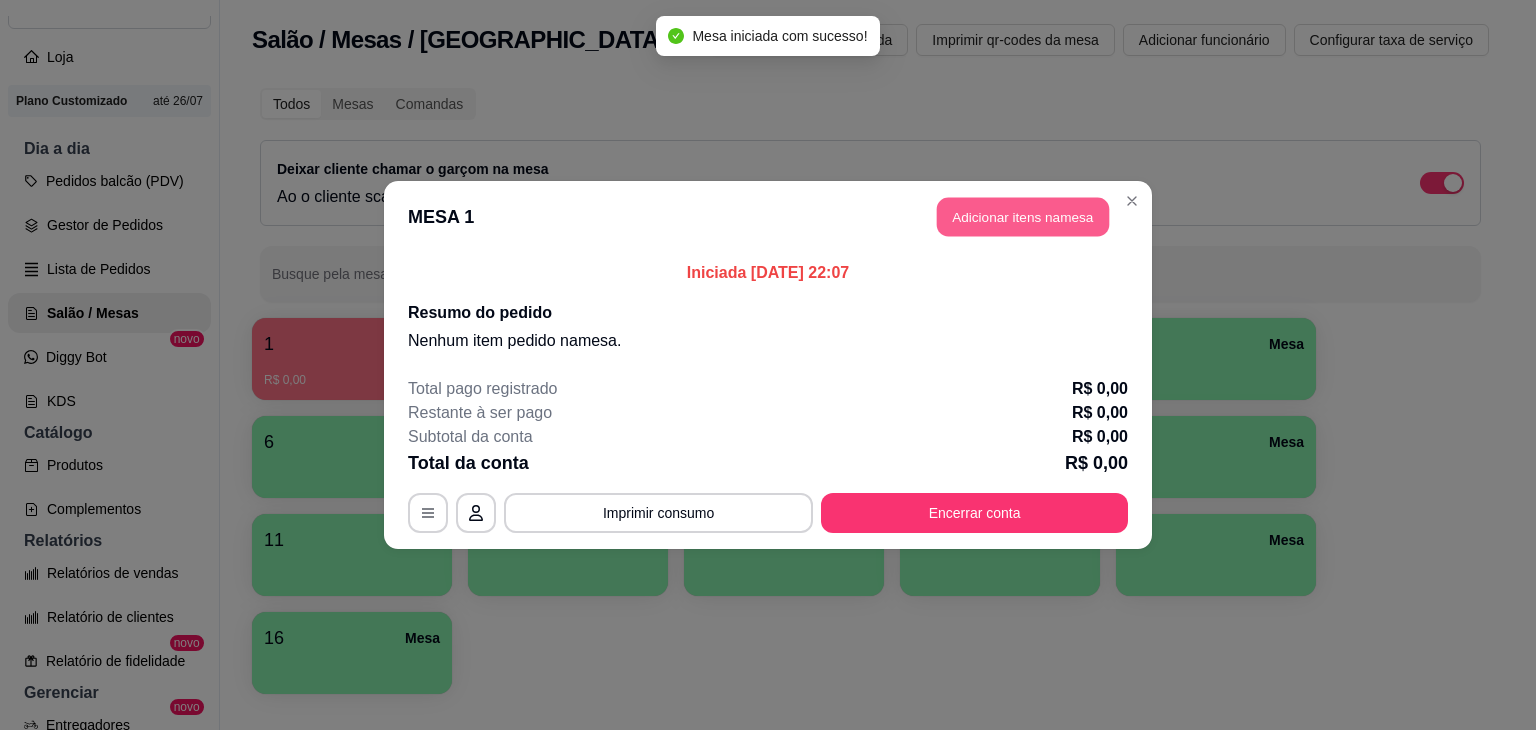 click on "Adicionar itens na  mesa" at bounding box center (1023, 217) 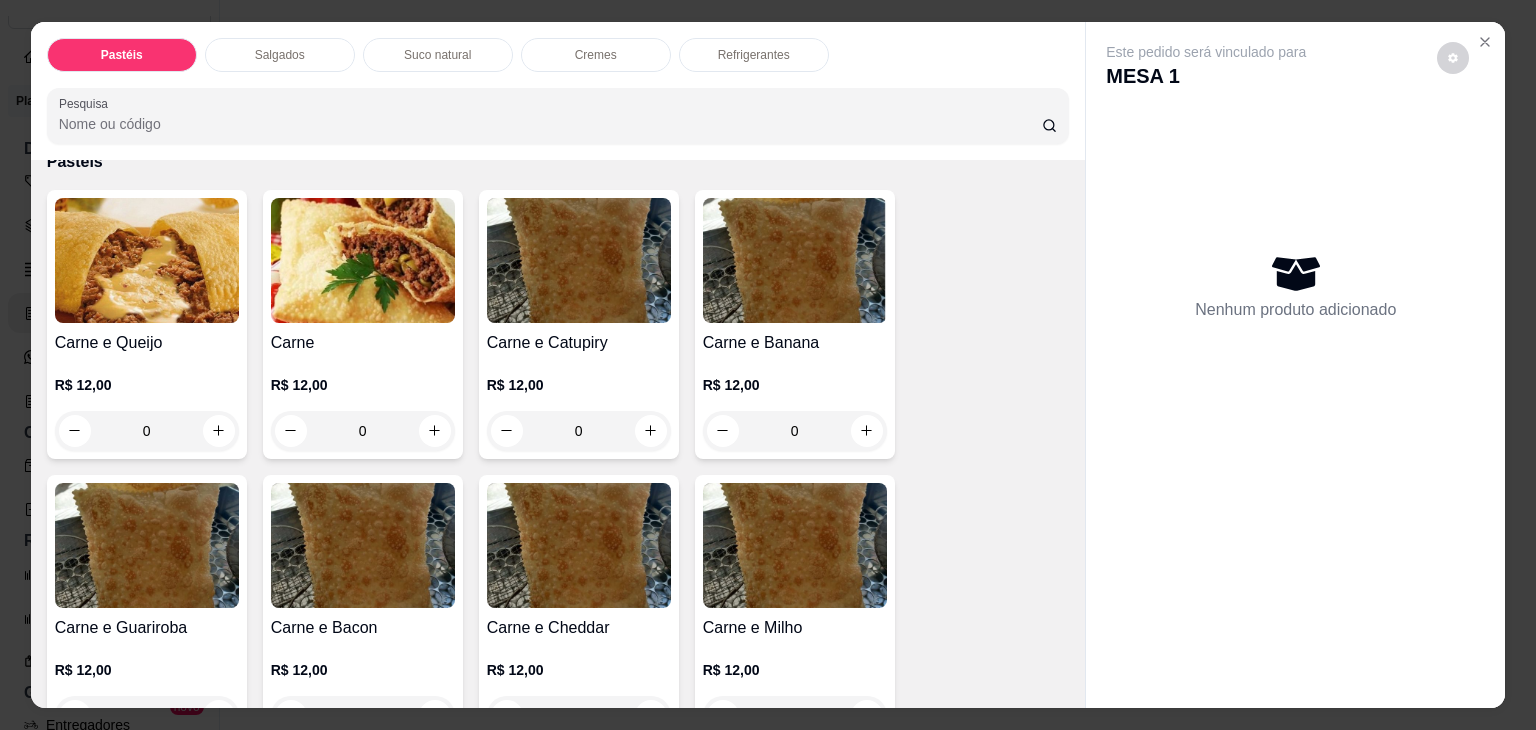 scroll, scrollTop: 100, scrollLeft: 0, axis: vertical 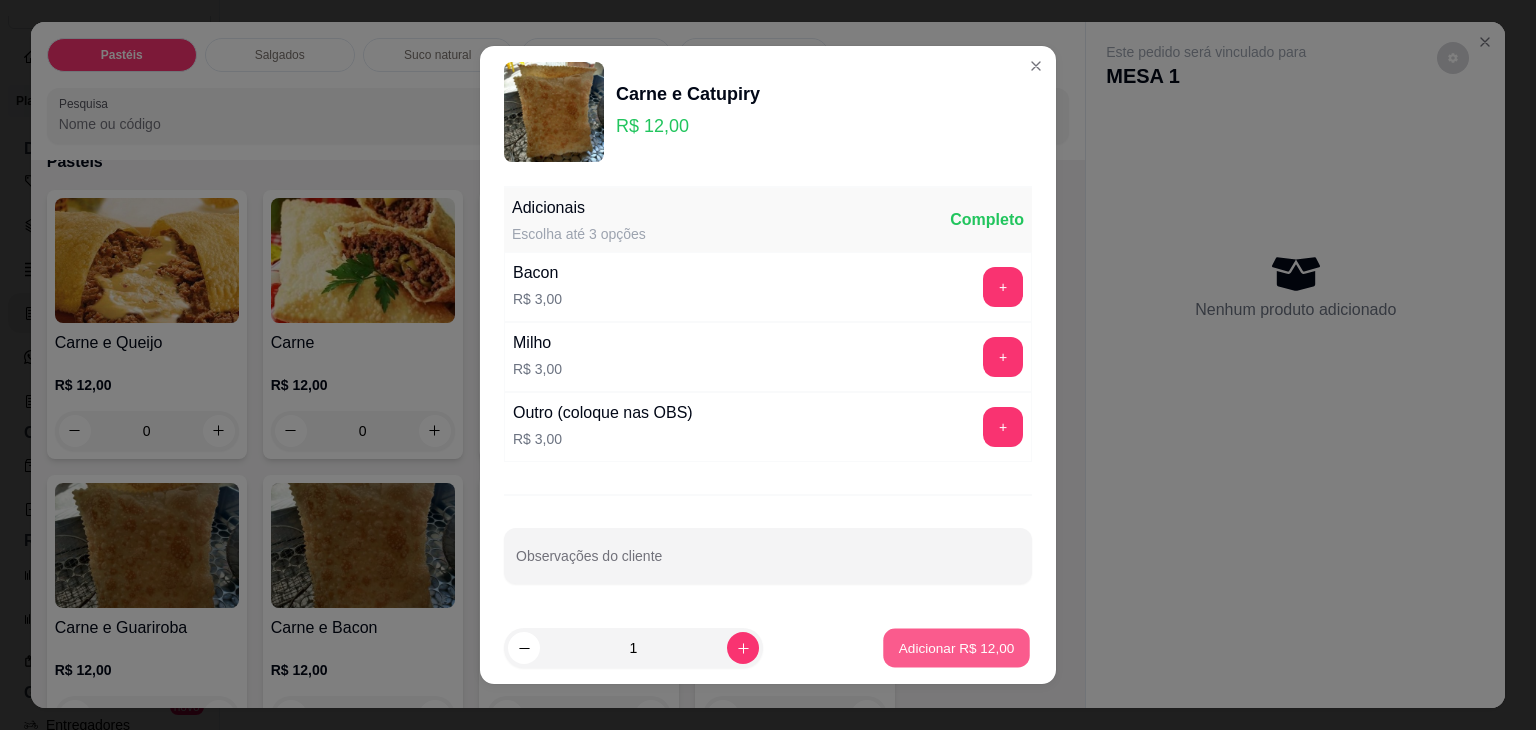 click on "Adicionar   R$ 12,00" at bounding box center [956, 648] 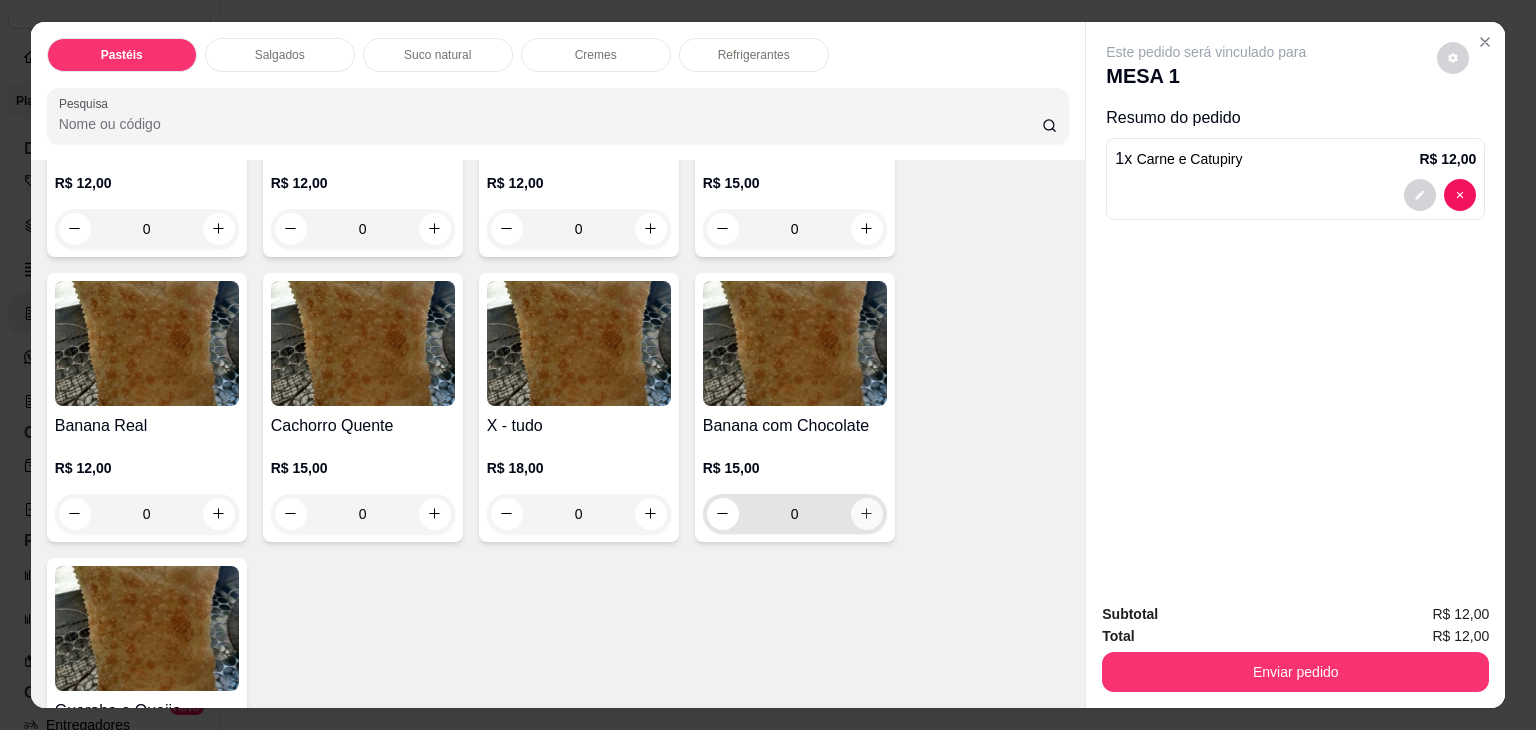 scroll, scrollTop: 1500, scrollLeft: 0, axis: vertical 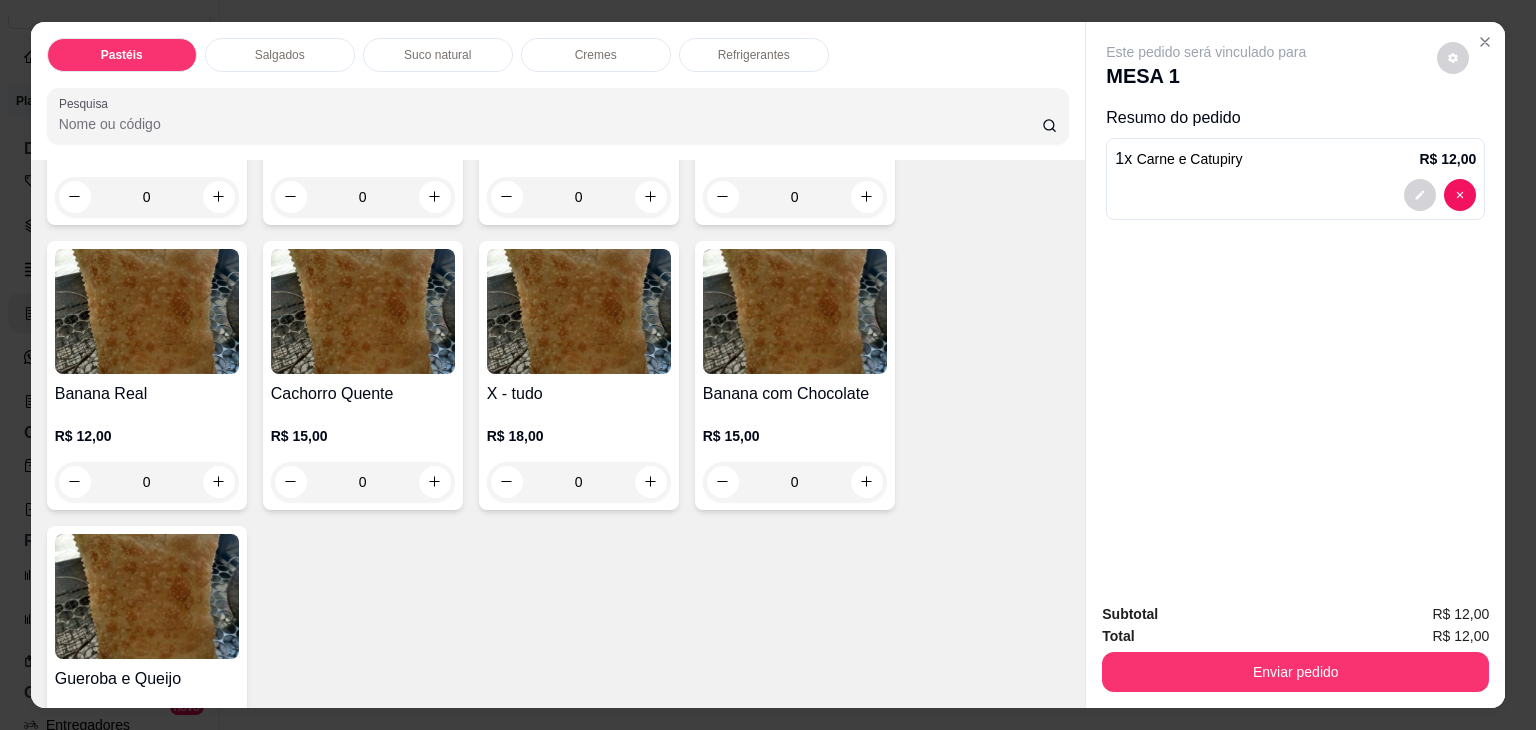 click on "0" at bounding box center [579, 482] 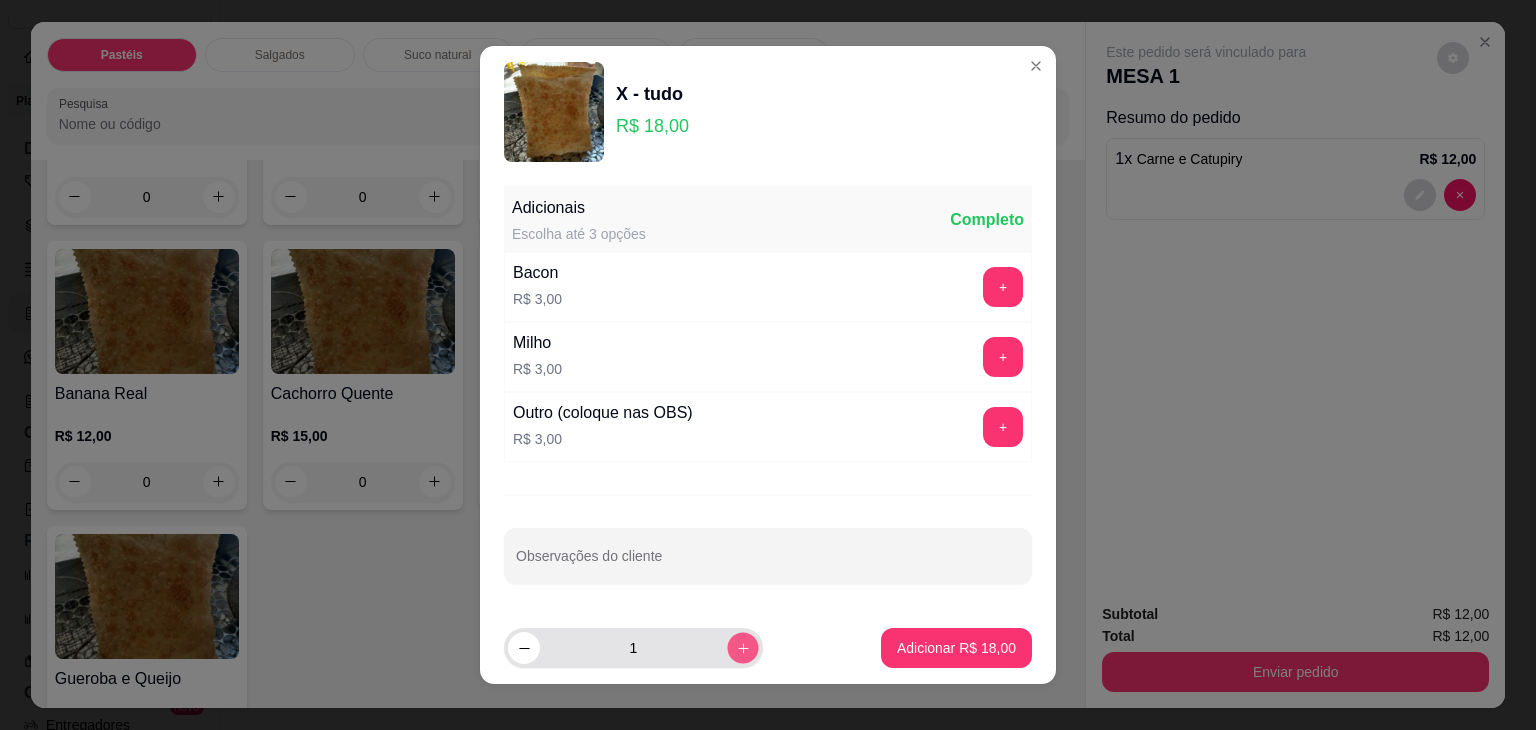 click 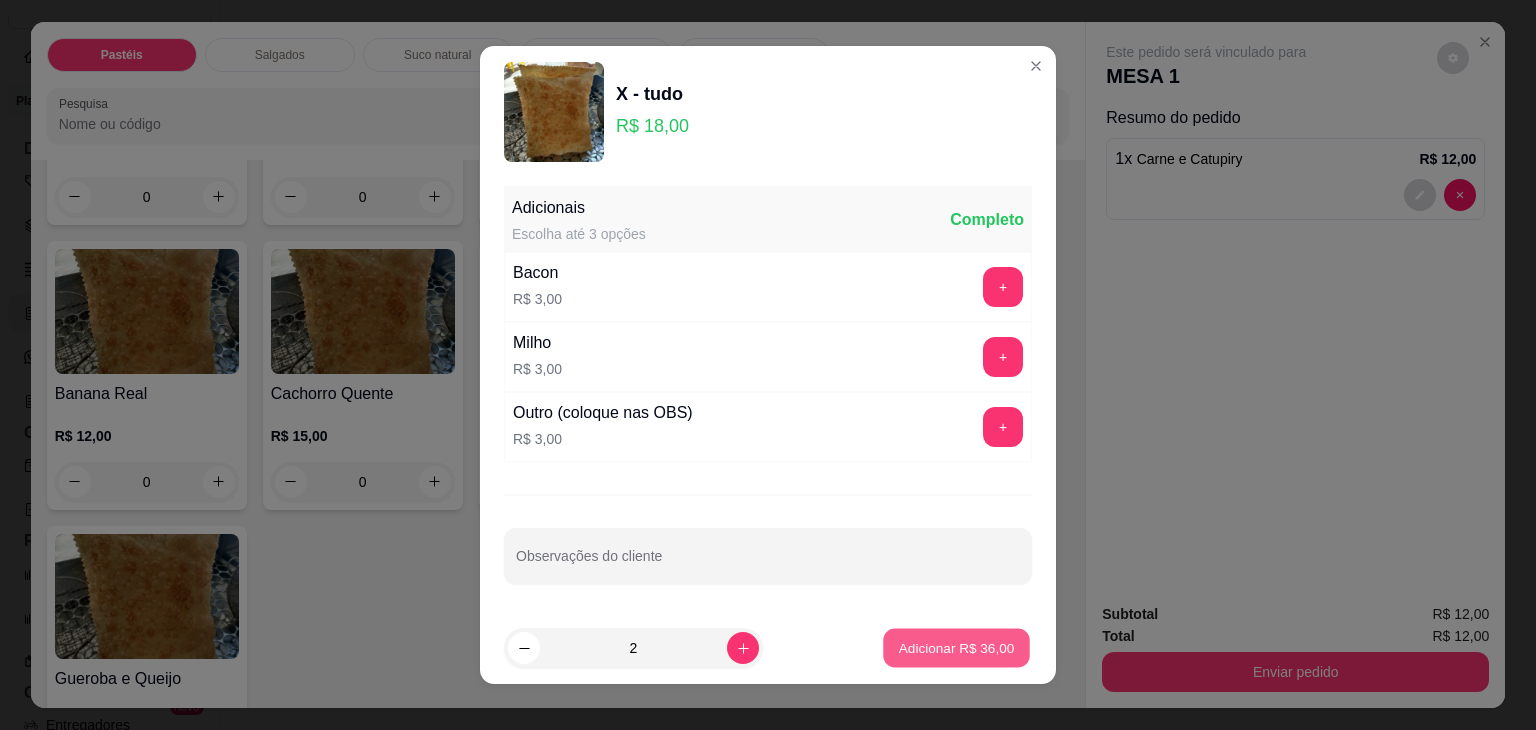 click on "Adicionar   R$ 36,00" at bounding box center [956, 648] 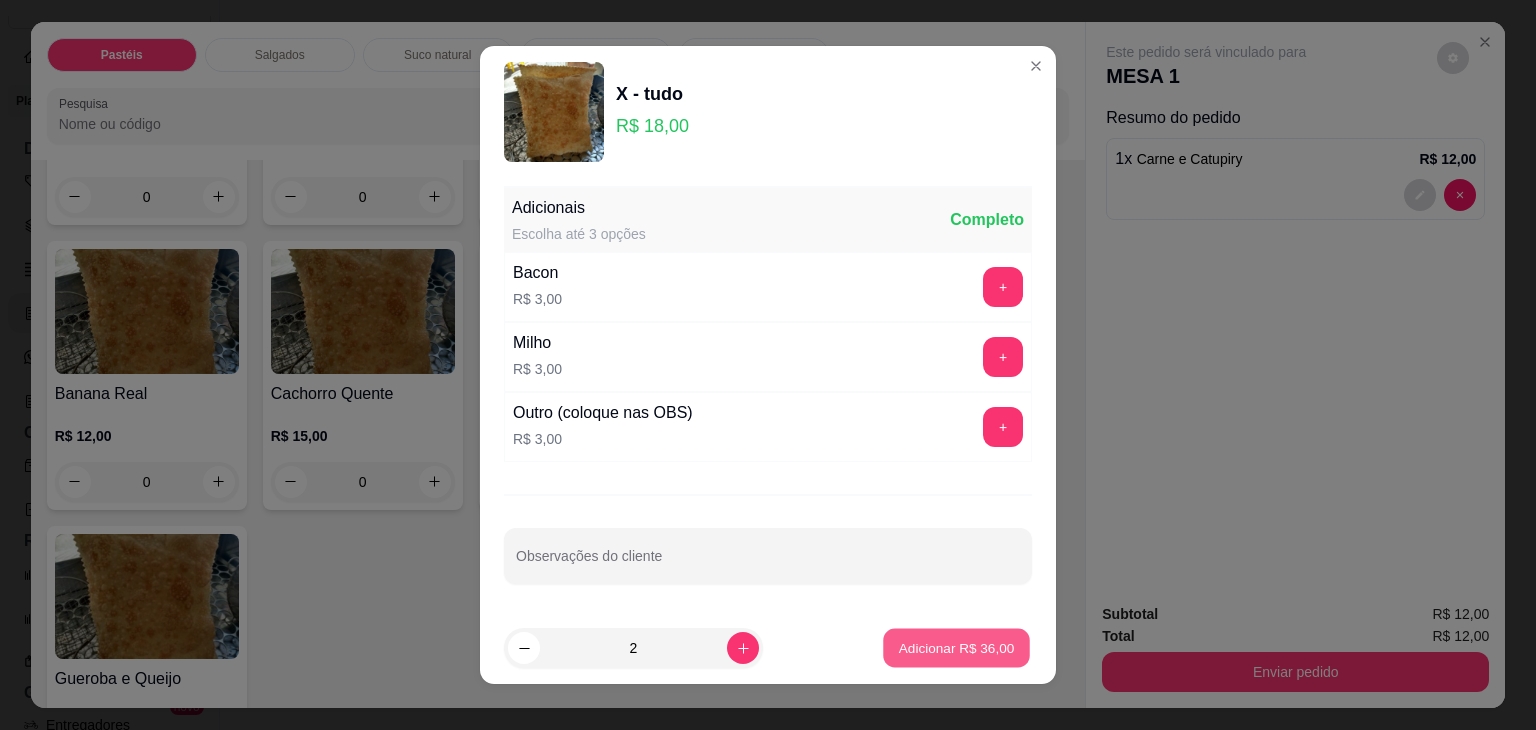 type on "2" 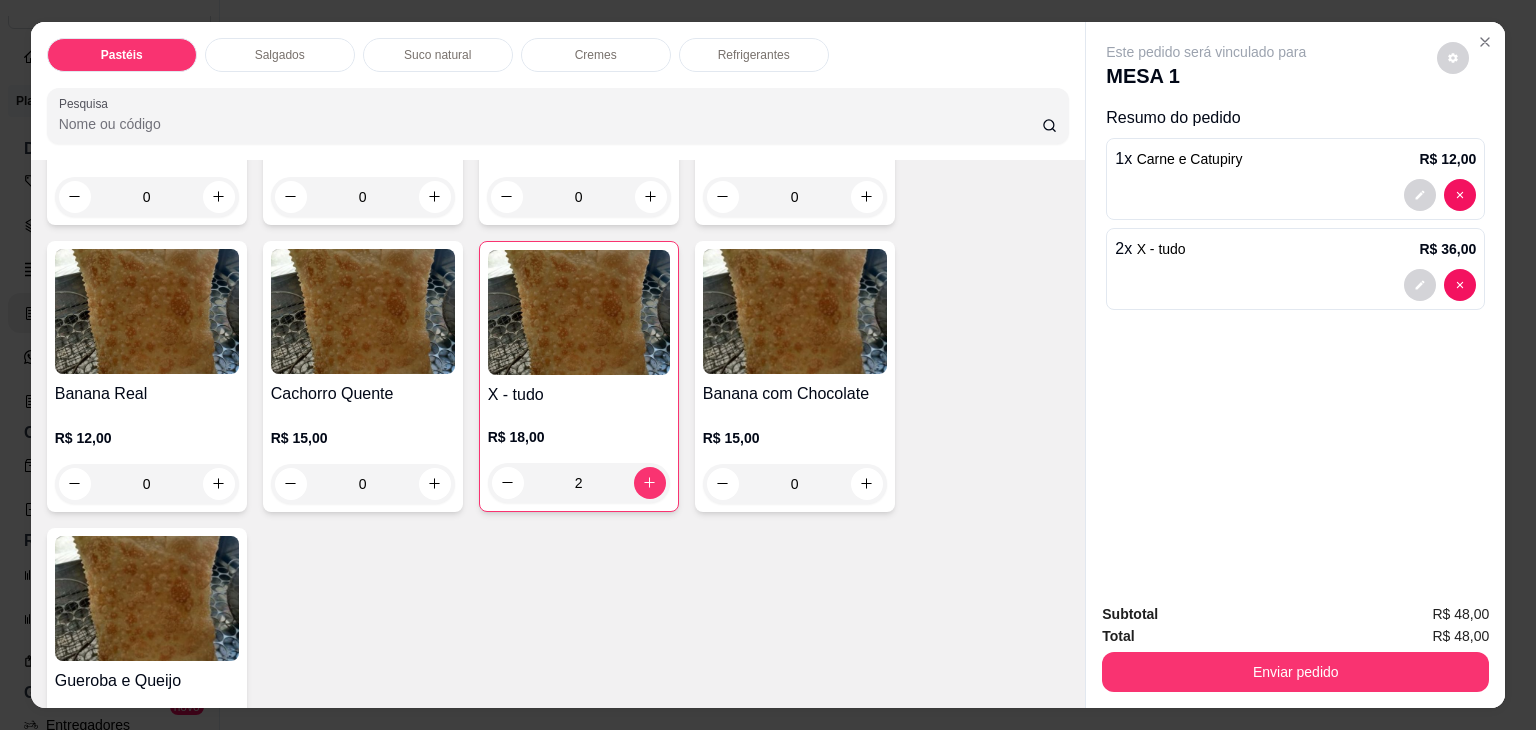 click on "Refrigerantes" at bounding box center [754, 55] 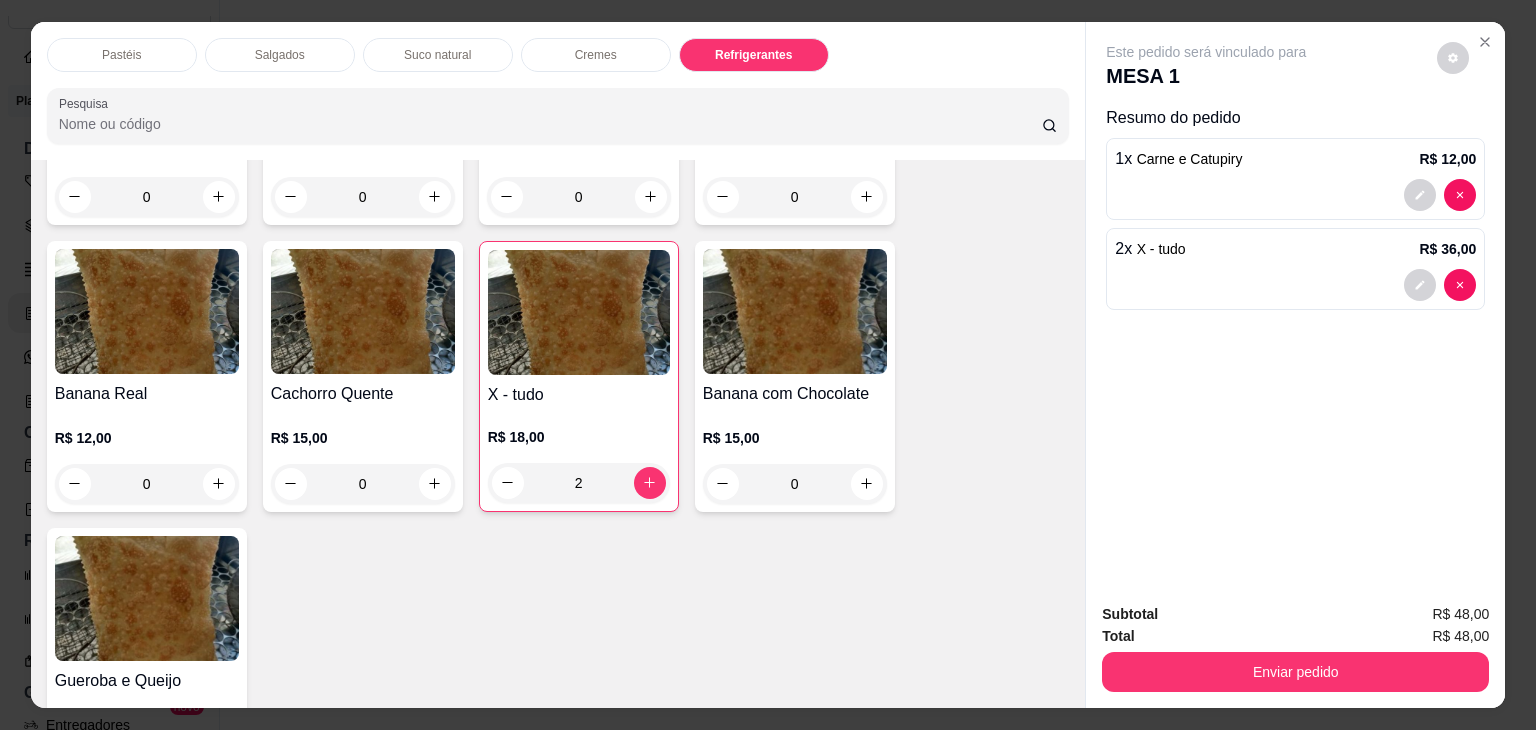 scroll, scrollTop: 4624, scrollLeft: 0, axis: vertical 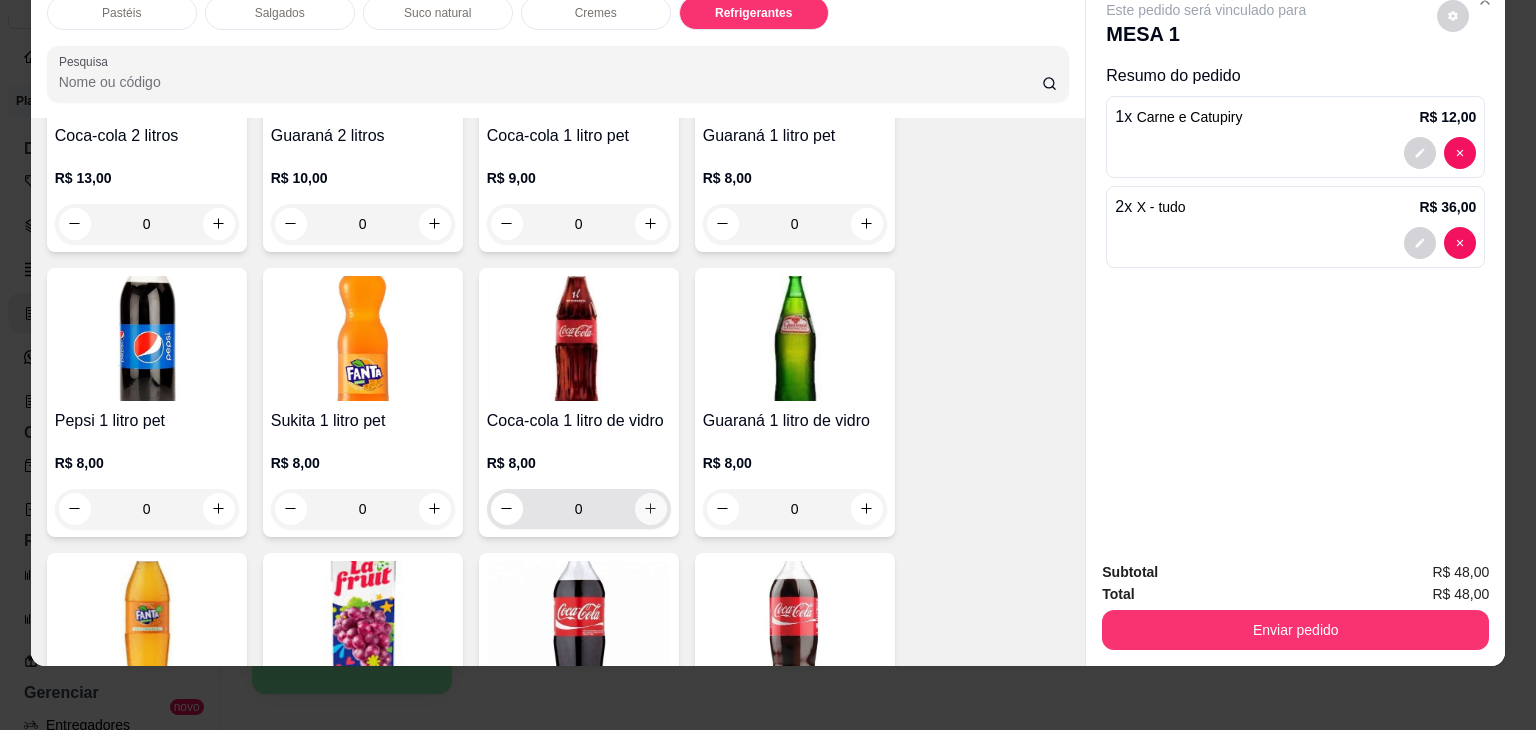 click 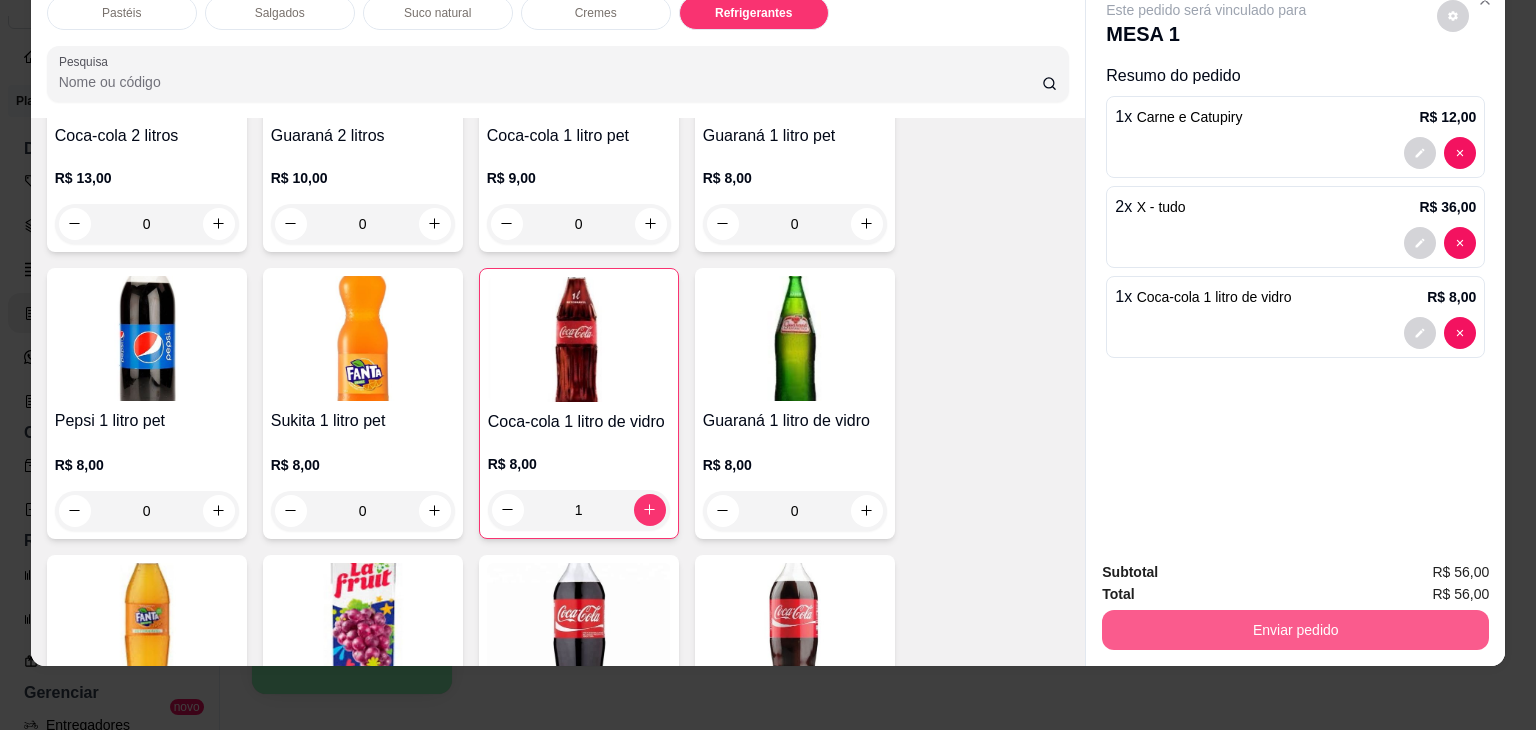 click on "Enviar pedido" at bounding box center [1295, 630] 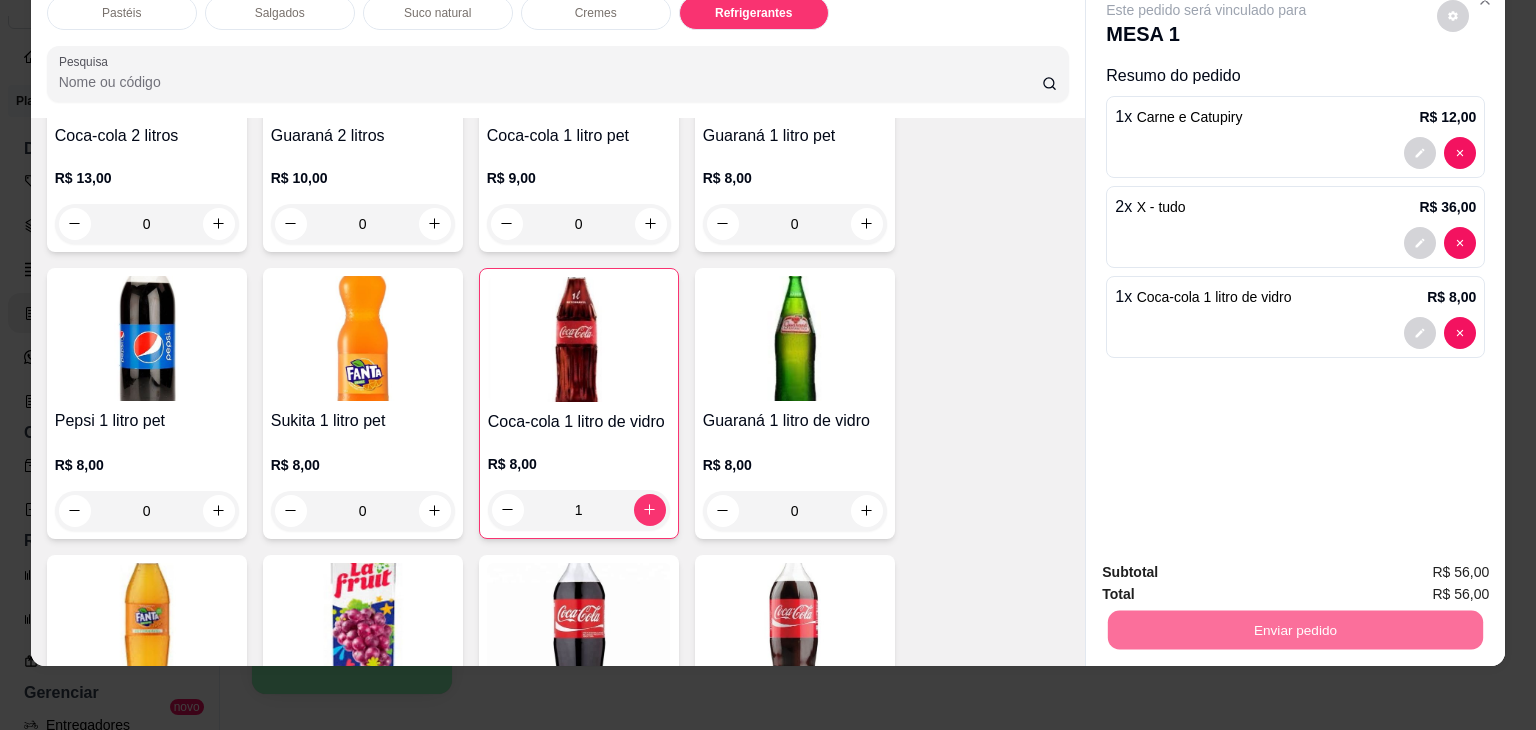 click on "Não registrar e enviar pedido" at bounding box center [1229, 565] 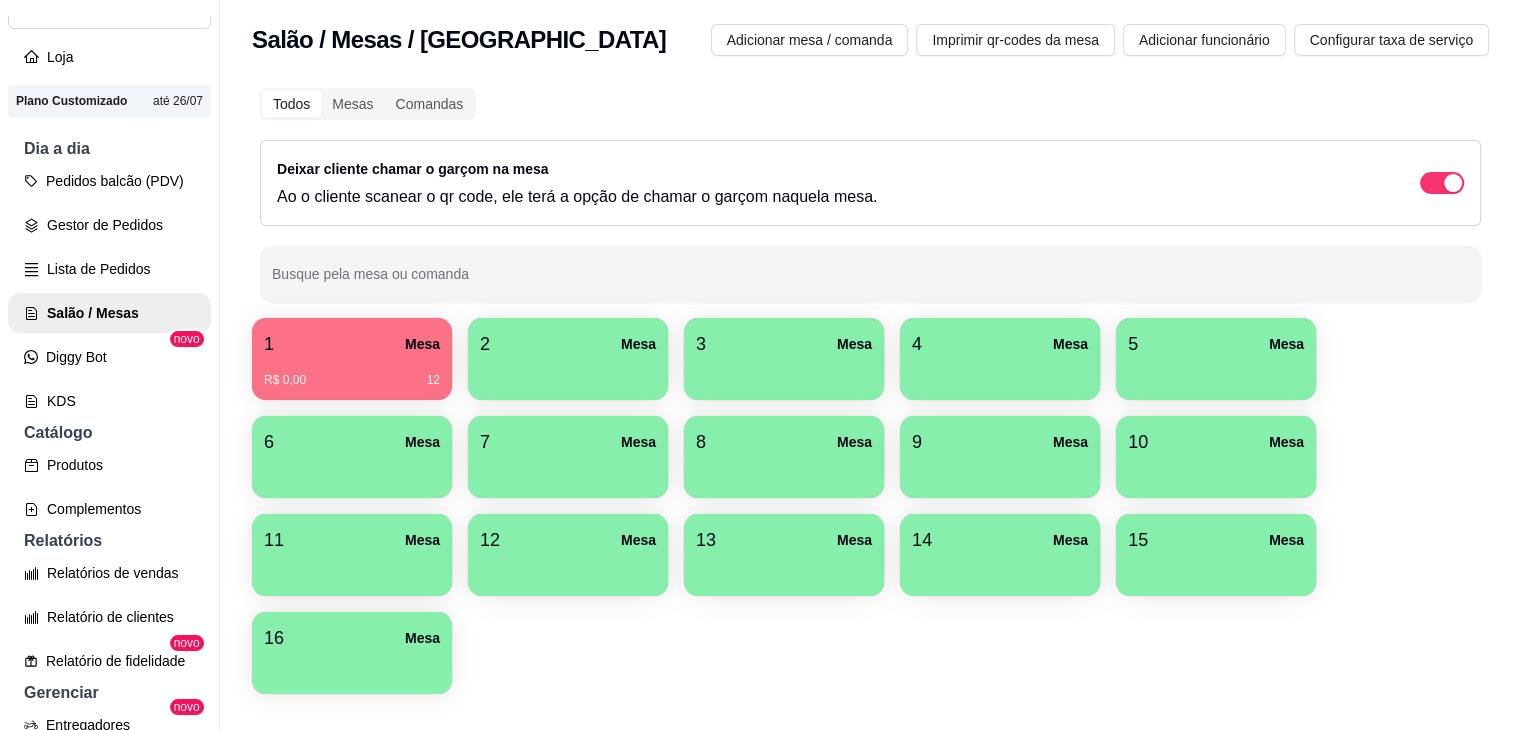 click at bounding box center (568, 373) 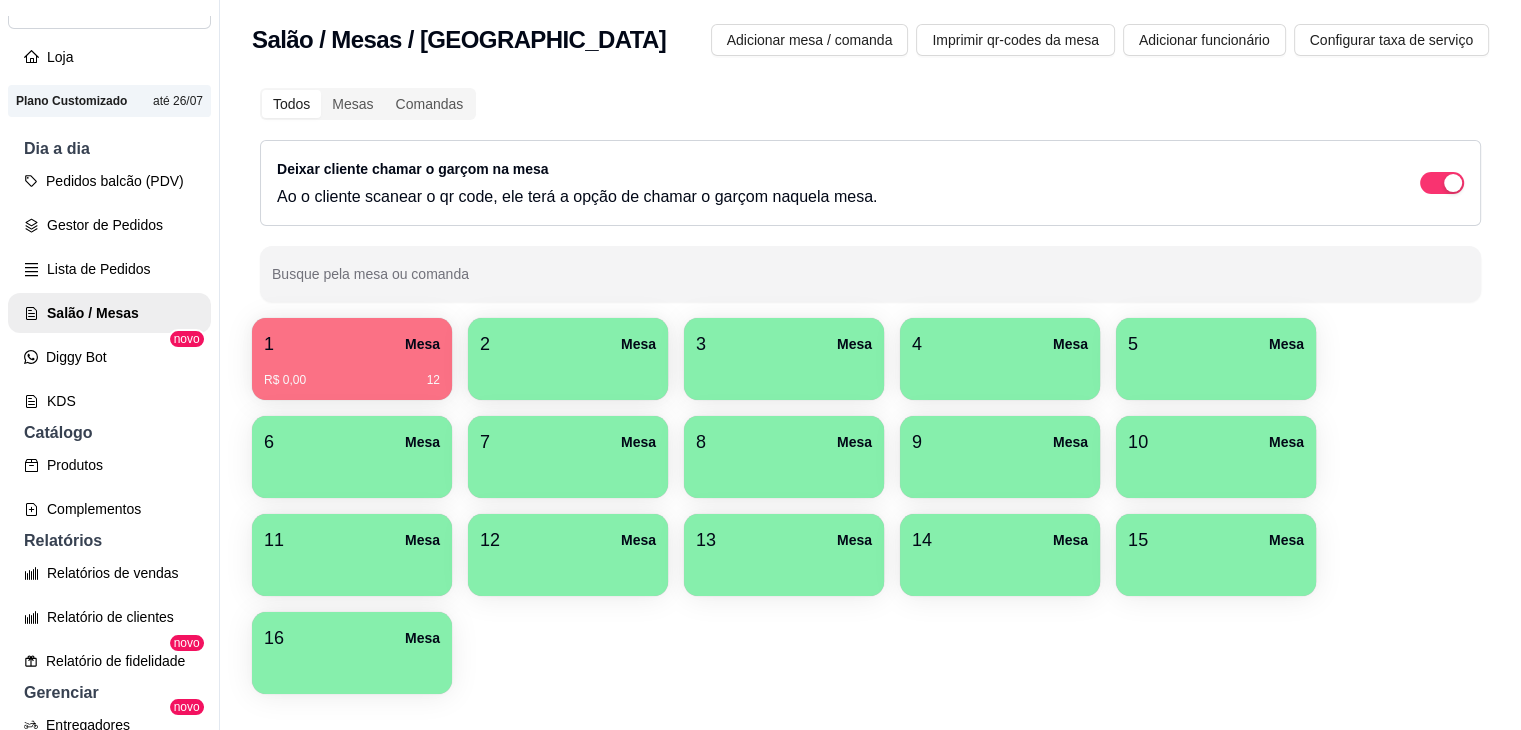 click on "P Pastelaria do ... Loja Aberta Loja Plano Customizado até 26/07   Dia a dia Pedidos balcão (PDV) Gestor de Pedidos Lista de Pedidos Salão / Mesas Diggy Bot novo KDS Catálogo Produtos Complementos Relatórios Relatórios de vendas Relatório de clientes Relatório de fidelidade novo Gerenciar Entregadores novo Nota Fiscal (NFC-e) Controle de caixa Controle de fiado Cupons Clientes Estoque Configurações Diggy Planos Precisa de ajuda? Sair Salão / Mesas / Comandas Adicionar mesa / comanda Imprimir qr-codes da mesa Adicionar funcionário Configurar taxa de serviço Todos Mesas Comandas Deixar cliente chamar o garçom na mesa Ao o cliente scanear o qr code, ele terá a opção de chamar o garçom naquela mesa. Busque pela mesa ou comanda
1 Mesa R$ 0,00 12 2 Mesa 3 Mesa 4 Mesa 5 Mesa 6 Mesa 7 Mesa 8 Mesa 9 Mesa 10 Mesa 11 Mesa 12 Mesa 13 Mesa 14 Mesa 15 Mesa 16 Mesa Cardápio Digital Diggy © 2025" at bounding box center [760, 365] 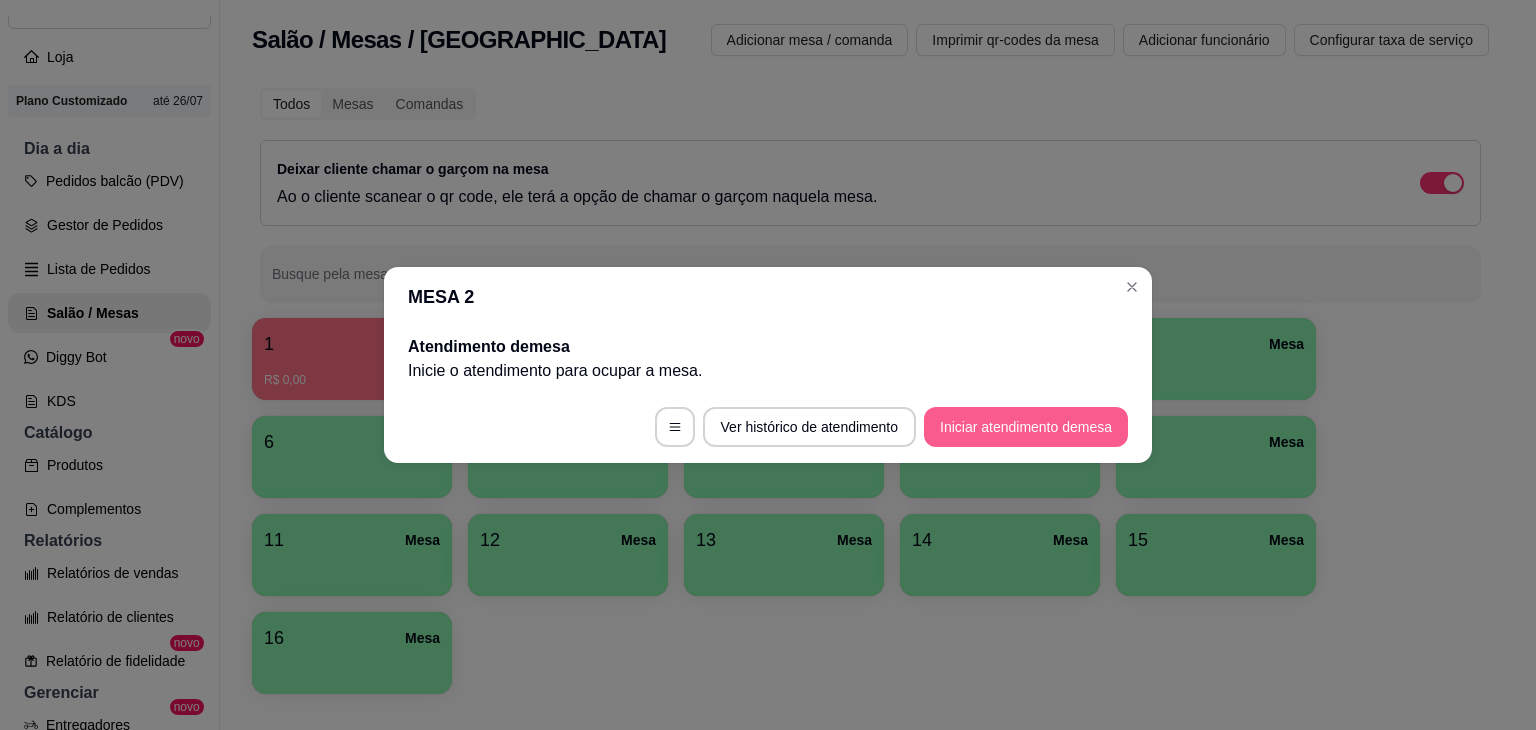 click on "Iniciar atendimento de  mesa" at bounding box center [1026, 427] 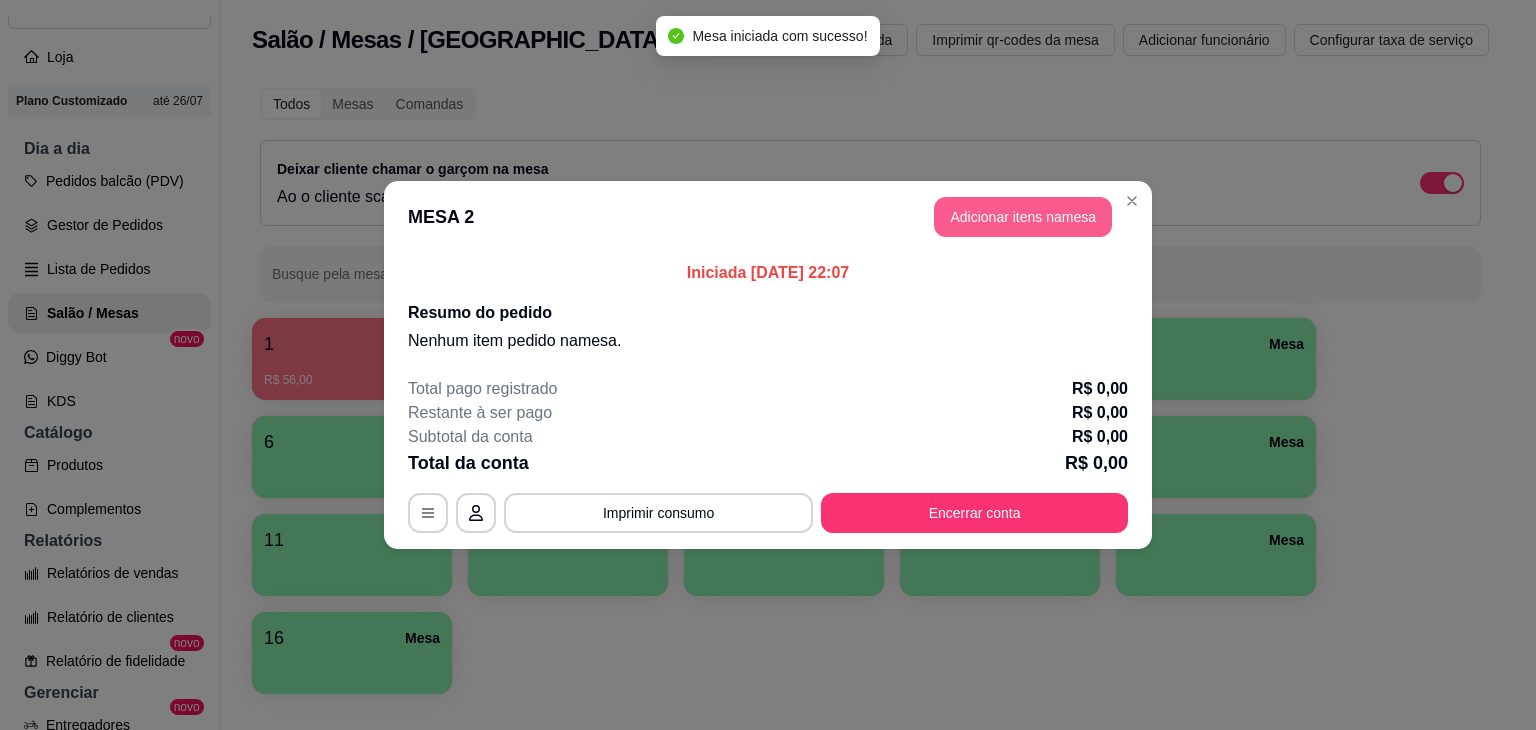 click on "Adicionar itens na  mesa" at bounding box center [1023, 217] 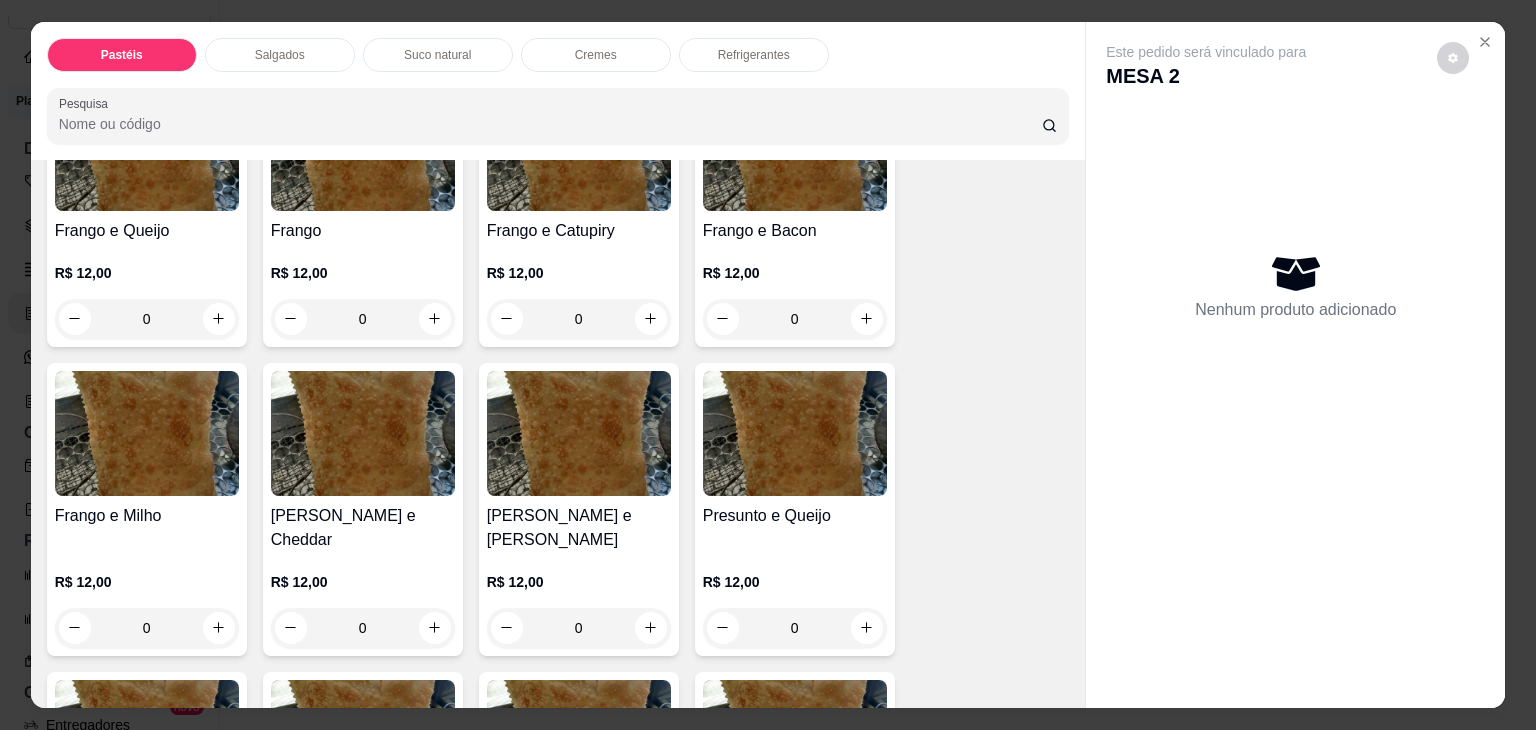 scroll, scrollTop: 800, scrollLeft: 0, axis: vertical 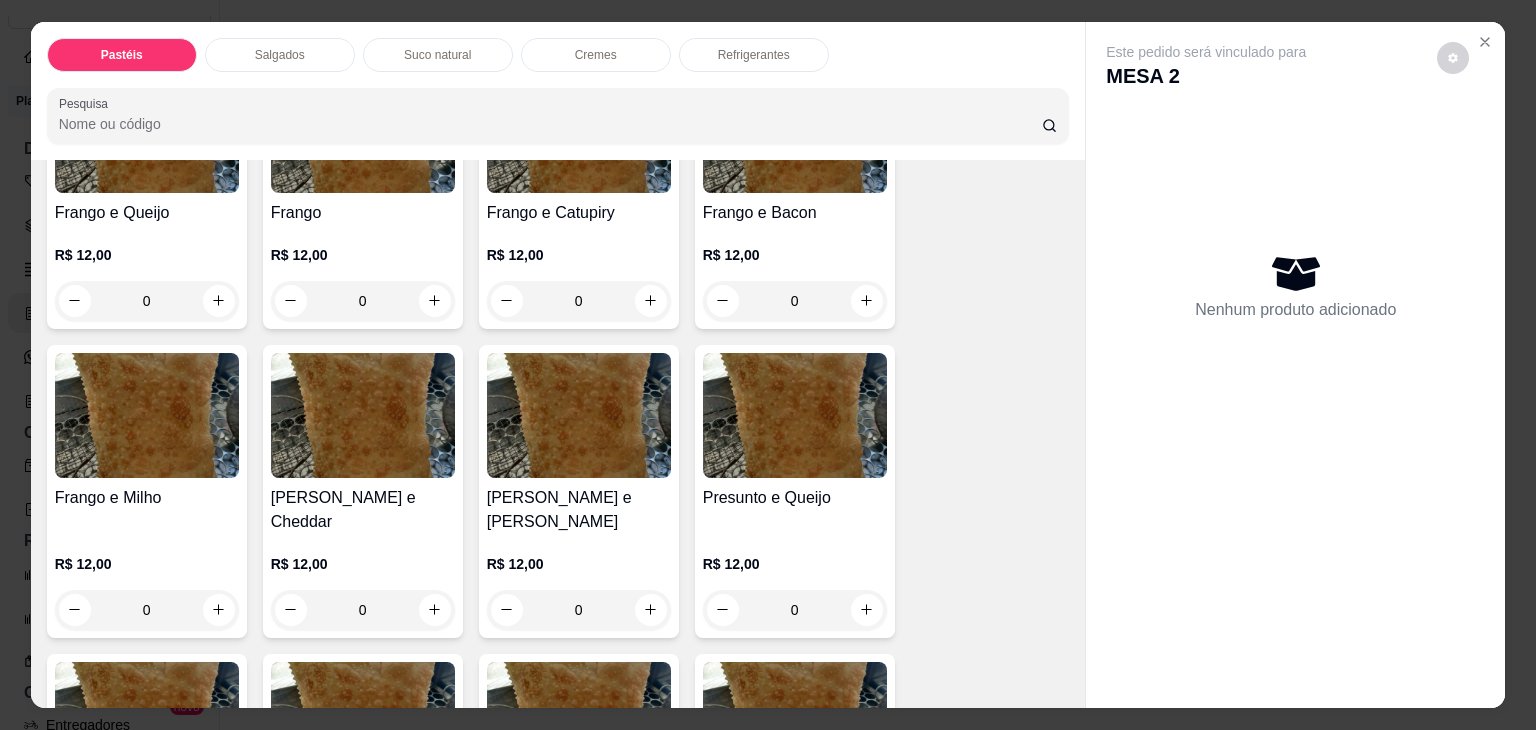 click on "0" at bounding box center [579, 301] 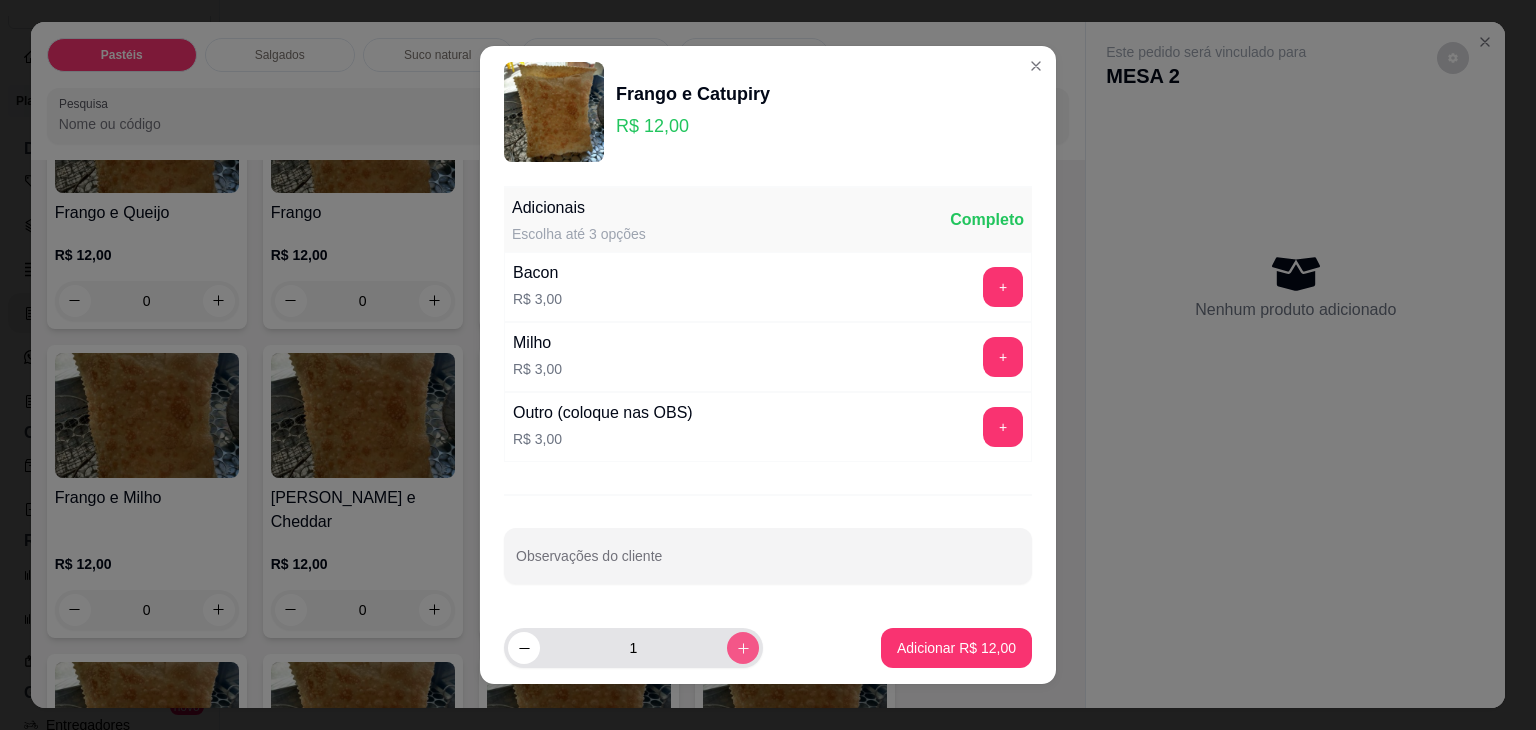 click at bounding box center (743, 648) 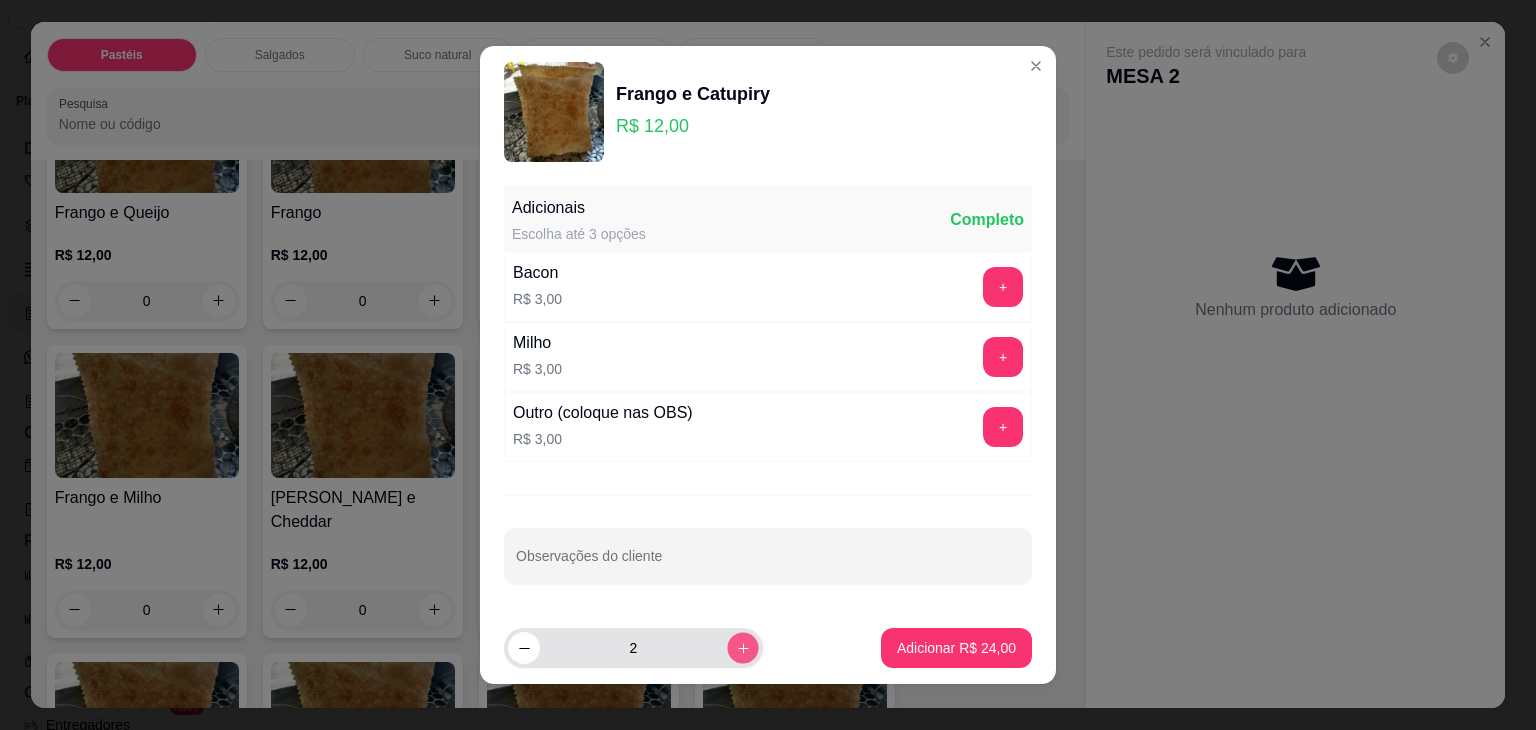 click at bounding box center [742, 647] 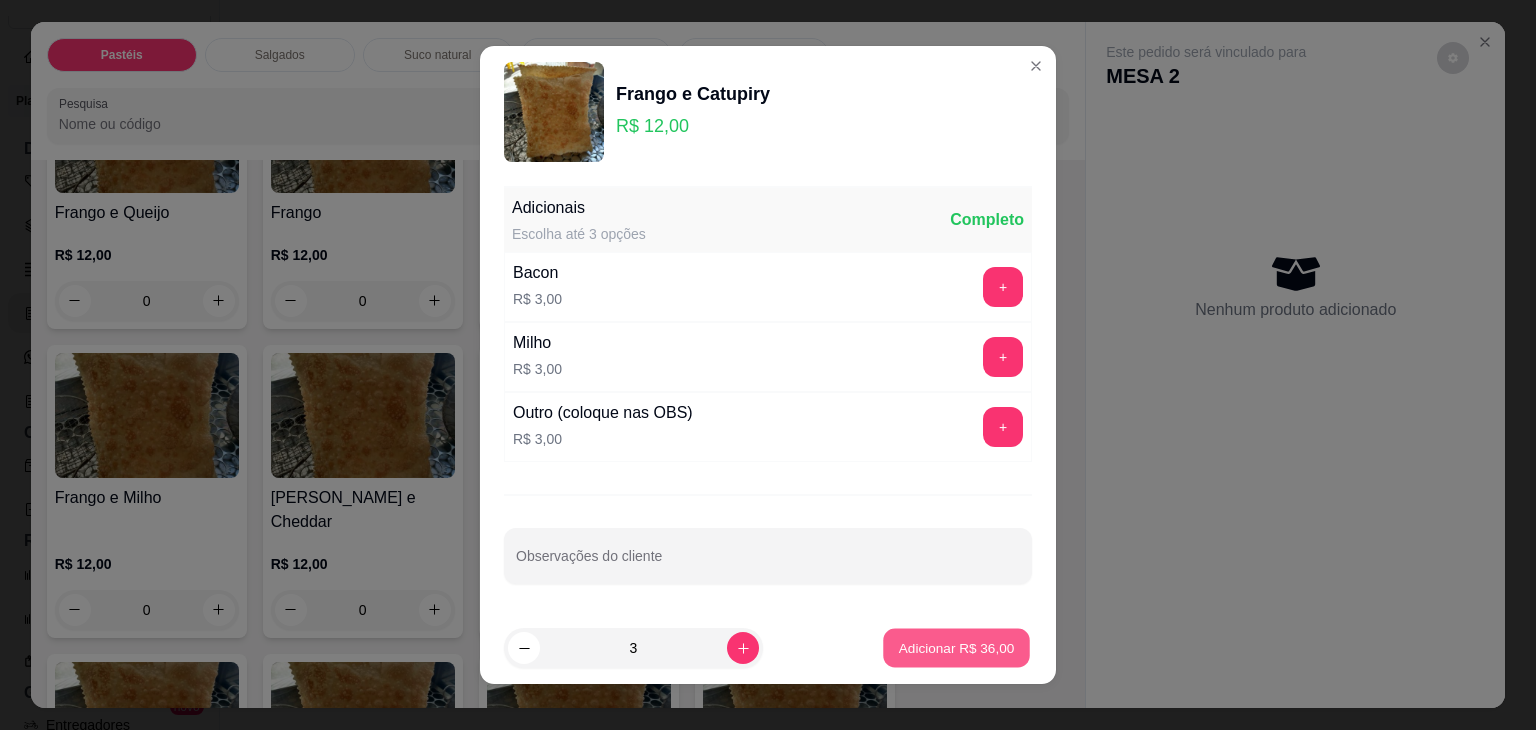 click on "Adicionar   R$ 36,00" at bounding box center [956, 648] 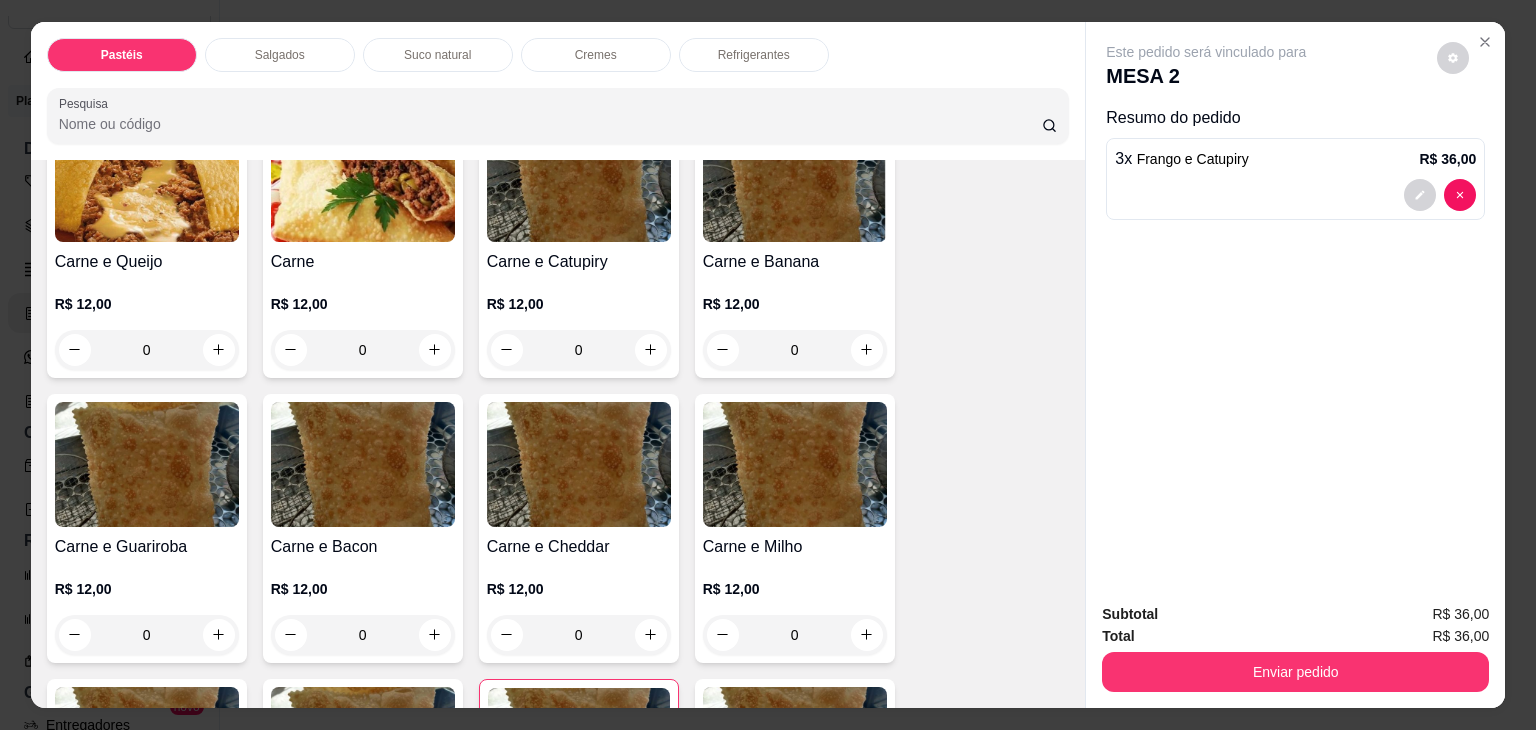 scroll, scrollTop: 200, scrollLeft: 0, axis: vertical 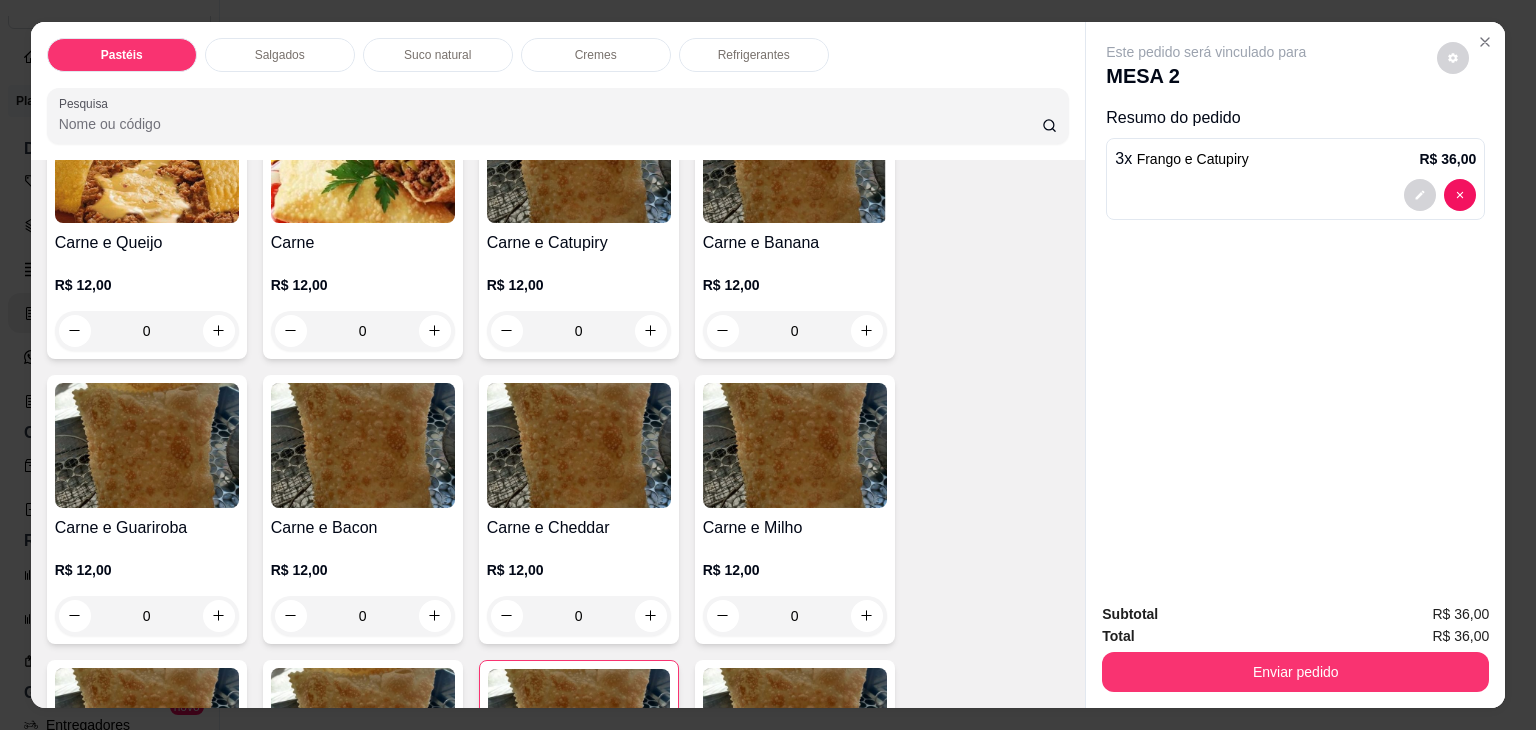 click on "0" at bounding box center (147, 616) 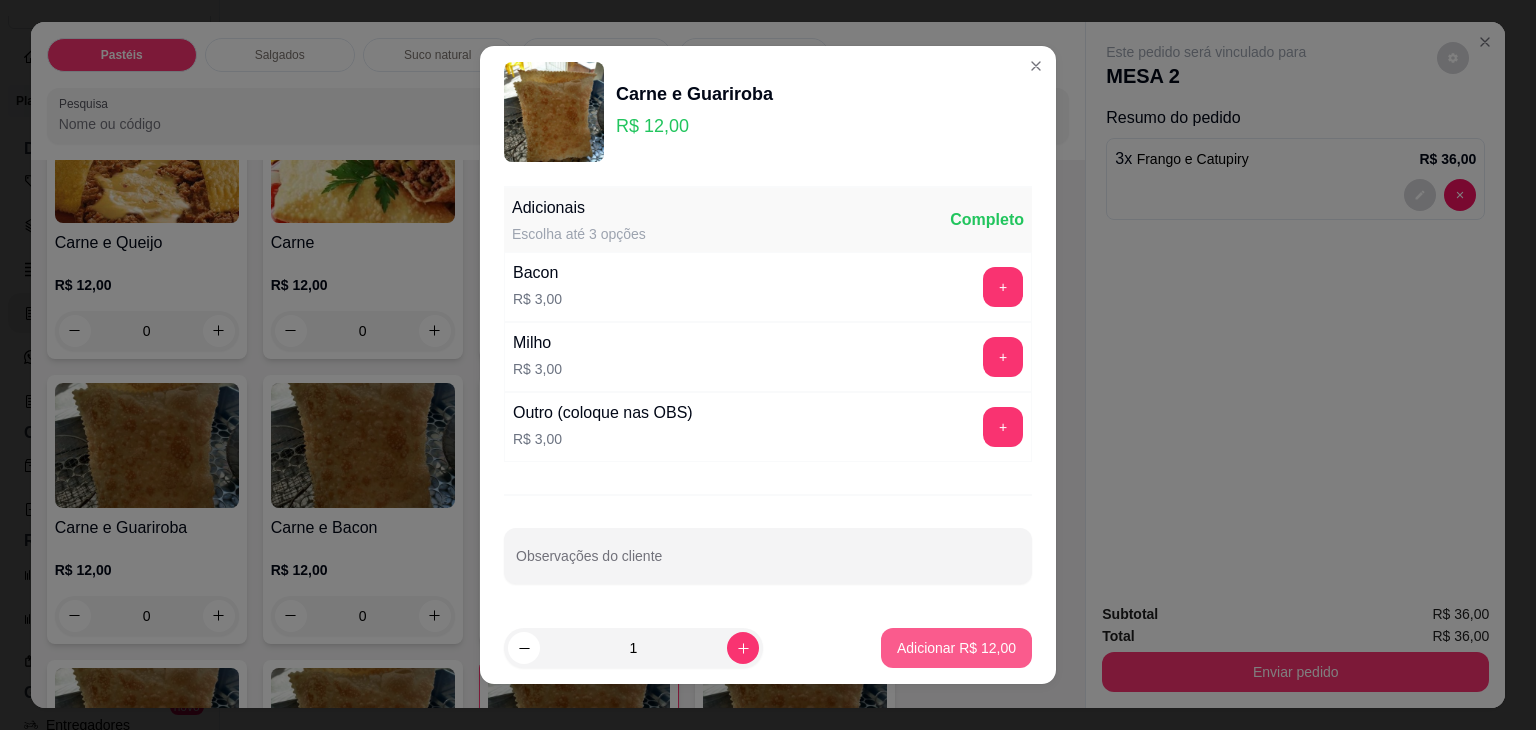 click on "Adicionar   R$ 12,00" at bounding box center (956, 648) 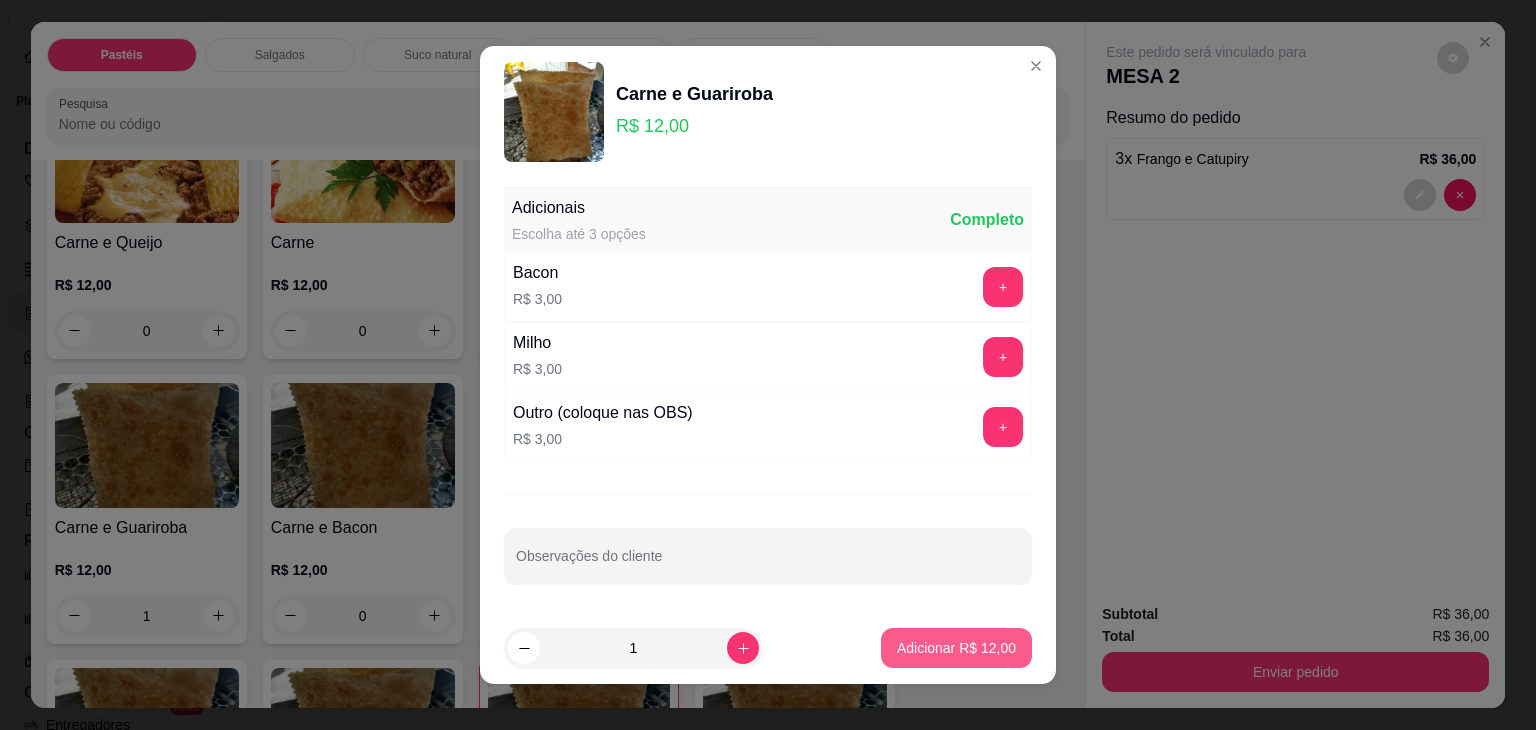 click on "Carne e Queijo    R$ 12,00 0 Carne    R$ 12,00 0 Carne e Catupiry    R$ 12,00 0 Carne e Banana    R$ 12,00 0 Carne e Guariroba   R$ 12,00 1 Carne e Bacon    R$ 12,00 0 Carne e Cheddar    R$ 12,00 0 Carne e Milho    R$ 12,00 0 Frango e Queijo    R$ 12,00 0 Frango    R$ 12,00 0 Frango e Catupiry   R$ 12,00 3 Frango e Bacon    R$ 12,00 0 Frango e Milho   R$ 12,00 0 Frango e Cheddar    R$ 12,00 0 Frango e Guariroba     R$ 12,00 0 Presunto e Queijo   R$ 12,00 0 Queijo    R$ 12,00 0 Pizza   R$ 12,00 0 Àrabe   R$ 12,00 0 Chocolate   R$ 15,00 0 Banana Real   R$ 12,00 0 Cachorro Quente   R$ 15,00 0  X - tudo   R$ 18,00 0 Banana com Chocolate   R$ 15,00 0 Gueroba e Queijo   R$ 12,00 0" at bounding box center (558, 1092) 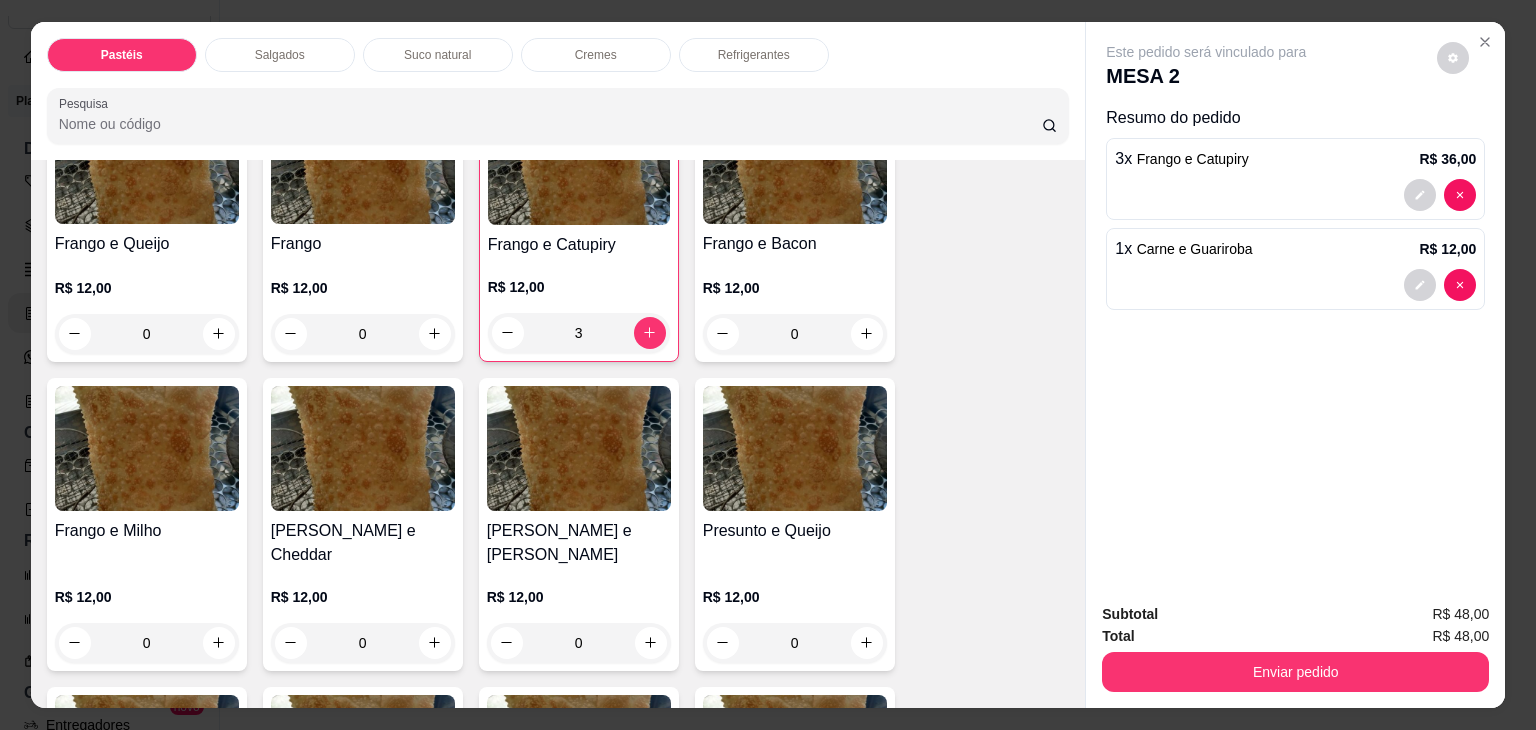 scroll, scrollTop: 800, scrollLeft: 0, axis: vertical 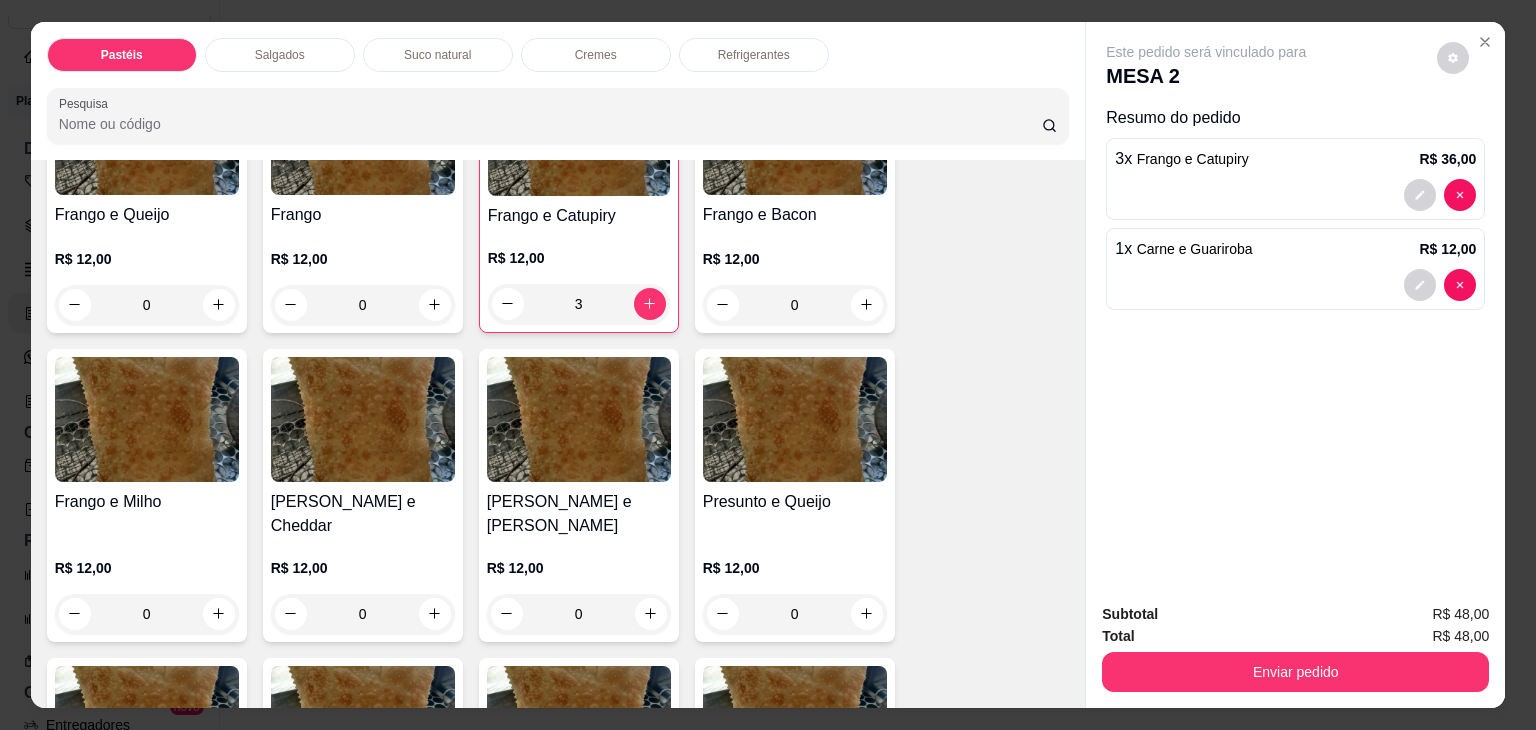 click on "0" at bounding box center (579, 614) 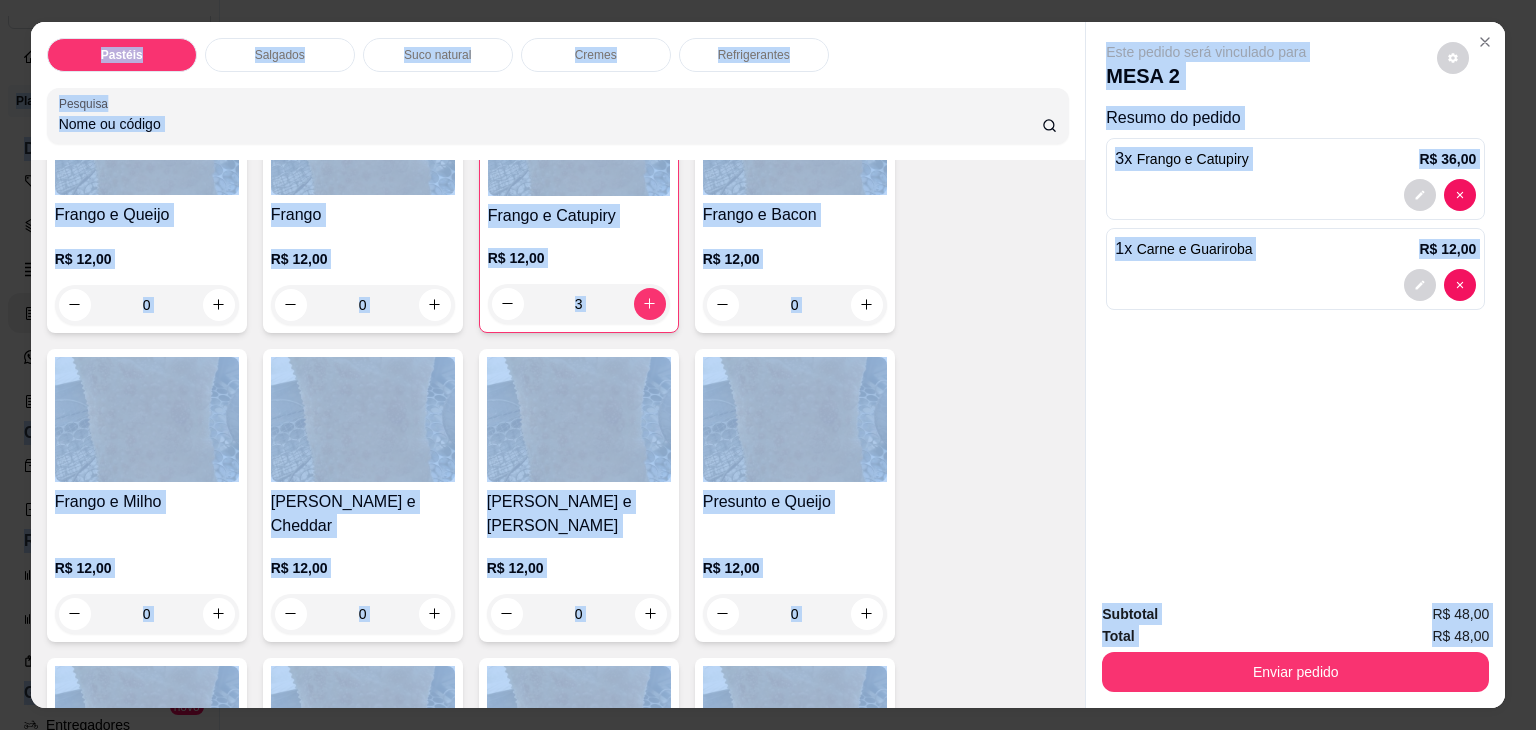 click on "Observações do cliente" at bounding box center [768, 562] 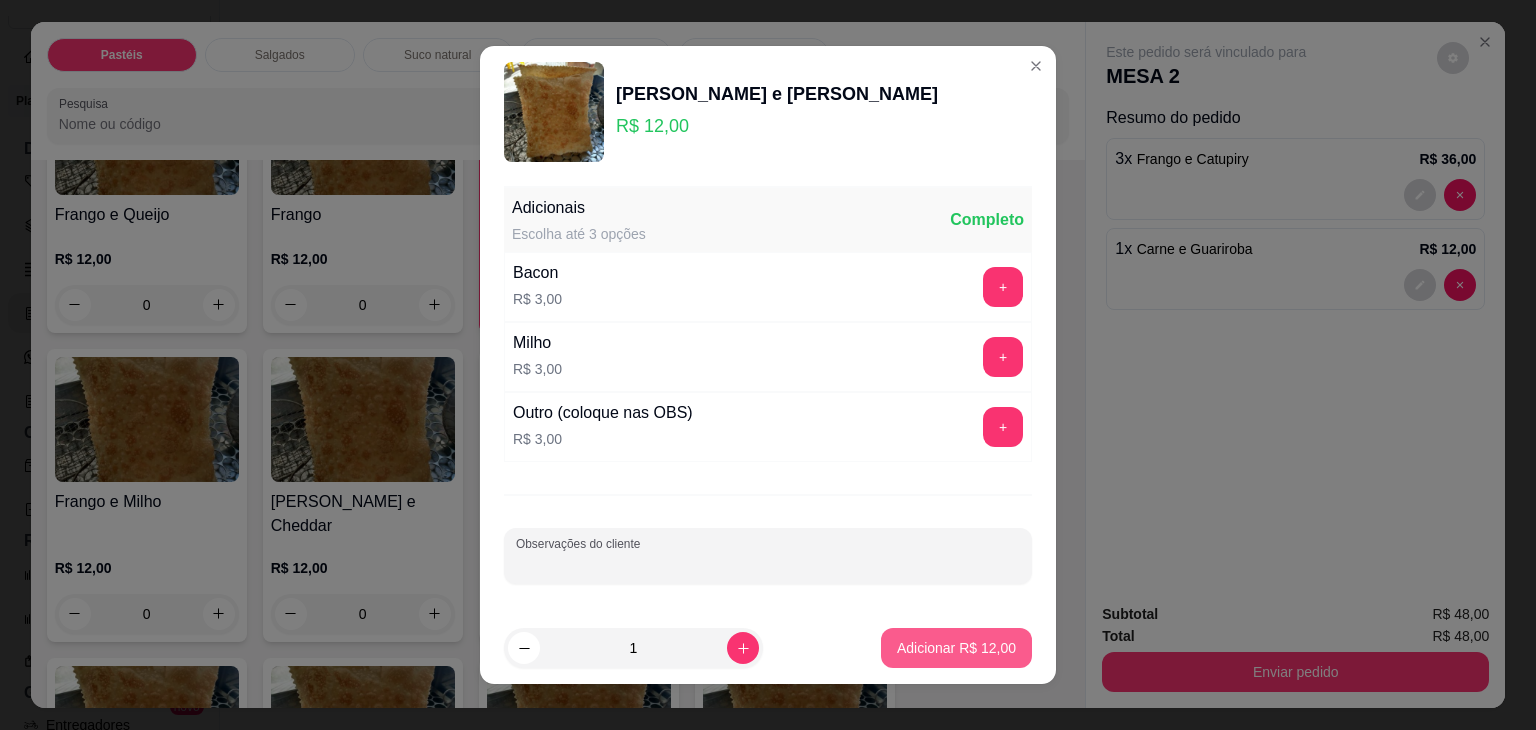 click on "Adicionar   R$ 12,00" at bounding box center [956, 648] 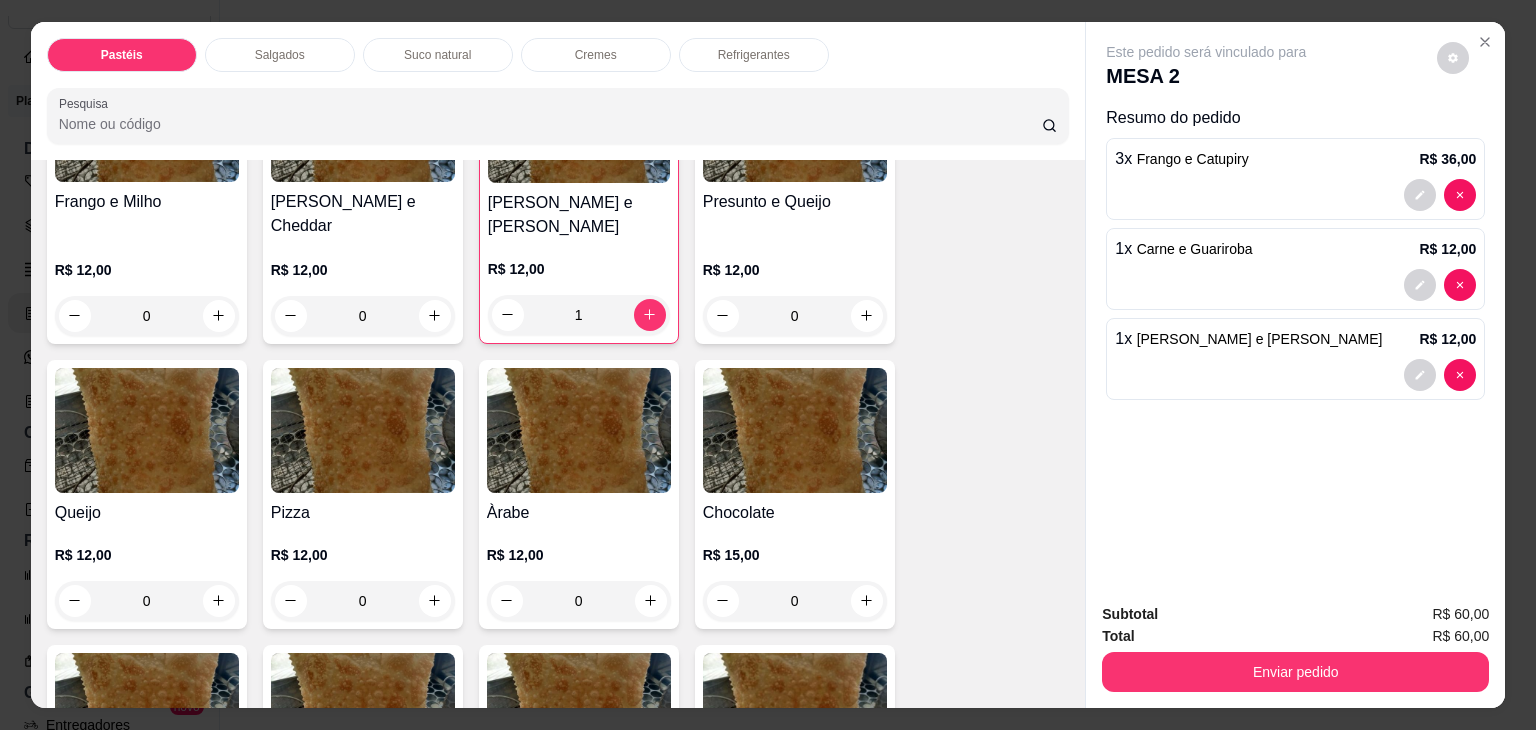 scroll, scrollTop: 1000, scrollLeft: 0, axis: vertical 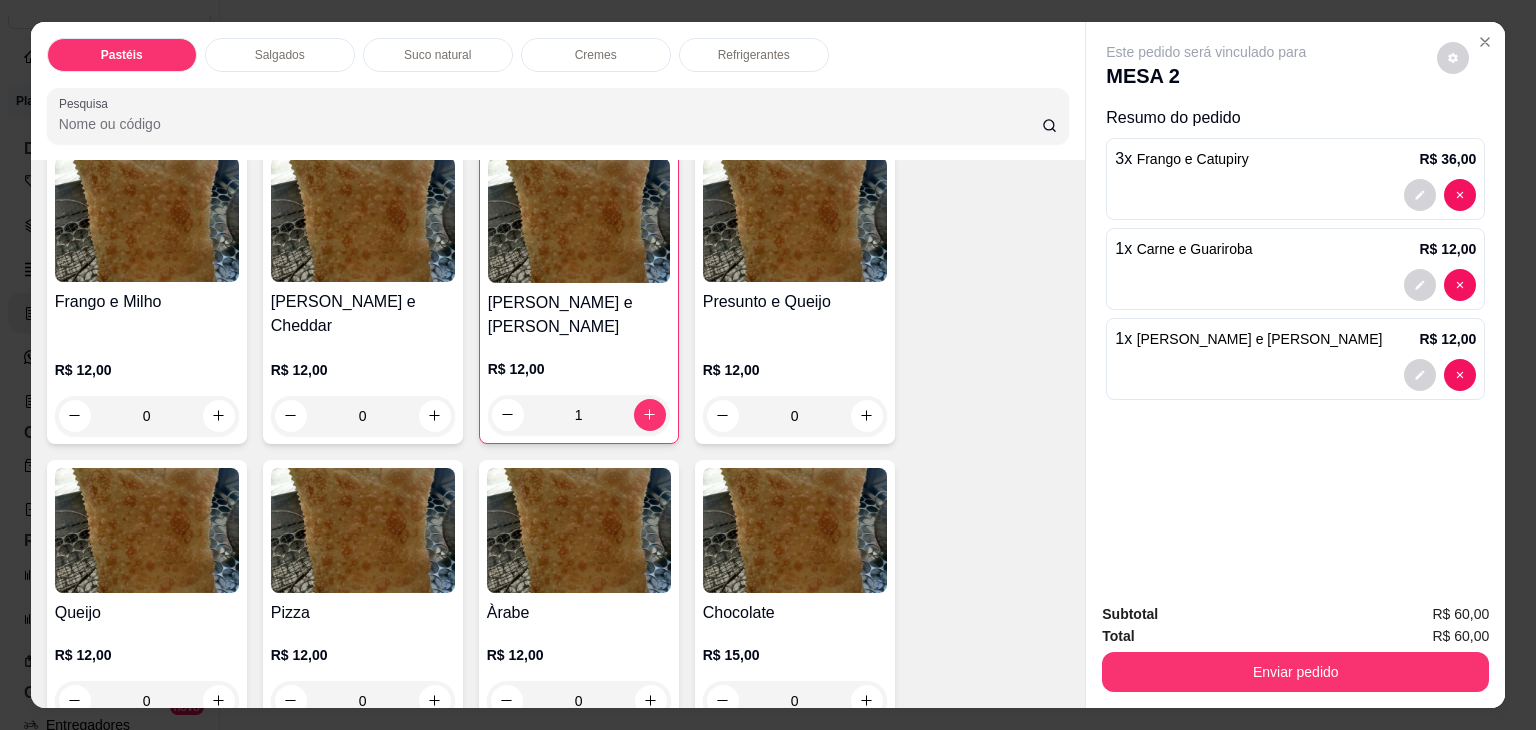 click on "0" at bounding box center (795, 416) 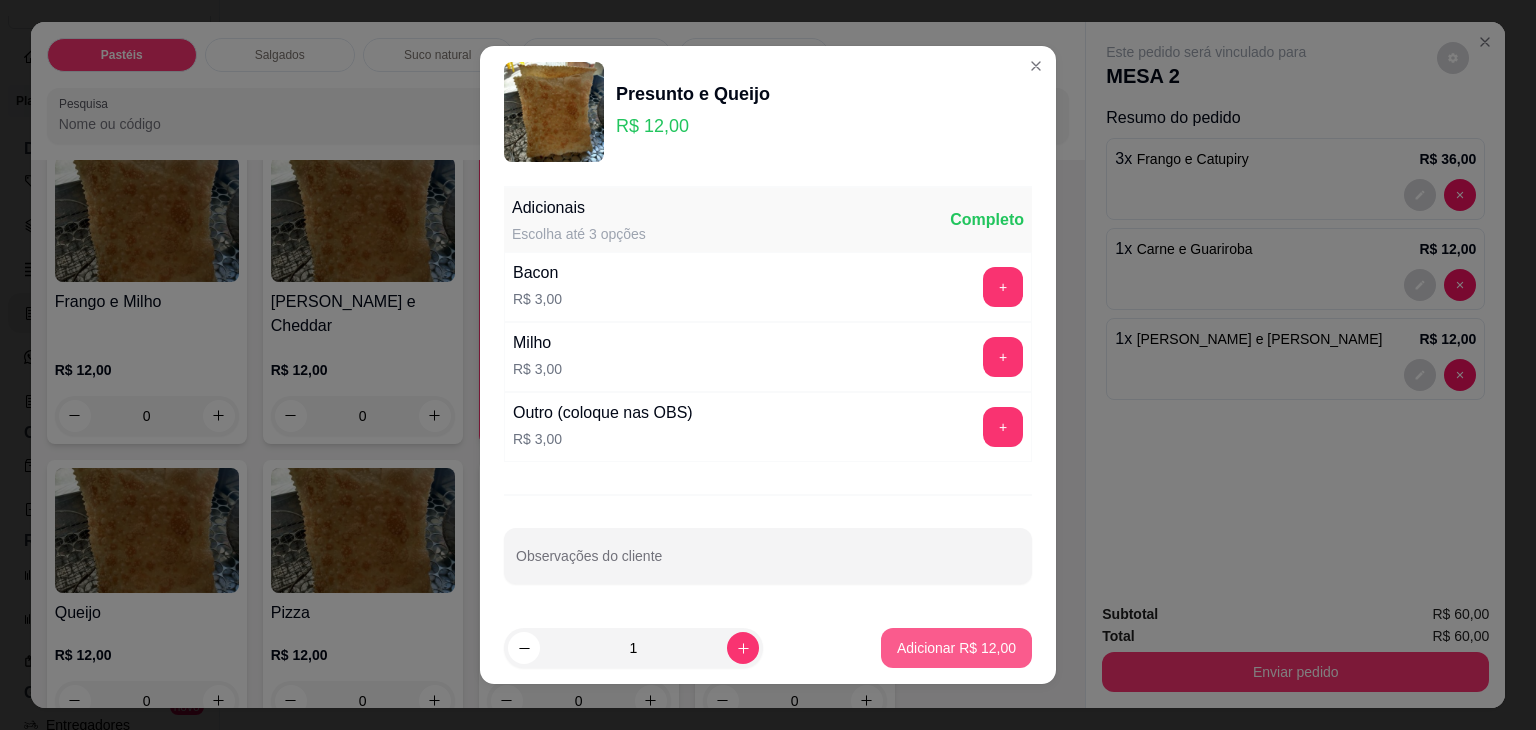 click on "Adicionar   R$ 12,00" at bounding box center [956, 648] 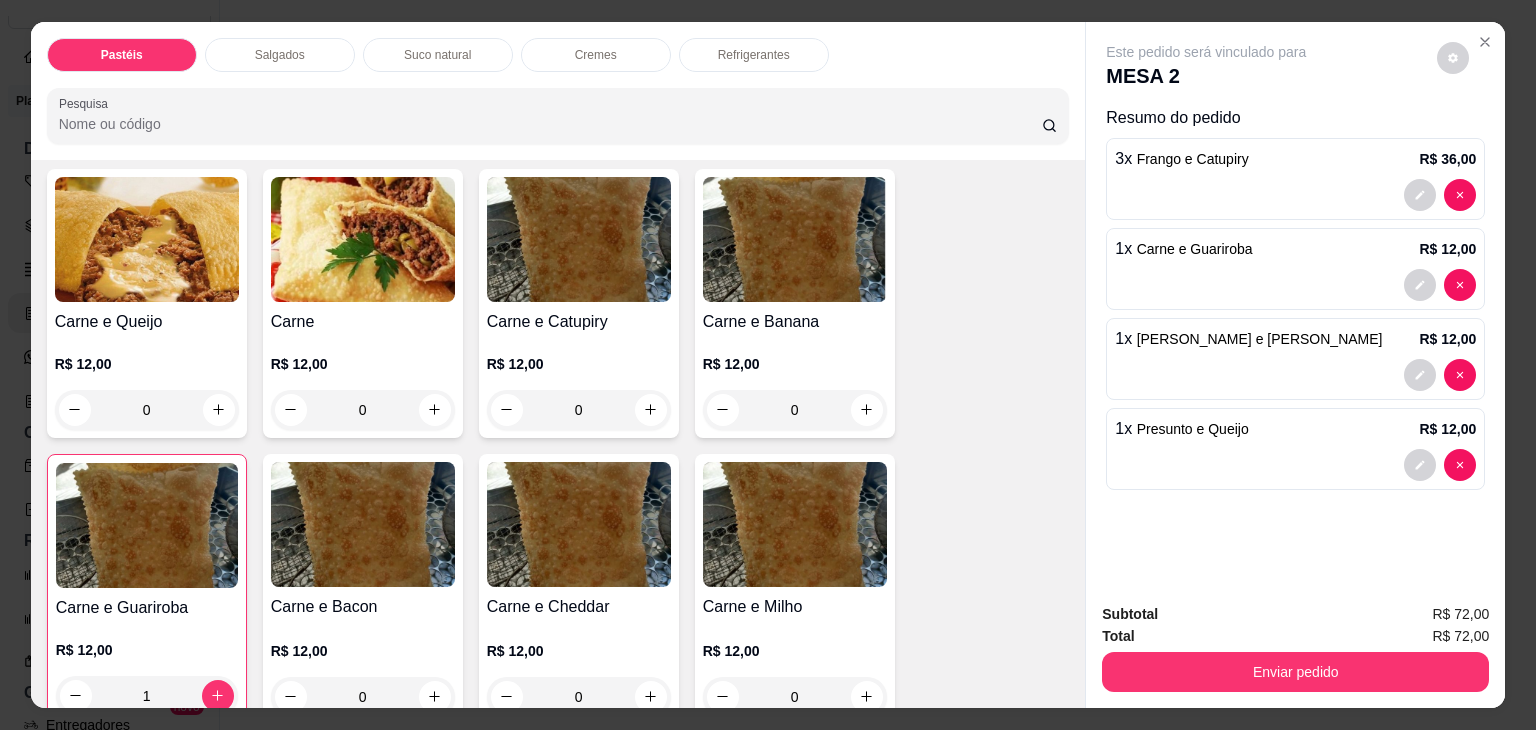 scroll, scrollTop: 100, scrollLeft: 0, axis: vertical 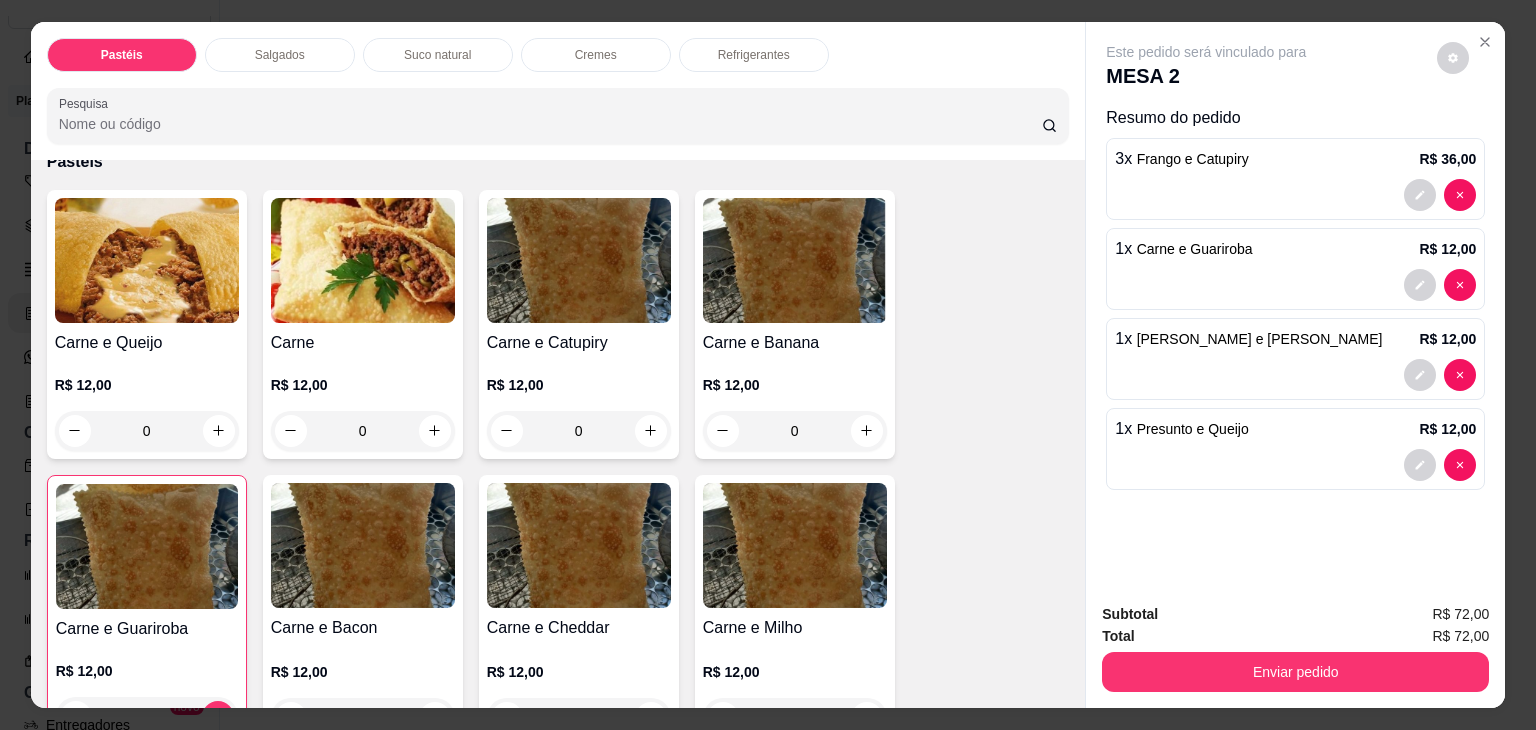 click on "0" at bounding box center [147, 431] 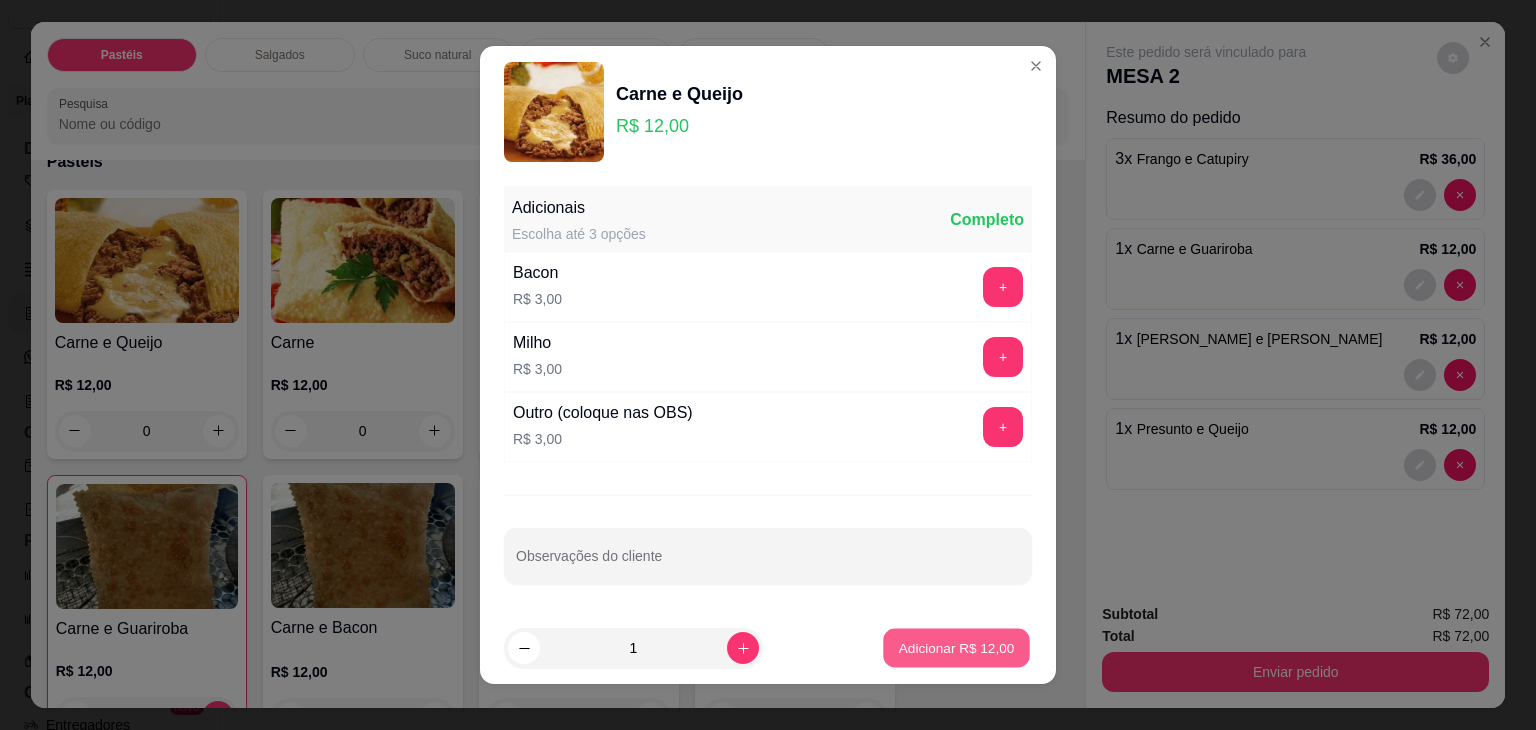 click on "Adicionar   R$ 12,00" at bounding box center (957, 647) 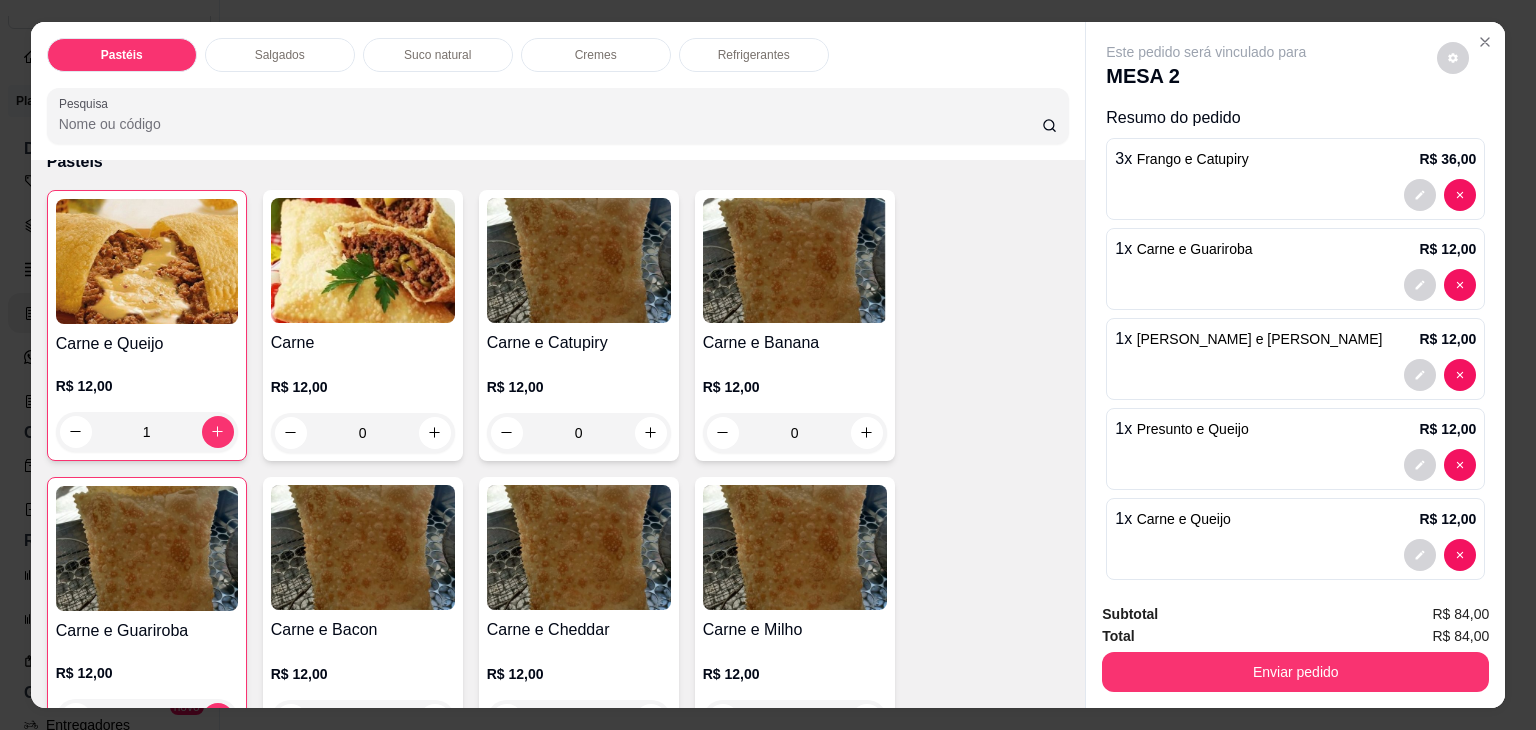 click on "Refrigerantes" at bounding box center (754, 55) 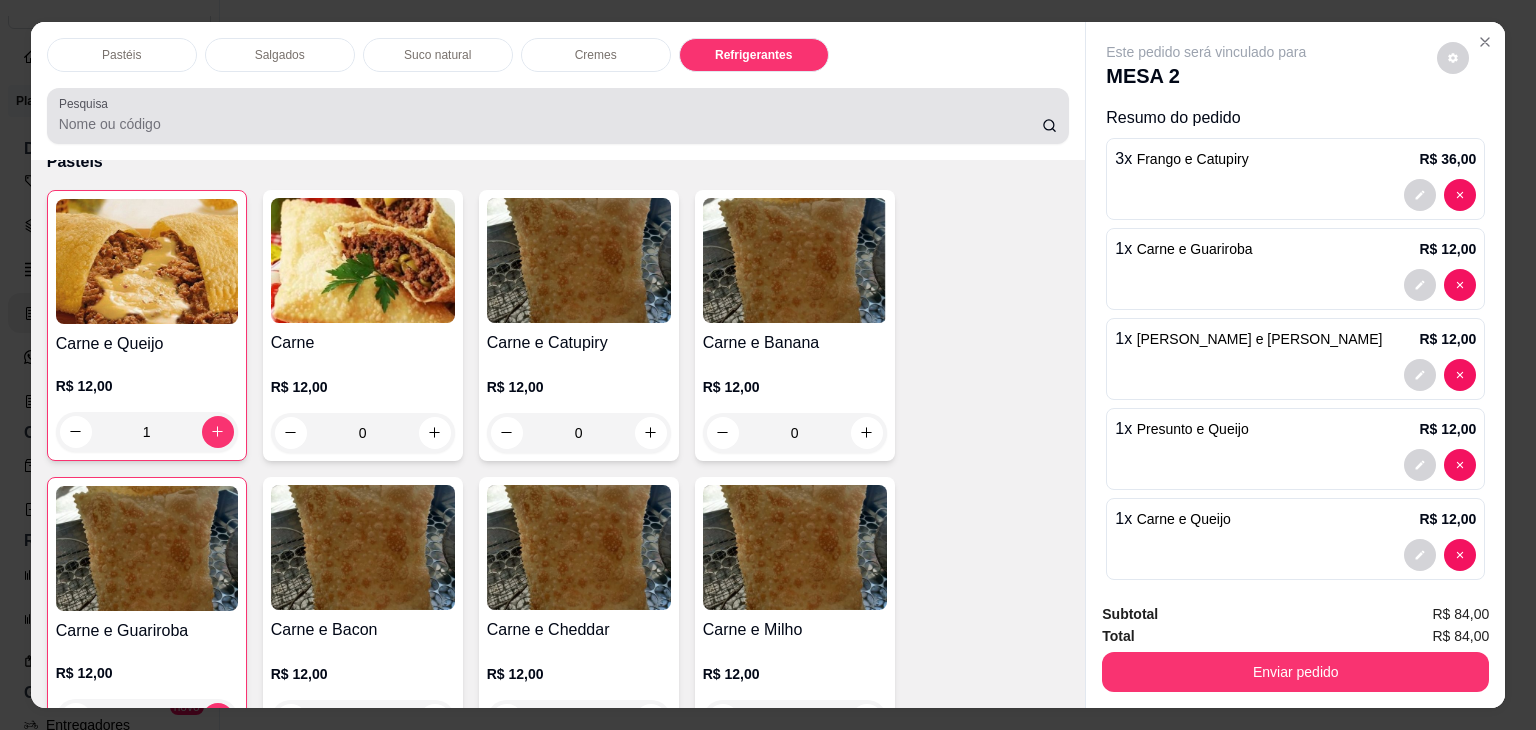scroll, scrollTop: 4627, scrollLeft: 0, axis: vertical 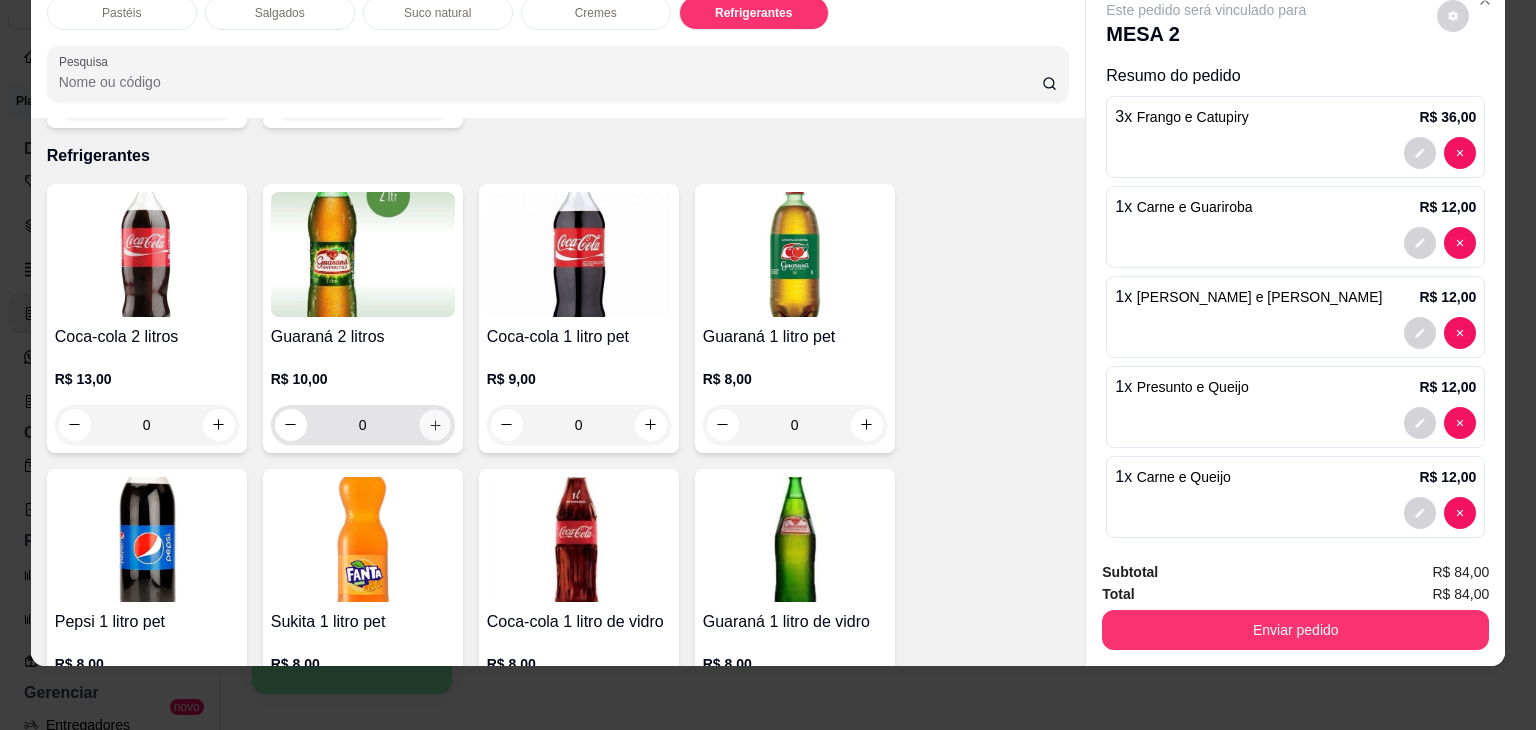 click 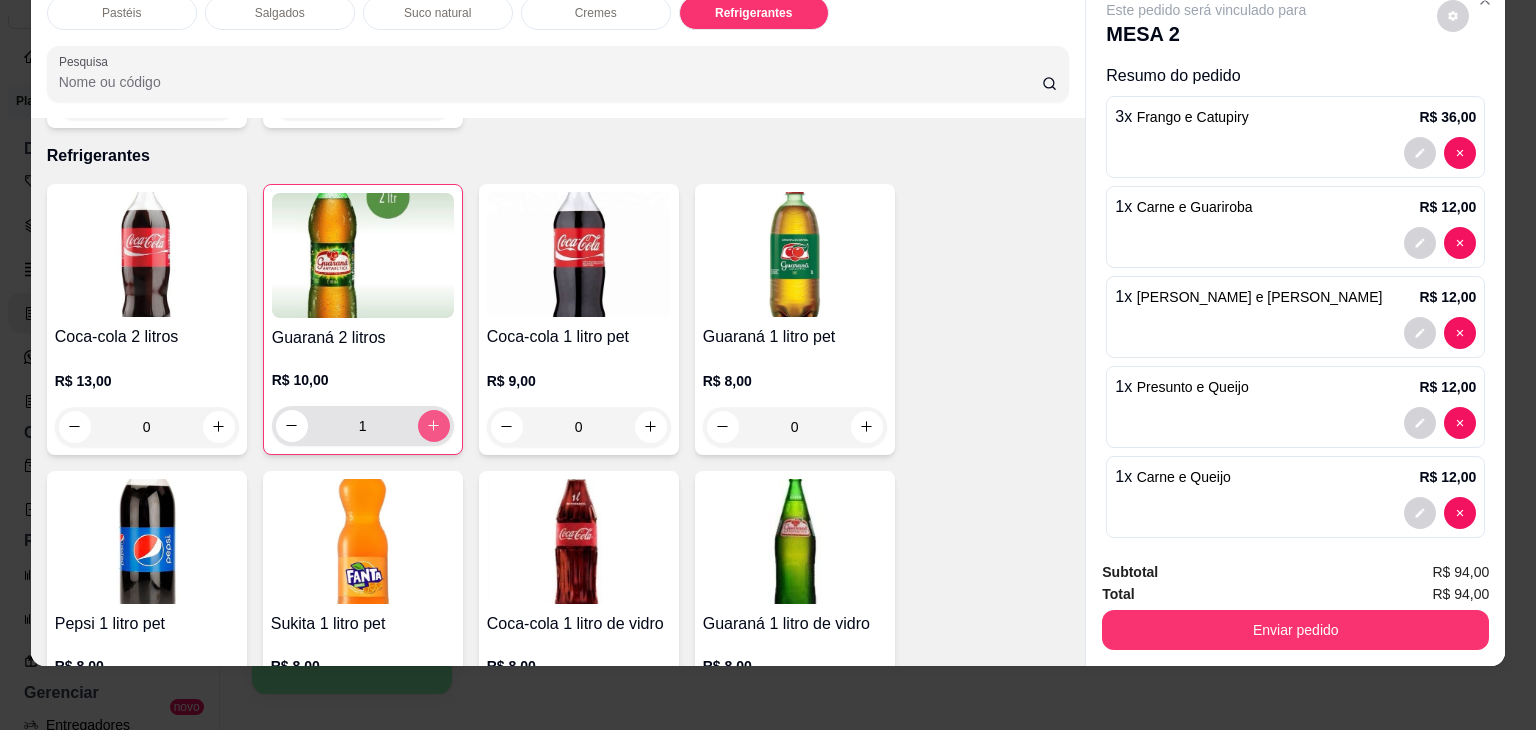 click at bounding box center (434, 426) 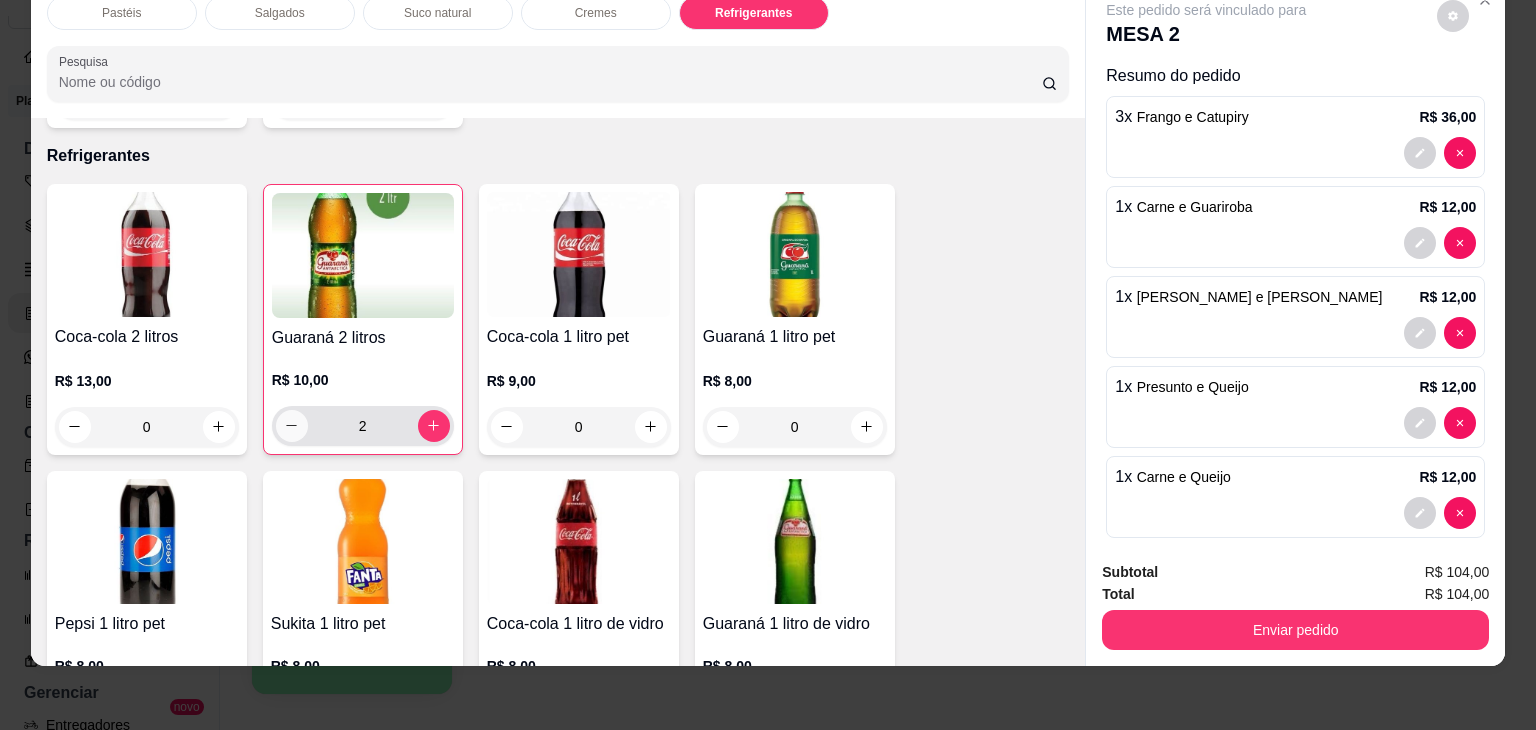 click 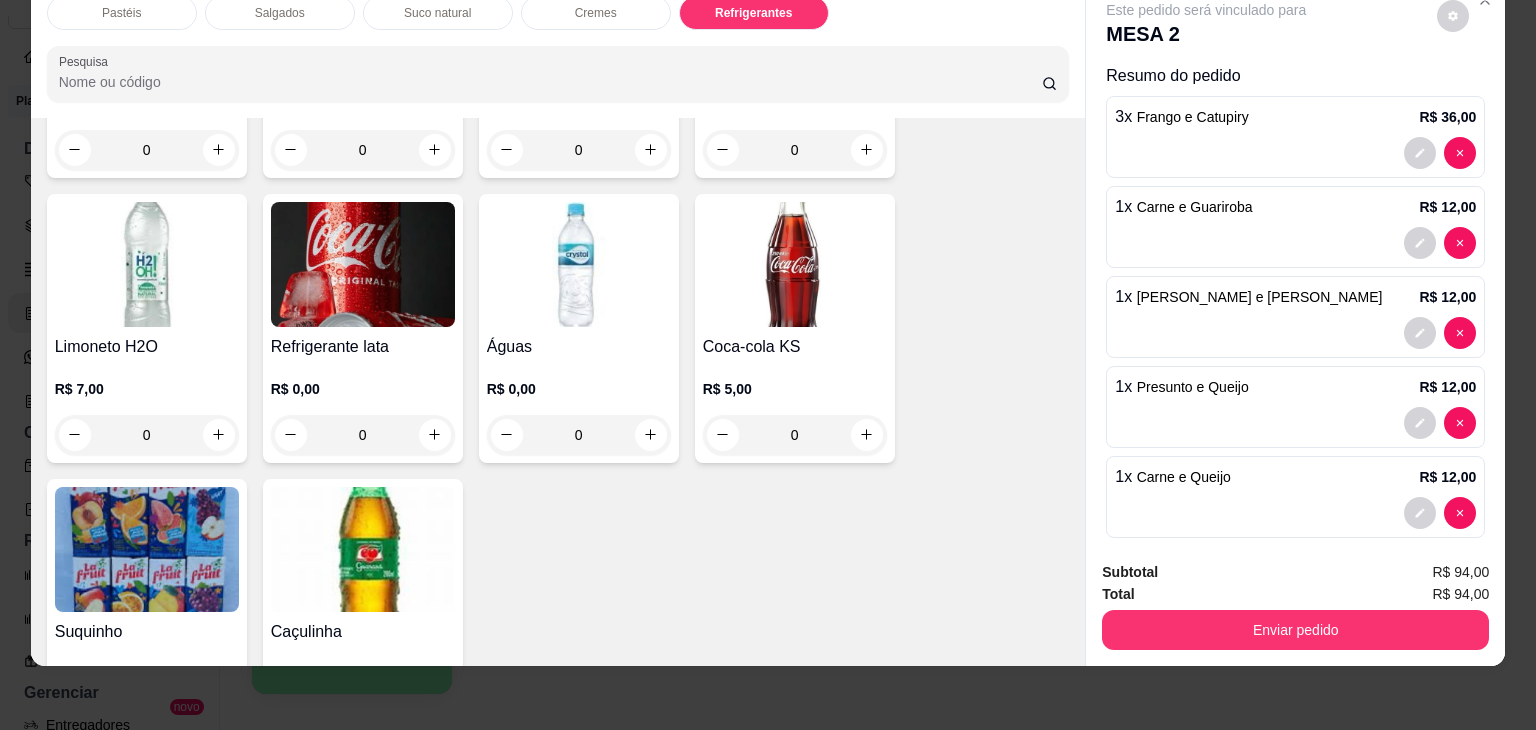 scroll, scrollTop: 5545, scrollLeft: 0, axis: vertical 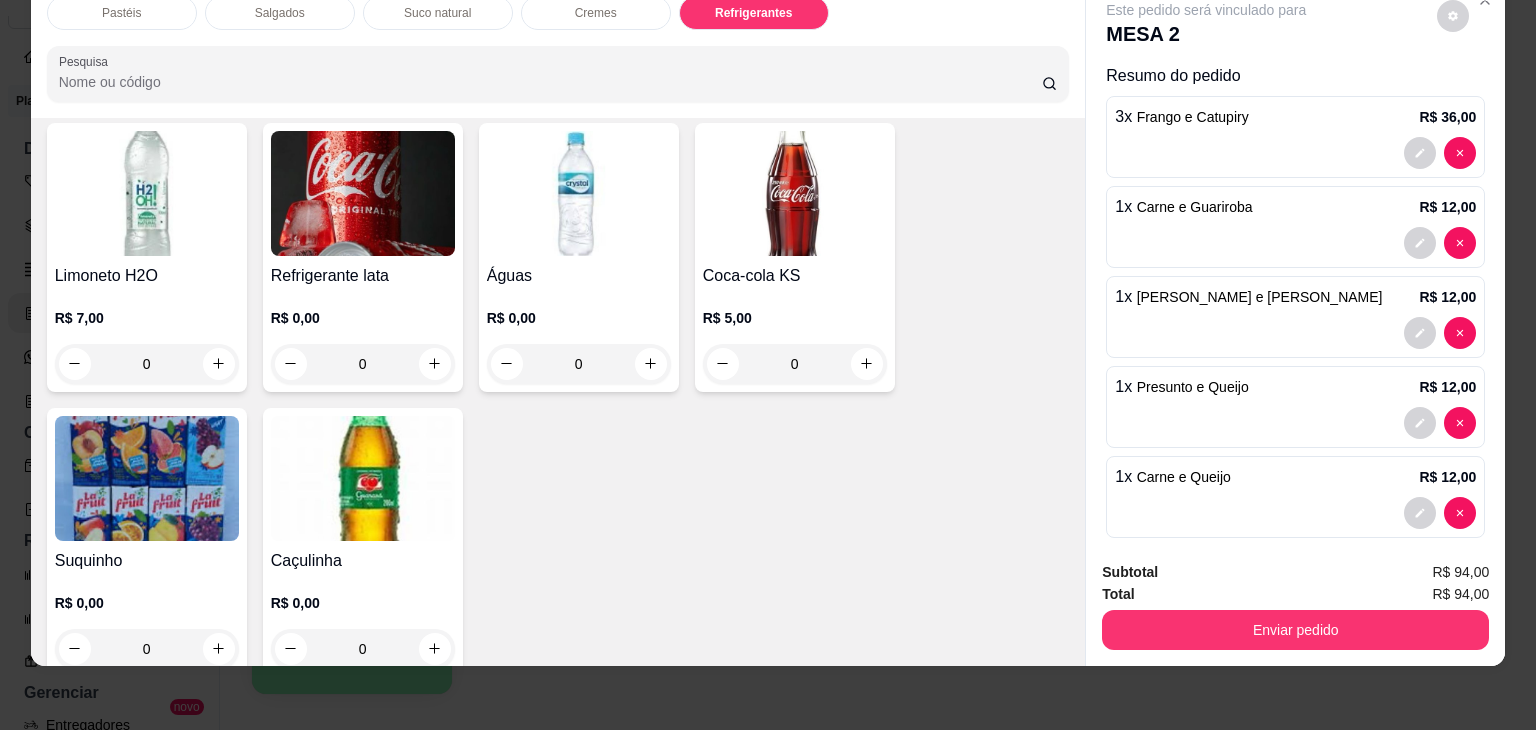 click on "0" at bounding box center [147, 649] 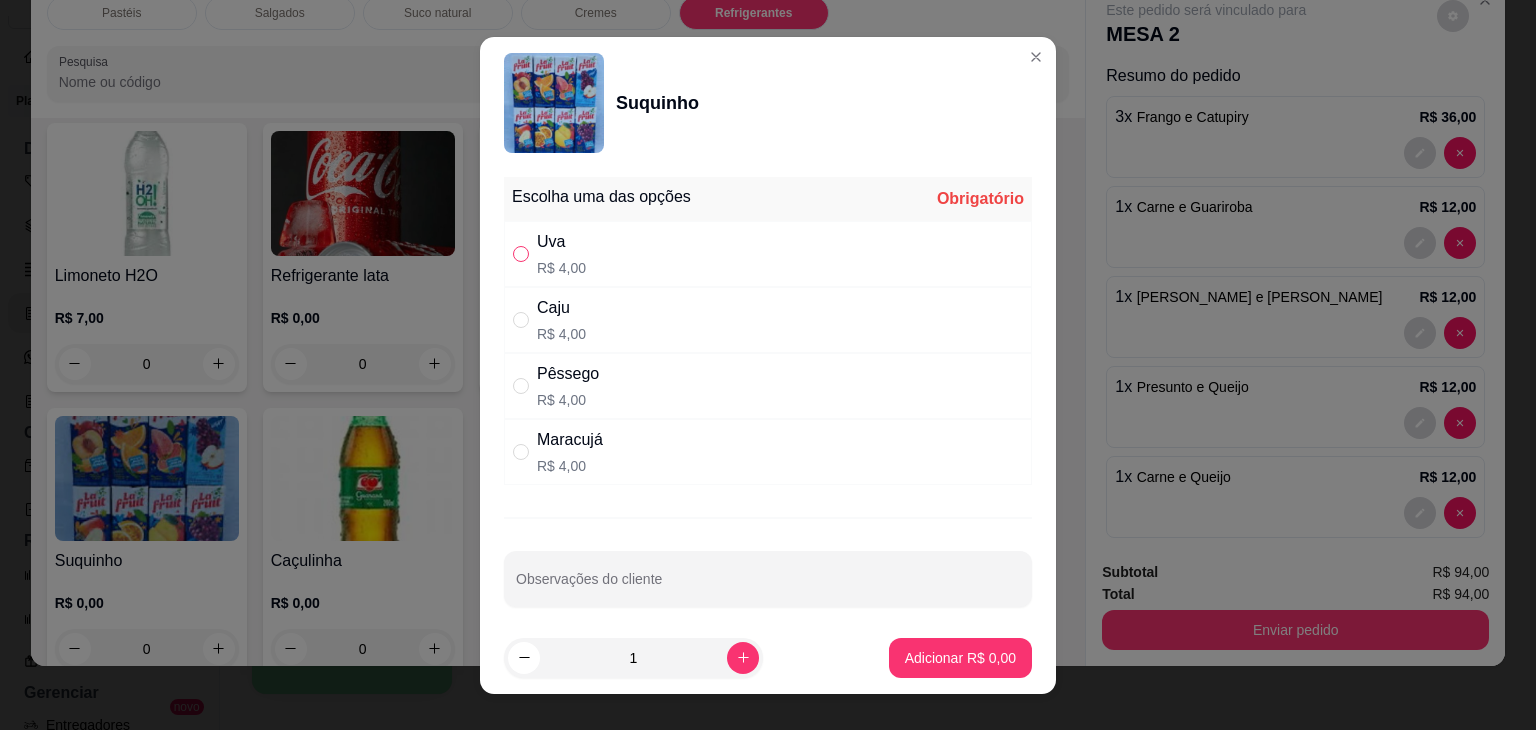 click at bounding box center [521, 254] 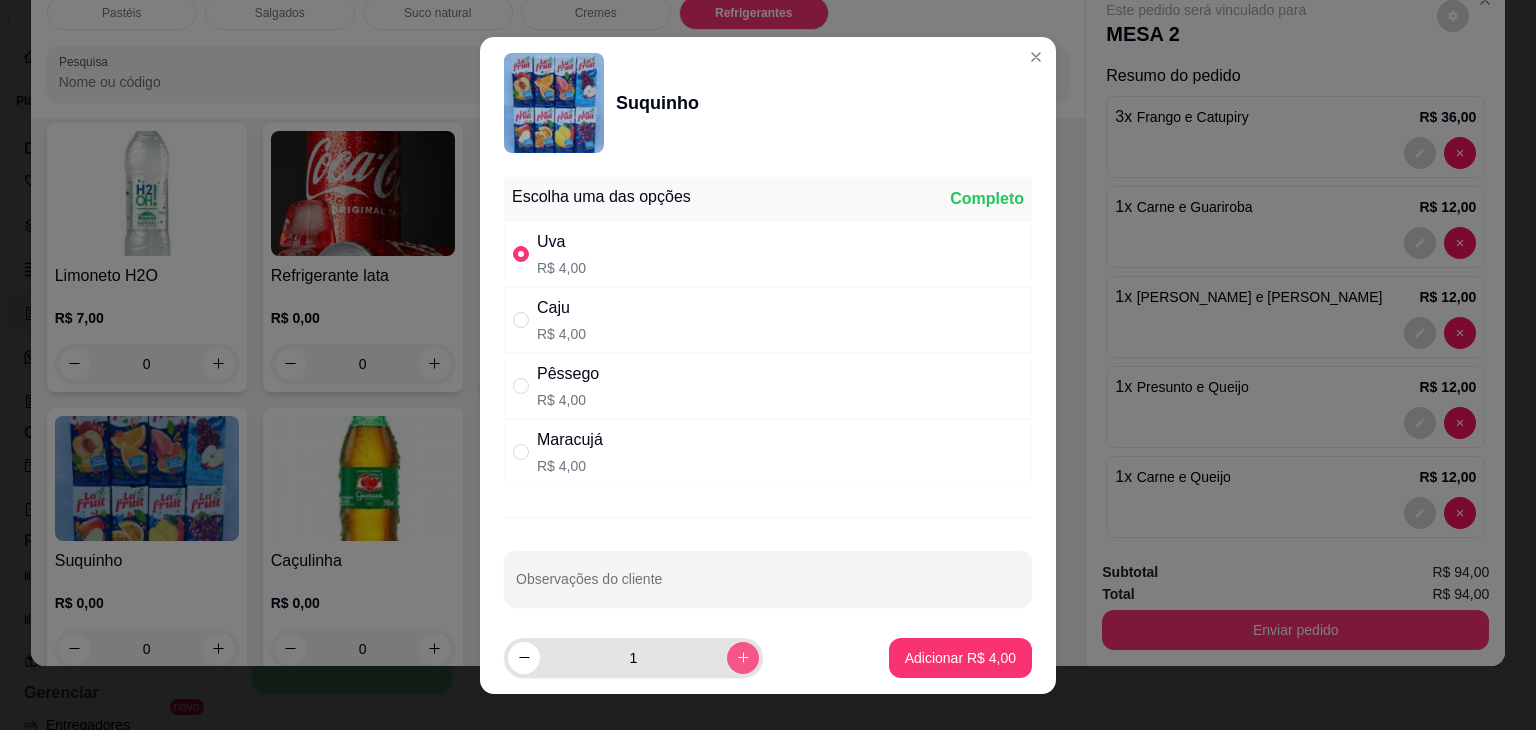 click at bounding box center [743, 658] 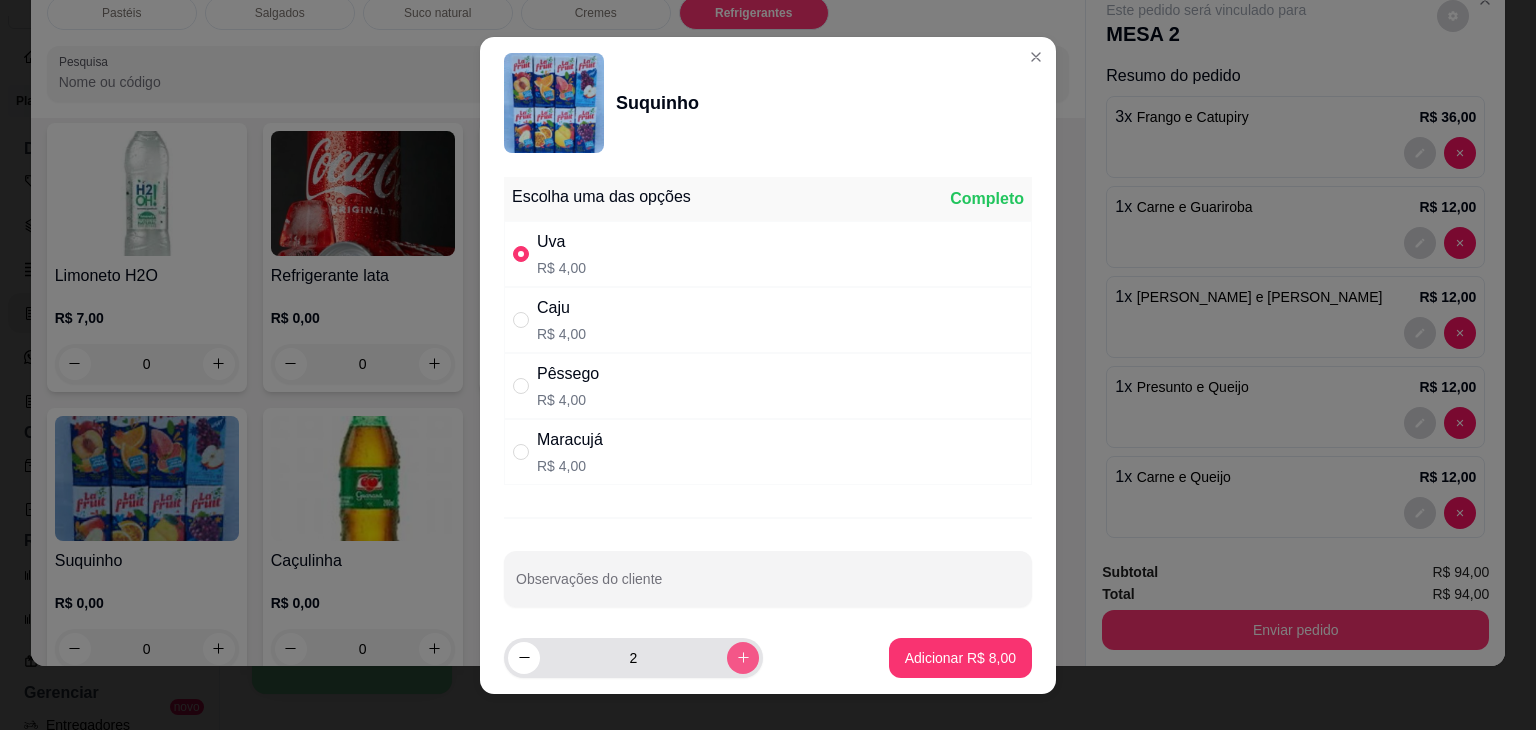 click at bounding box center (743, 658) 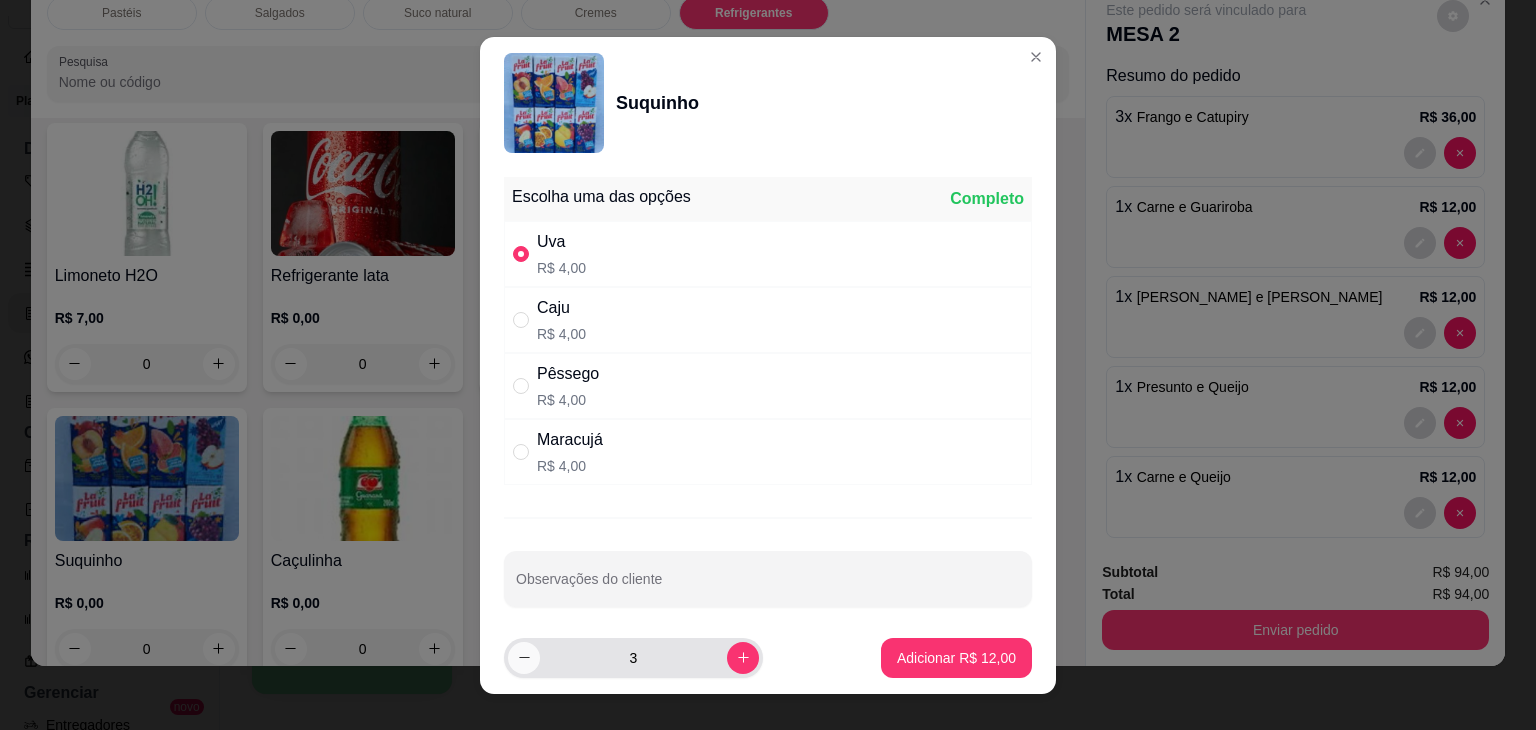 click at bounding box center (524, 658) 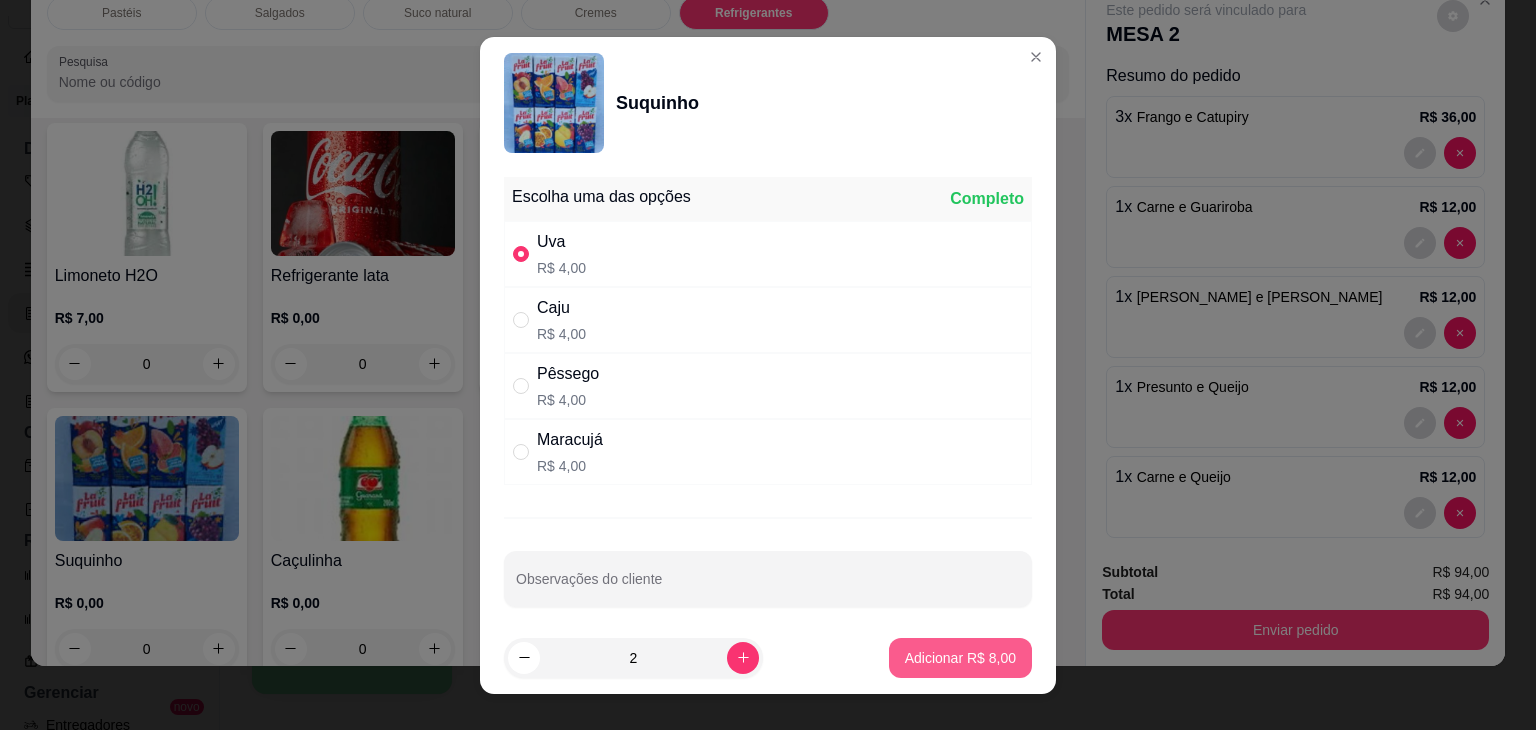 click on "Adicionar   R$ 8,00" at bounding box center [960, 658] 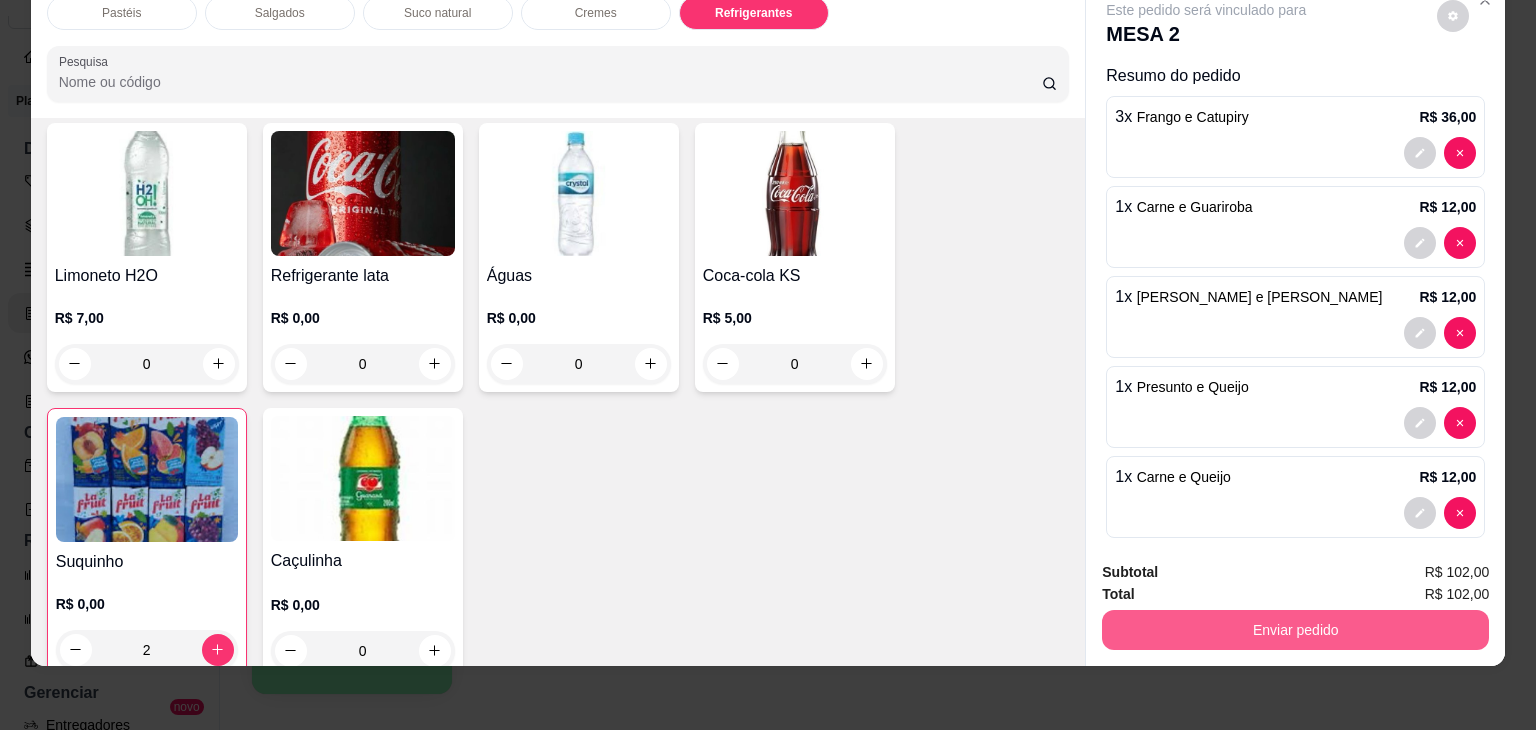 click on "Enviar pedido" at bounding box center [1295, 630] 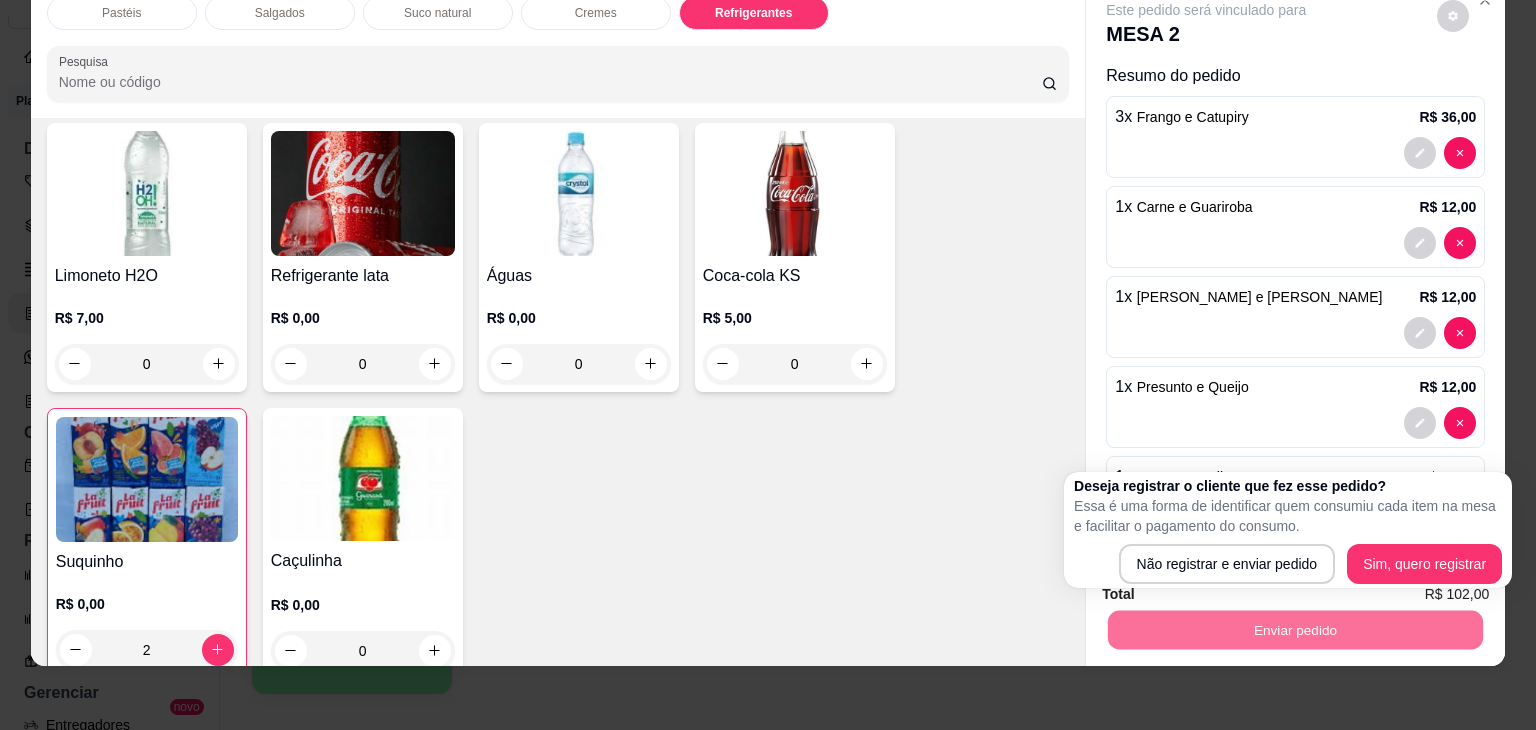 click on "Deseja registrar o cliente que fez esse pedido? Essa é uma forma de identificar quem consumiu cada item na mesa e facilitar o pagamento do consumo. Não registrar e enviar pedido Sim, quero registrar" at bounding box center [1288, 530] 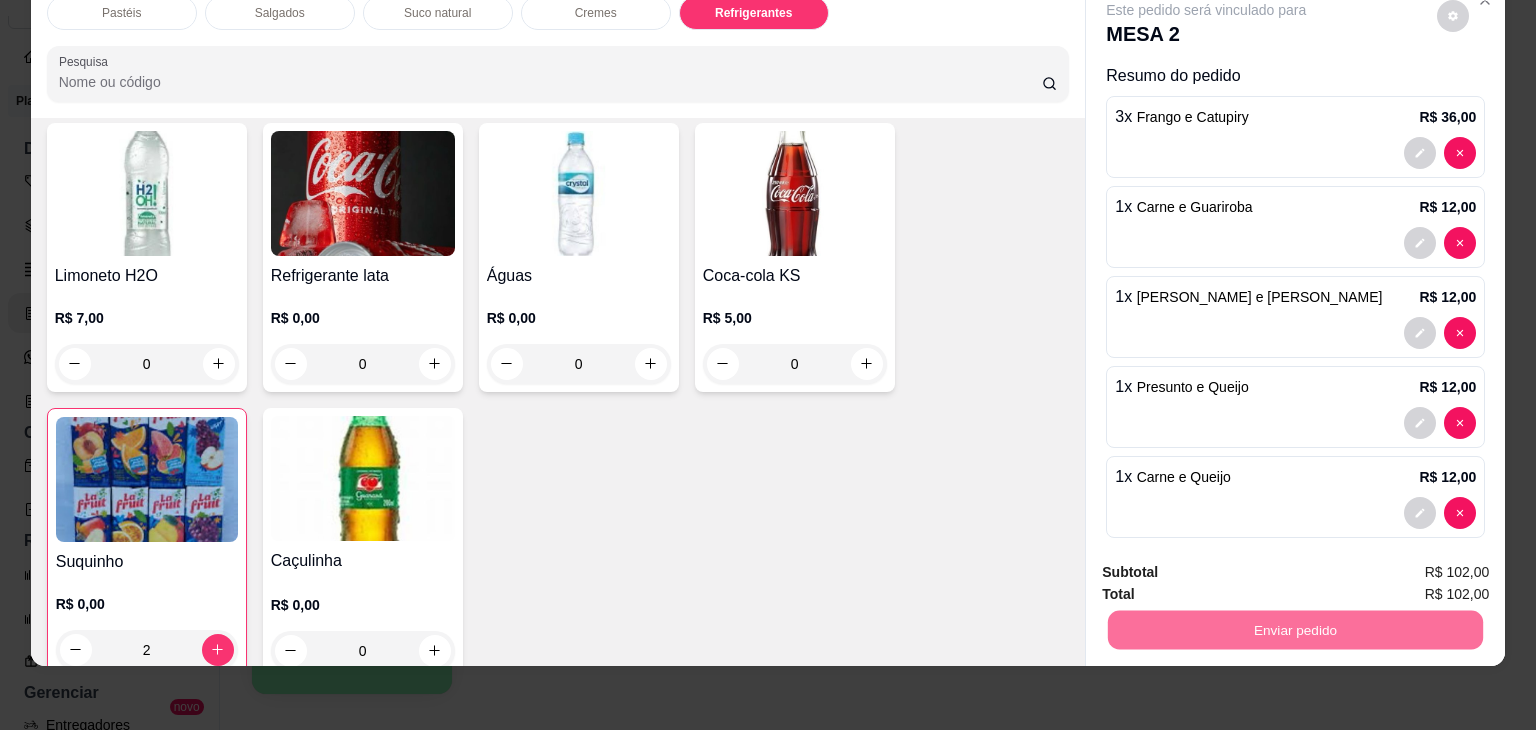 click on "Não registrar e enviar pedido" at bounding box center (1229, 565) 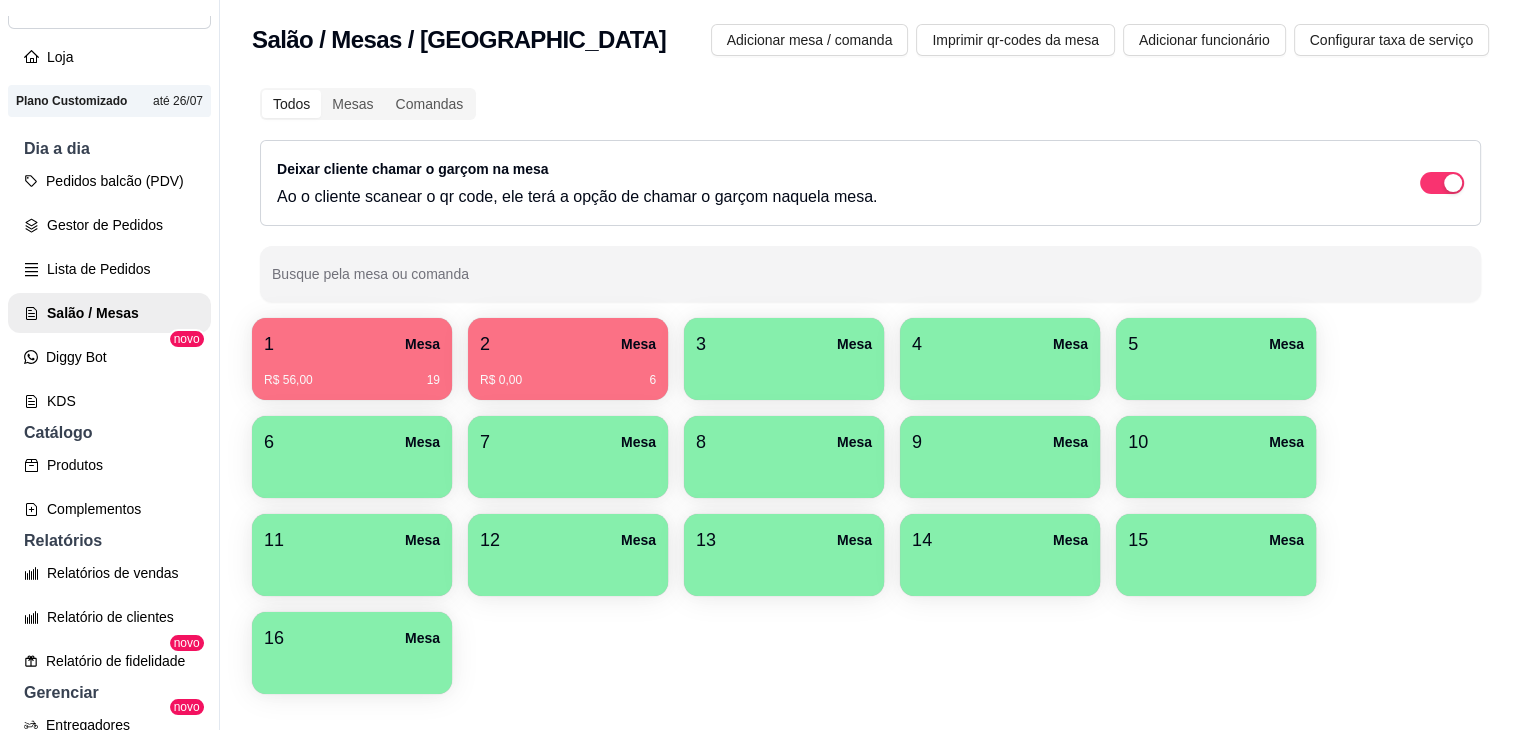 click on "1 Mesa R$ 56,00 19 2 Mesa R$ 0,00 6 3 Mesa 4 Mesa 5 Mesa 6 Mesa 7 Mesa 8 Mesa 9 Mesa 10 Mesa 11 Mesa 12 Mesa 13 Mesa 14 Mesa 15 Mesa 16 Mesa" at bounding box center (870, 506) 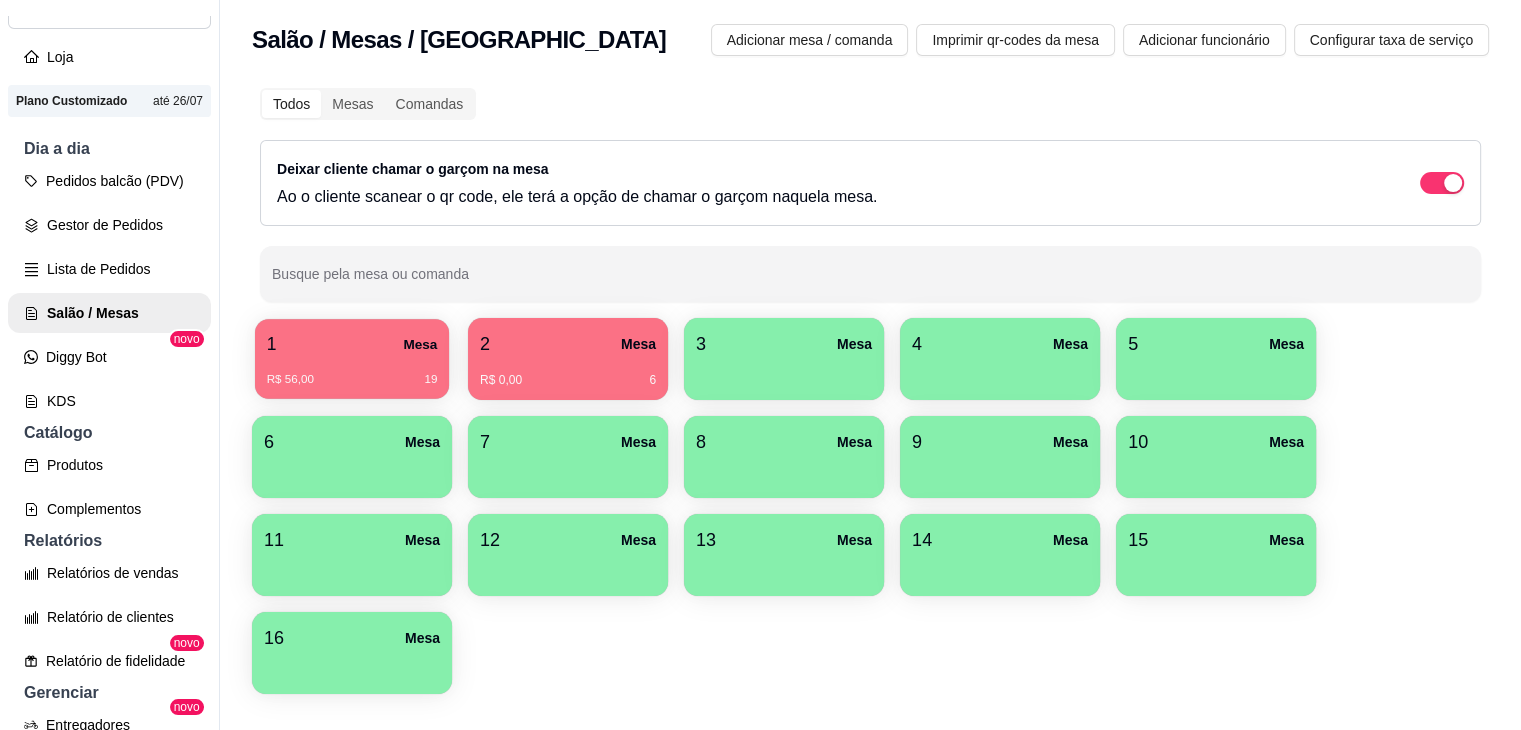 click on "1 Mesa" at bounding box center (352, 344) 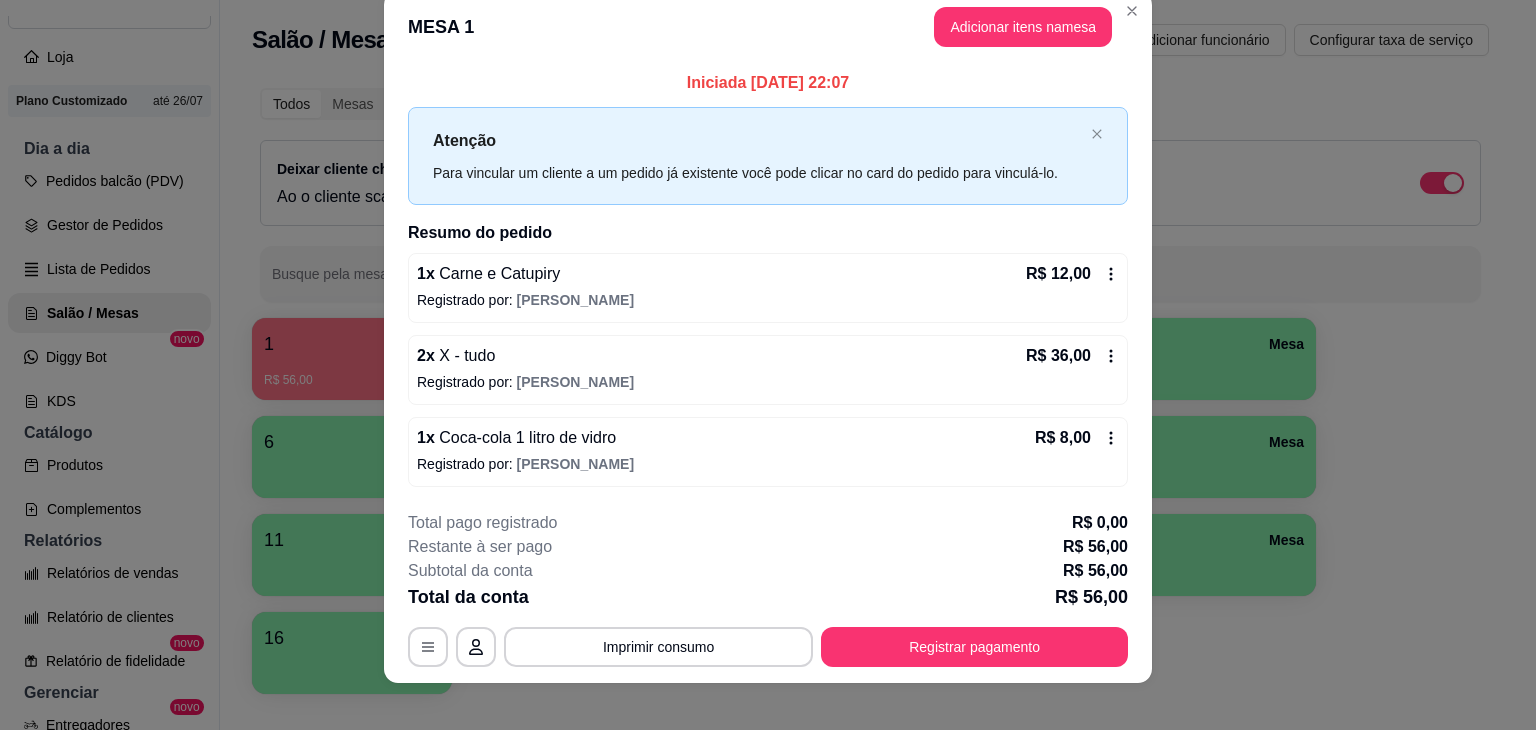 scroll, scrollTop: 44, scrollLeft: 0, axis: vertical 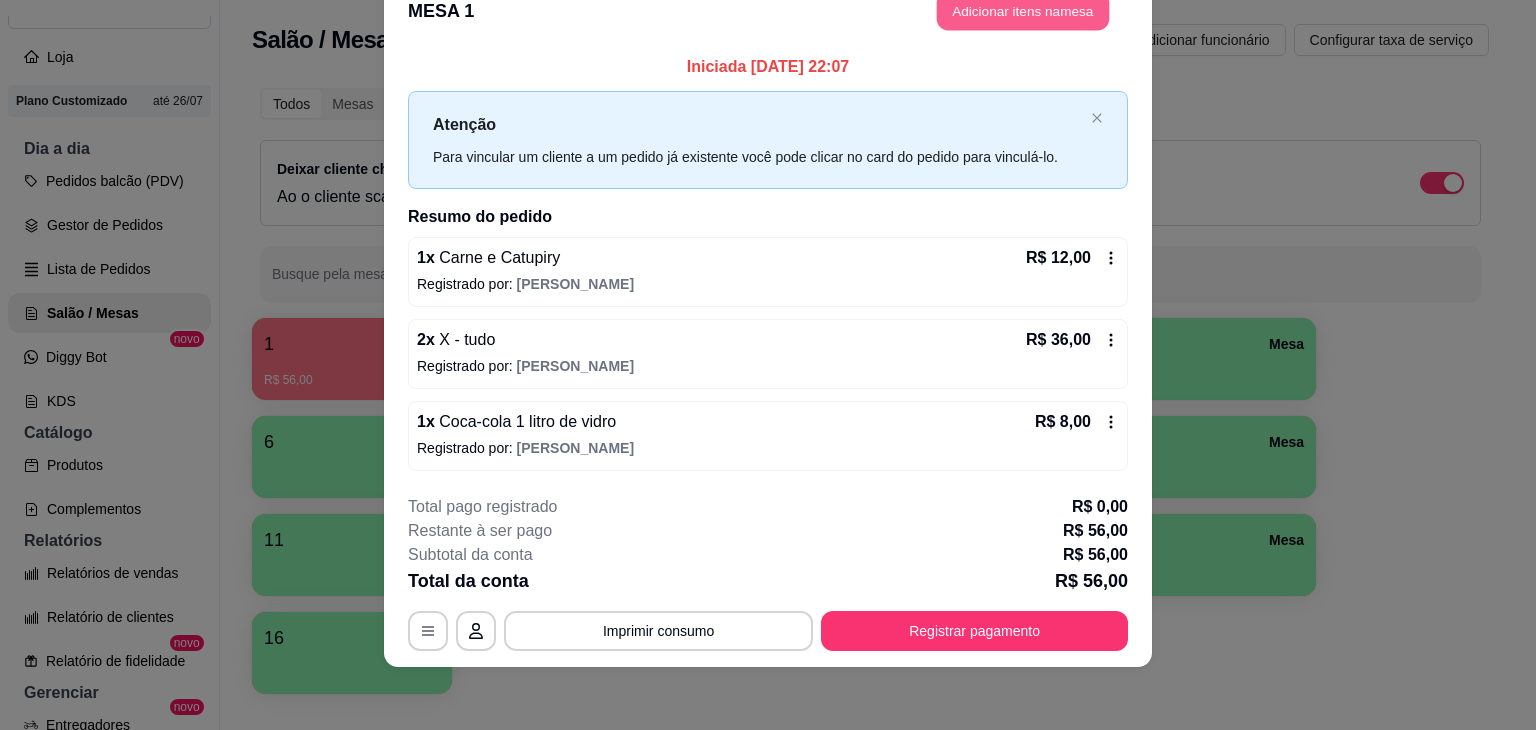 click on "Adicionar itens na  mesa" at bounding box center (1023, 11) 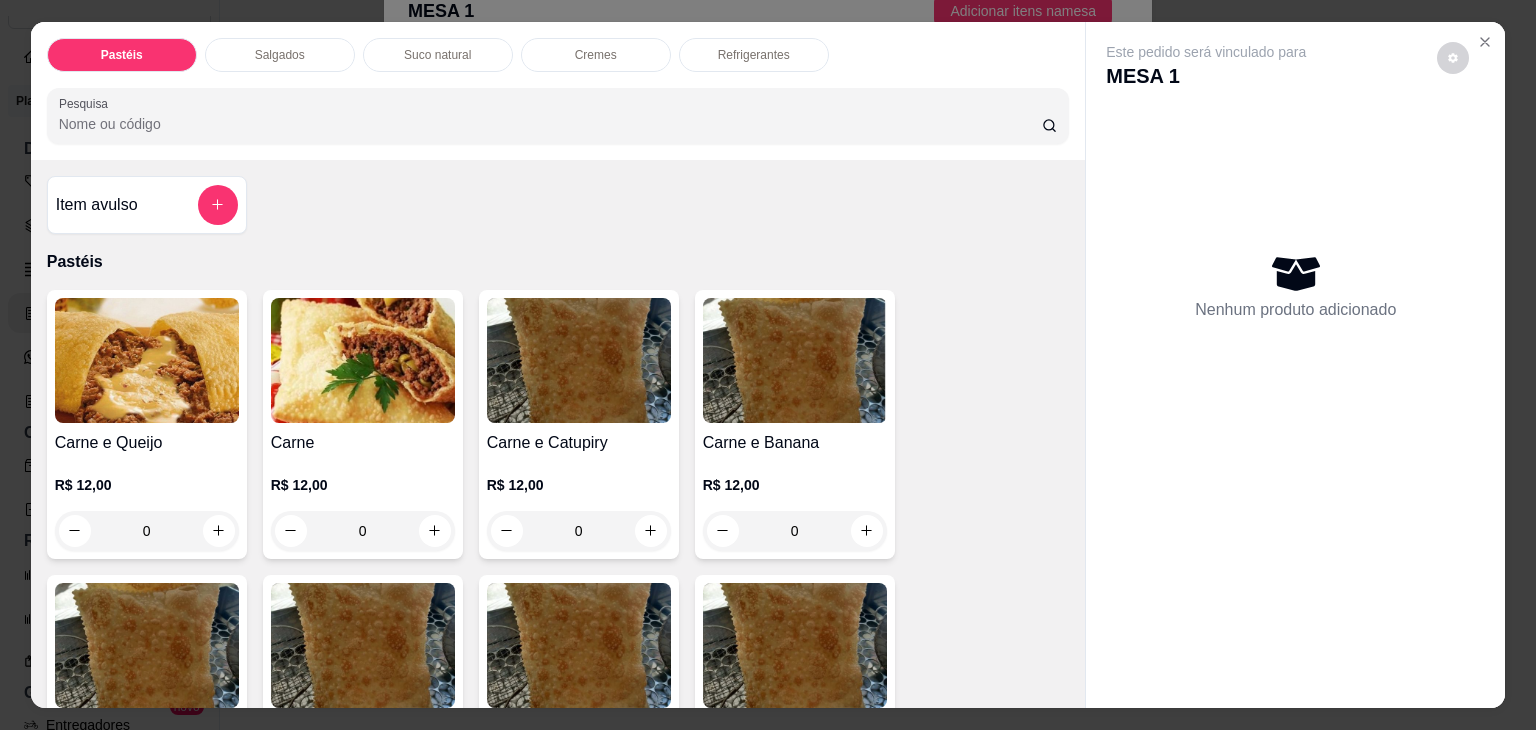 click on "Salgados" at bounding box center (280, 55) 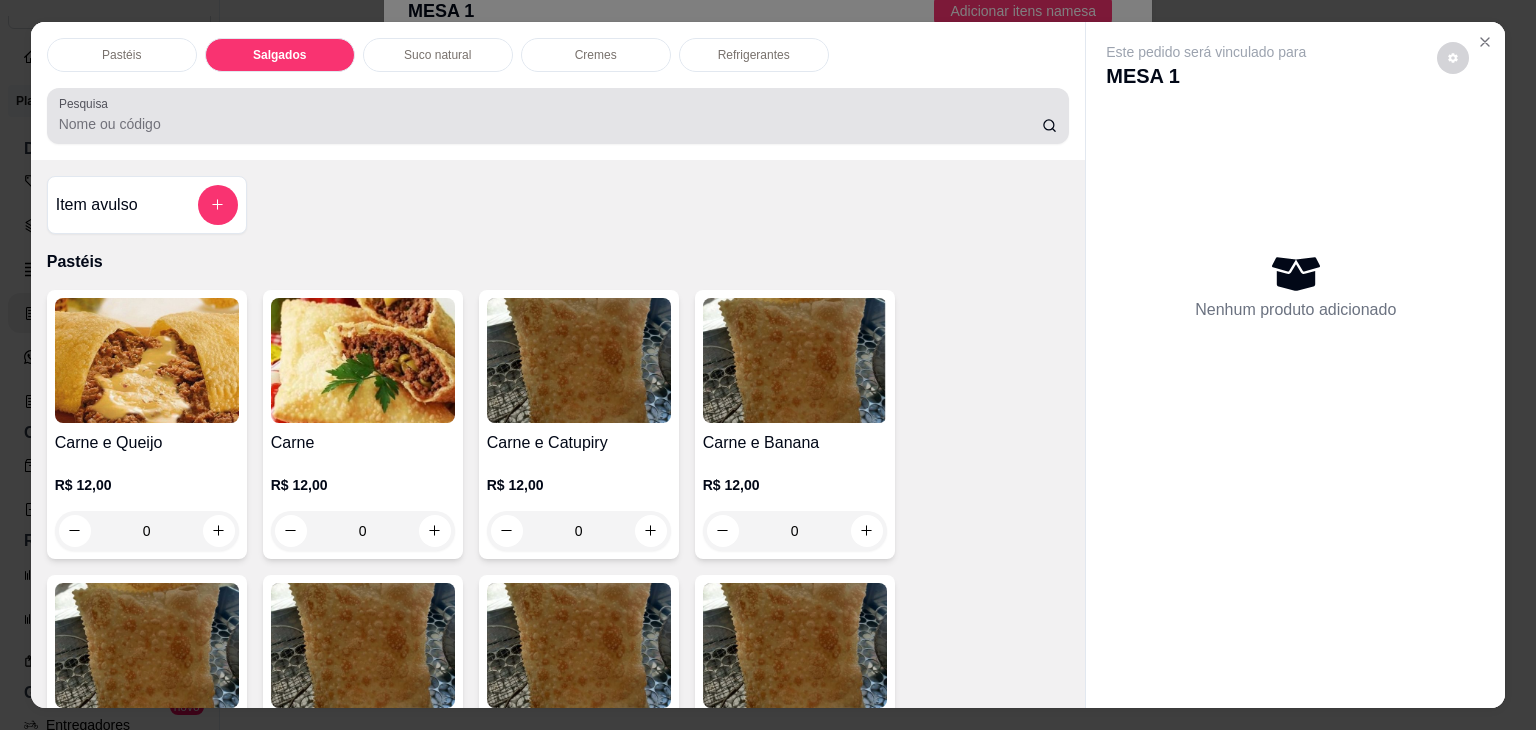 scroll, scrollTop: 2124, scrollLeft: 0, axis: vertical 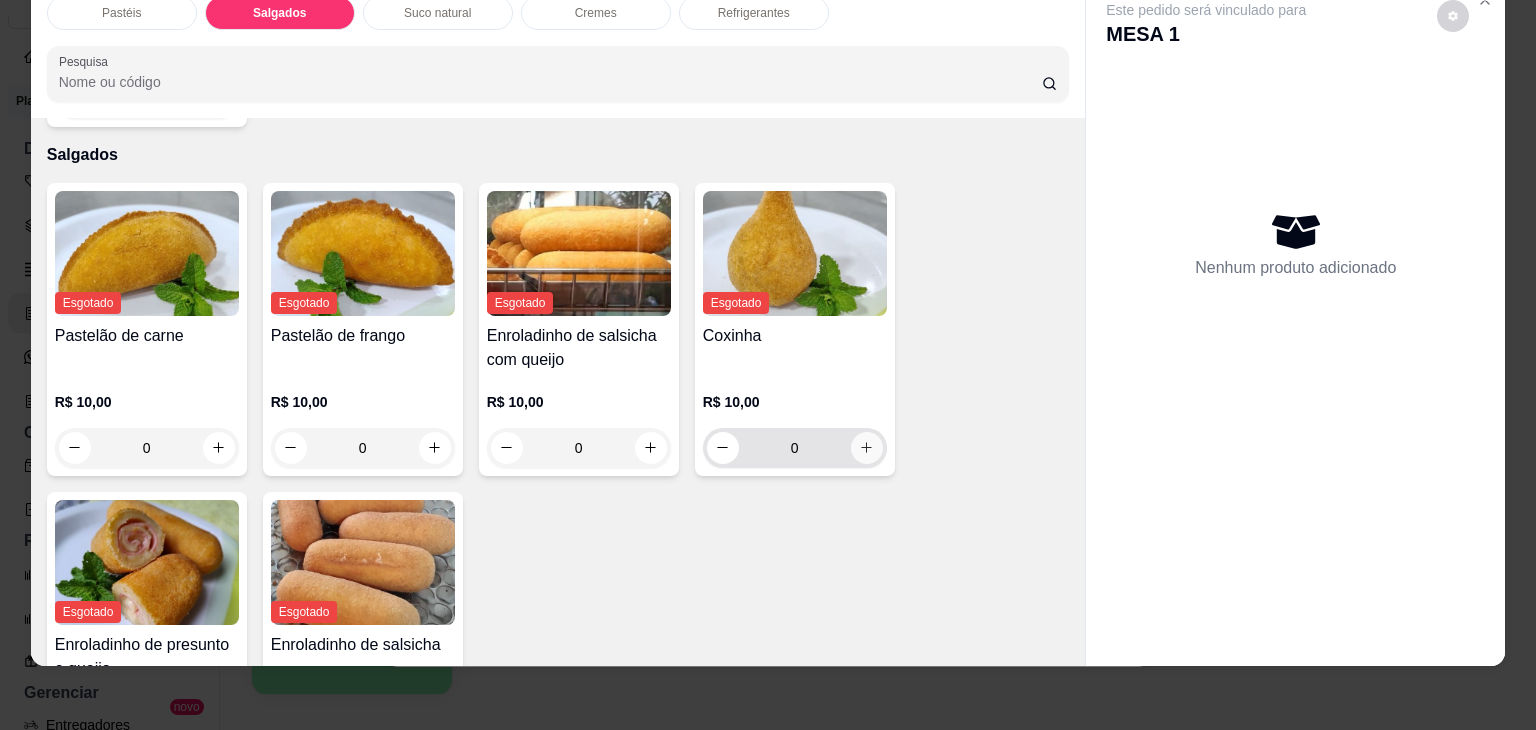 click 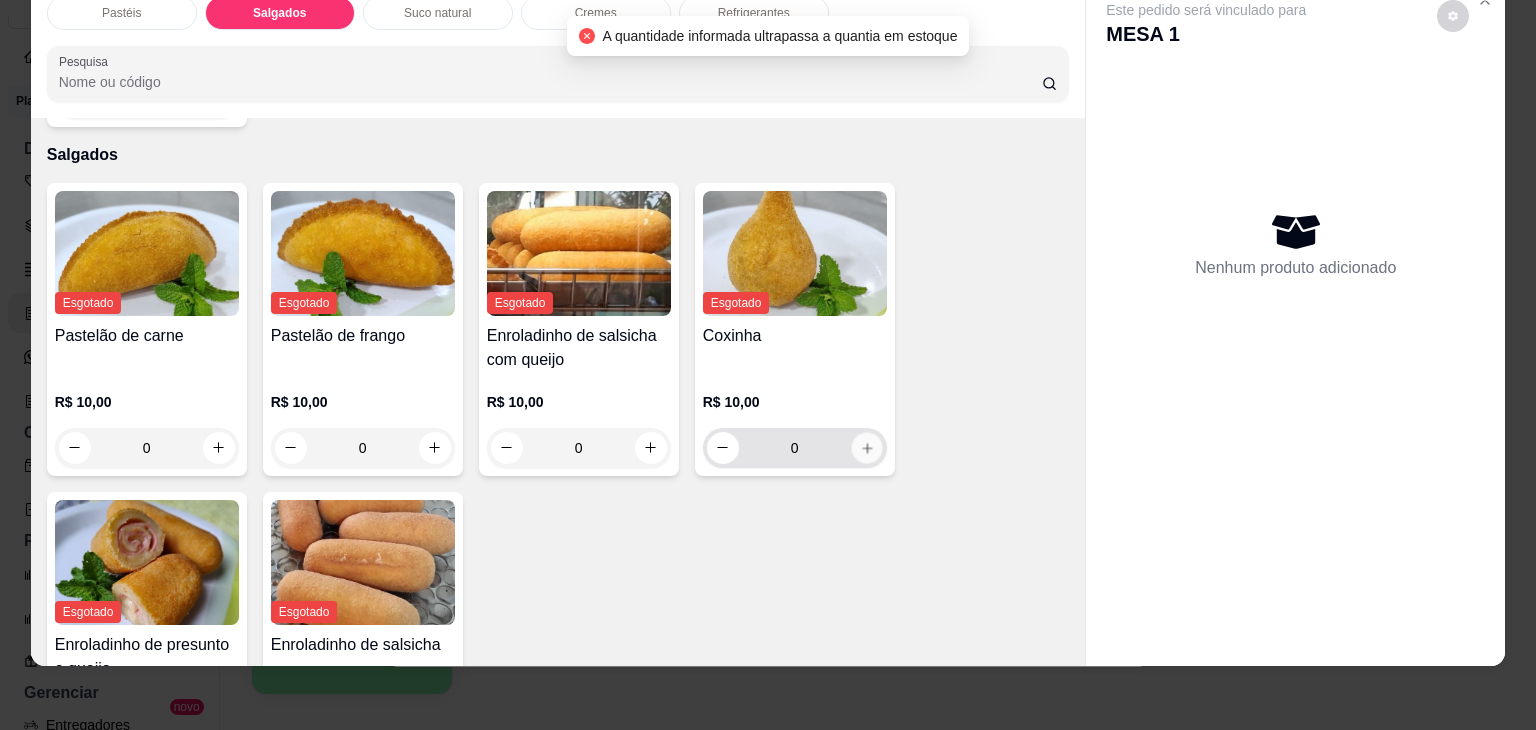 click 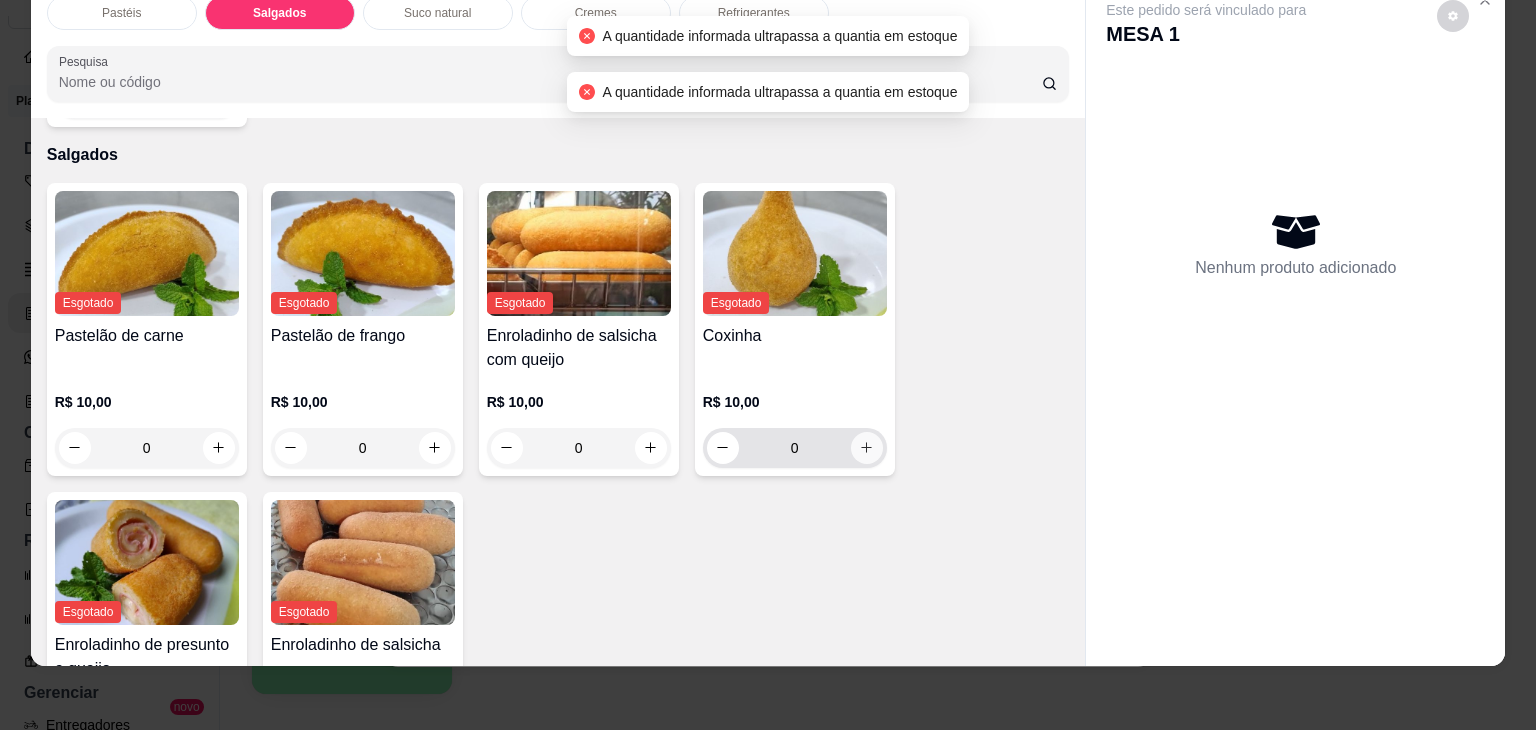 click 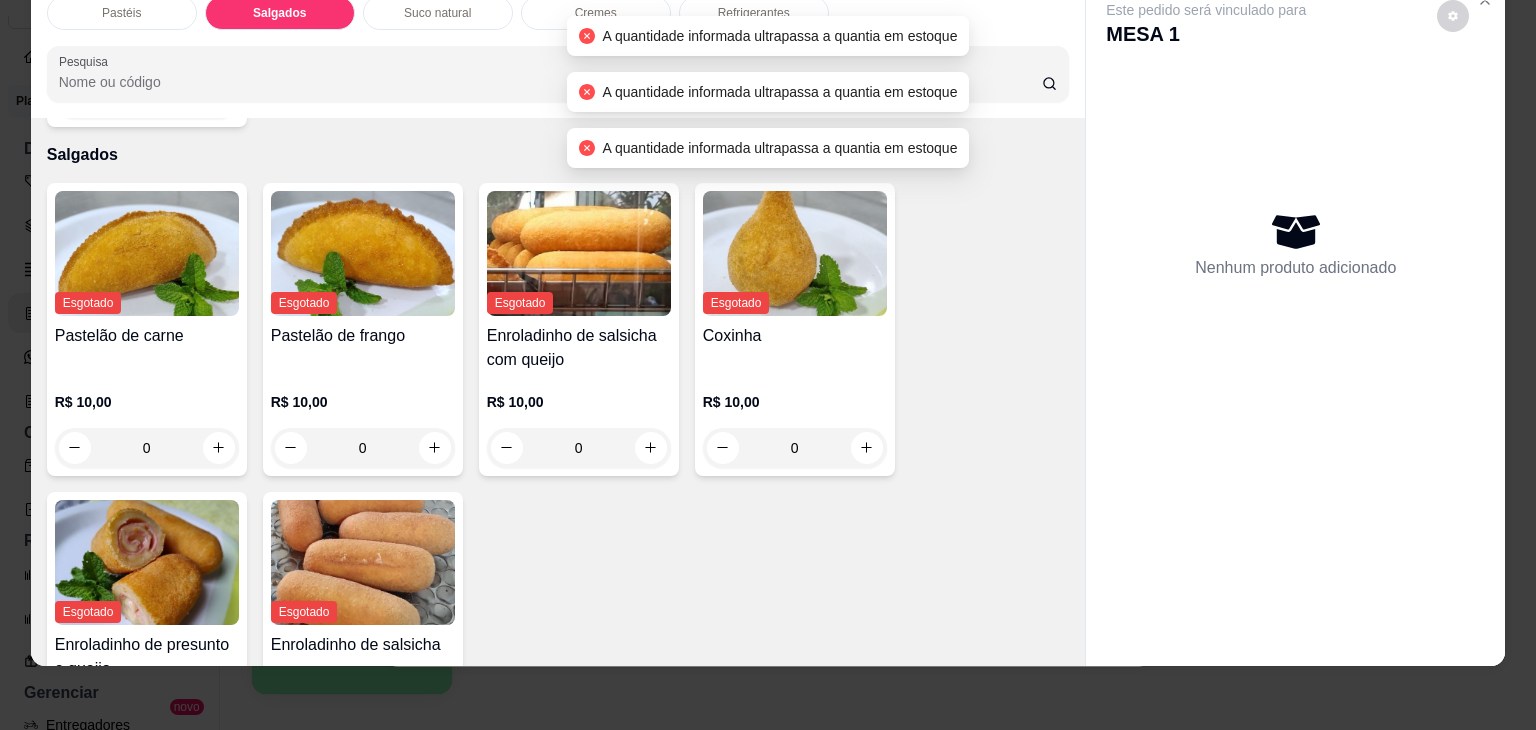 click on "Esgotado Pastelão de carne    R$ 10,00 0 Esgotado Pastelão de frango    R$ 10,00 0 Esgotado Enroladinho de salsicha com queijo    R$ 10,00 0 Esgotado Coxinha   R$ 10,00 0 Esgotado Enroladinho de presunto e queijo    R$ 10,00 0 Esgotado Enroladinho de salsicha    R$ 10,00 0" at bounding box center [558, 484] 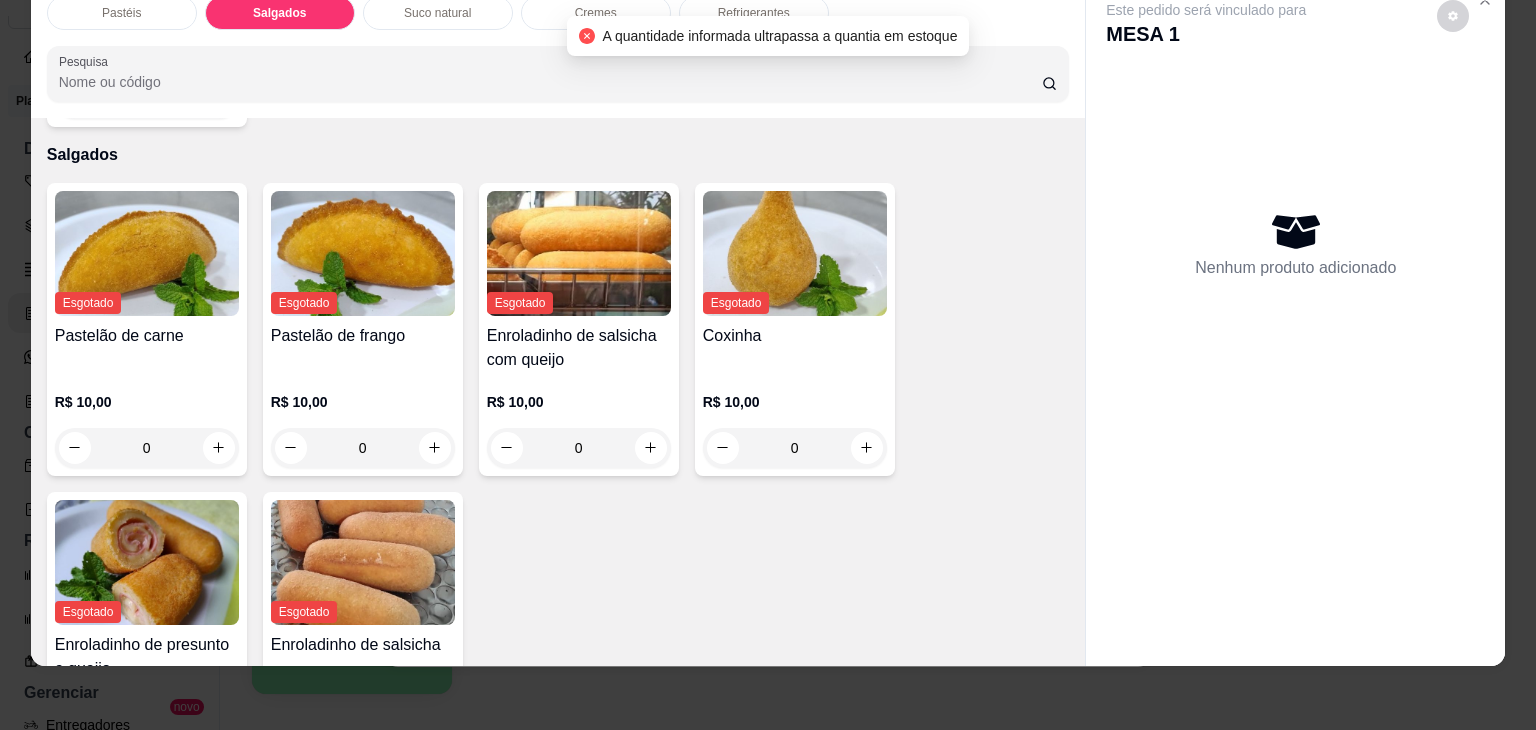 click on "Esgotado Pastelão de carne    R$ 10,00 0 Esgotado Pastelão de frango    R$ 10,00 0 Esgotado Enroladinho de salsicha com queijo    R$ 10,00 0 Esgotado Coxinha   R$ 10,00 0 Esgotado Enroladinho de presunto e queijo    R$ 10,00 0 Esgotado Enroladinho de salsicha    R$ 10,00 0" at bounding box center [558, 484] 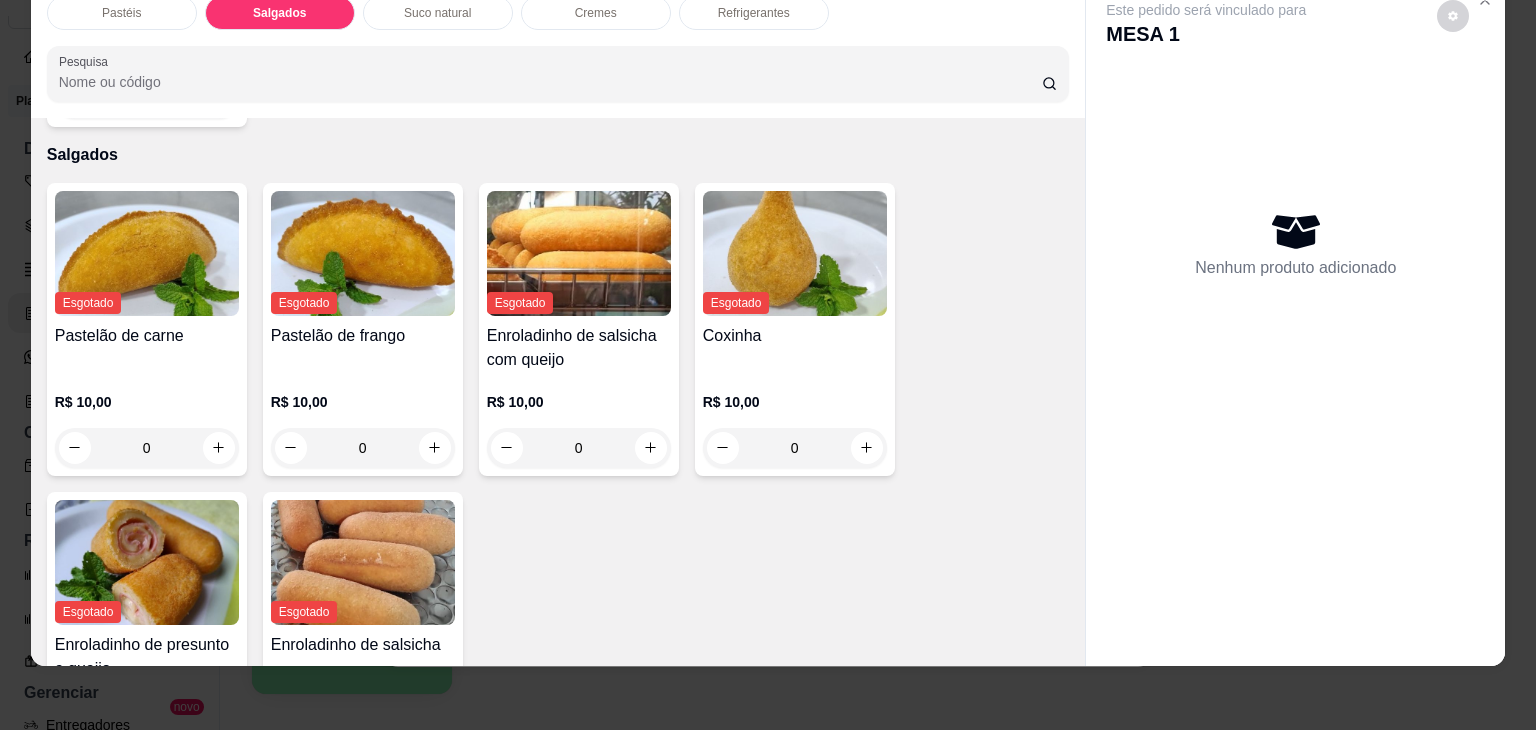click on "Nenhum produto adicionado" at bounding box center [1295, 244] 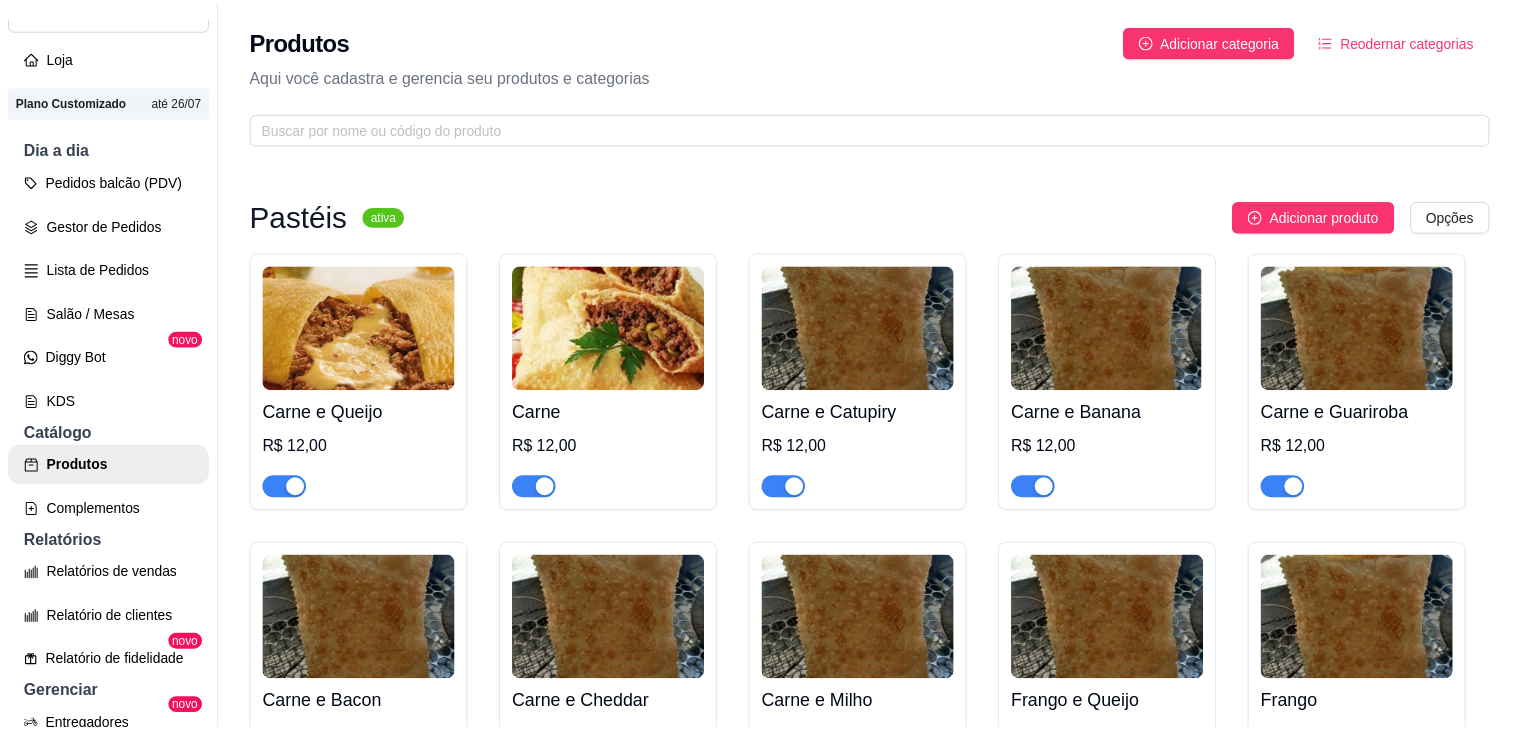 scroll, scrollTop: 32, scrollLeft: 0, axis: vertical 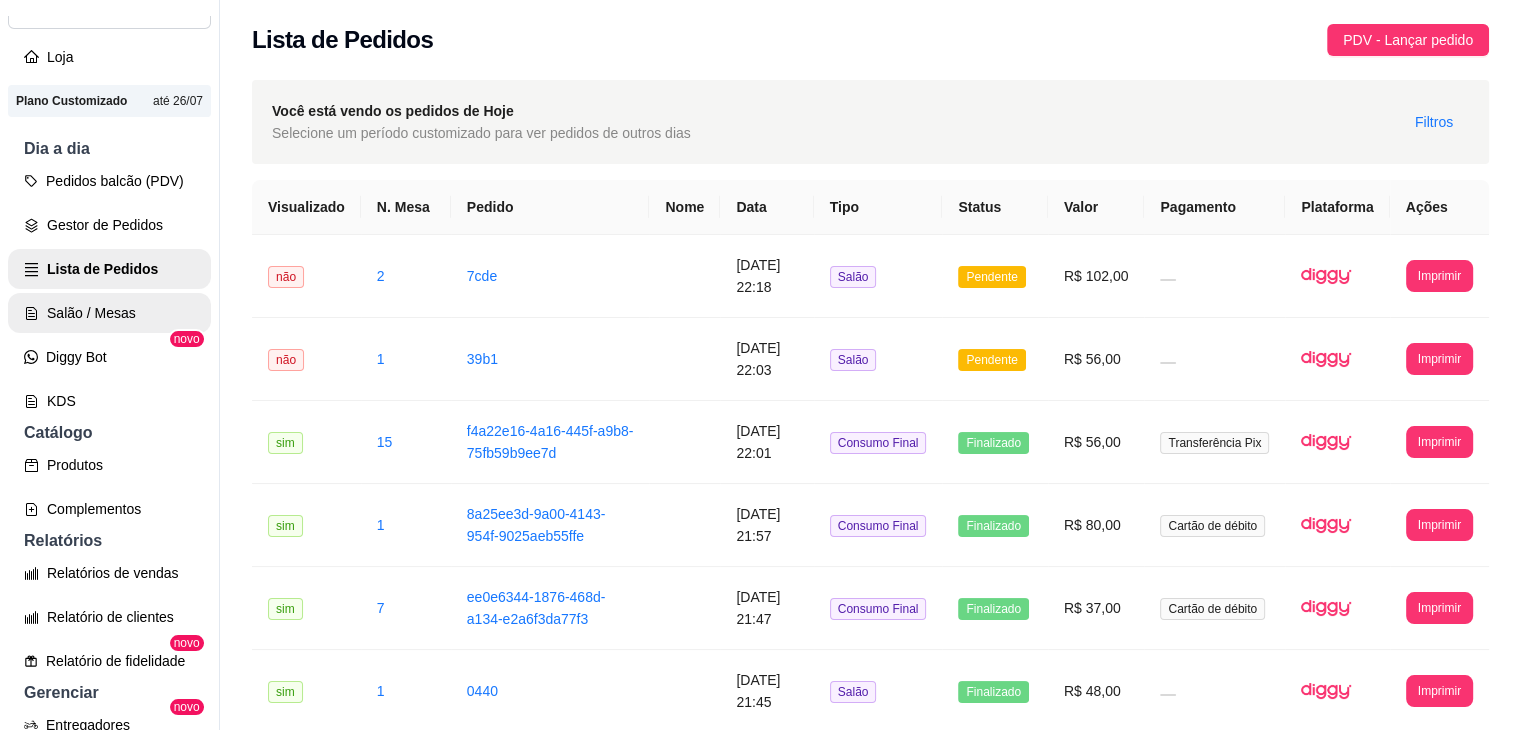 click on "Salão / Mesas" at bounding box center (109, 313) 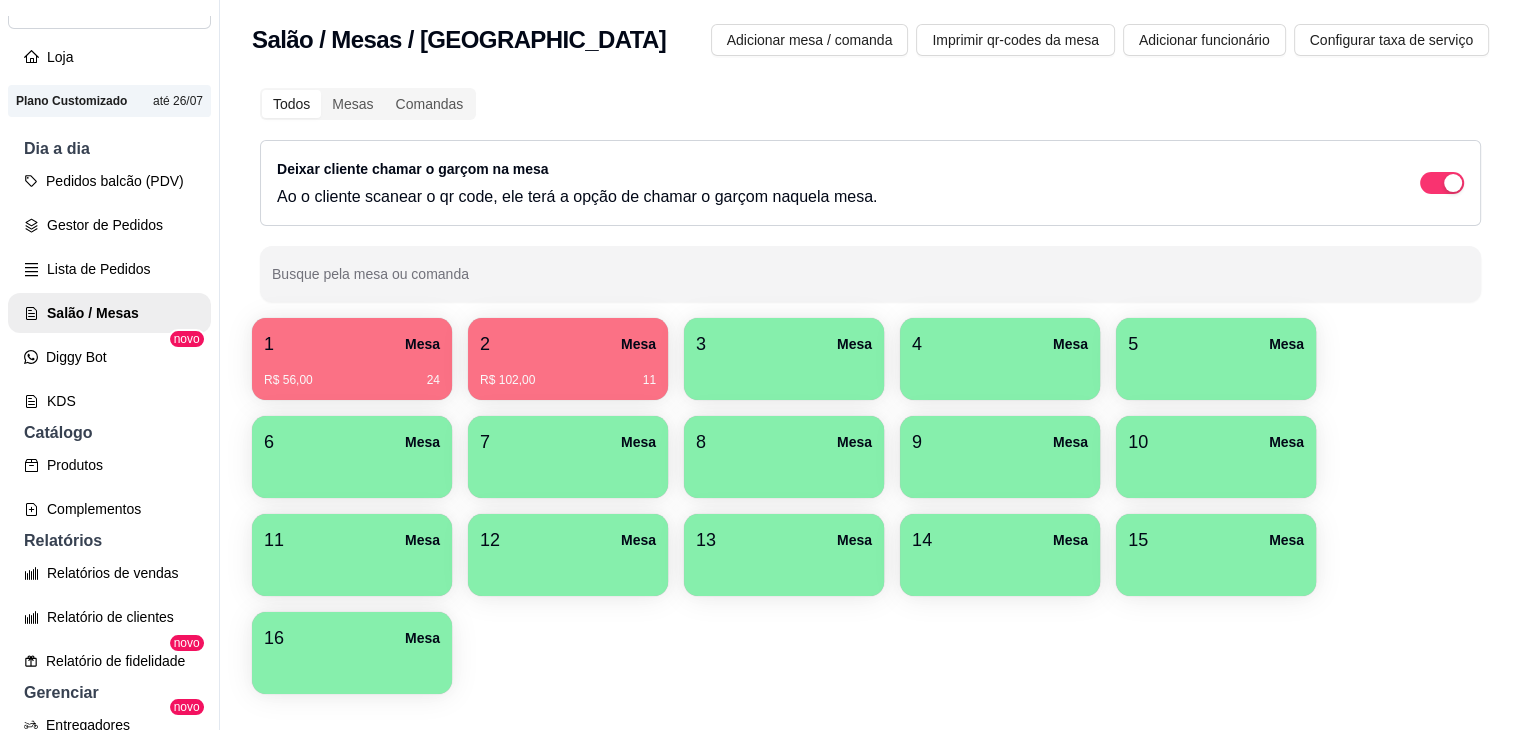 click on "R$ 102,00 11" at bounding box center (568, 373) 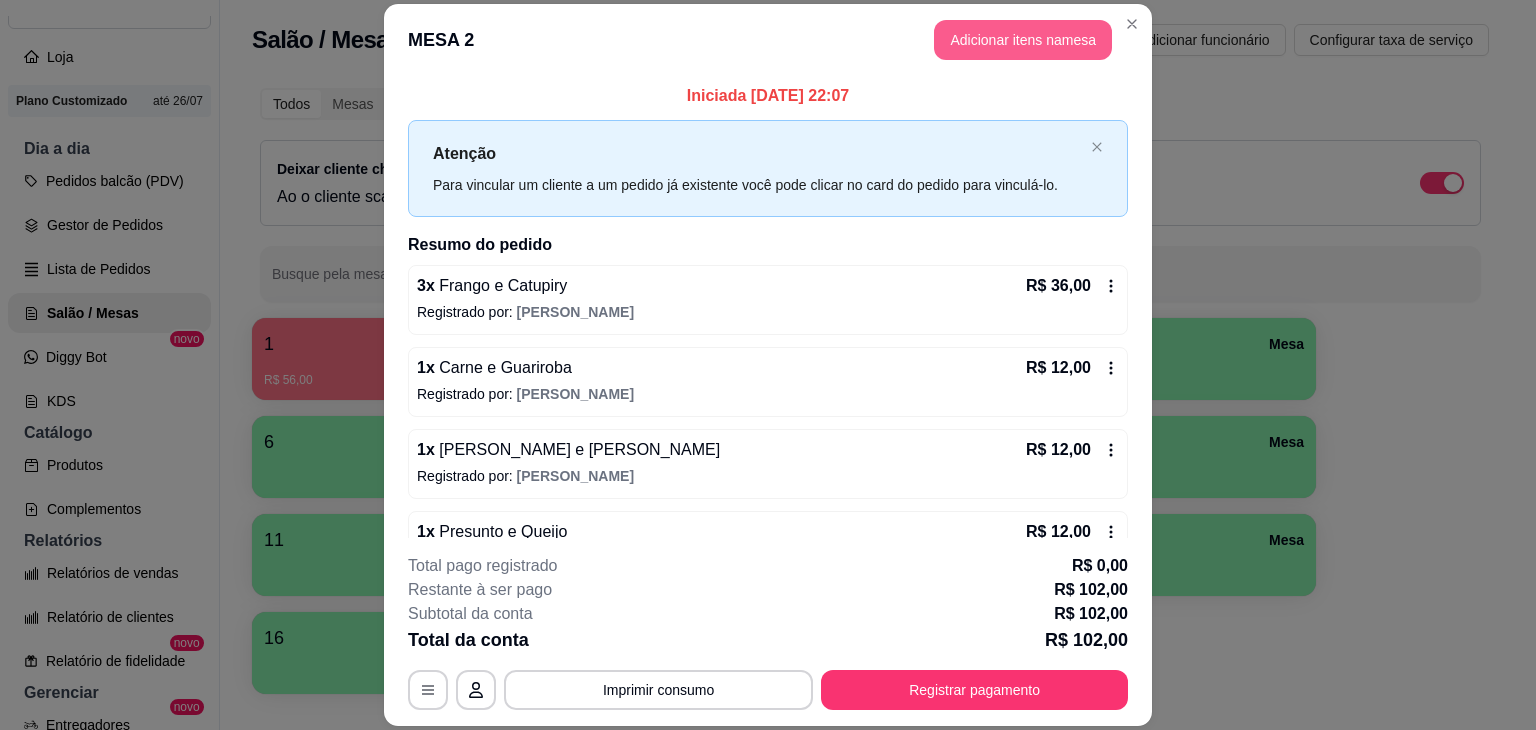 click on "Adicionar itens na  mesa" at bounding box center [1023, 40] 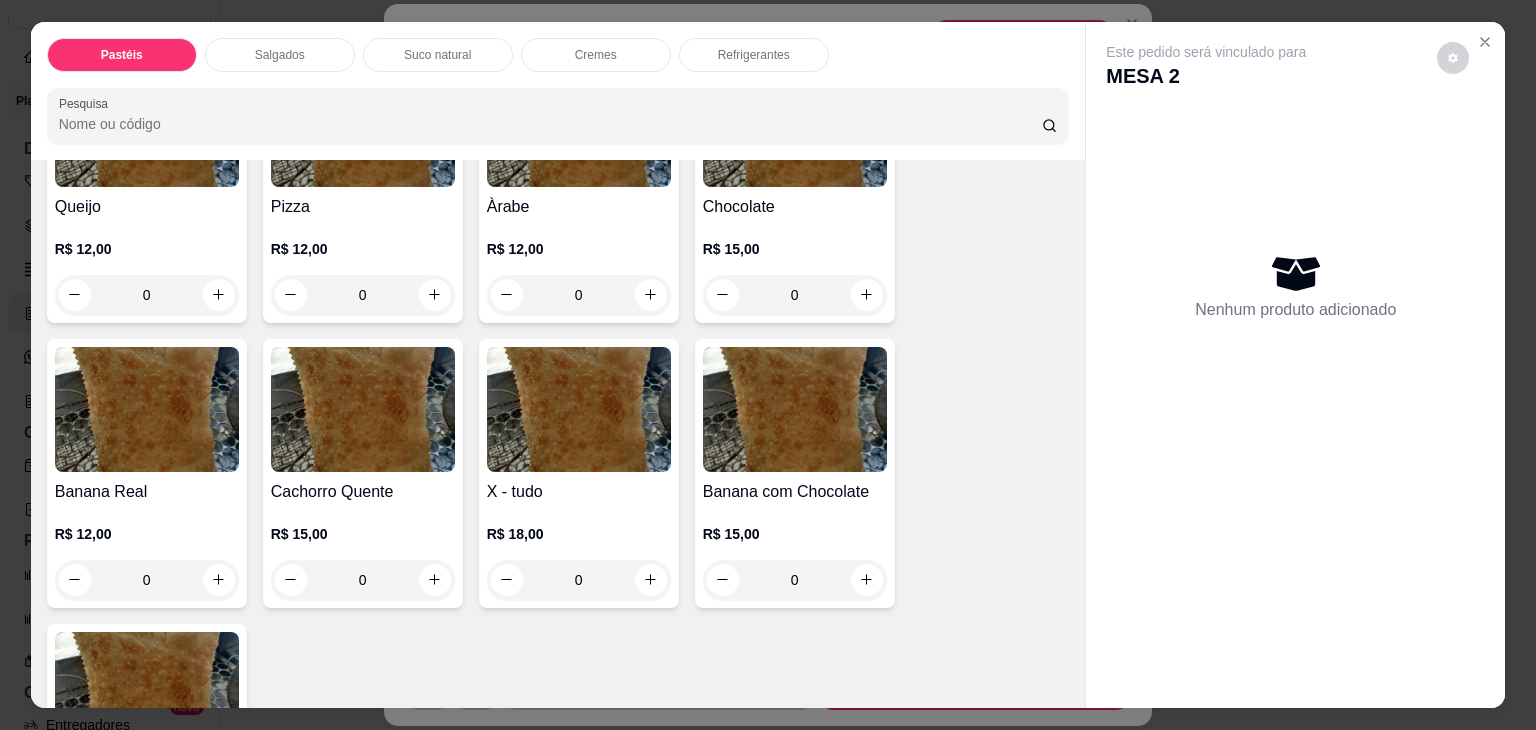 scroll, scrollTop: 1300, scrollLeft: 0, axis: vertical 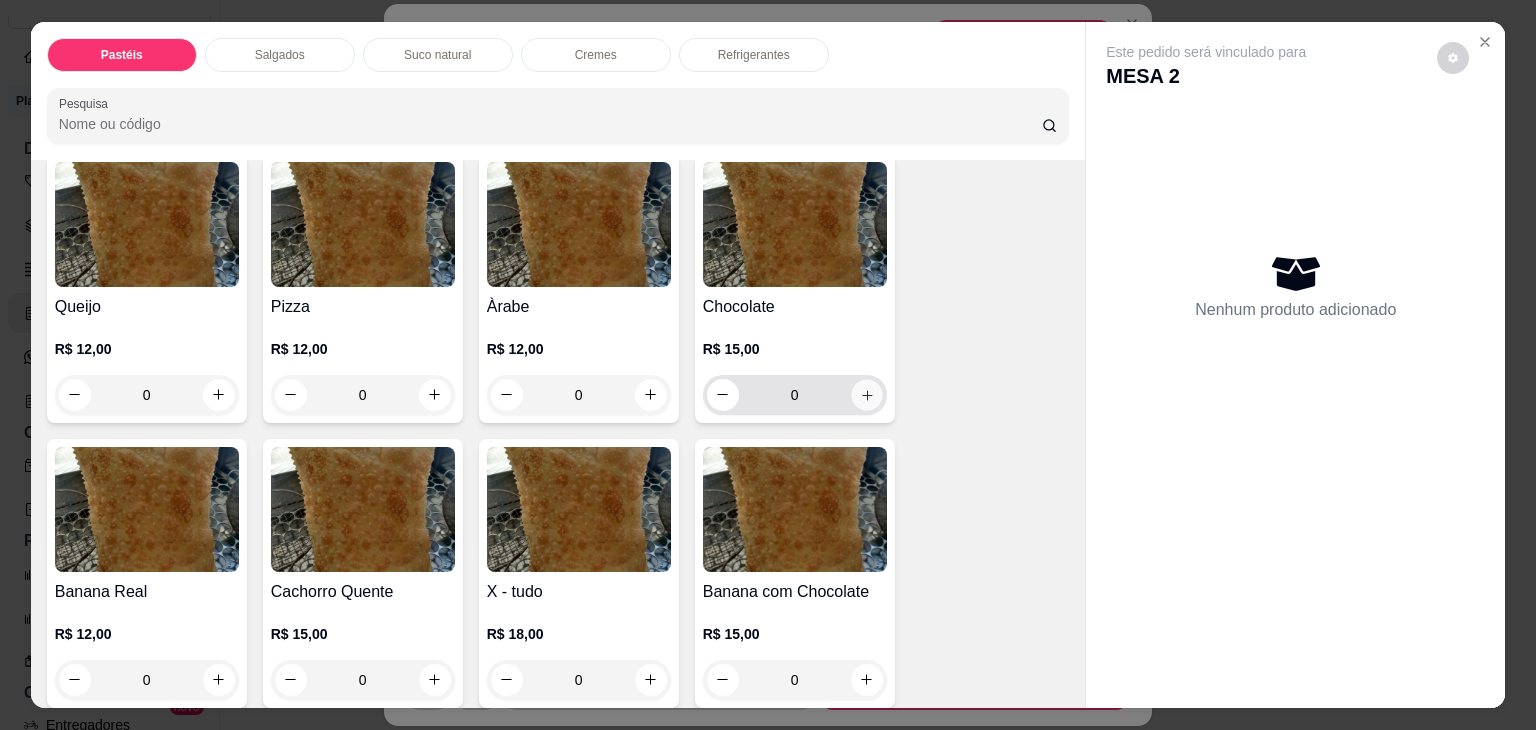 click at bounding box center [866, 394] 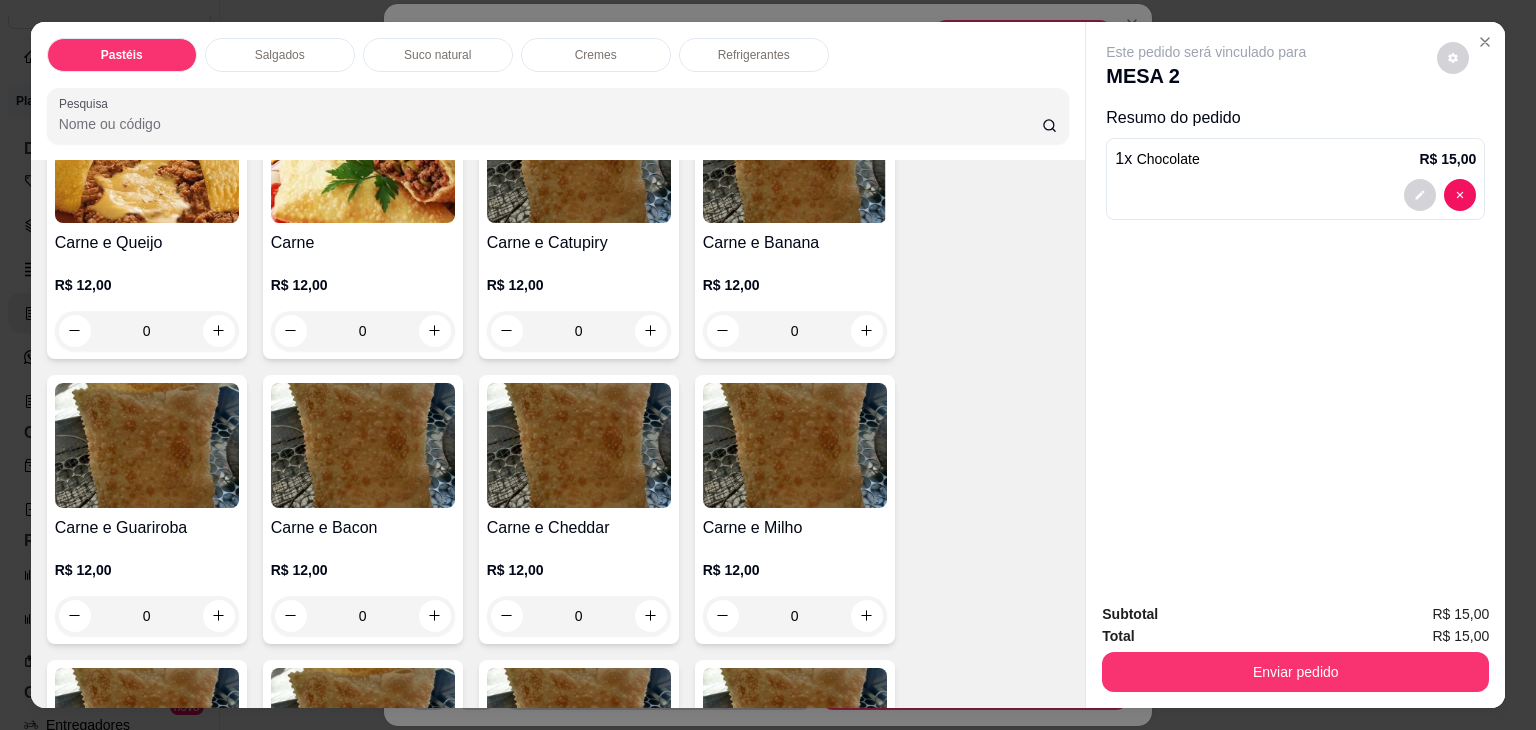 scroll, scrollTop: 100, scrollLeft: 0, axis: vertical 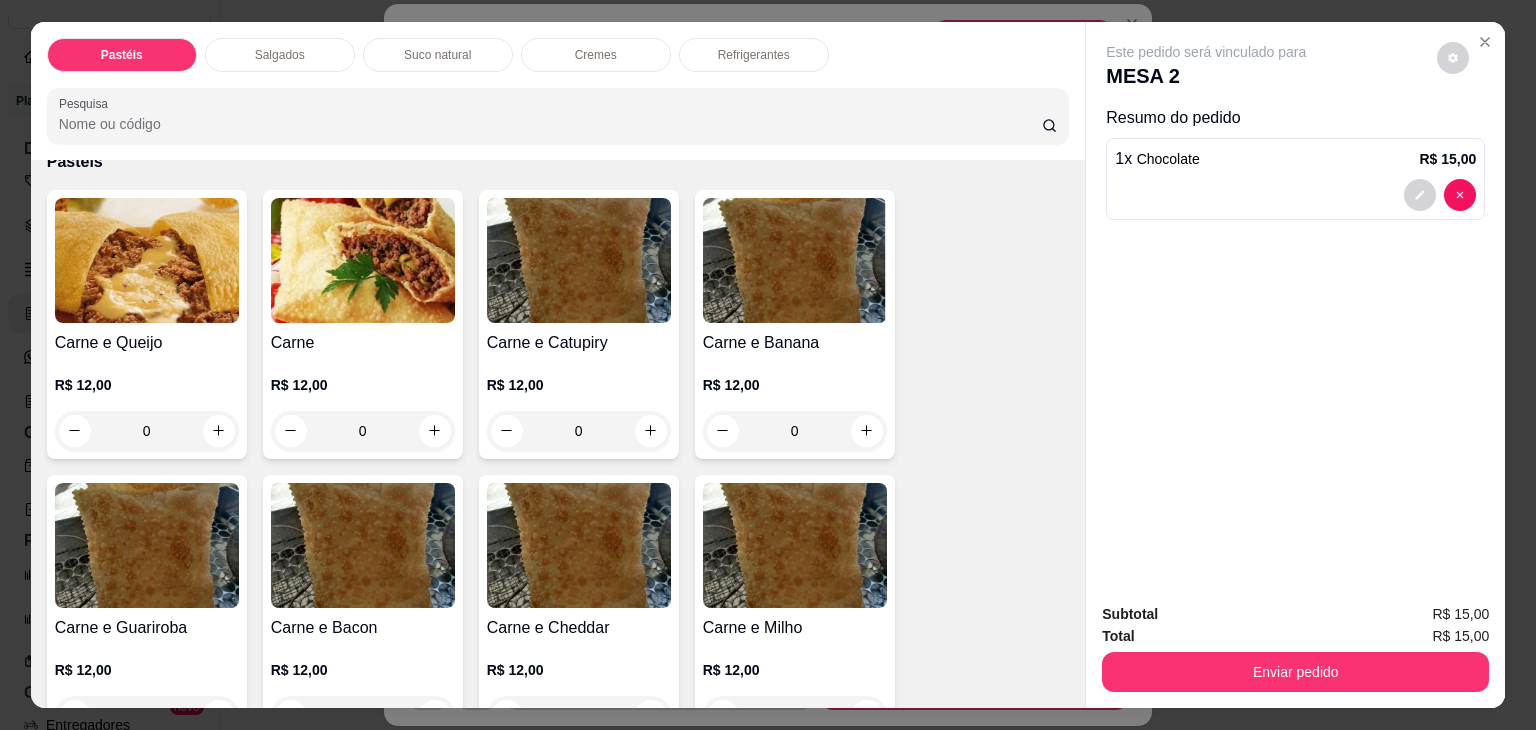 click on "0" at bounding box center [147, 431] 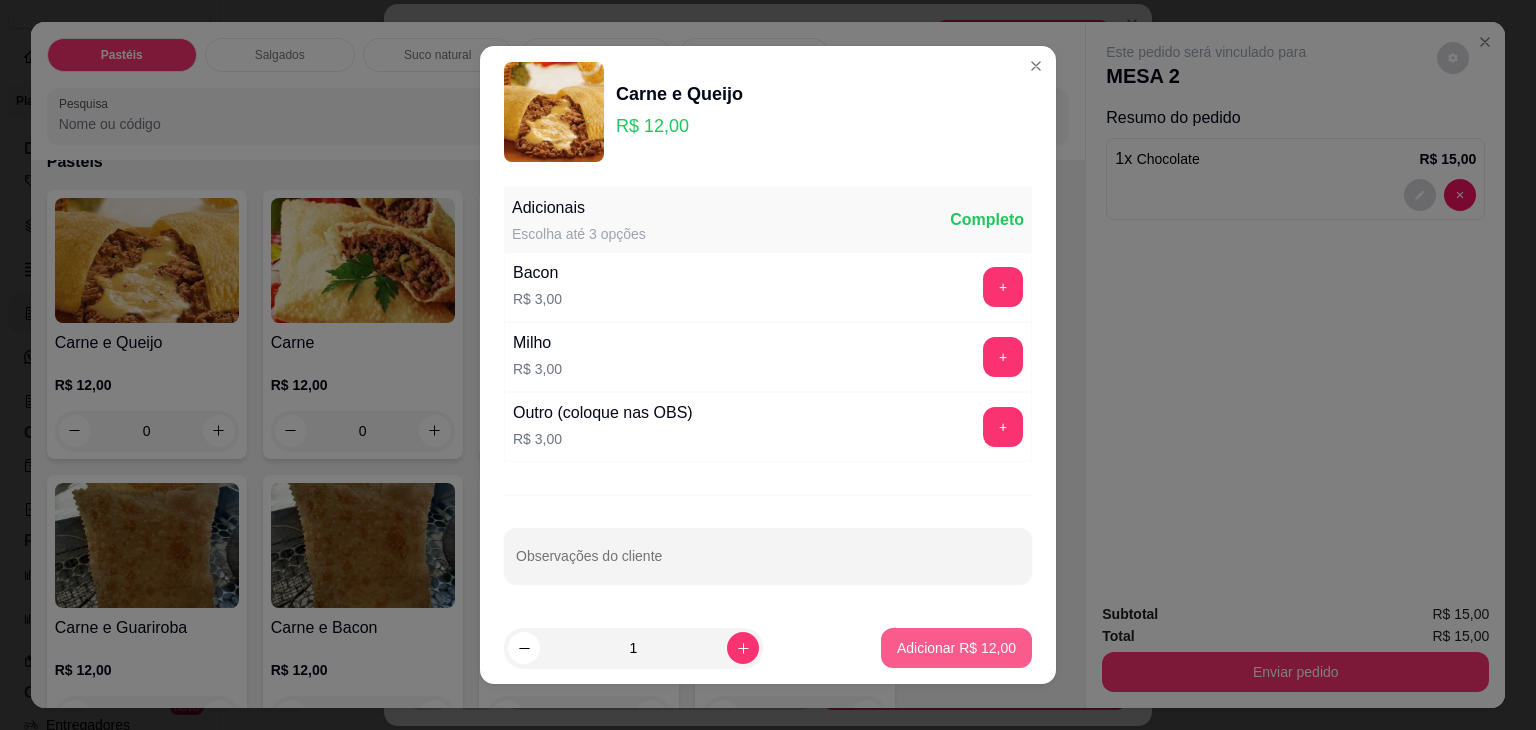 click on "Adicionar   R$ 12,00" at bounding box center [956, 648] 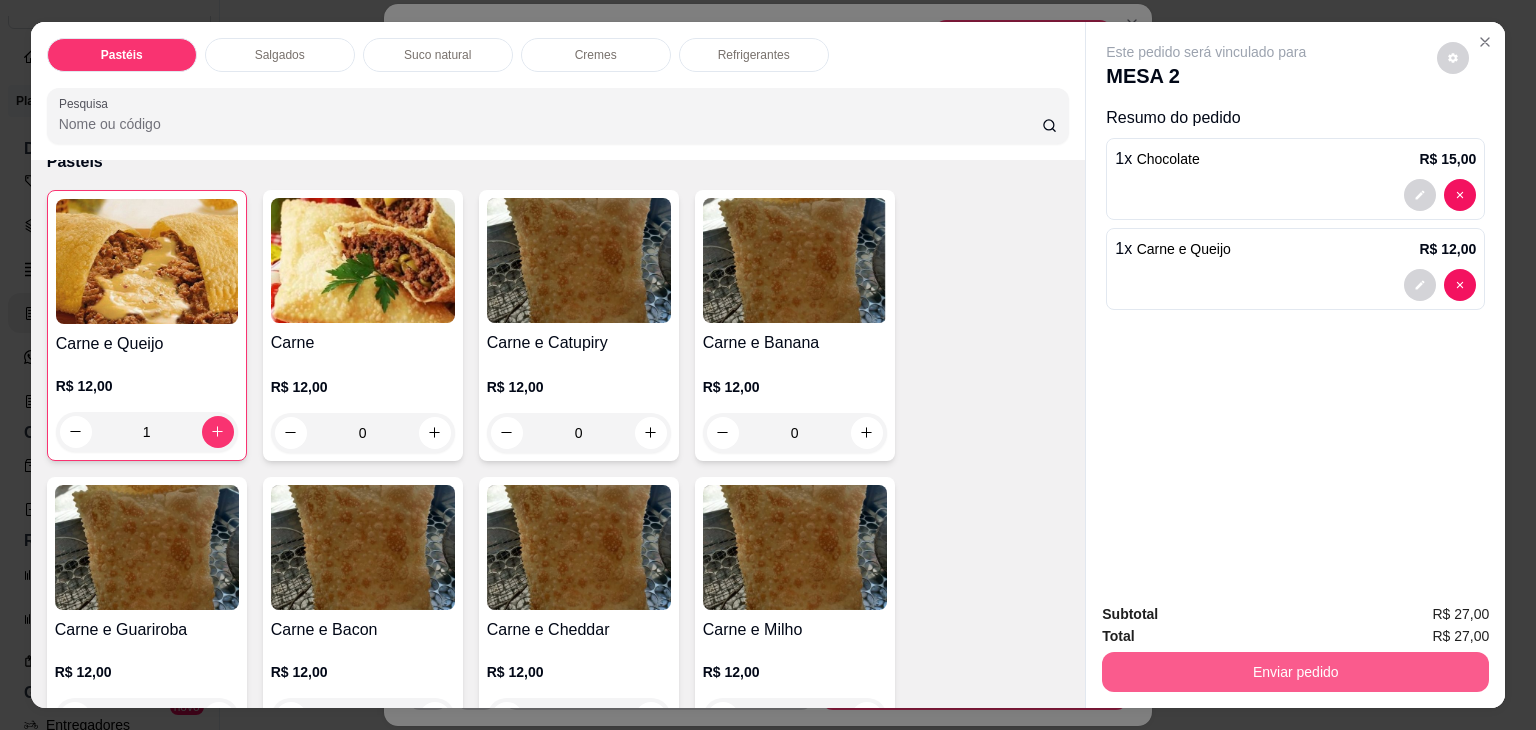 click on "Enviar pedido" at bounding box center [1295, 672] 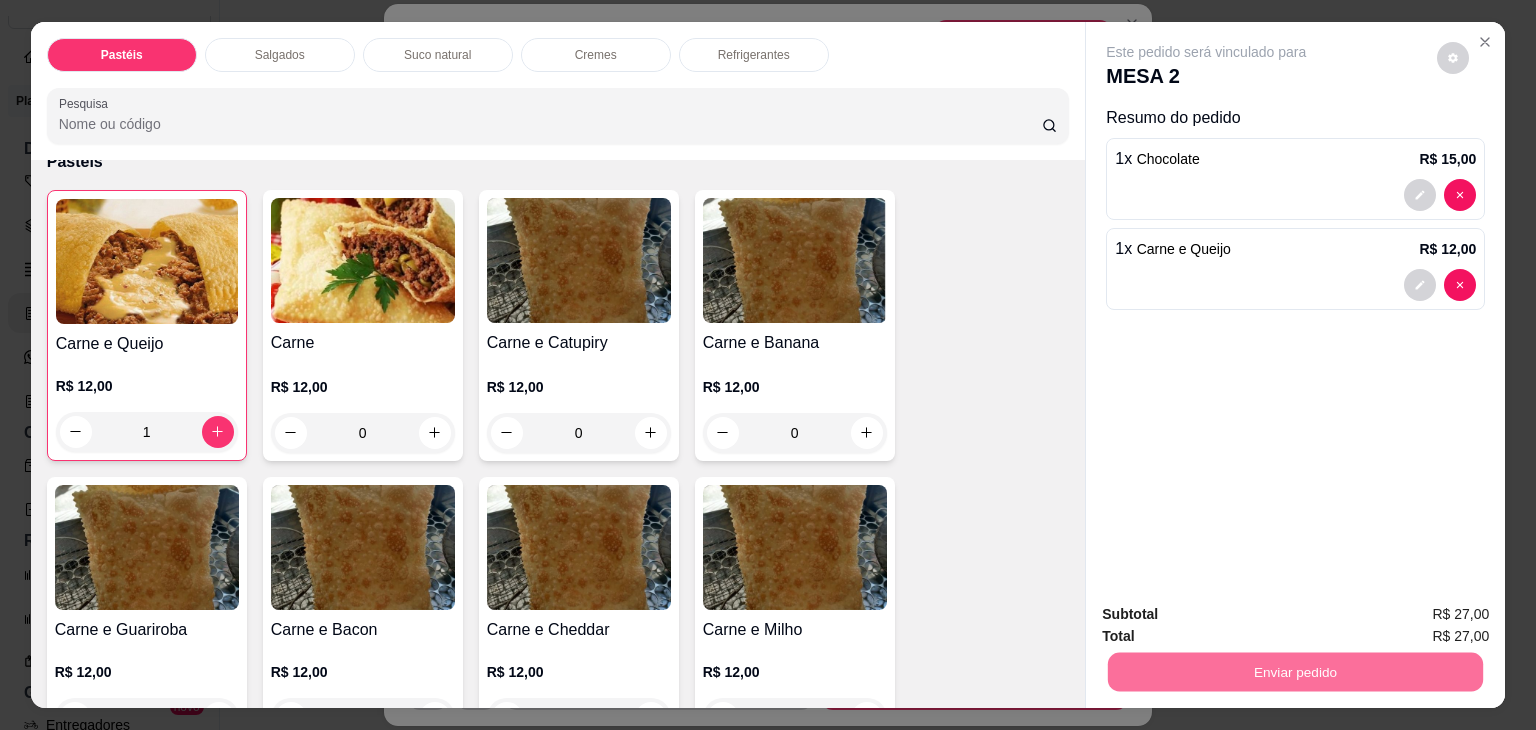 click on "Não registrar e enviar pedido" at bounding box center [1229, 614] 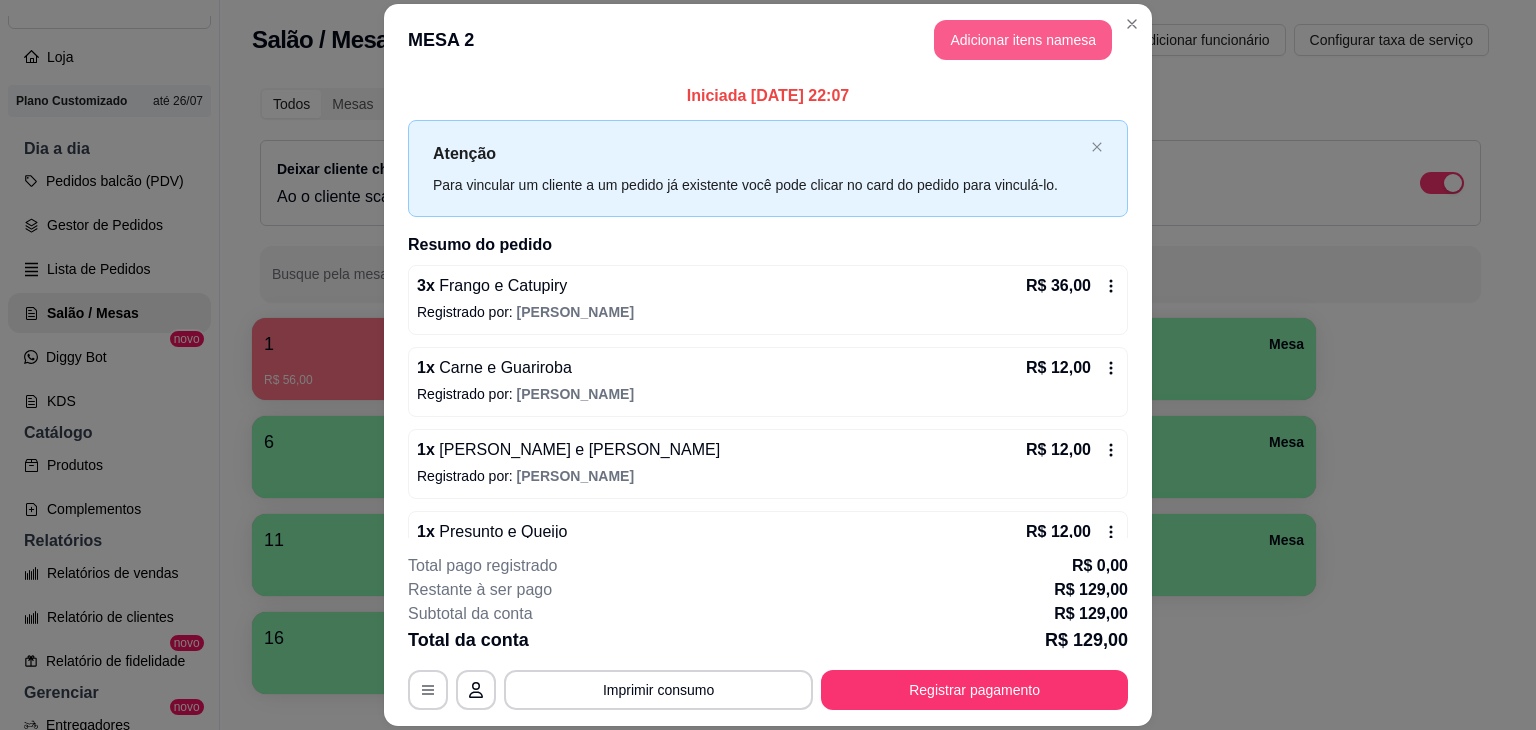 click on "Adicionar itens na  mesa" at bounding box center [1023, 40] 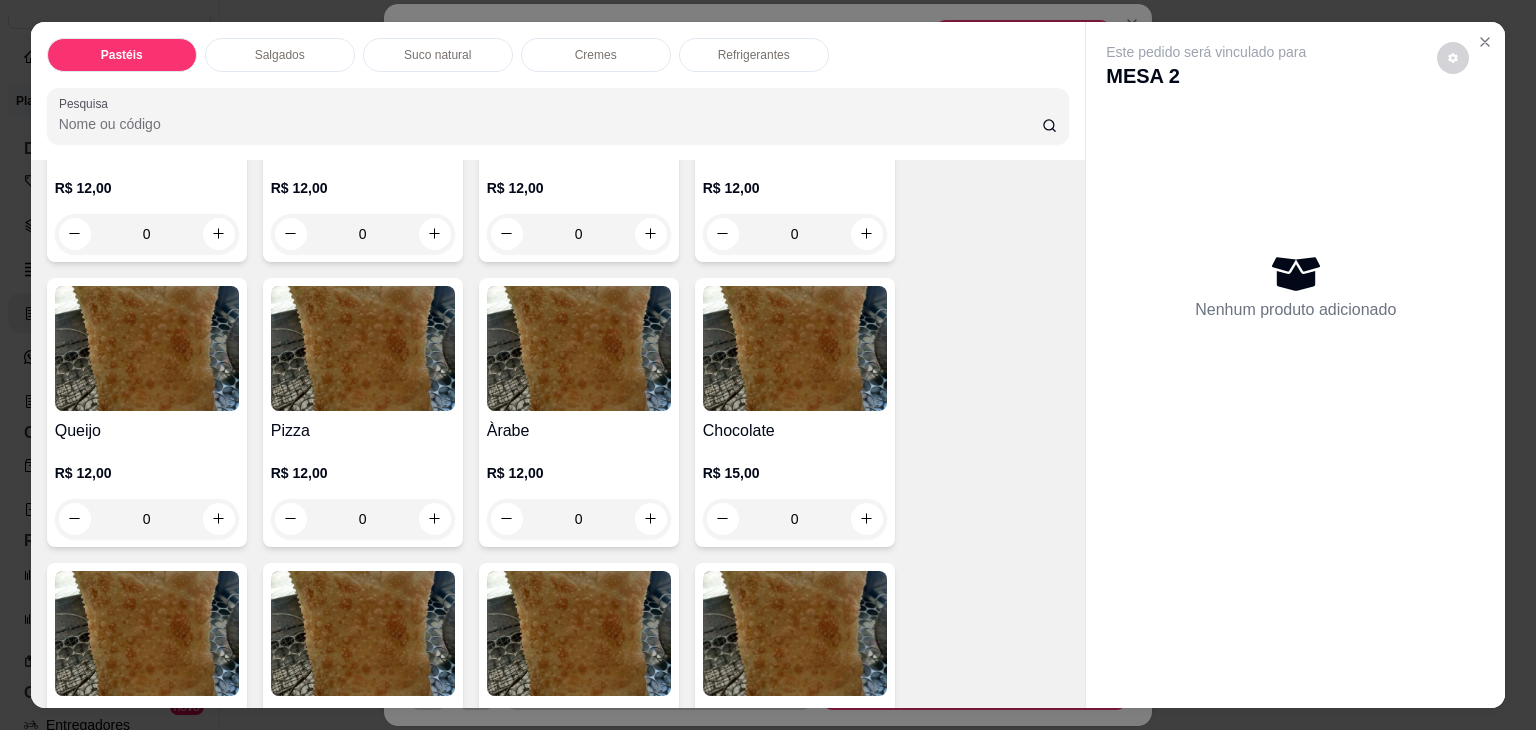 scroll, scrollTop: 1200, scrollLeft: 0, axis: vertical 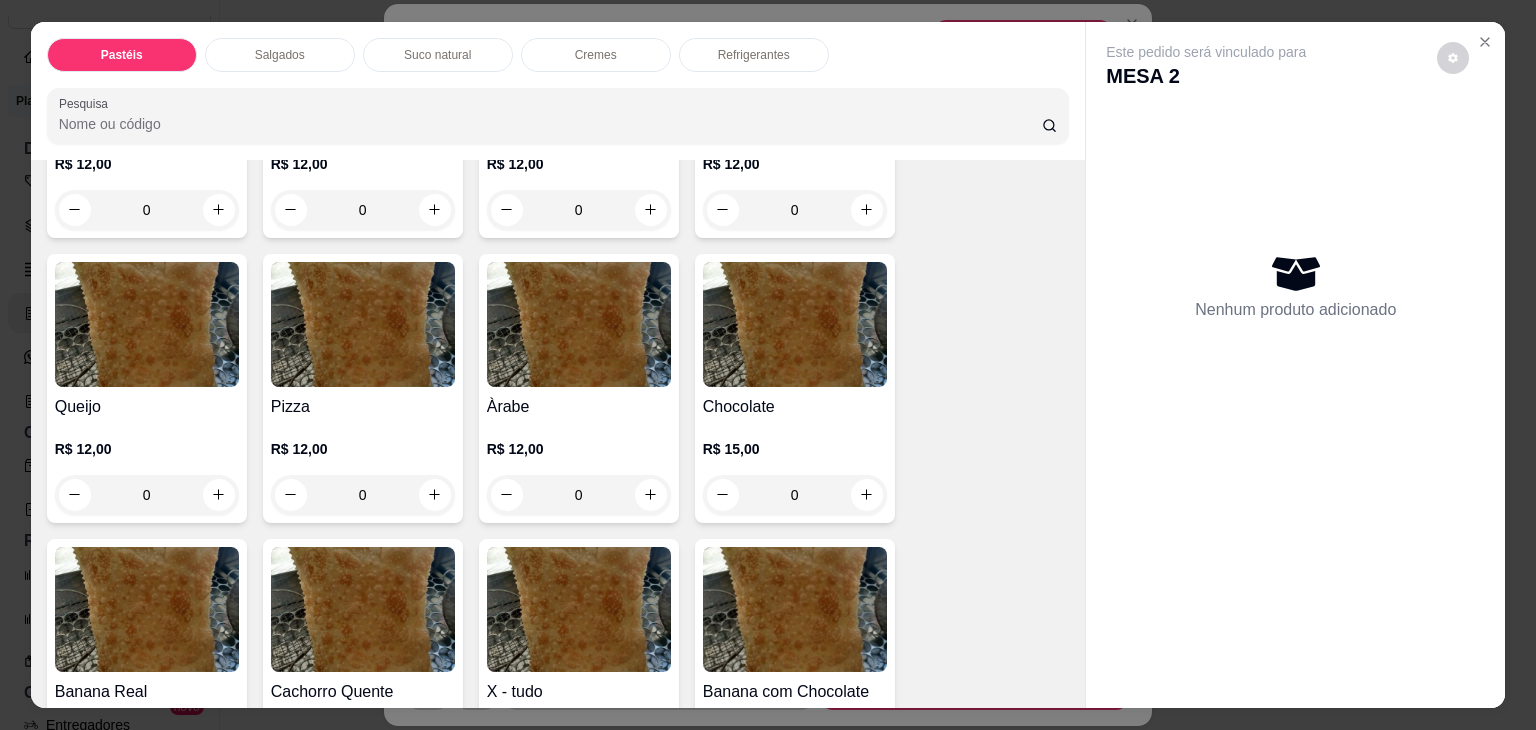click on "0" at bounding box center [363, 495] 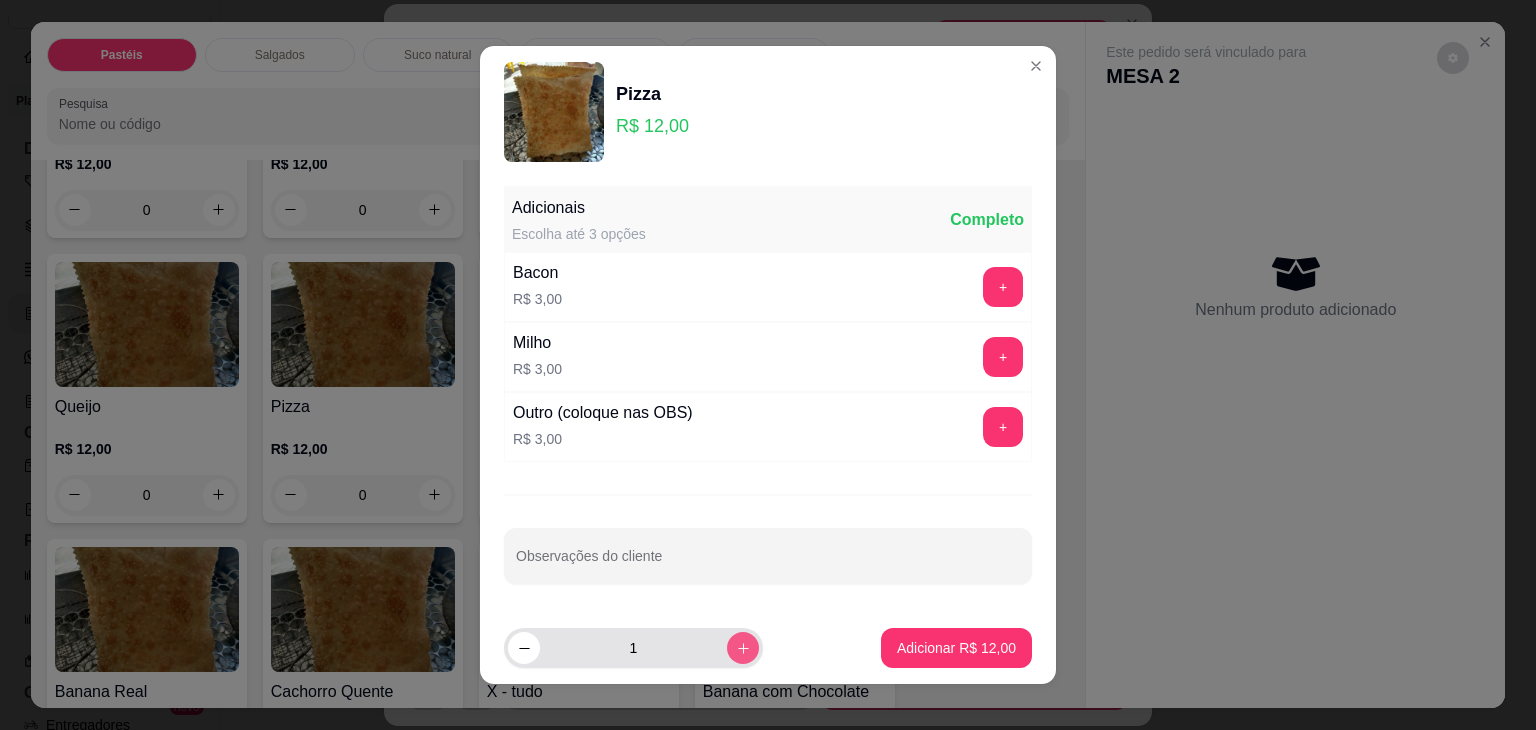 click 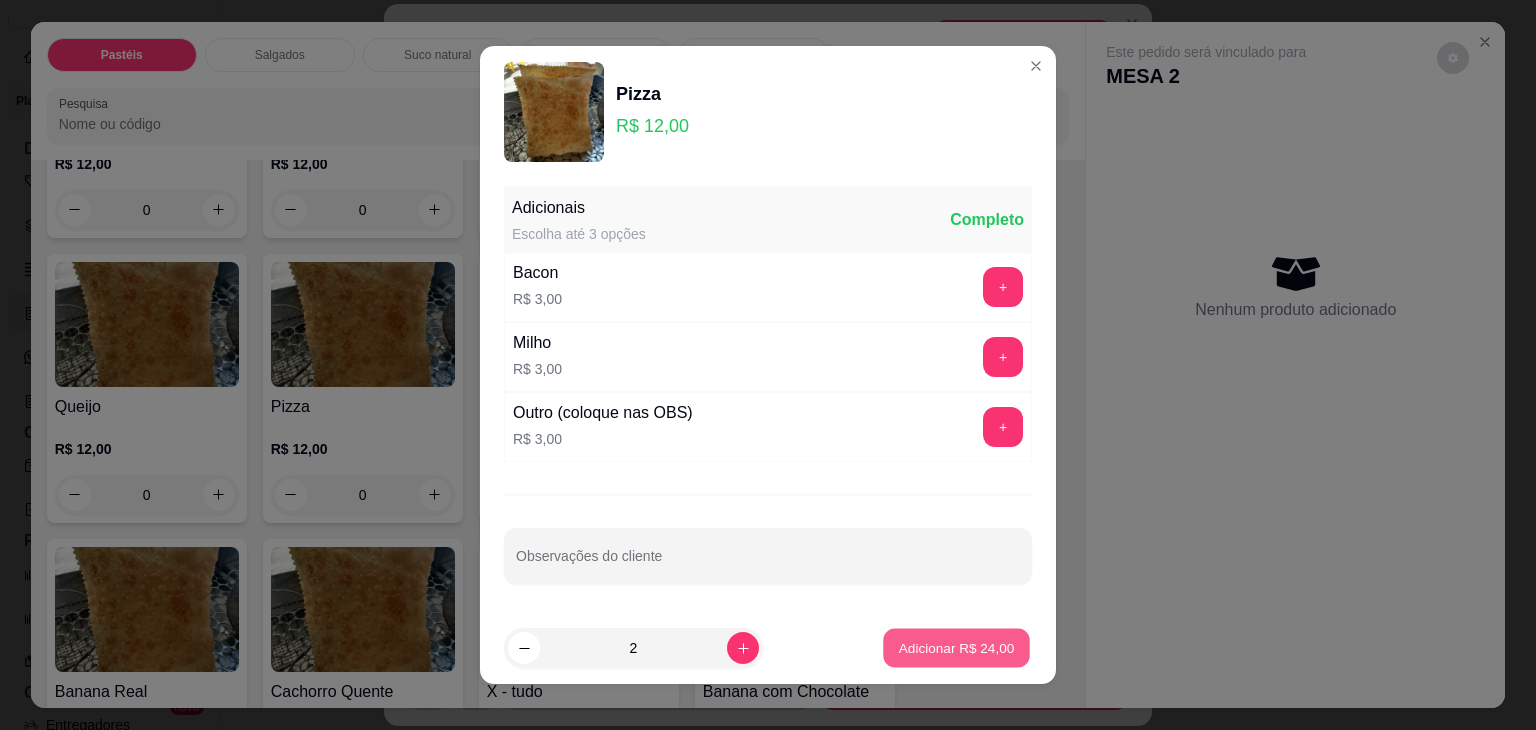 click on "Adicionar   R$ 24,00" at bounding box center [957, 647] 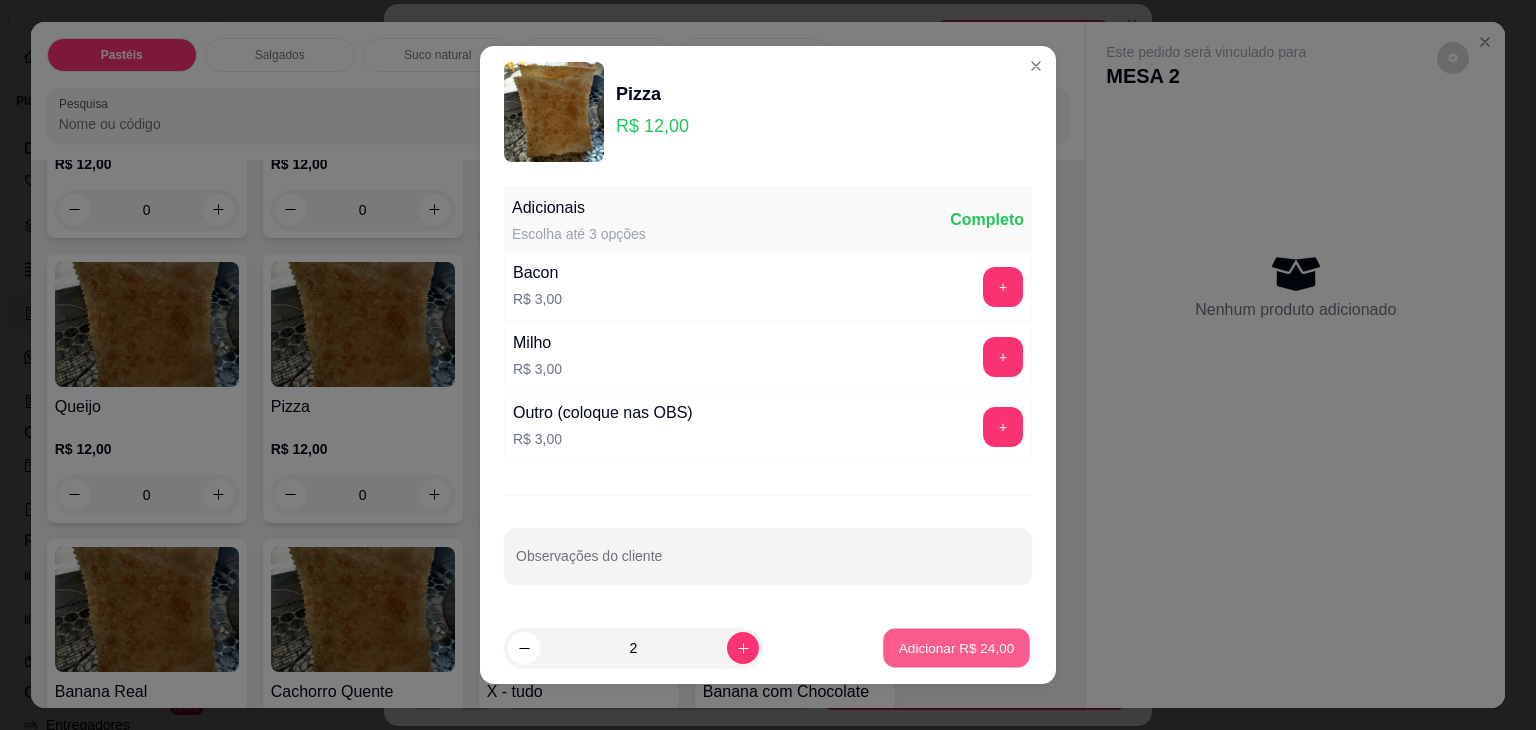 type on "2" 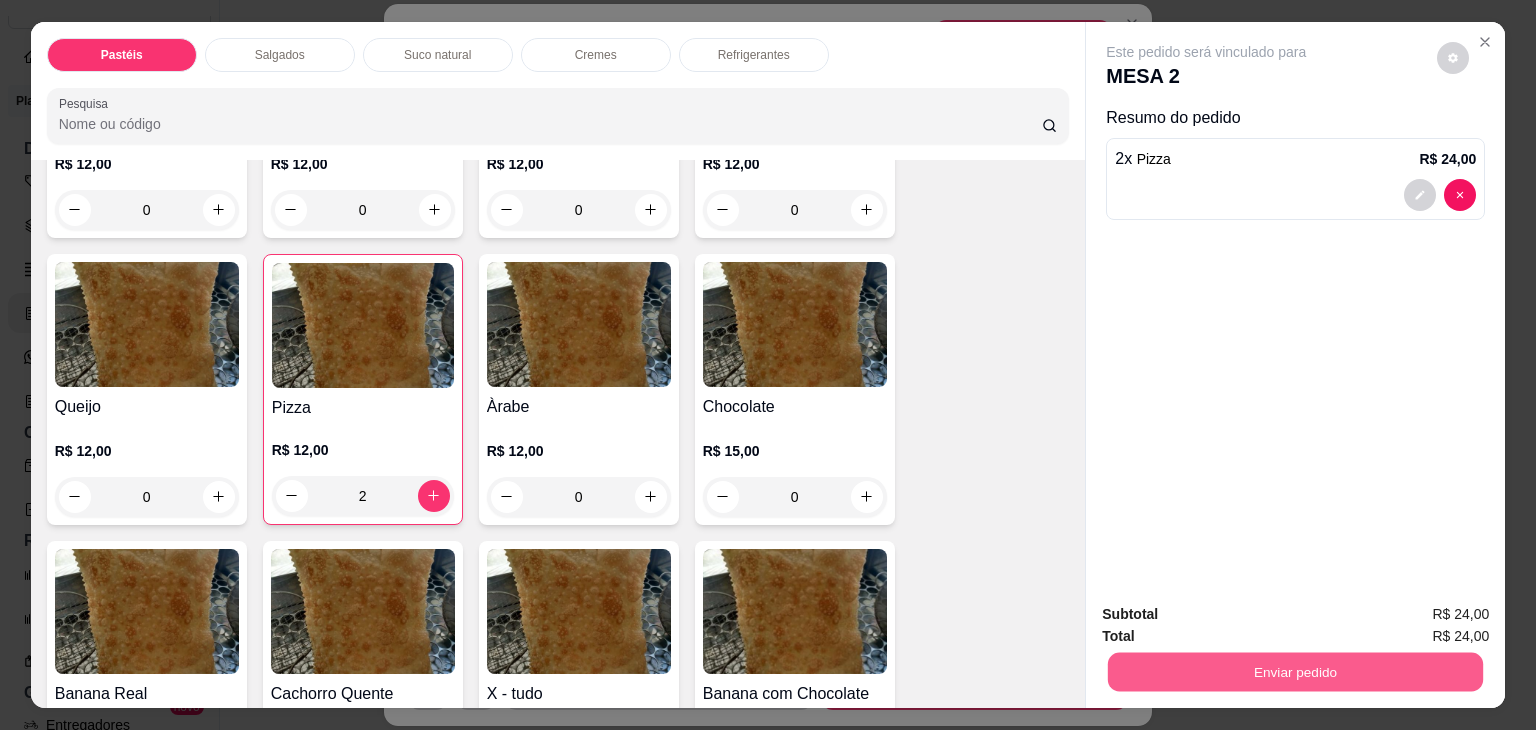 click on "Enviar pedido" at bounding box center [1295, 672] 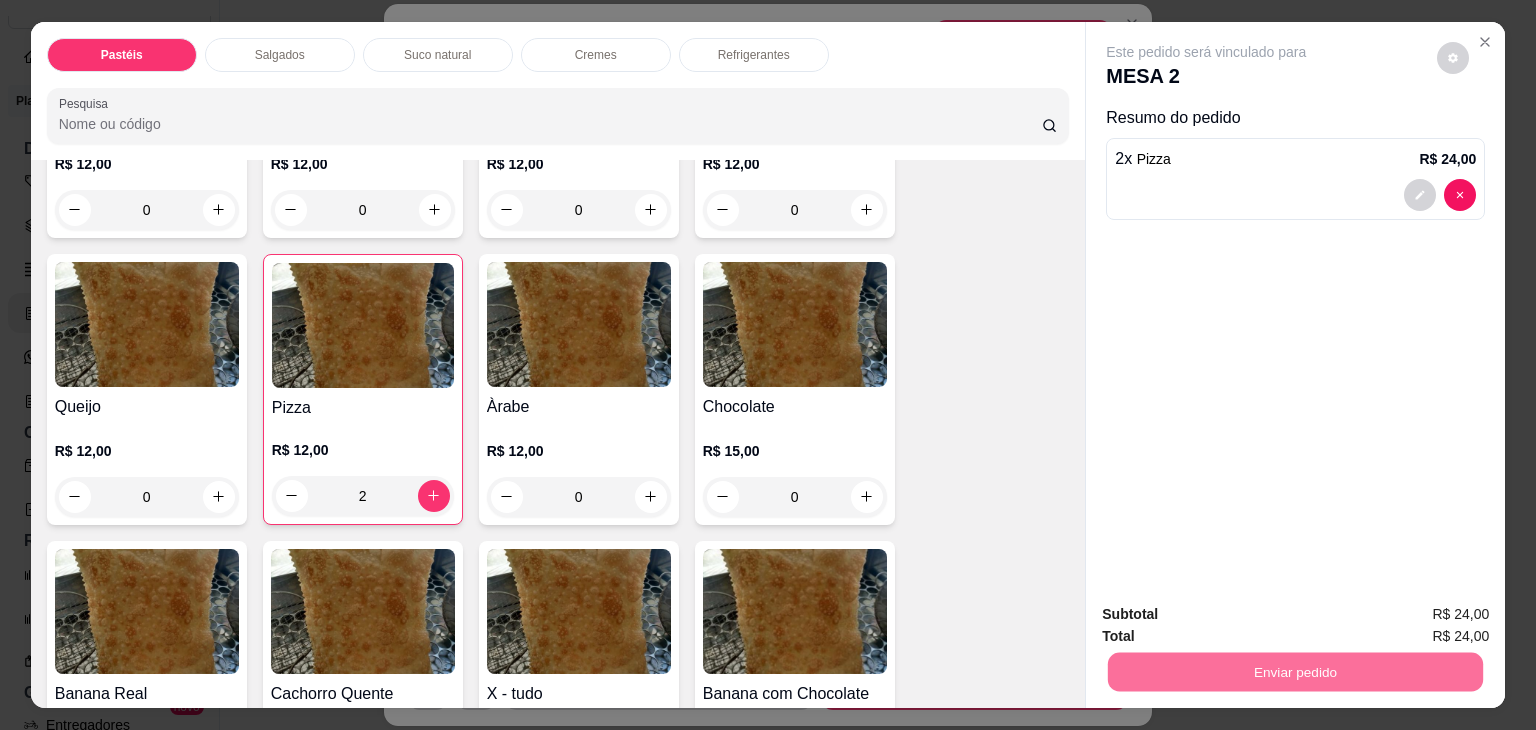 click on "Não registrar e enviar pedido" at bounding box center [1229, 614] 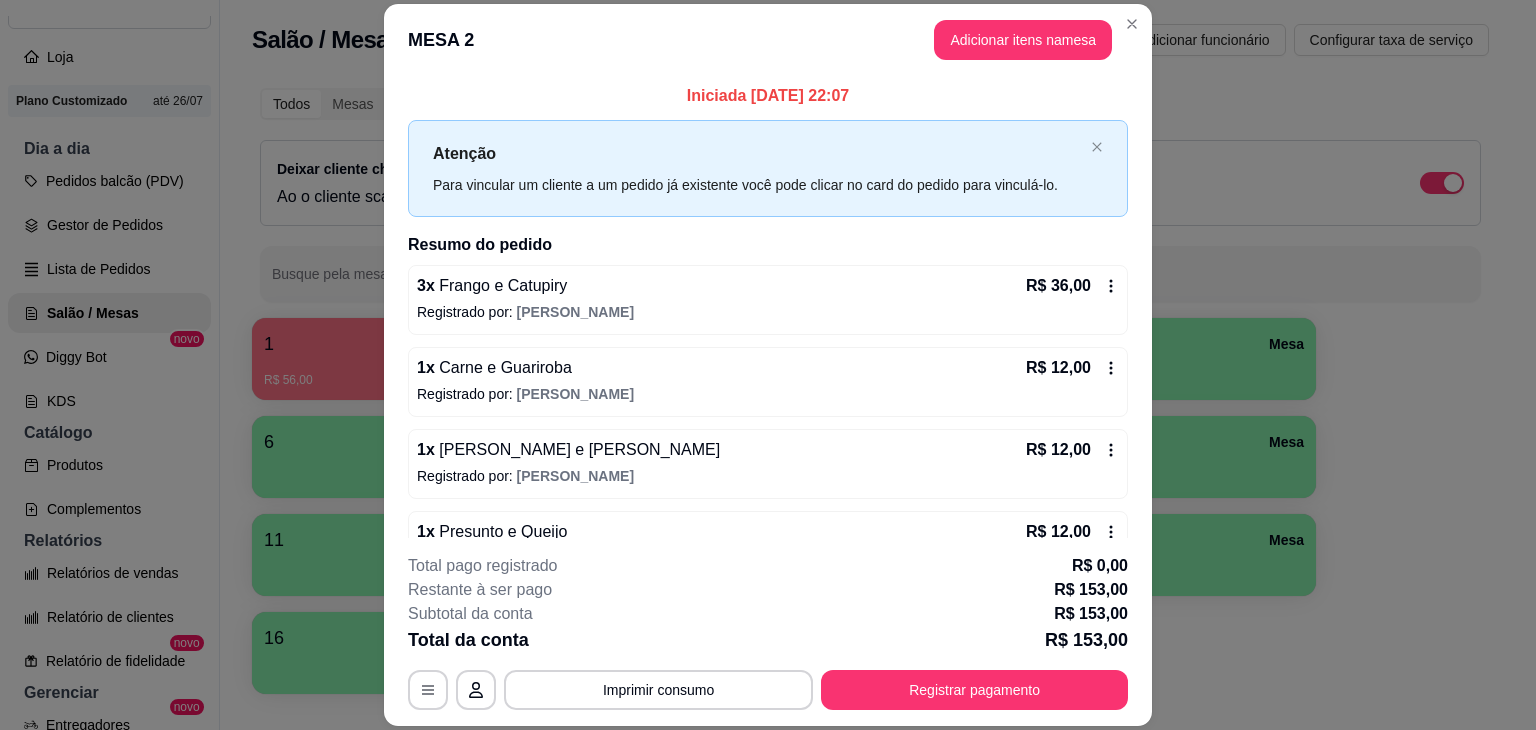 click on "**********" at bounding box center (768, 632) 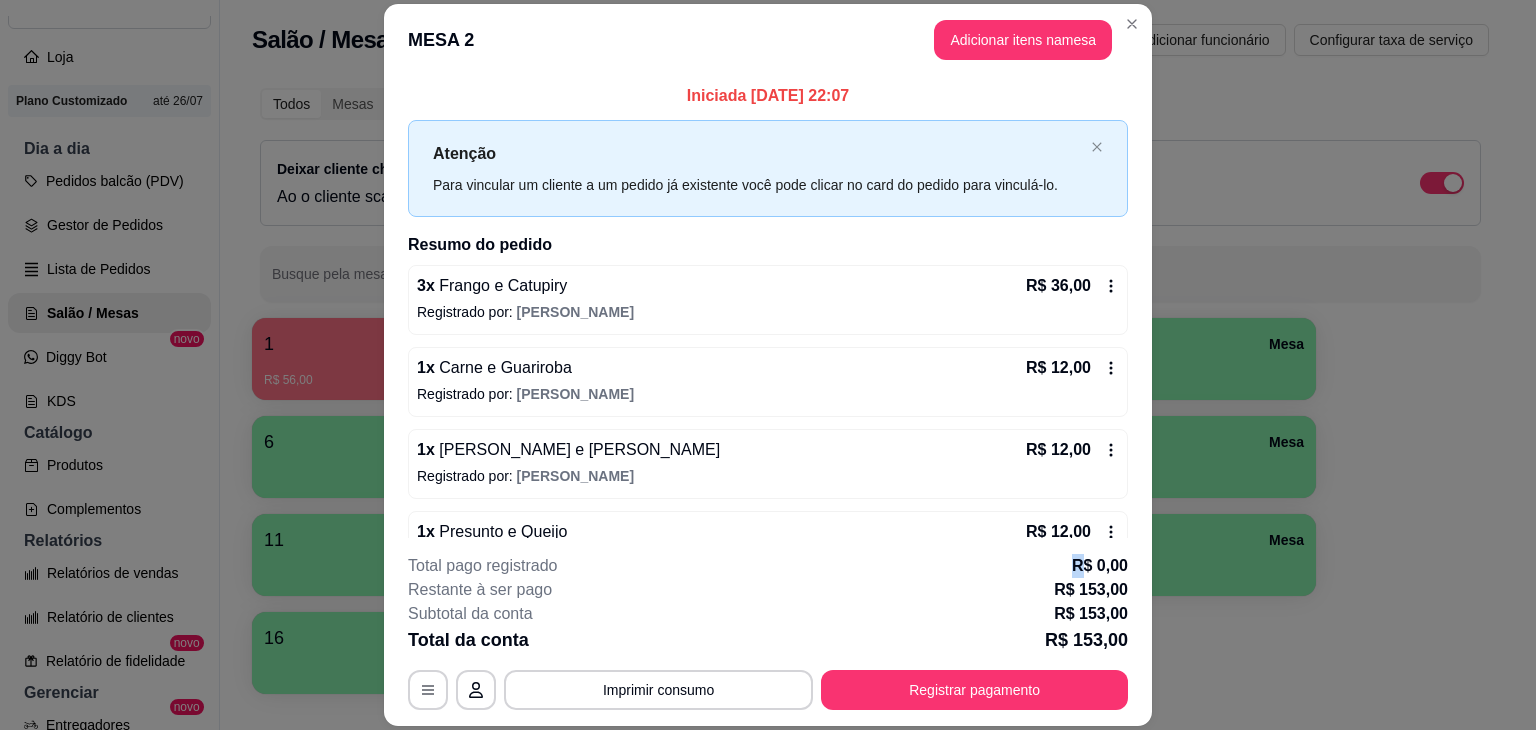 click on "**********" at bounding box center (768, 632) 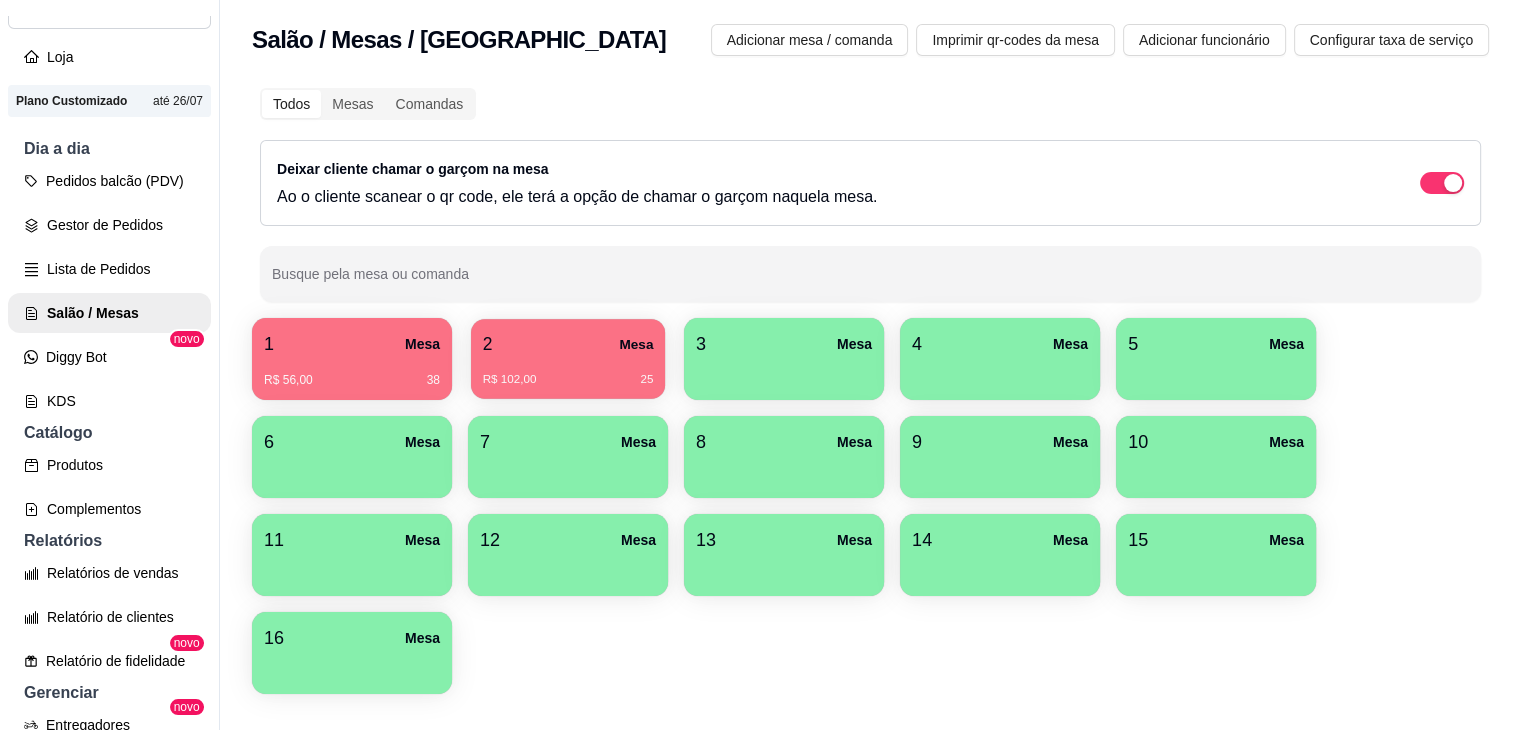 click on "2 Mesa" at bounding box center (568, 344) 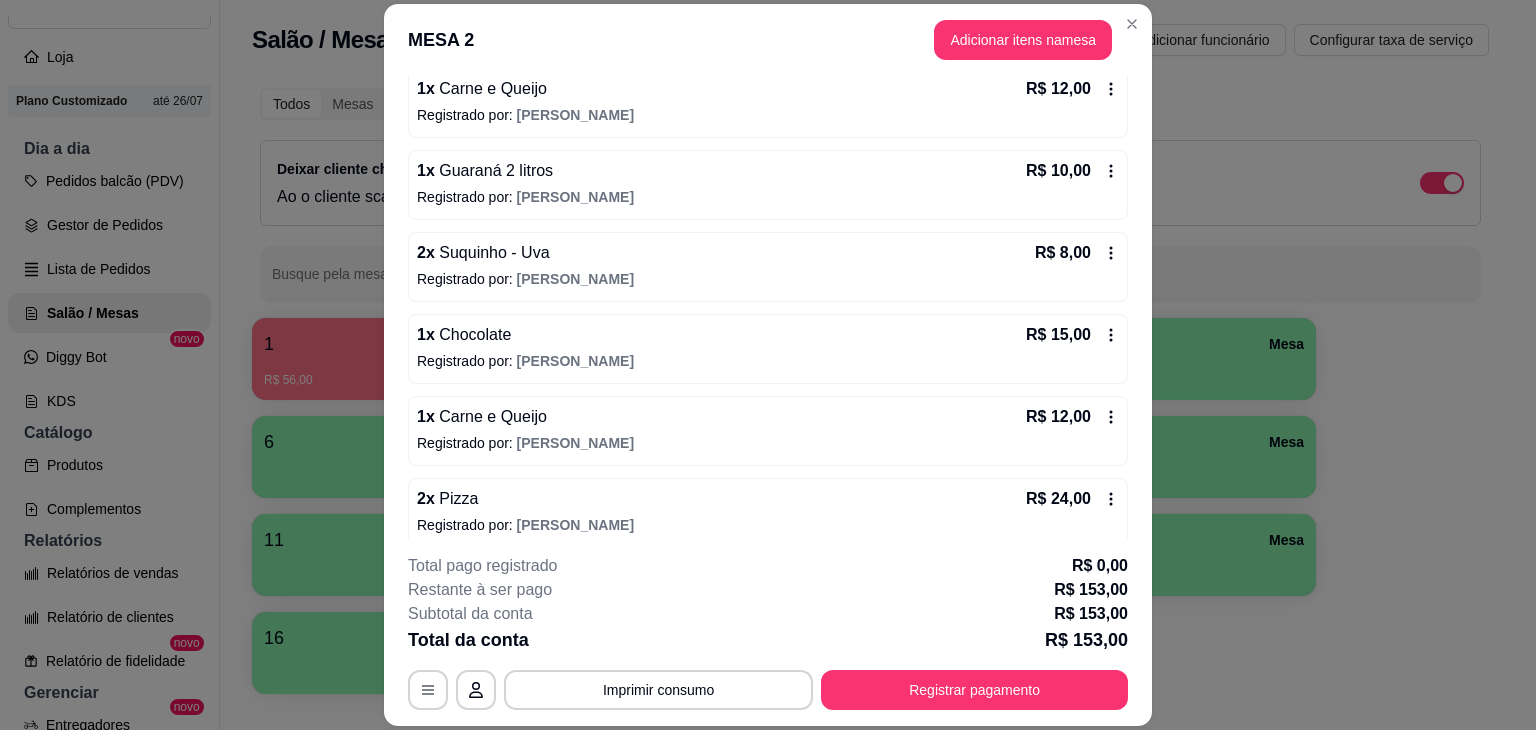 scroll, scrollTop: 538, scrollLeft: 0, axis: vertical 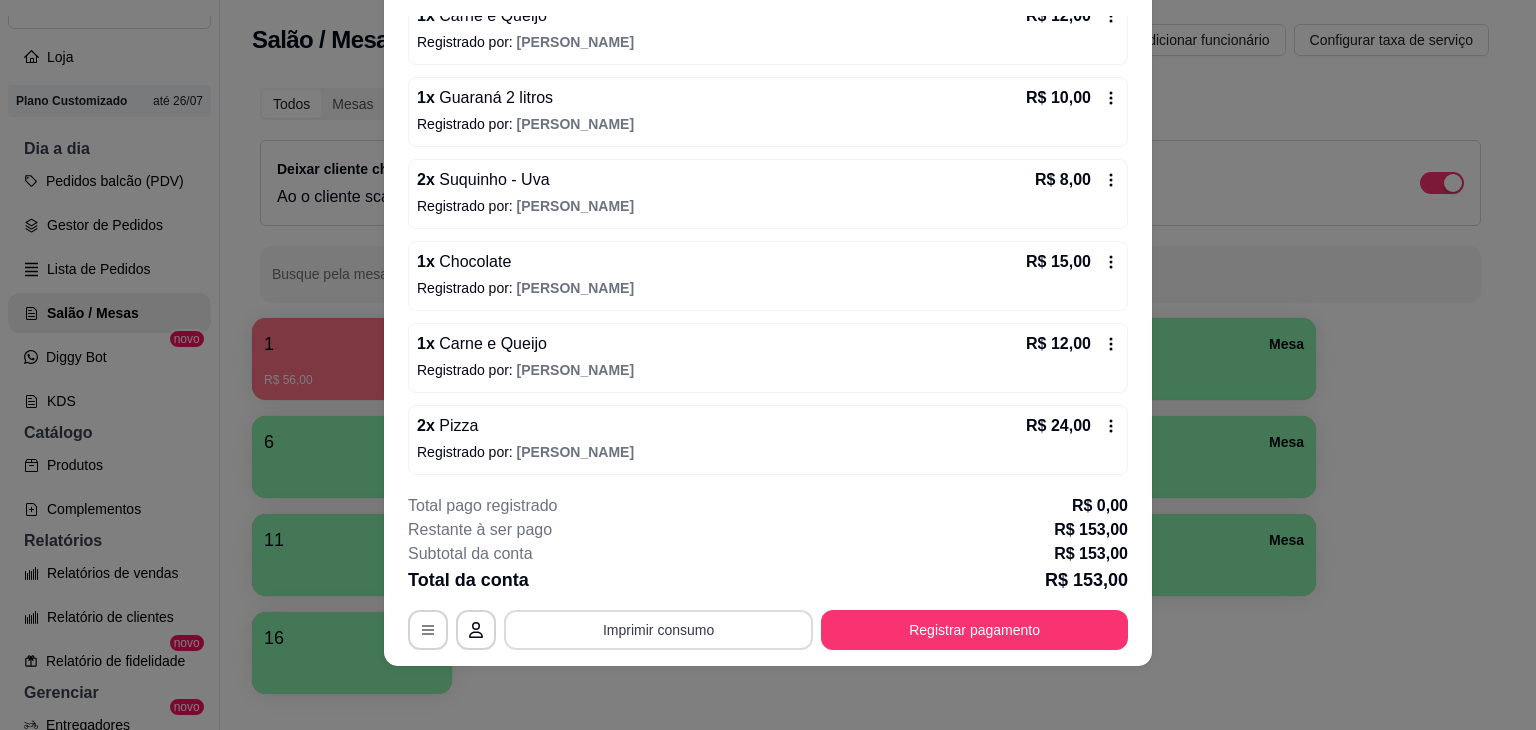 click on "Imprimir consumo" at bounding box center [658, 630] 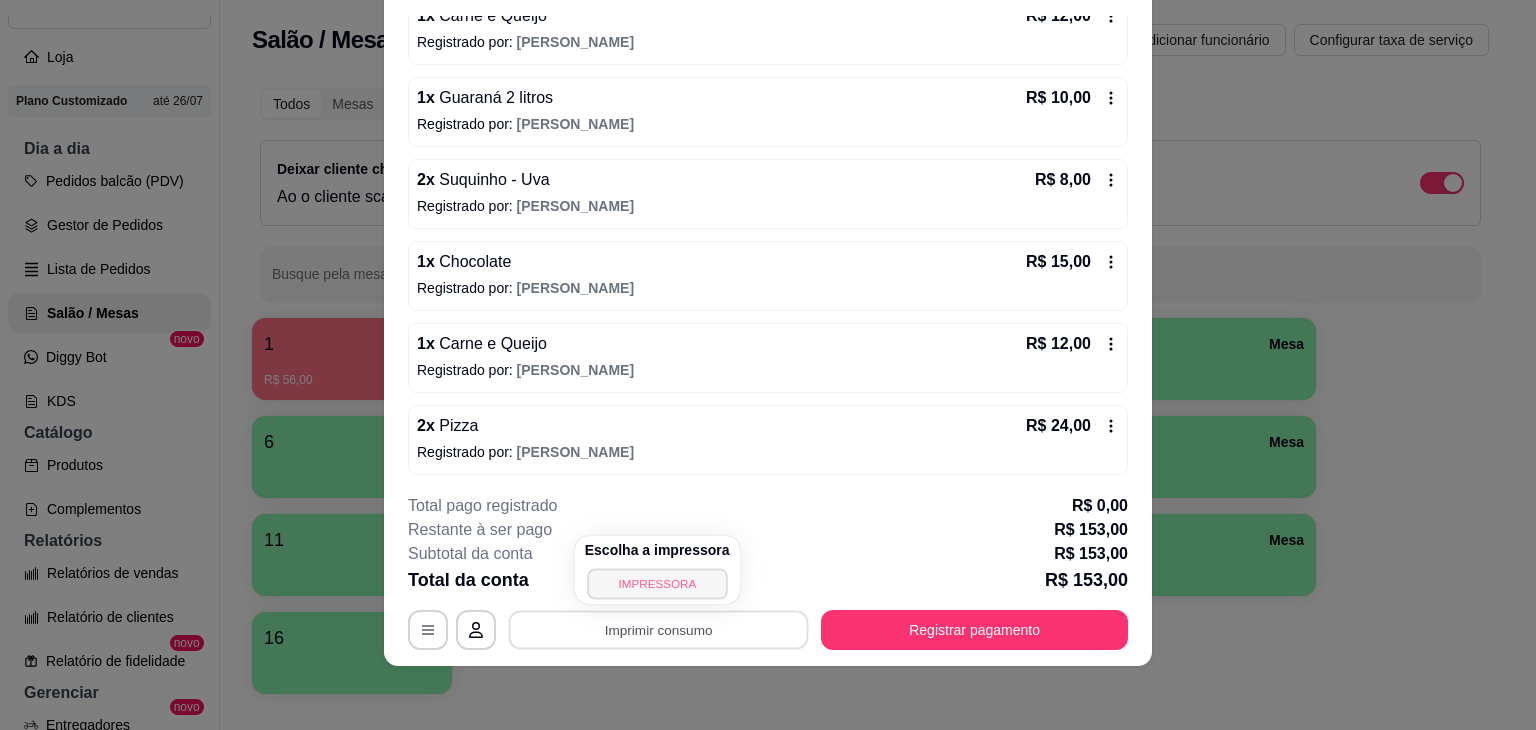 click on "IMPRESSORA" at bounding box center (657, 583) 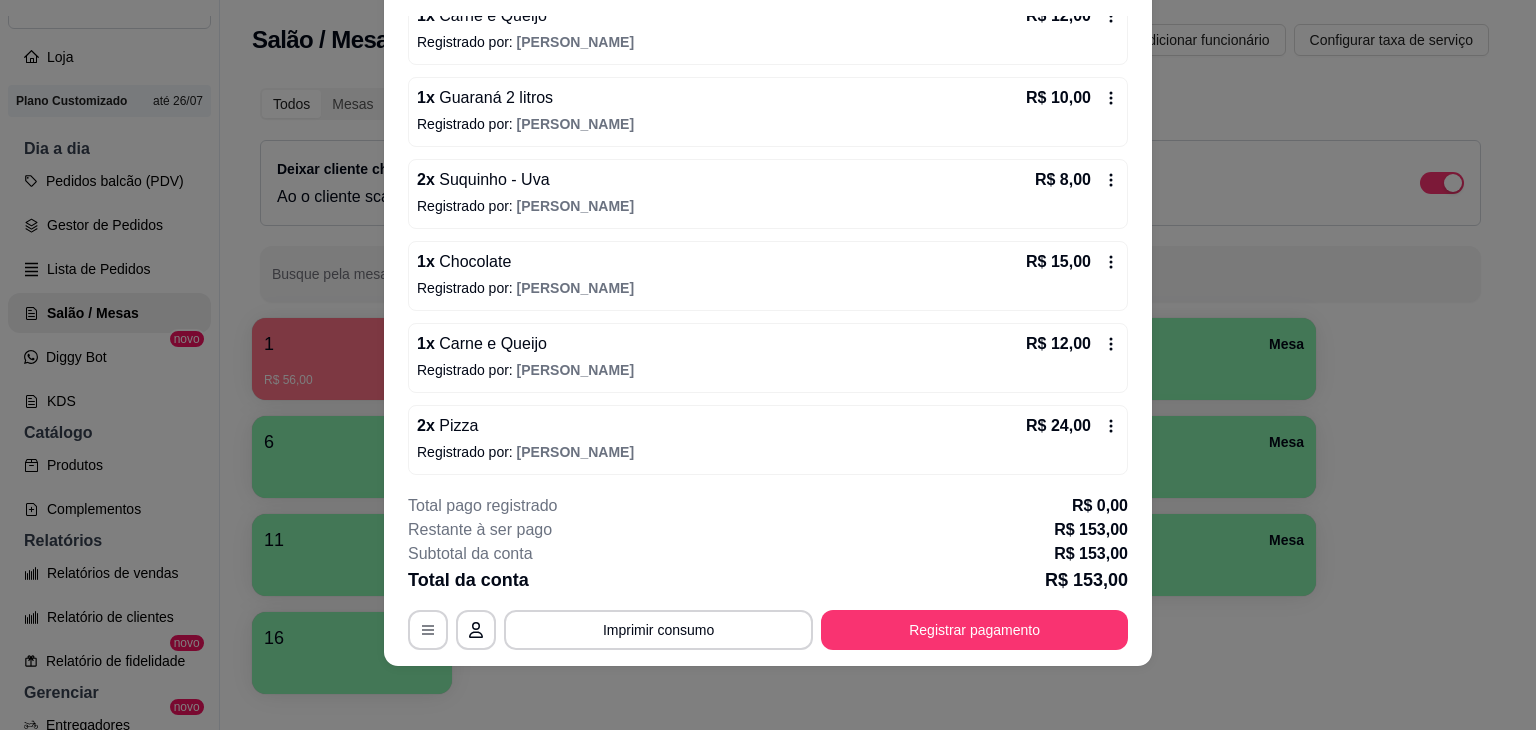 click on "Total da conta R$ 153,00" at bounding box center (768, 580) 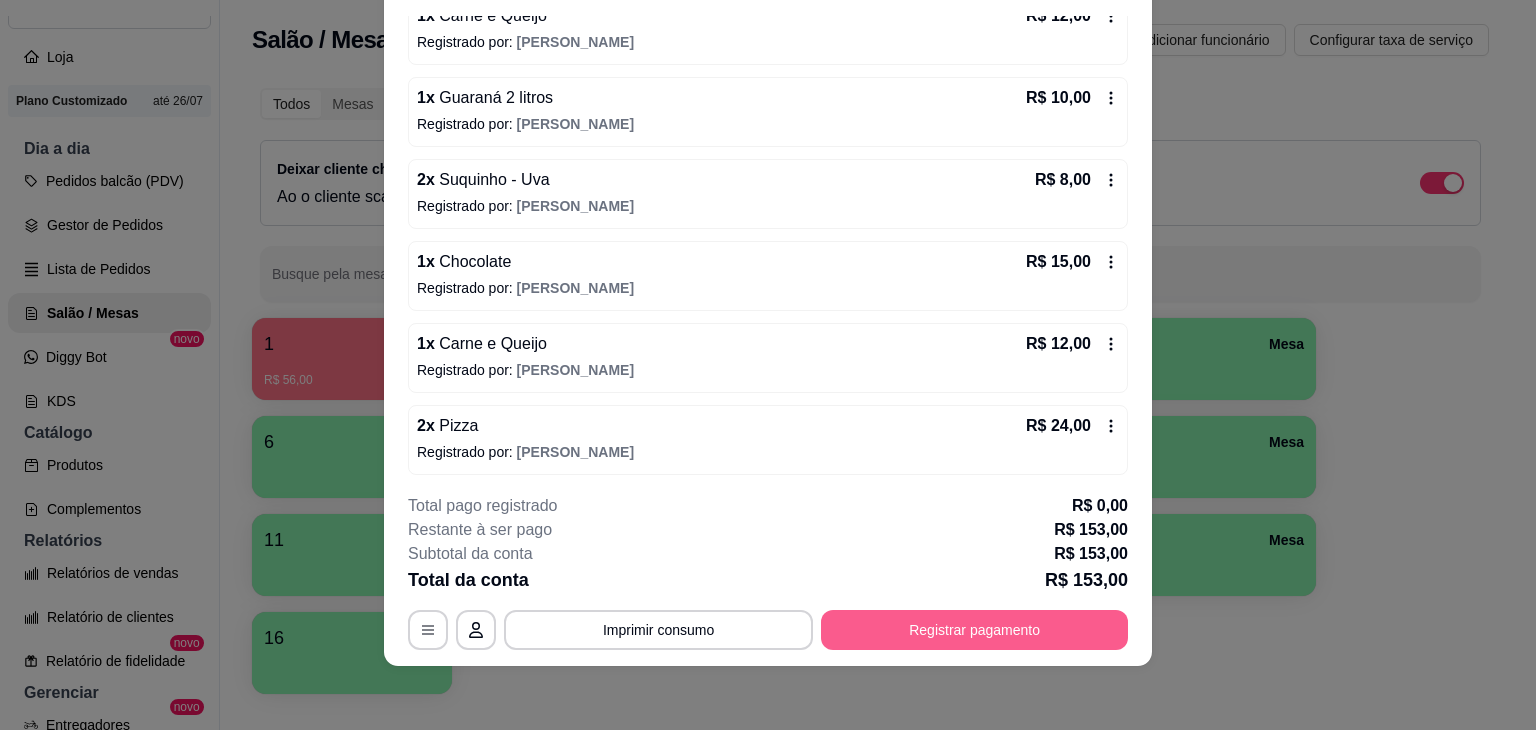 click on "Registrar pagamento" at bounding box center (974, 630) 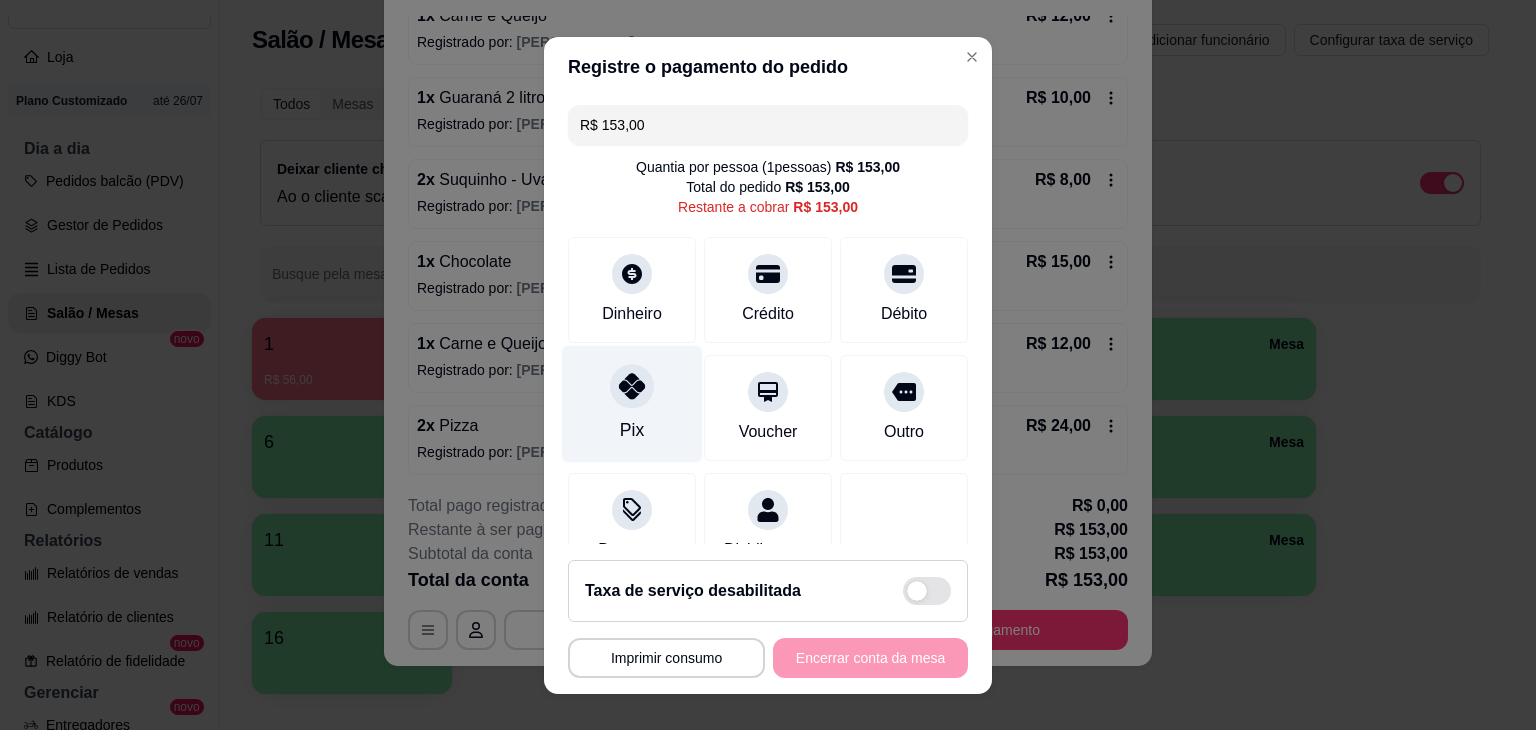 click on "Pix" at bounding box center [632, 430] 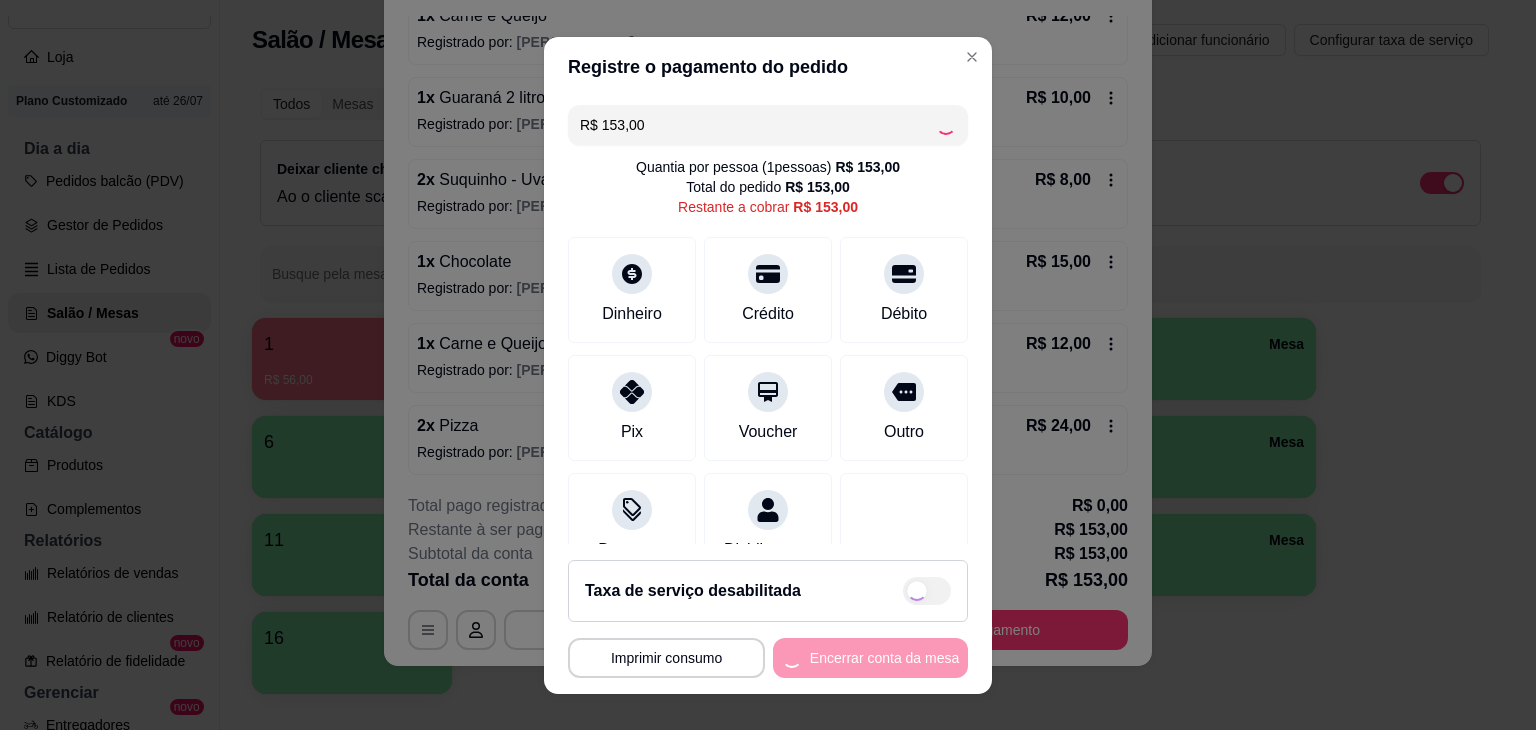 click on "**********" at bounding box center [768, 658] 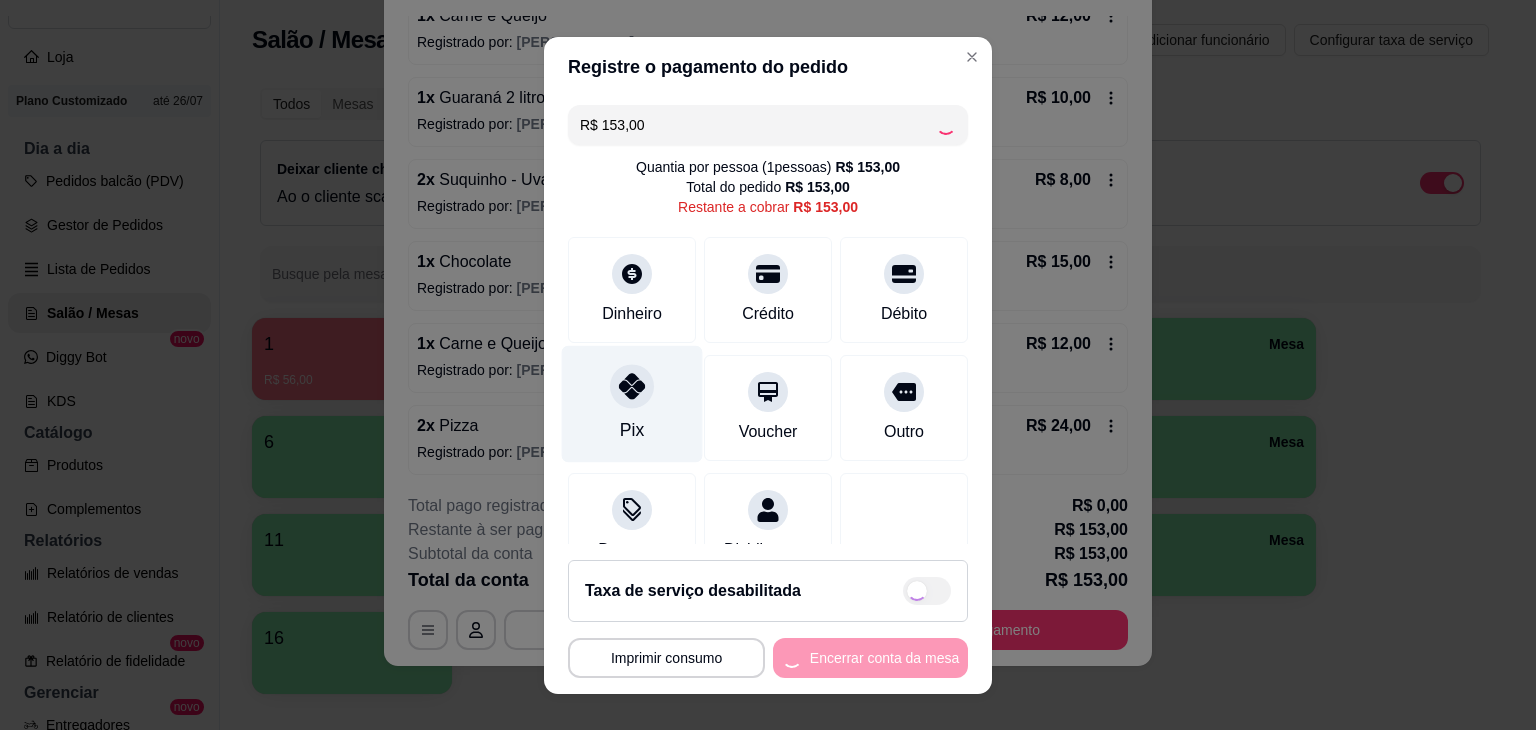 click 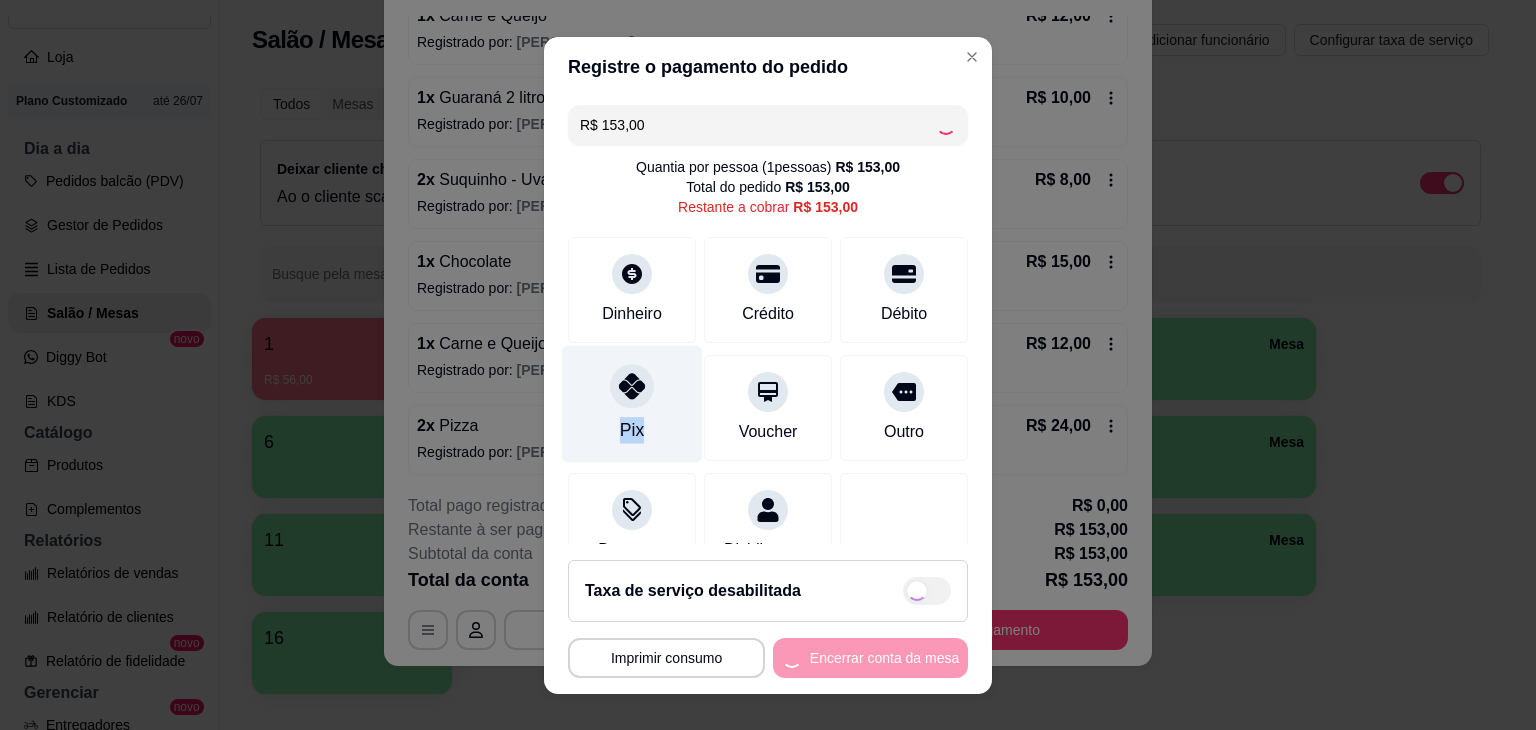 click on "Pix" at bounding box center [632, 403] 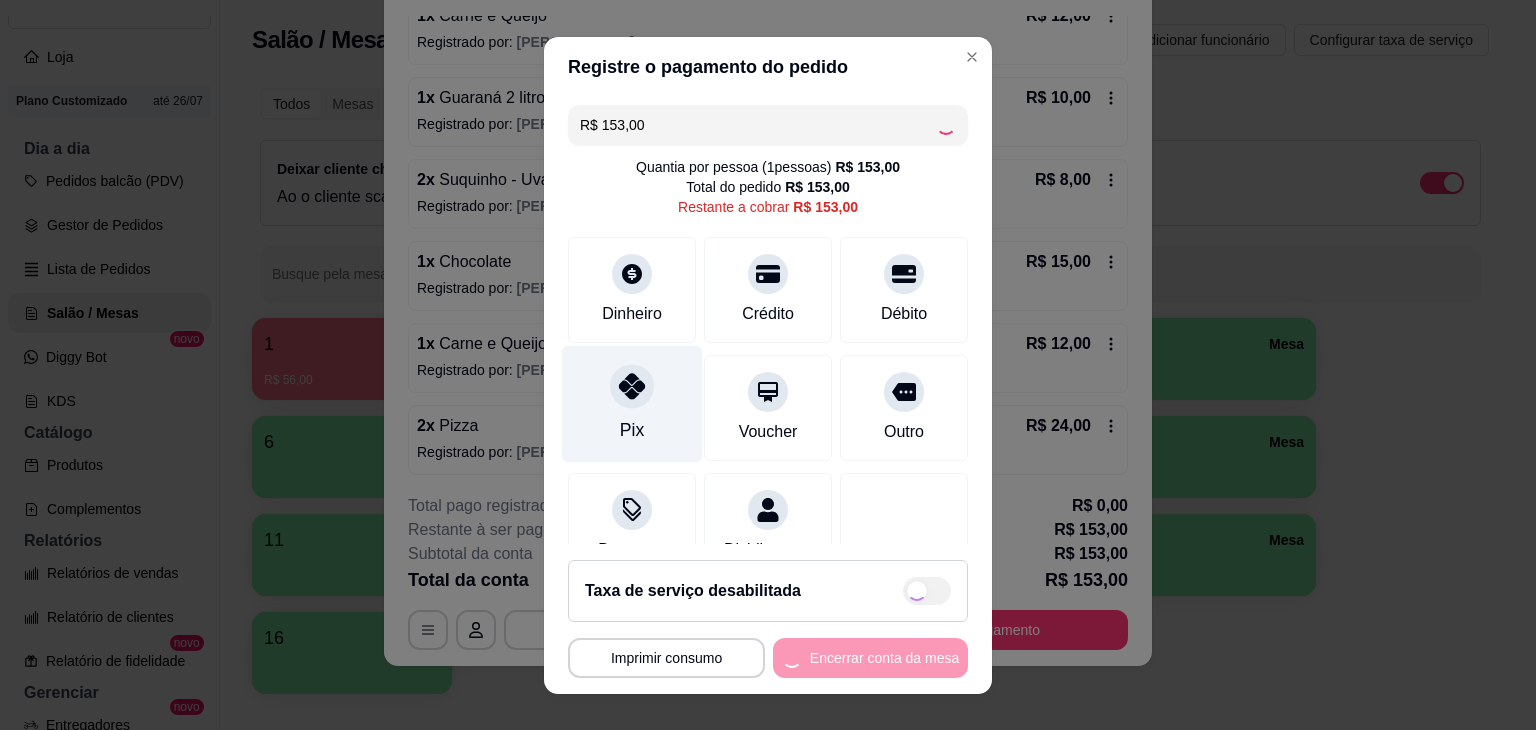 click on "Pix" at bounding box center (632, 403) 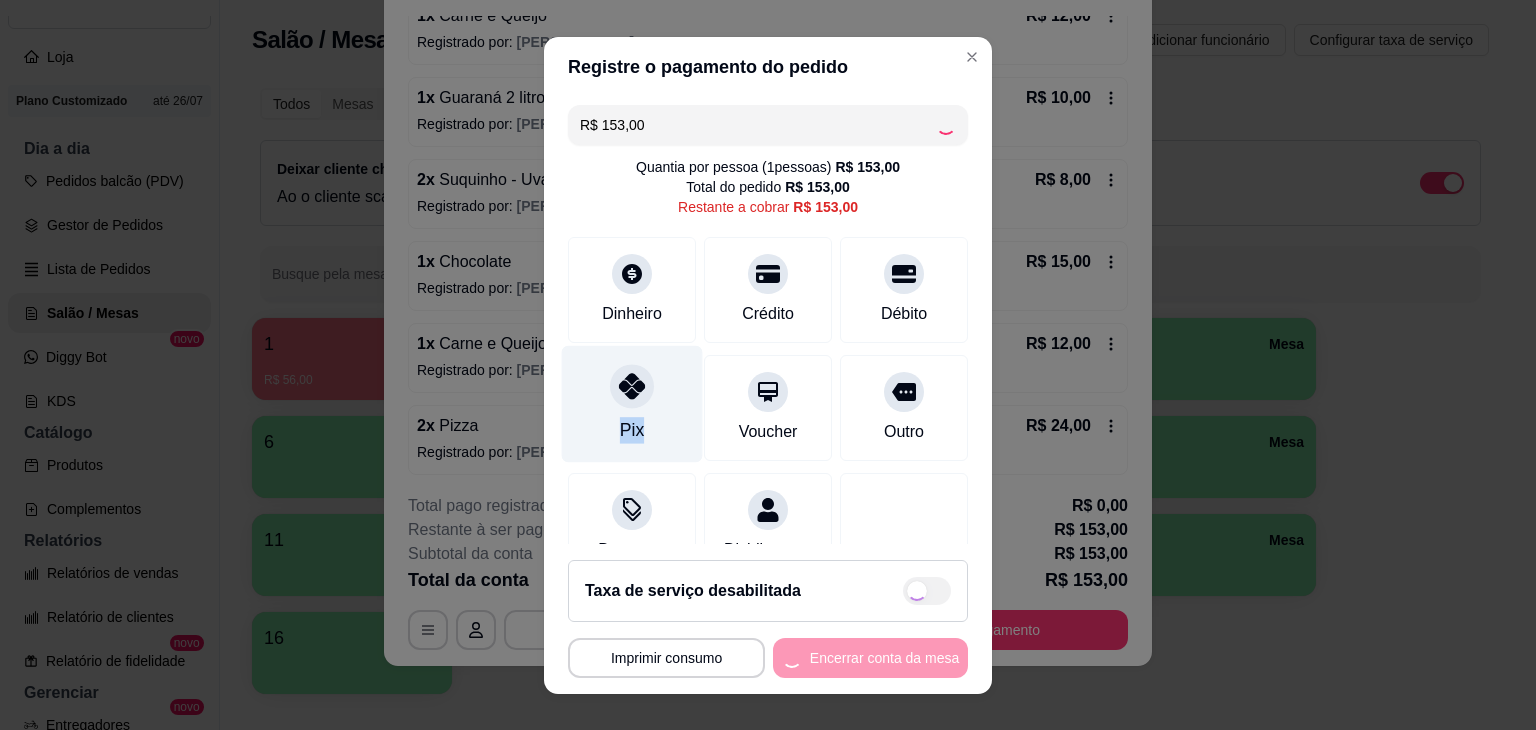 click on "Pix" at bounding box center [632, 403] 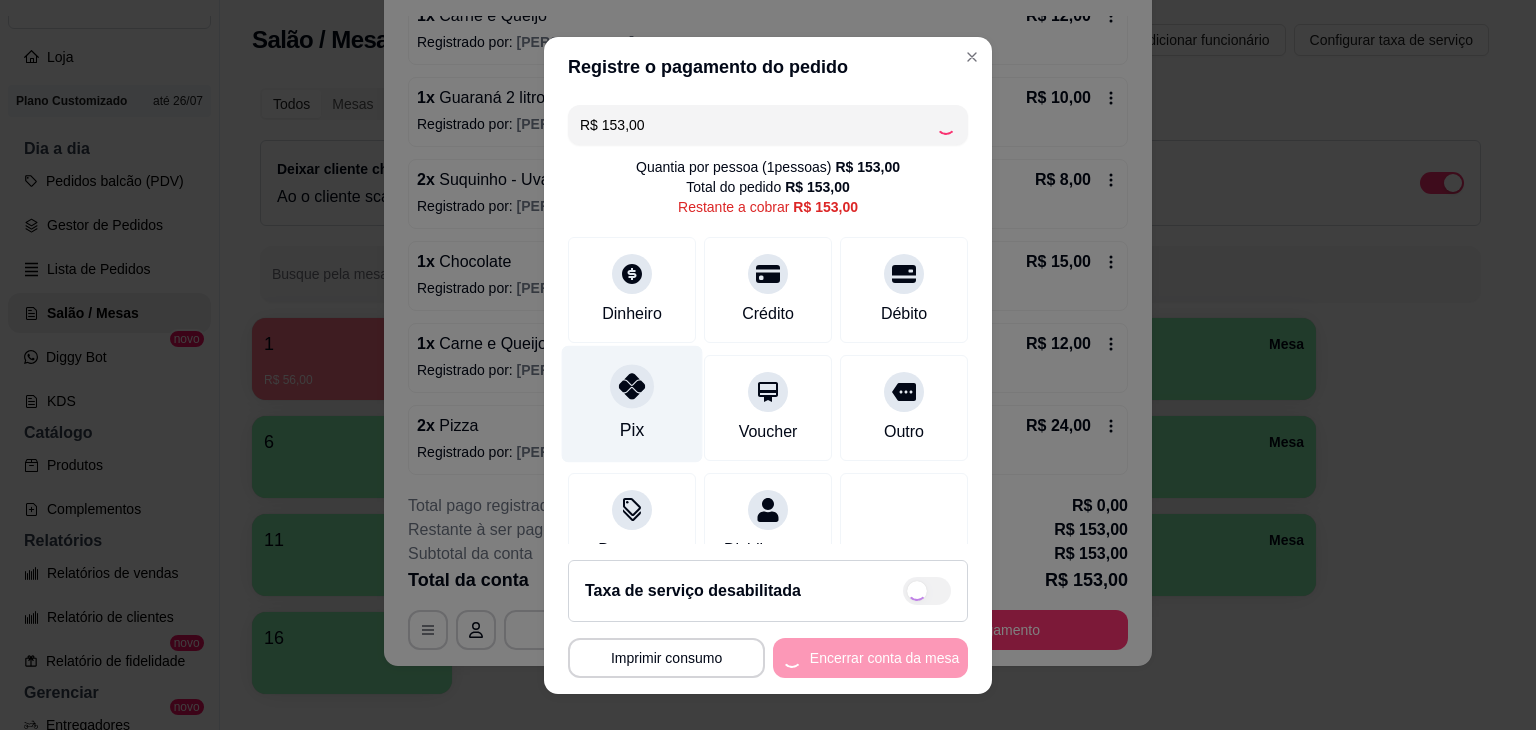 click on "Pix" at bounding box center (632, 403) 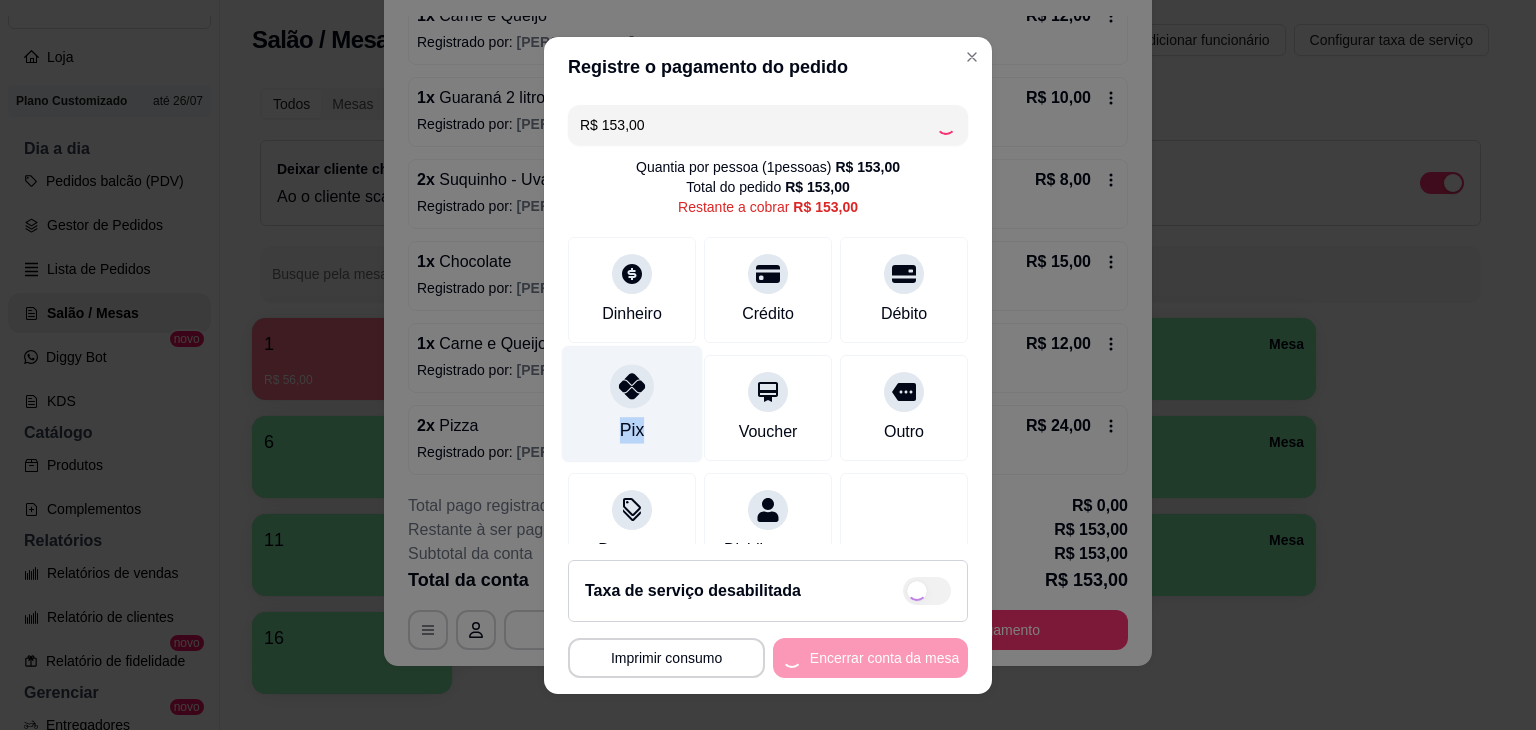 click on "Pix" at bounding box center (632, 403) 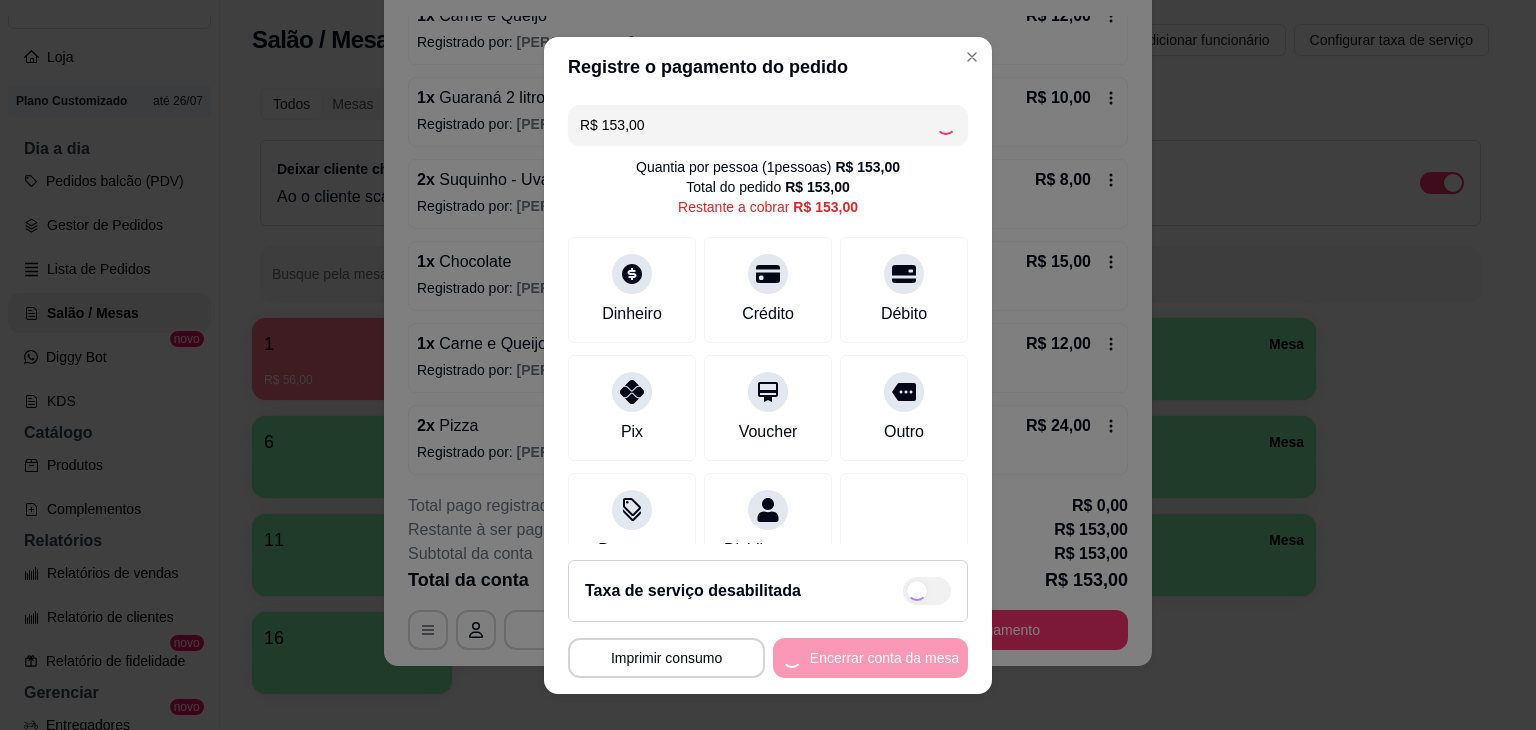 click on "**********" at bounding box center [768, 658] 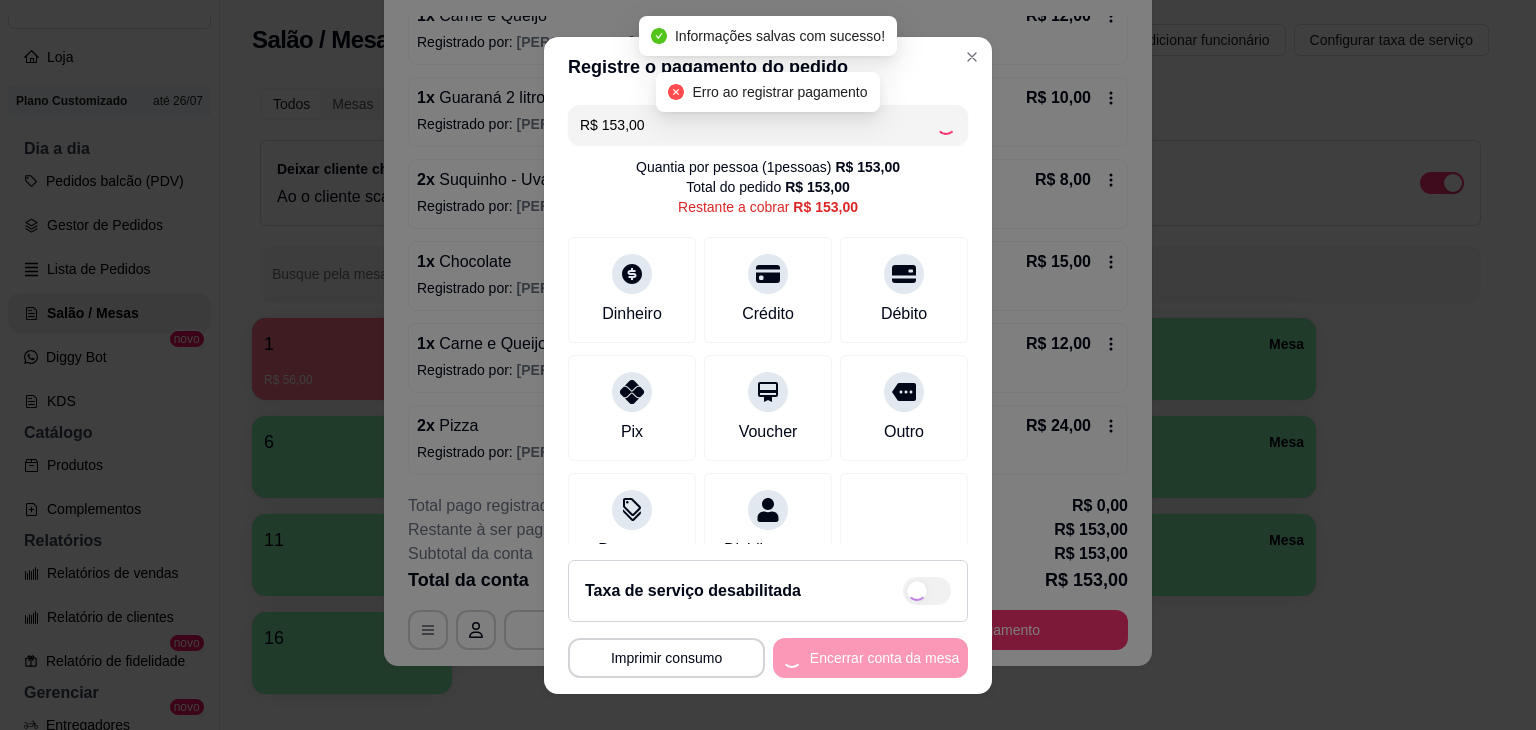 type on "R$ 0,00" 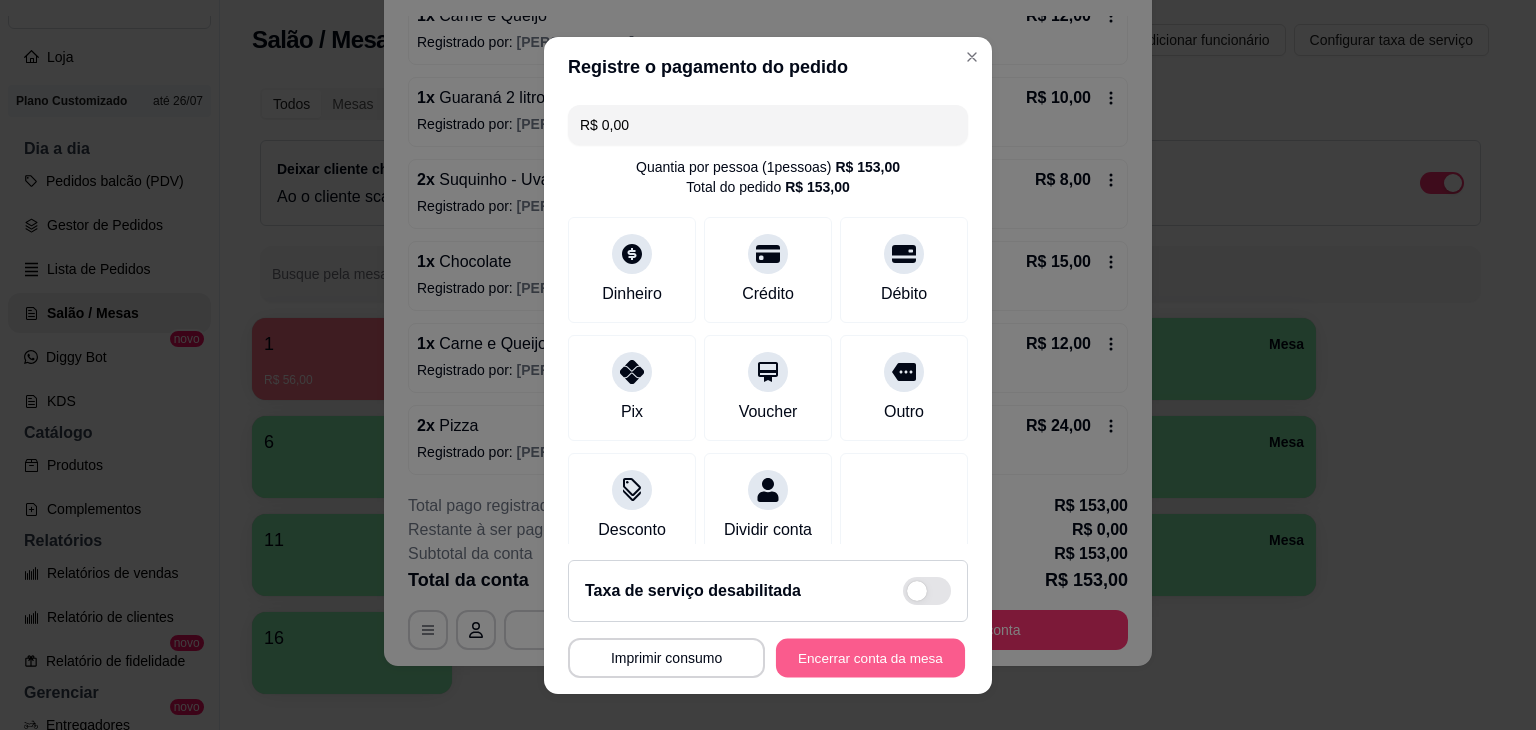 click on "Encerrar conta da mesa" at bounding box center (870, 657) 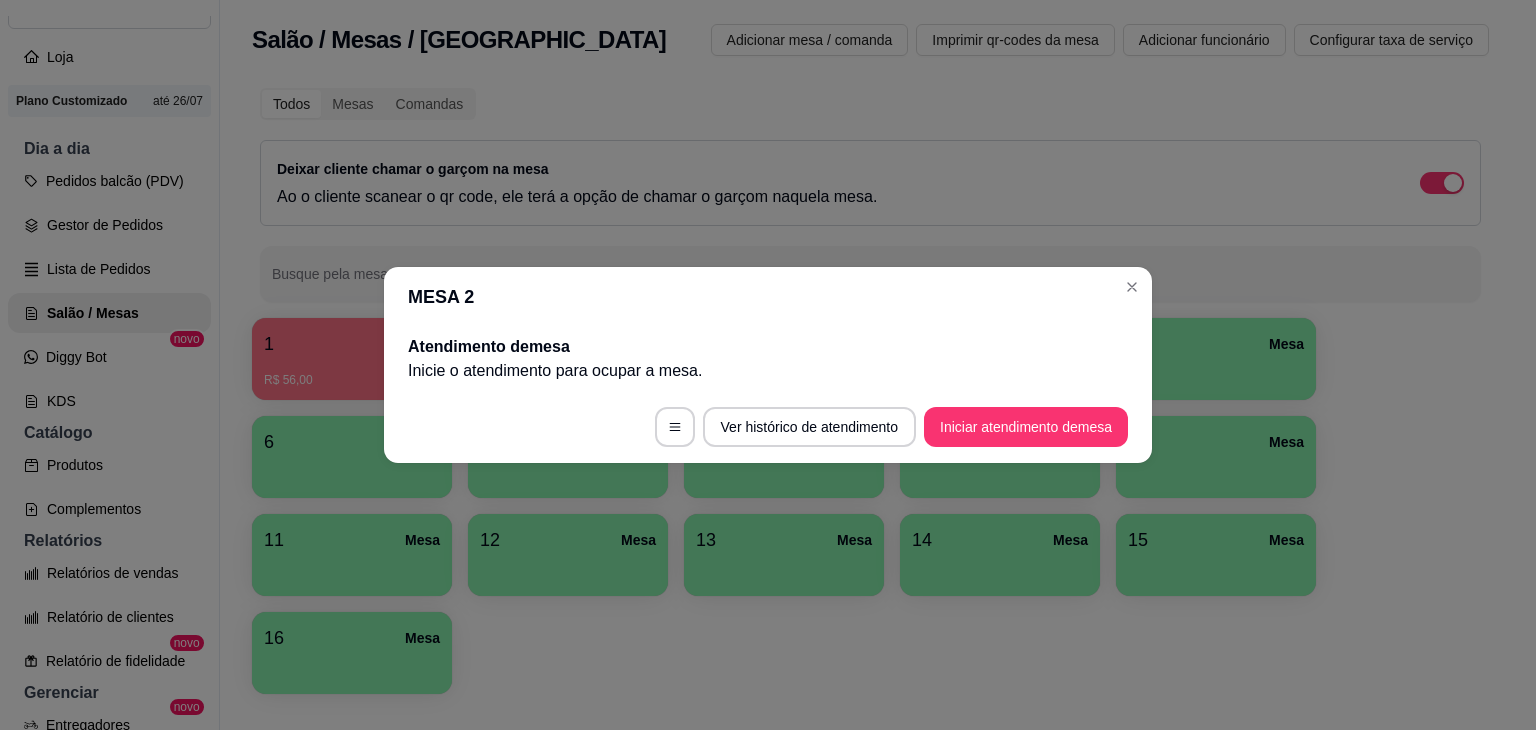 scroll, scrollTop: 0, scrollLeft: 0, axis: both 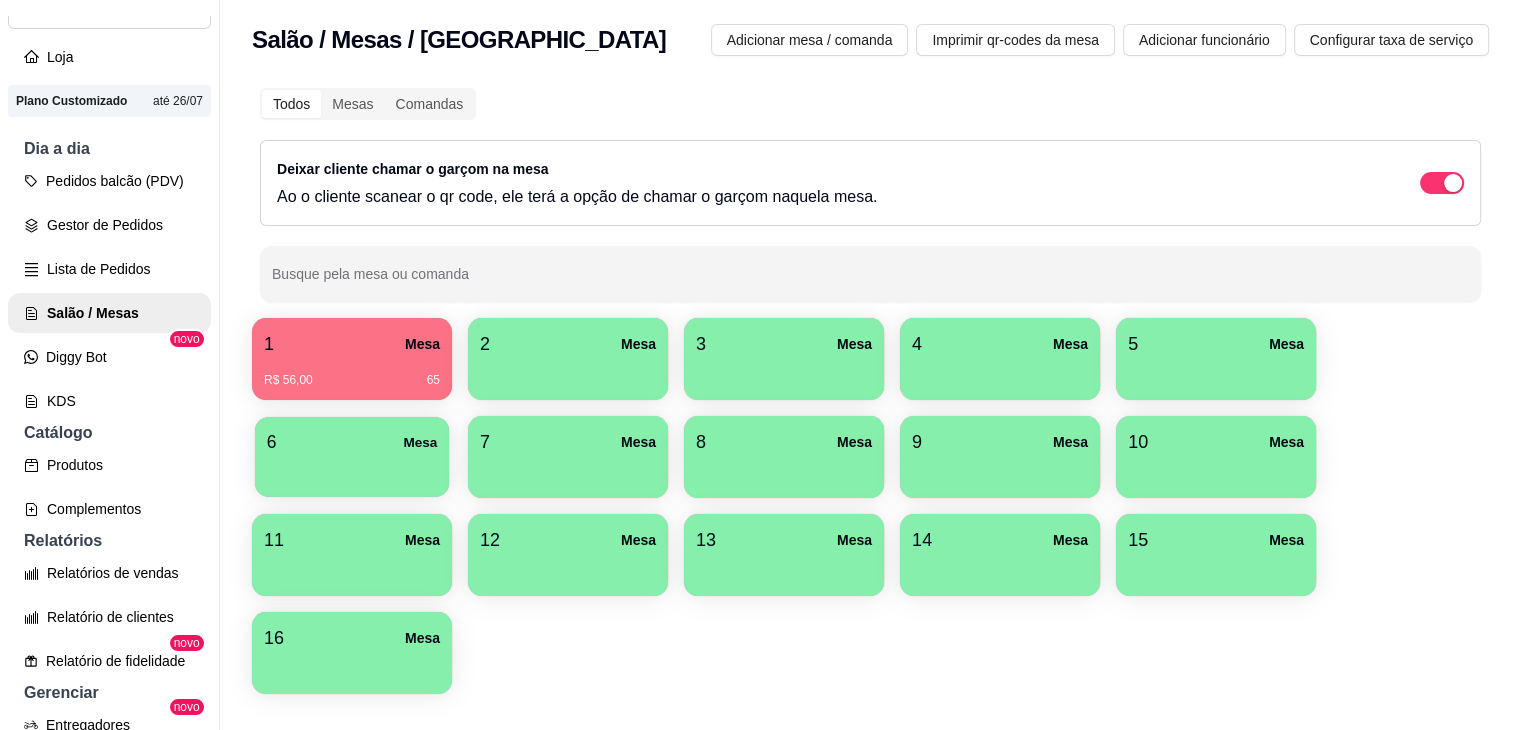 click on "6 Mesa" at bounding box center (352, 442) 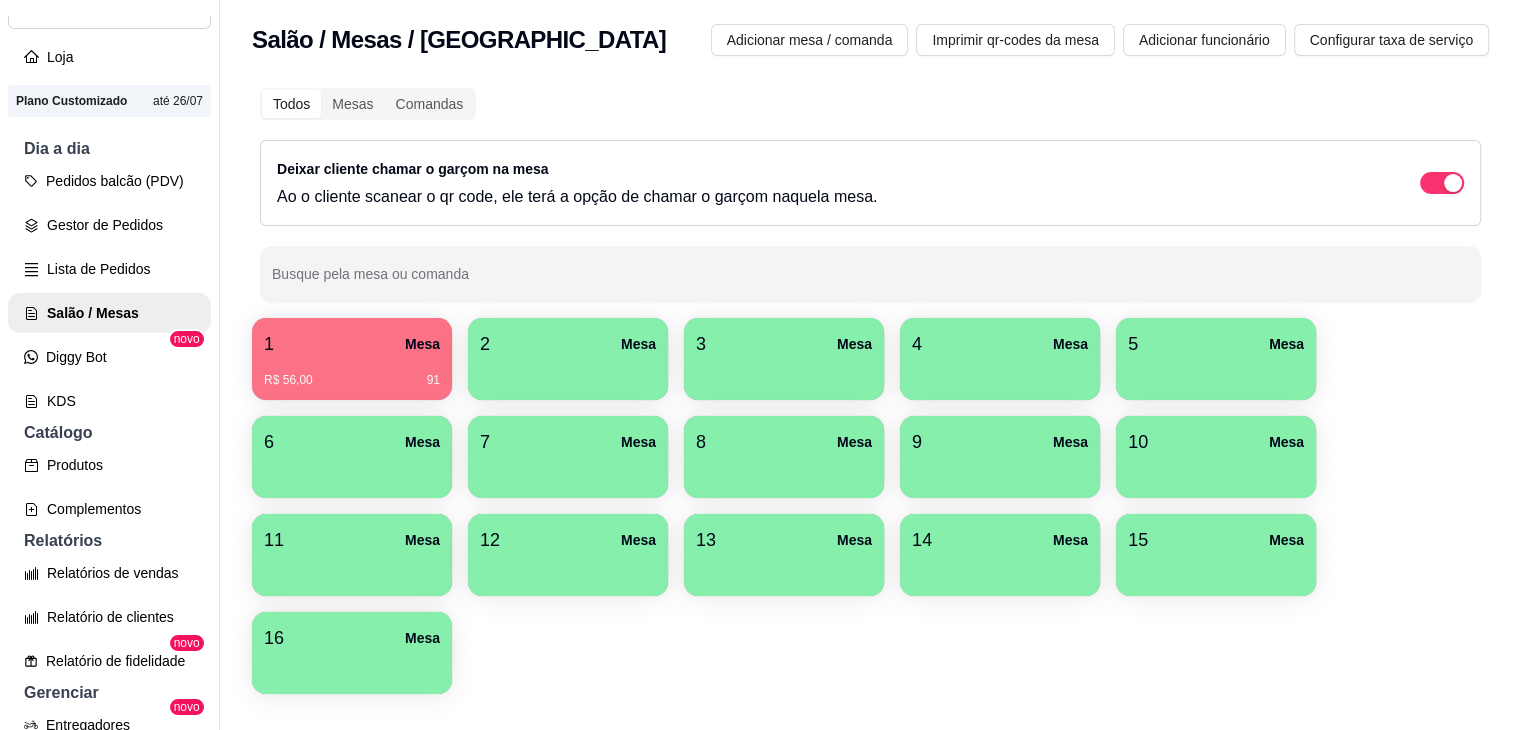 click on "R$ 56,00 91" at bounding box center [352, 380] 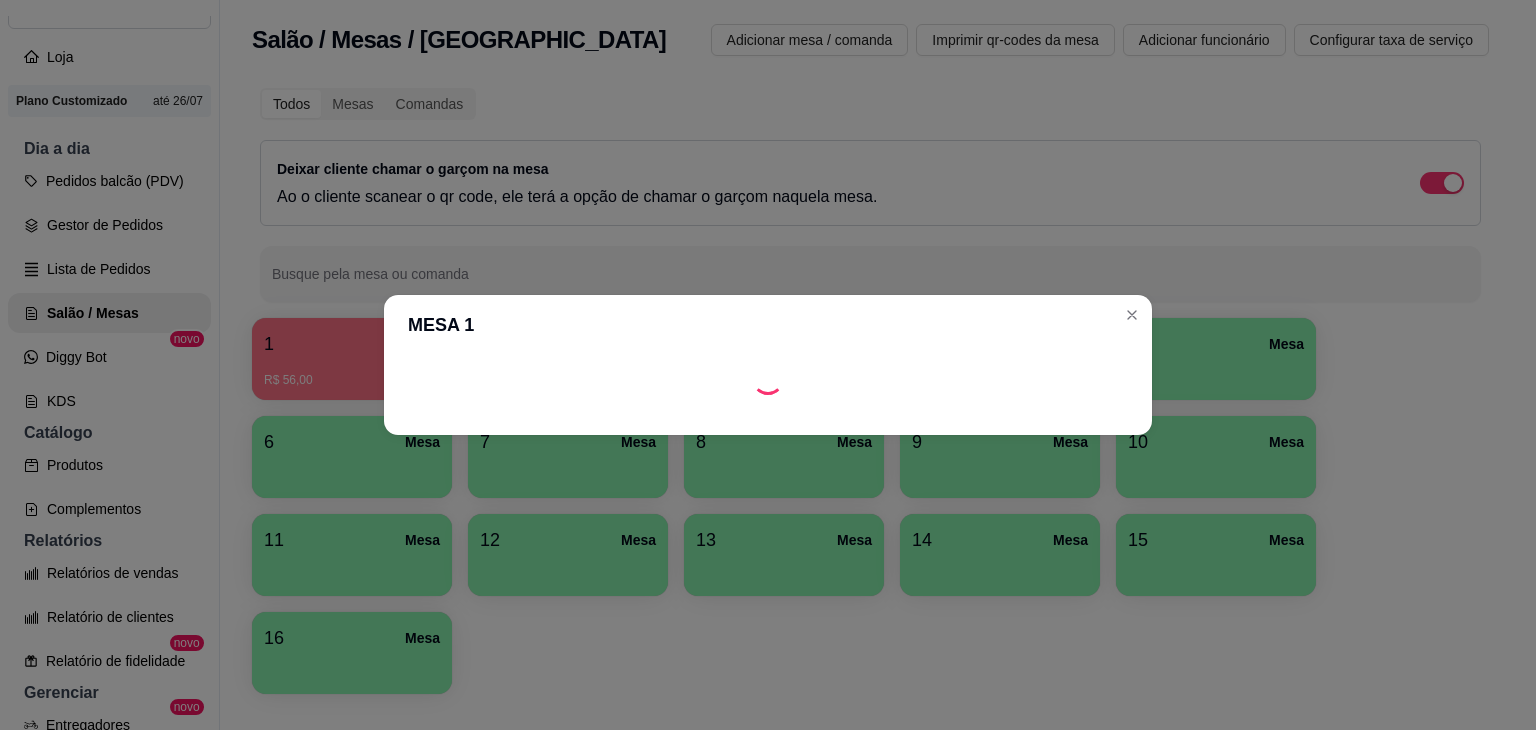 click at bounding box center [768, 379] 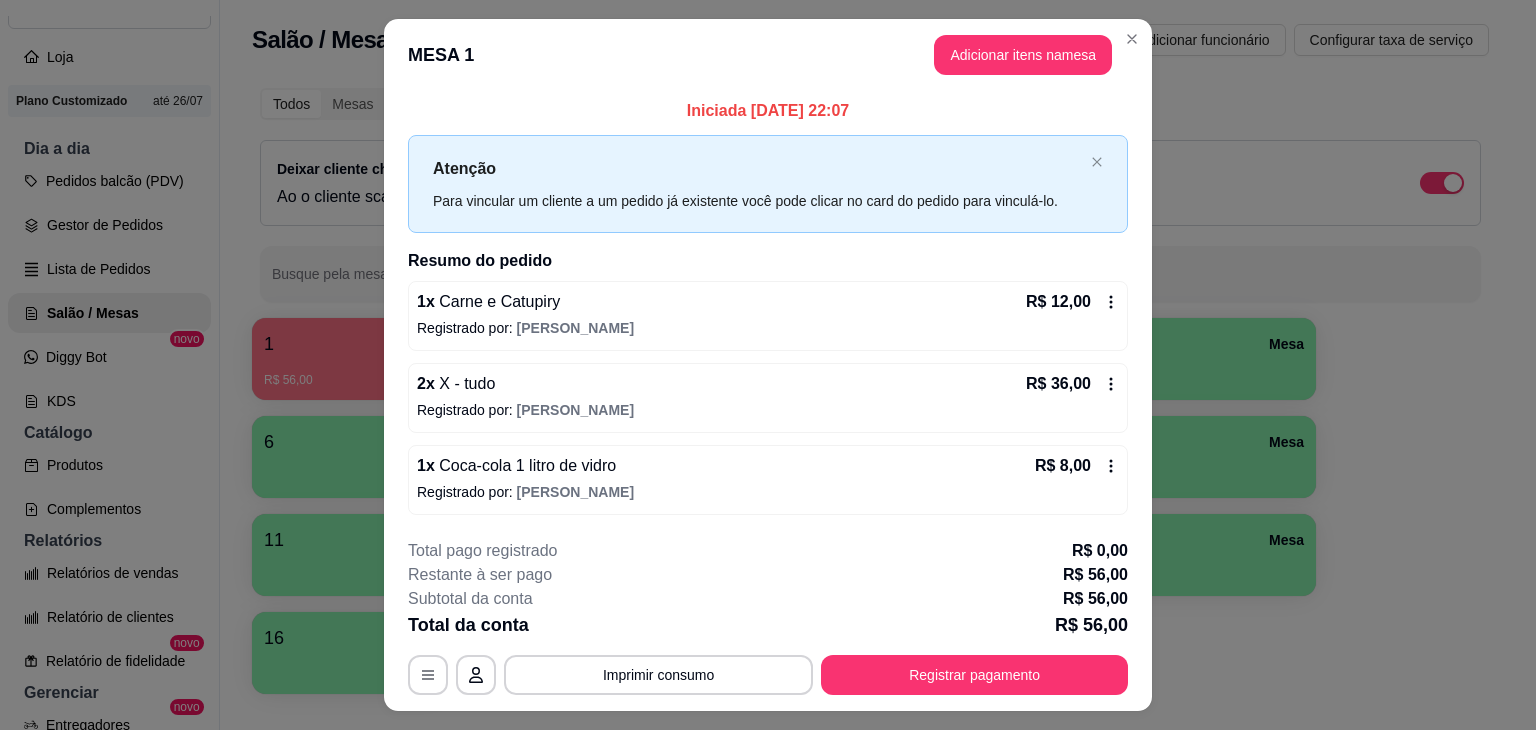 click on "2 x    X - tudo R$ 36,00 Registrado por:   Samuel" at bounding box center [768, 398] 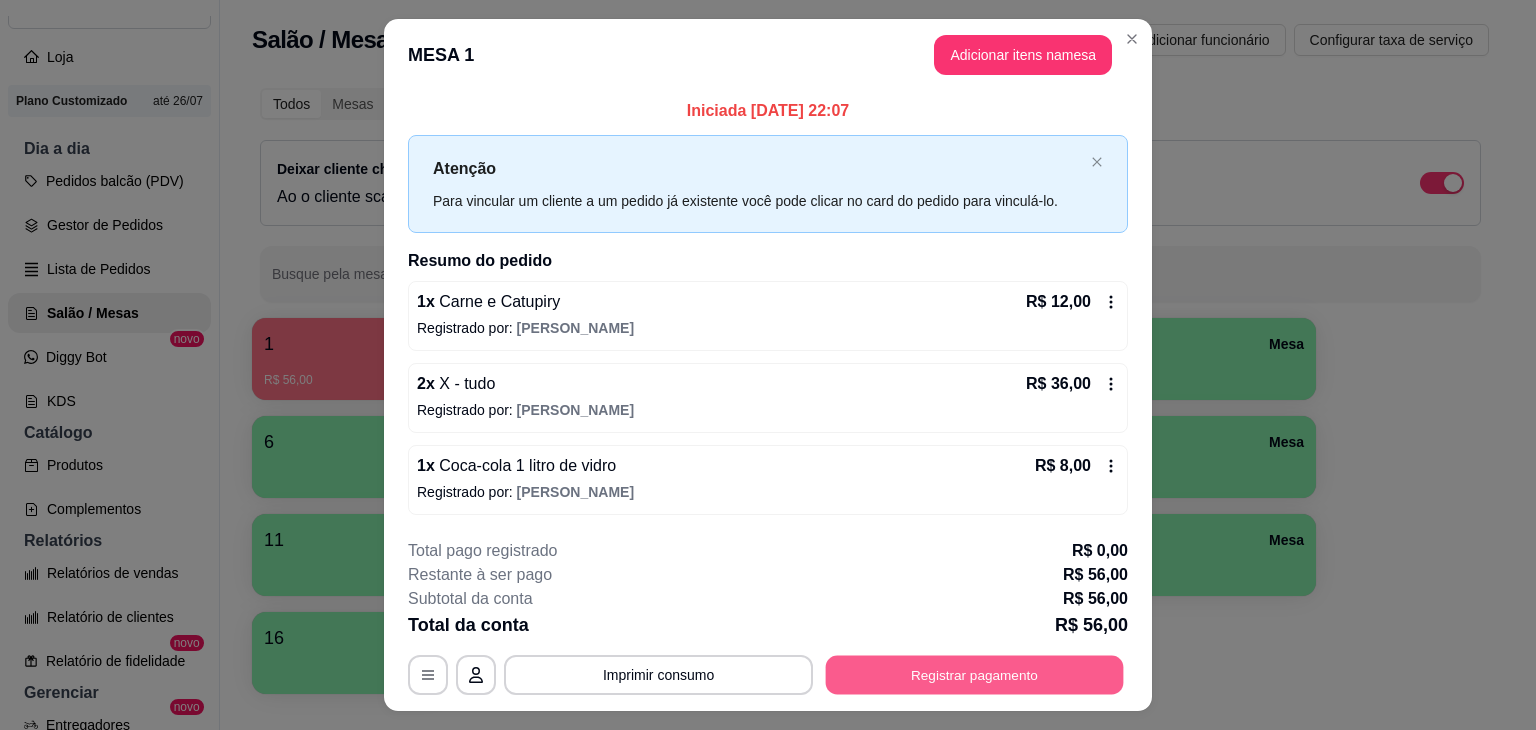 click on "Registrar pagamento" at bounding box center [975, 674] 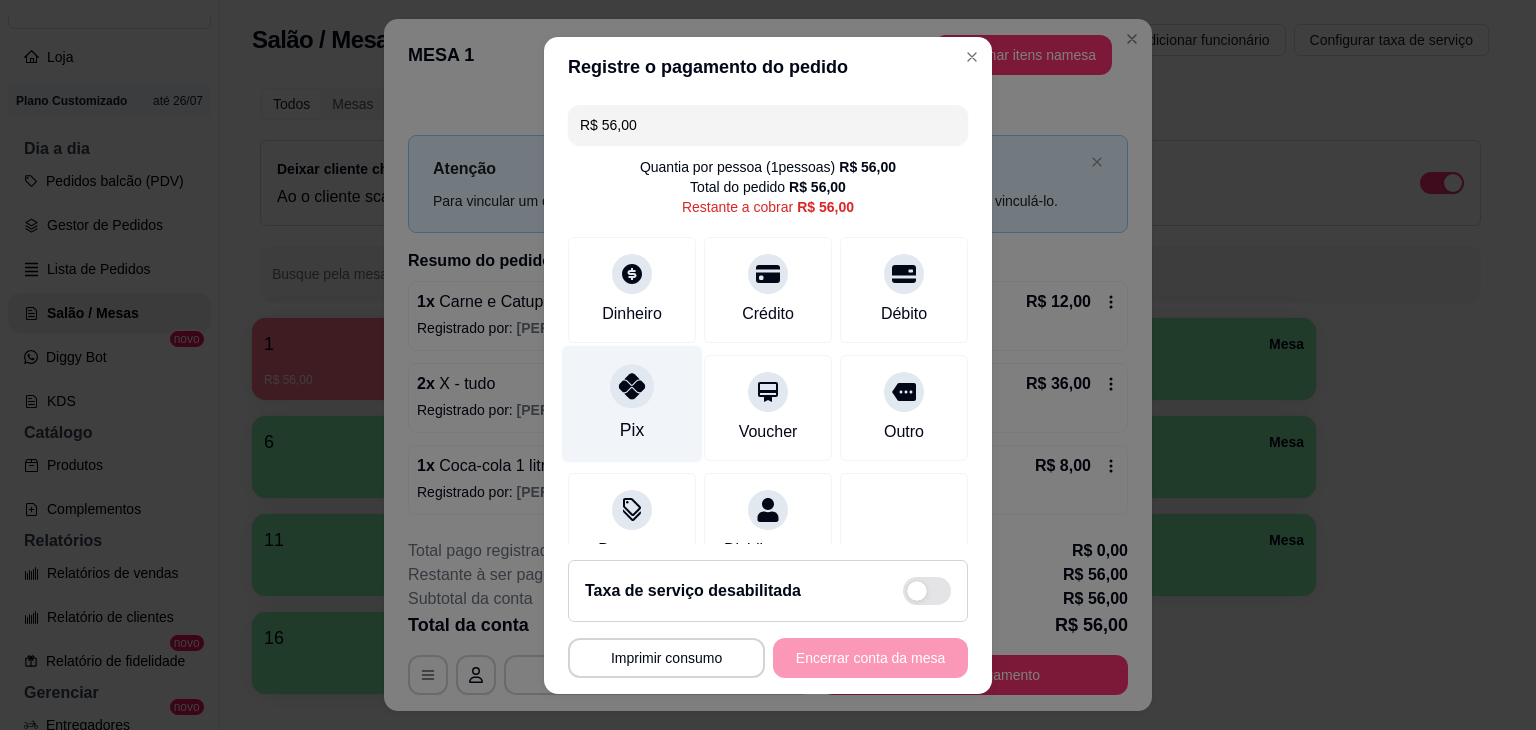 click at bounding box center [632, 386] 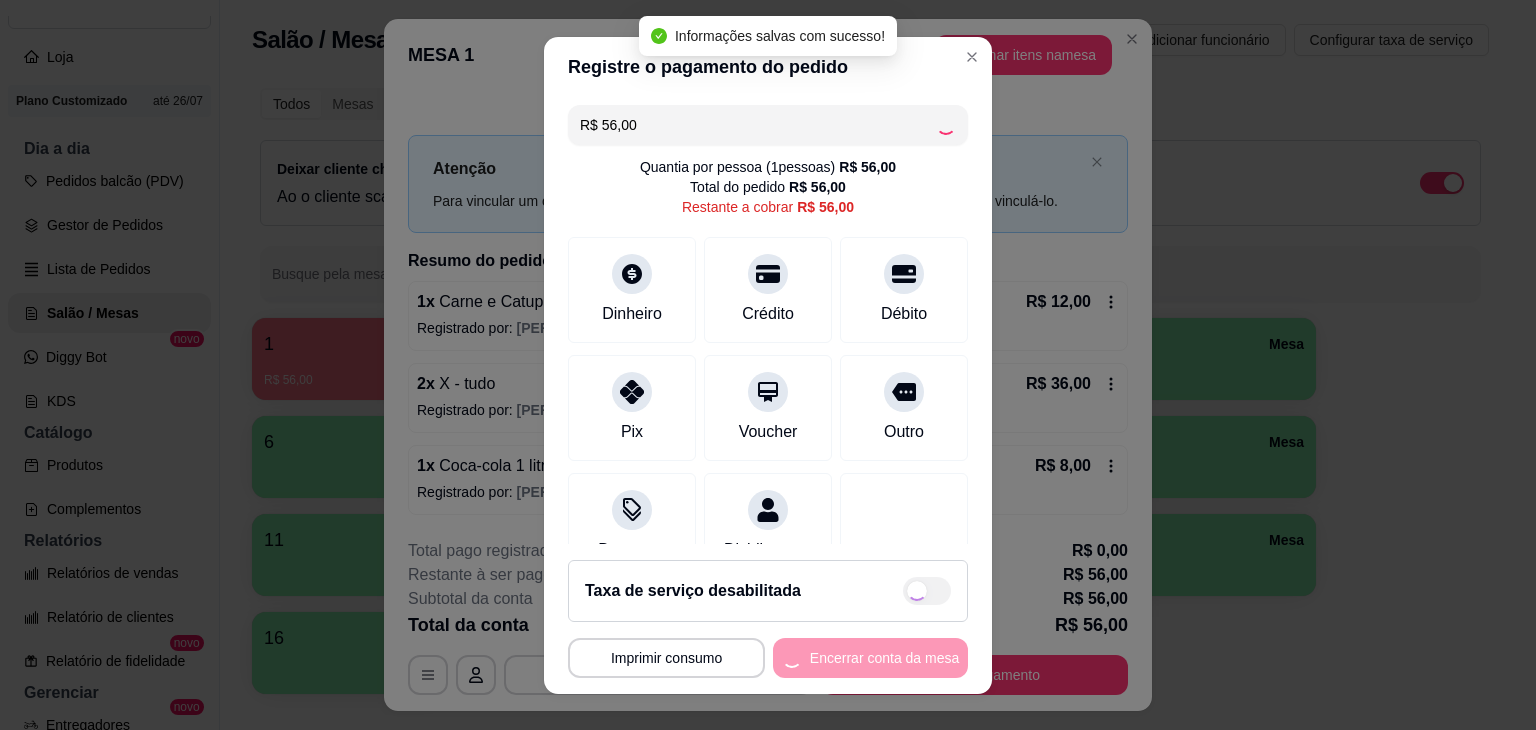 type on "R$ 0,00" 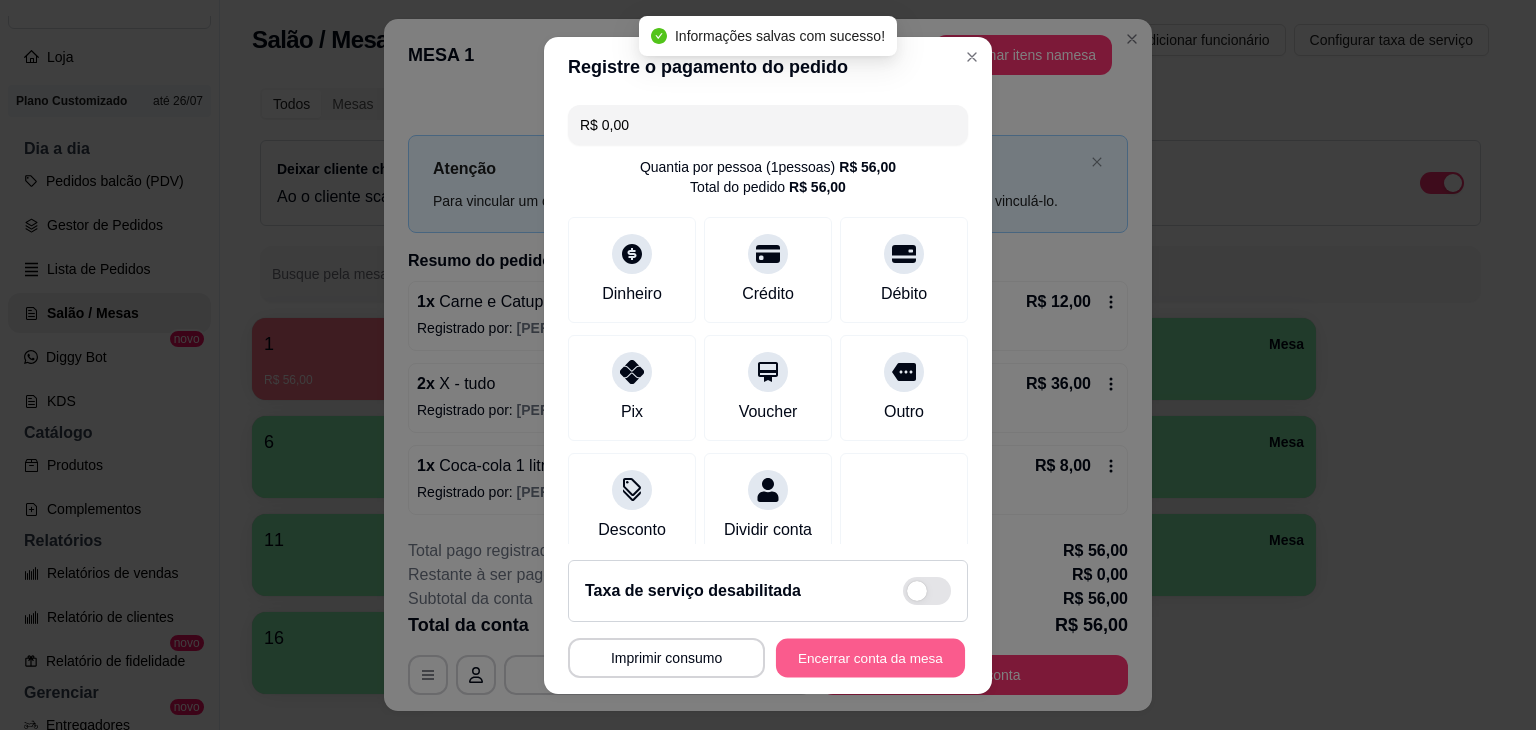 click on "Encerrar conta da mesa" at bounding box center (870, 657) 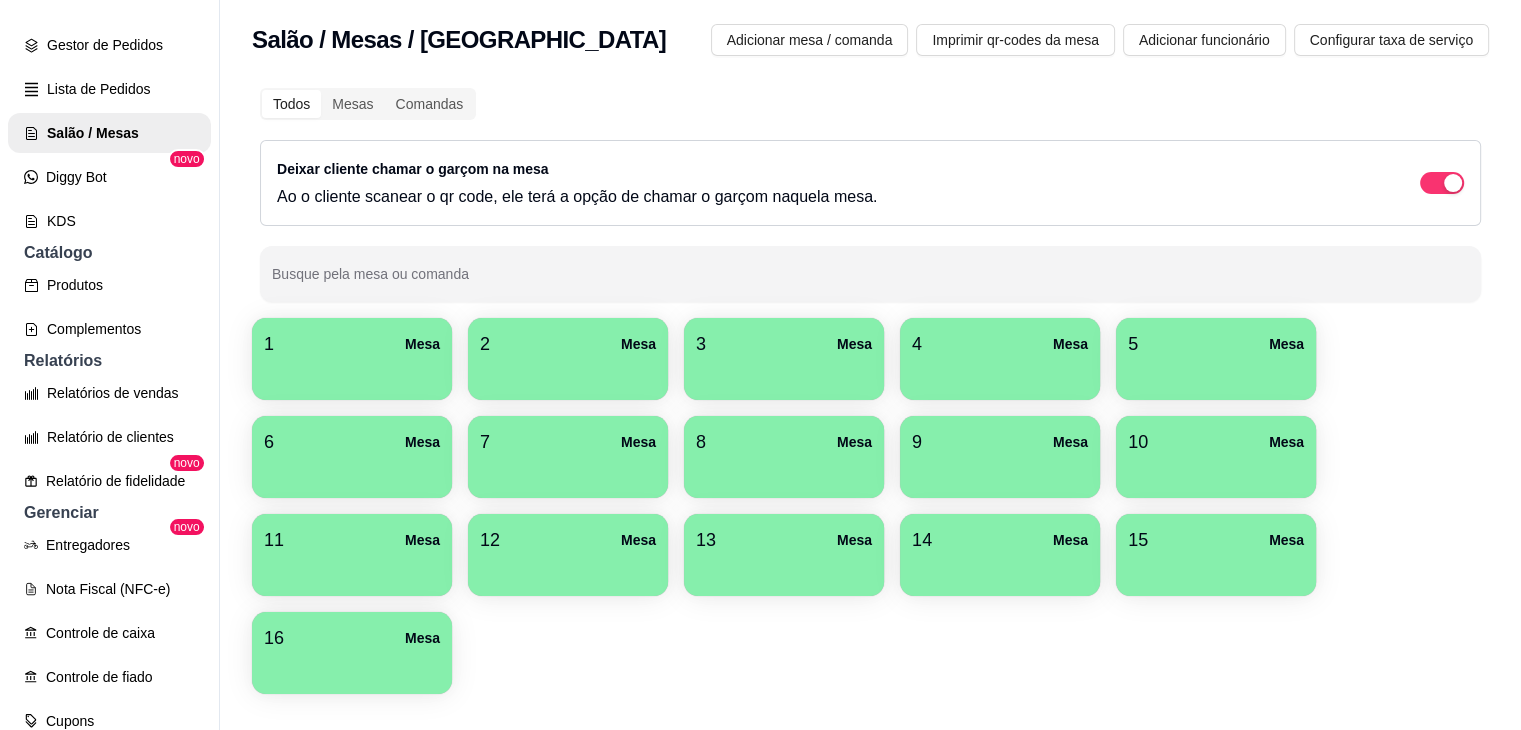 scroll, scrollTop: 305, scrollLeft: 0, axis: vertical 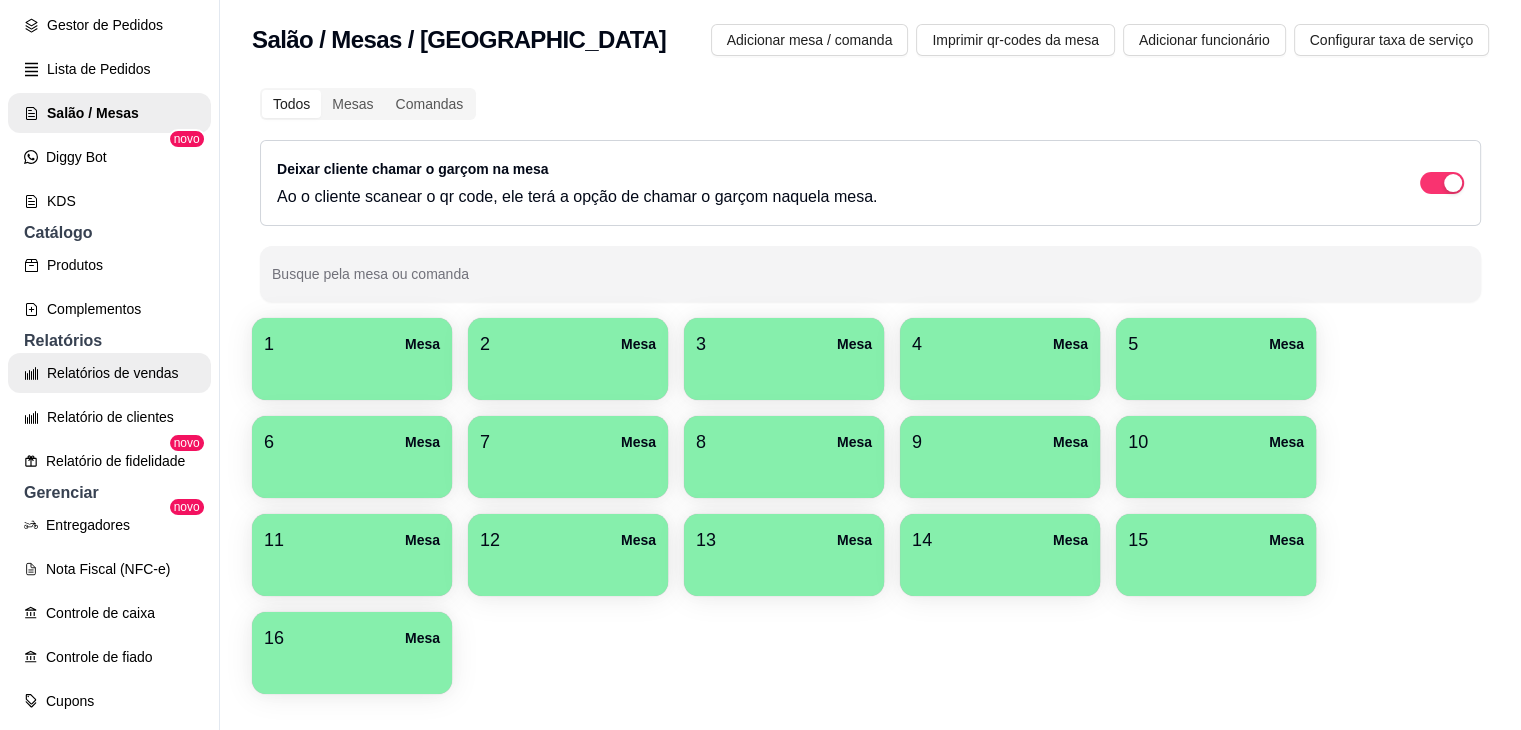 click on "Relatórios de vendas" at bounding box center [109, 373] 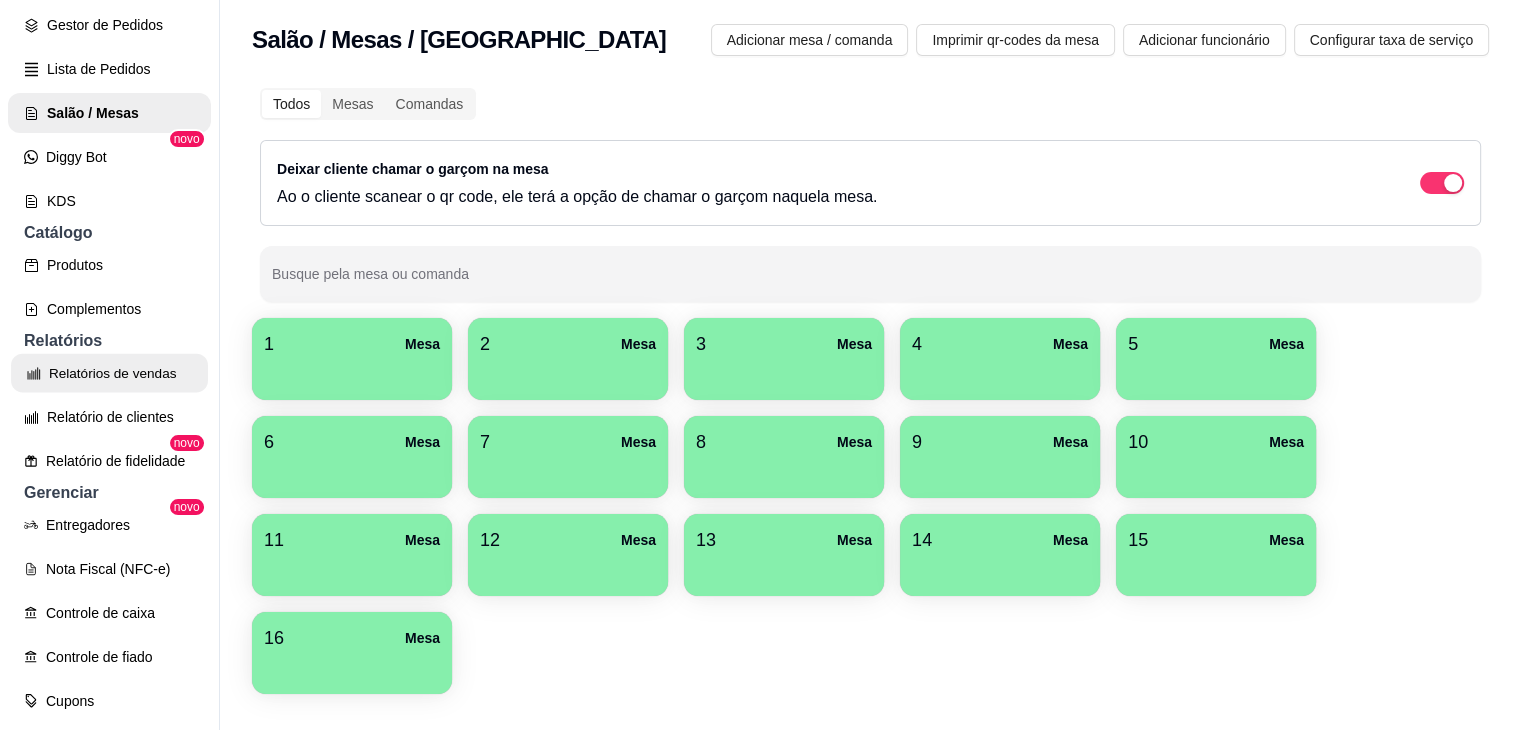 click on "Relatórios de vendas" at bounding box center (109, 373) 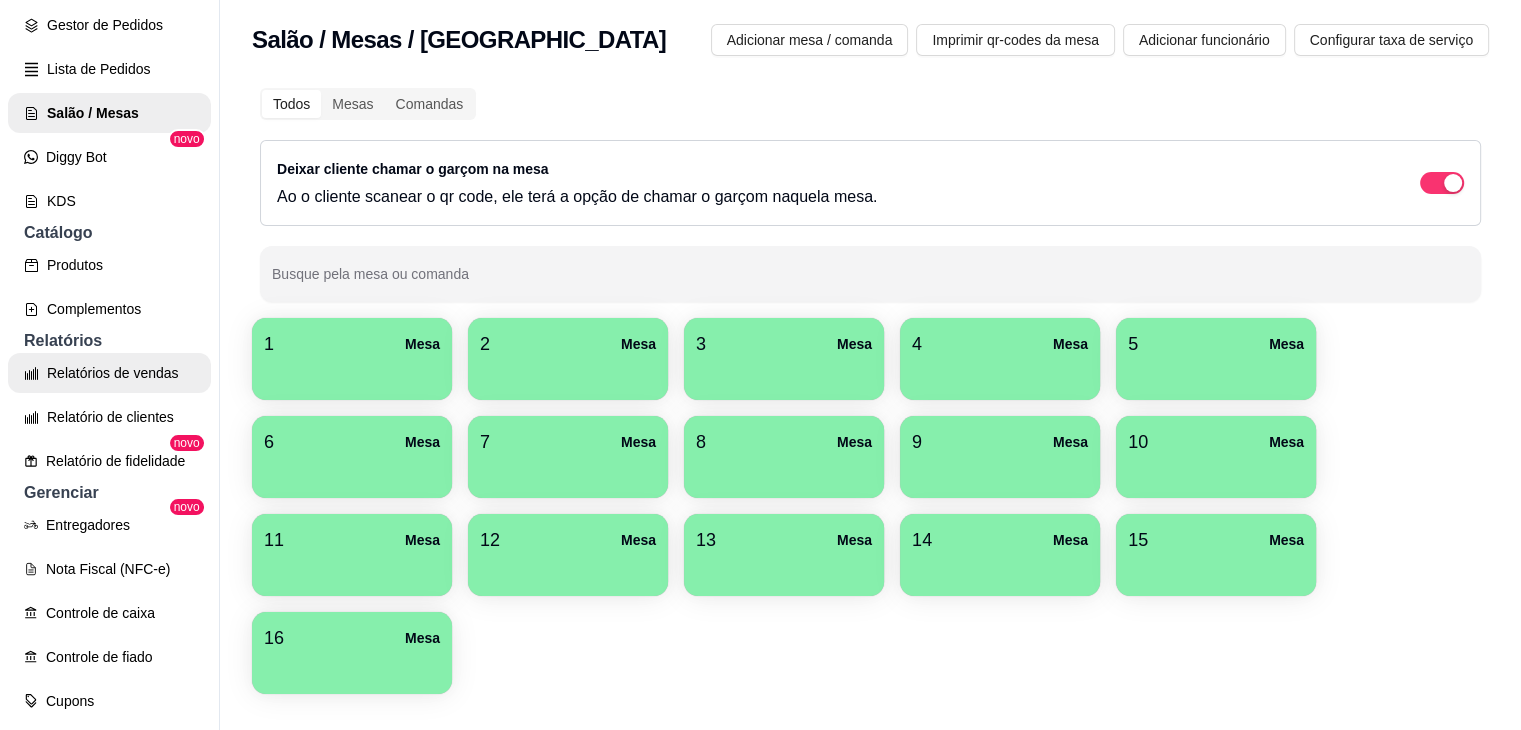 click 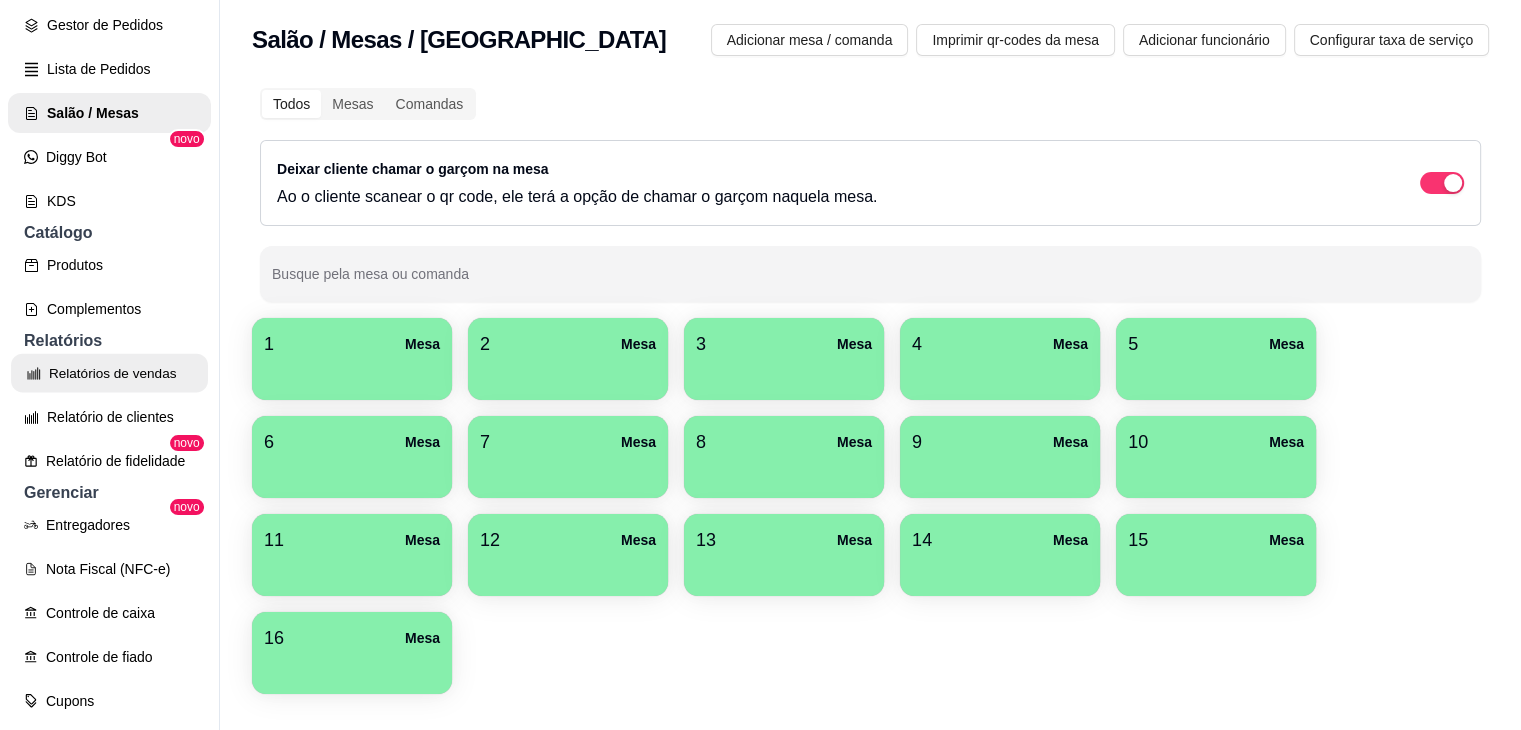 click 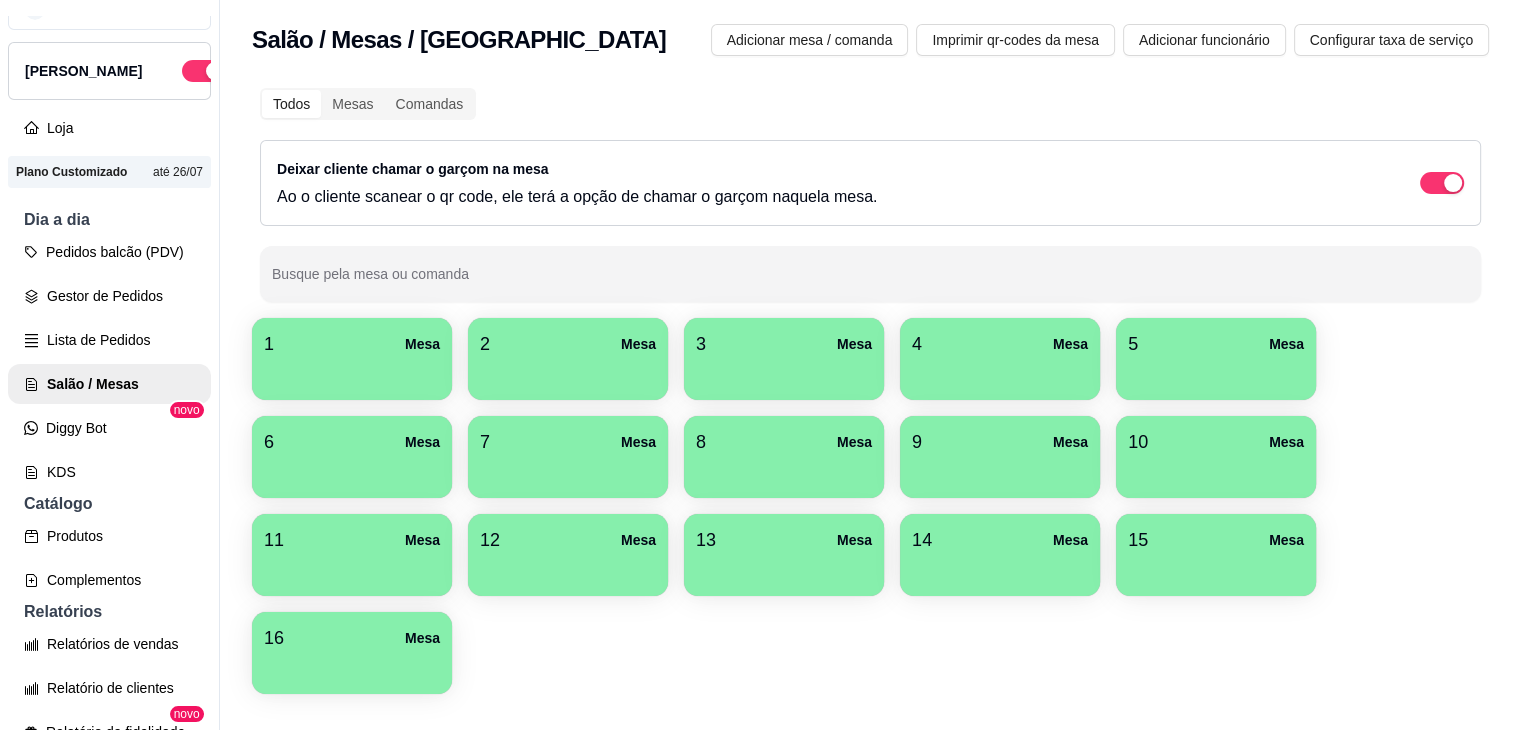 scroll, scrollTop: 0, scrollLeft: 0, axis: both 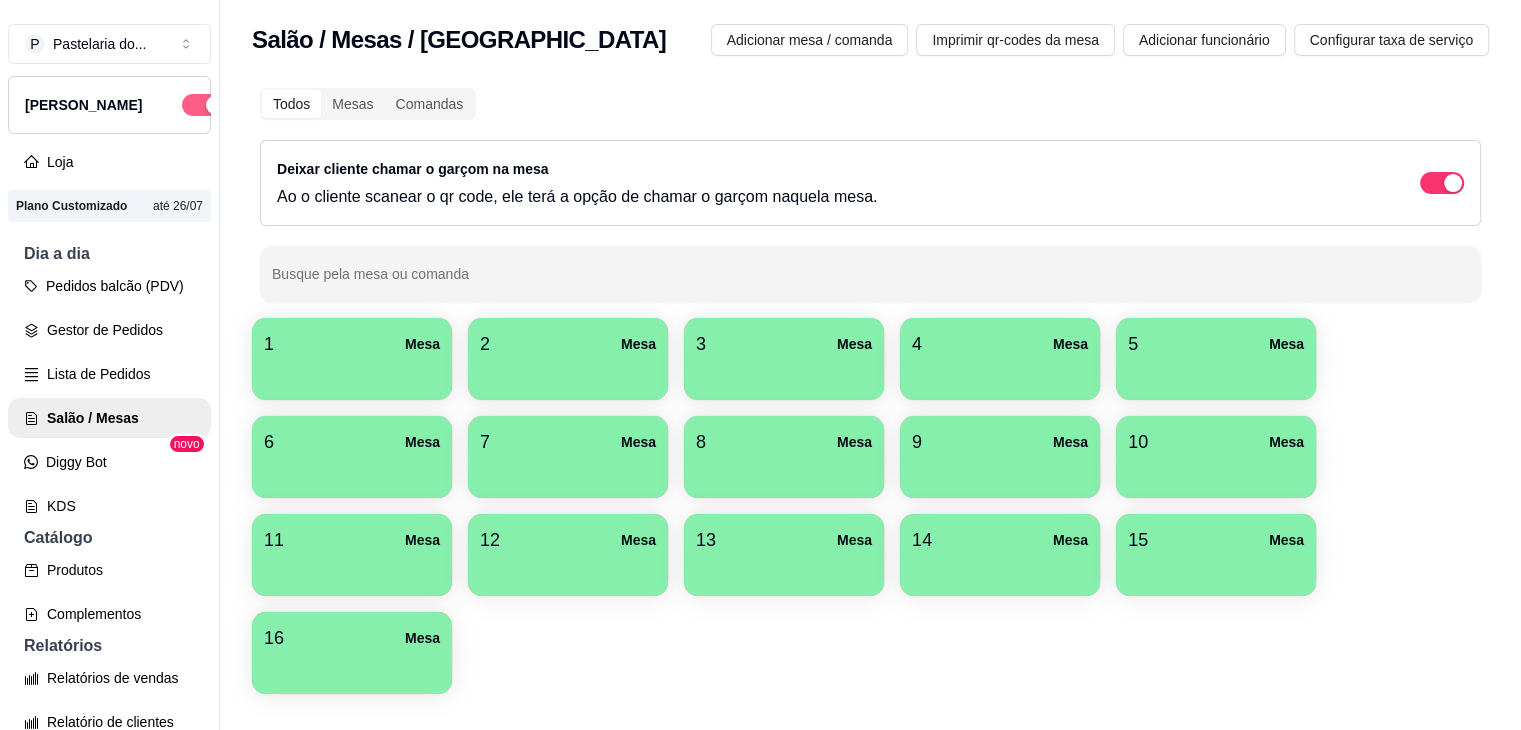click at bounding box center [204, 105] 